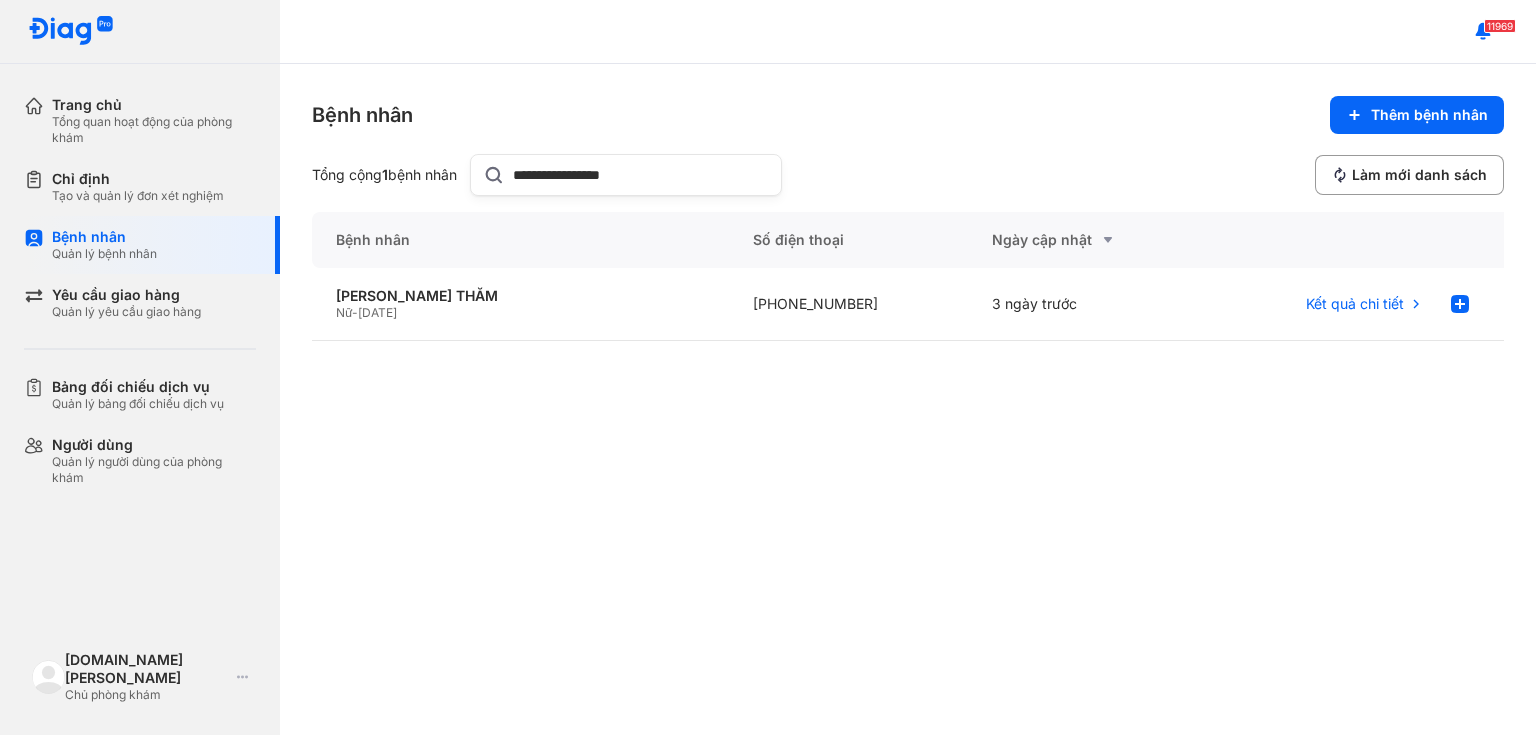 scroll, scrollTop: 0, scrollLeft: 0, axis: both 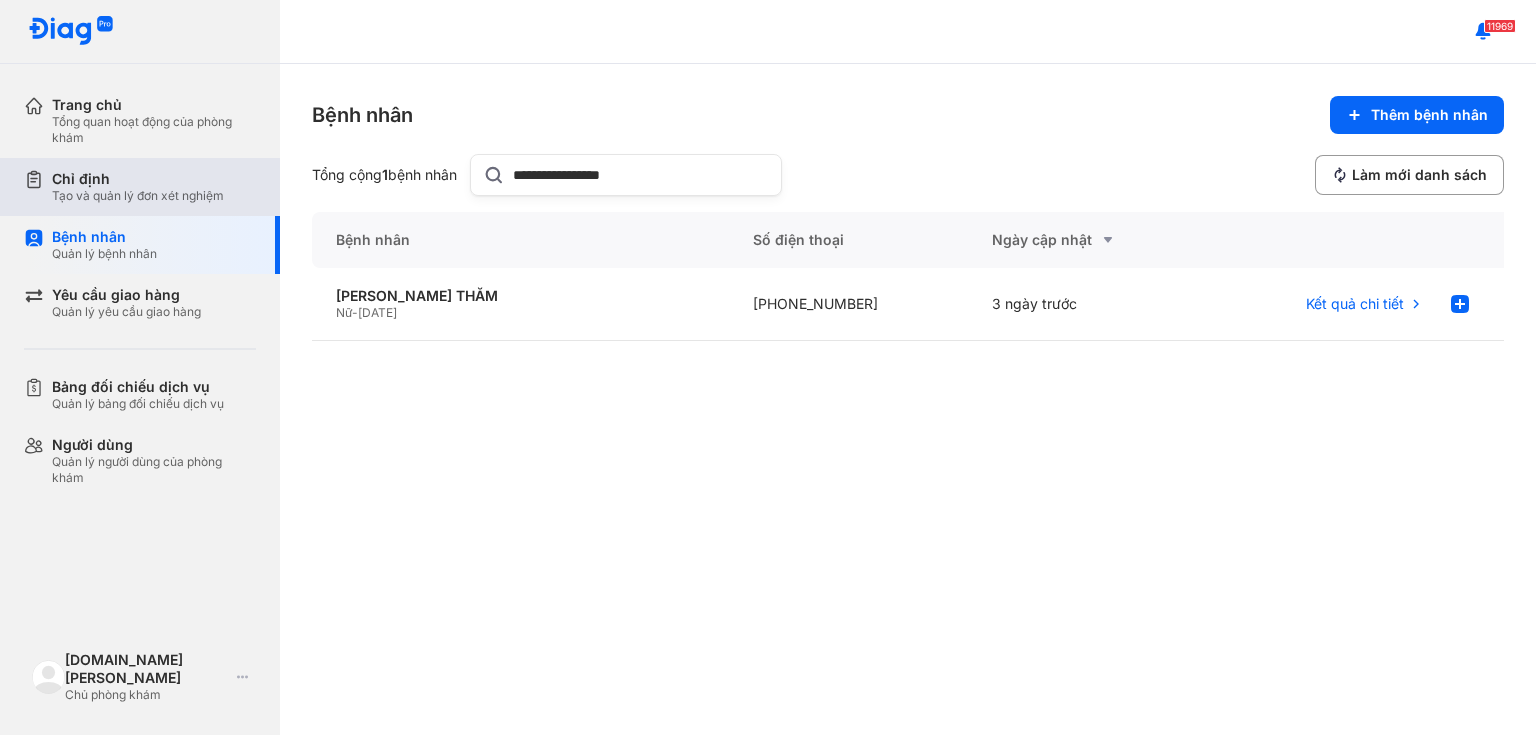 click on "Tạo và quản lý đơn xét nghiệm" at bounding box center [138, 196] 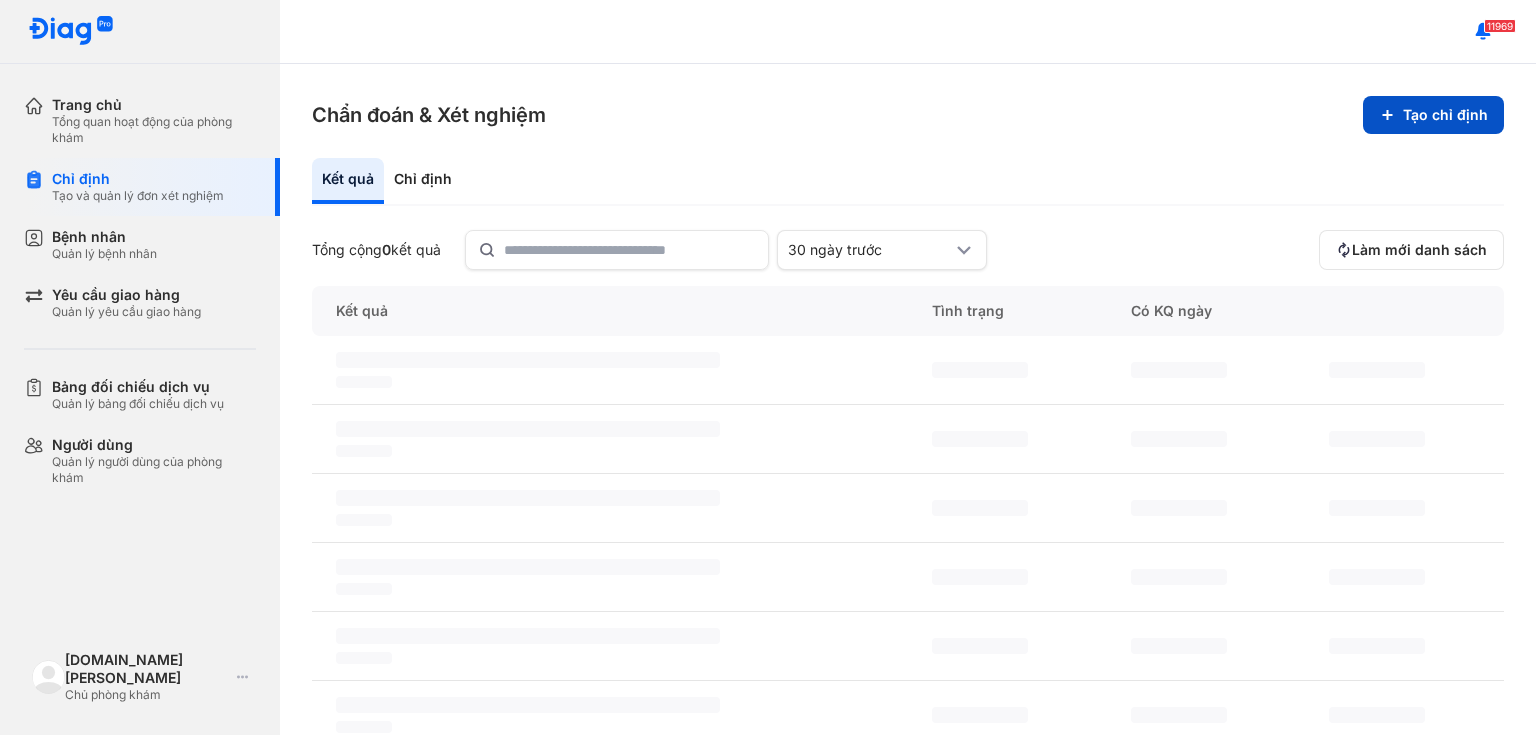 click on "Tạo chỉ định" at bounding box center [1433, 115] 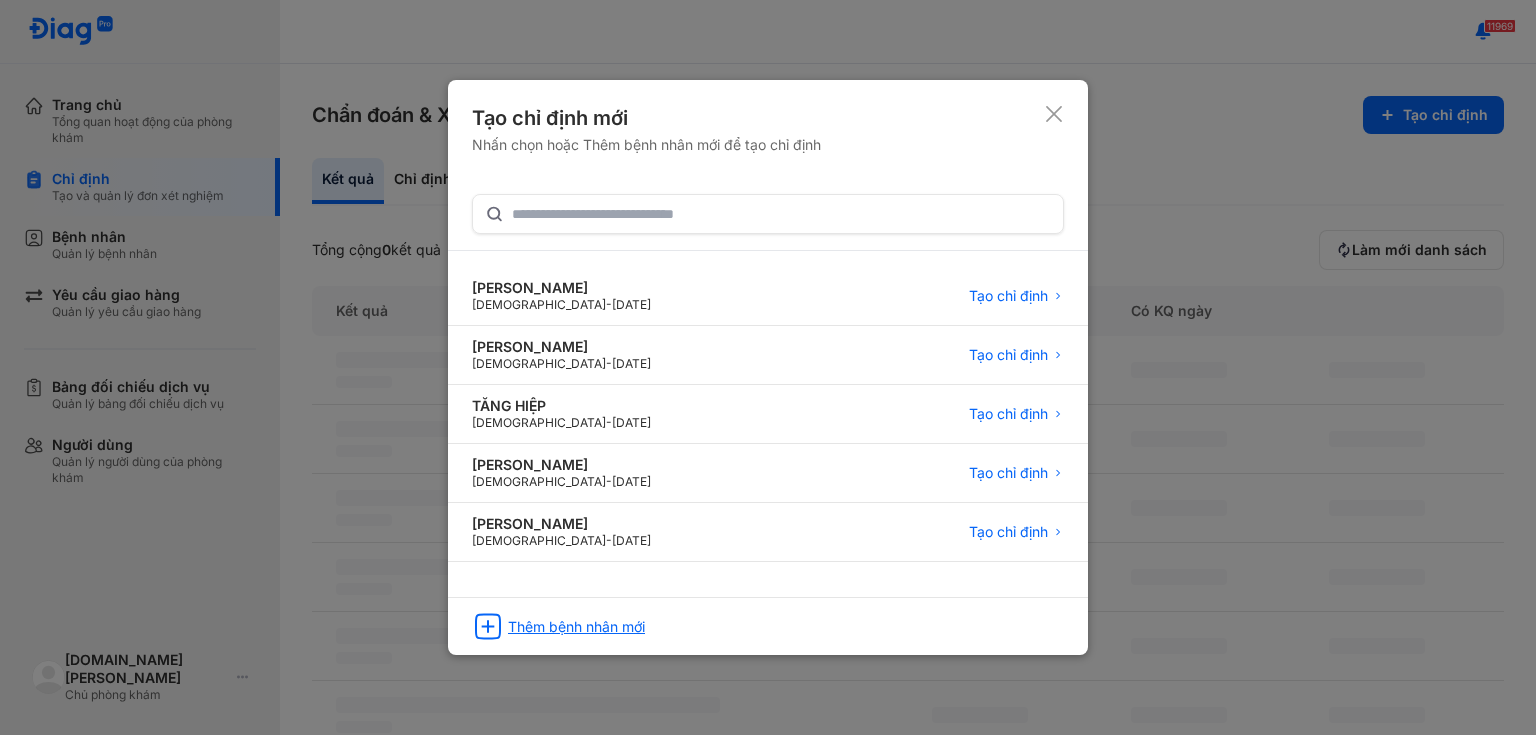 click on "Thêm bệnh nhân mới" at bounding box center (576, 627) 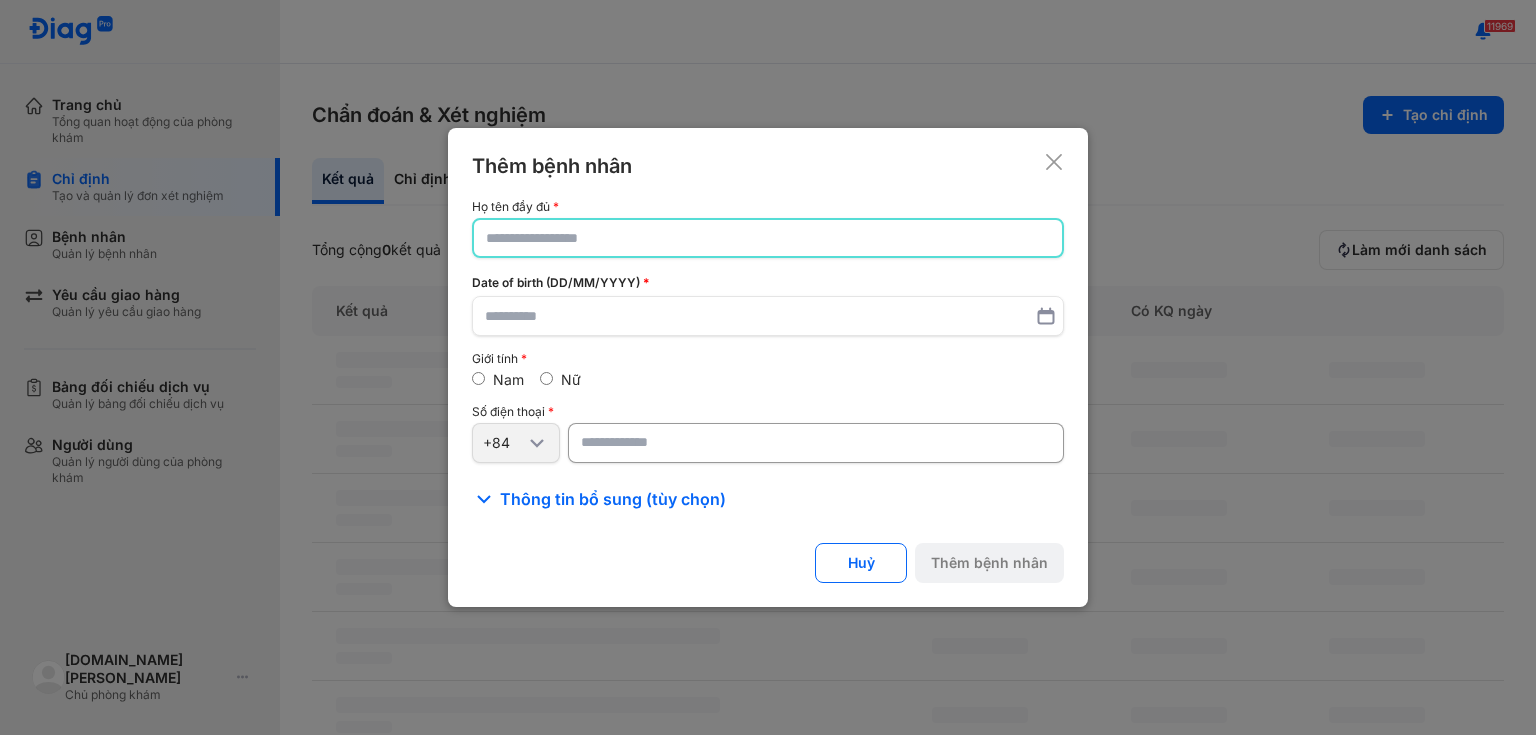 click 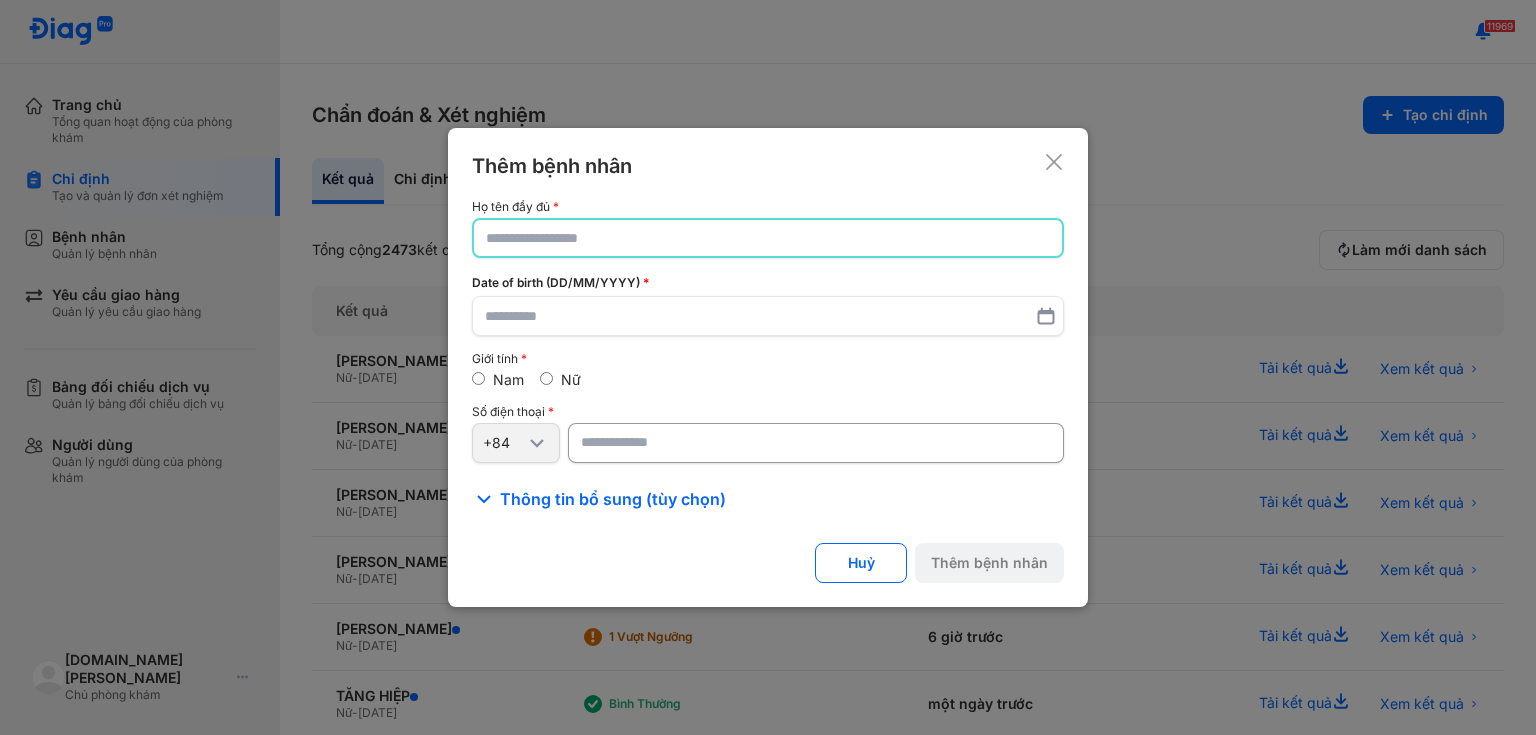 paste on "**********" 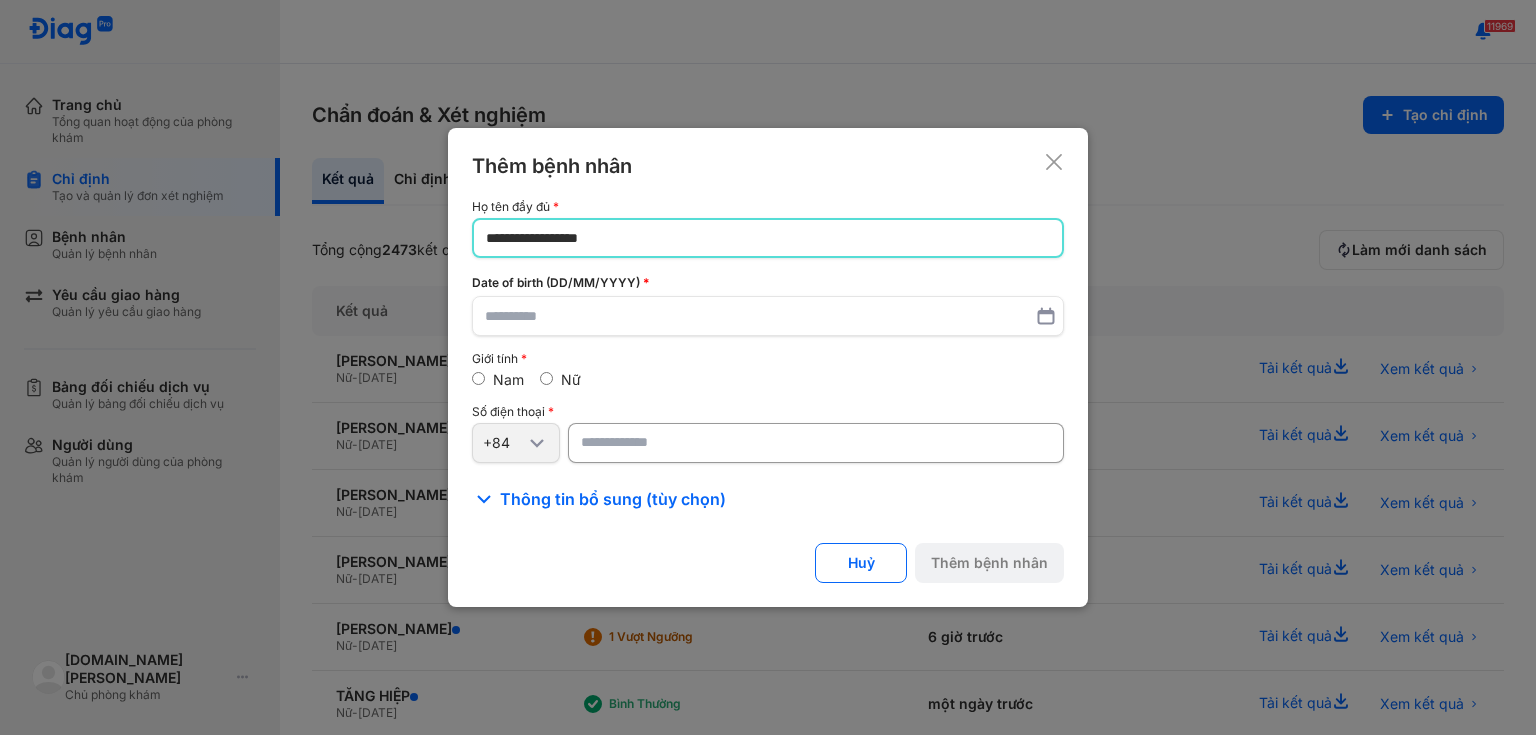 type on "**********" 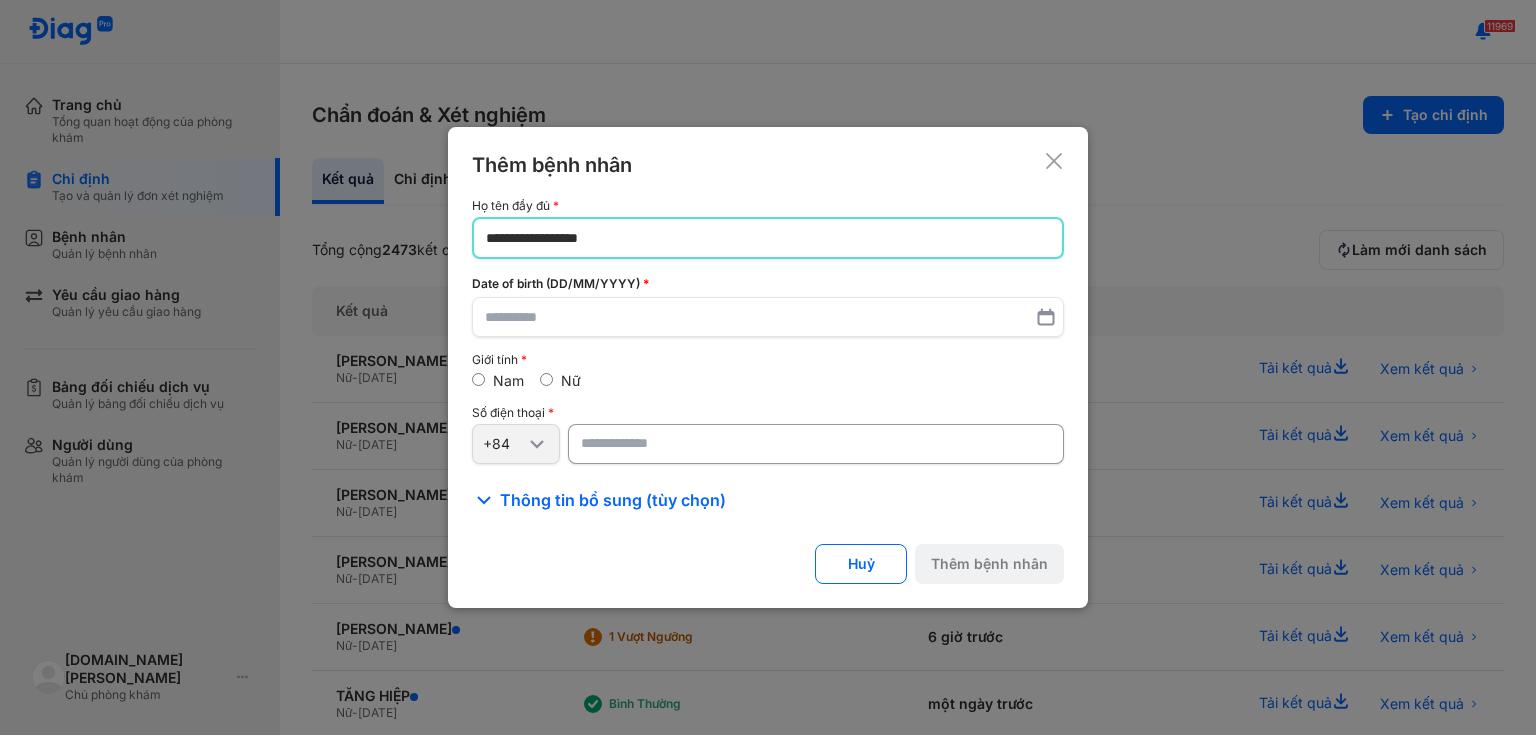 click on "Nữ" at bounding box center [560, 381] 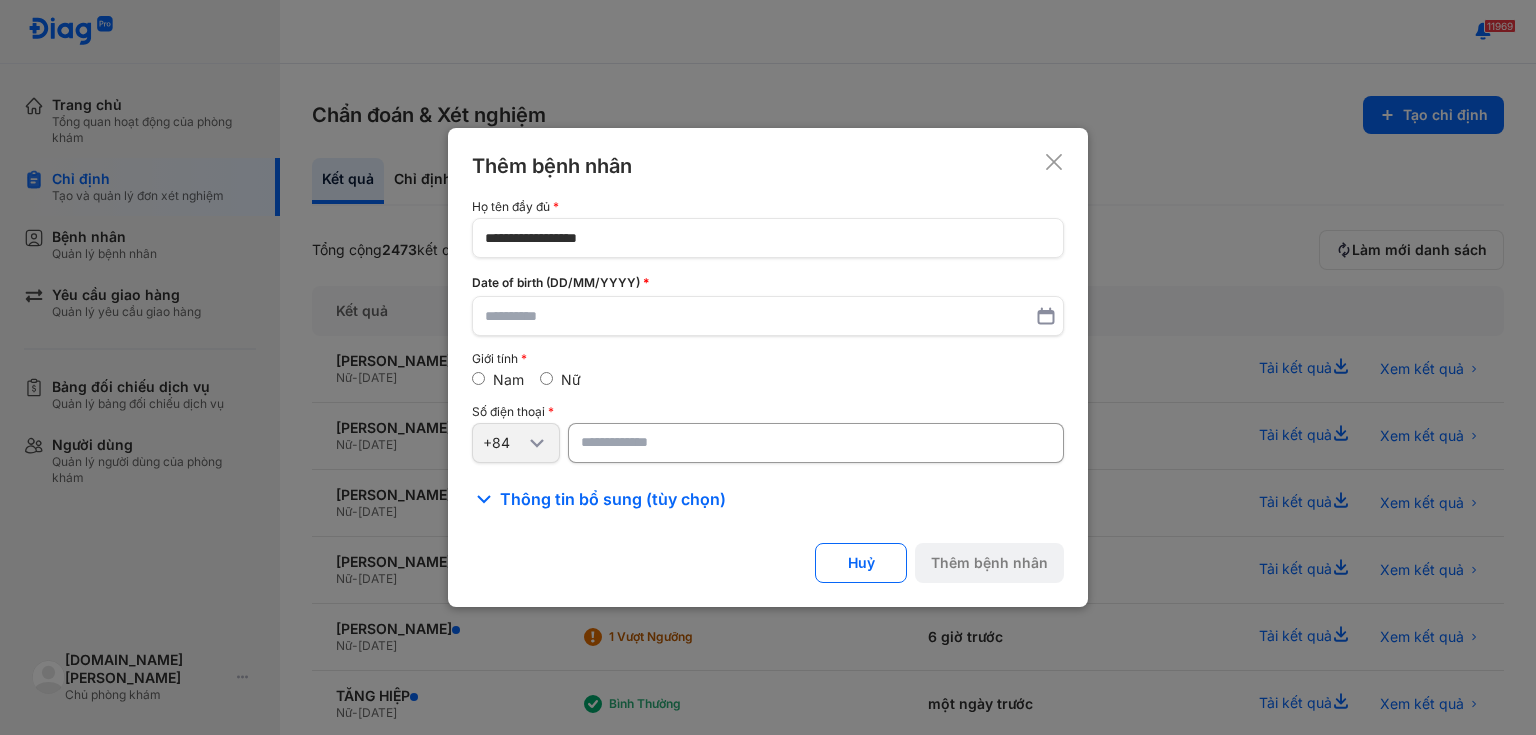 click at bounding box center [816, 443] 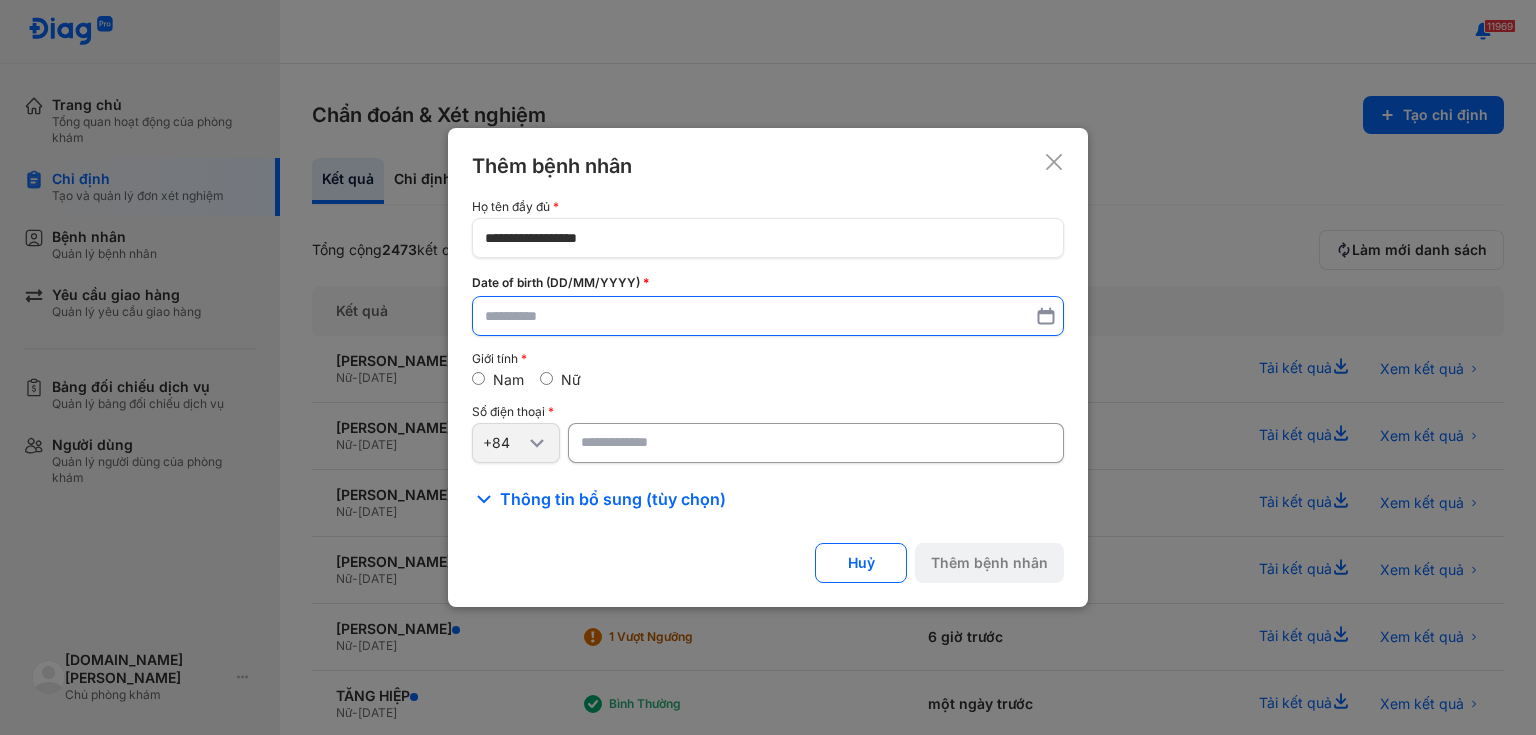 type on "**********" 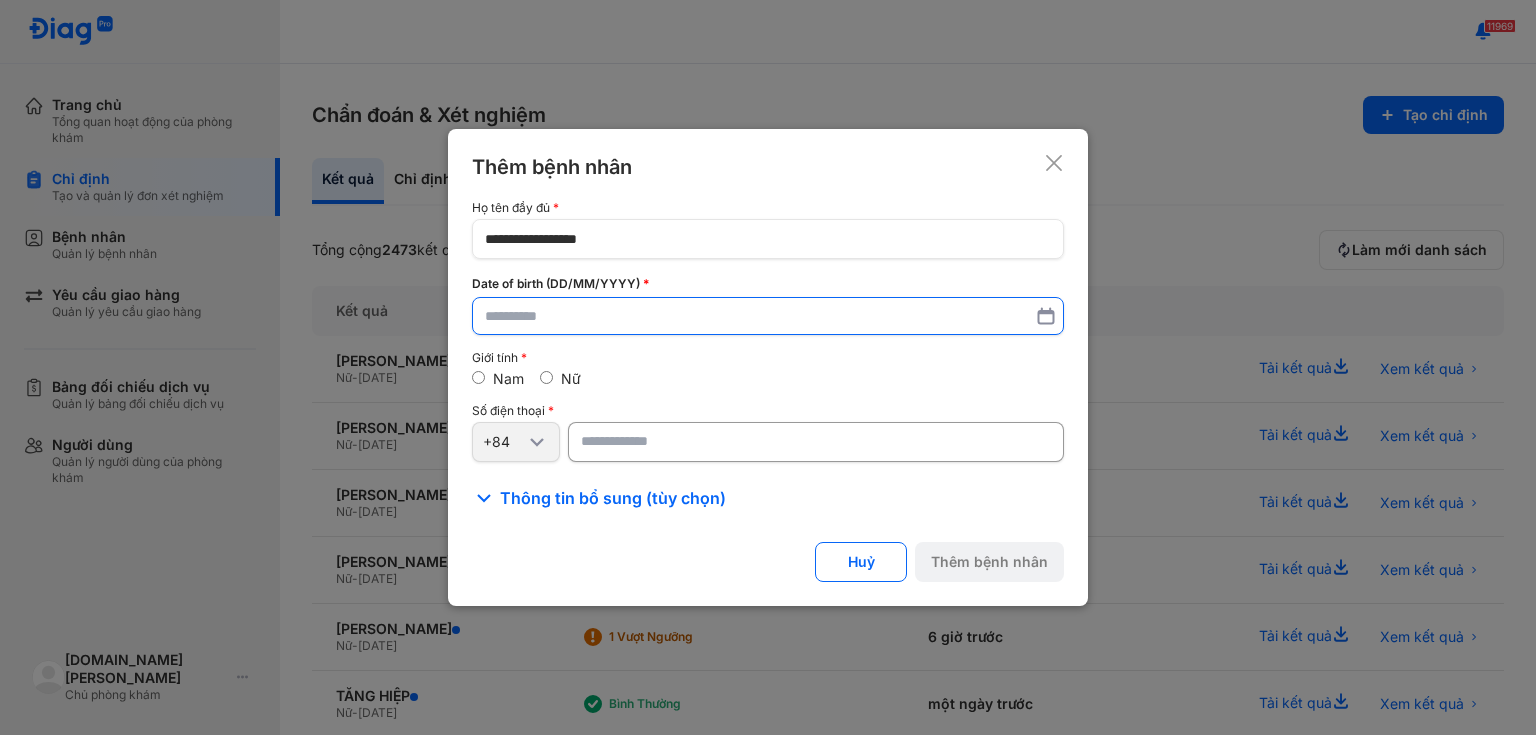 click at bounding box center [768, 316] 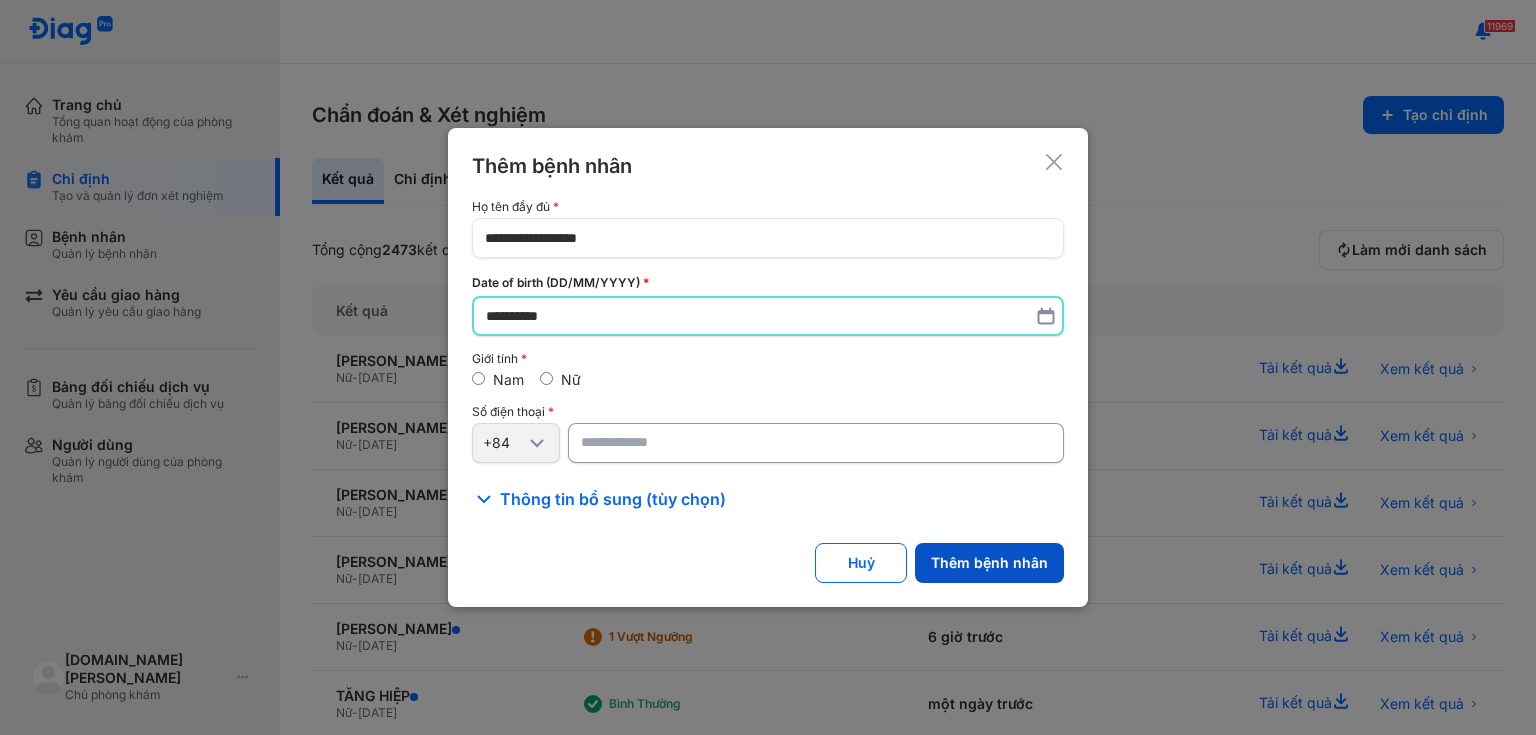 type on "**********" 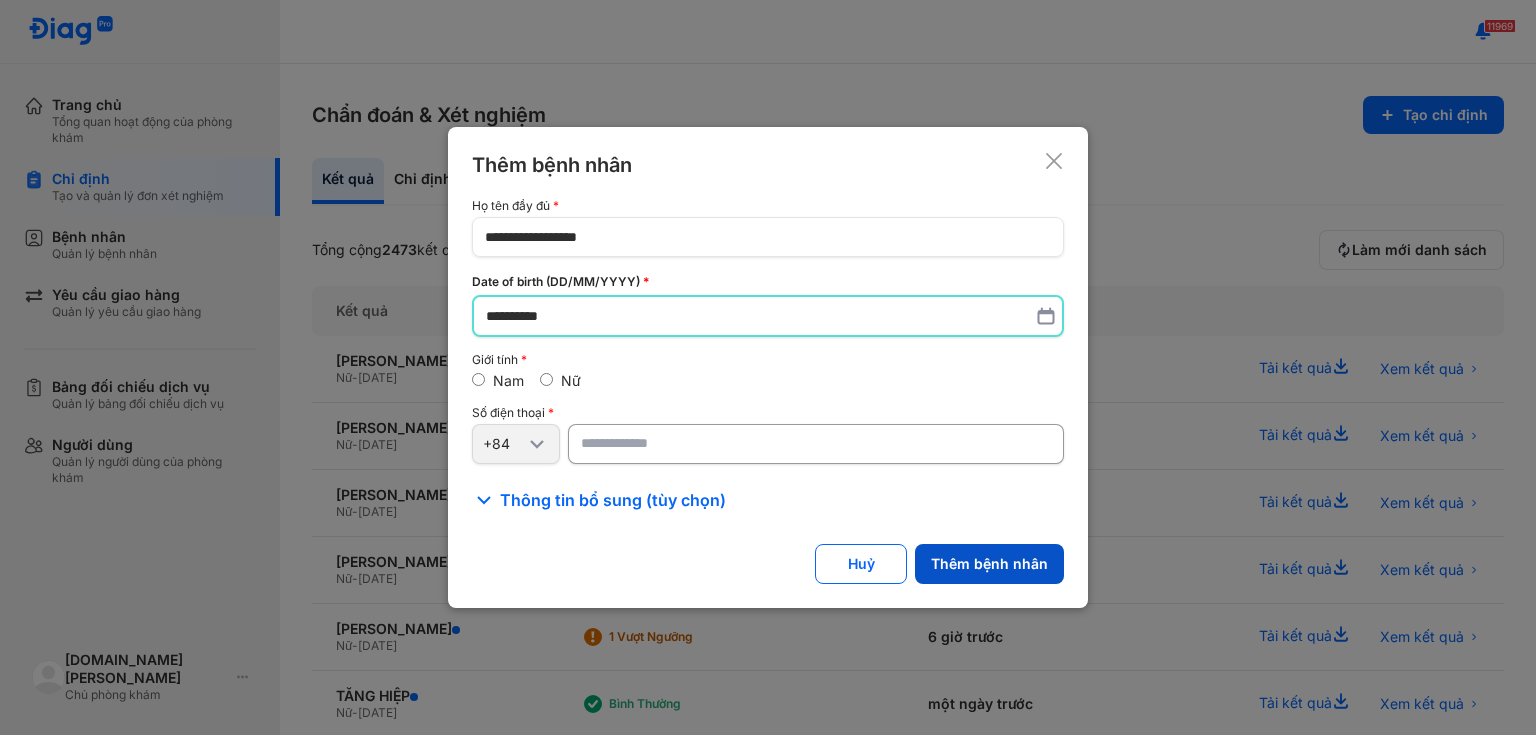click on "Thêm bệnh nhân" at bounding box center (989, 564) 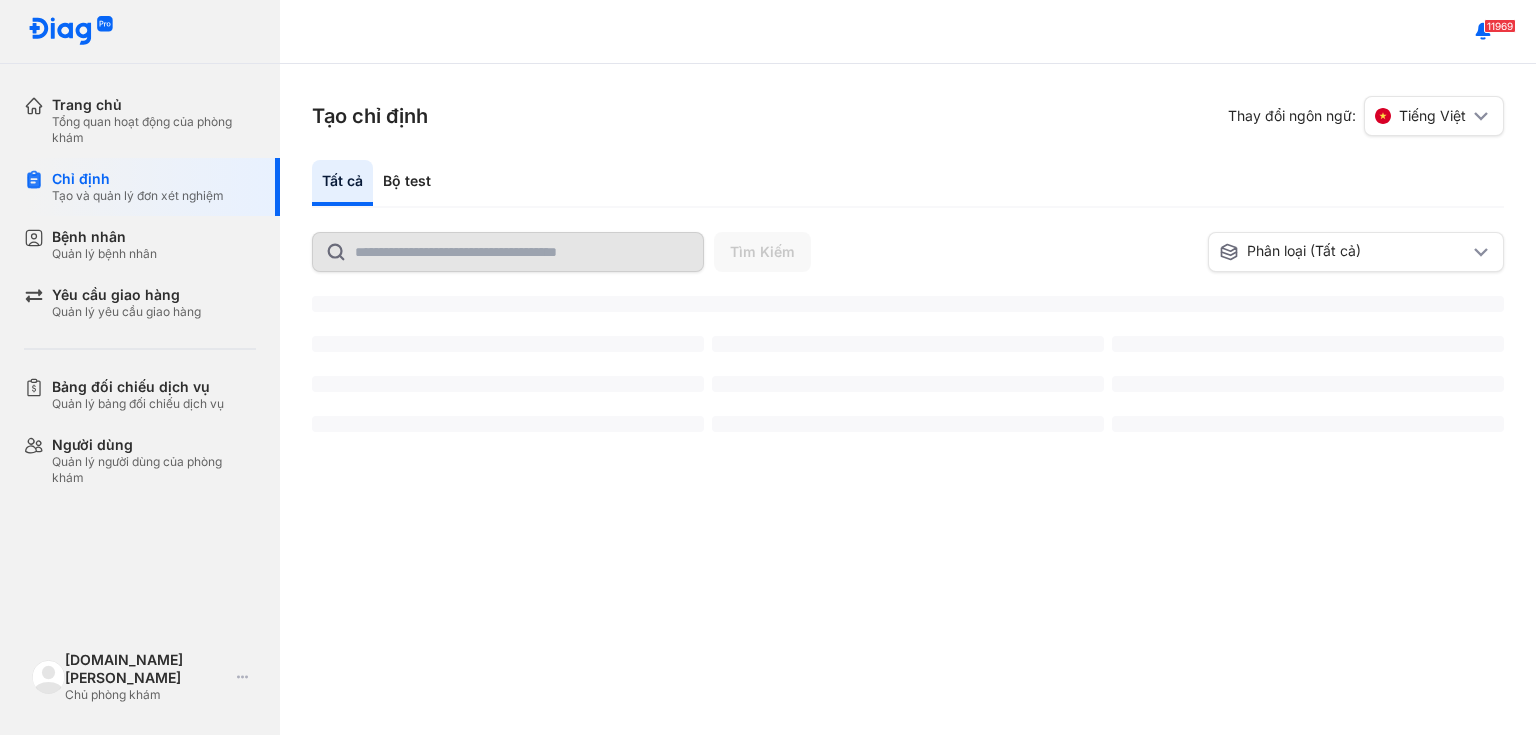 click on "Tất cả Bộ test" at bounding box center [908, 184] 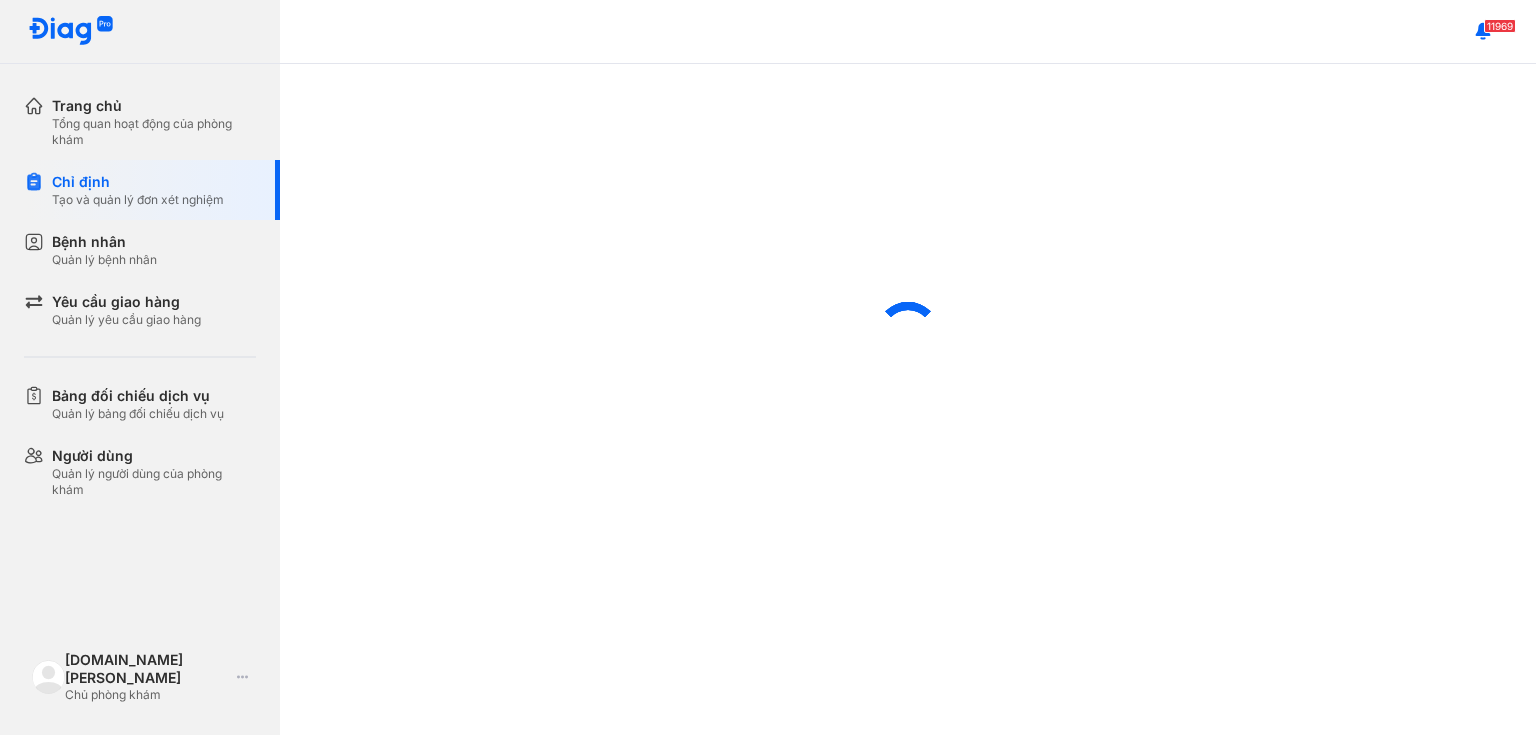 scroll, scrollTop: 0, scrollLeft: 0, axis: both 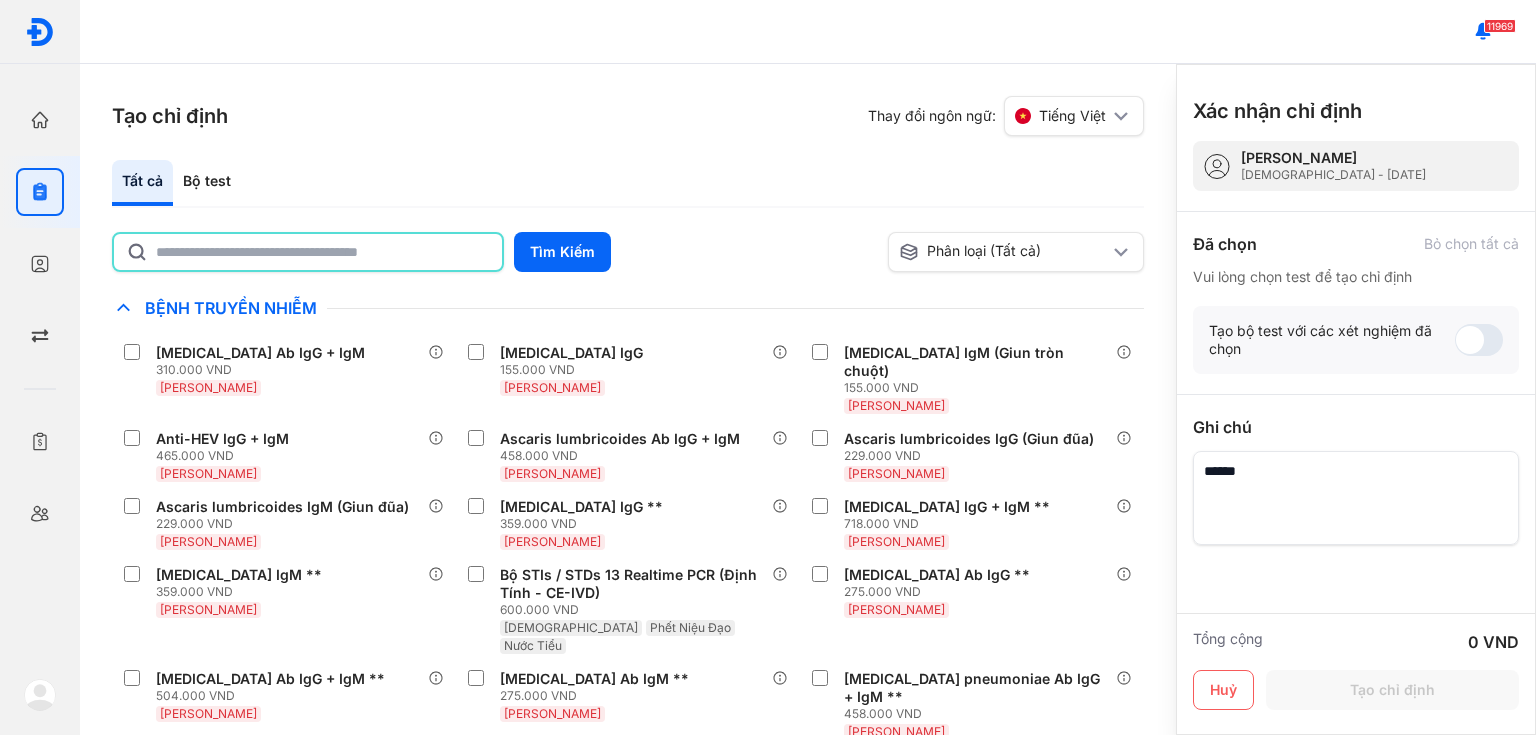 click 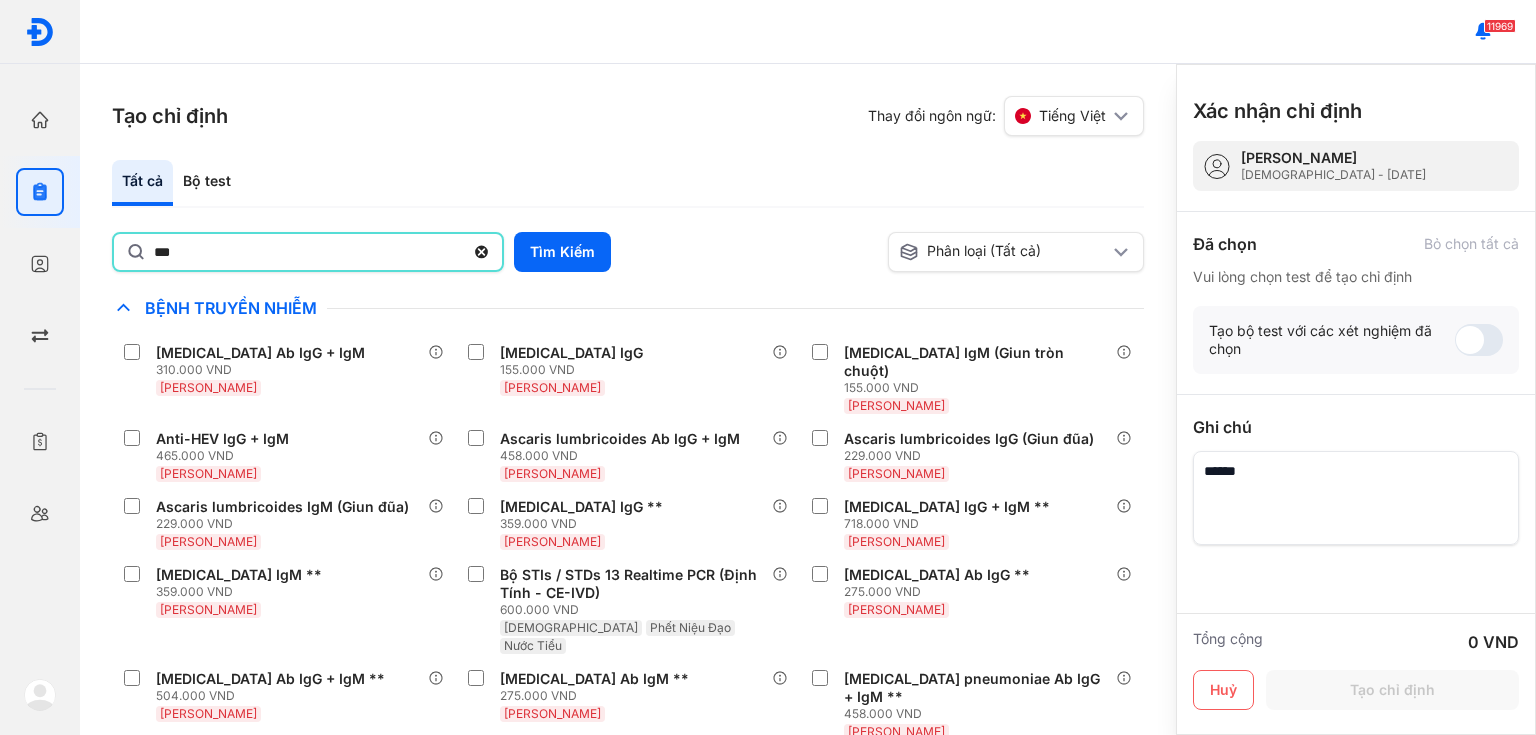 type on "***" 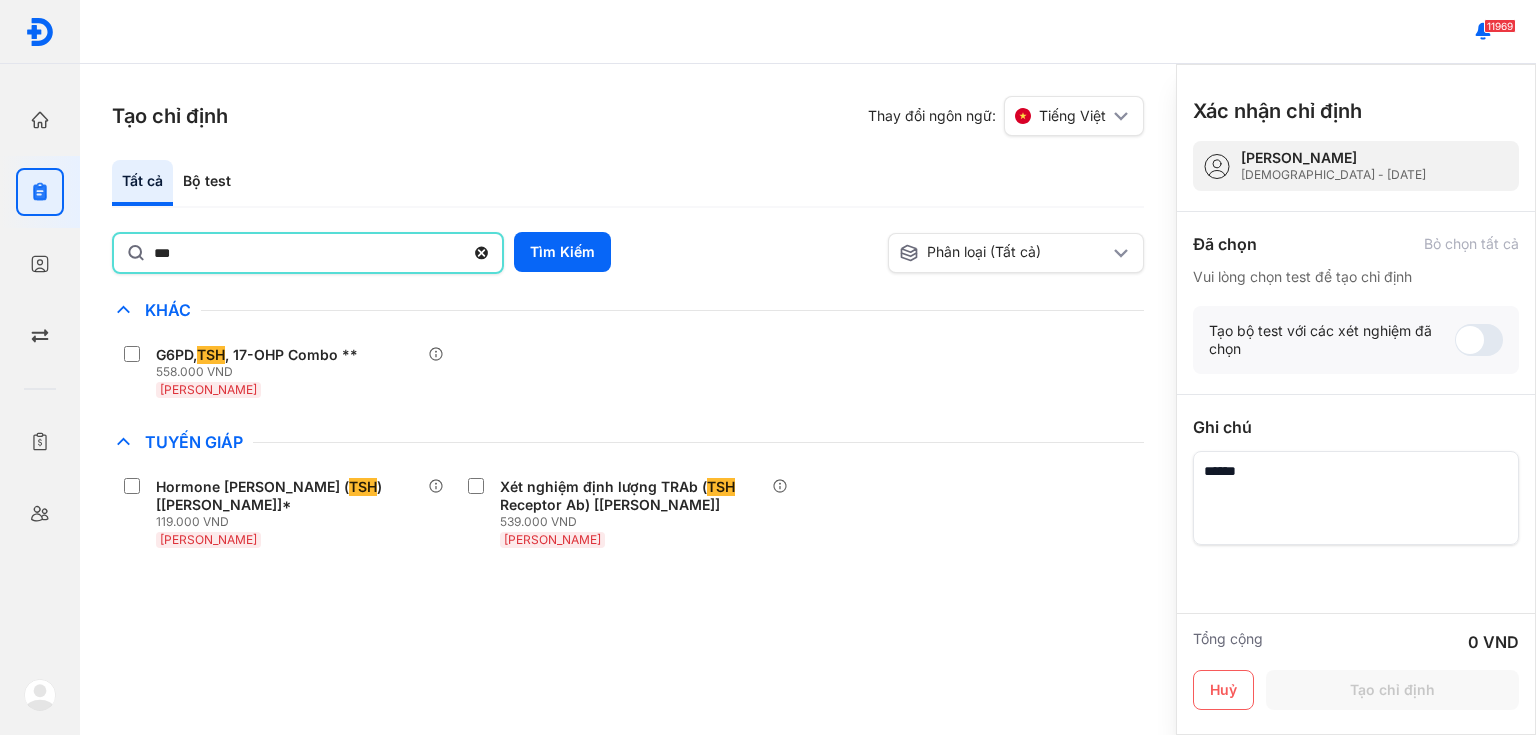 click on "Chỉ định nhiều nhất Bệnh Truyền Nhiễm Chẩn Đoán Hình Ảnh Chất Gây Nghiện COVID Di Truyền Dị Ứng Điện Di Độc Chất Đông Máu Gan Hô Hấp Huyết Học Khác G6PD,  TSH , 17-OHP Combo ** 558.000 VND Máu Gót Chân Ký Sinh Trùng Nội Tiết Tố & Hóoc-môn Sản Phụ Khoa Sàng Lọc Tiền Sinh STIs Sức Khỏe Nam Giới Thận Tiểu Đường Tim Mạch Tổng Quát Tự Miễn Tuyến Giáp Hormone Kích Thích Tuyến Giáp ( TSH ) [Huyết Thanh]* 119.000 VND Huyết Thanh Xét nghiệm định lượng TRAb ( TSH  Receptor Ab) [Huyết Thanh] 539.000 VND Huyết Thanh Ung Thư Vi Chất Vi Sinh Viêm Gan Yếu Tố Viêm" at bounding box center (628, 439) 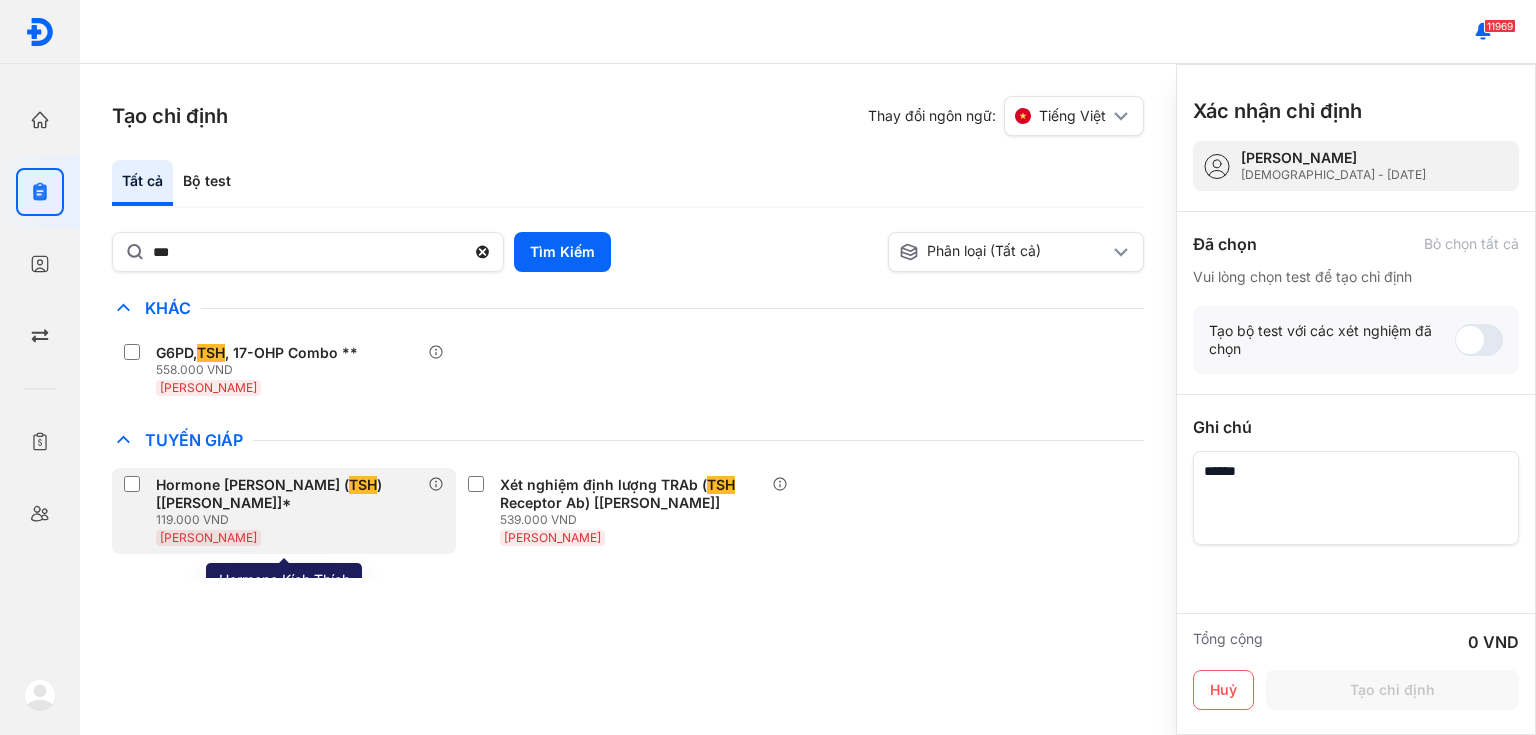 click on "Hormone Kích Thích Tuyến Giáp ( TSH ) [Huyết Thanh]*" at bounding box center (288, 494) 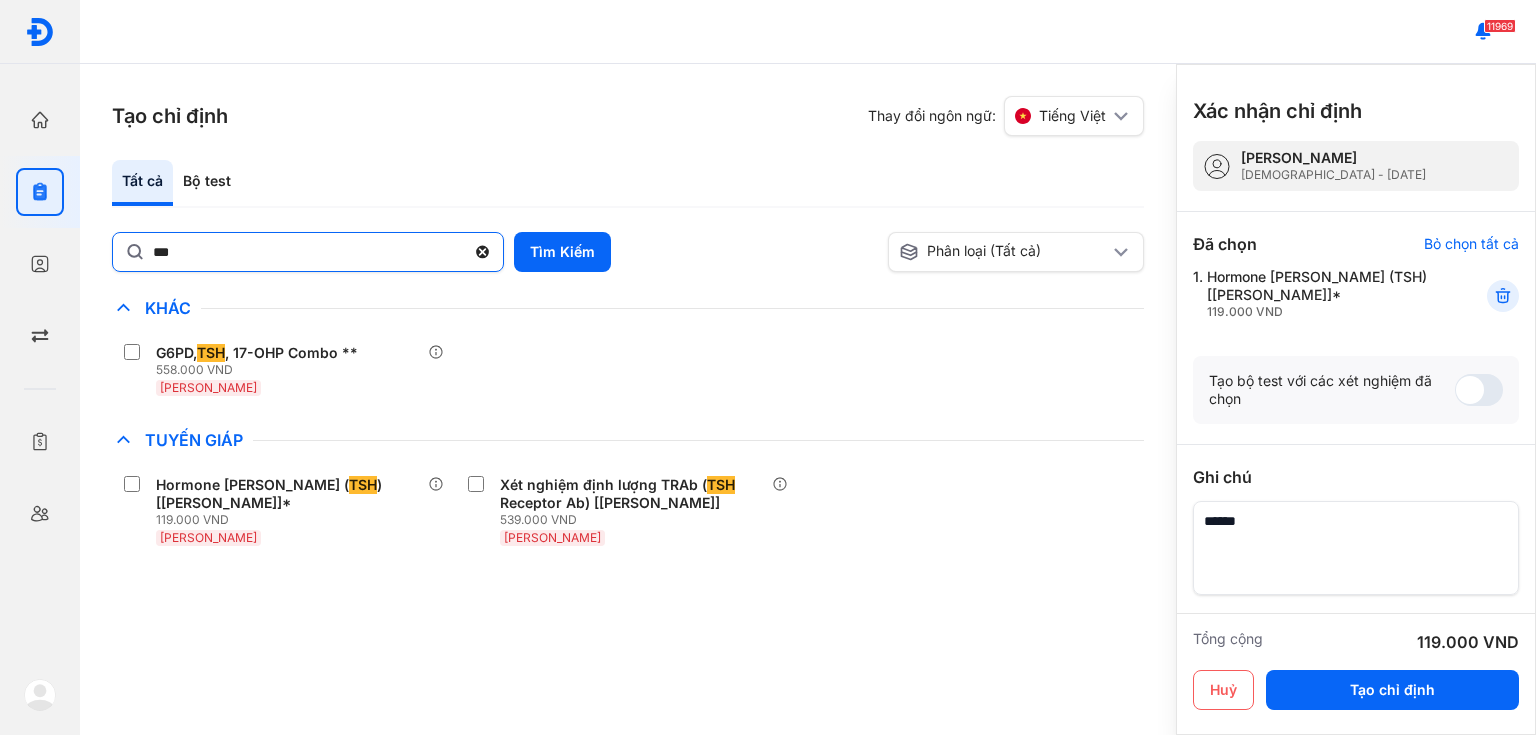 click 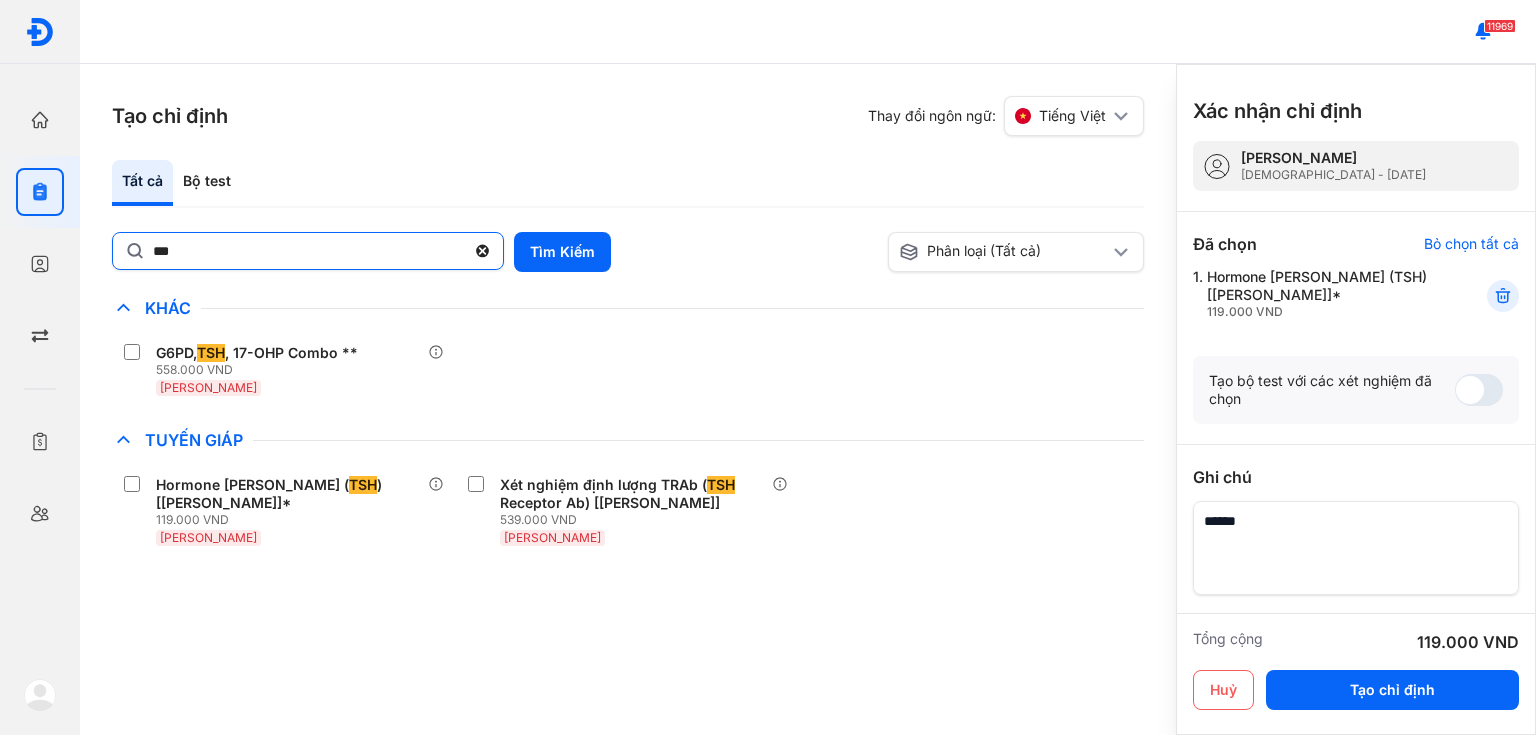 click on "***" 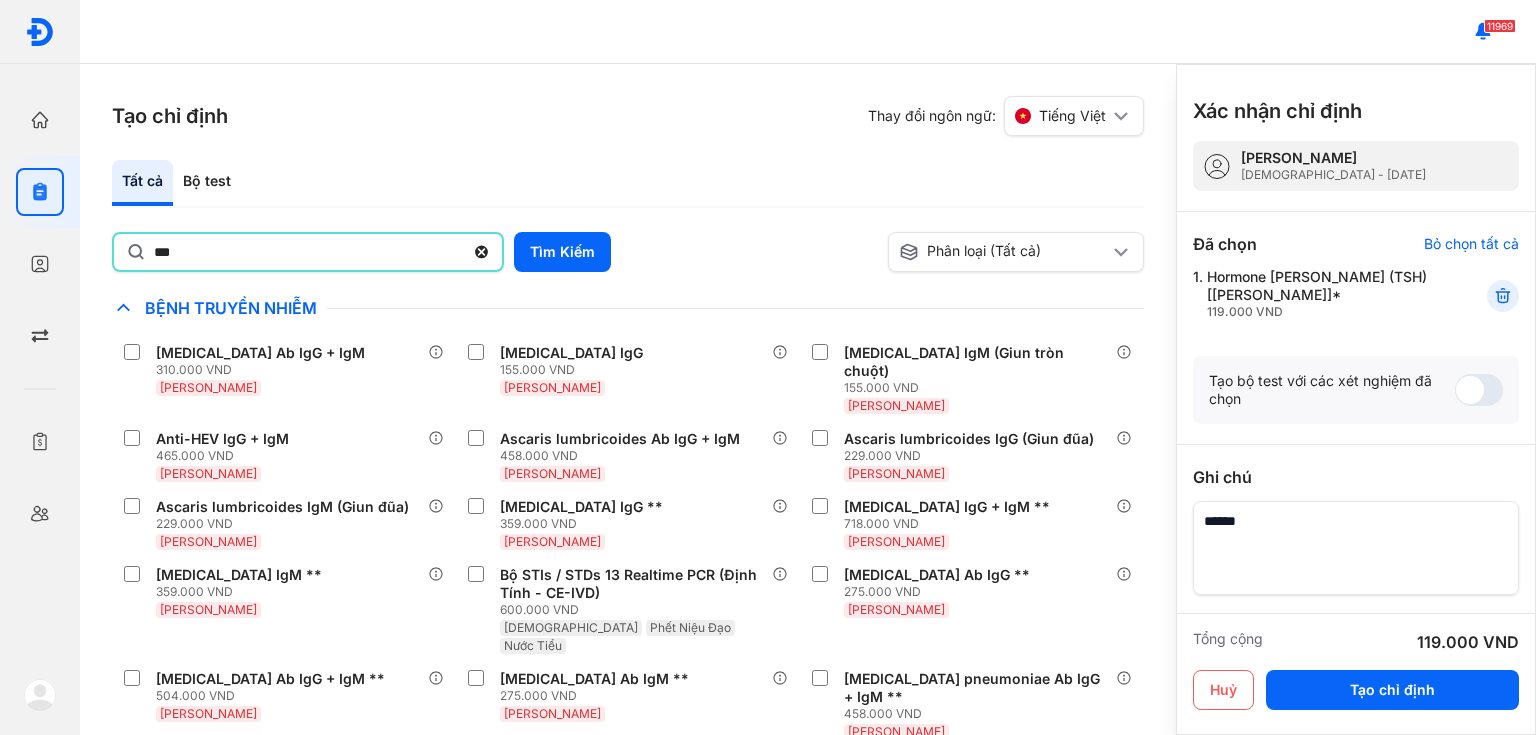 type on "***" 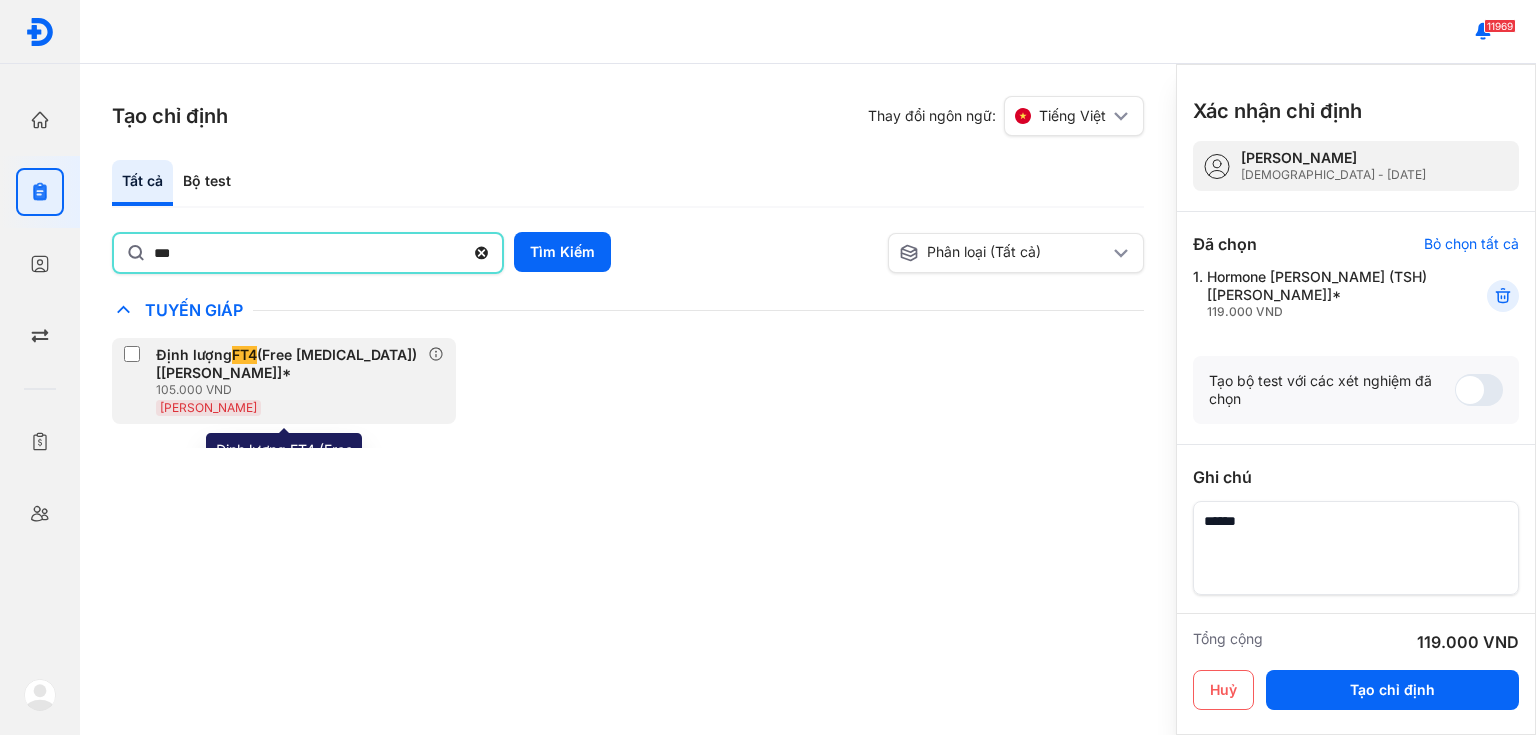 click on "105.000 VND" at bounding box center (292, 390) 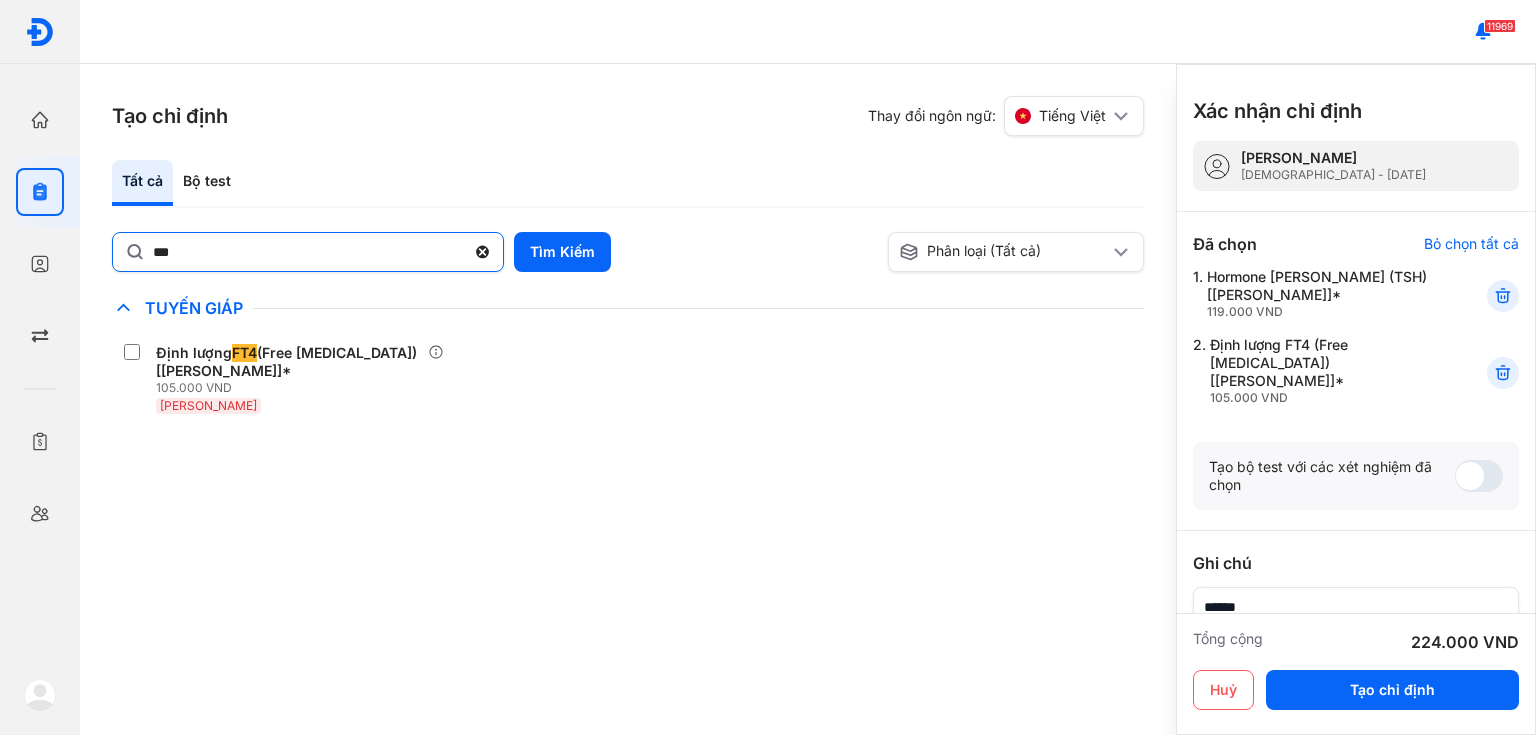 click 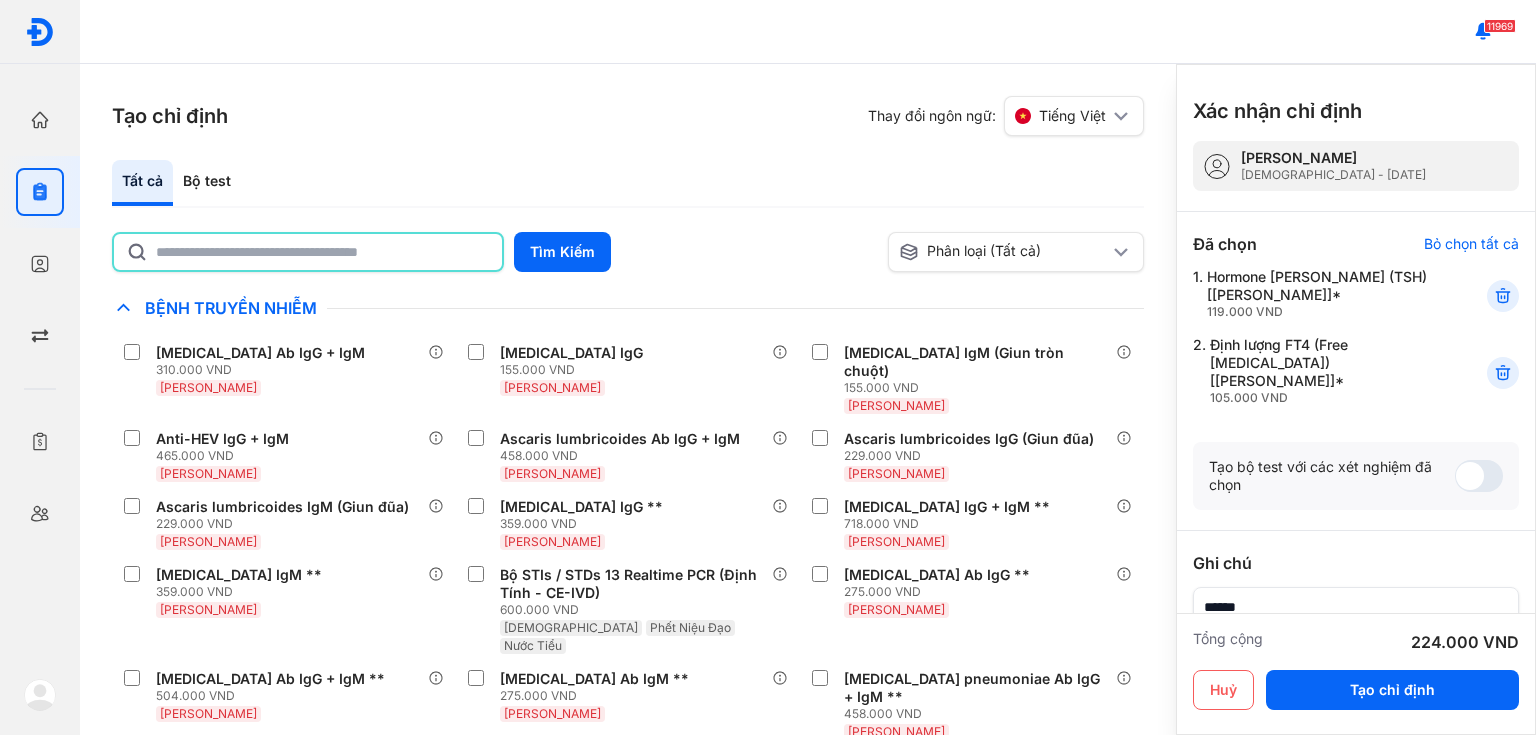 type on "*" 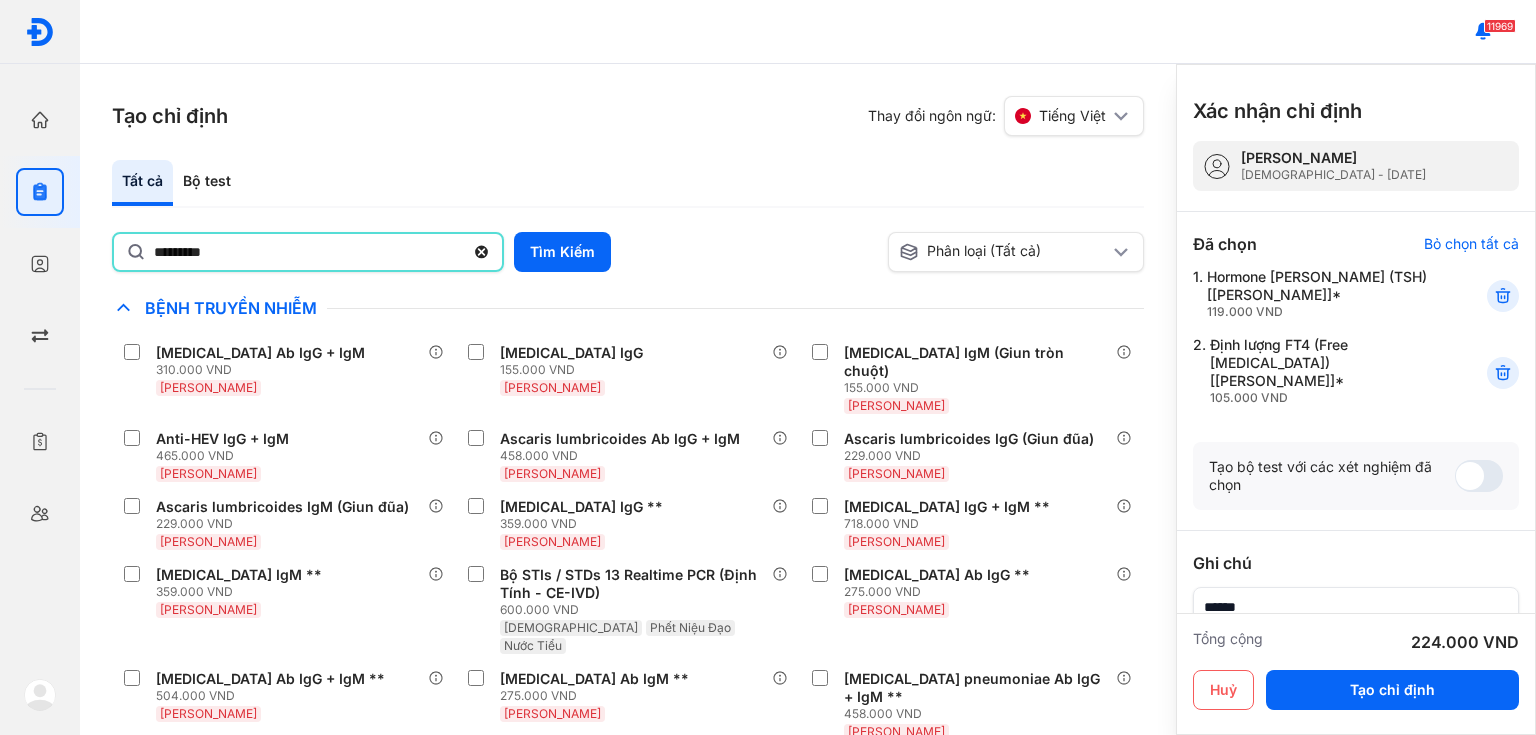 type on "*********" 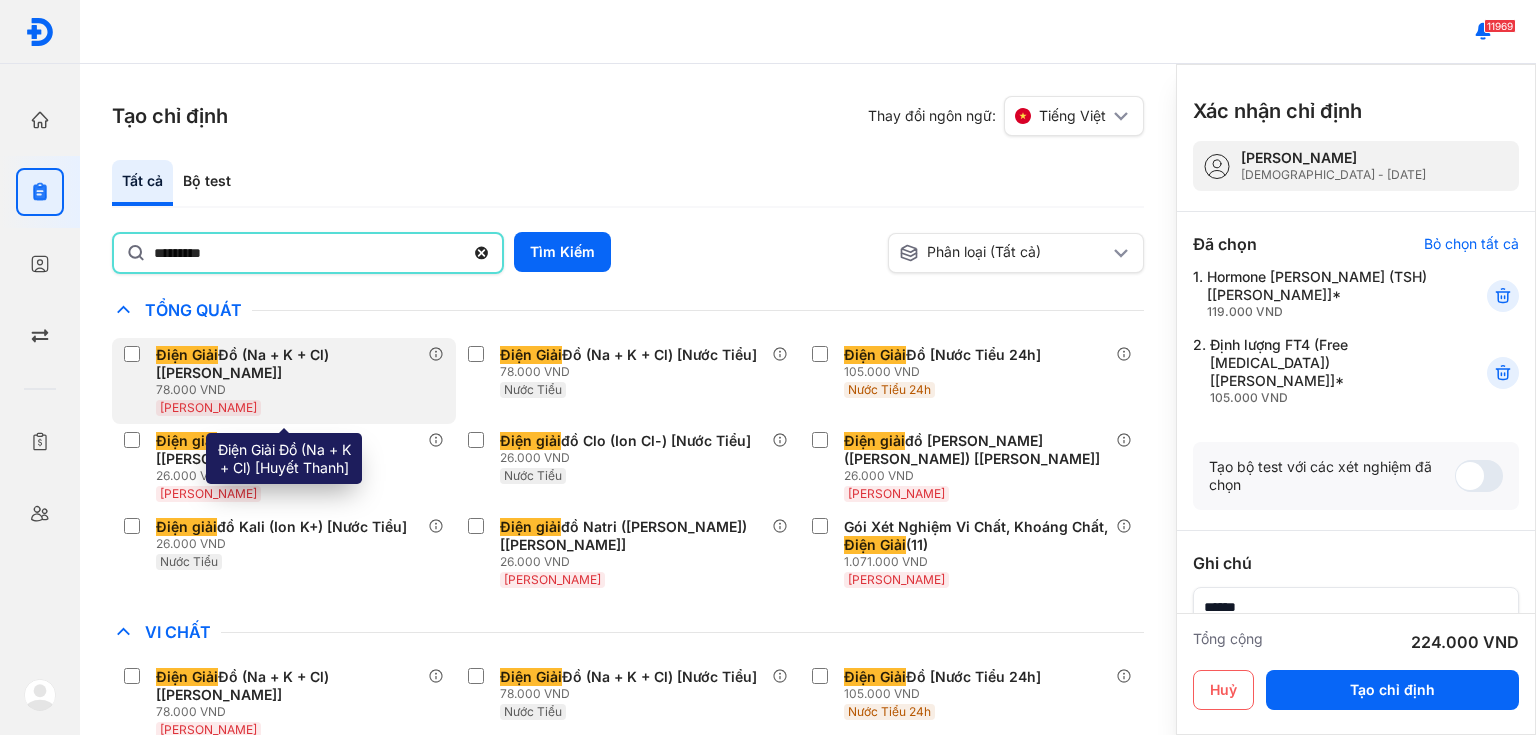 click on "78.000 VND" at bounding box center (292, 390) 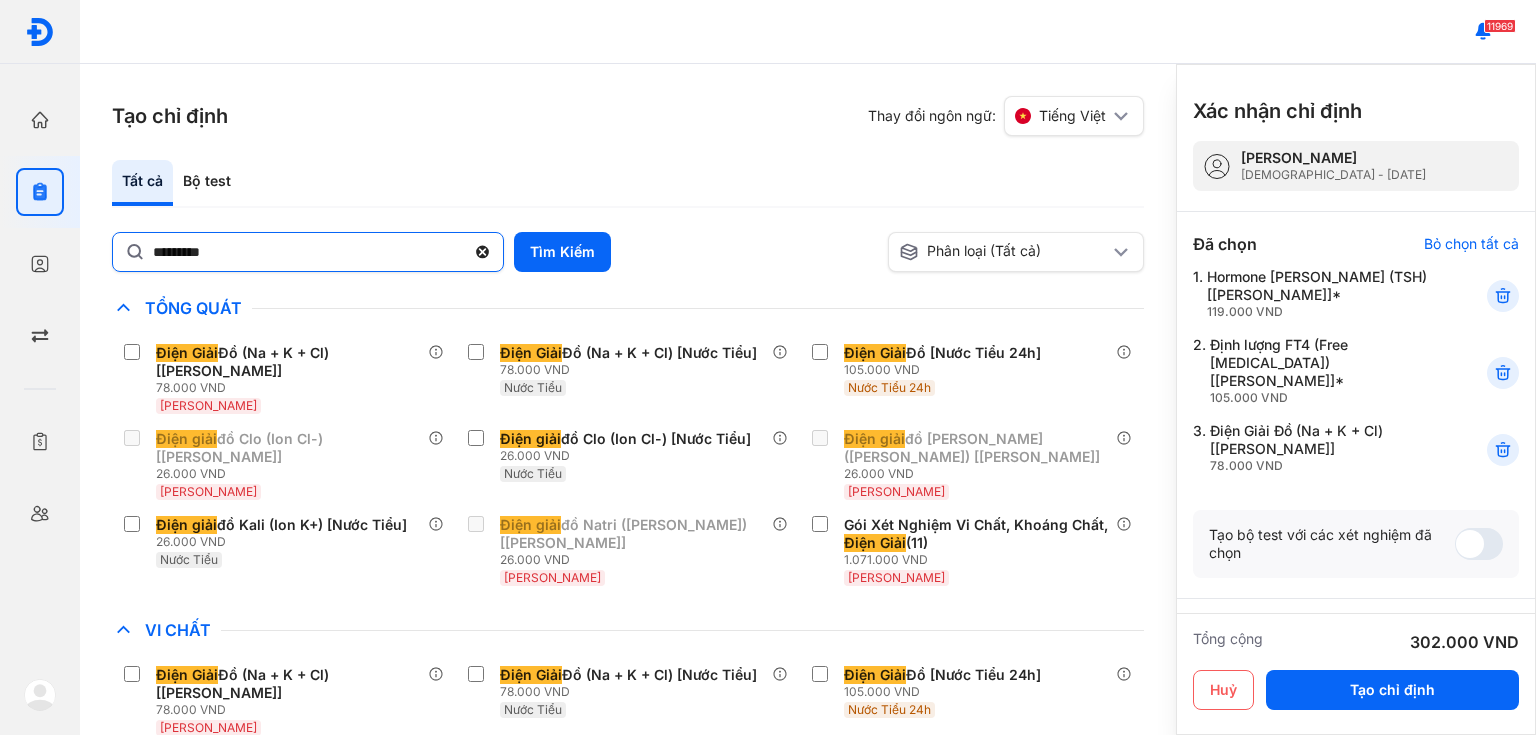 click 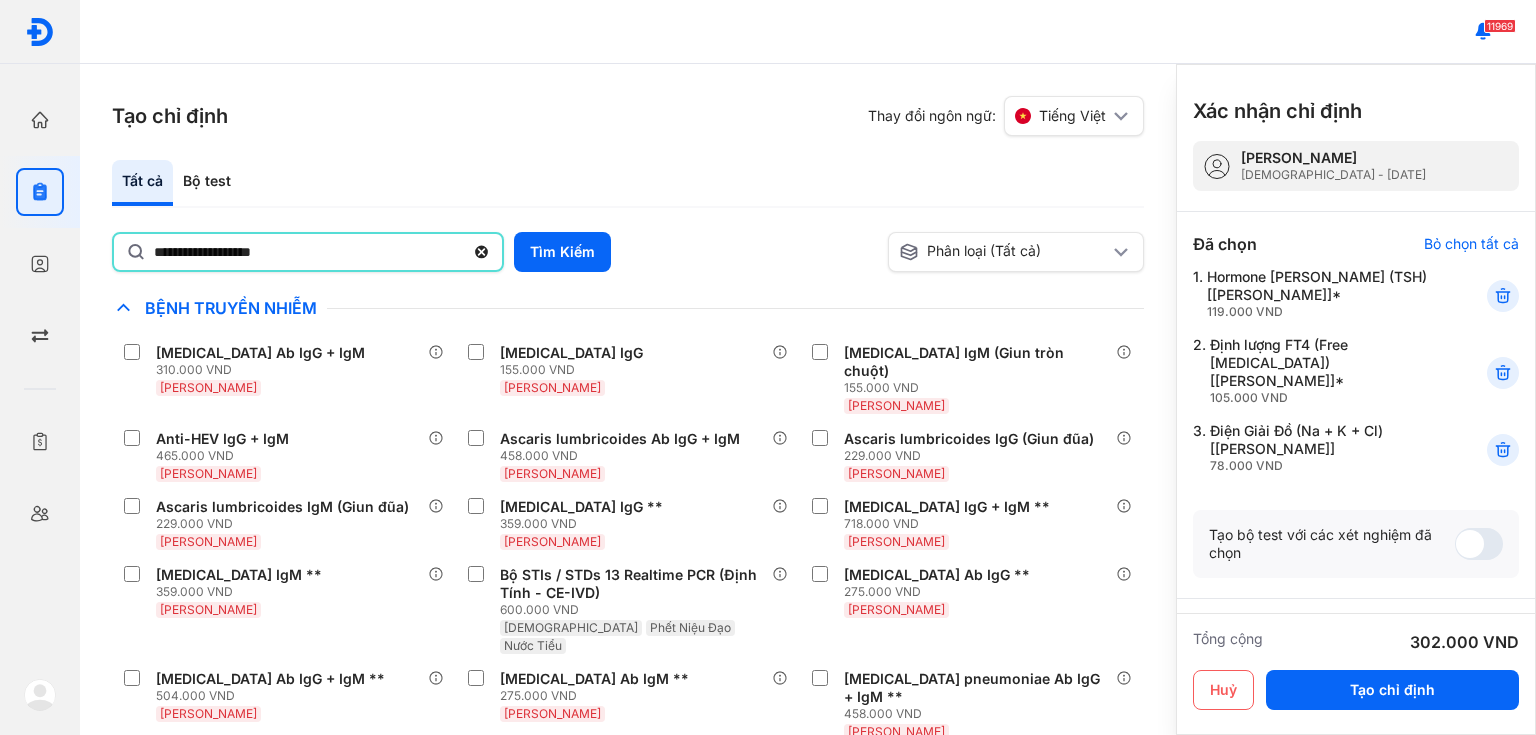 type on "**********" 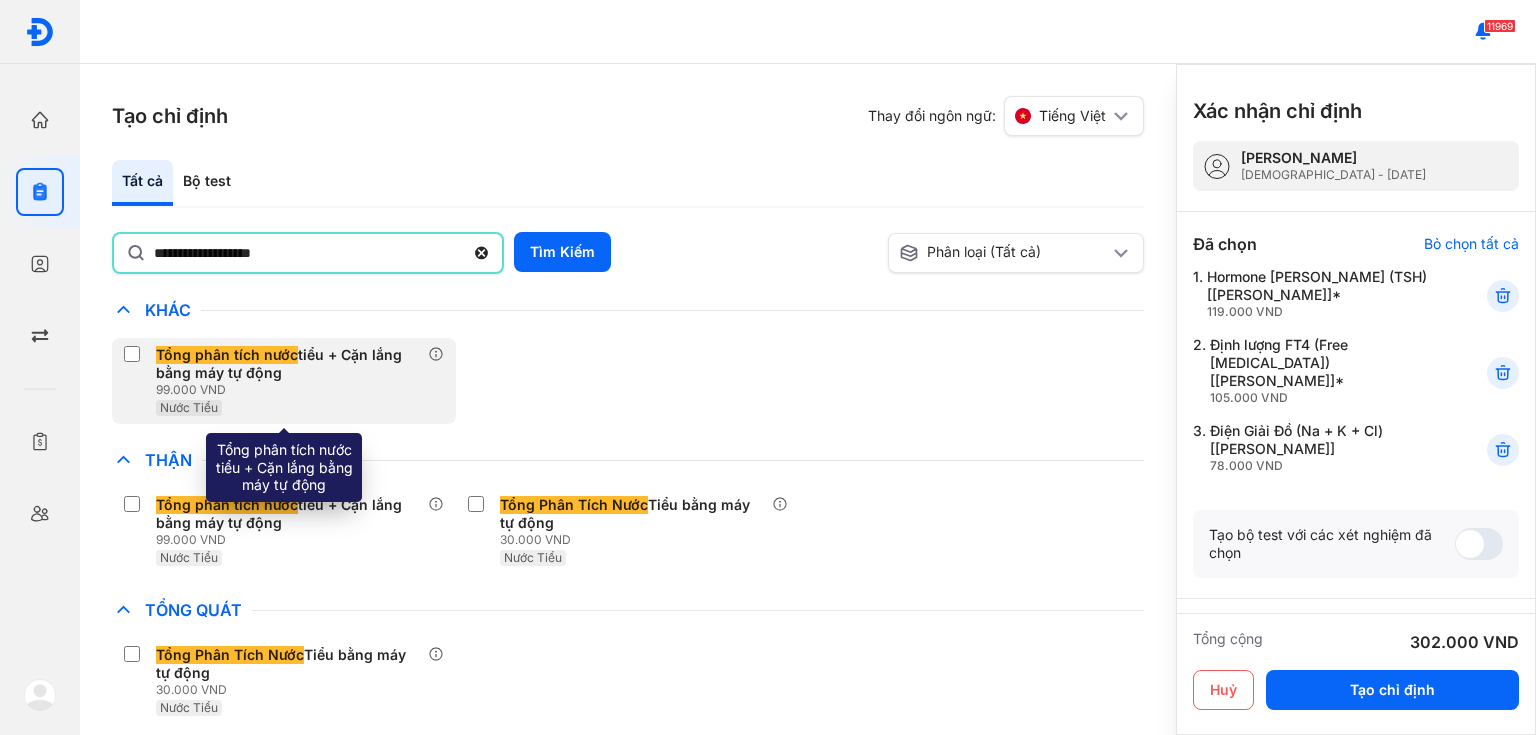 click on "99.000 VND" at bounding box center [292, 390] 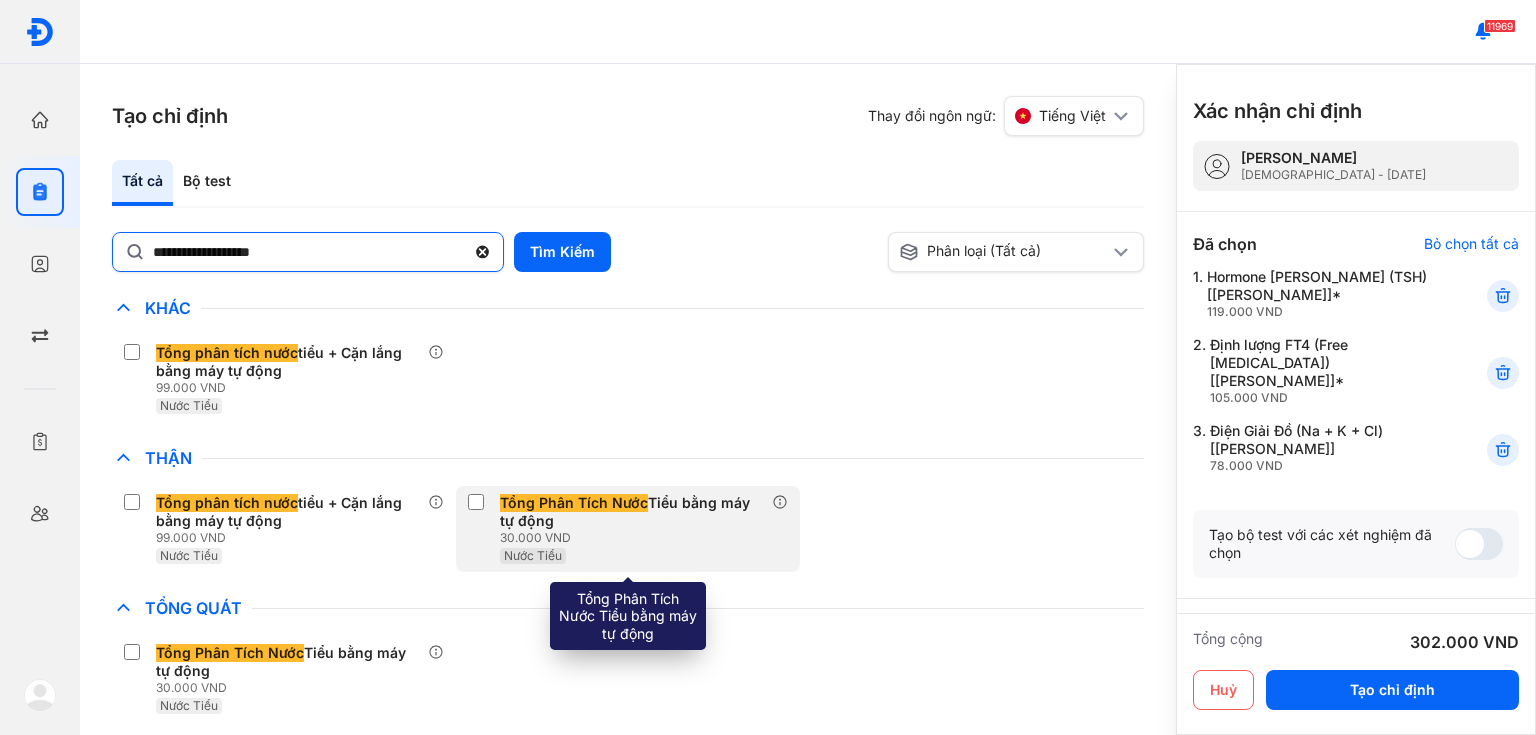 click on "30.000 VND" at bounding box center (636, 538) 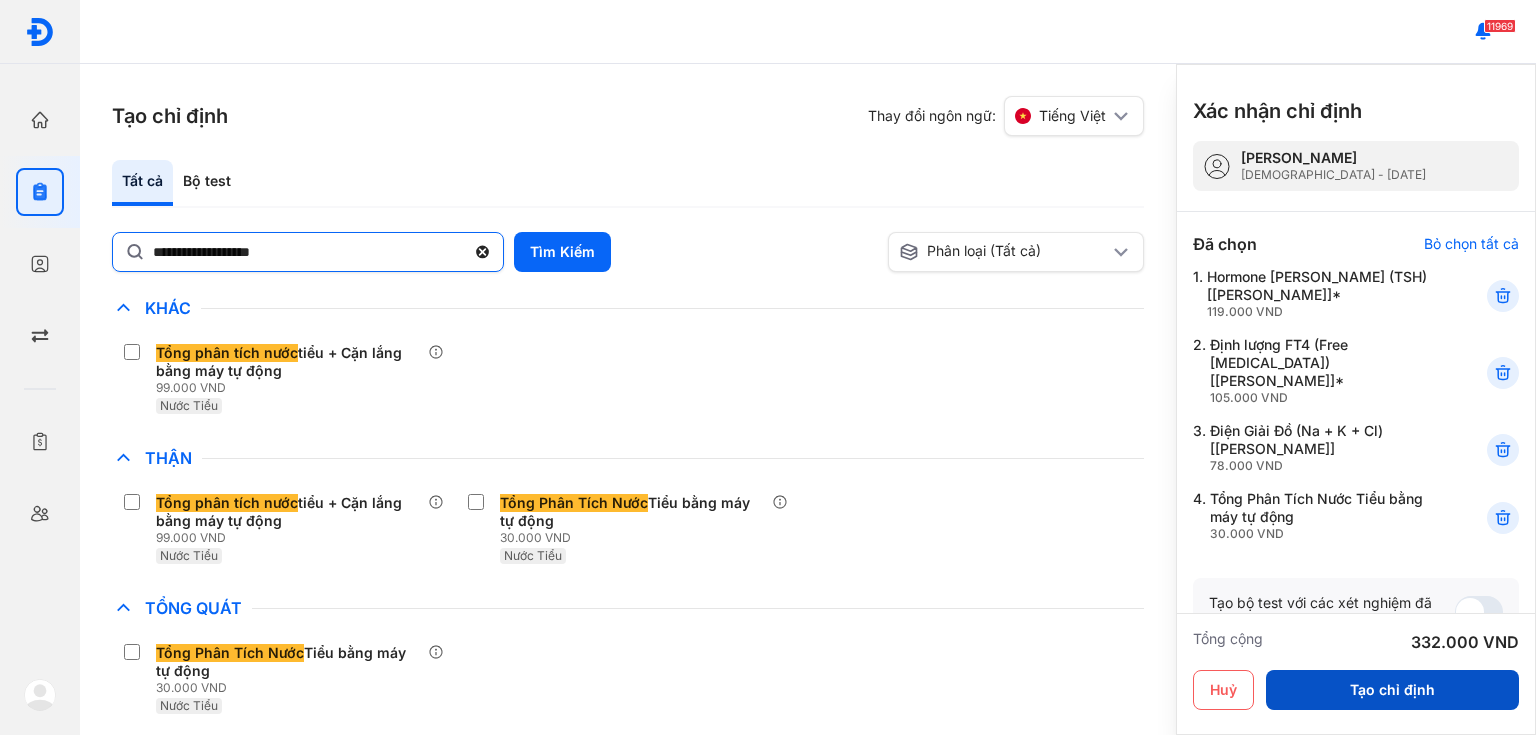 click on "Tạo chỉ định" at bounding box center (1392, 690) 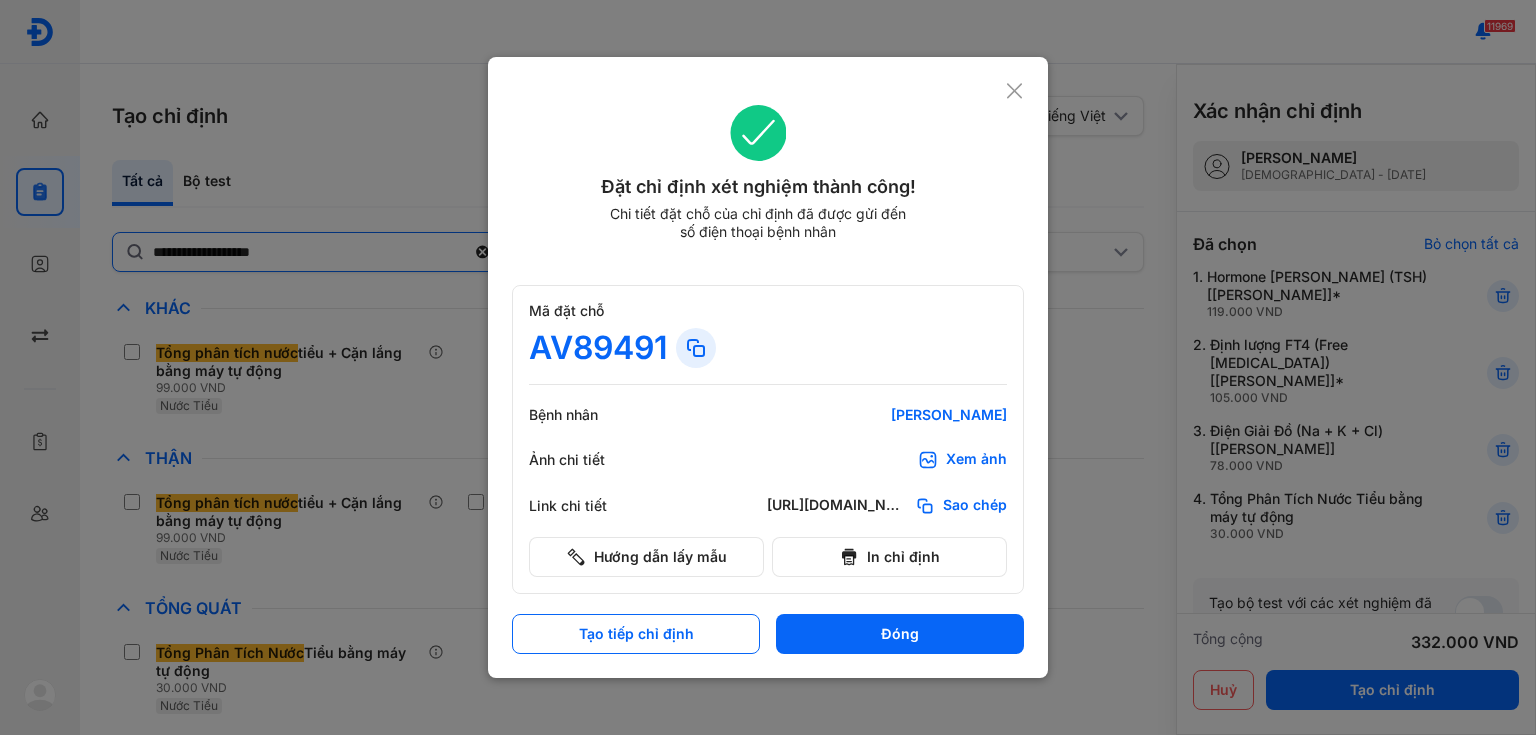 click on "Xem ảnh" at bounding box center (976, 460) 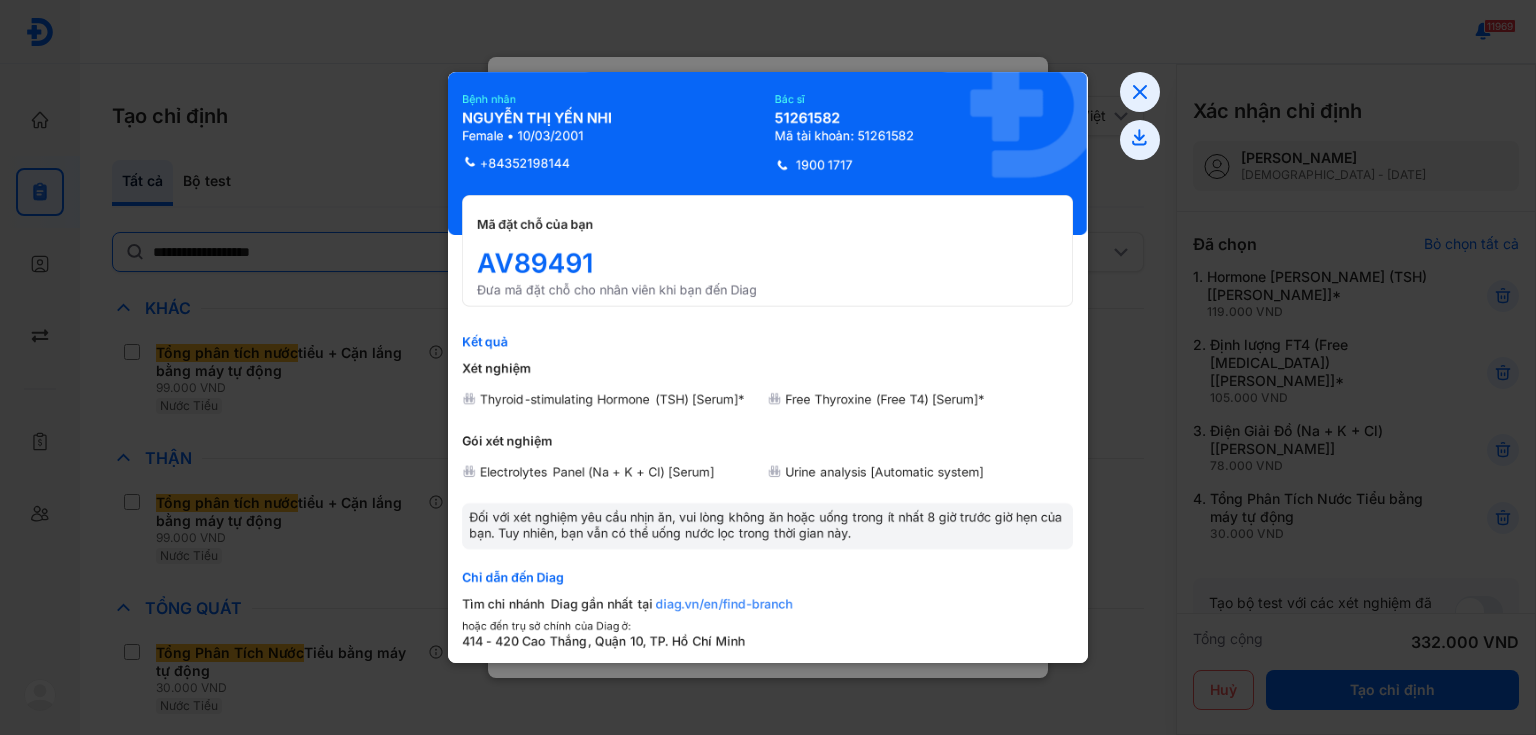 click at bounding box center (768, 367) 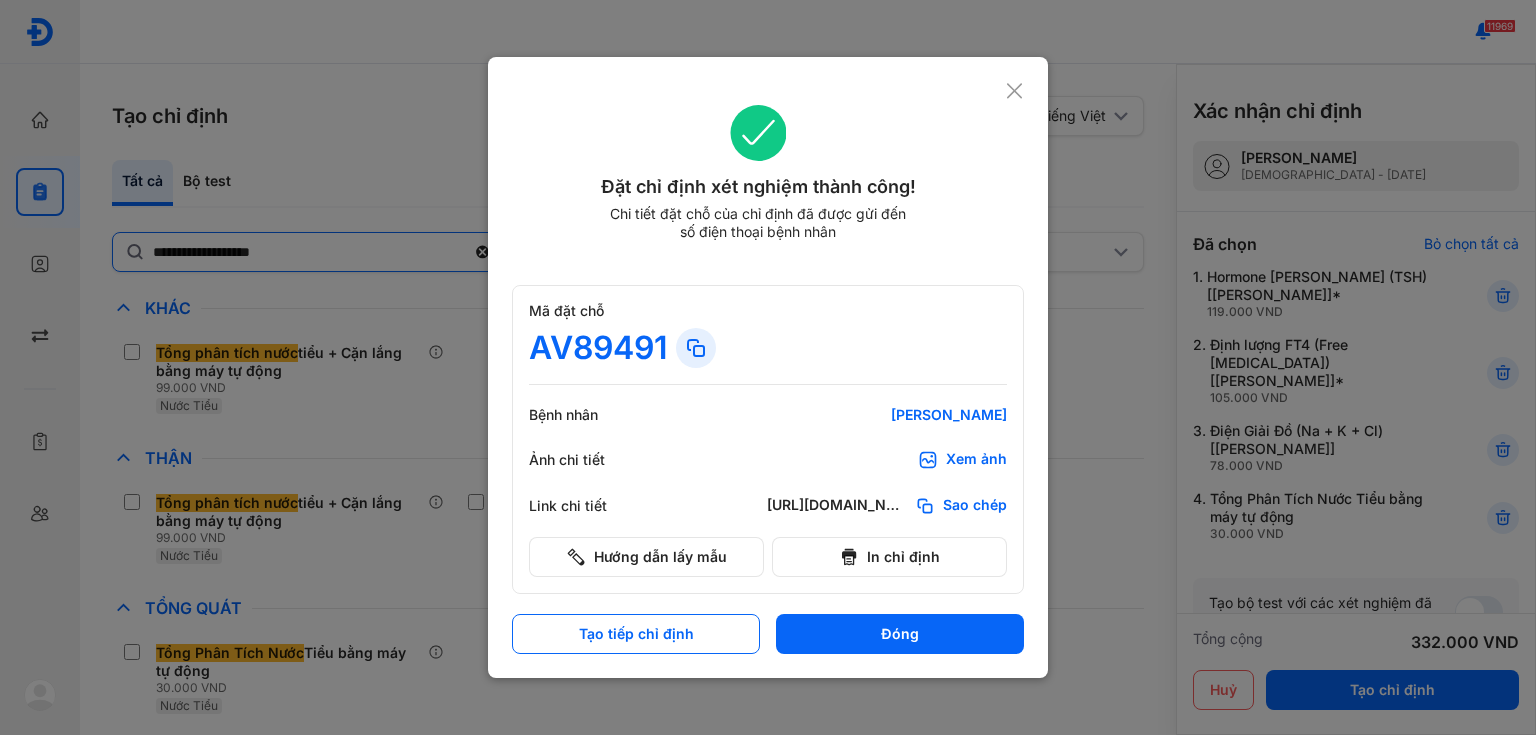 click at bounding box center [768, 367] 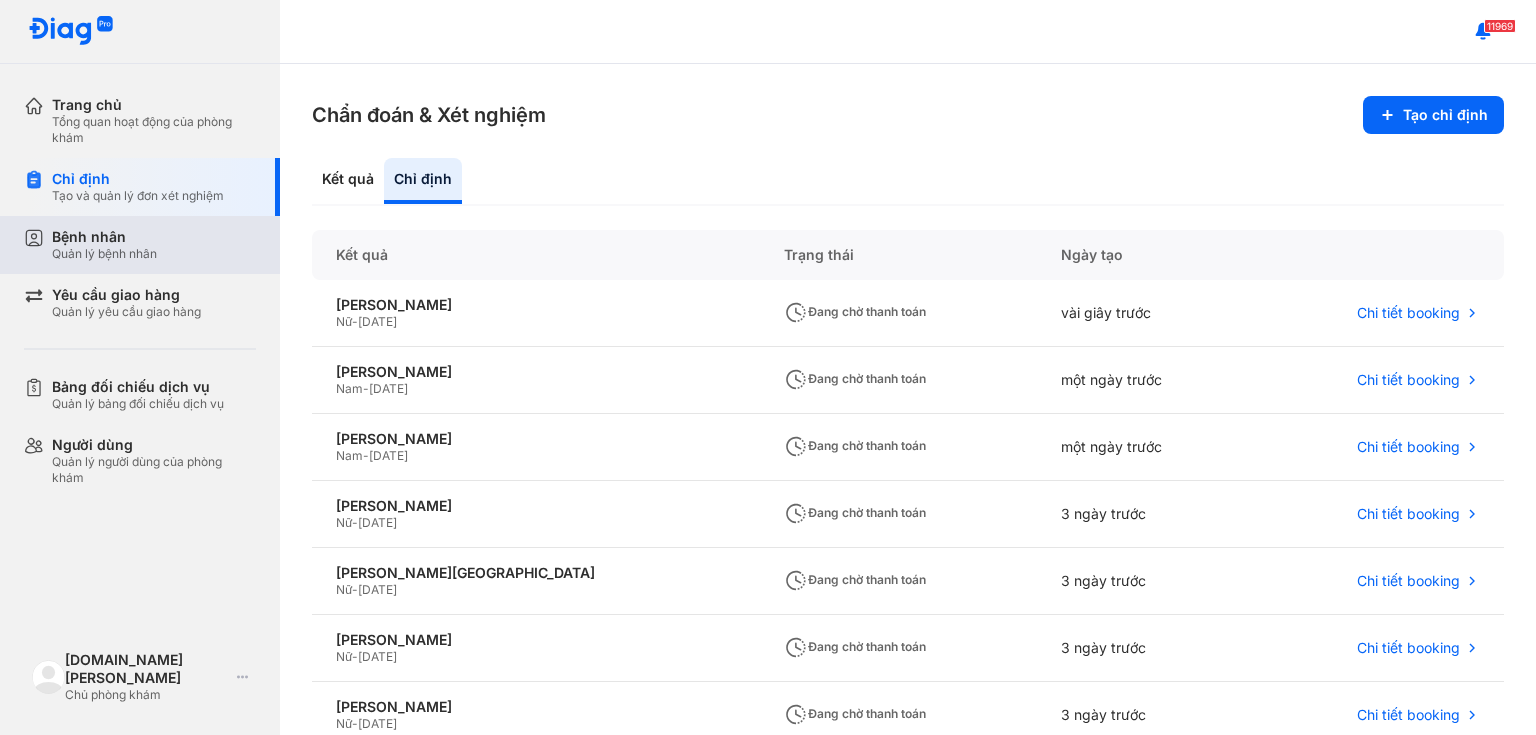 click on "Quản lý bệnh nhân" at bounding box center (104, 254) 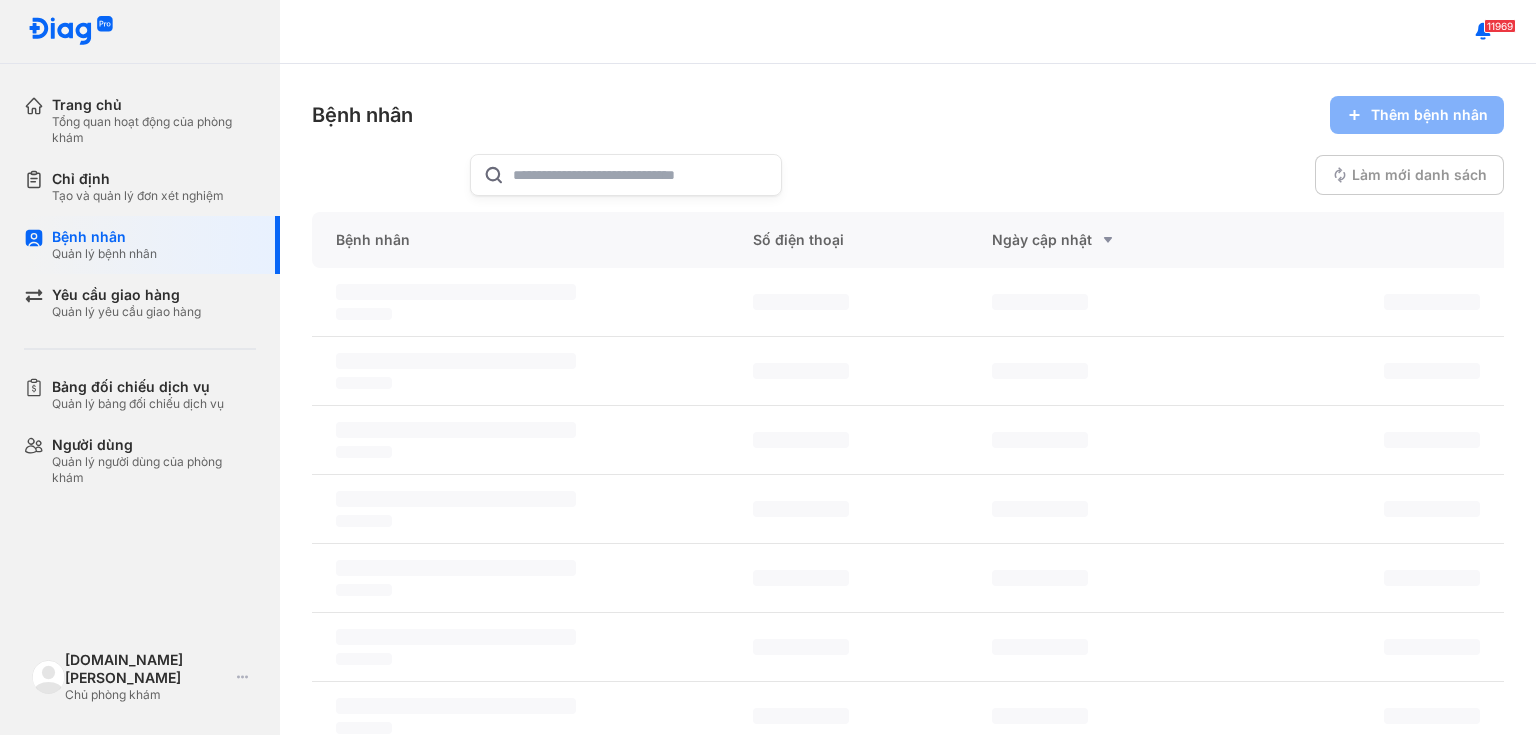 click 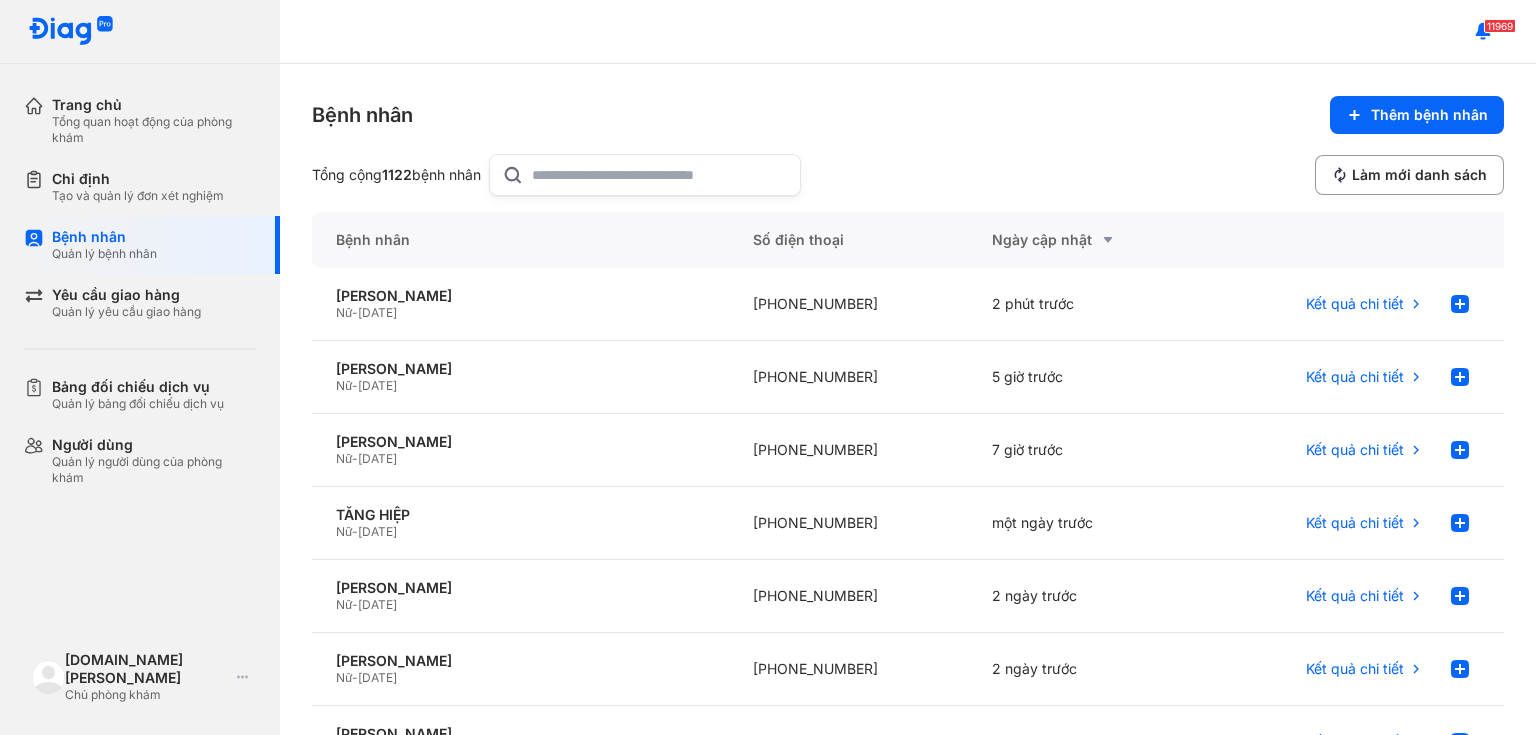 paste on "**********" 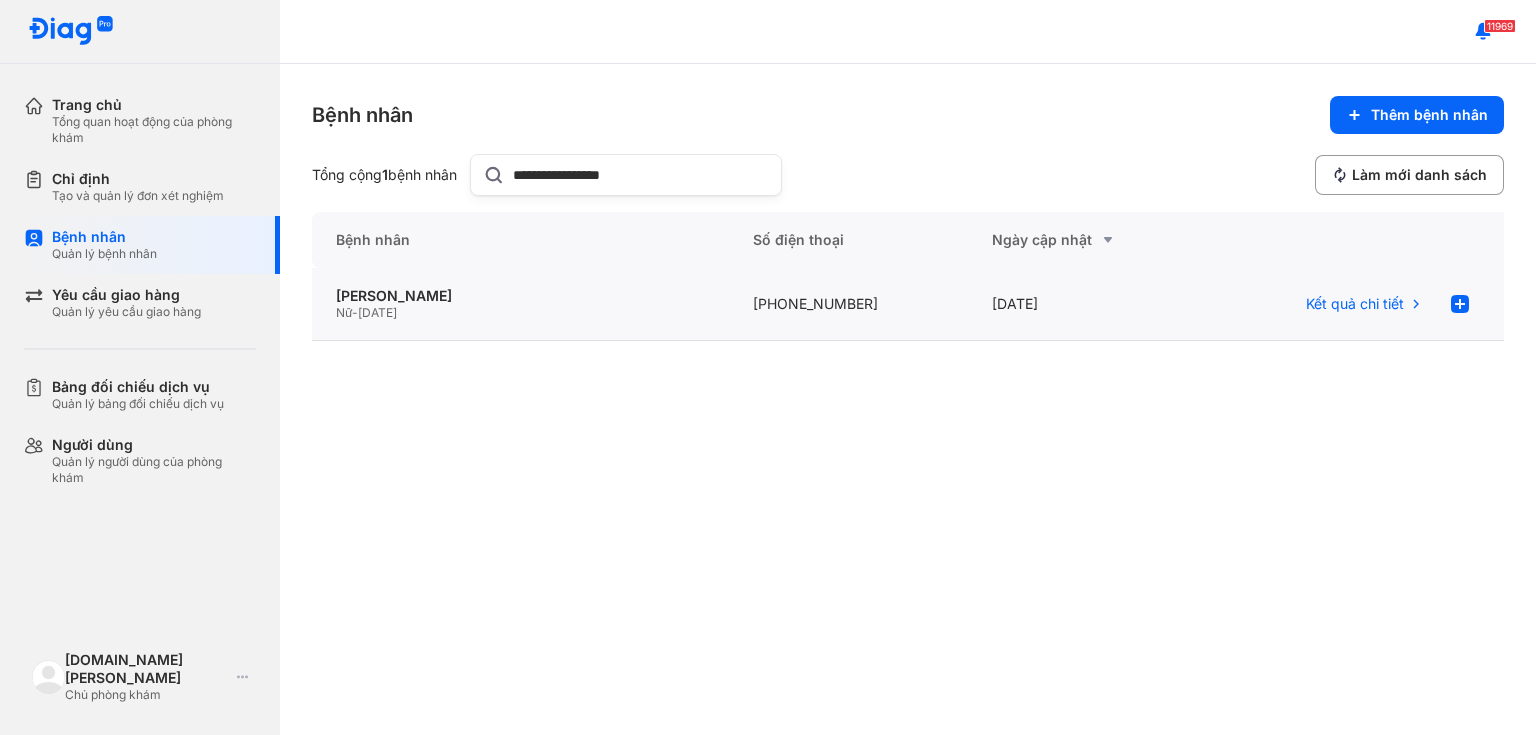 type on "**********" 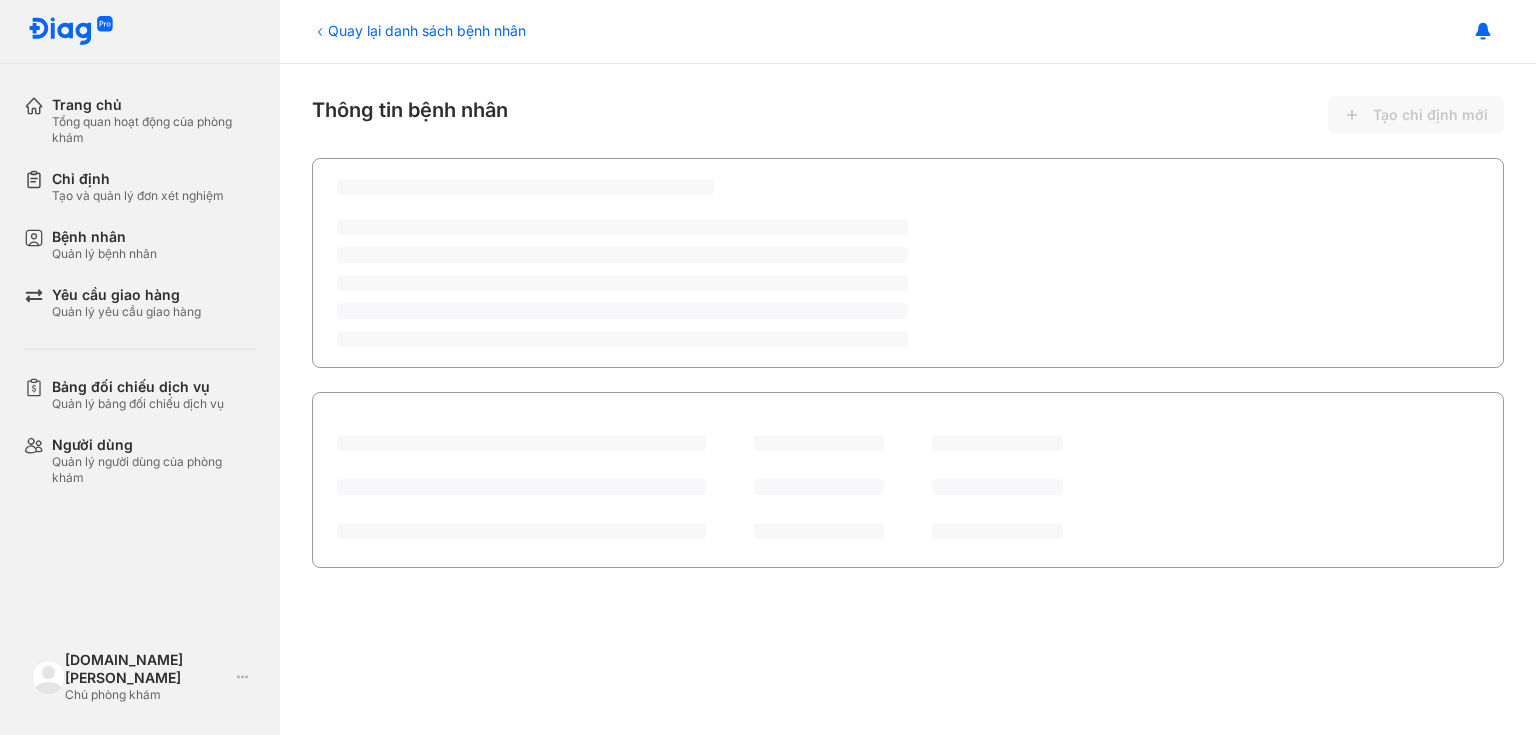 scroll, scrollTop: 0, scrollLeft: 0, axis: both 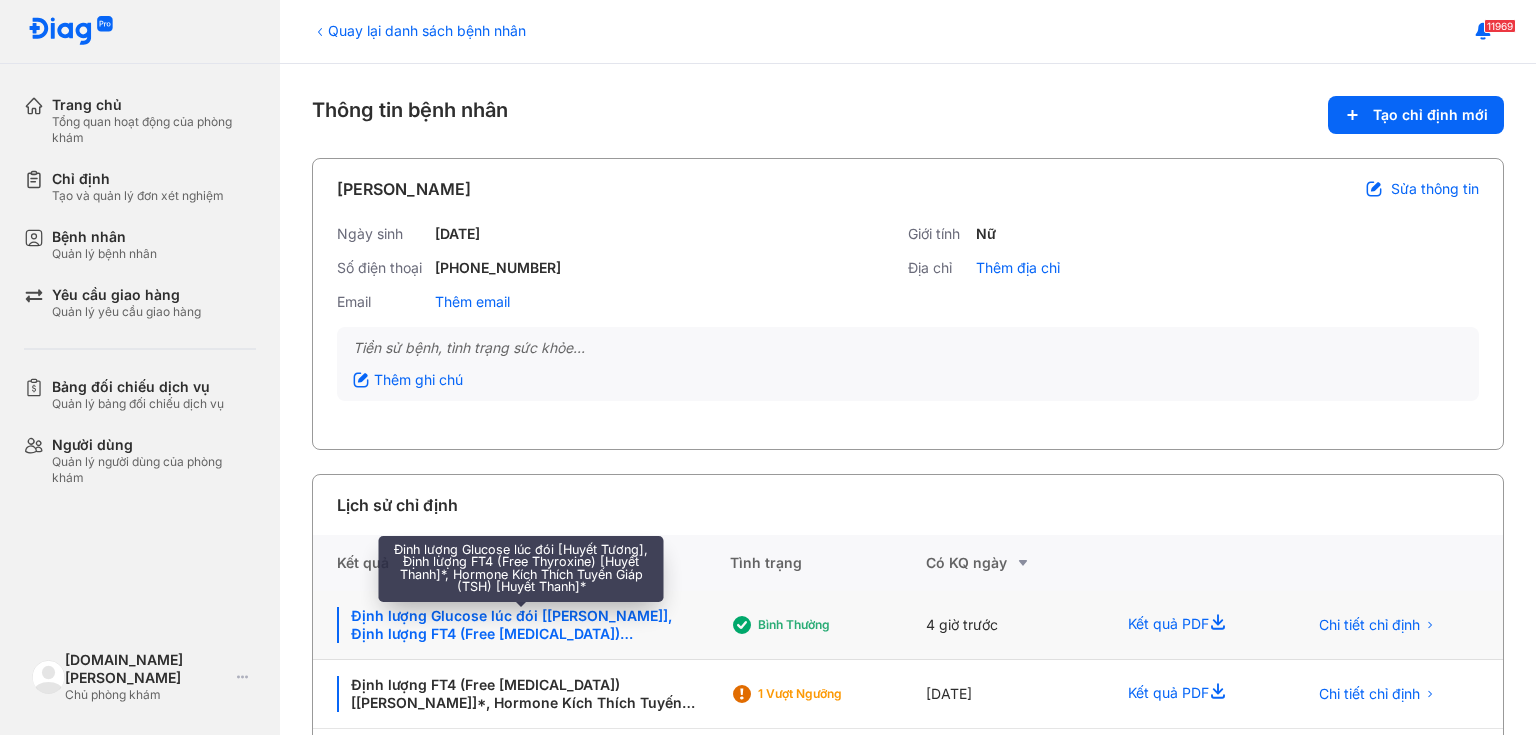 click on "Định lượng Glucose lúc đói [Huyết Tương], Định lượng FT4 (Free Thyroxine) [Huyết Thanh]*, Hormone Kích Thích Tuyến Giáp (TSH) [Huyết Thanh]*" 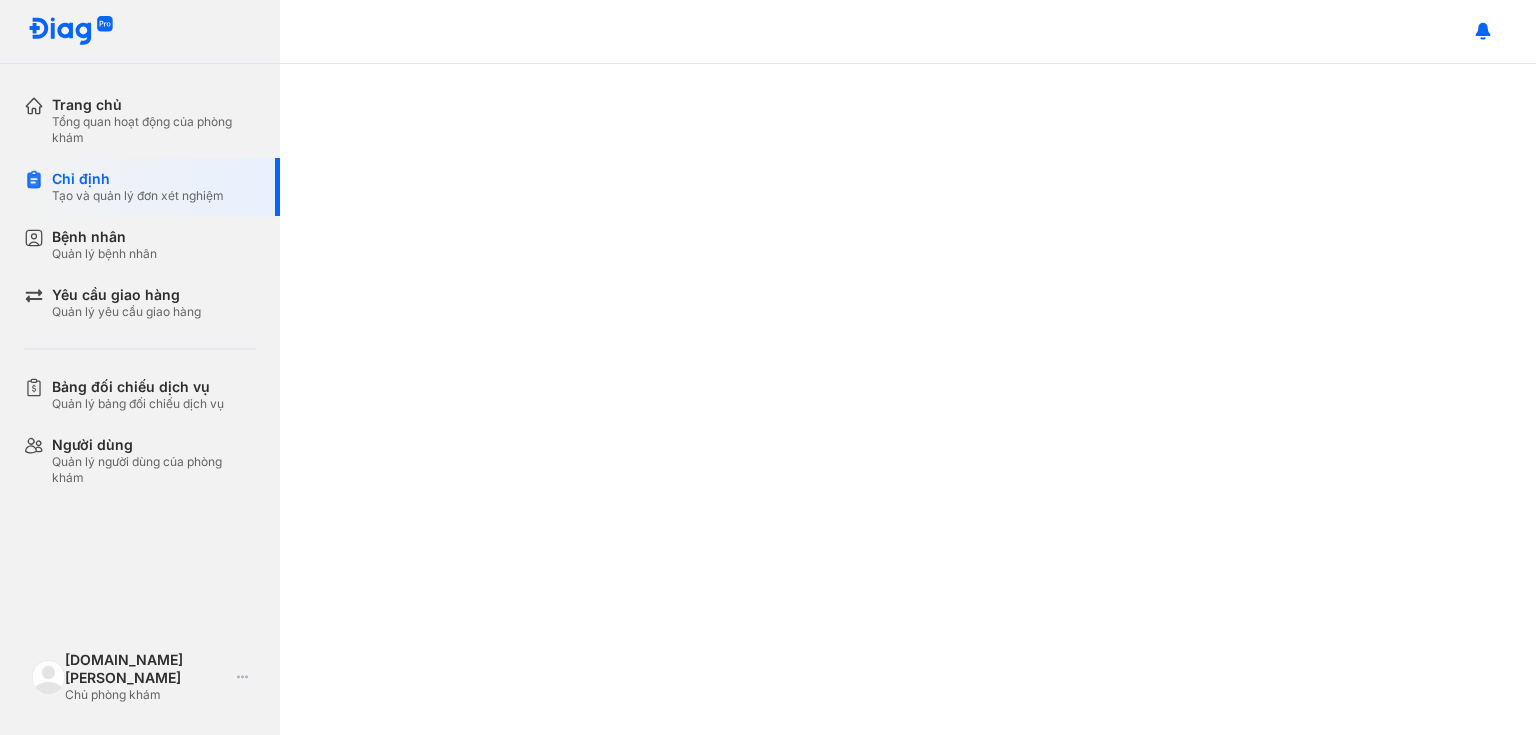 scroll, scrollTop: 0, scrollLeft: 0, axis: both 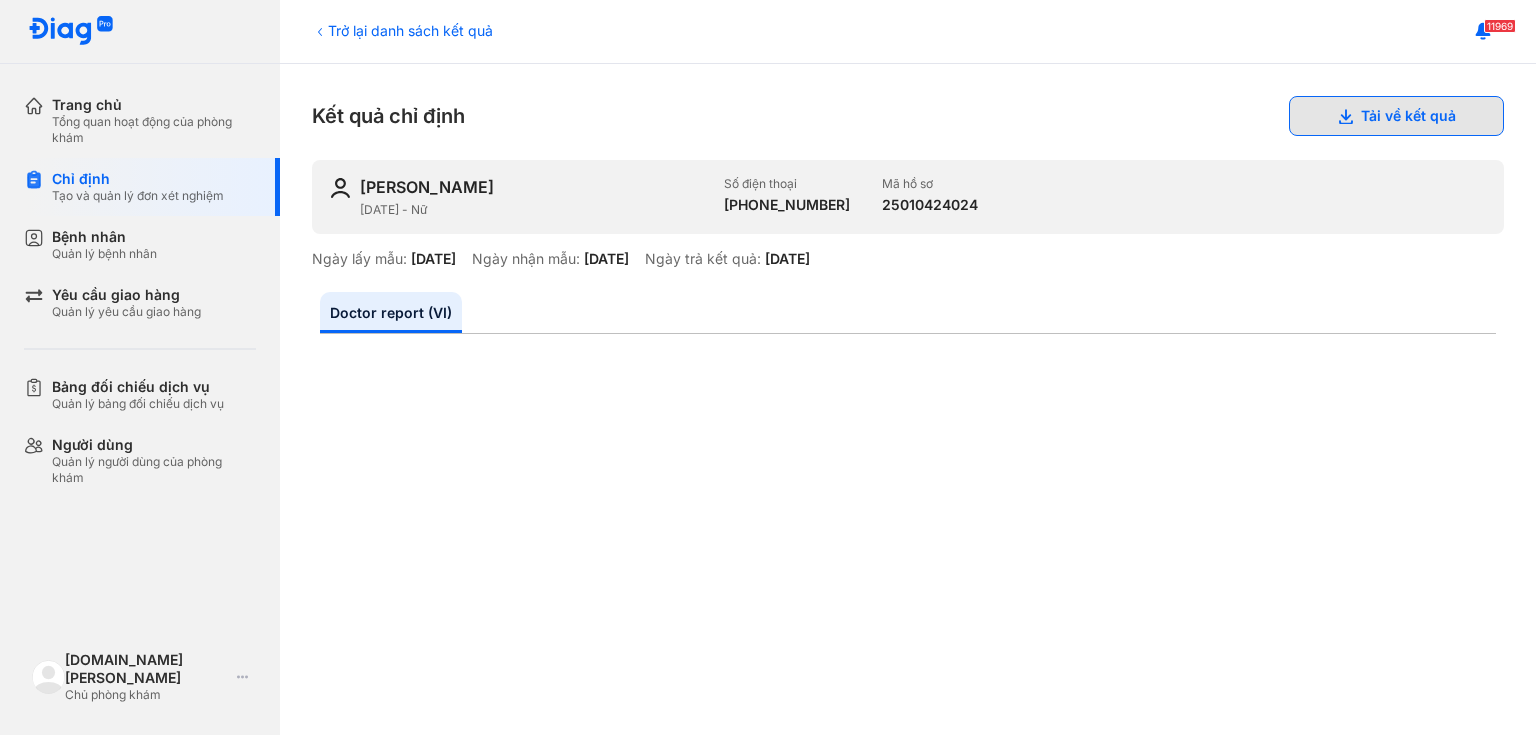 click on "Tải về kết quả" at bounding box center [1396, 116] 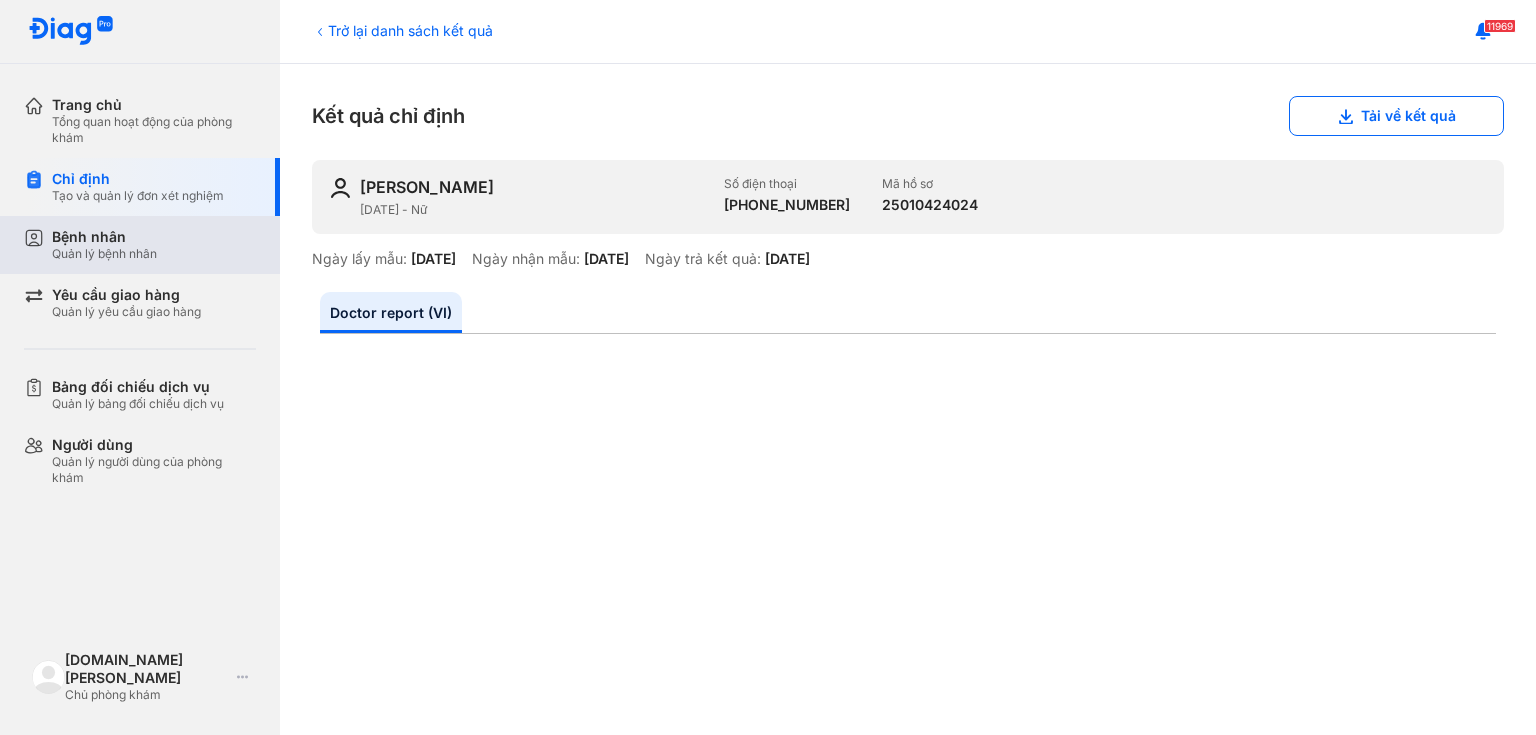 click 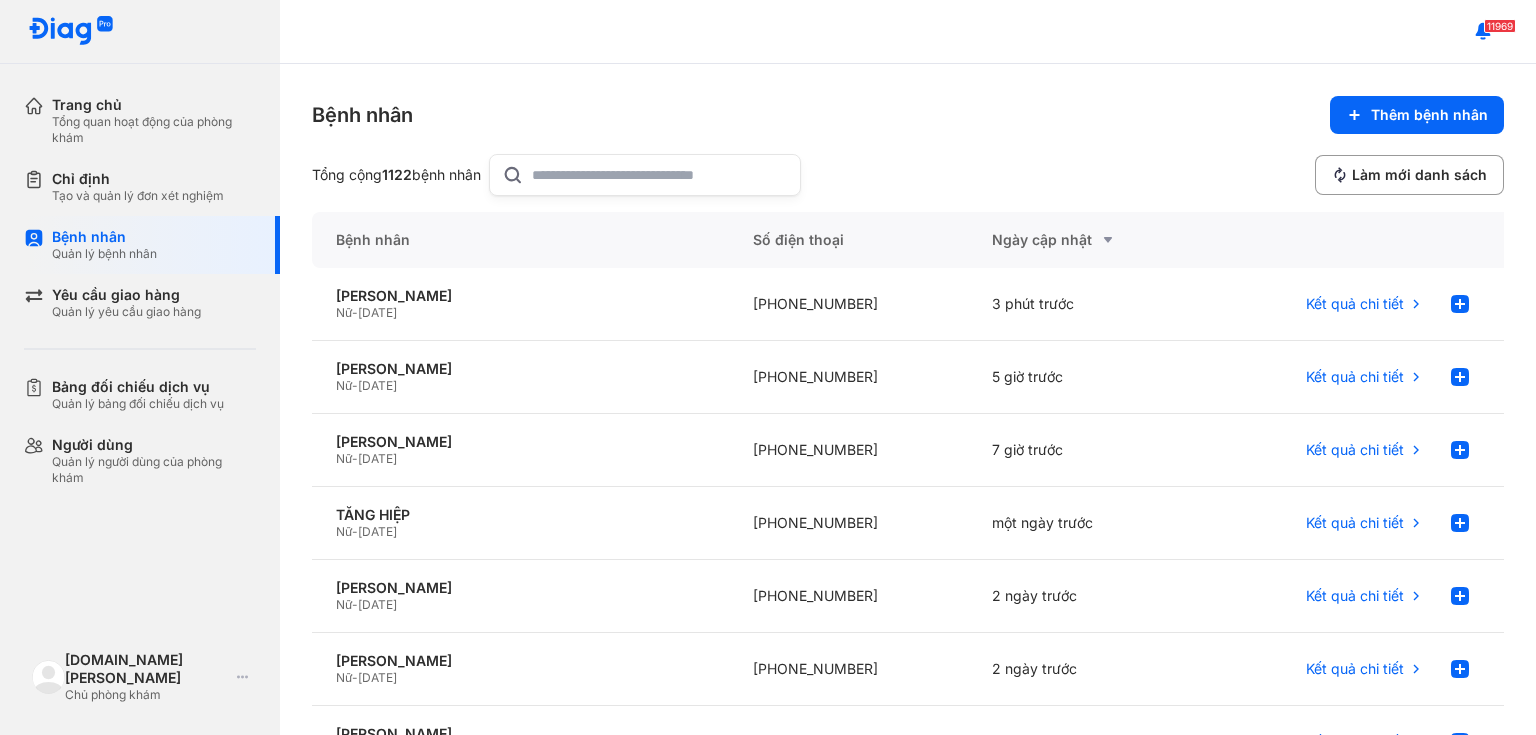 scroll, scrollTop: 0, scrollLeft: 0, axis: both 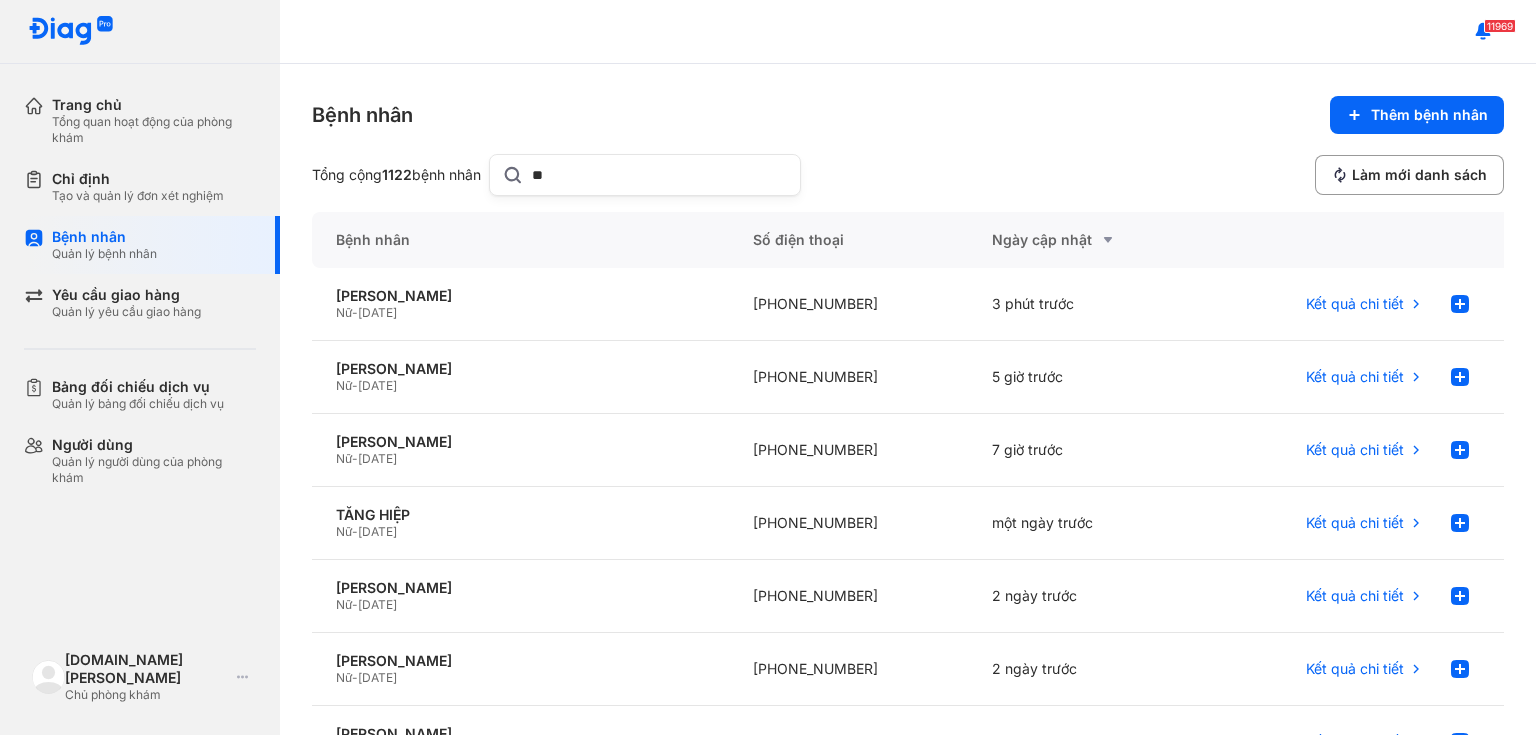 type on "*" 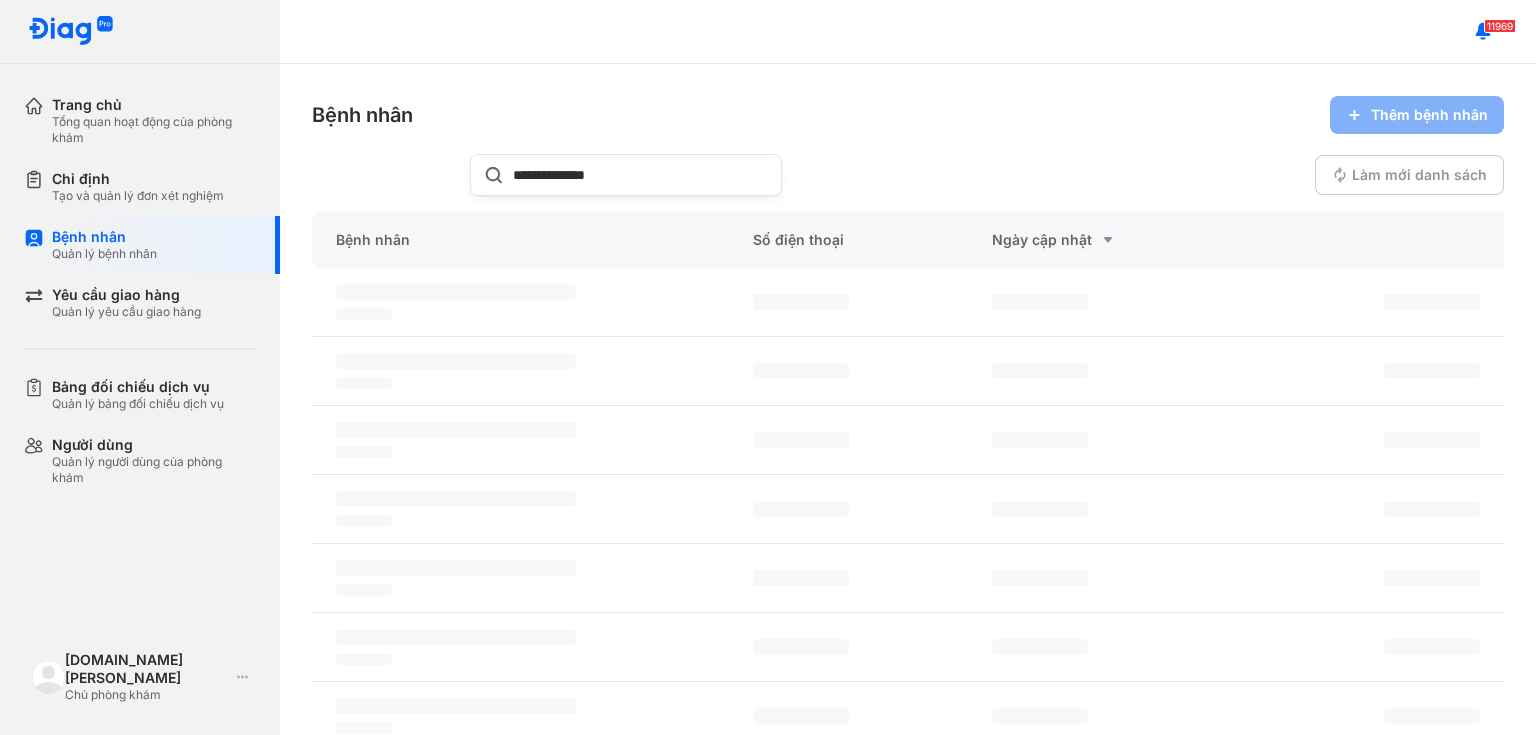 type on "**********" 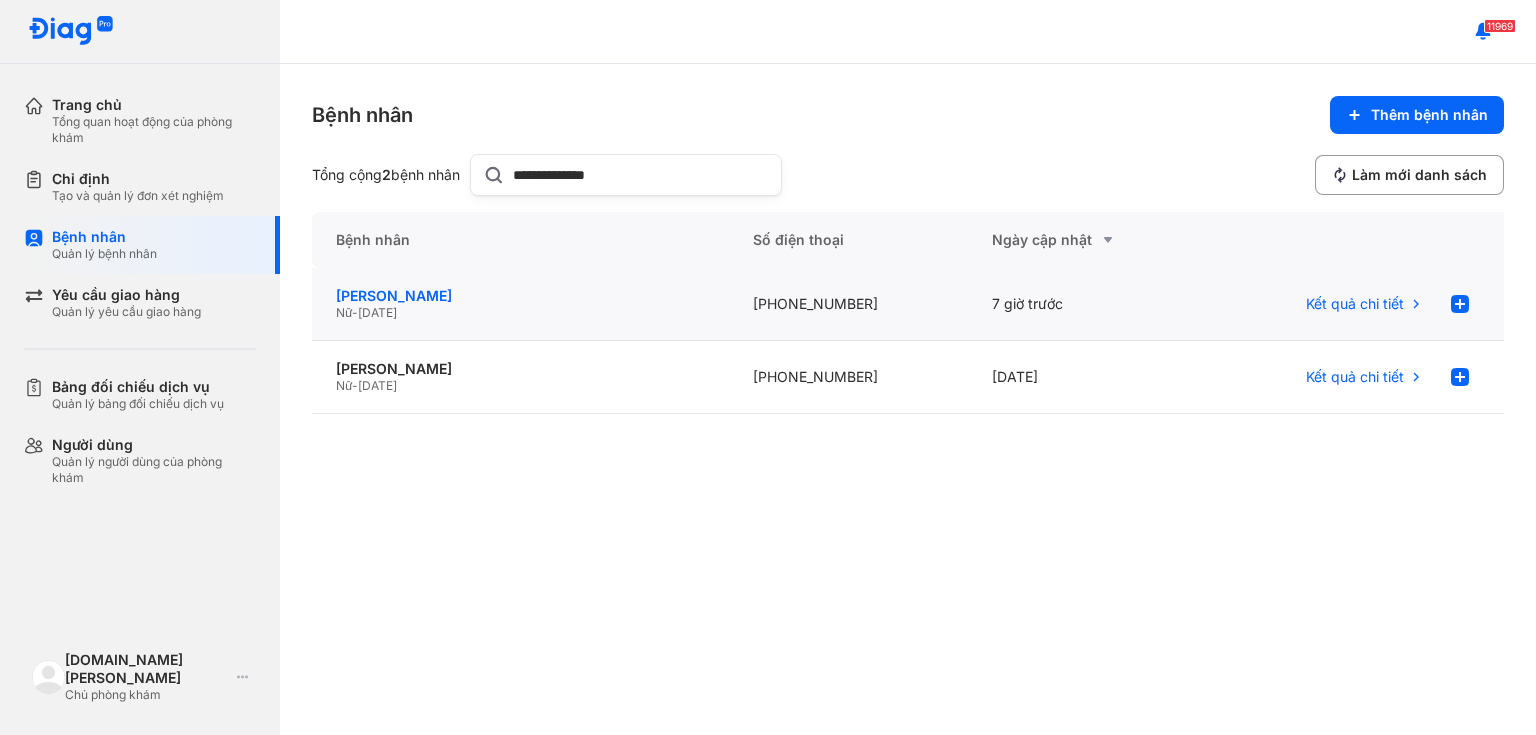 click on "HOÀNG THỊ HIẾU" 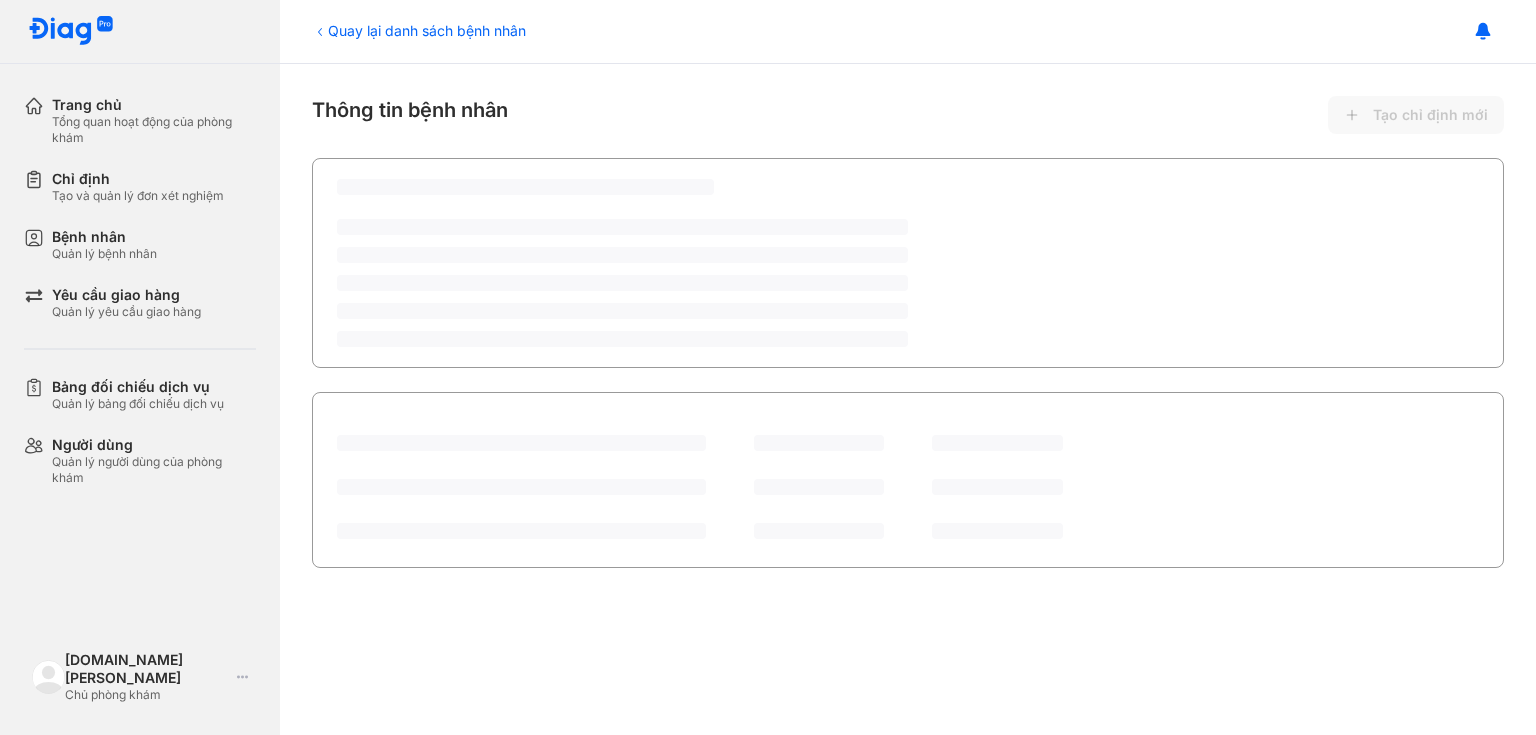 scroll, scrollTop: 0, scrollLeft: 0, axis: both 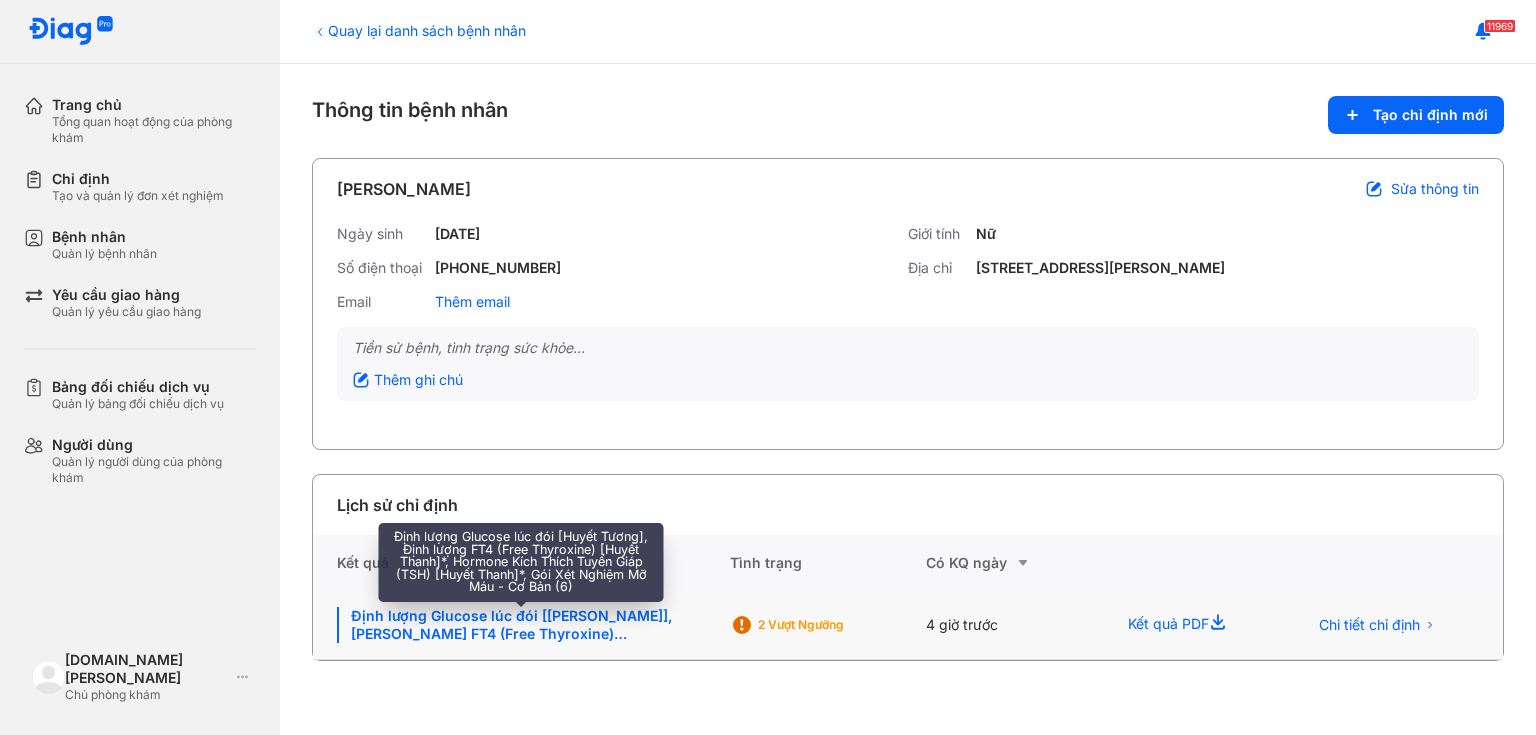click on "Định lượng Glucose lúc đói [Huyết Tương], Định lượng FT4 (Free Thyroxine) [Huyết Thanh]*, Hormone Kích Thích Tuyến Giáp (TSH) [Huyết Thanh]*, Gói Xét Nghiệm Mỡ Máu - Cơ Bản (6)" 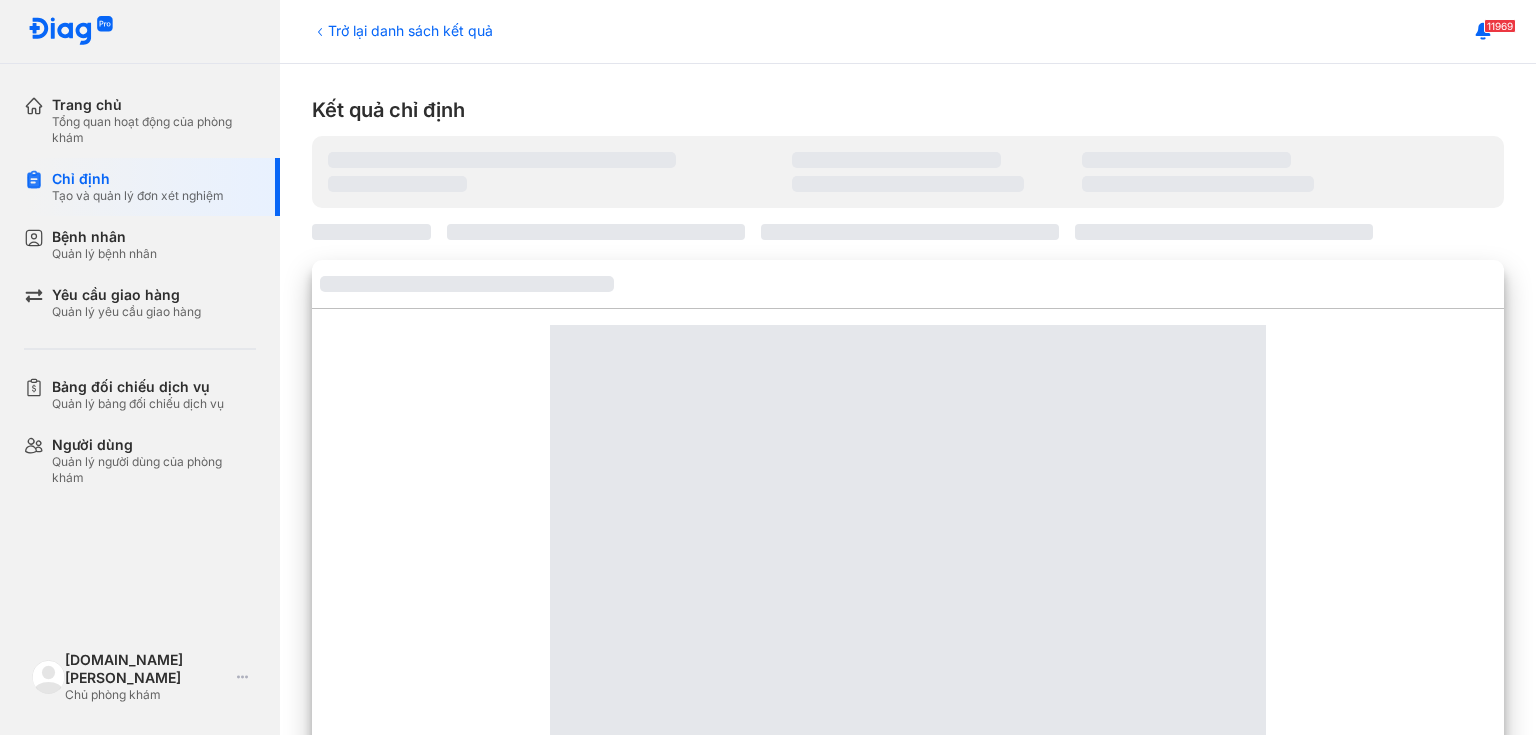 scroll, scrollTop: 0, scrollLeft: 0, axis: both 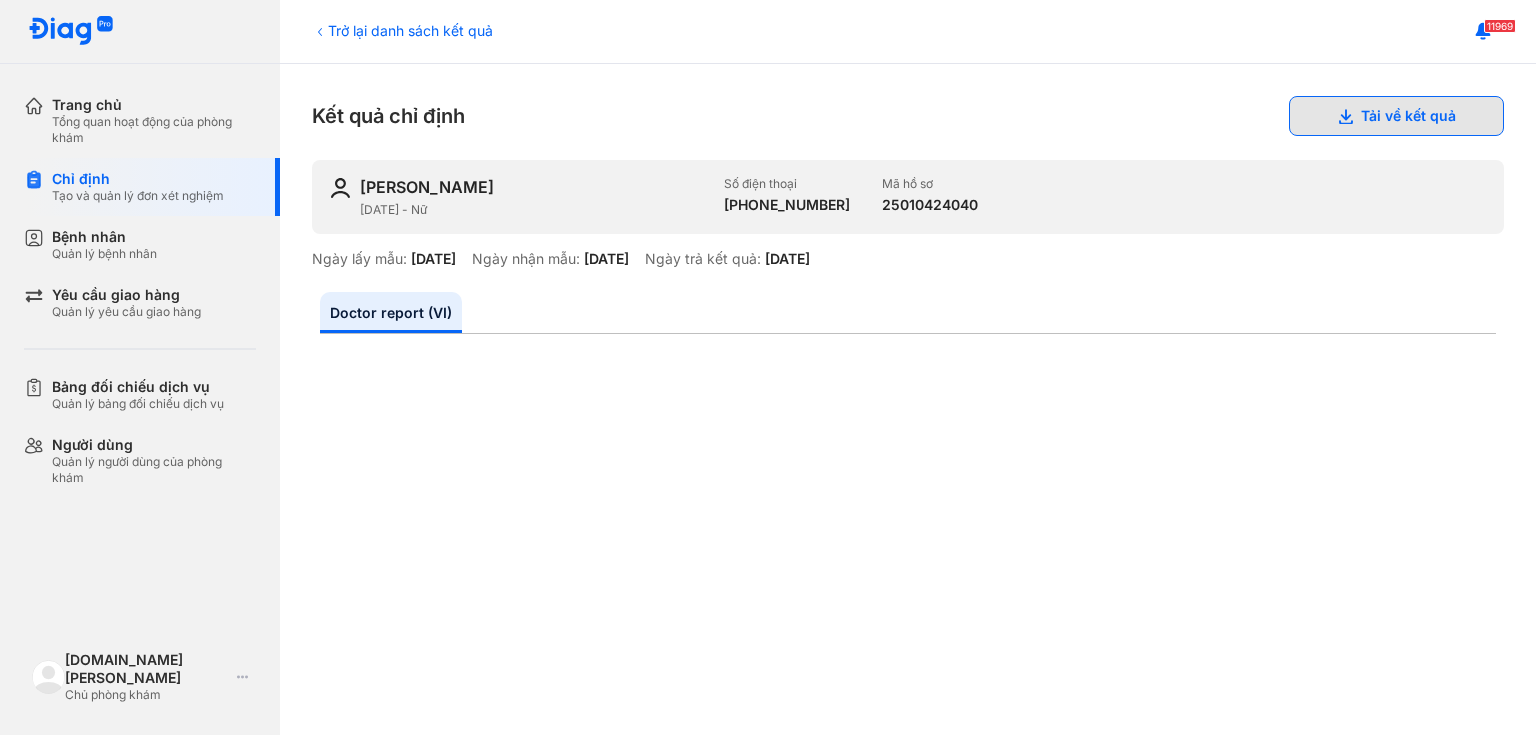 click on "Tải về kết quả" at bounding box center (1396, 116) 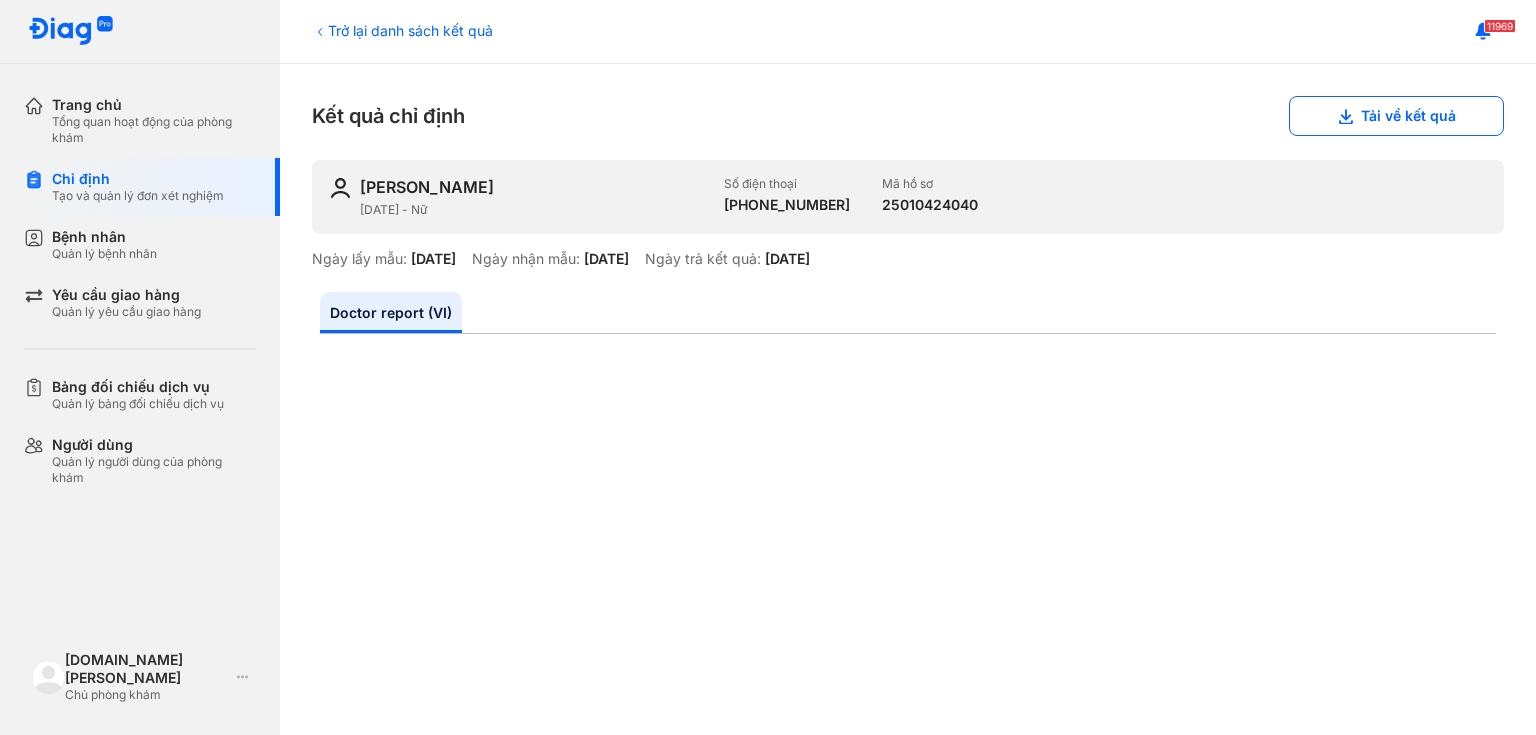 click on "Trở lại danh sách kết quả" at bounding box center (402, 30) 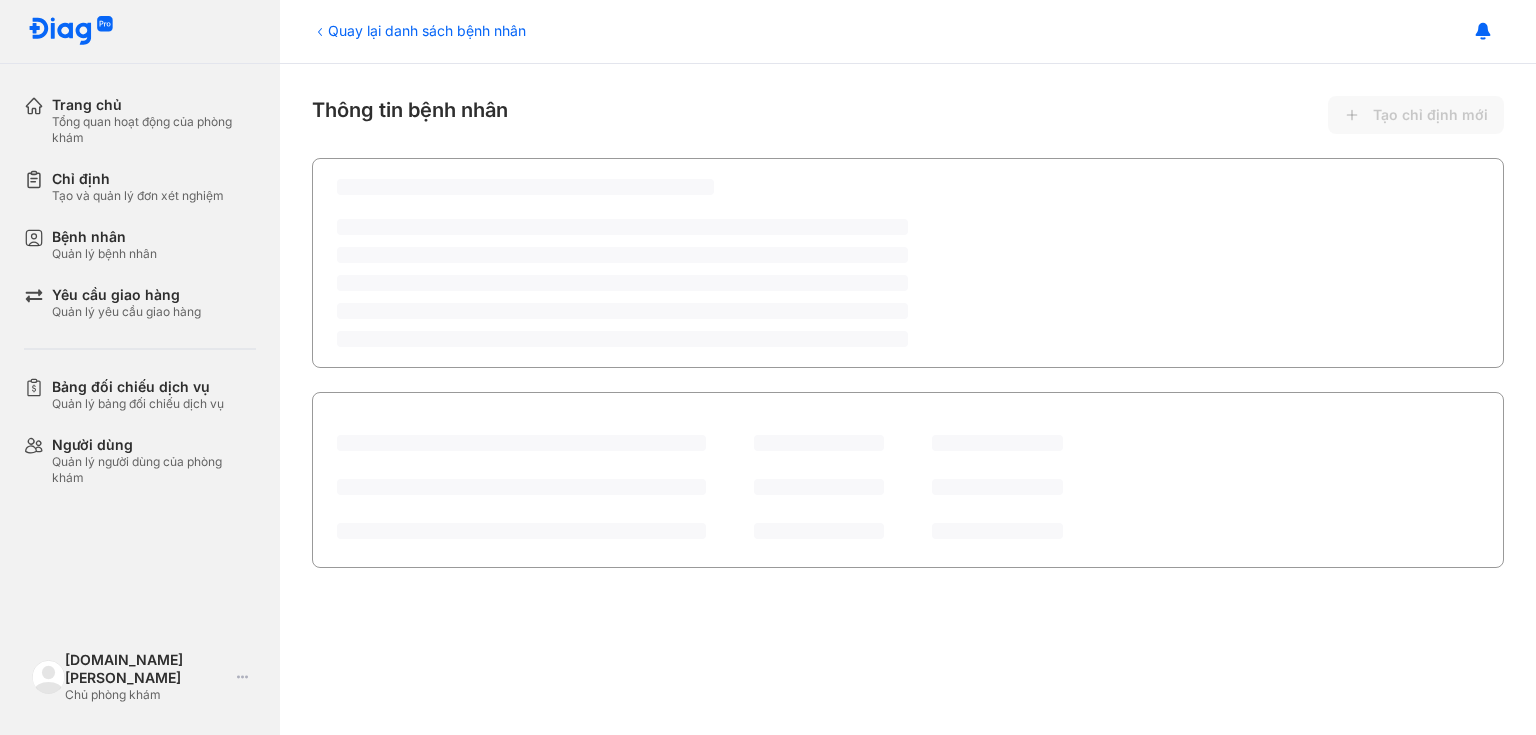 scroll, scrollTop: 0, scrollLeft: 0, axis: both 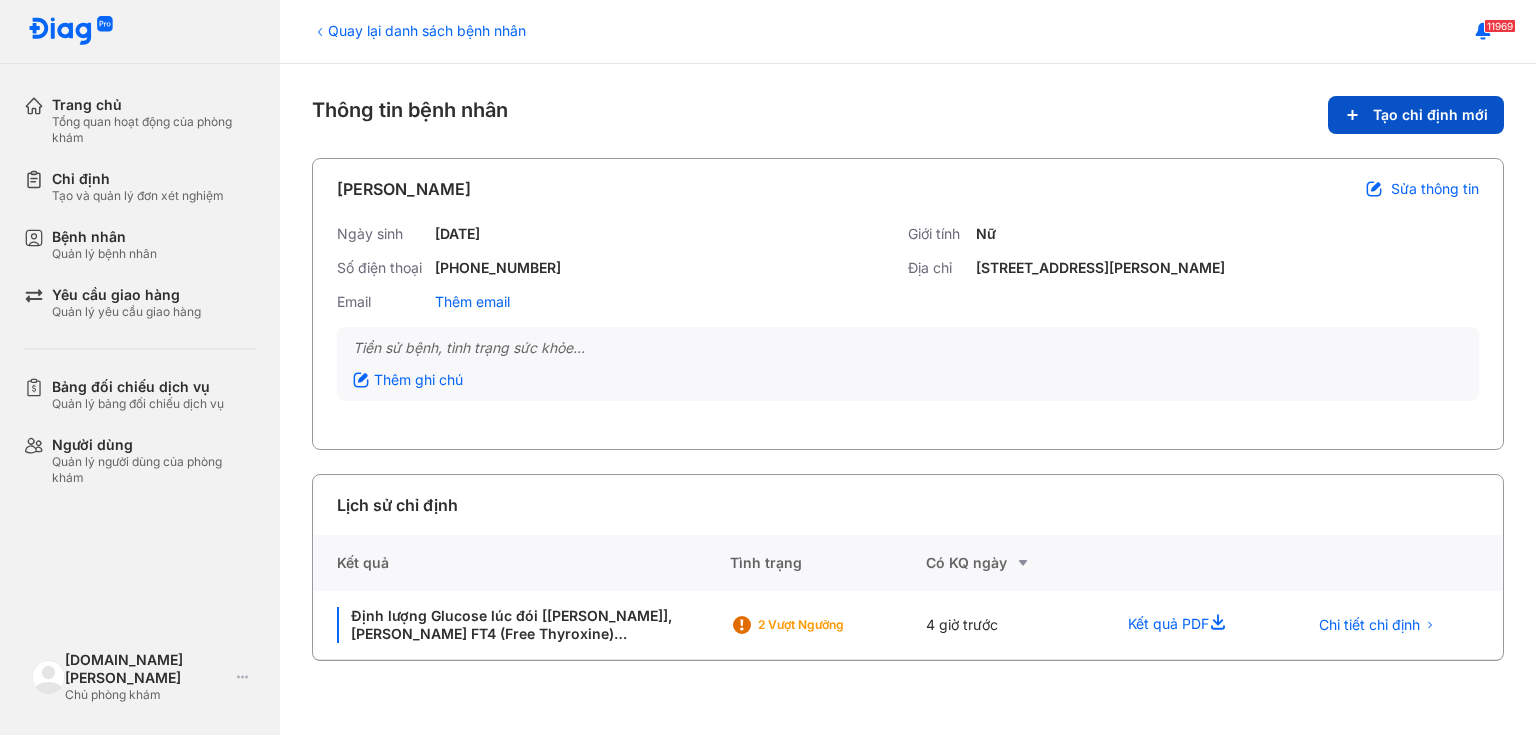 click on "Tạo chỉ định mới" 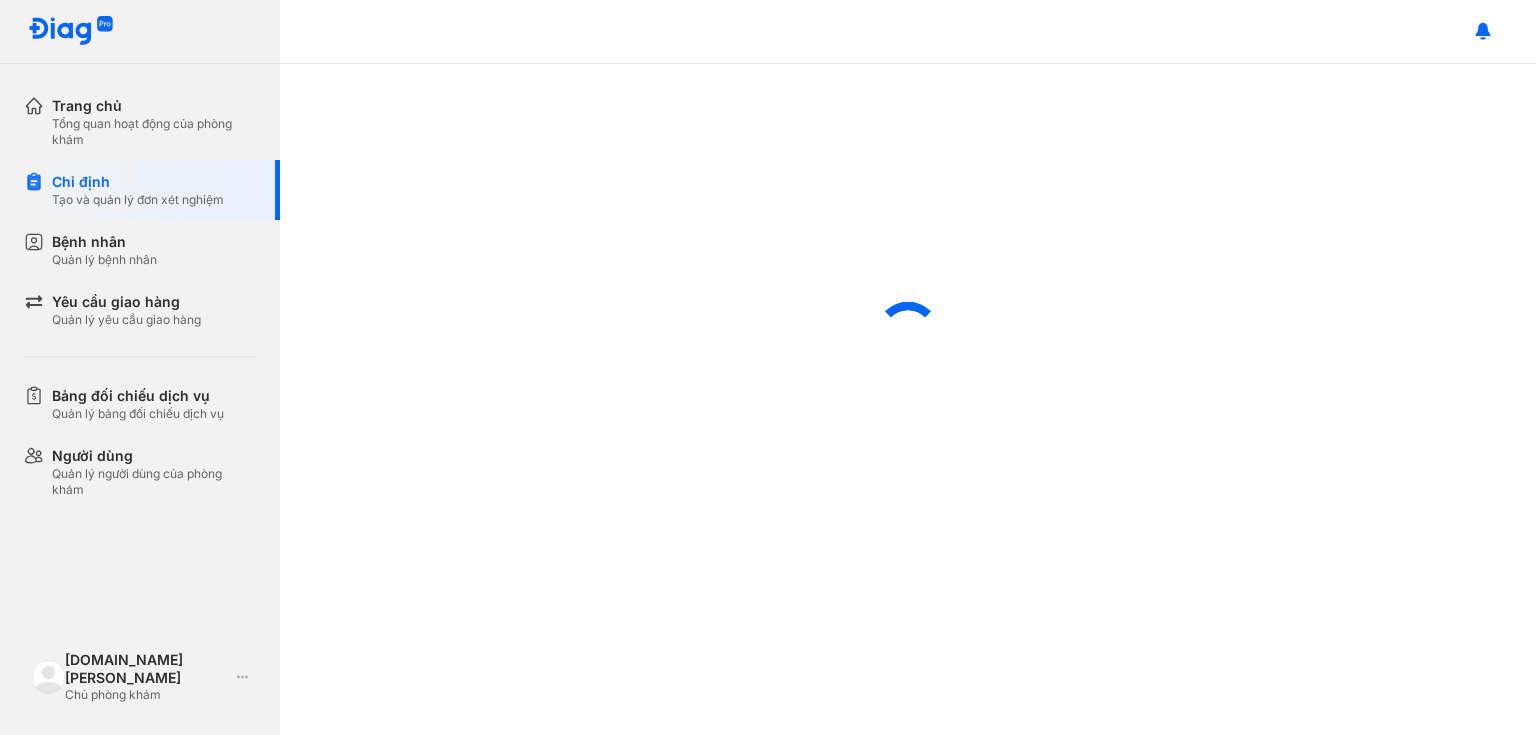 scroll, scrollTop: 0, scrollLeft: 0, axis: both 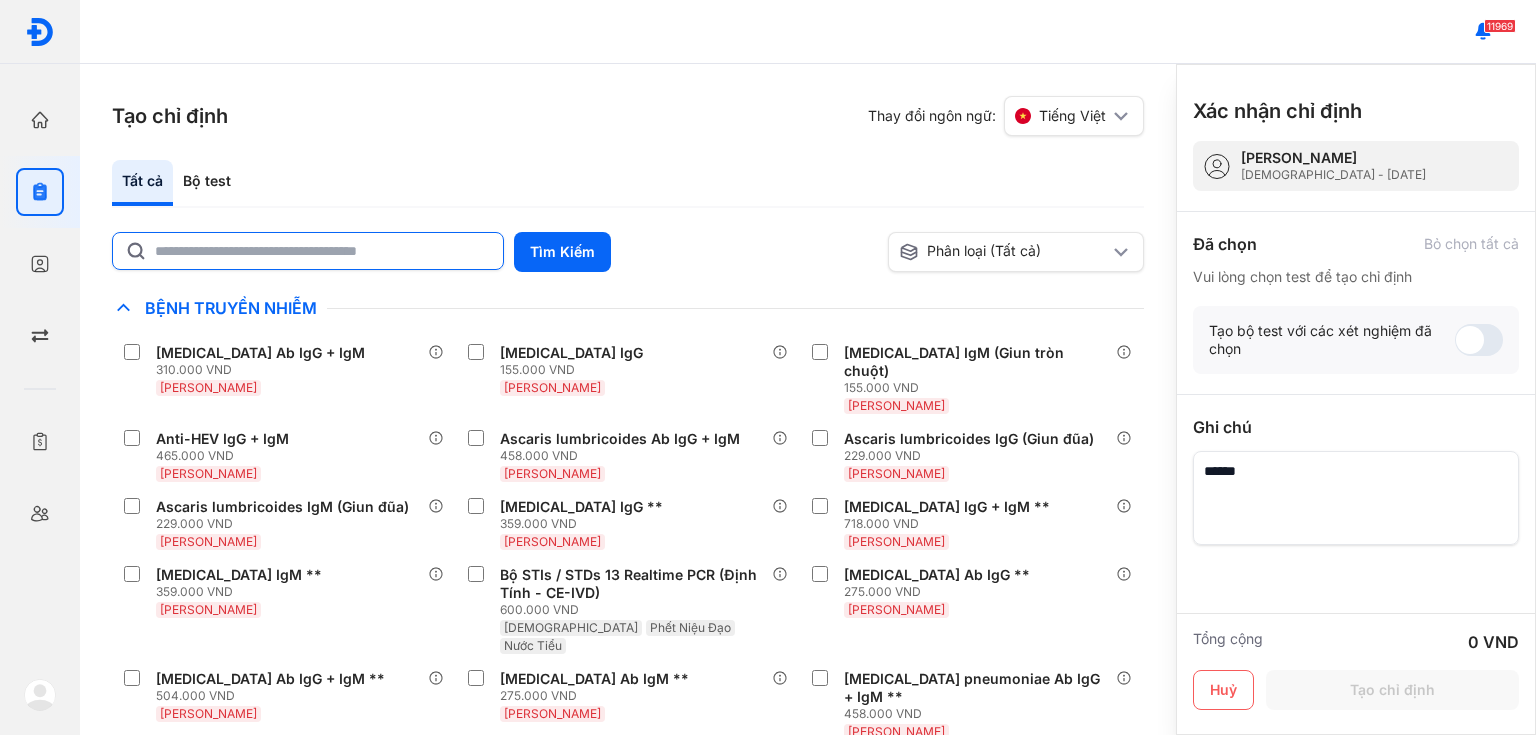 click 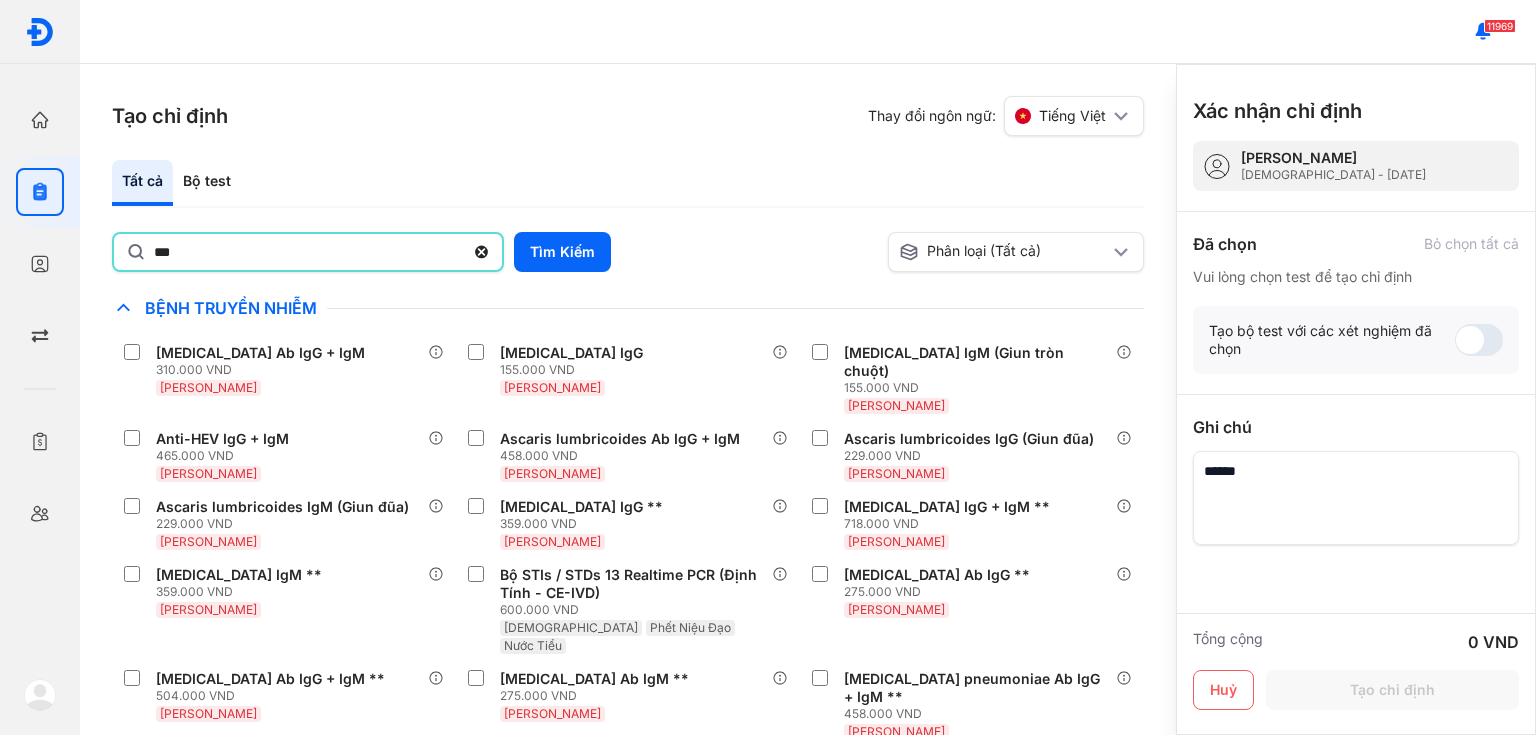type on "***" 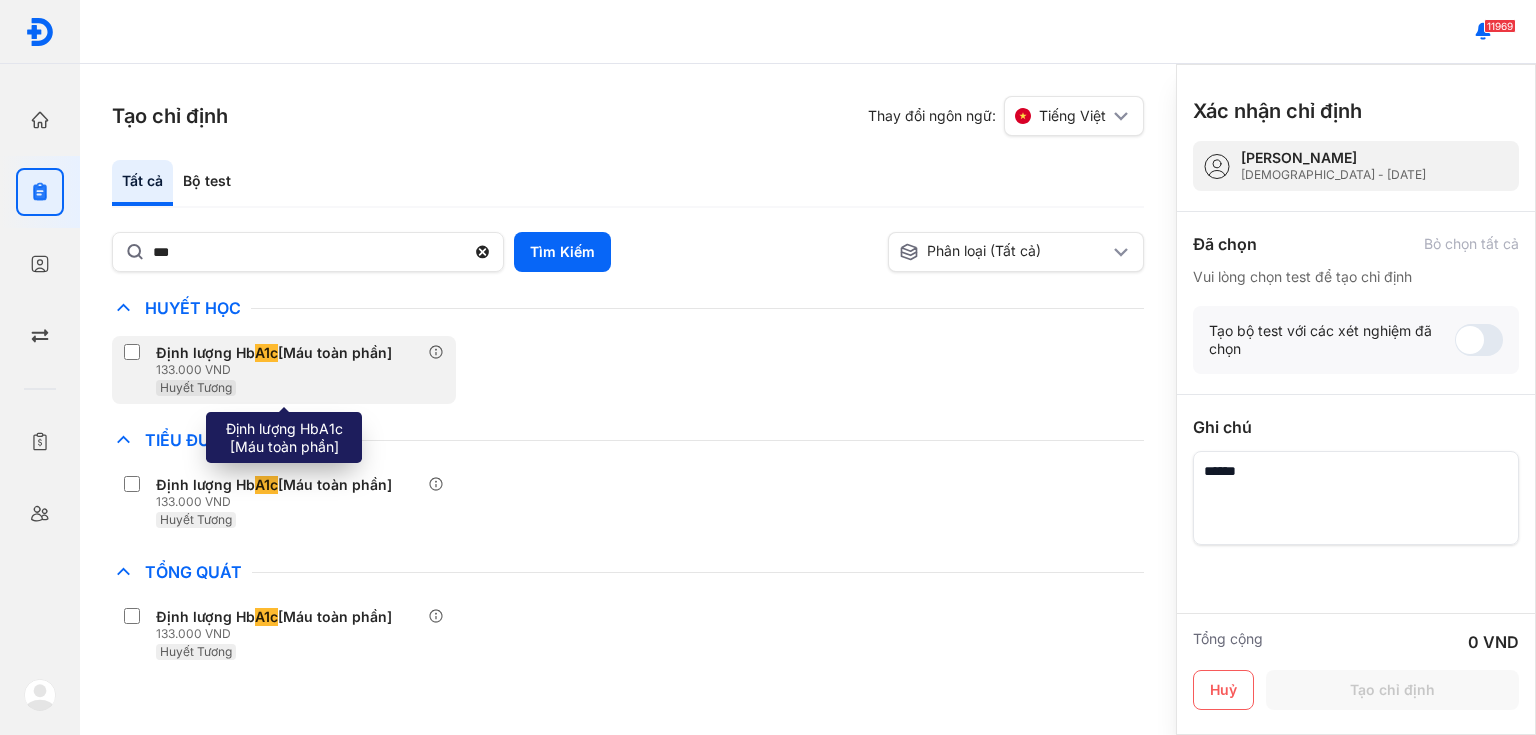 click on "Huyết Tương" at bounding box center [278, 387] 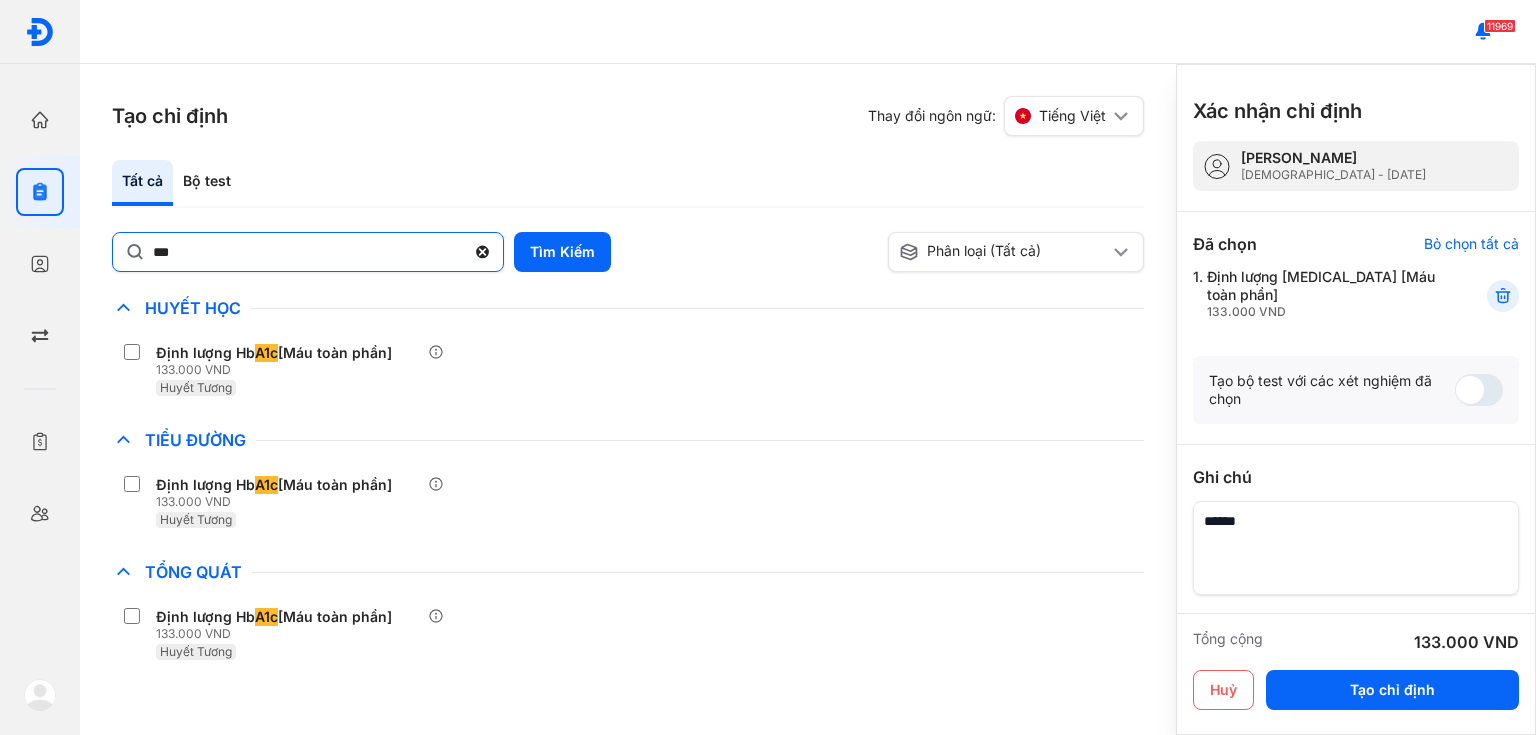 click 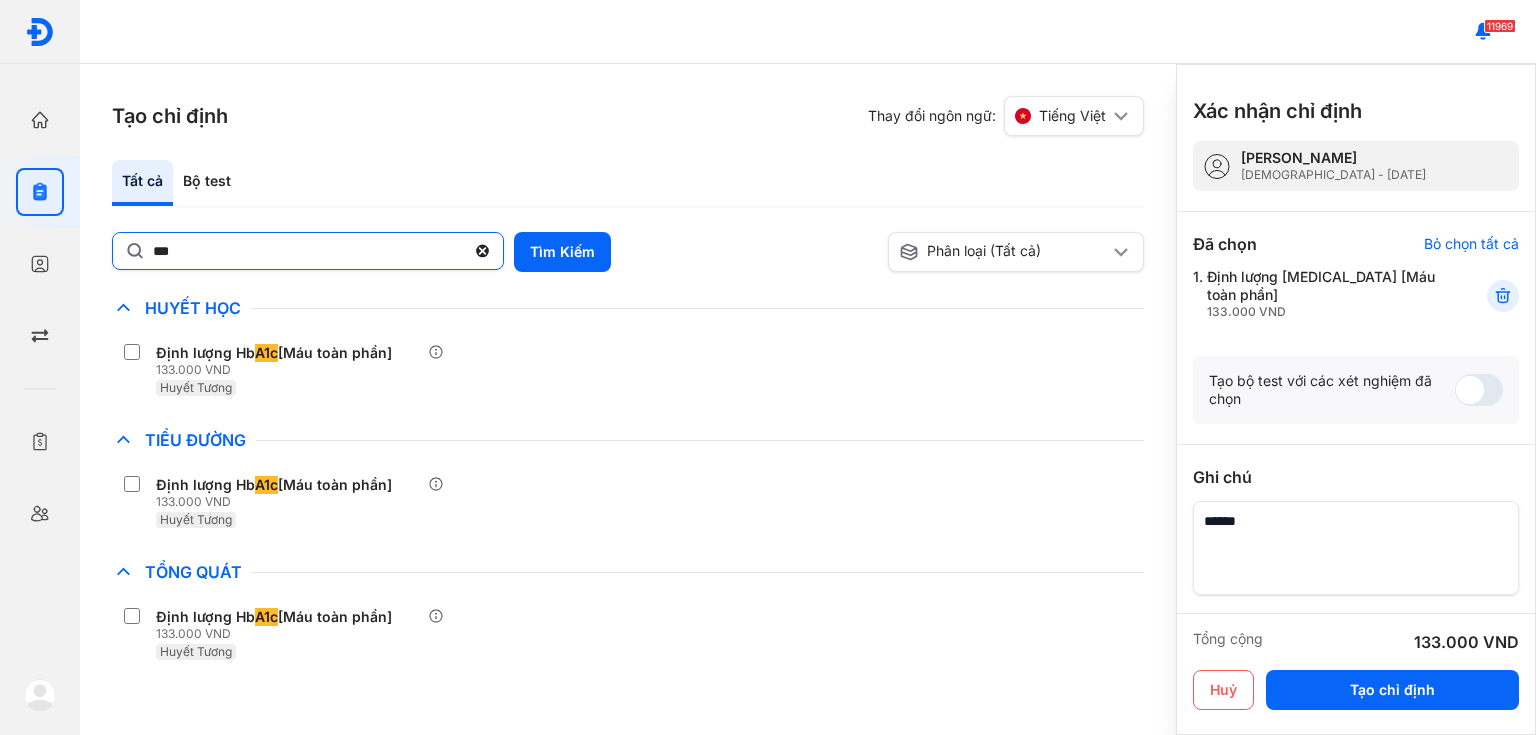 click on "***" 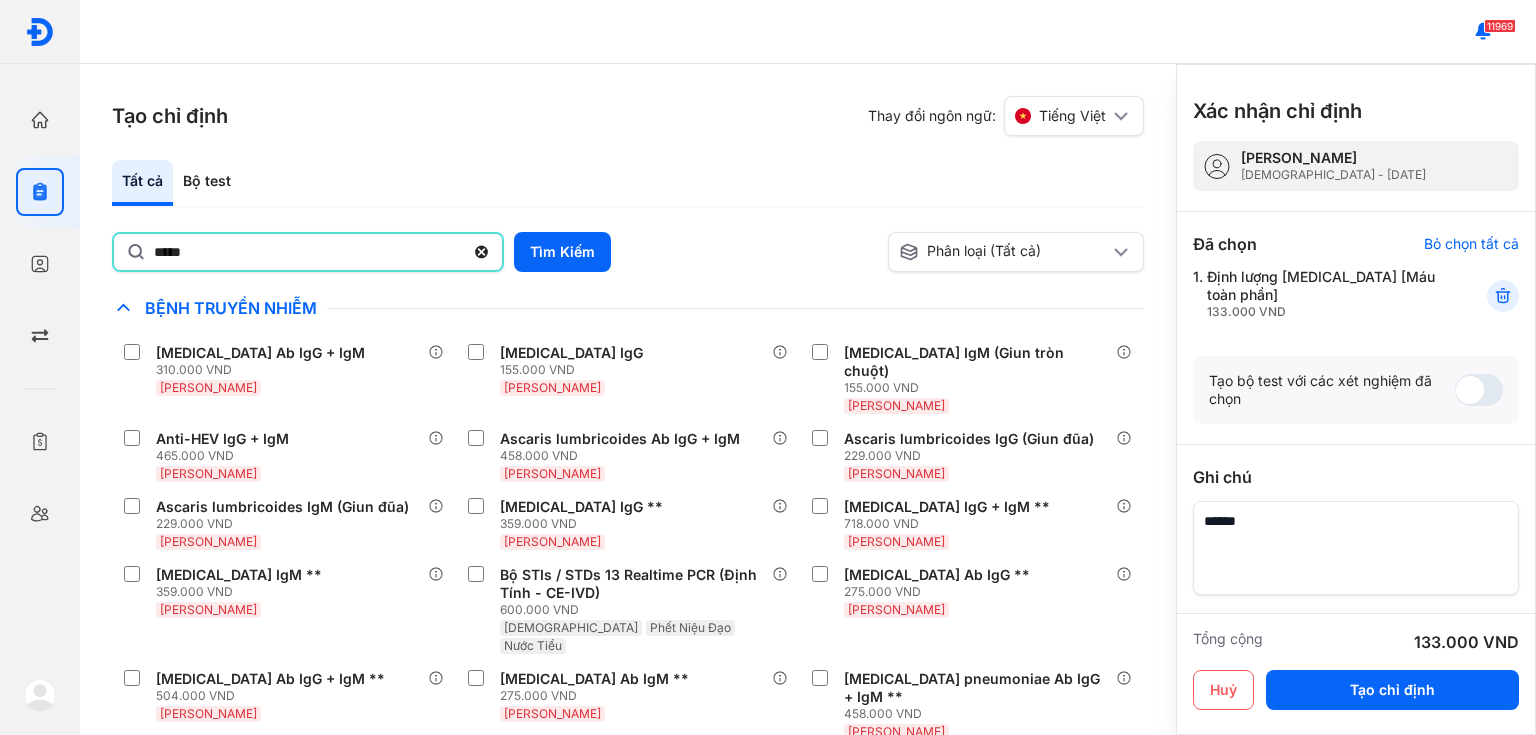 type on "*****" 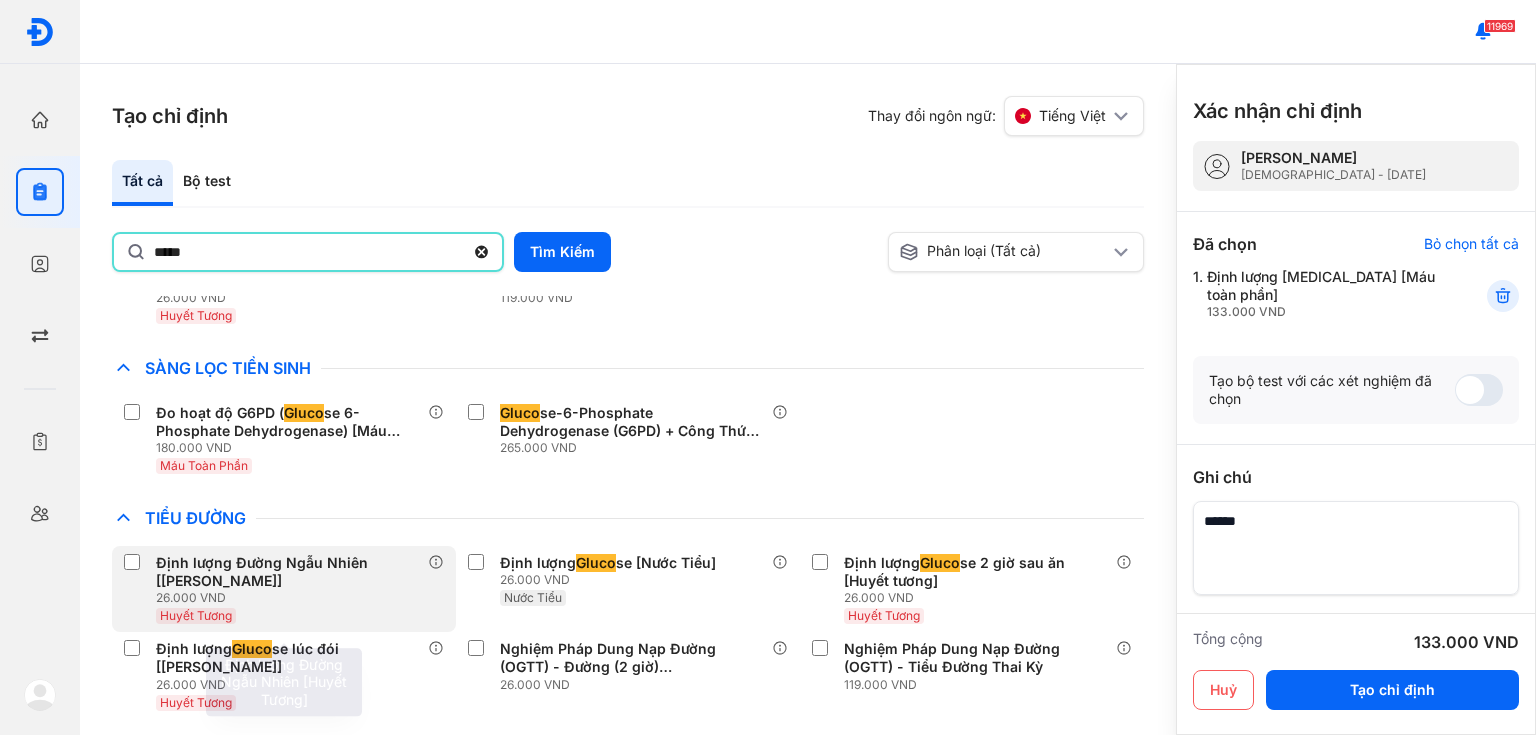 scroll, scrollTop: 320, scrollLeft: 0, axis: vertical 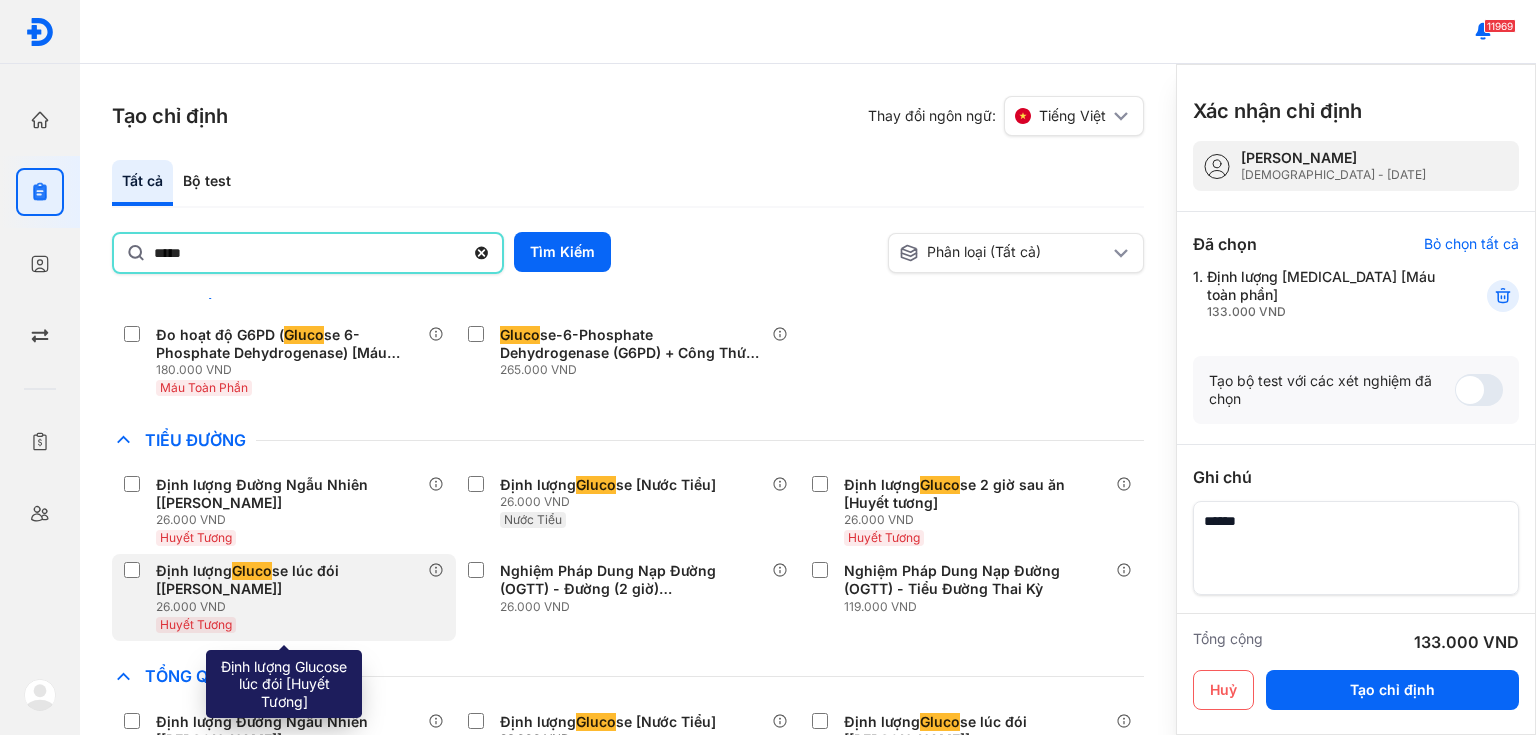 click on "Định lượng  Gluco se lúc đói [Huyết Tương]" at bounding box center (288, 580) 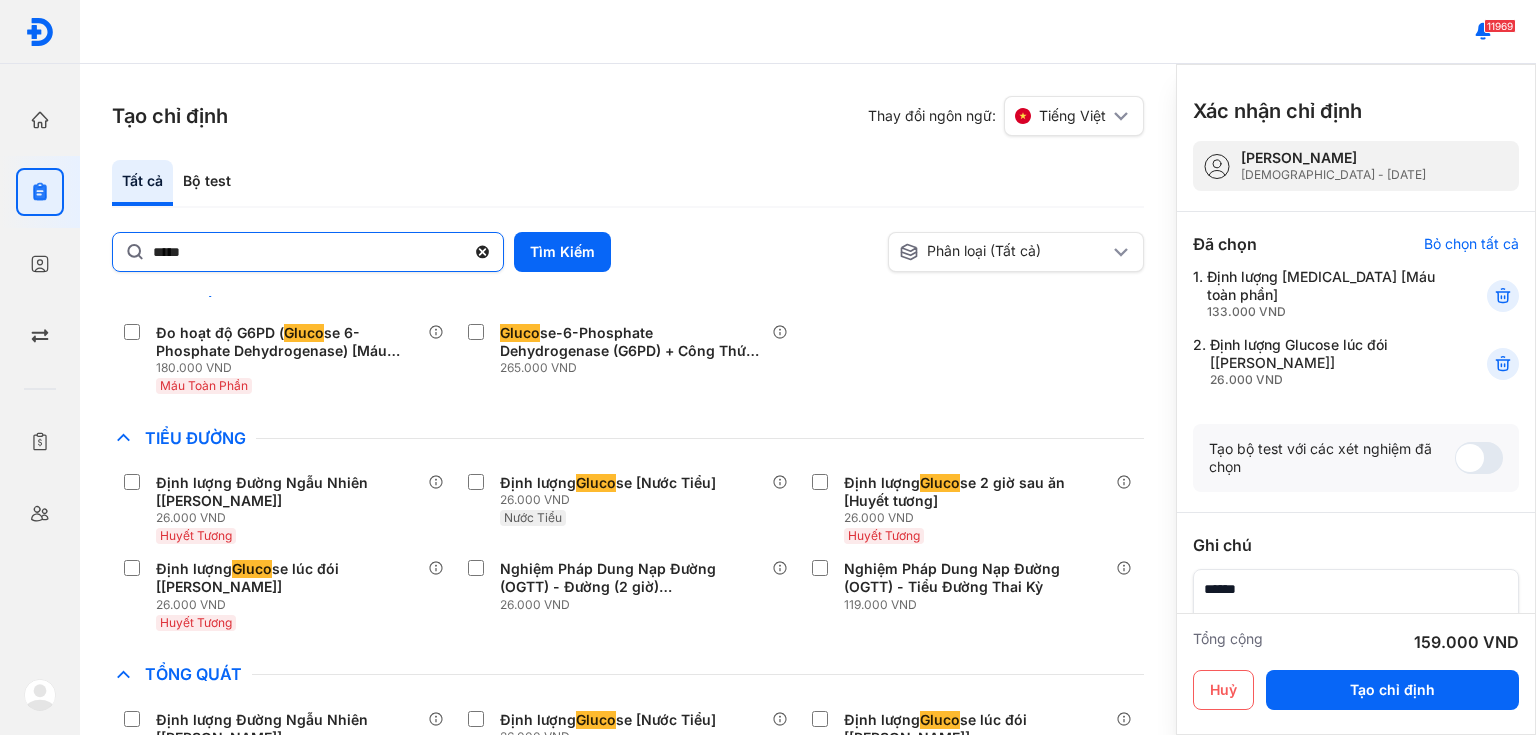 click 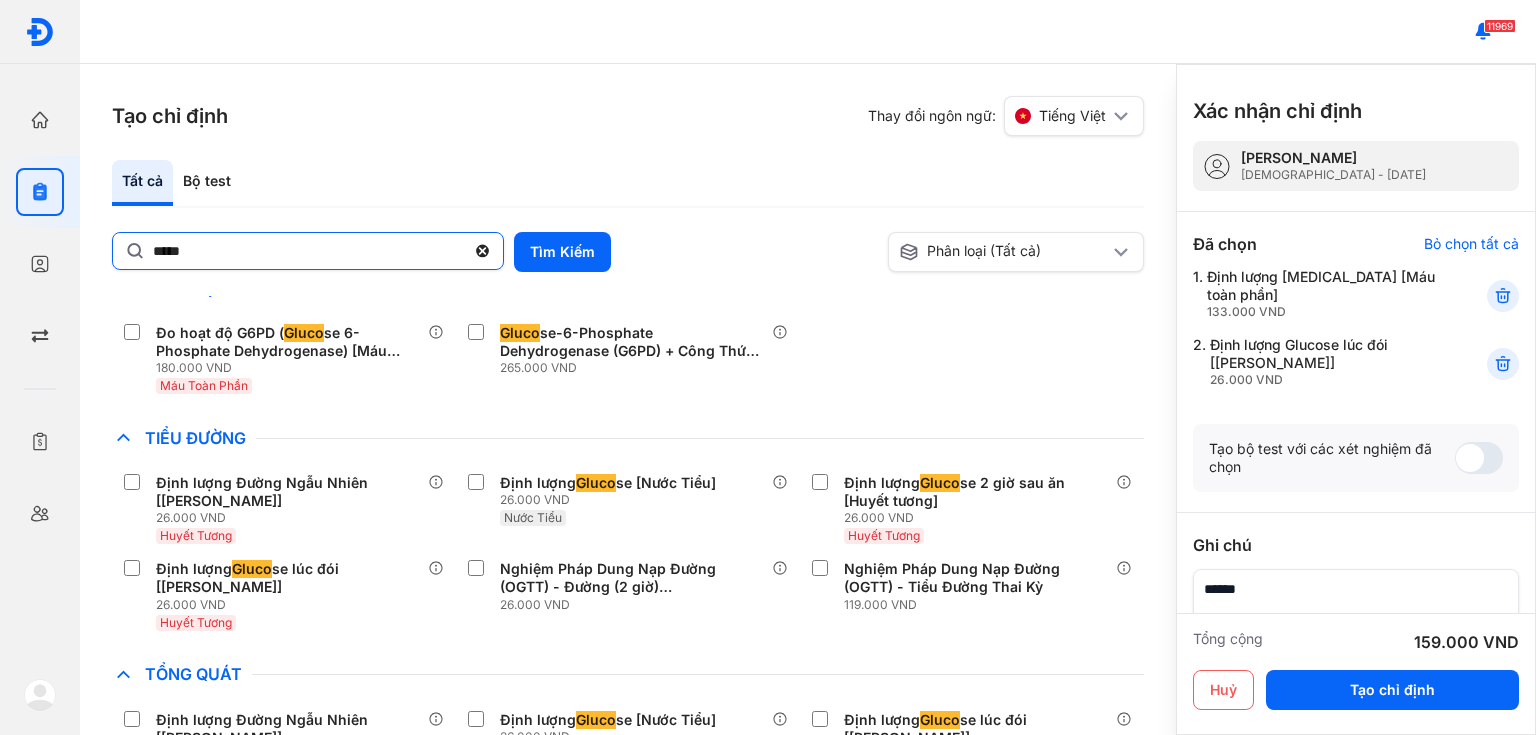 click on "*****" 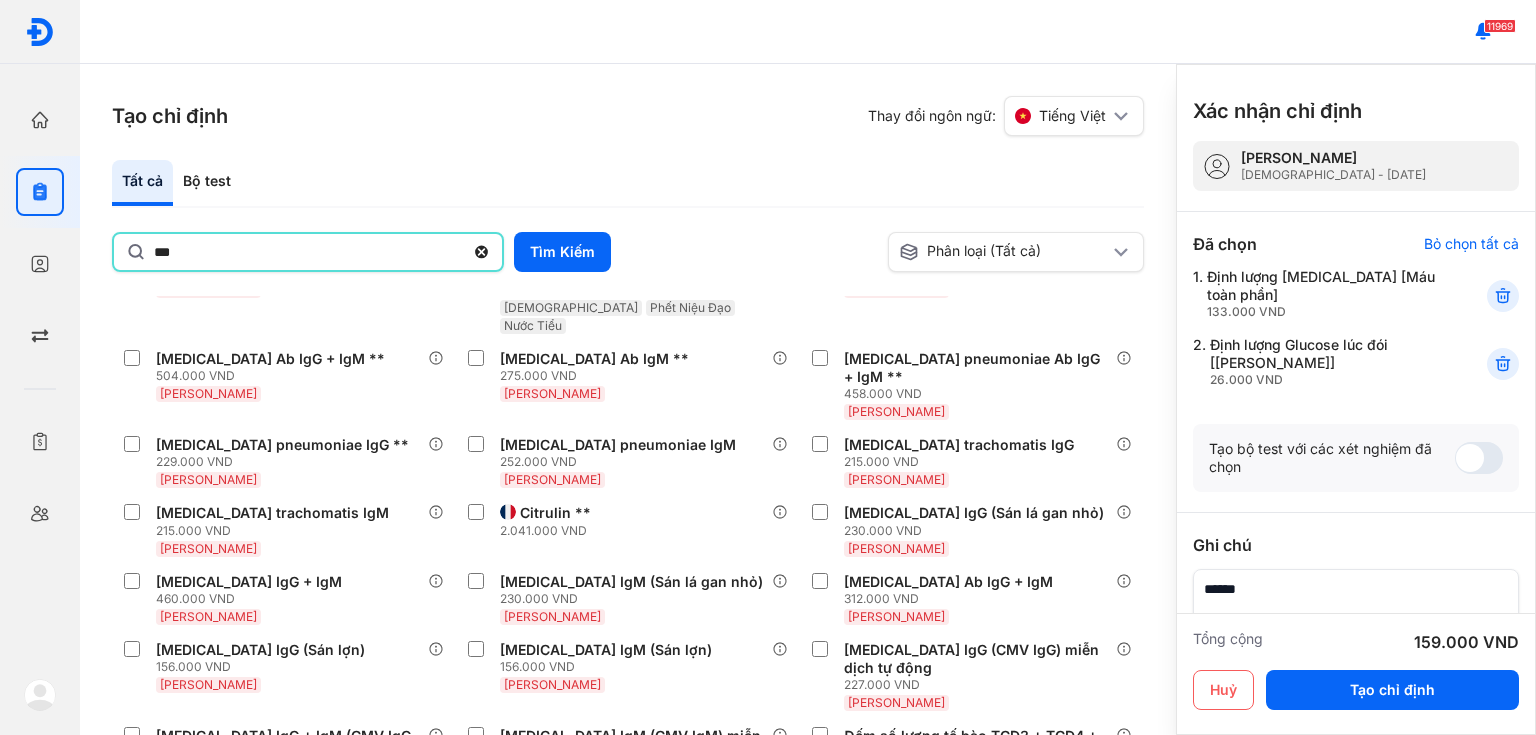 type on "***" 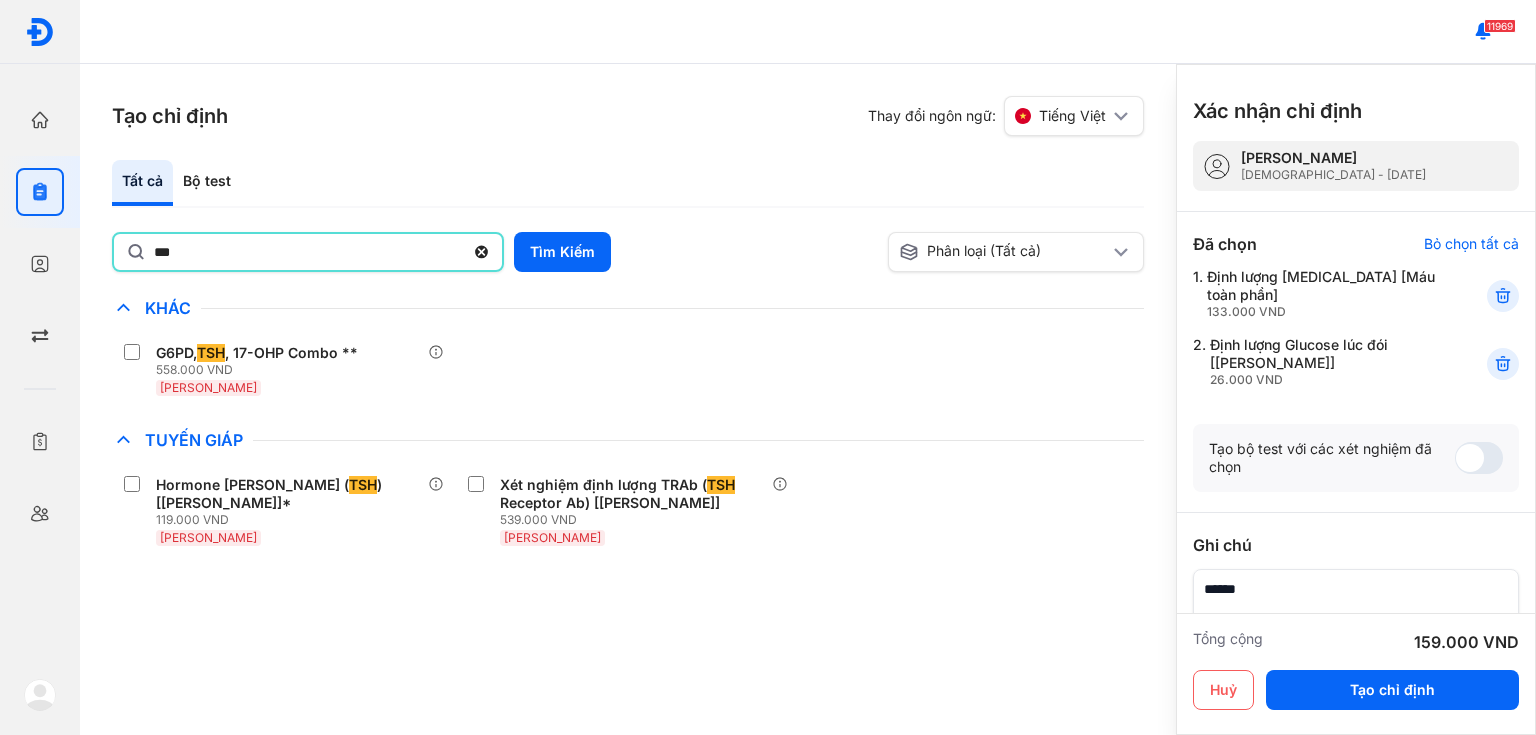 scroll, scrollTop: 0, scrollLeft: 0, axis: both 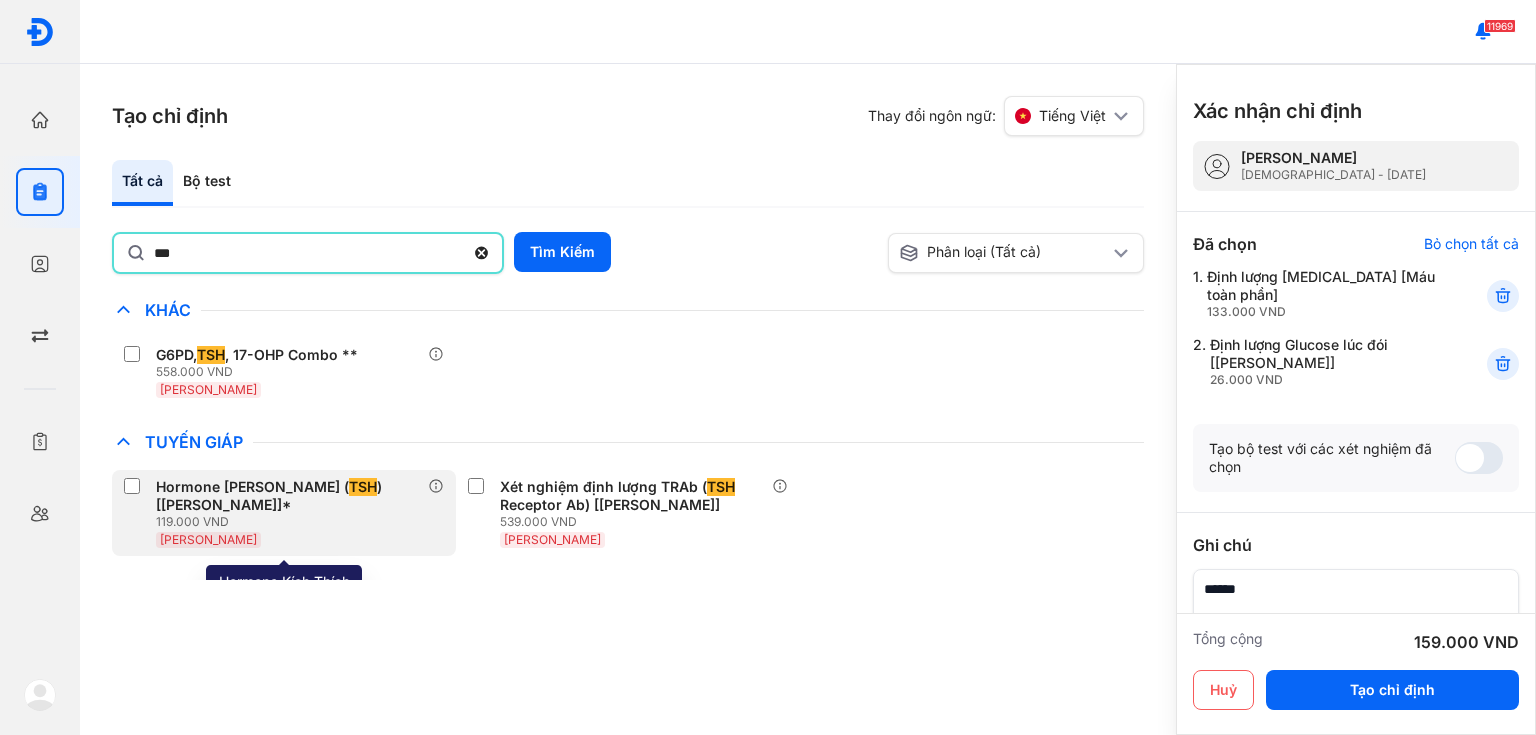 click on "Hormone Kích Thích Tuyến Giáp ( TSH ) [Huyết Thanh]*" at bounding box center [288, 496] 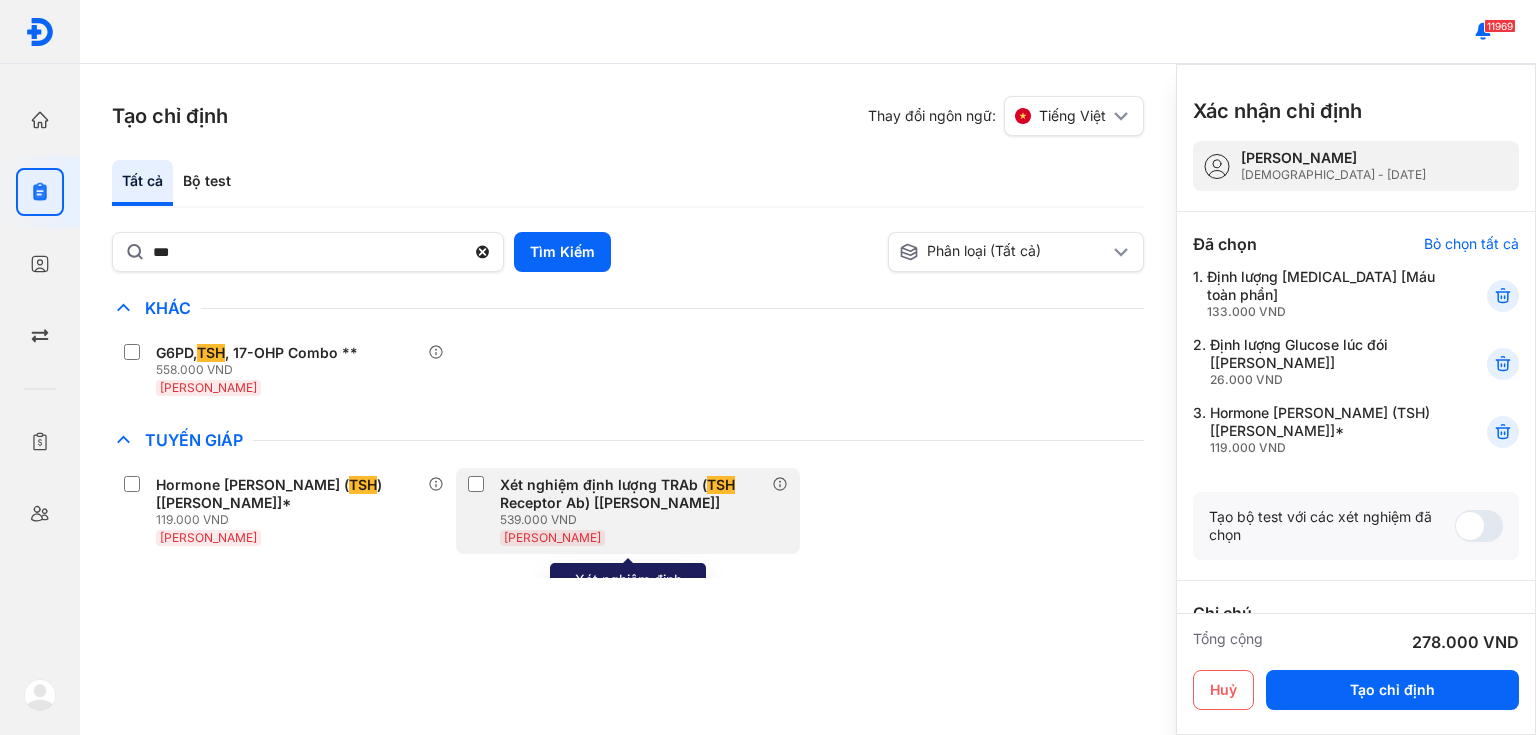 click on "Xét nghiệm định lượng TRAb ( TSH  Receptor Ab) [Huyết Thanh]" at bounding box center [632, 494] 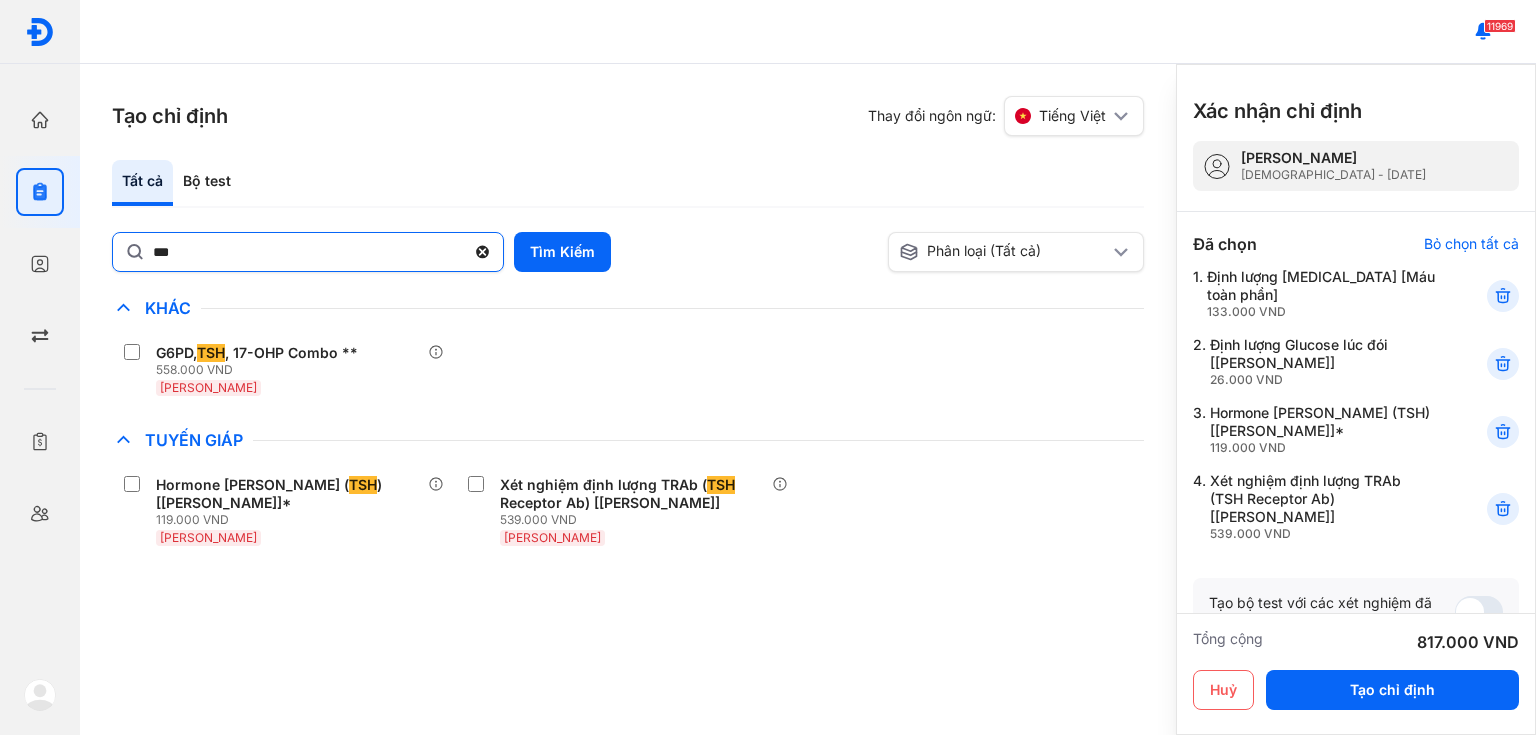 click 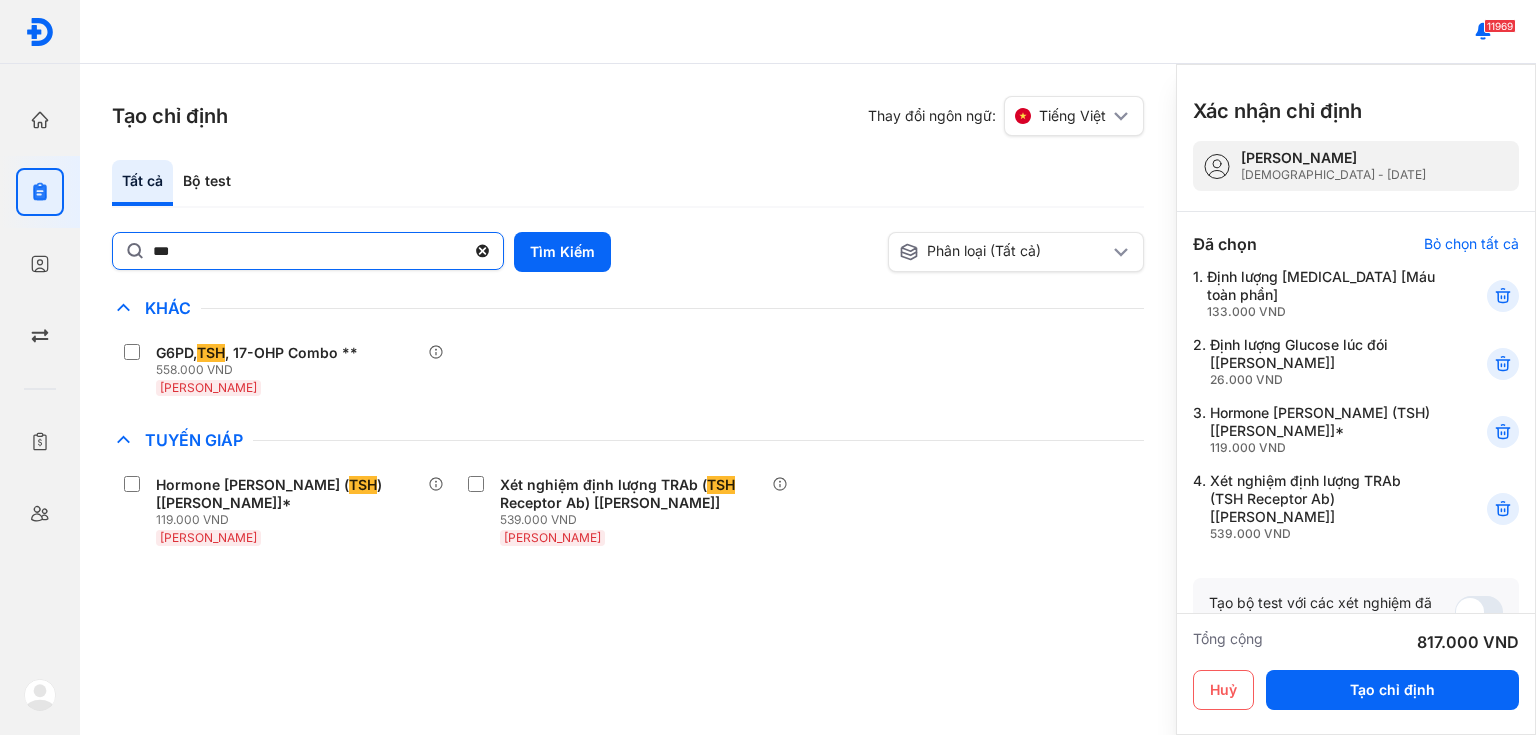 click on "***" 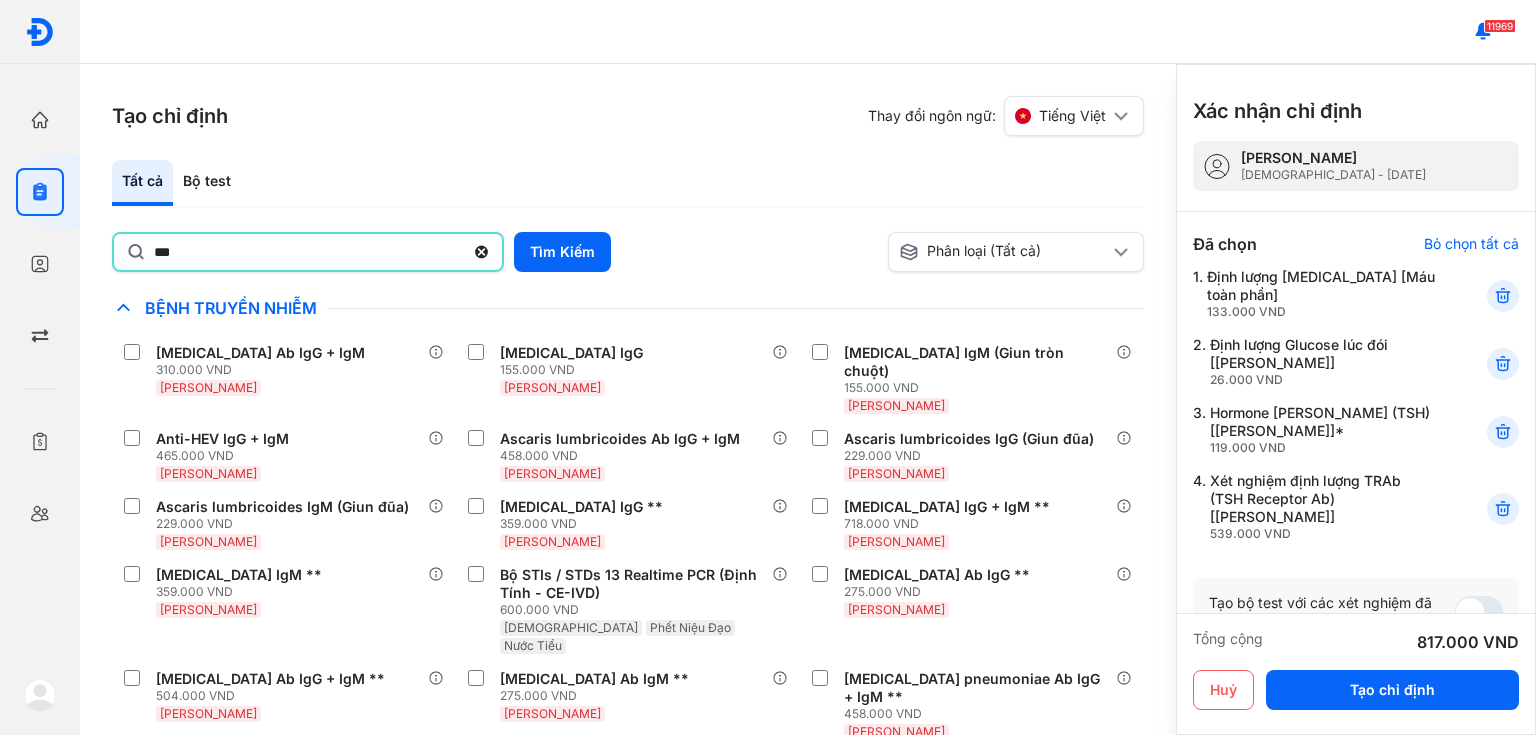 type on "***" 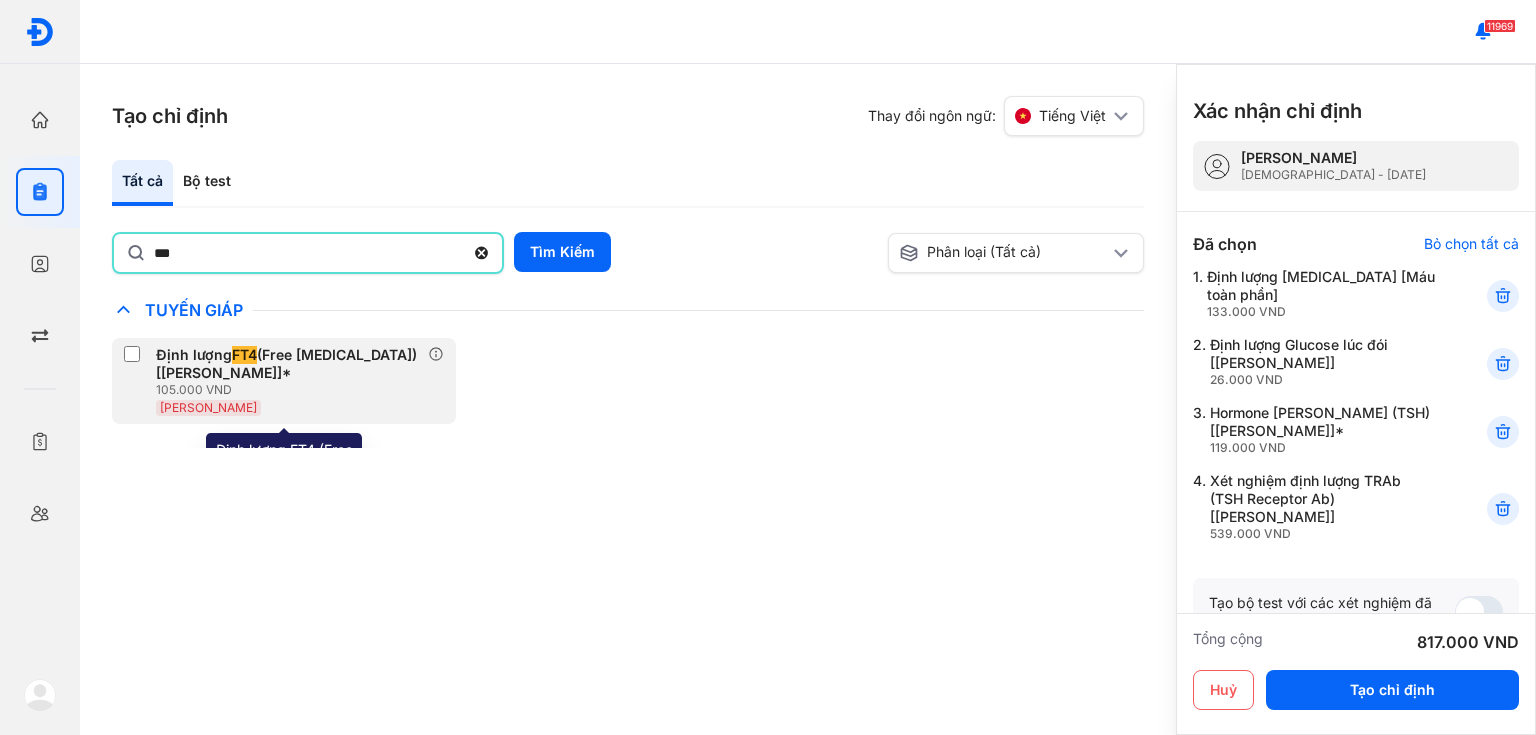 click on "Định lượng  FT4  (Free Thyroxine) [Huyết Thanh]*" at bounding box center [288, 364] 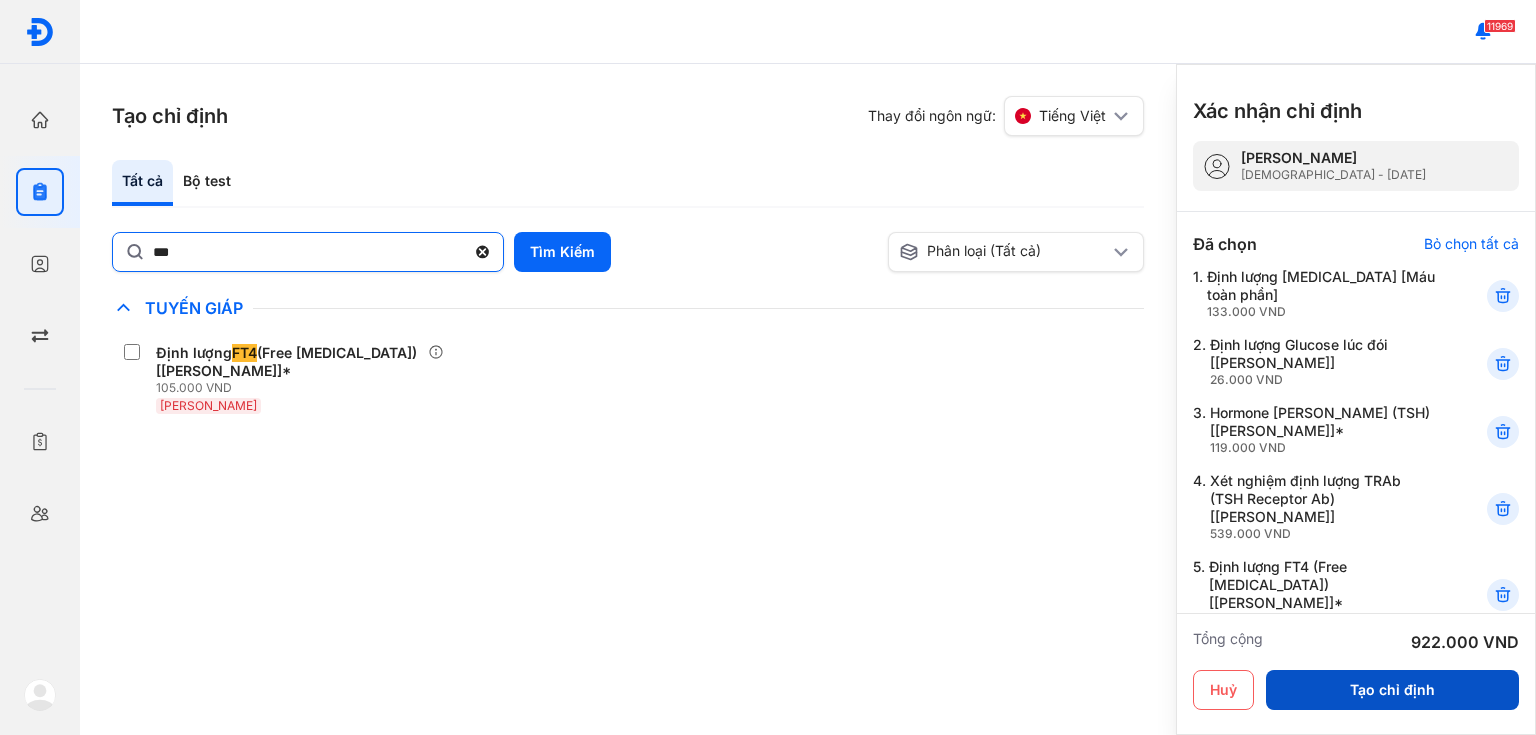 click on "Tạo chỉ định" at bounding box center [1392, 690] 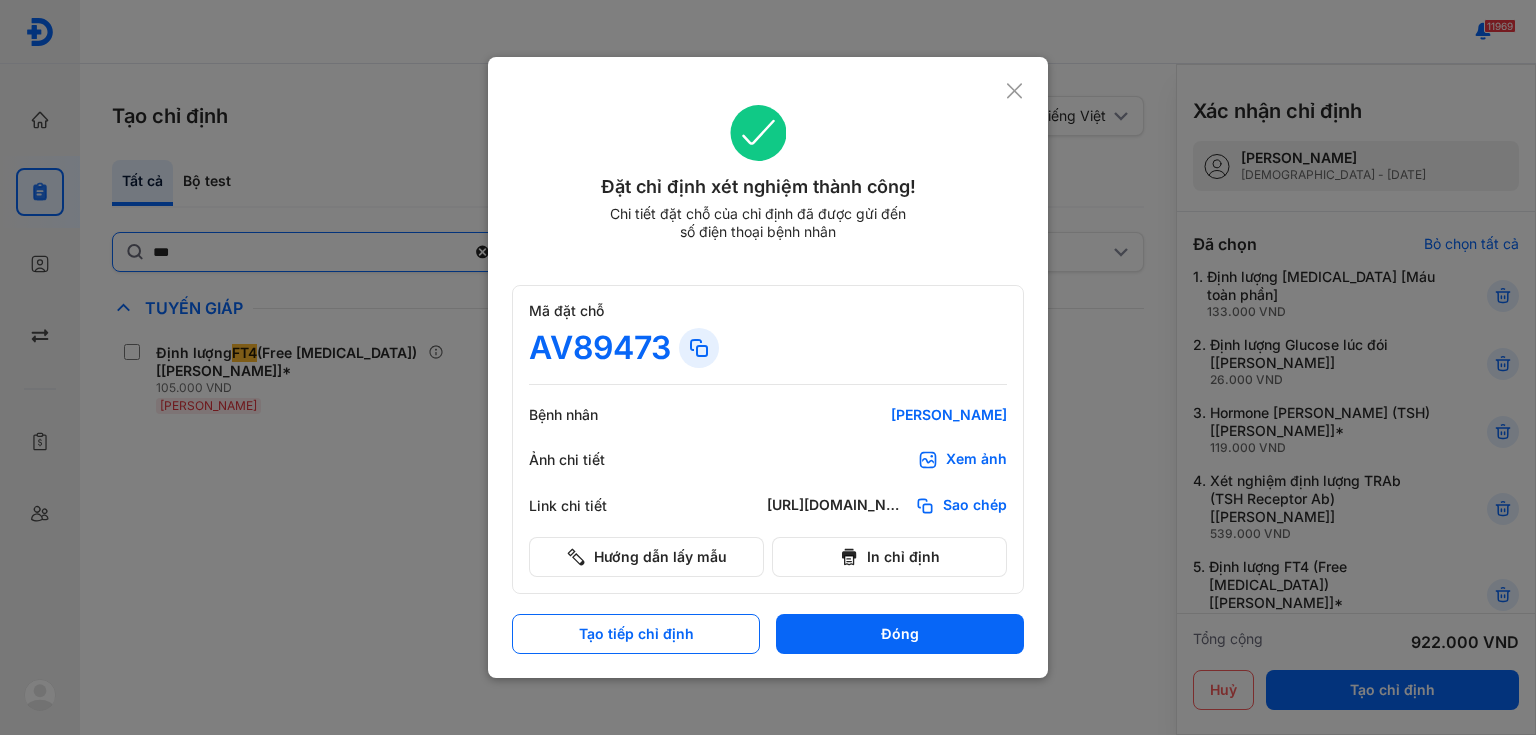 click on "Đặt chỉ định xét nghiệm thành công!" at bounding box center (758, 187) 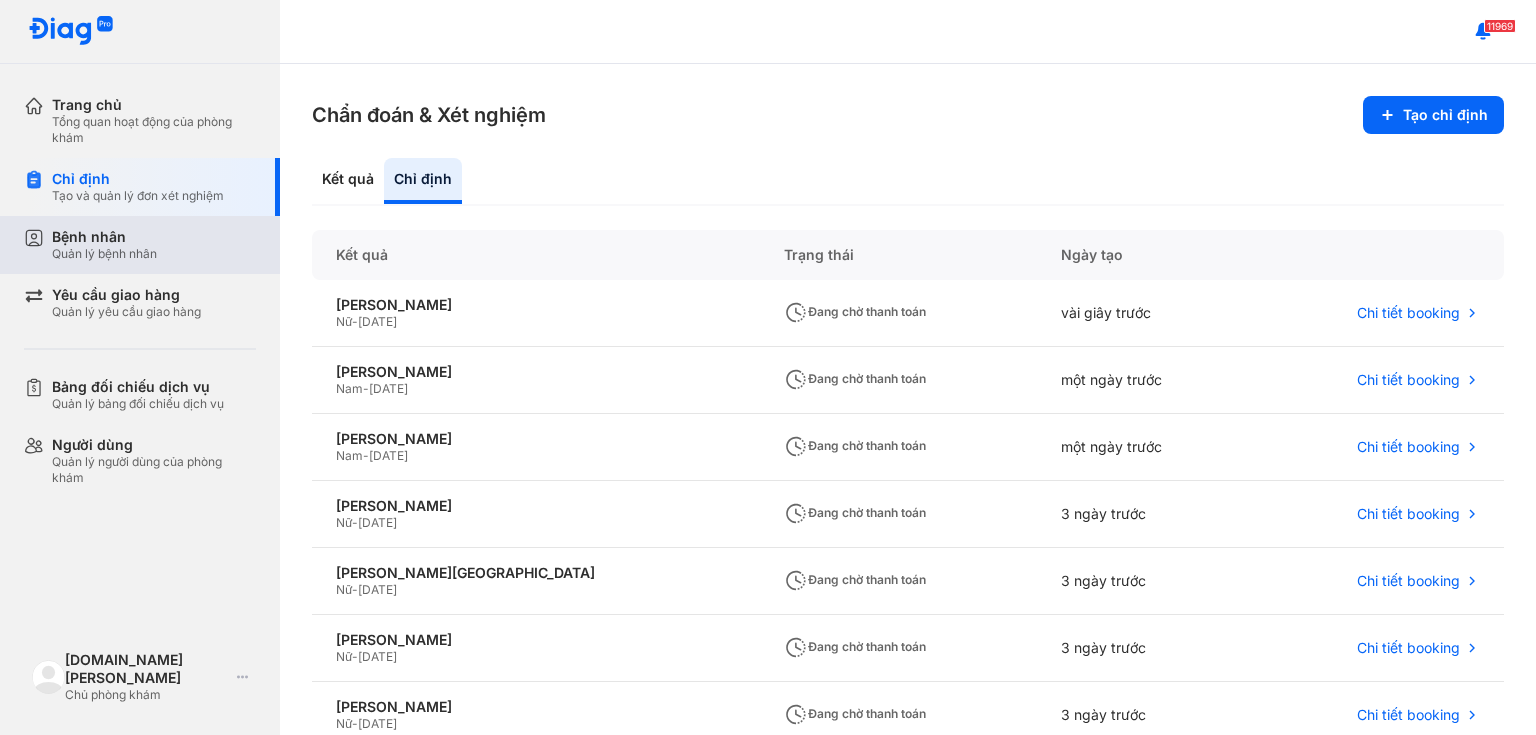 click on "Quản lý bệnh nhân" at bounding box center [104, 254] 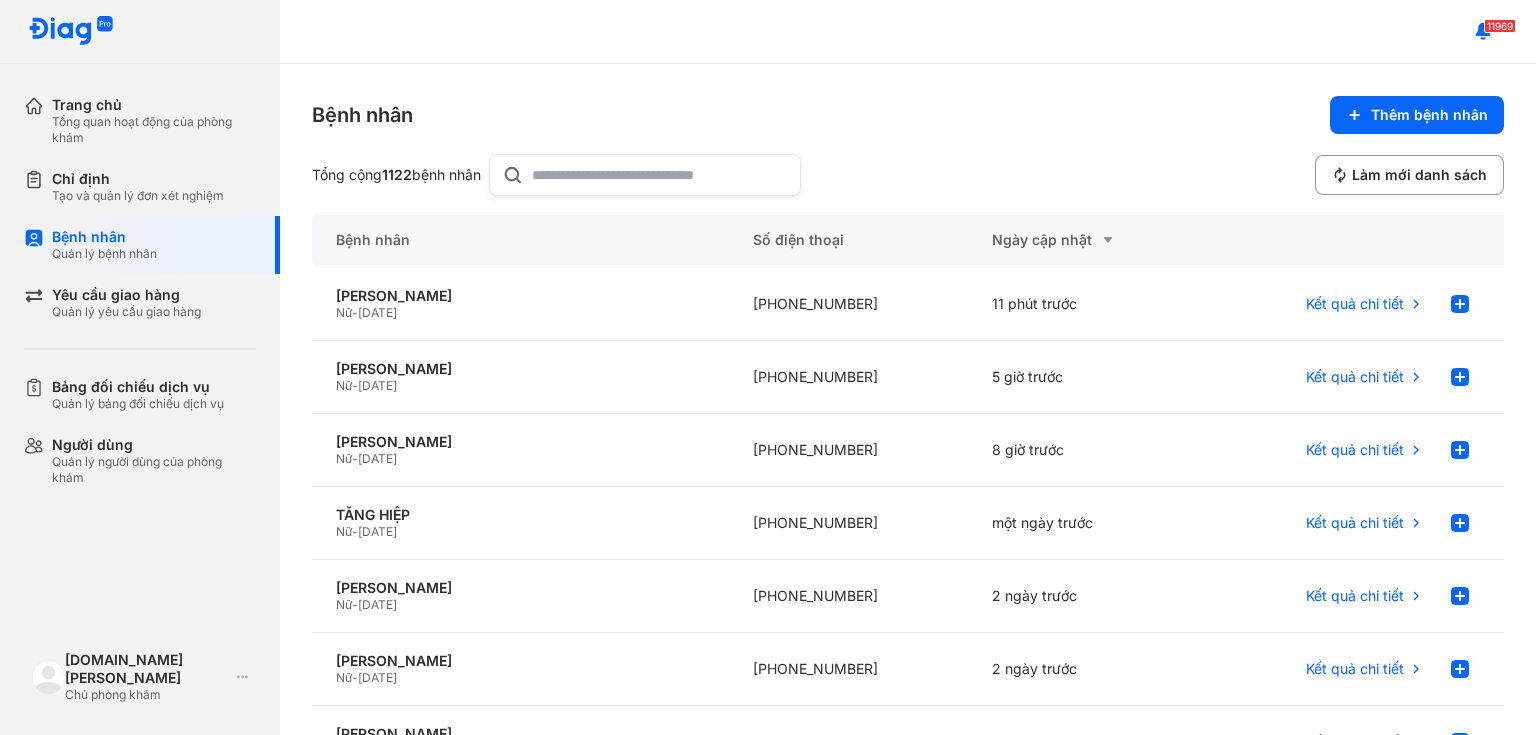 click 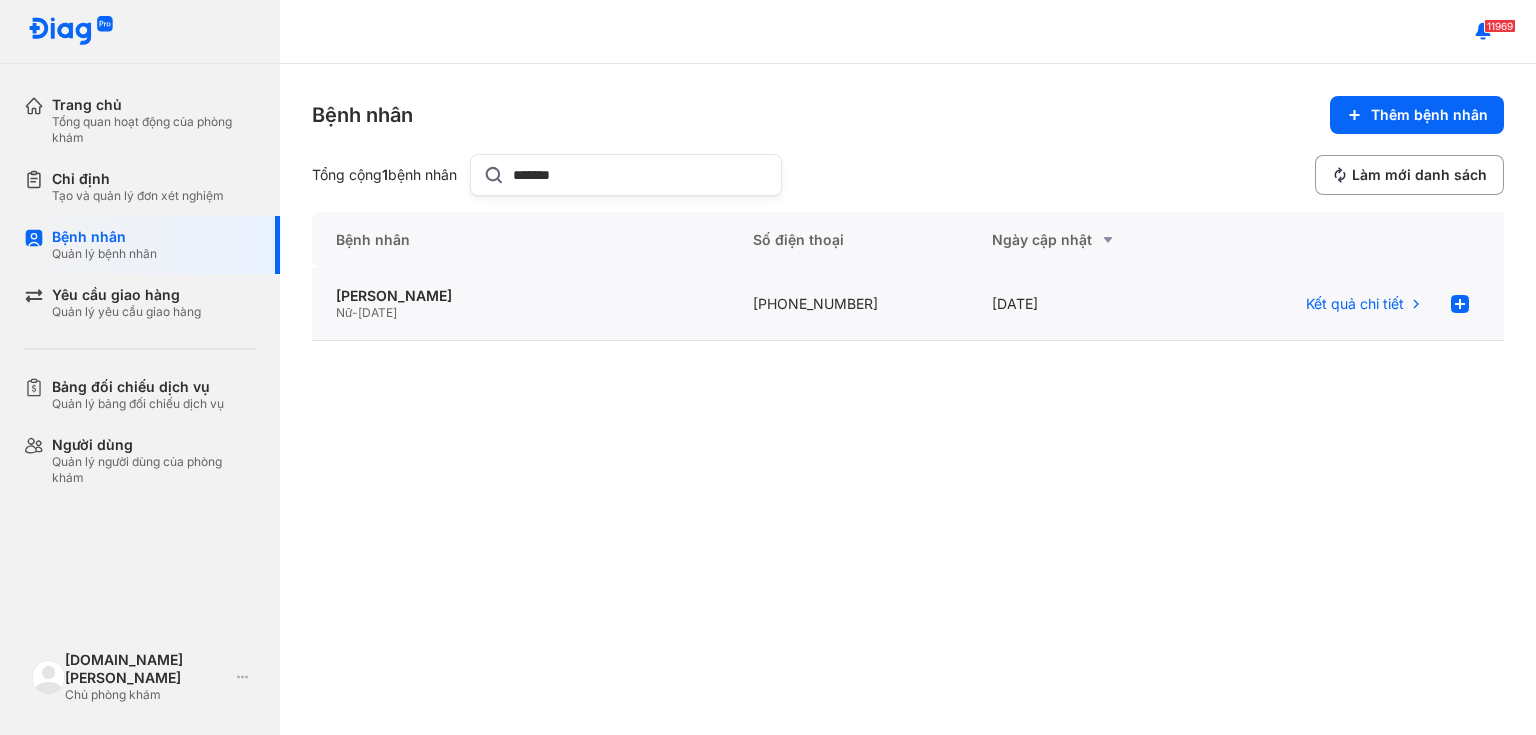 type on "*******" 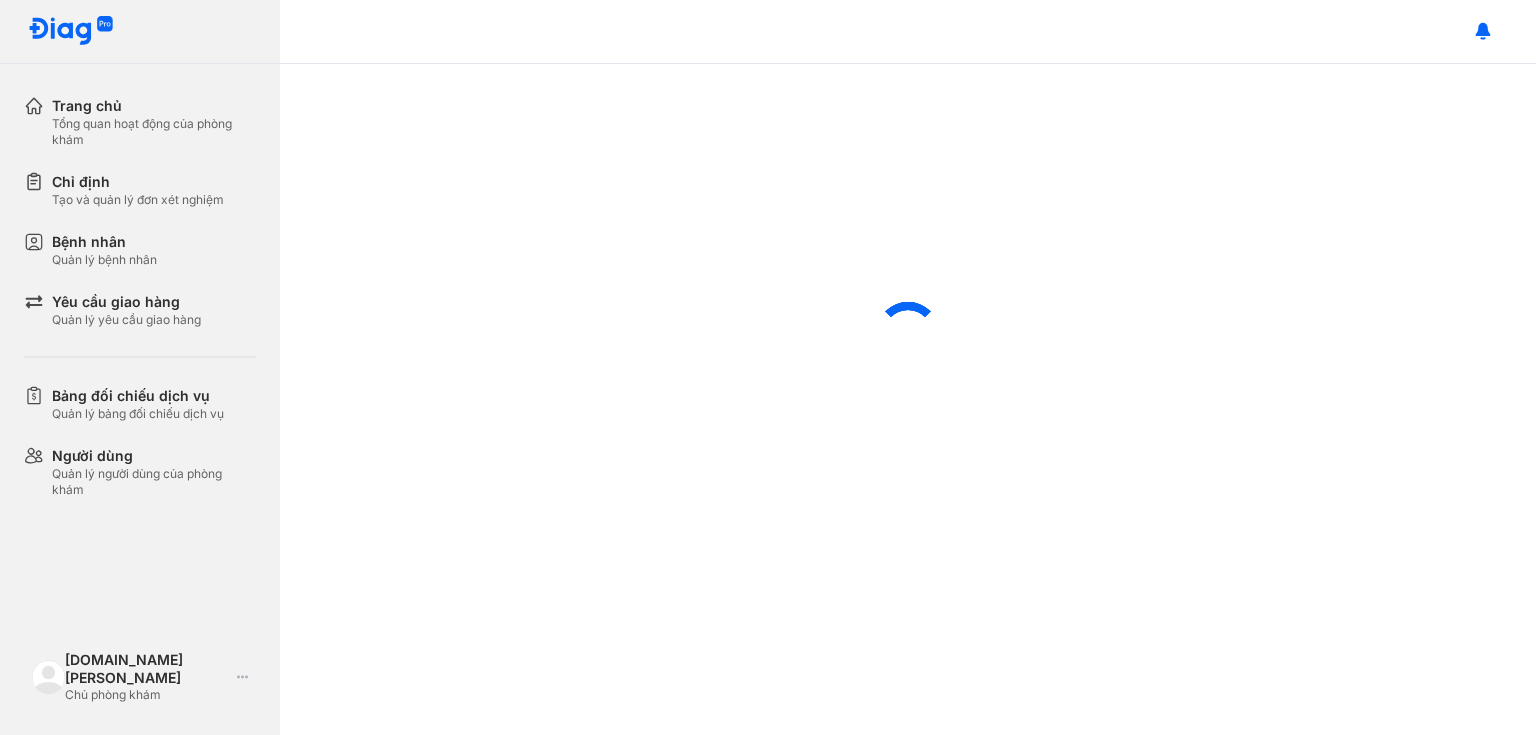 scroll, scrollTop: 0, scrollLeft: 0, axis: both 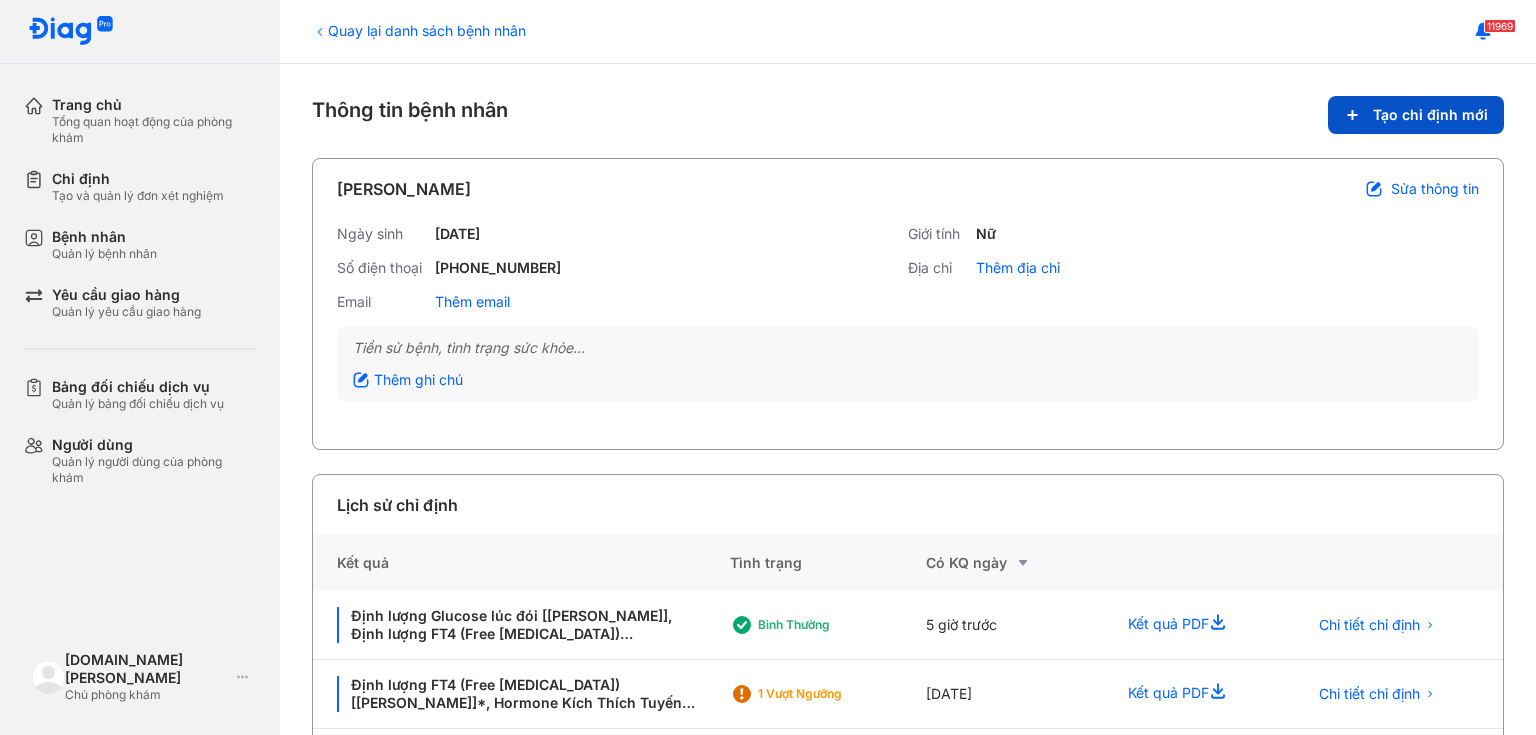 click on "Tạo chỉ định mới" at bounding box center [1416, 115] 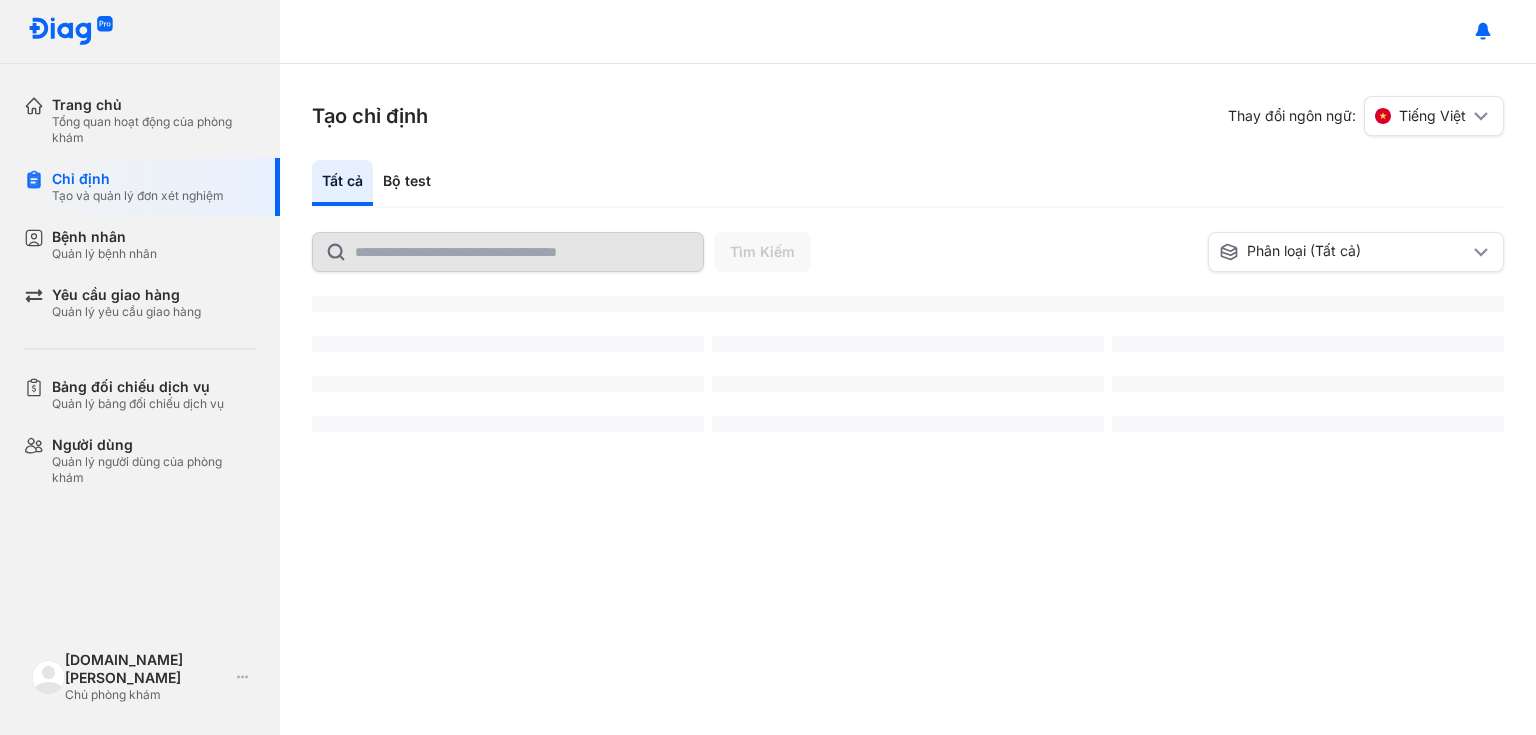 scroll, scrollTop: 0, scrollLeft: 0, axis: both 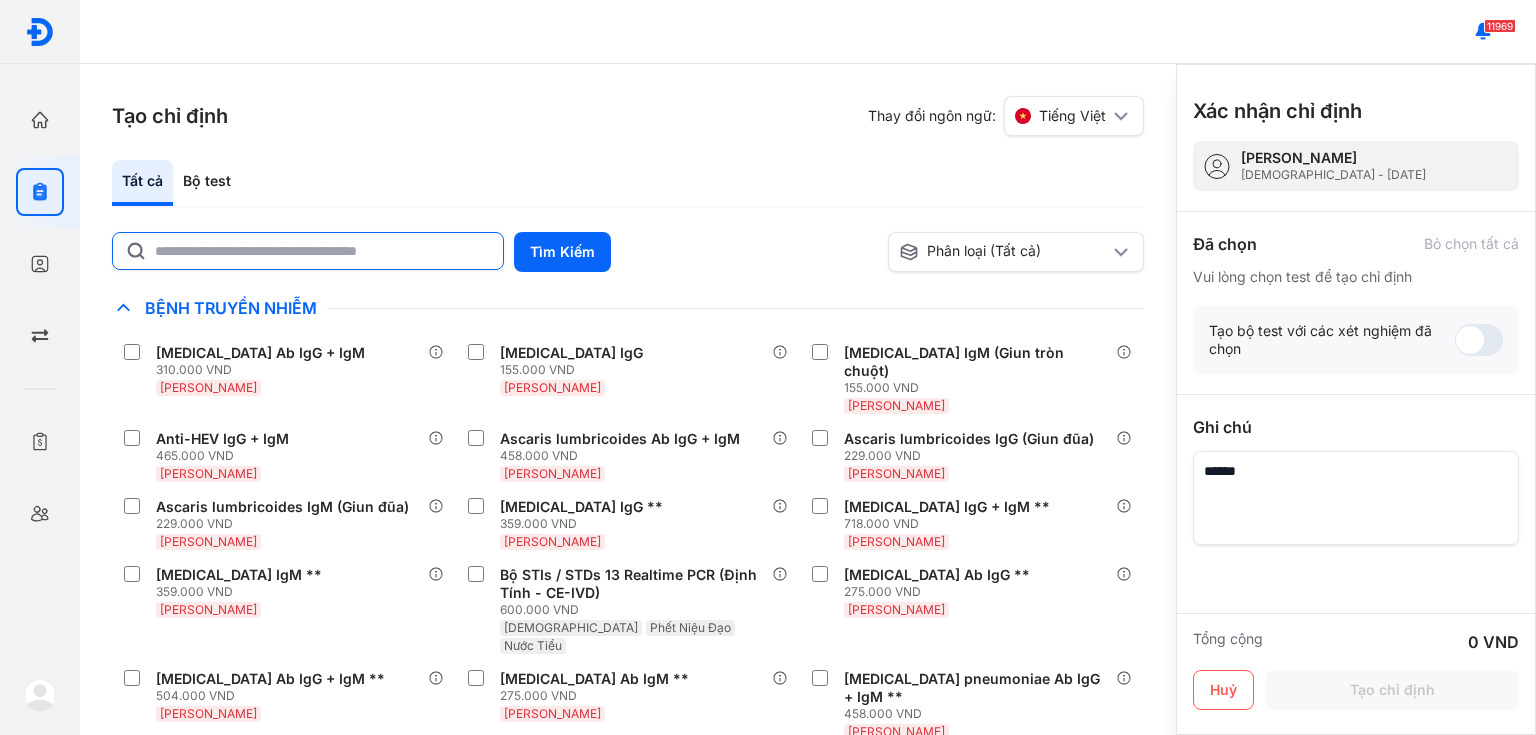 click 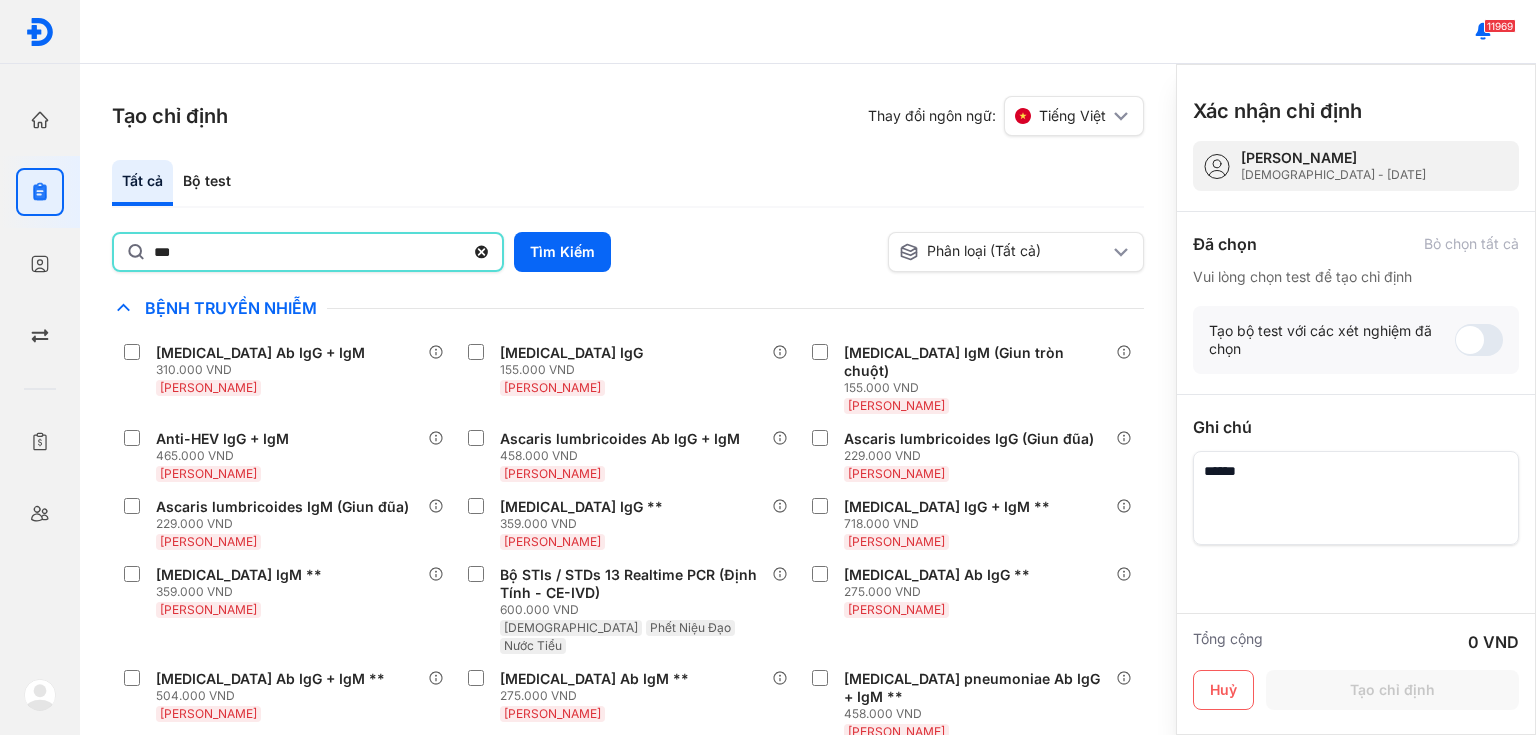 type on "***" 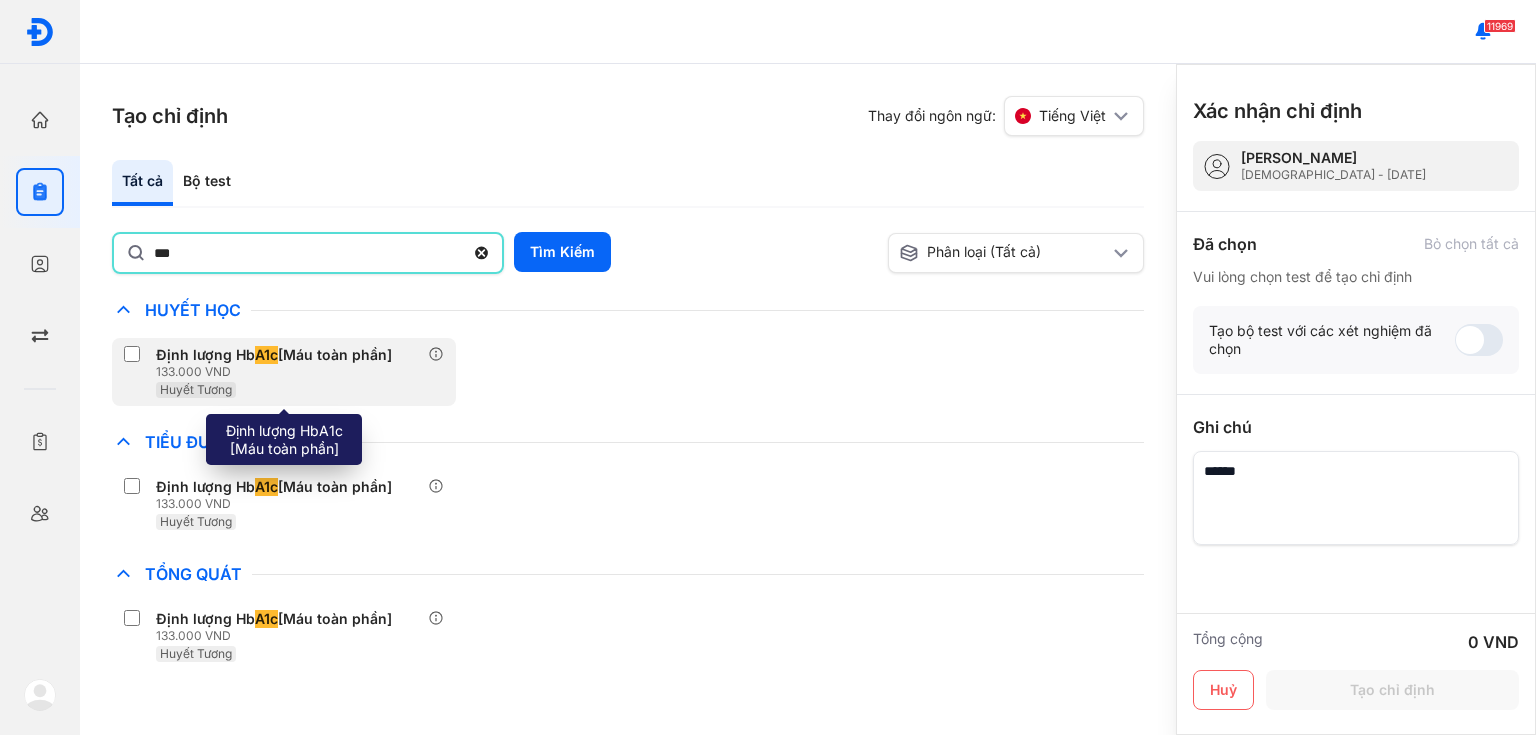click on "Huyết Tương" at bounding box center (278, 389) 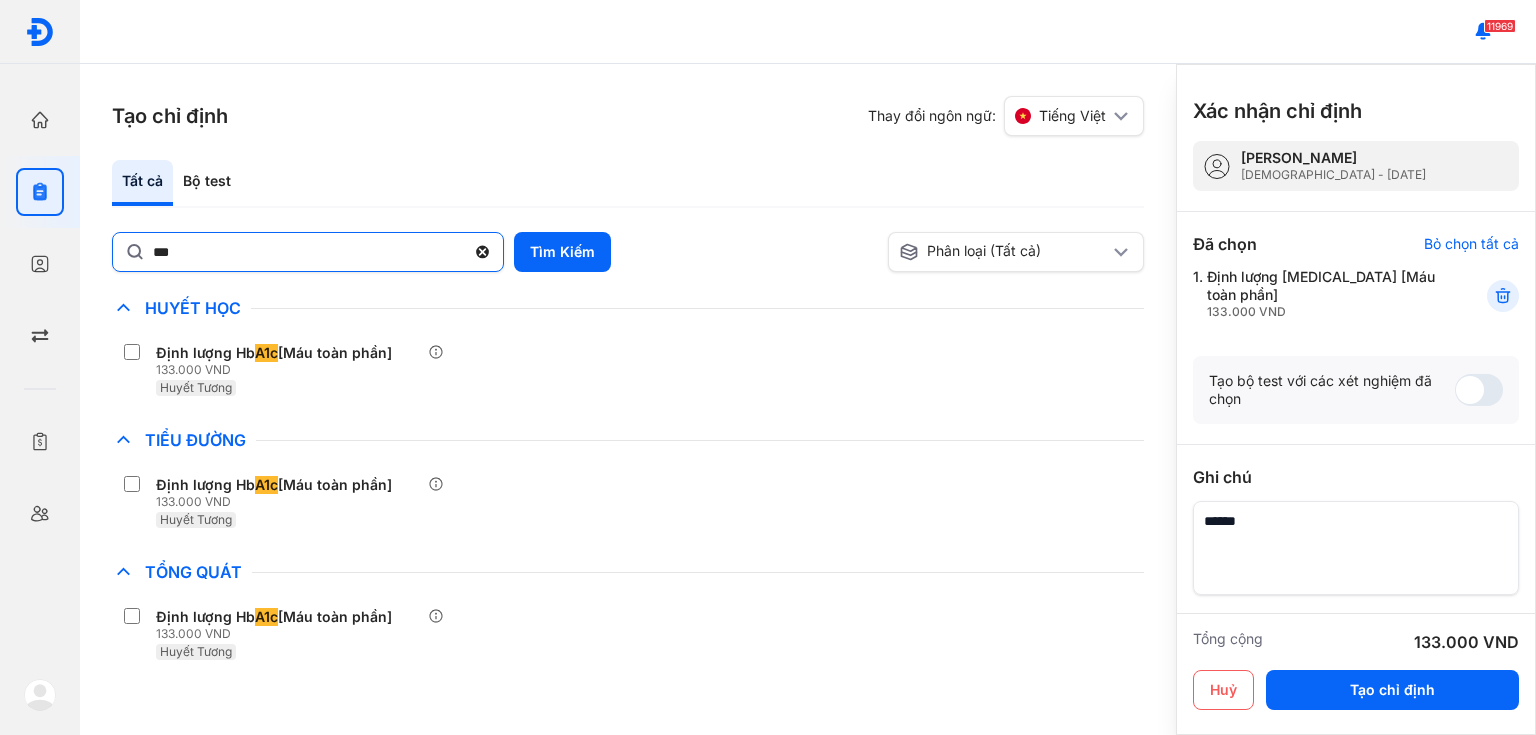 click 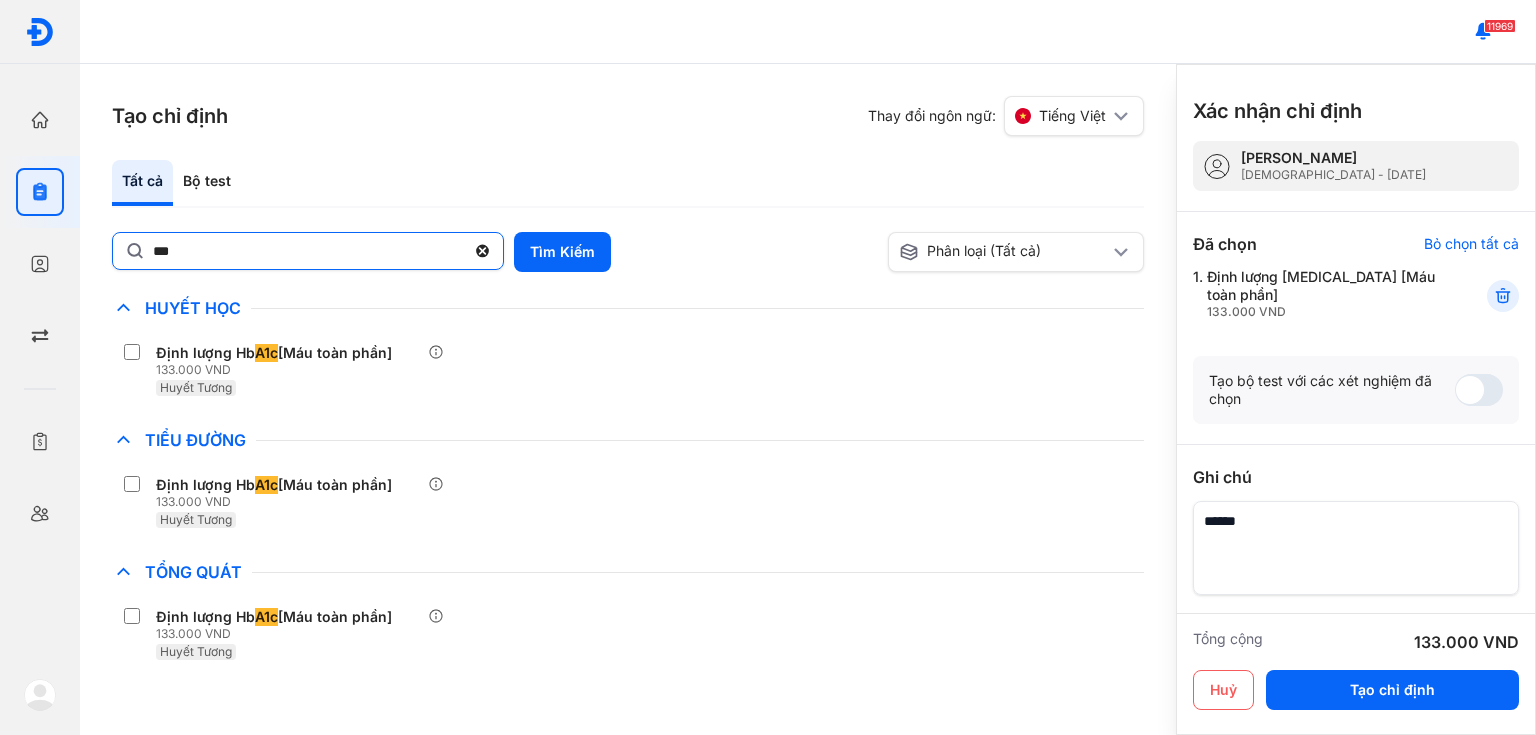 click on "***" 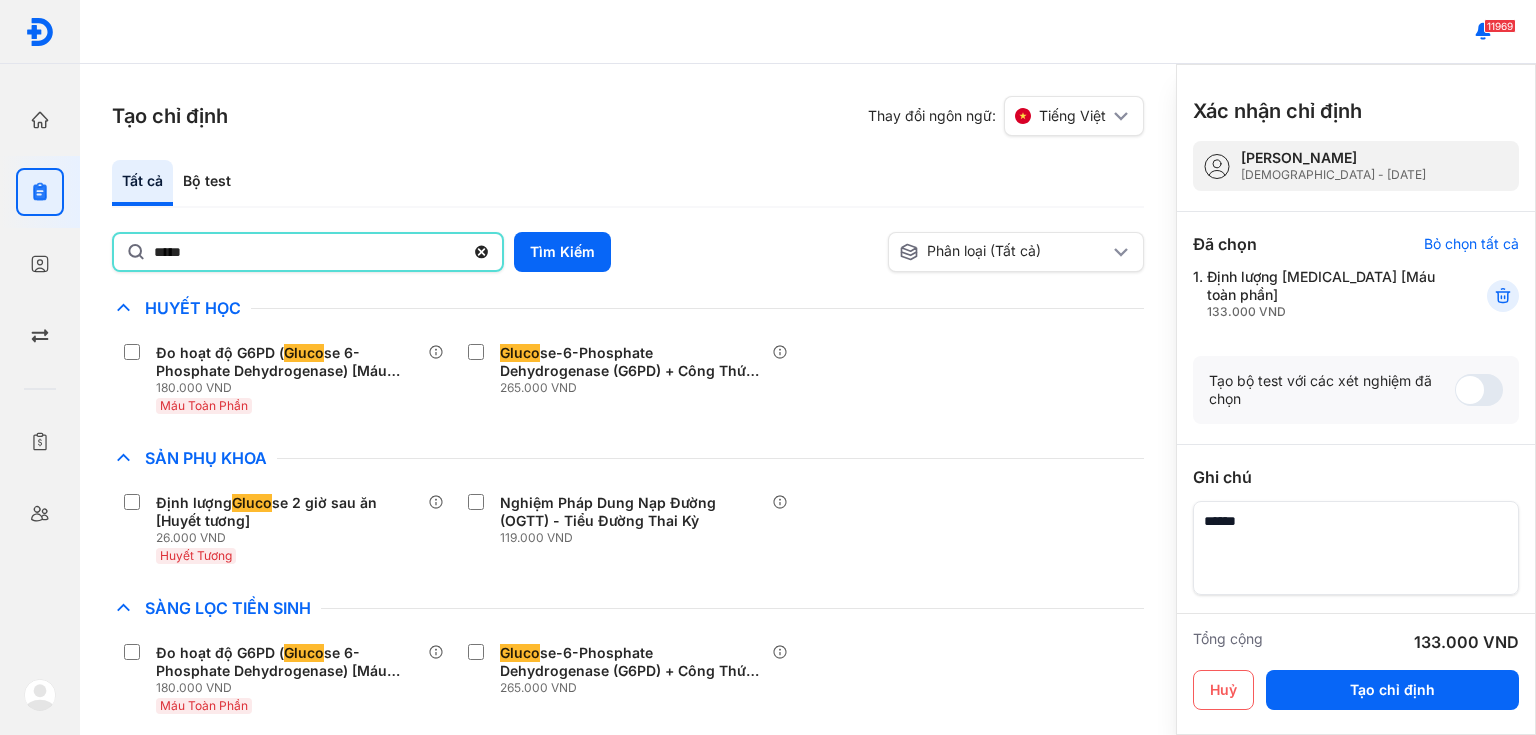 scroll, scrollTop: 320, scrollLeft: 0, axis: vertical 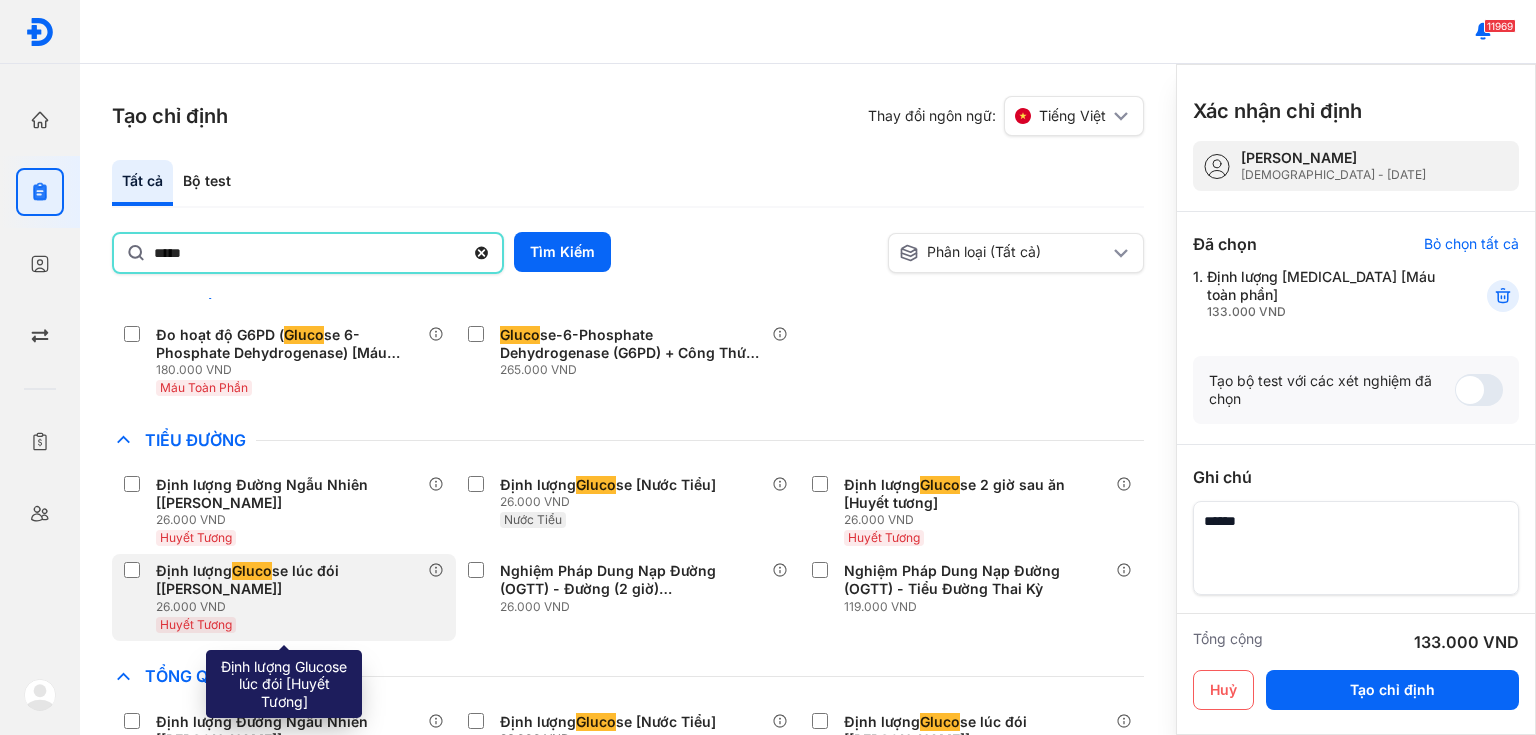 click on "Định lượng  Gluco se lúc đói [Huyết Tương]" at bounding box center (288, 580) 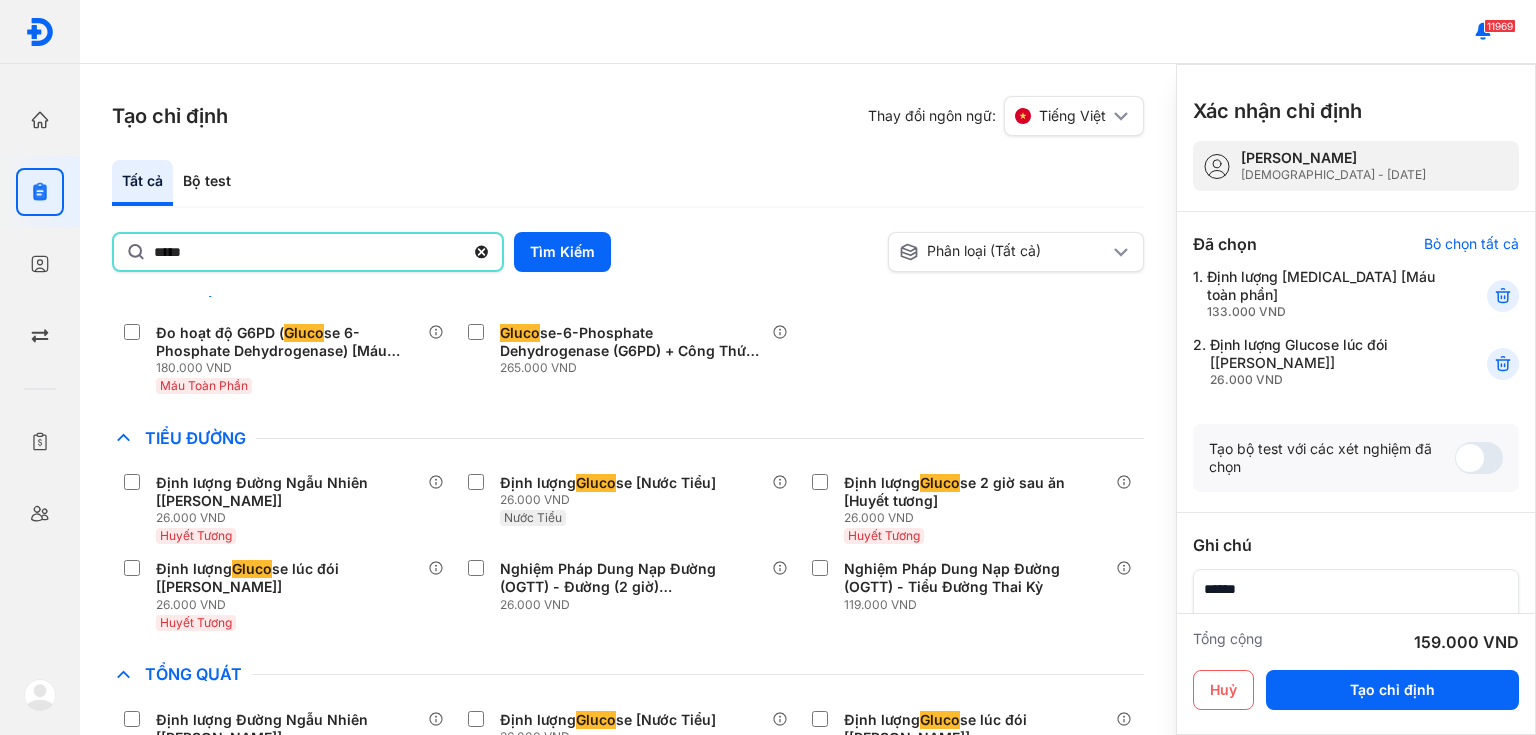 click on "*****" 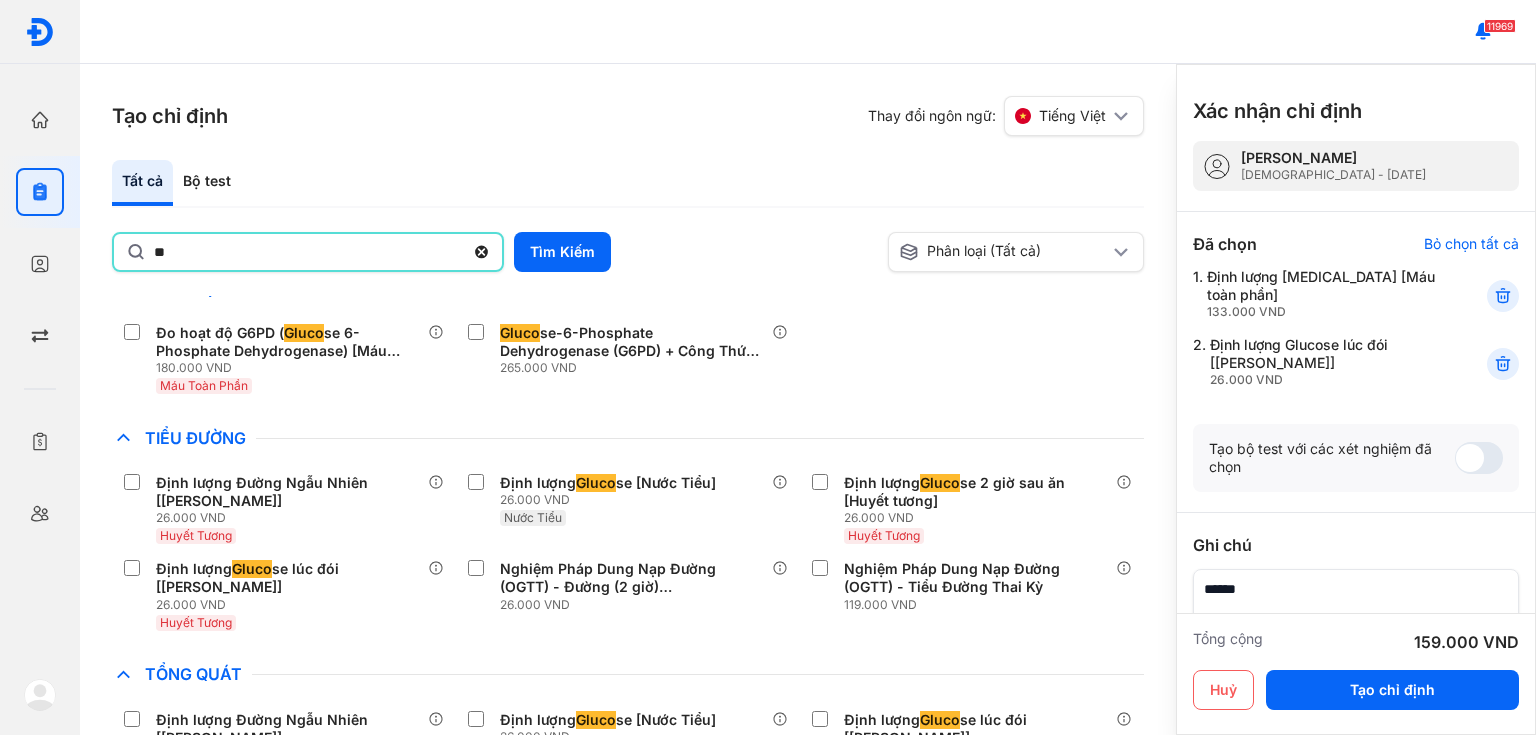 type on "*" 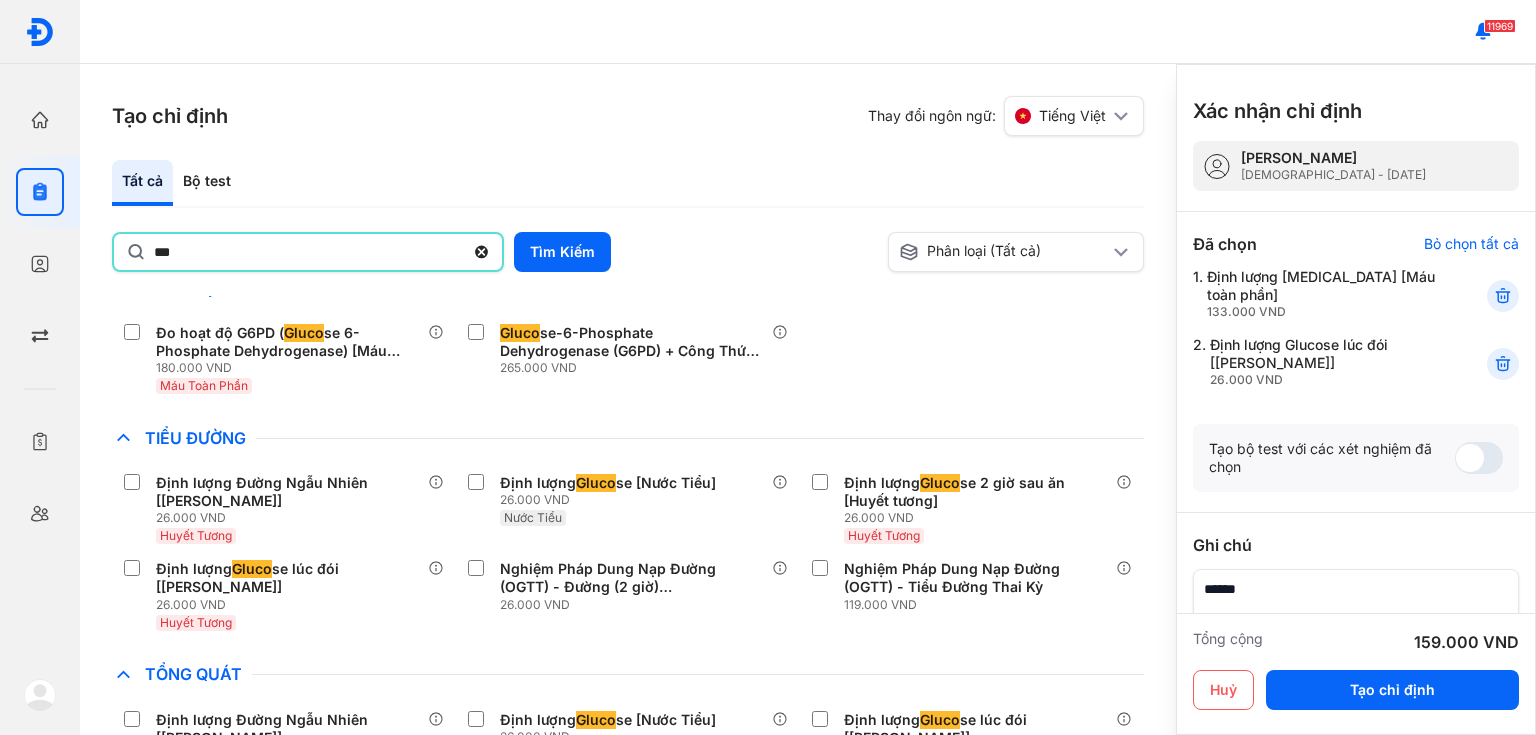 scroll, scrollTop: 0, scrollLeft: 0, axis: both 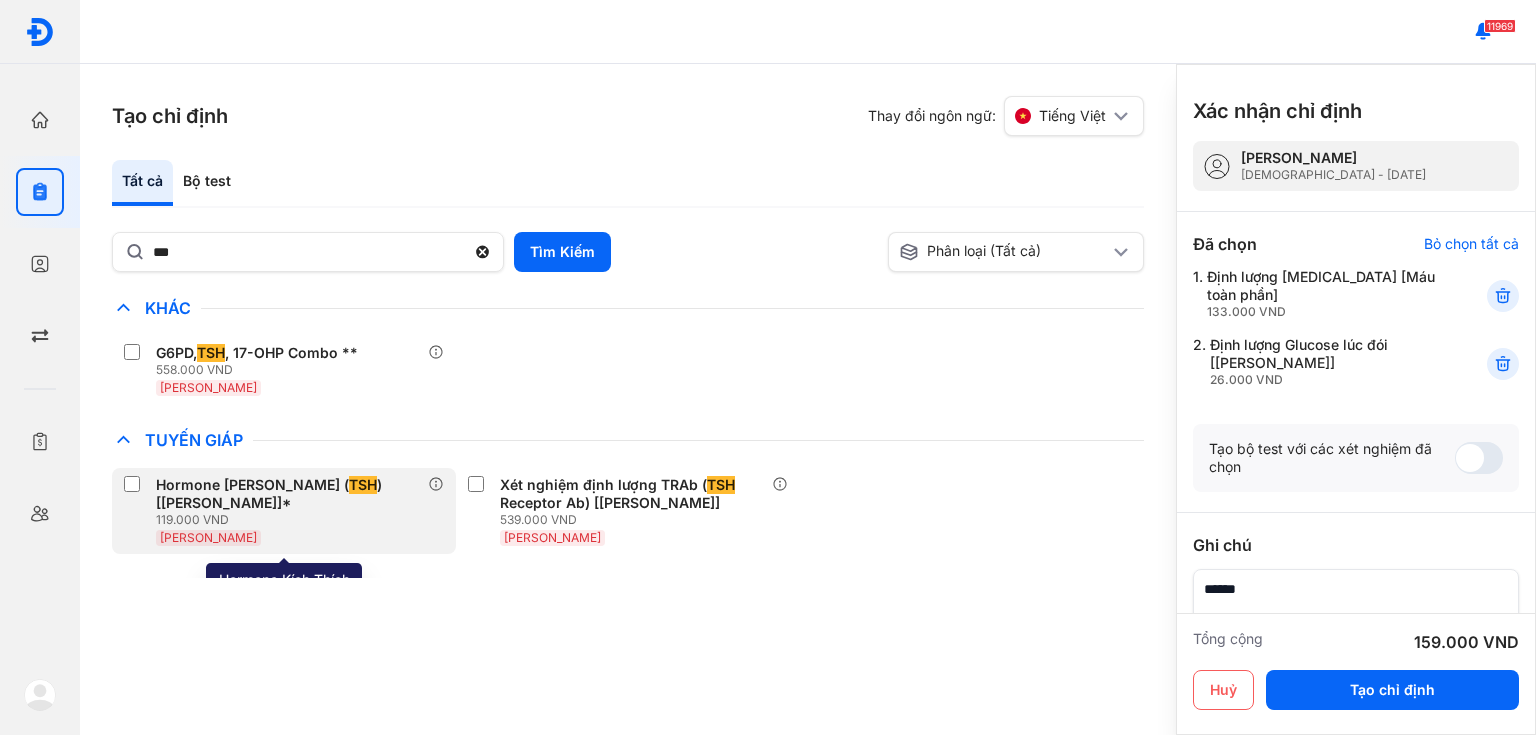 drag, startPoint x: 203, startPoint y: 494, endPoint x: 217, endPoint y: 493, distance: 14.035668 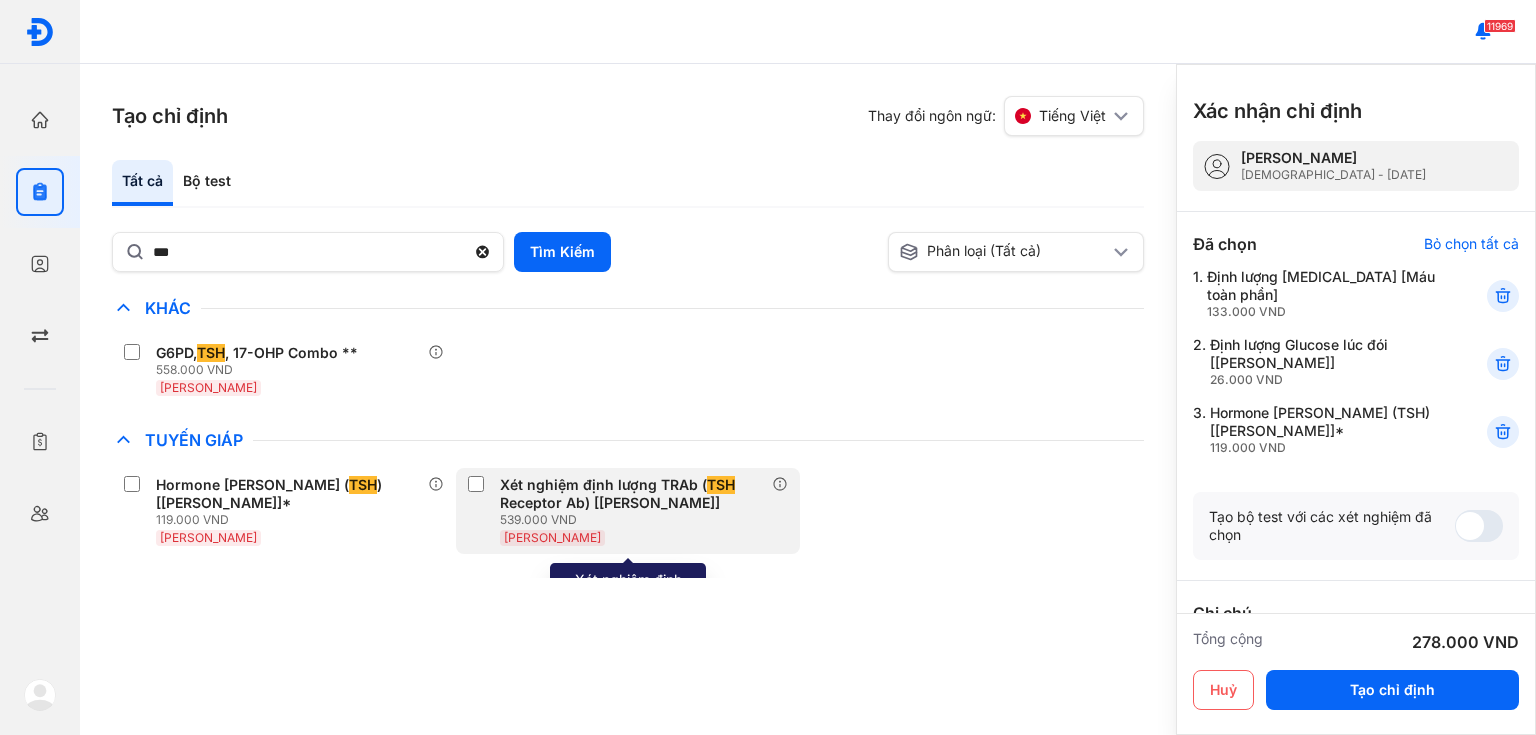 click on "Xét nghiệm định lượng TRAb ( TSH  Receptor Ab) [Huyết Thanh]" at bounding box center [632, 494] 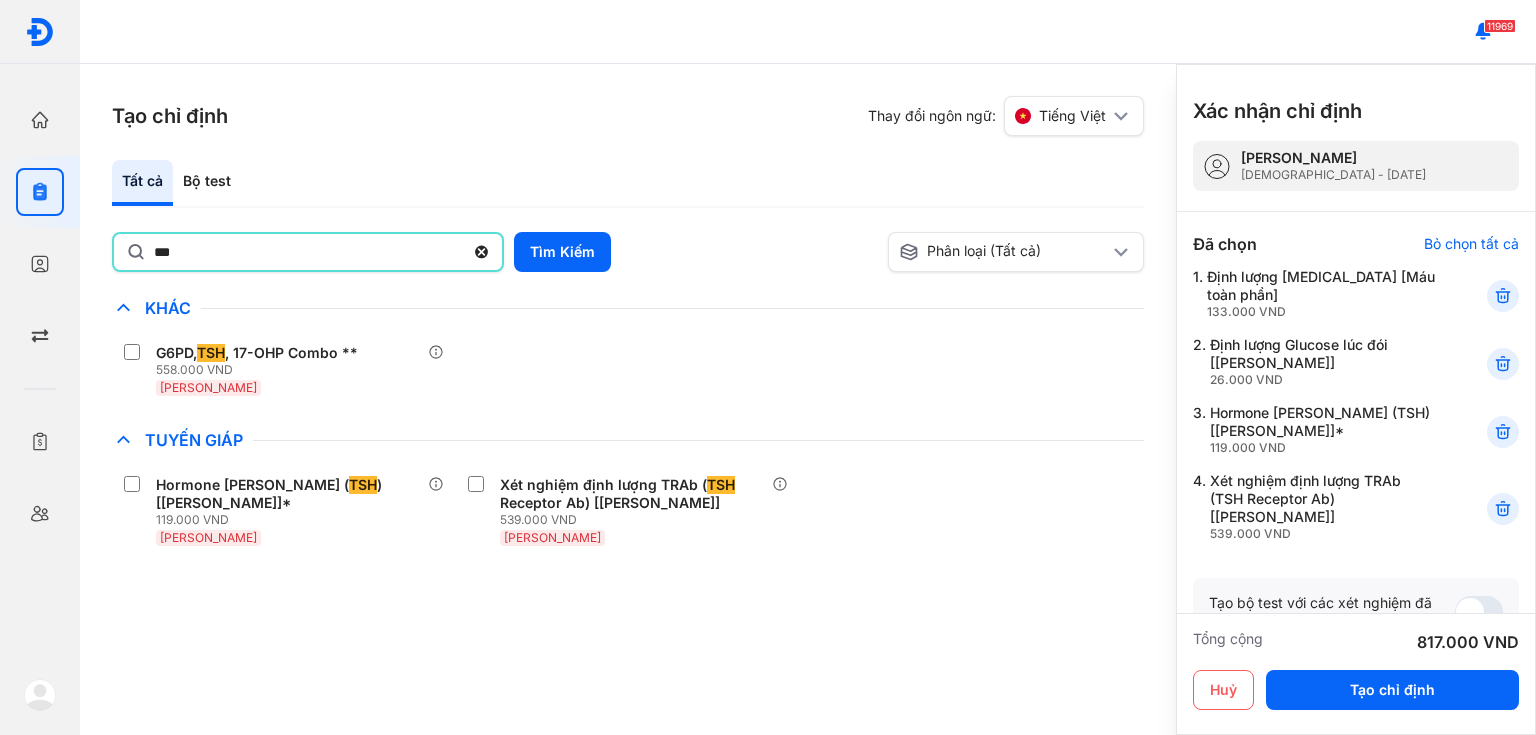 click on "***" 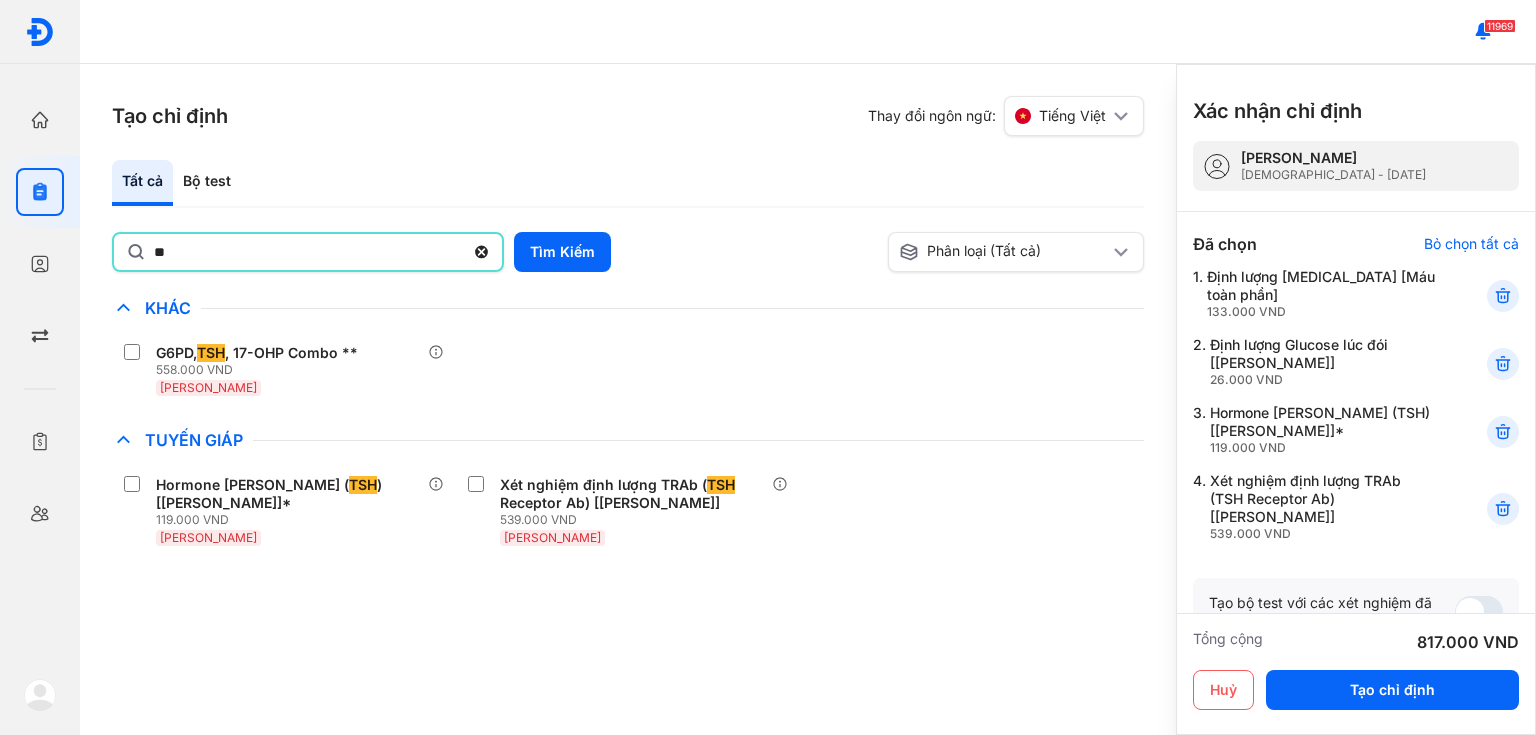 type on "*" 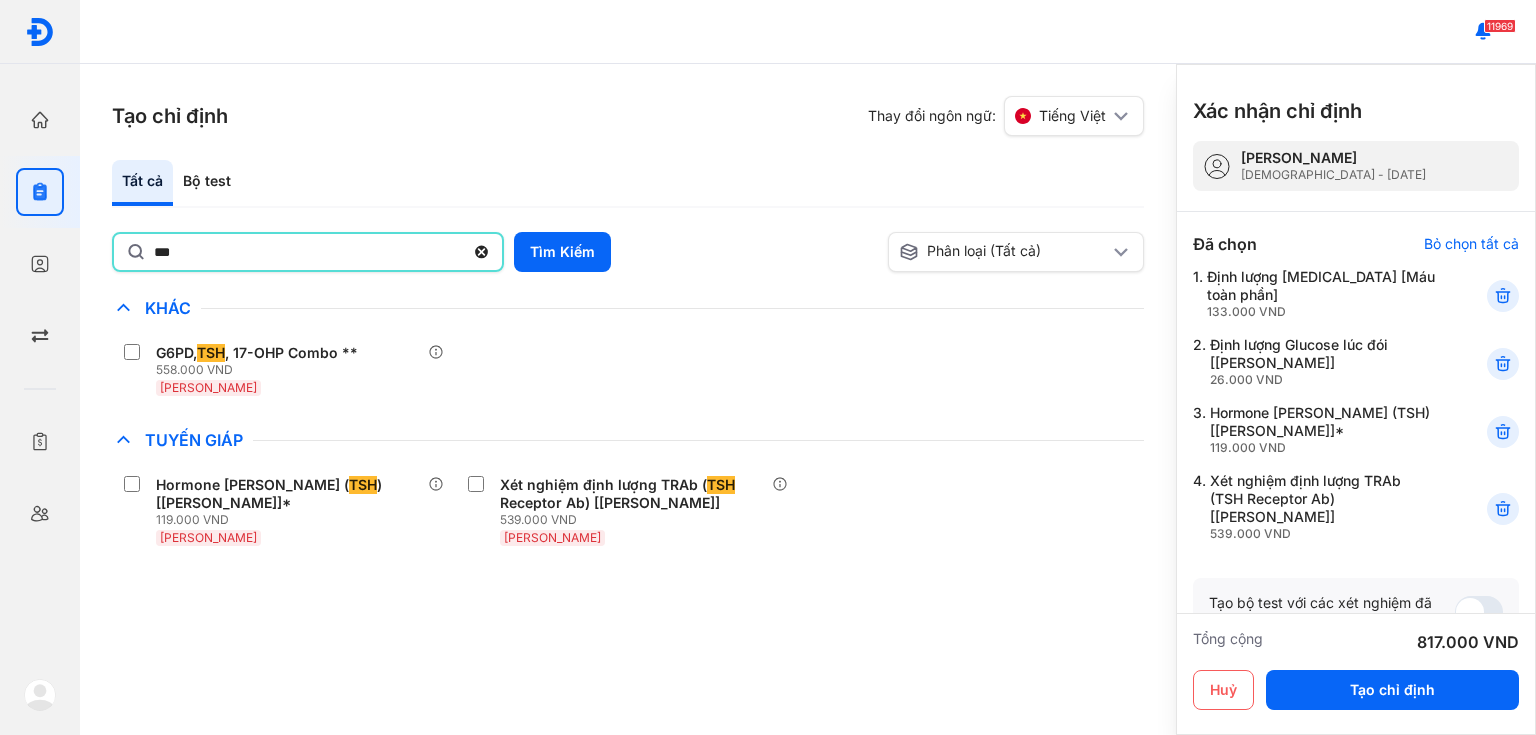 type on "***" 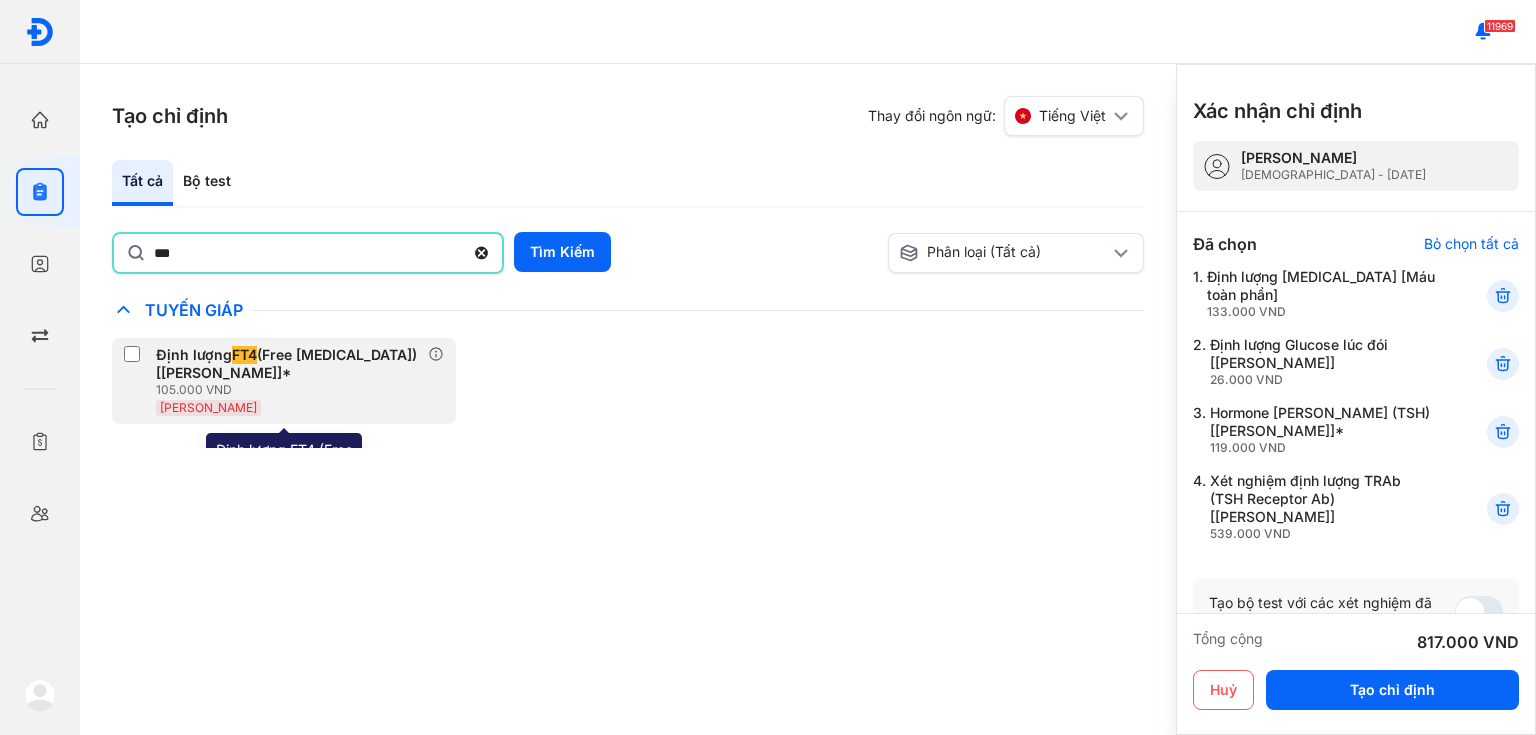 click on "Định lượng  FT4  (Free Thyroxine) [Huyết Thanh]*" at bounding box center [288, 364] 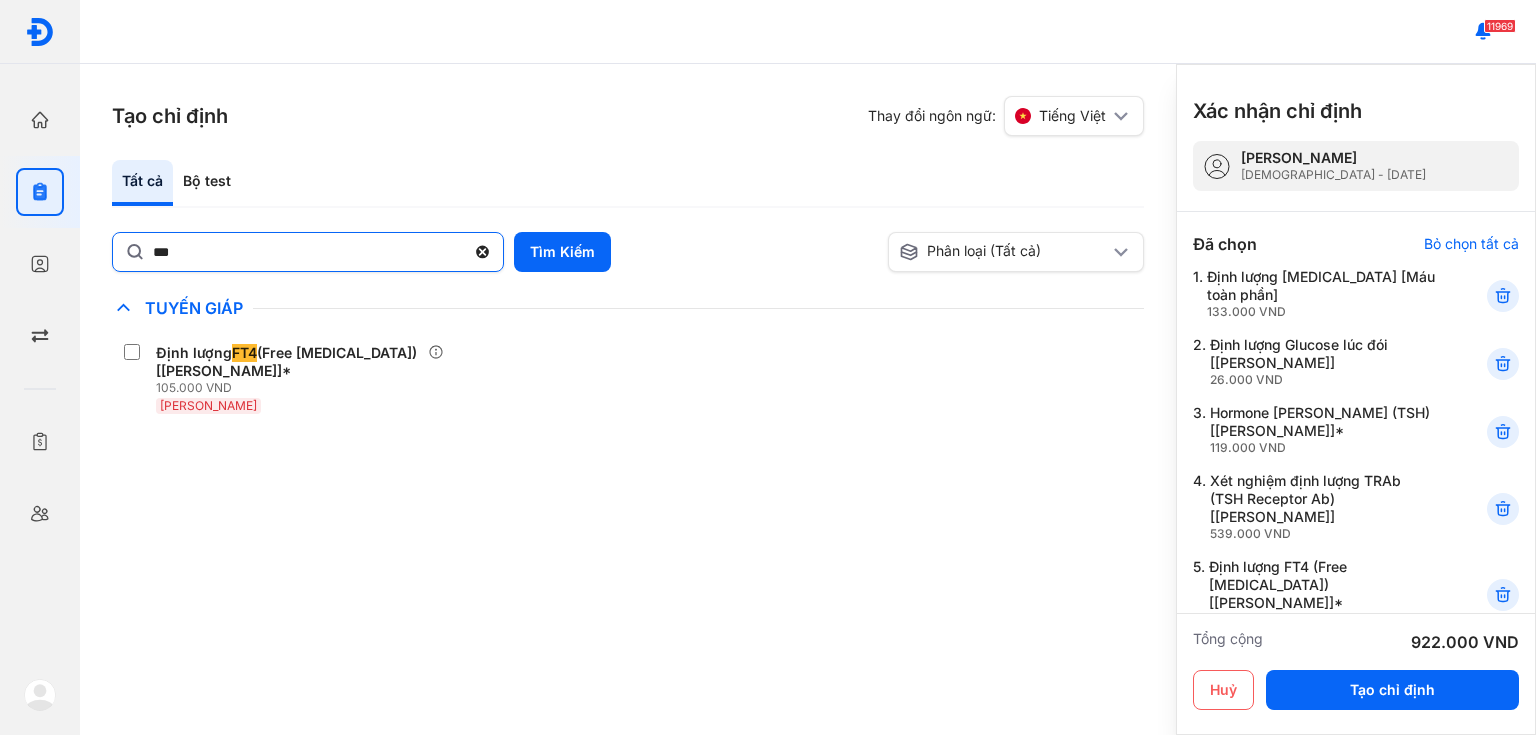 click 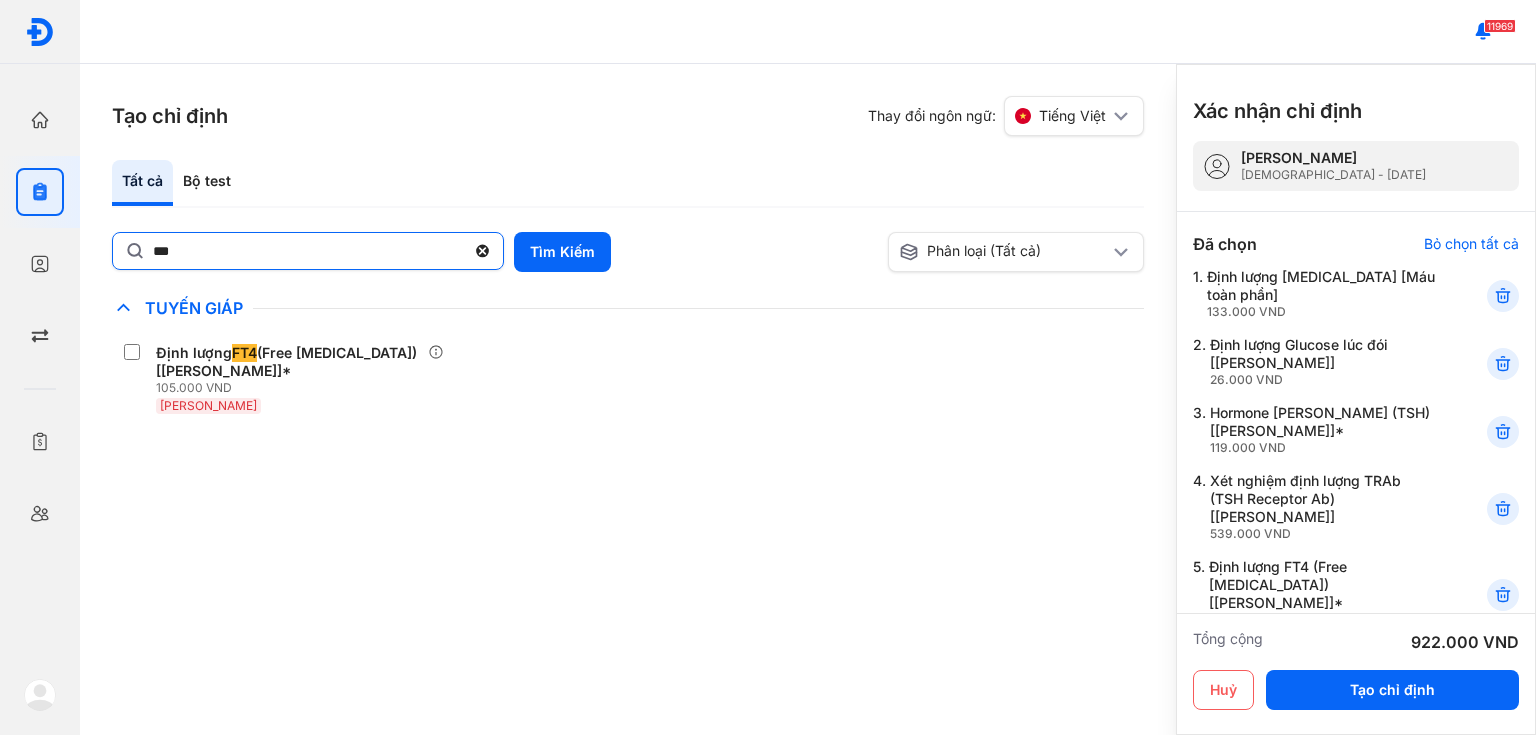 click on "***" 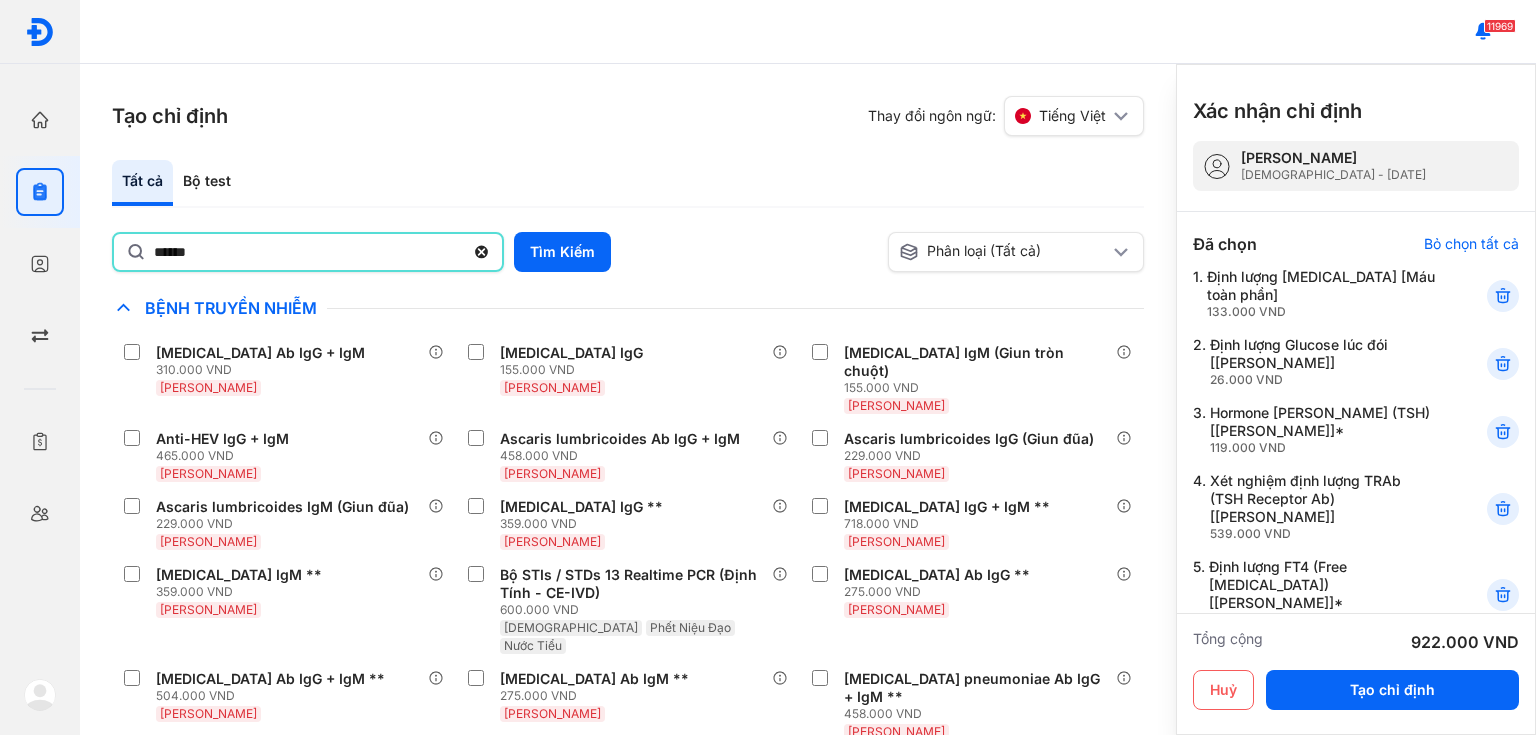 type on "******" 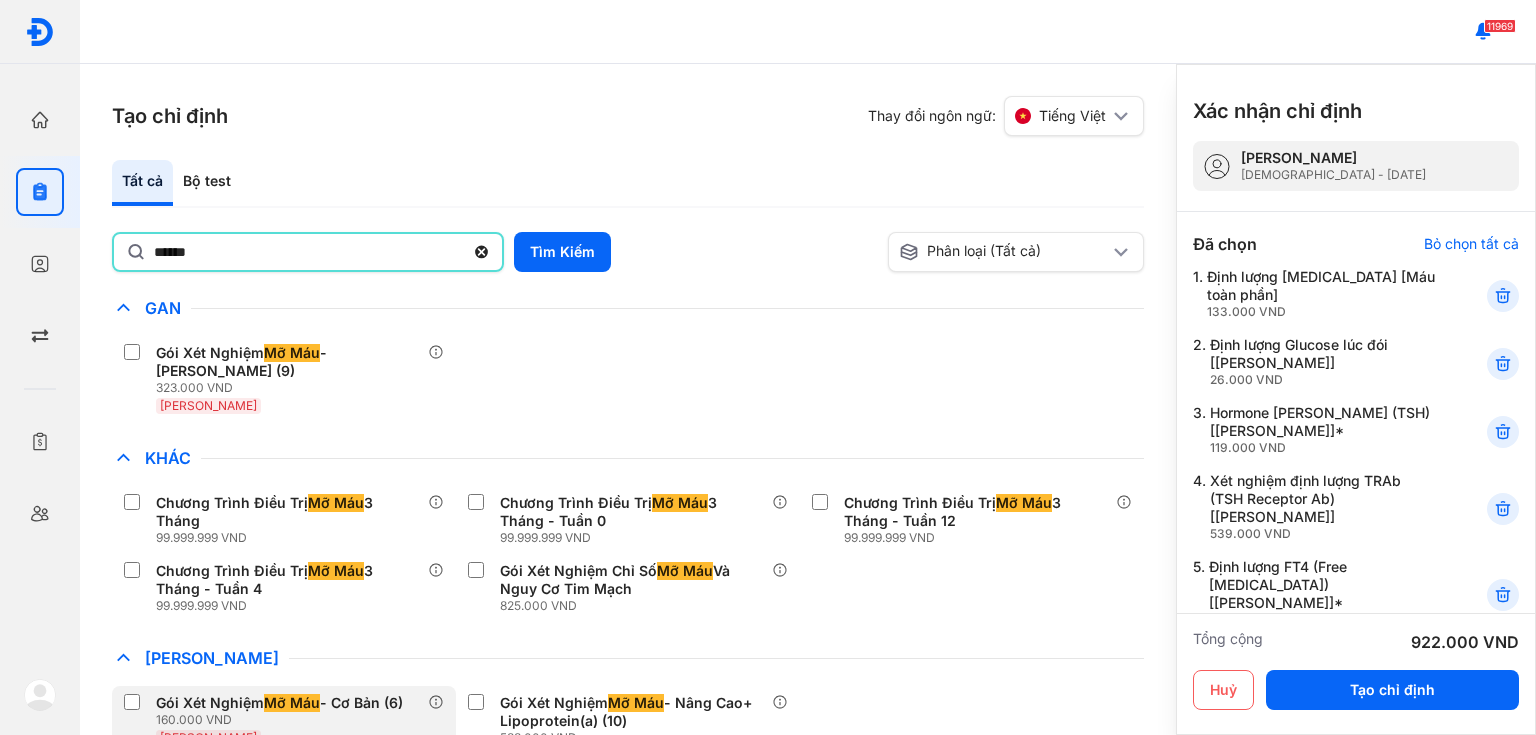 scroll, scrollTop: 160, scrollLeft: 0, axis: vertical 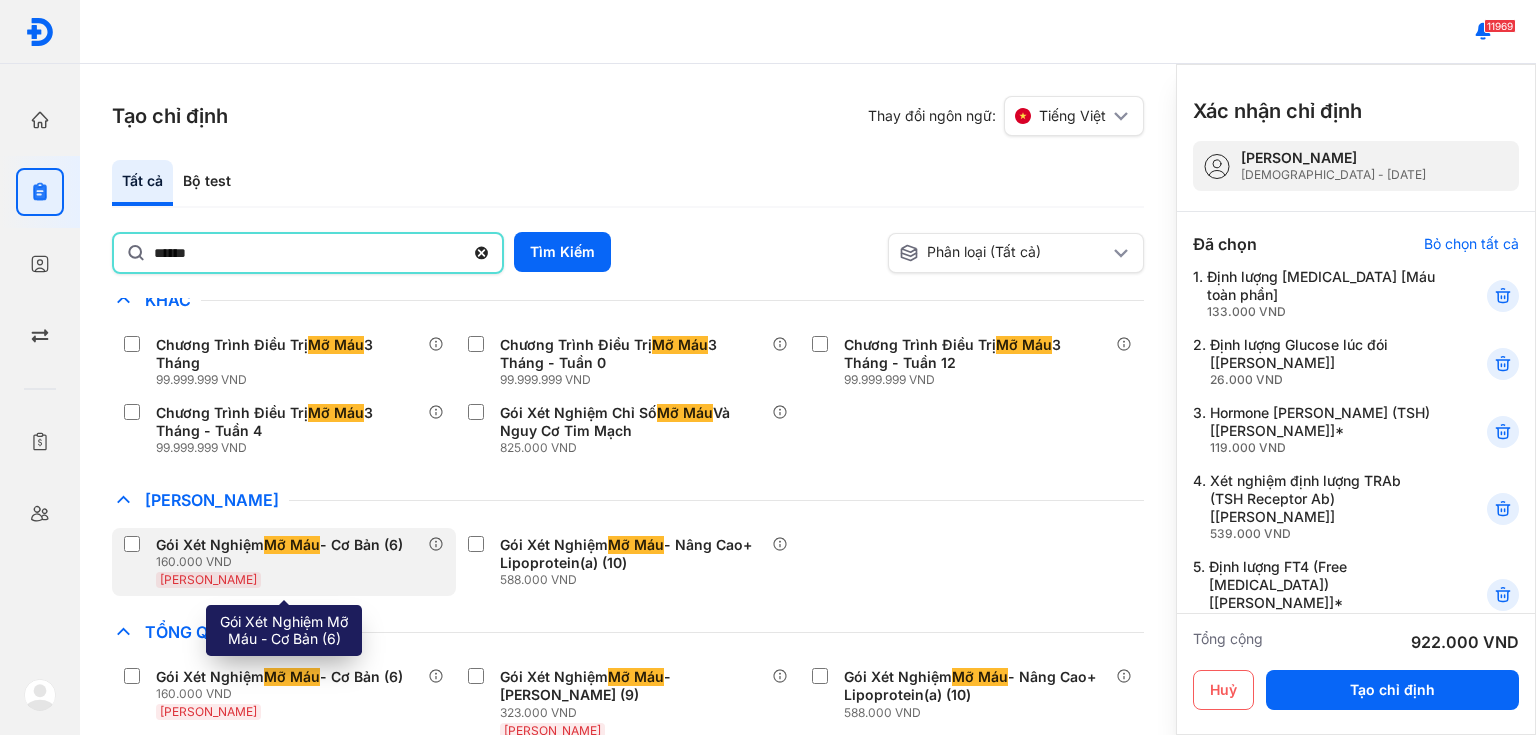 click on "Huyết Thanh" at bounding box center (283, 579) 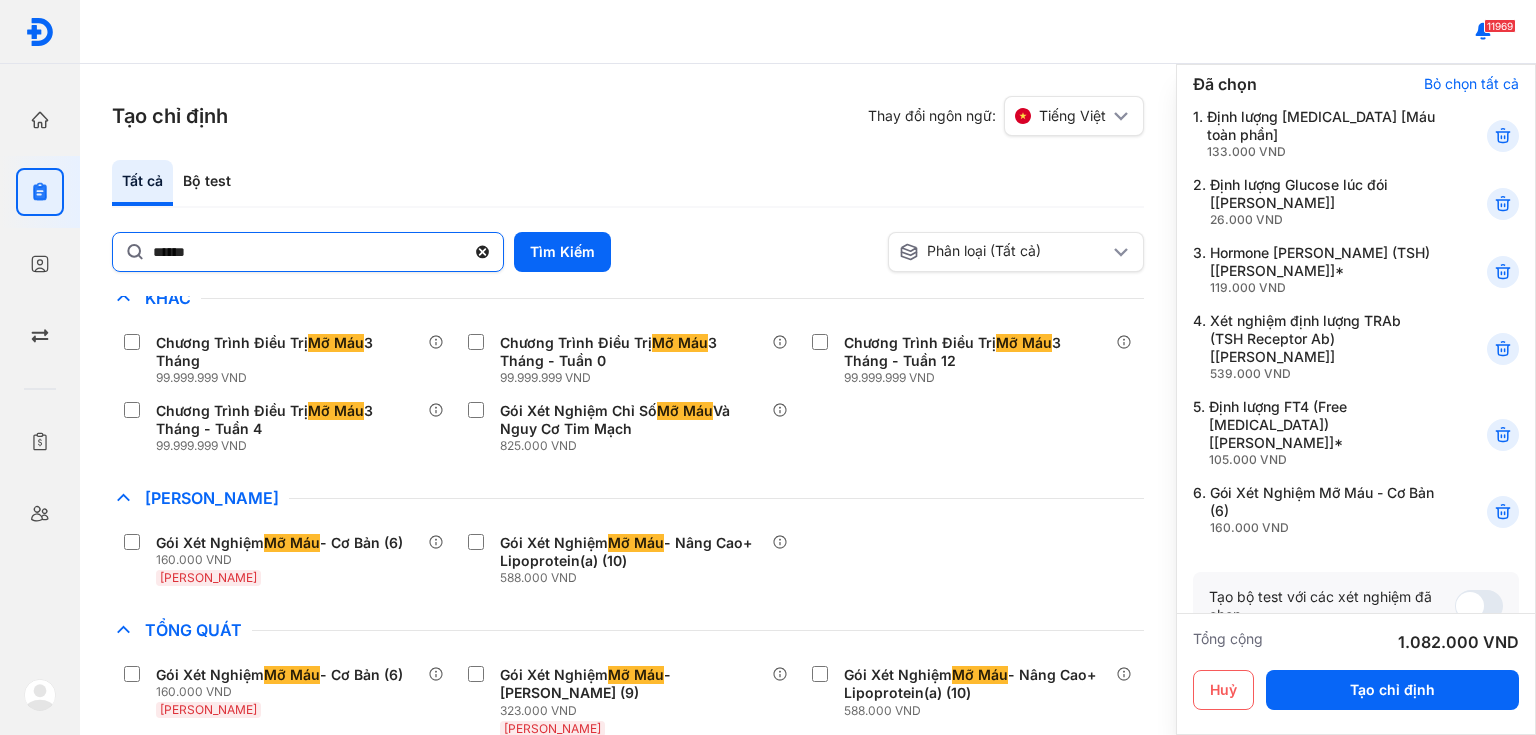 scroll, scrollTop: 240, scrollLeft: 0, axis: vertical 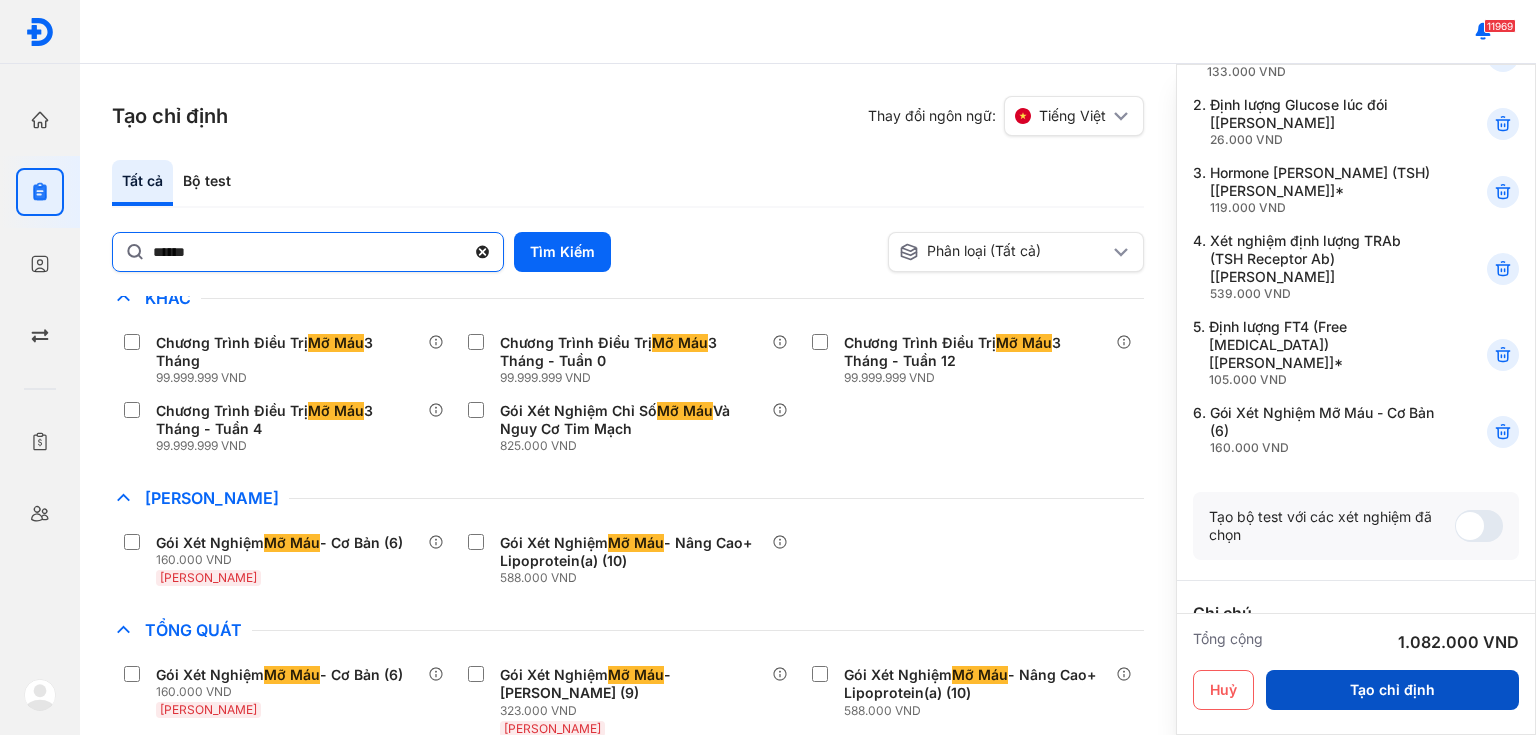 click on "Tạo chỉ định" at bounding box center [1392, 690] 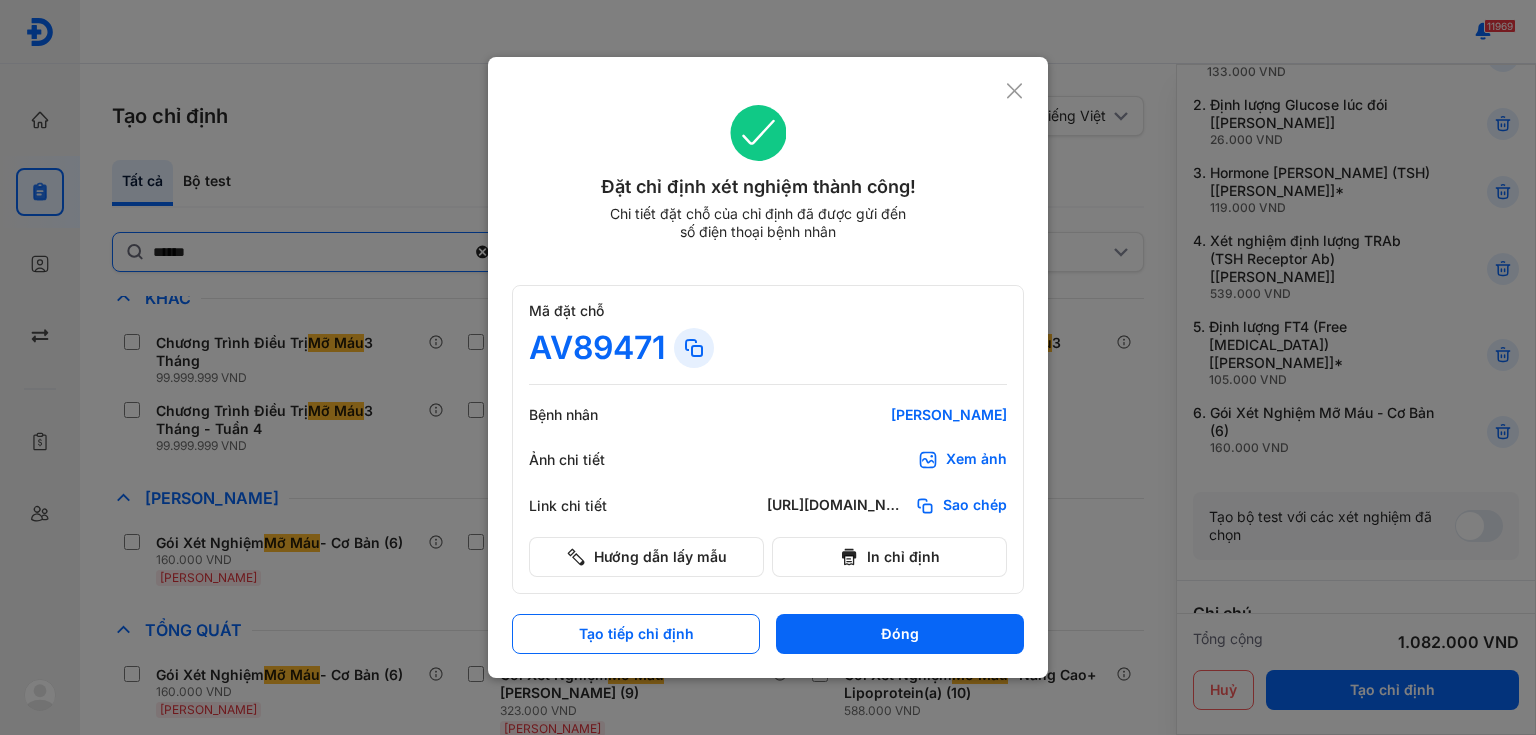click on "Xem ảnh" at bounding box center [976, 460] 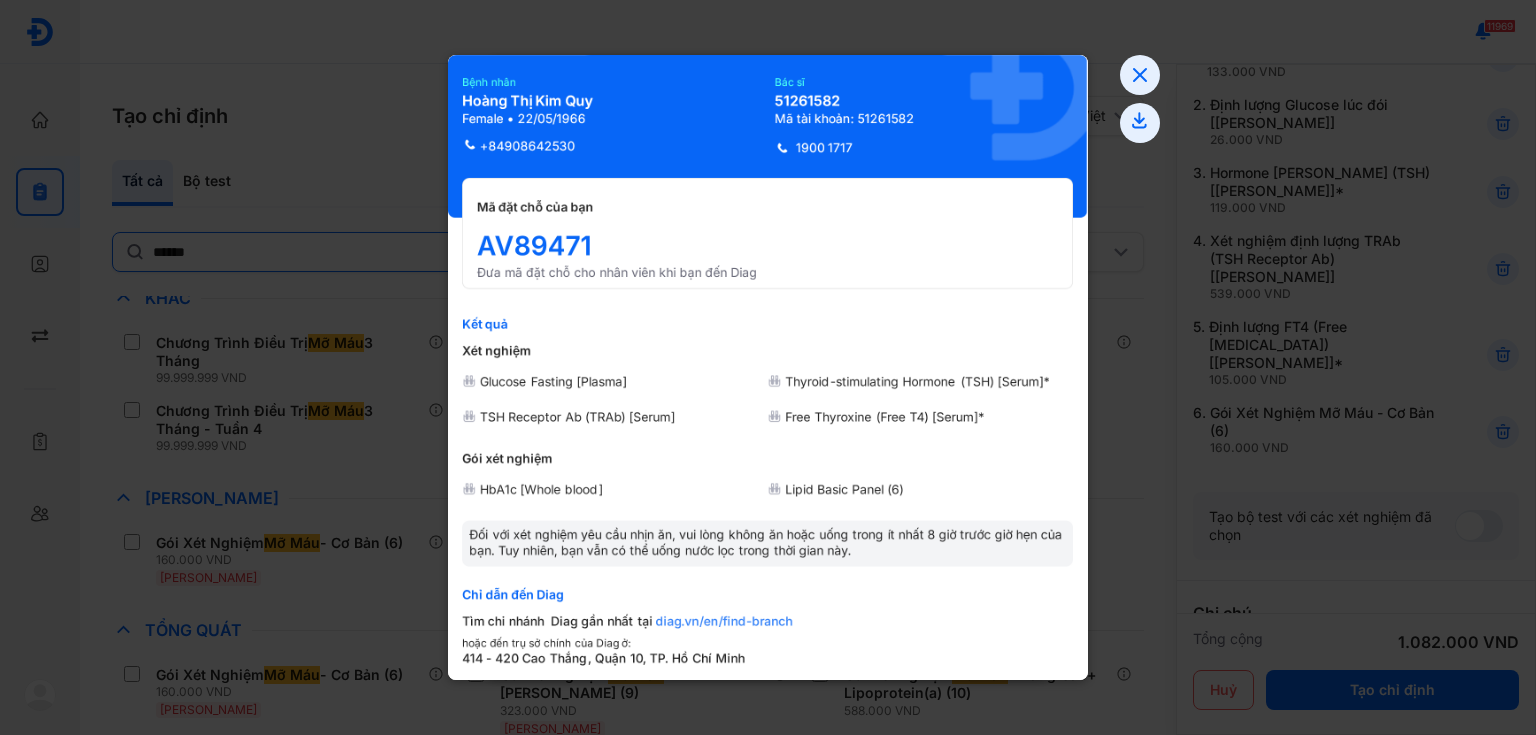 click 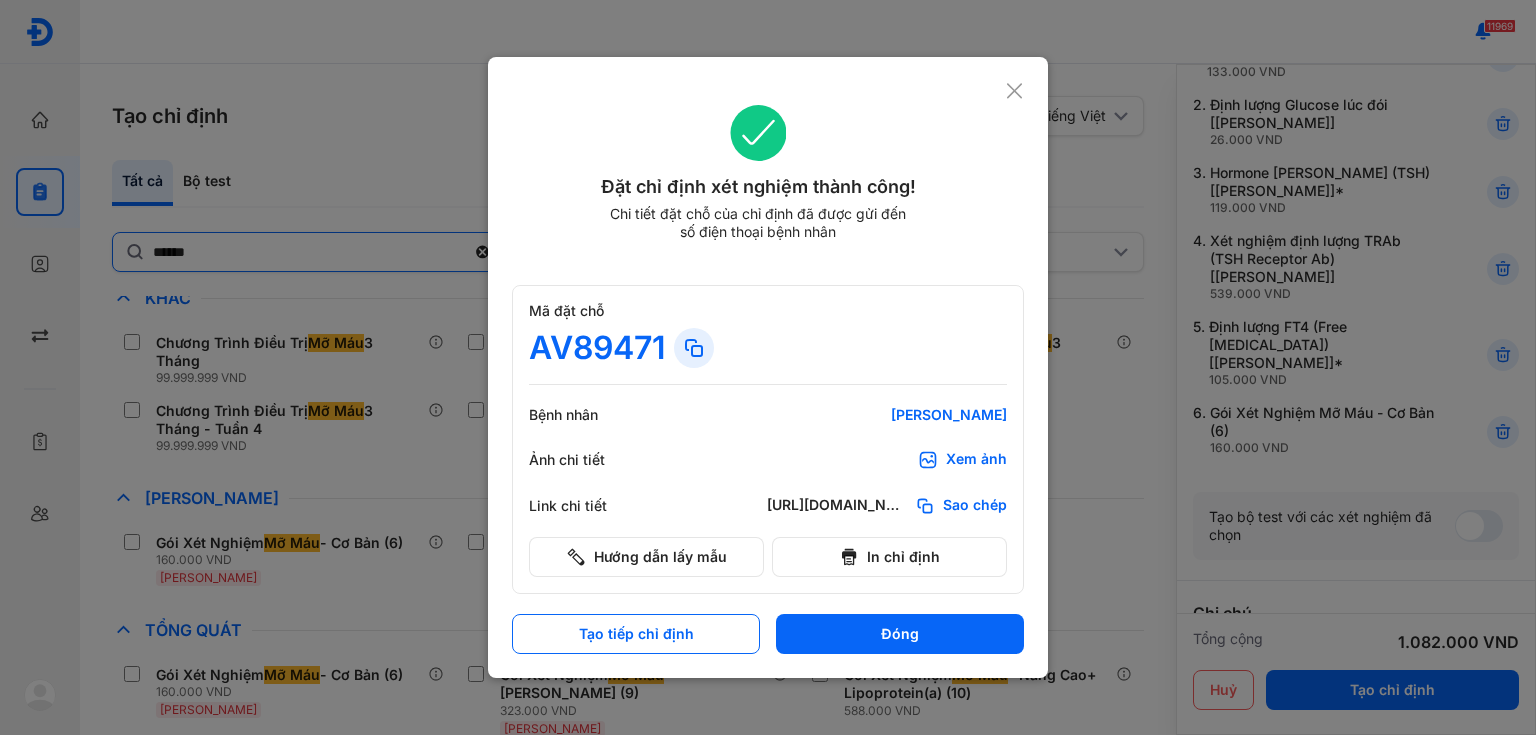 click at bounding box center [768, 367] 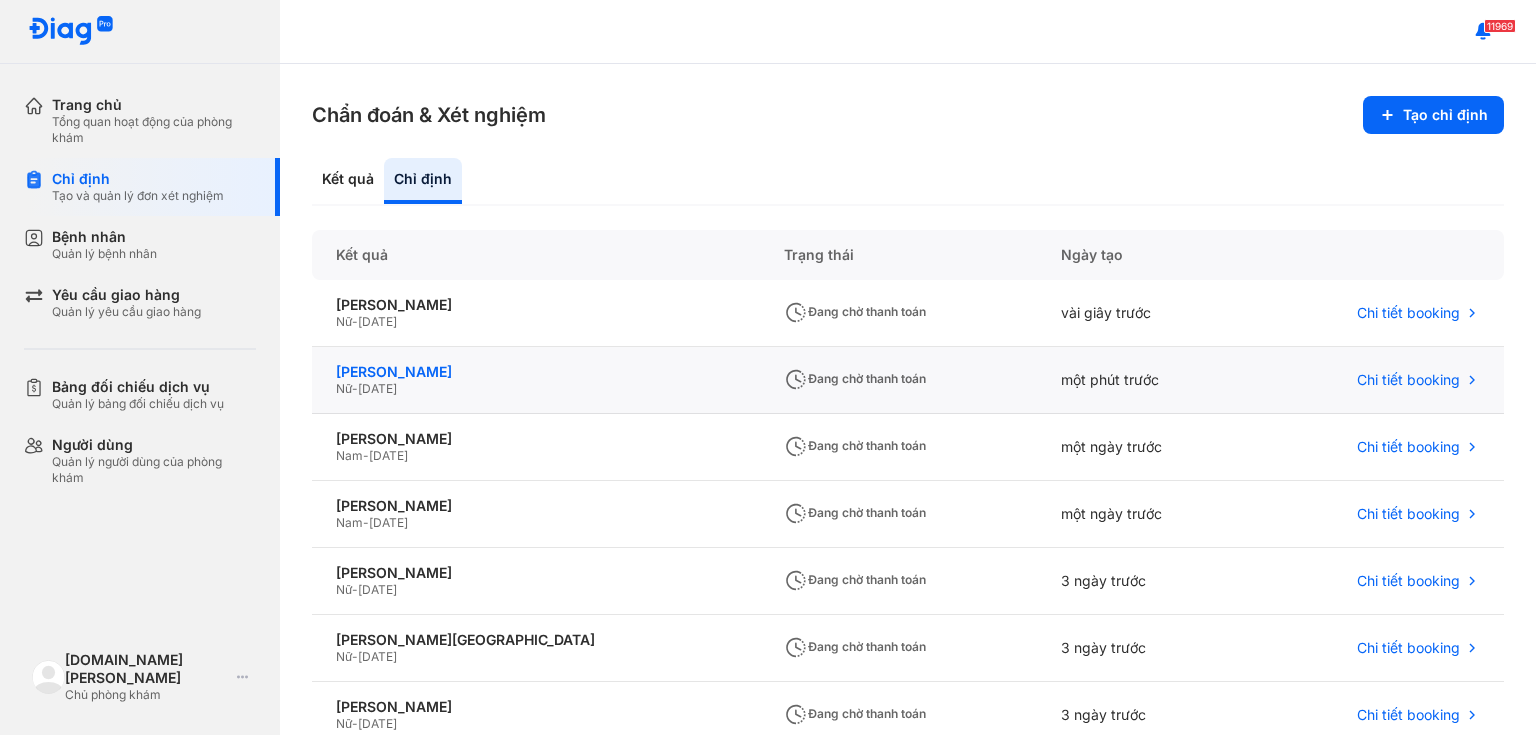 click on "[PERSON_NAME]" 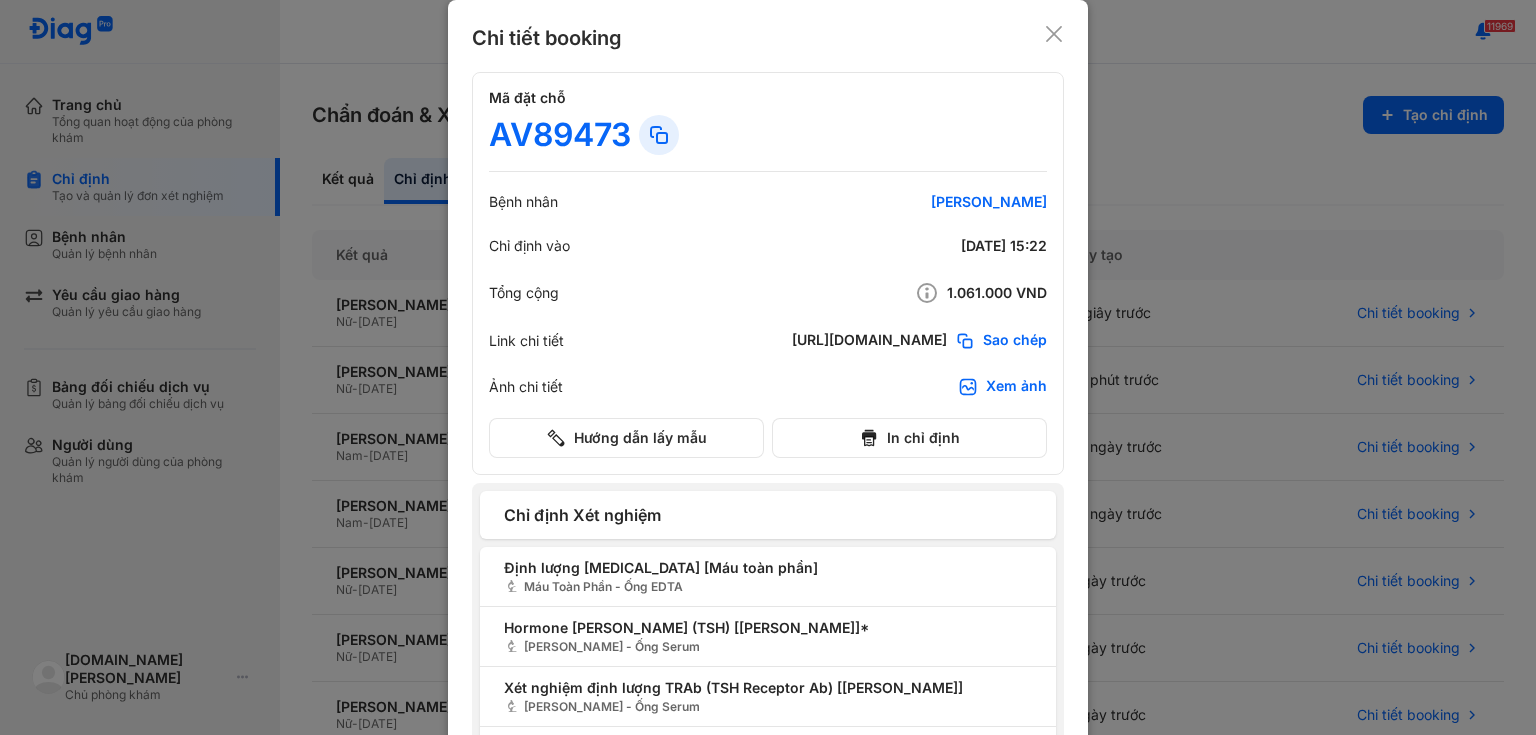 click on "Sao chép" at bounding box center [1015, 341] 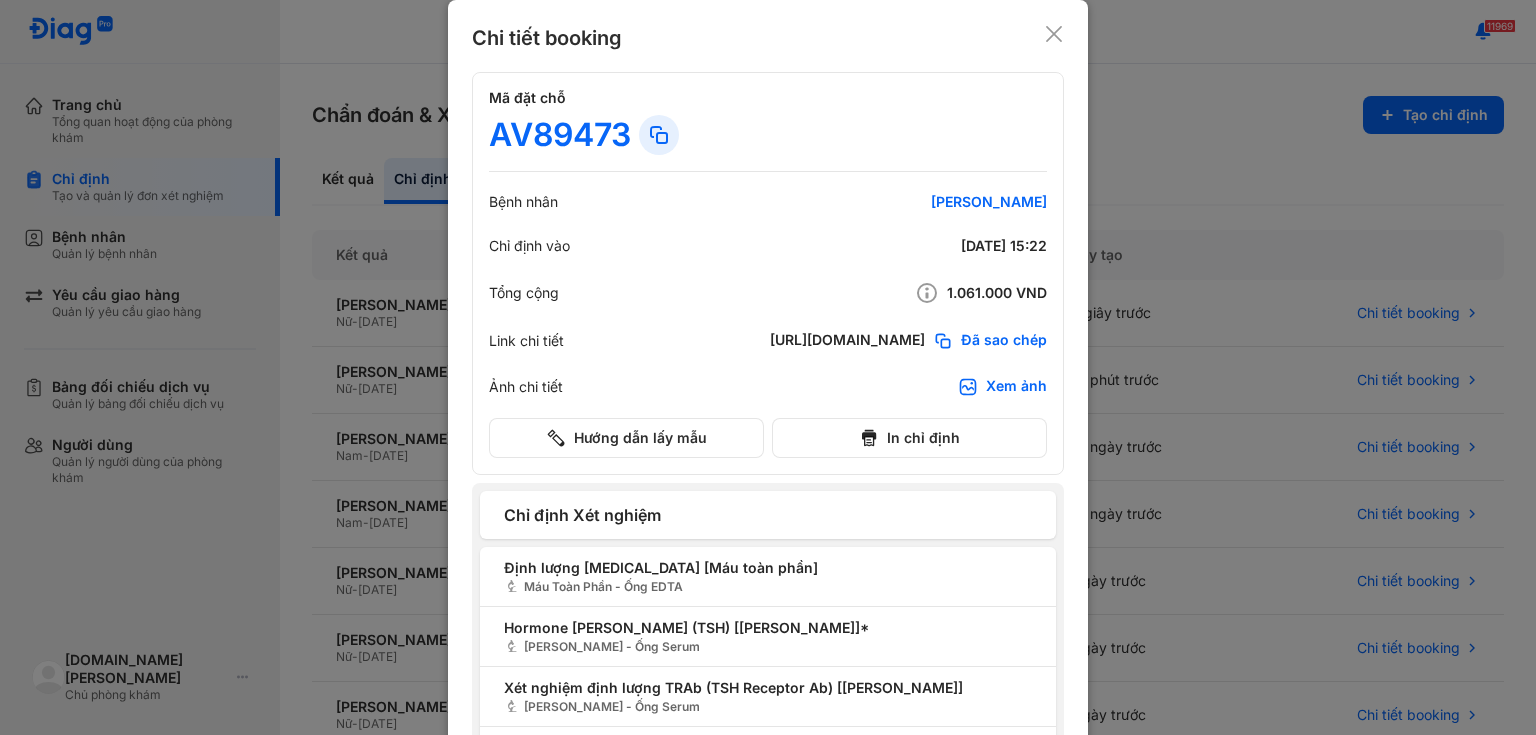 click on "Xem ảnh" at bounding box center (1016, 387) 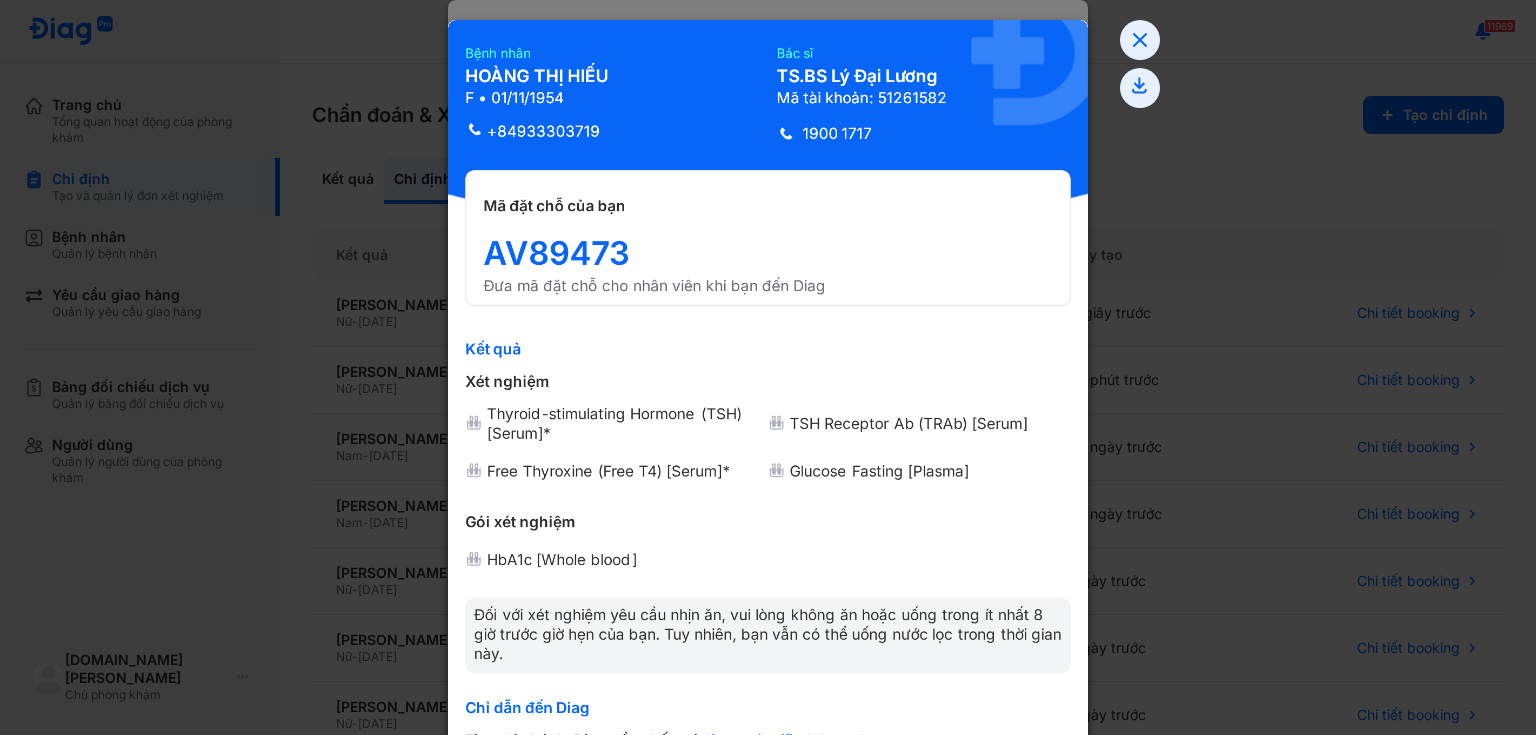 click at bounding box center (768, 367) 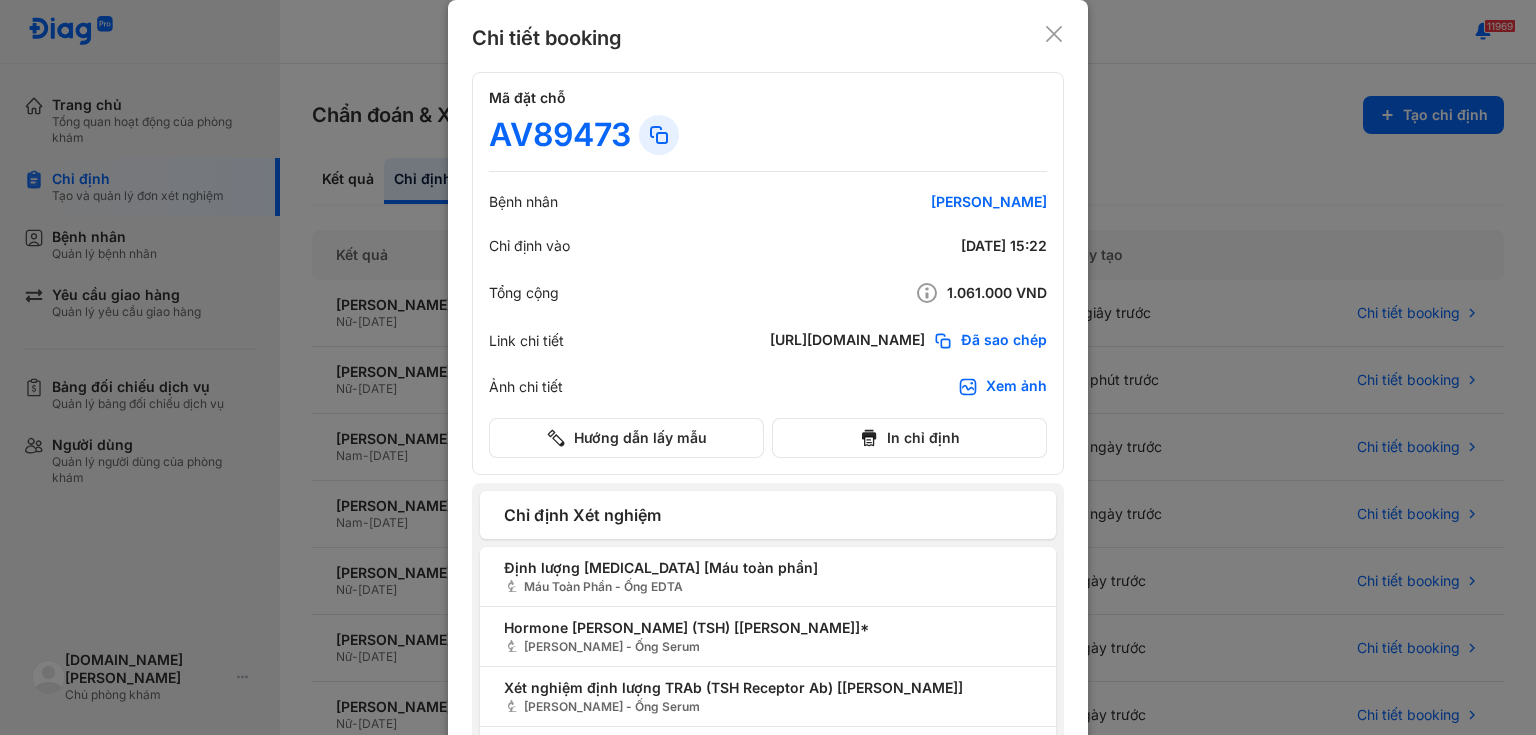 click at bounding box center (768, 367) 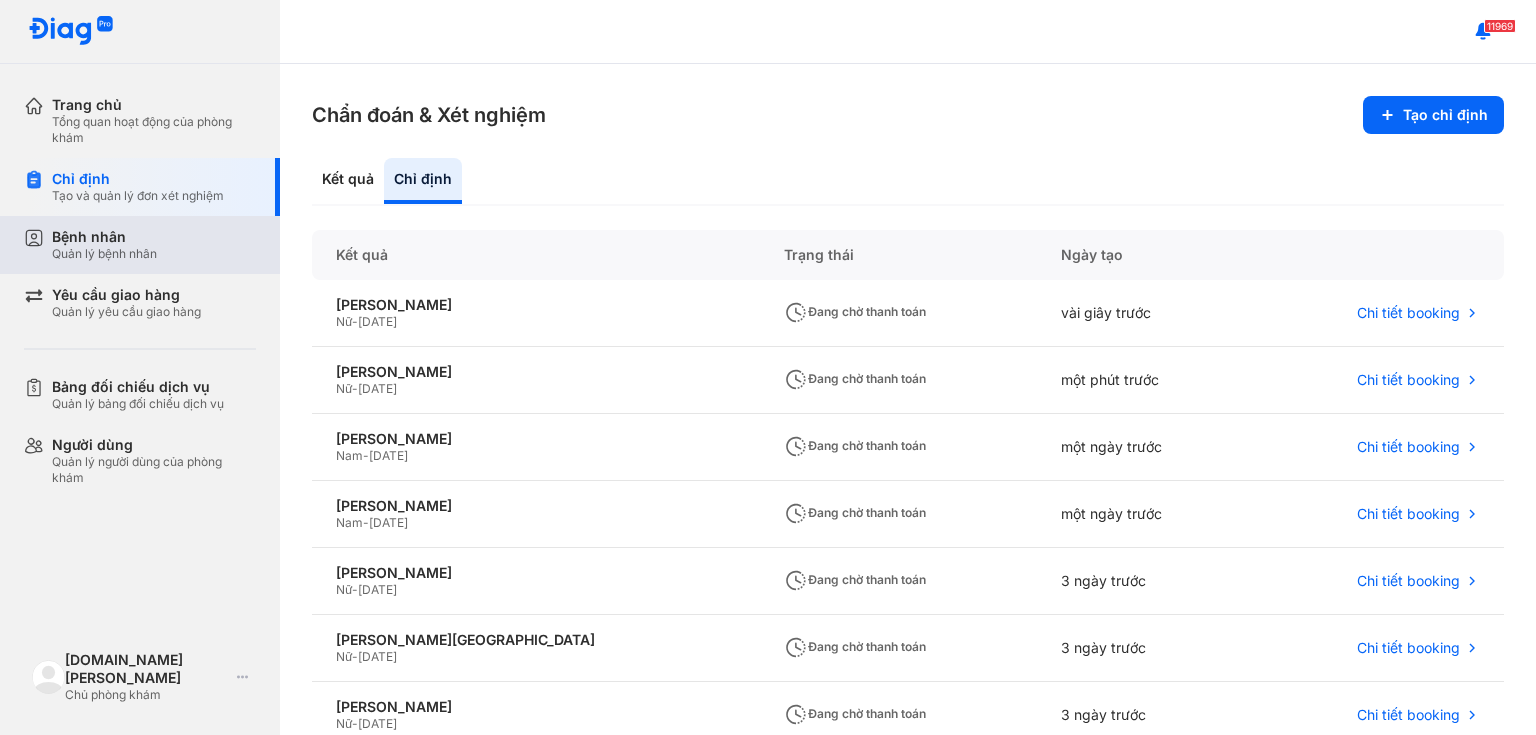 click on "Bệnh nhân" at bounding box center [104, 237] 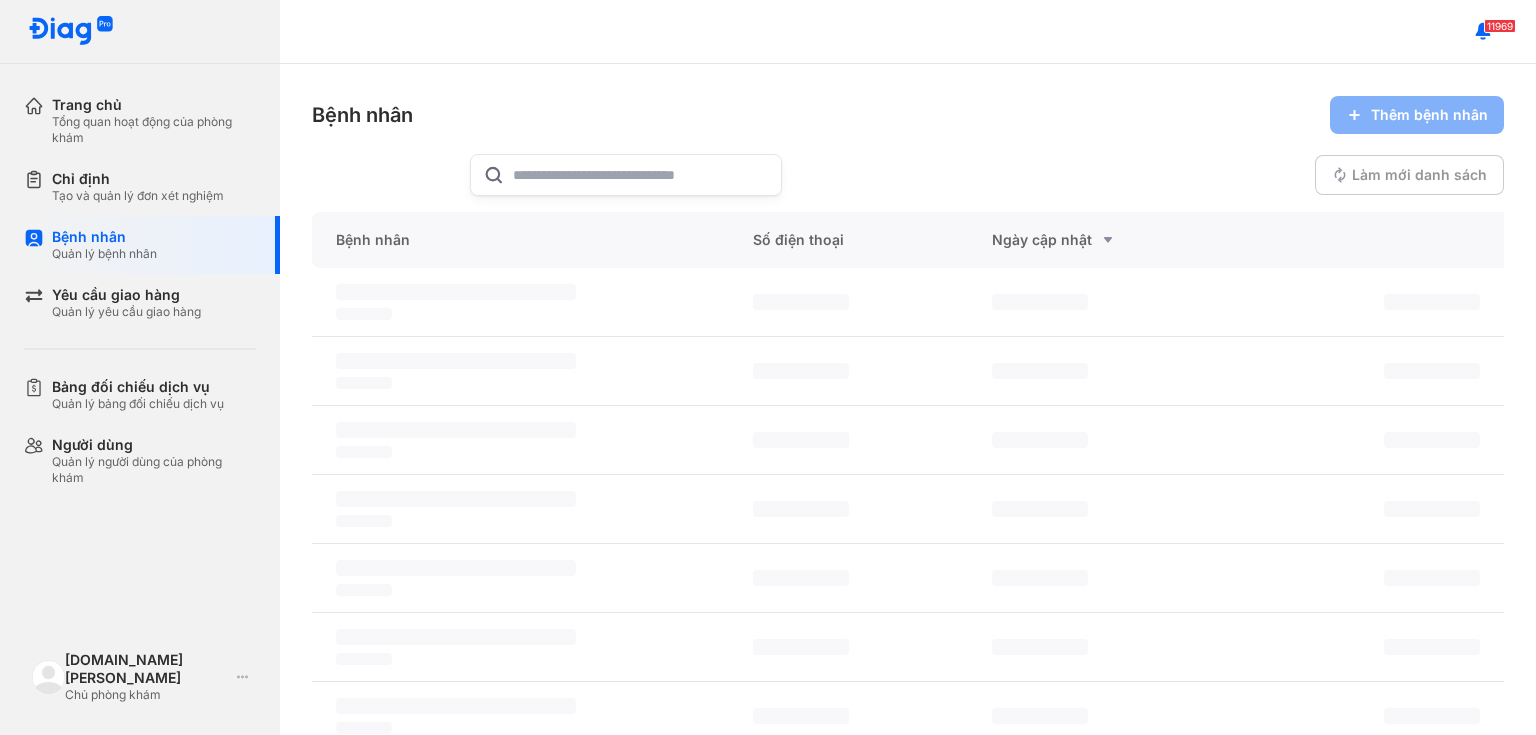 click 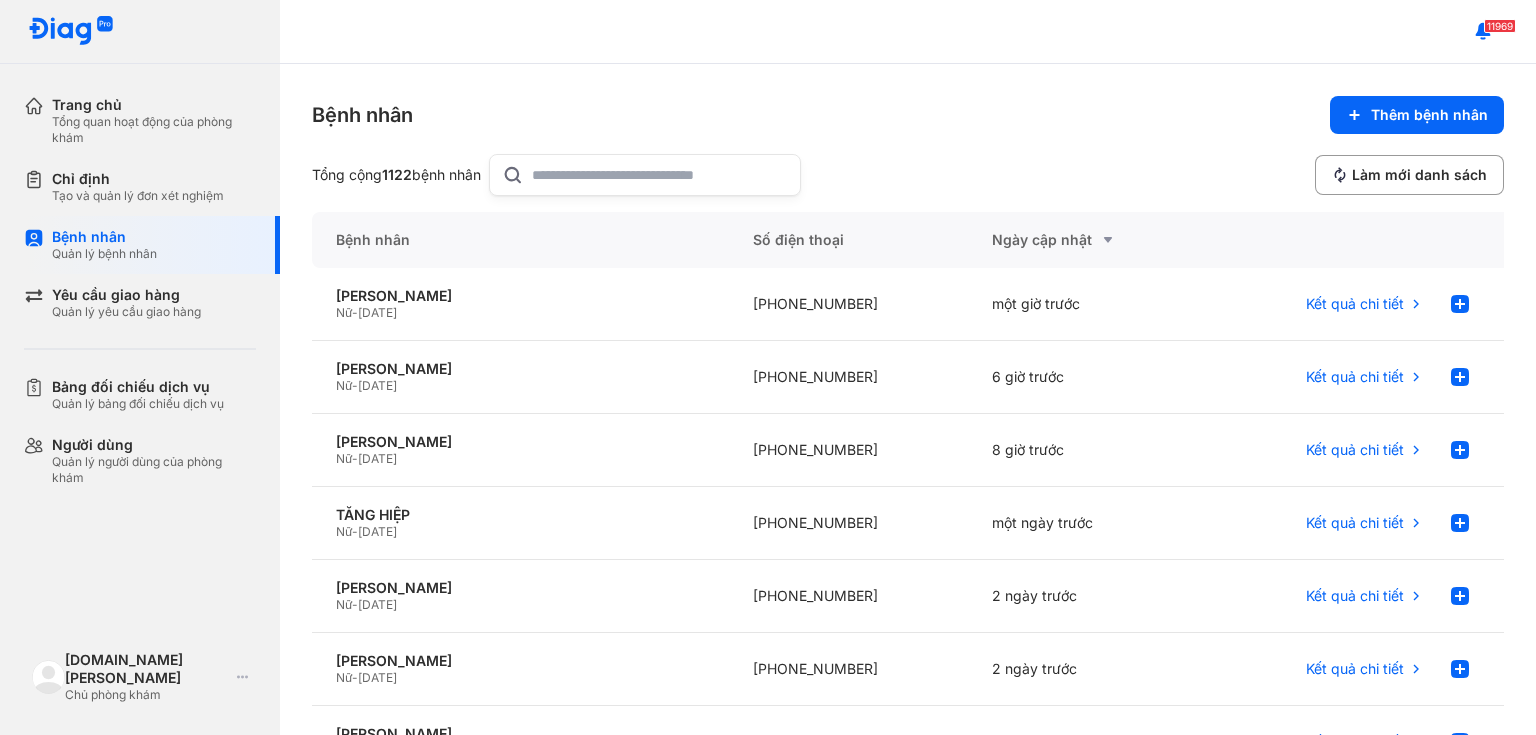 paste on "**********" 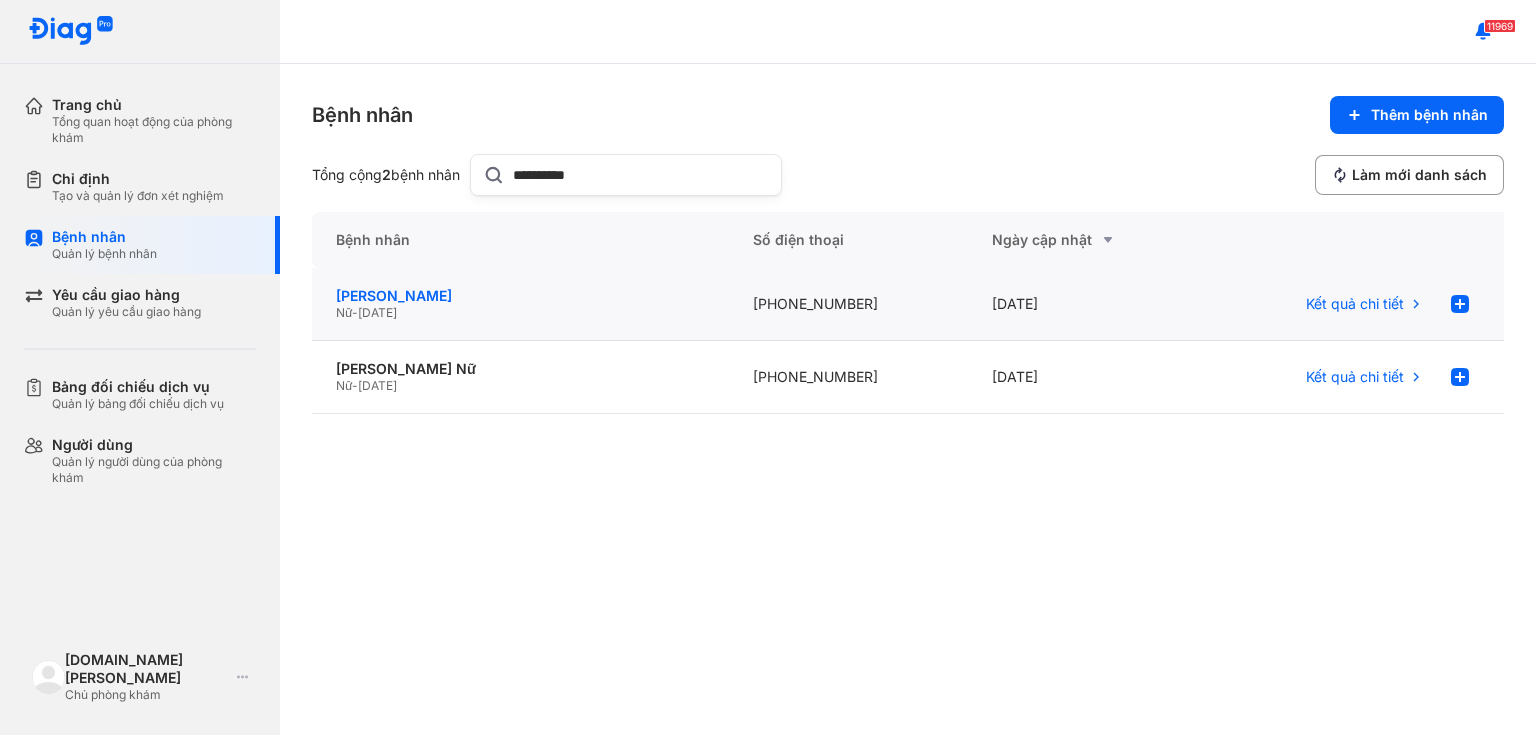 type on "**********" 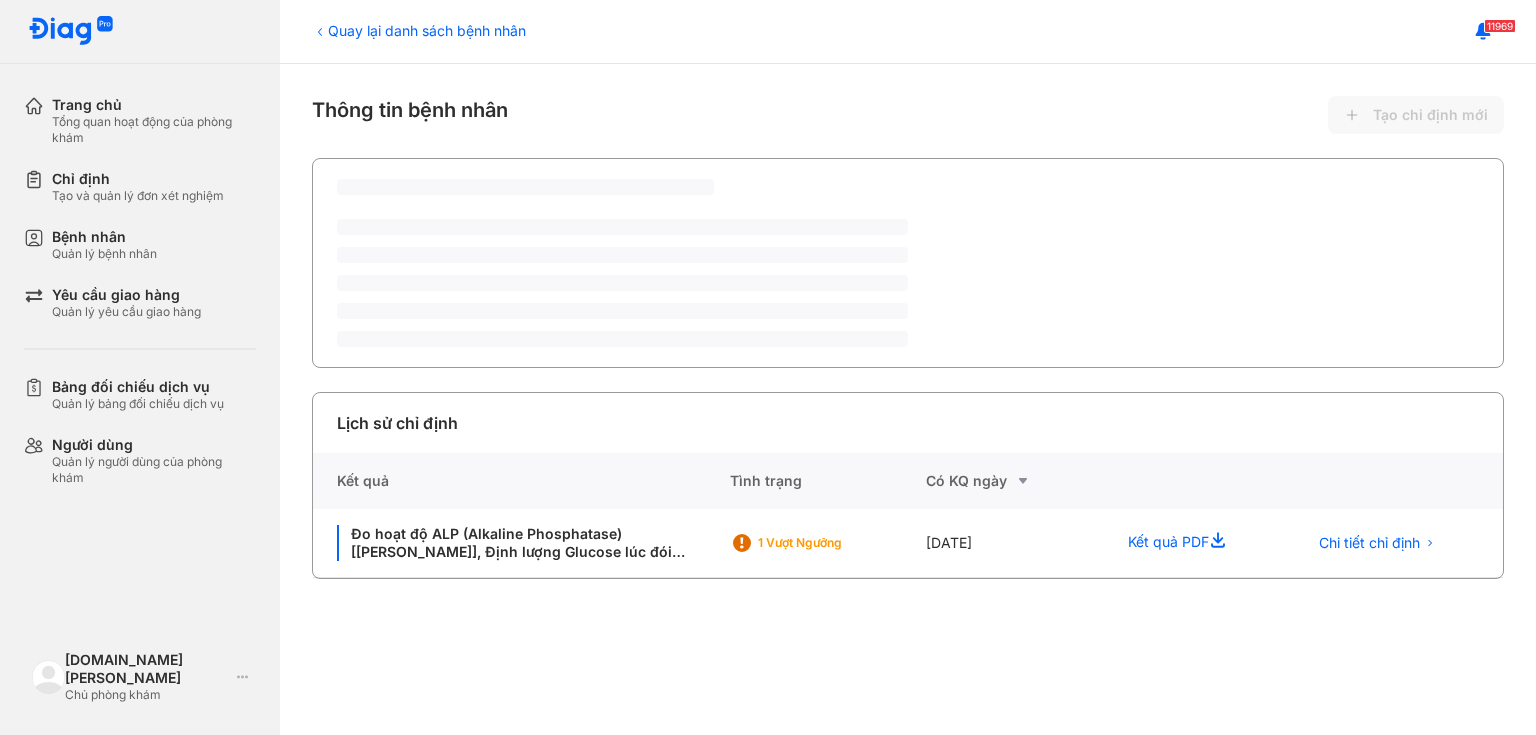 scroll, scrollTop: 0, scrollLeft: 0, axis: both 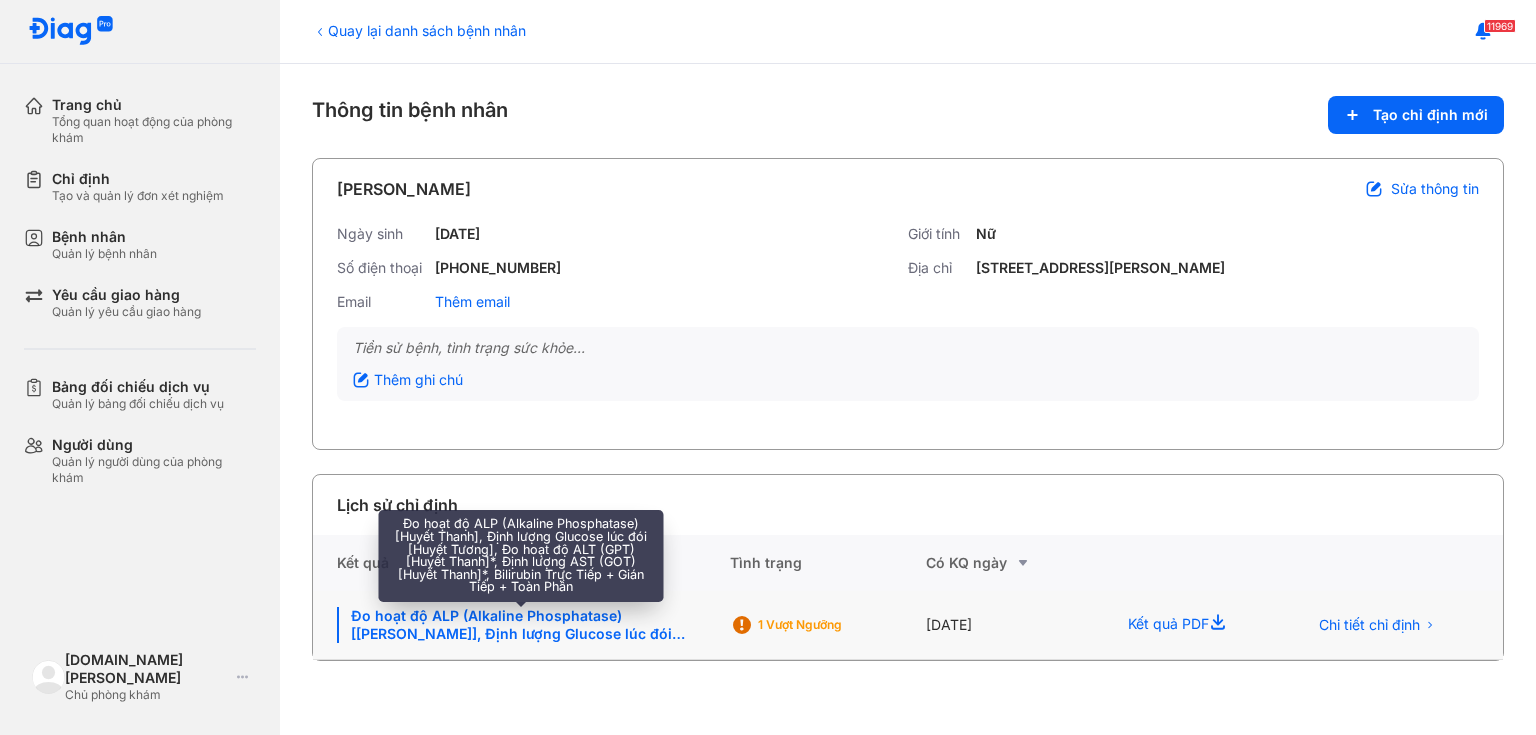 click on "Đo hoạt độ ALP (Alkaline Phosphatase) [[PERSON_NAME]], Định lượng Glucose lúc đói [Huyết Tương], Đo hoạt độ ALT (GPT) [[PERSON_NAME]]*, Định lượng AST (GOT) [[PERSON_NAME]]*, Bilirubin Trực Tiếp + Gián Tiếp + Toàn Phần" 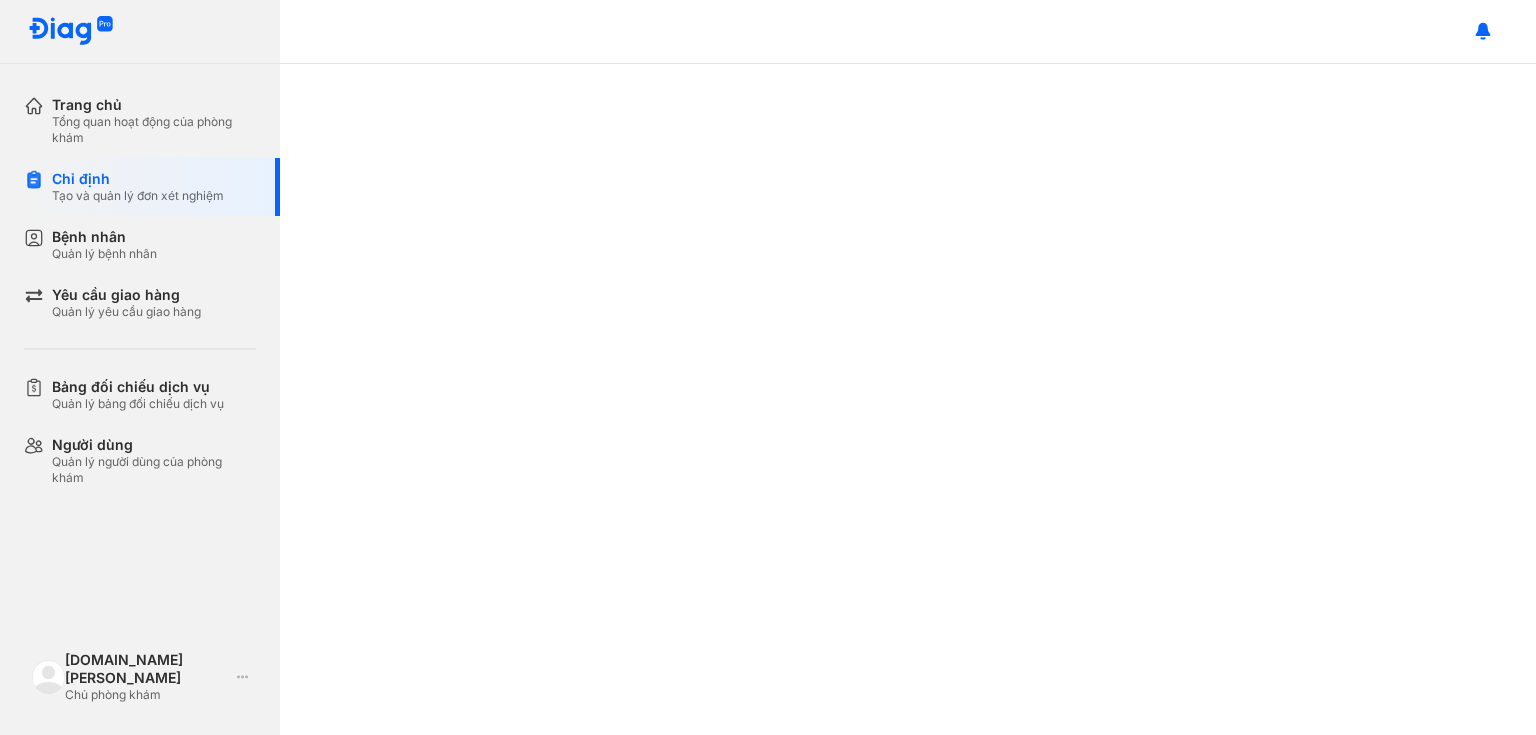 scroll, scrollTop: 0, scrollLeft: 0, axis: both 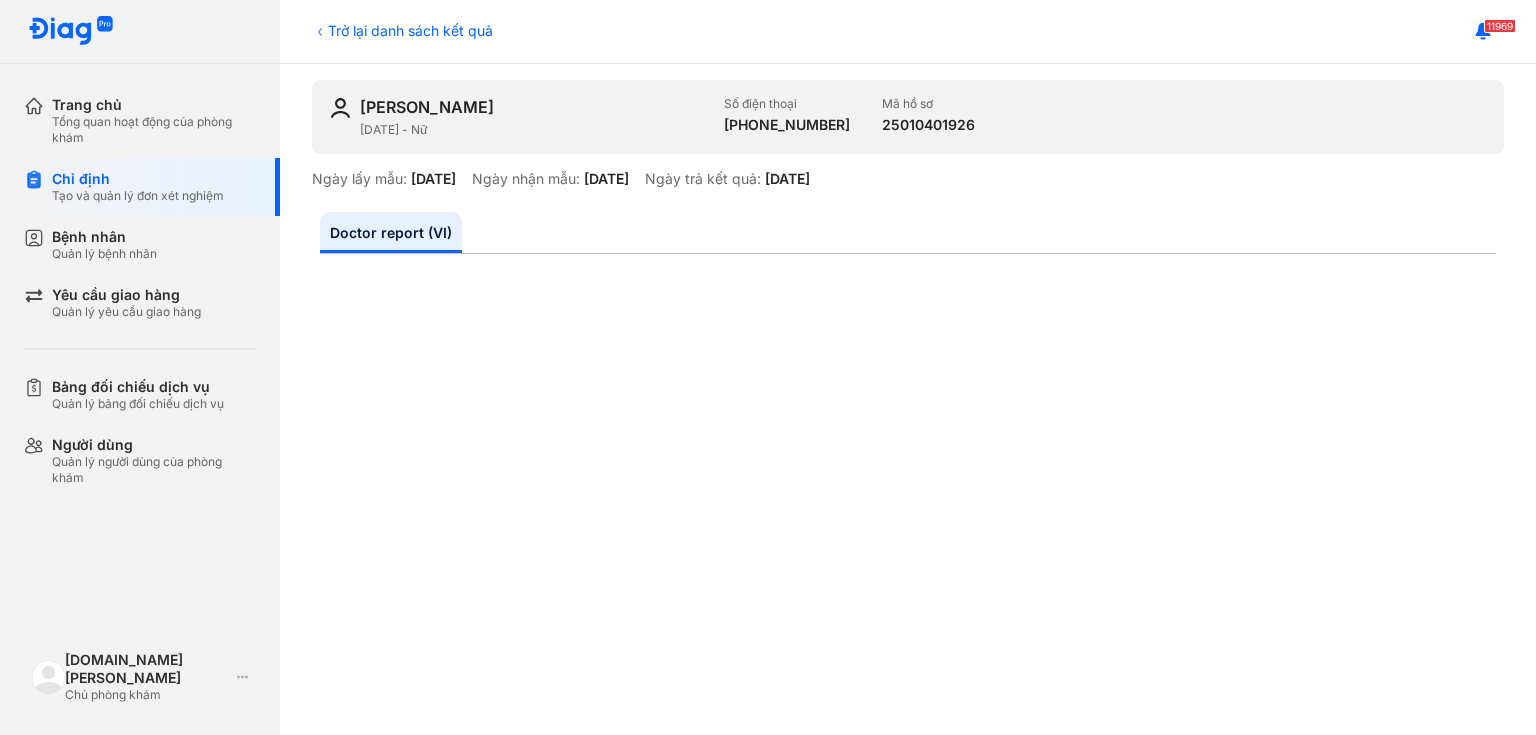 click 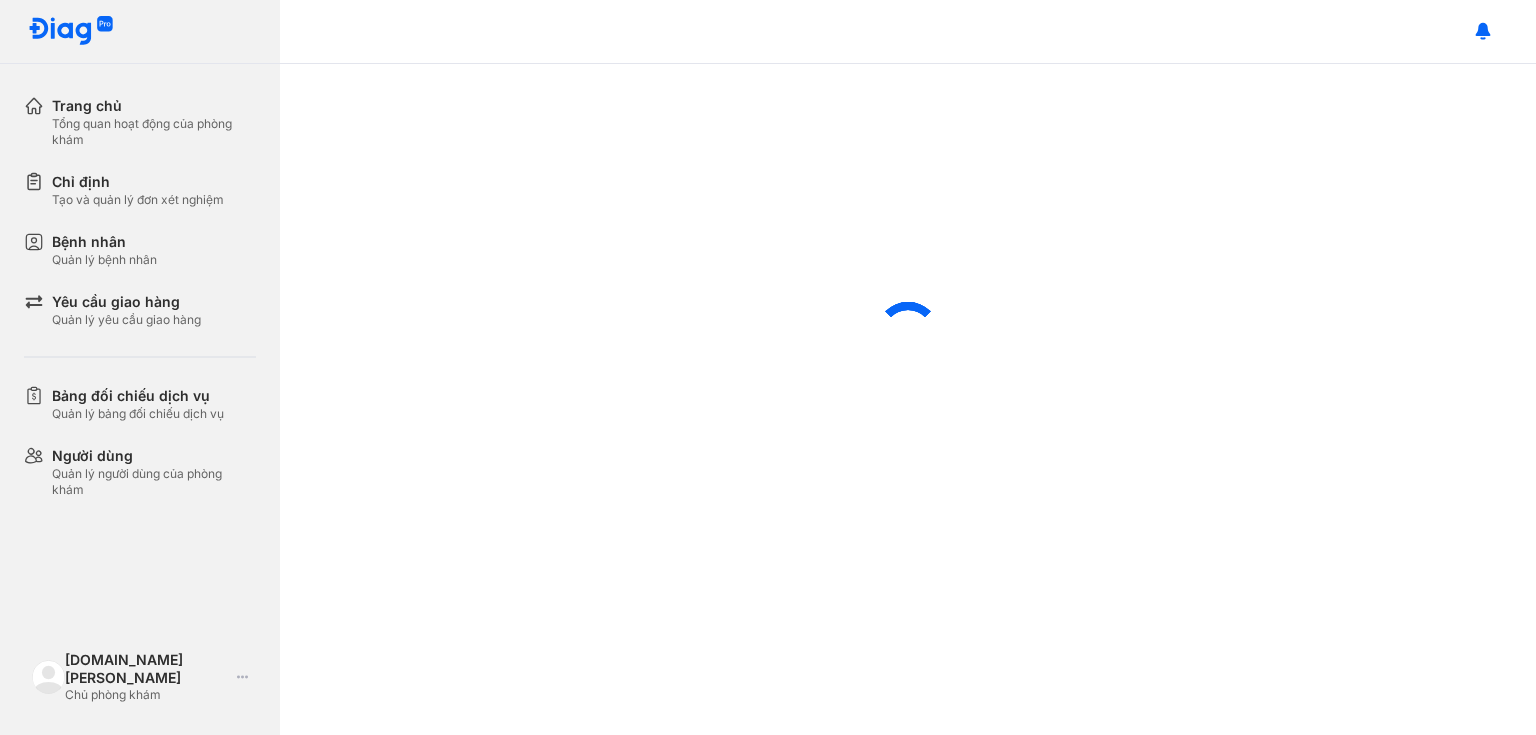 scroll, scrollTop: 0, scrollLeft: 0, axis: both 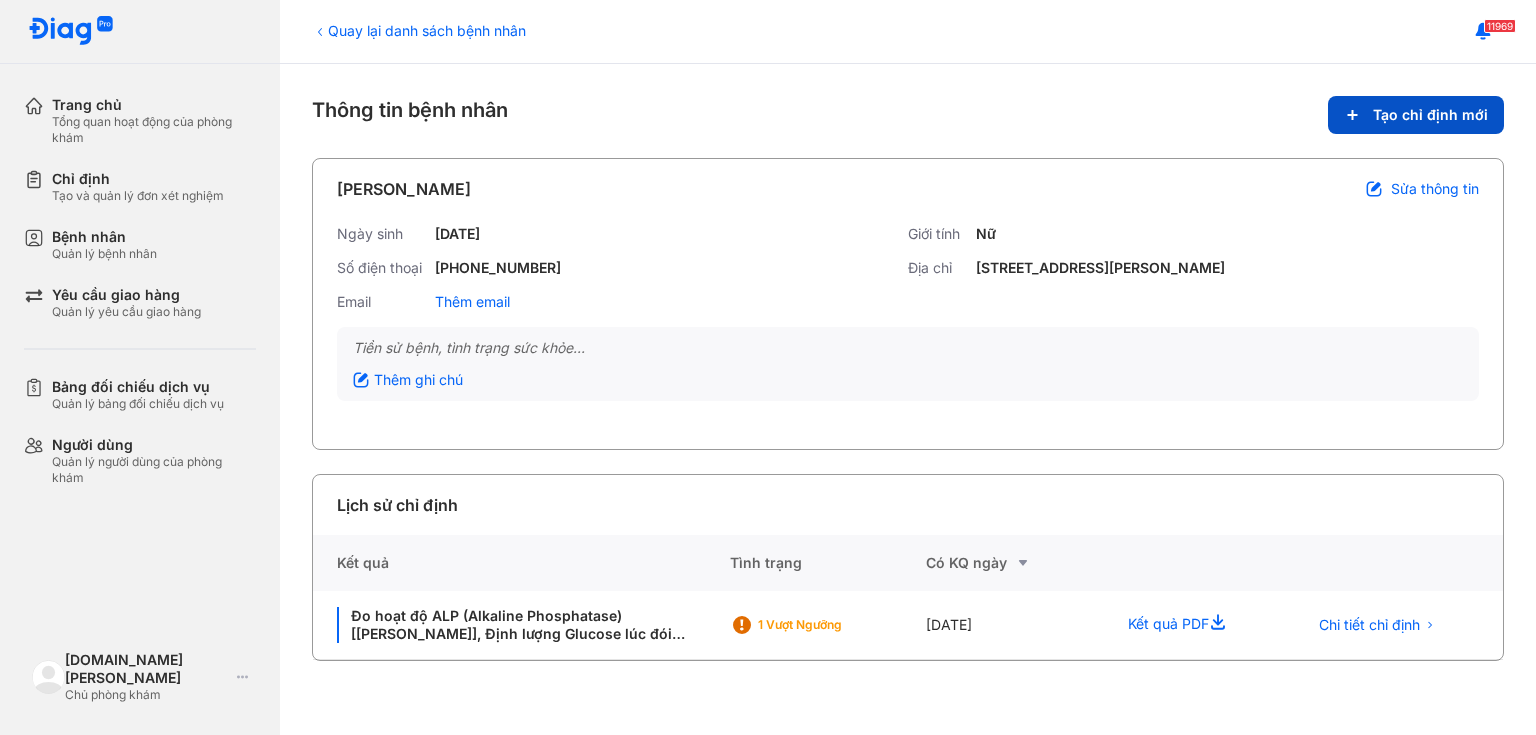 click on "Tạo chỉ định mới" at bounding box center (1416, 115) 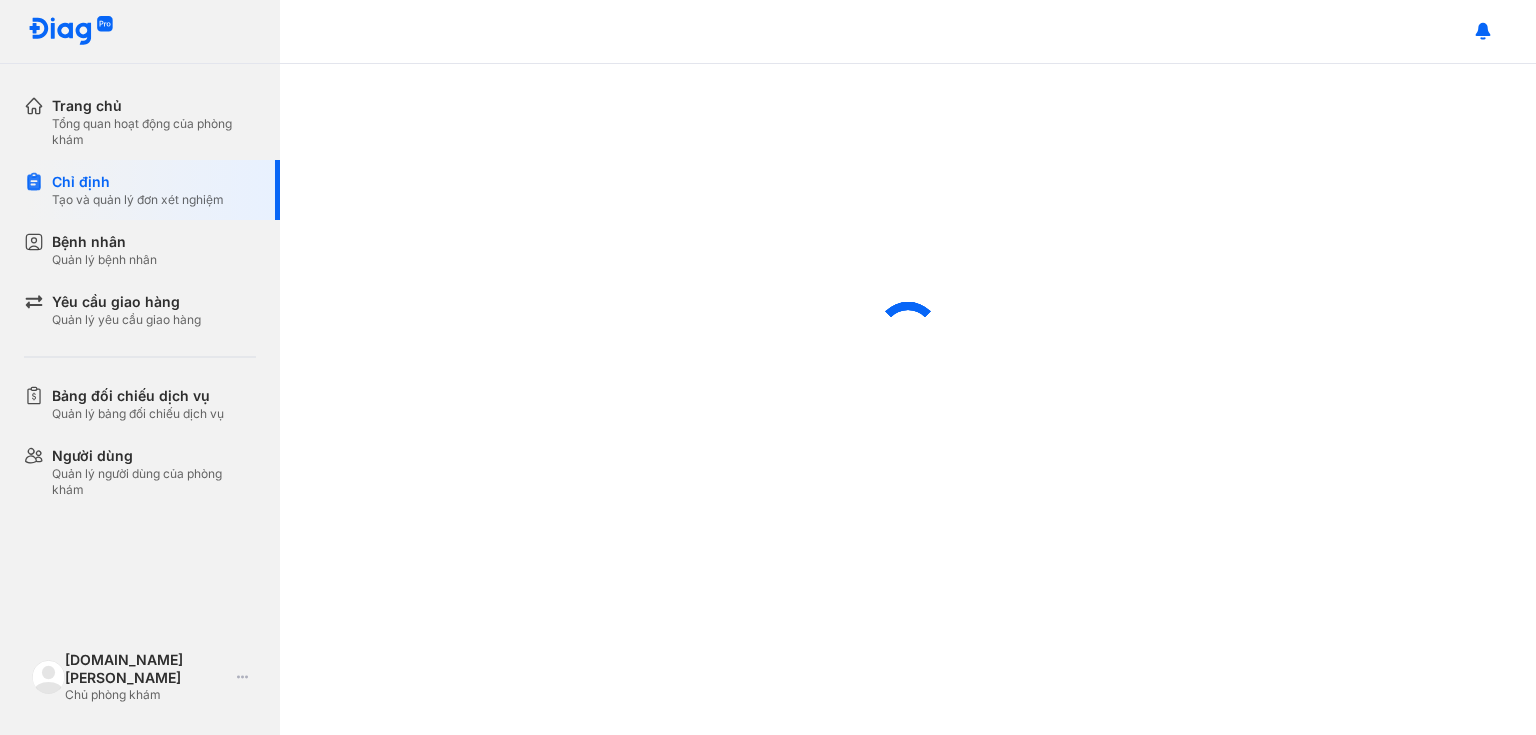 scroll, scrollTop: 0, scrollLeft: 0, axis: both 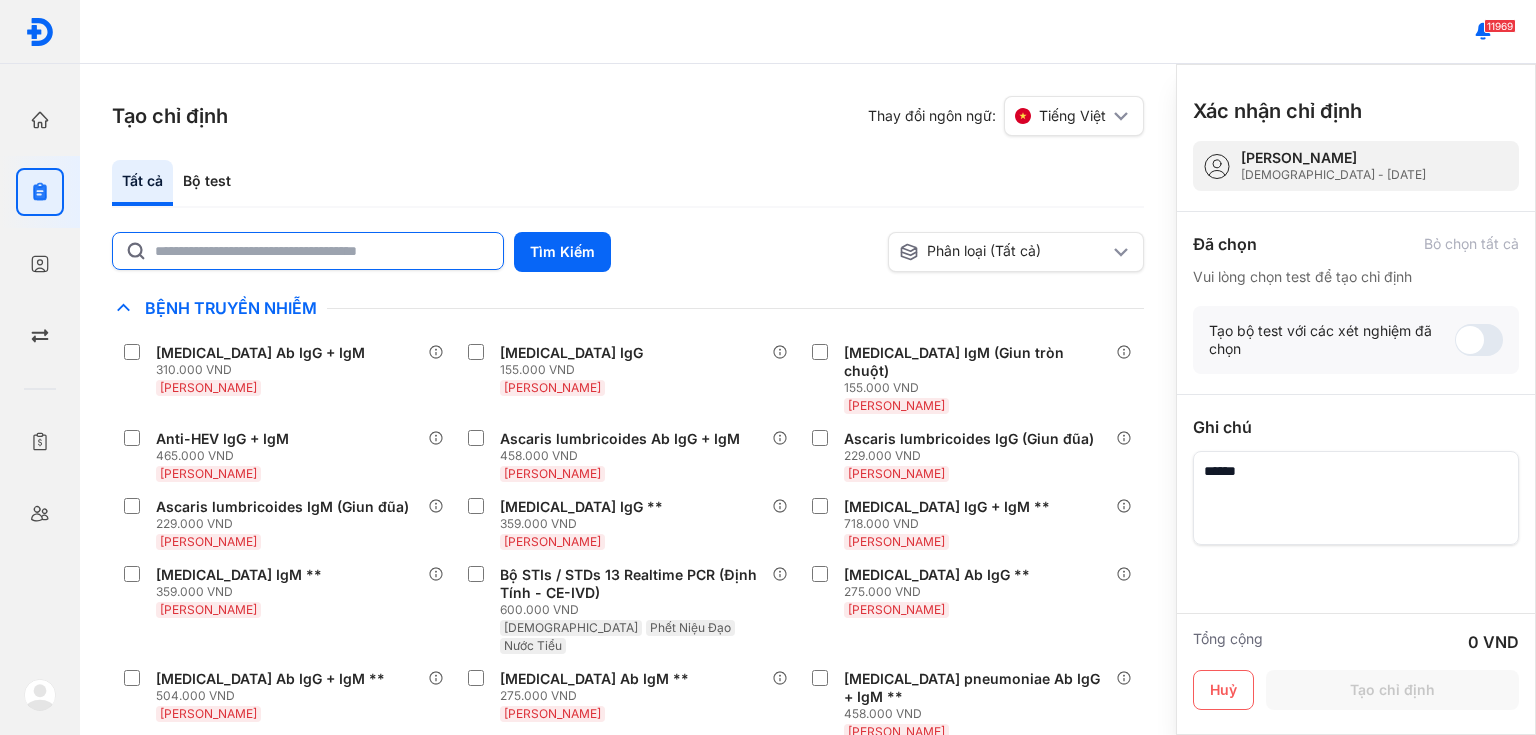 click 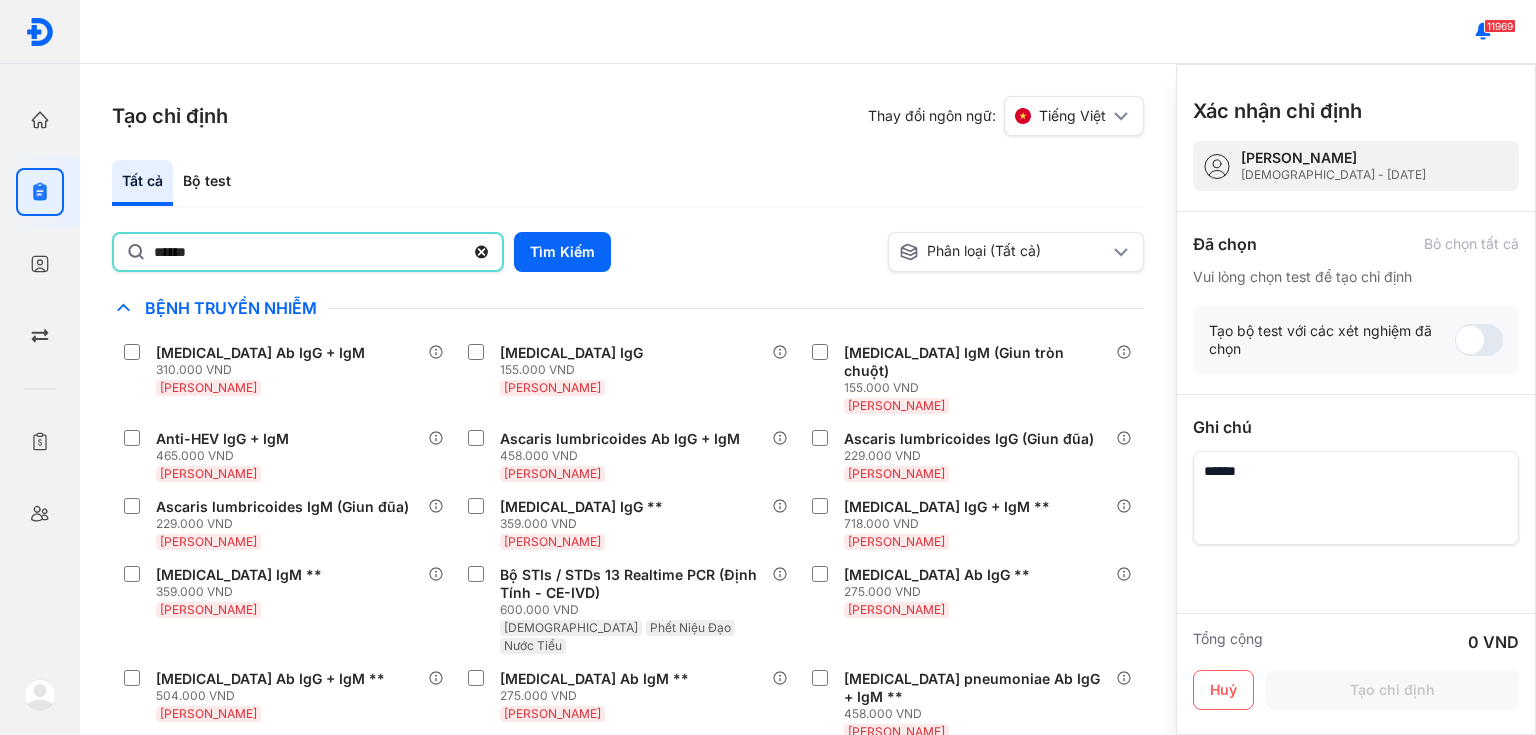 type on "******" 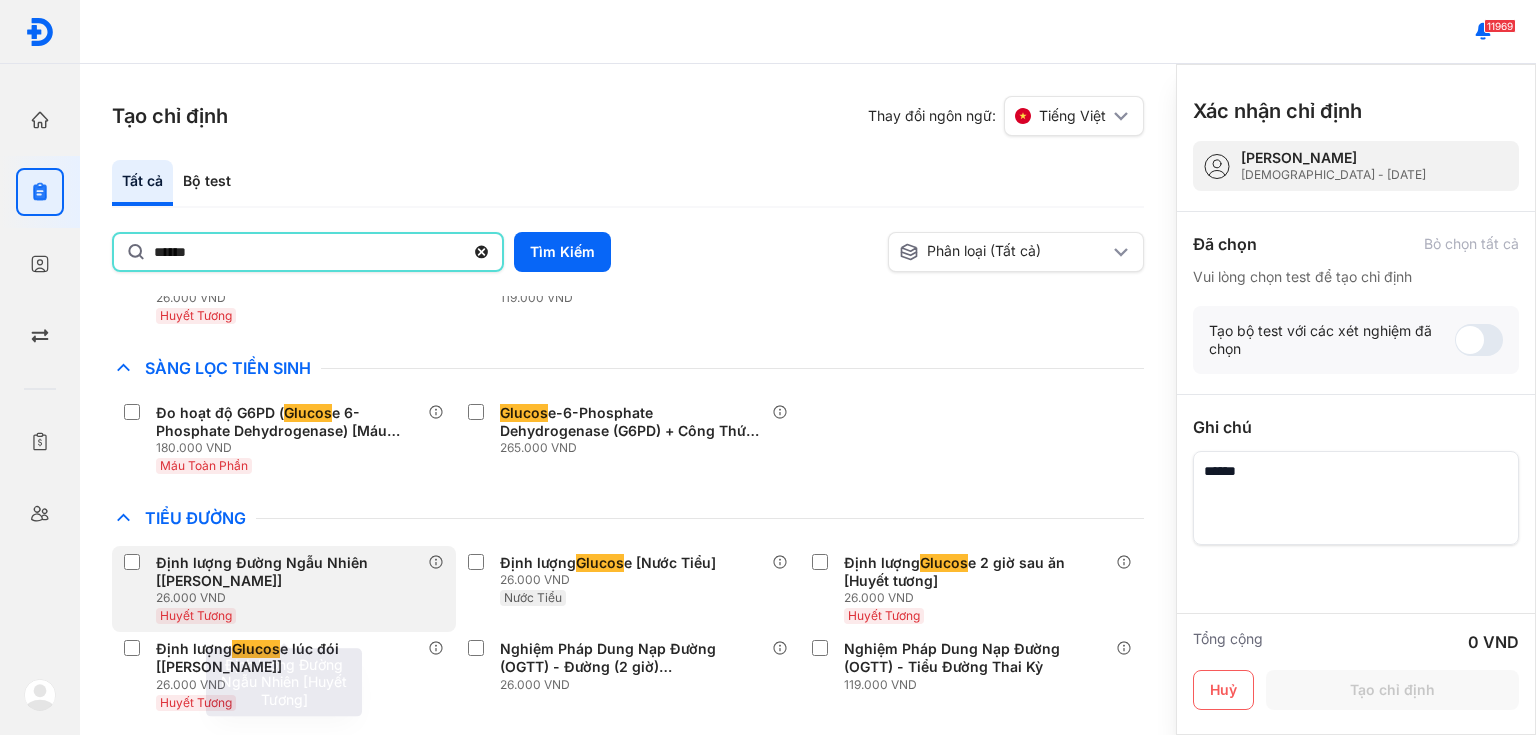 scroll, scrollTop: 396, scrollLeft: 0, axis: vertical 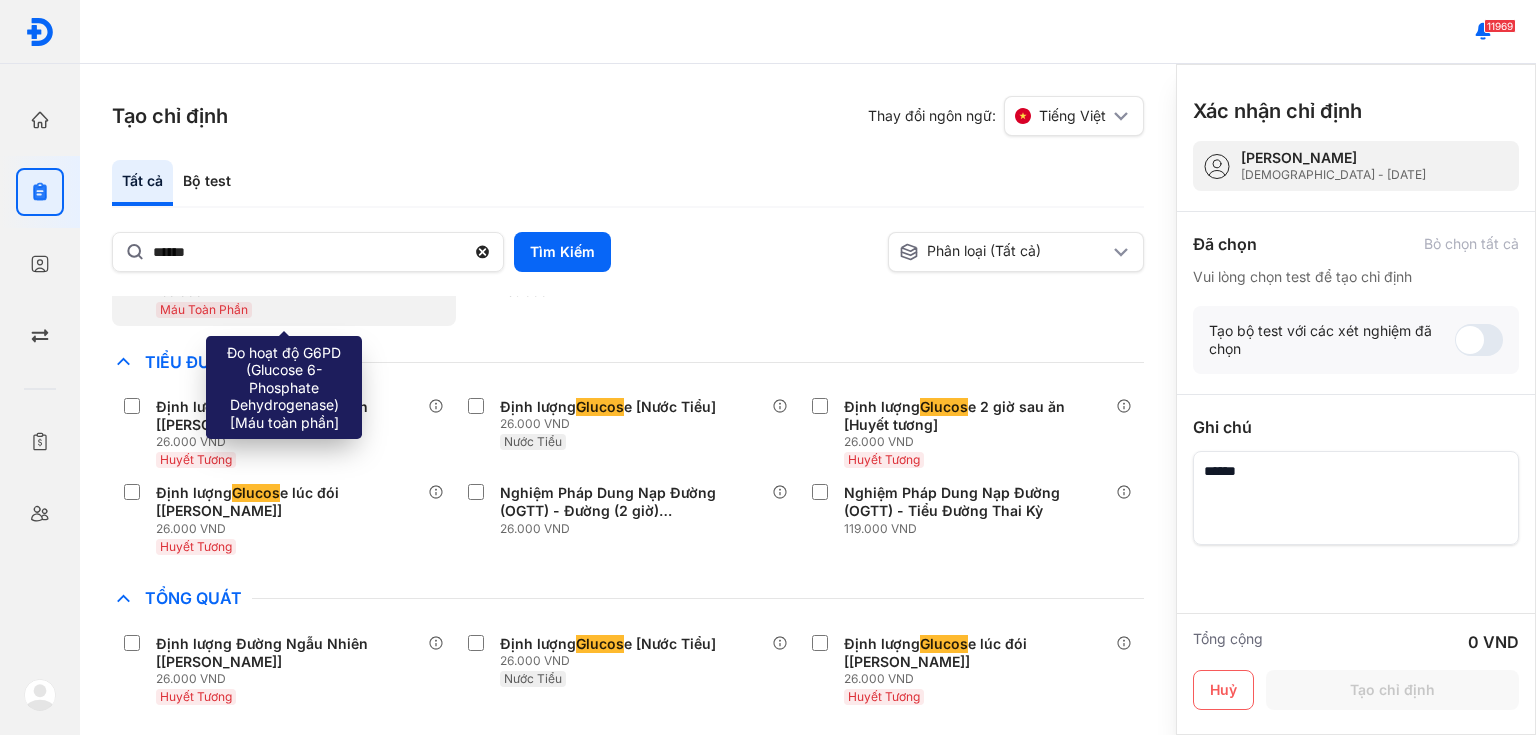 drag, startPoint x: 339, startPoint y: 520, endPoint x: 287, endPoint y: 321, distance: 205.6818 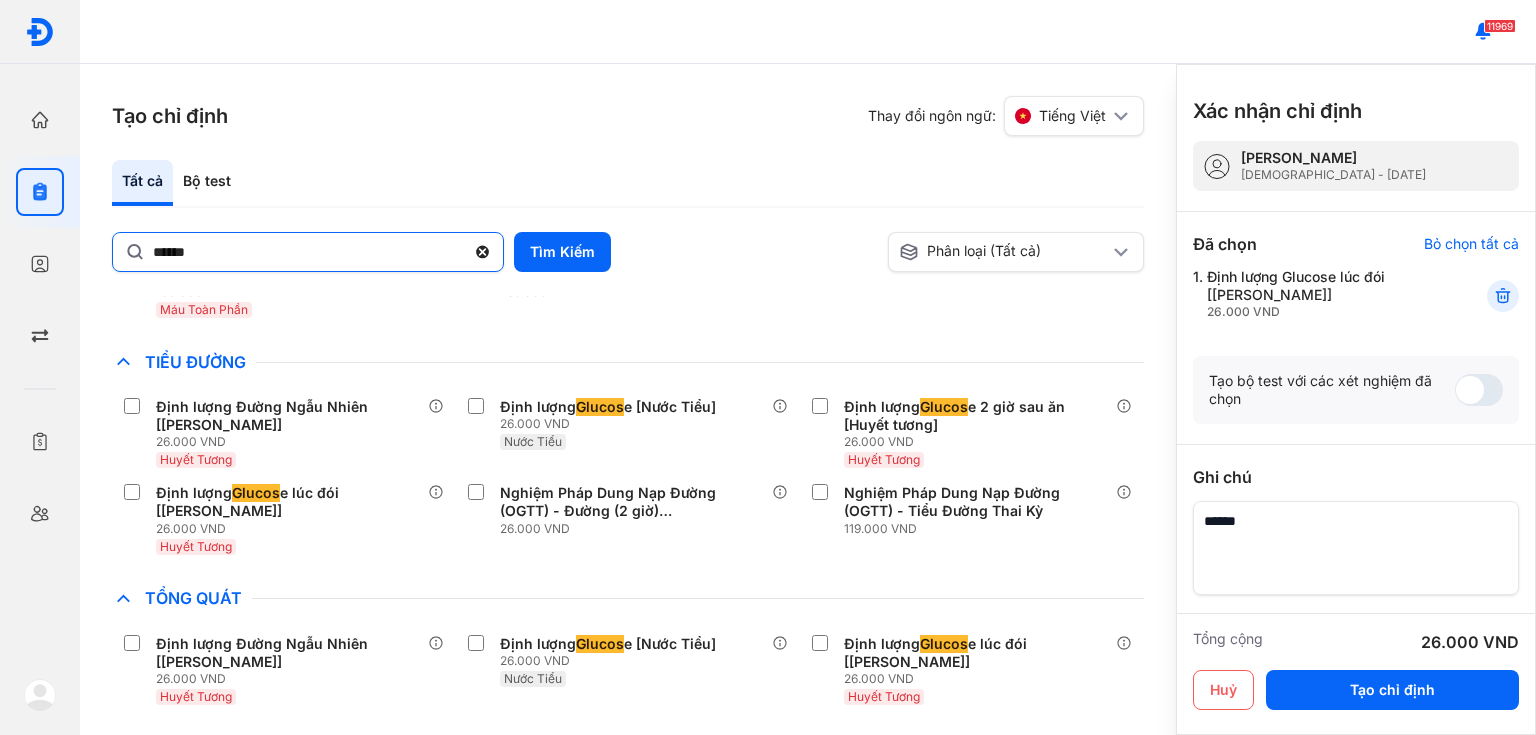 click 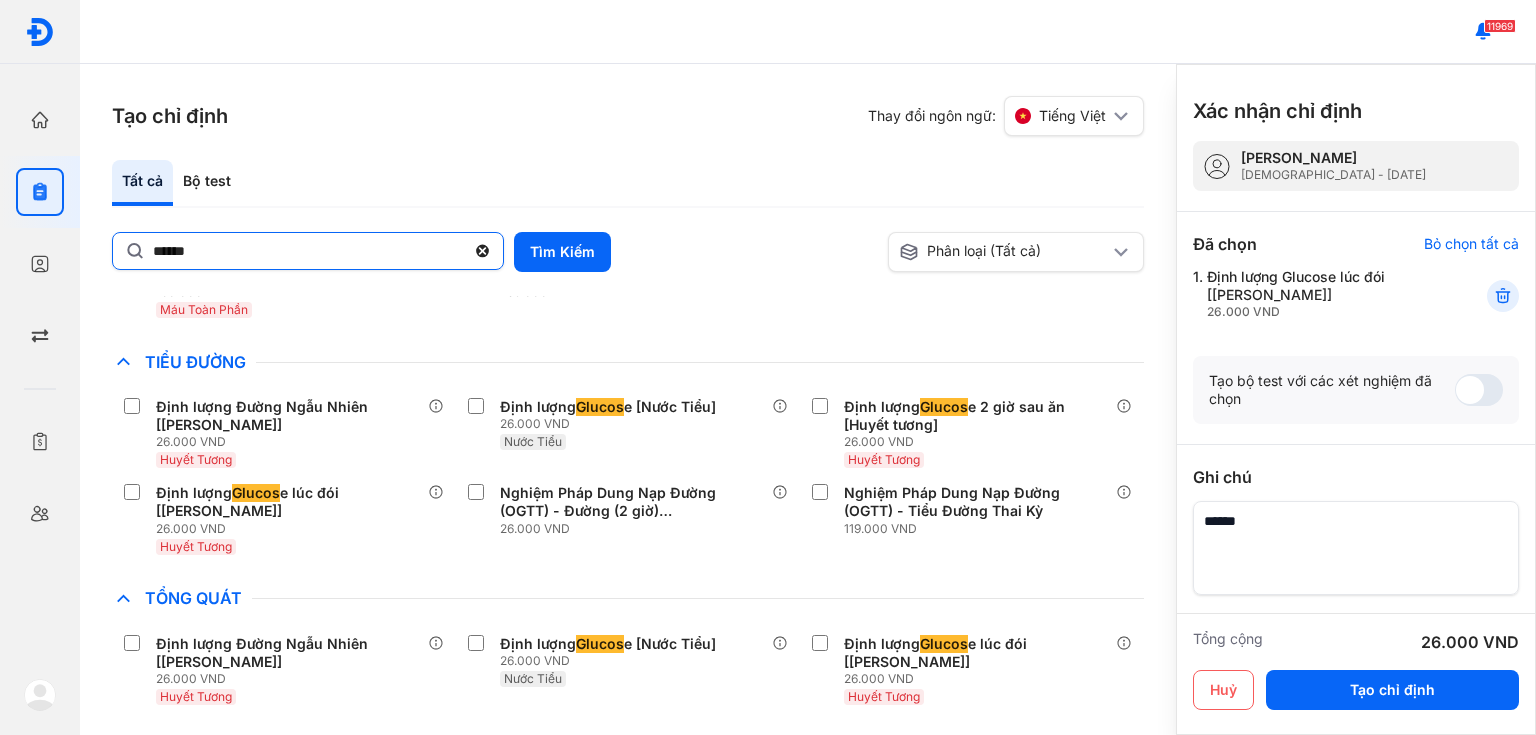 click on "******" 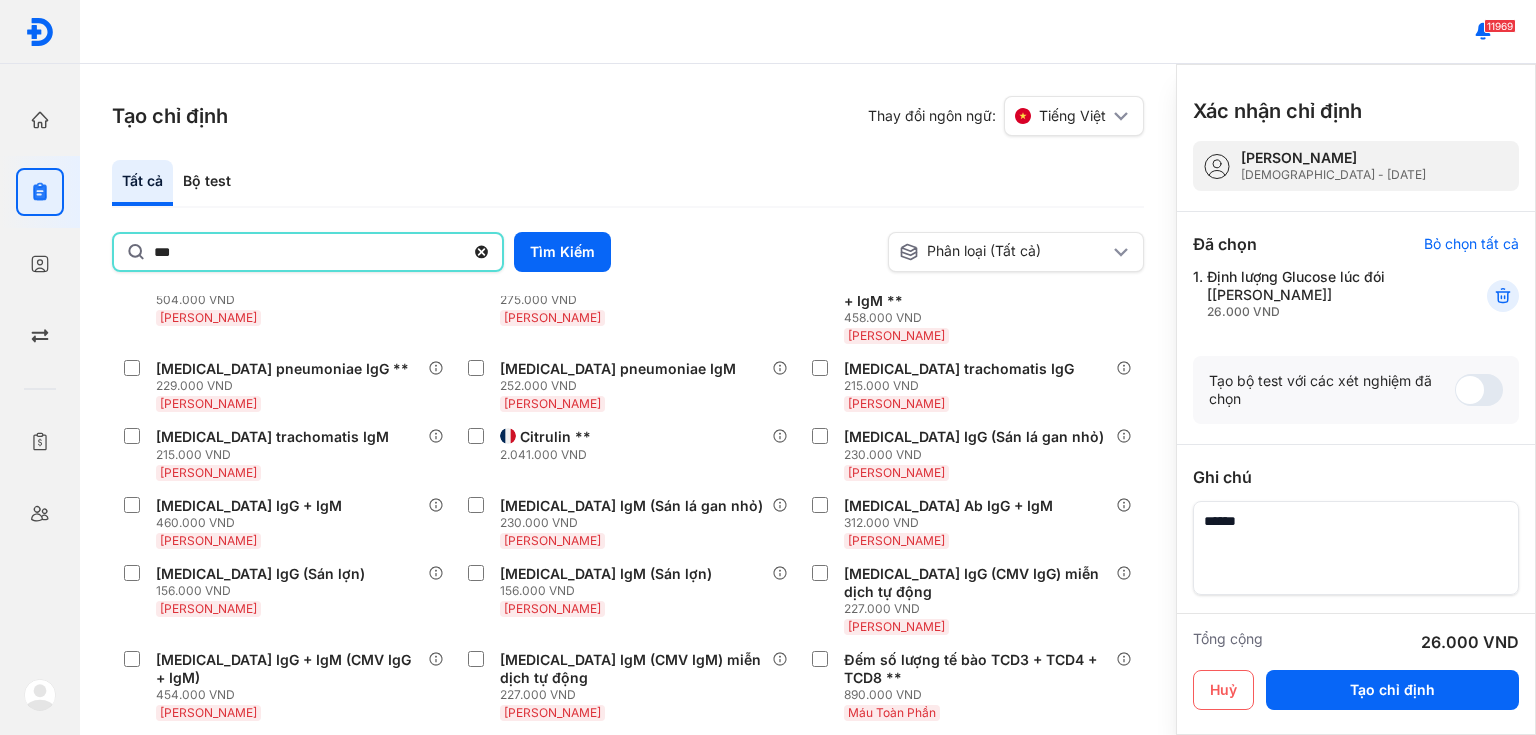 type on "***" 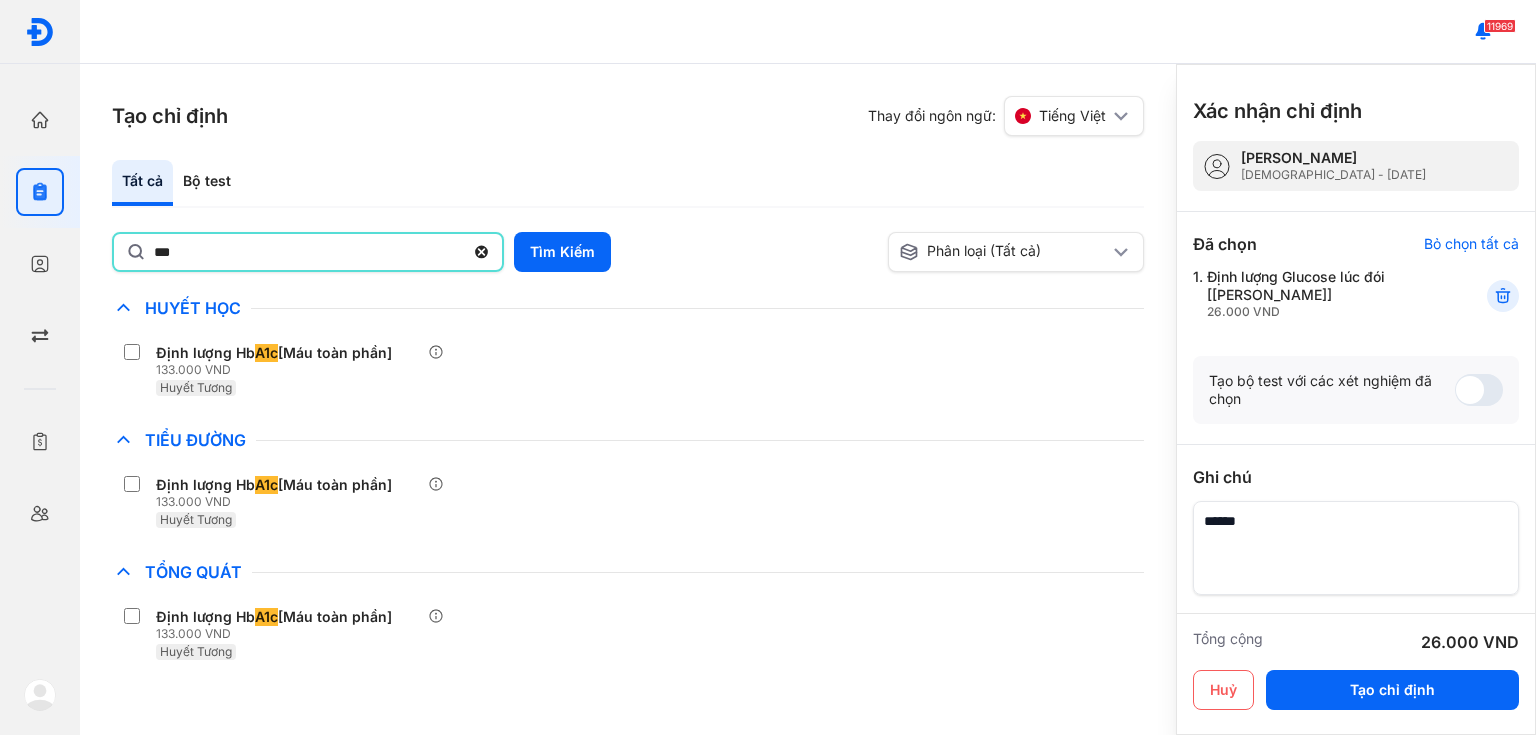 scroll, scrollTop: 0, scrollLeft: 0, axis: both 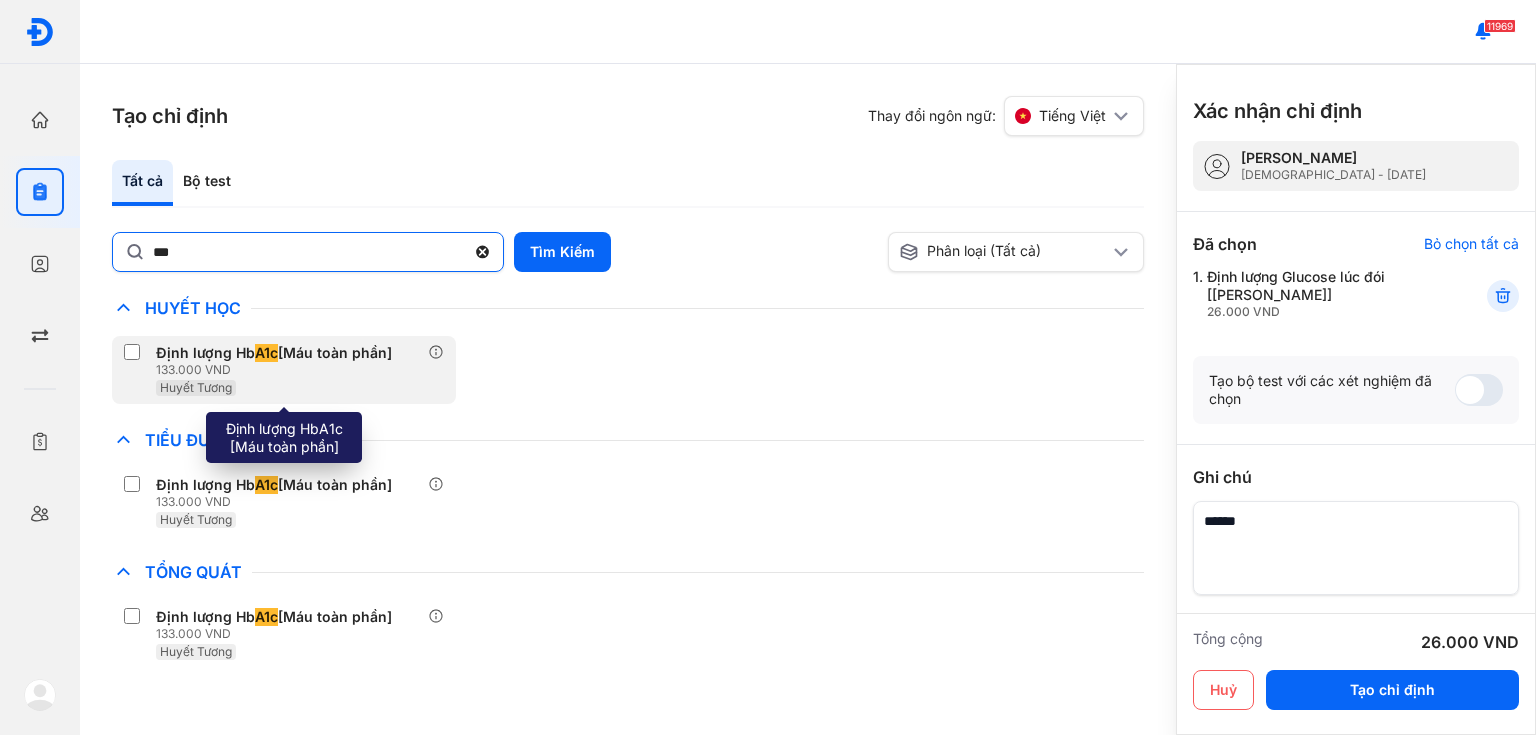 click on "Huyết Tương" at bounding box center [278, 387] 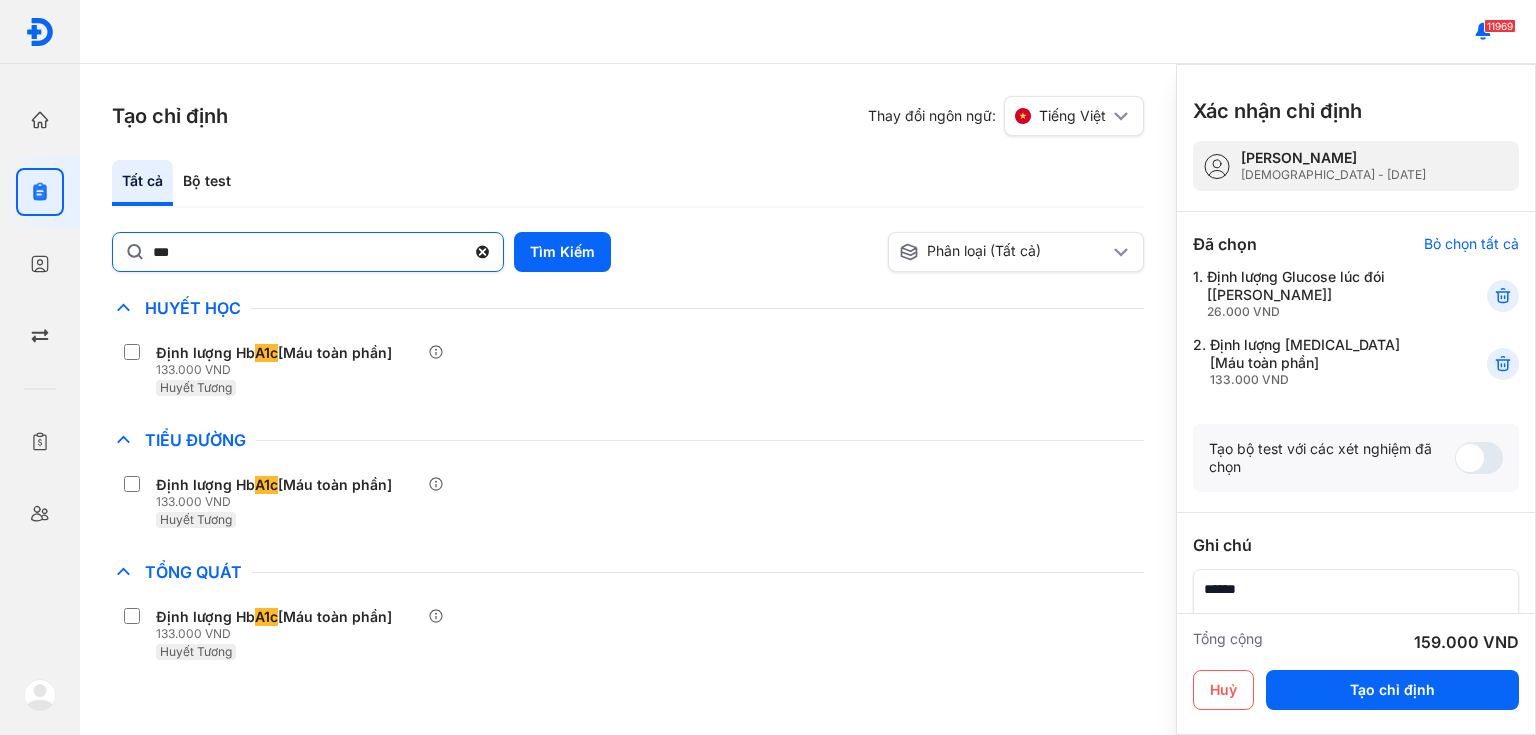 click 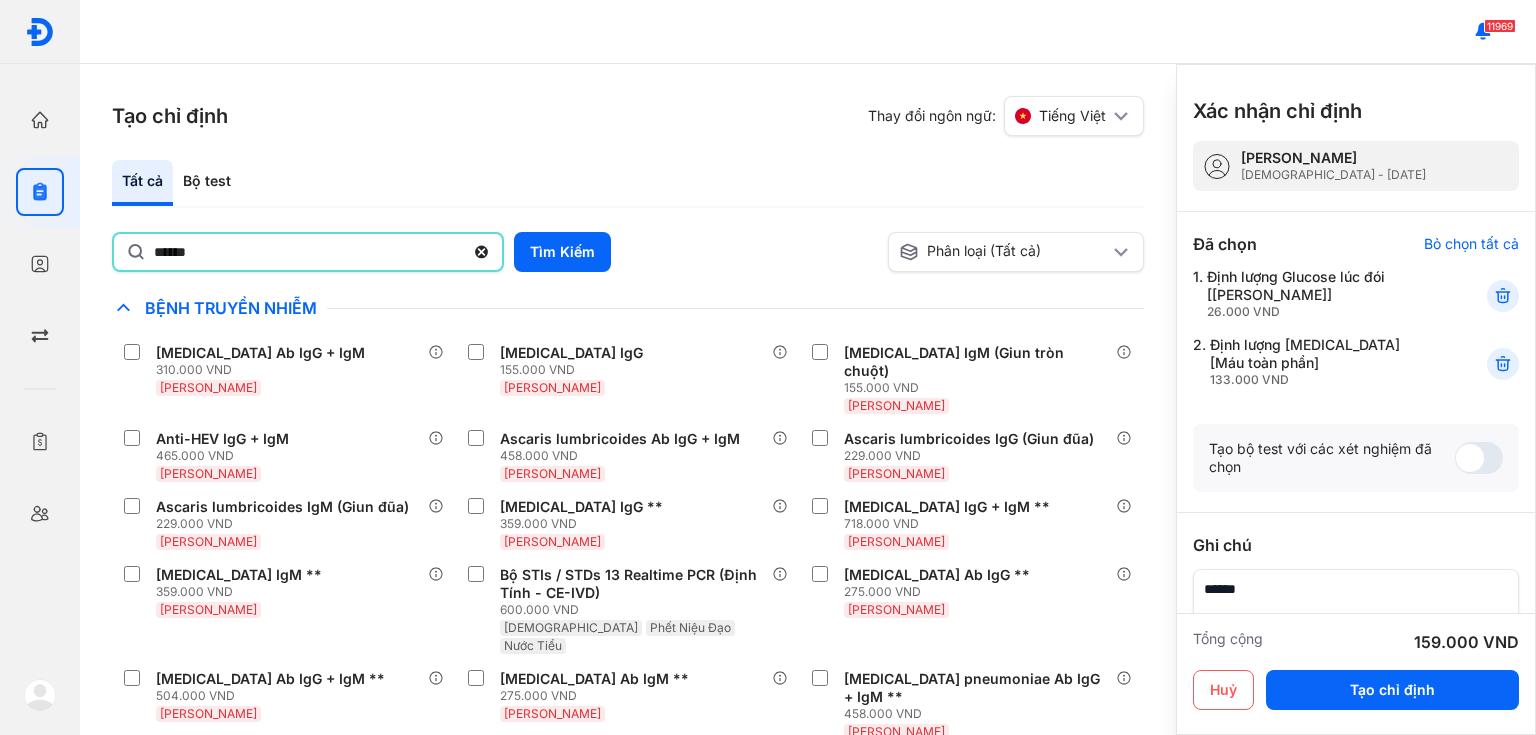 type on "******" 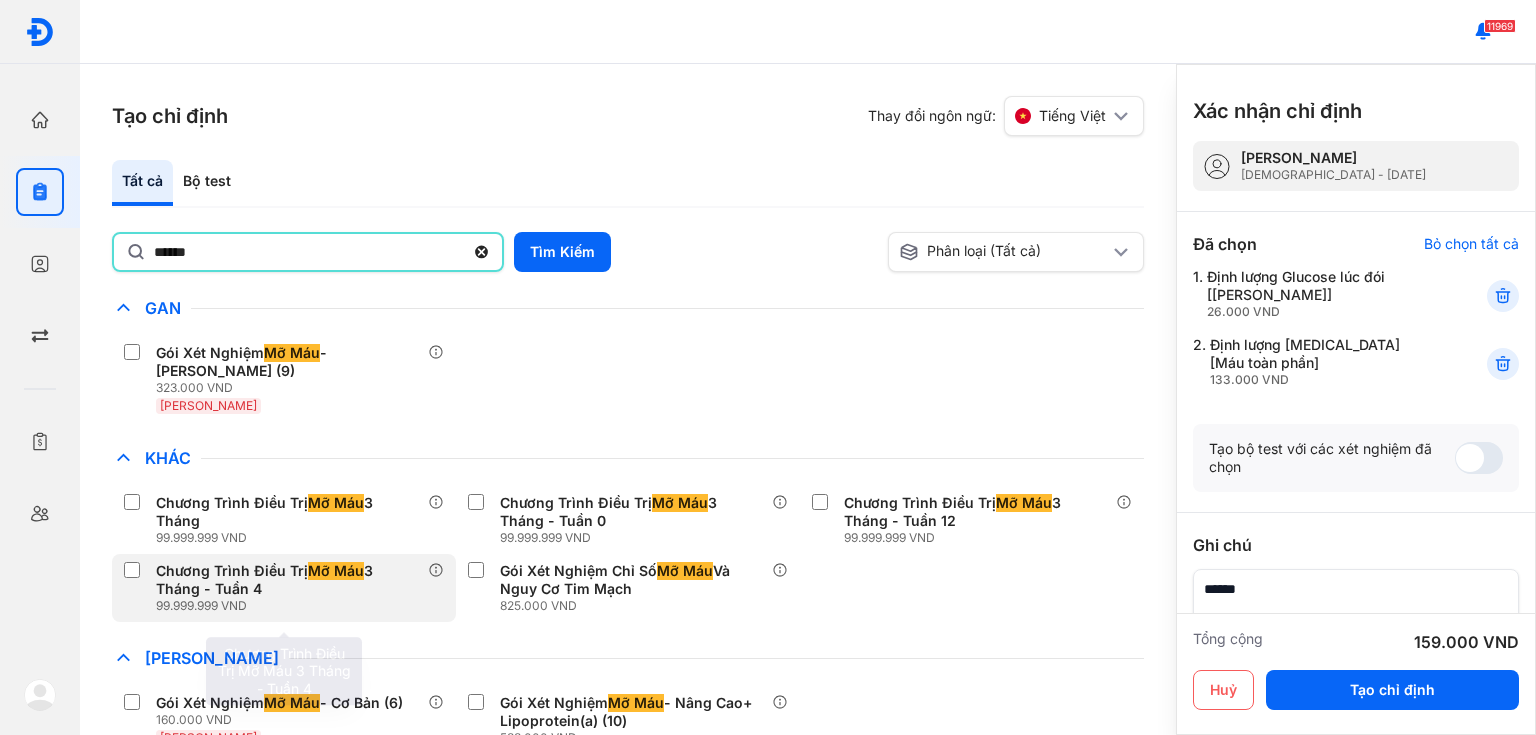 scroll, scrollTop: 80, scrollLeft: 0, axis: vertical 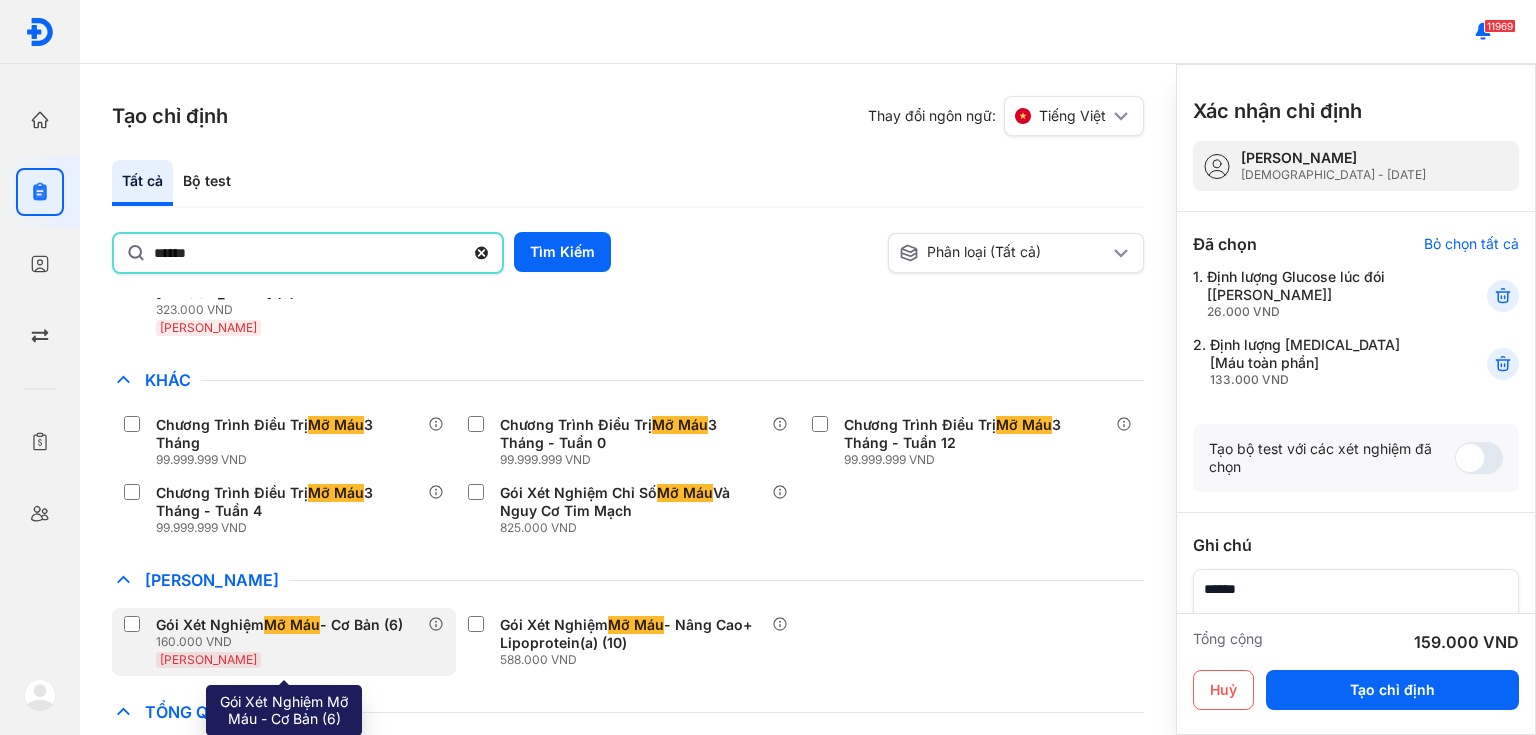 drag, startPoint x: 312, startPoint y: 645, endPoint x: 309, endPoint y: 607, distance: 38.118237 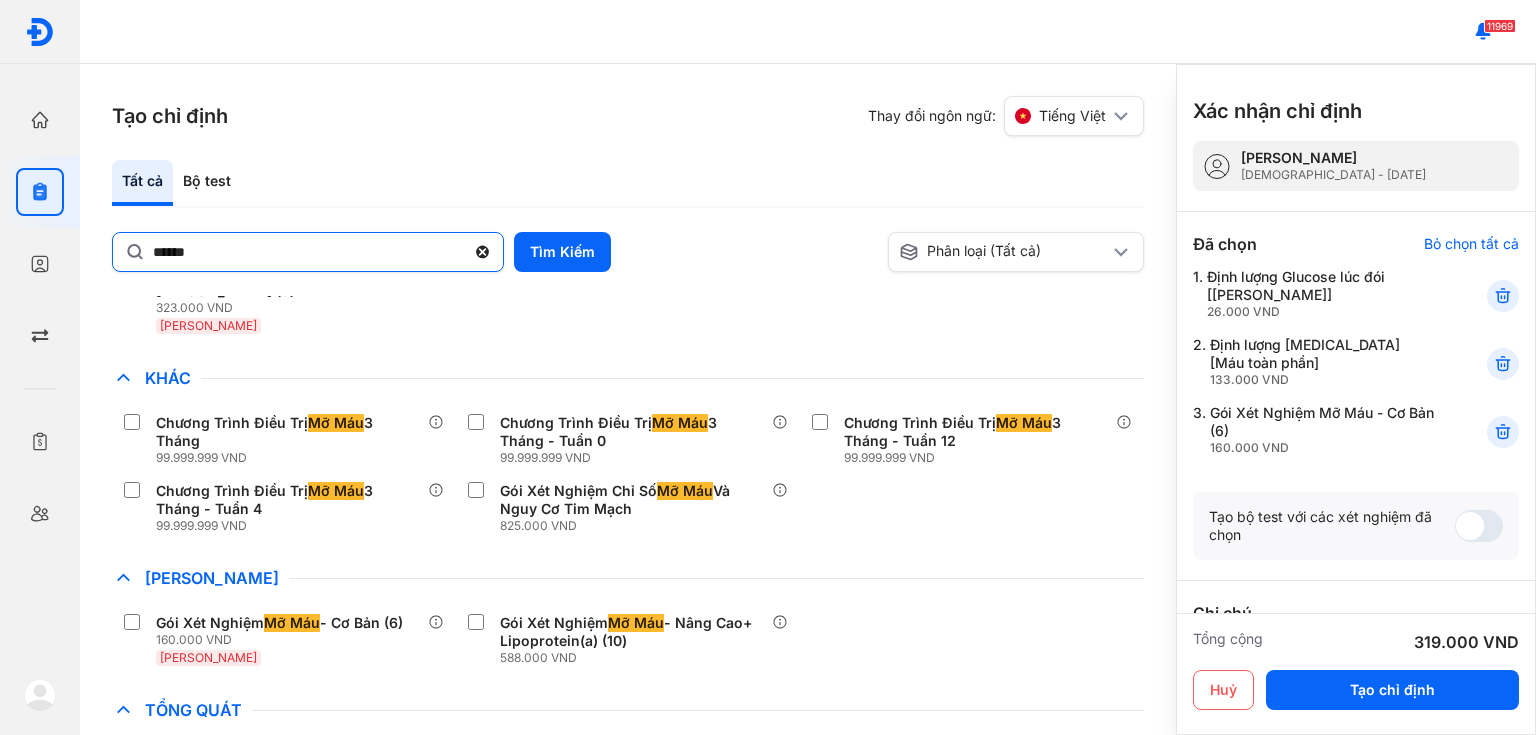 click 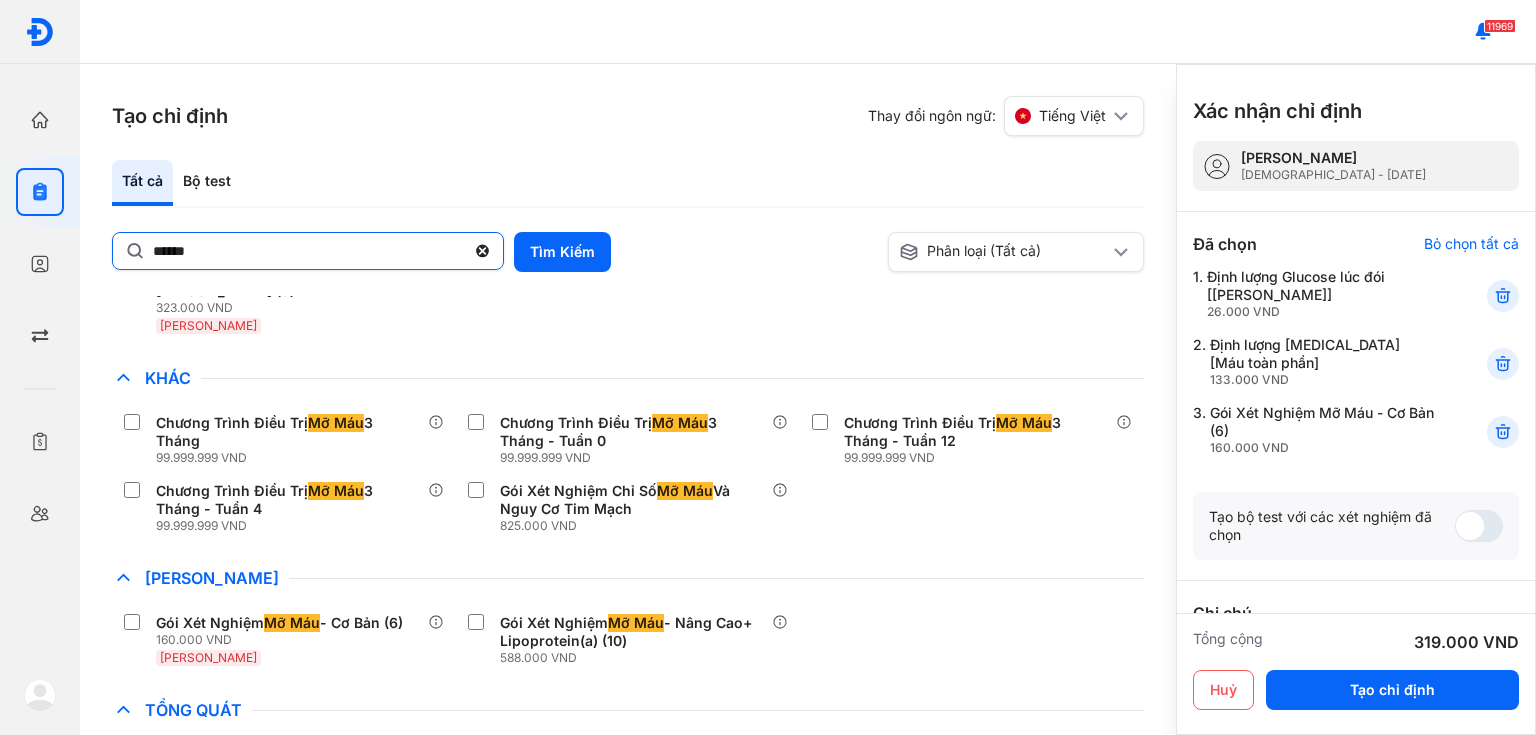click on "******" 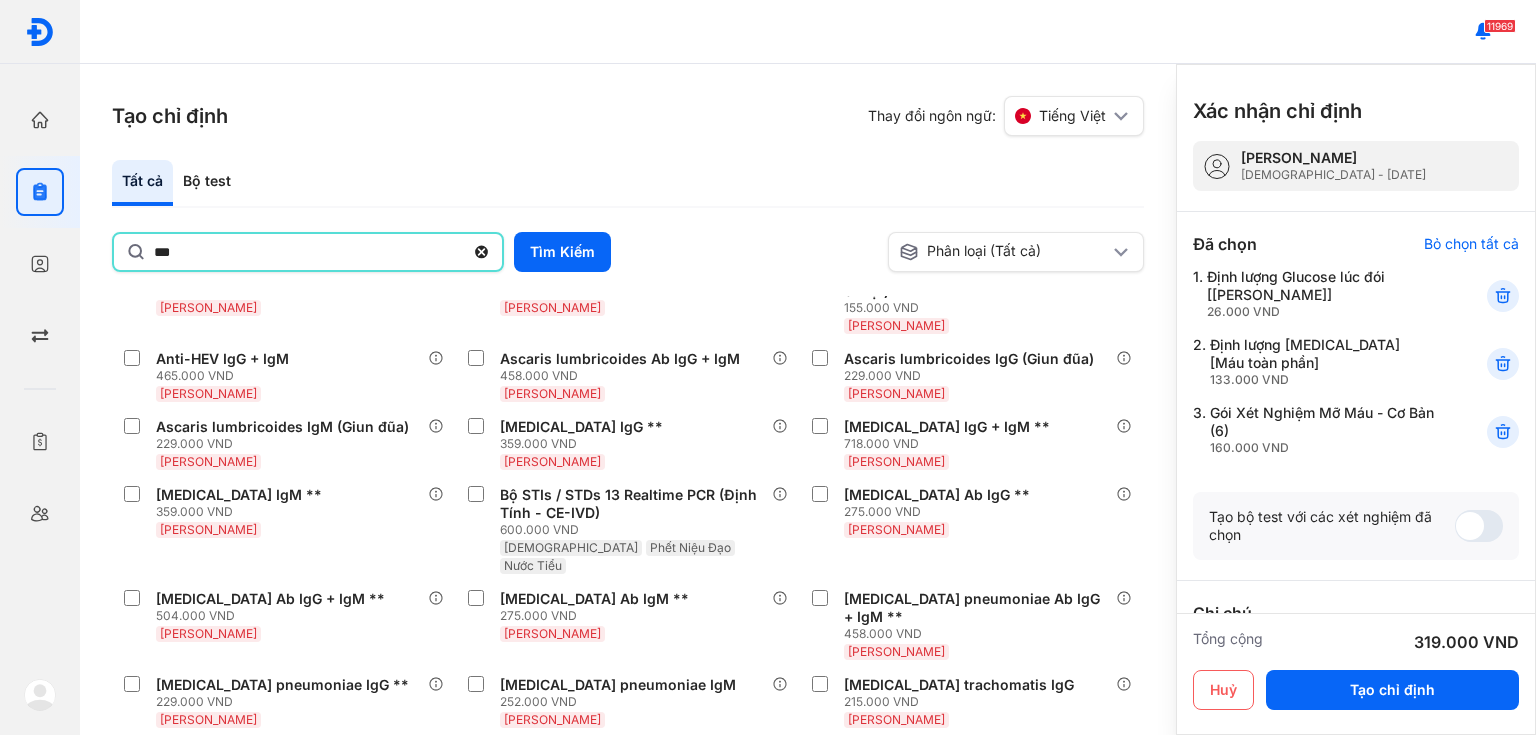 type on "***" 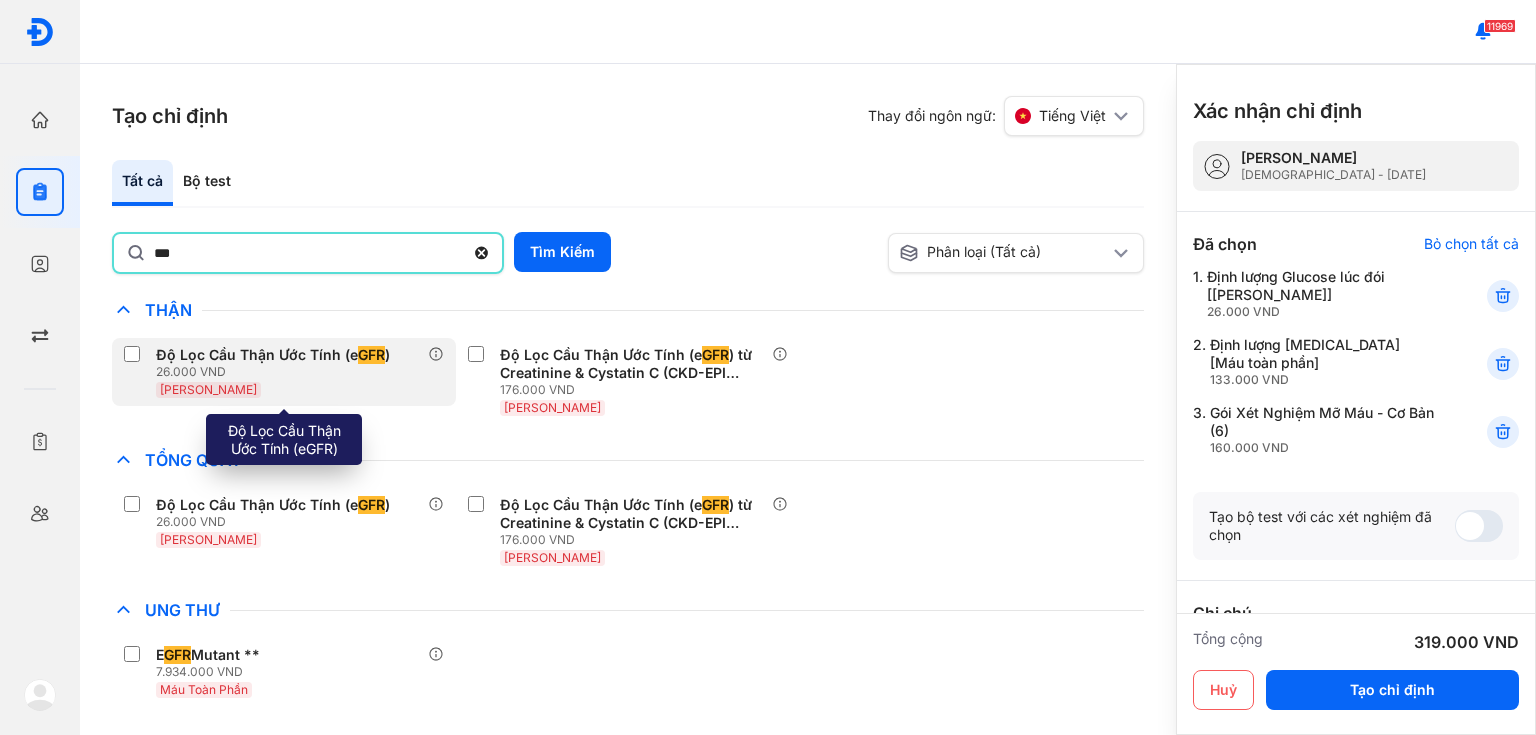 drag, startPoint x: 298, startPoint y: 372, endPoint x: 315, endPoint y: 358, distance: 22.022715 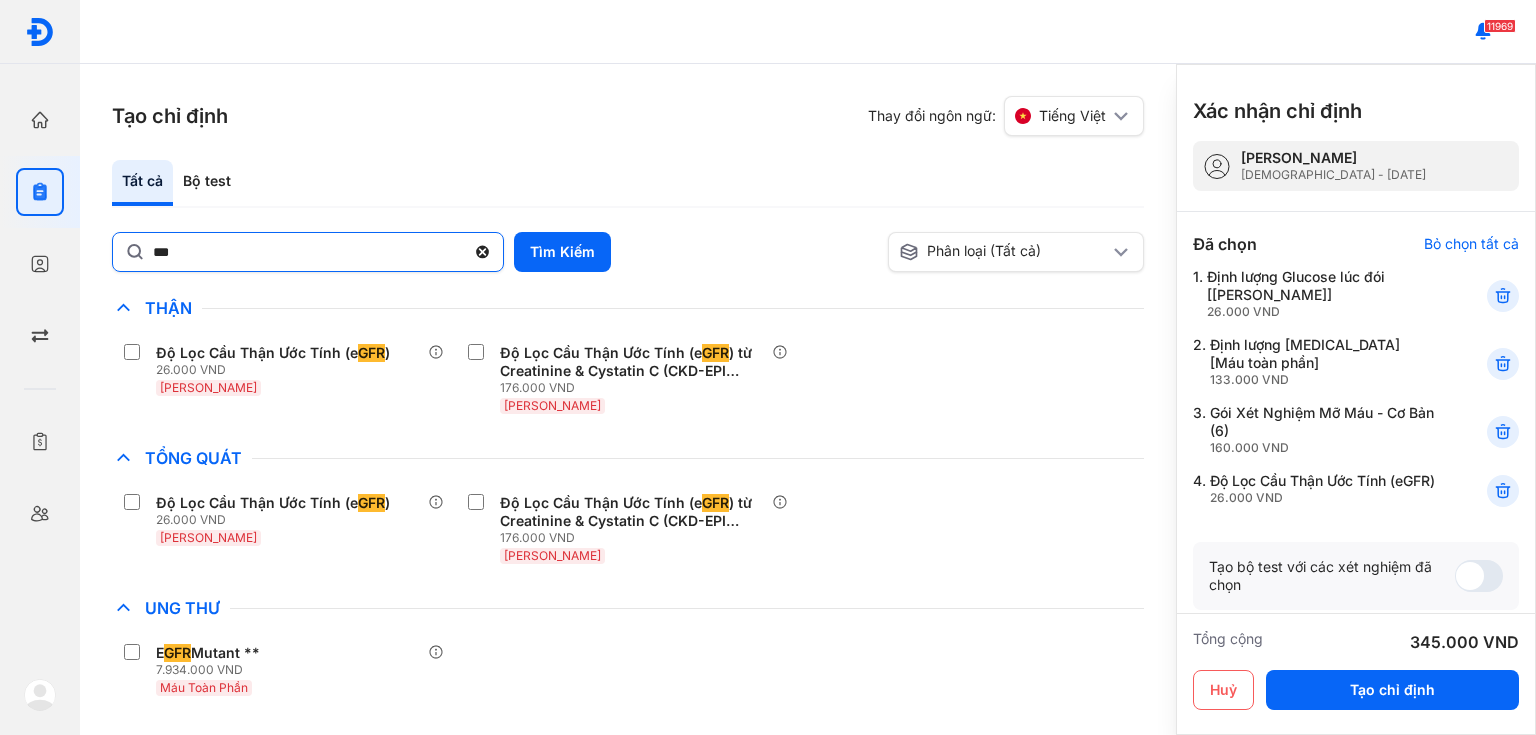 click 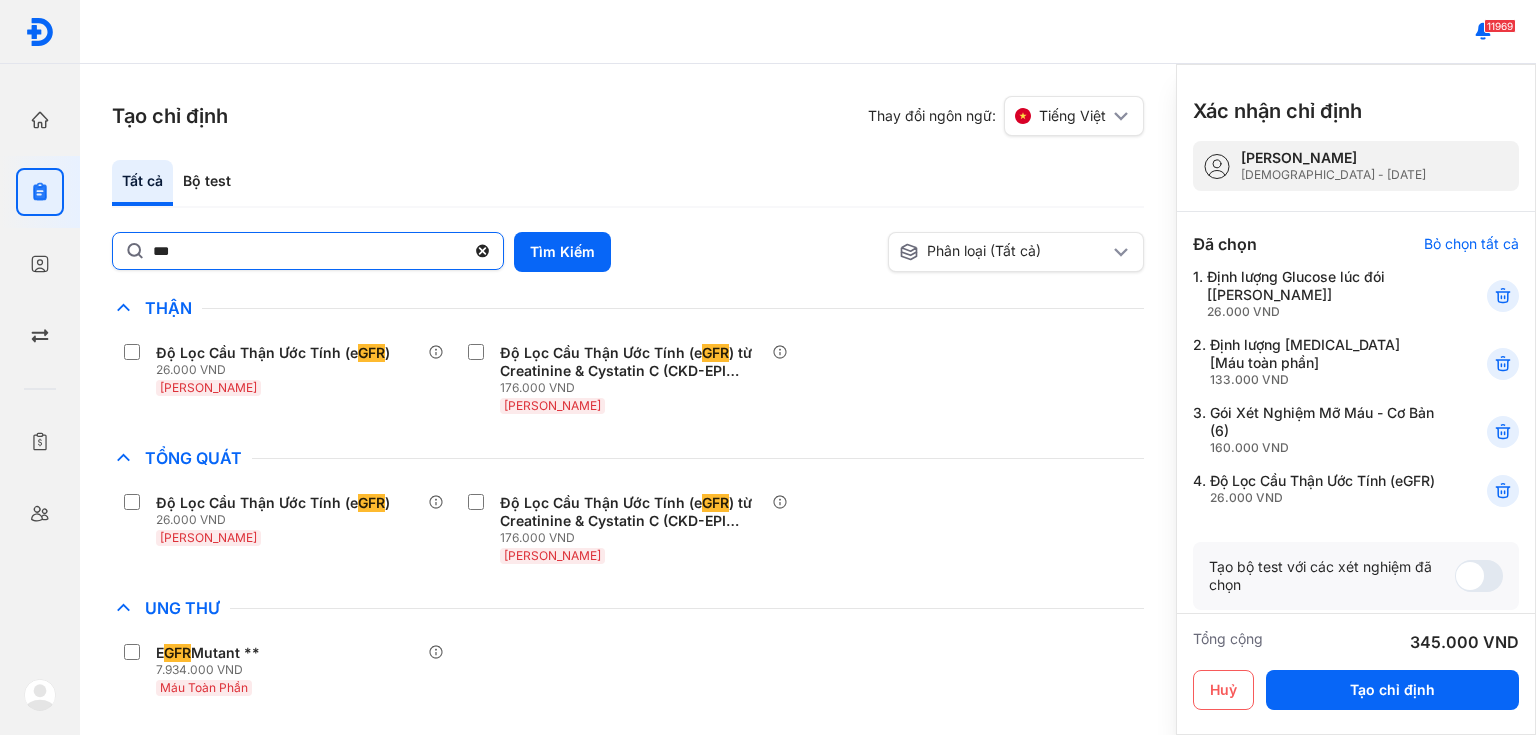 click on "***" 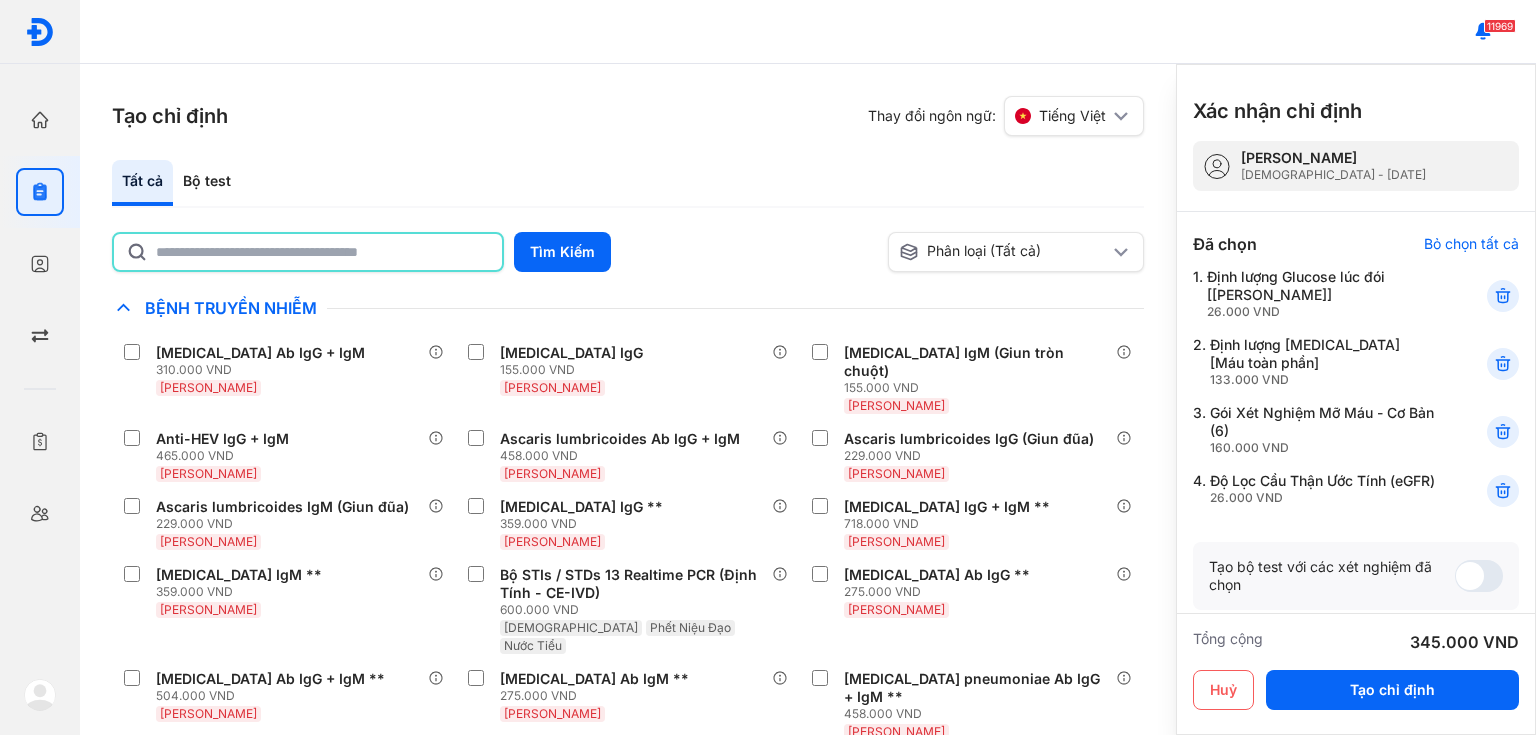 type on "*" 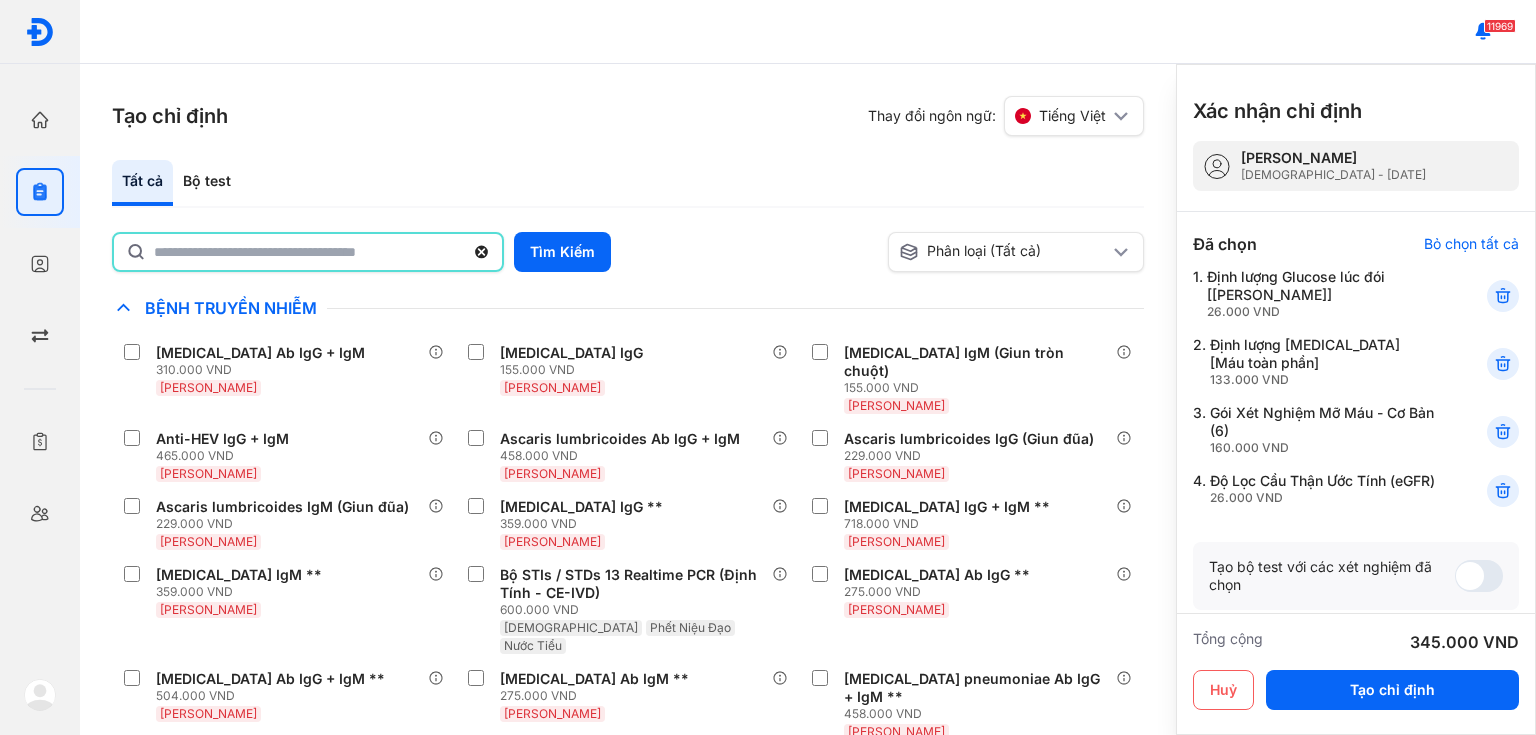 type on "*" 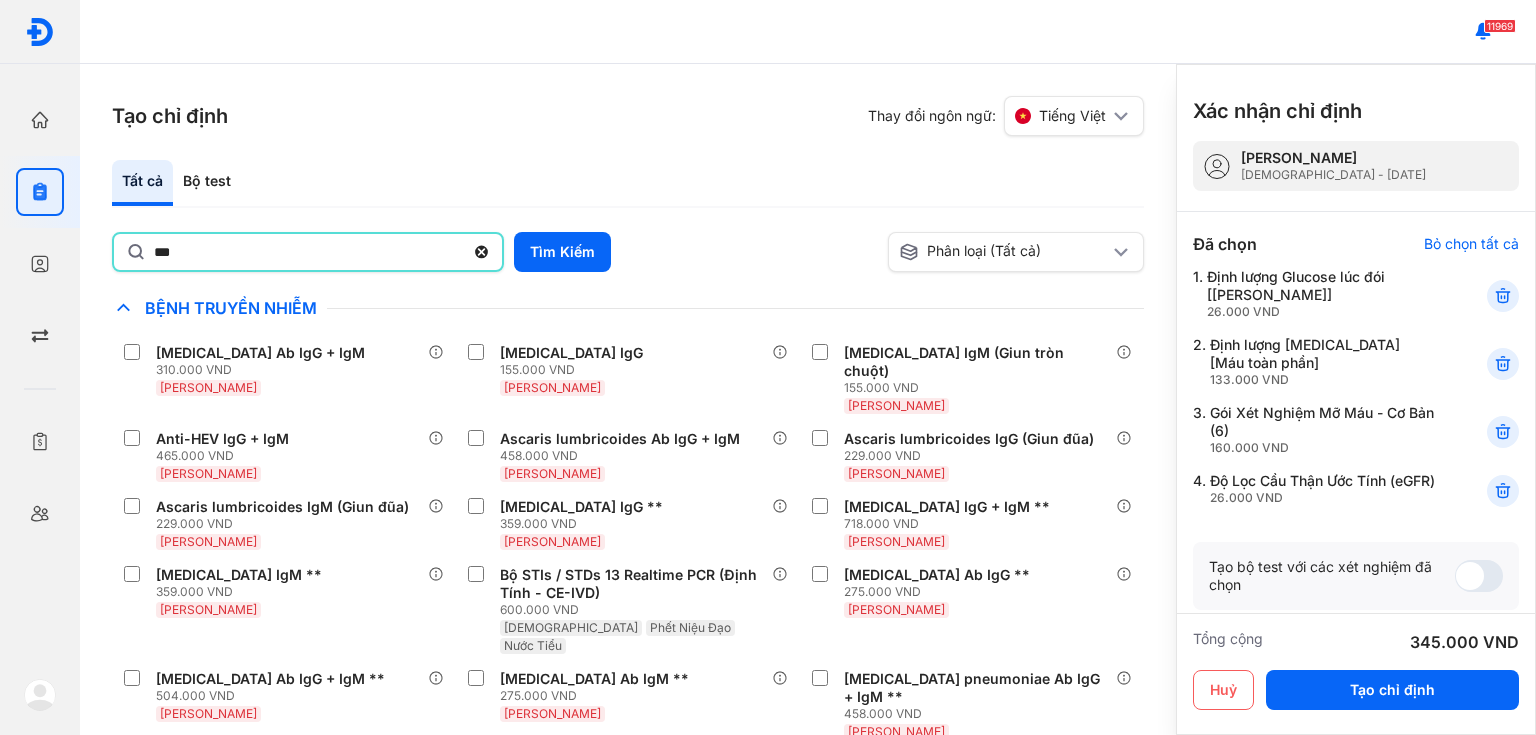 type on "***" 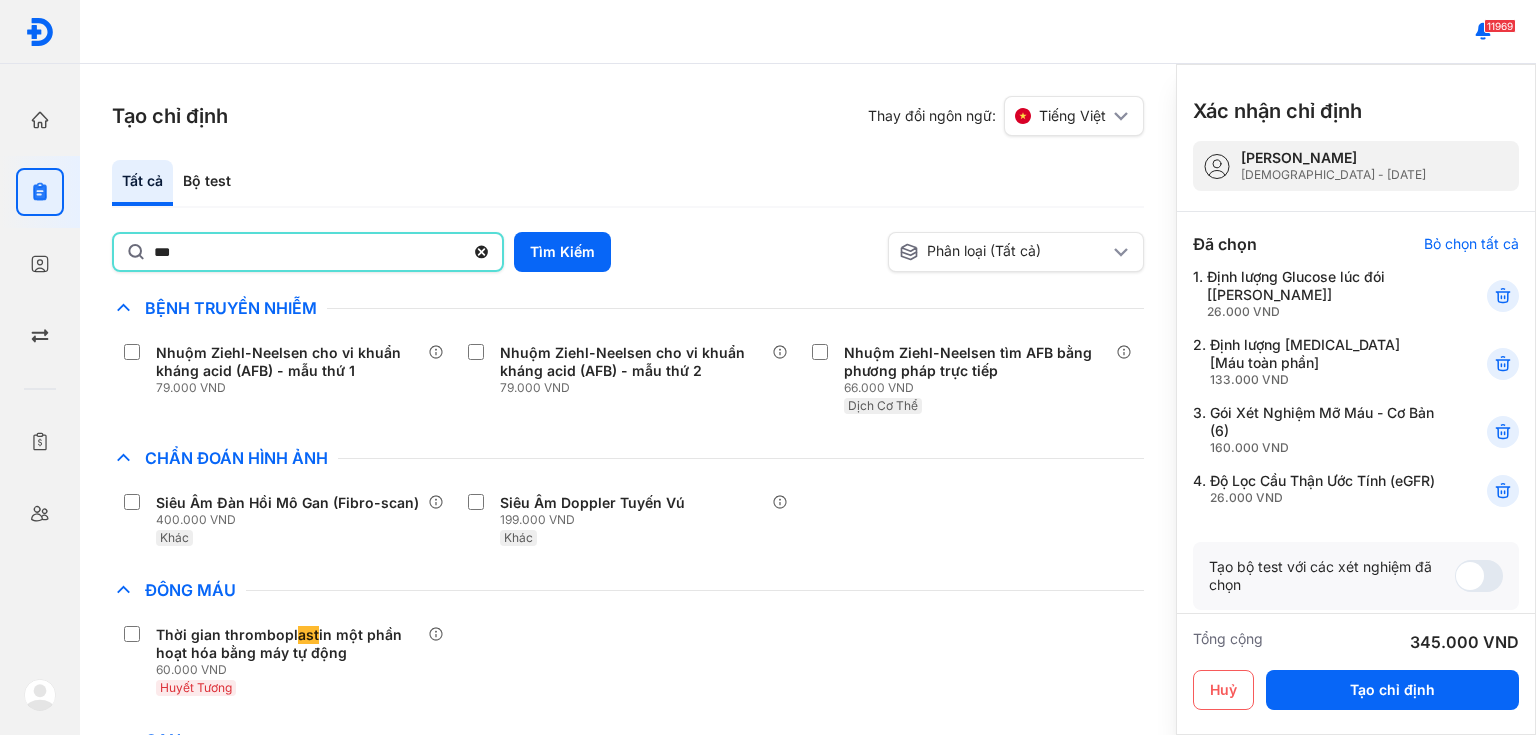 scroll, scrollTop: 400, scrollLeft: 0, axis: vertical 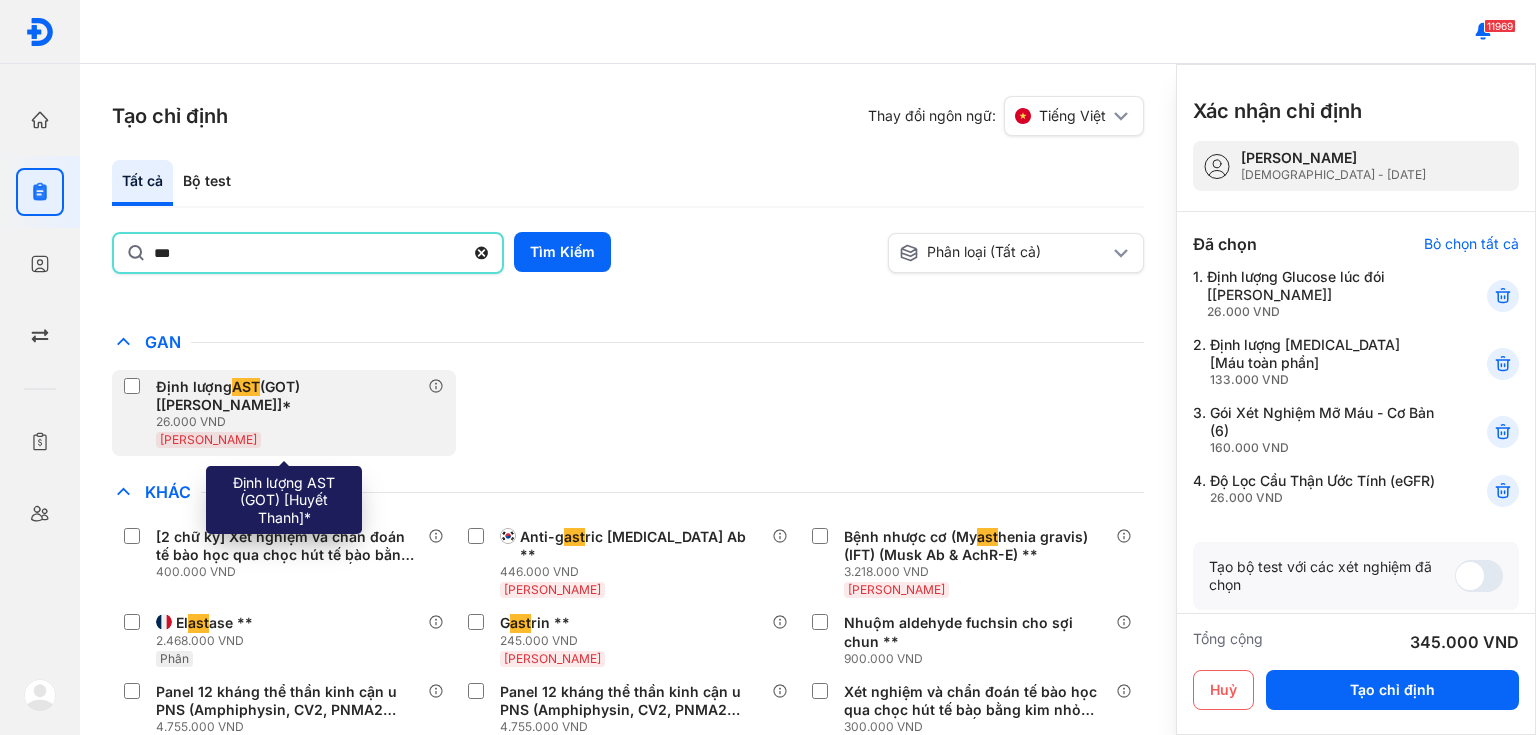 click on "26.000 VND" at bounding box center [292, 422] 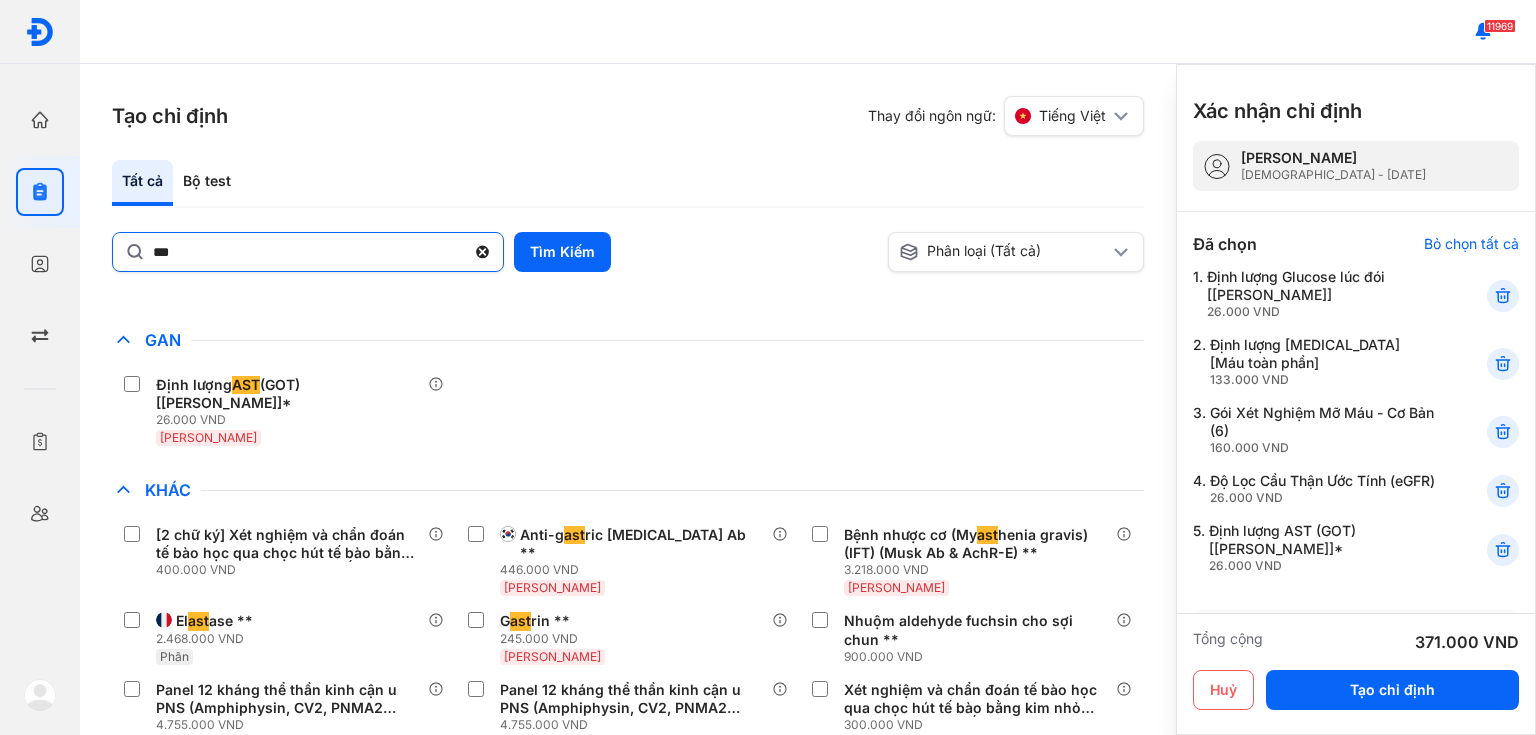 click 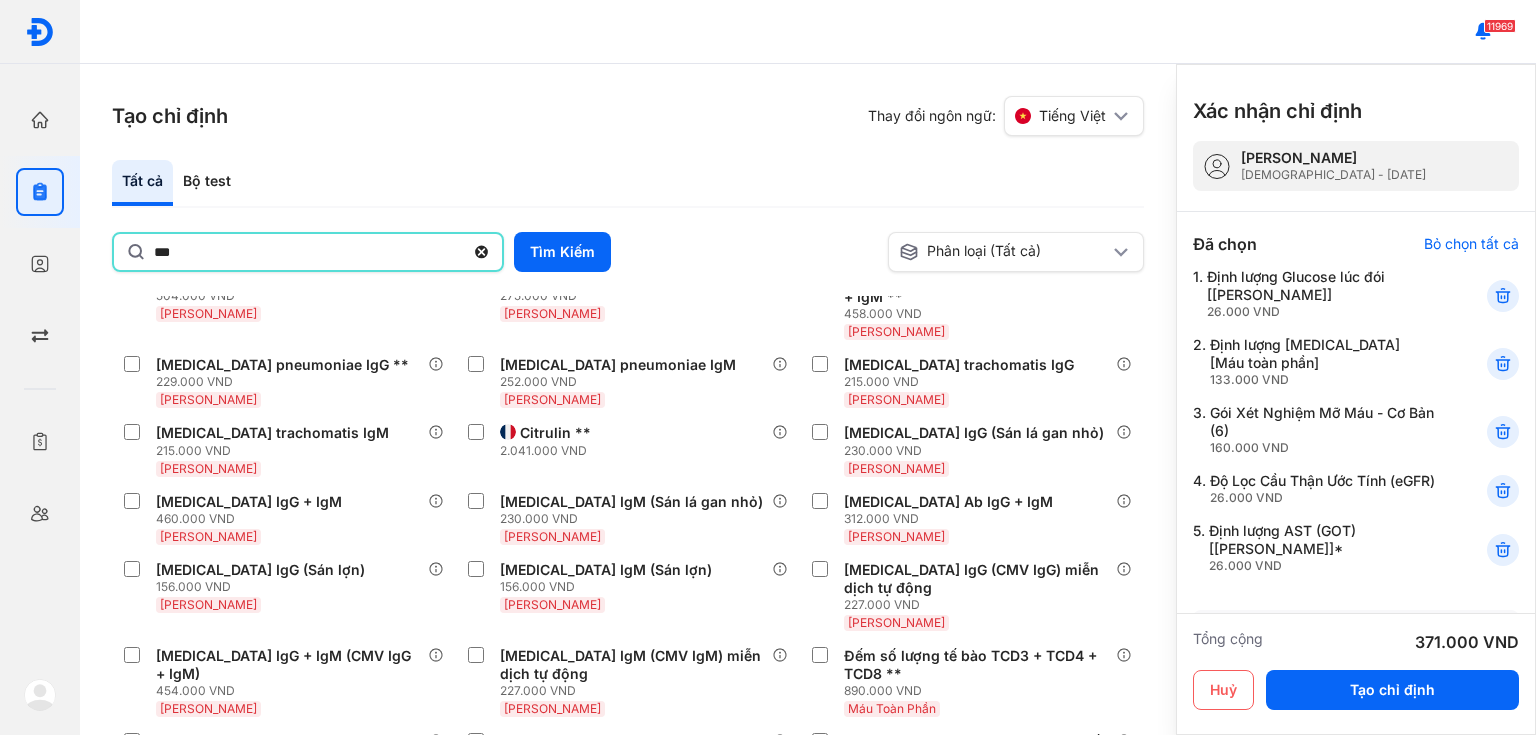 type on "***" 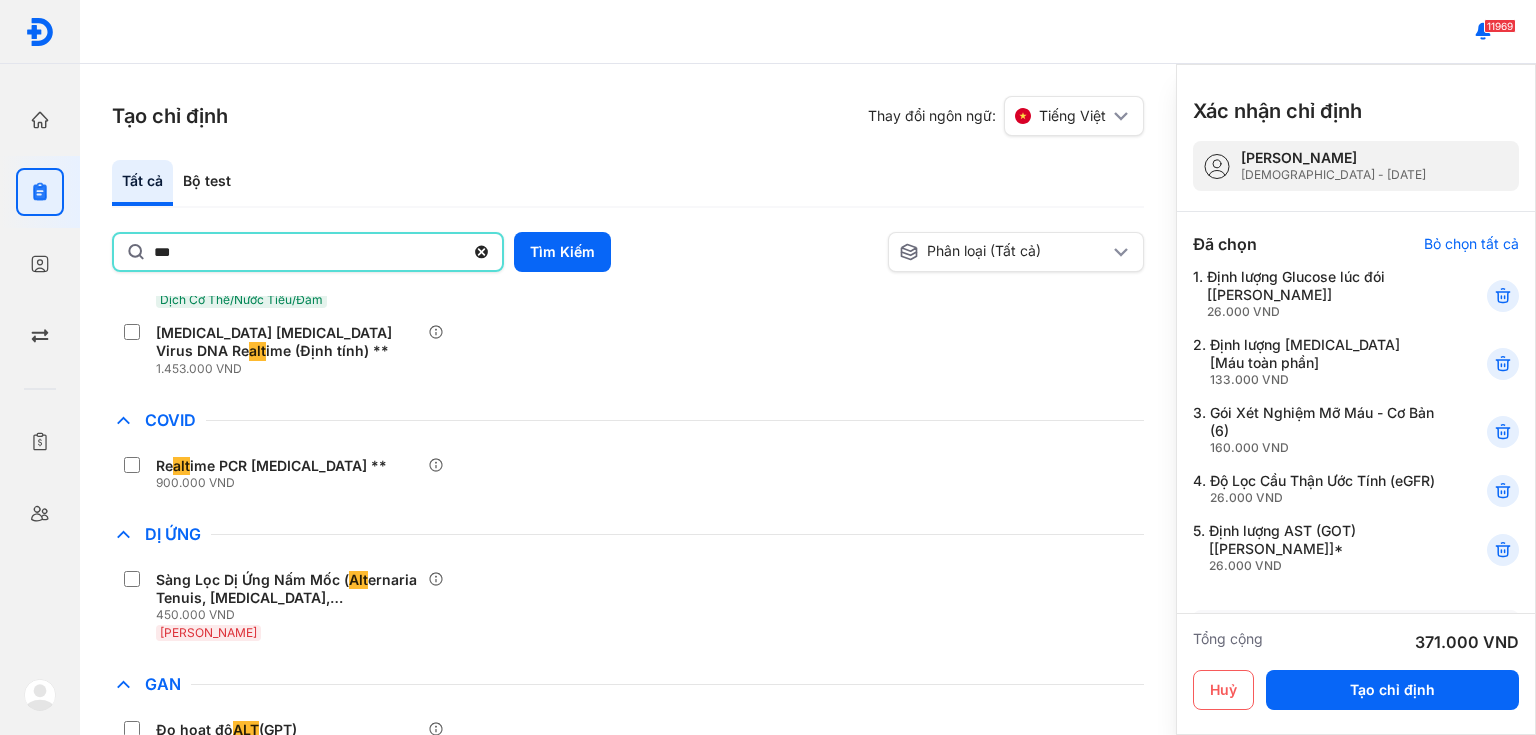 scroll, scrollTop: 480, scrollLeft: 0, axis: vertical 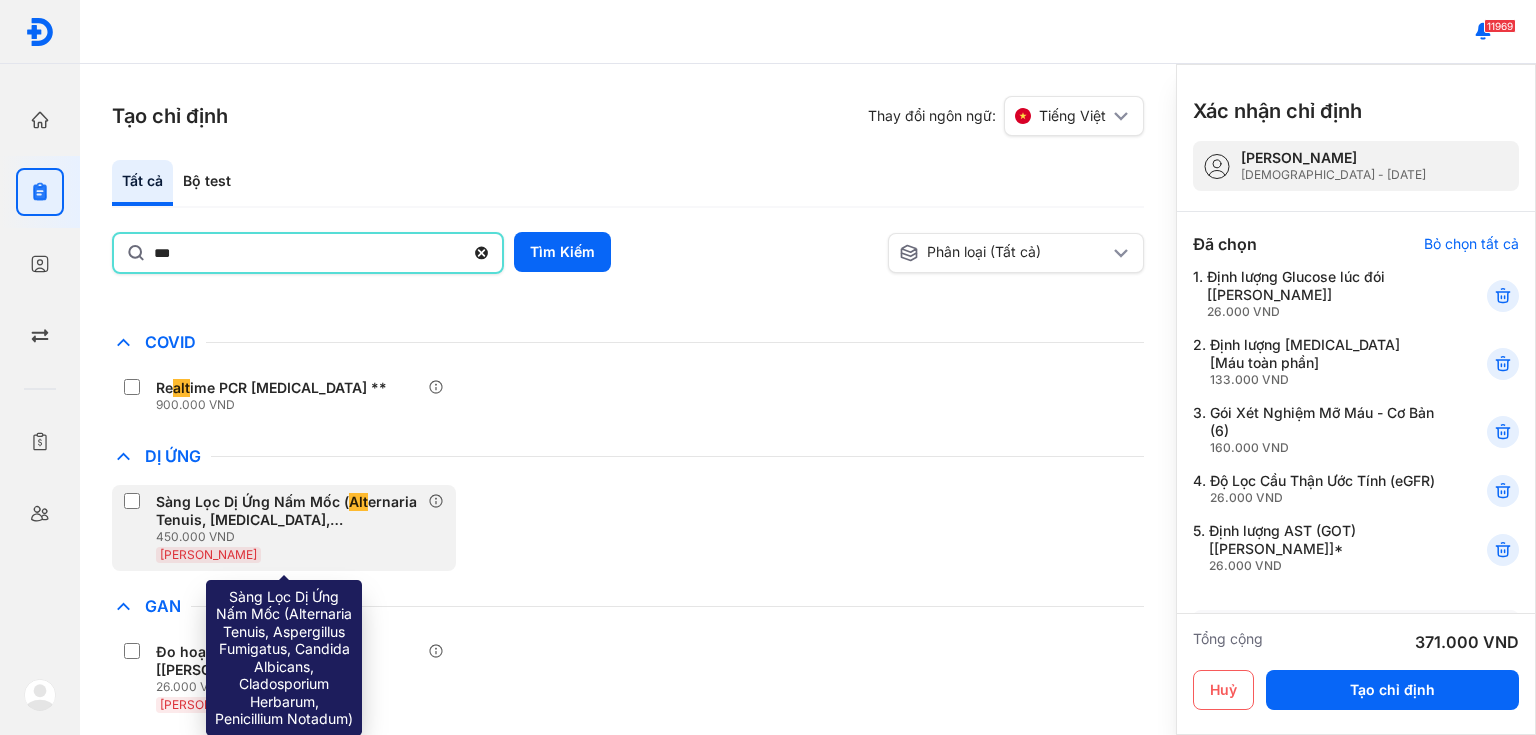 drag, startPoint x: 259, startPoint y: 611, endPoint x: 308, endPoint y: 476, distance: 143.61755 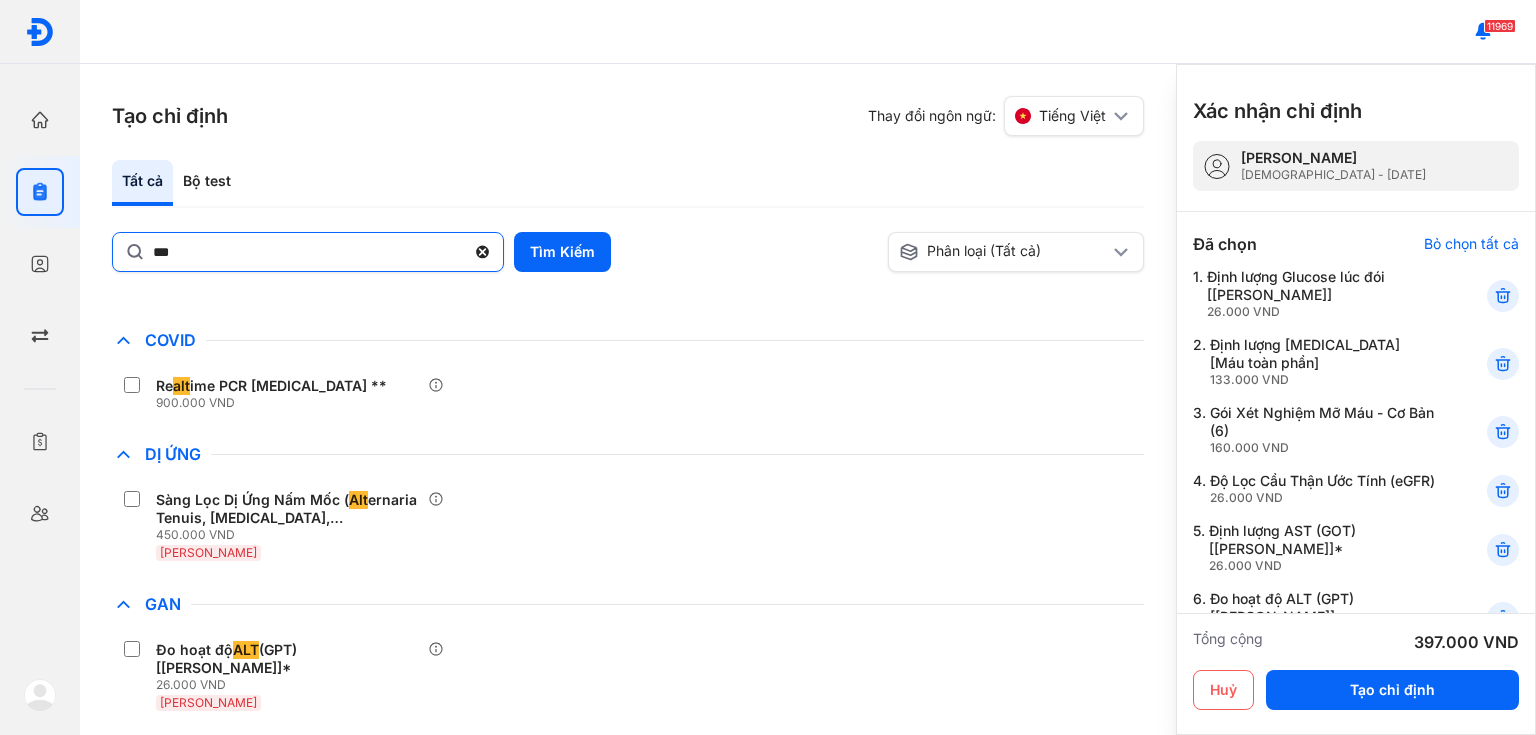 click 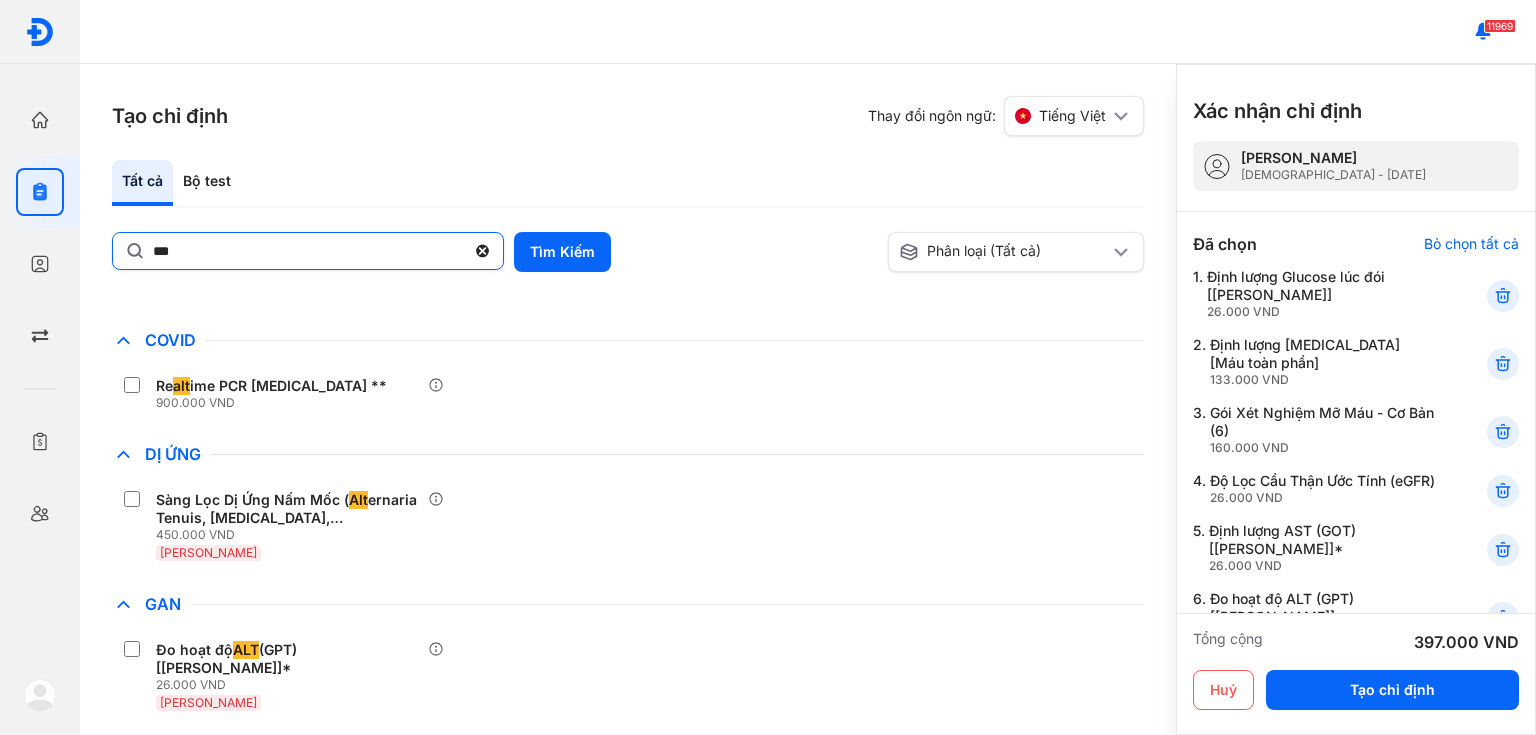 click on "***" 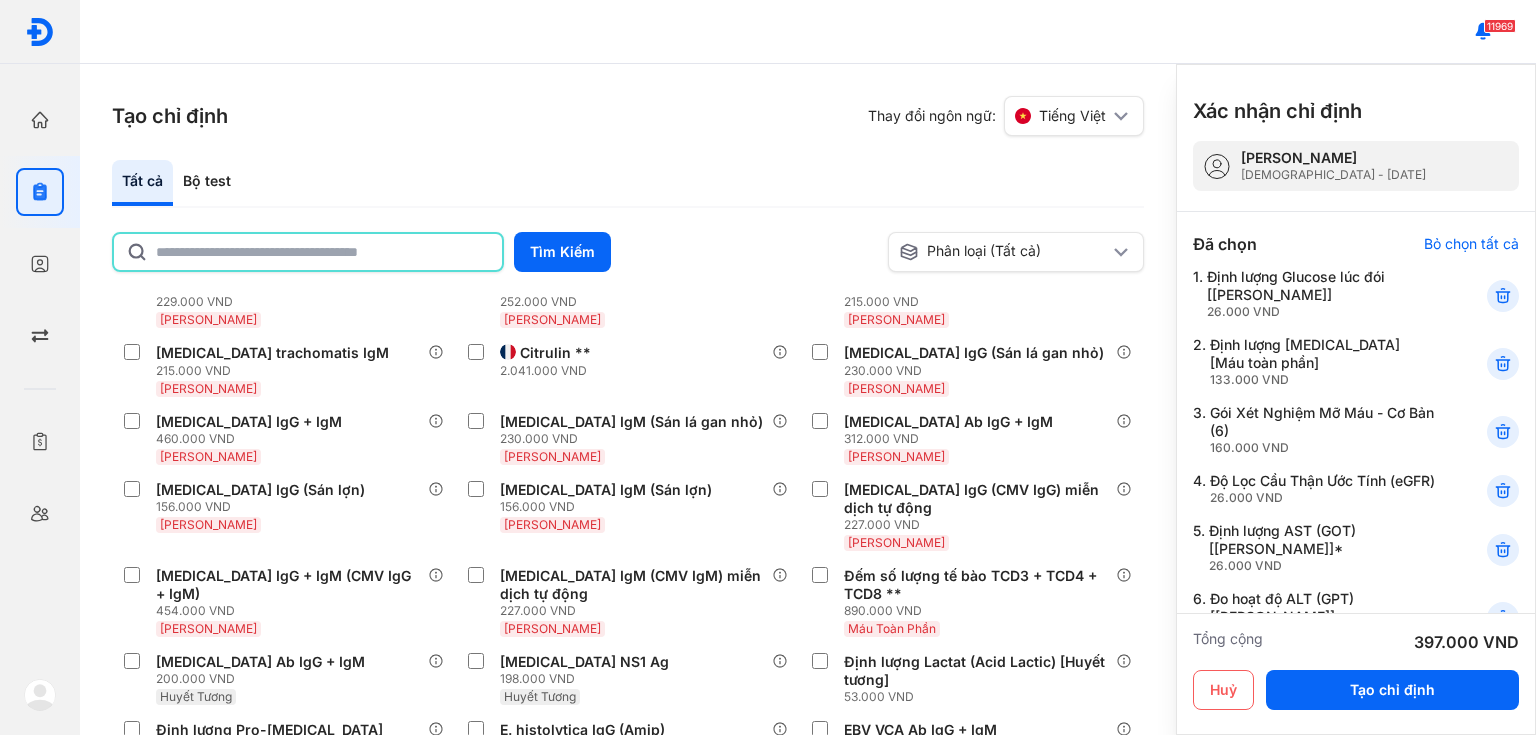scroll, scrollTop: 5924, scrollLeft: 0, axis: vertical 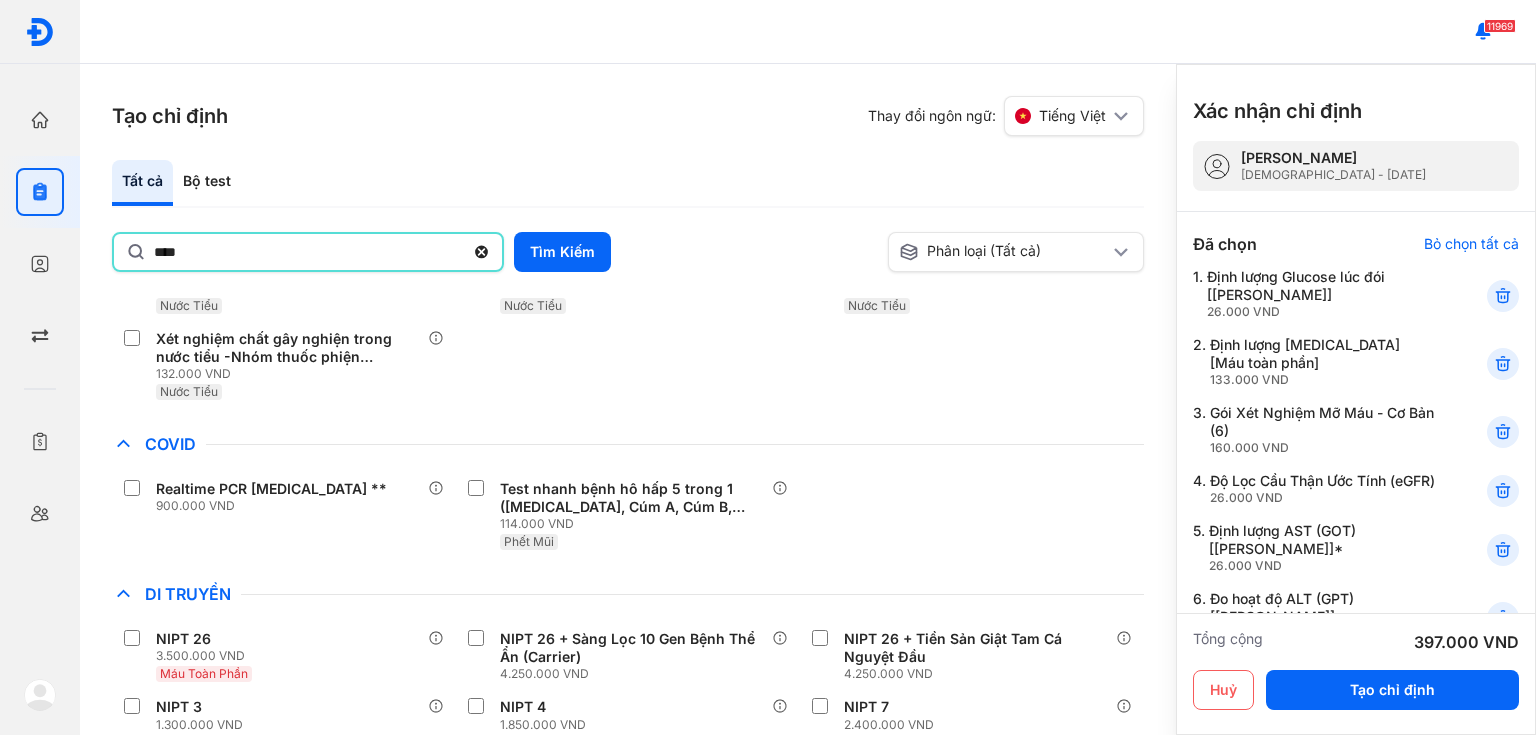 type on "*****" 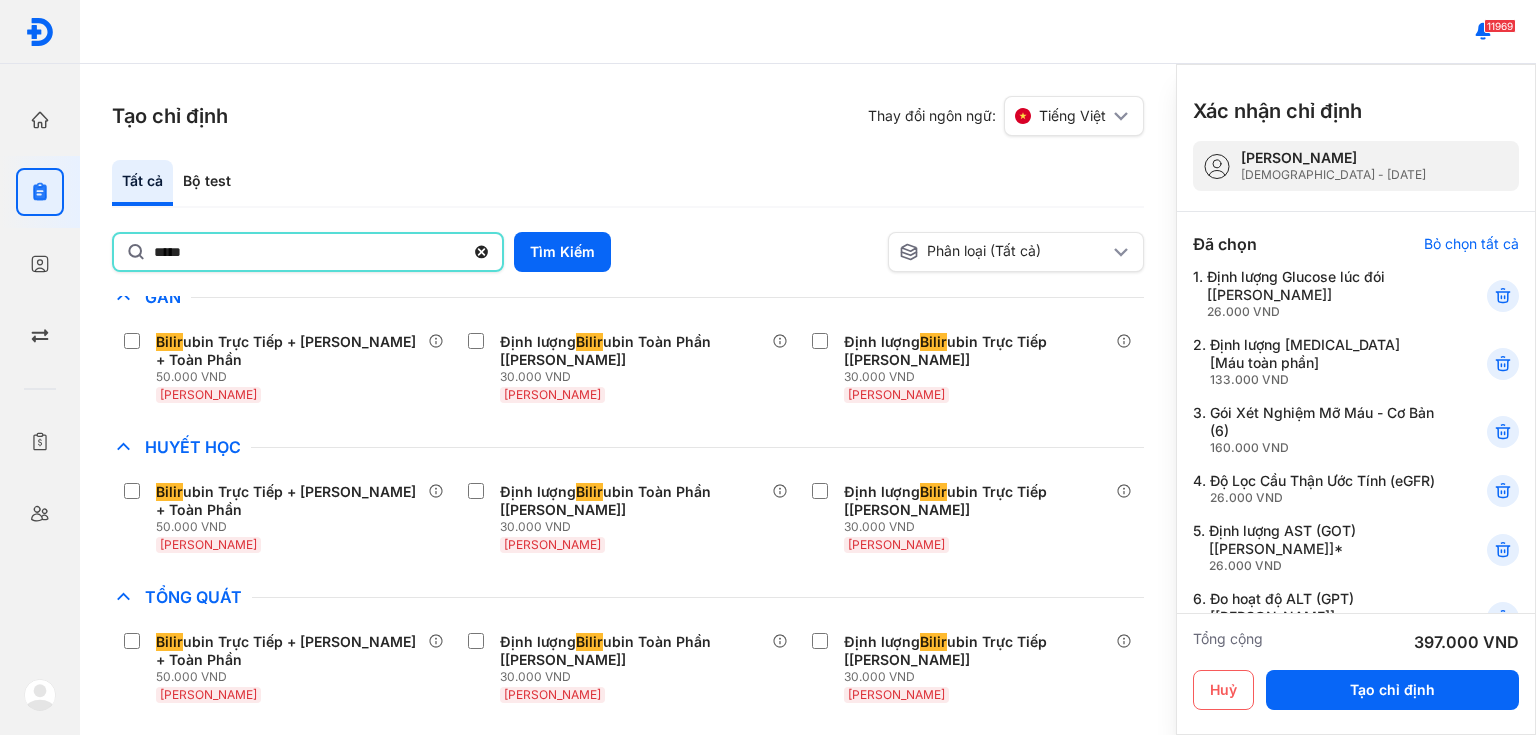 scroll, scrollTop: 11, scrollLeft: 0, axis: vertical 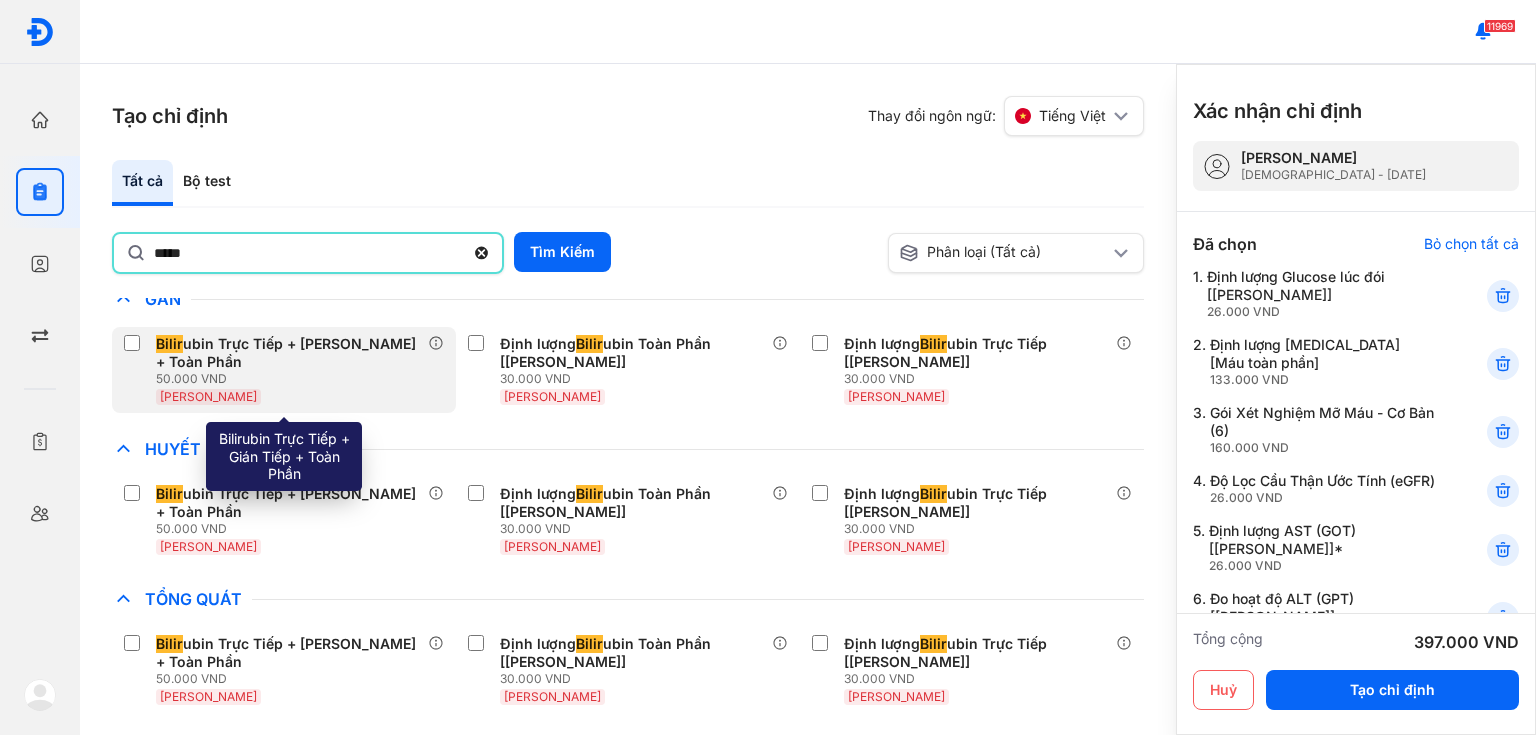 click on "50.000 VND" at bounding box center [292, 379] 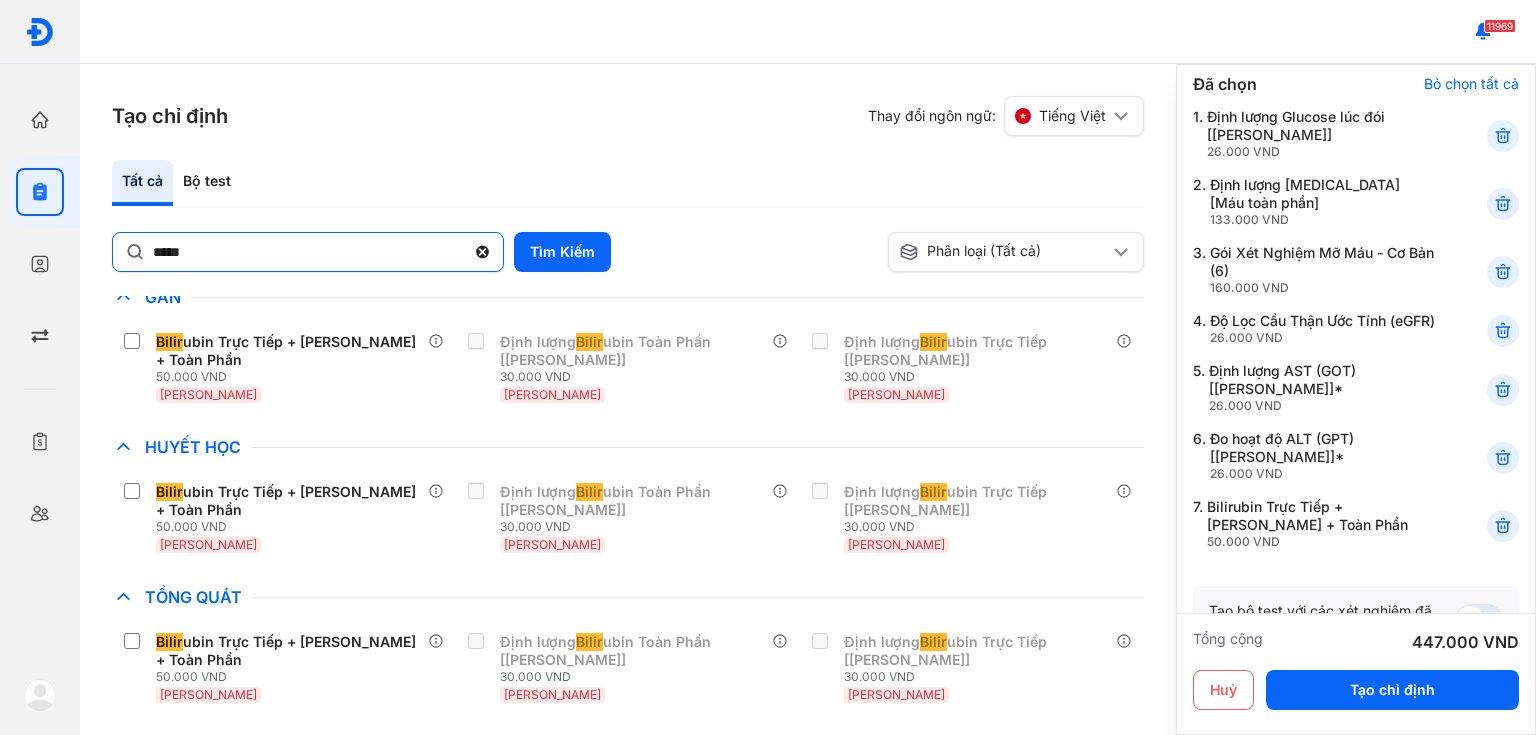 scroll, scrollTop: 240, scrollLeft: 0, axis: vertical 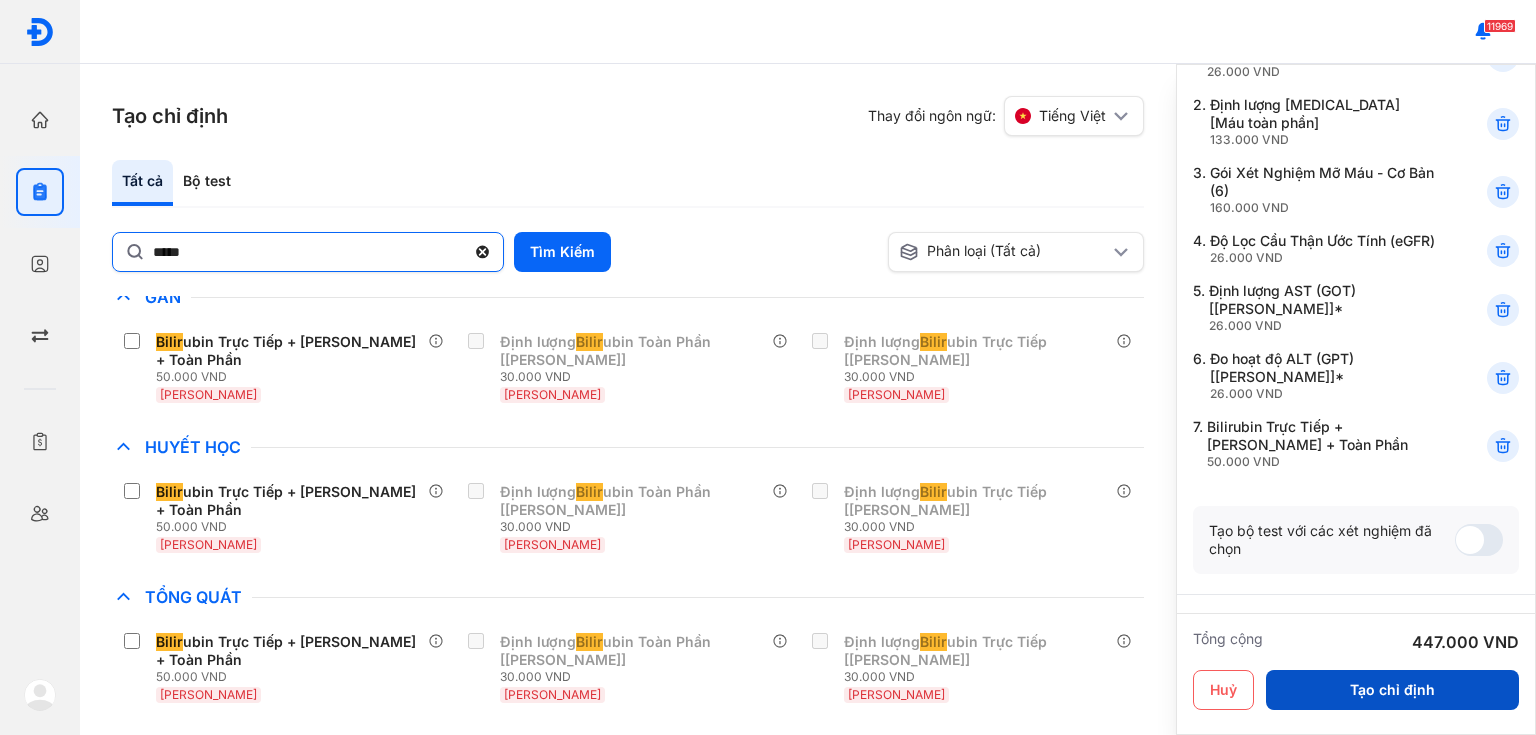 click on "Tạo chỉ định" at bounding box center (1392, 690) 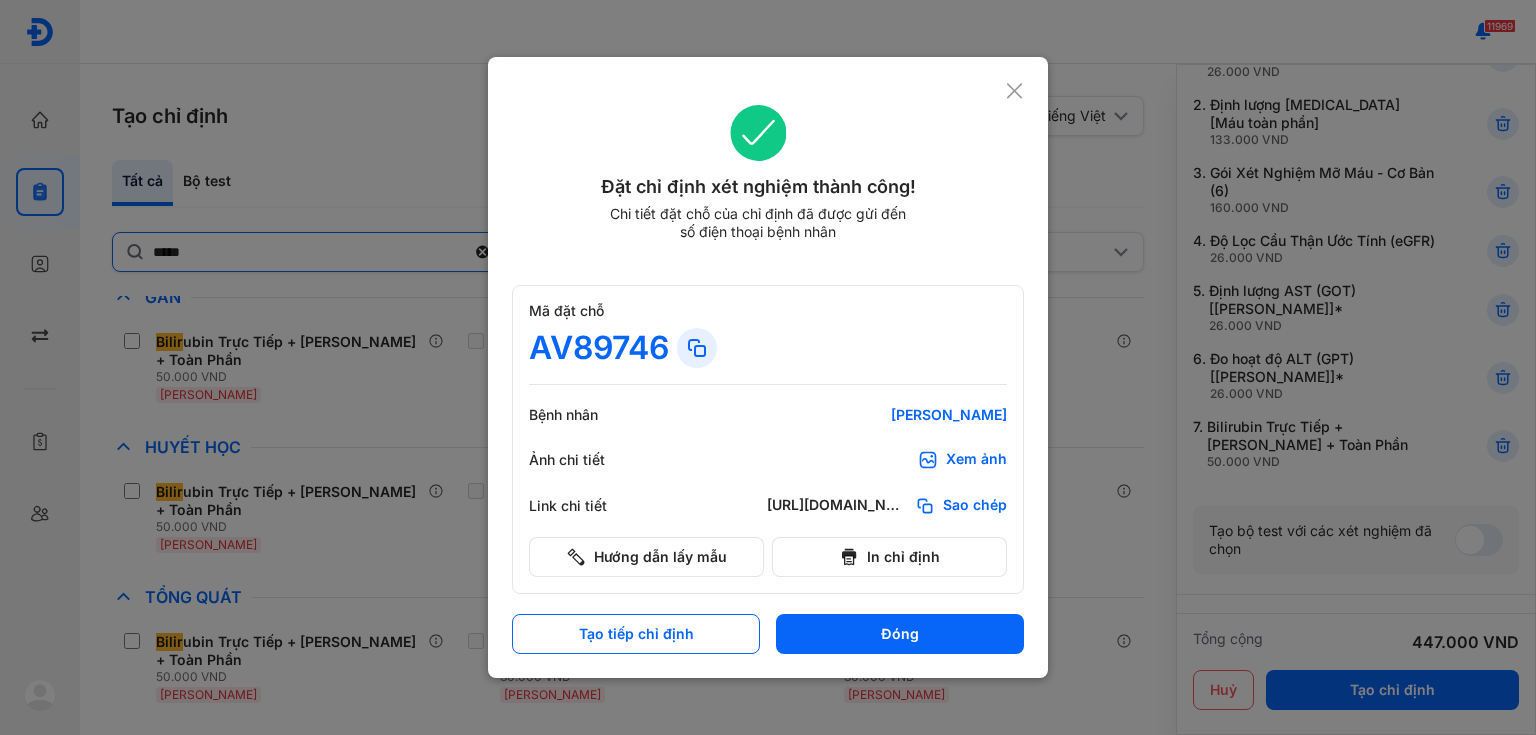 click on "Xem ảnh" at bounding box center [976, 460] 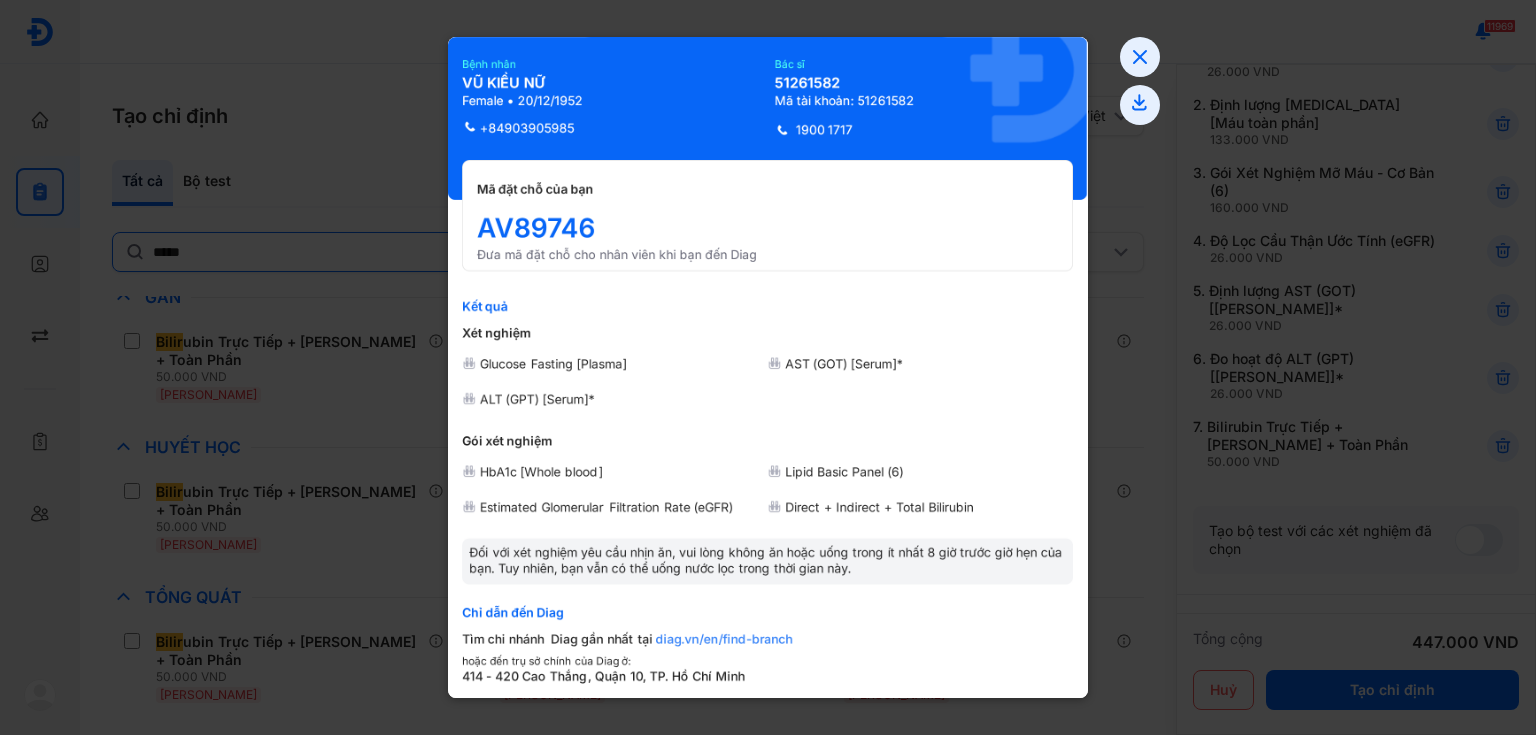 click 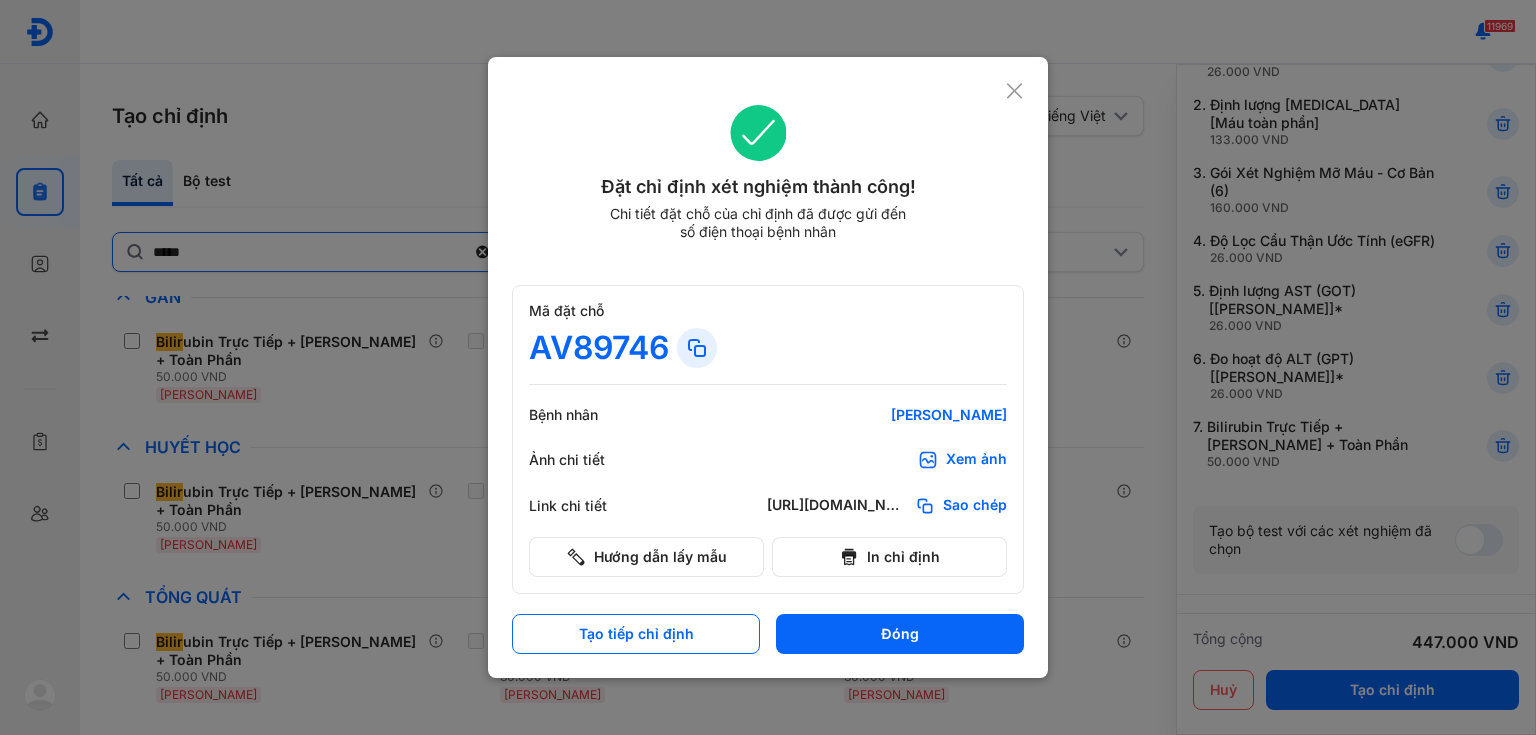click on "Xem ảnh" at bounding box center (976, 460) 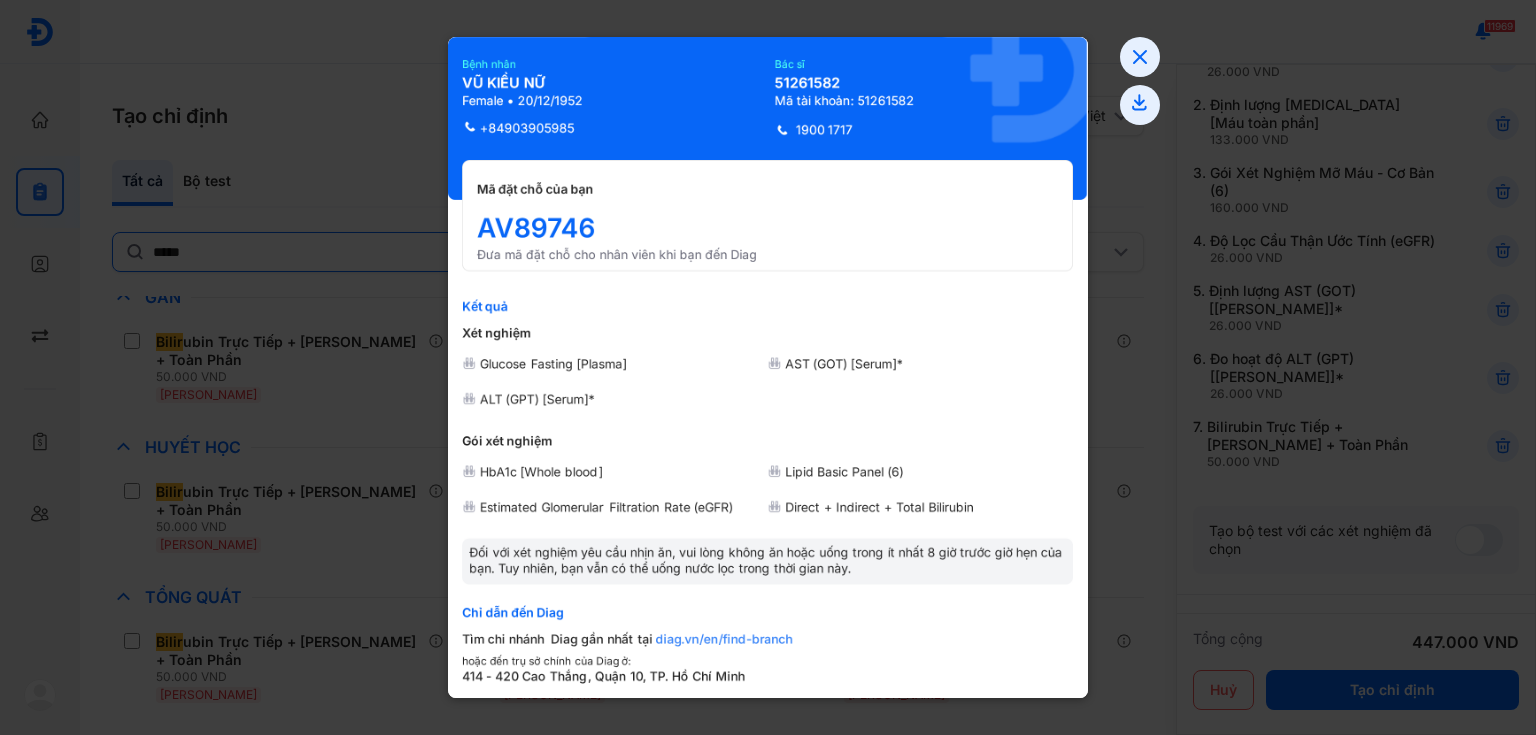click at bounding box center (768, 367) 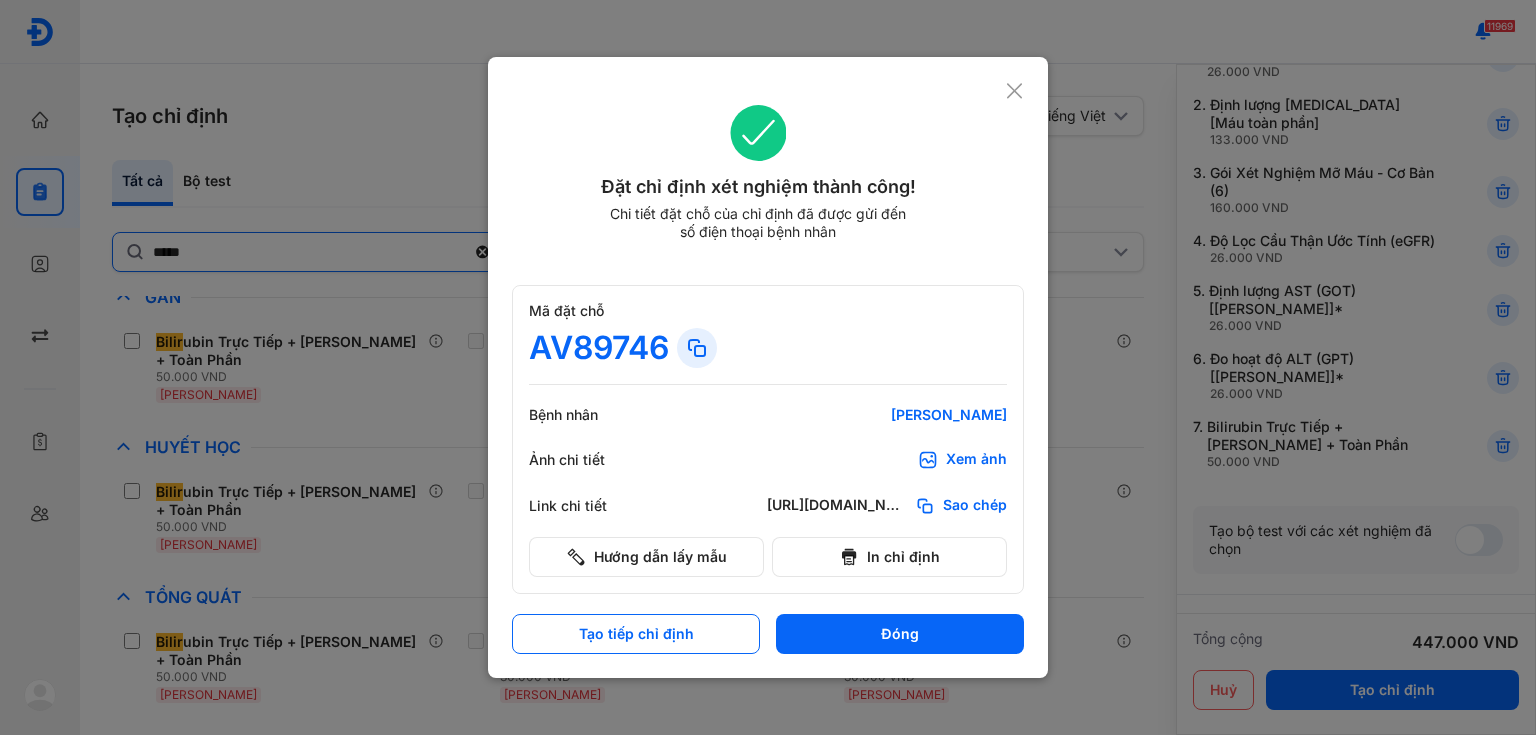 click at bounding box center (768, 367) 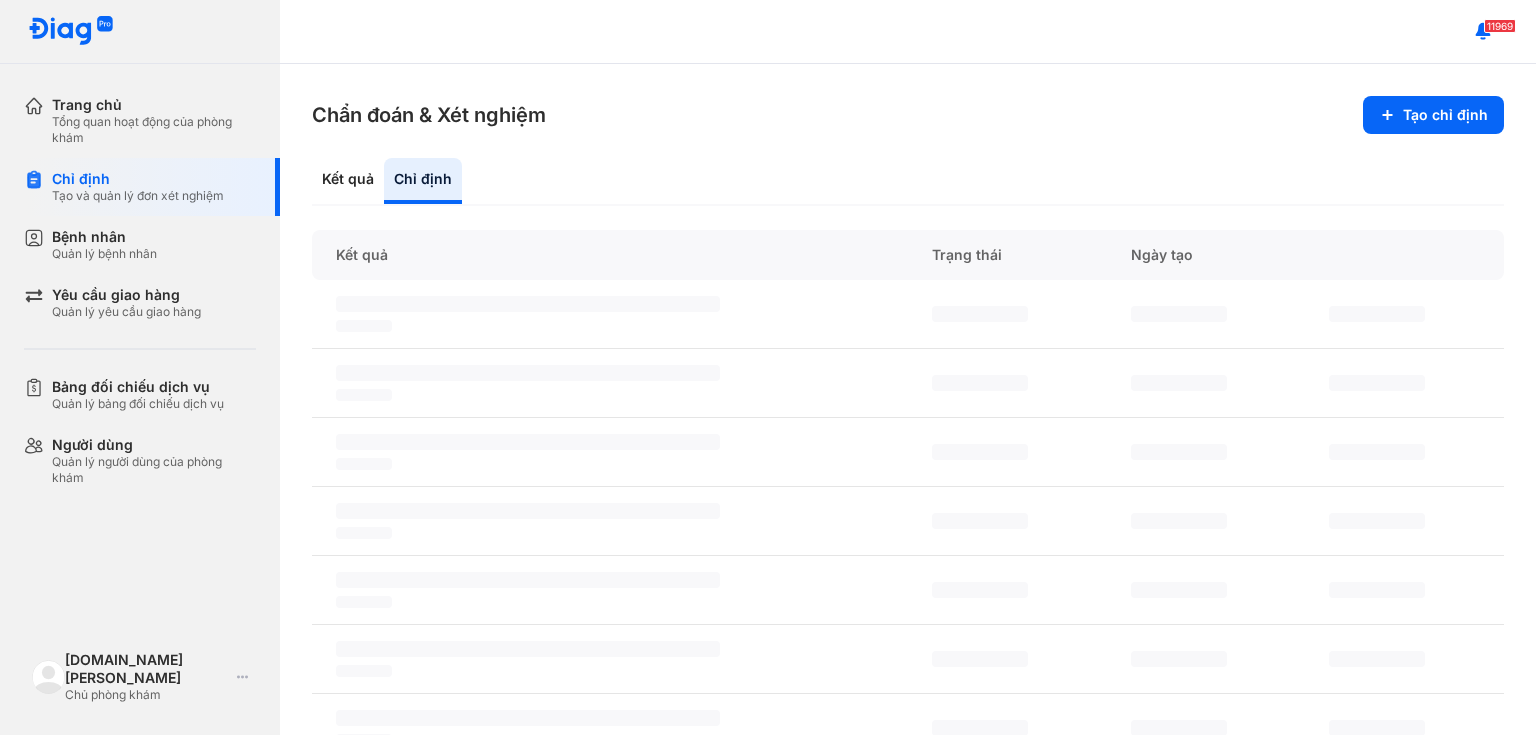 click on "Chẩn đoán & Xét nghiệm  Tạo chỉ định Kết quả Chỉ định Kết quả Trạng thái Ngày tạo ‌ ‌ ‌ ‌ ‌ ‌ ‌ ‌ ‌ ‌ ‌ ‌ ‌ ‌ ‌ ‌ ‌ ‌ ‌ ‌ ‌ ‌ ‌ ‌ ‌ ‌ ‌ ‌ ‌ ‌ ‌ ‌ ‌ ‌ ‌ ‌ ‌ ‌ ‌ ‌ ‌ ‌ ‌ ‌ ‌ ‌ ‌ ‌ ‌ ‌" at bounding box center (908, 399) 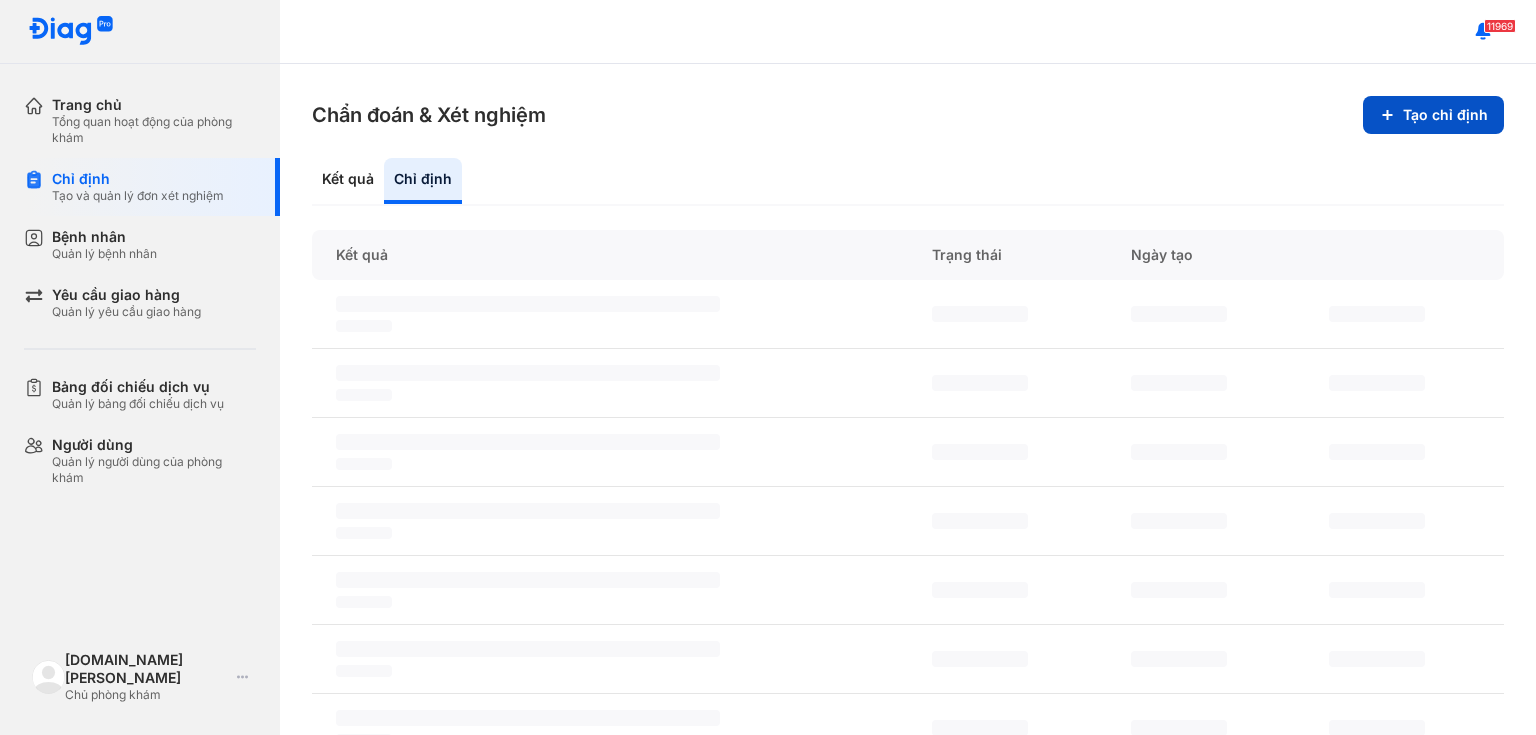 click on "Tạo chỉ định" at bounding box center [1433, 115] 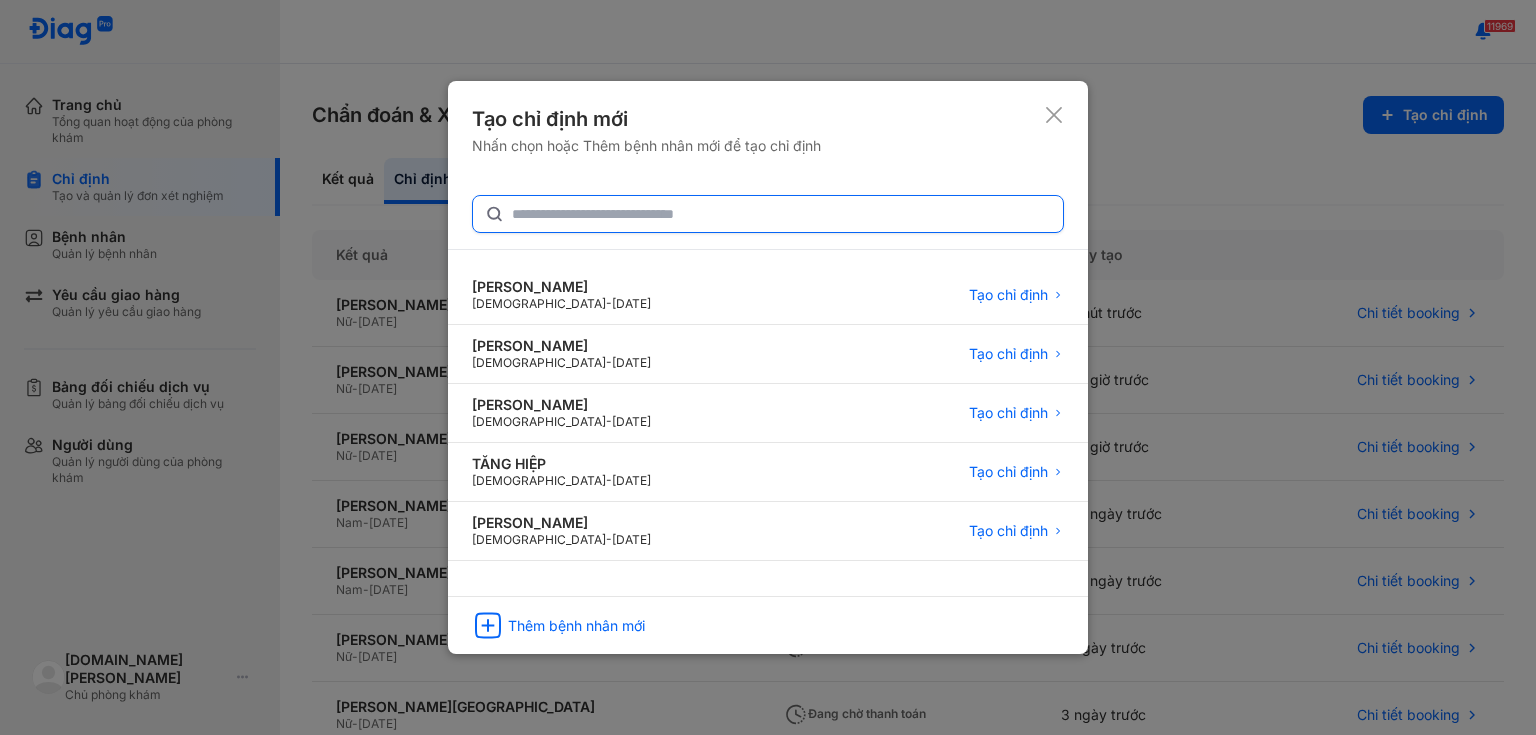 click 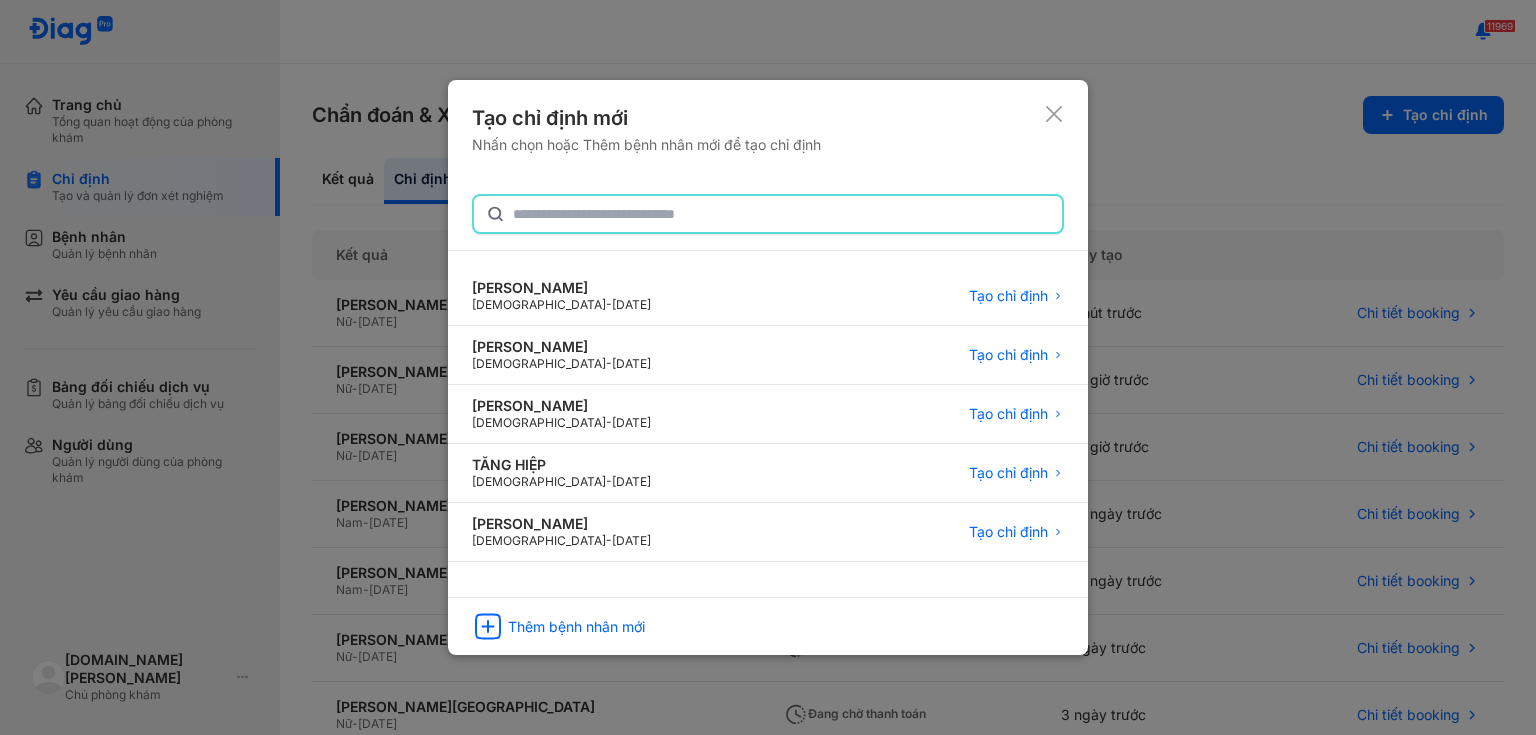 paste on "**********" 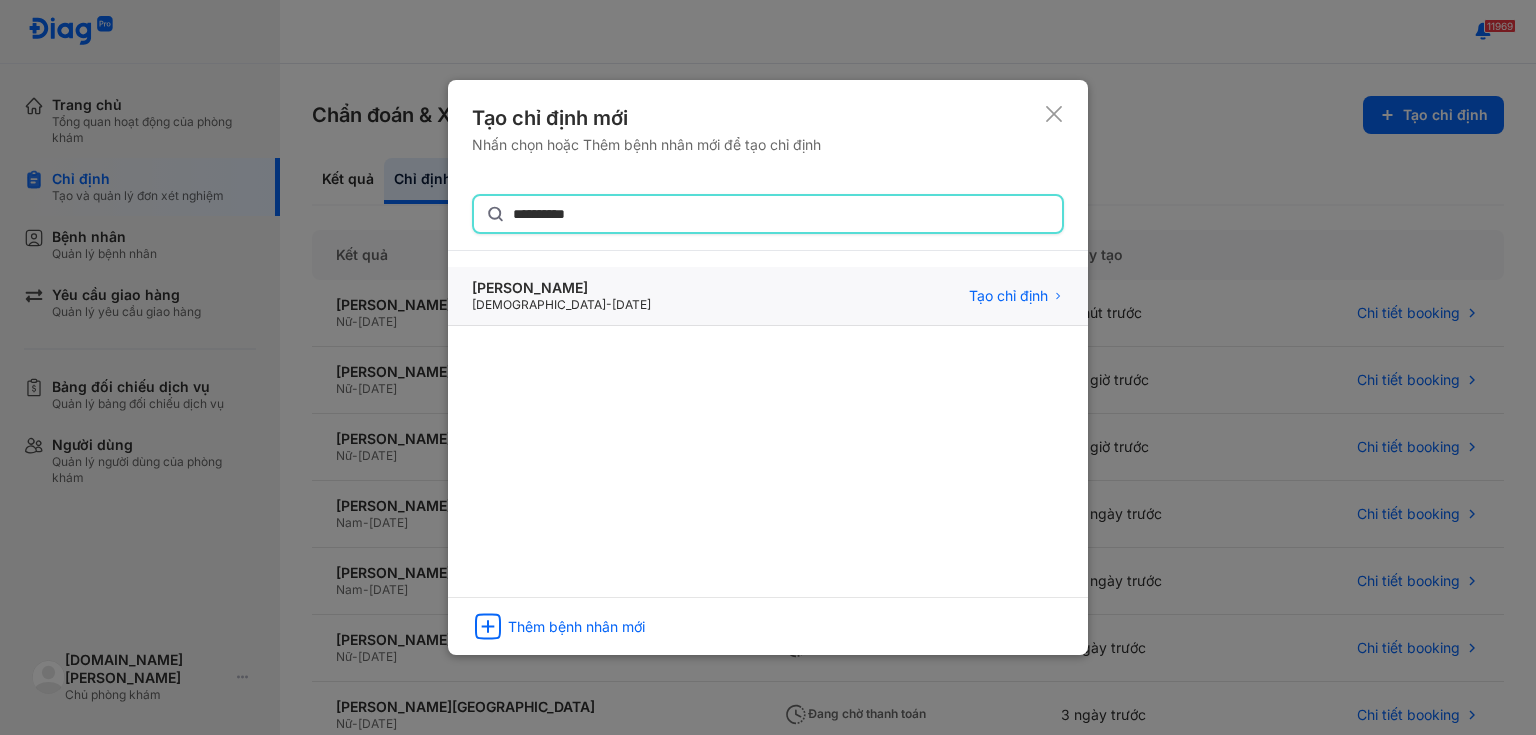 type on "**********" 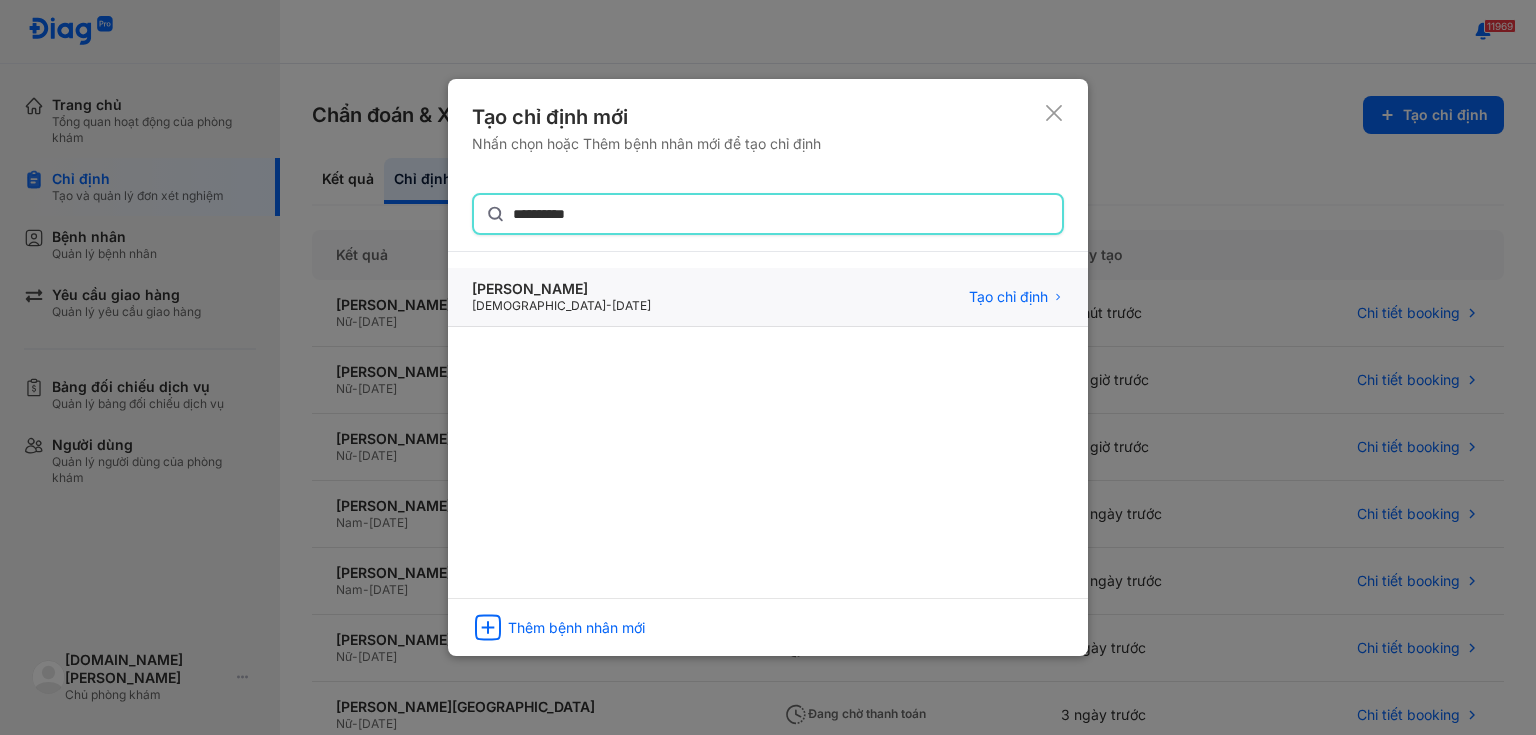 click on "NGUYỄN THỊ CÚC Female  -  07/08/1990 Tạo chỉ định" 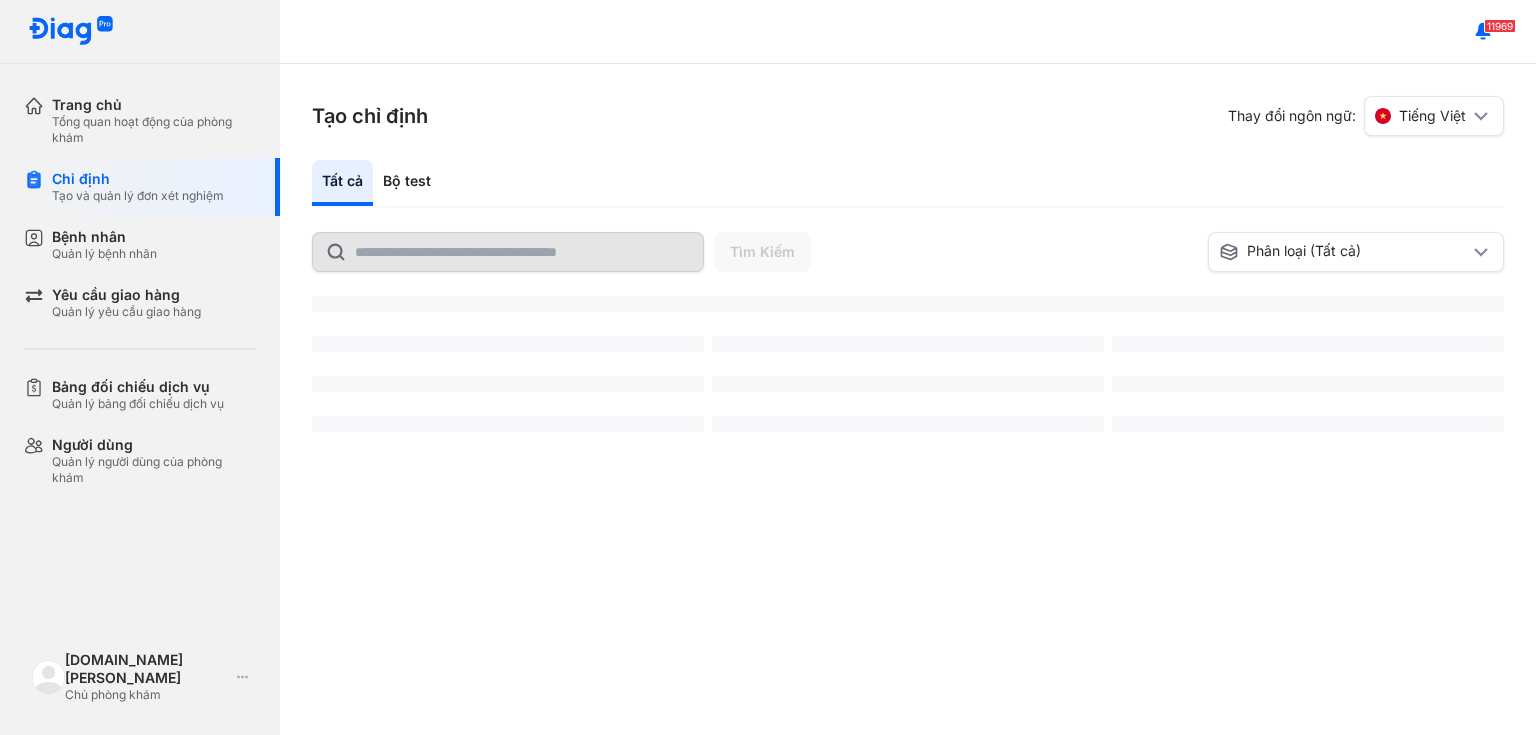 scroll, scrollTop: 0, scrollLeft: 0, axis: both 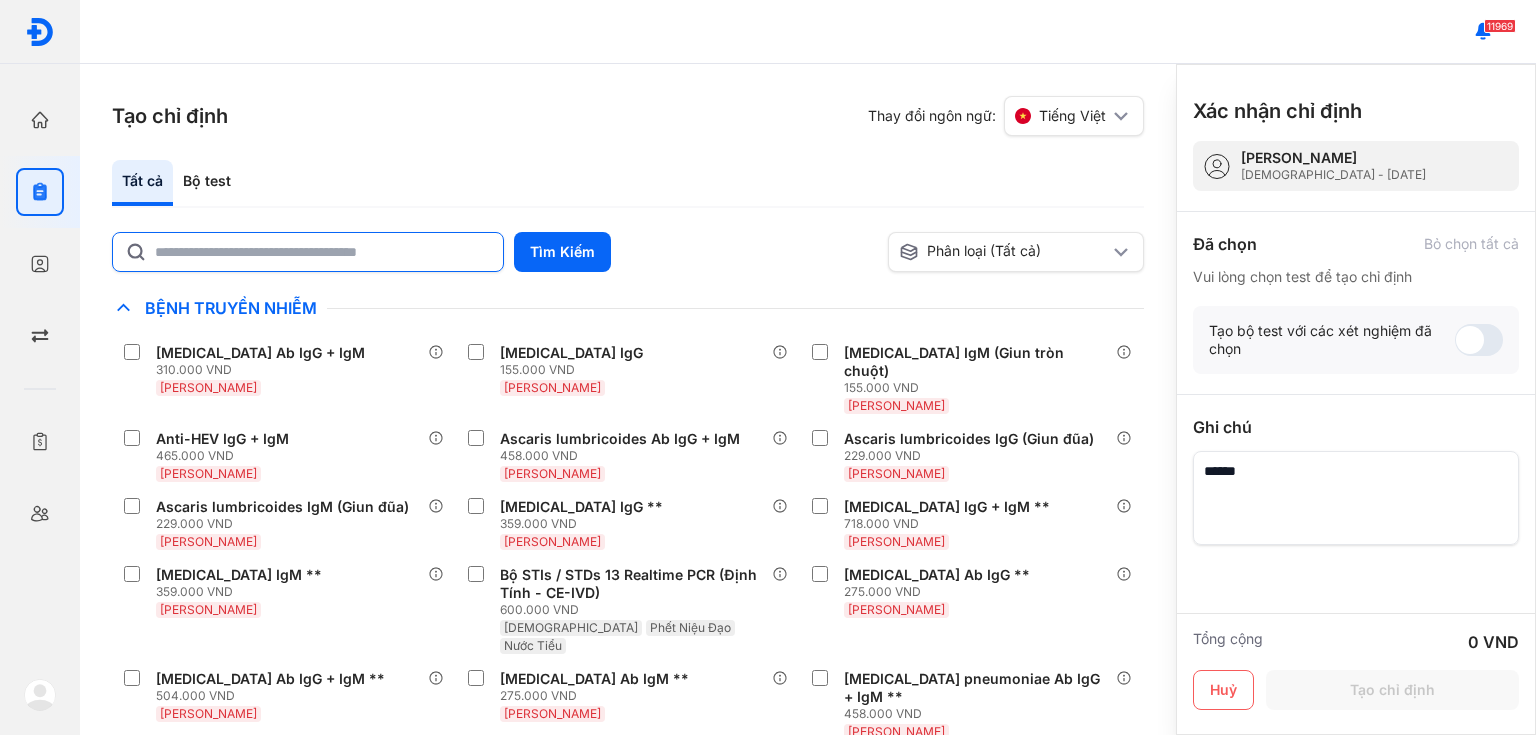 click at bounding box center (308, 252) 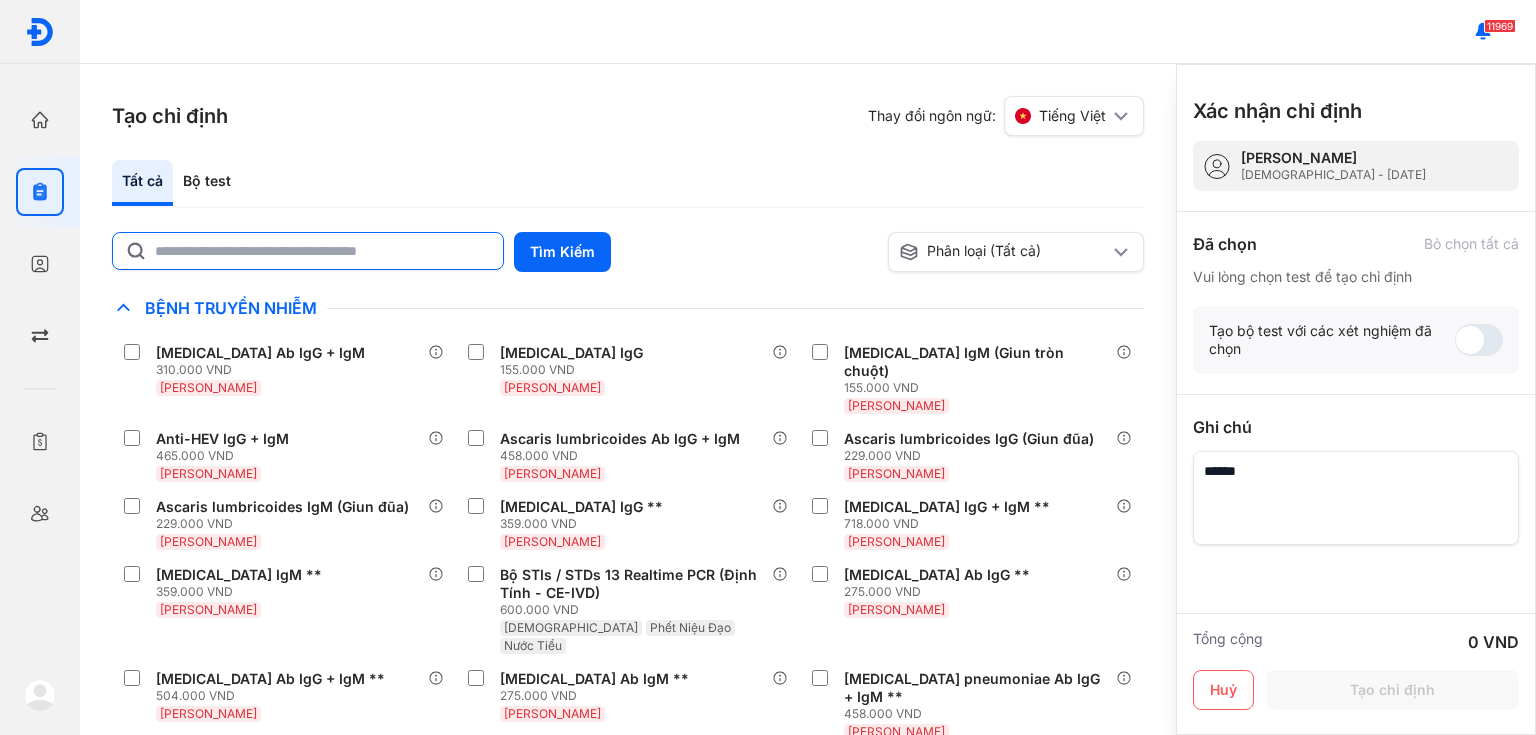 click 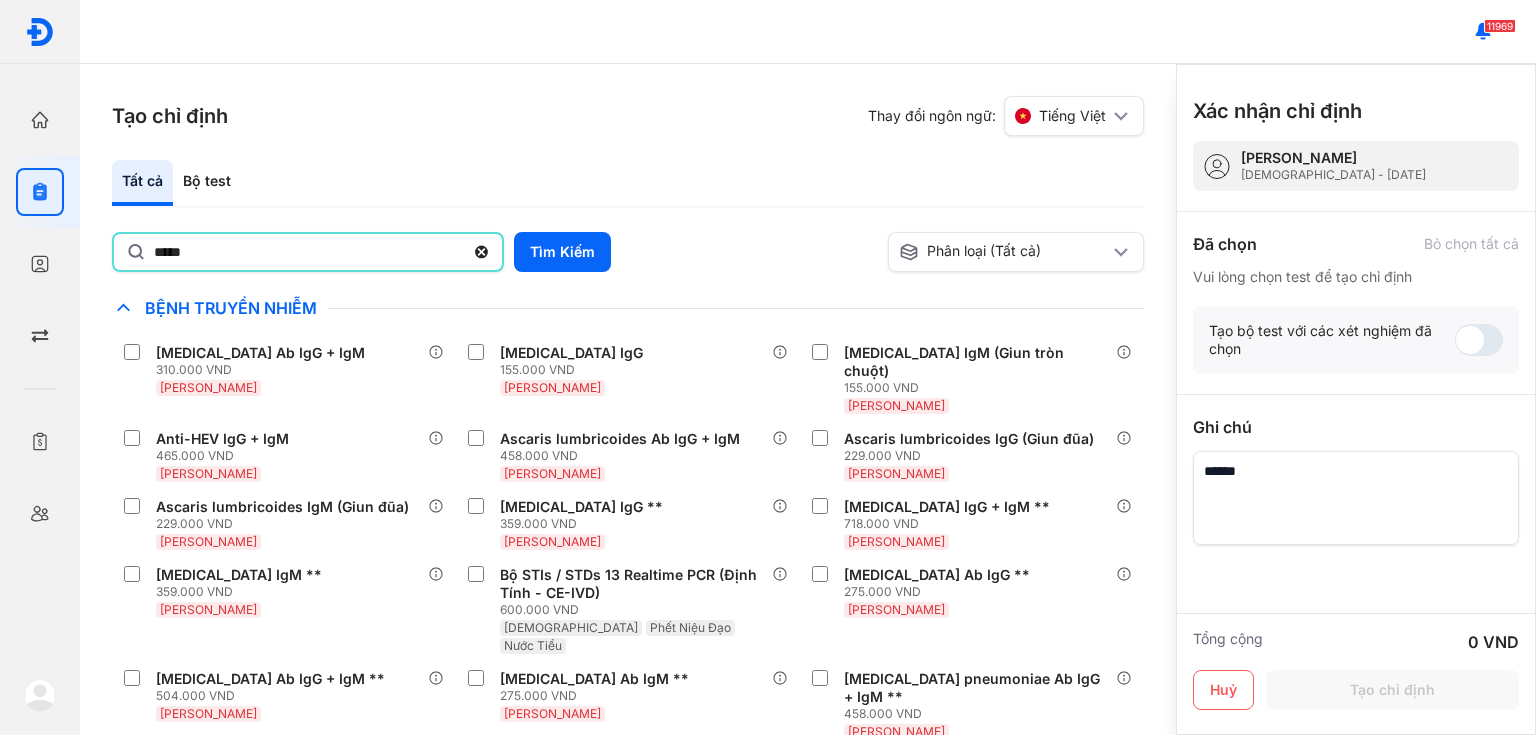 type on "*********" 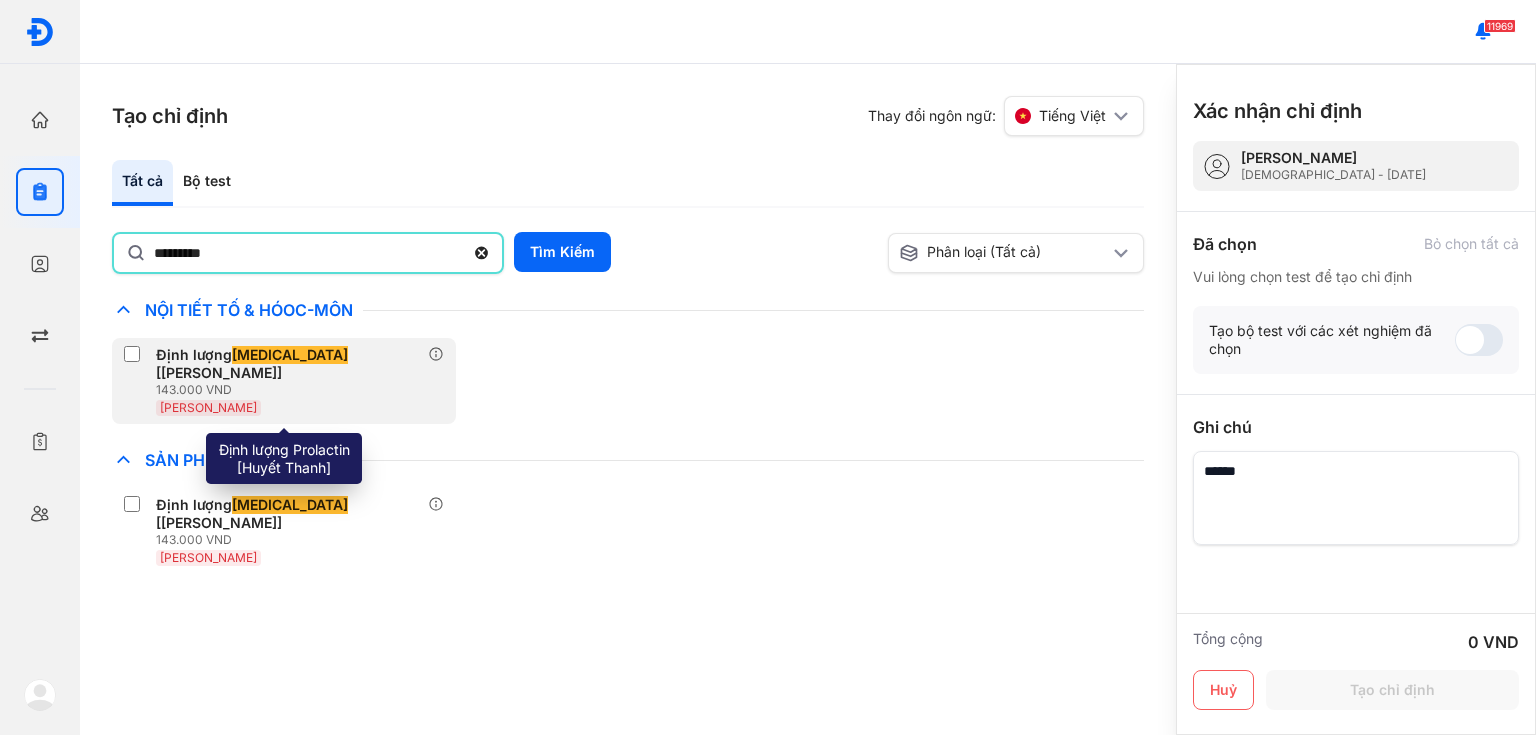 click on "Huyết Thanh" at bounding box center [292, 407] 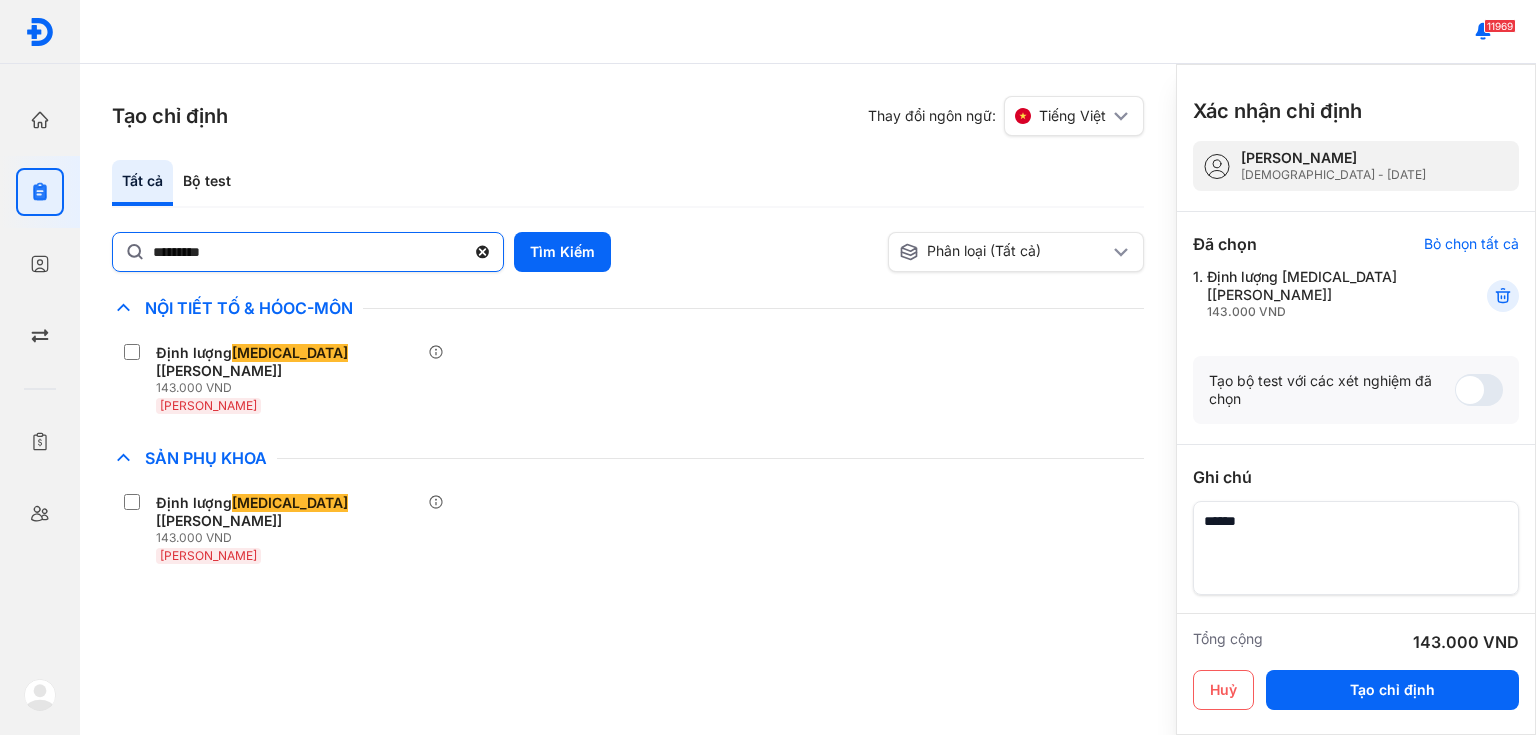 click 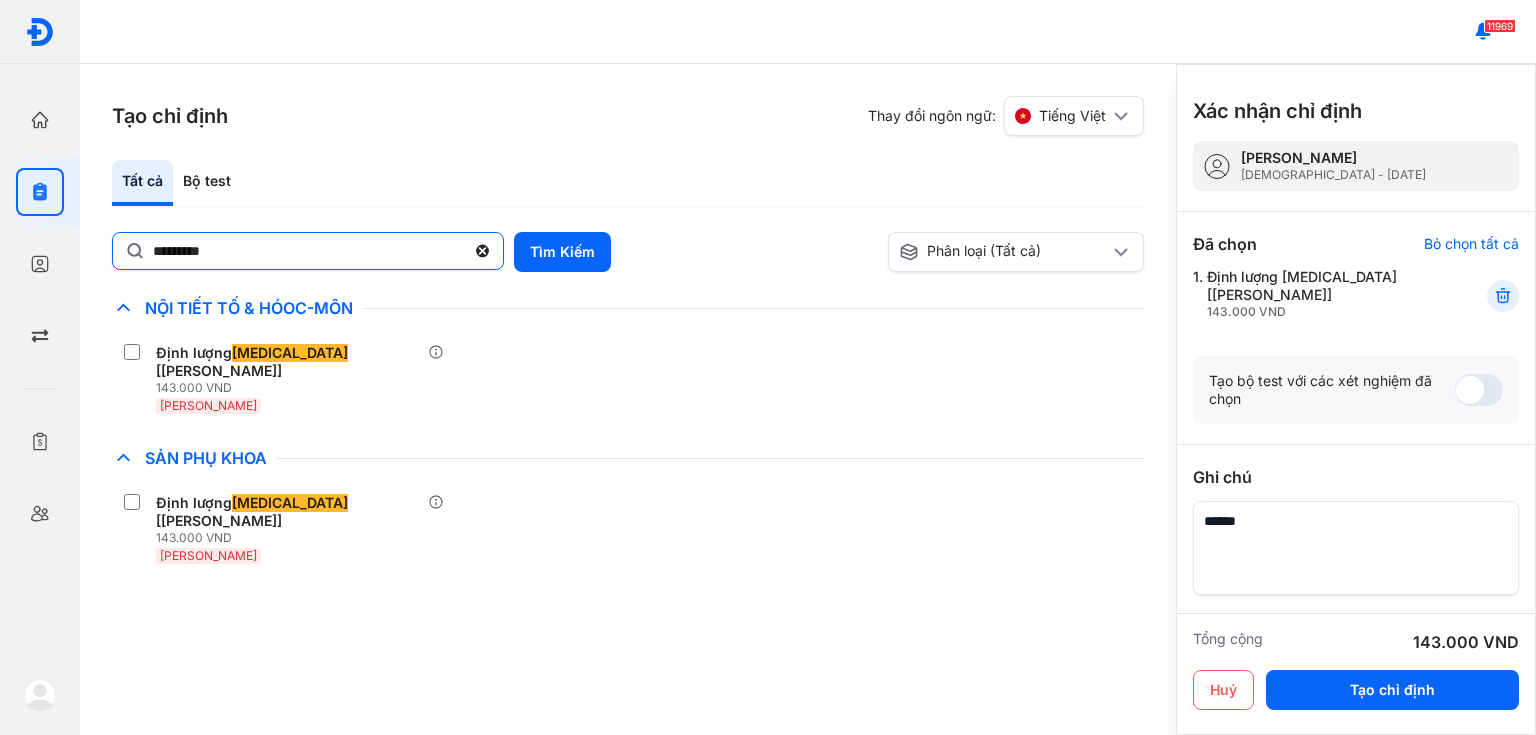 click on "*********" 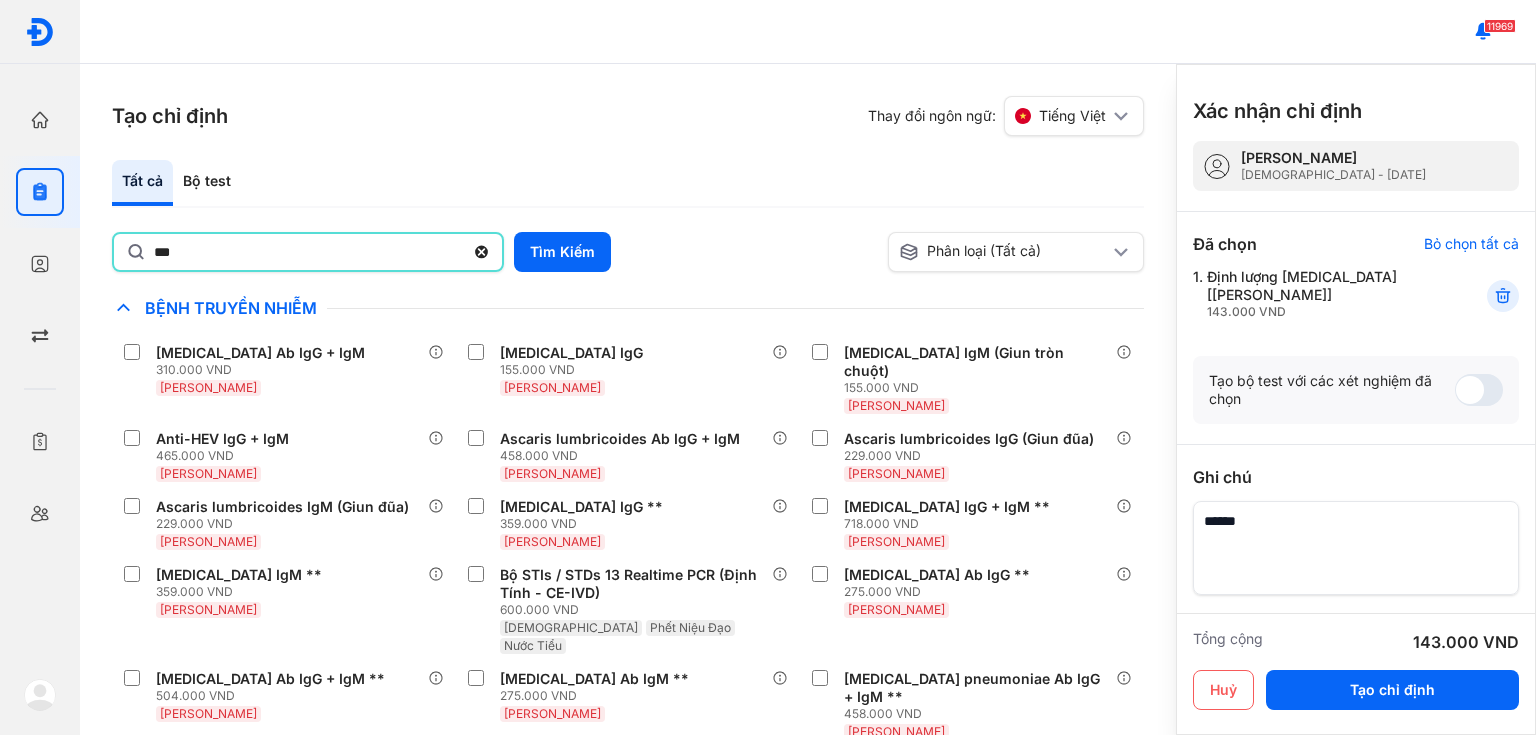 type on "***" 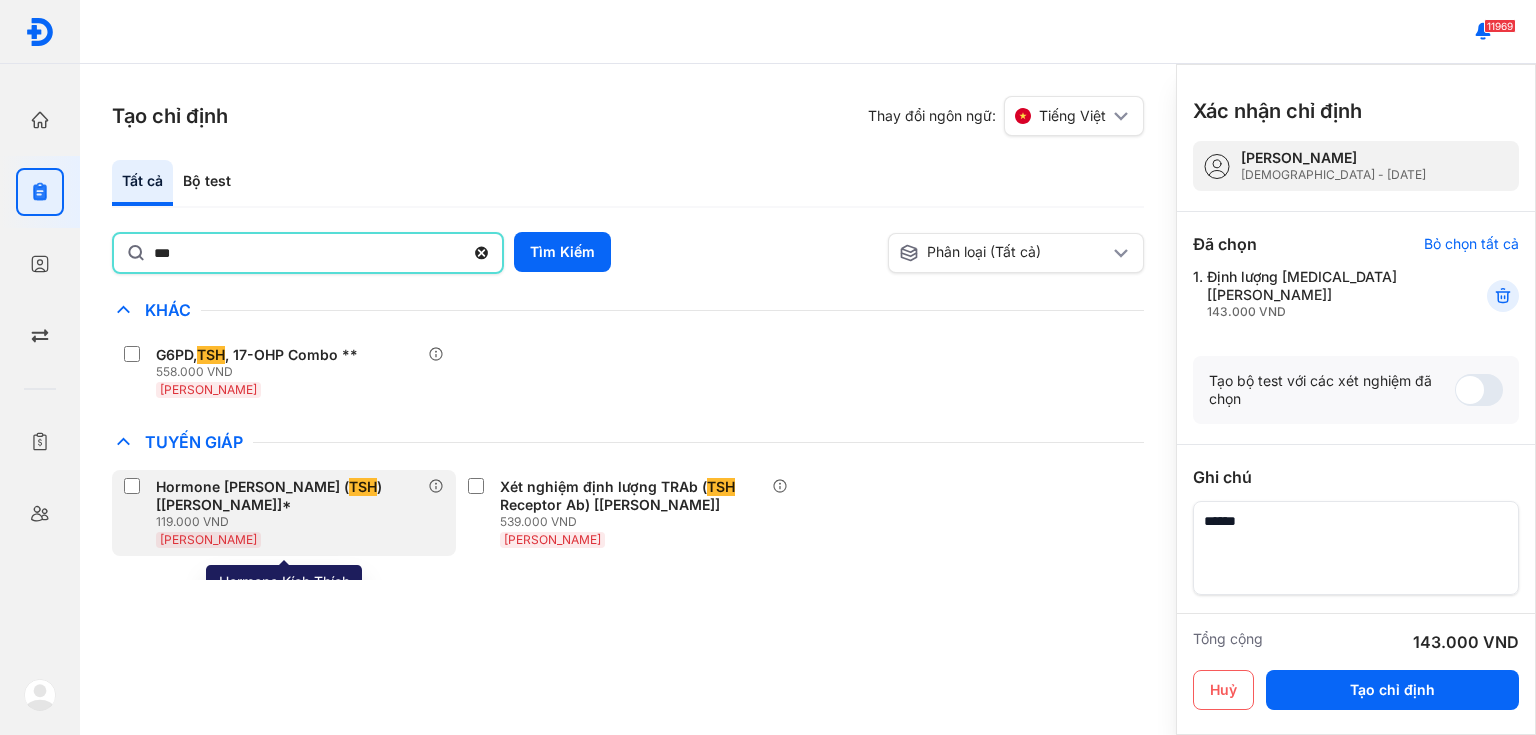 click on "Huyết Thanh" at bounding box center [292, 539] 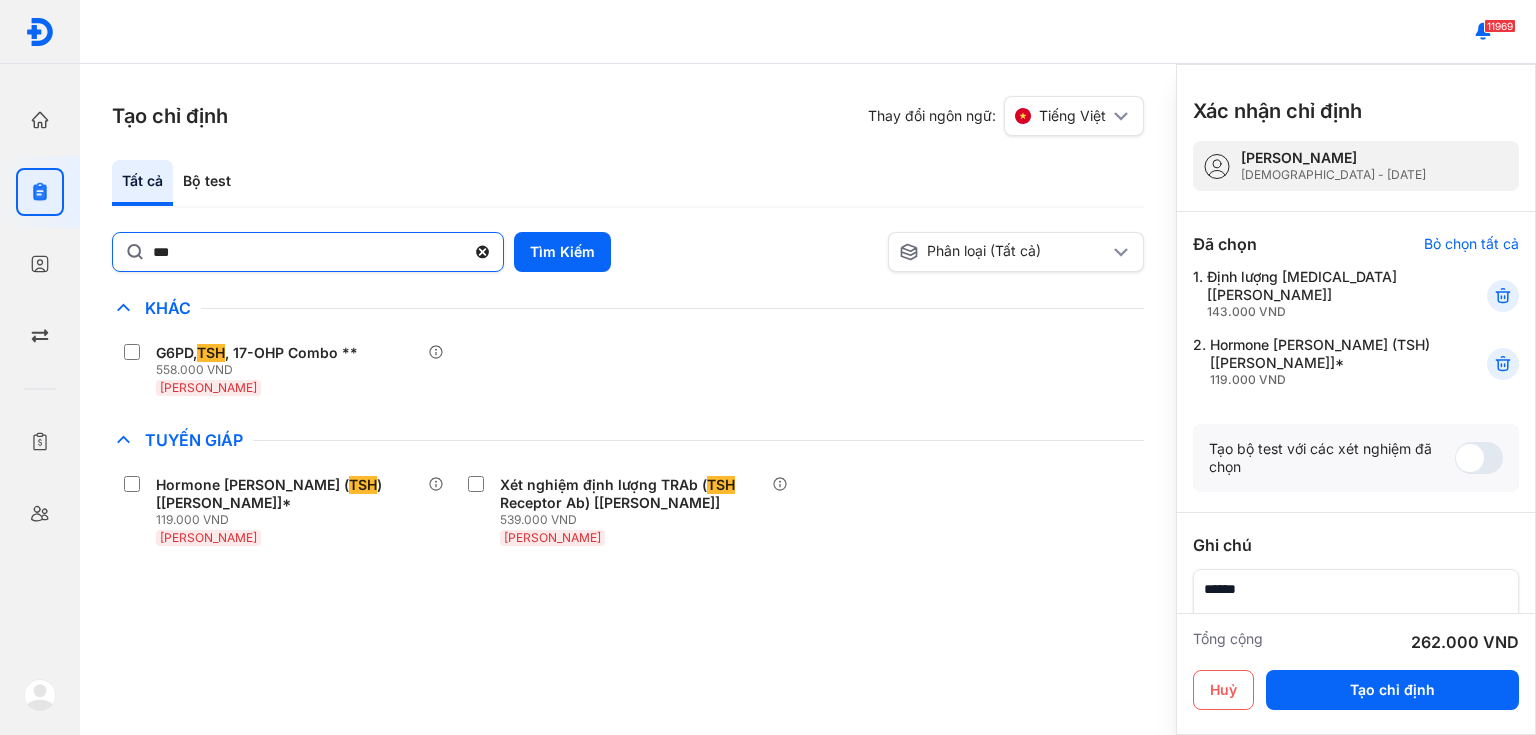 click 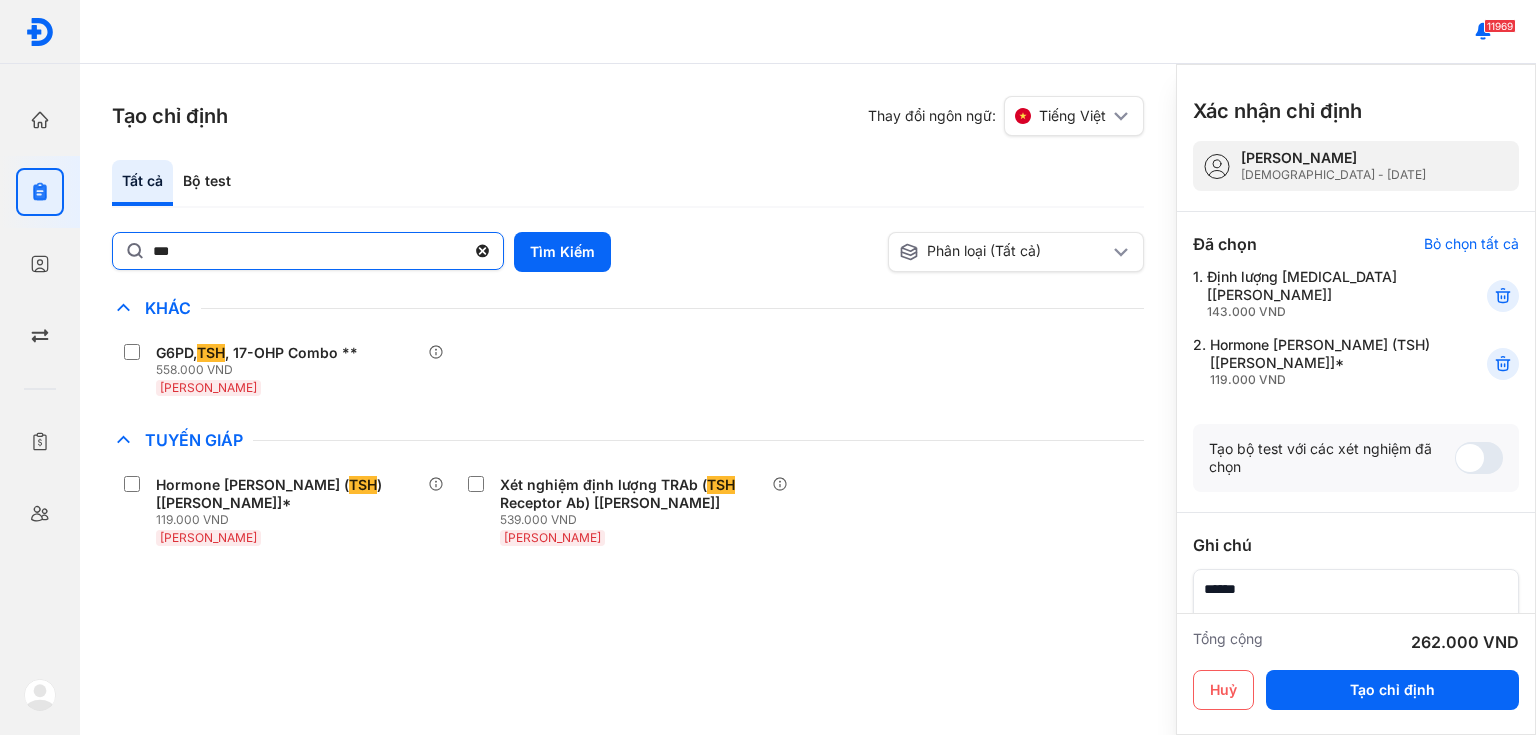 click on "***" 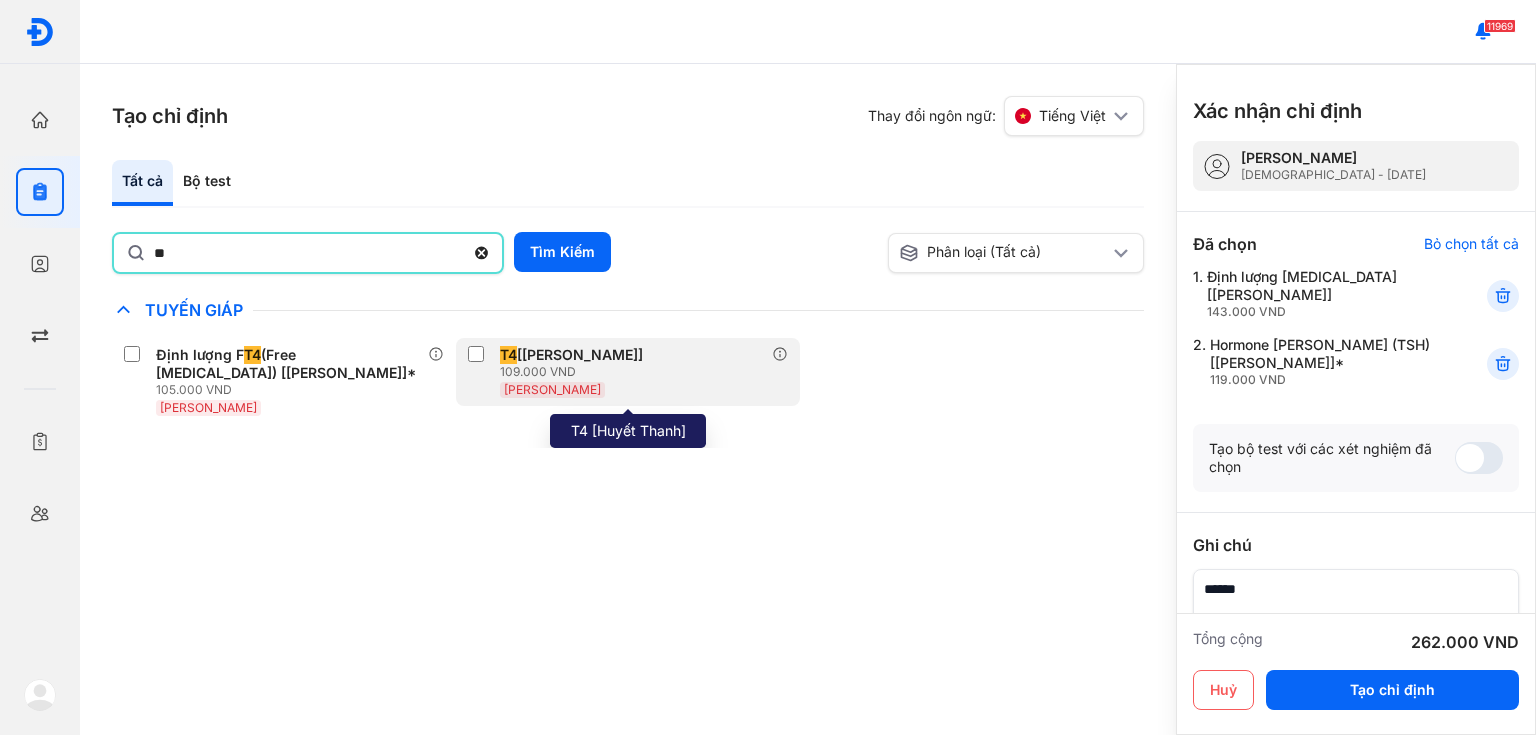 click on "109.000 VND" at bounding box center [575, 372] 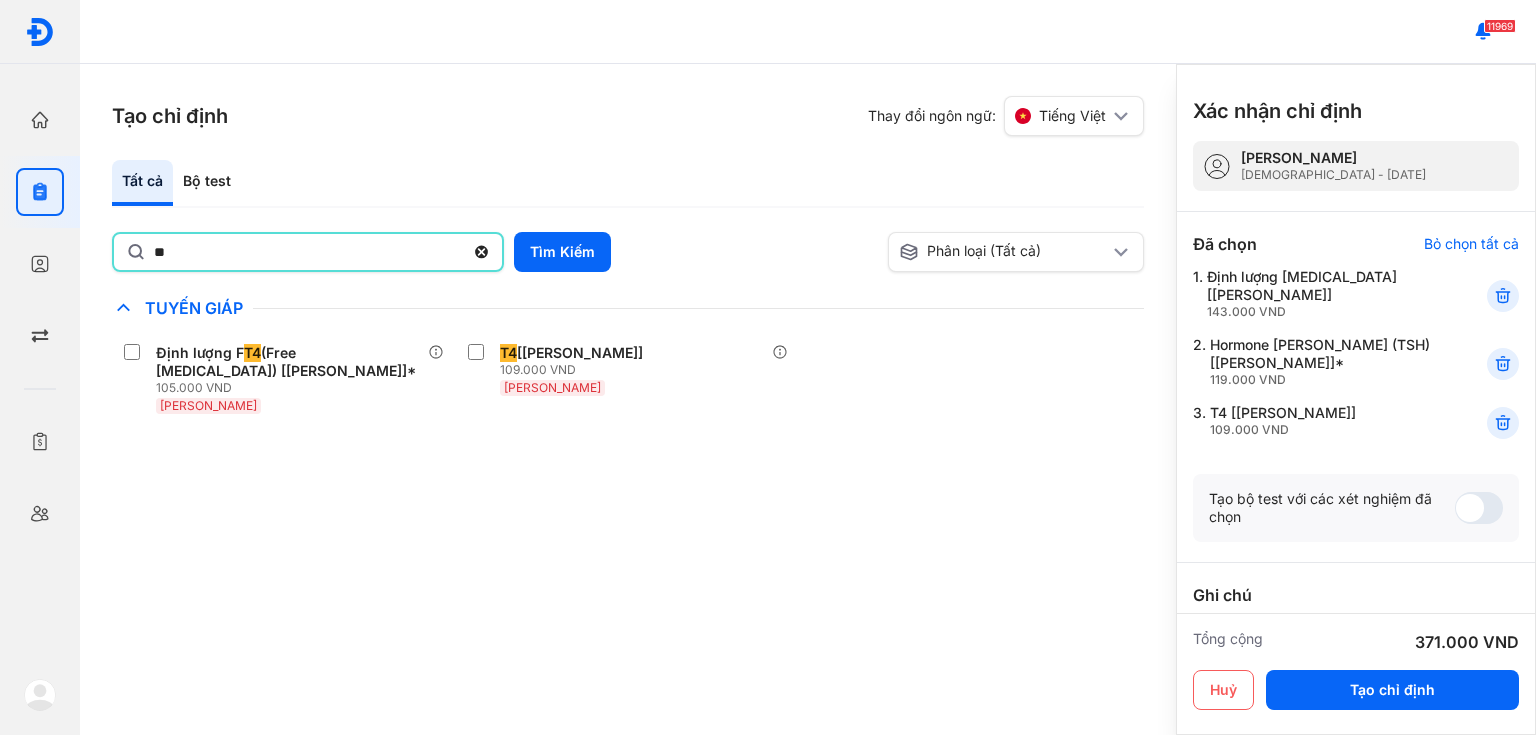 click on "**" 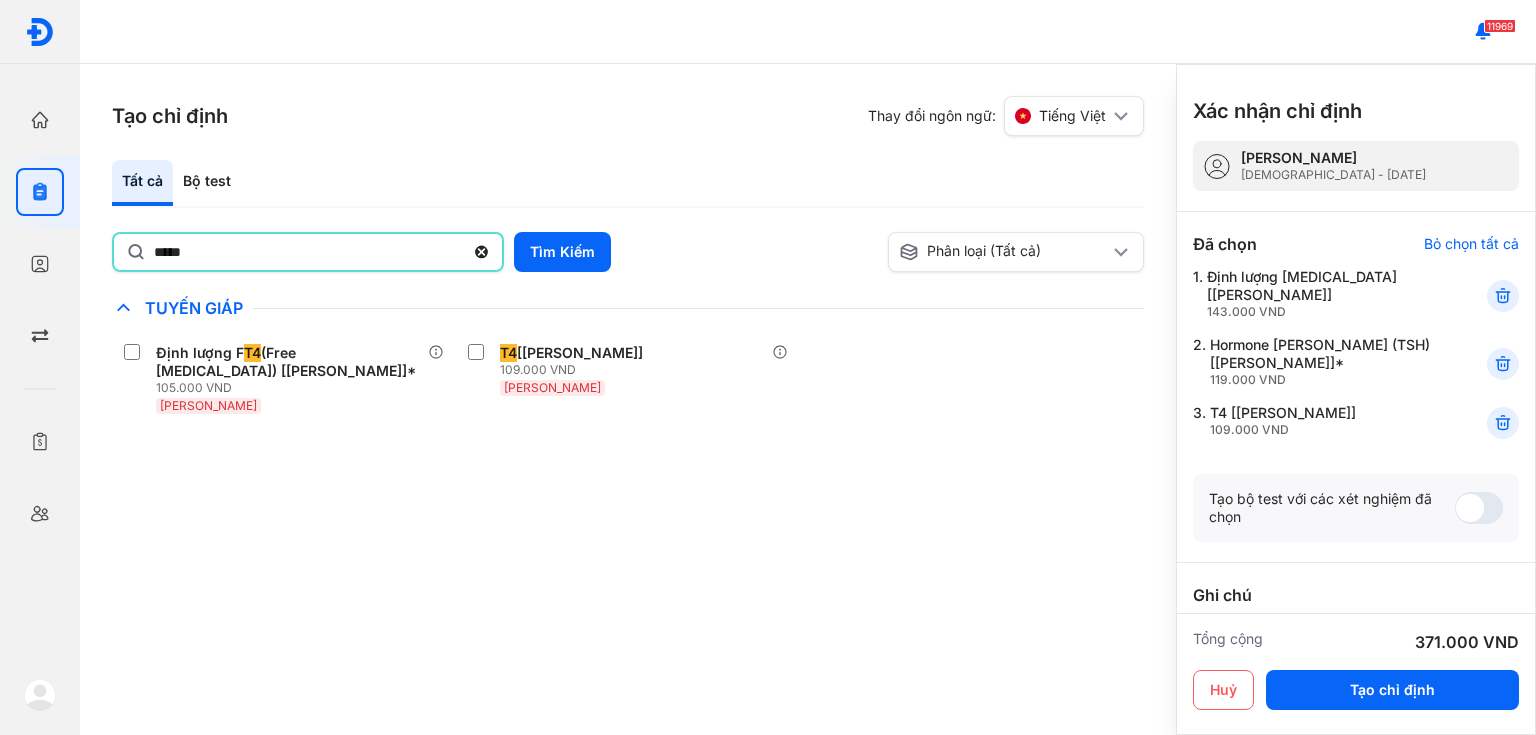 type on "*****" 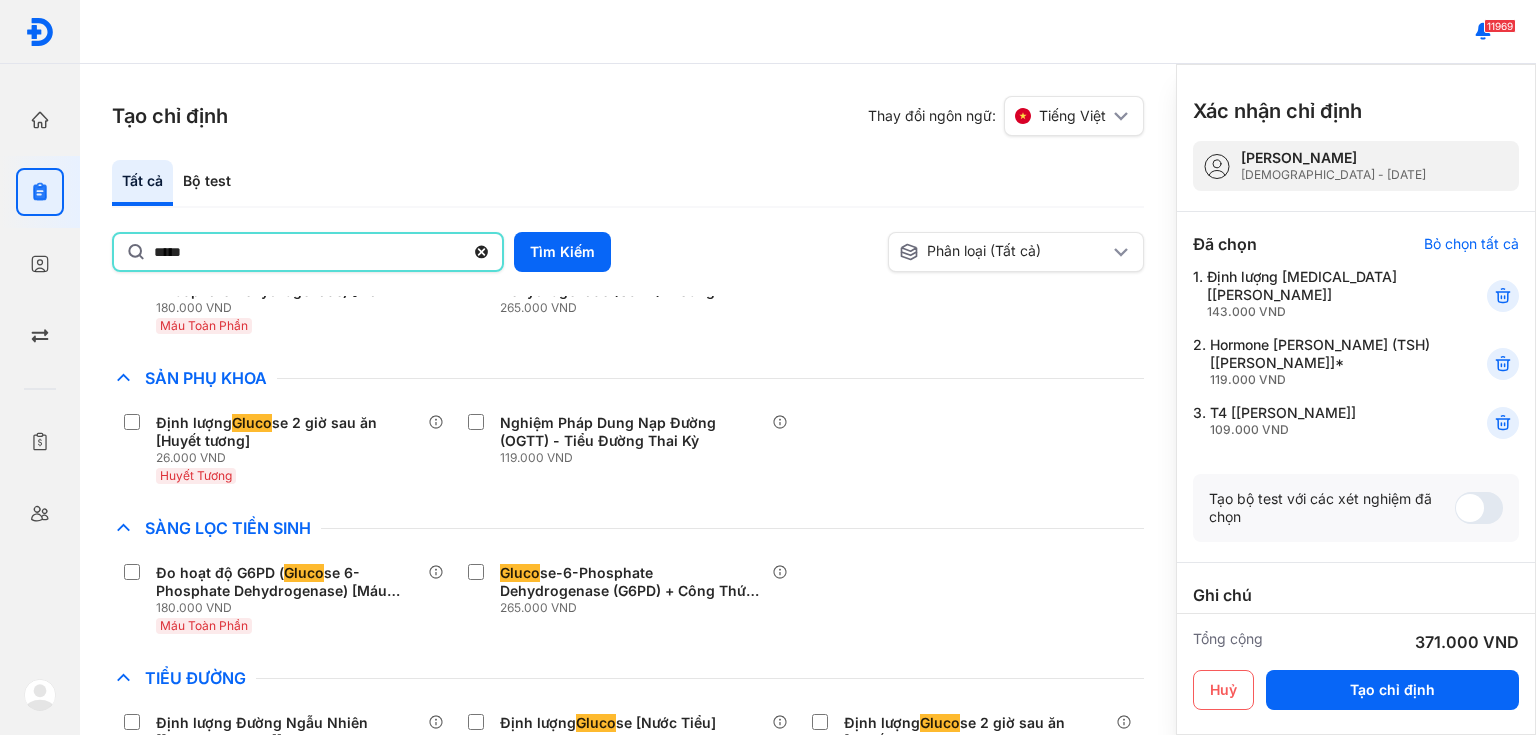 scroll, scrollTop: 240, scrollLeft: 0, axis: vertical 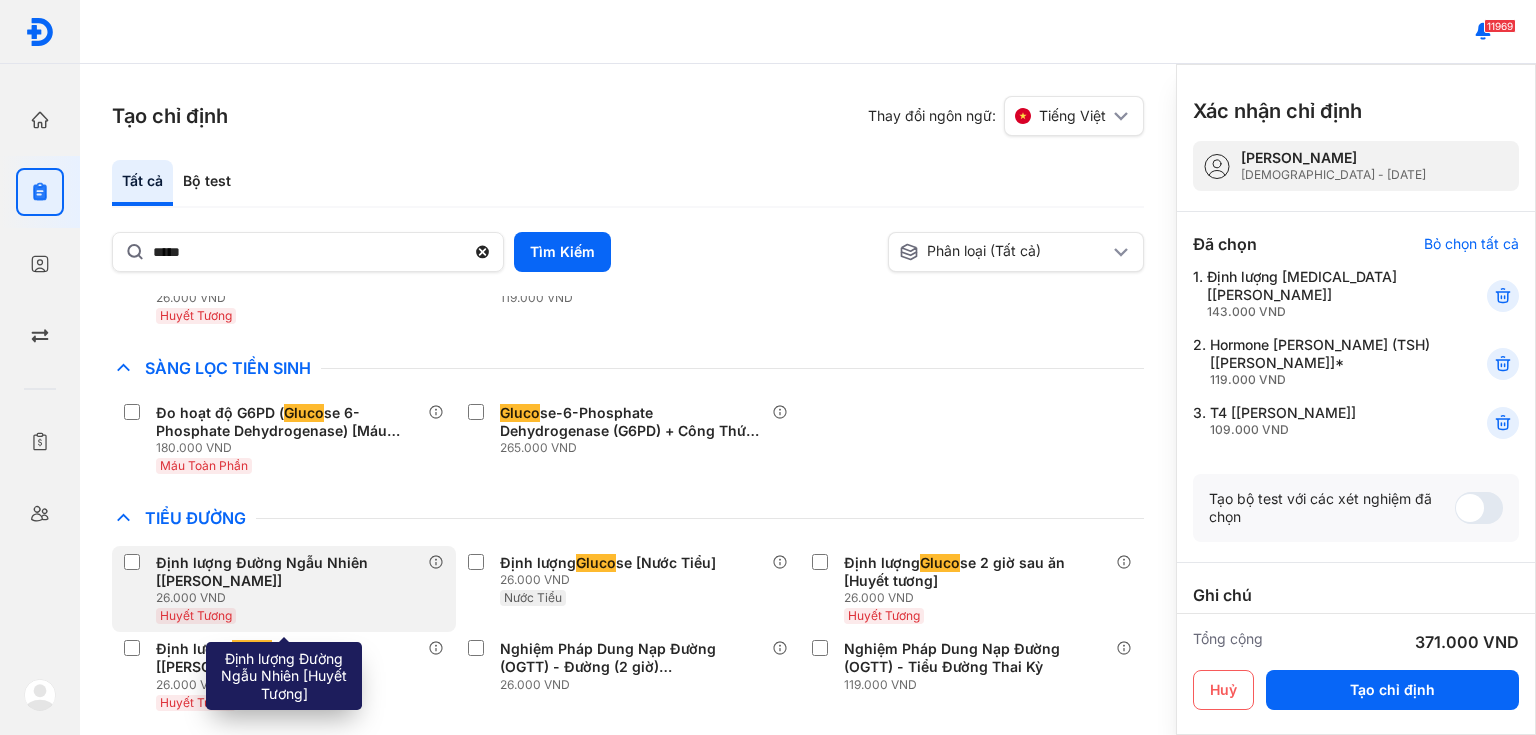 click on "Định lượng Đường Ngẫu Nhiên [Huyết Tương]" at bounding box center (288, 572) 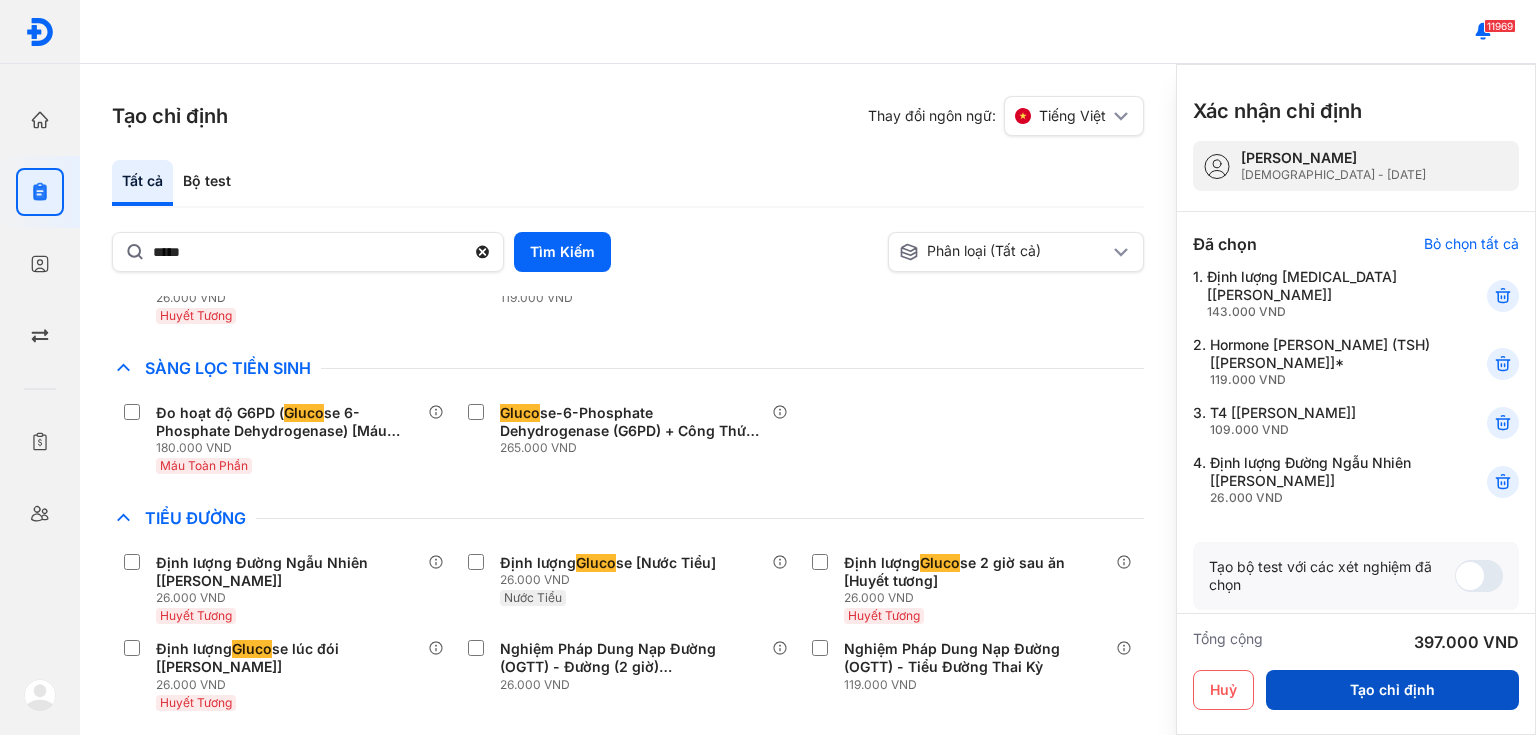 click on "Tạo chỉ định" at bounding box center (1392, 690) 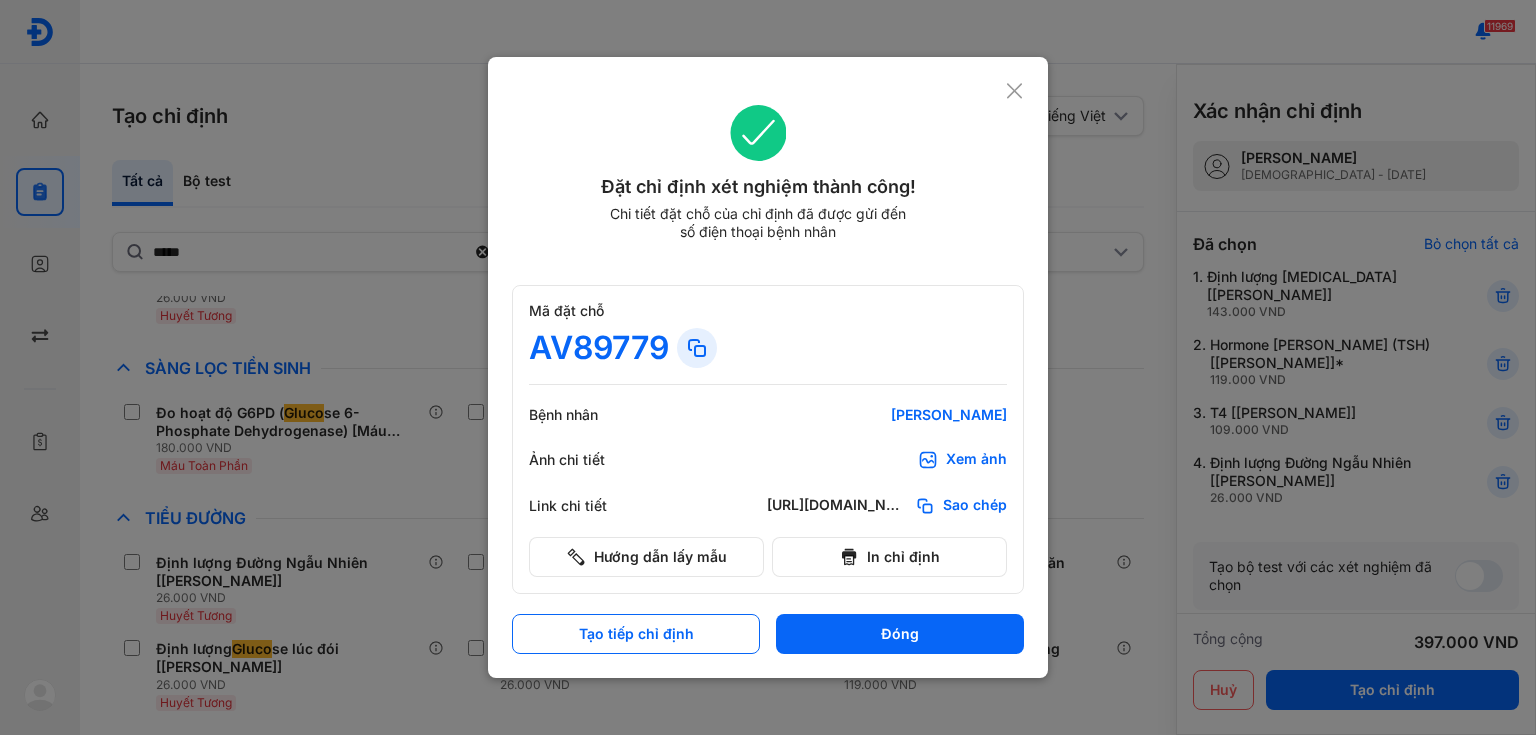 click on "Xem ảnh" at bounding box center [976, 460] 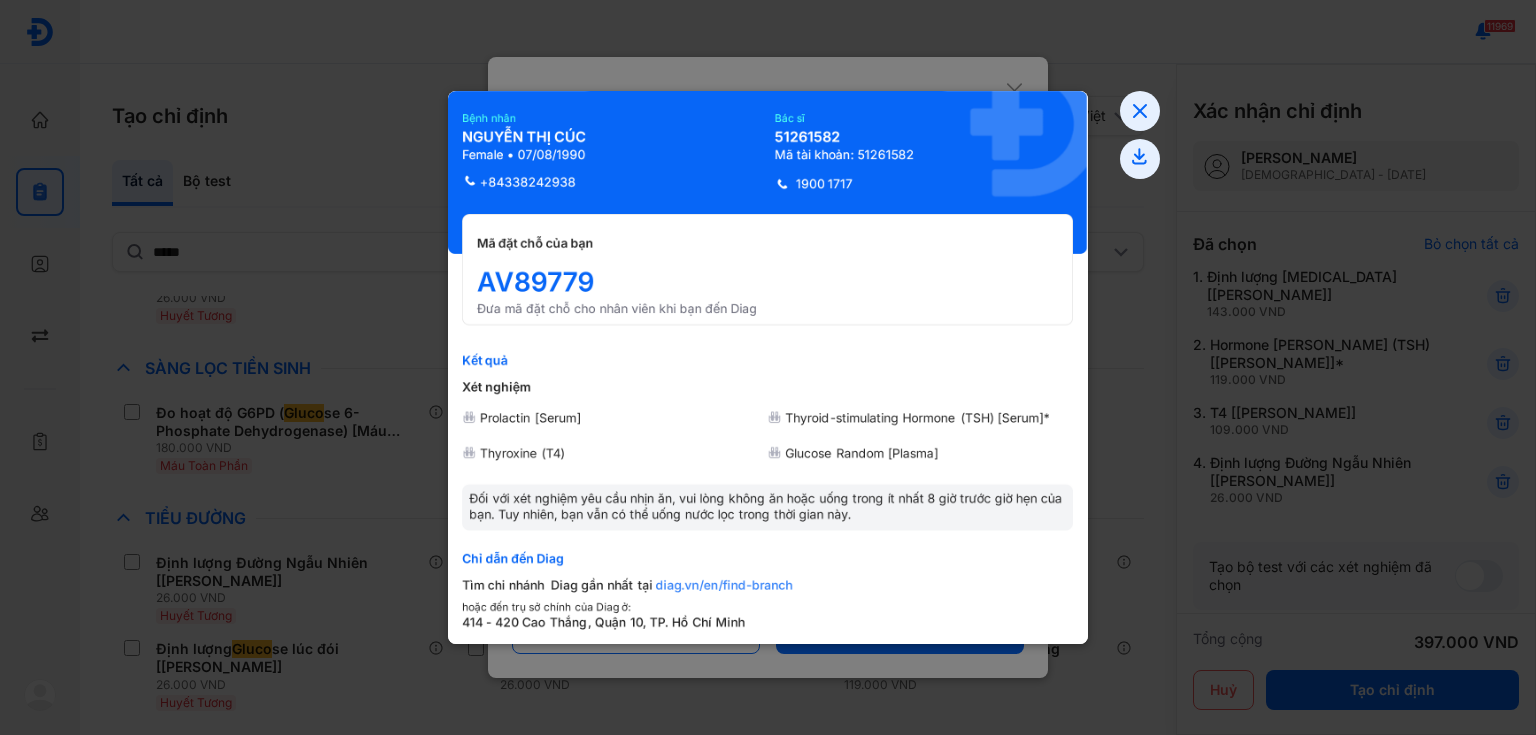 click at bounding box center (768, 367) 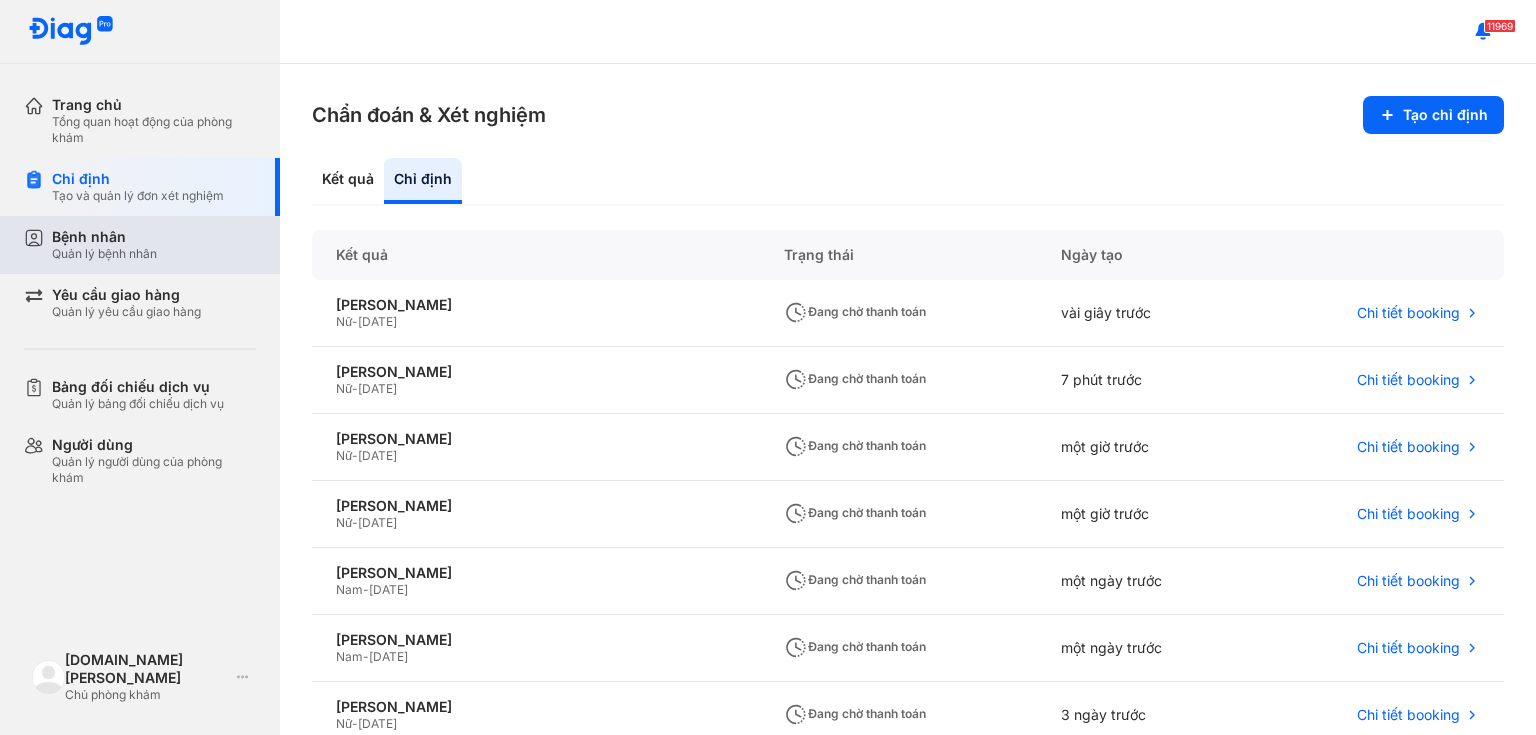 click on "Bệnh nhân" at bounding box center [104, 237] 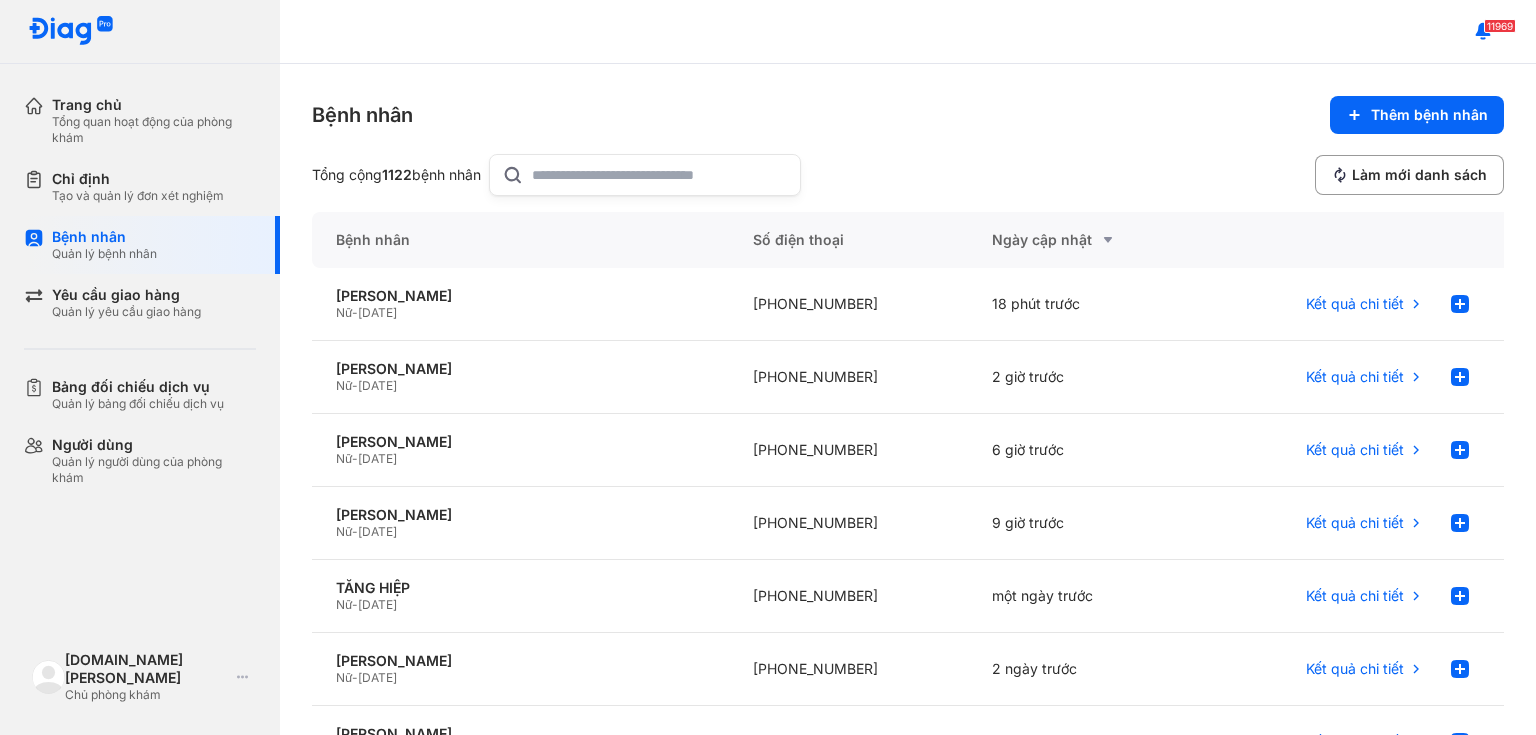 click 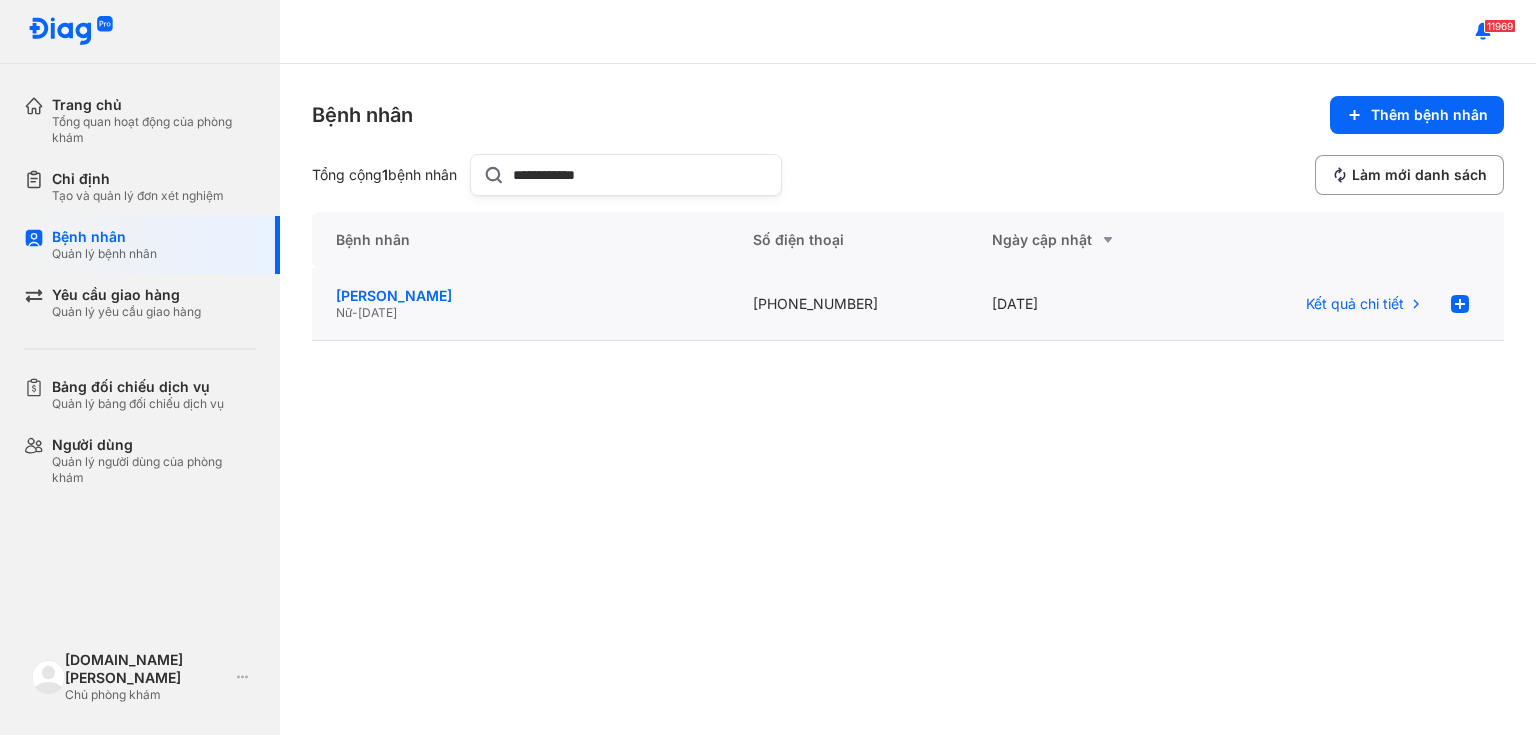 type on "**********" 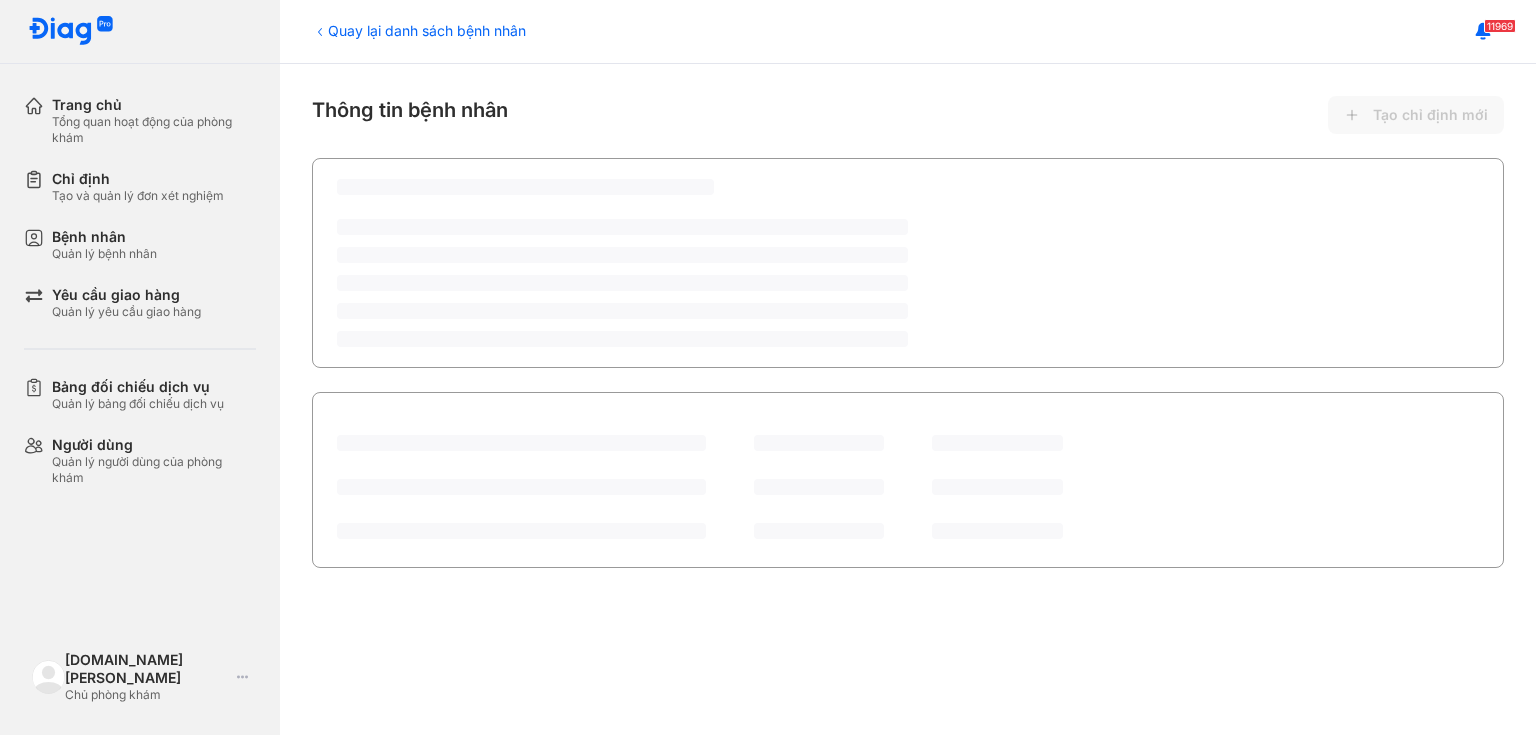 scroll, scrollTop: 0, scrollLeft: 0, axis: both 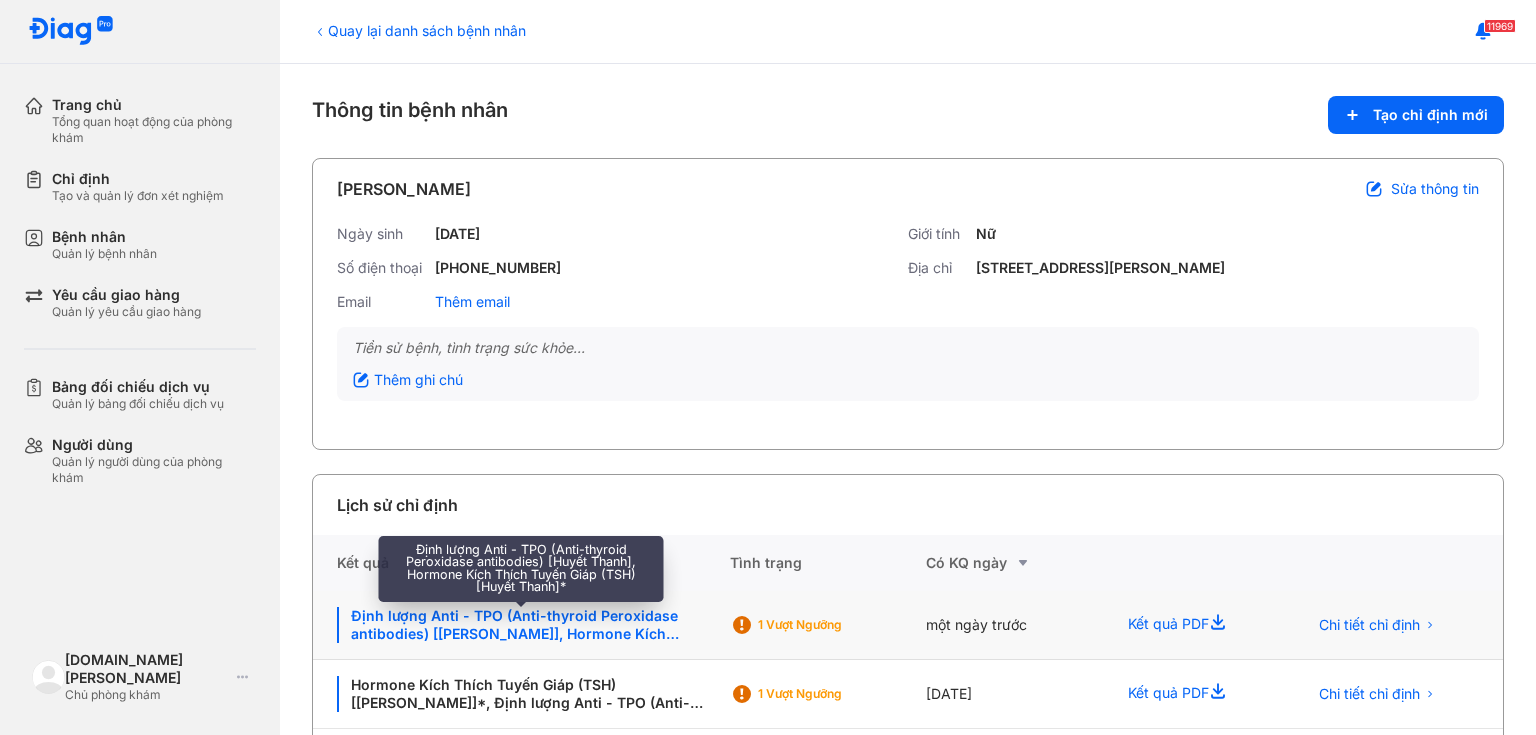 click on "Định lượng Anti - TPO (Anti-thyroid Peroxidase antibodies) [[PERSON_NAME]], Hormone Kích Thích Tuyến Giáp (TSH) [[PERSON_NAME]]*" 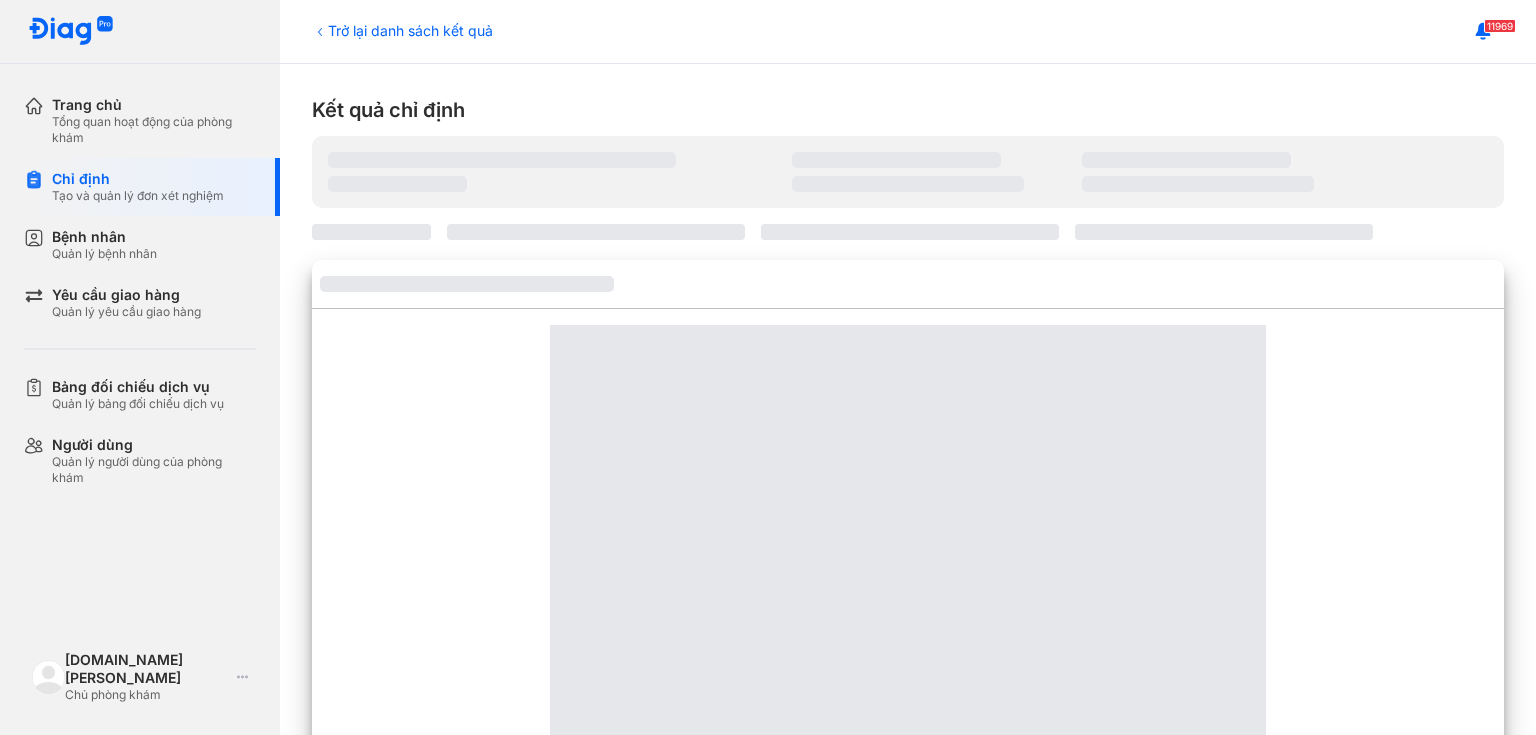 scroll, scrollTop: 0, scrollLeft: 0, axis: both 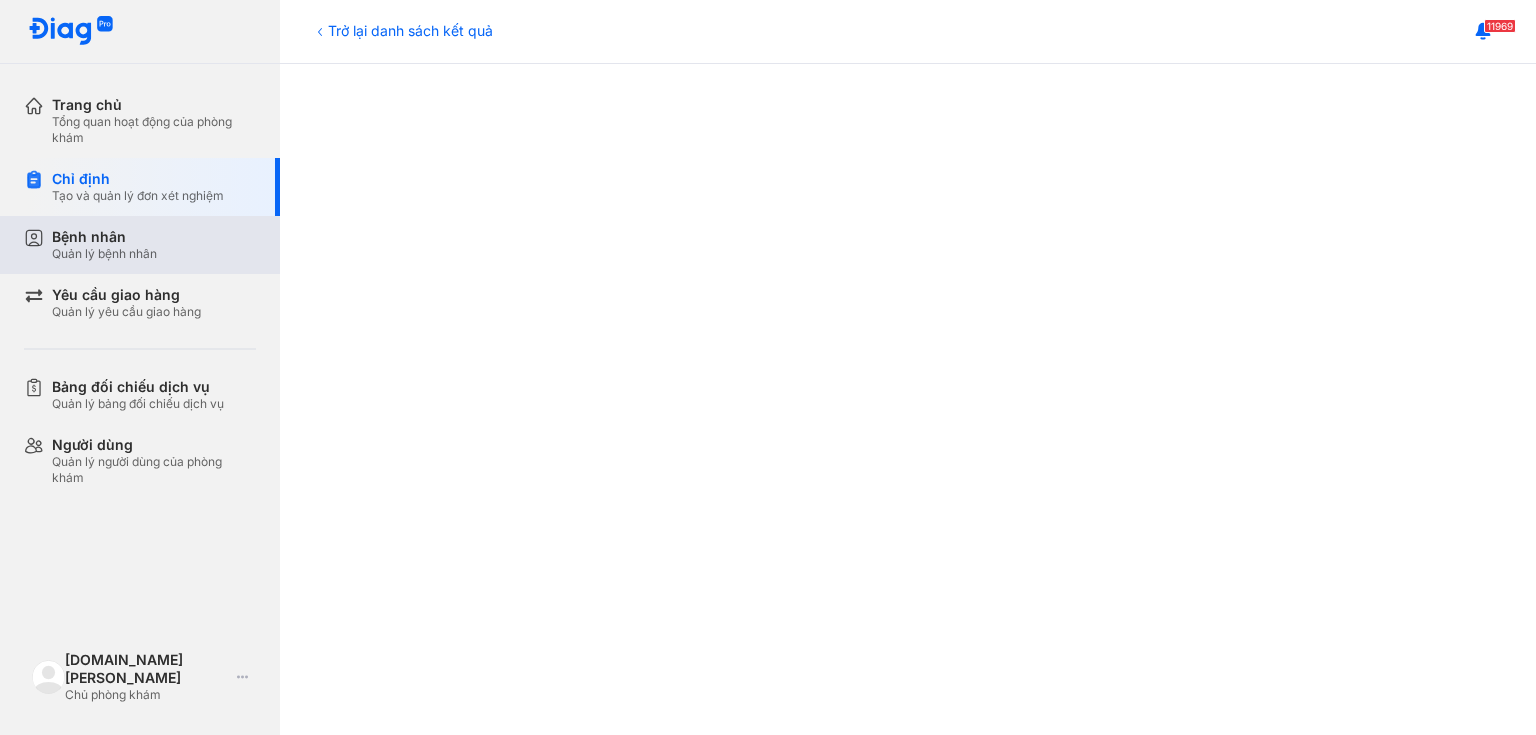 click on "Quản lý bệnh nhân" at bounding box center (104, 254) 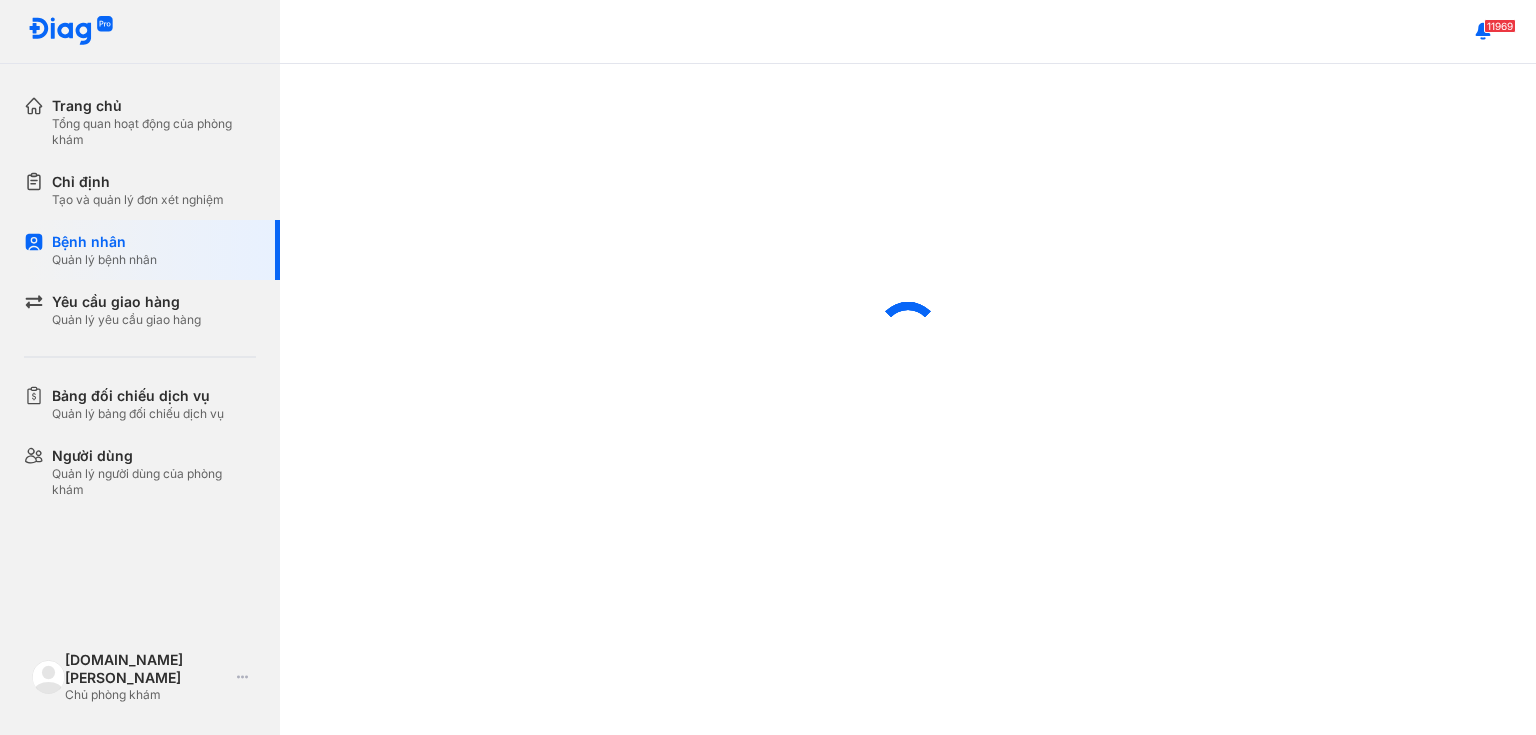 scroll, scrollTop: 0, scrollLeft: 0, axis: both 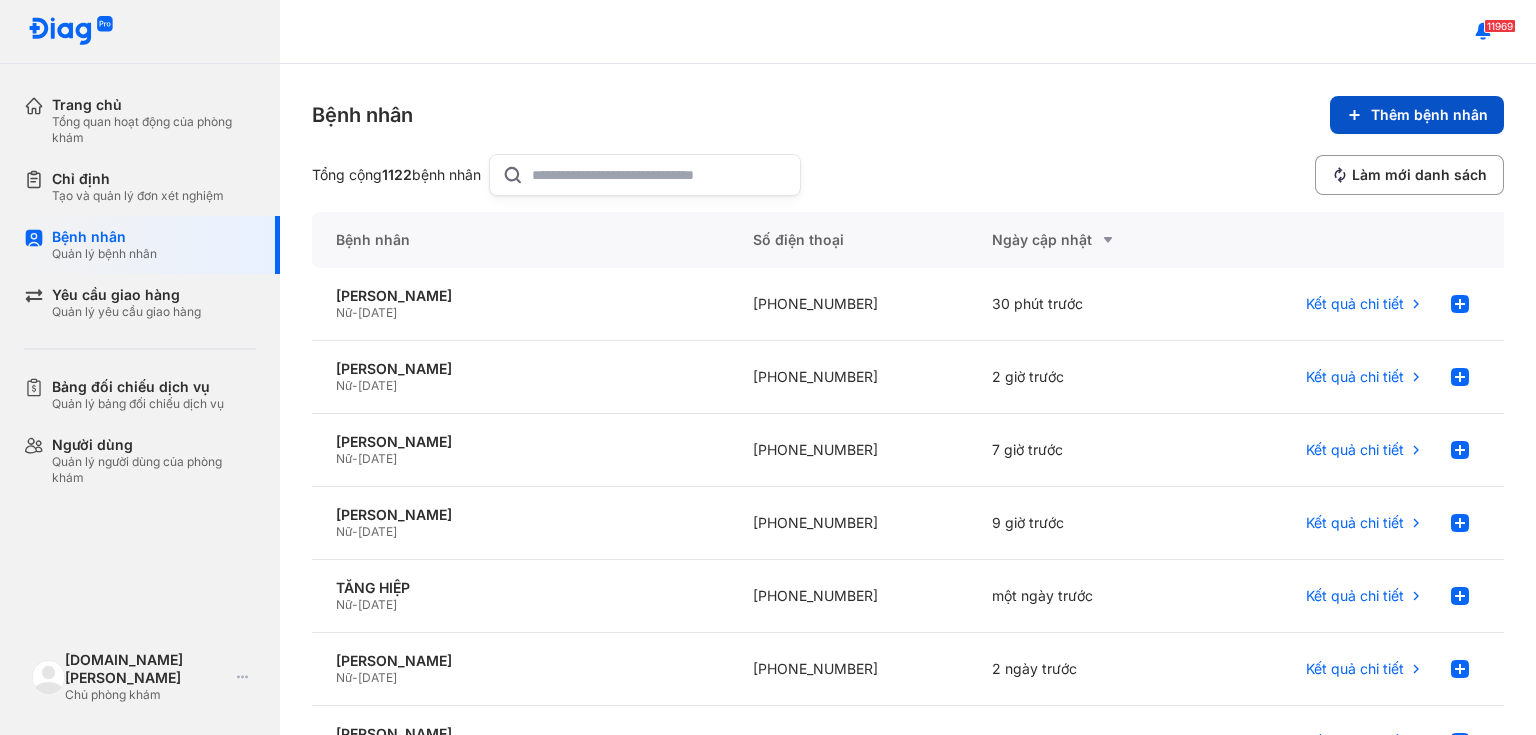 click on "Thêm bệnh nhân" 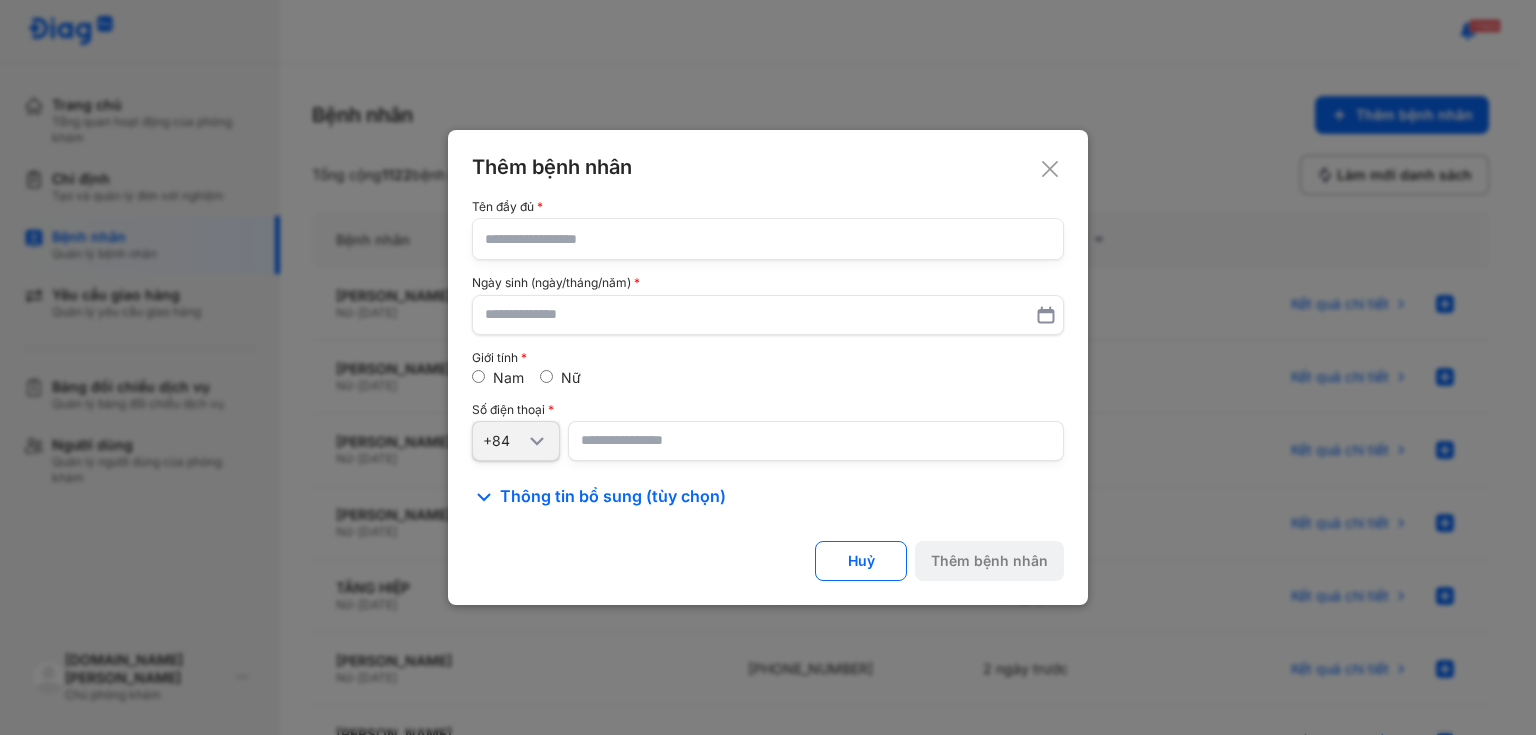 click 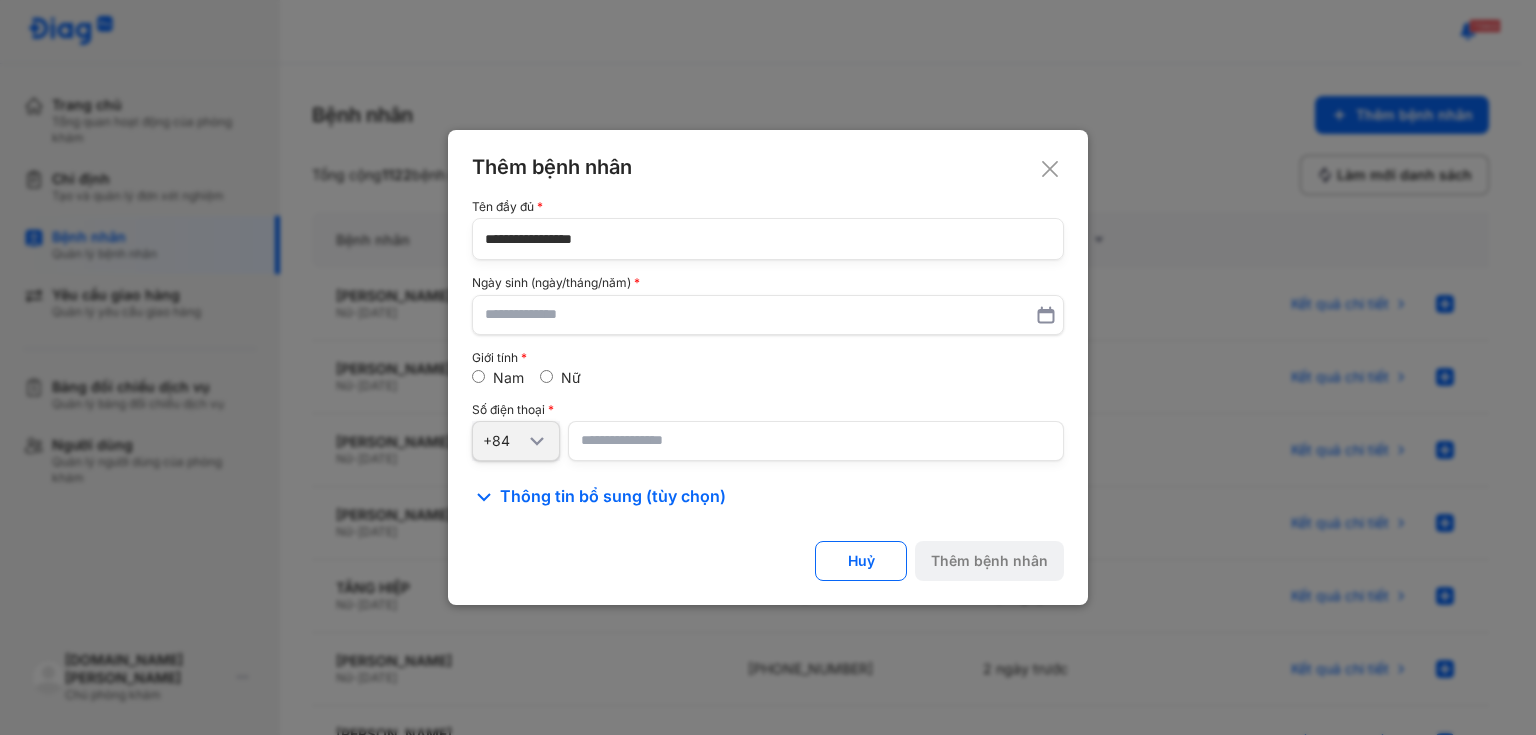 type on "**********" 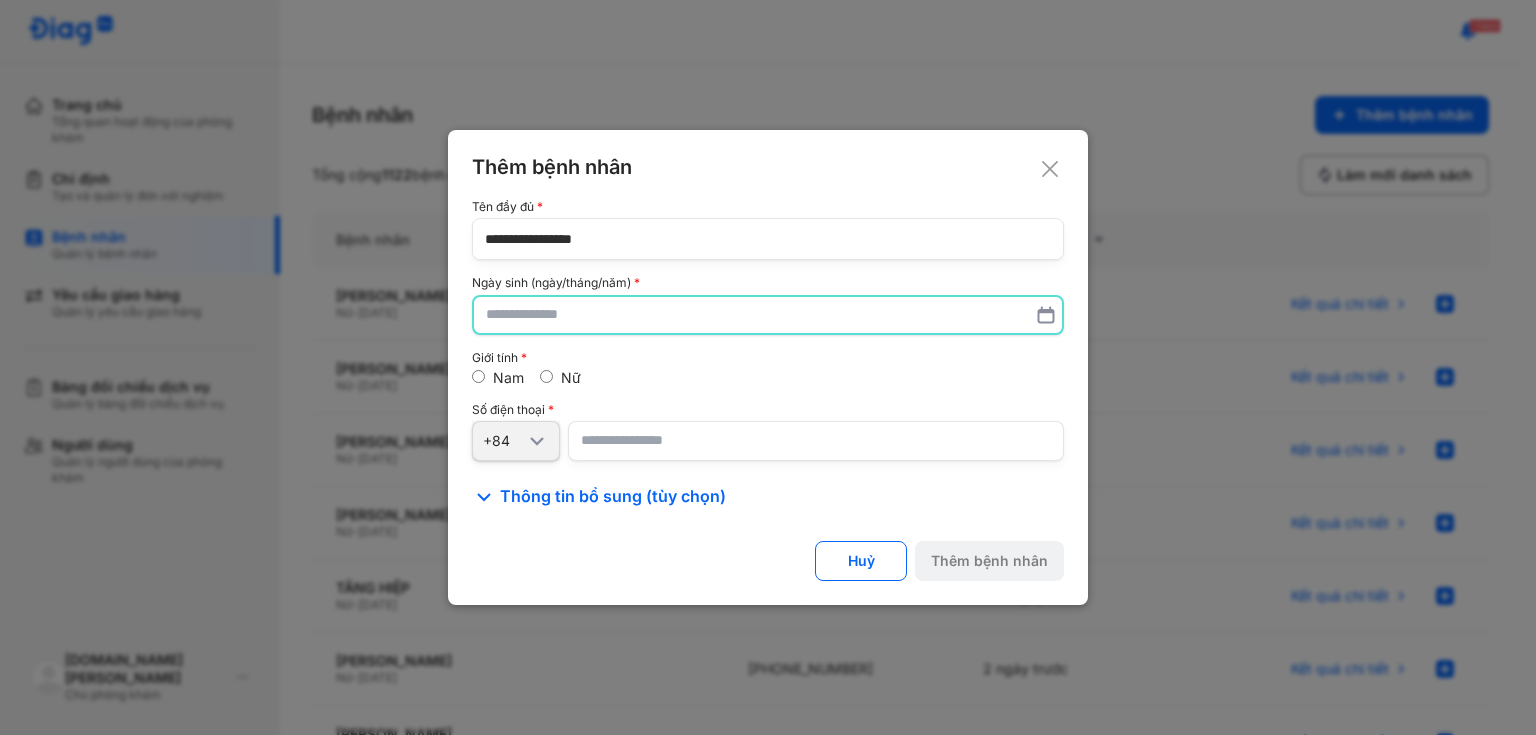 click at bounding box center (768, 315) 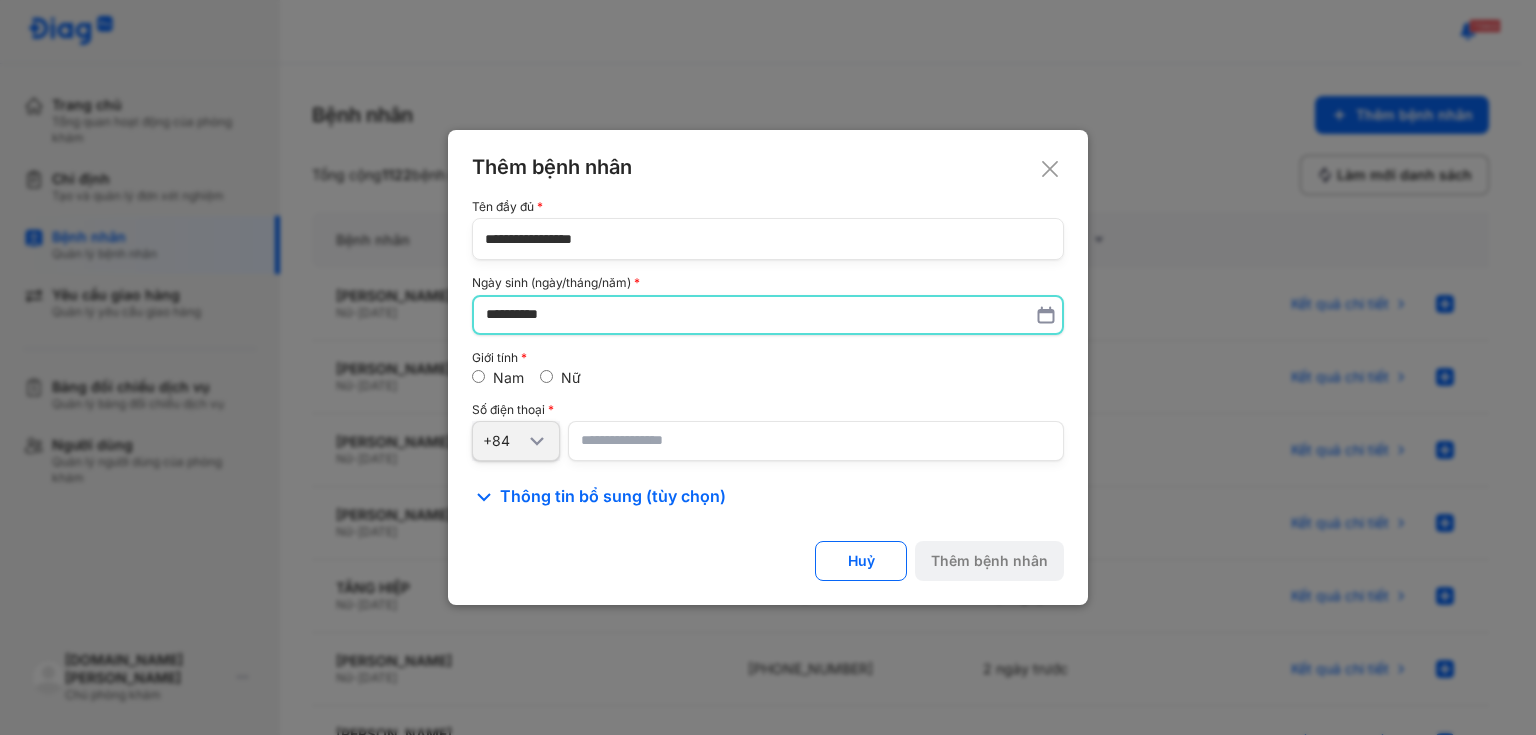 type on "**********" 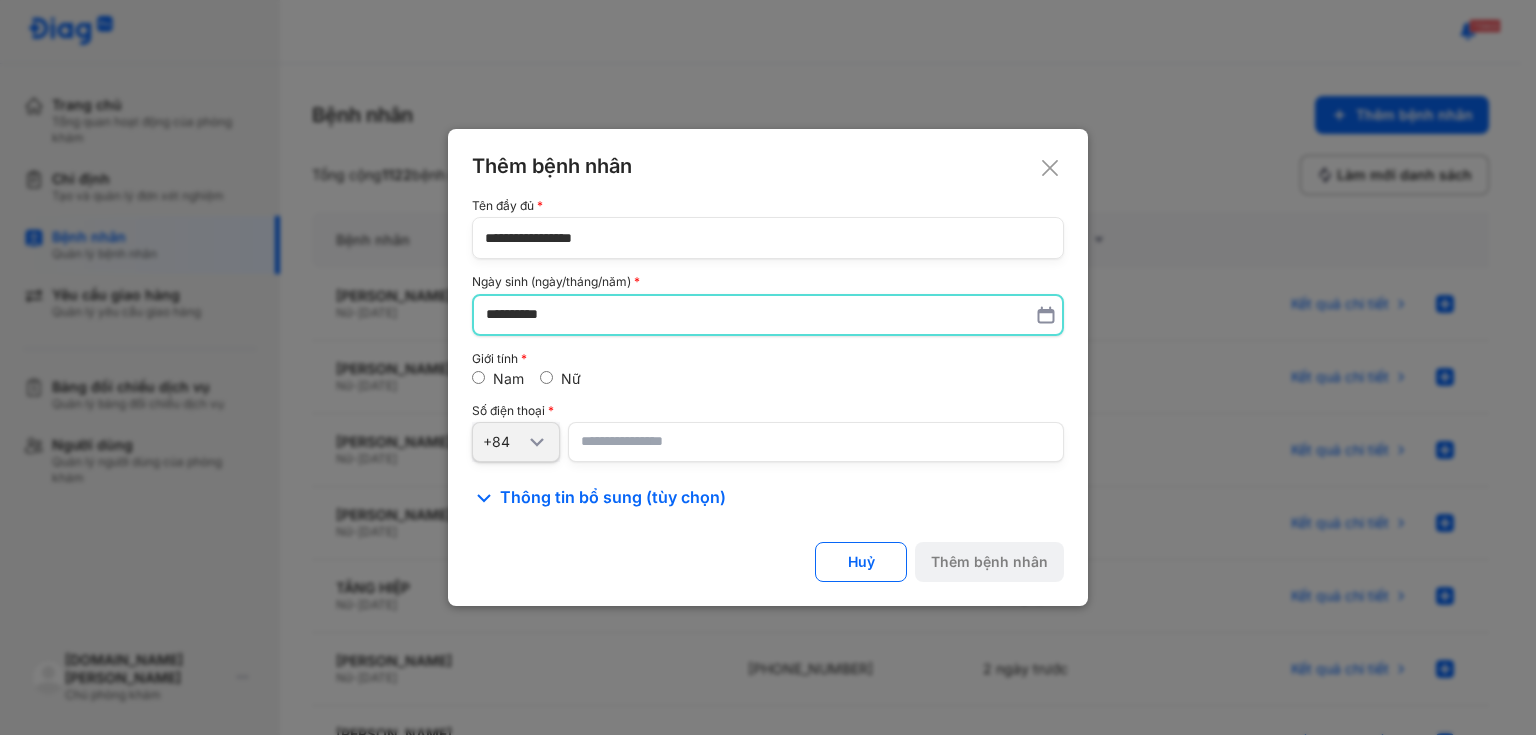 click at bounding box center (816, 442) 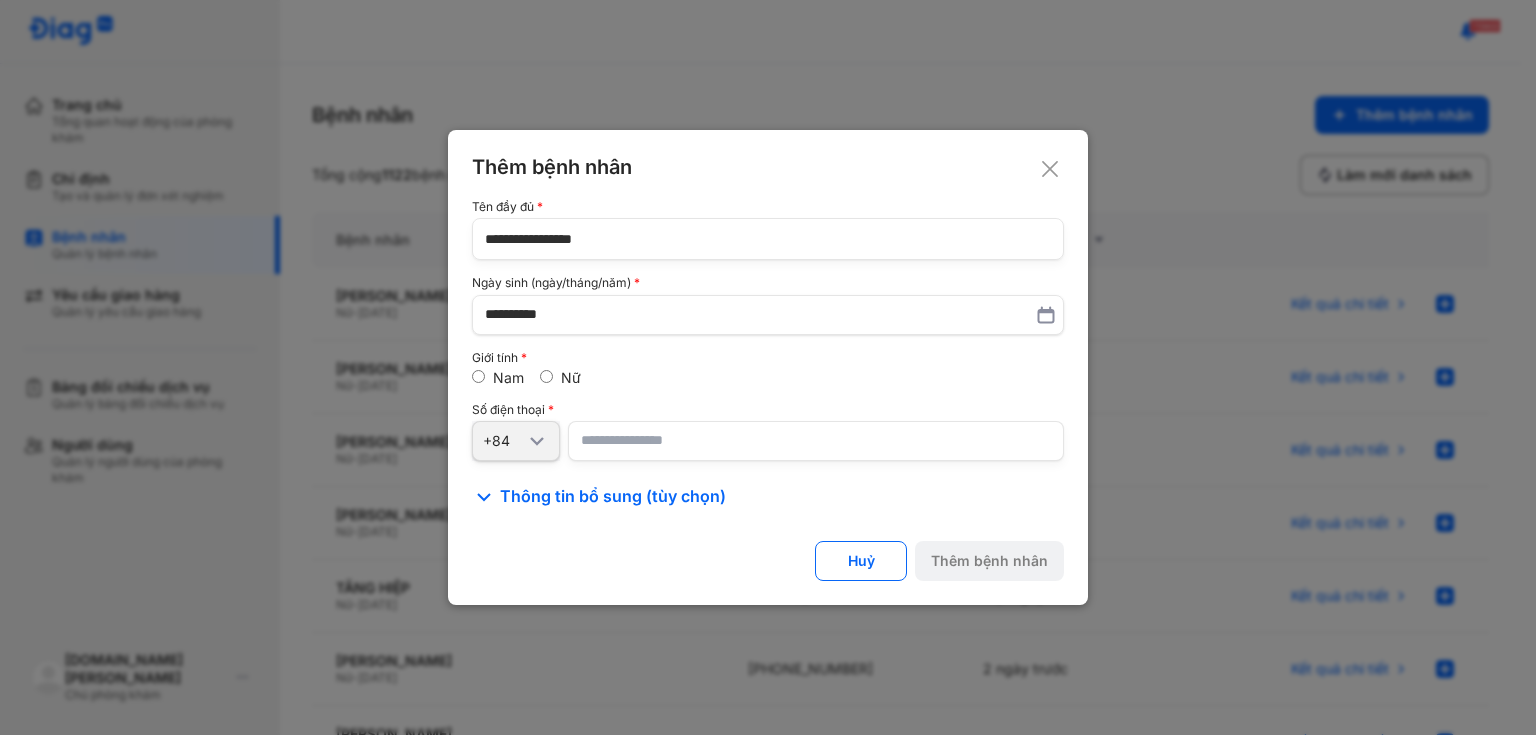 paste on "**********" 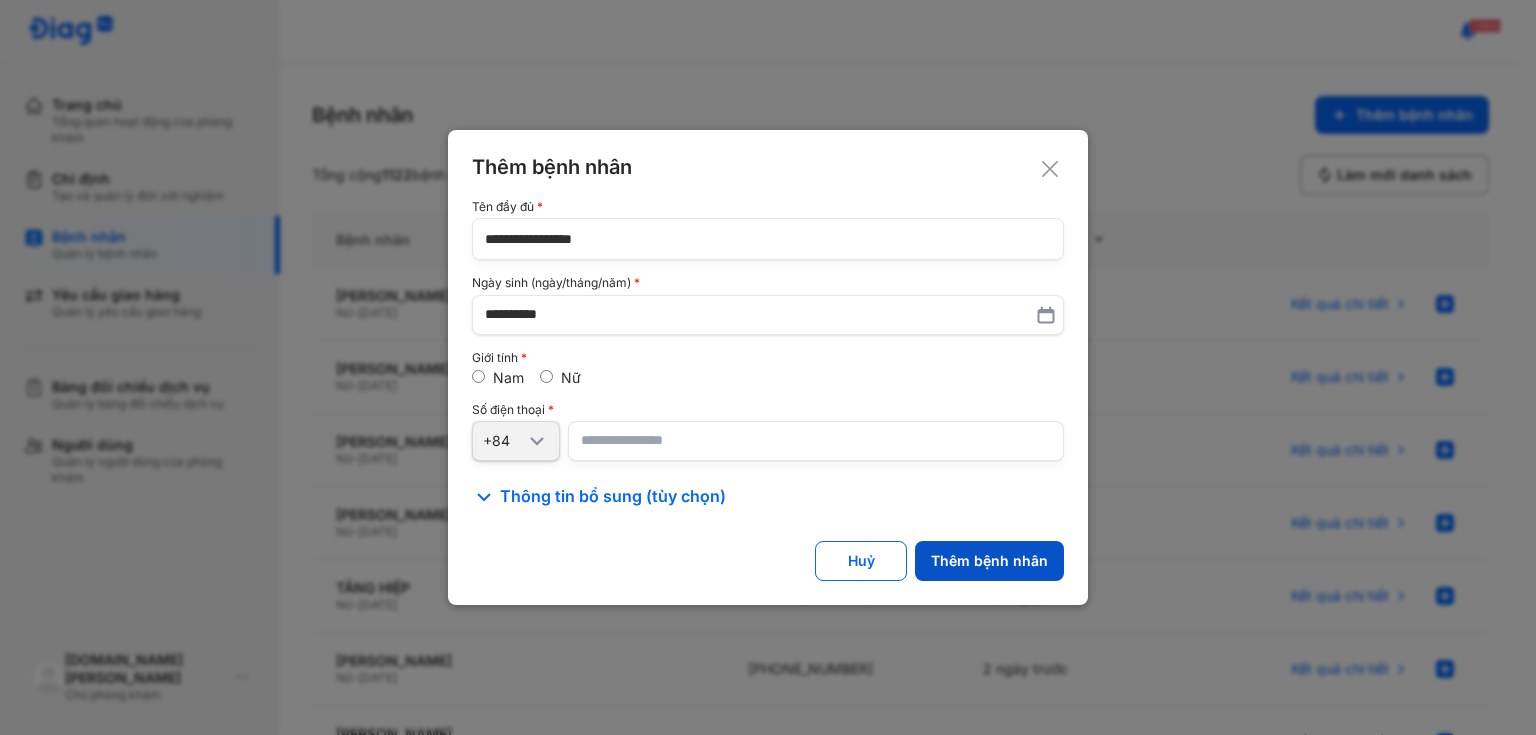 type on "**********" 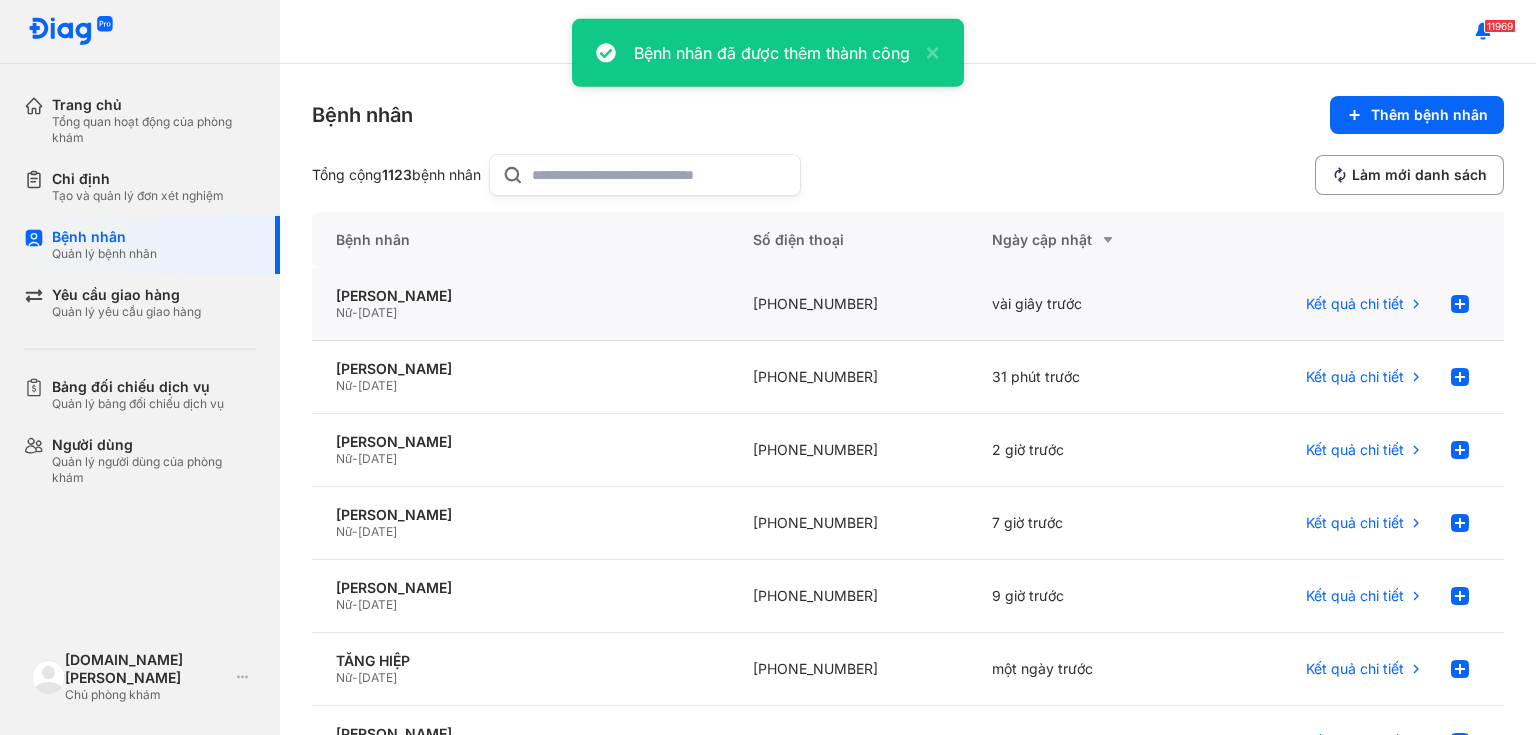 click on "Nữ  -  20/01/2000" 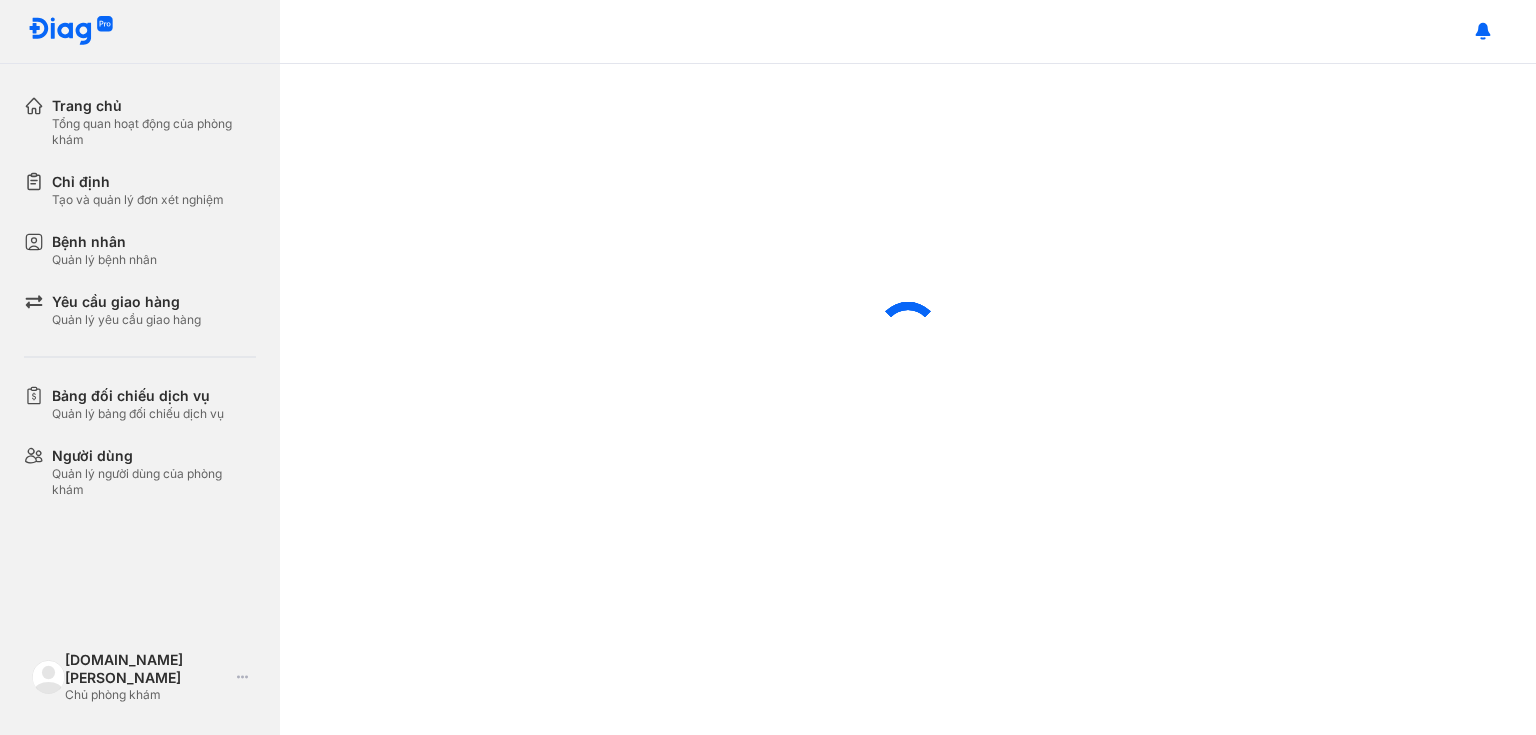 scroll, scrollTop: 0, scrollLeft: 0, axis: both 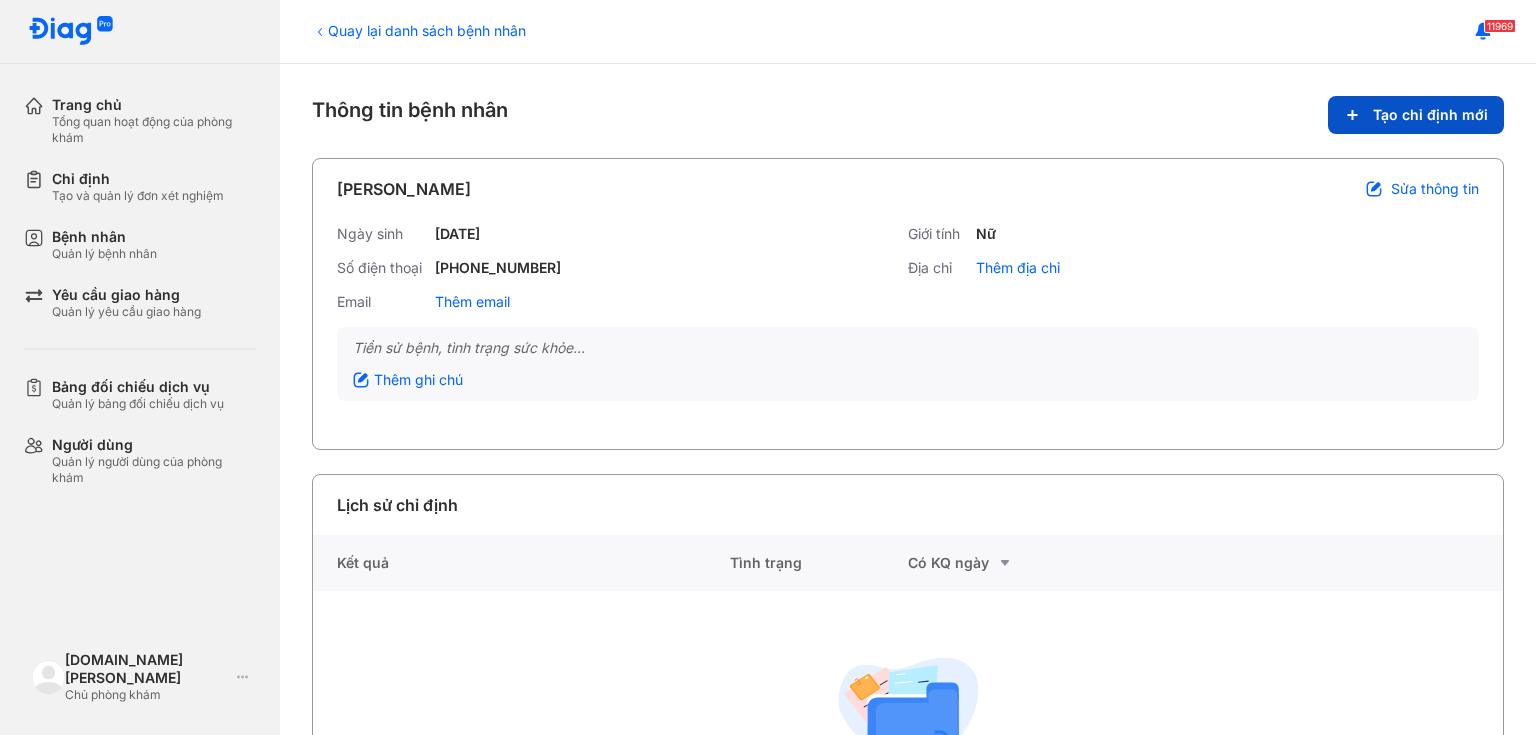 click on "Tạo chỉ định mới" 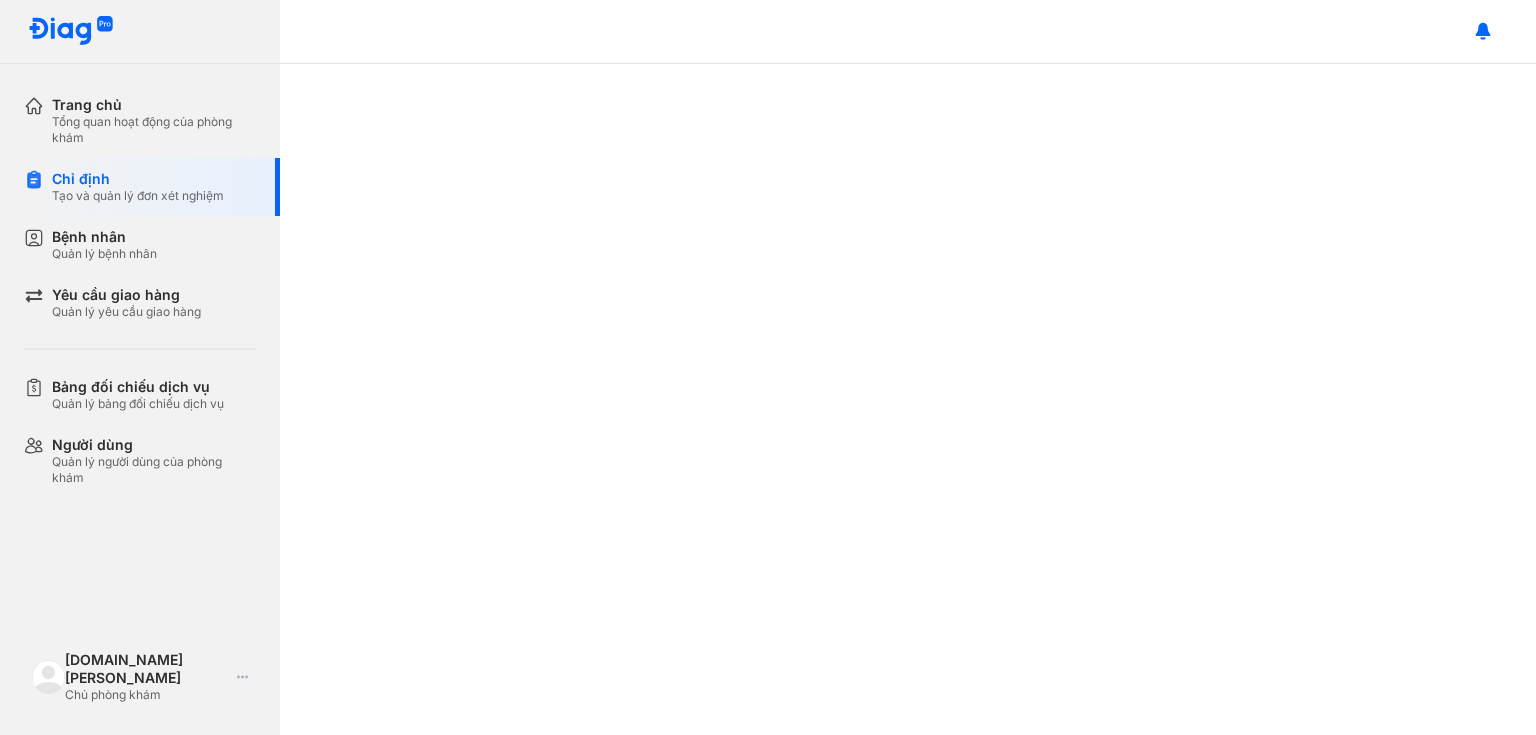scroll, scrollTop: 0, scrollLeft: 0, axis: both 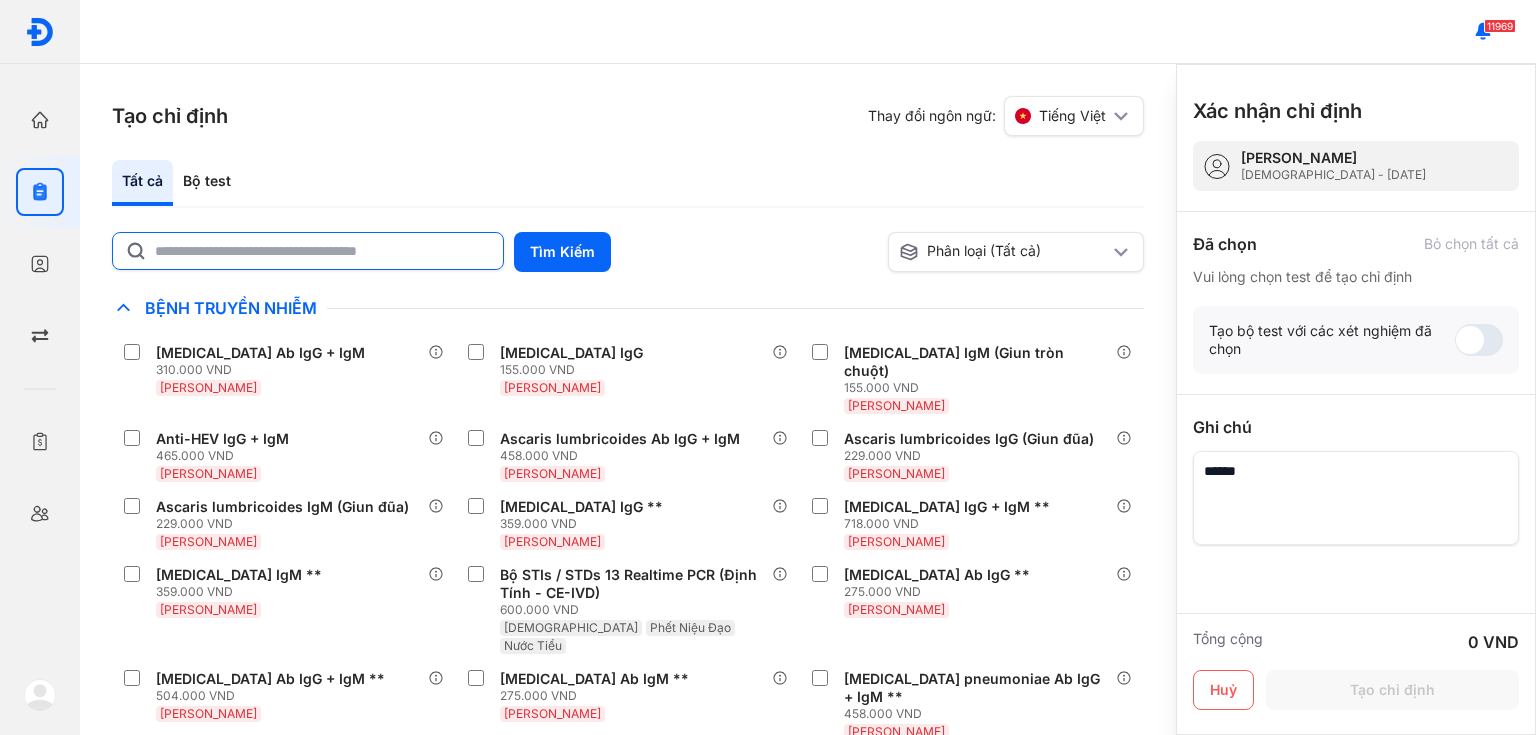click 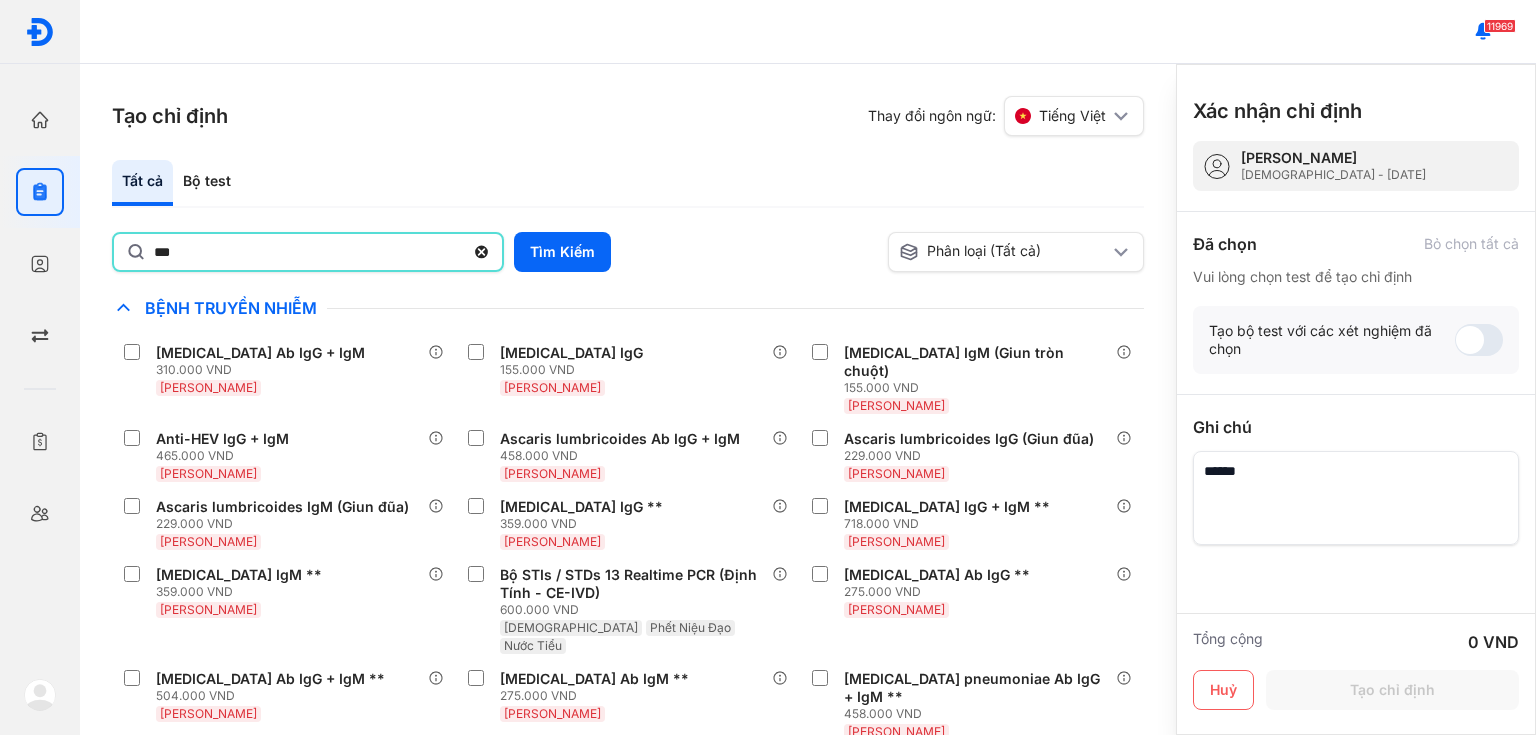 type on "***" 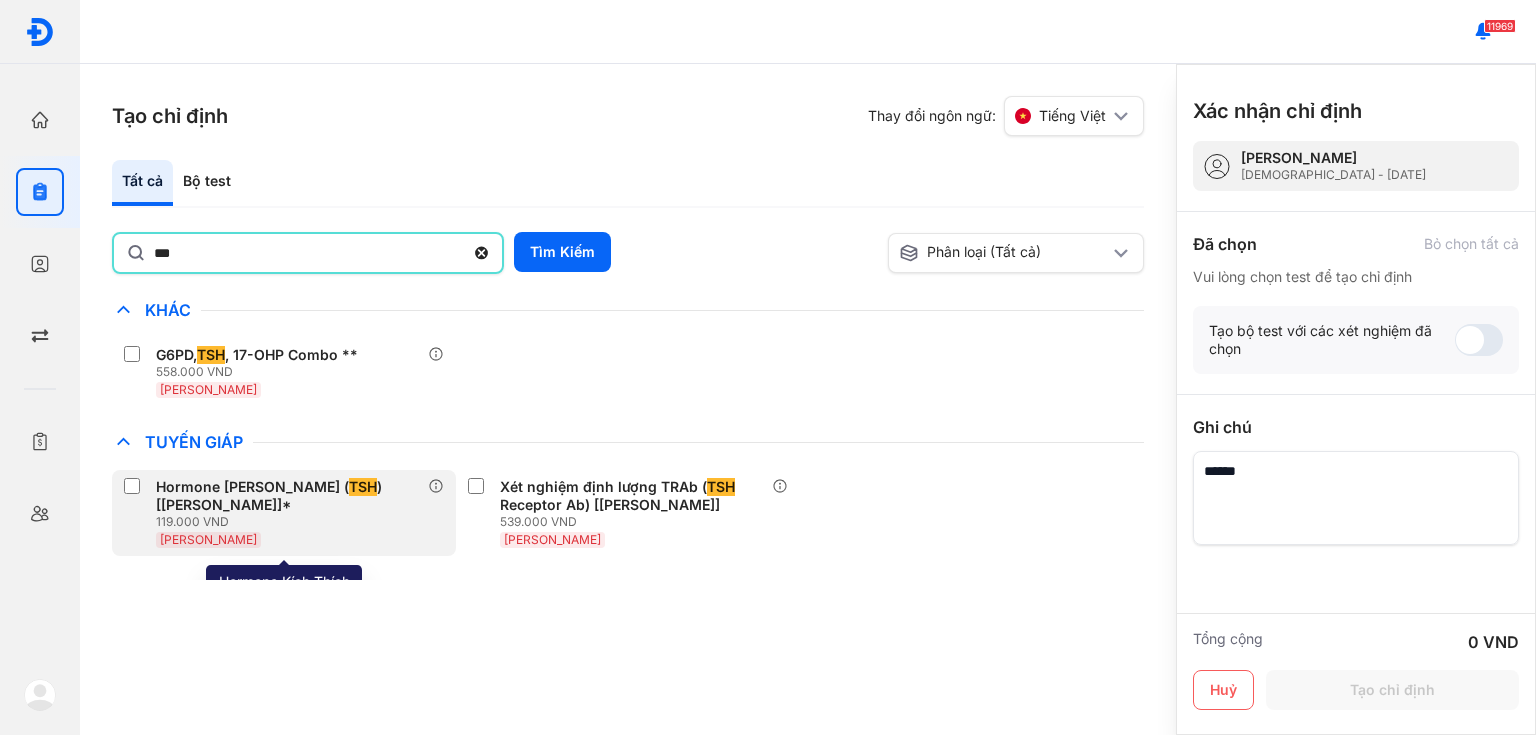 click on "Hormone Kích Thích Tuyến Giáp ( TSH ) [Huyết Thanh]*" at bounding box center (288, 496) 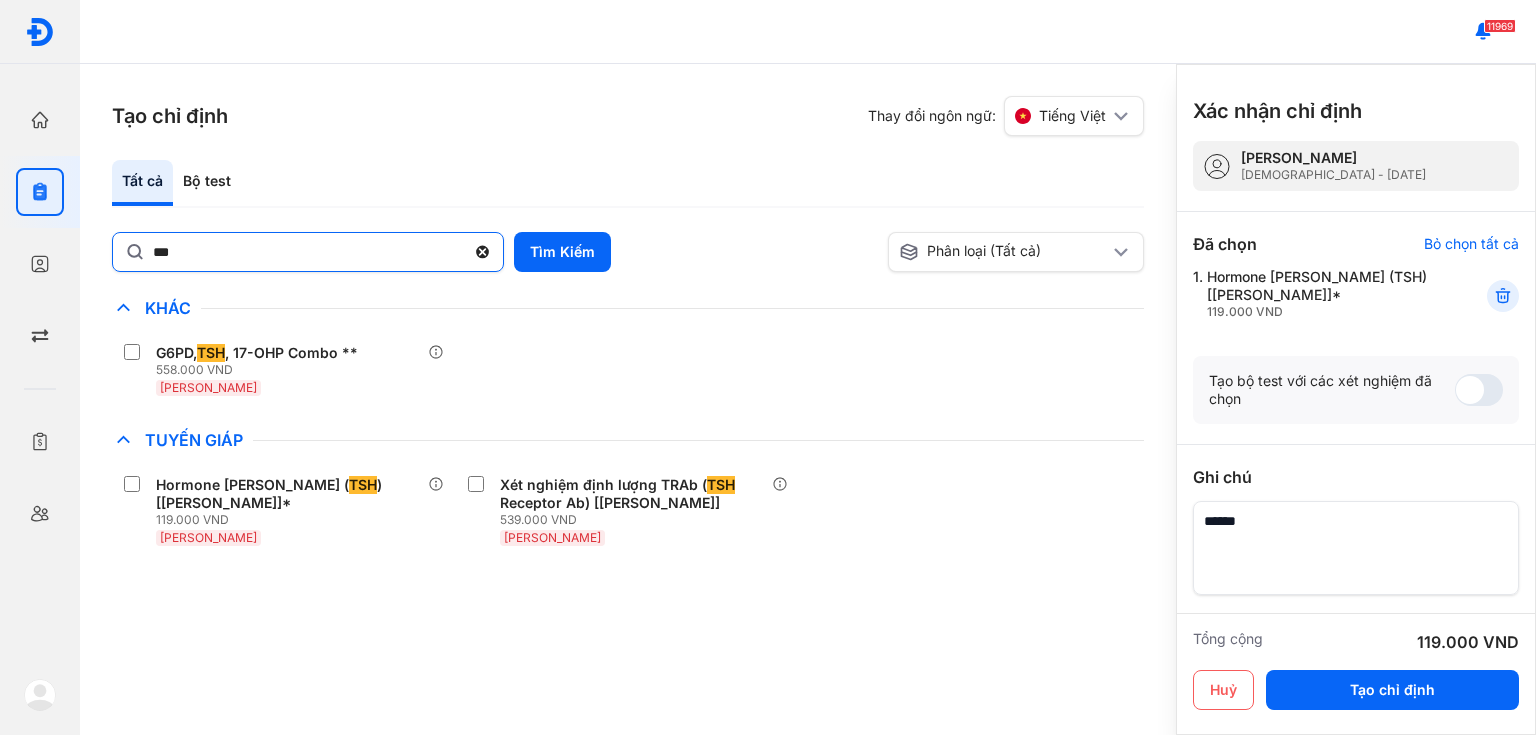 click 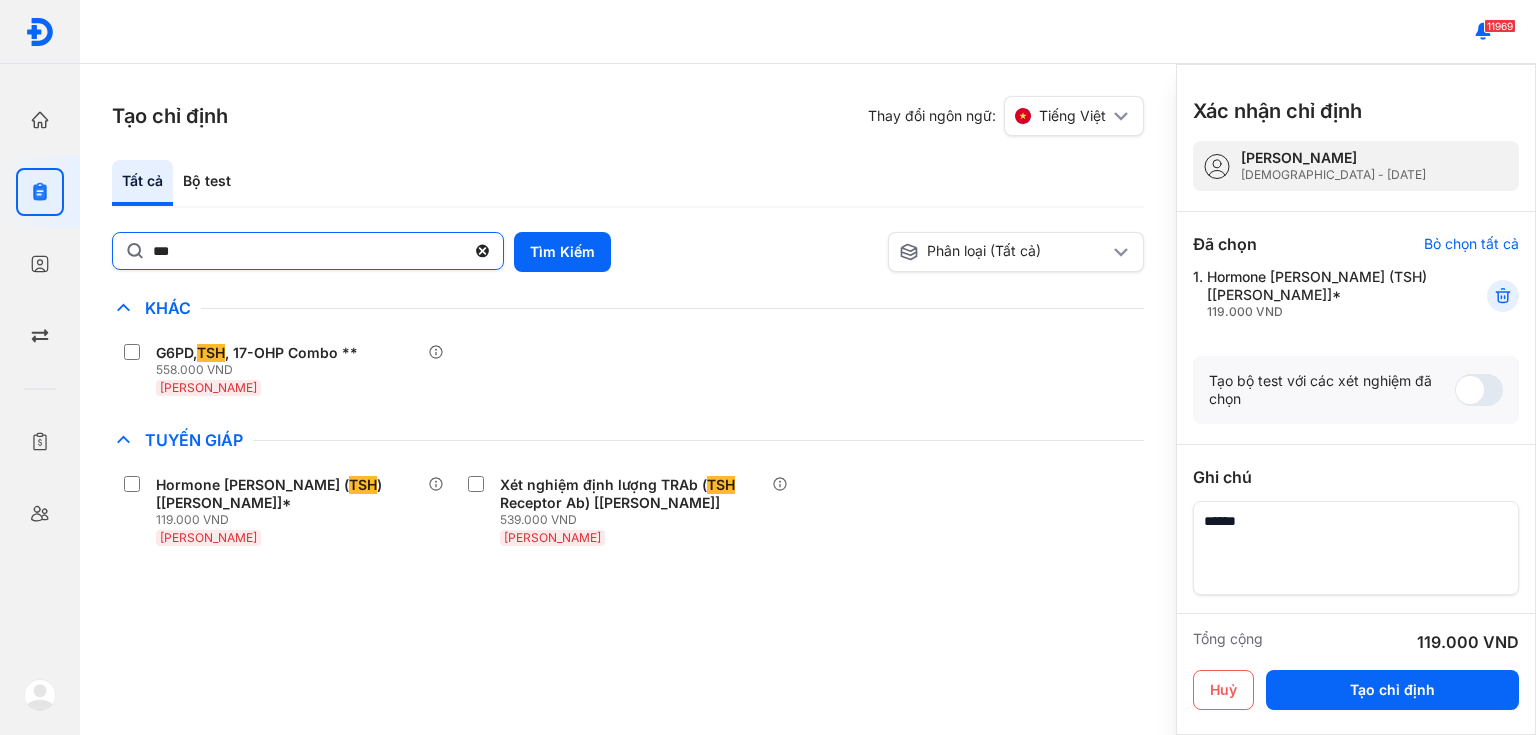 click on "***" 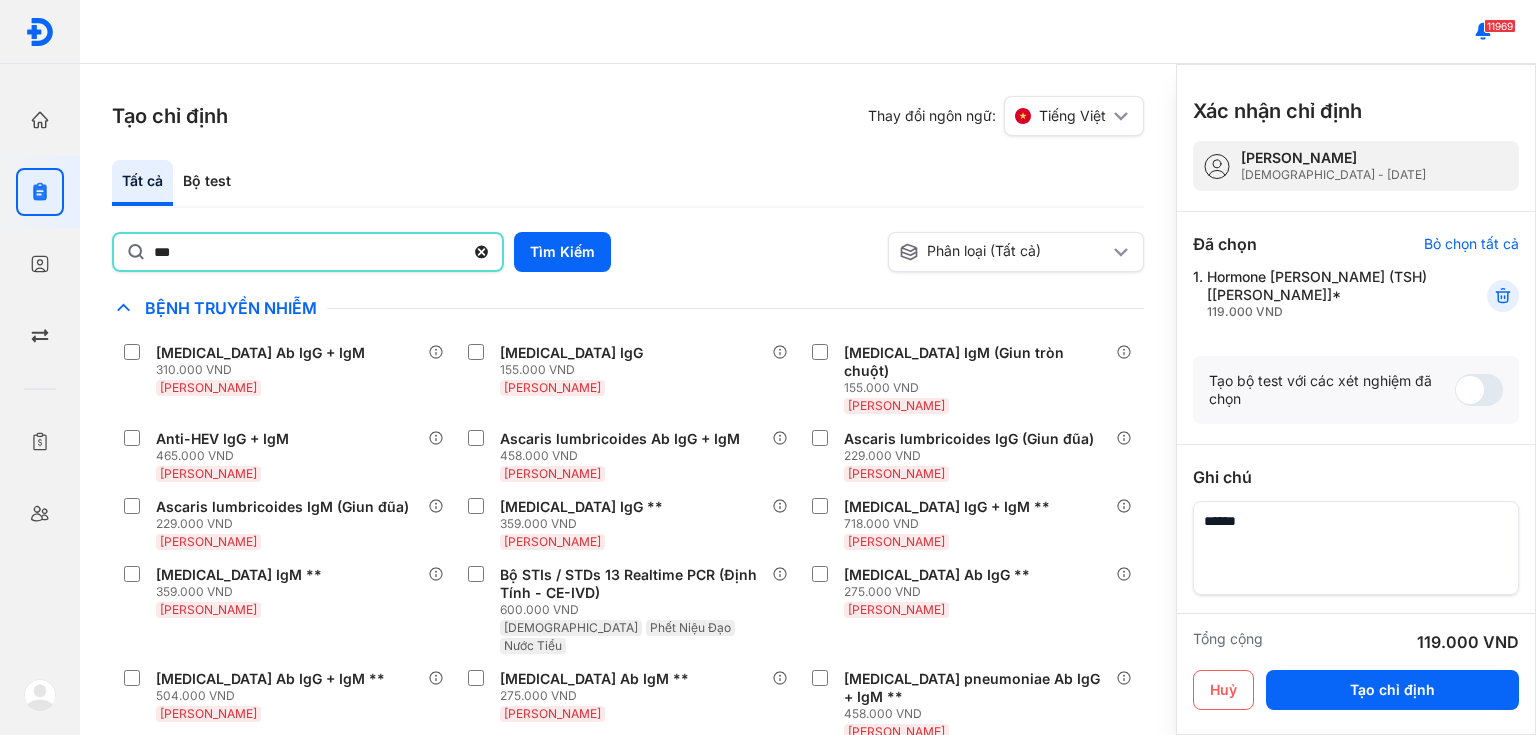 type on "***" 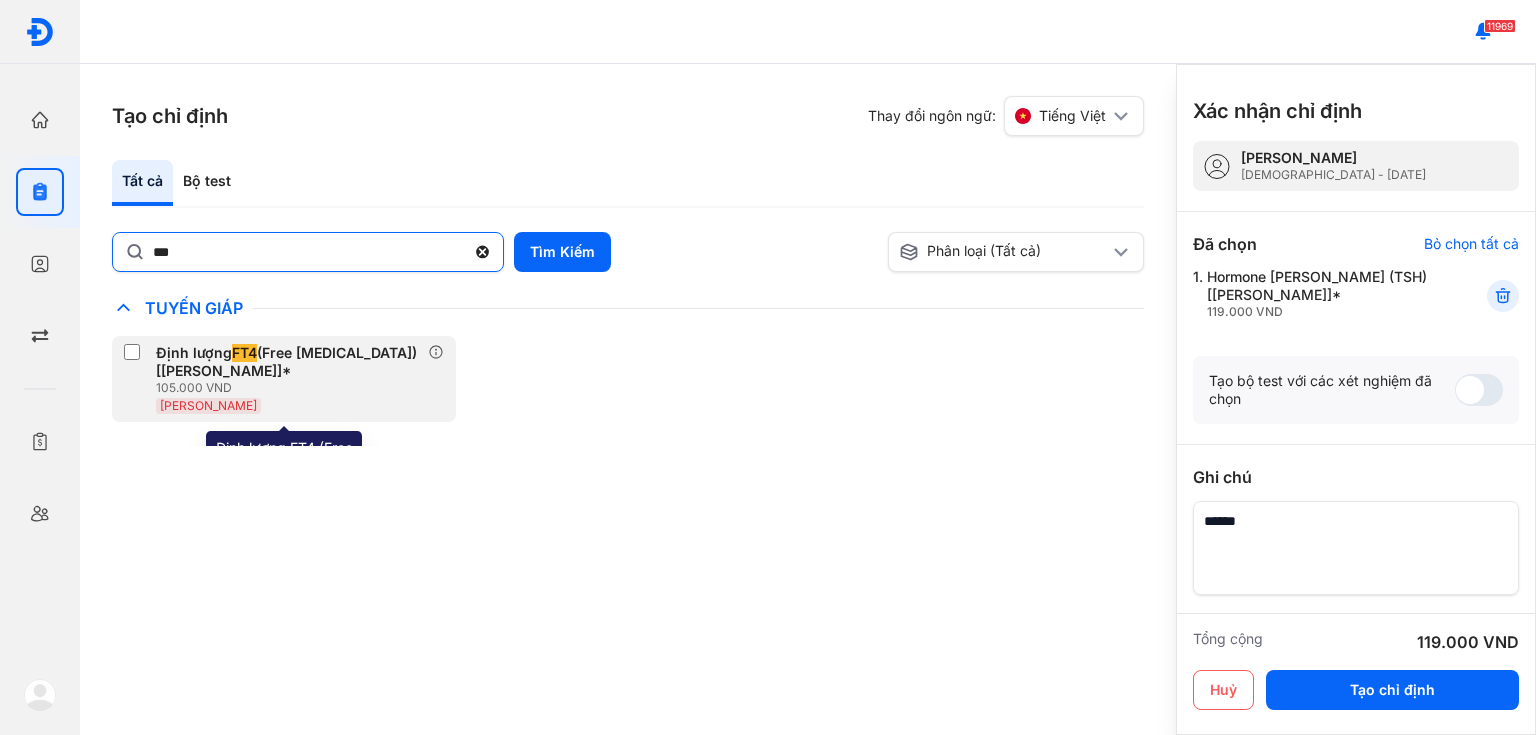 click on "Định lượng  FT4  (Free Thyroxine) [Huyết Thanh]*" at bounding box center (288, 362) 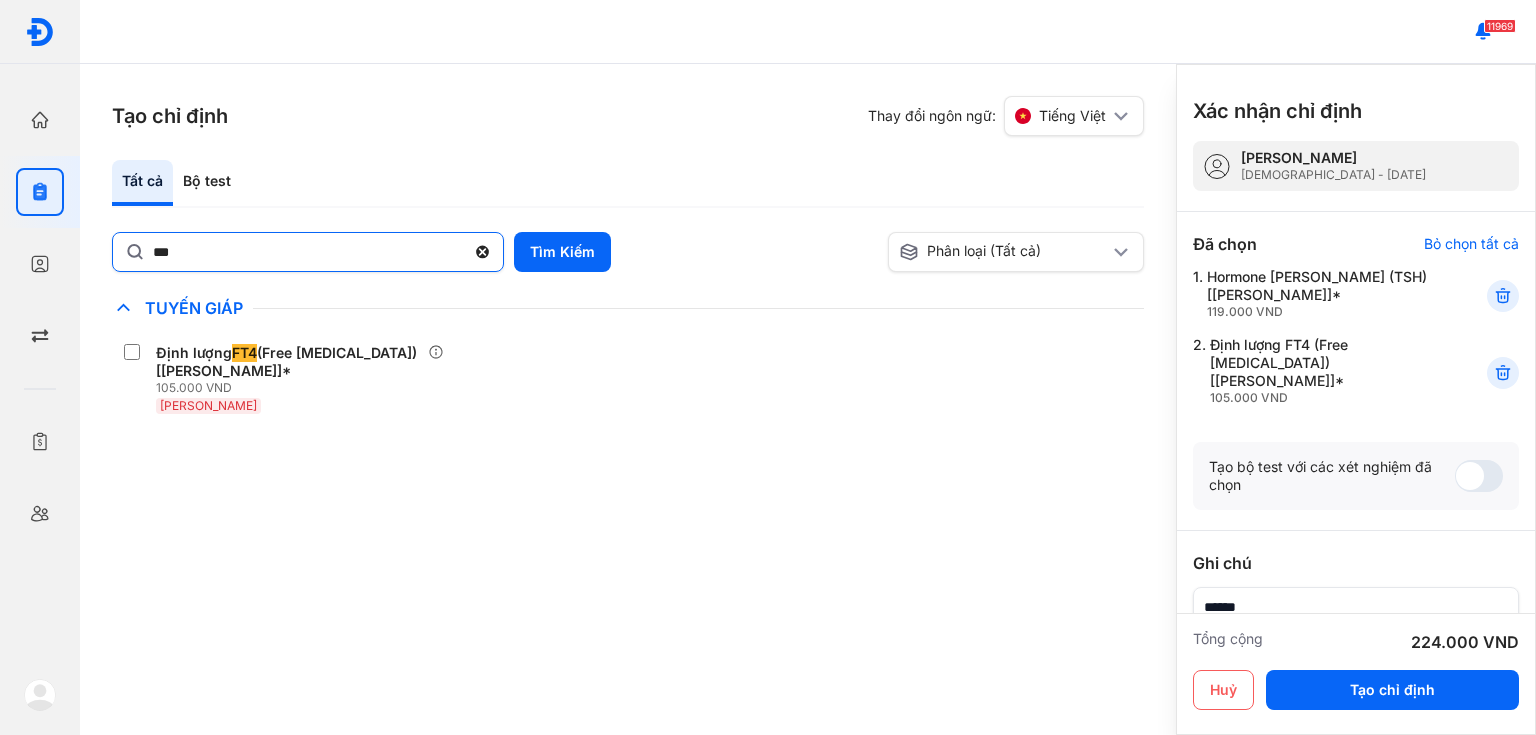 click 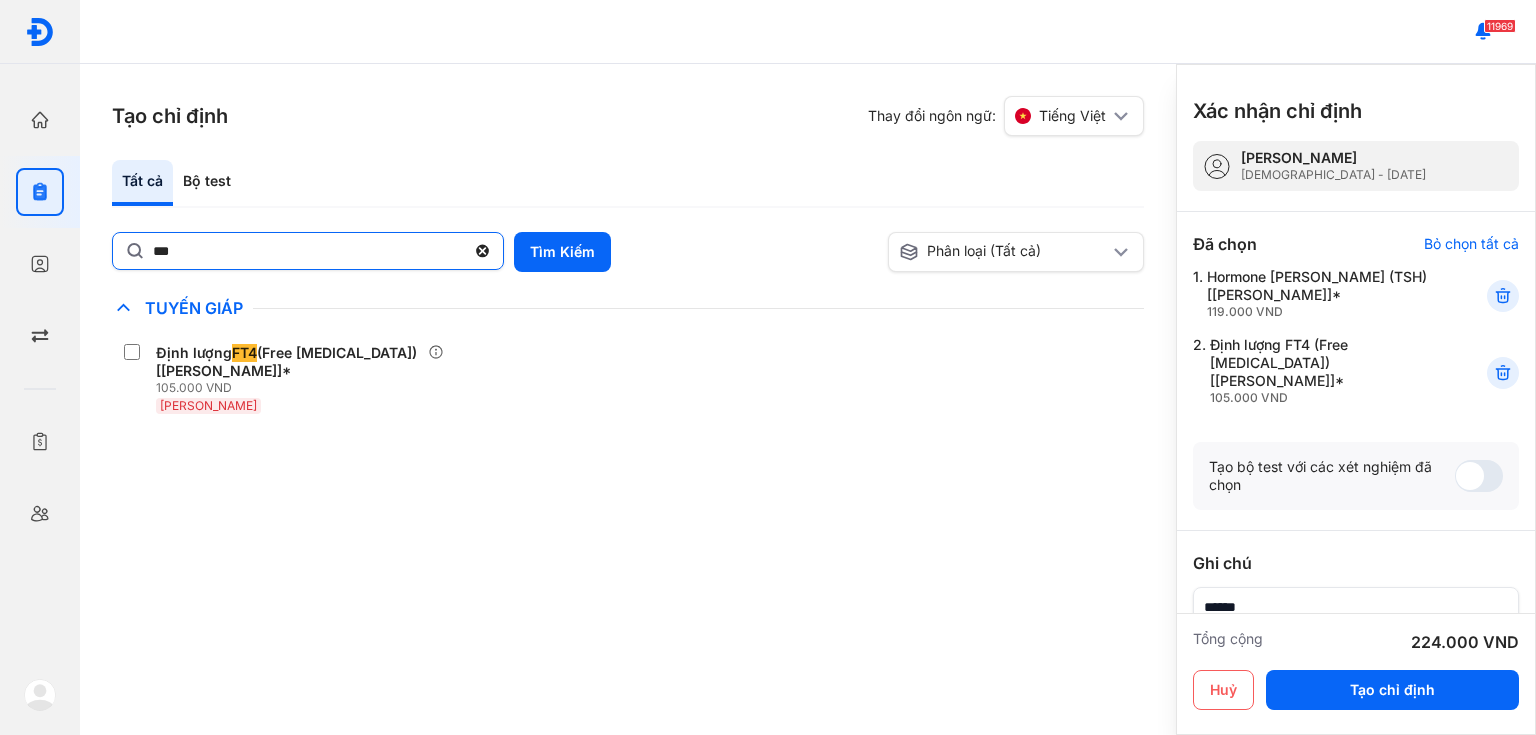 click on "***" 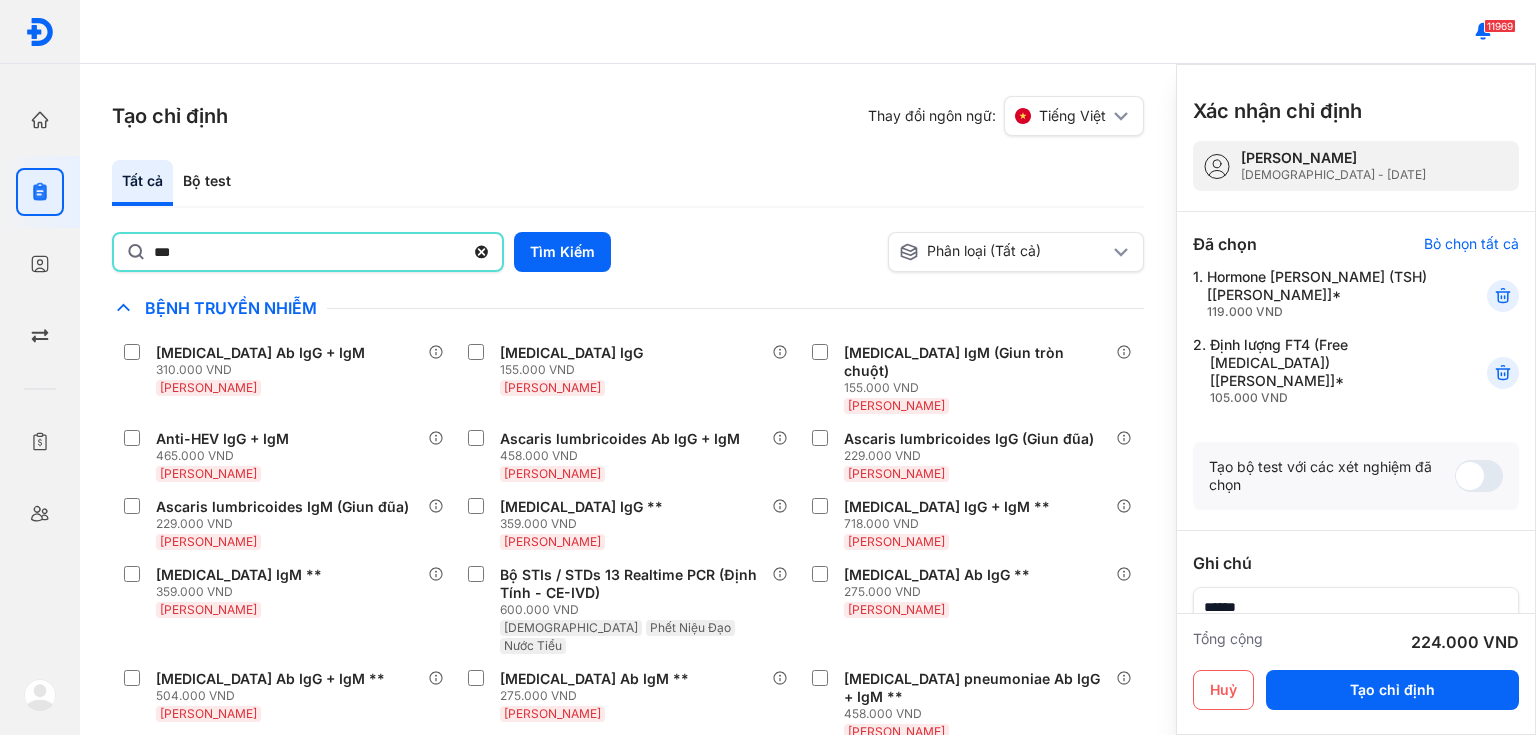 type on "***" 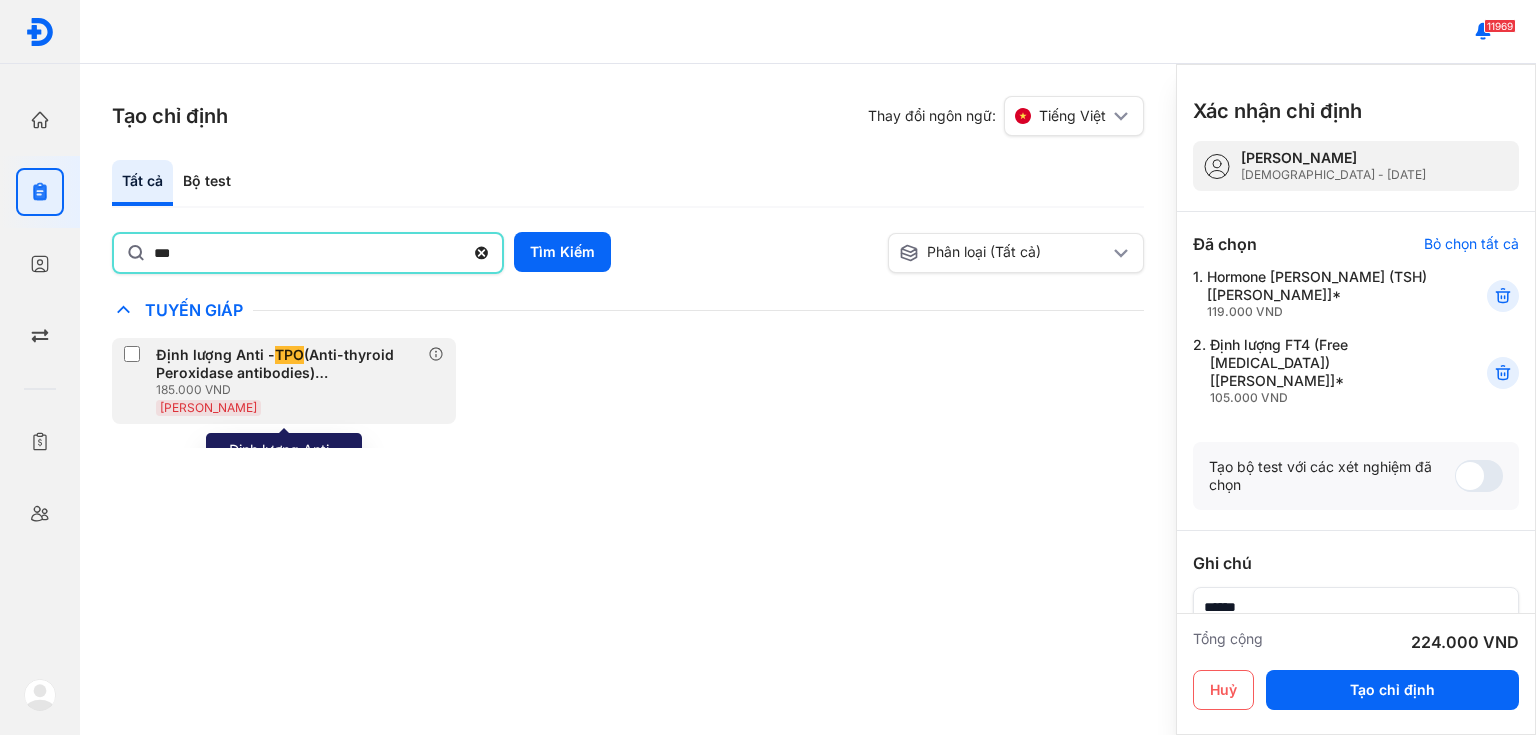 click on "Định lượng Anti -  TPO  (Anti-thyroid Peroxidase antibodies) [Huyết Thanh]" at bounding box center [288, 364] 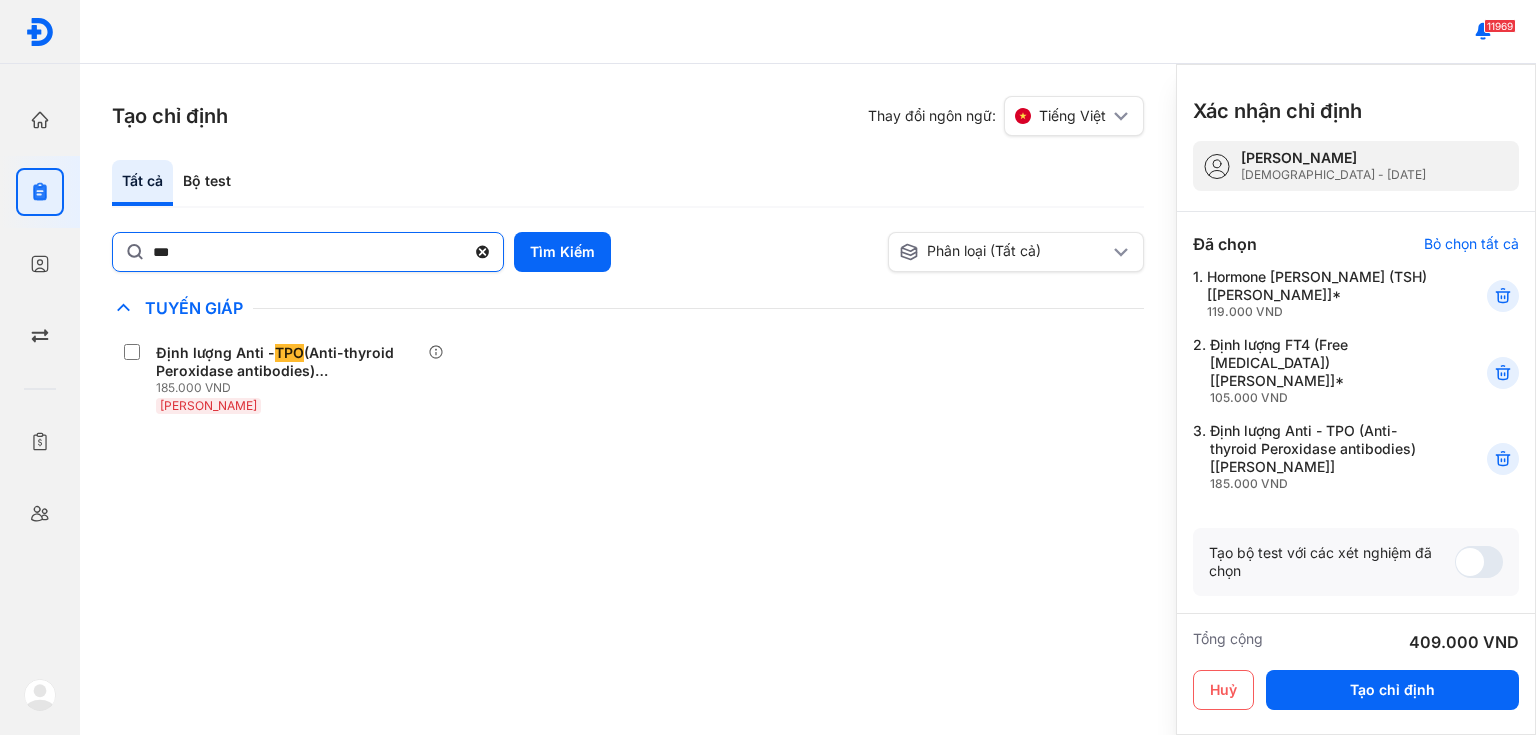 click 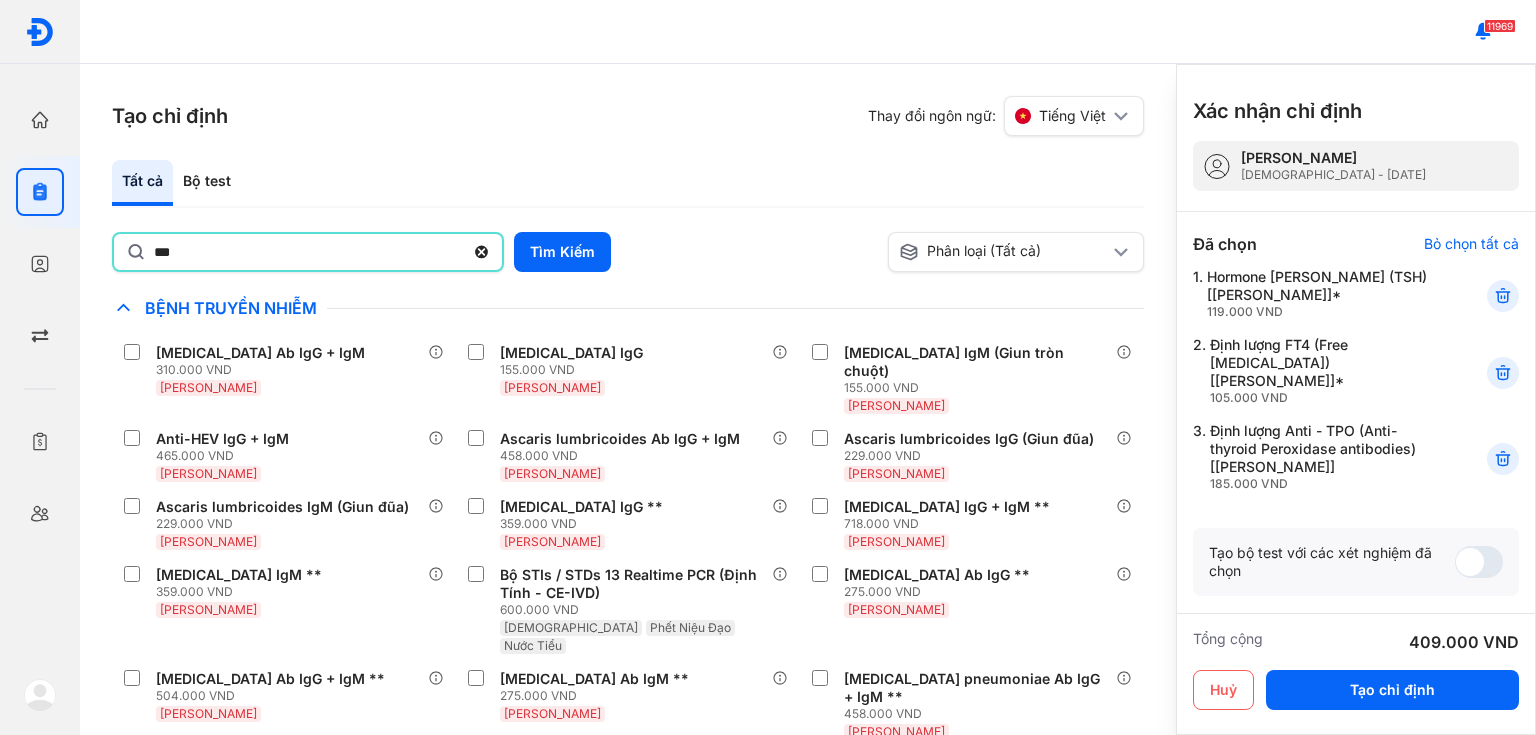 type on "**********" 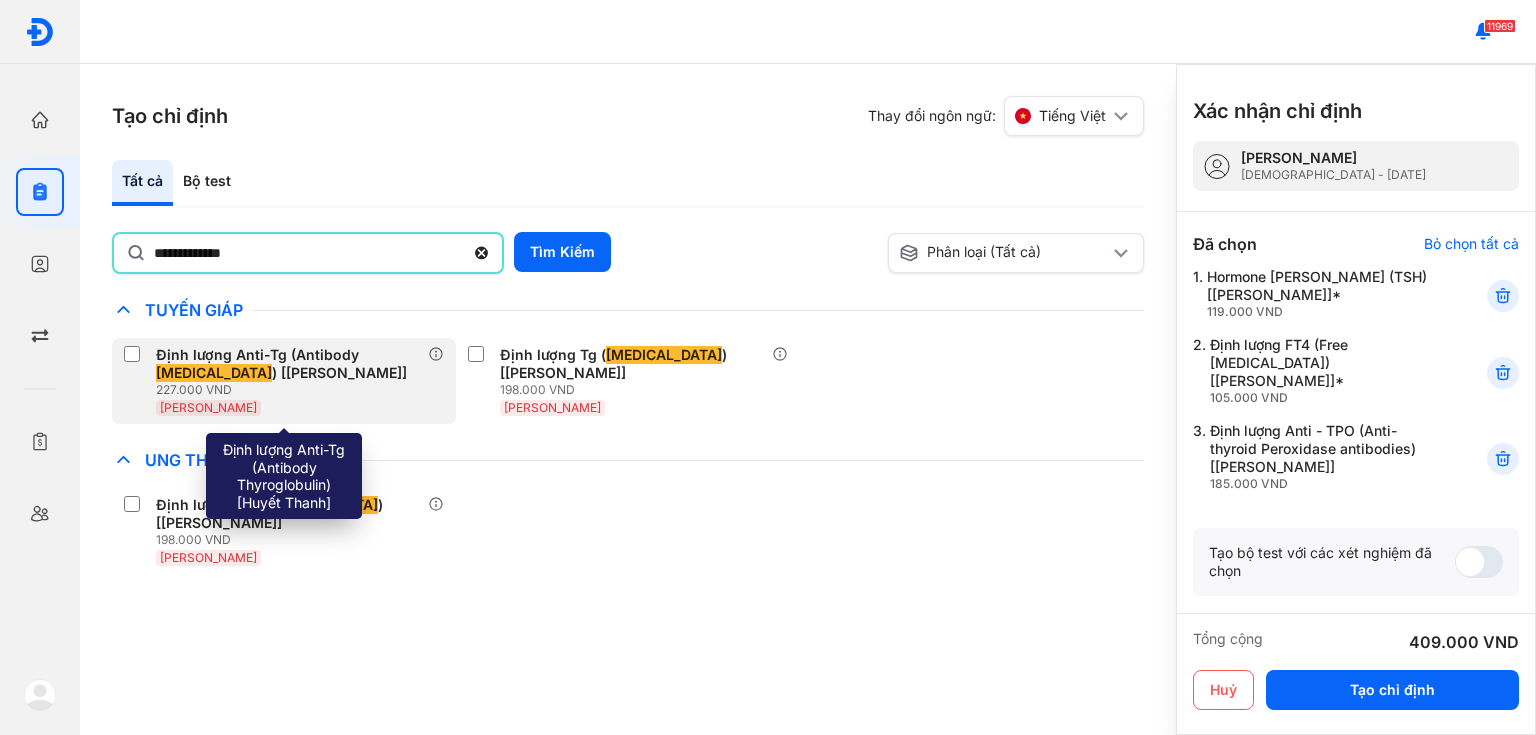 drag, startPoint x: 364, startPoint y: 378, endPoint x: 337, endPoint y: 384, distance: 27.658634 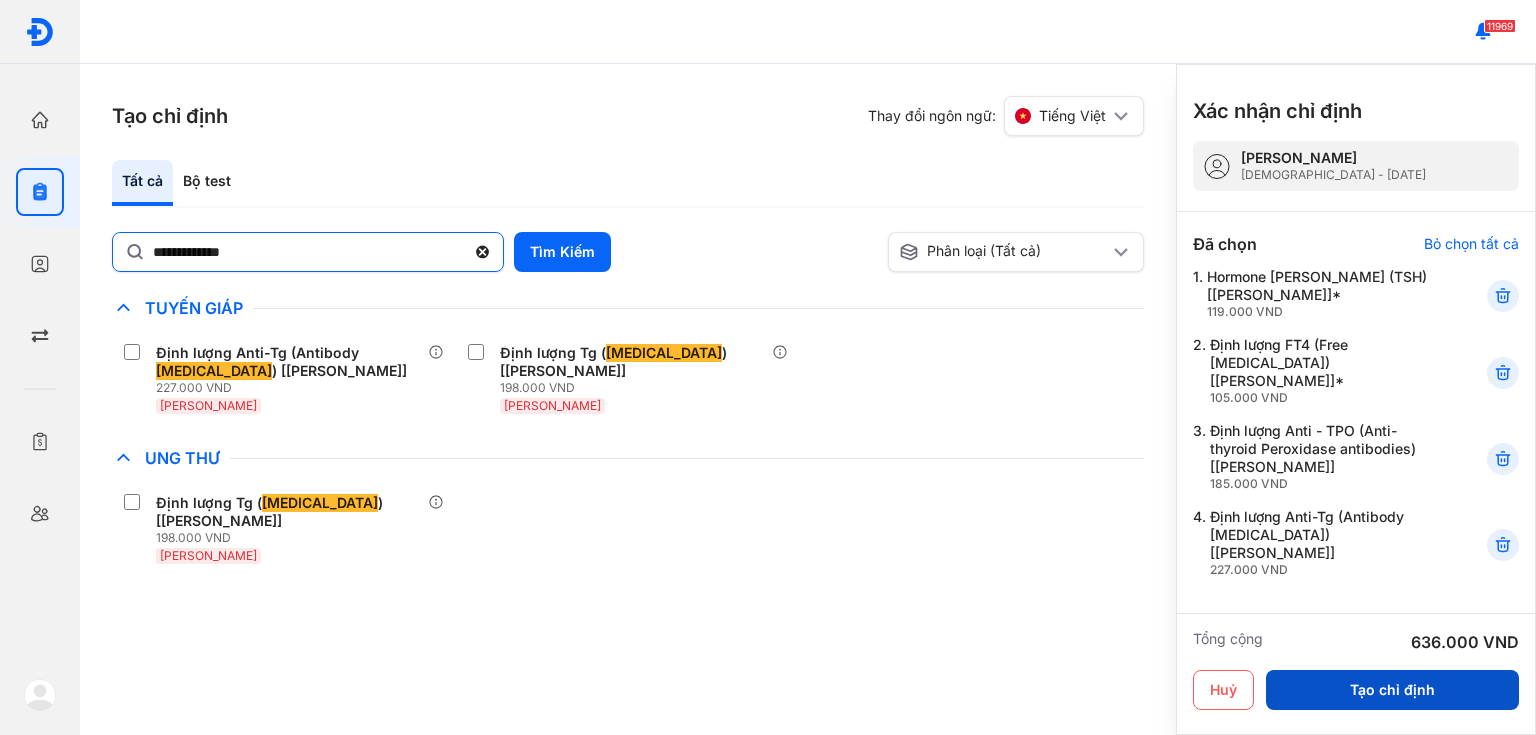 click on "Tạo chỉ định" at bounding box center (1392, 690) 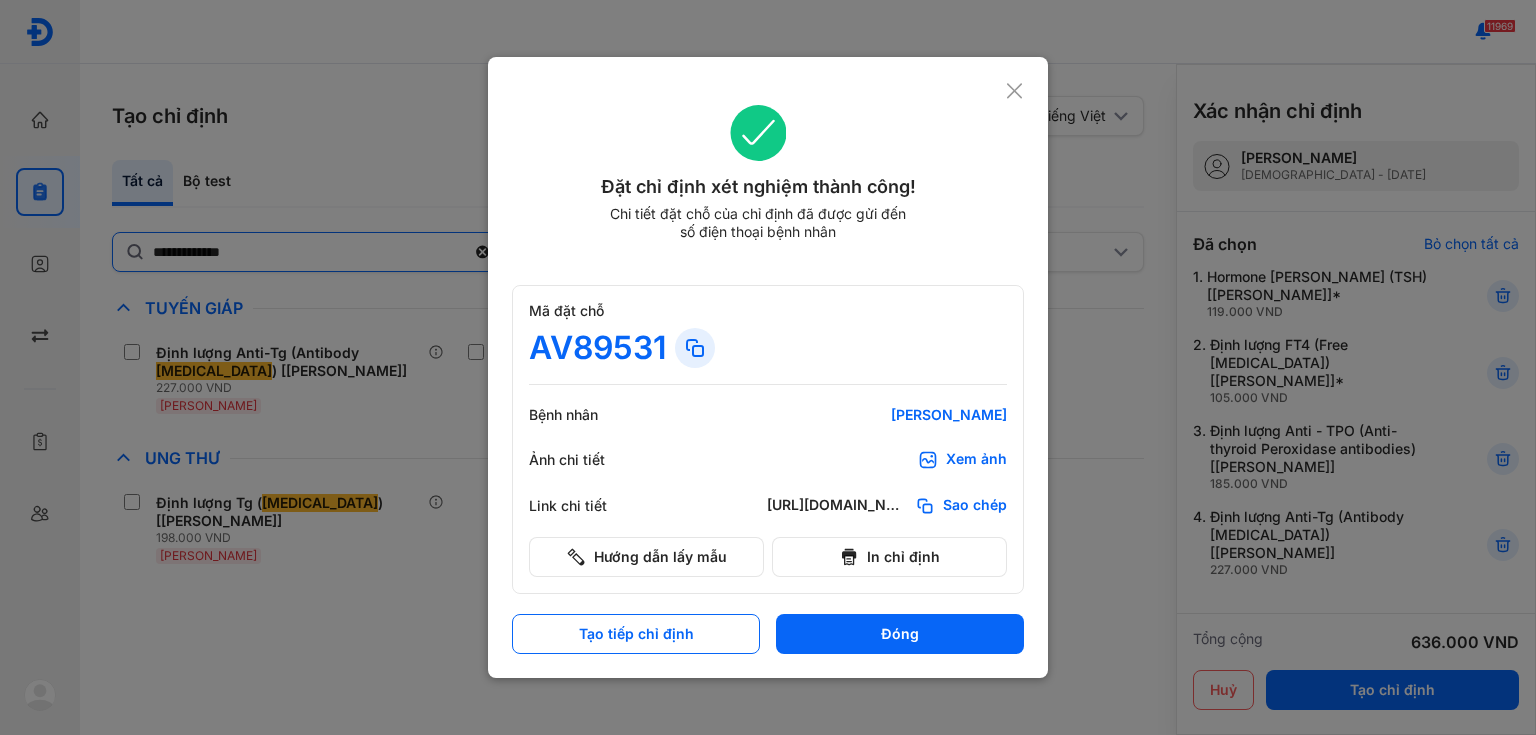 click 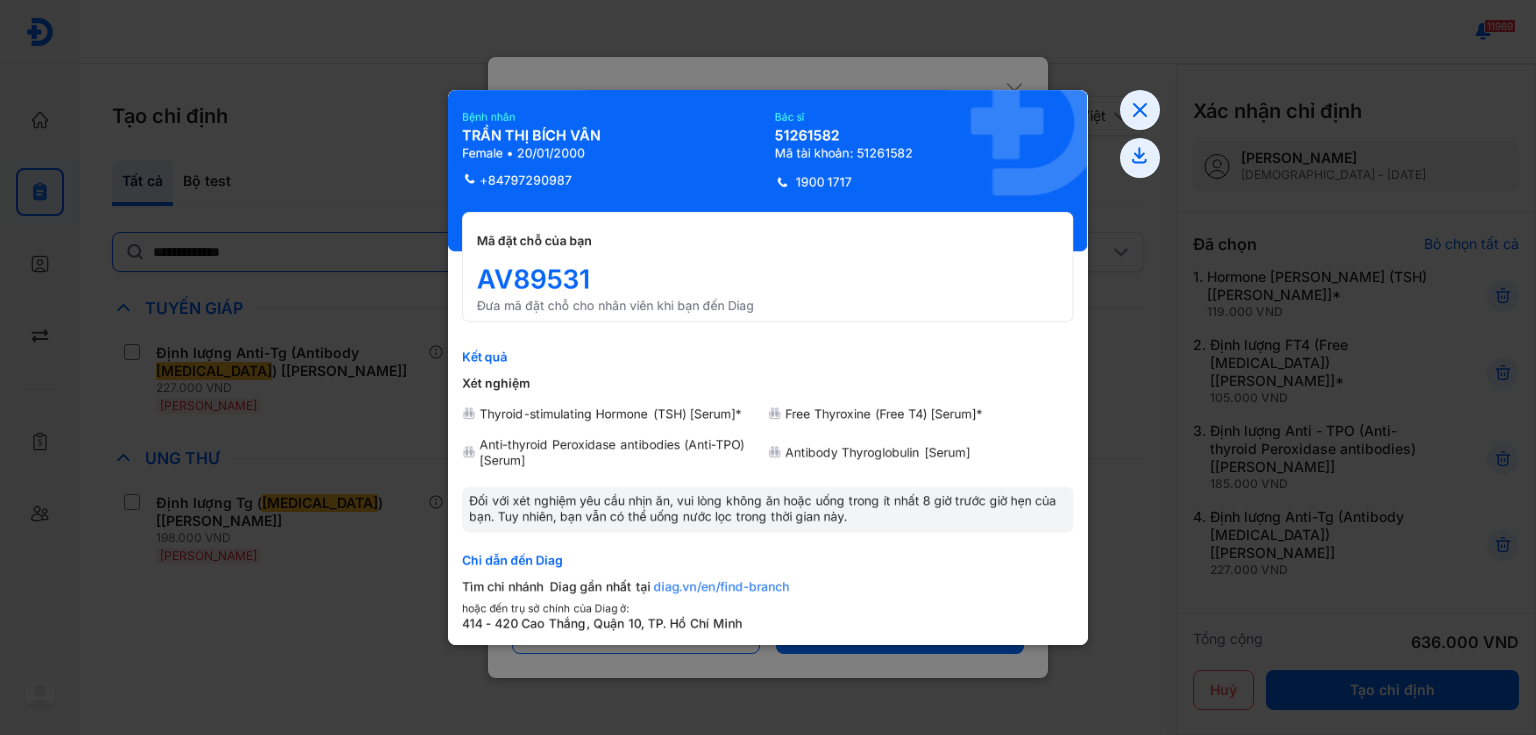 drag, startPoint x: 226, startPoint y: 546, endPoint x: 214, endPoint y: 542, distance: 12.649111 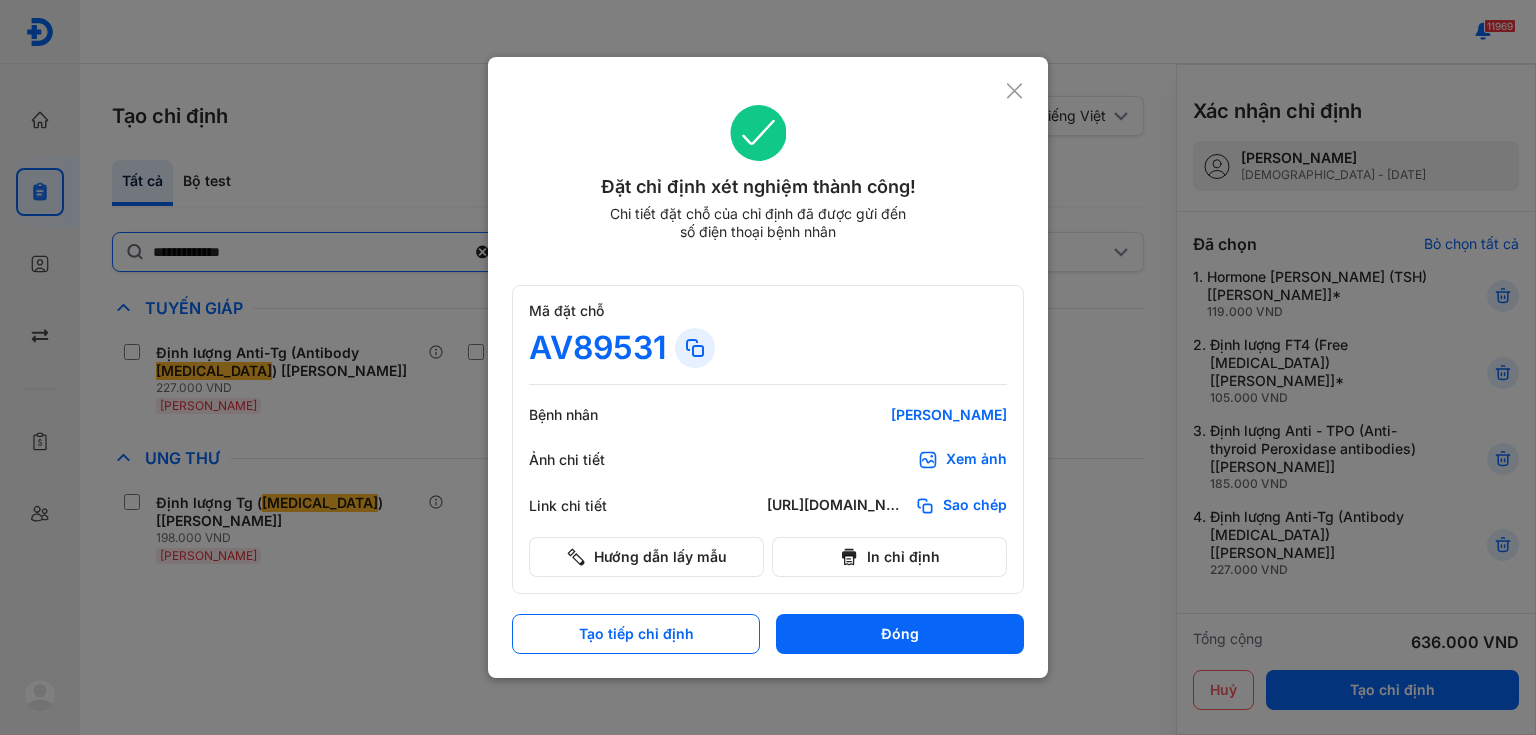 click at bounding box center (768, 367) 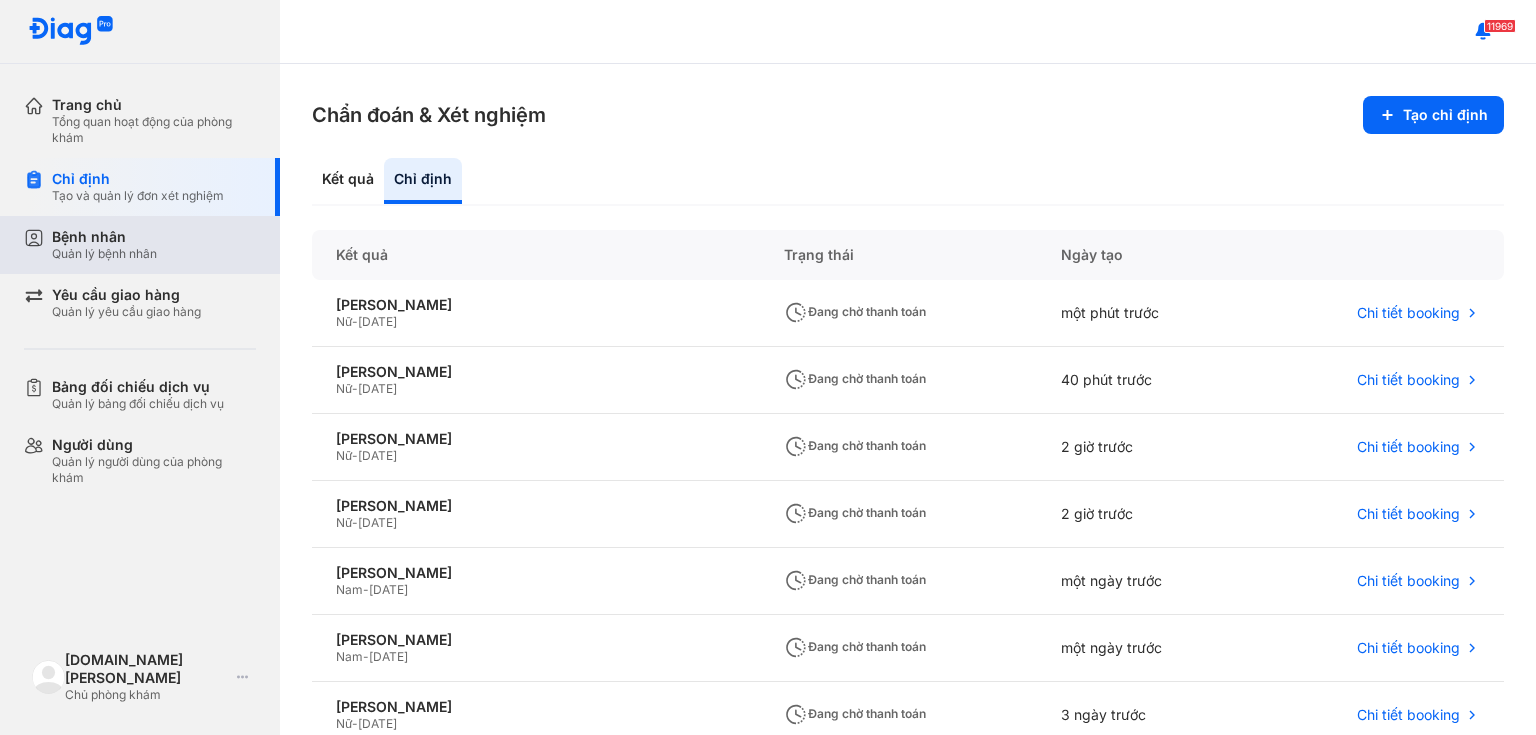click on "Bệnh nhân" at bounding box center (104, 237) 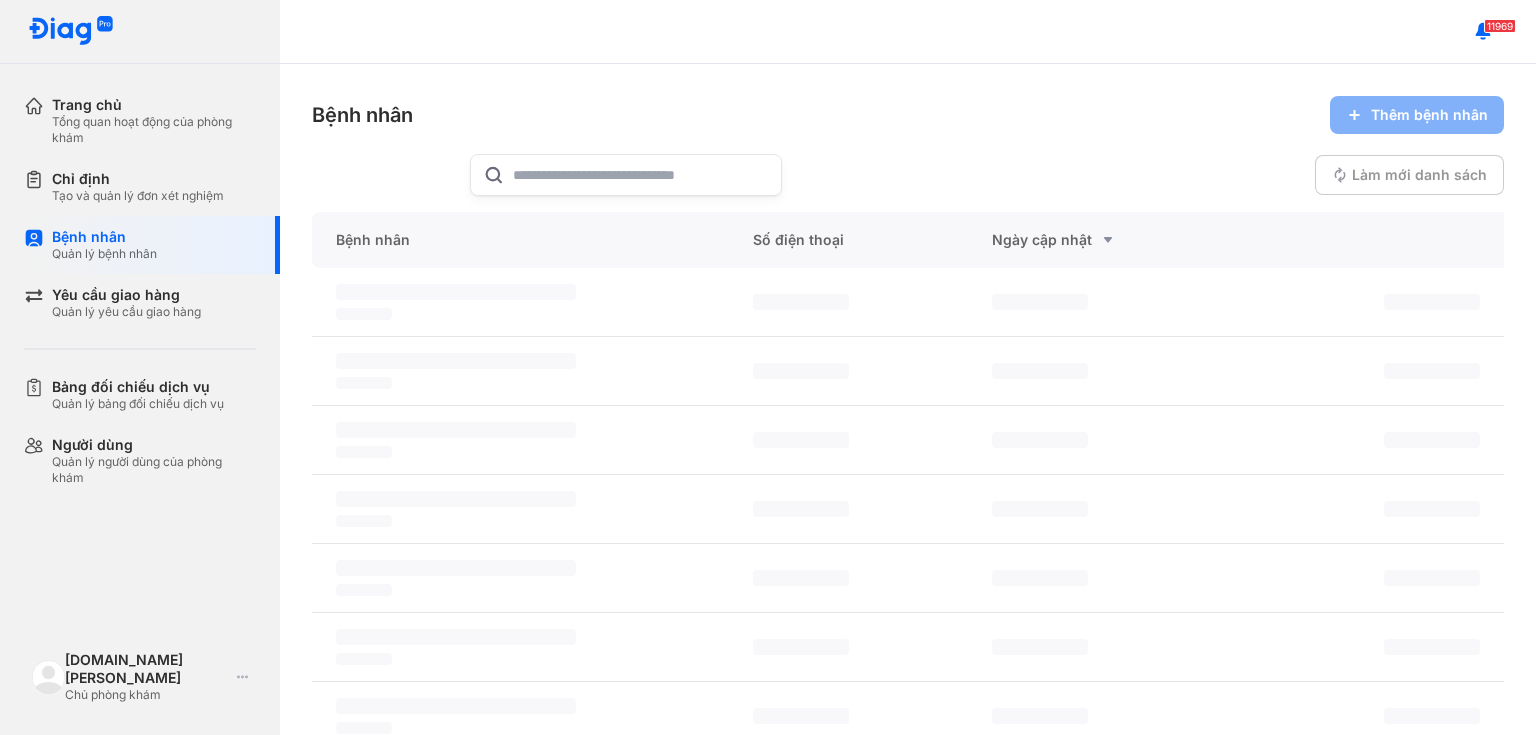 click 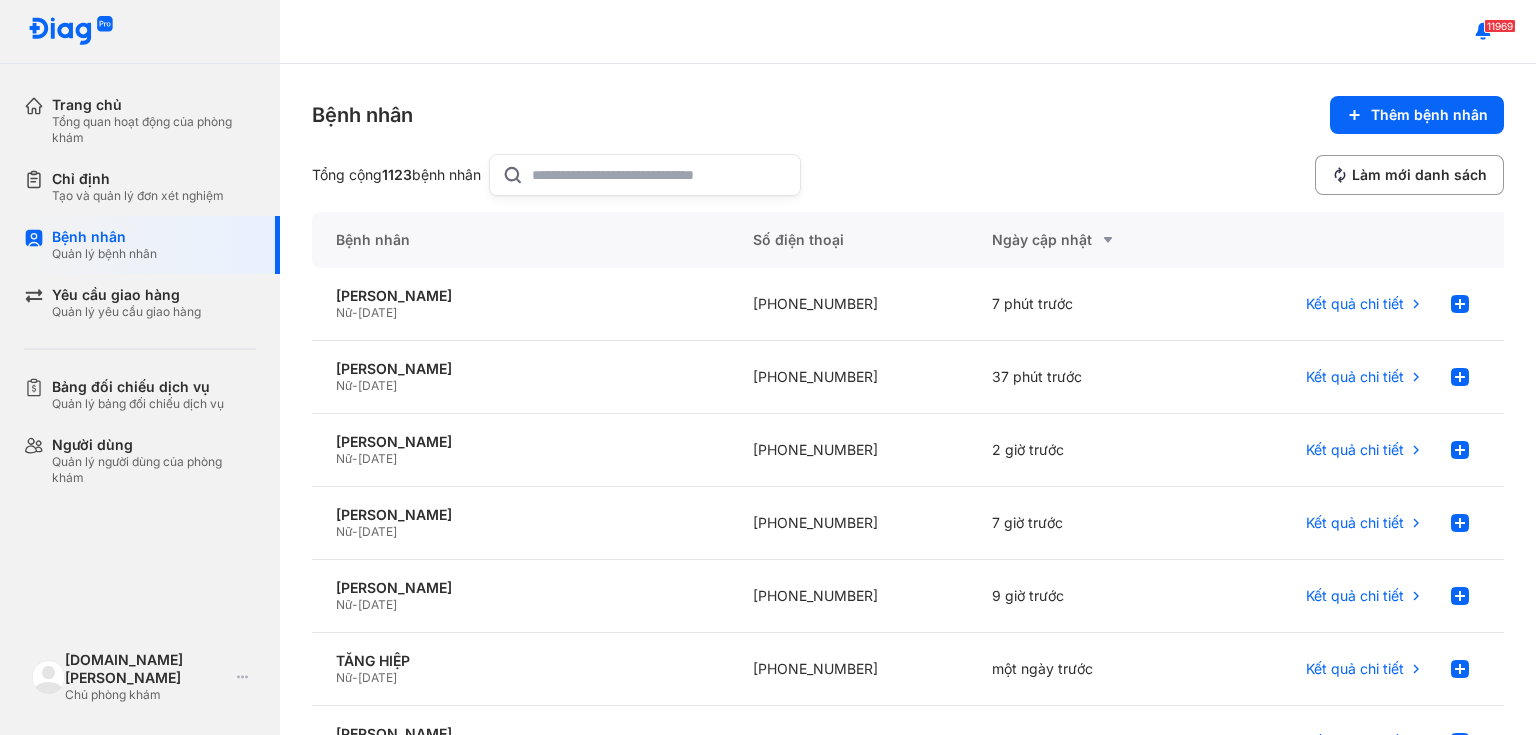 paste on "**********" 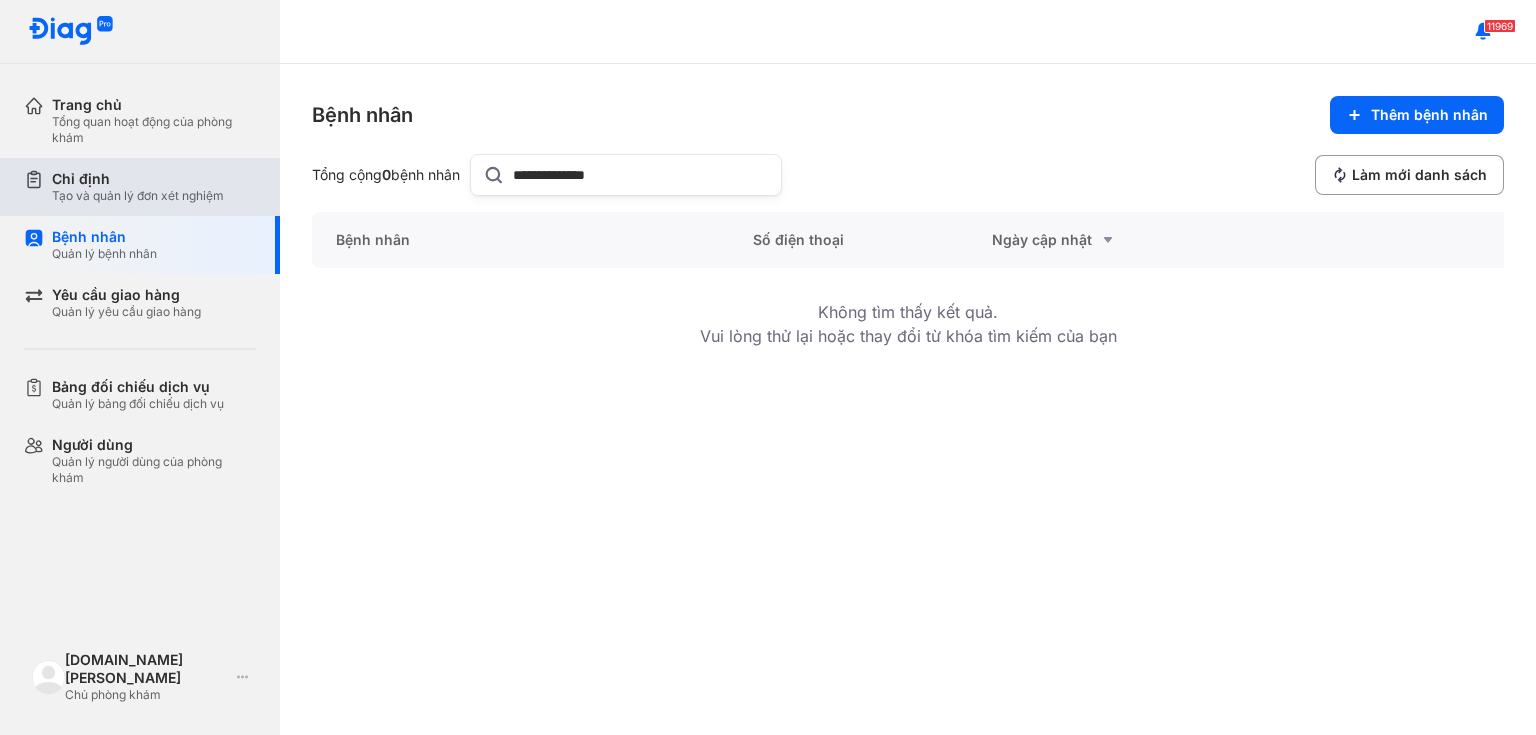 drag, startPoint x: 659, startPoint y: 184, endPoint x: 212, endPoint y: 195, distance: 447.1353 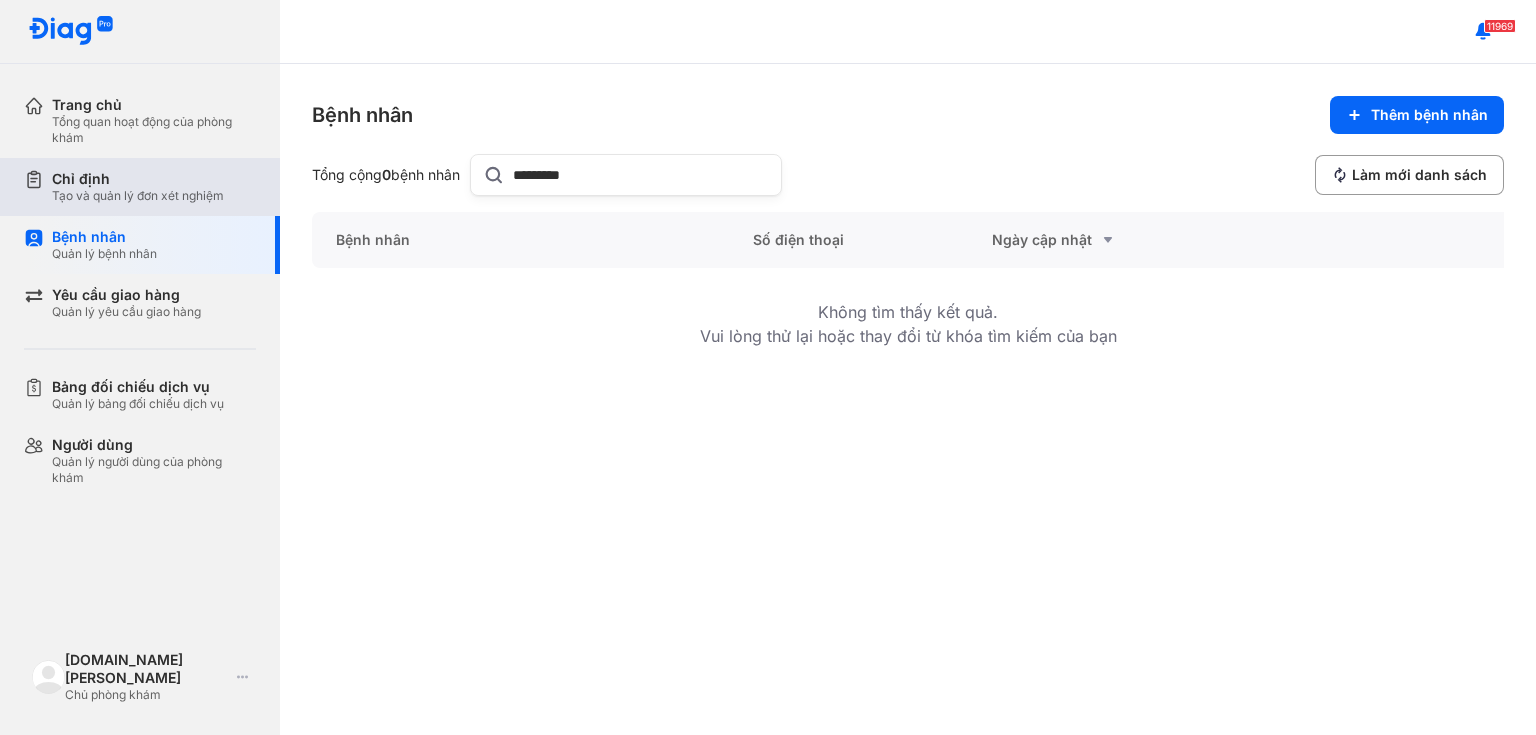 type on "*********" 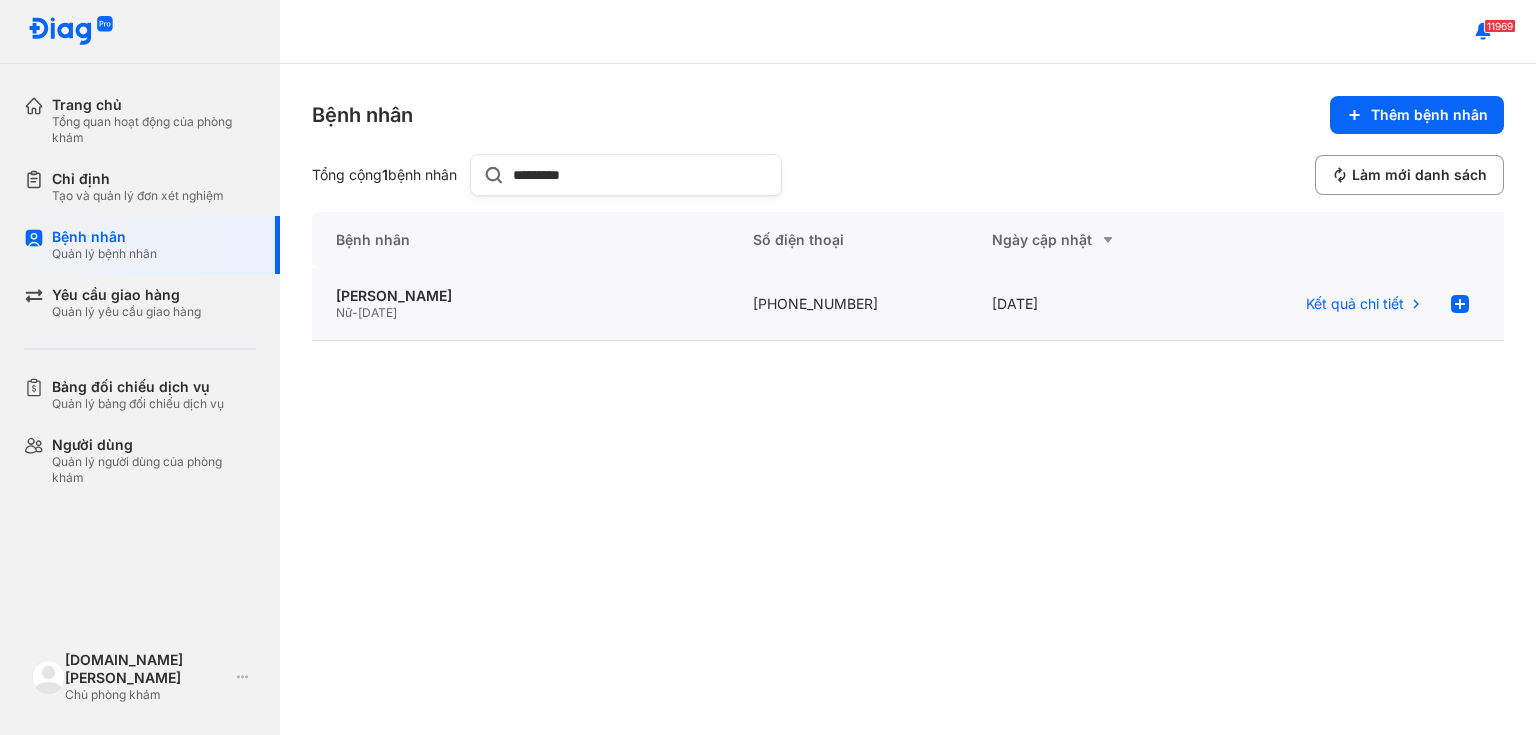 click on "08/07/2025" 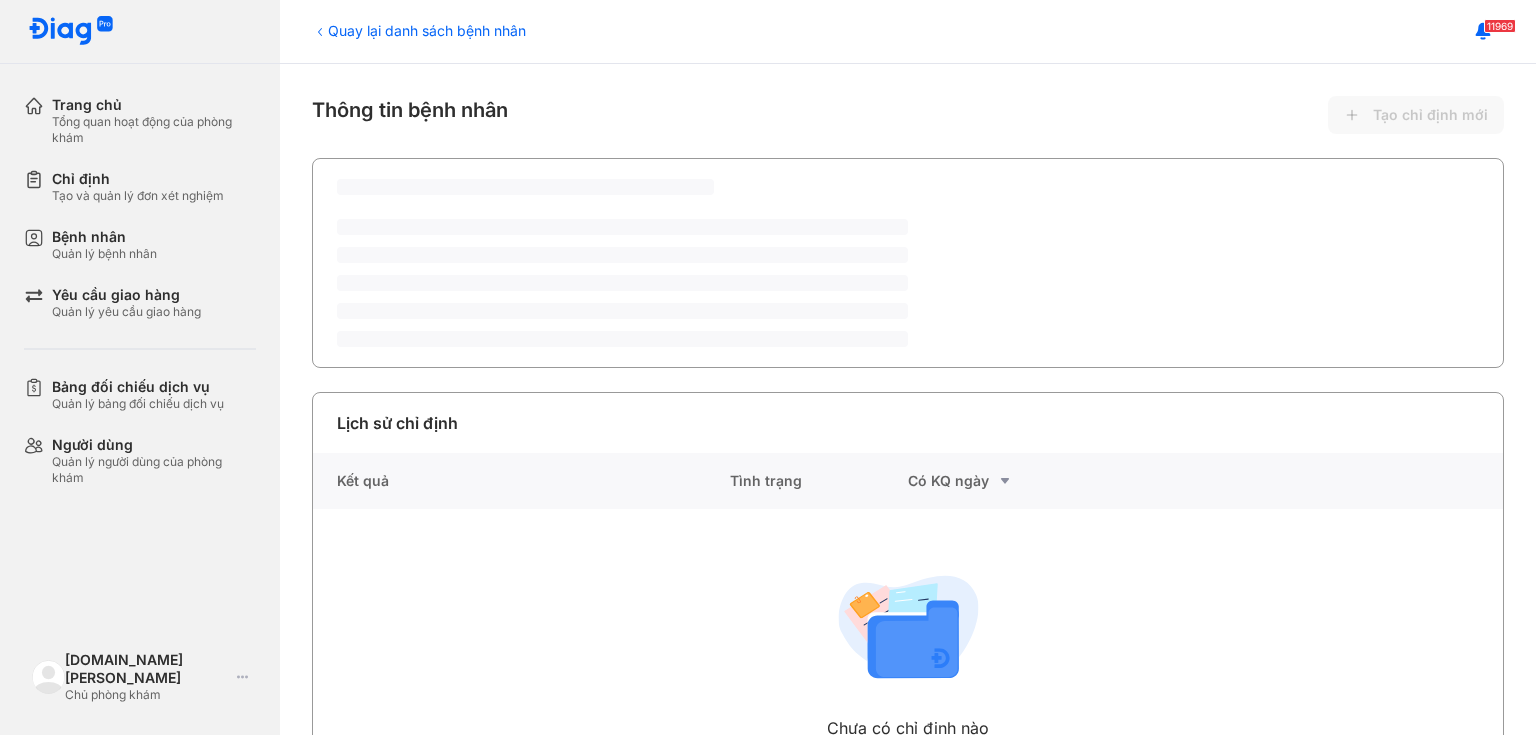 scroll, scrollTop: 0, scrollLeft: 0, axis: both 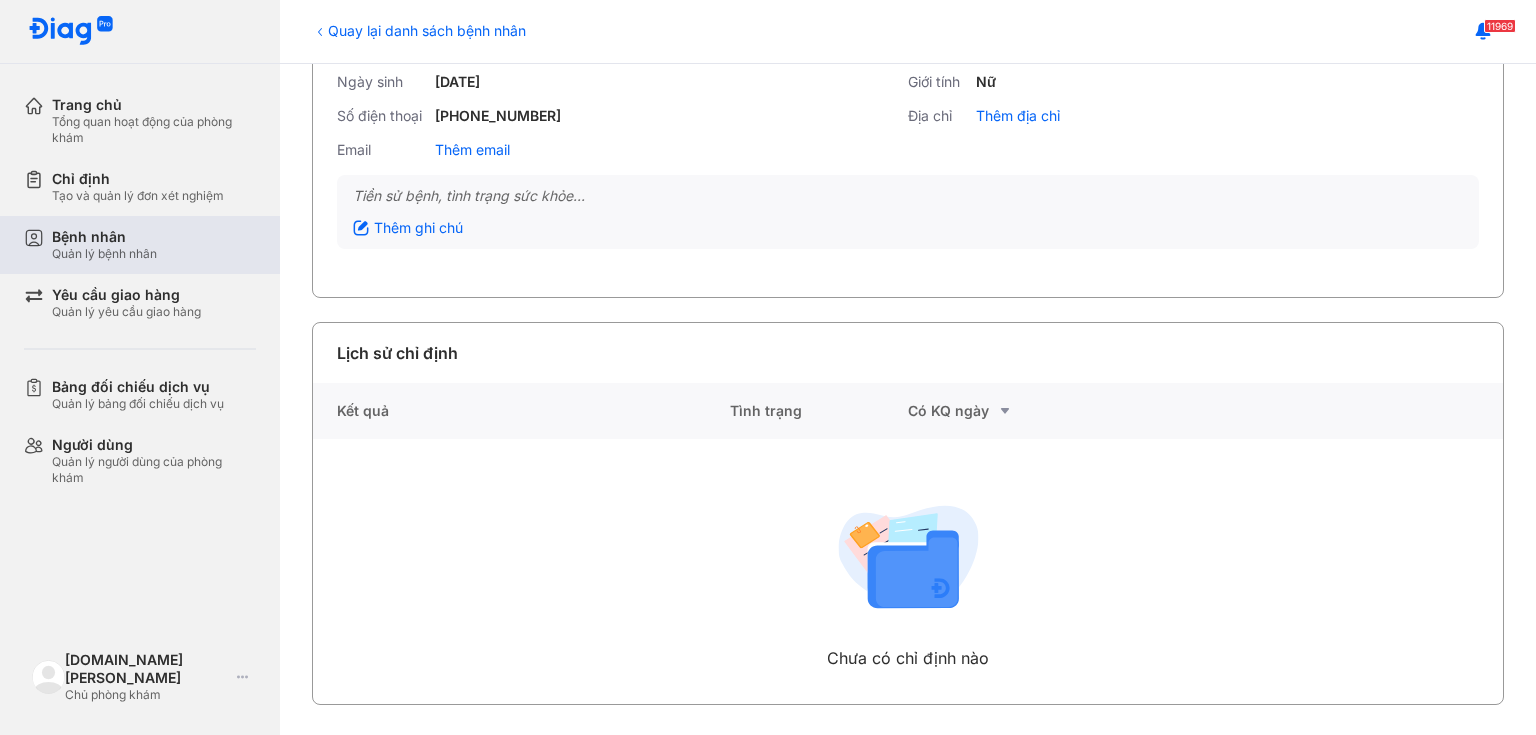 click on "Bệnh nhân" at bounding box center (104, 237) 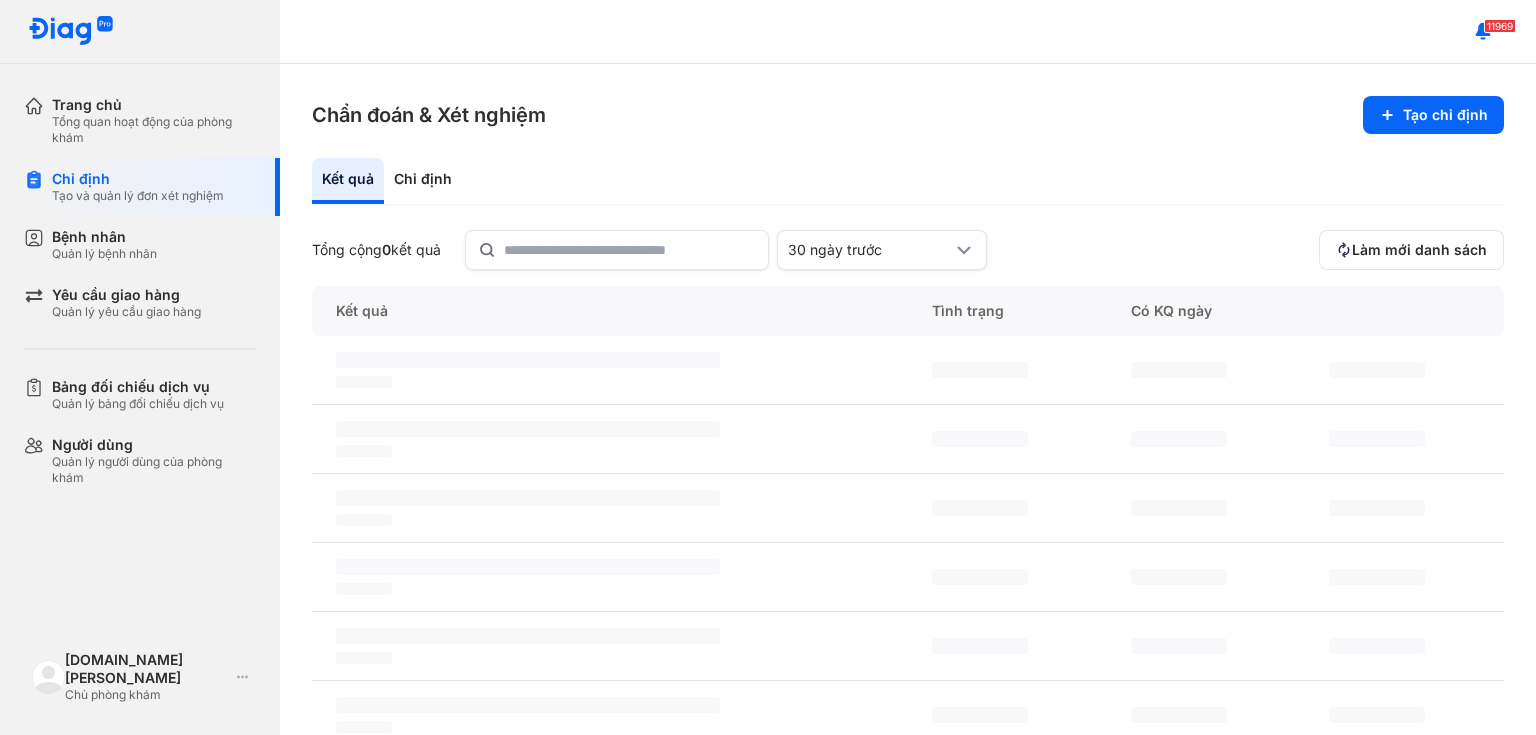 scroll, scrollTop: 0, scrollLeft: 0, axis: both 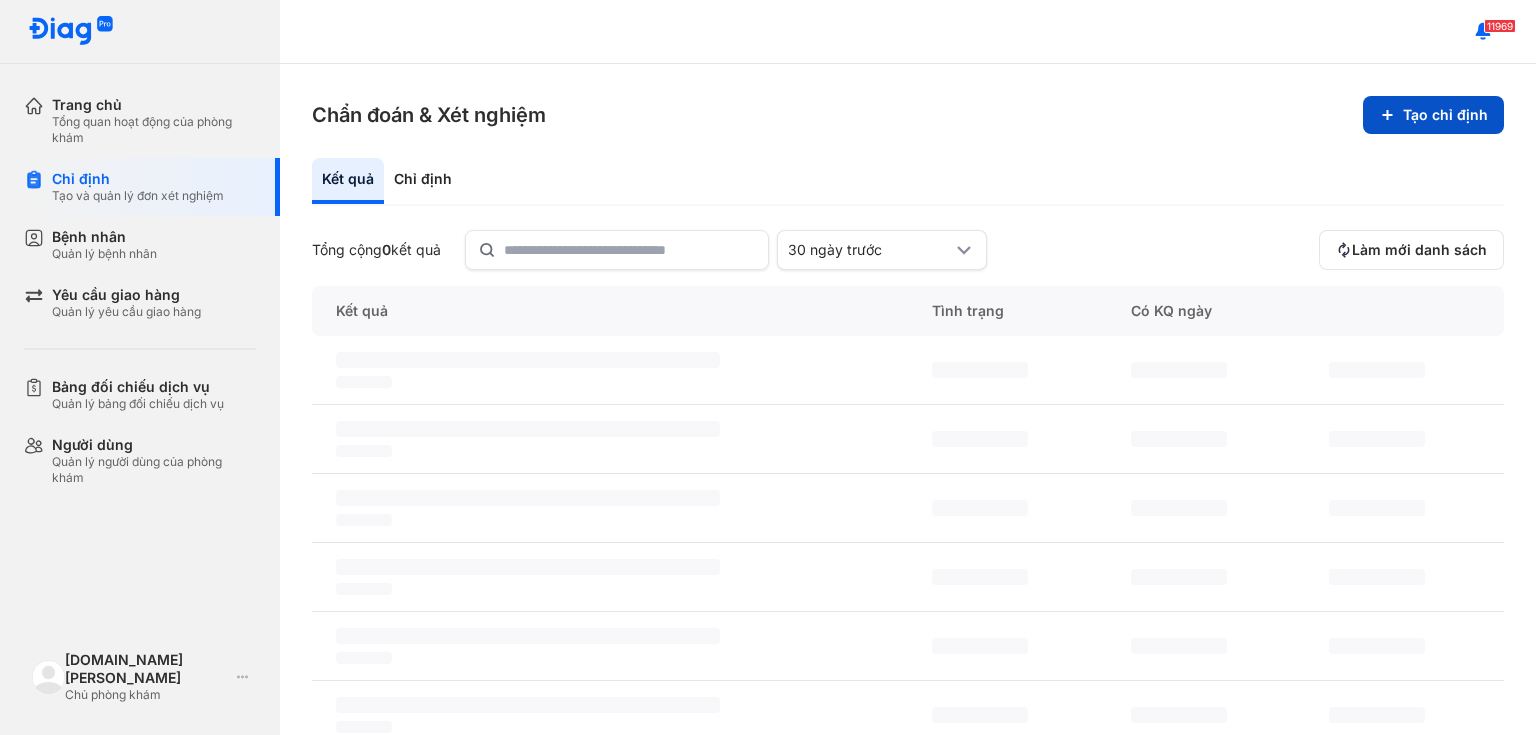 click on "Tạo chỉ định" at bounding box center (1433, 115) 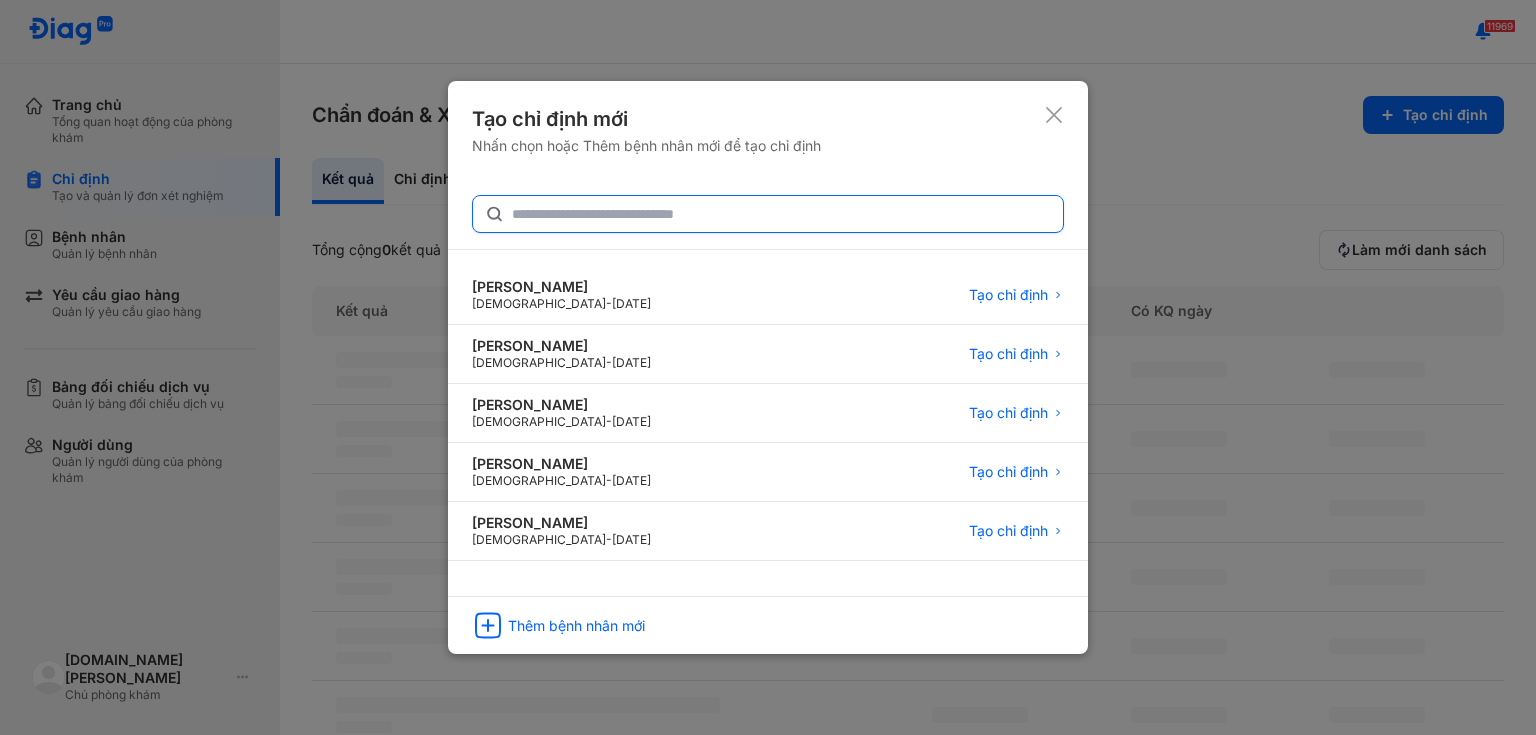 click 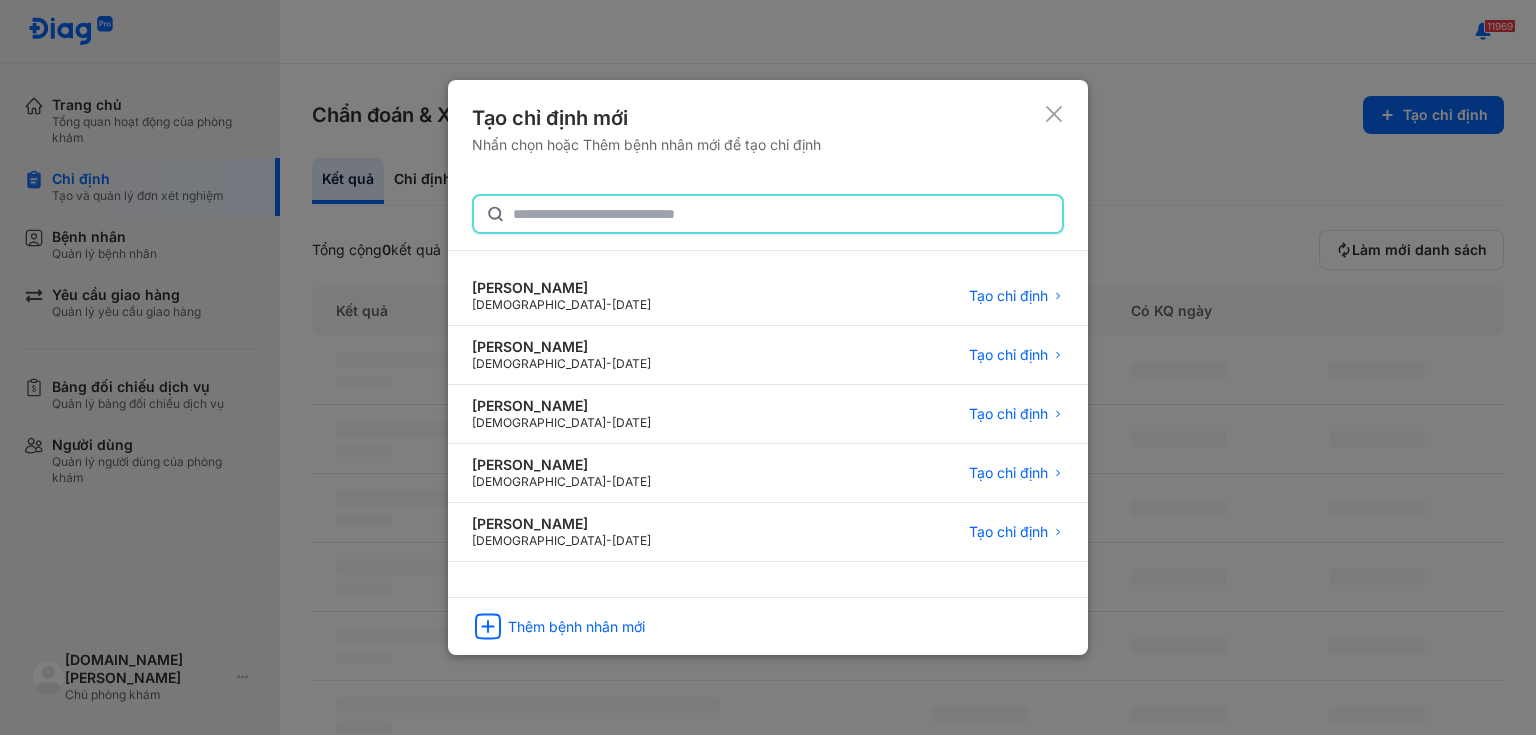 paste on "**********" 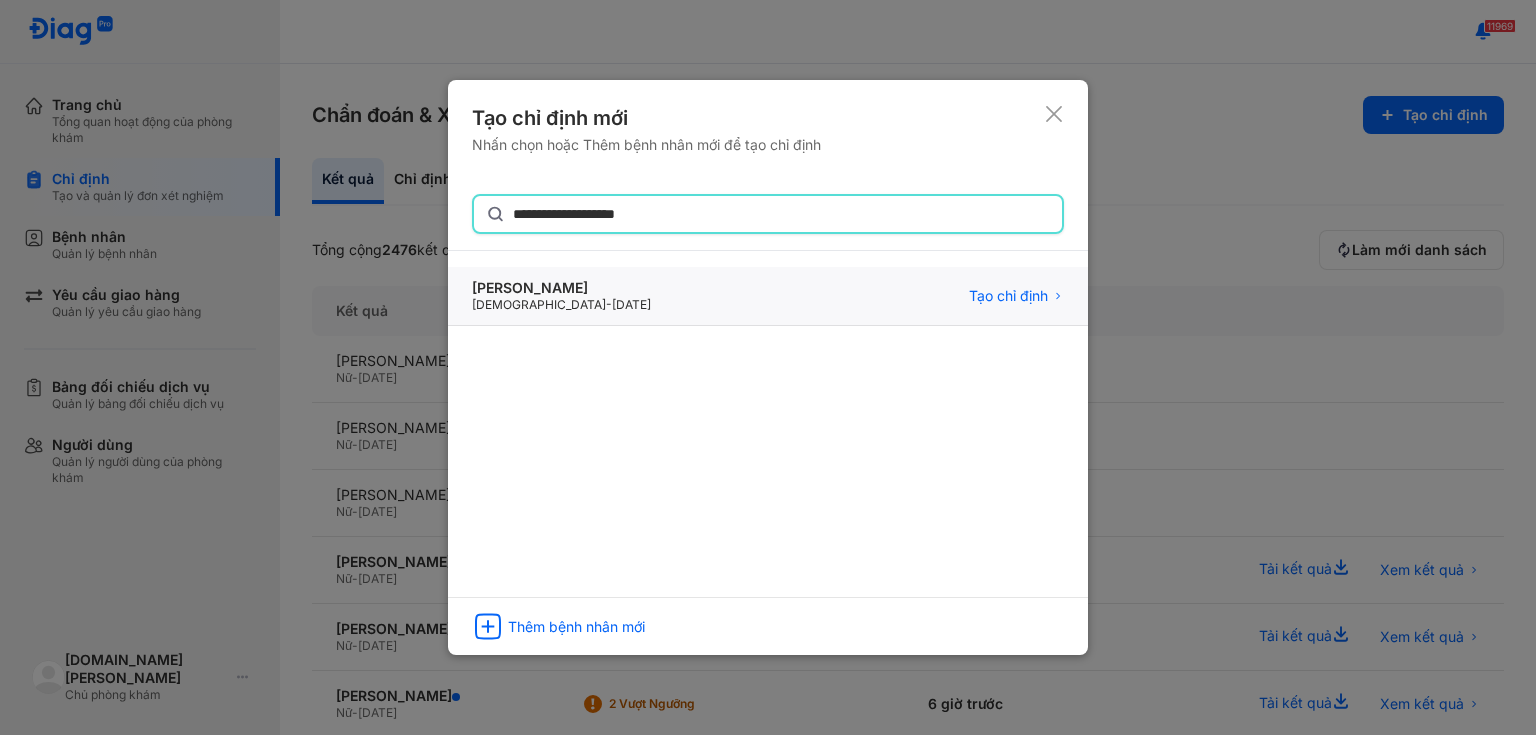 type on "**********" 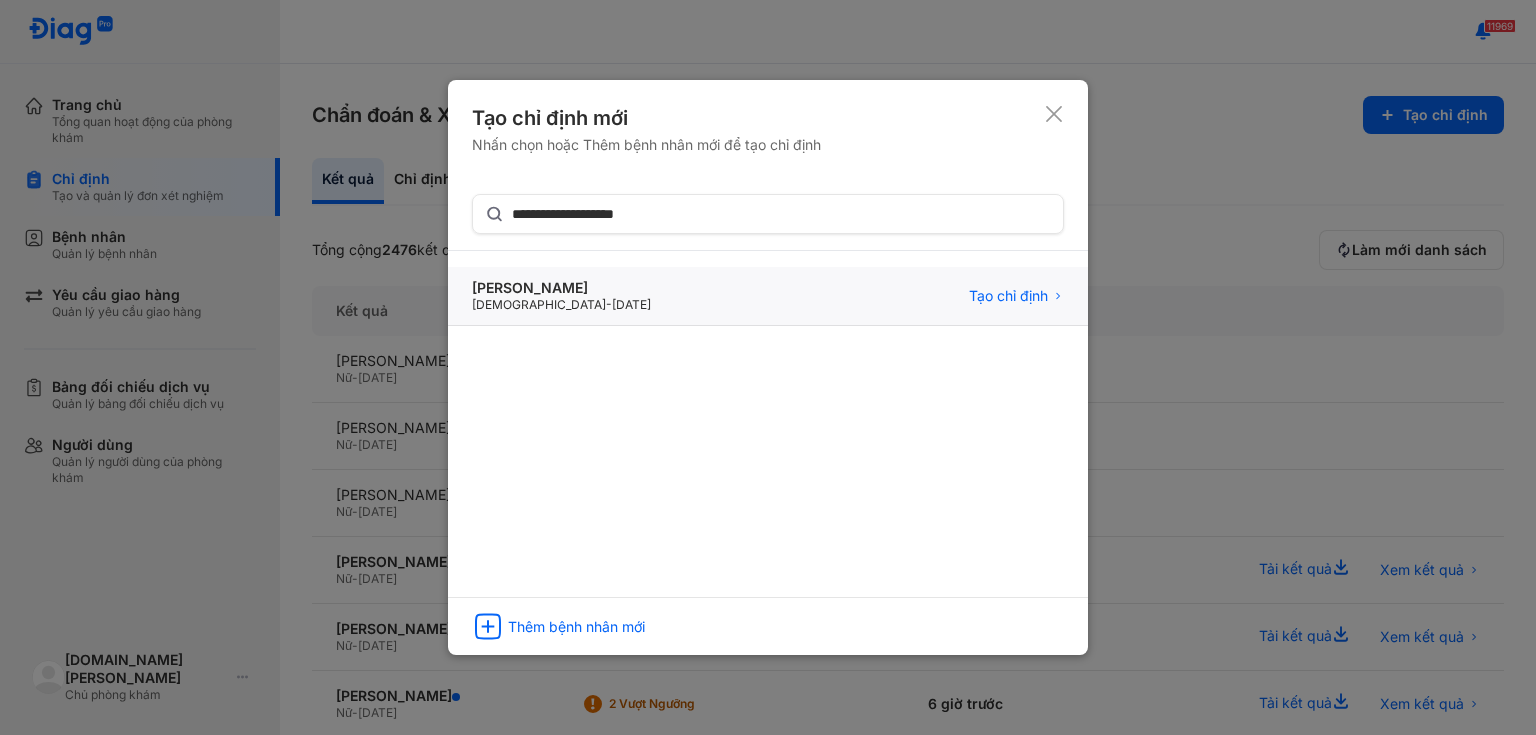 click on "[PERSON_NAME] [DEMOGRAPHIC_DATA]  -  [DATE]" at bounding box center [561, 296] 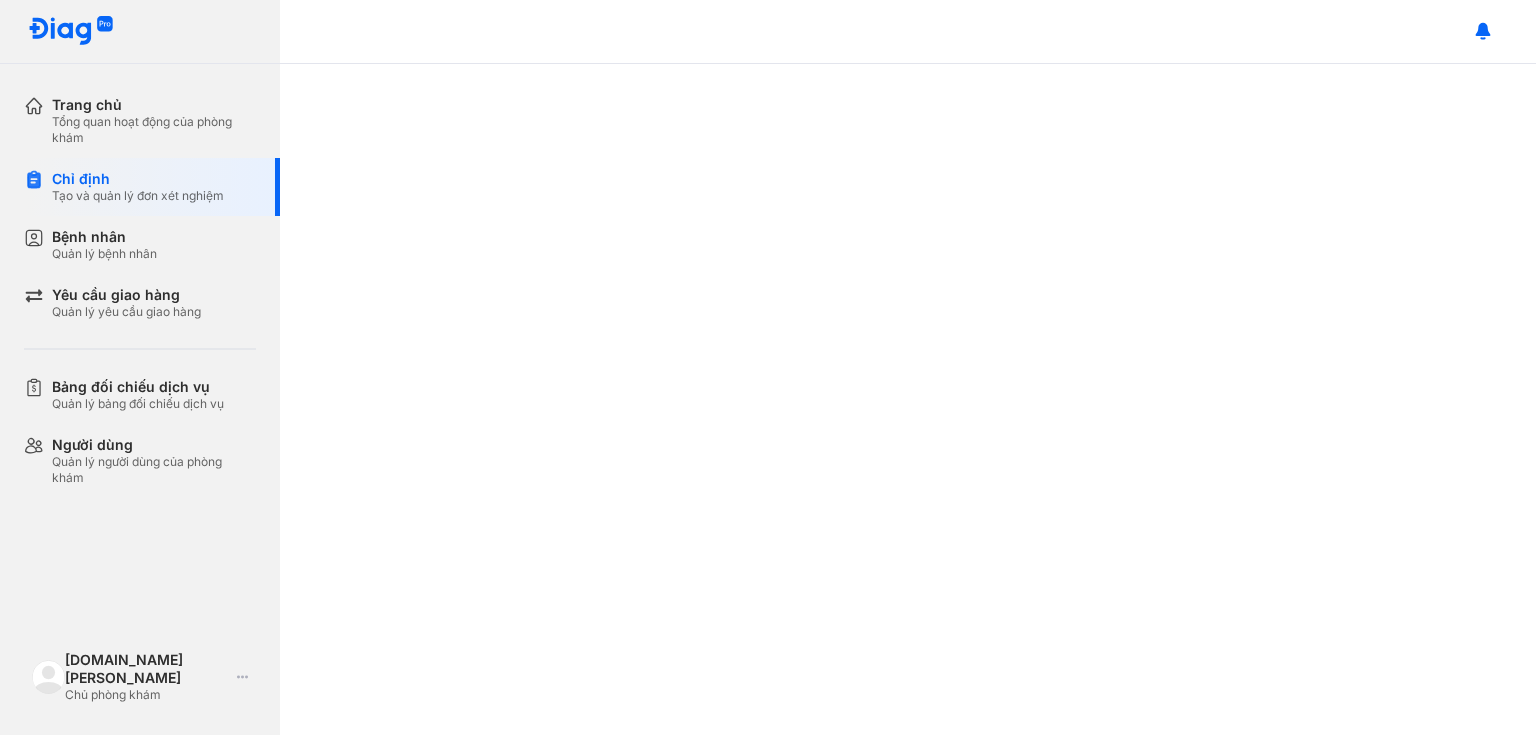scroll, scrollTop: 0, scrollLeft: 0, axis: both 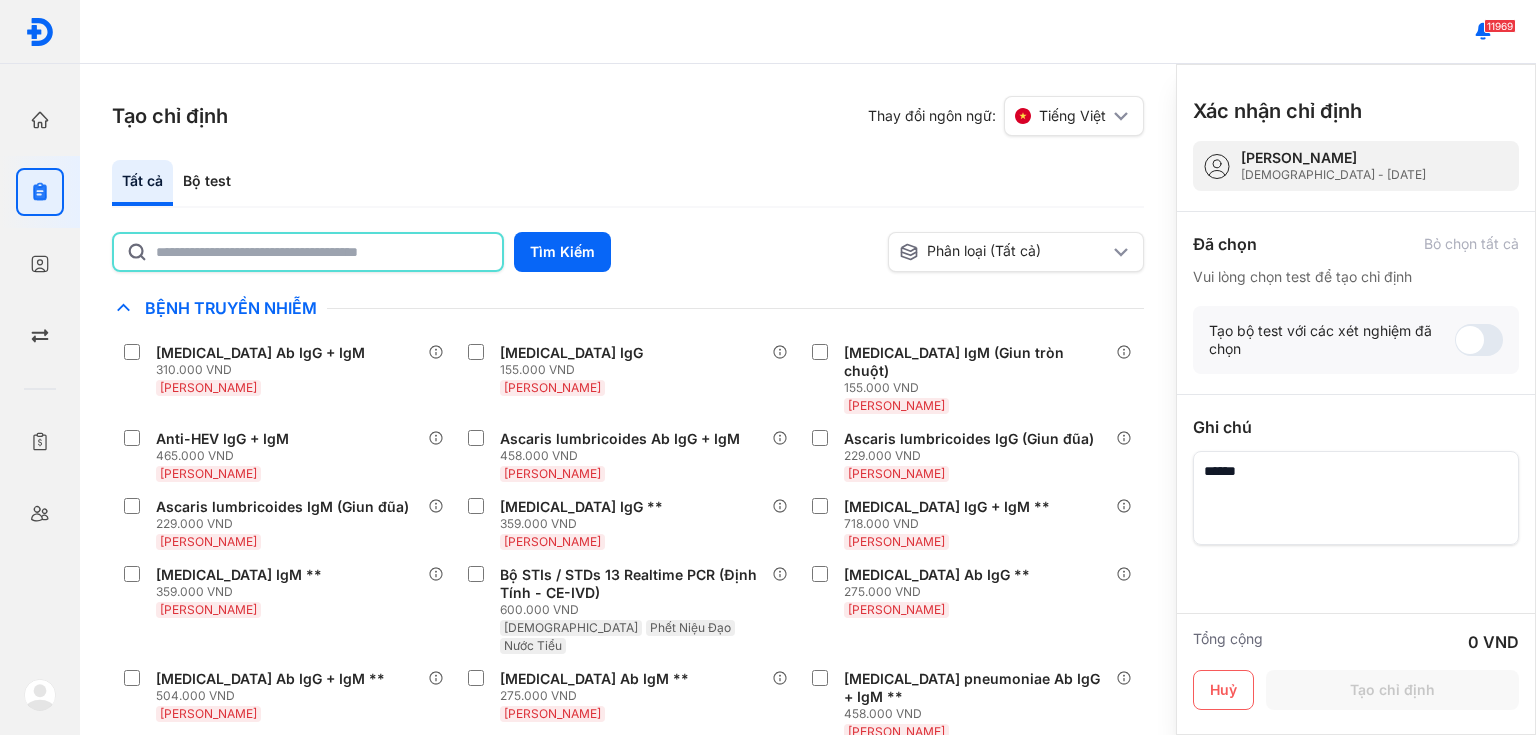 click 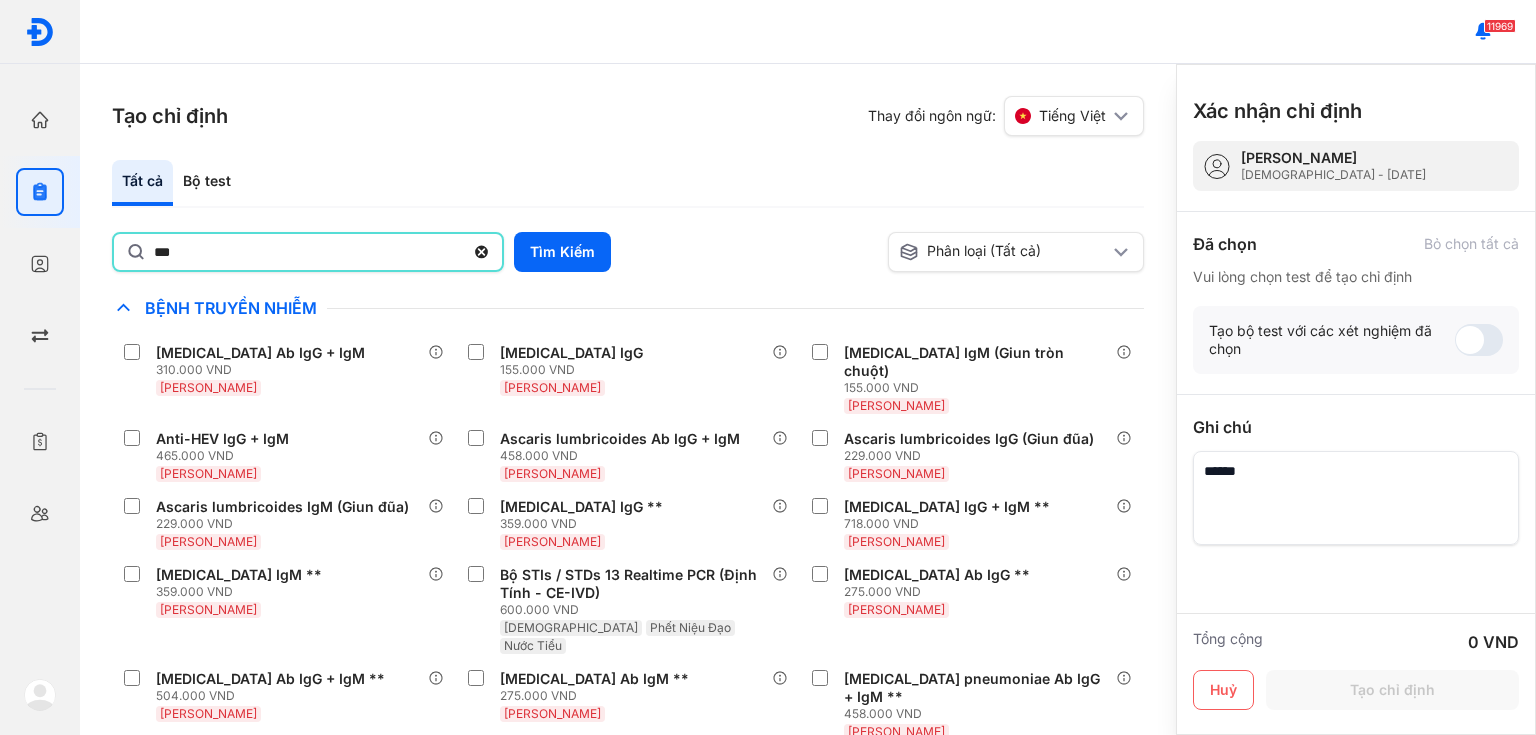 type on "***" 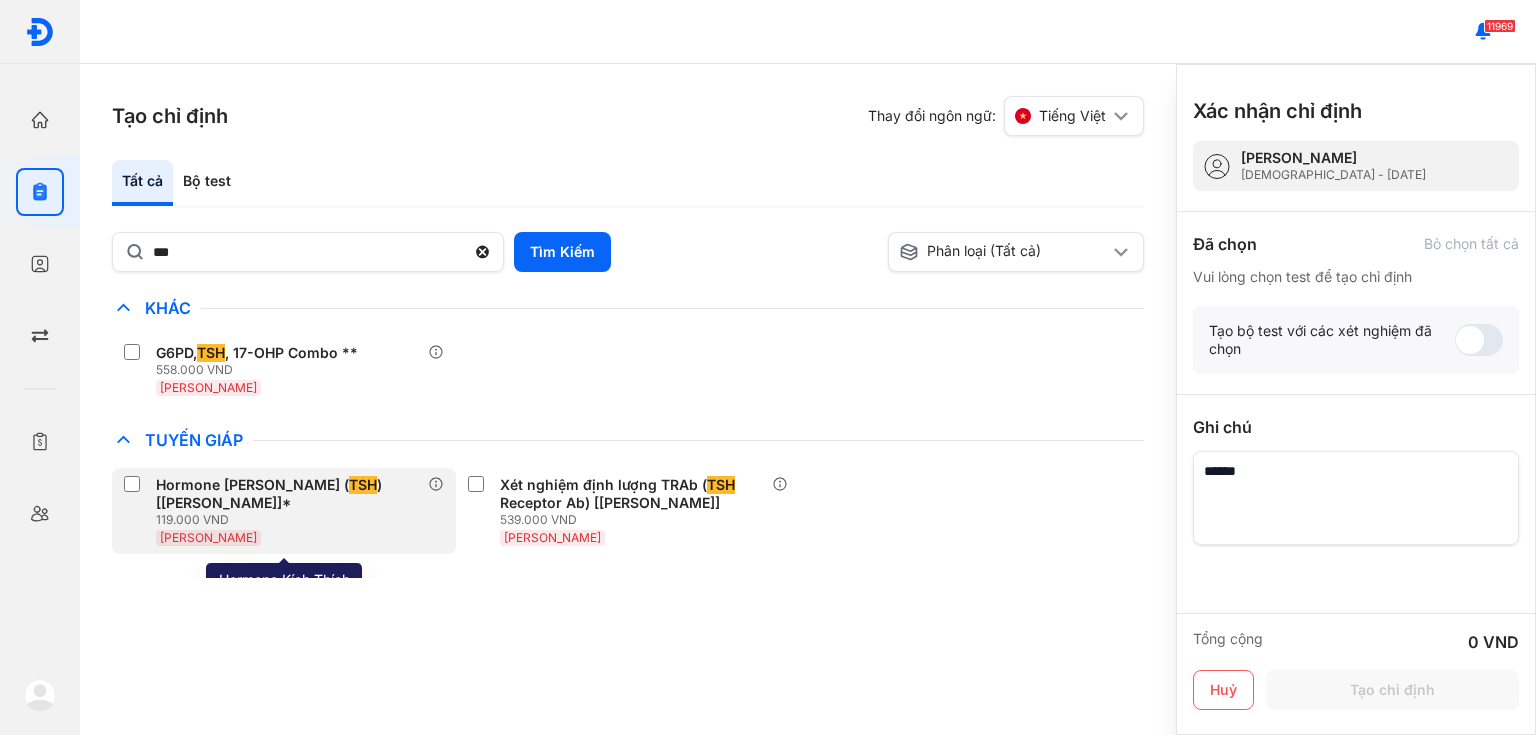 click on "Huyết Thanh" at bounding box center (292, 537) 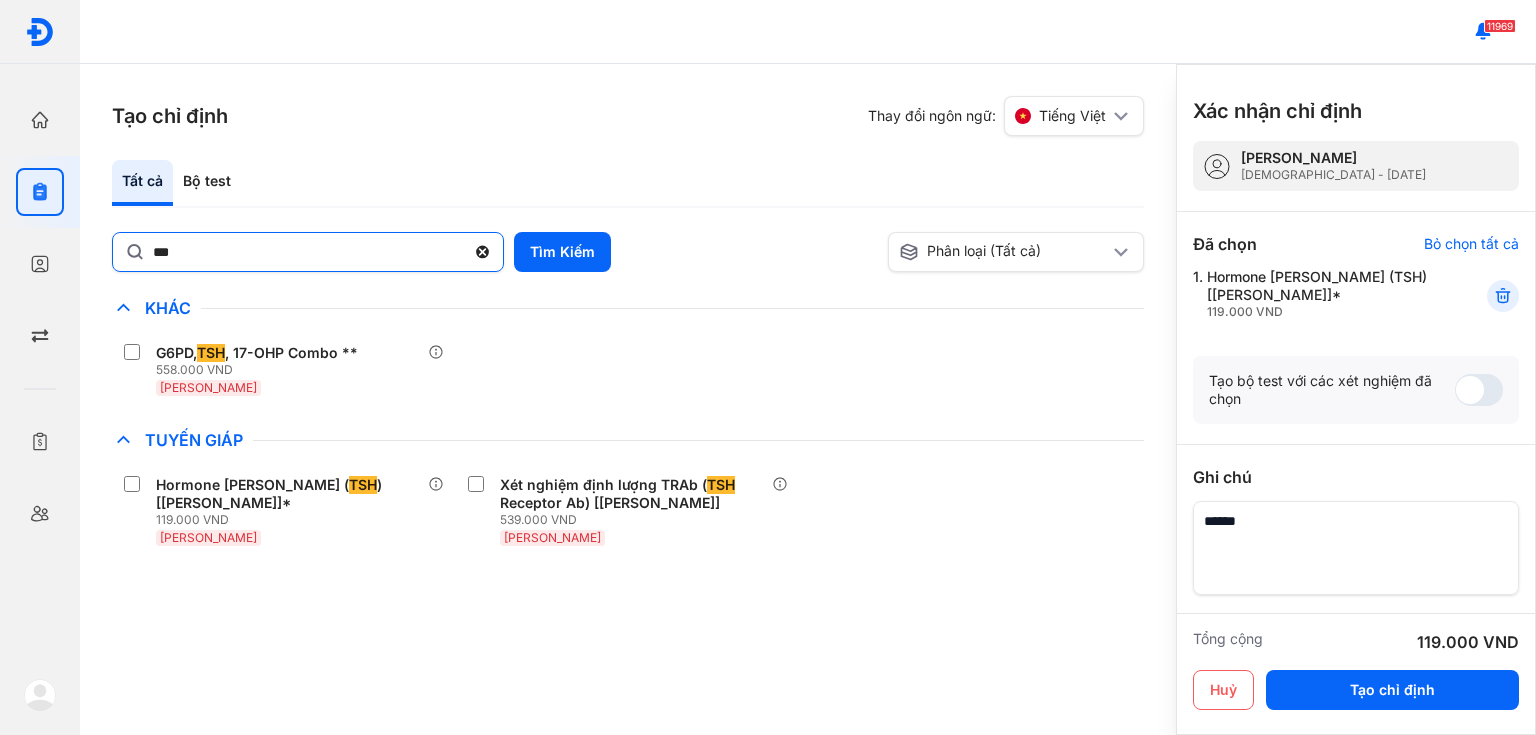 click 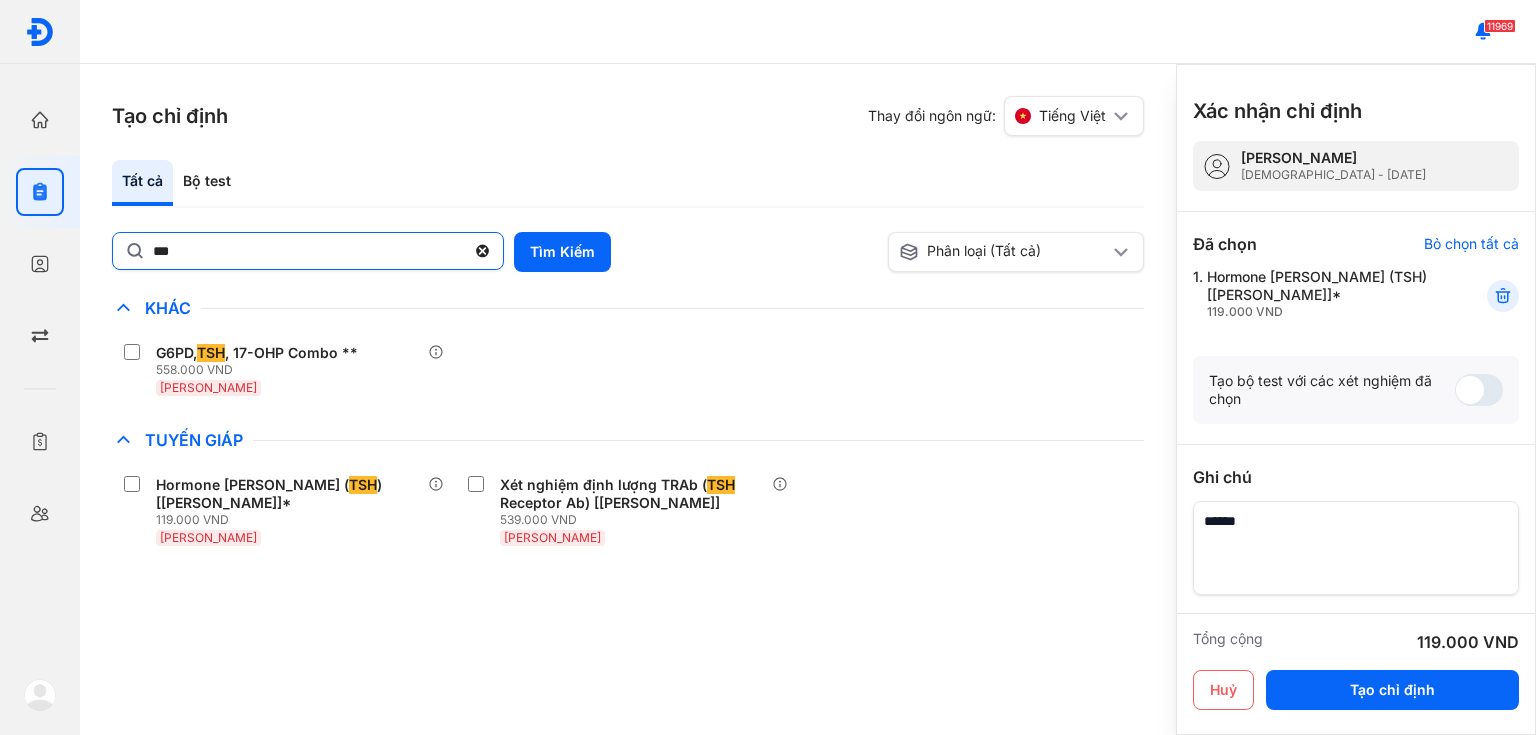 click on "***" 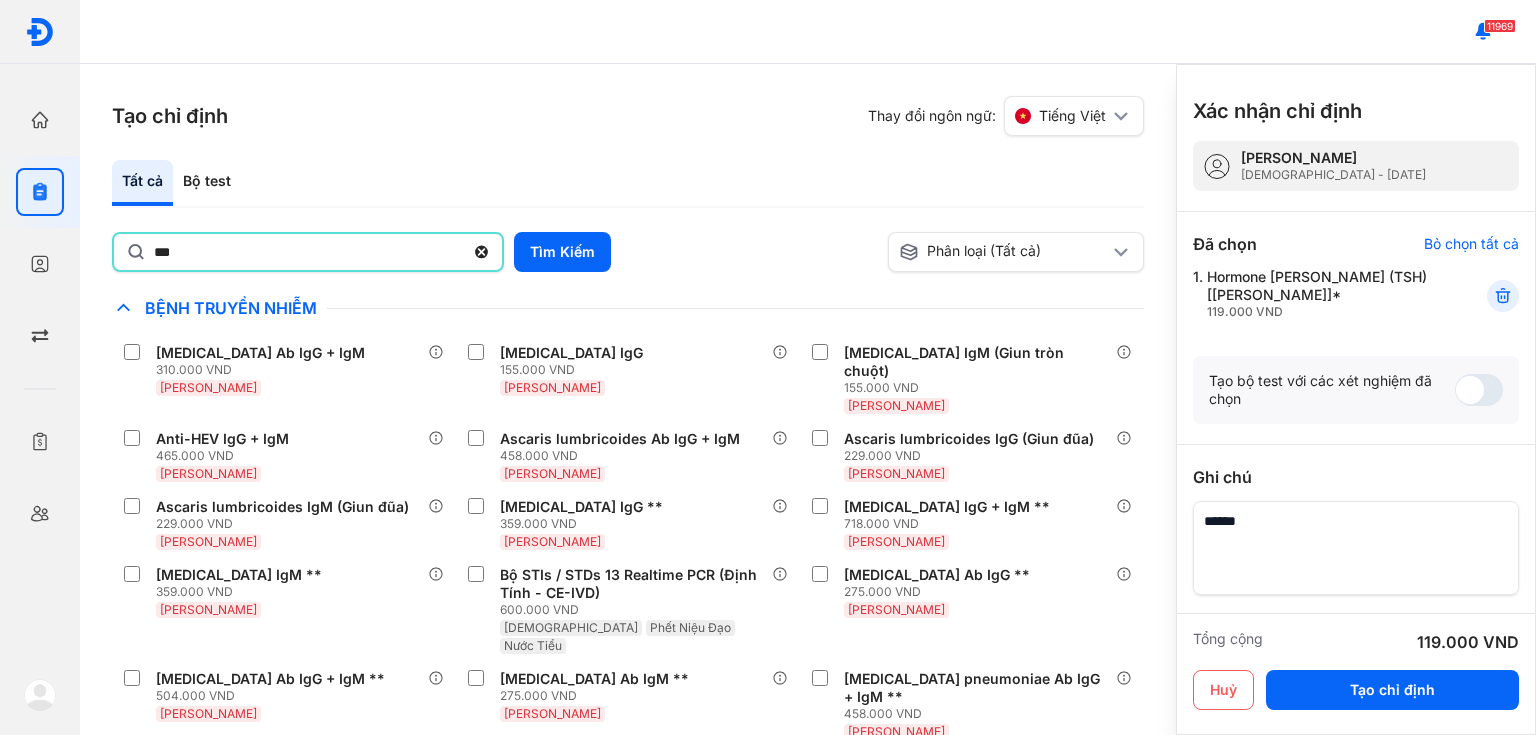 type on "***" 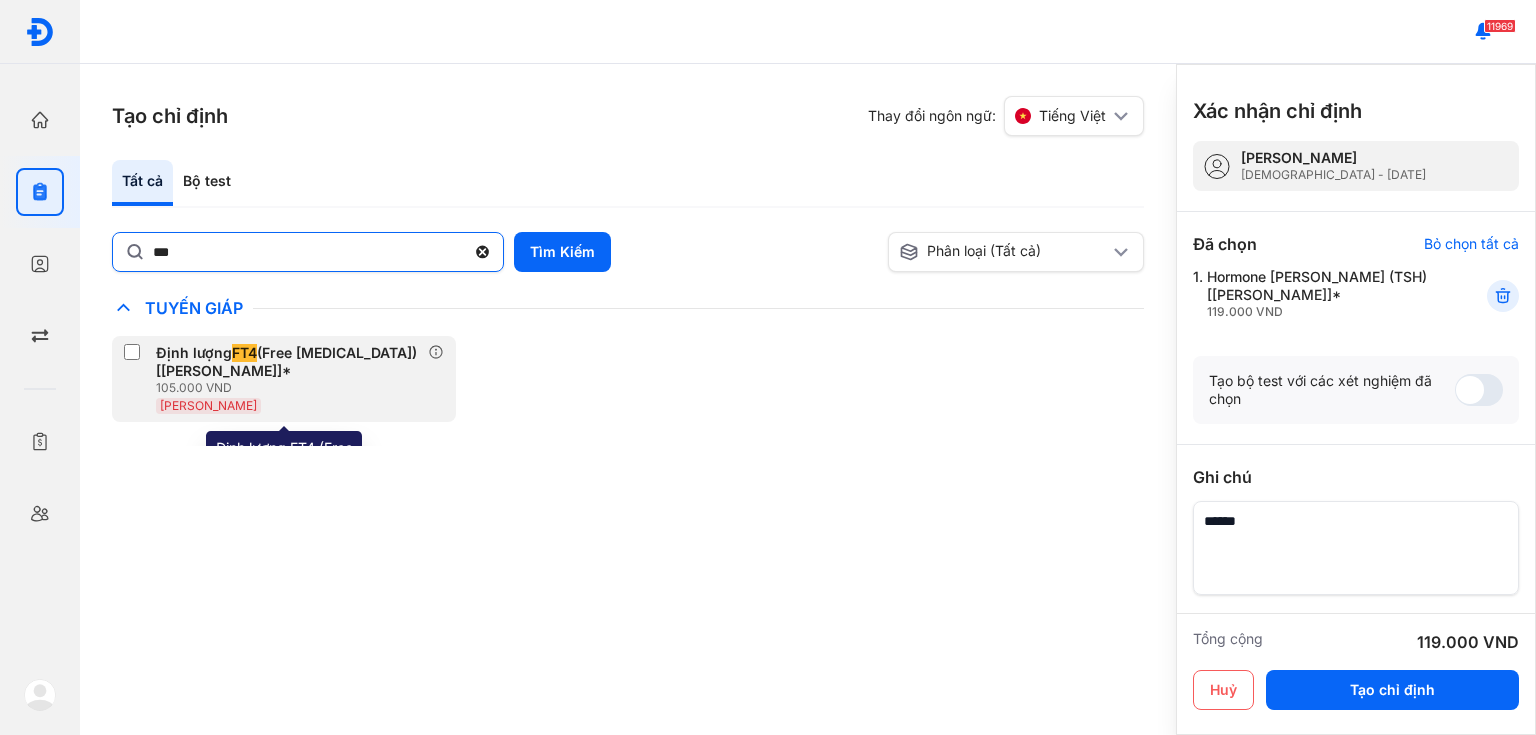 click on "Định lượng  FT4  (Free Thyroxine) [Huyết Thanh]*" at bounding box center (288, 362) 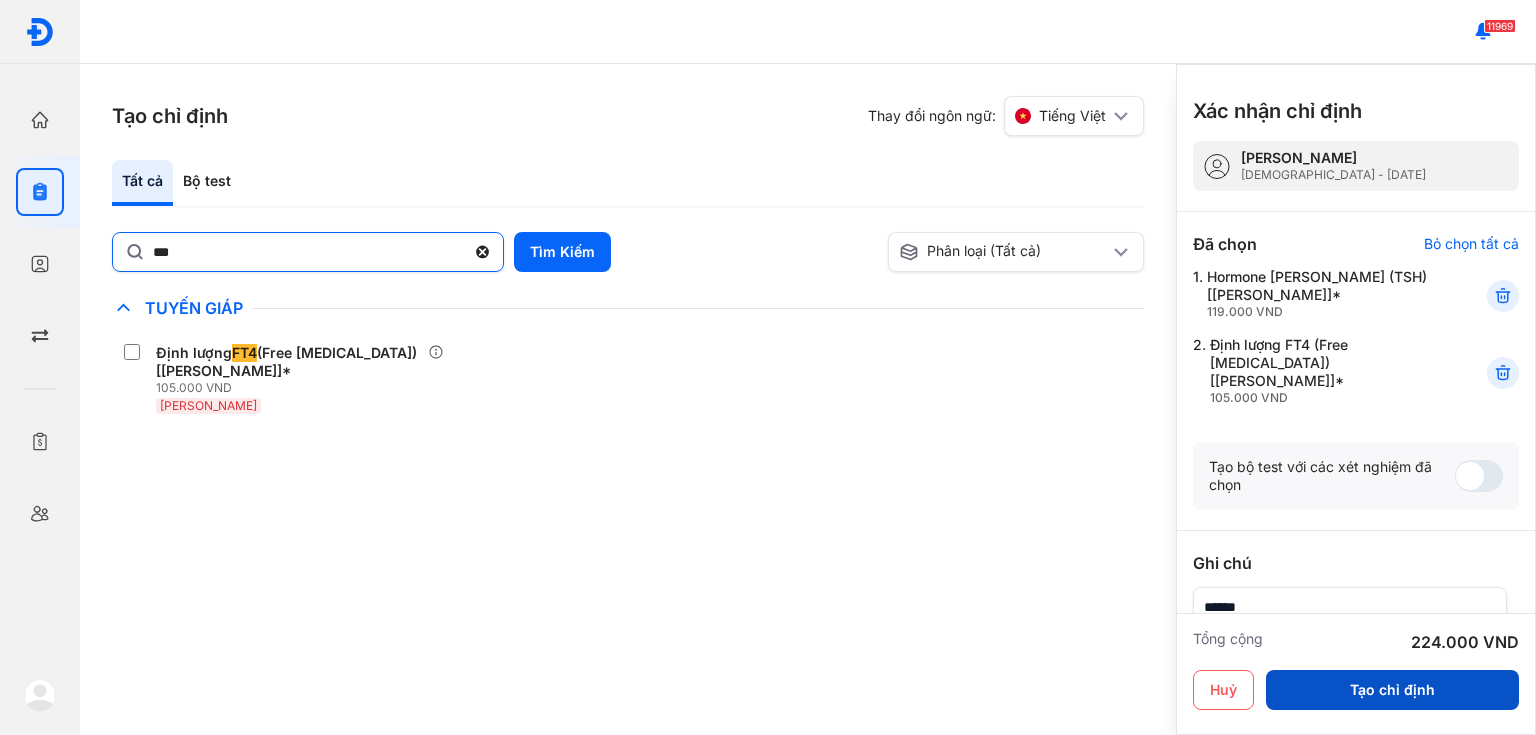 click on "Tạo chỉ định" at bounding box center [1392, 690] 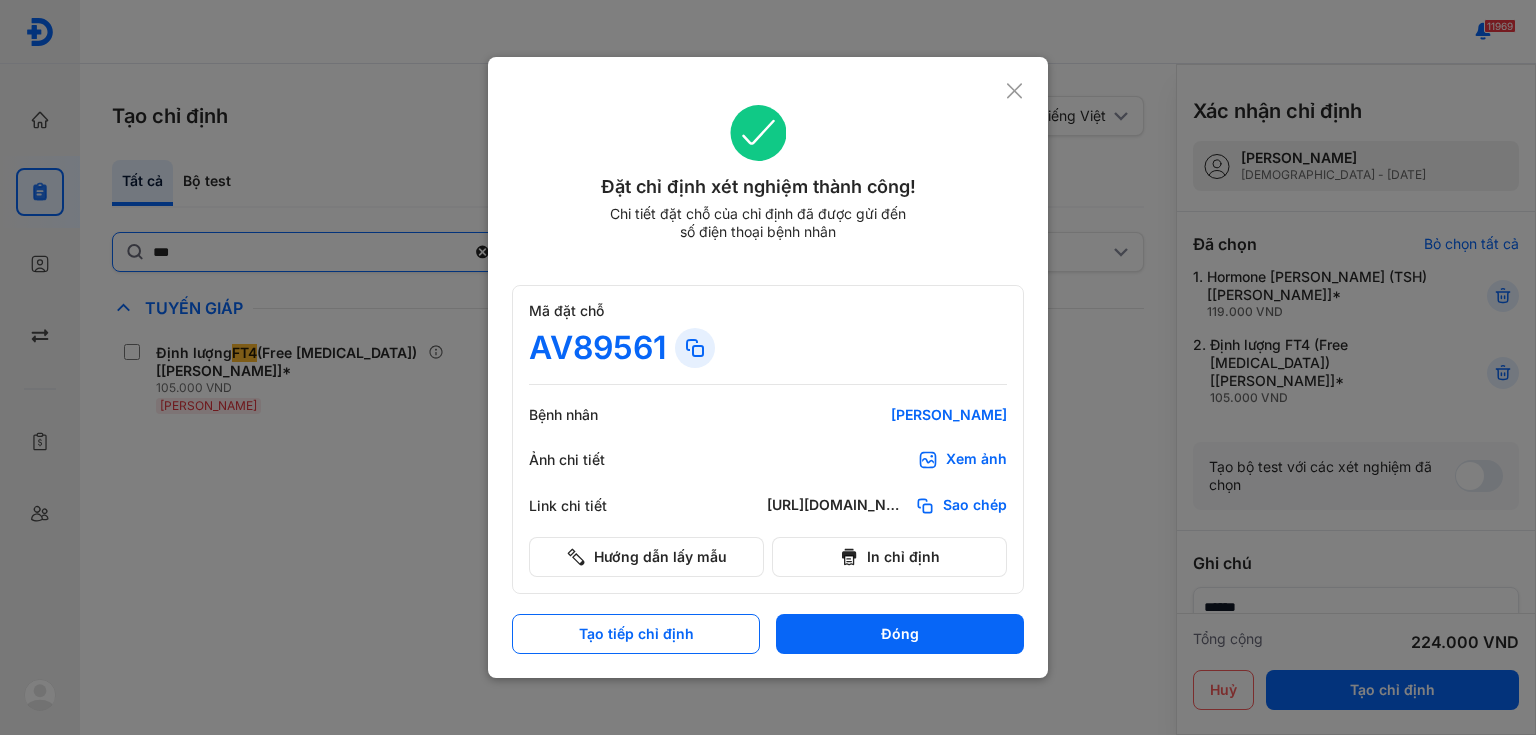 click on "Ảnh chi tiết Xem ảnh" at bounding box center [768, 460] 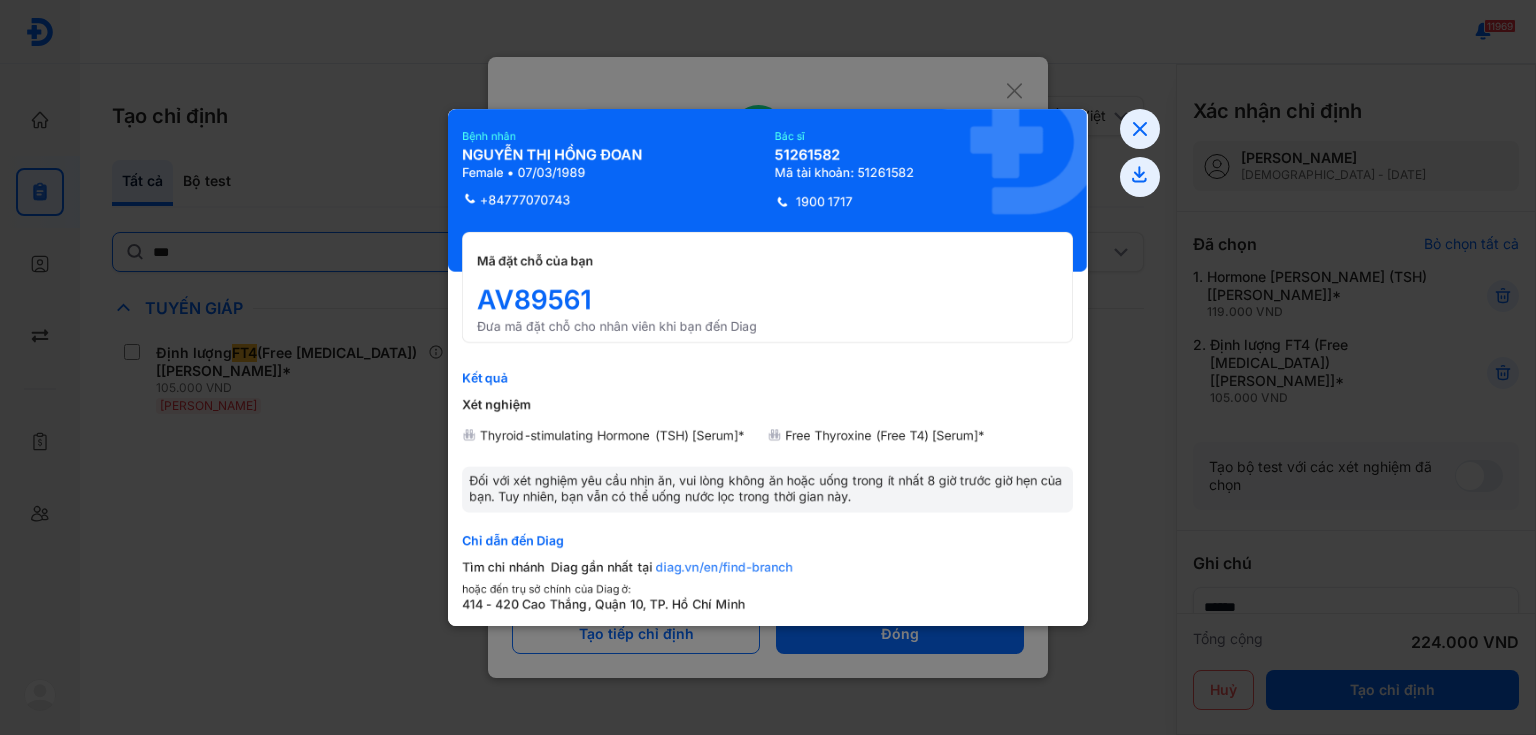 click at bounding box center (768, 367) 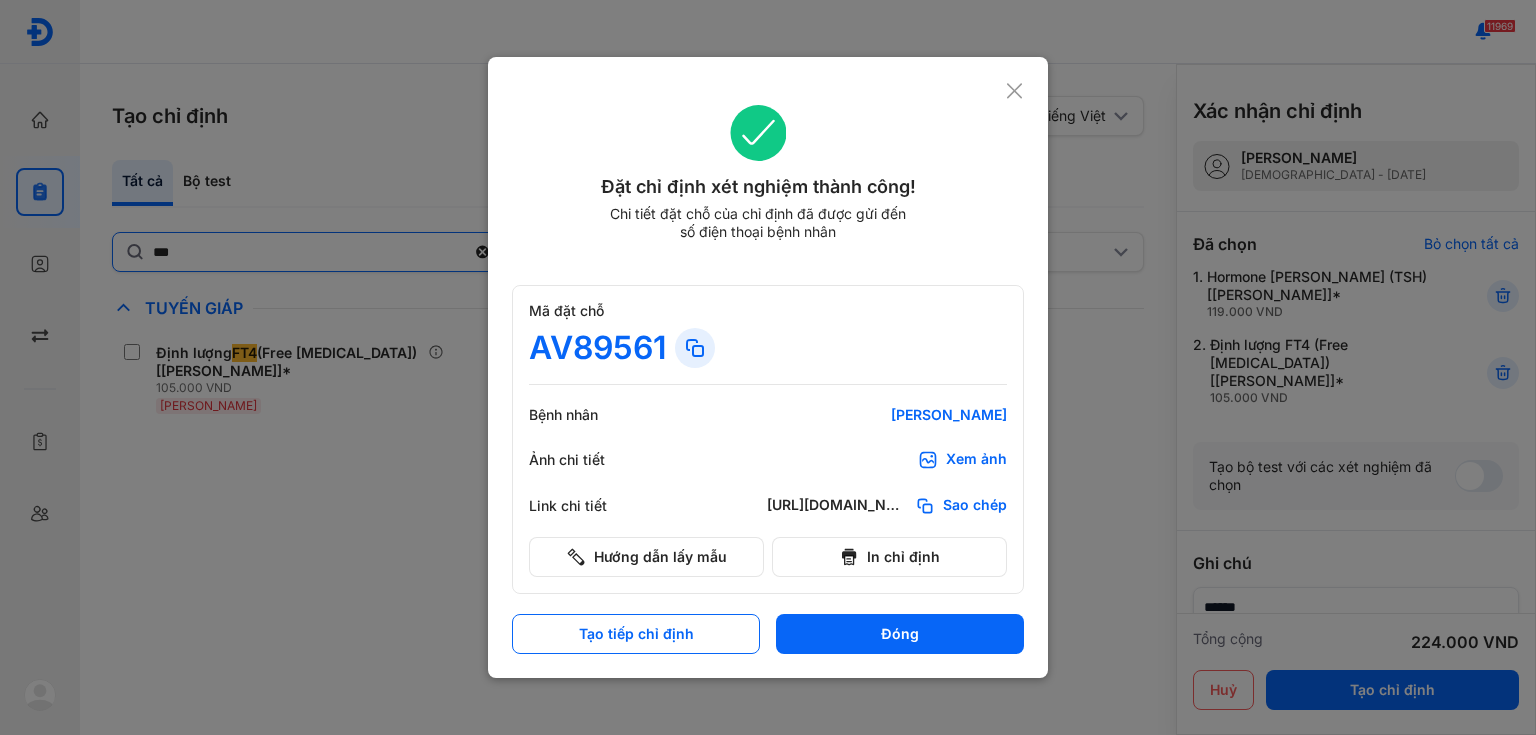 click at bounding box center [768, 367] 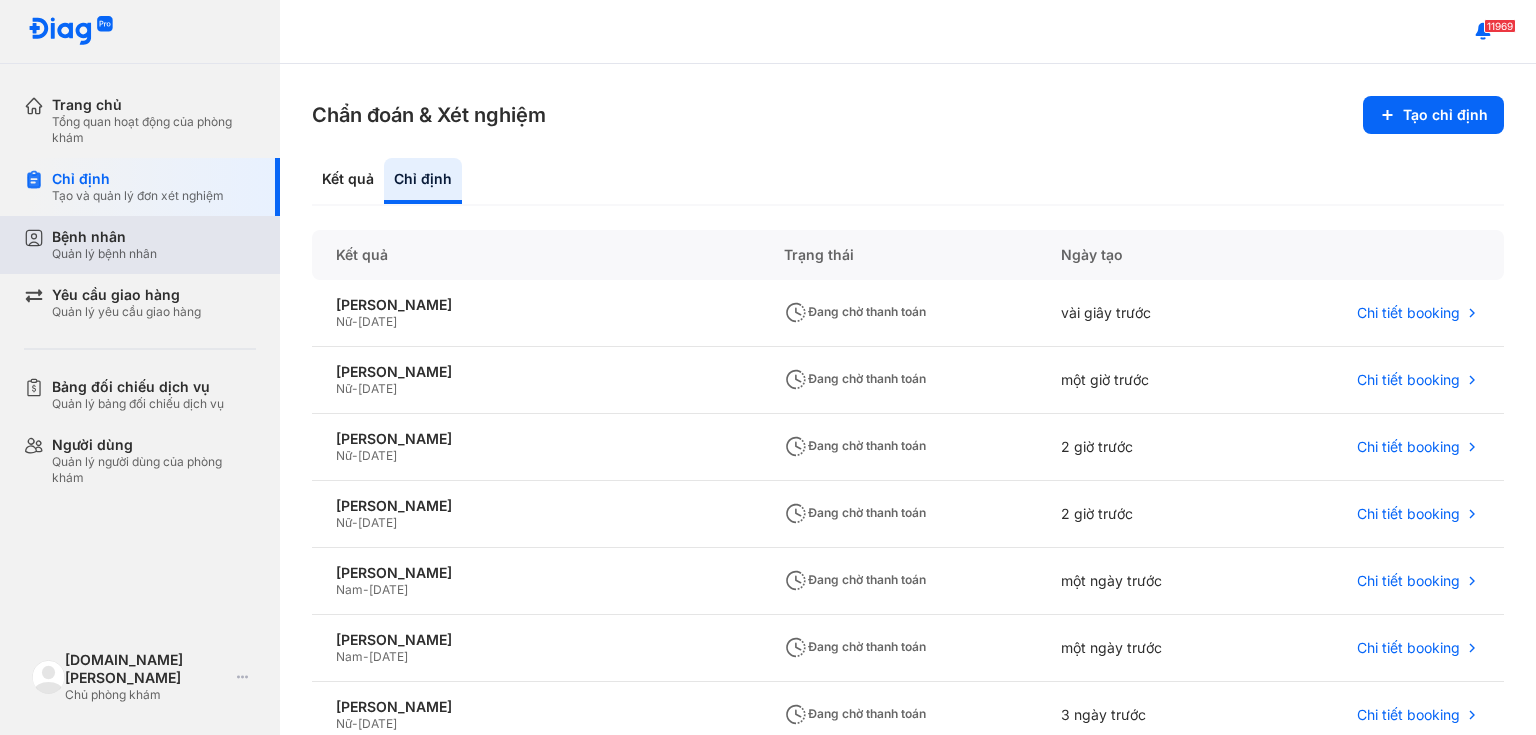click on "Bệnh nhân Quản lý bệnh nhân" at bounding box center (152, 245) 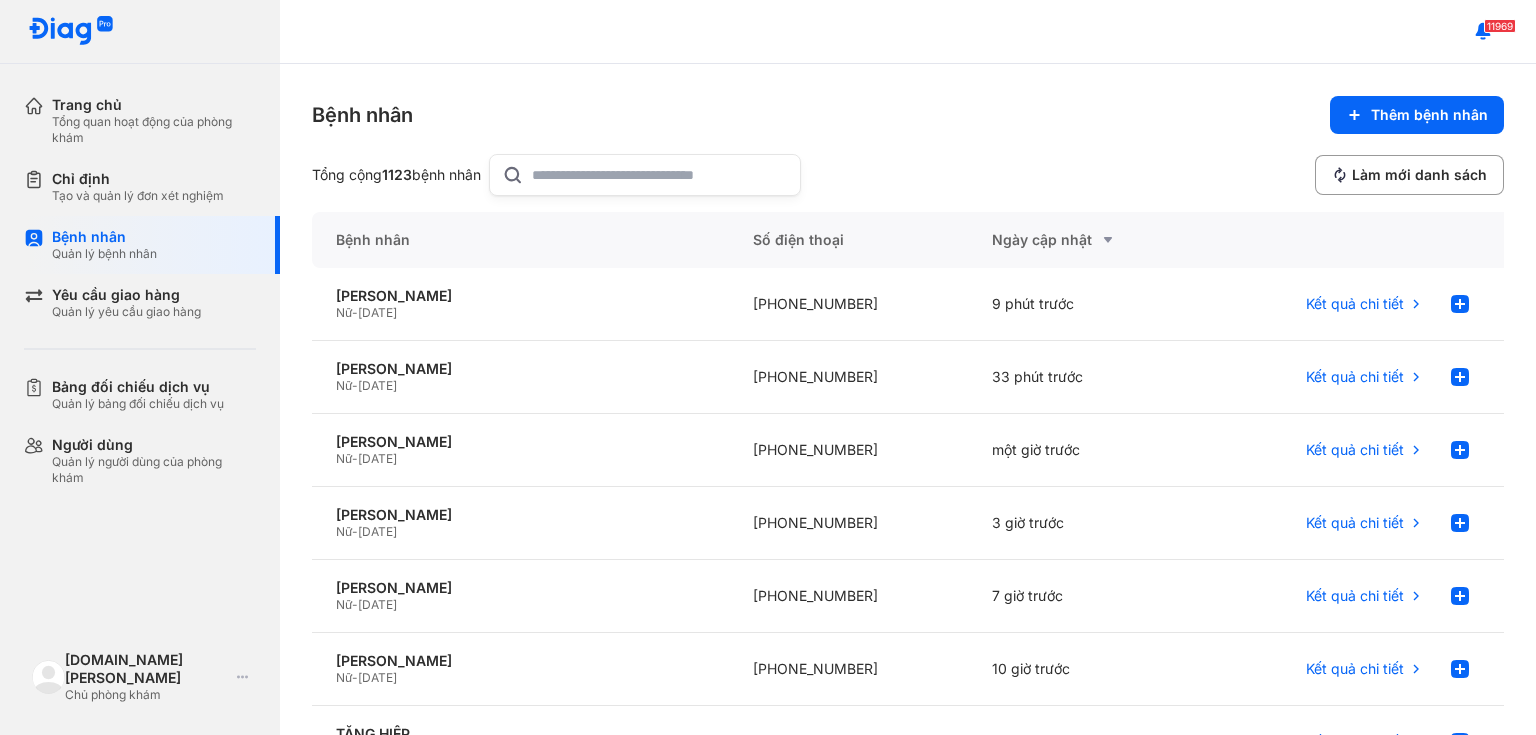 click 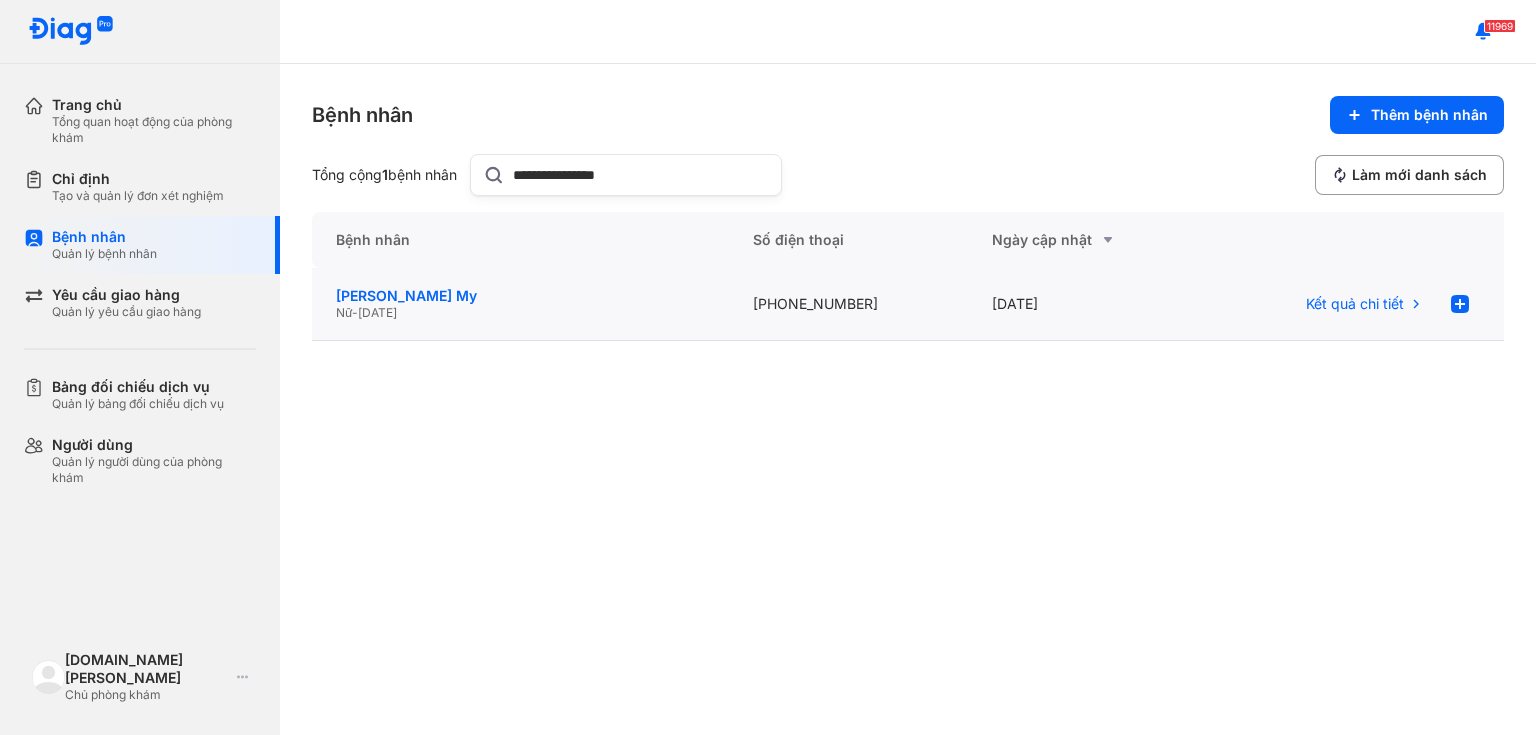 type on "**********" 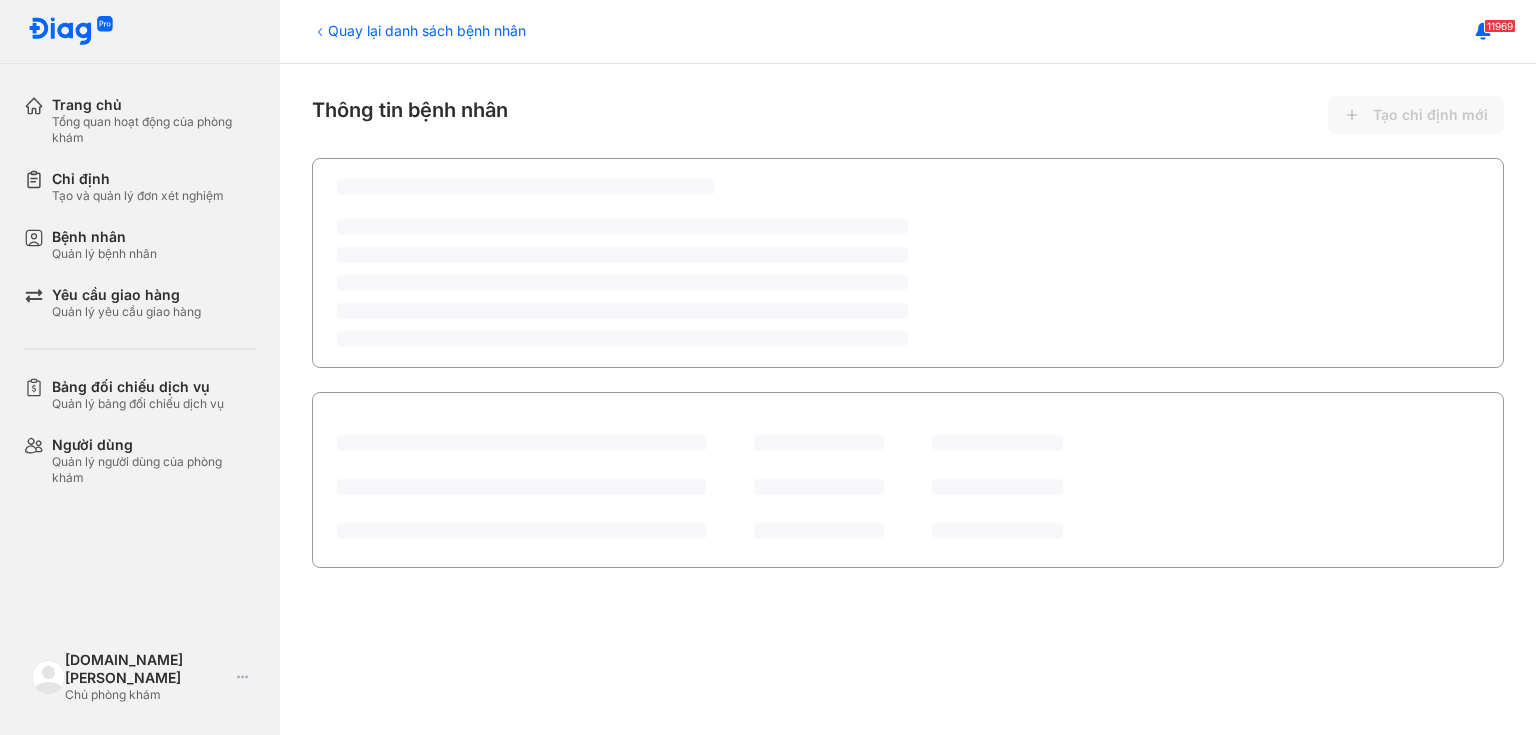 scroll, scrollTop: 0, scrollLeft: 0, axis: both 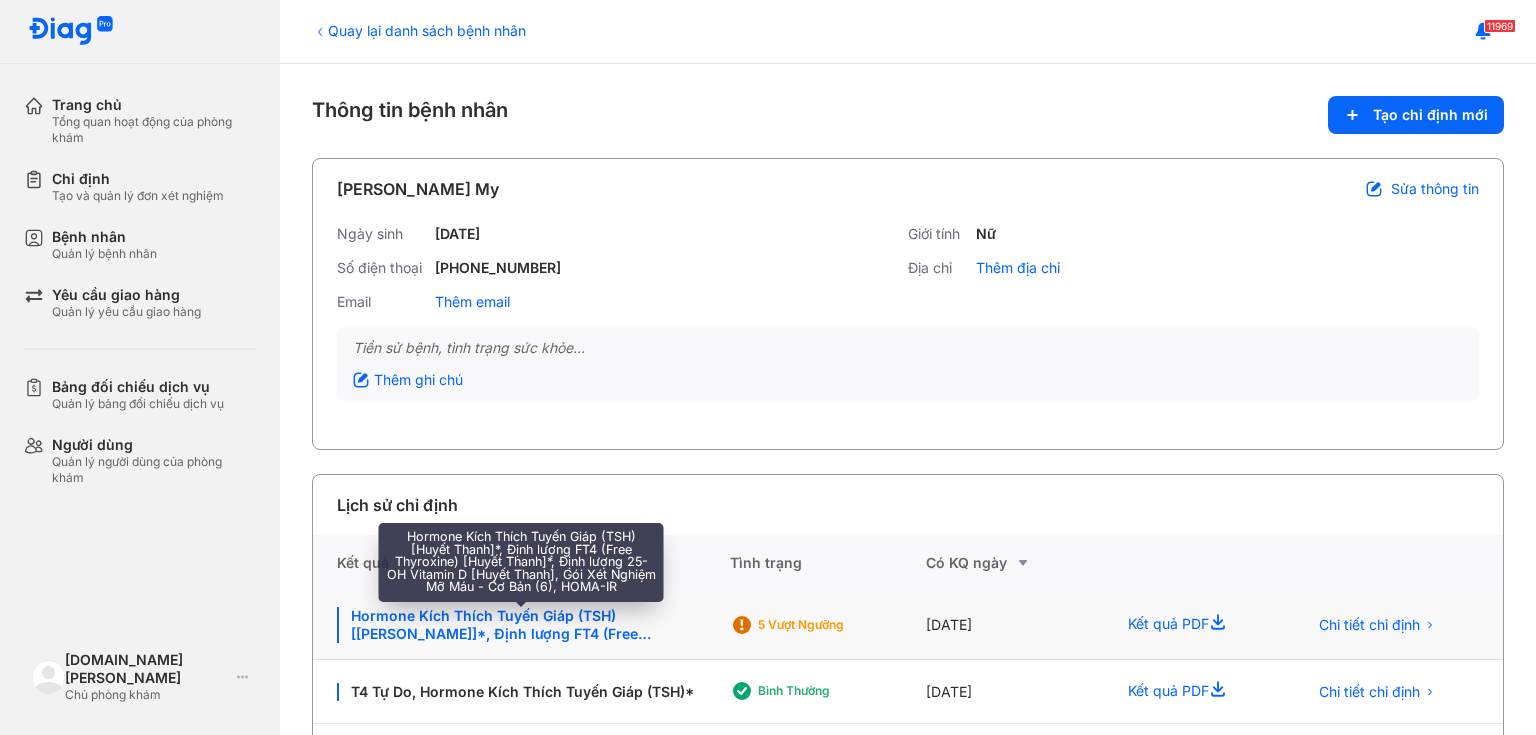 click on "Hormone Kích Thích Tuyến Giáp (TSH) [[PERSON_NAME]]*, Định lượng FT4 (Free [MEDICAL_DATA]) [[PERSON_NAME]]*, Định lượng 25-OH [MEDICAL_DATA] [[PERSON_NAME]], Gói Xét Nghiệm Mỡ Máu - Cơ Bản (6), HOMA-IR" 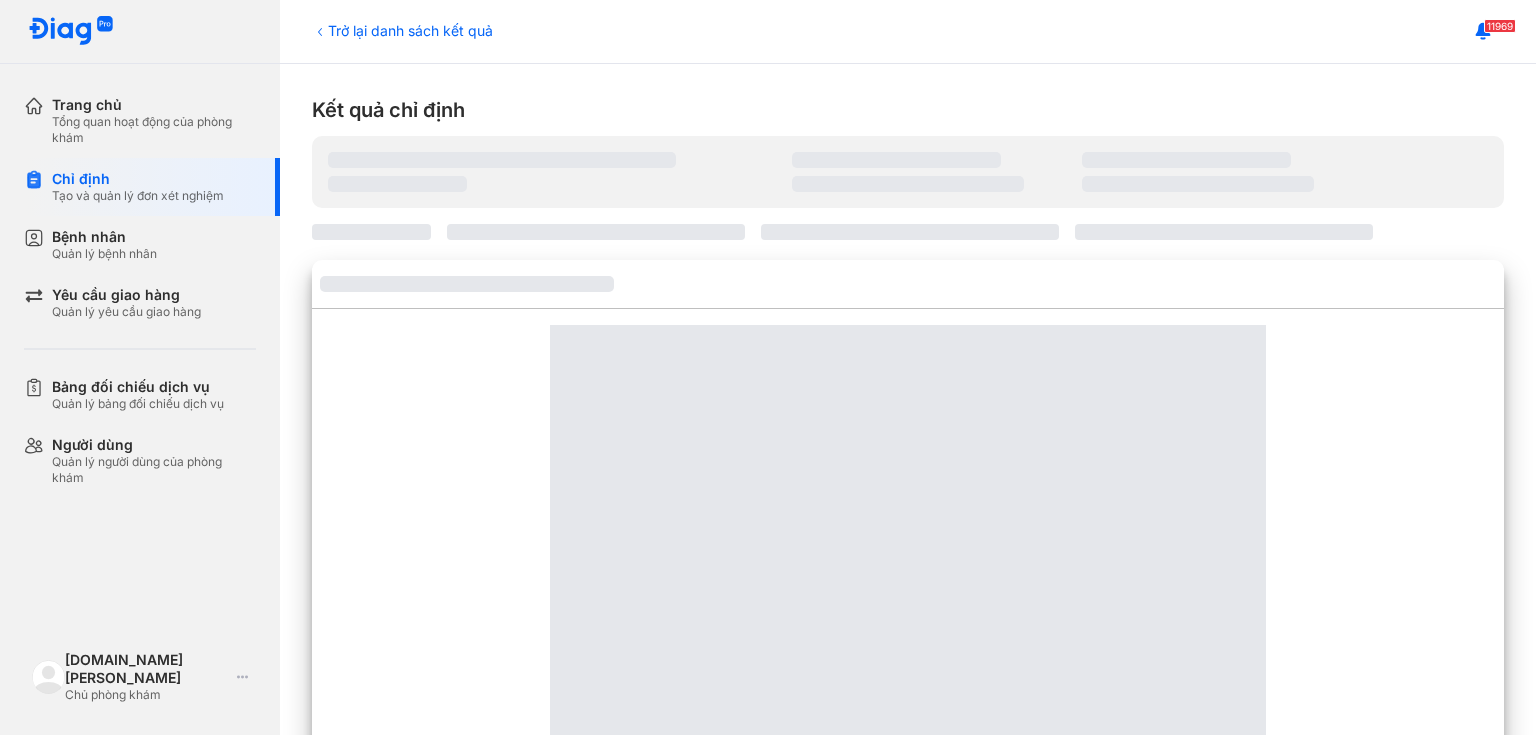 scroll, scrollTop: 0, scrollLeft: 0, axis: both 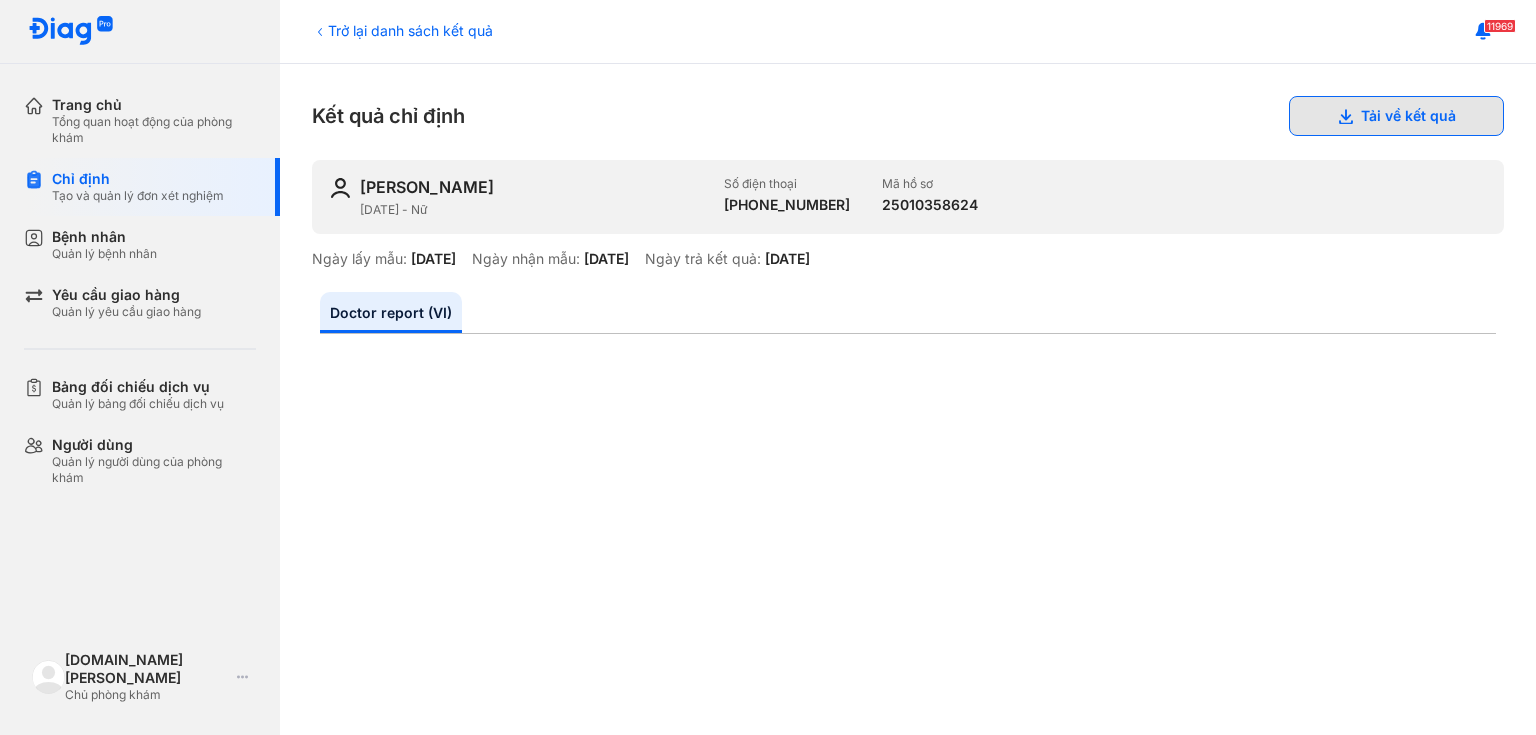 click on "Tải về kết quả" at bounding box center (1396, 116) 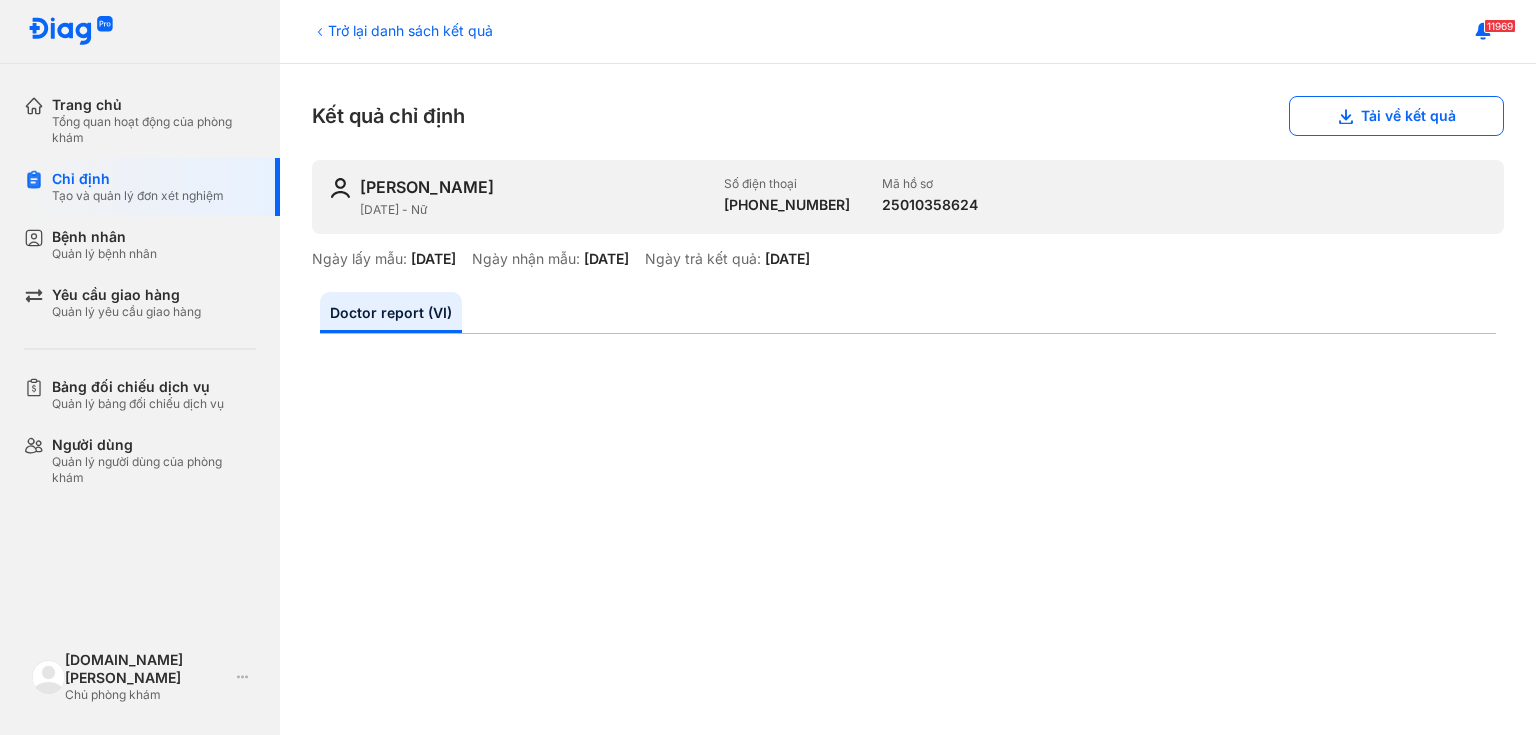 click on "Trở lại danh sách kết quả" at bounding box center (402, 30) 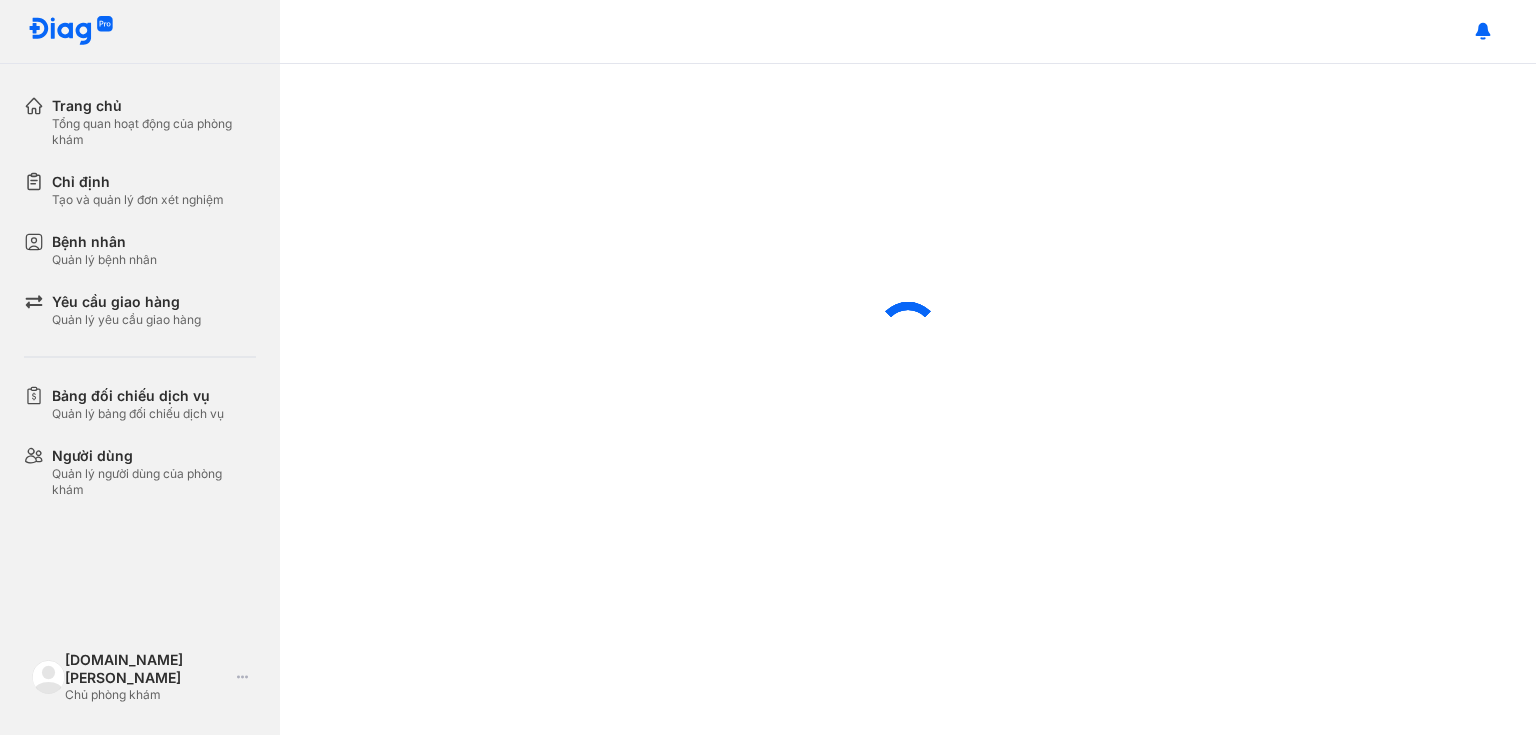 scroll, scrollTop: 0, scrollLeft: 0, axis: both 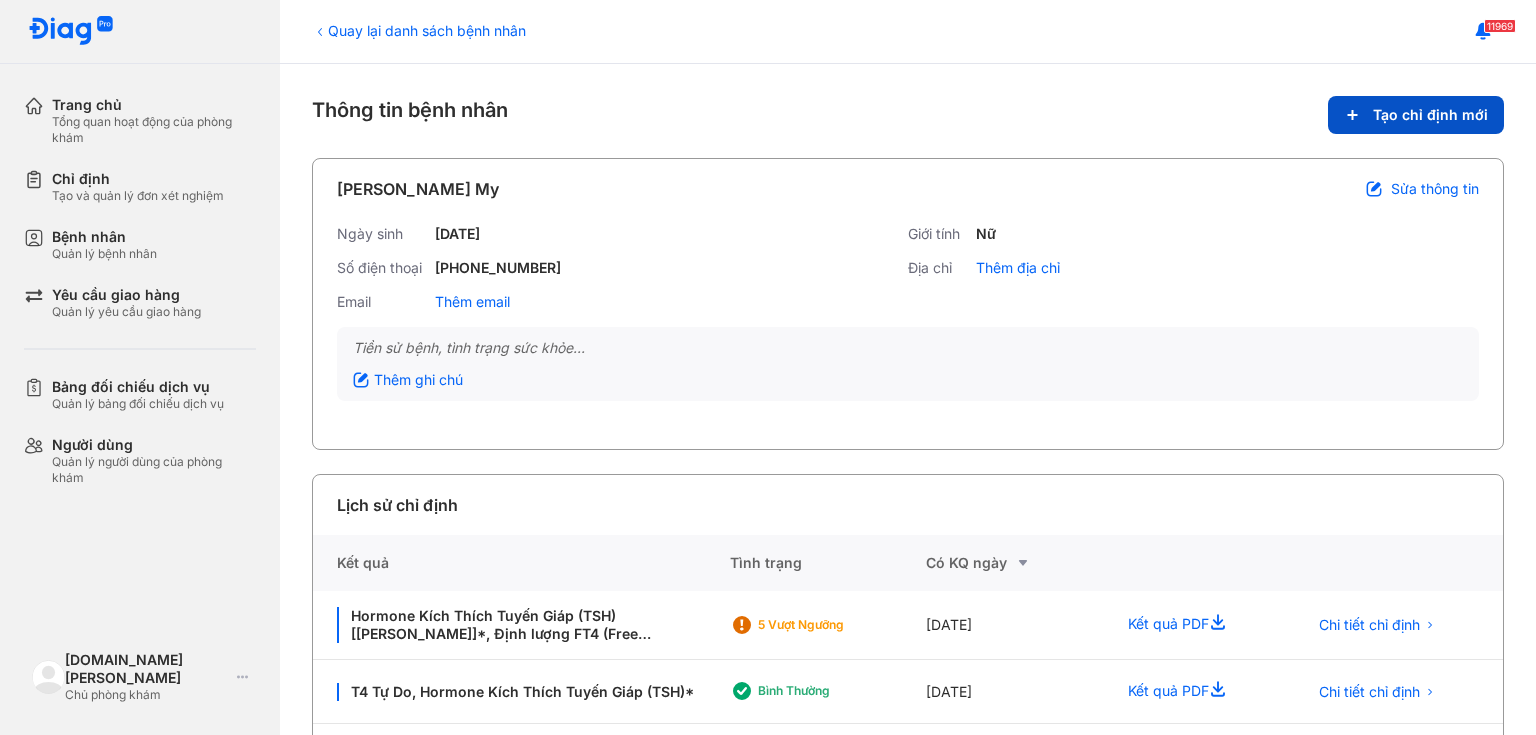 click on "Tạo chỉ định mới" at bounding box center (1416, 115) 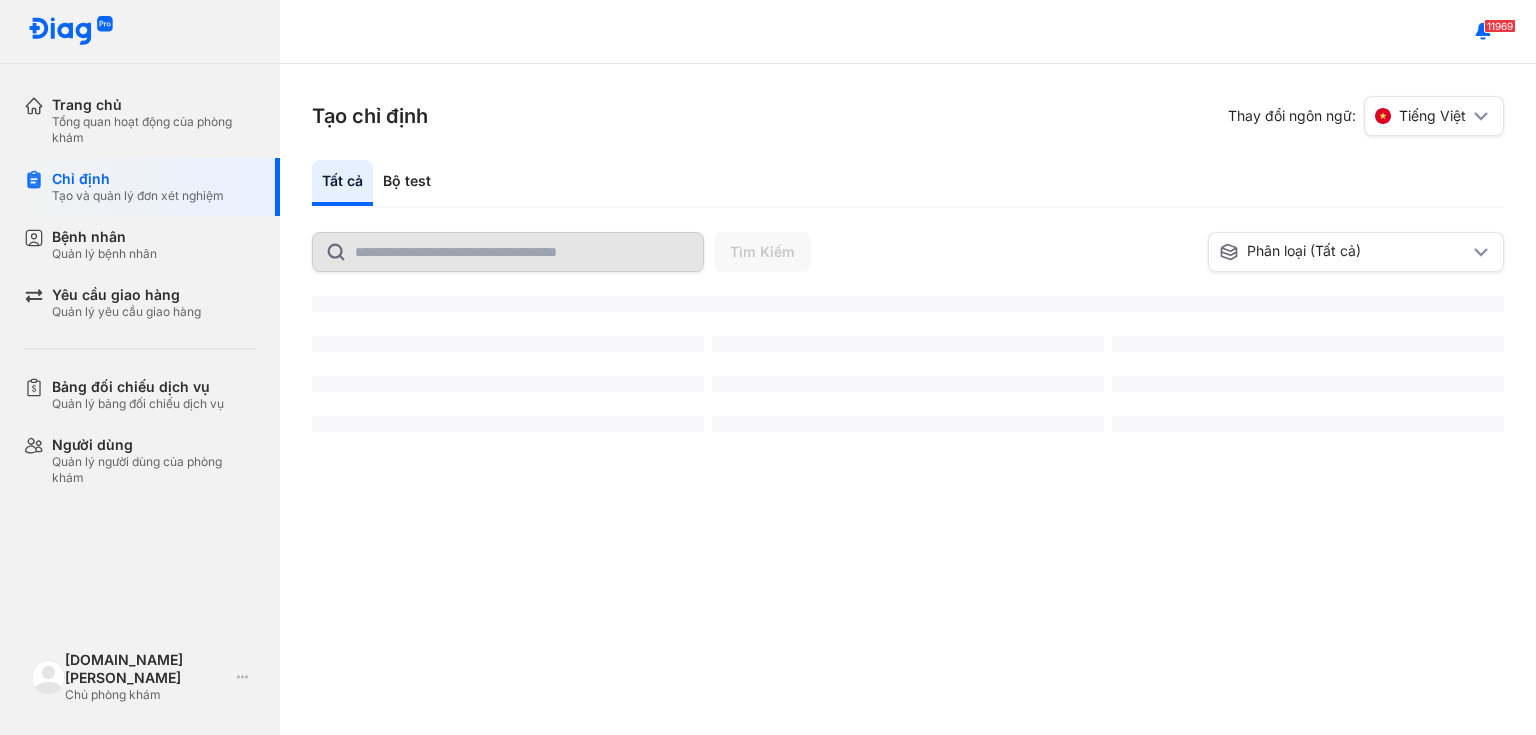 scroll, scrollTop: 0, scrollLeft: 0, axis: both 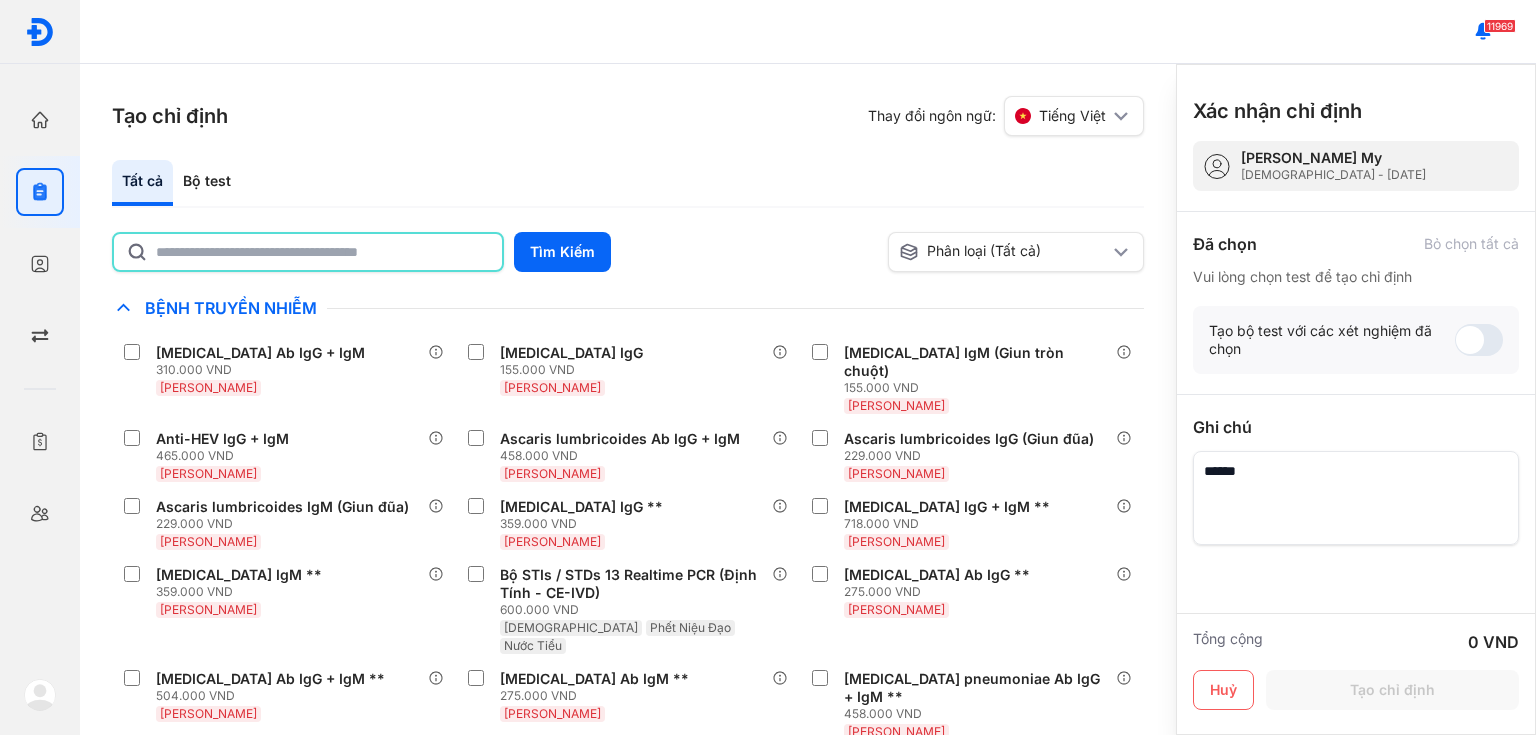 click 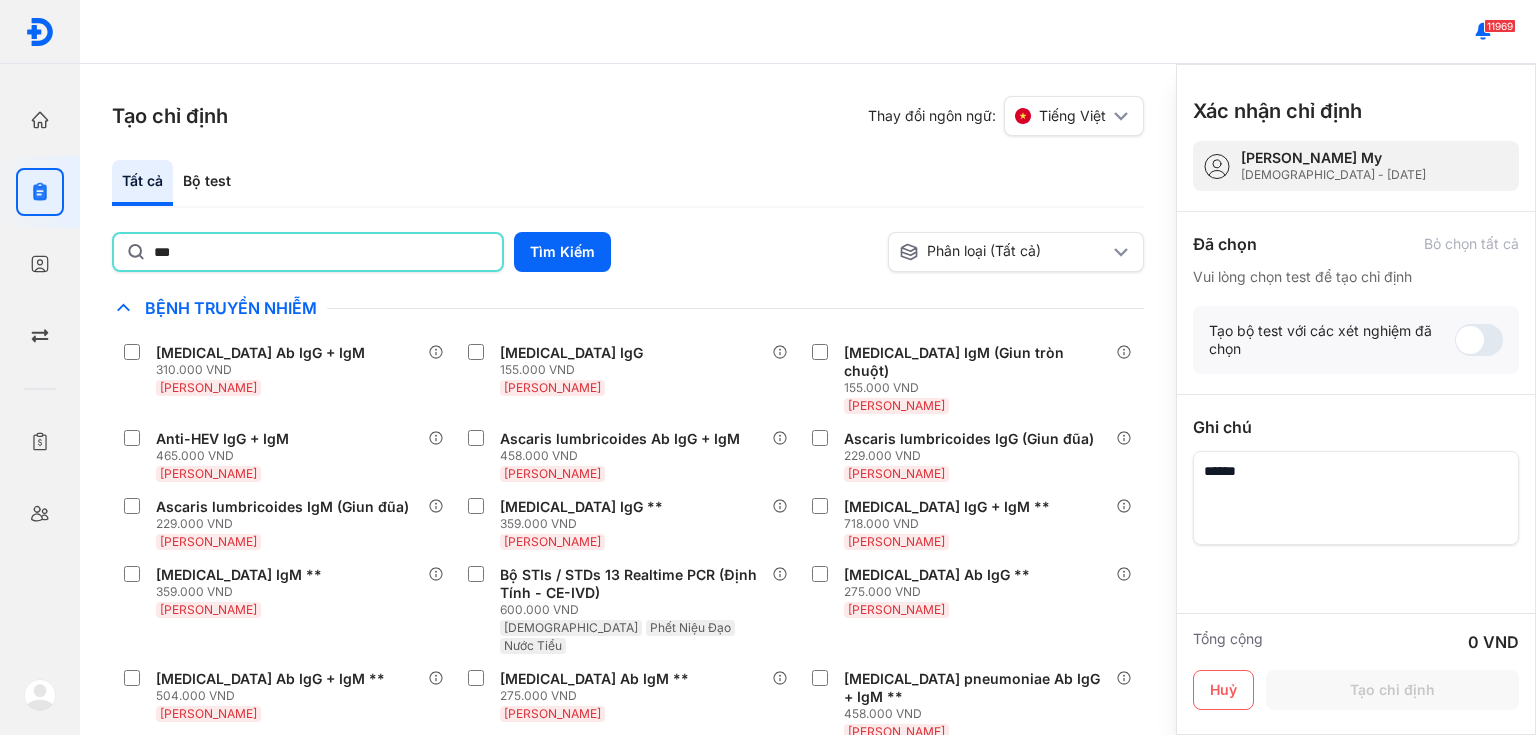 type on "***" 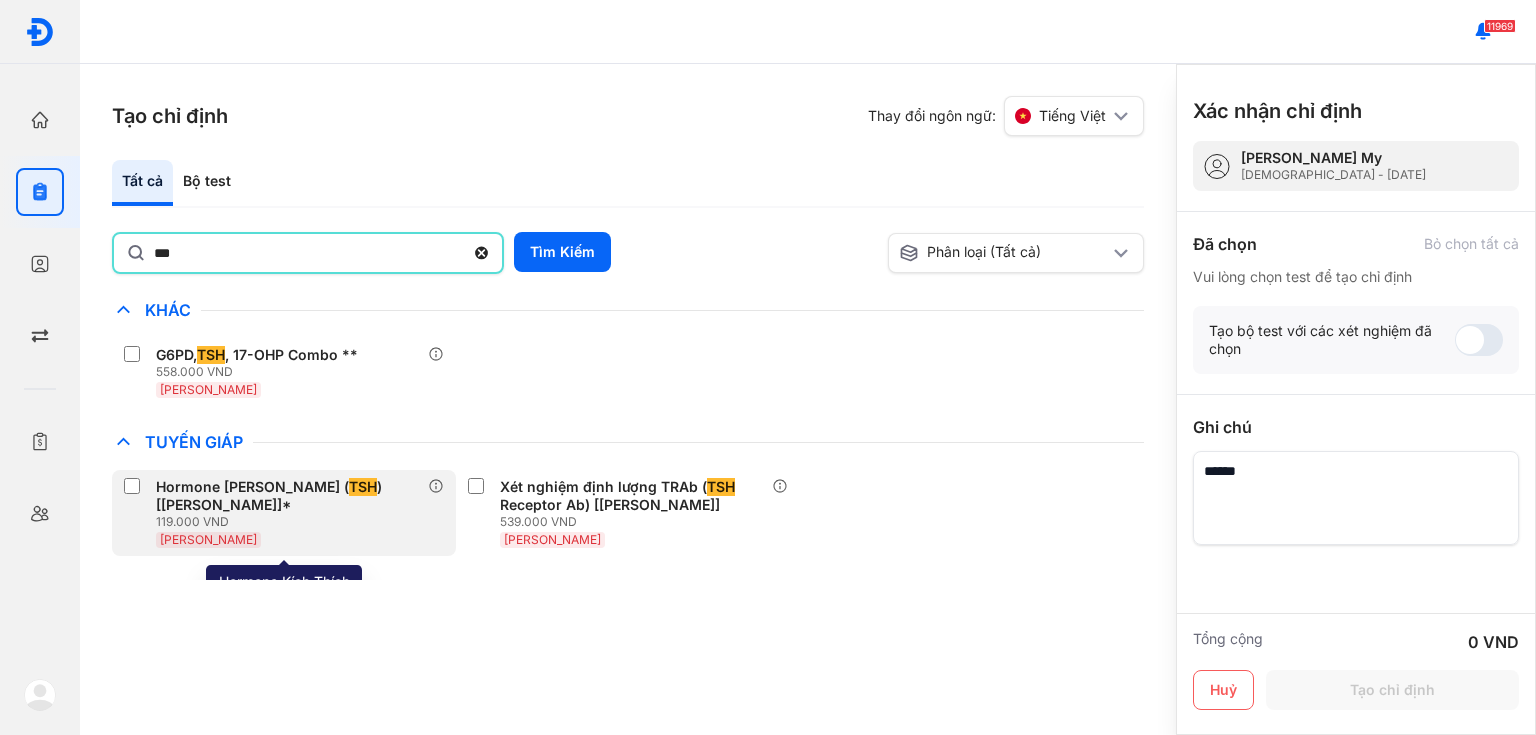 click on "119.000 VND" at bounding box center [292, 522] 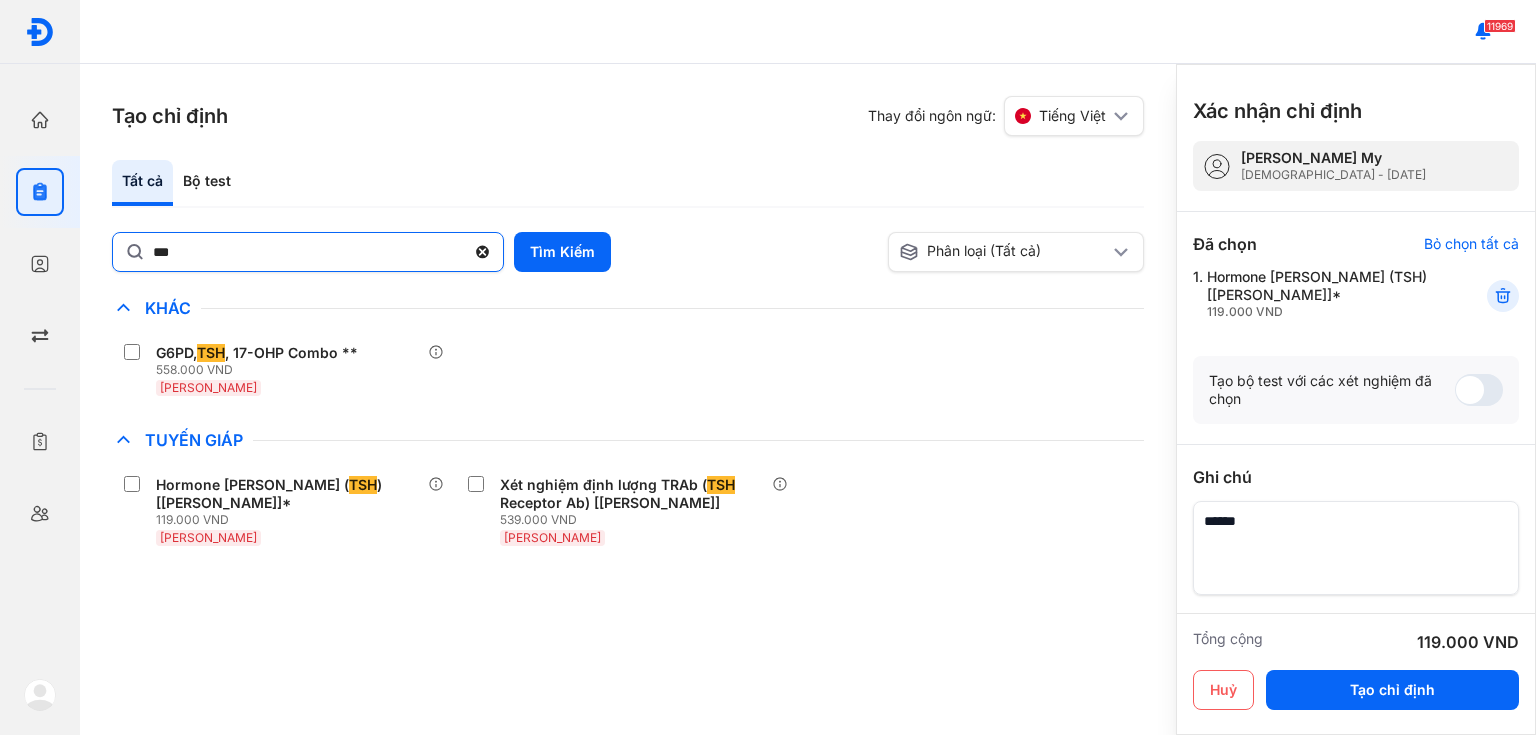 click 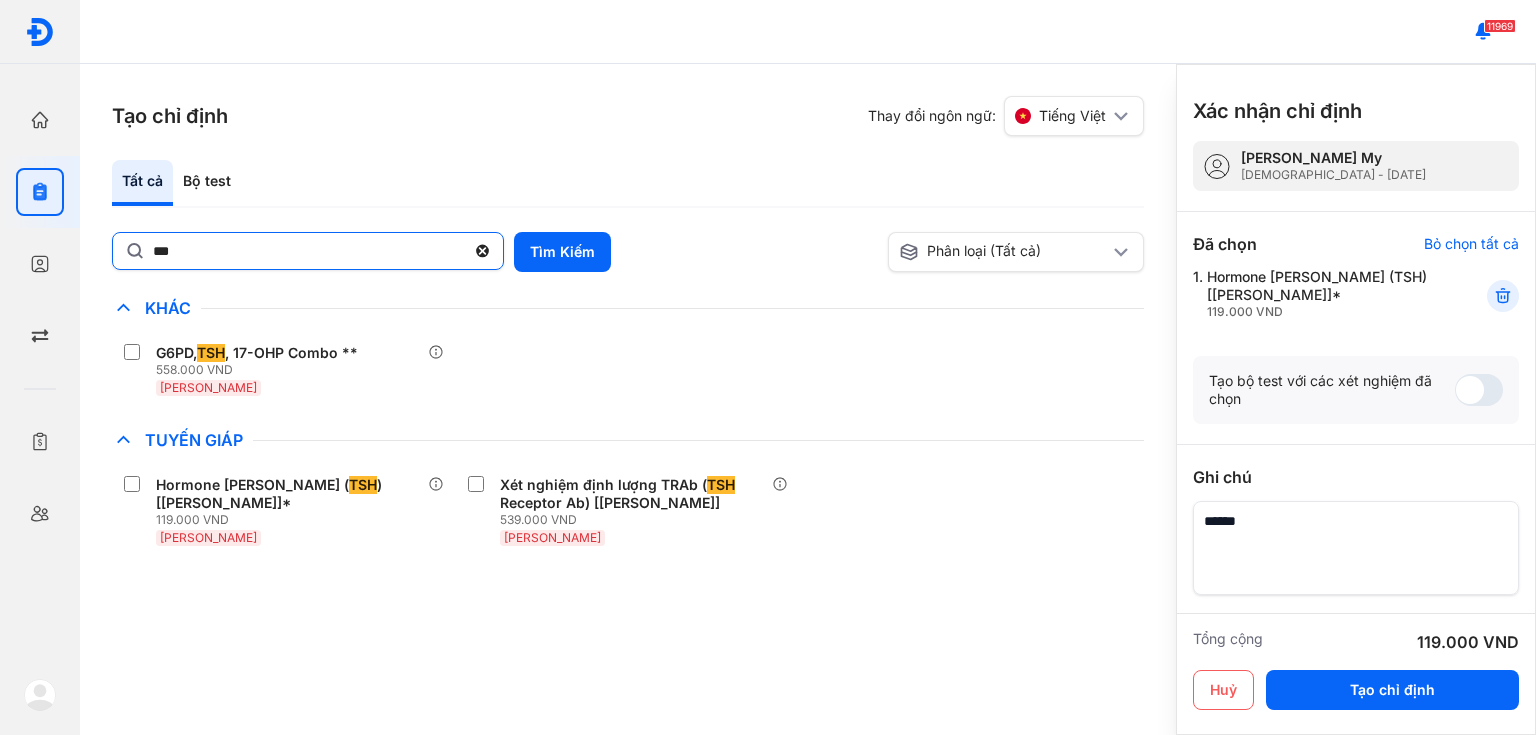 click on "***" 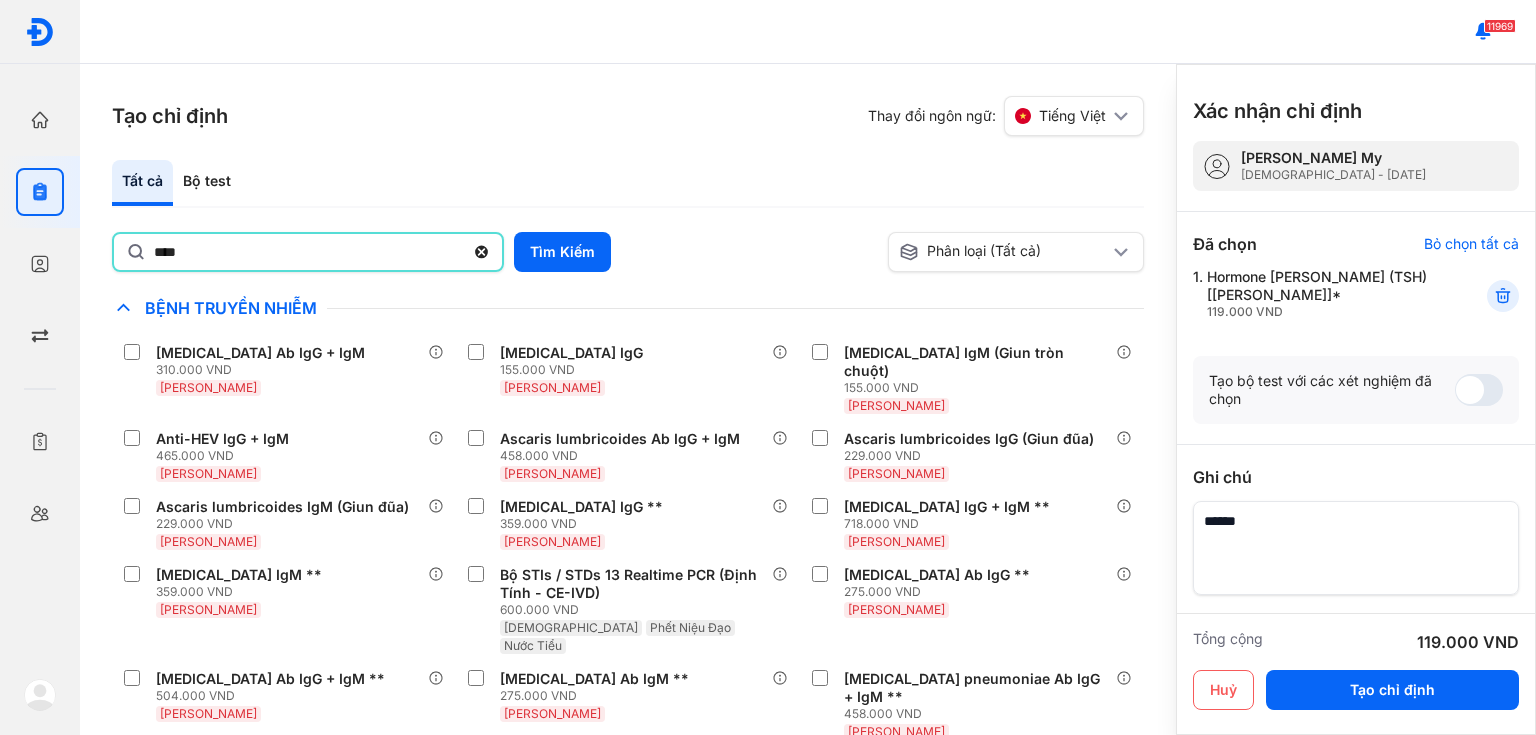 type on "*********" 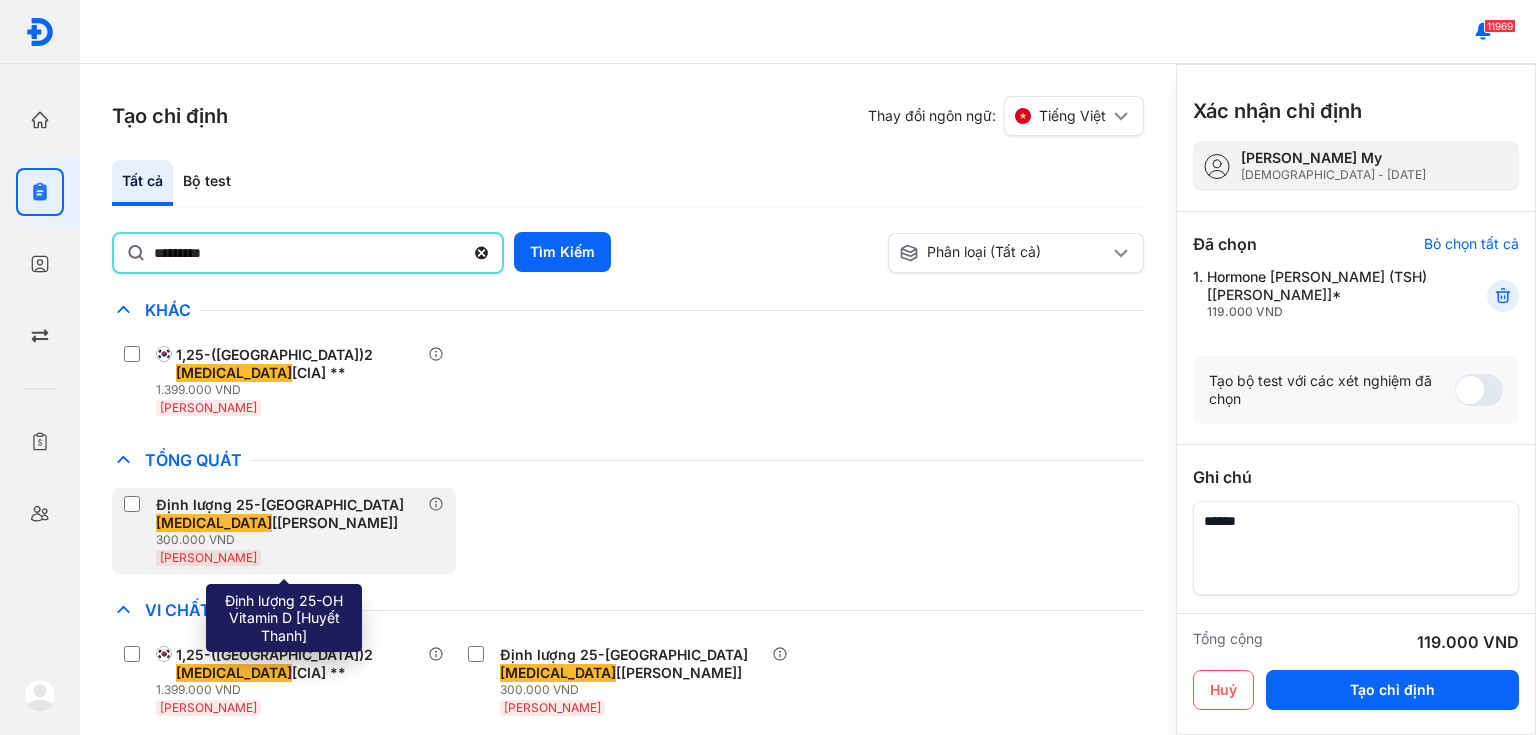 click on "Vitamin D" at bounding box center (214, 523) 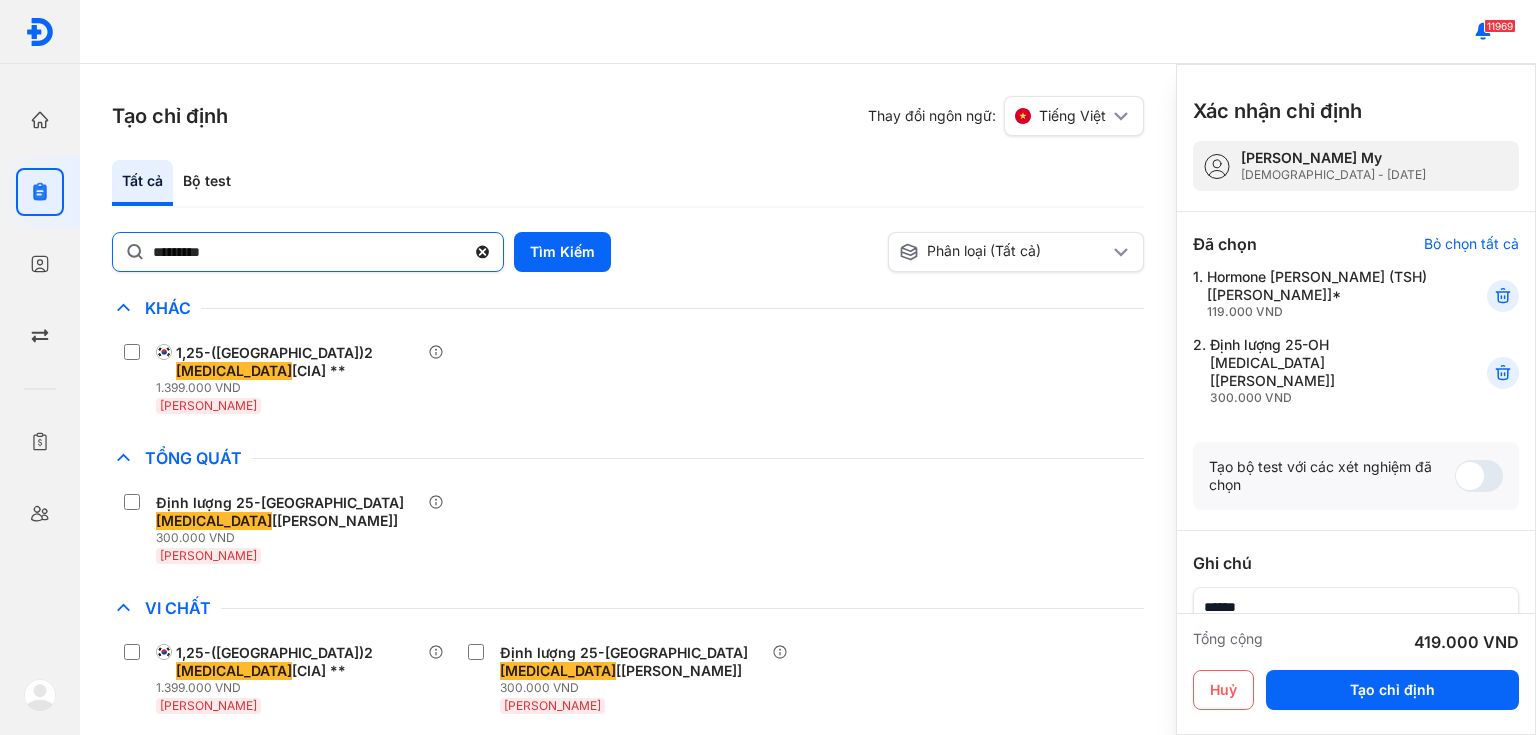 click 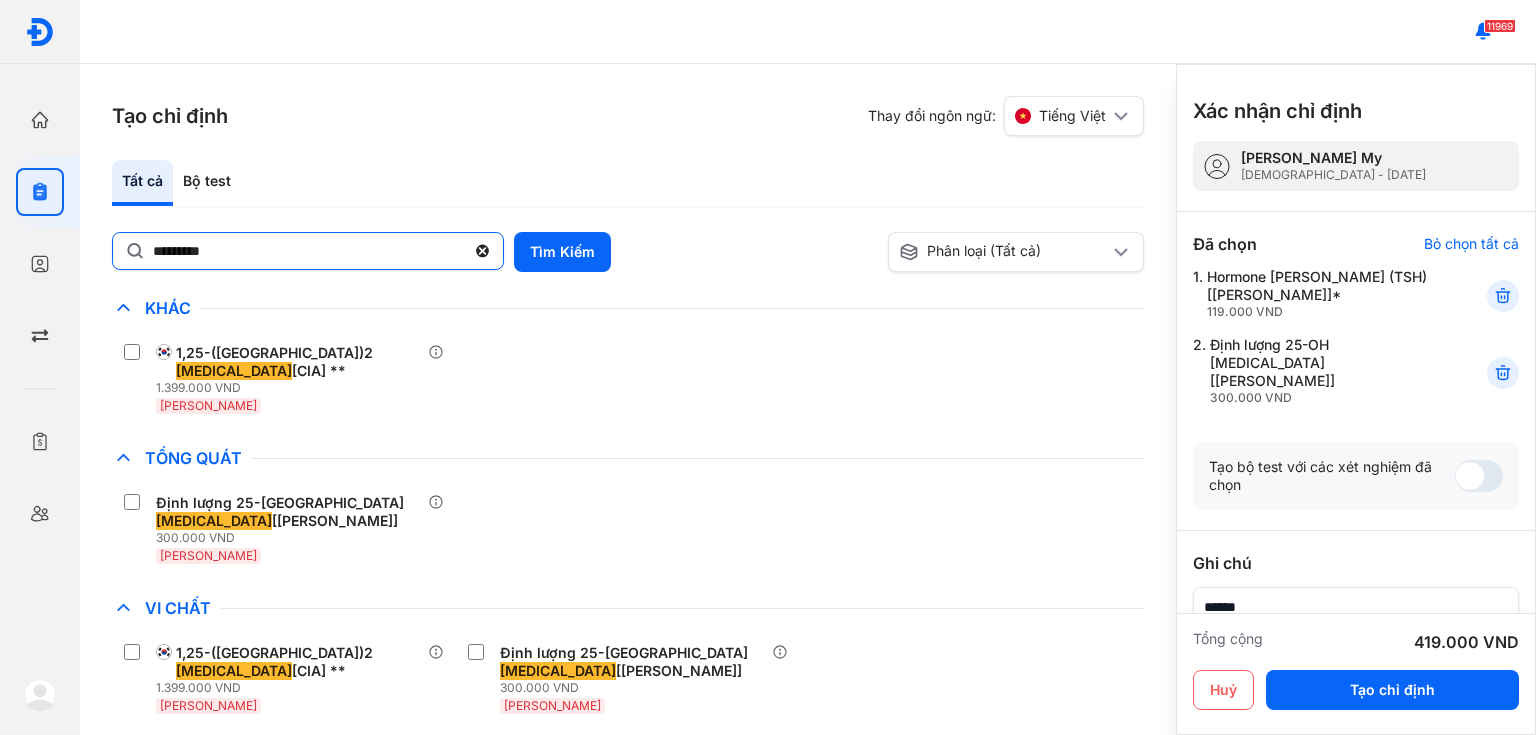 click on "*********" 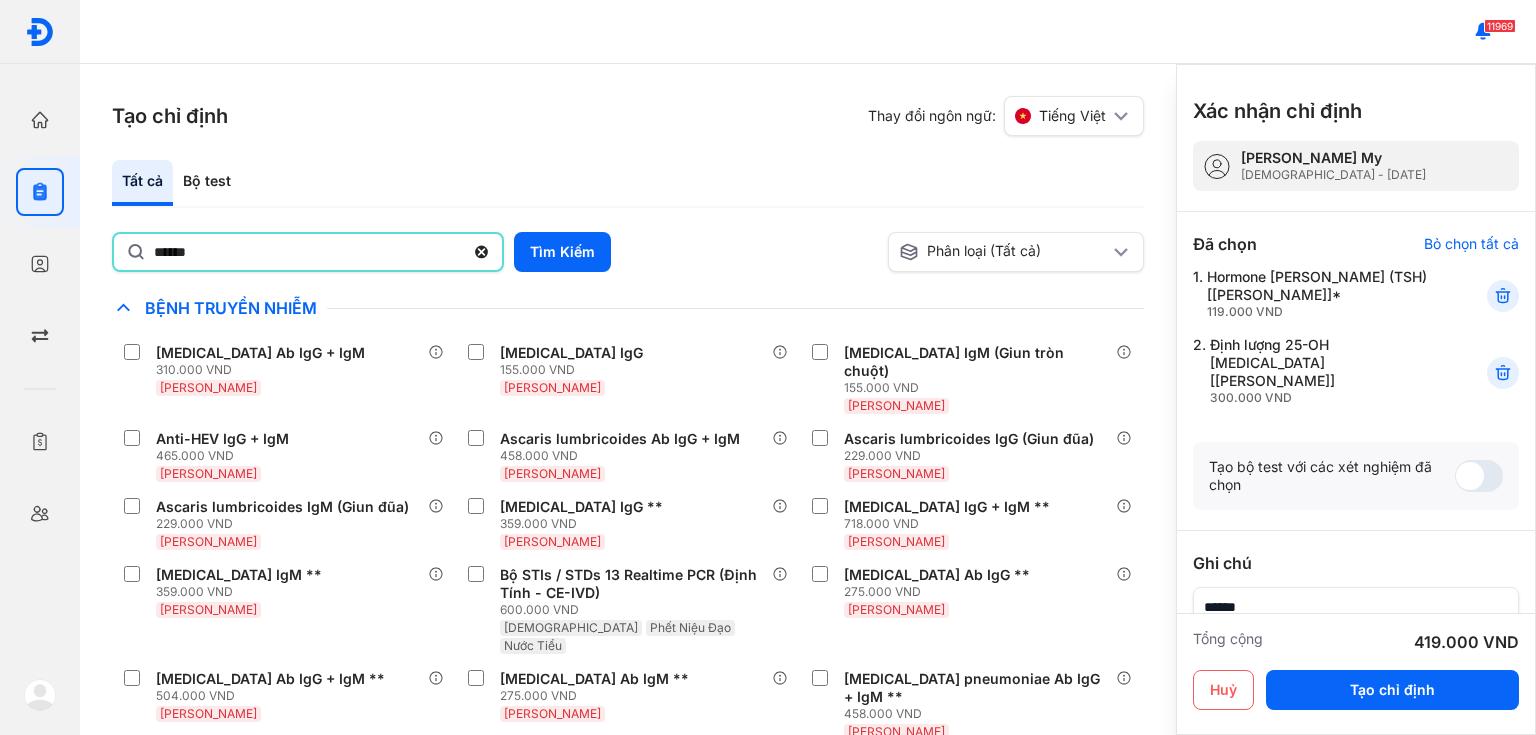 type on "******" 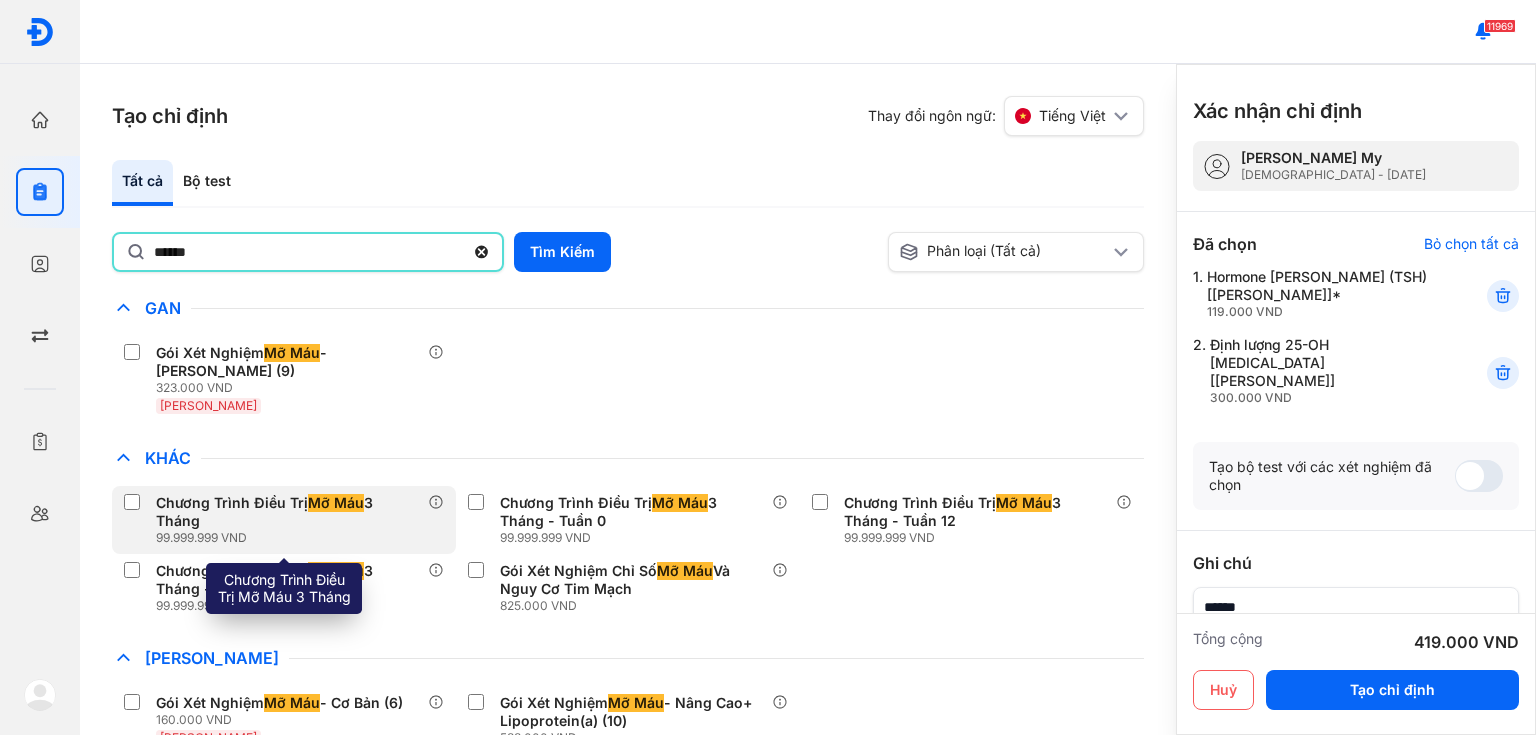 scroll, scrollTop: 160, scrollLeft: 0, axis: vertical 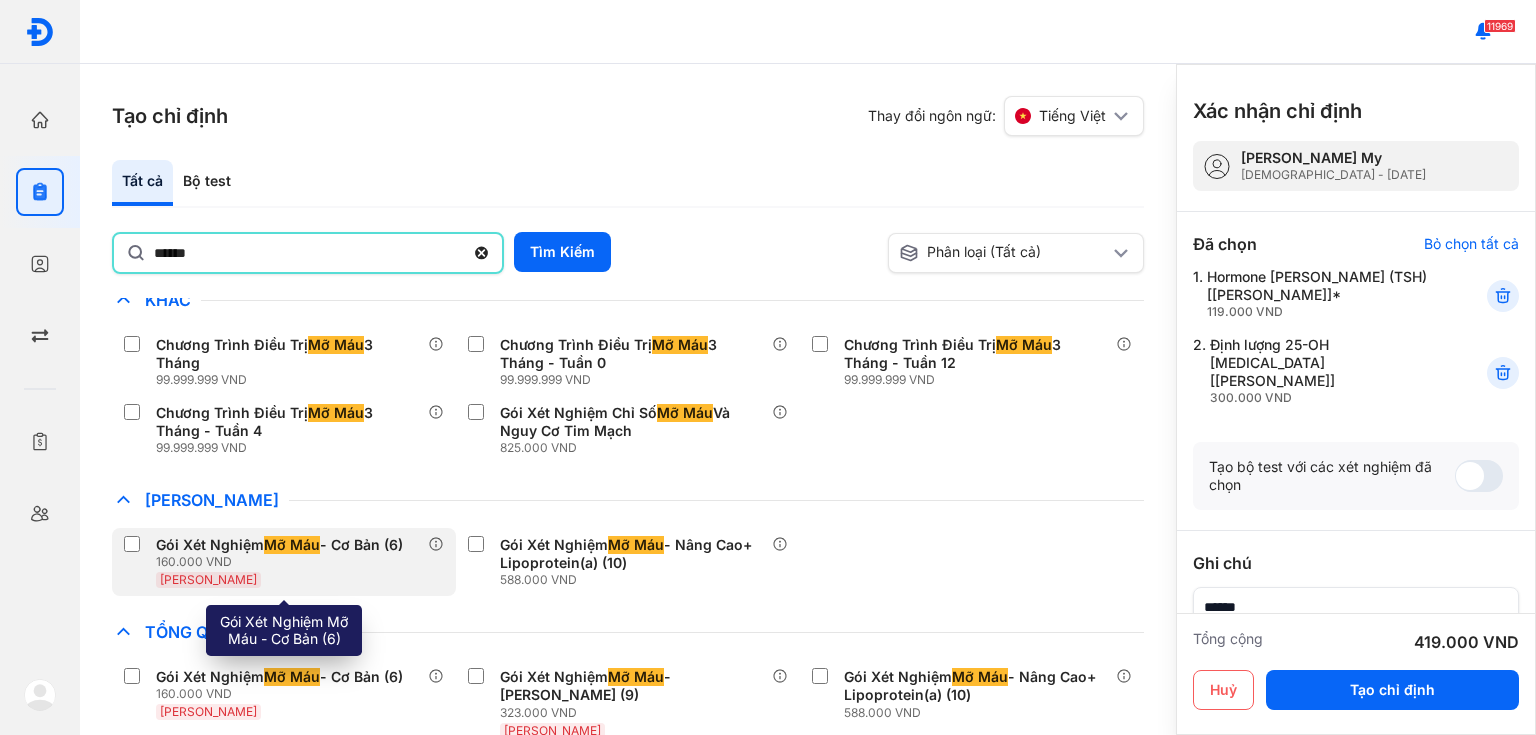 click on "160.000 VND" at bounding box center [283, 562] 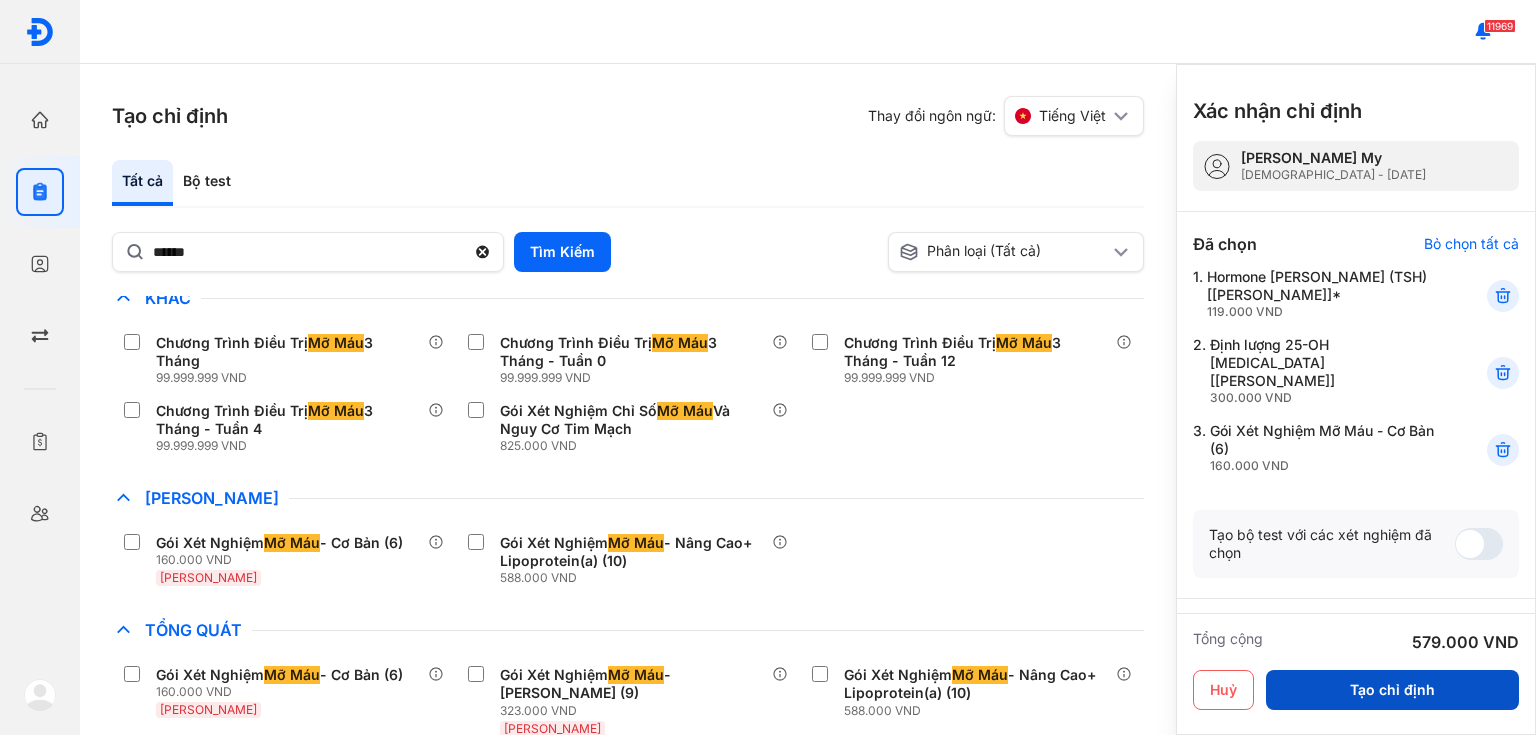 click on "Tạo chỉ định" at bounding box center (1392, 690) 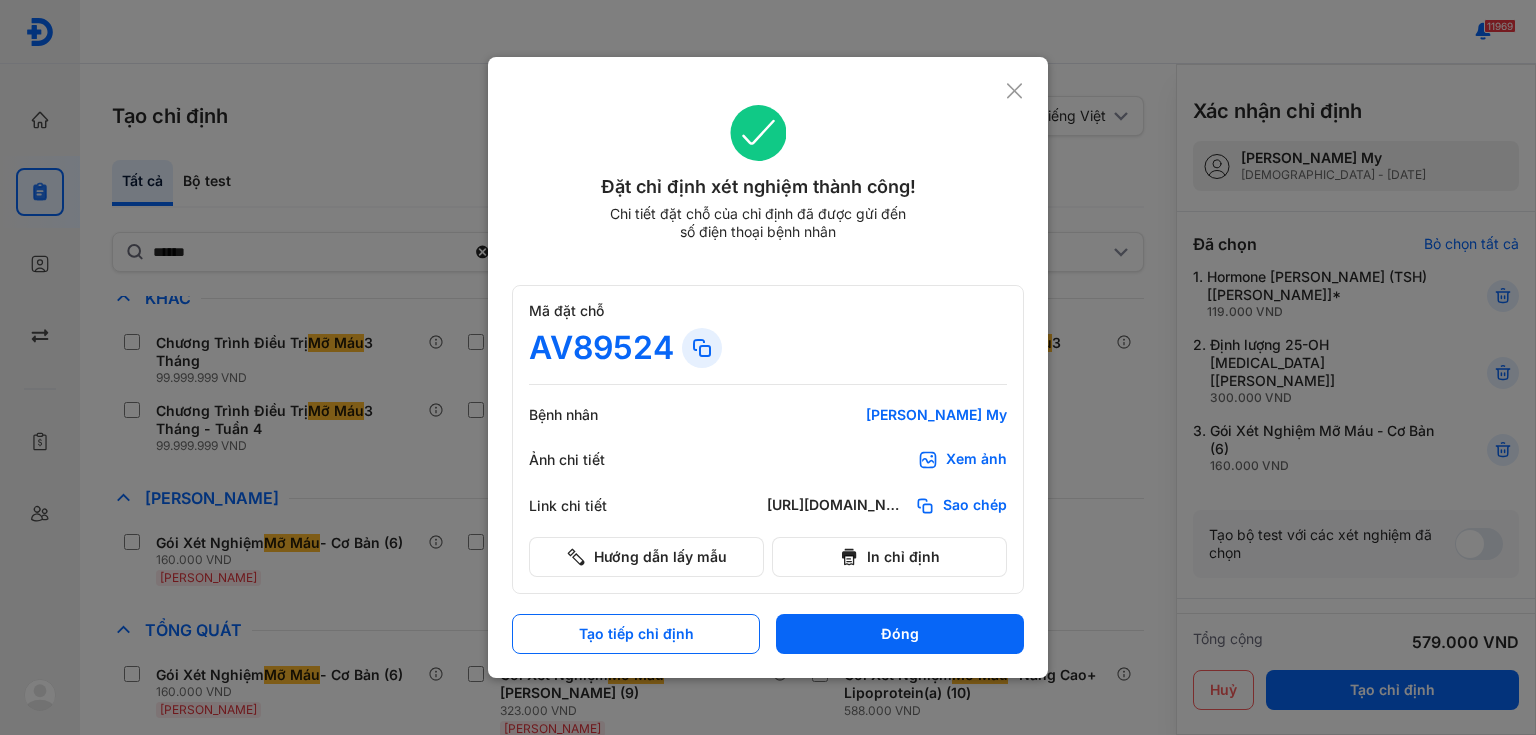 click 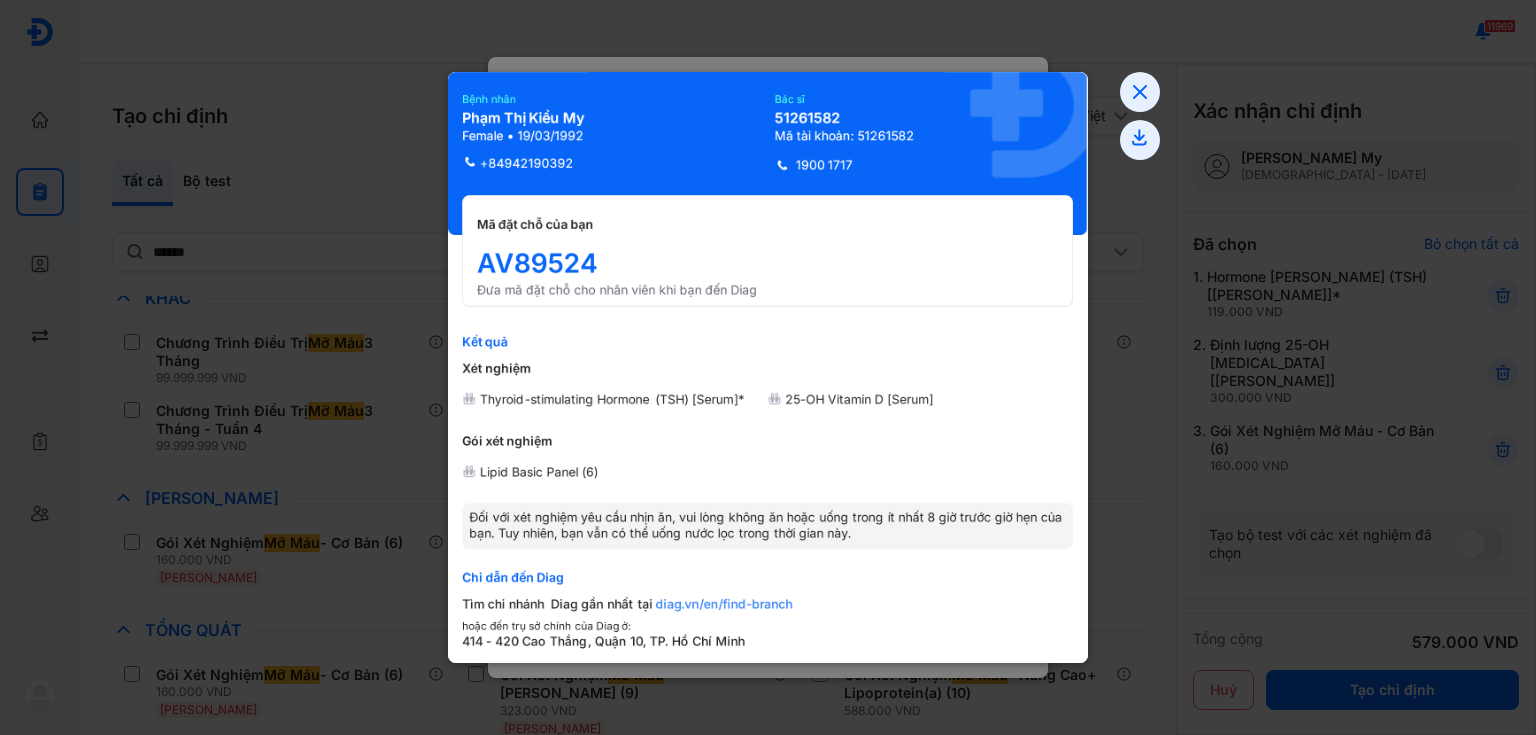 click at bounding box center (768, 367) 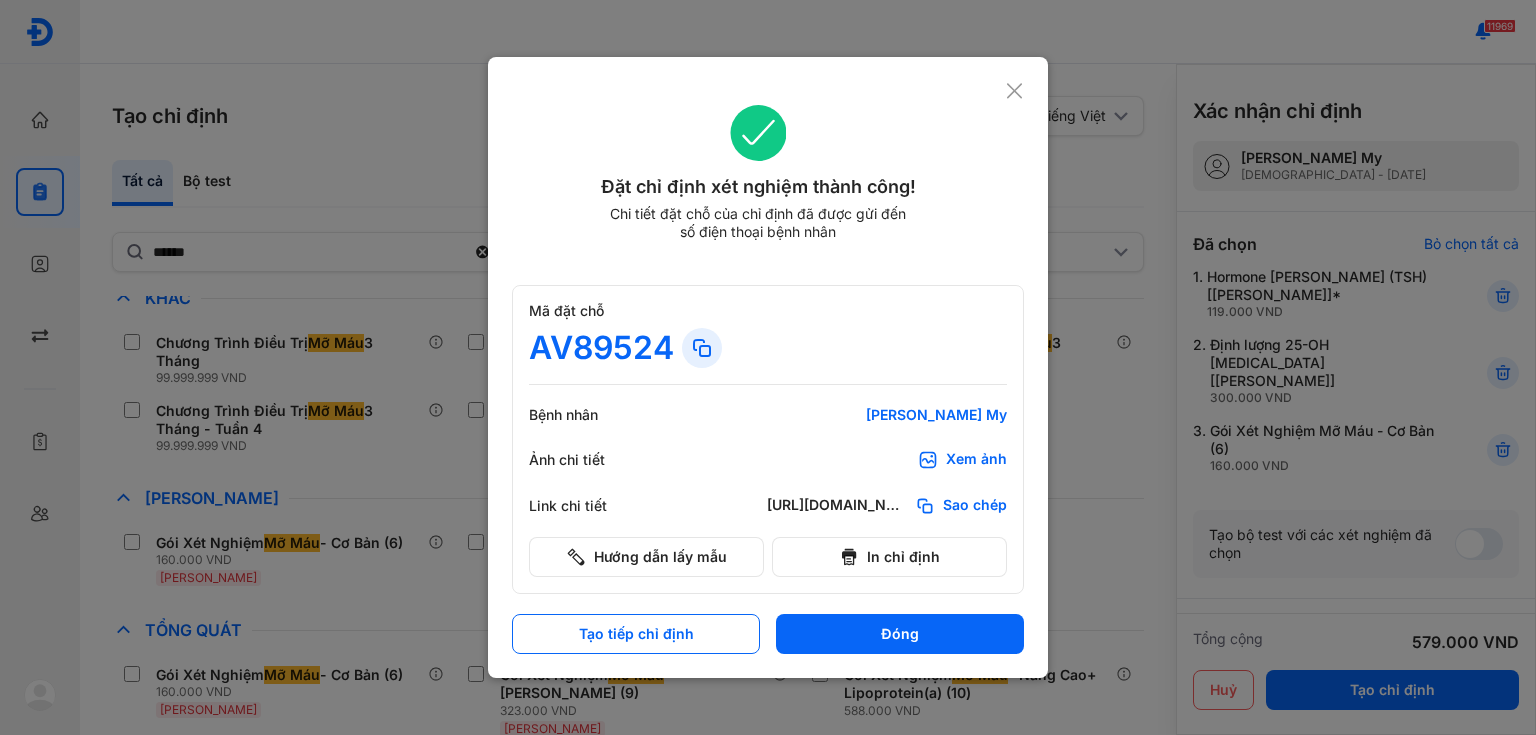 click at bounding box center (768, 367) 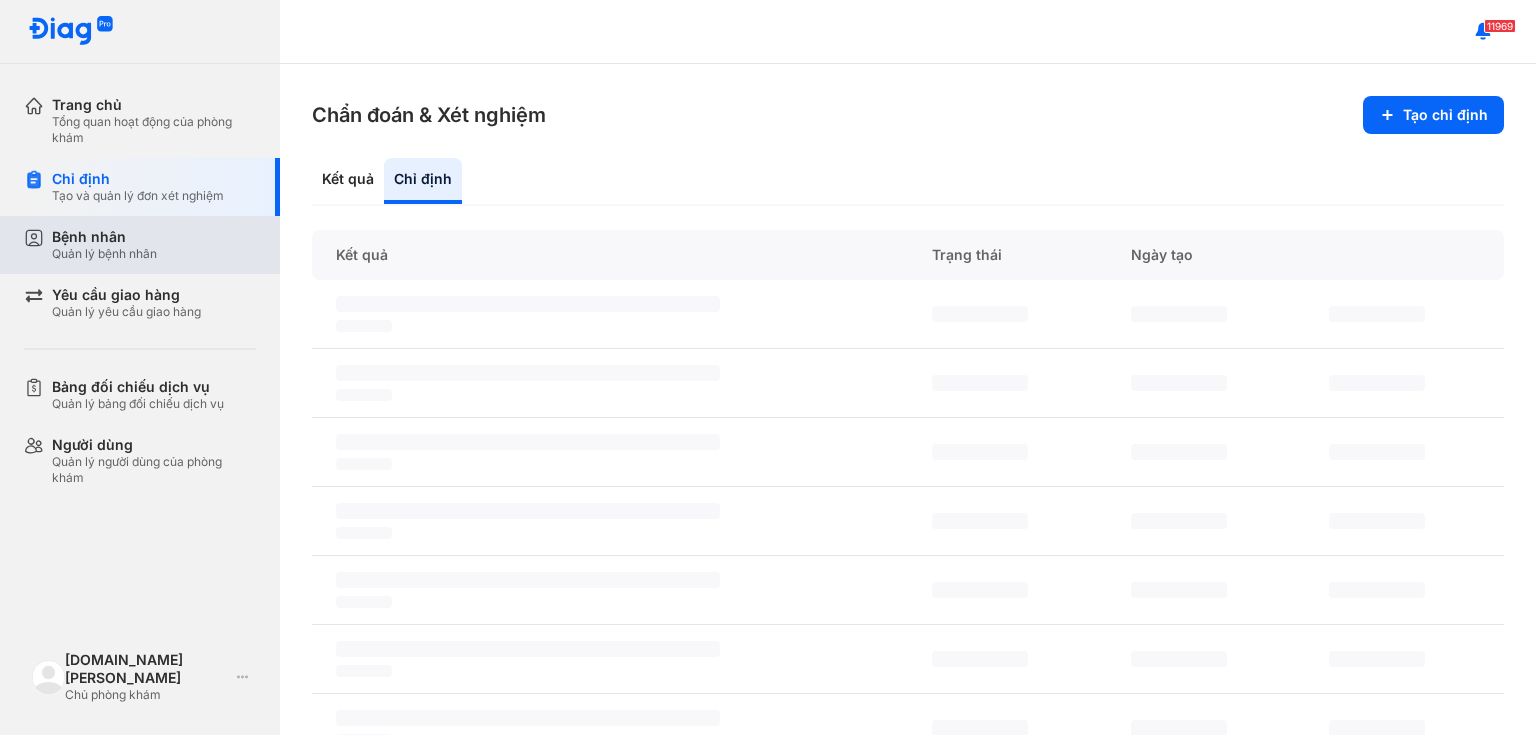 click on "Quản lý bệnh nhân" at bounding box center (104, 254) 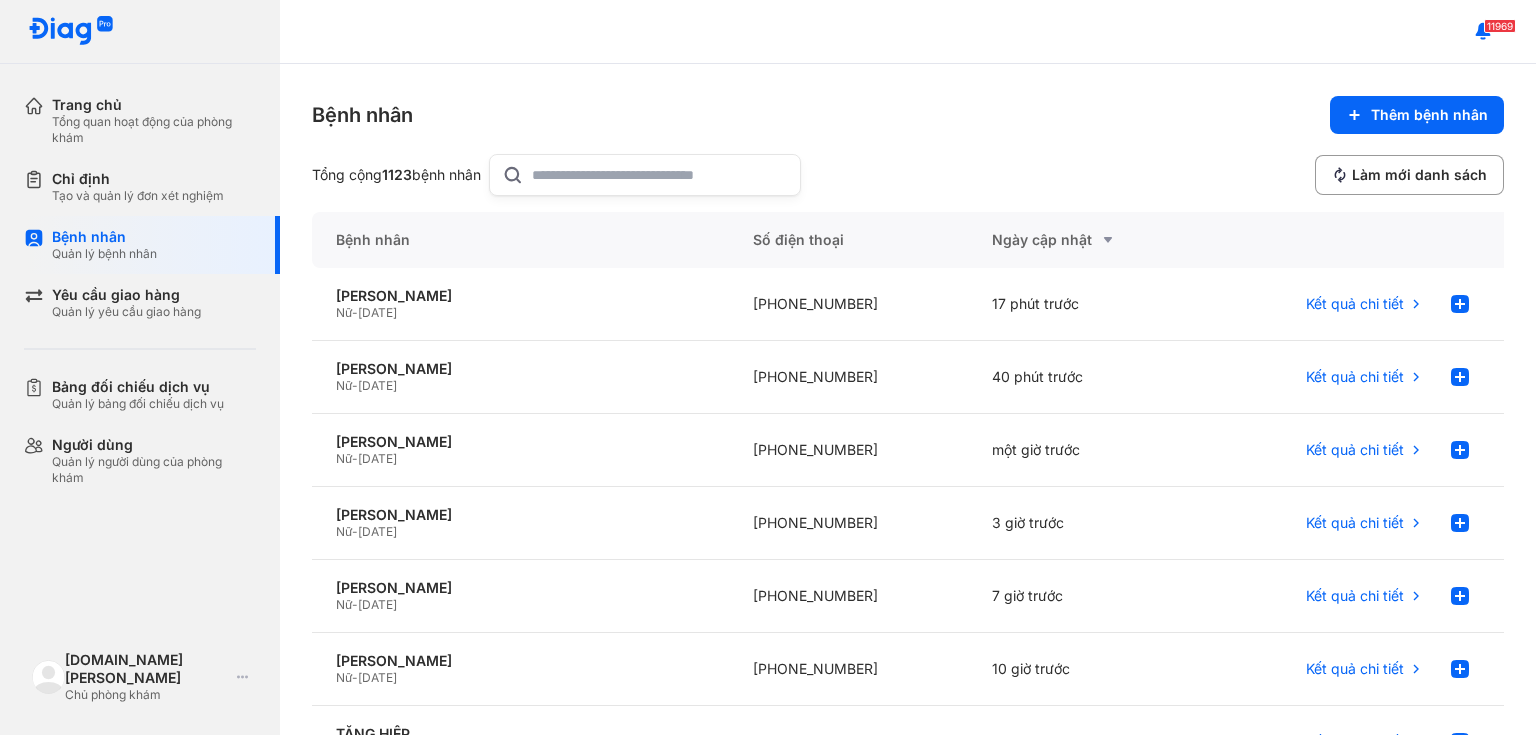 click 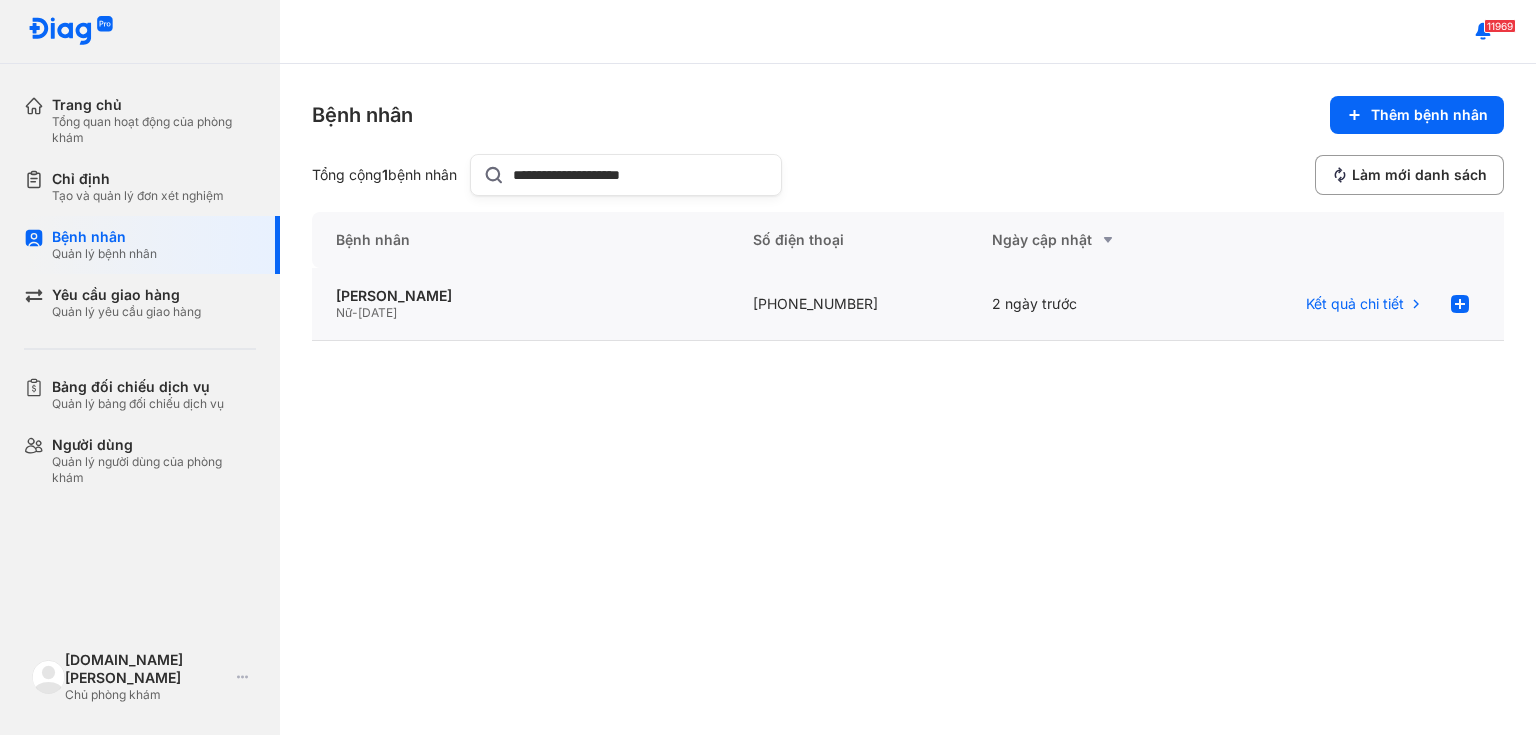 type on "**********" 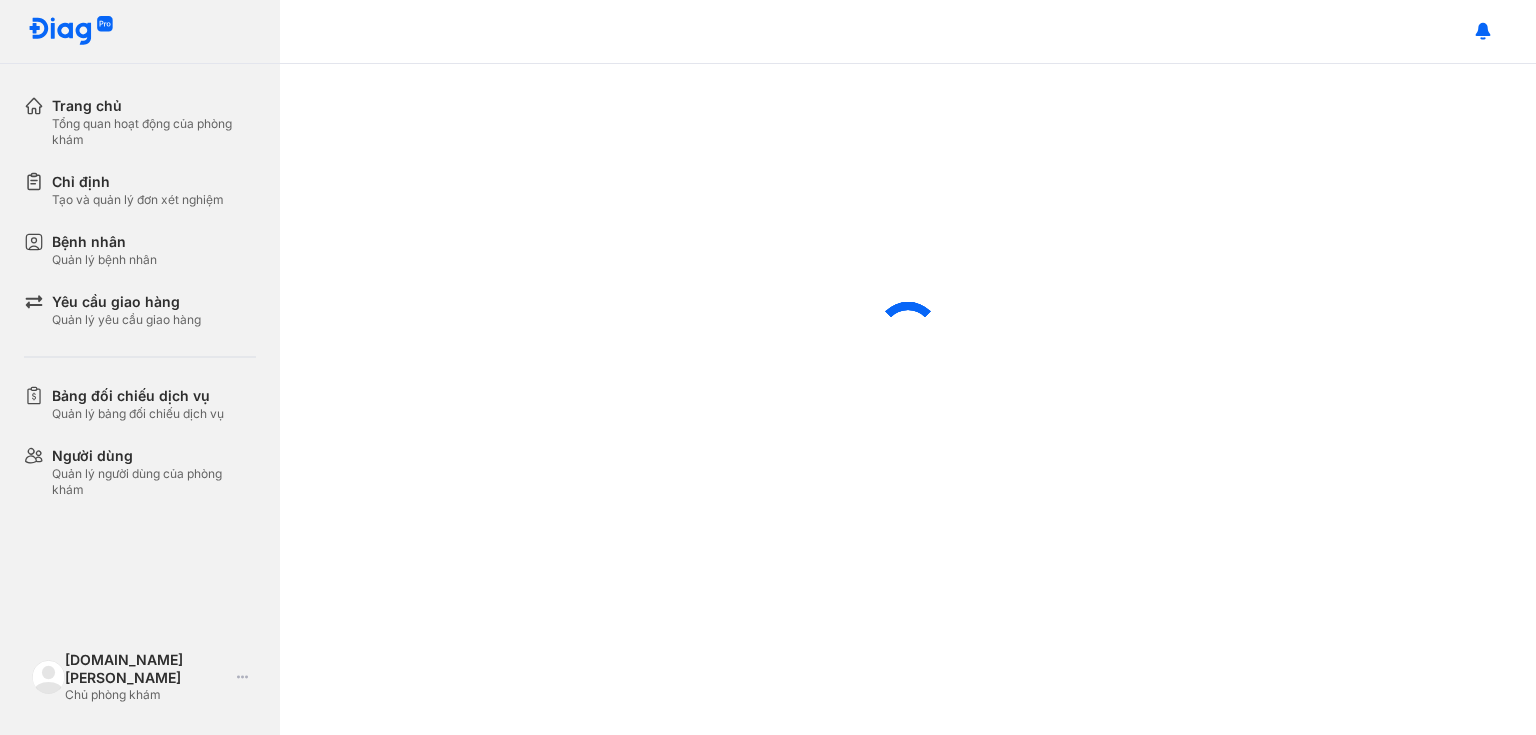 scroll, scrollTop: 0, scrollLeft: 0, axis: both 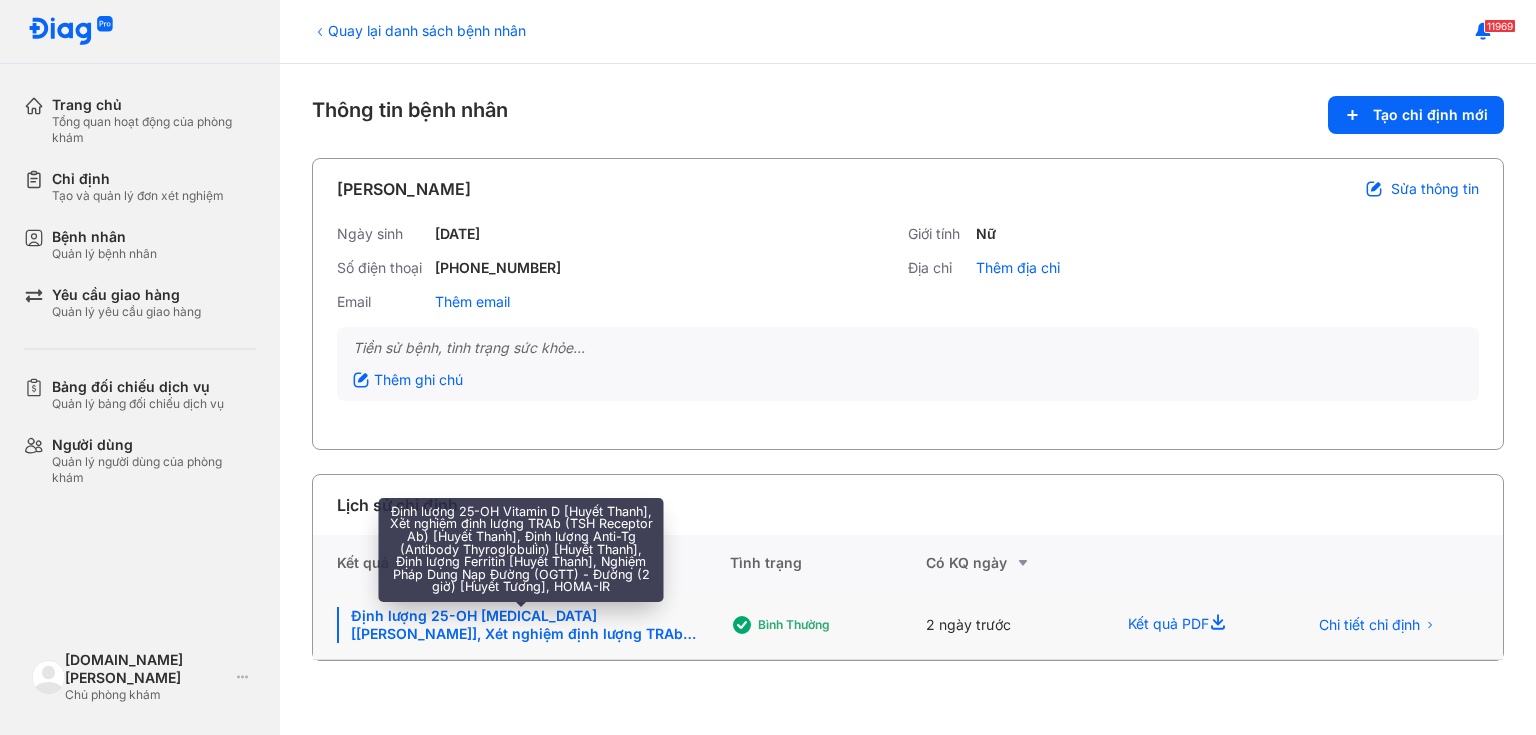 click on "Định lượng 25-OH [MEDICAL_DATA] [[PERSON_NAME]], Xét nghiệm định lượng TRAb (TSH Receptor Ab) [[PERSON_NAME]], Định lượng Anti-Tg (Antibody [MEDICAL_DATA]) [[PERSON_NAME]], Định lượng Ferritin [[PERSON_NAME]], Nghiệm Pháp Dung Nạp Đường (OGTT) - Đường (2 giờ) [Huyết Tương], HOMA-IR" 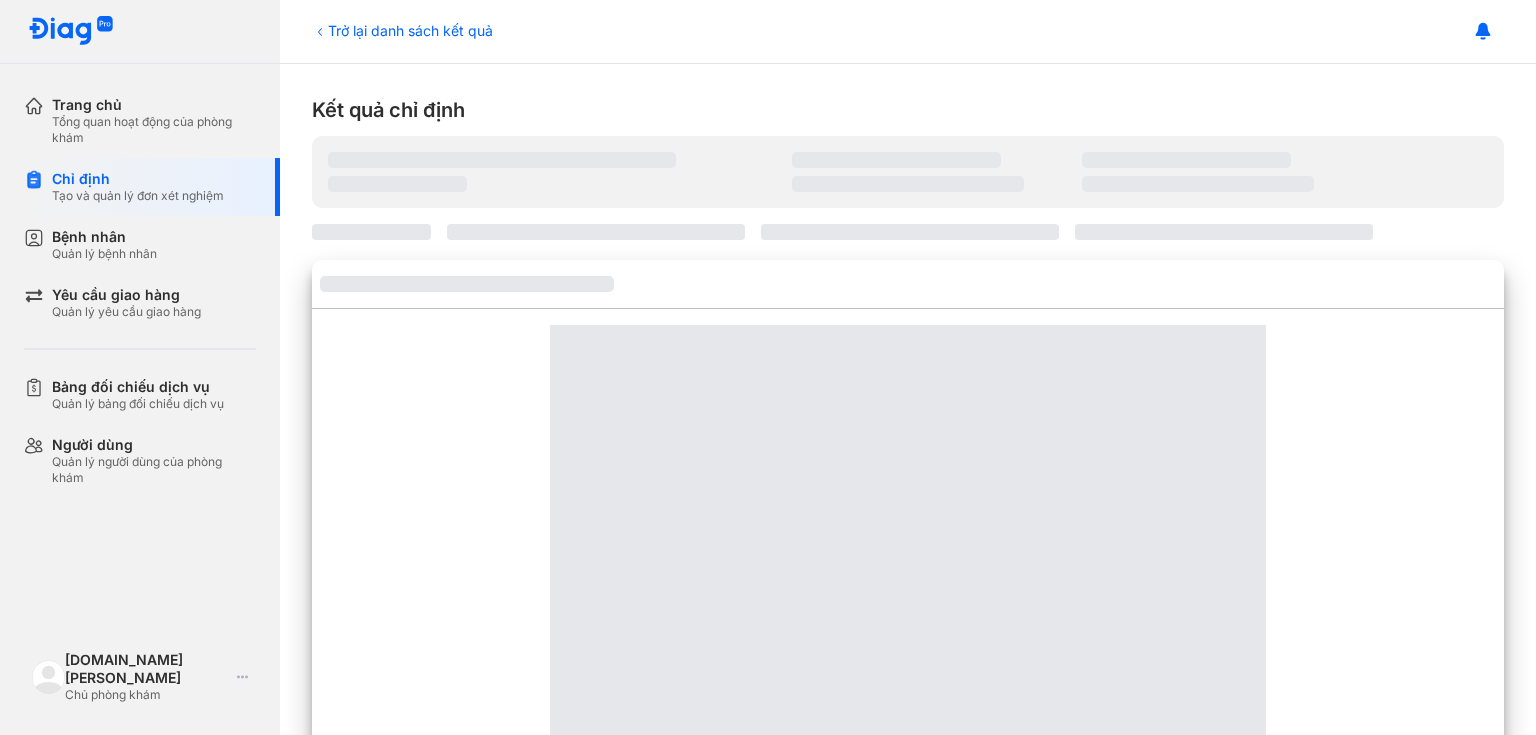 scroll, scrollTop: 0, scrollLeft: 0, axis: both 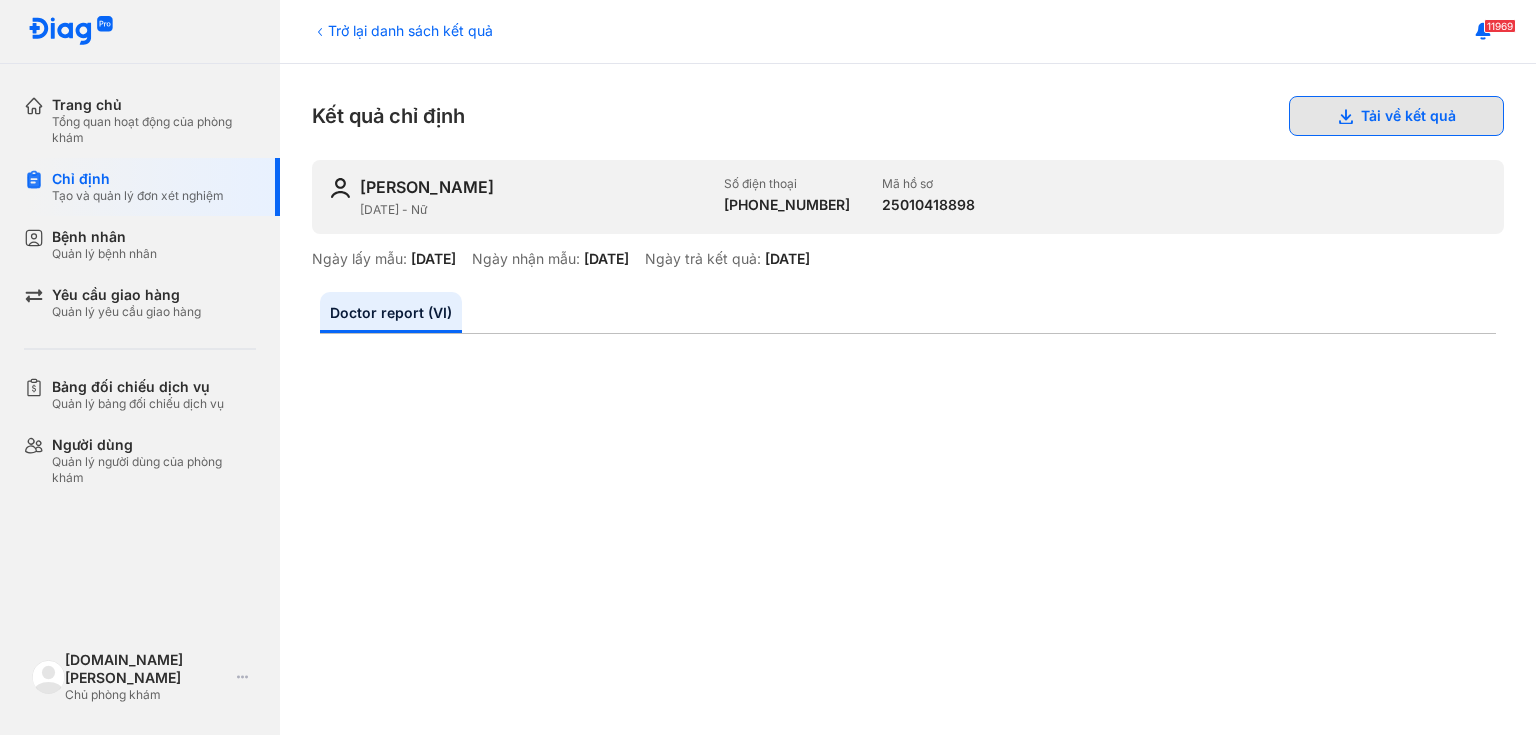 click on "Tải về kết quả" at bounding box center (1396, 116) 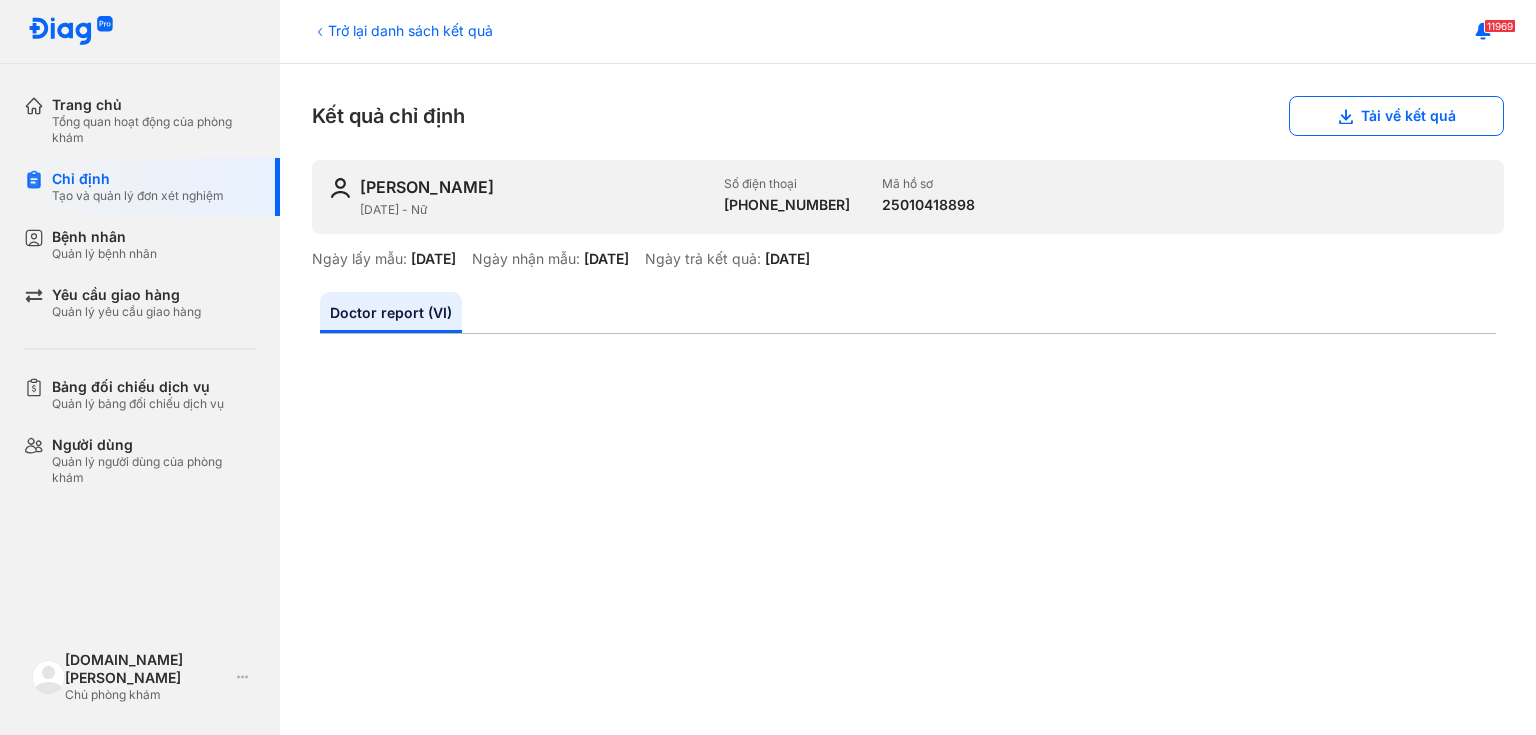 type 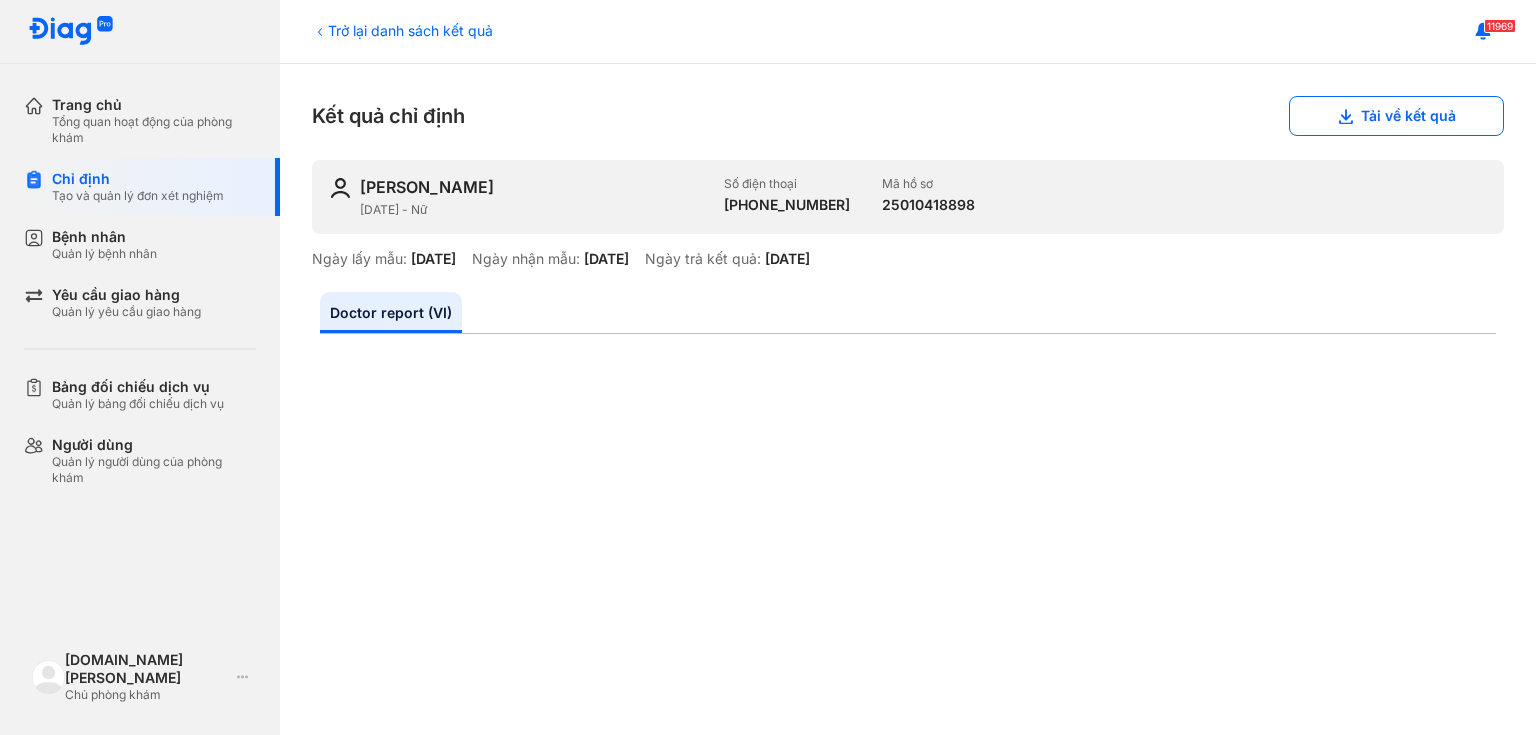 click on "11969" at bounding box center [908, 32] 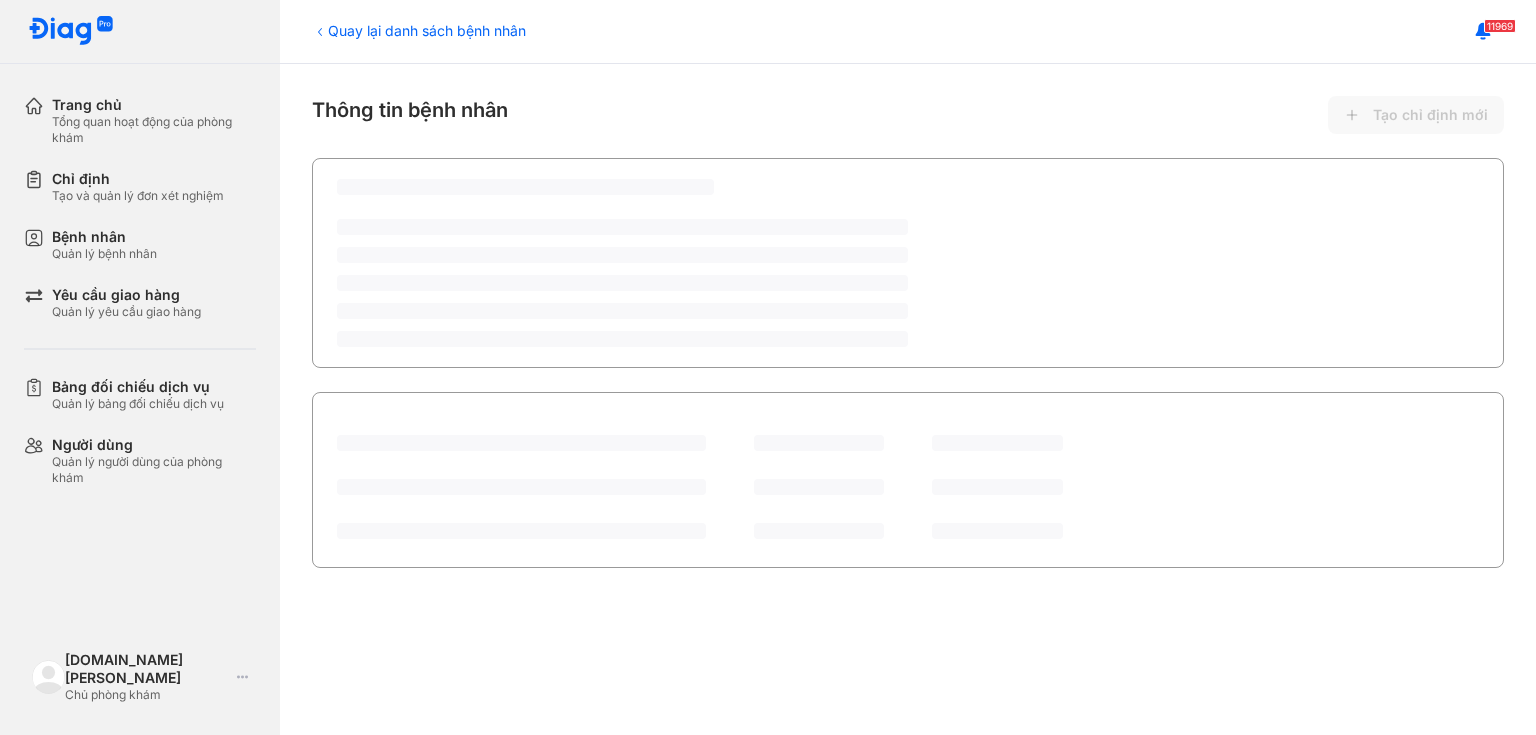 scroll, scrollTop: 0, scrollLeft: 0, axis: both 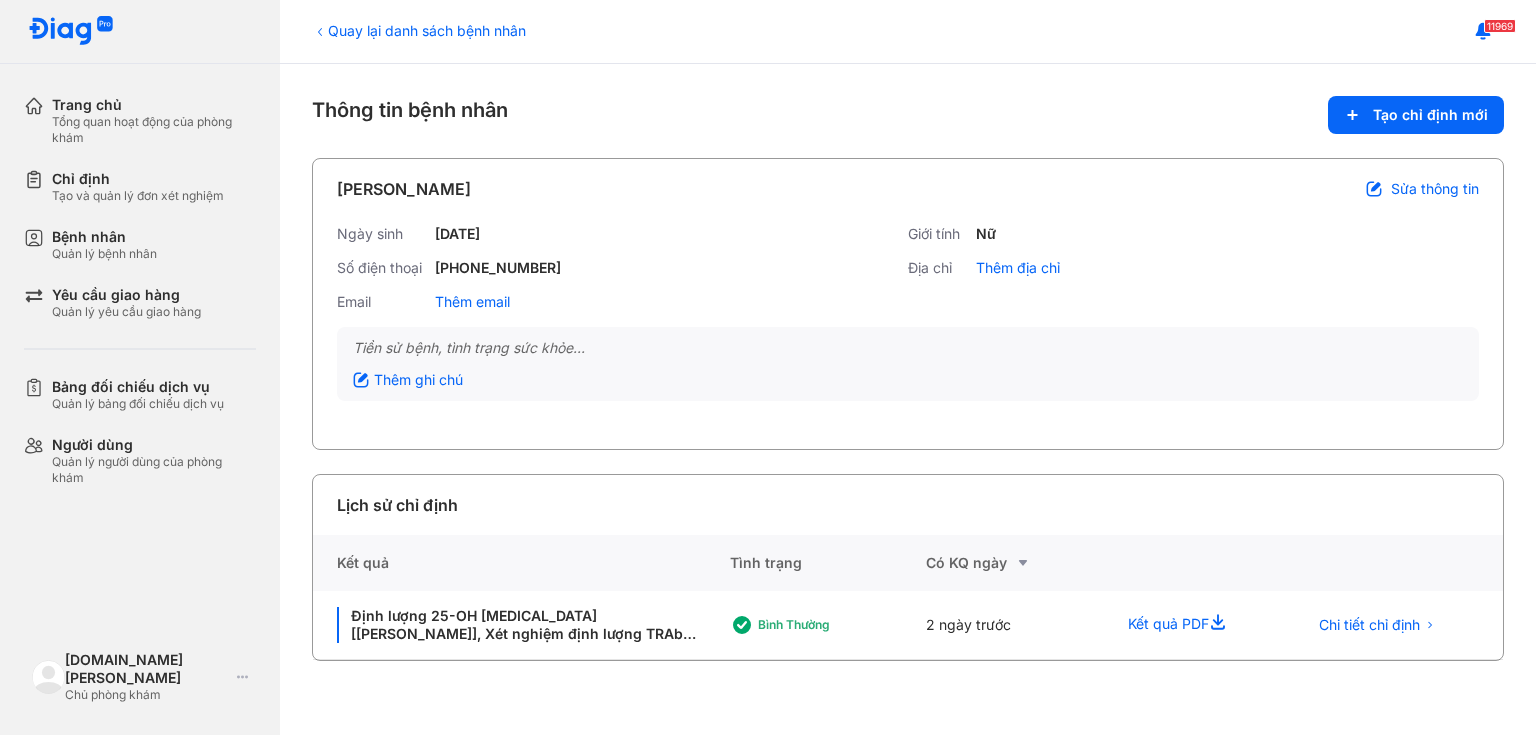 drag, startPoint x: 1369, startPoint y: 120, endPoint x: 1327, endPoint y: 135, distance: 44.598206 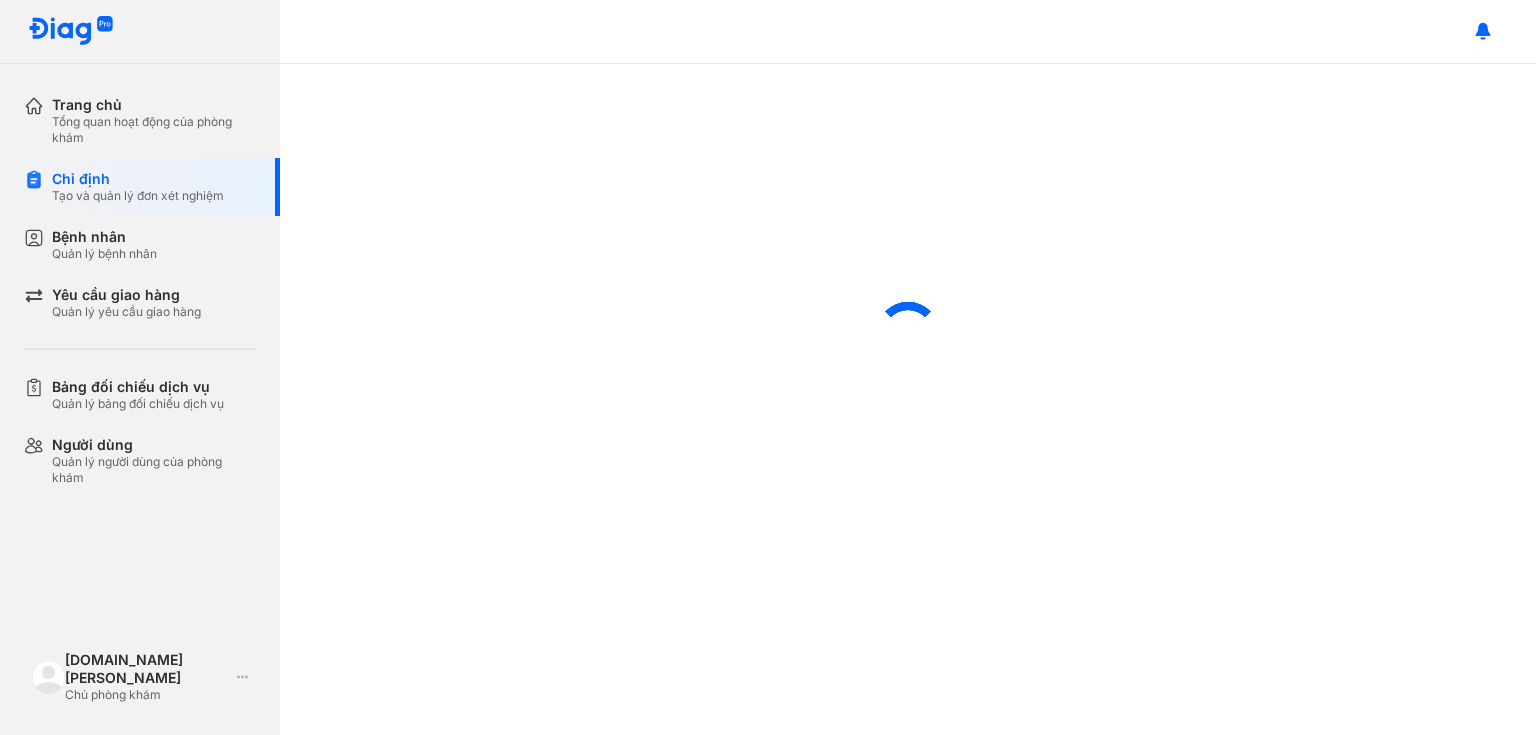 scroll, scrollTop: 0, scrollLeft: 0, axis: both 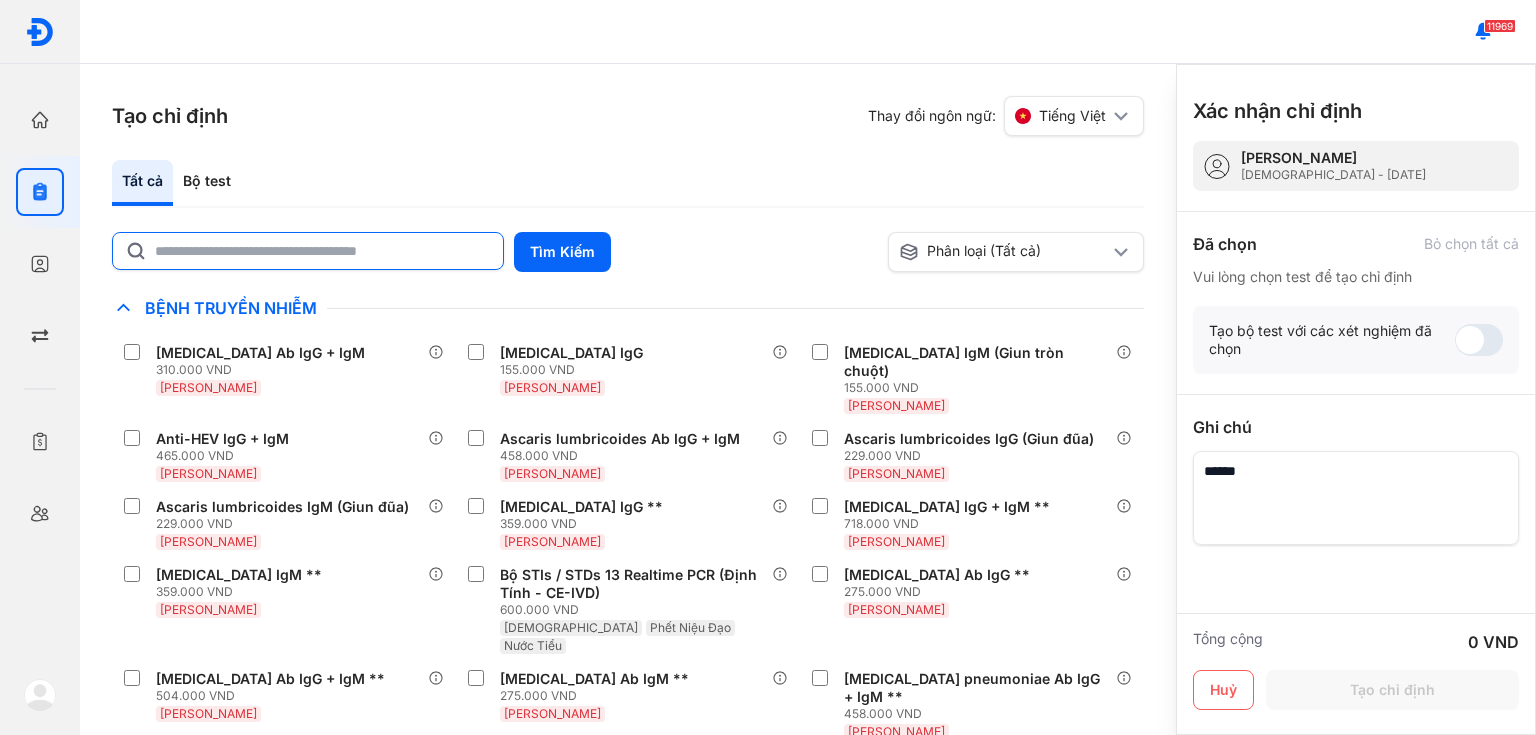 click 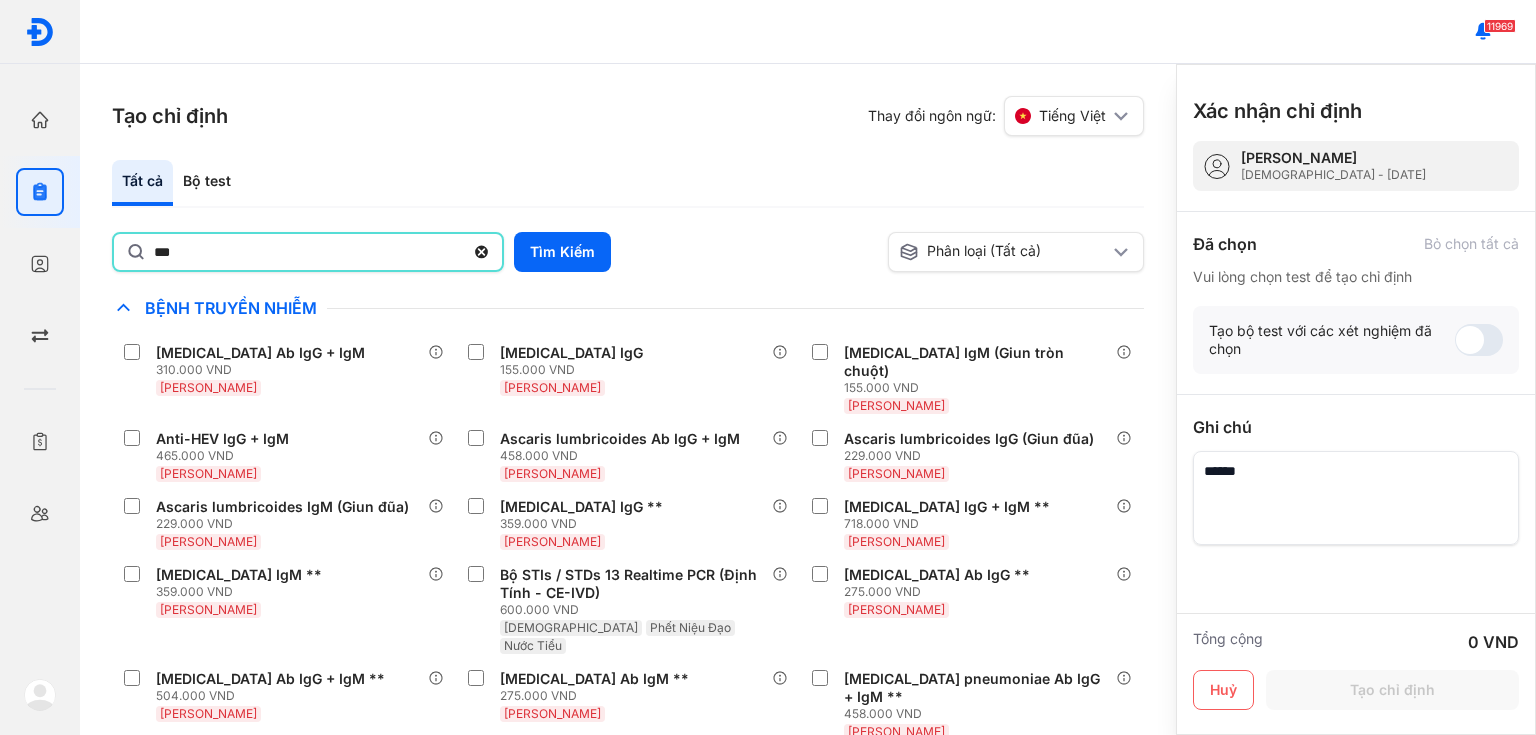type on "***" 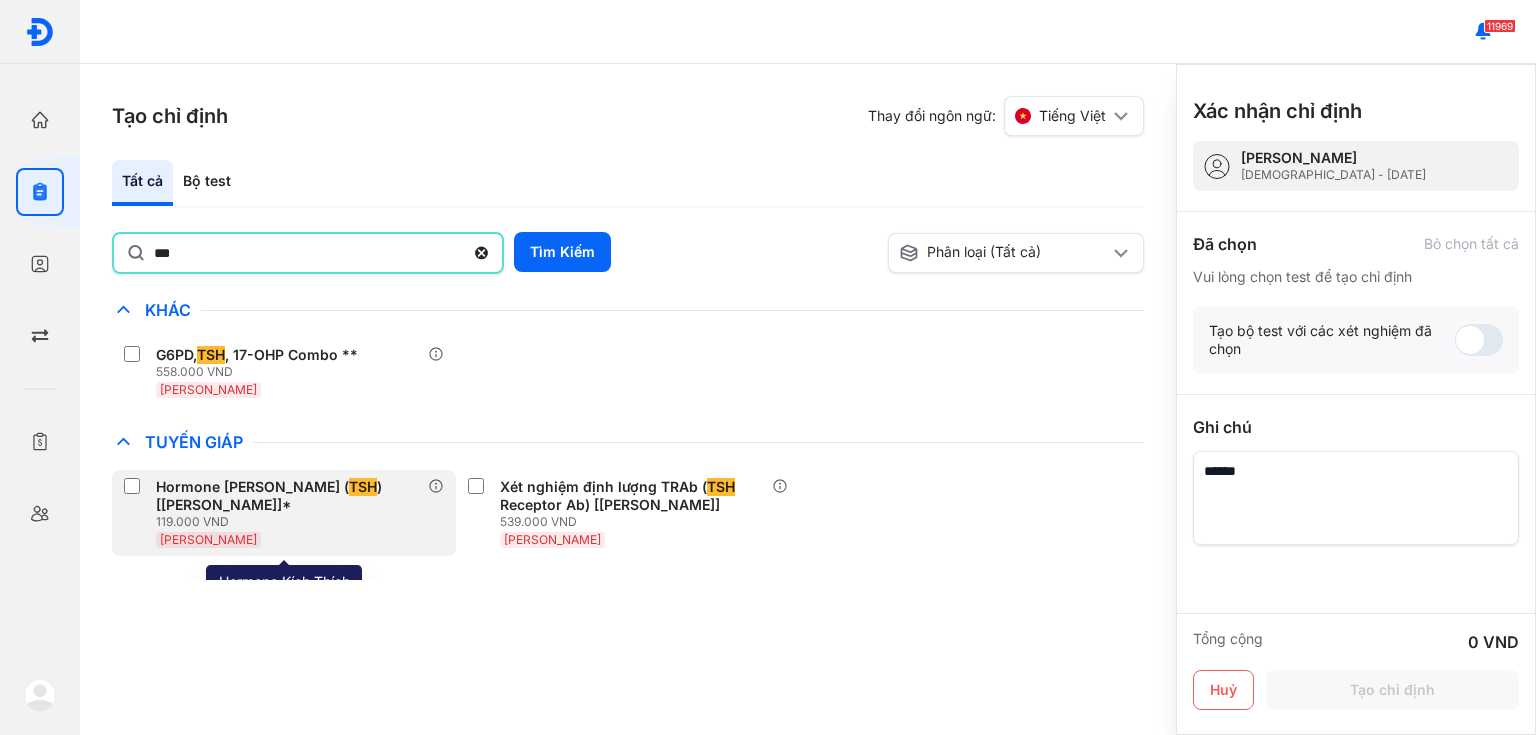 click on "119.000 VND" at bounding box center [292, 522] 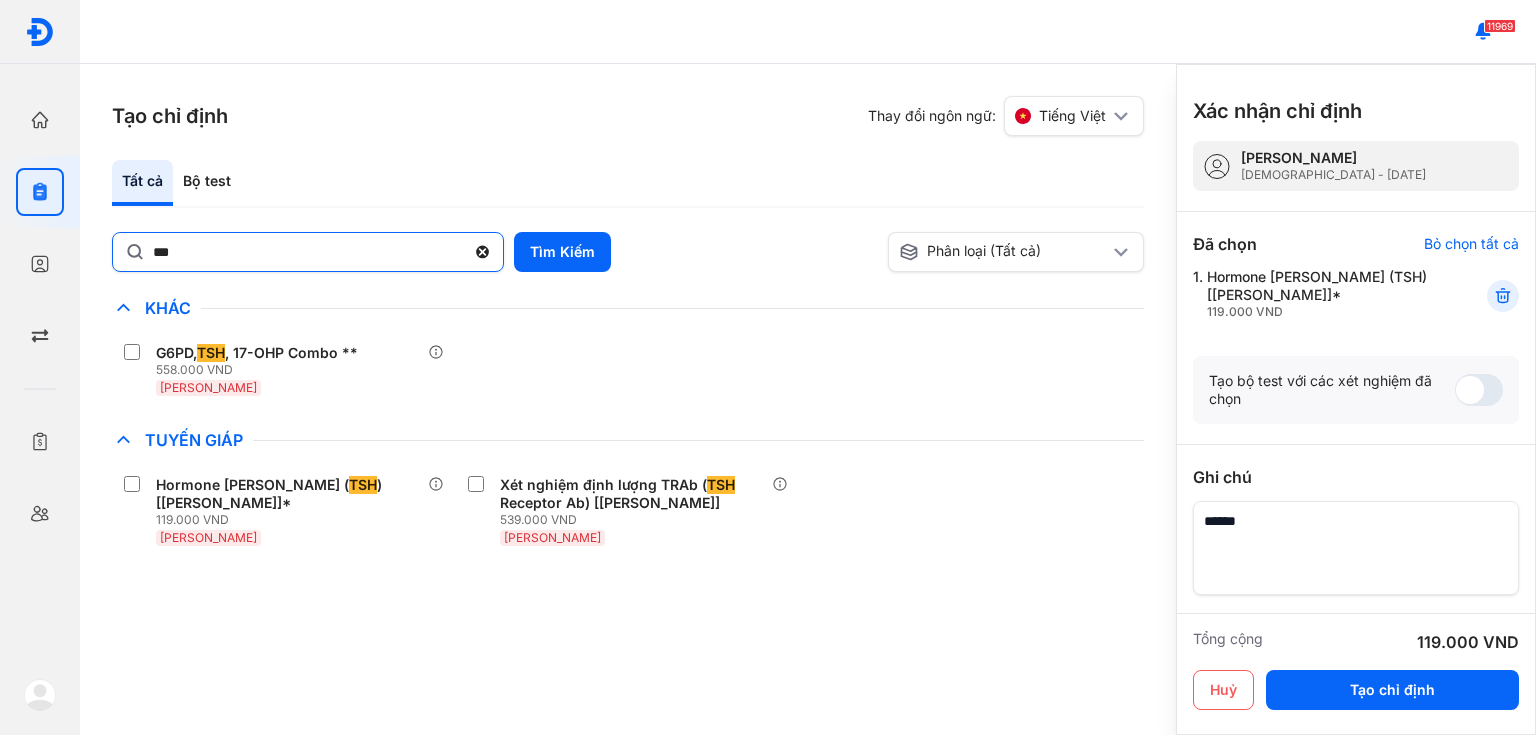click on "***" at bounding box center [308, 252] 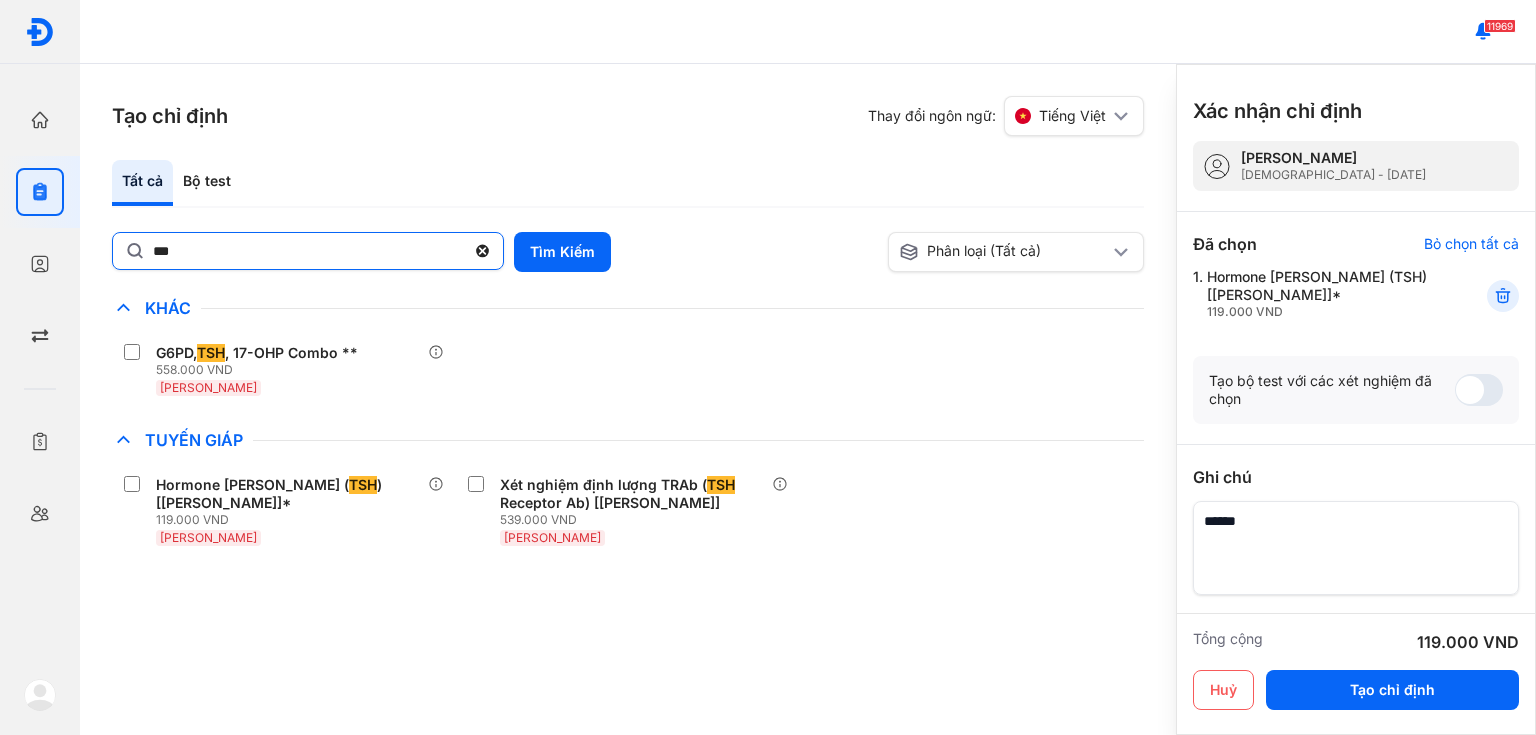 click on "***" 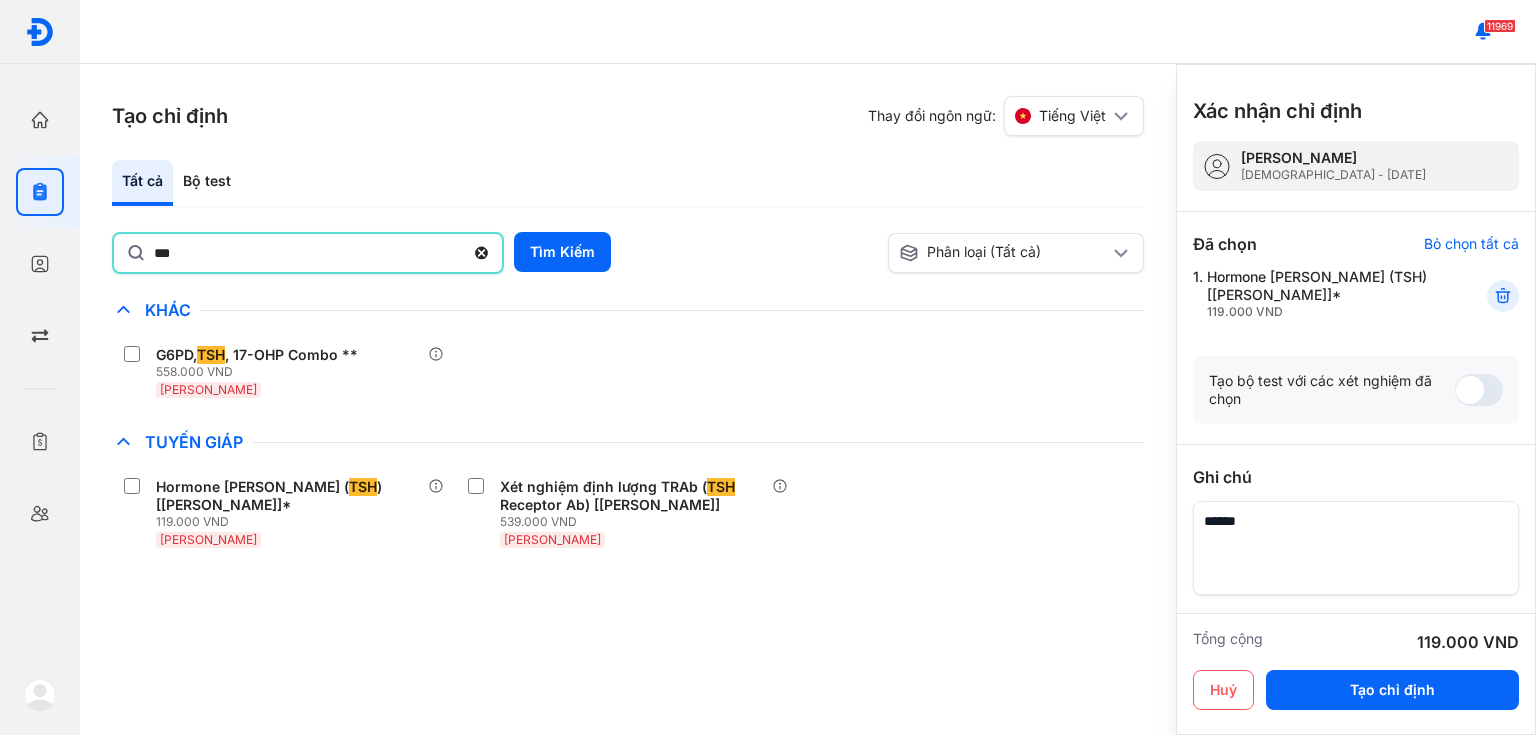 click 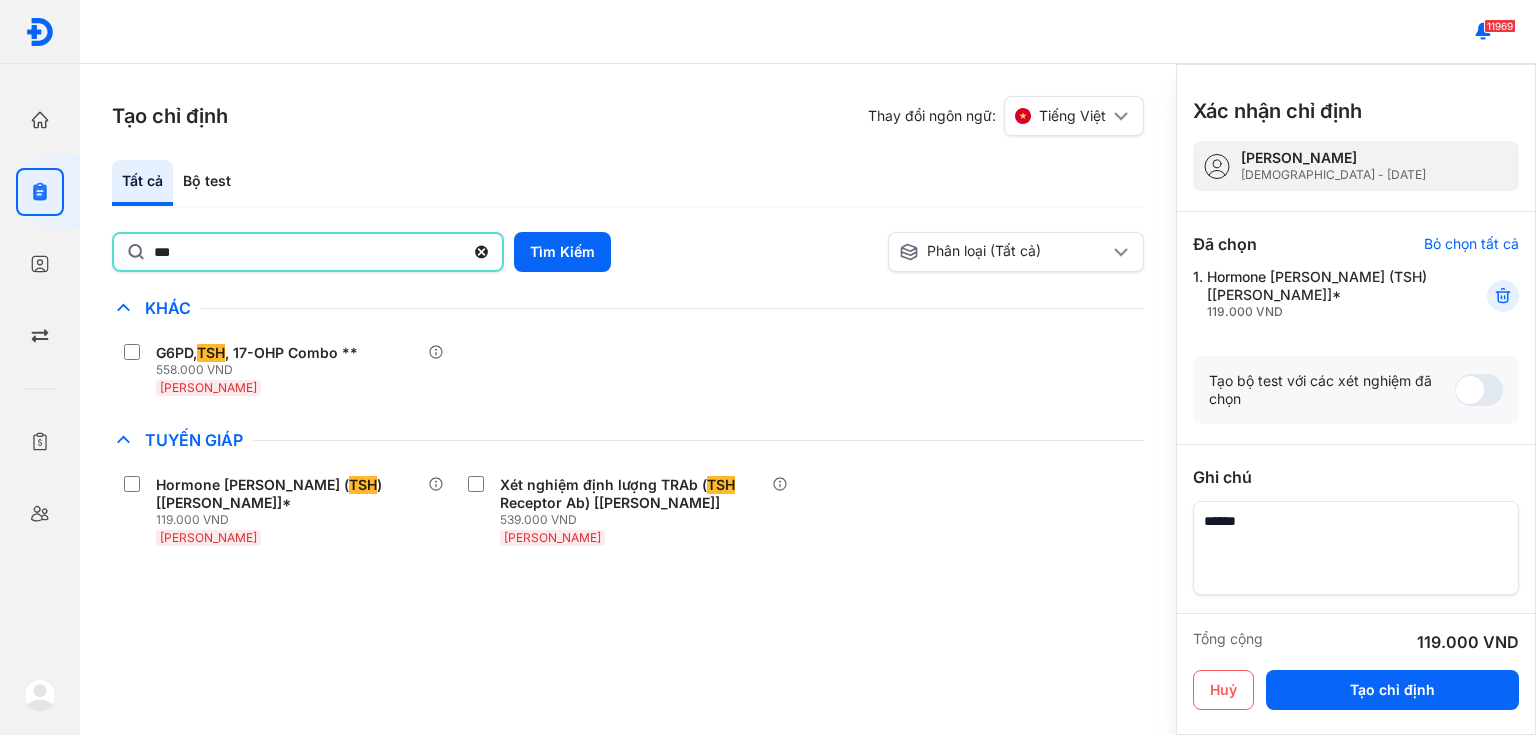 click on "***" 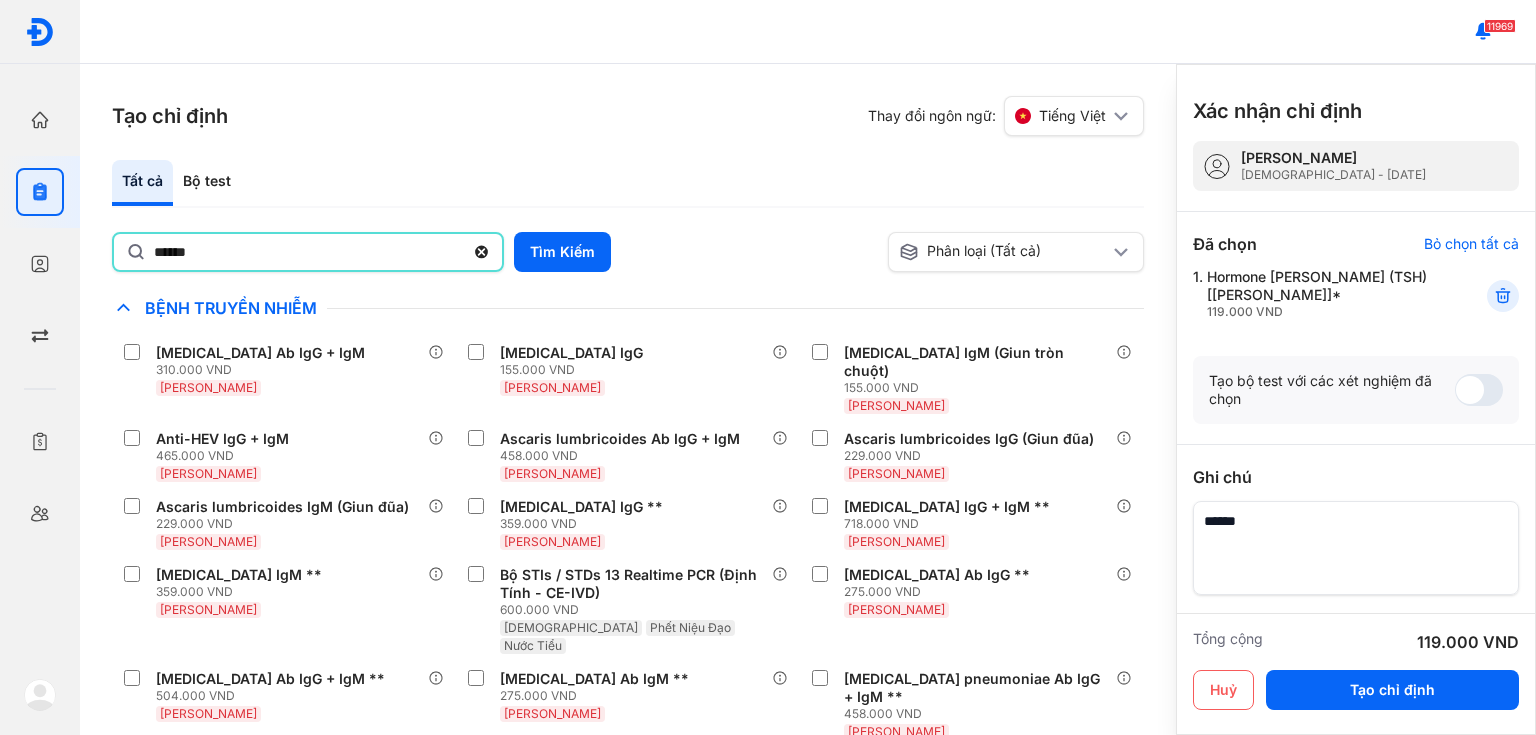 type on "******" 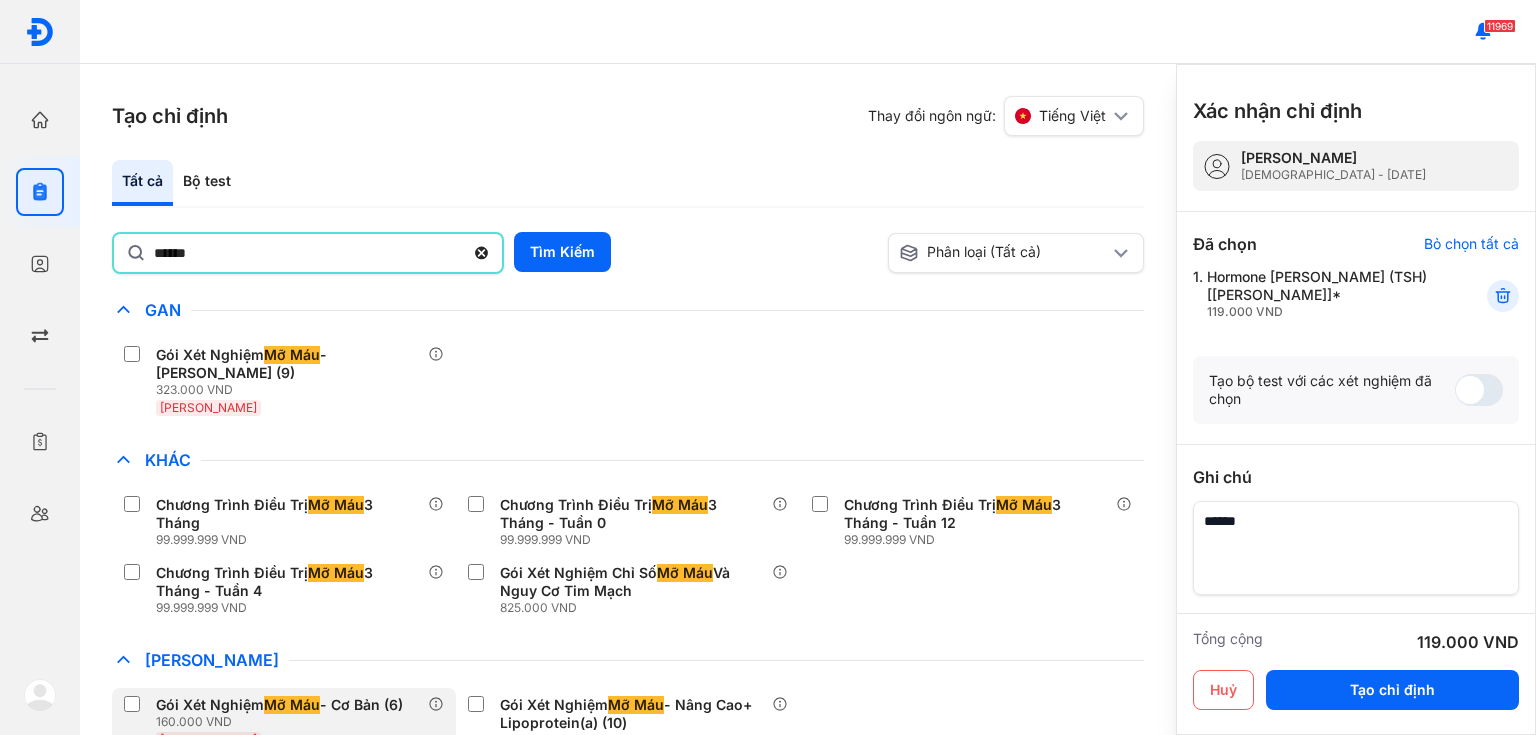 click on "Gói Xét Nghiệm  Mỡ Máu  - Cơ Bản (6) 160.000 VND Huyết Thanh" 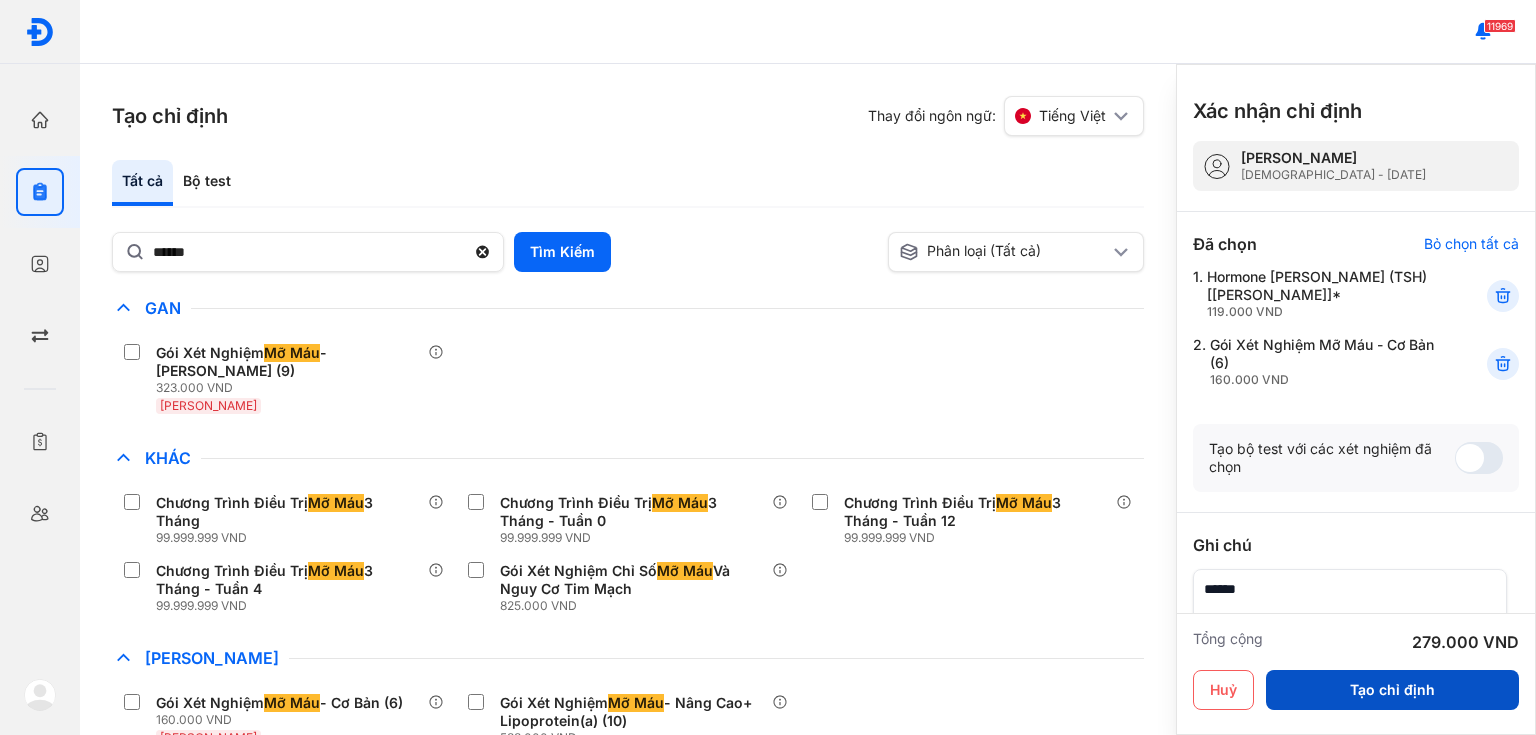 click on "Tạo chỉ định" at bounding box center [1392, 690] 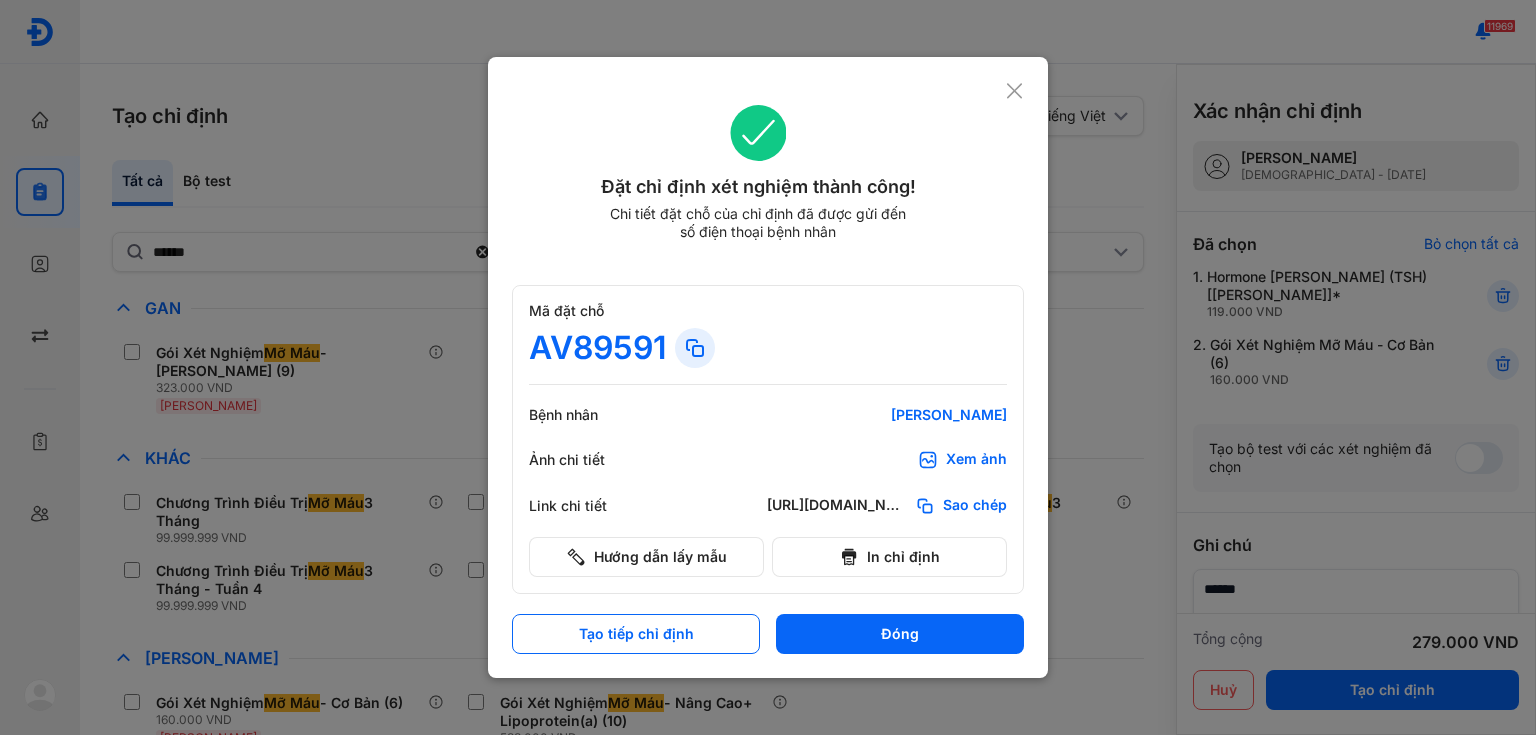click on "Ảnh chi tiết Xem ảnh" at bounding box center (768, 460) 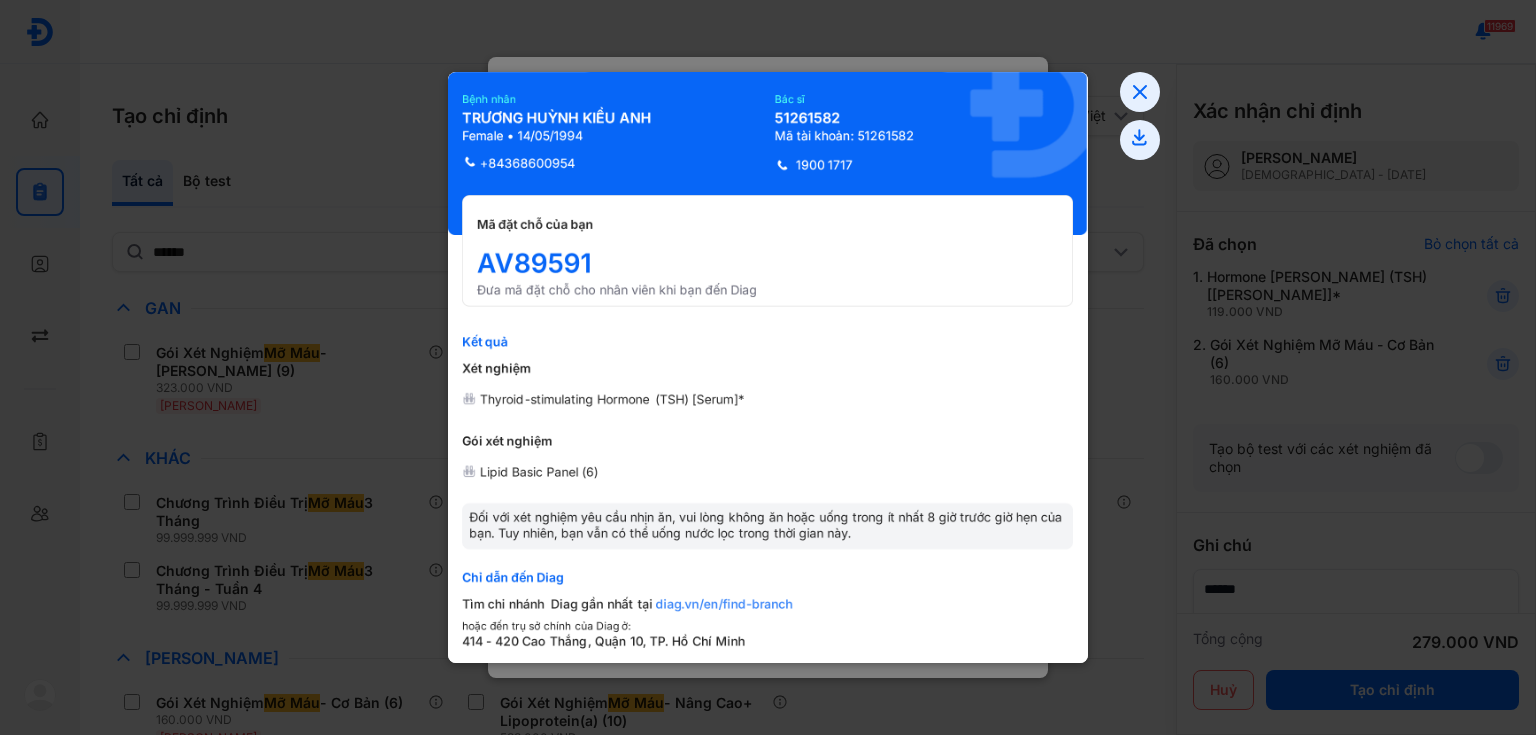 click 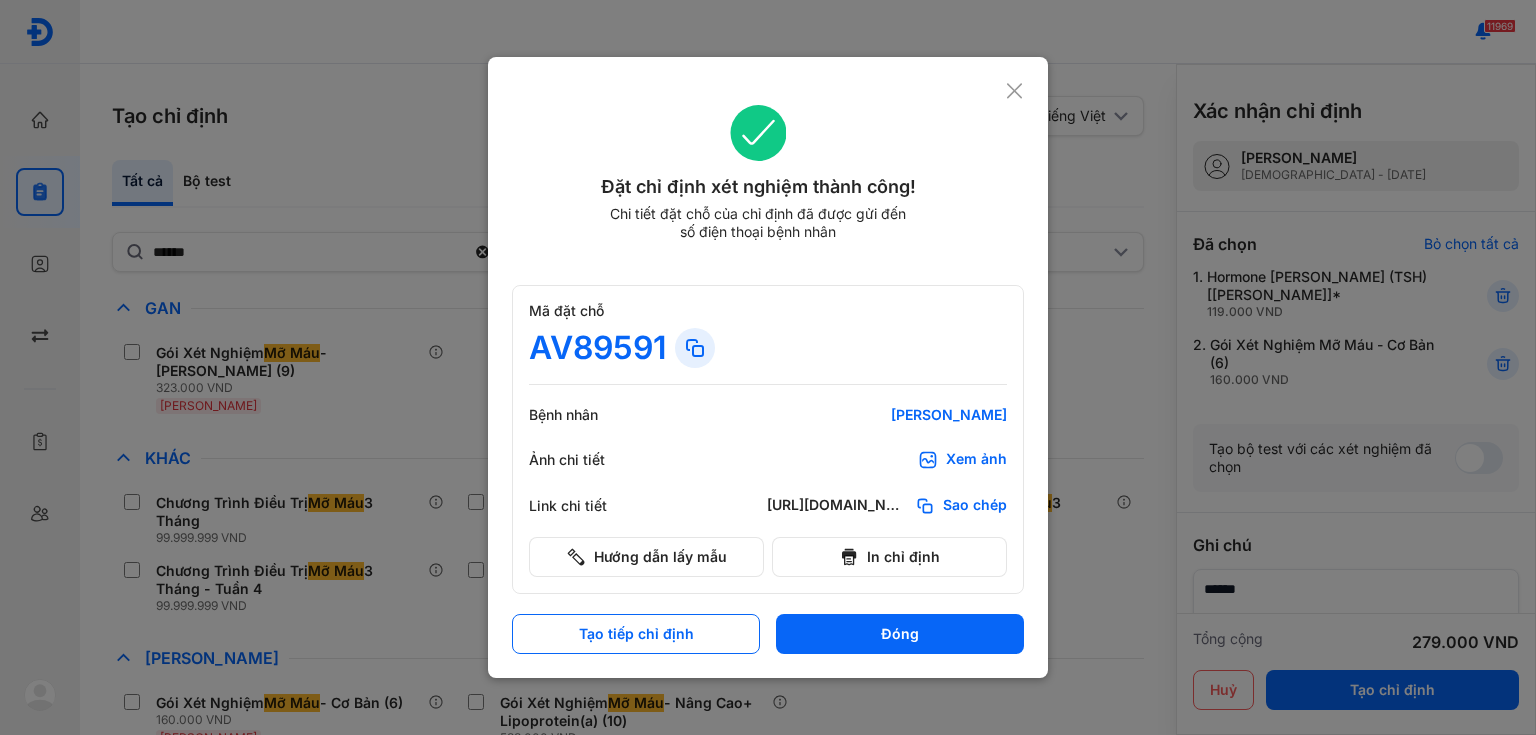 click at bounding box center [768, 367] 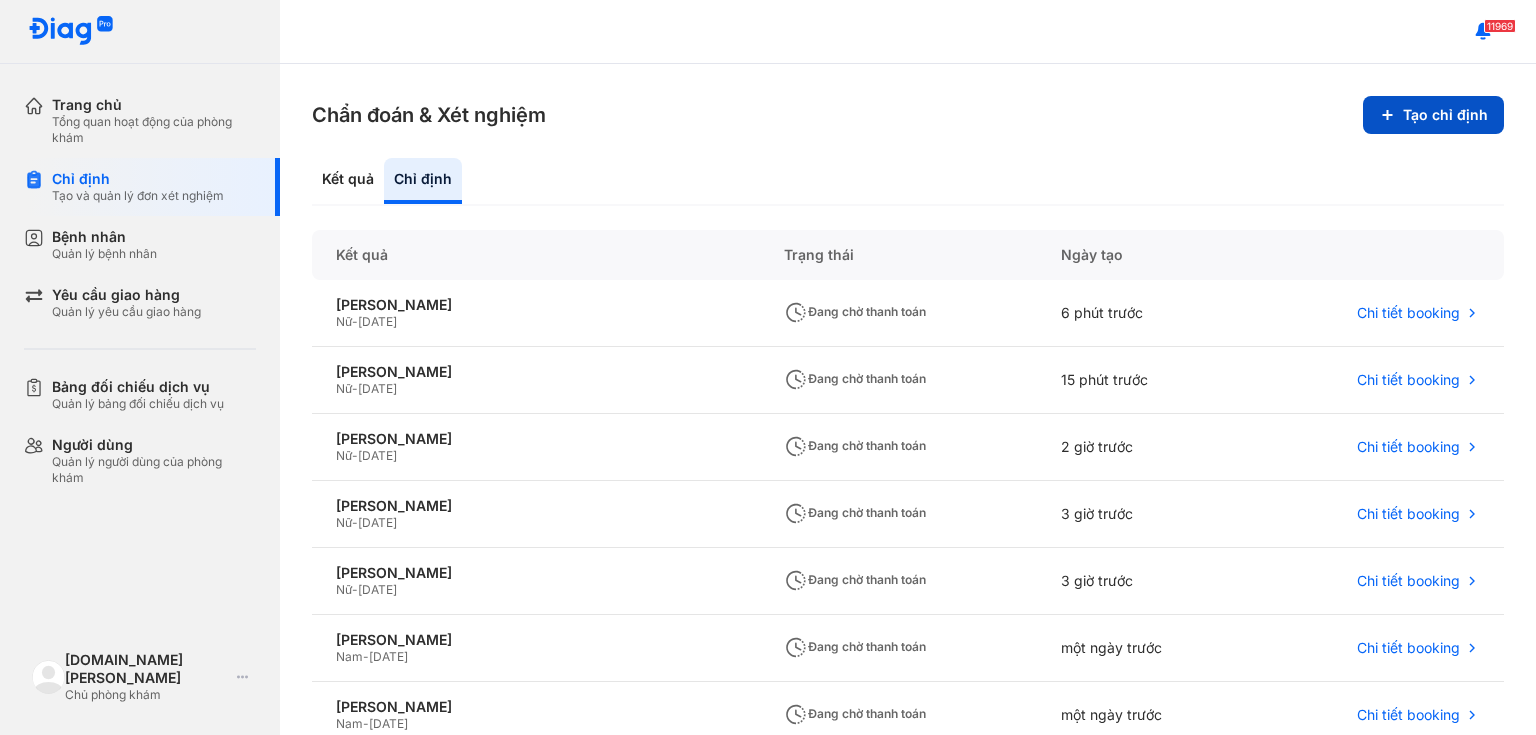 click on "Tạo chỉ định" at bounding box center [1433, 115] 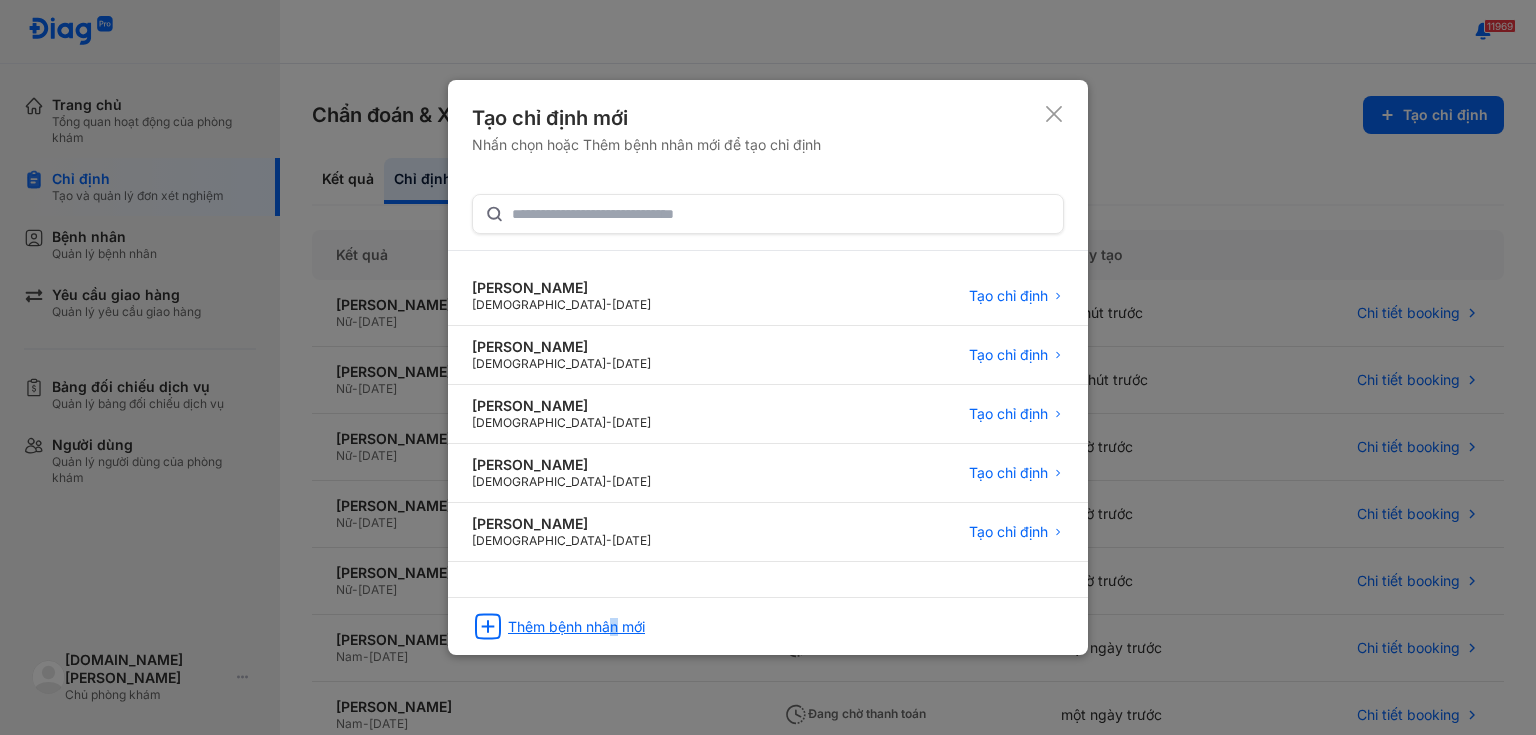 click on "Thêm bệnh nhân mới" at bounding box center [576, 627] 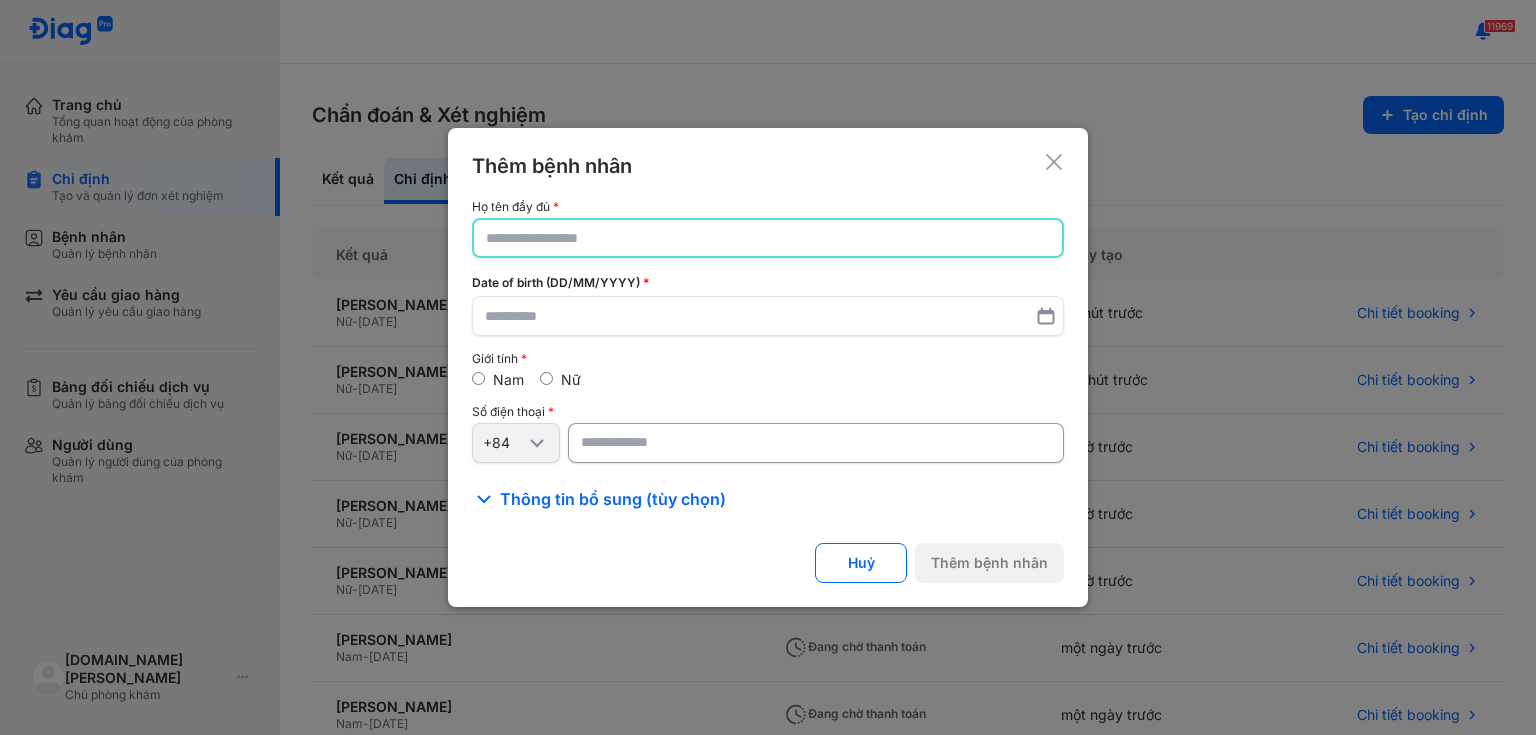 click 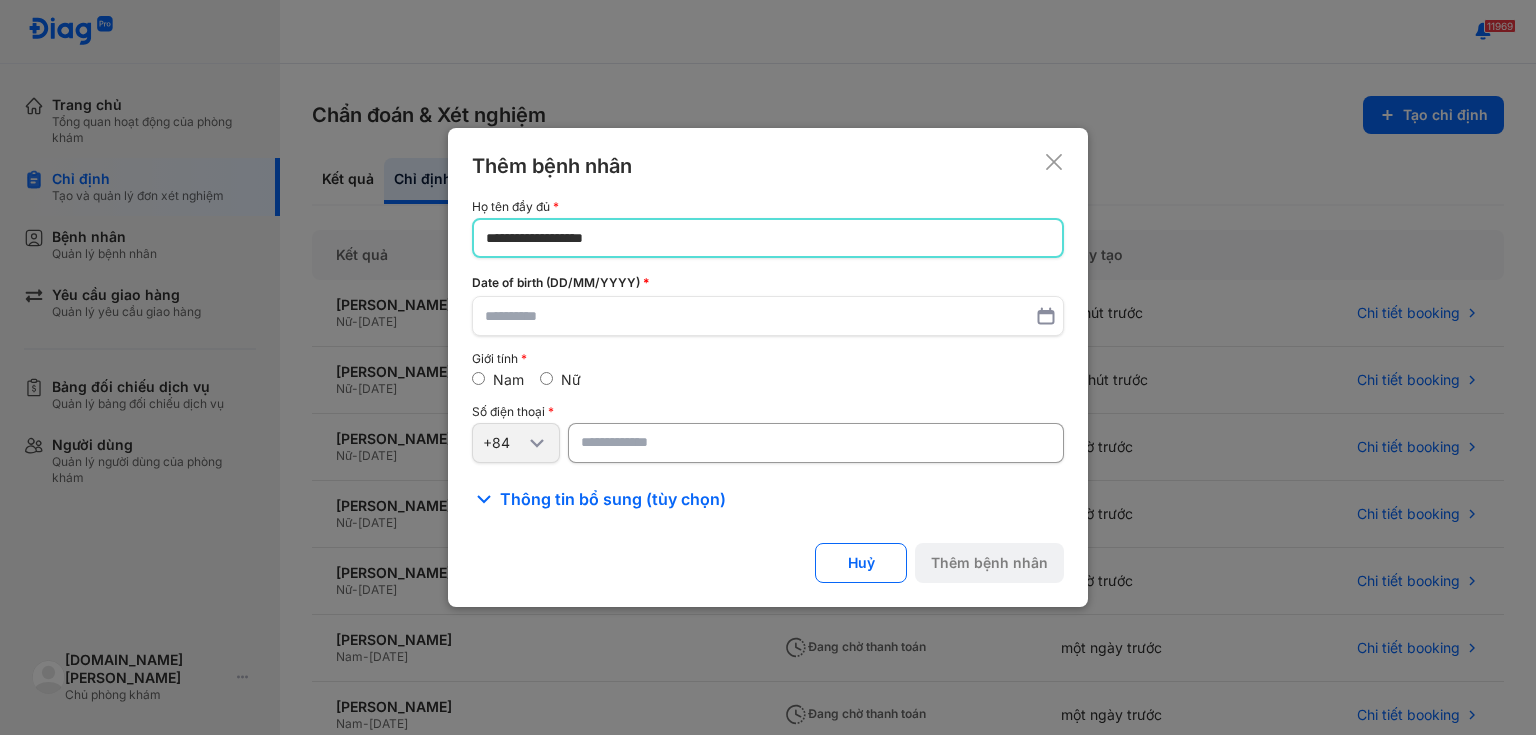 type on "**********" 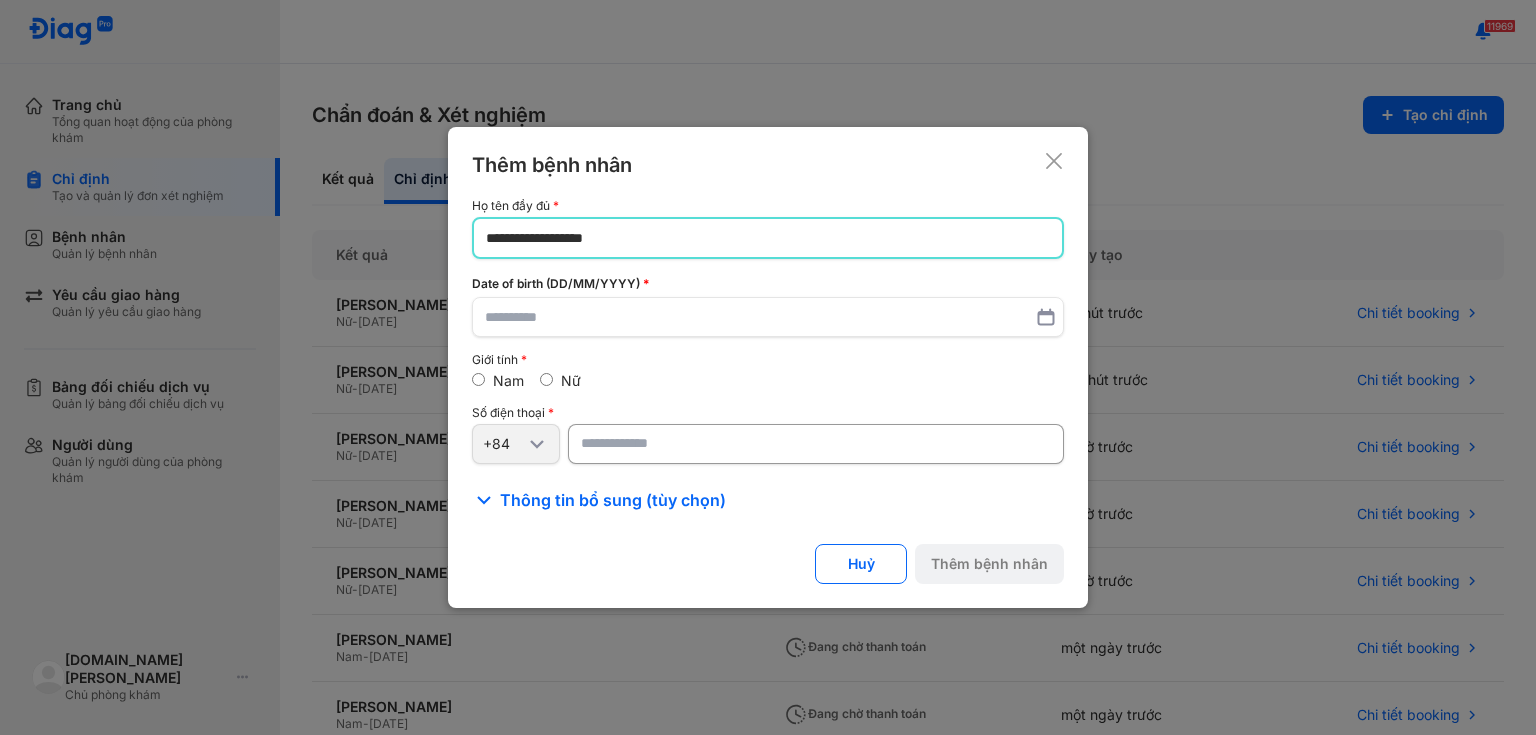 click on "Nữ" at bounding box center (571, 380) 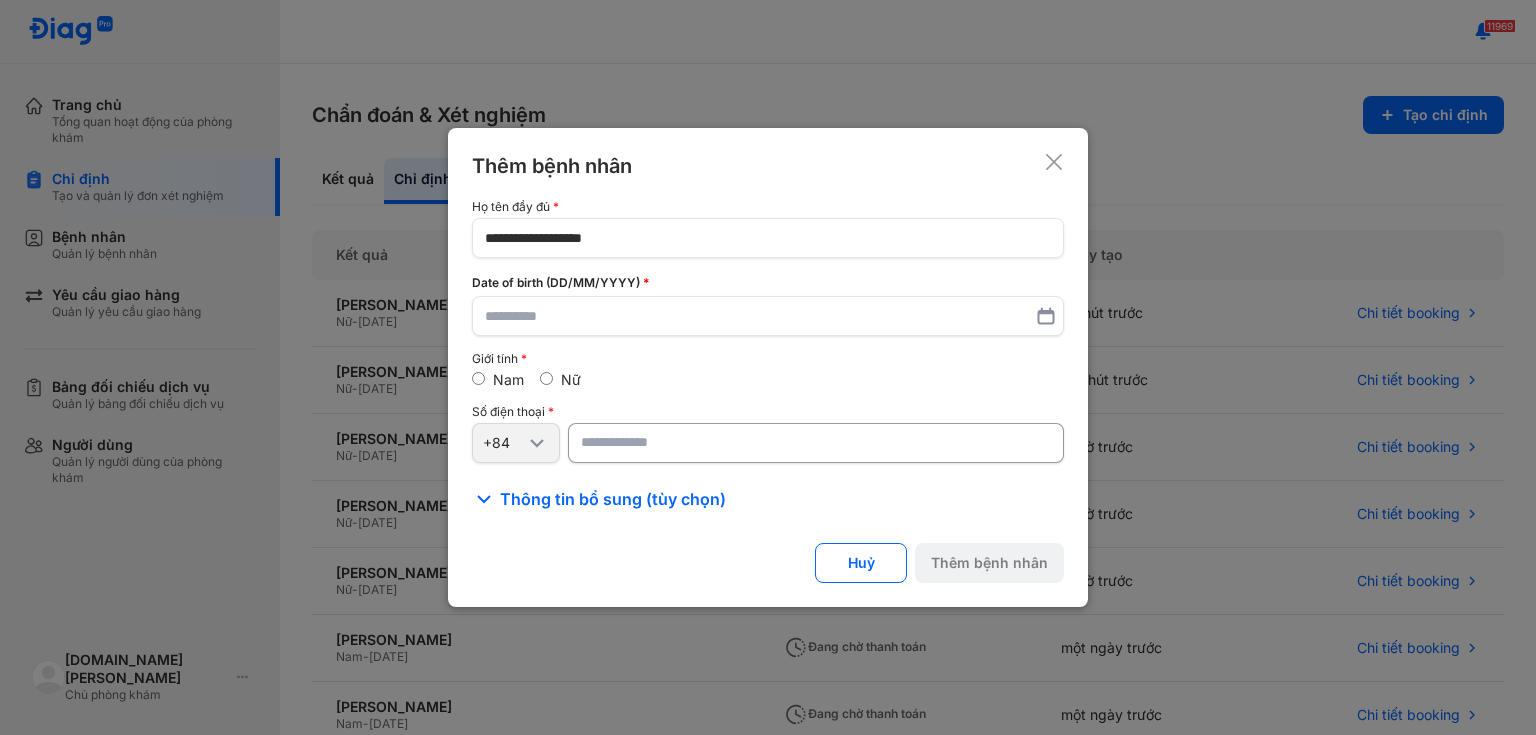 click at bounding box center (816, 443) 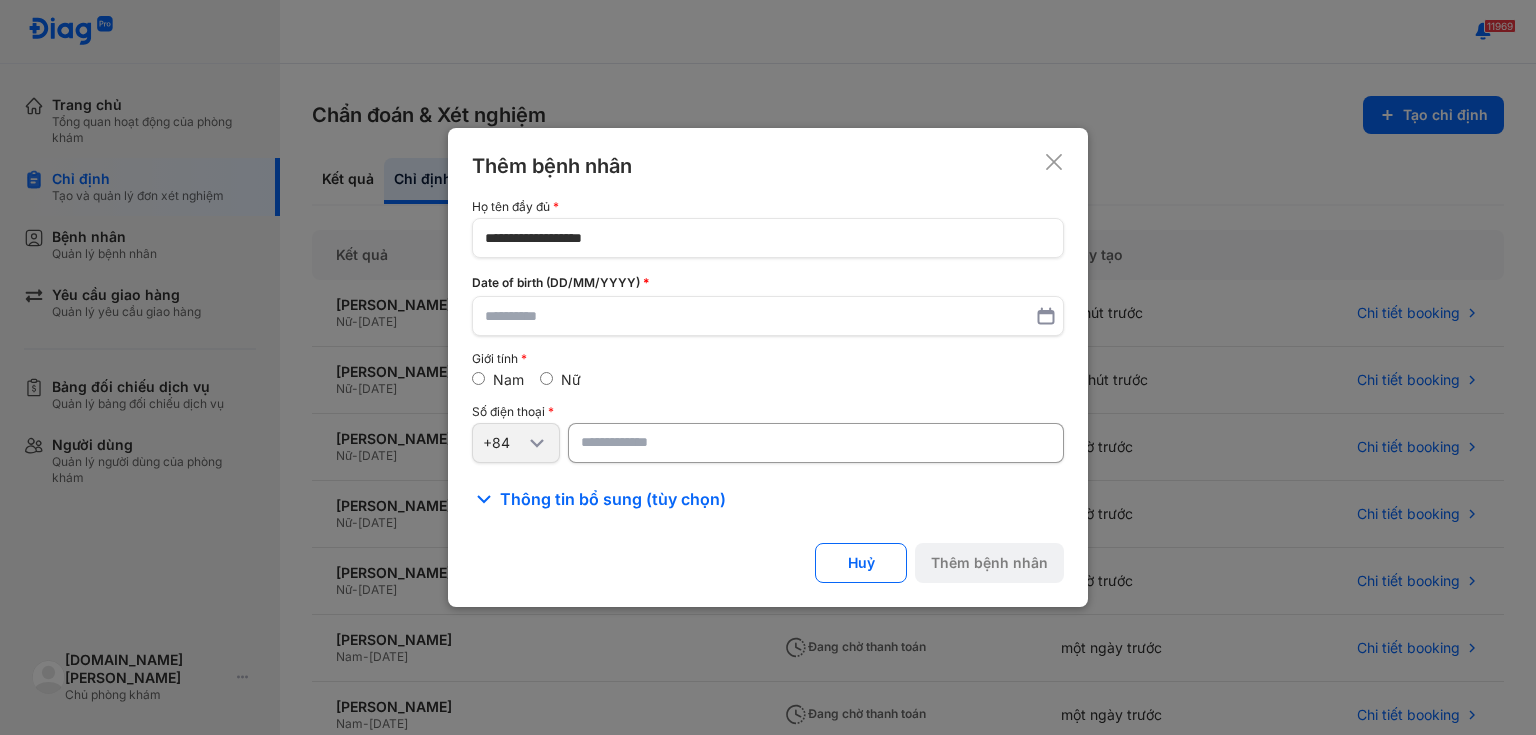 paste on "**********" 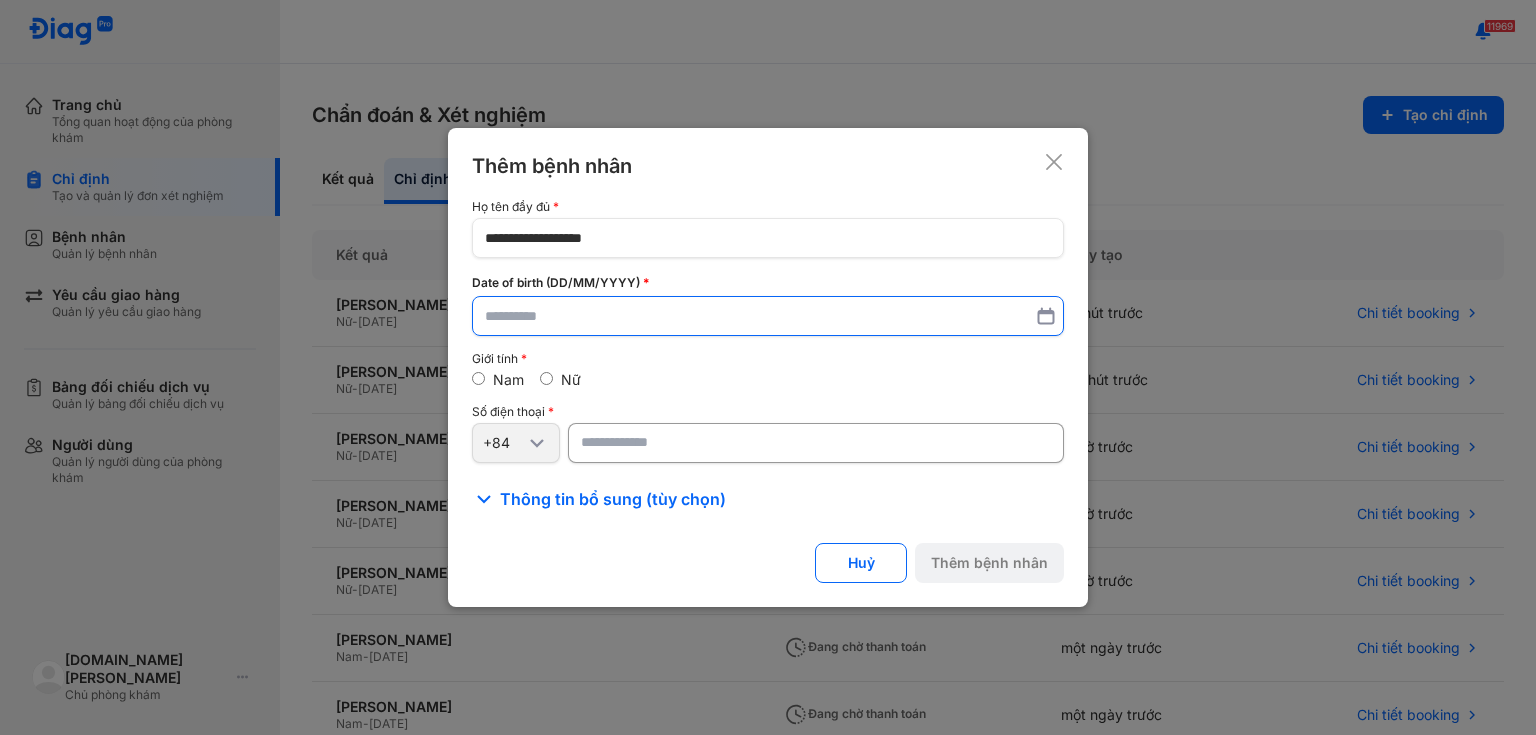 type on "**********" 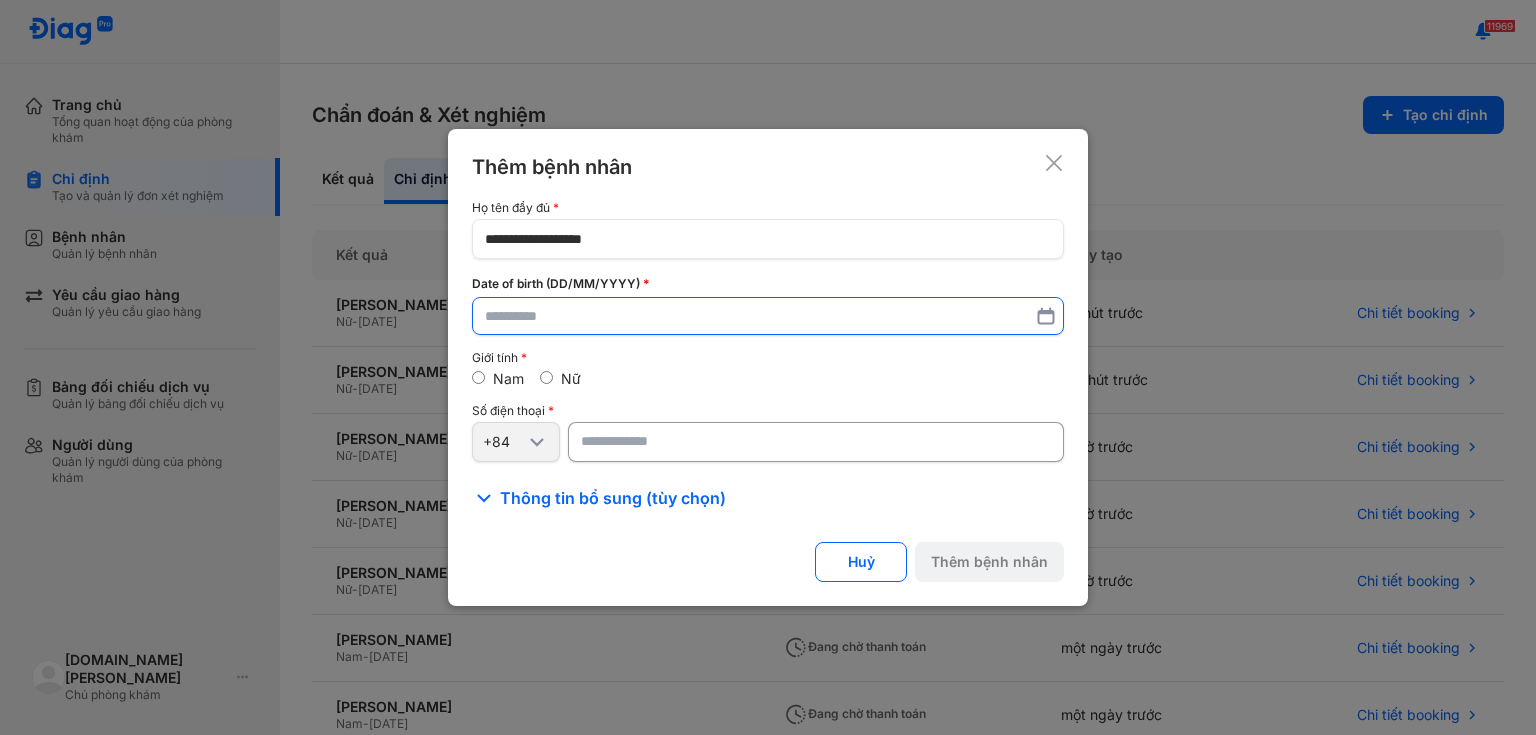 click at bounding box center [768, 316] 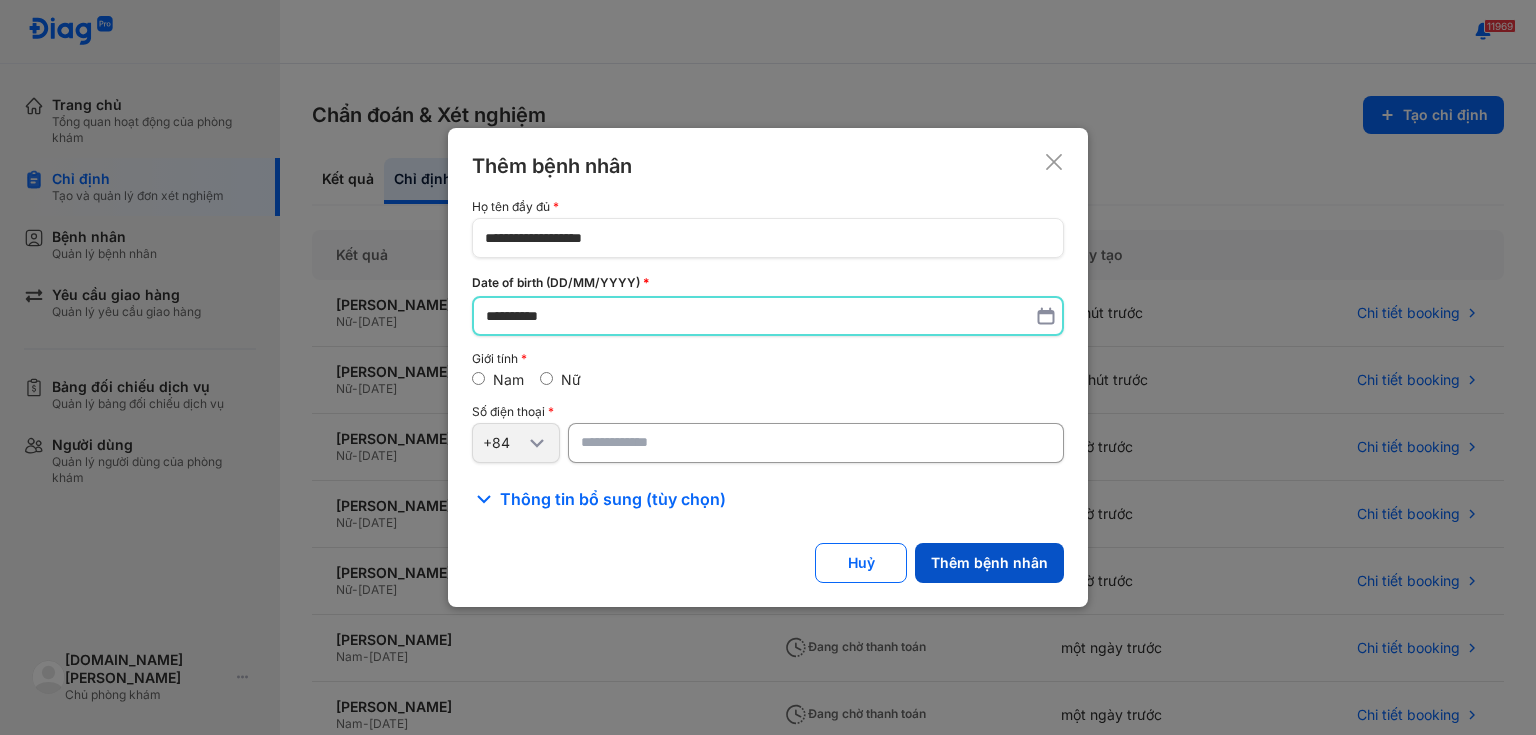 type on "**********" 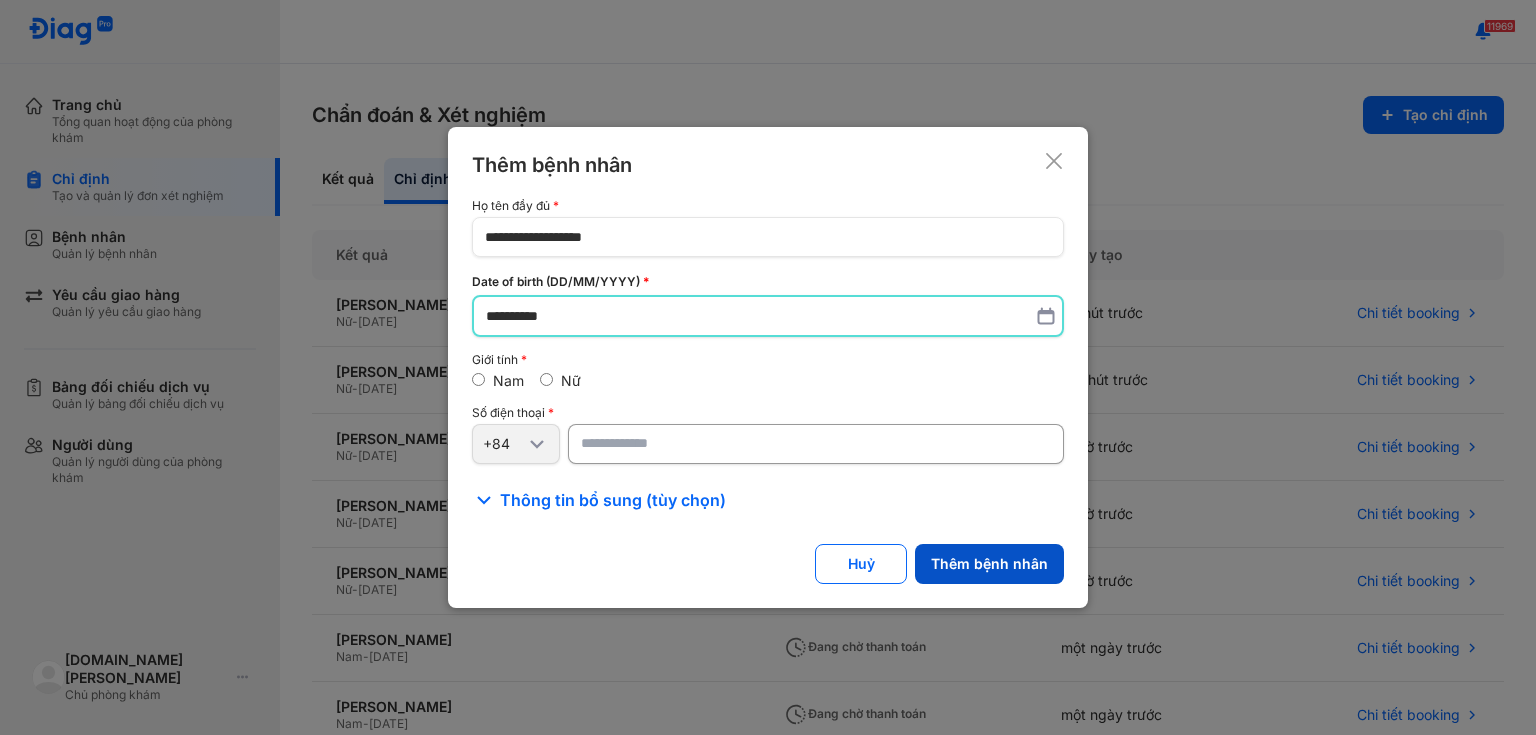 click on "Thêm bệnh nhân" at bounding box center [989, 564] 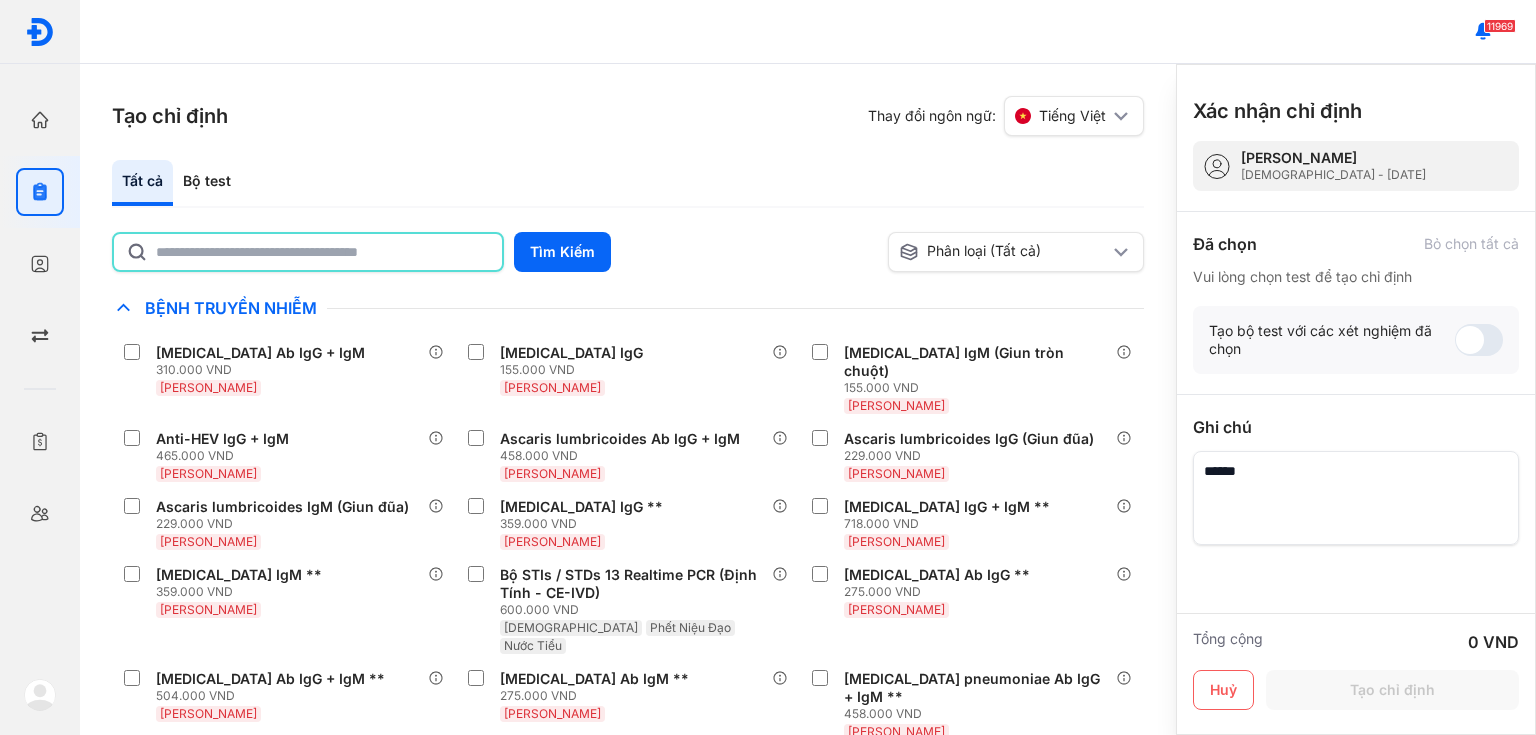 click 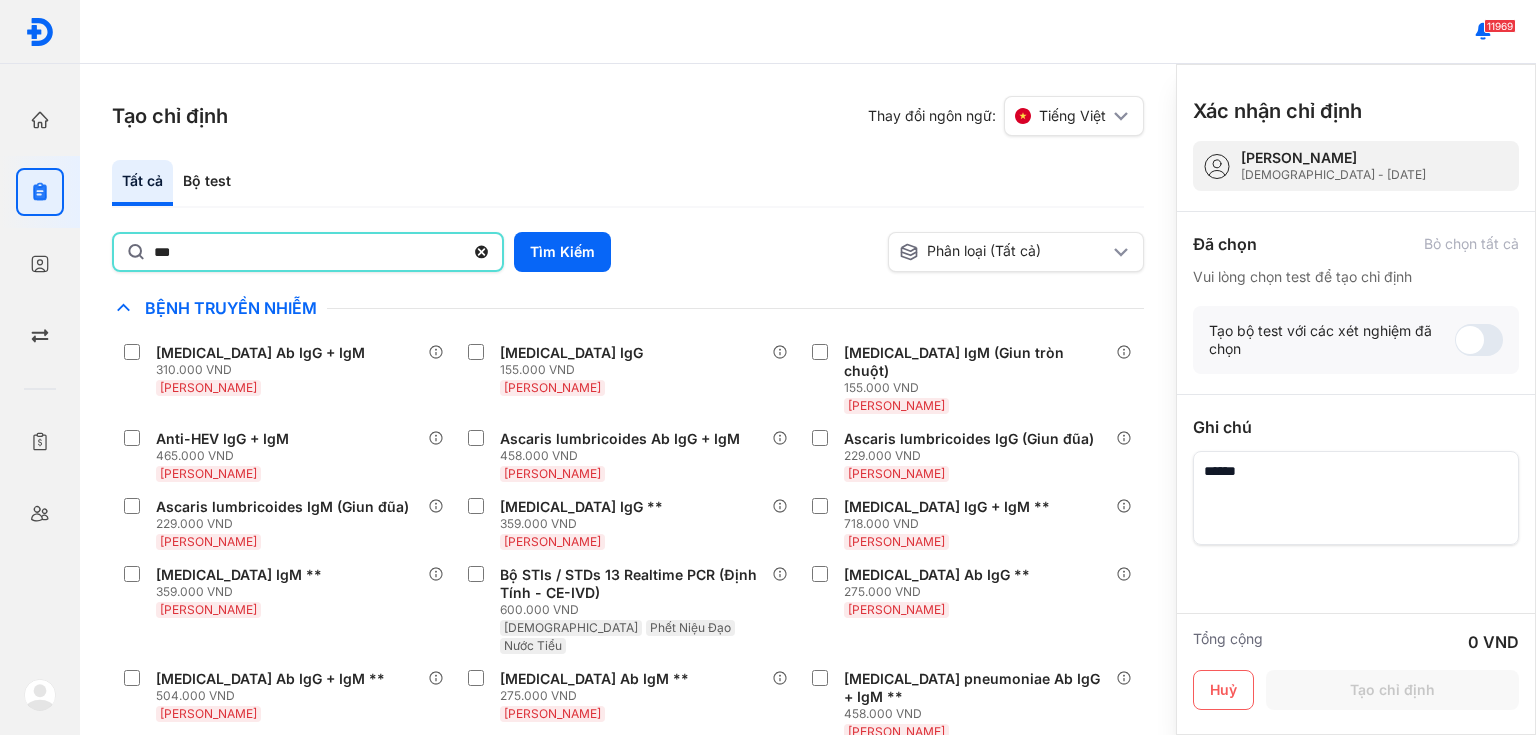 type on "***" 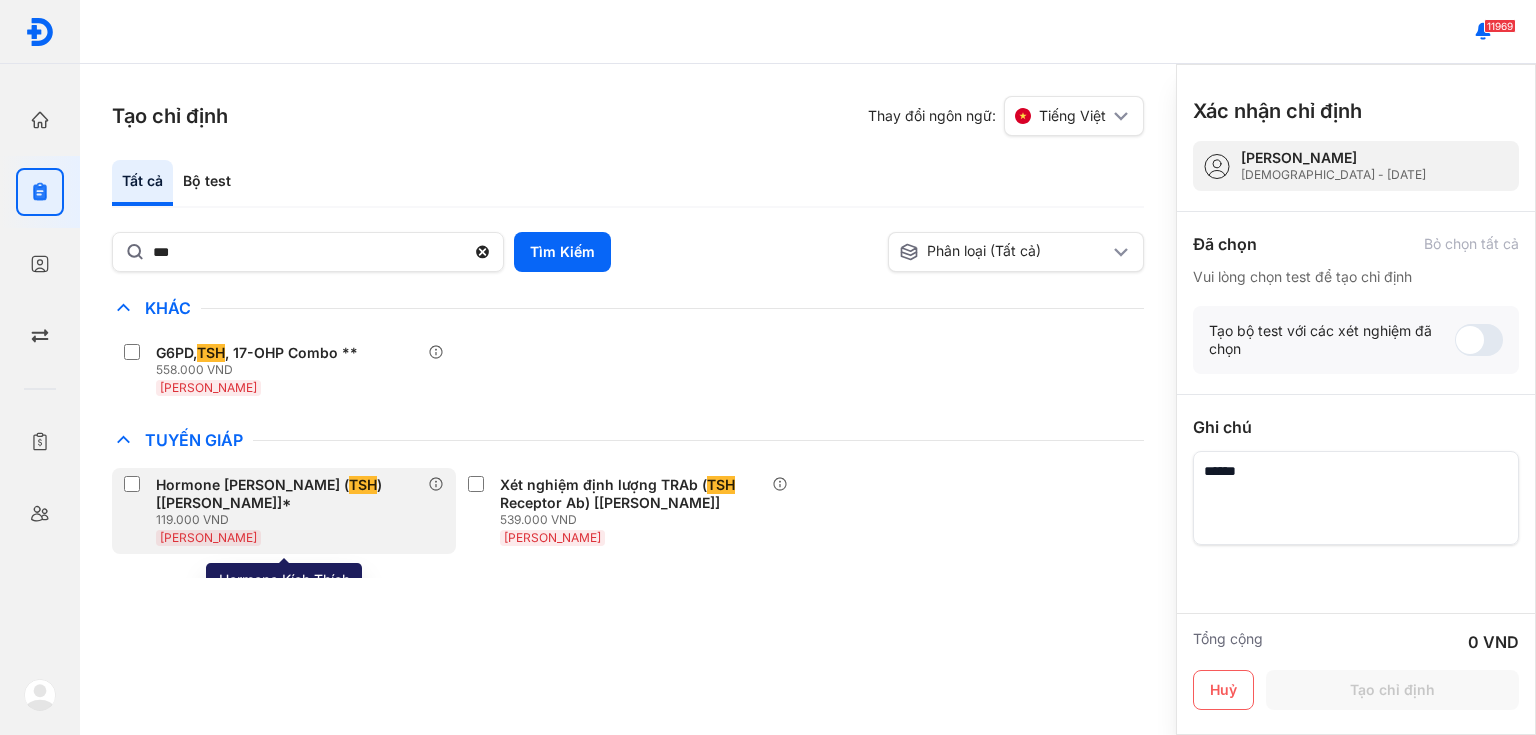 click on "Hormone Kích Thích Tuyến Giáp ( TSH ) [Huyết Thanh]* 119.000 VND Huyết Thanh" 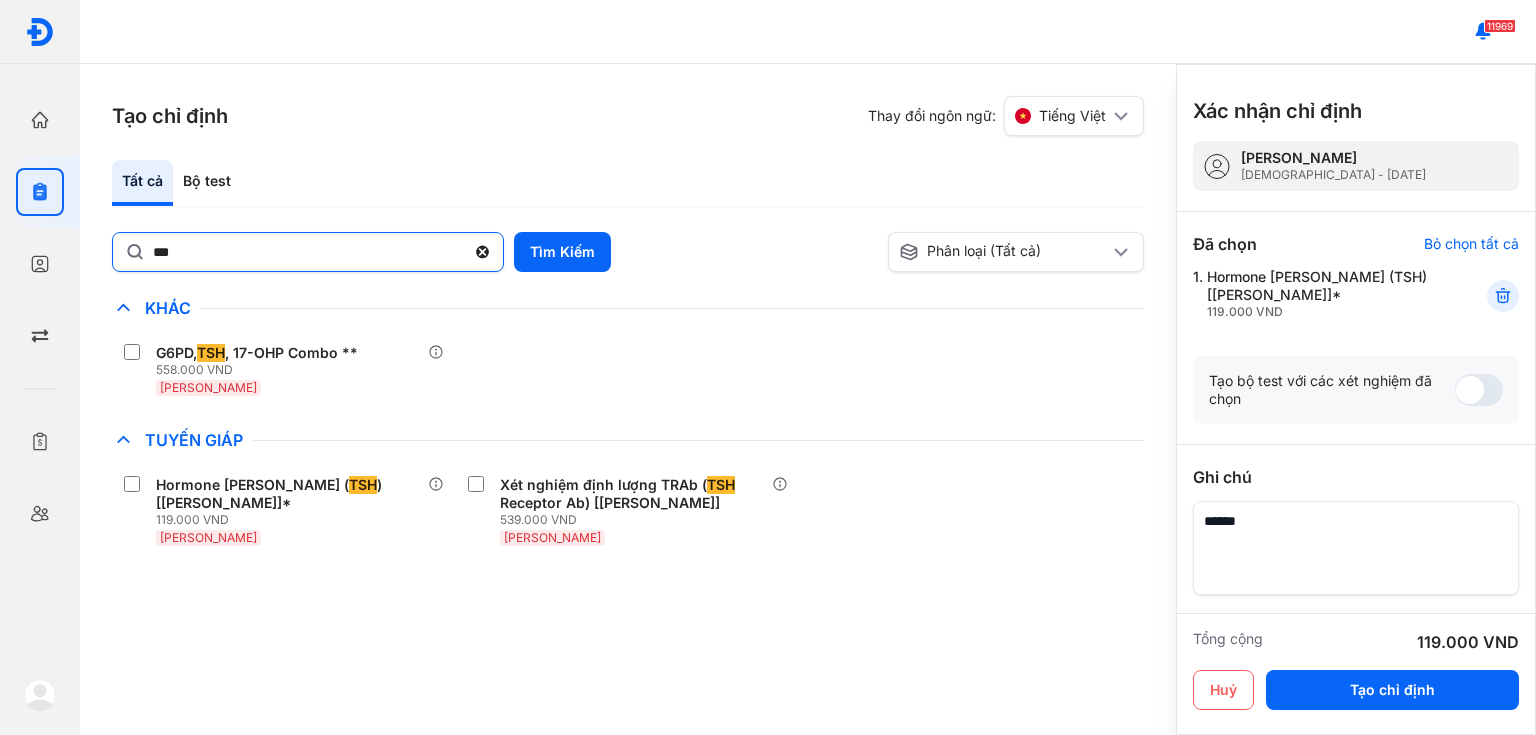 click 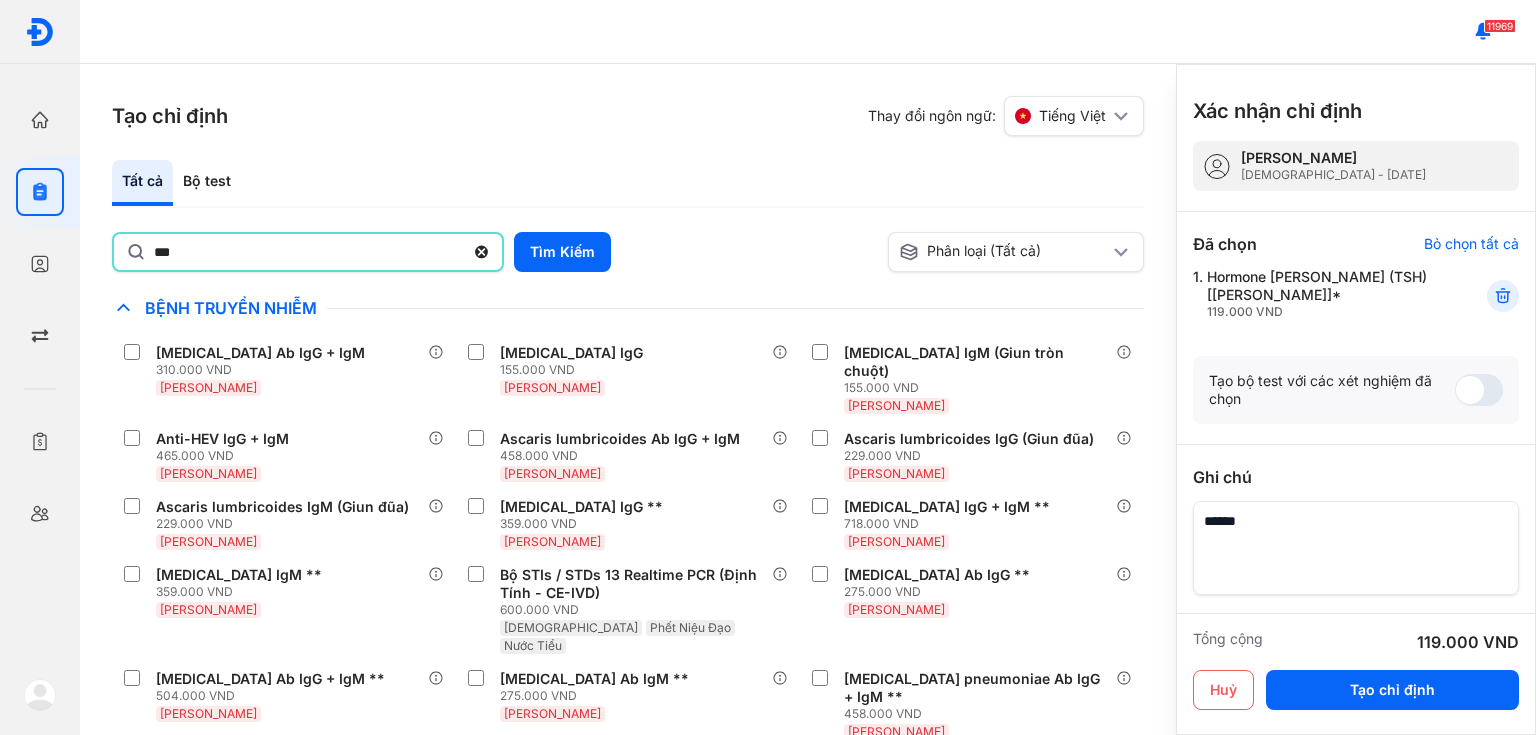type on "***" 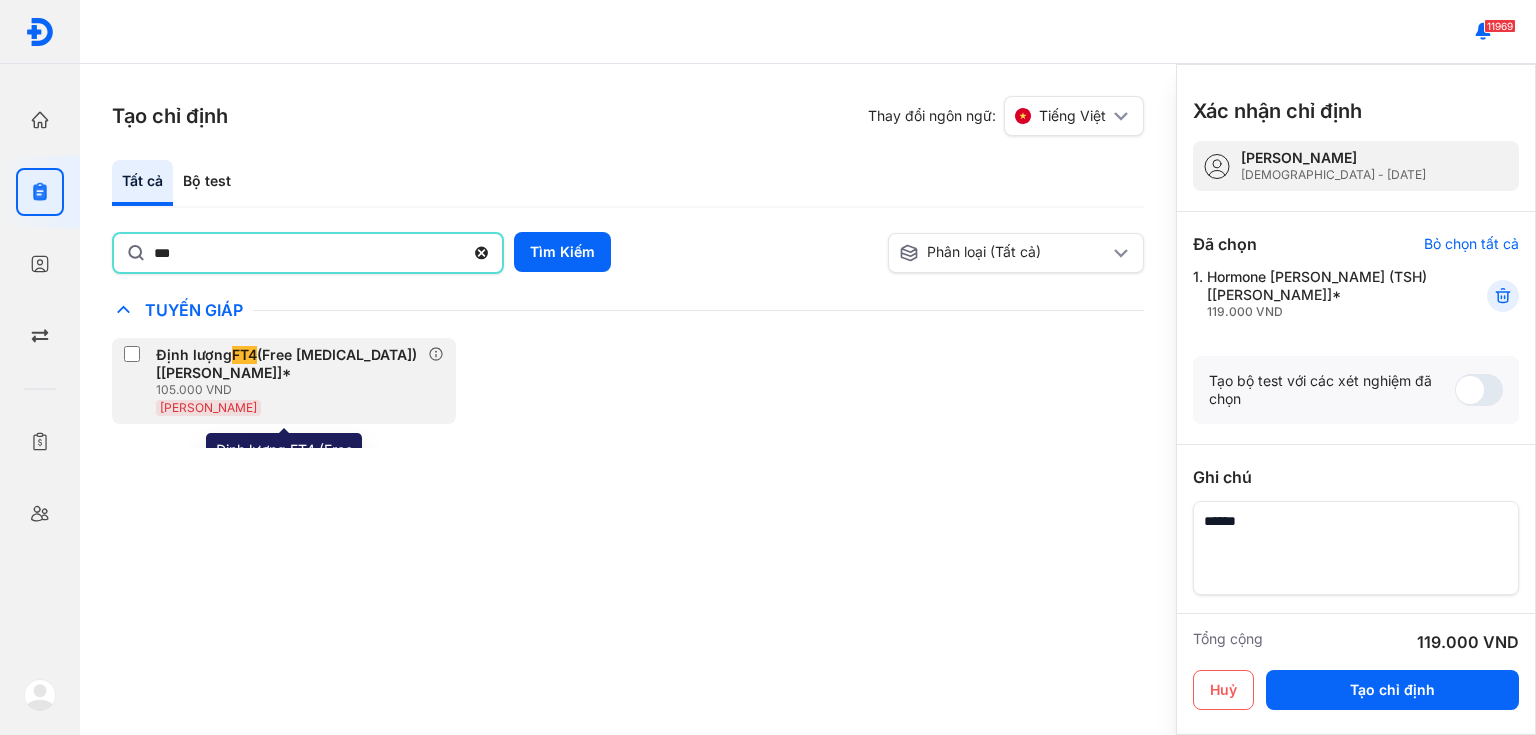 click on "Định lượng  FT4  (Free [MEDICAL_DATA]) [[PERSON_NAME]]*" at bounding box center [288, 364] 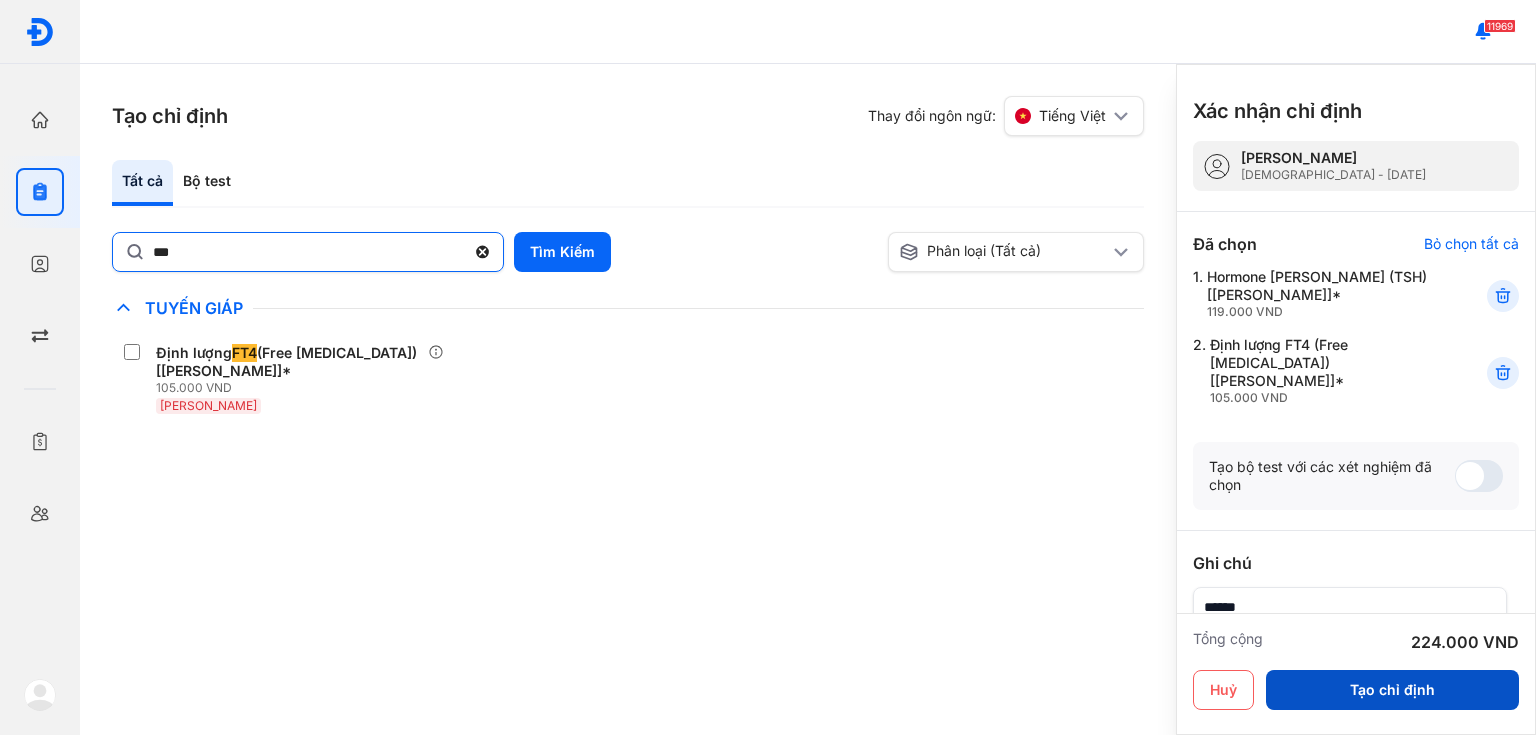 click on "Tạo chỉ định" at bounding box center [1392, 690] 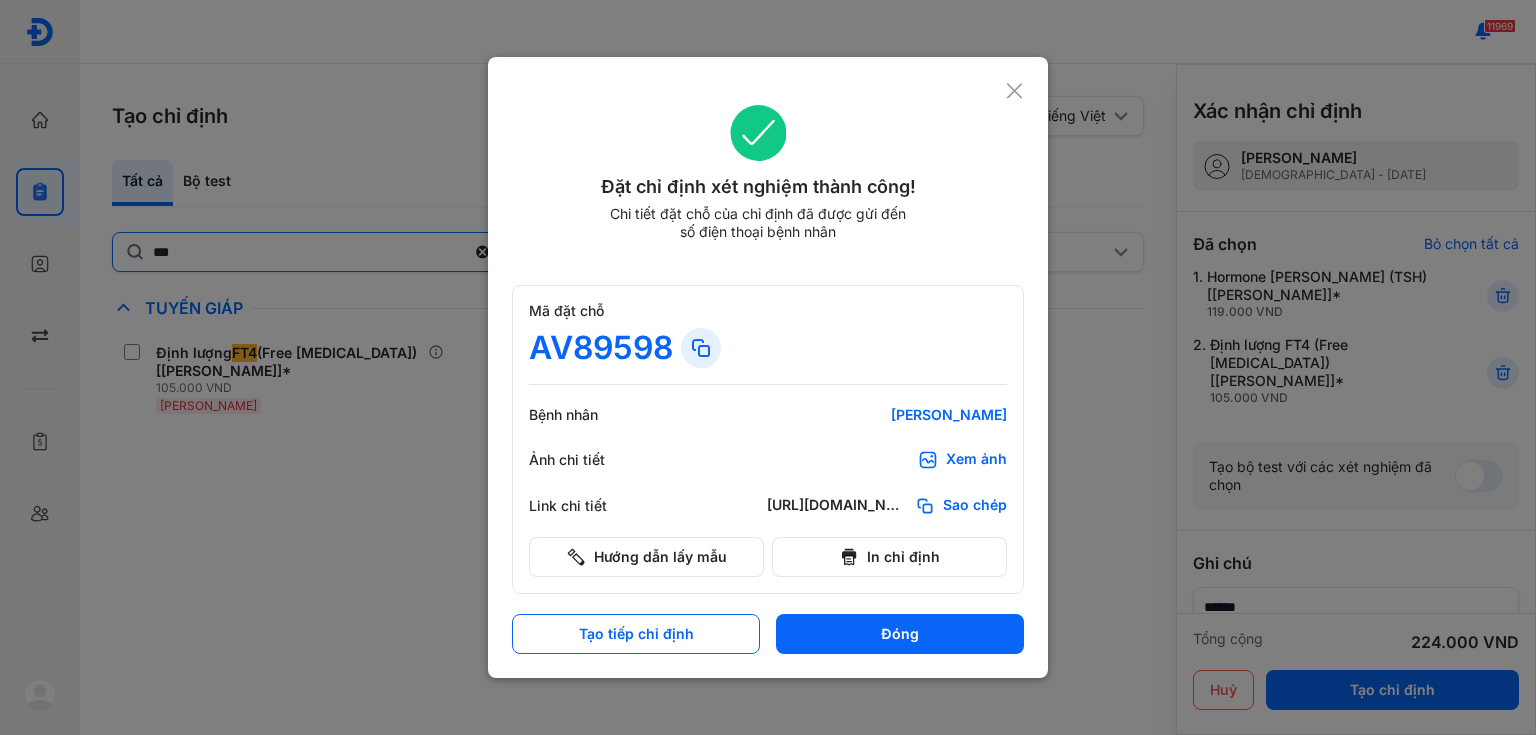 click on "Xem ảnh" at bounding box center (962, 460) 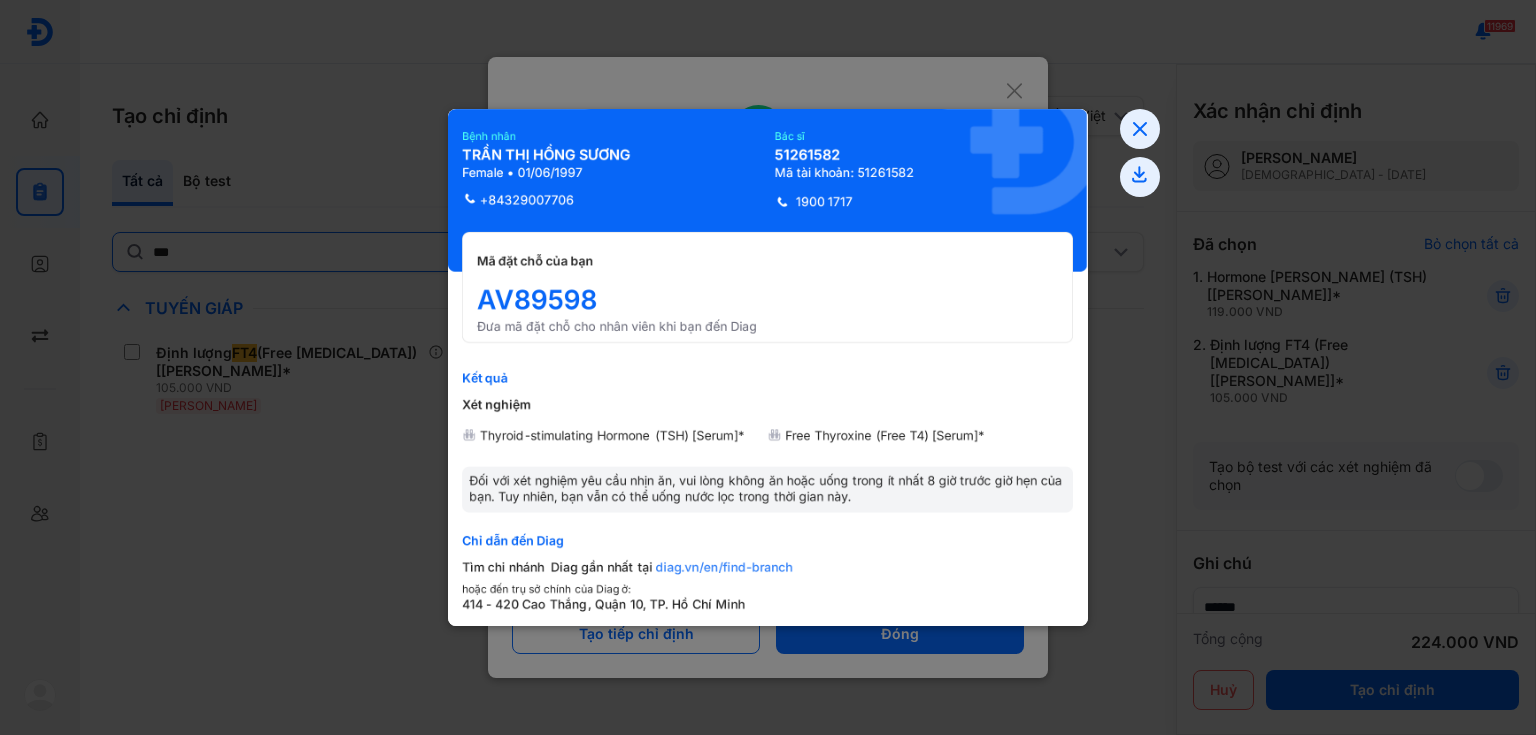 click at bounding box center [768, 367] 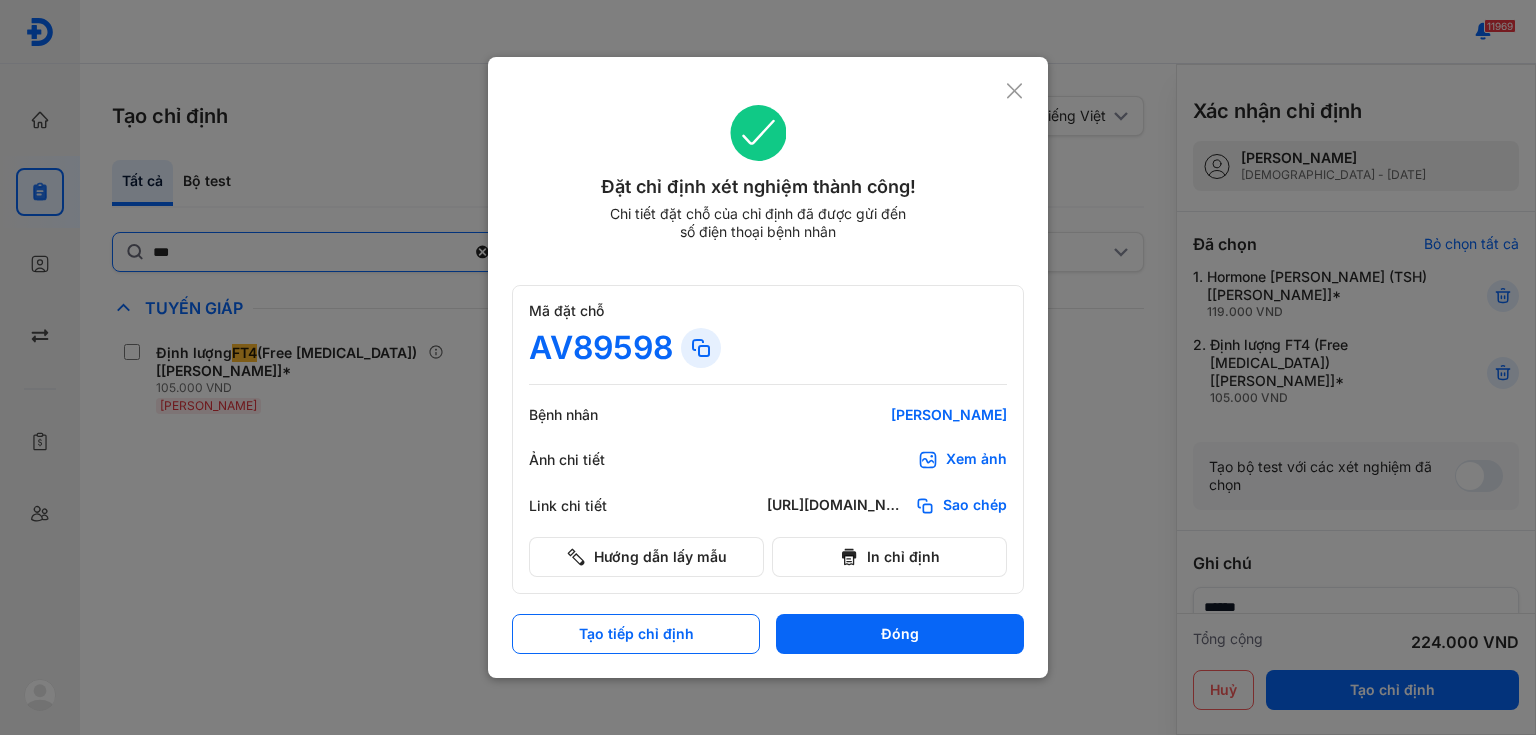 click at bounding box center (768, 367) 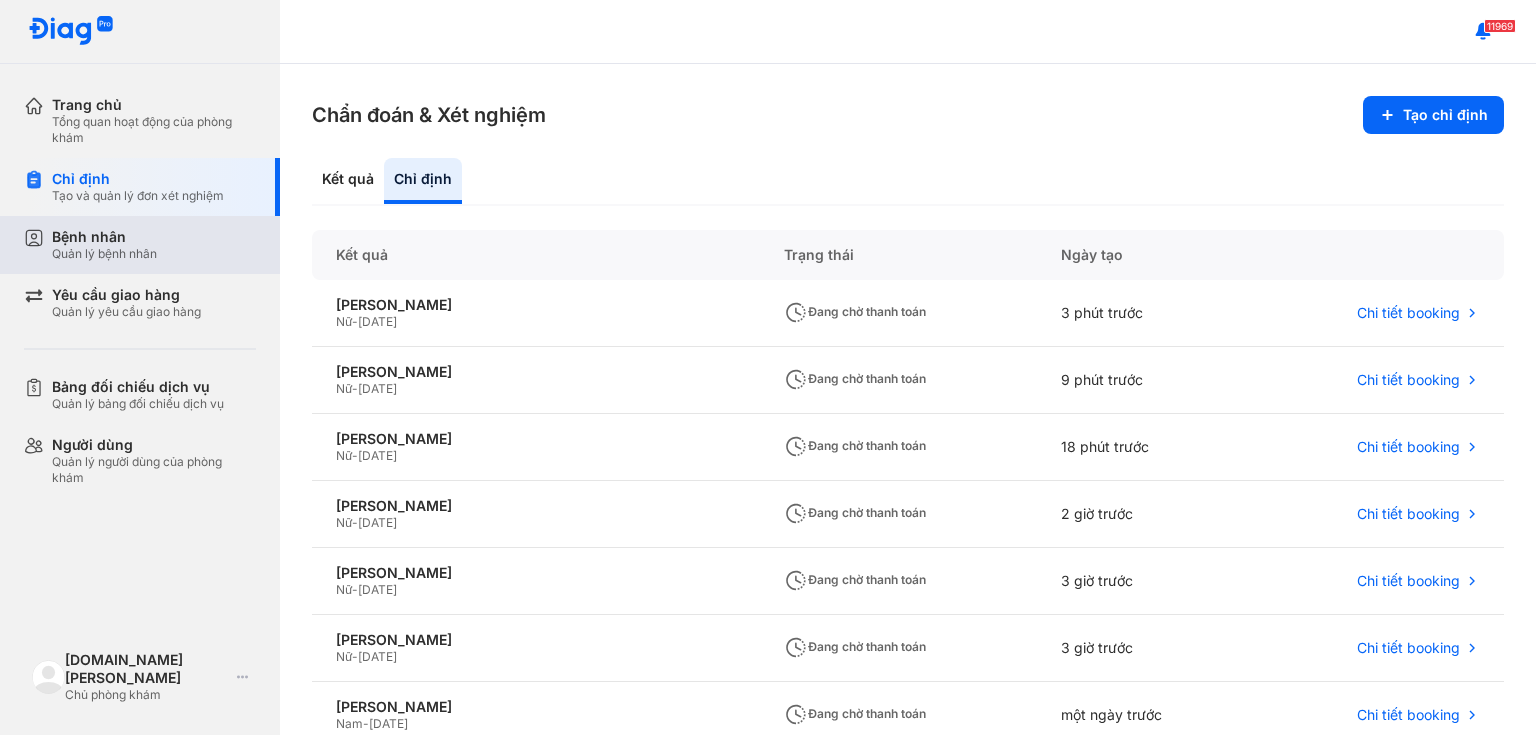 click on "Bệnh nhân Quản lý bệnh nhân" at bounding box center [152, 245] 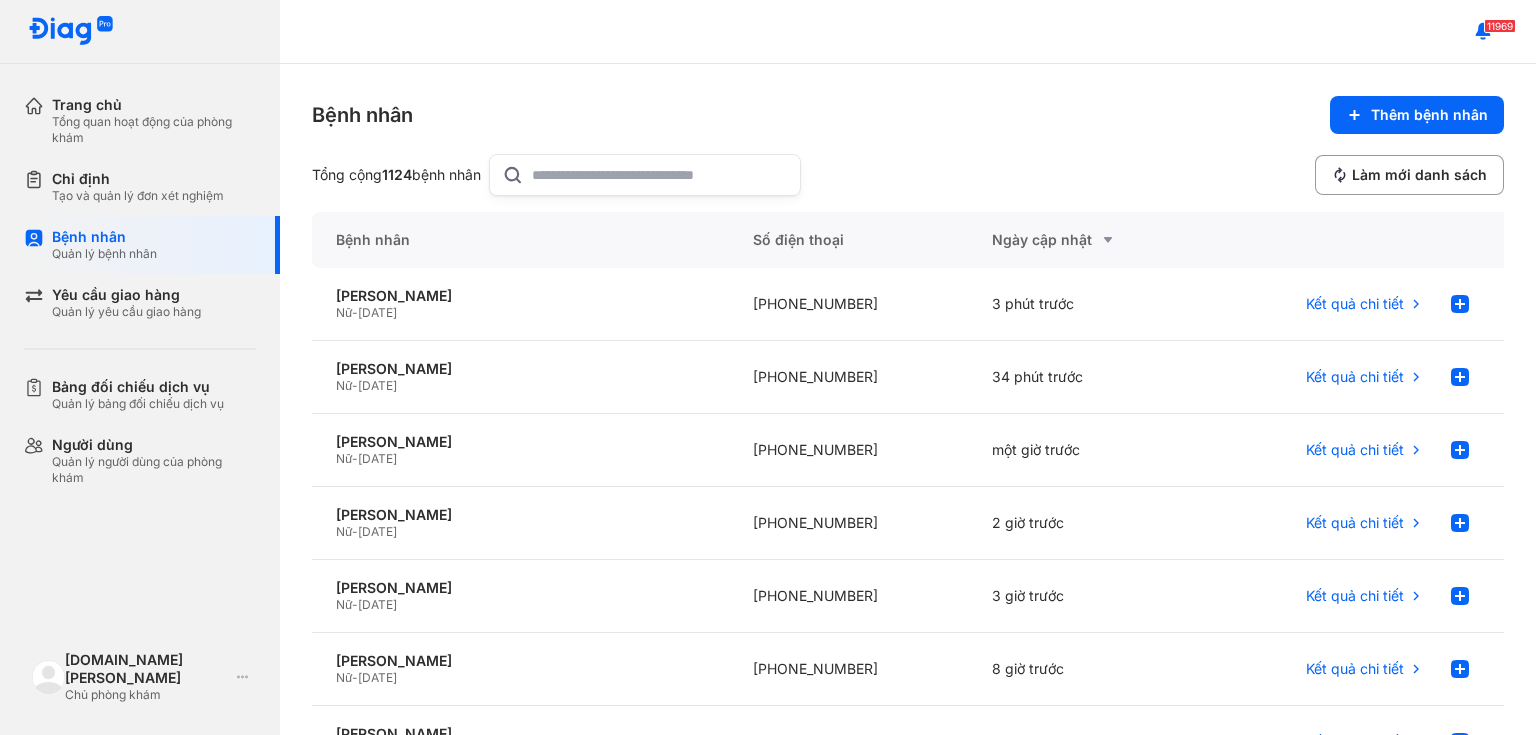 click 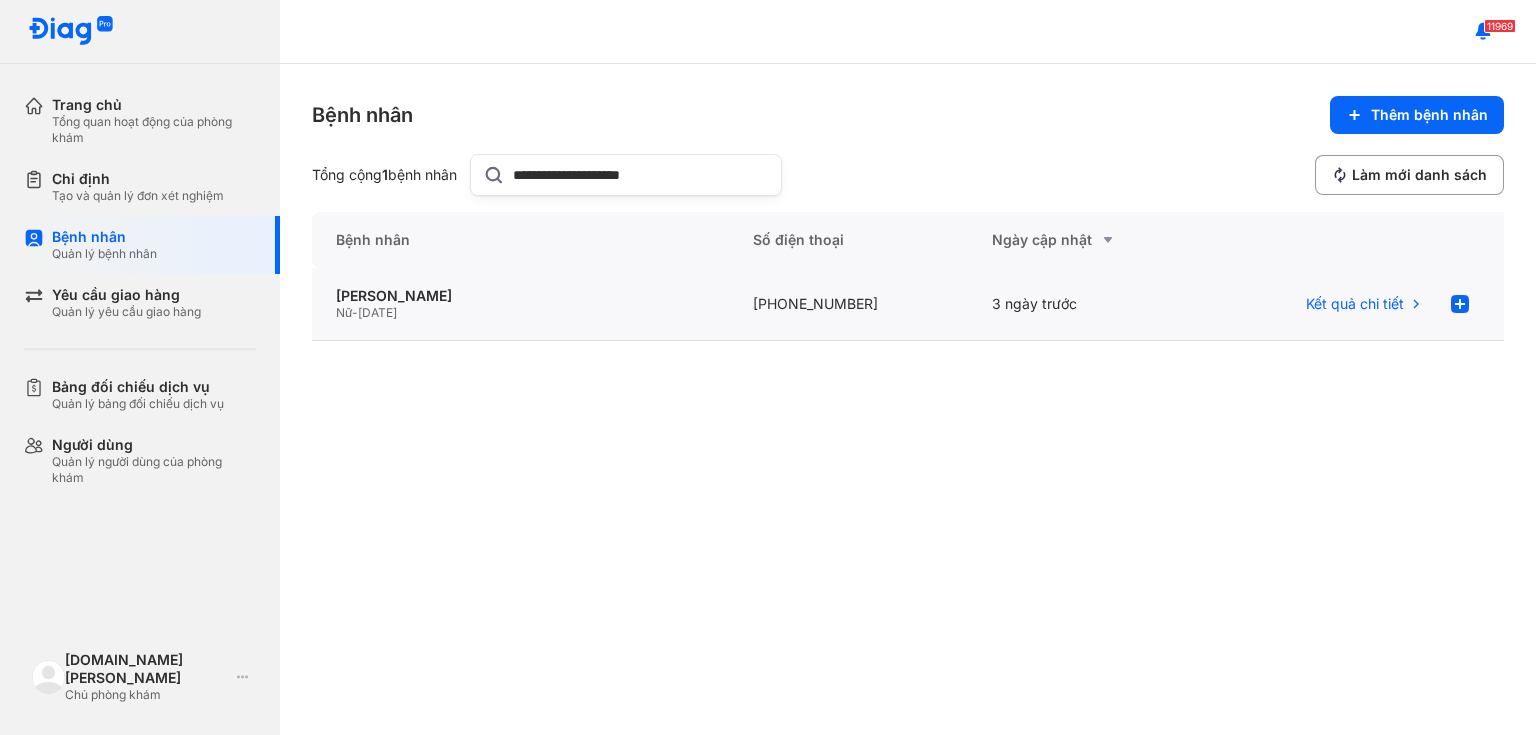 type on "**********" 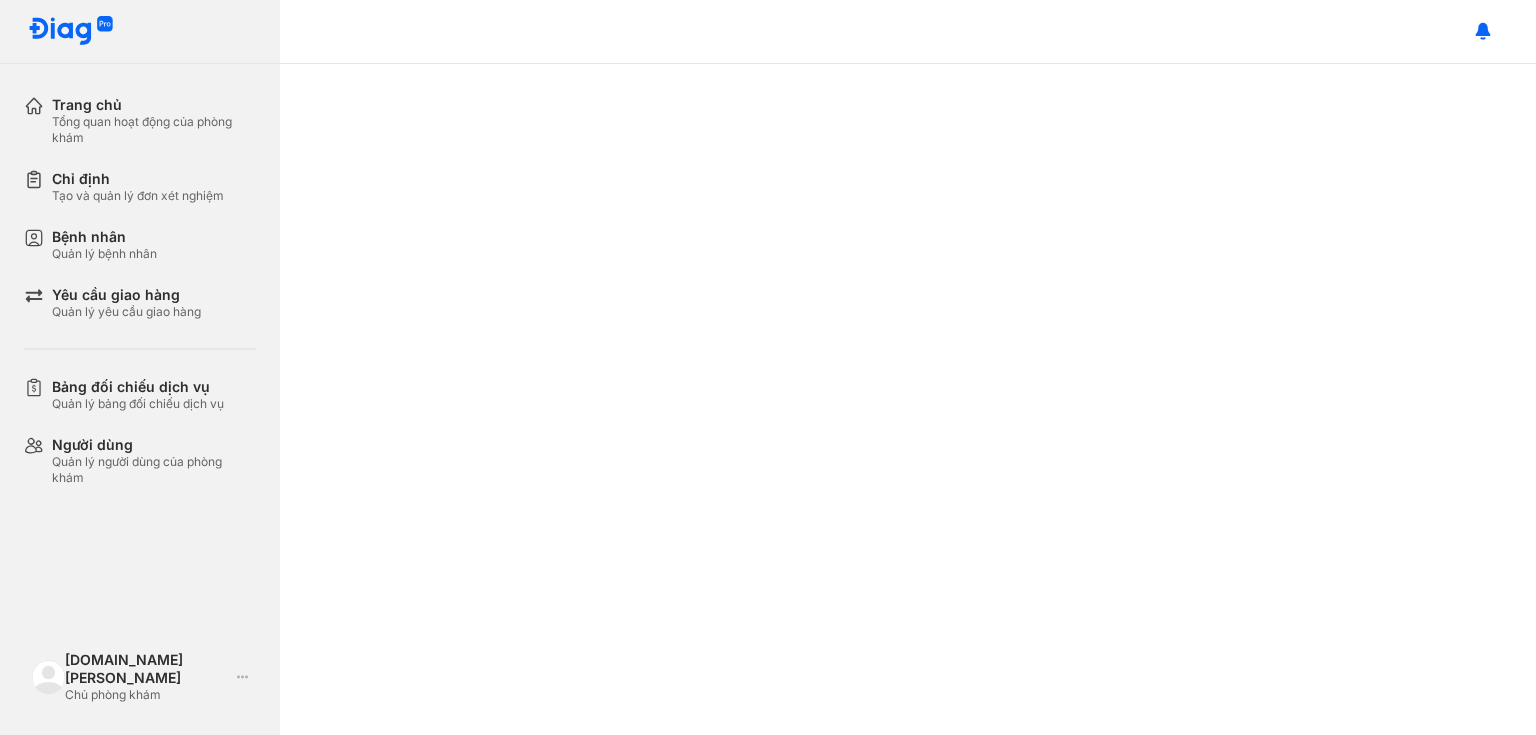 scroll, scrollTop: 0, scrollLeft: 0, axis: both 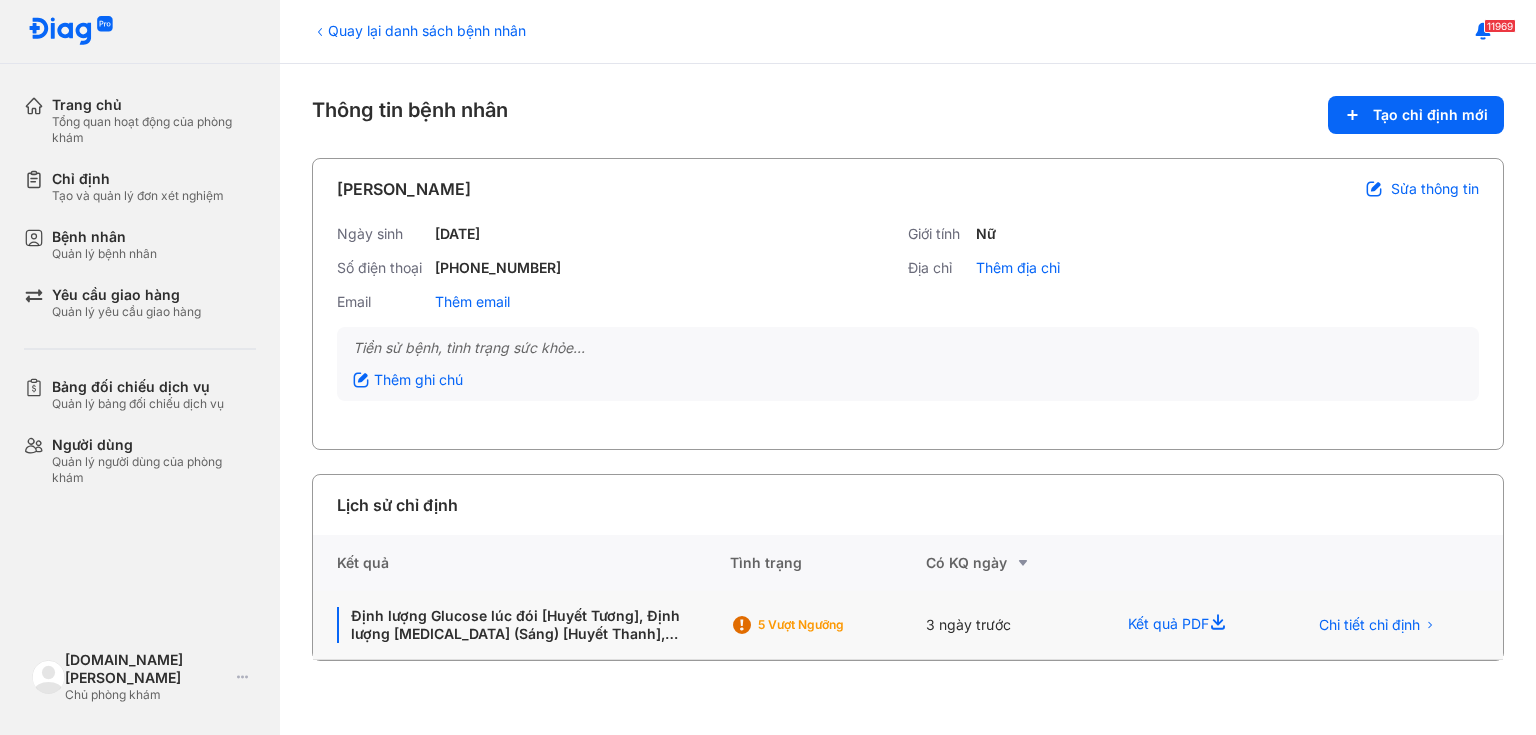 click on "Định lượng Glucose lúc đói [Huyết Tương], Định lượng [MEDICAL_DATA] (Sáng) [Huyết Thanh], [PERSON_NAME] LH ([MEDICAL_DATA]) [[PERSON_NAME]], Định lượng [MEDICAL_DATA] [[PERSON_NAME]], Định lượng 25-OH [MEDICAL_DATA] [[PERSON_NAME]], Định lượng FT4 (Free [MEDICAL_DATA]) [Huyết Thanh]*, Xét nghiệm định lượng nồng độ hormon [MEDICAL_DATA] ([MEDICAL_DATA]) [Huyết tương], Đo hoạt độ ALT (GPT) [Huyết Thanh]*, Định lượng AST (GOT) [Huyết Thanh]*, Đinh lượng FSH ([MEDICAL_DATA]) [[PERSON_NAME]], Hormone Kích Thích Tuyến Giáp (TSH) [[PERSON_NAME]]*, Xét nghiệm định lượng AMH ([MEDICAL_DATA]) [Huyết Thanh], Xét nghiệm định lượng nồng độ hormon IGF-1 [Huyết Thanh], Điện Giải Đồ (Na + K + Cl) [Huyết Thanh], Canxi Ion Hóa (Ca²⁺) + Albumin, Gói Xét Nghiệm Mỡ Máu - Cơ Bản (6)" 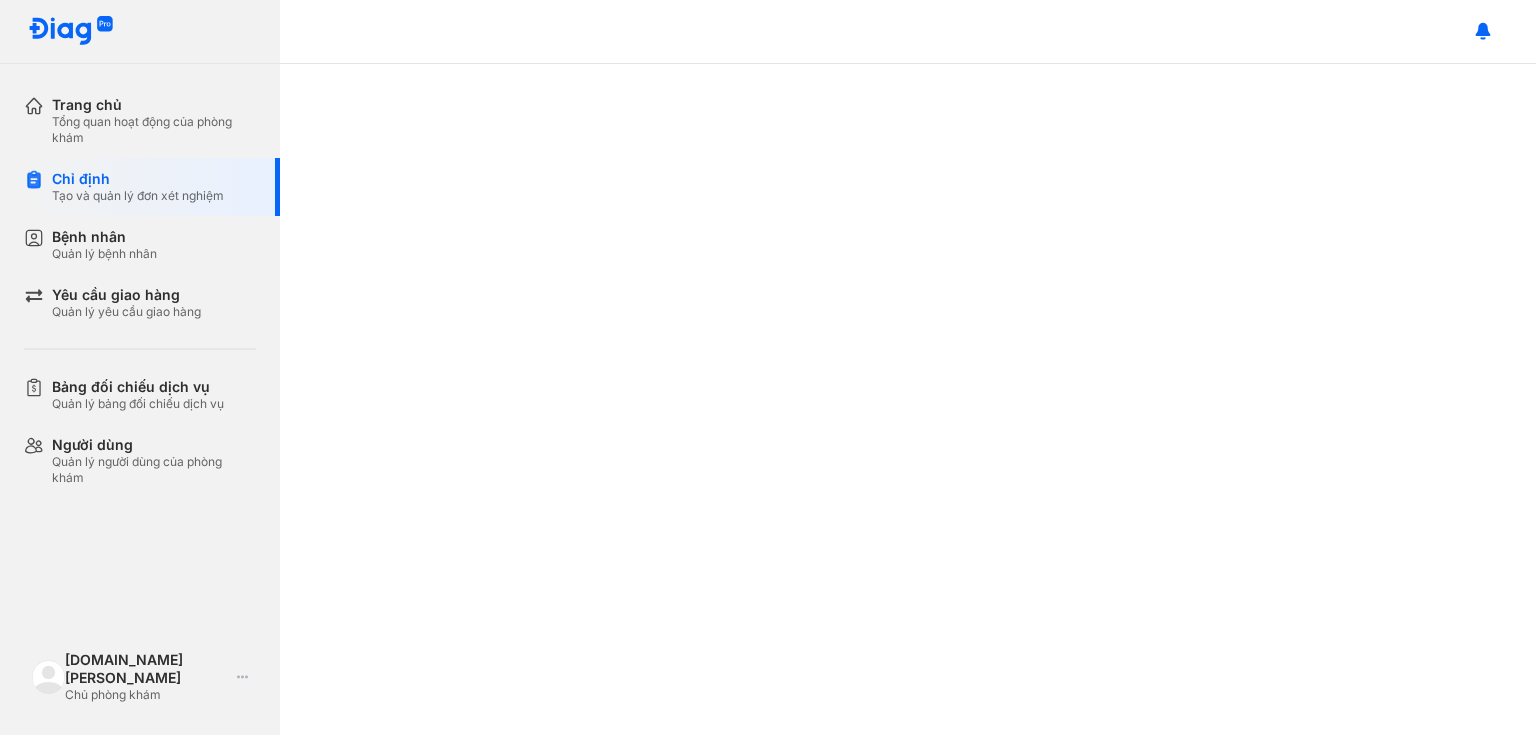 scroll, scrollTop: 0, scrollLeft: 0, axis: both 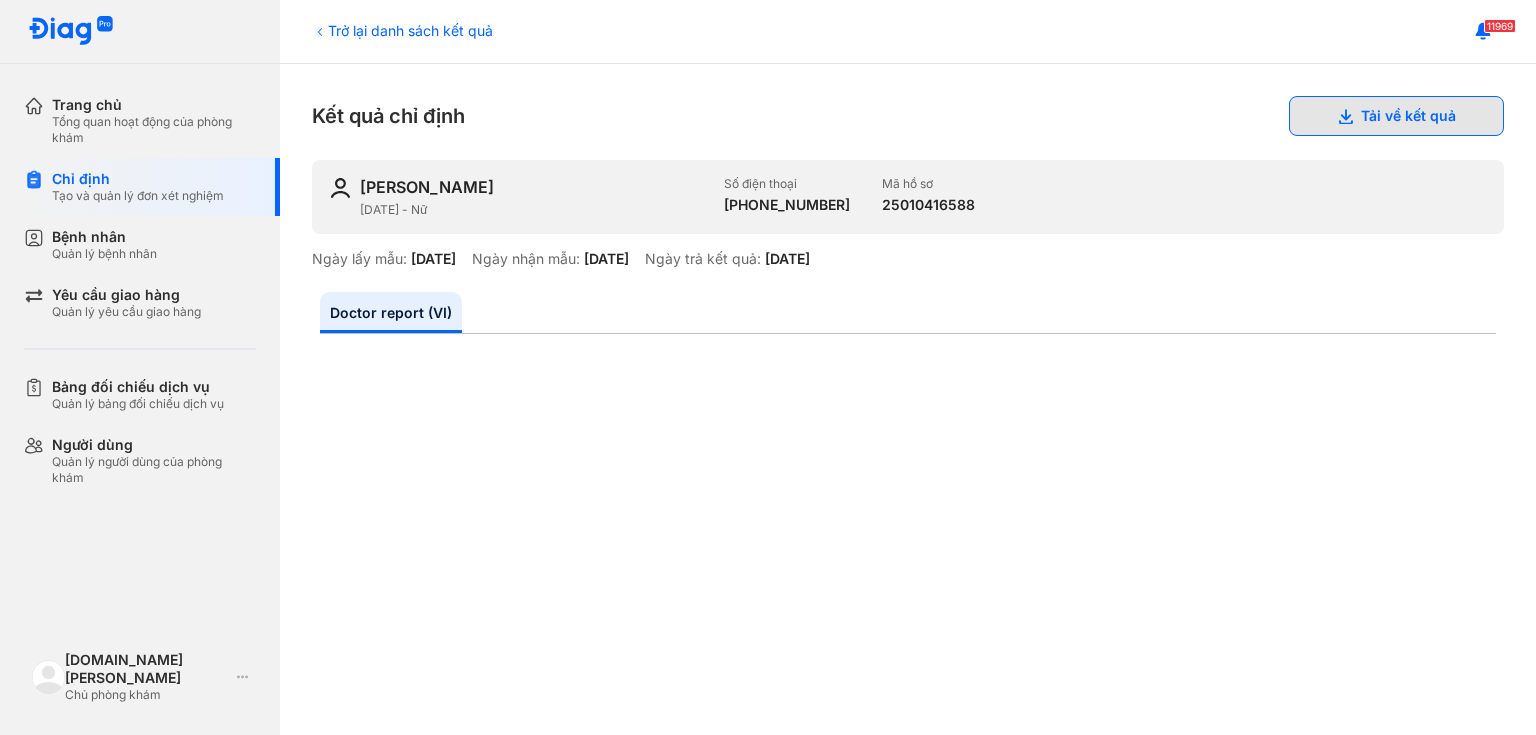 click on "Tải về kết quả" at bounding box center [1396, 116] 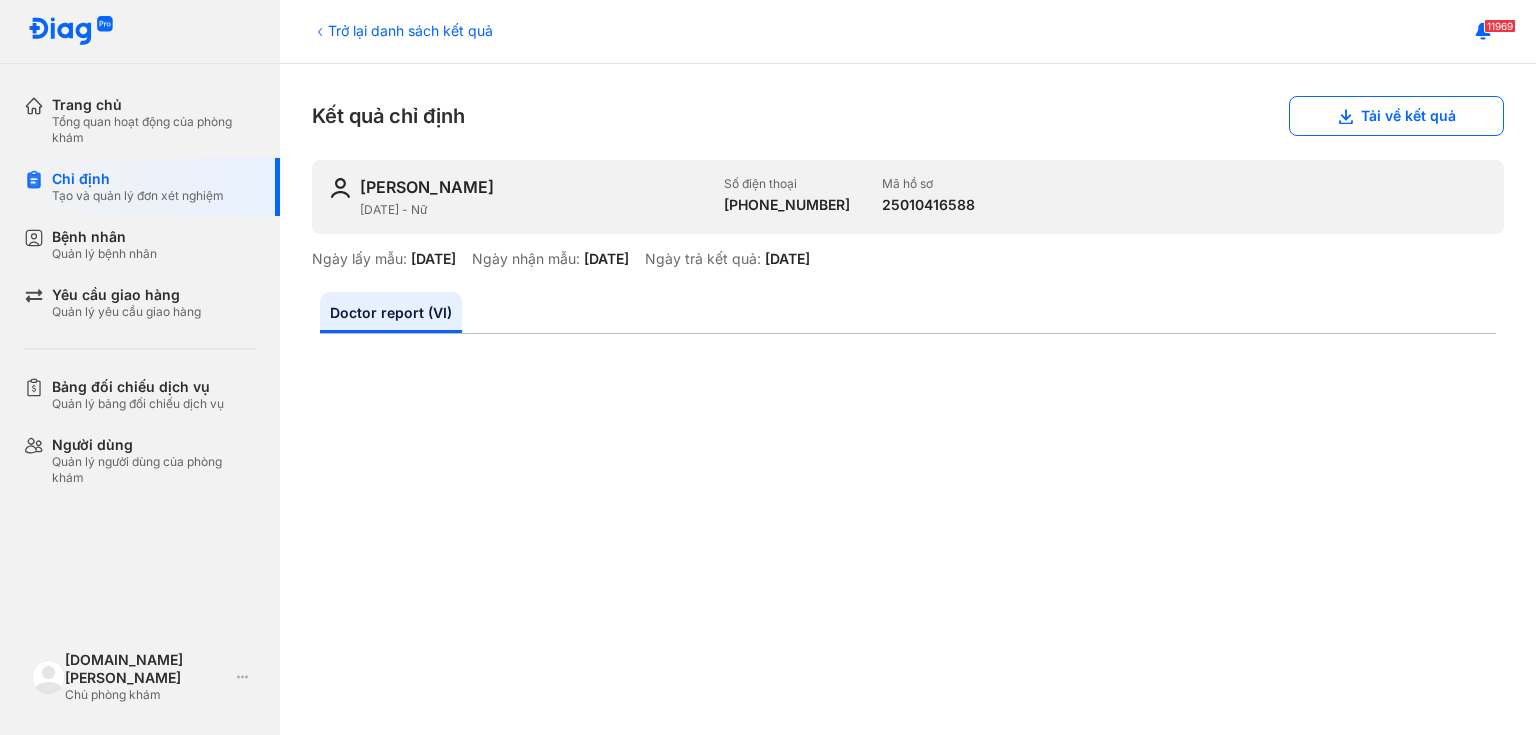 scroll, scrollTop: 480, scrollLeft: 0, axis: vertical 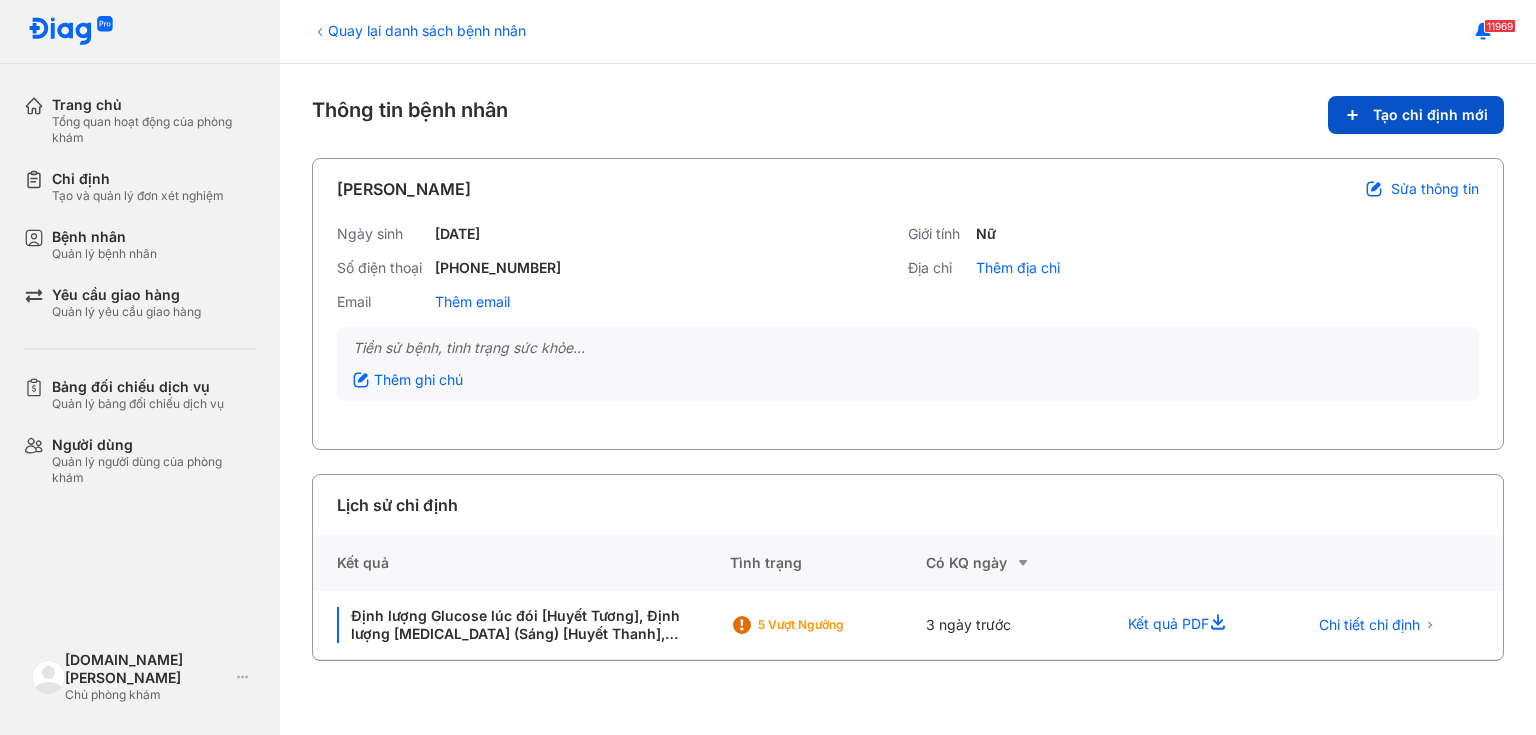 click on "Tạo chỉ định mới" at bounding box center [1416, 115] 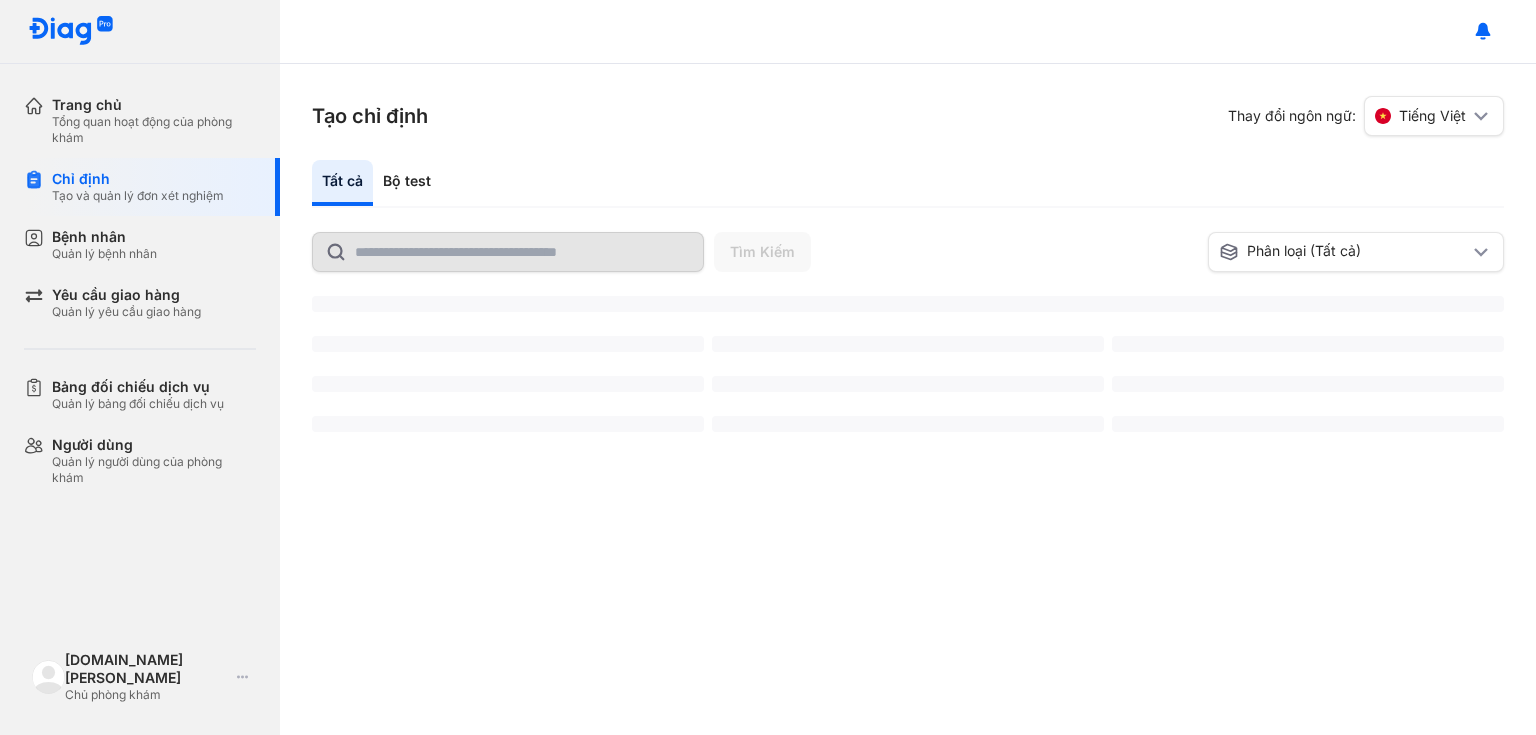 scroll, scrollTop: 0, scrollLeft: 0, axis: both 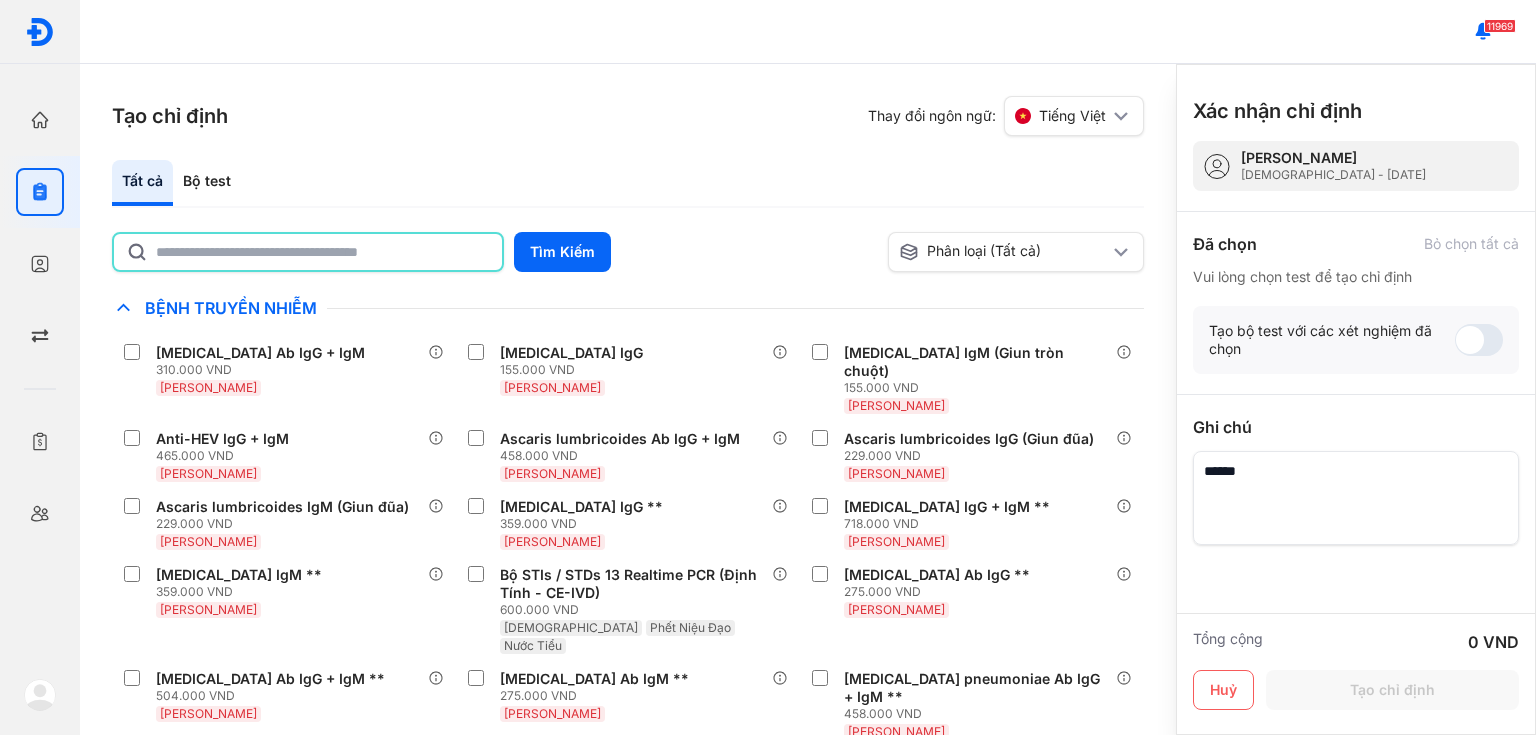 click 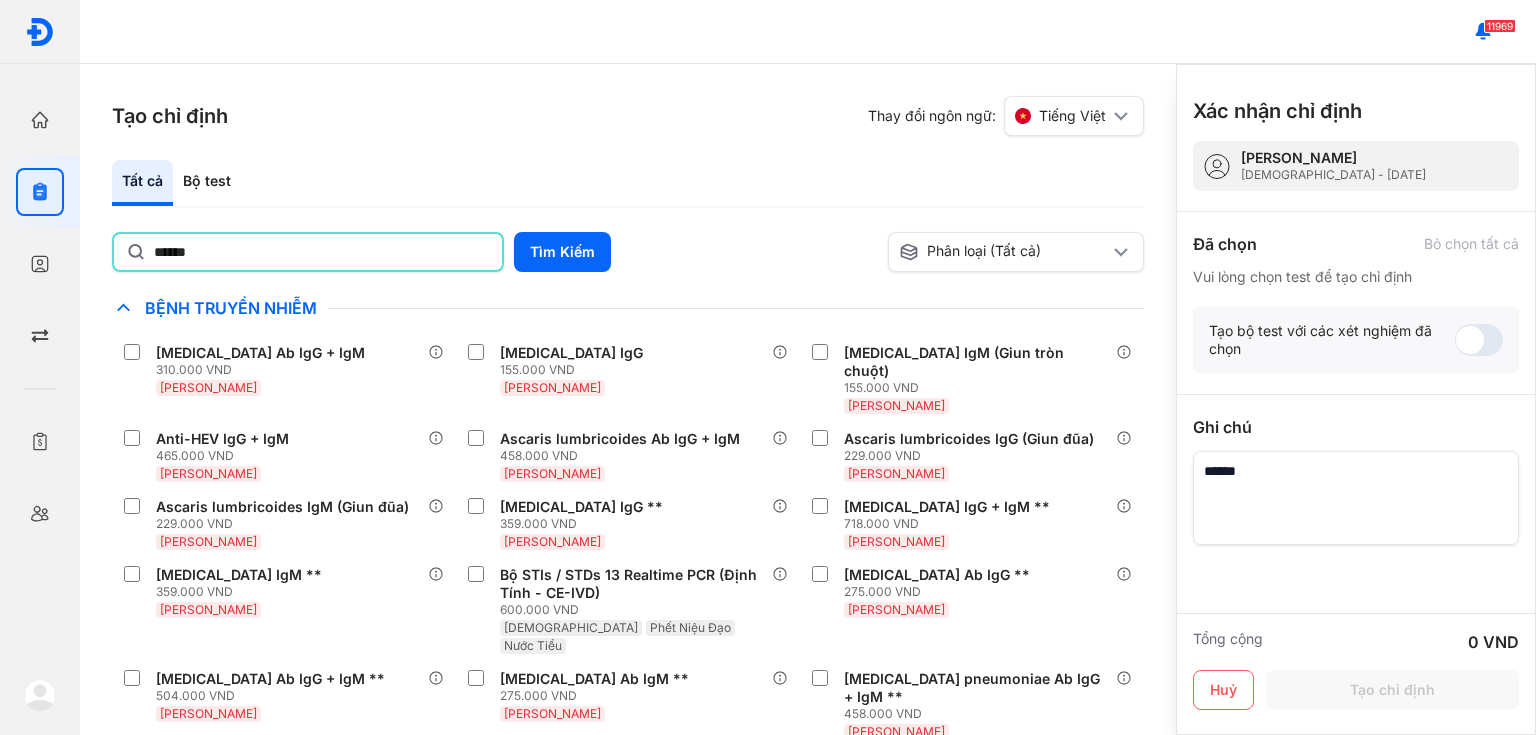 type on "******" 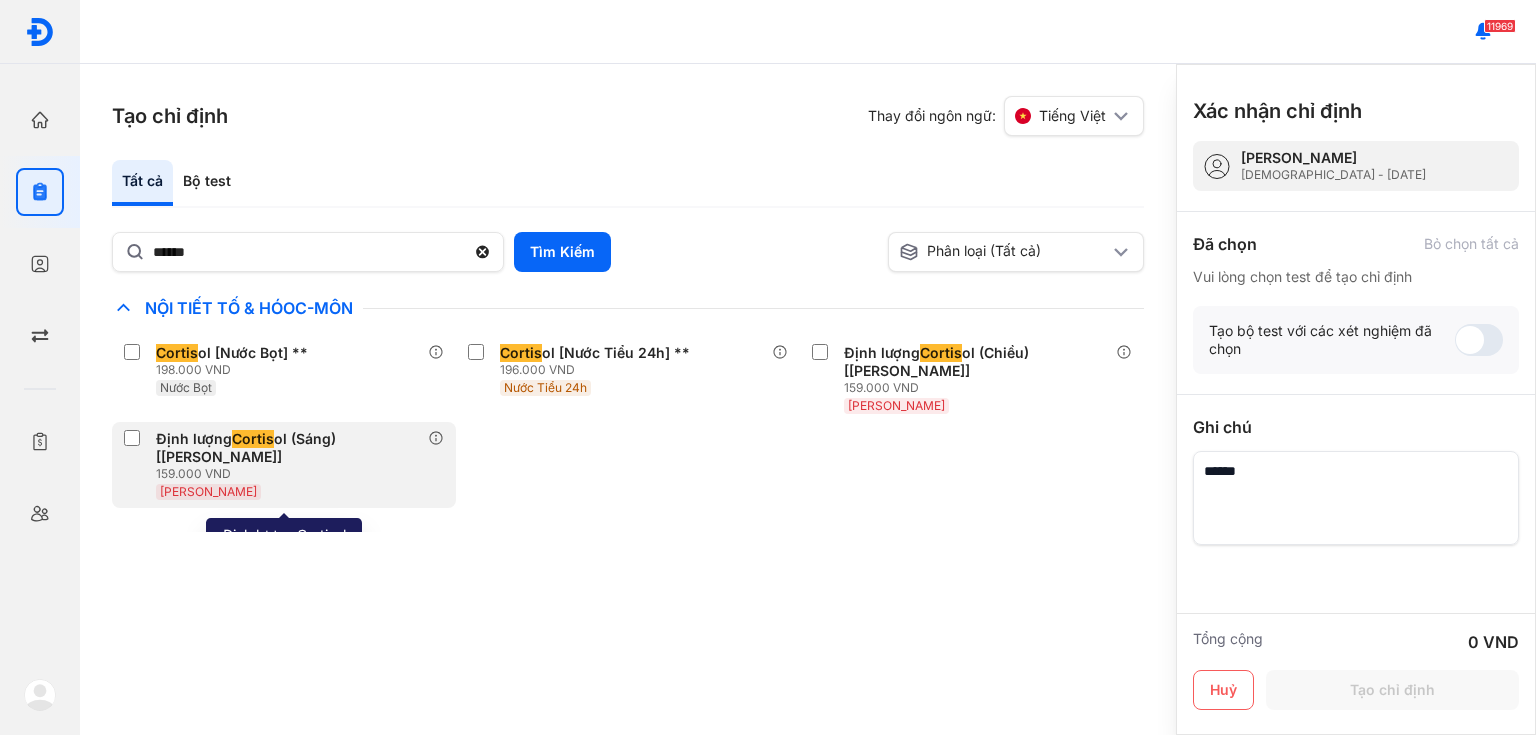 click on "Định lượng  Cortis ol (Sáng) [Huyết Thanh]" at bounding box center [288, 448] 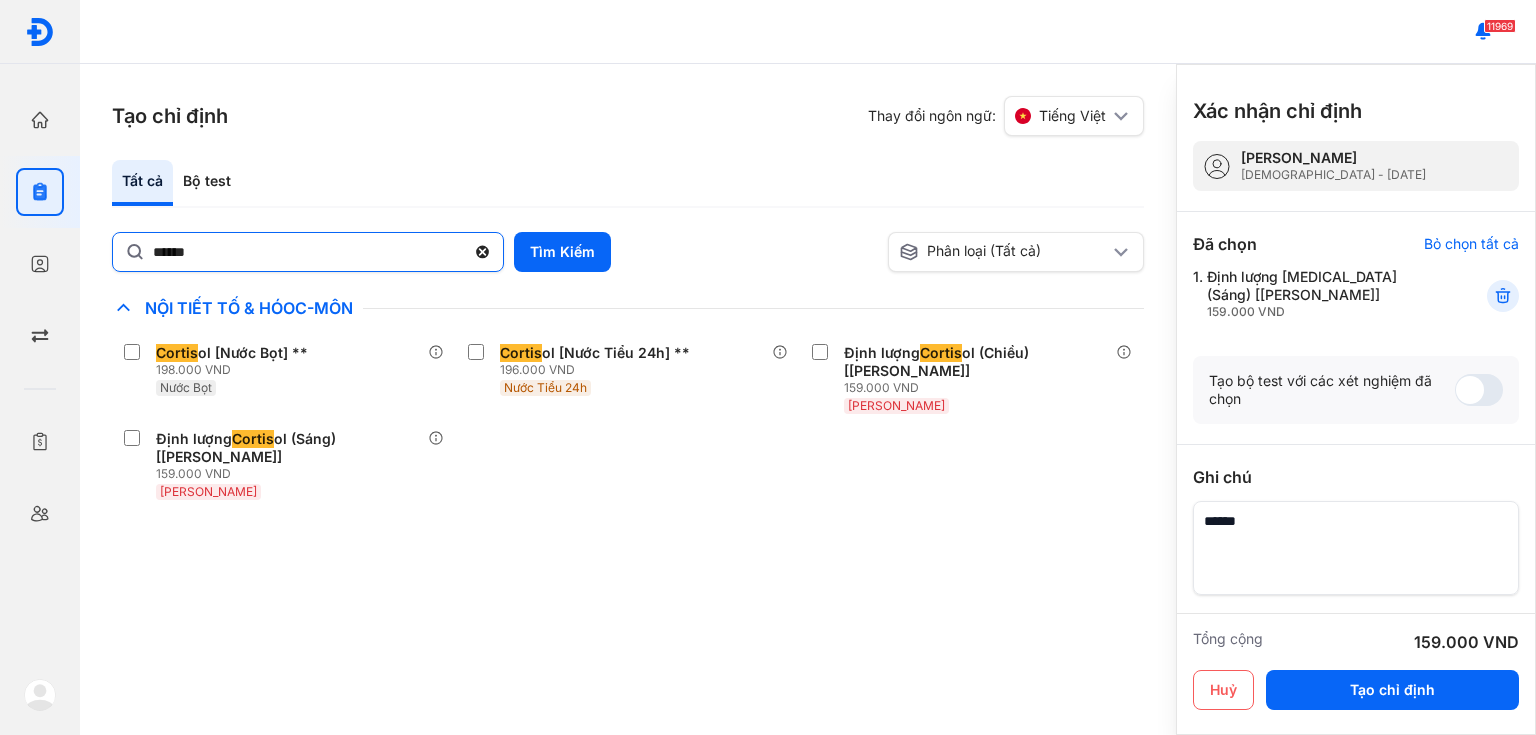 click 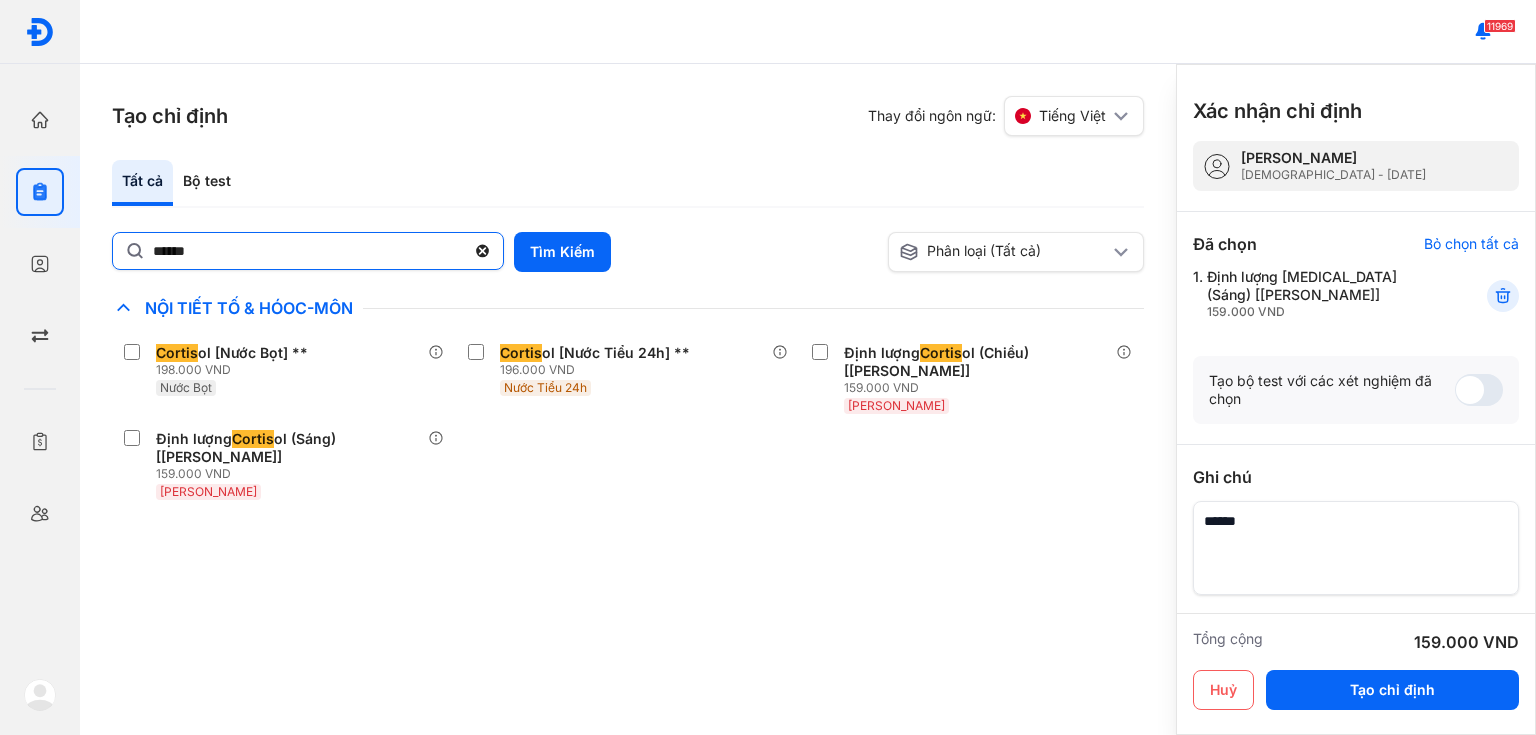 click on "******" 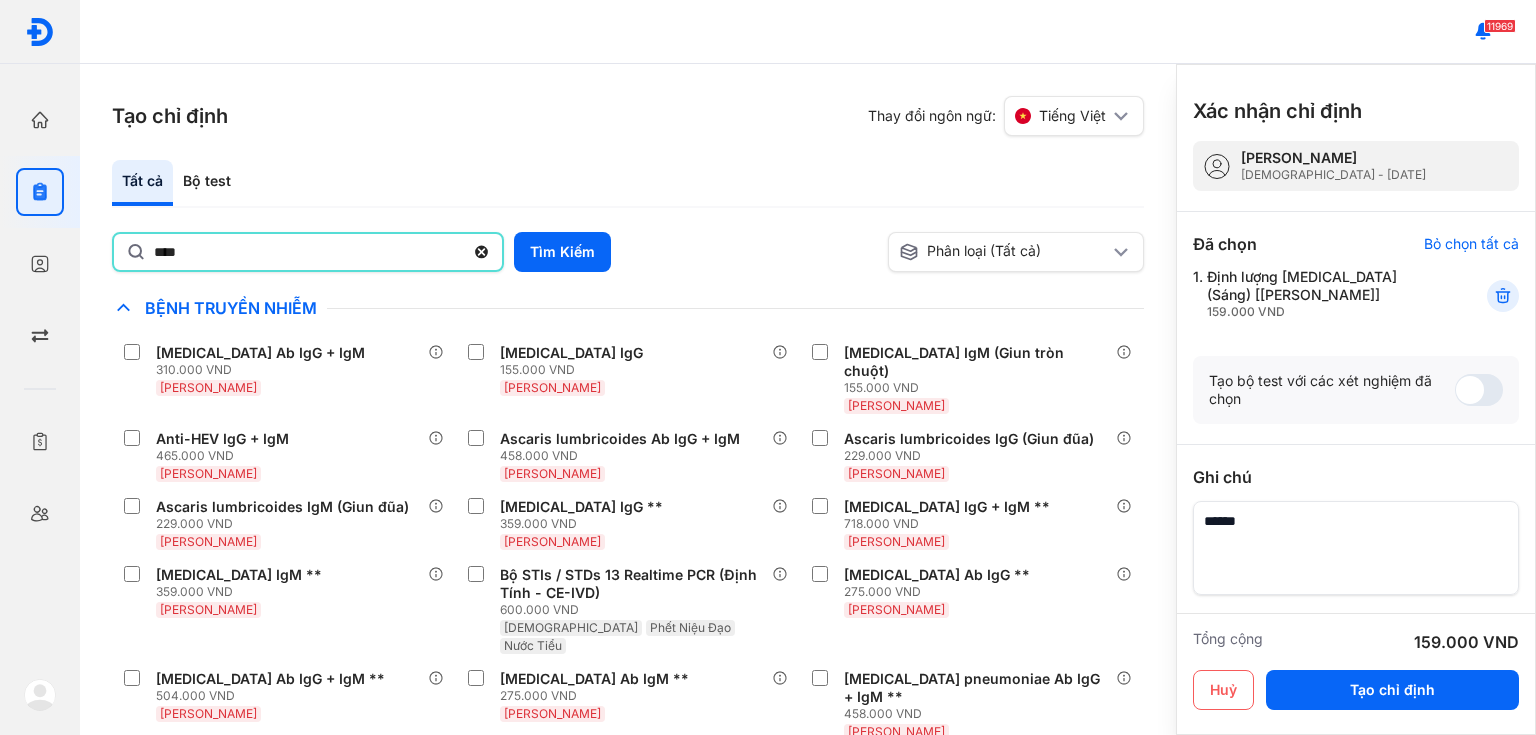type on "****" 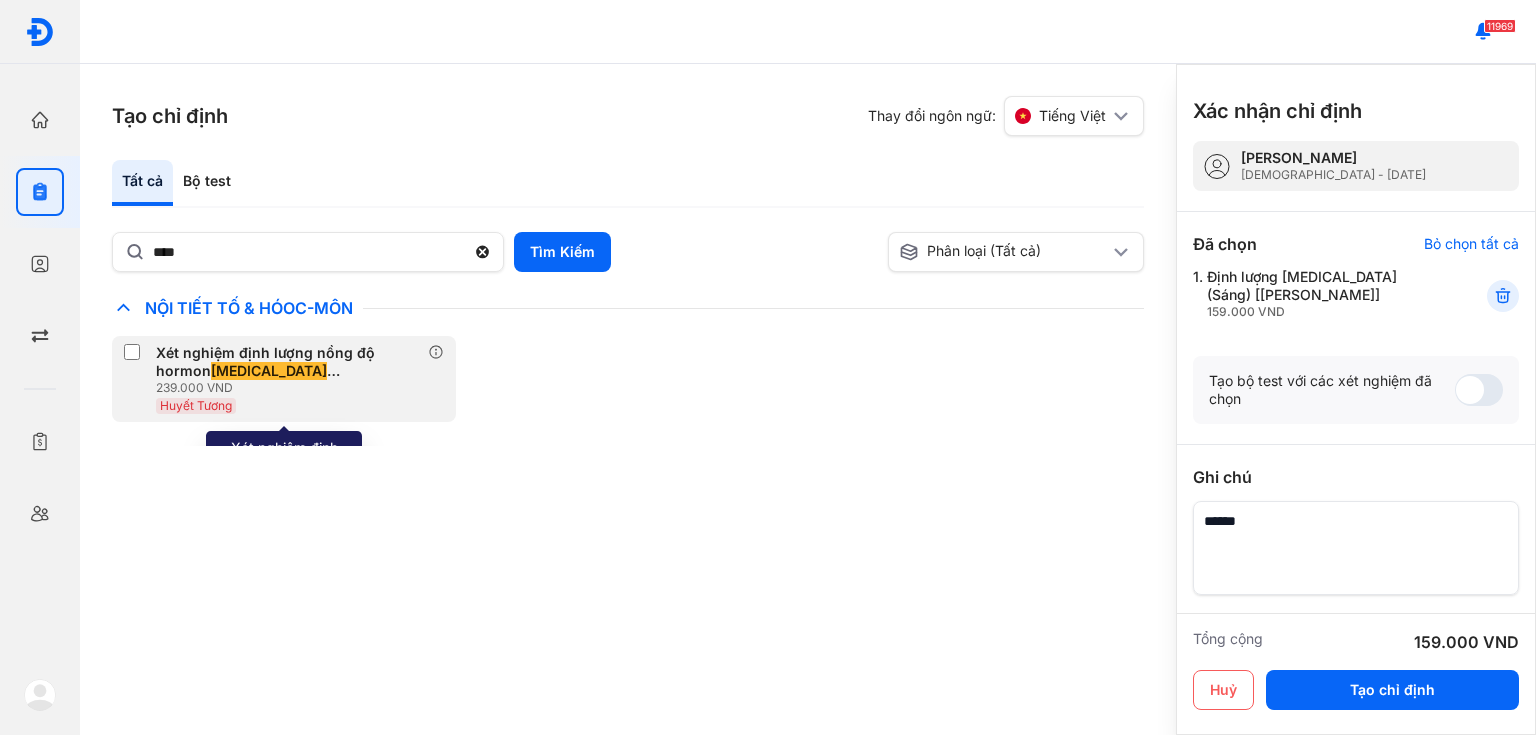 click on "239.000 VND" at bounding box center [292, 388] 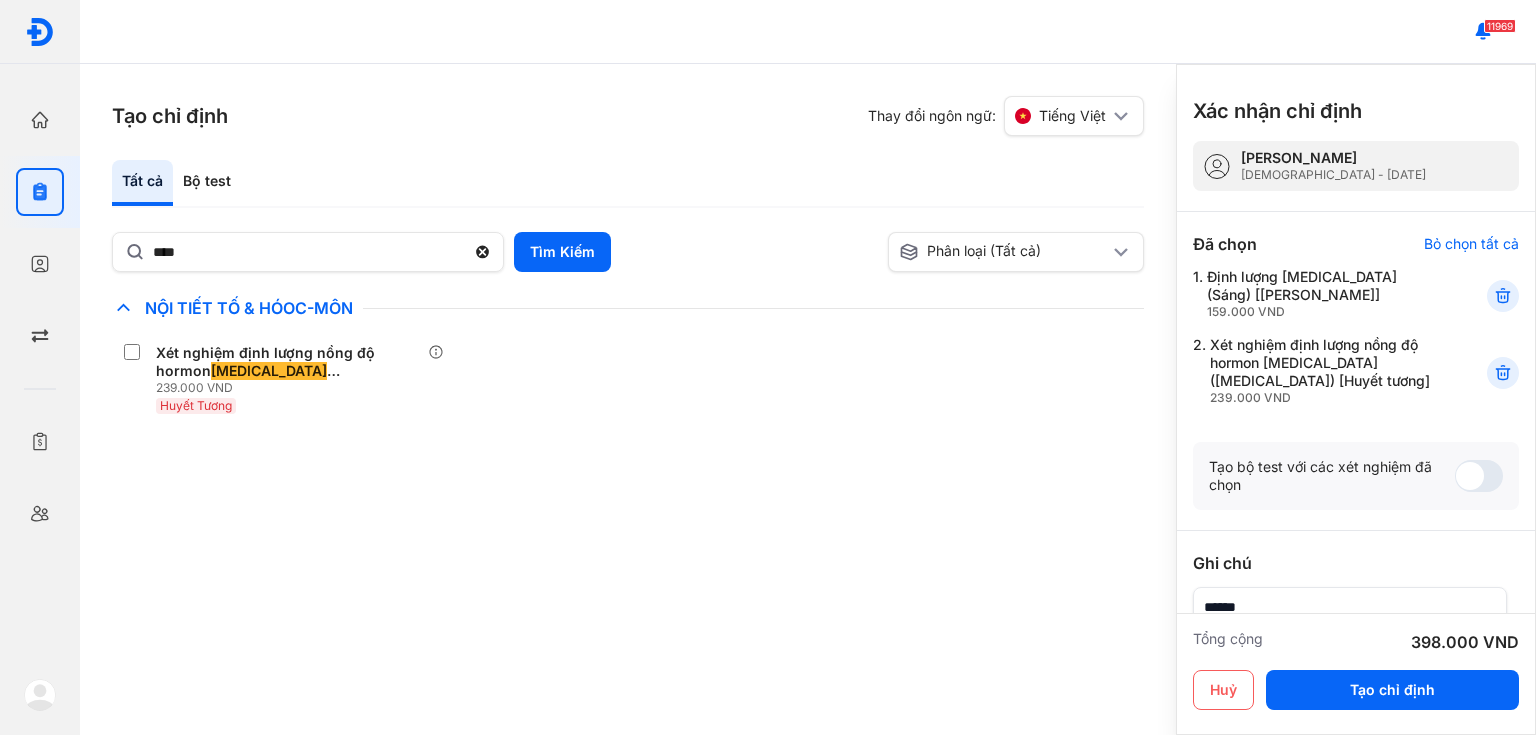 scroll, scrollTop: 204, scrollLeft: 0, axis: vertical 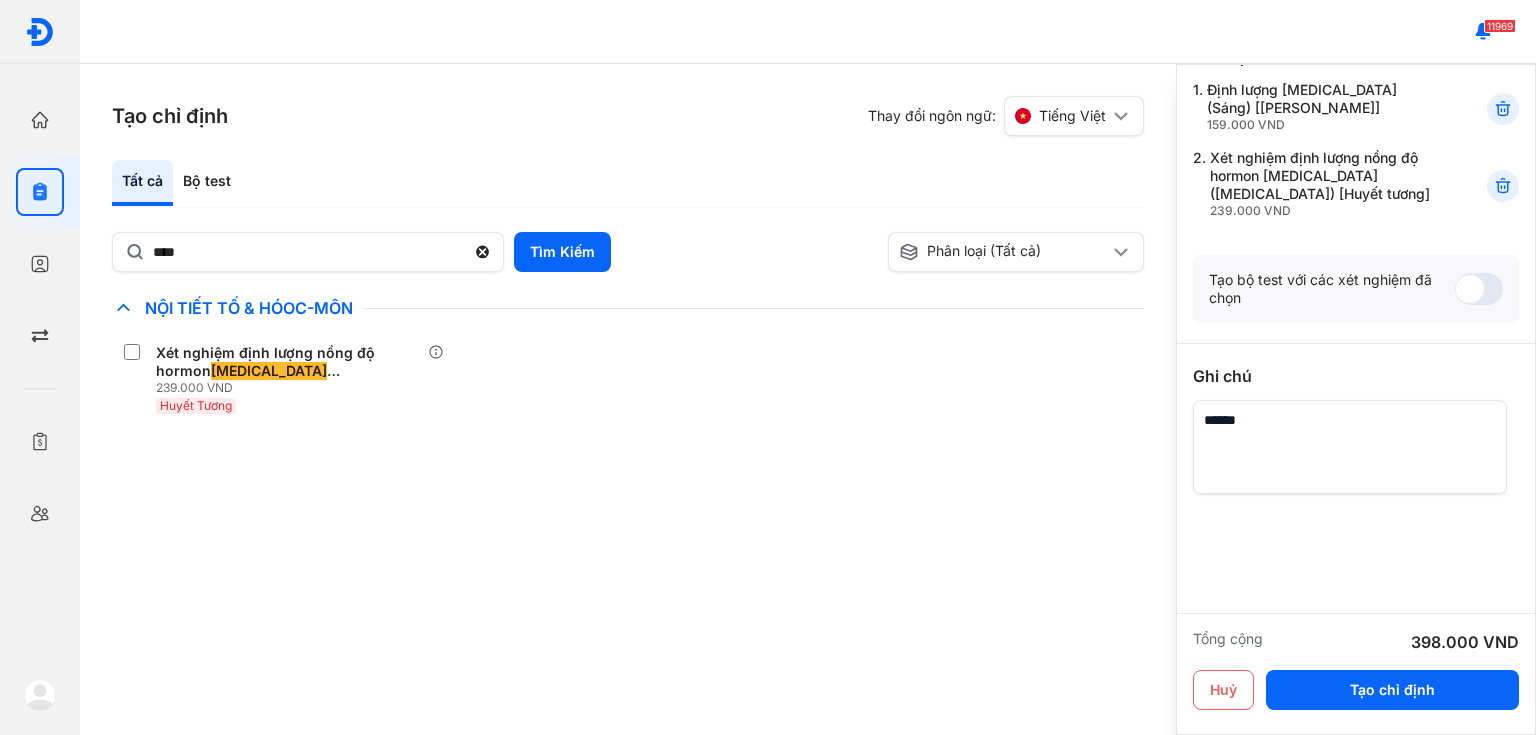 click at bounding box center [1350, 447] 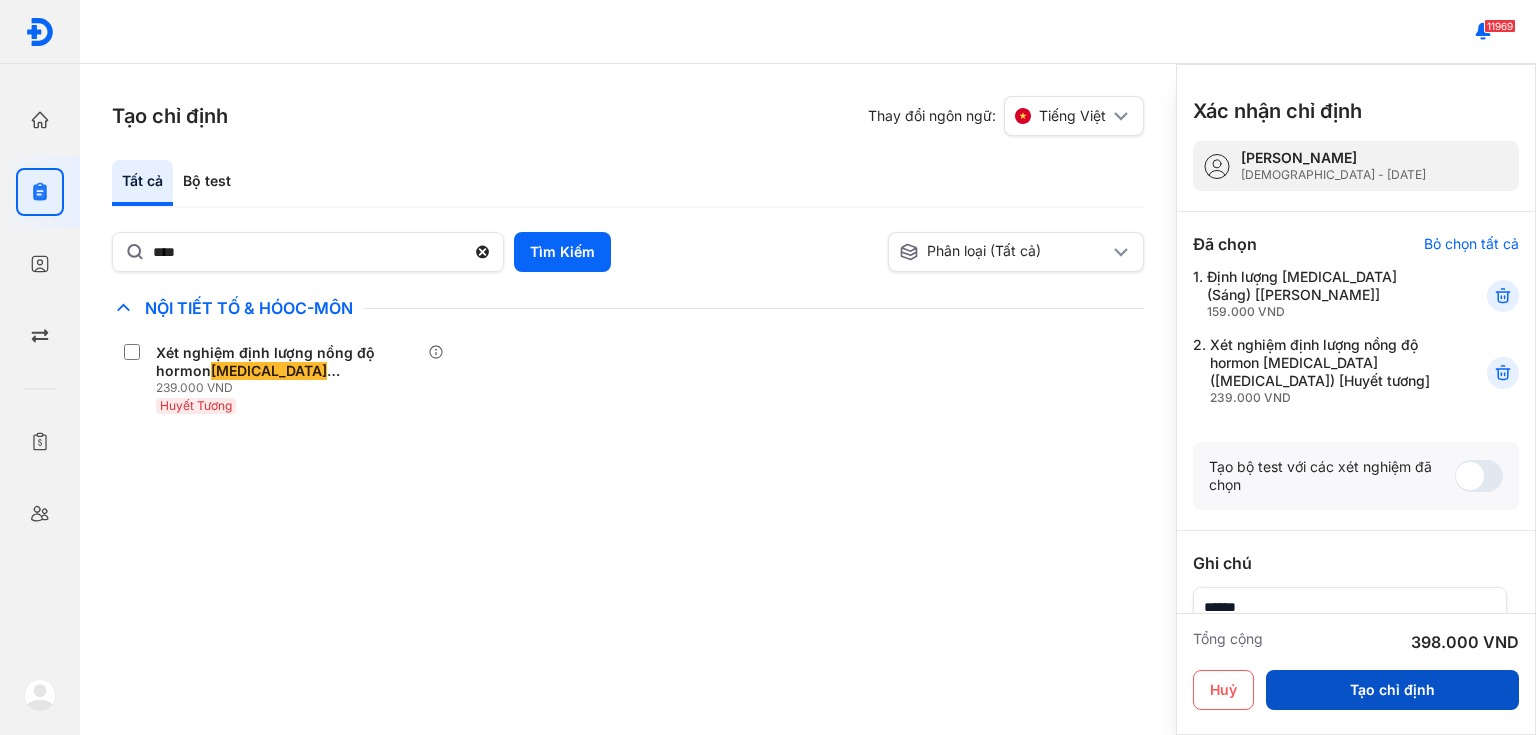 click on "Tạo chỉ định" at bounding box center [1392, 690] 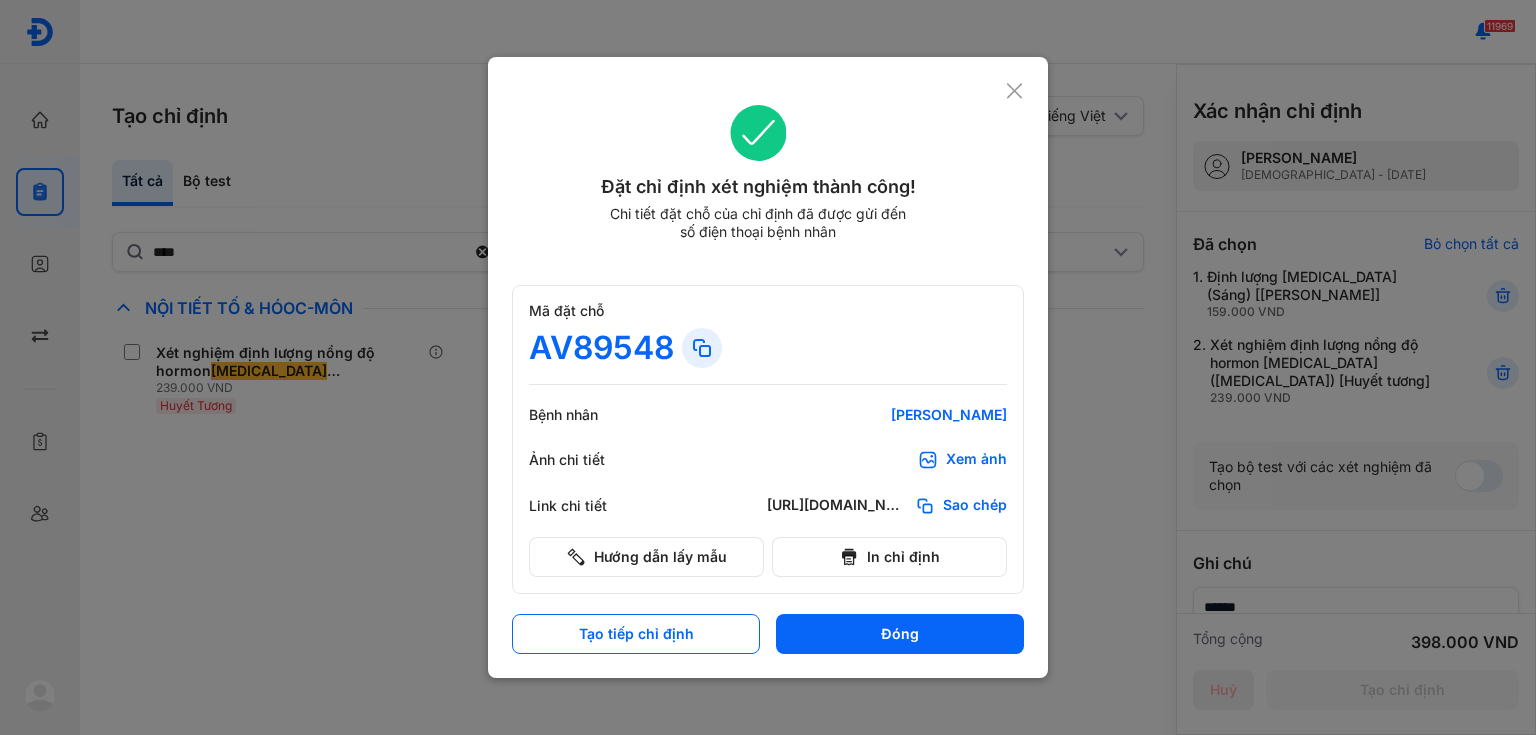 scroll, scrollTop: 0, scrollLeft: 0, axis: both 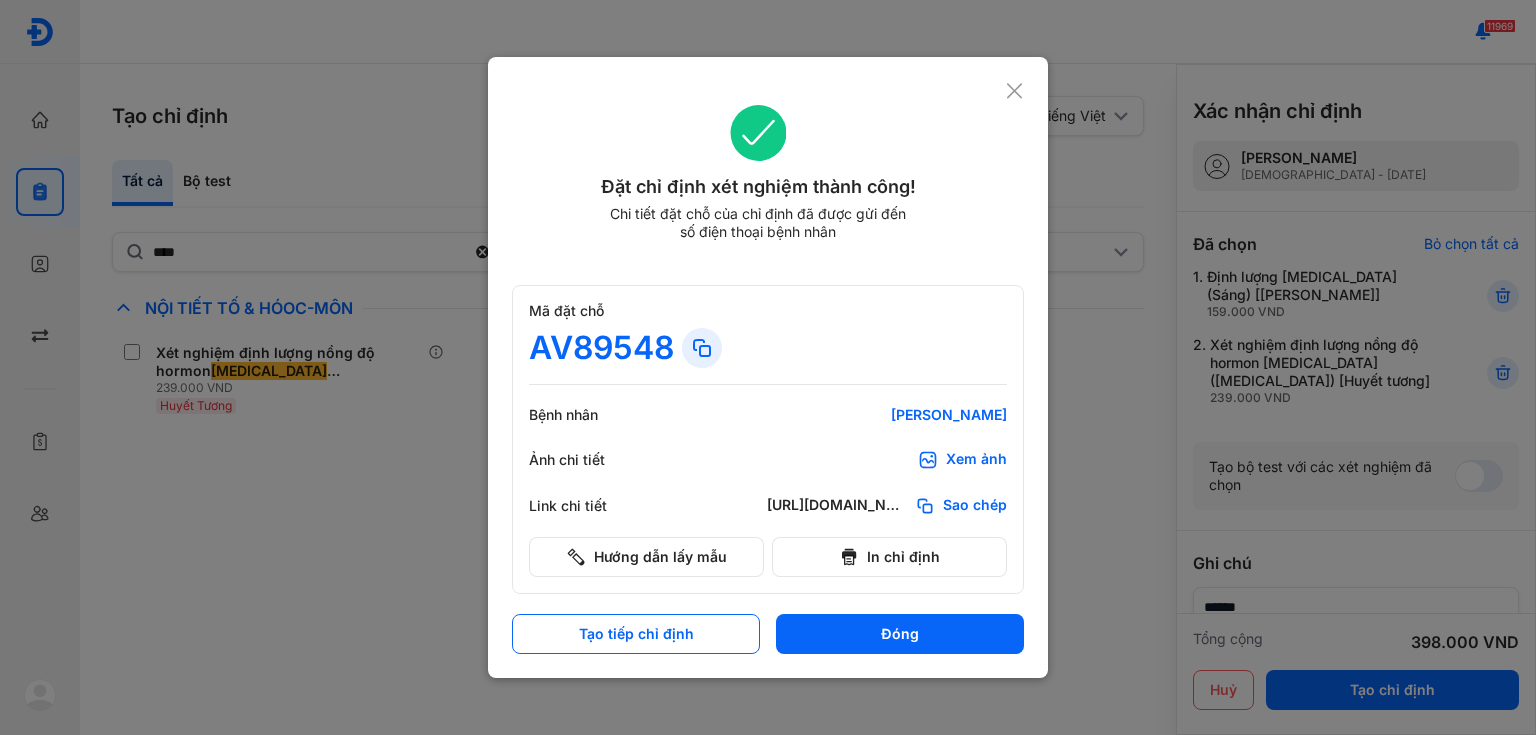 click on "Xem ảnh" at bounding box center (976, 460) 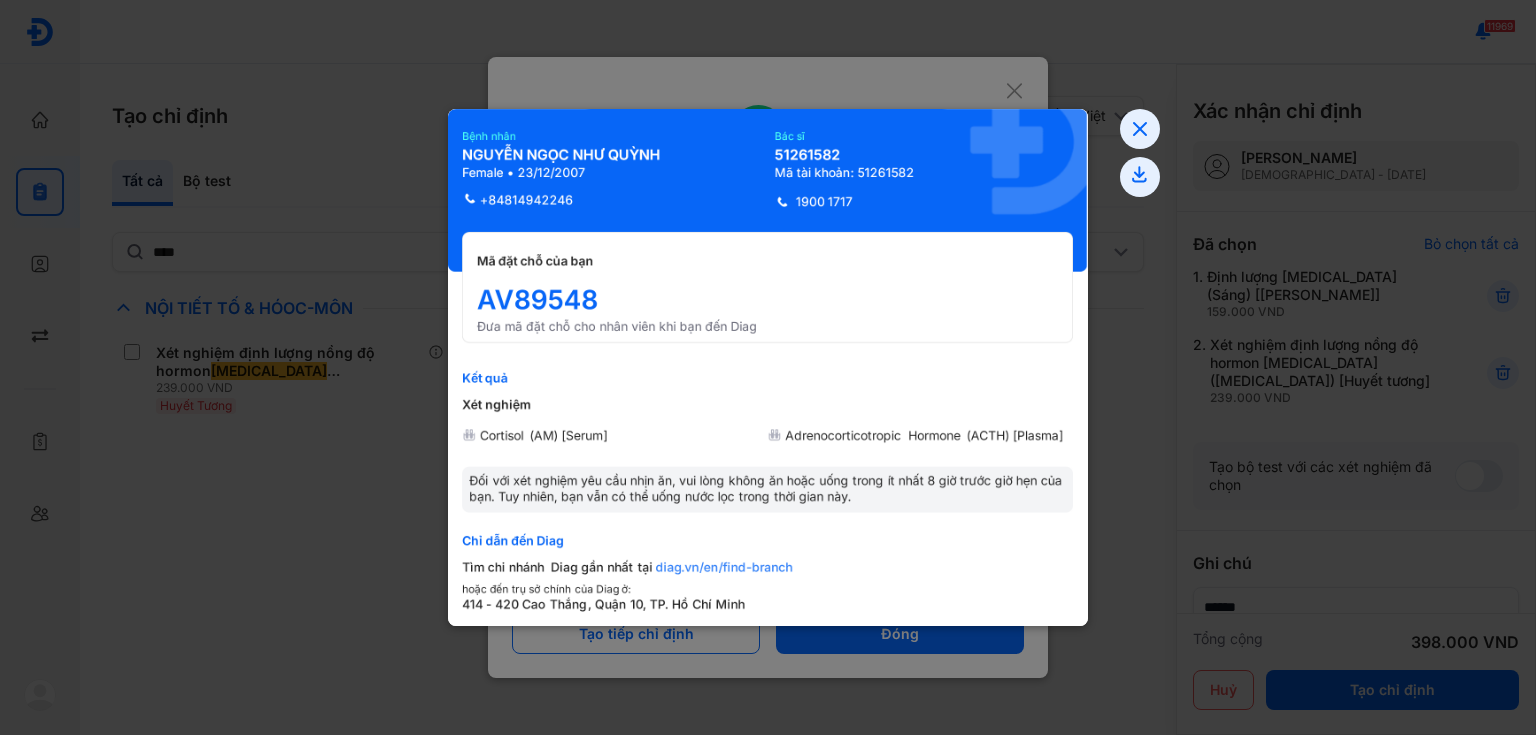 click at bounding box center (768, 367) 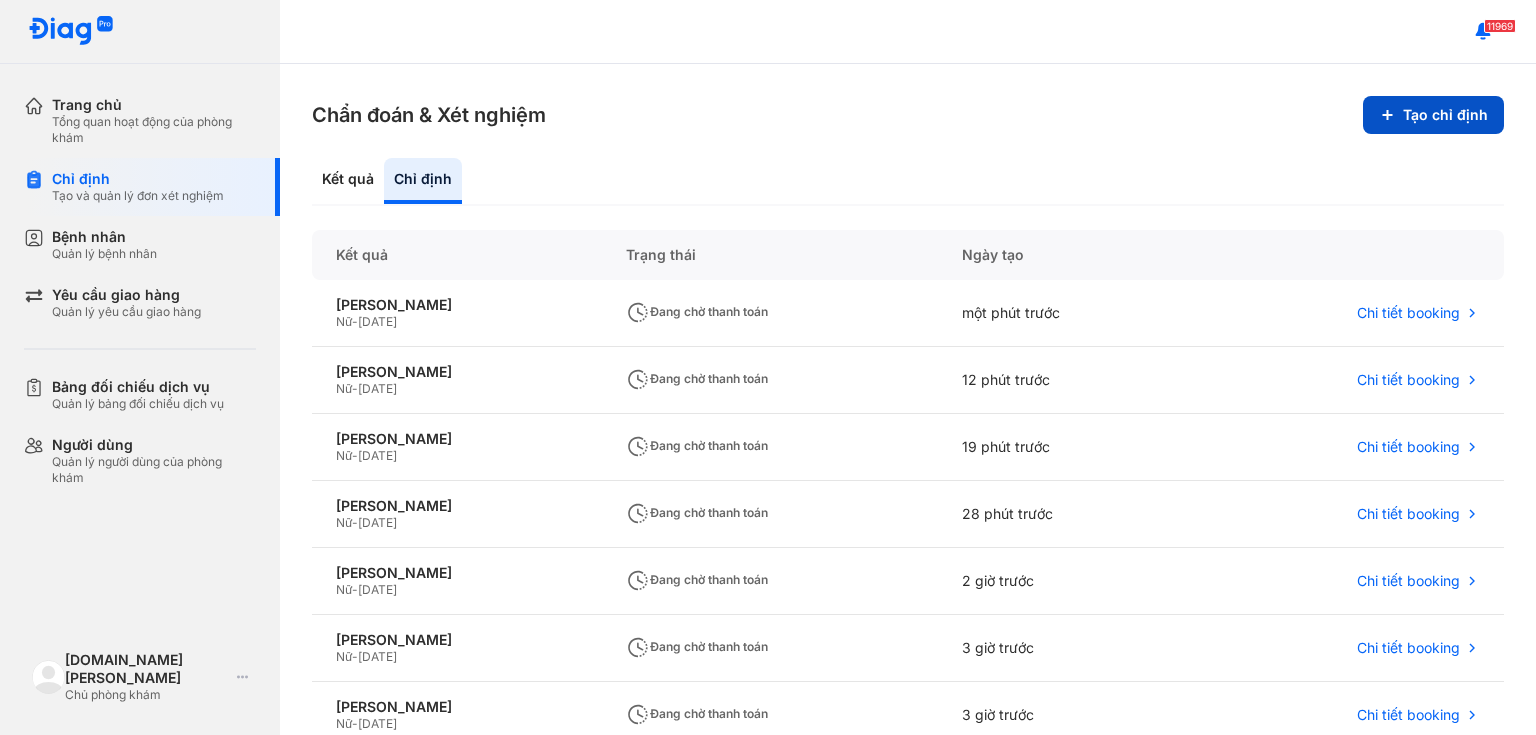 click on "Tạo chỉ định" at bounding box center (1433, 115) 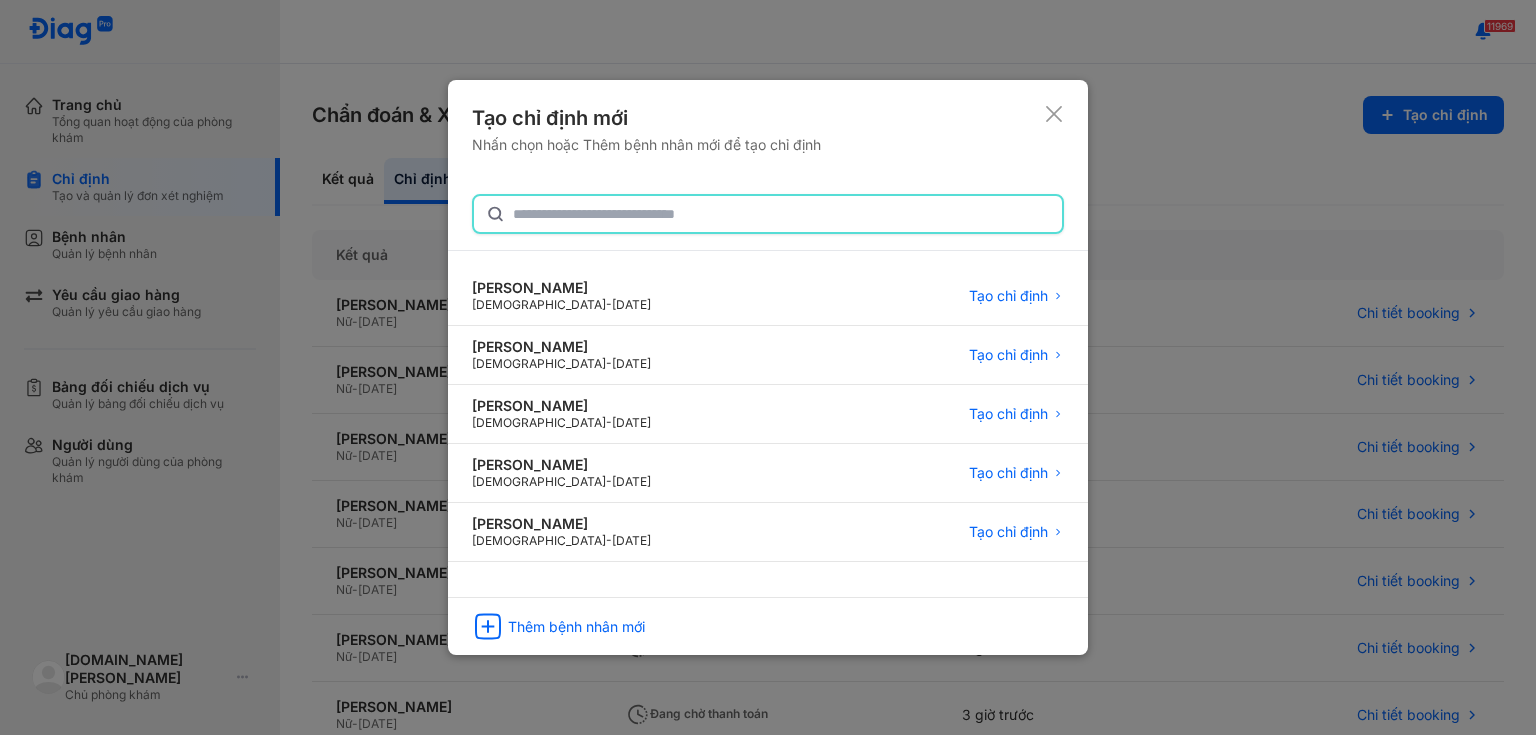 click 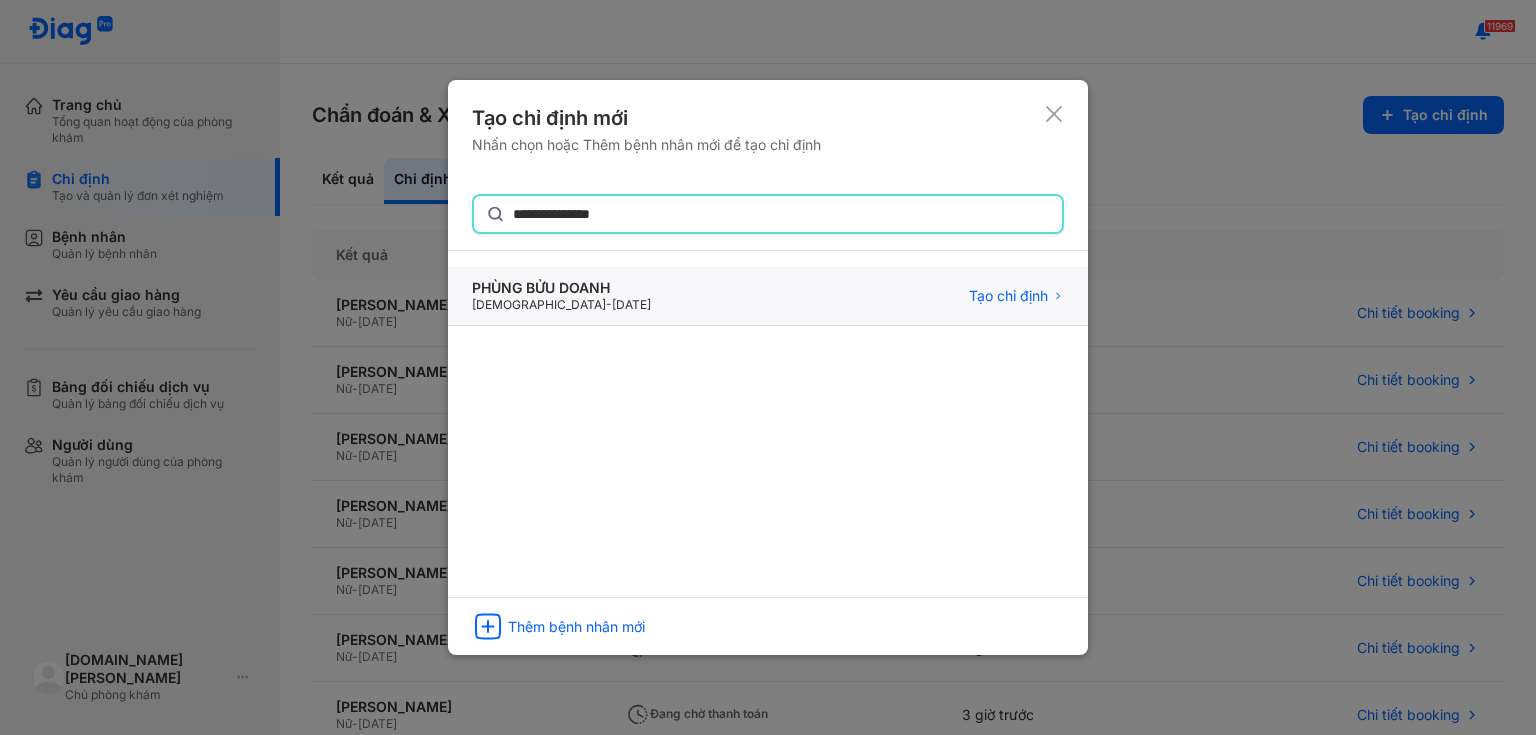 type on "**********" 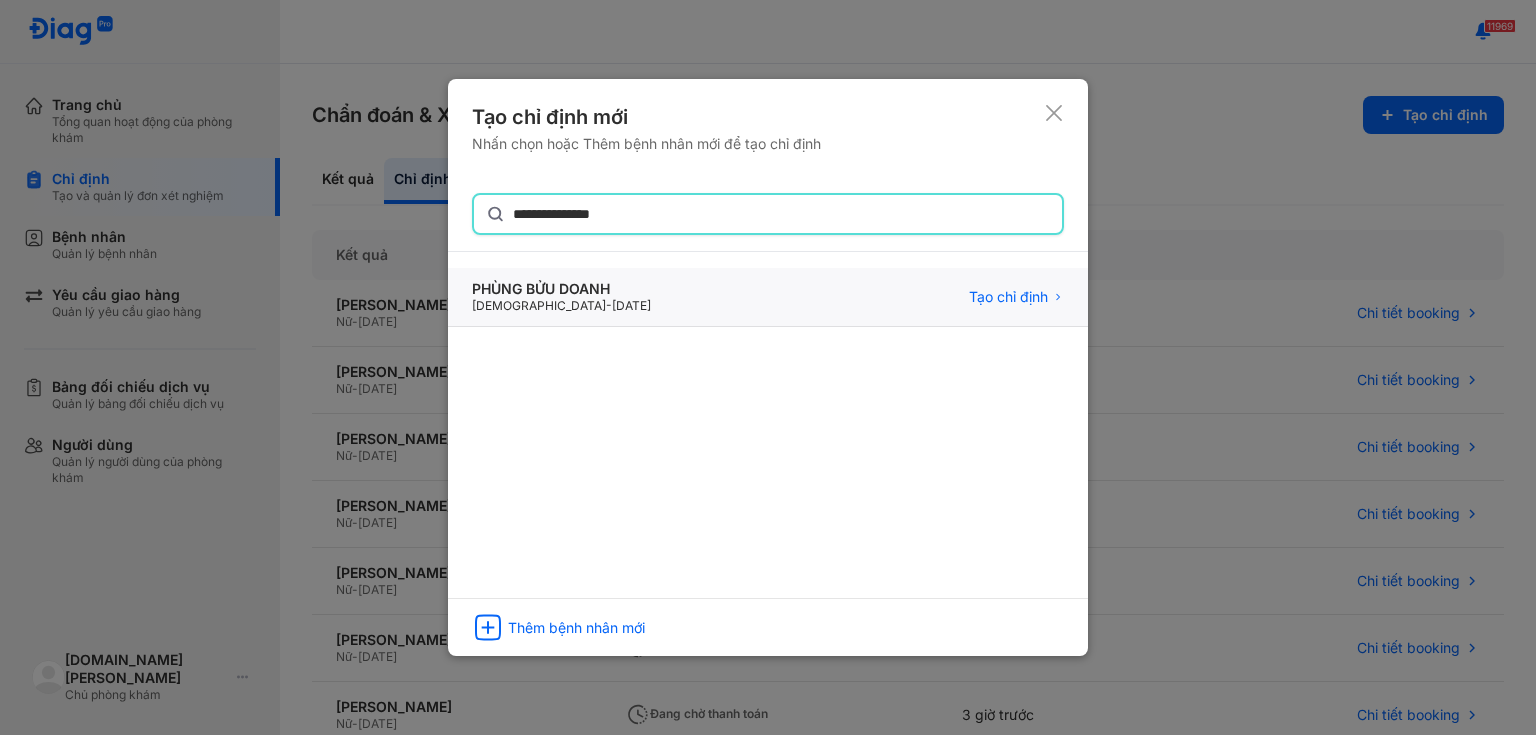 click on "PHÙNG BỬU DOANH" at bounding box center [561, 289] 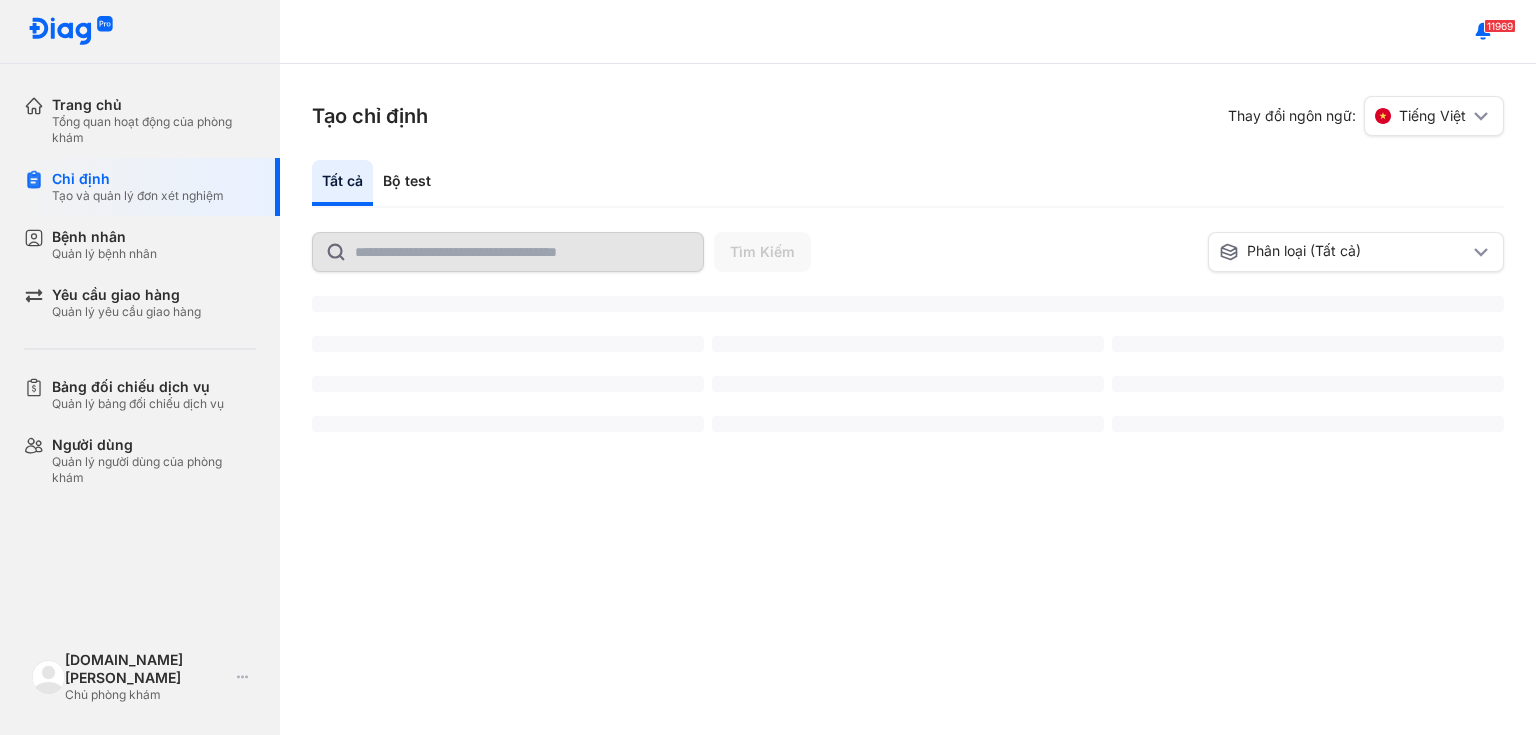 scroll, scrollTop: 0, scrollLeft: 0, axis: both 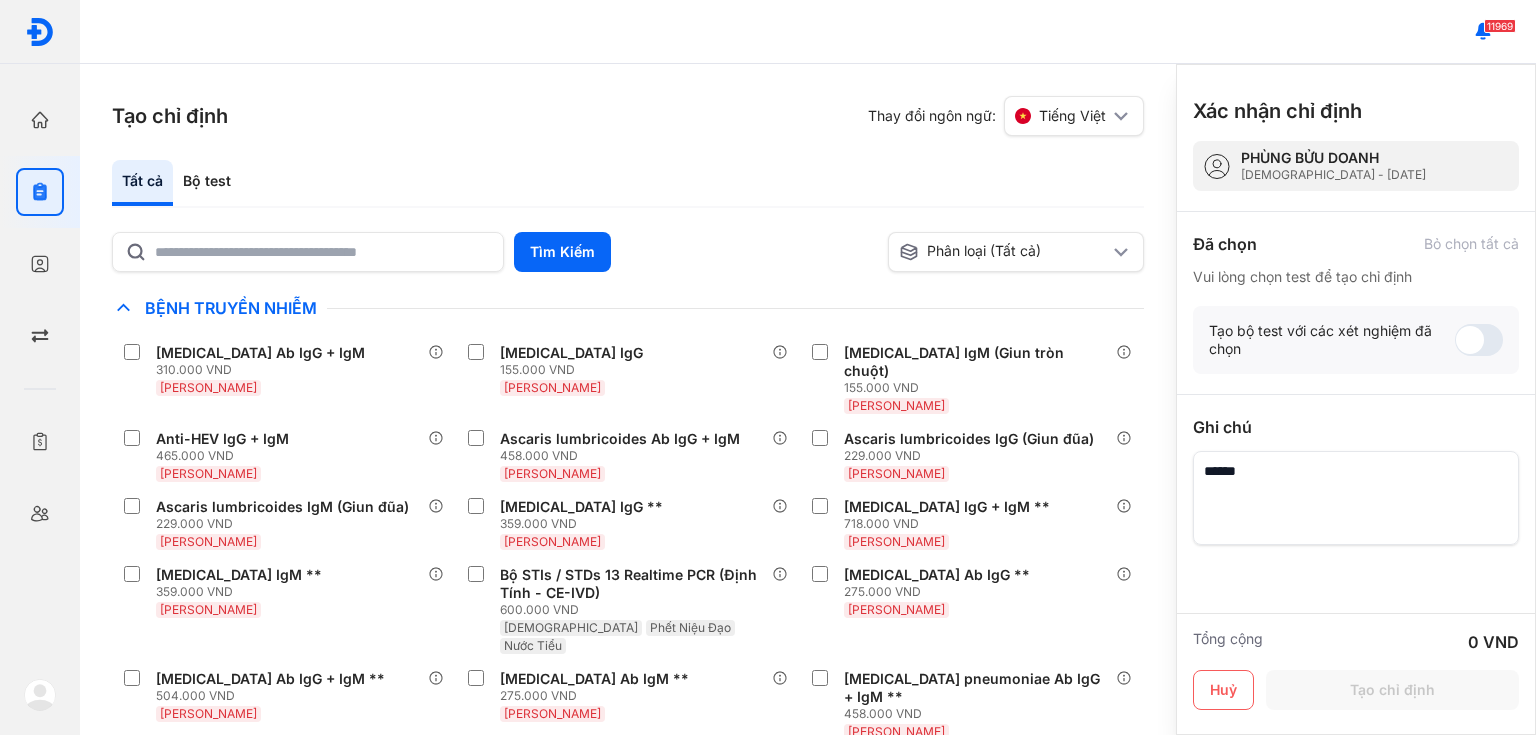 click on "Tất cả Bộ test Tìm Kiếm  Phân loại (Tất cả) Lưu làm chế độ xem mặc định Chỉ định nhiều nhất Bệnh Truyền Nhiễm Angiostrongylus cantonensis Ab IgG + IgM 310.000 VND Huyết Thanh Angiostrongylus cantonensis IgG 155.000 VND Huyết Thanh Angiostrongylus cantonensis IgM (Giun tròn chuột) 155.000 VND Huyết Thanh Anti-HEV IgG + IgM 465.000 VND Huyết Thanh Ascaris lumbricoides Ab IgG + IgM 458.000 VND Huyết Thanh Ascaris lumbricoides IgG (Giun đũa) 229.000 VND Huyết Thanh Ascaris lumbricoides IgM (Giun đũa) 229.000 VND Huyết Thanh Aspergillus fumigatus IgG ** 359.000 VND Huyết Thanh Aspergillus IgG + IgM ** 718.000 VND Huyết Thanh Aspergillus IgM ** 359.000 VND Huyết Thanh Bộ STIs / STDs 13 Realtime PCR (Định Tính - CE-IVD) 600.000 VND Phết Âm Đạo Phết Niệu Đạo Nước Tiểu Candida albicans Ab IgG ** 275.000 VND Huyết Thanh Candida albicans Ab IgG + IgM ** 504.000 VND Huyết Thanh Candida albicans Ab IgM ** 275.000 VND Phân" at bounding box center (628, 447) 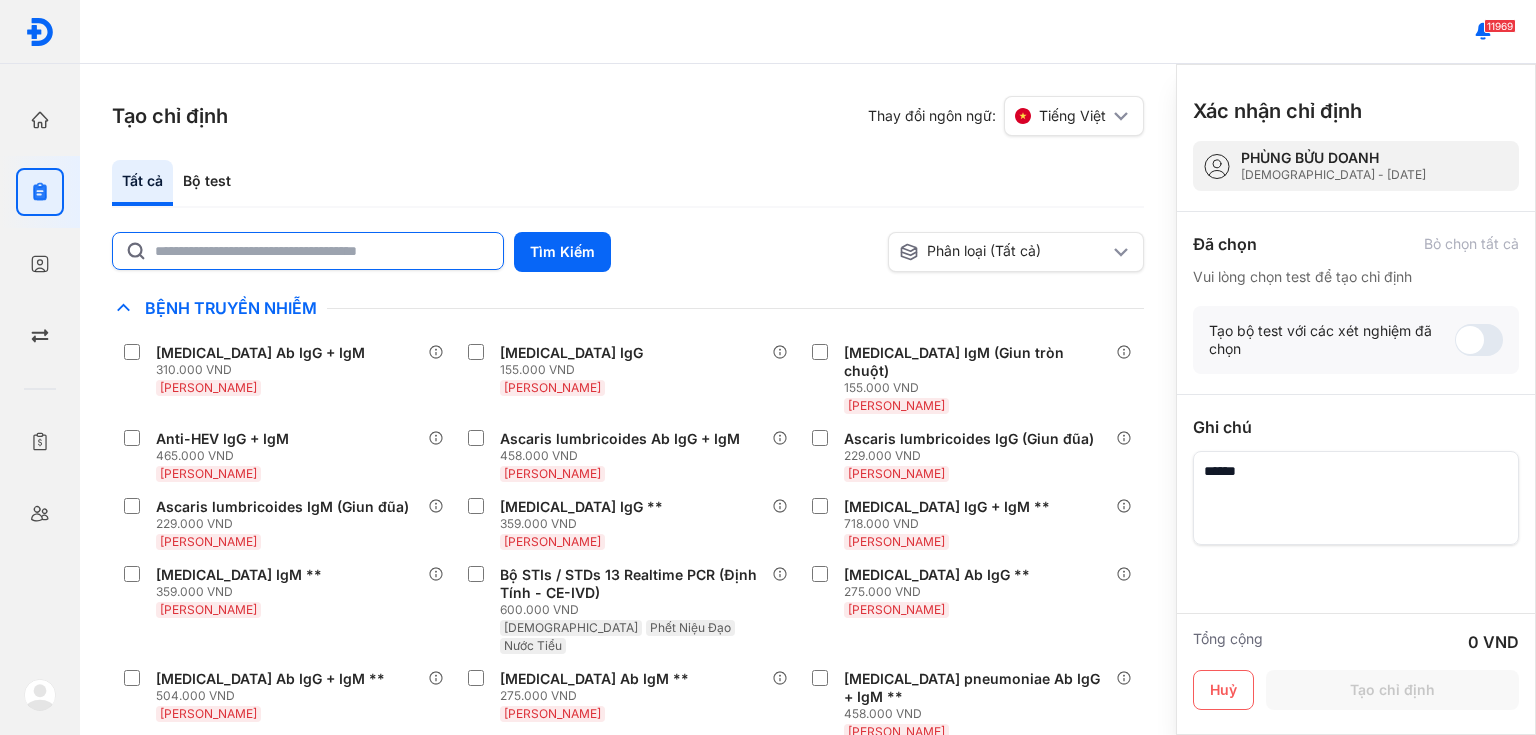click 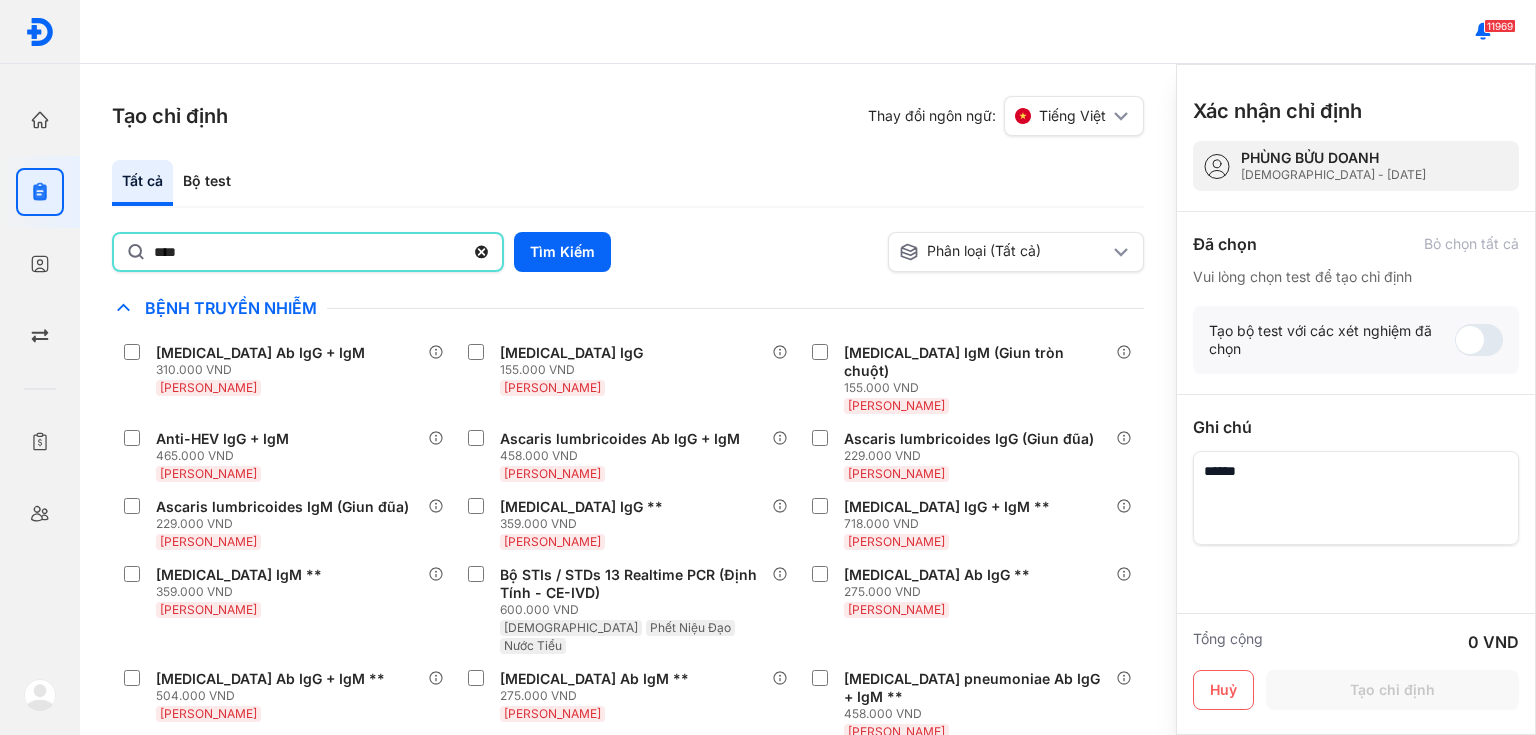 type on "****" 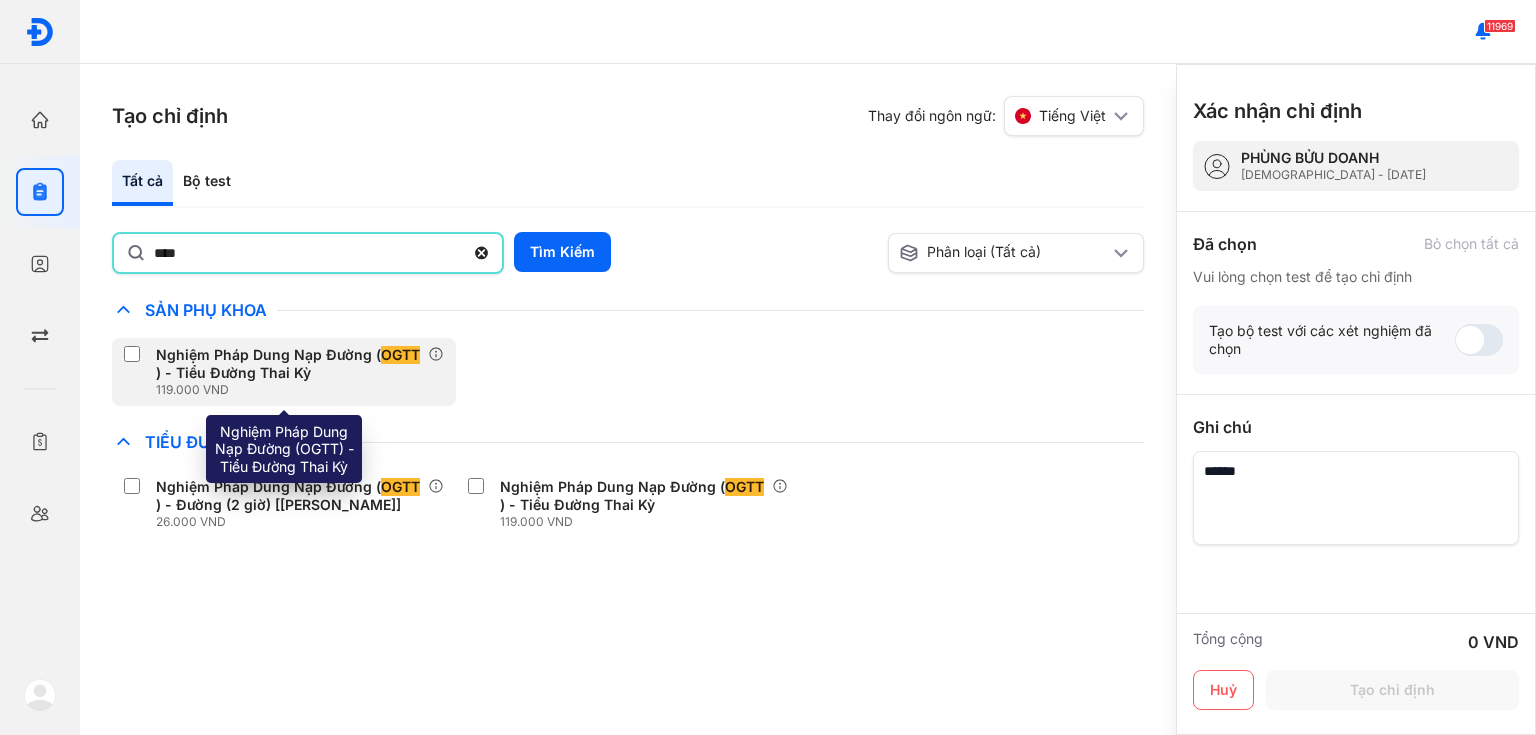 click on "119.000 VND" at bounding box center [292, 390] 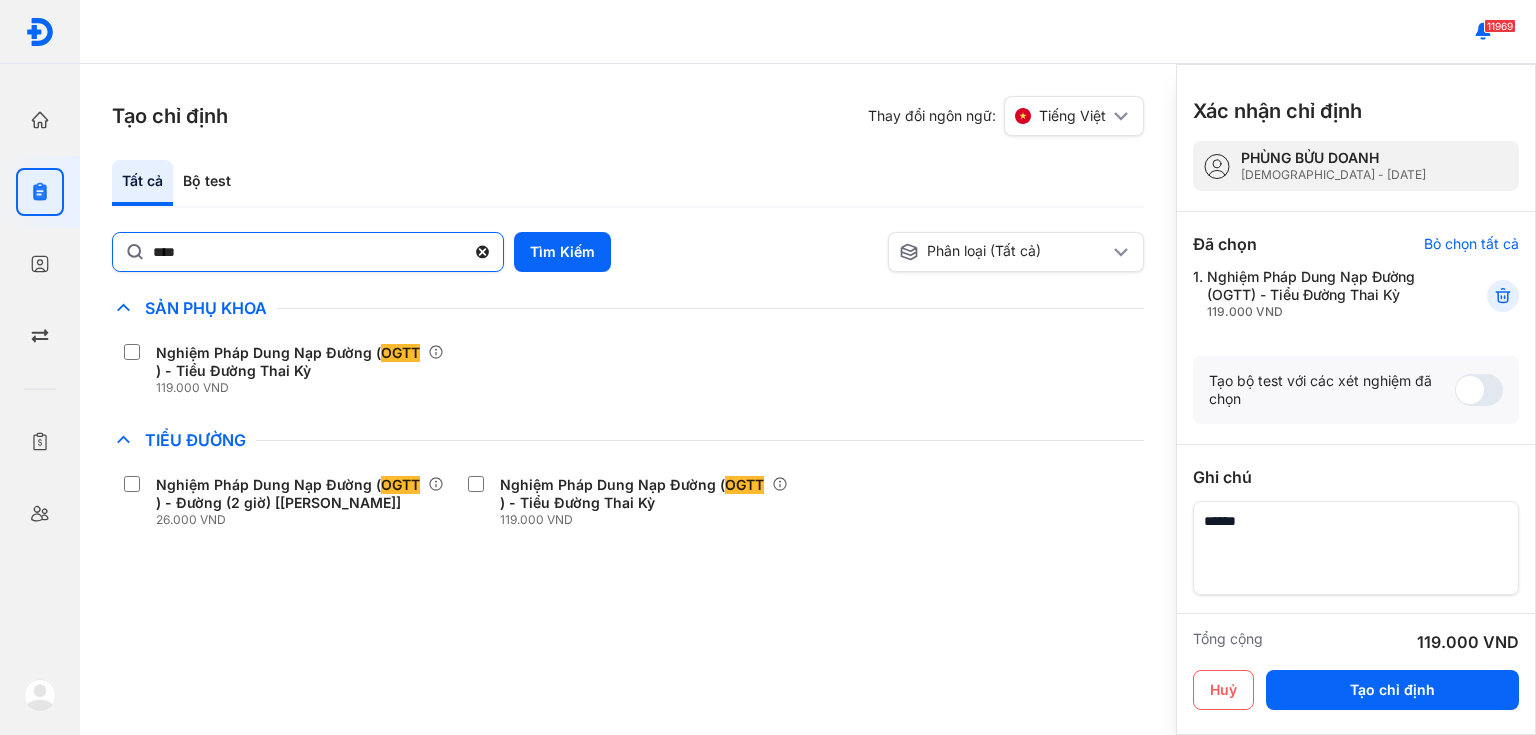click 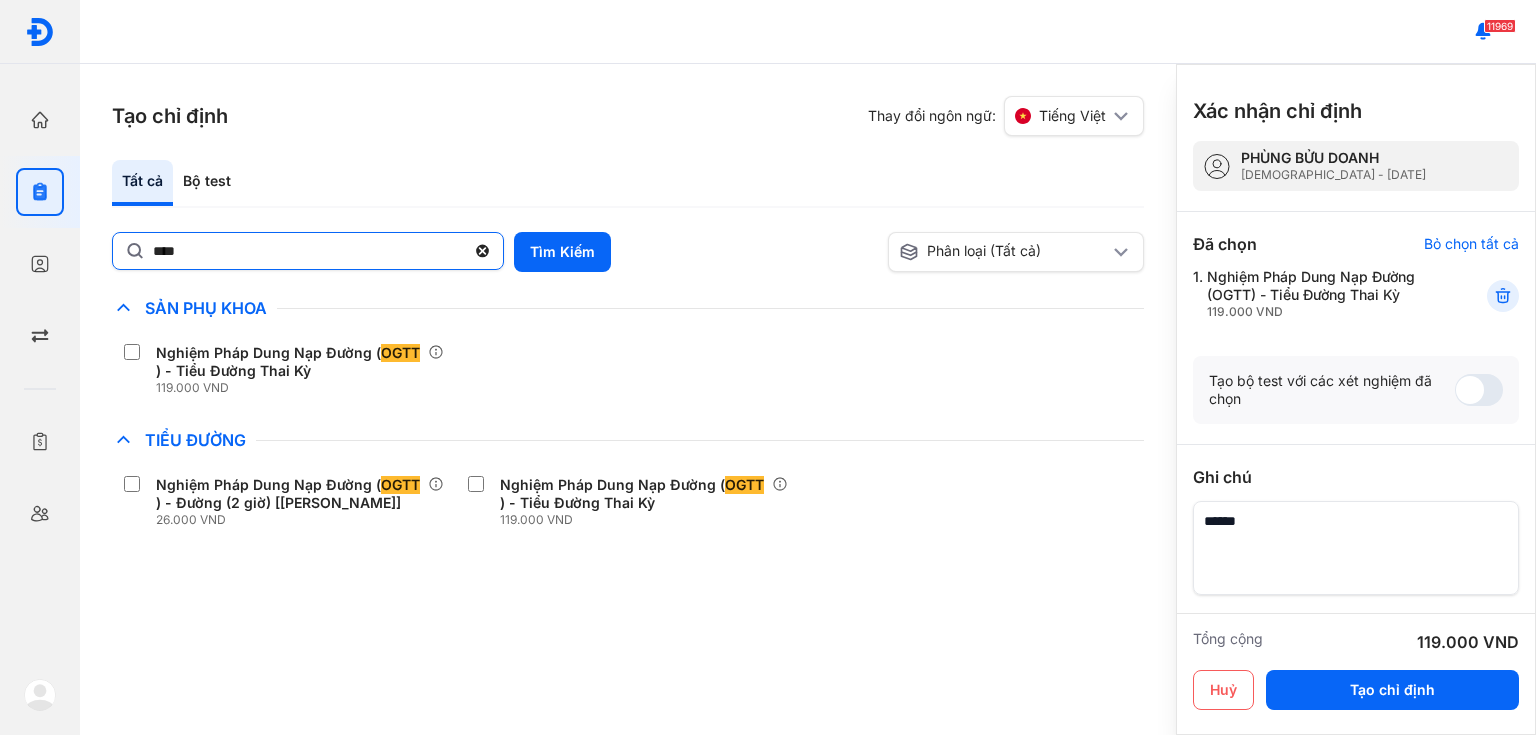click on "****" 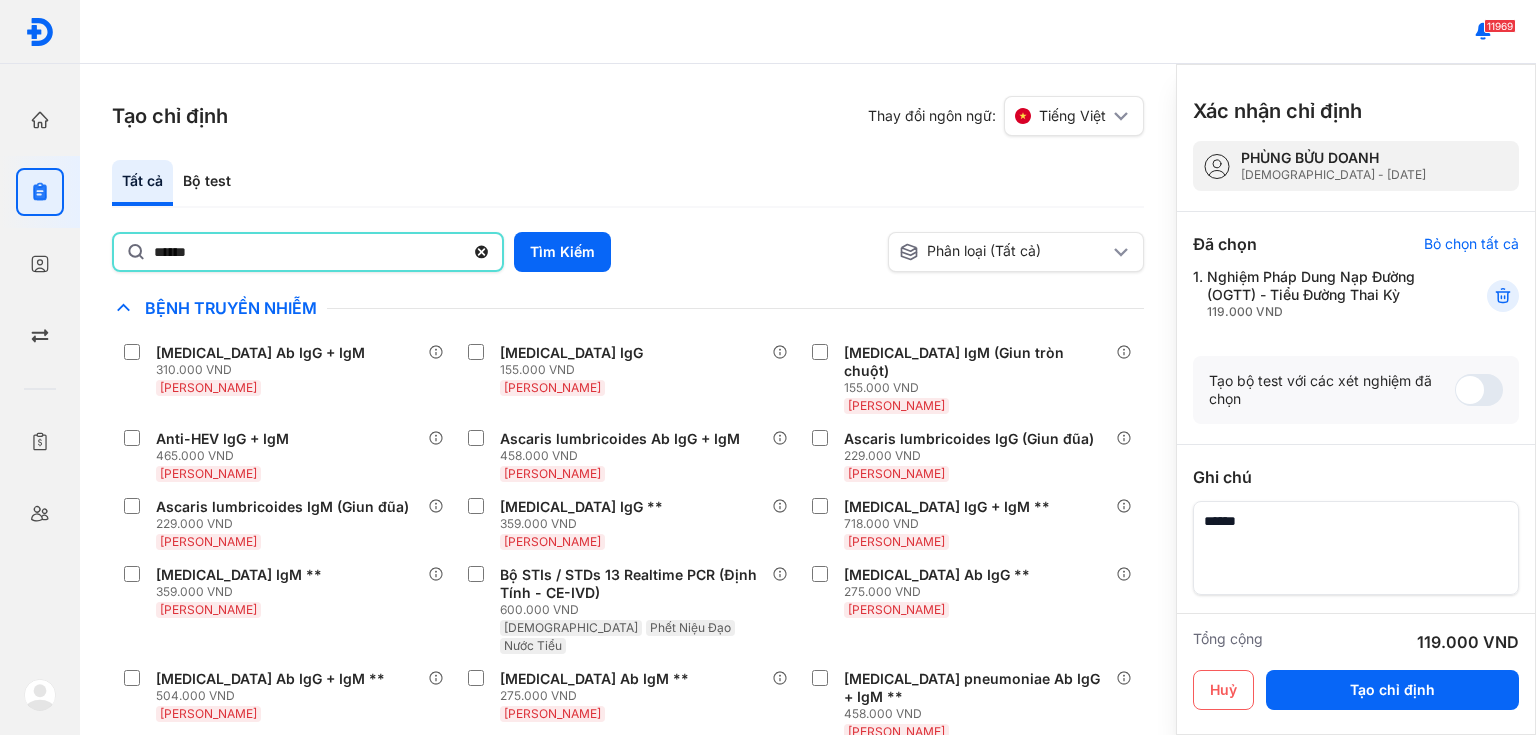 type on "******" 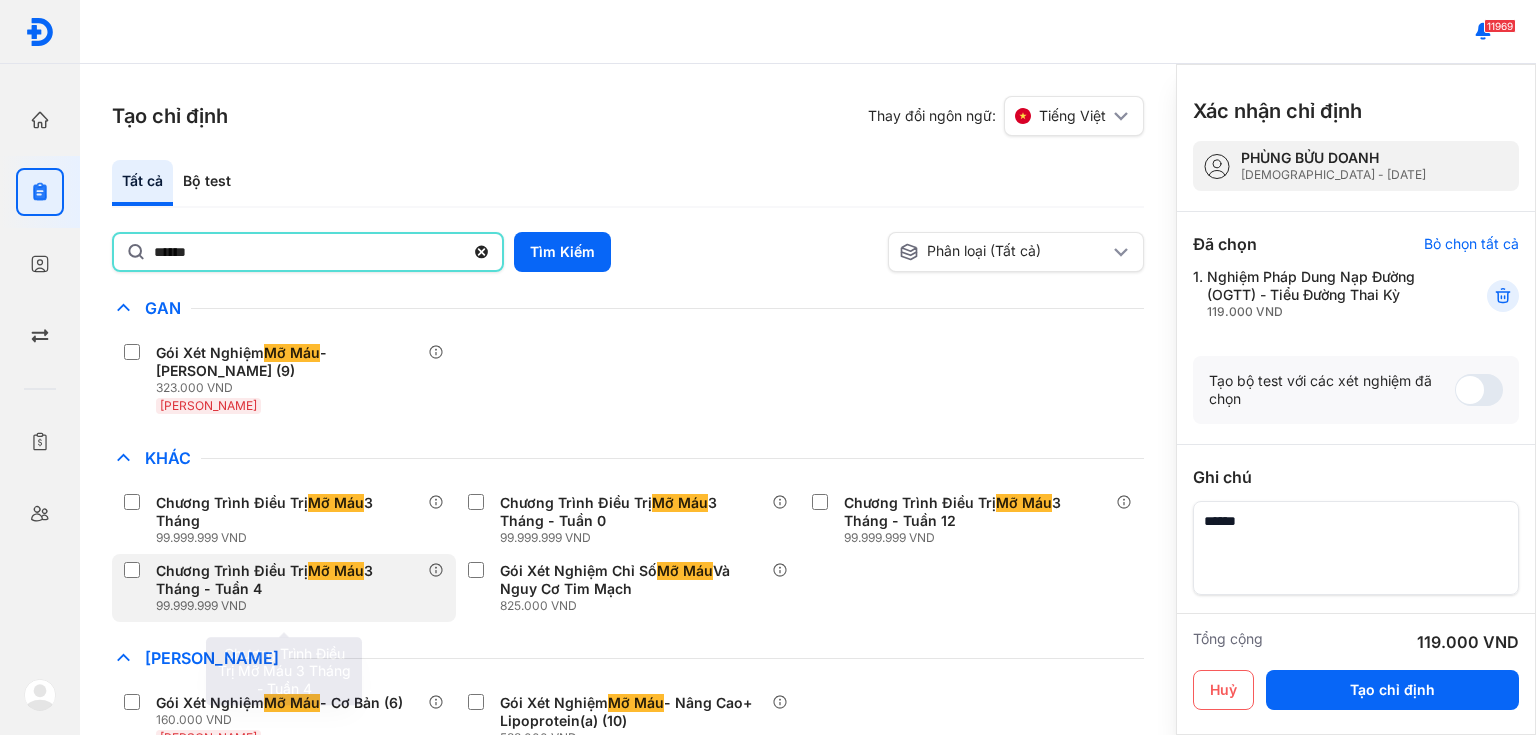 scroll, scrollTop: 80, scrollLeft: 0, axis: vertical 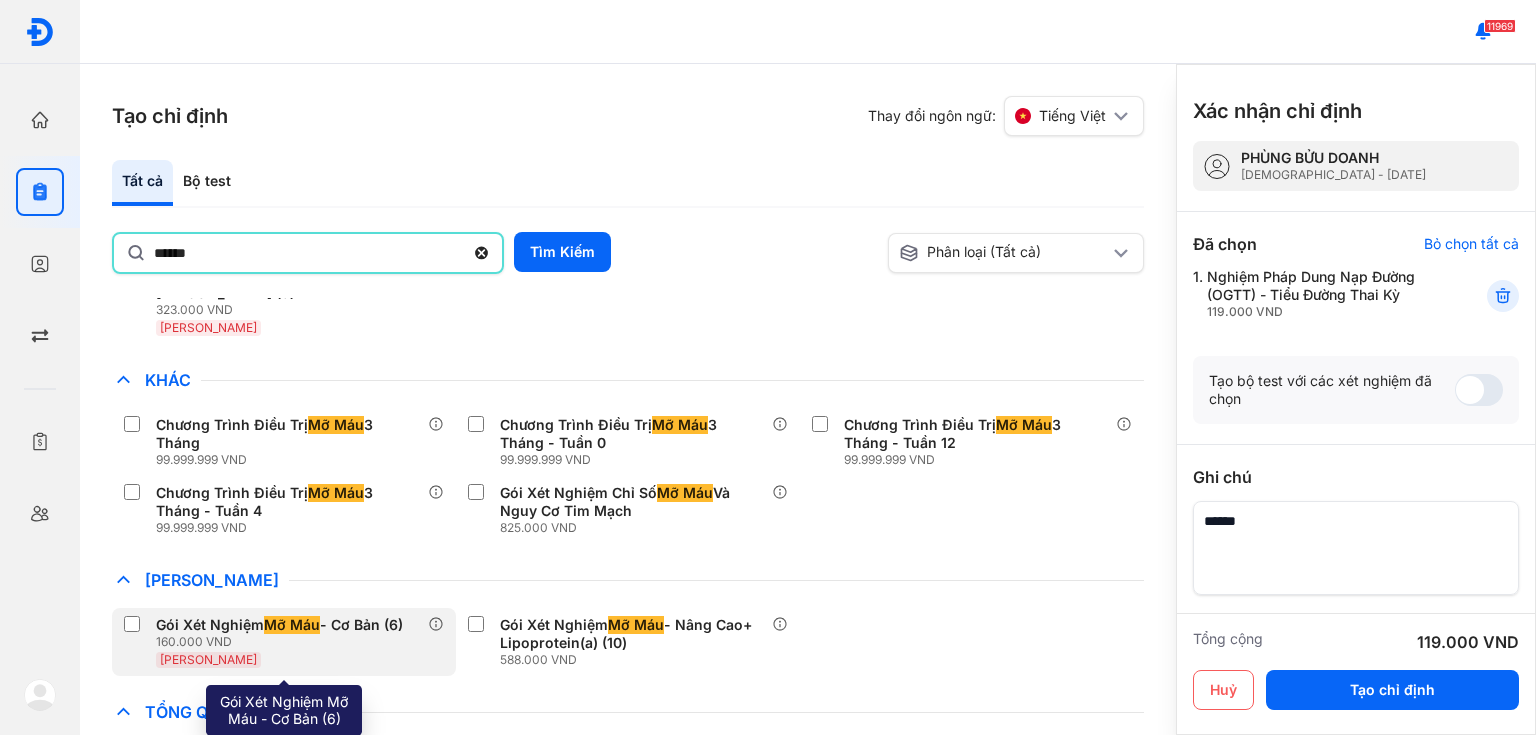 click on "160.000 VND" at bounding box center (283, 642) 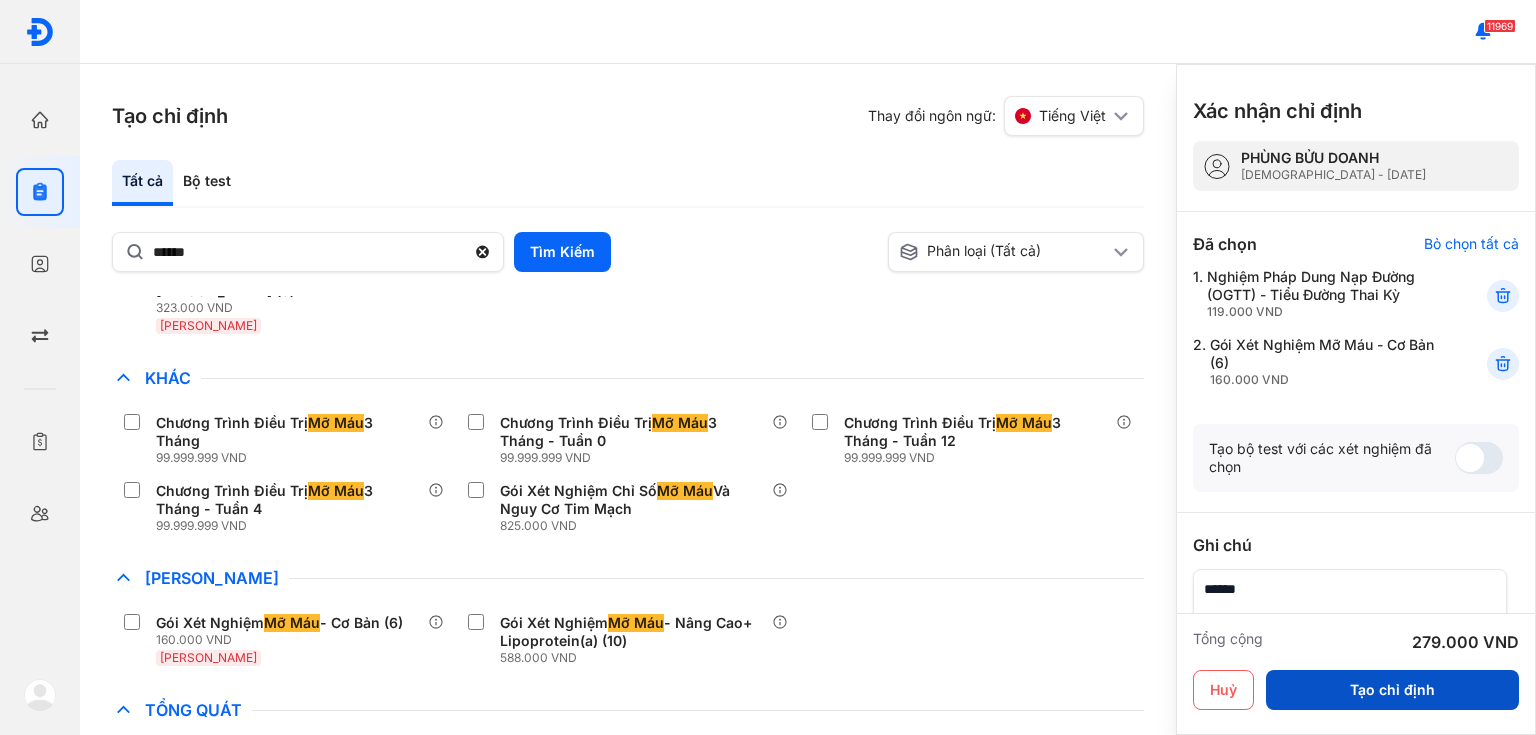 click on "Tạo chỉ định" at bounding box center (1392, 690) 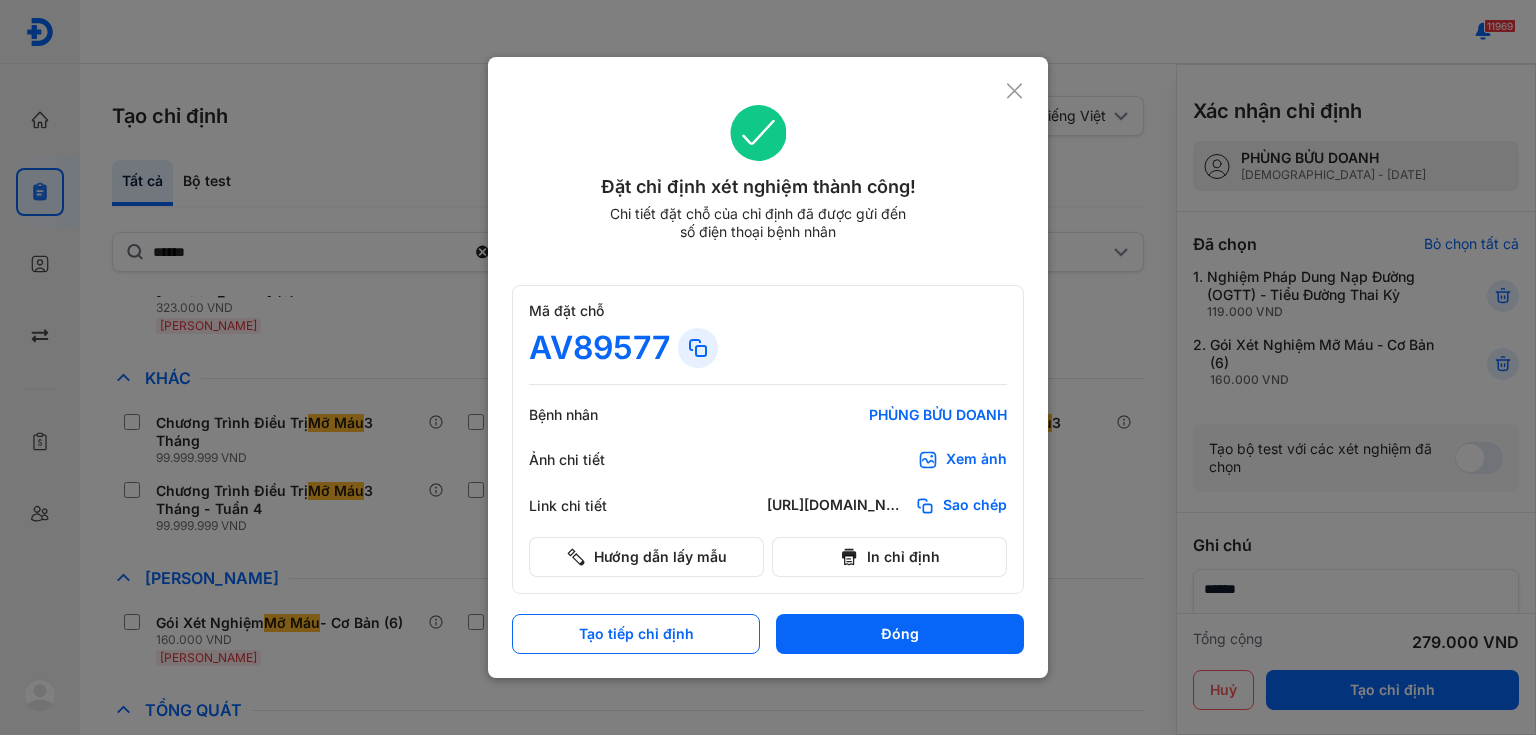 click on "Đặt chỉ định xét nghiệm thành công! Chi tiết đặt chỗ của chỉ định đã được gửi đến số điện thoại bệnh nhân" 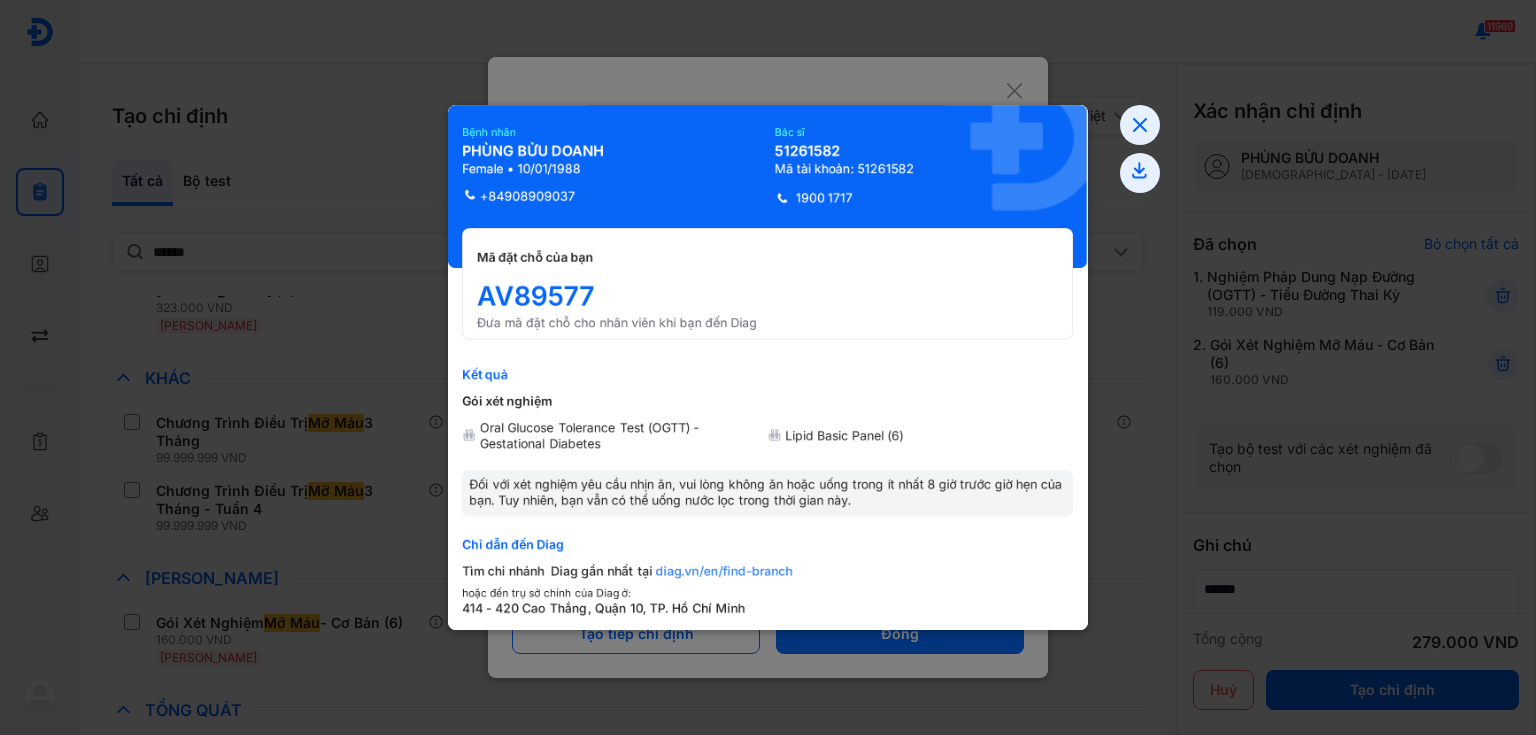 click at bounding box center [768, 367] 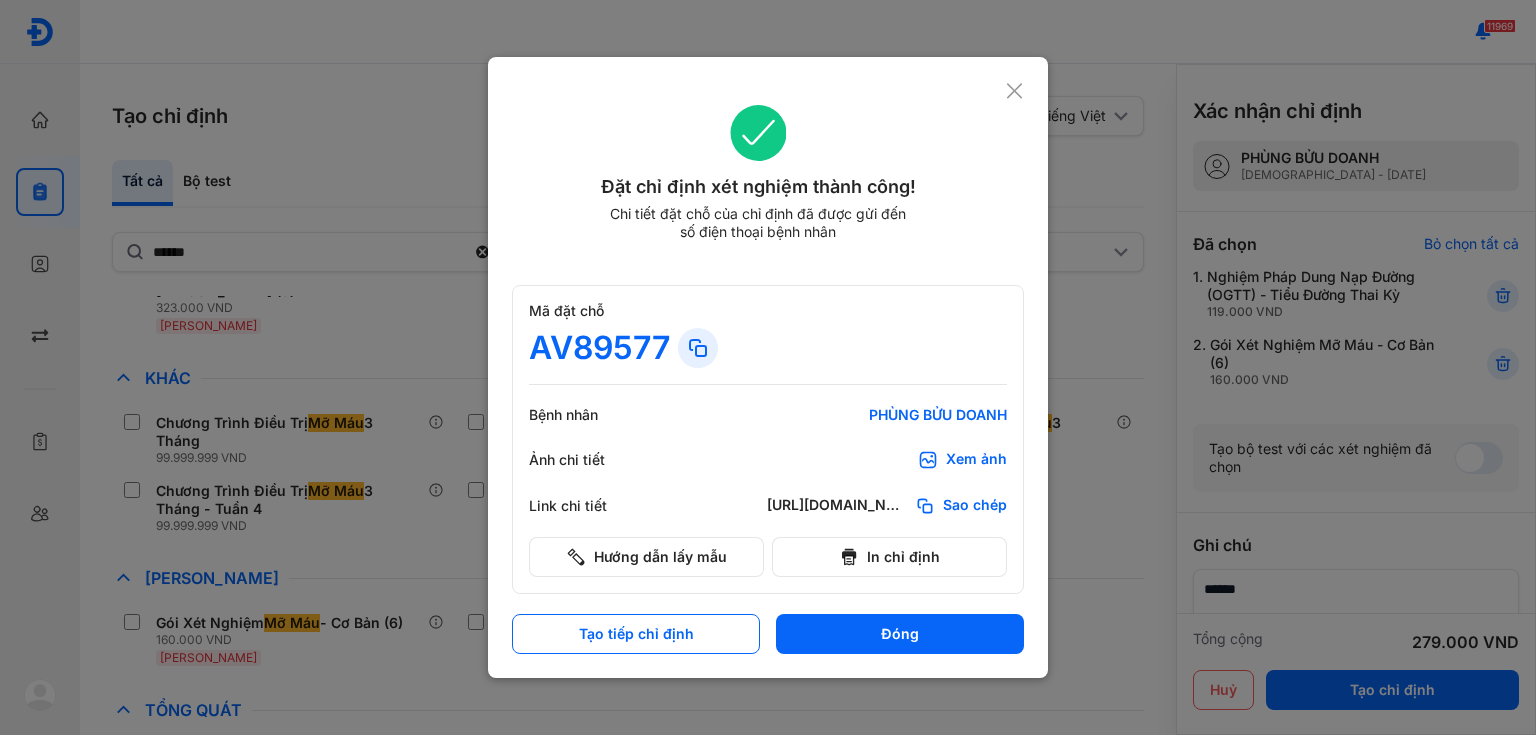 click at bounding box center [768, 367] 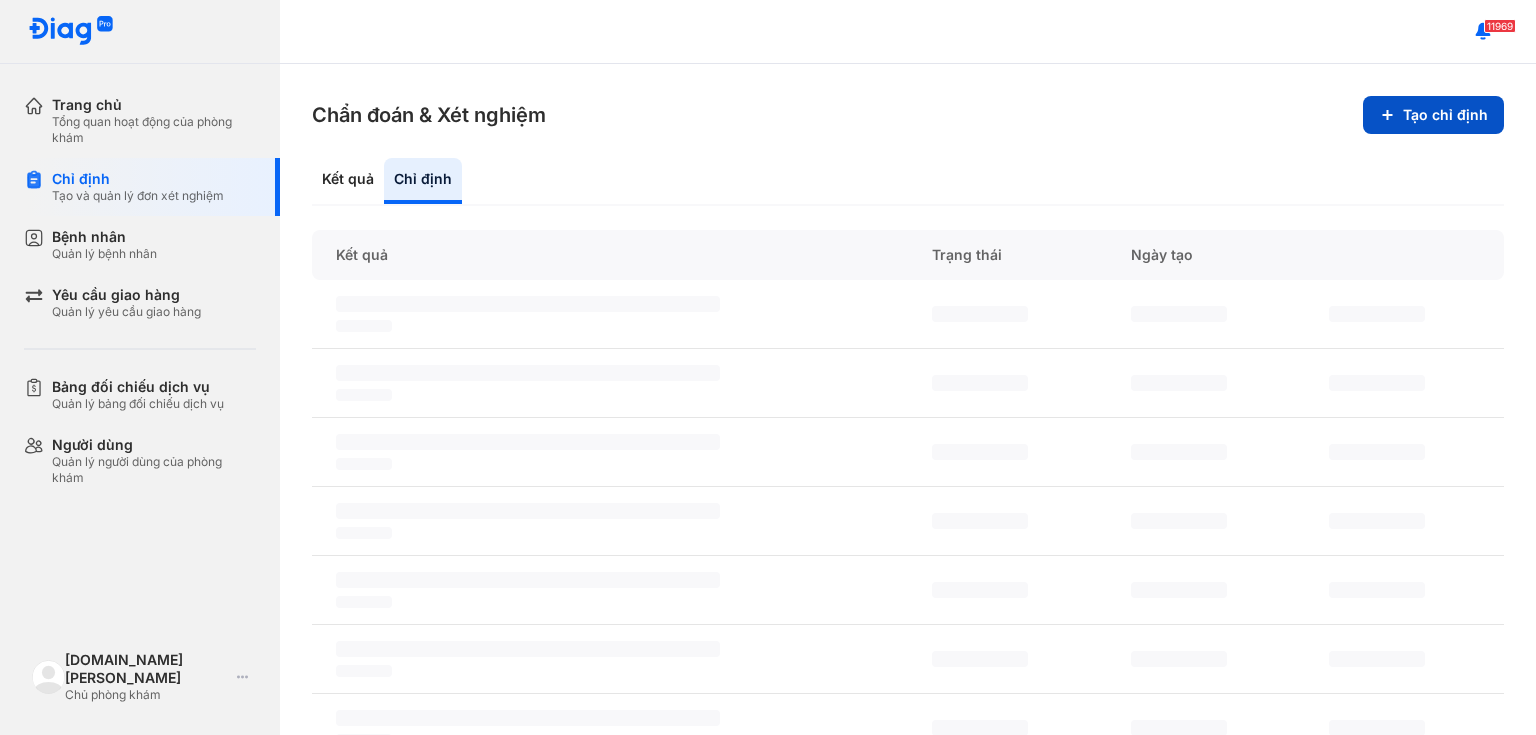 click on "Tạo chỉ định" at bounding box center (1433, 115) 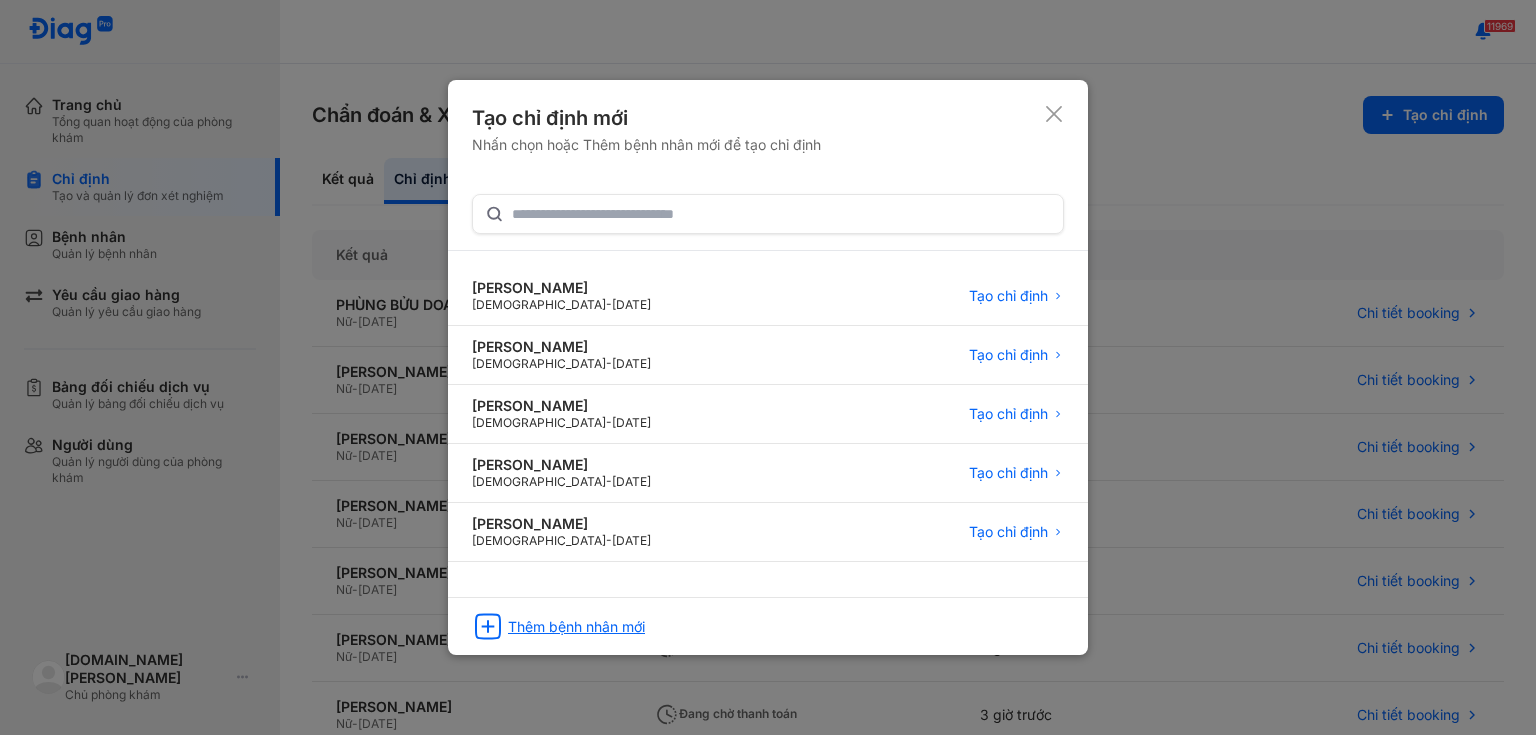 click on "Thêm bệnh nhân mới" at bounding box center (576, 627) 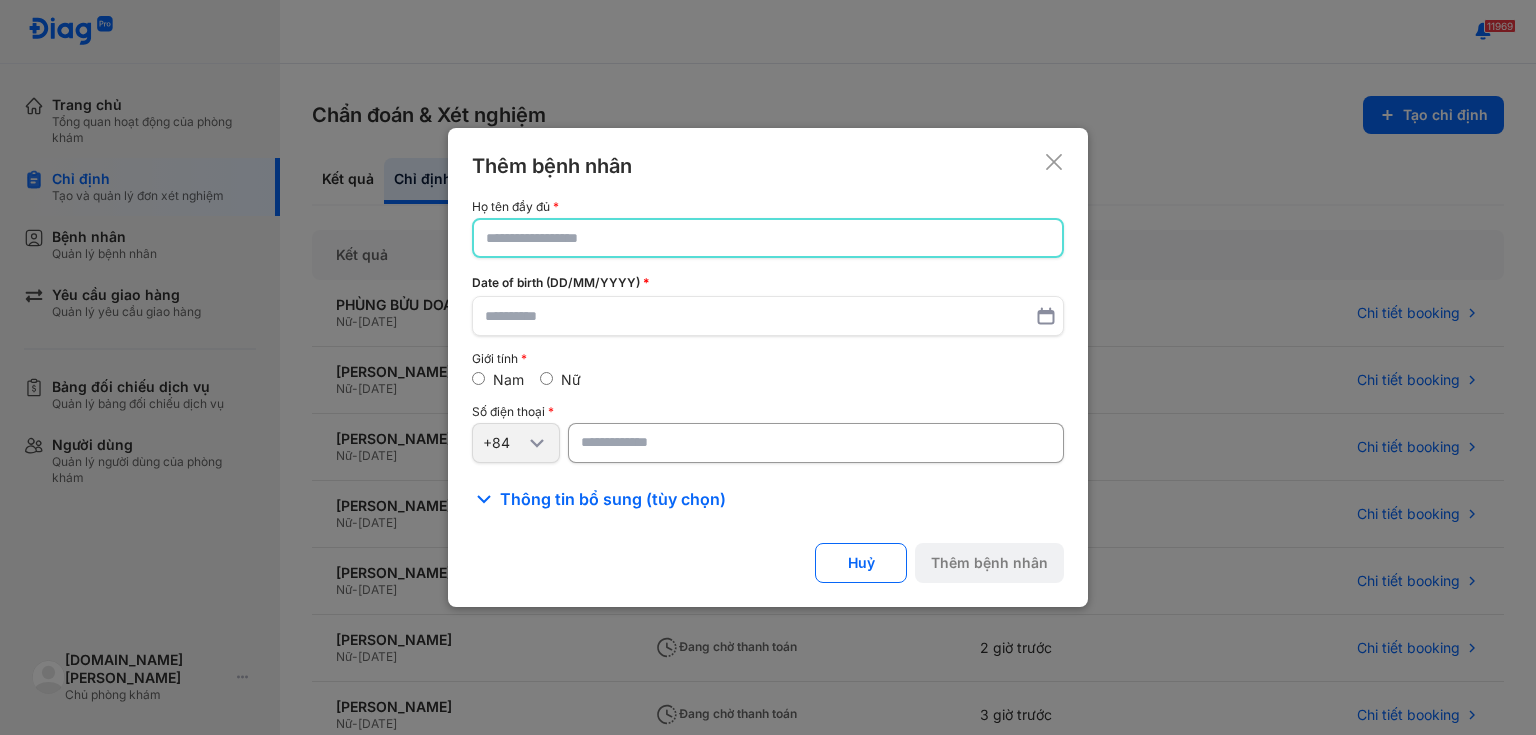 click 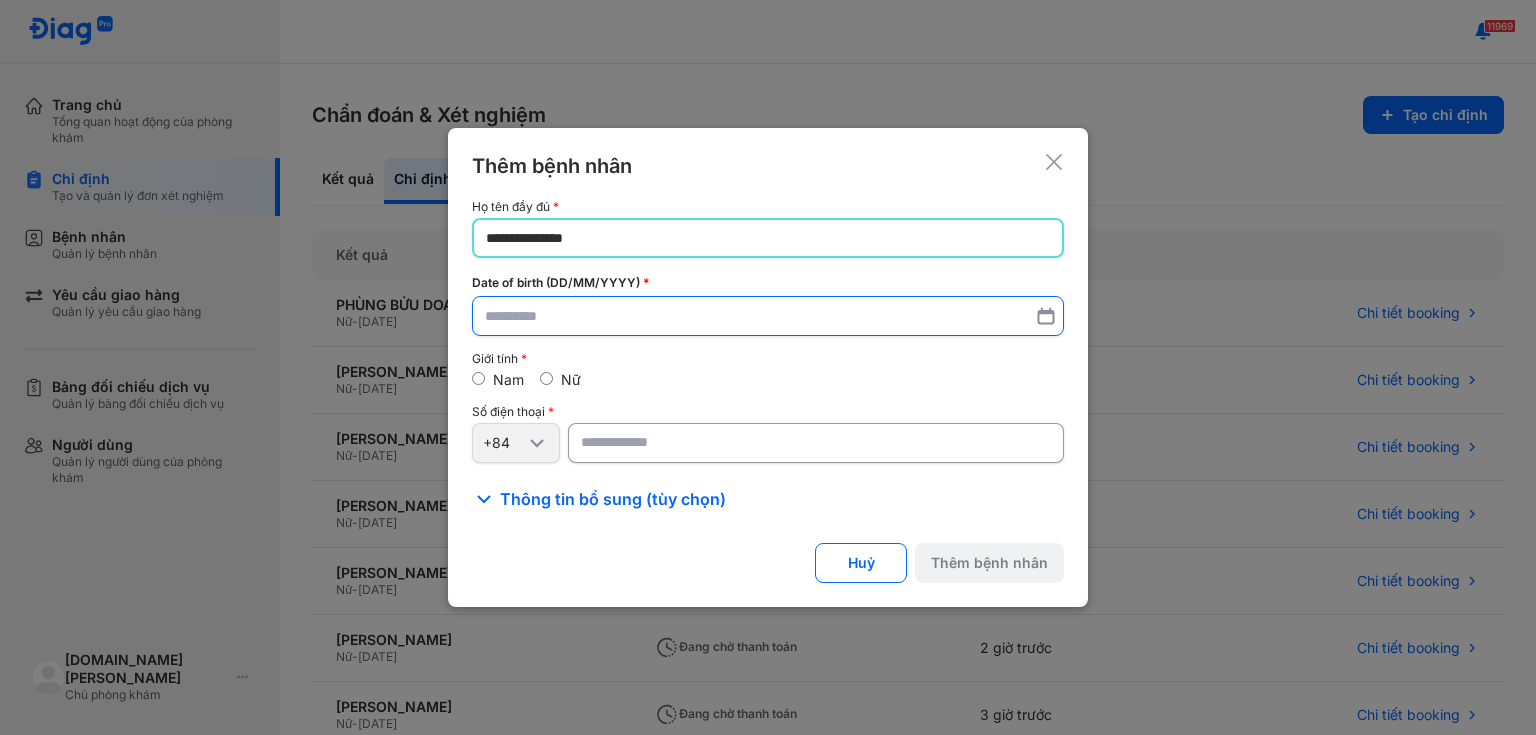 type on "**********" 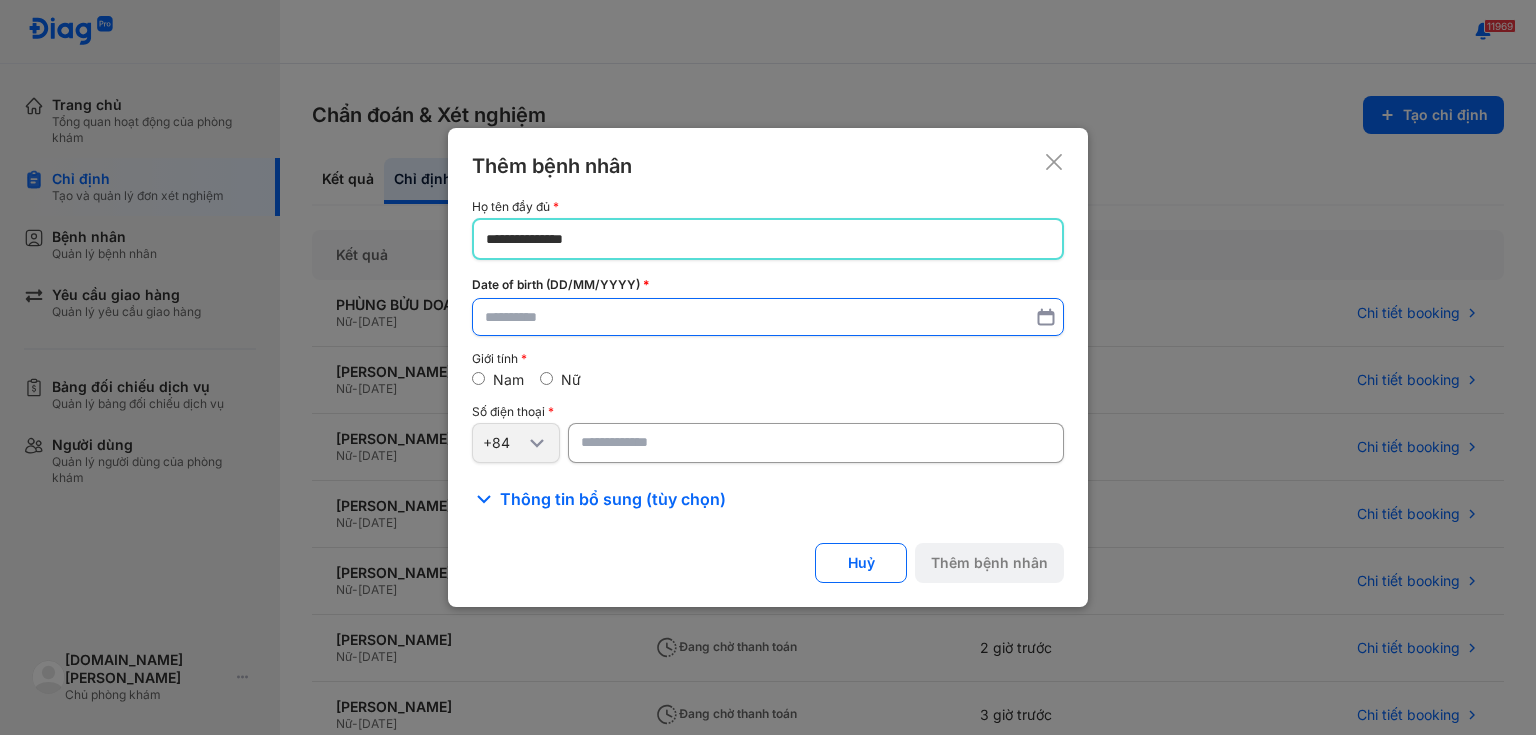 click at bounding box center [768, 317] 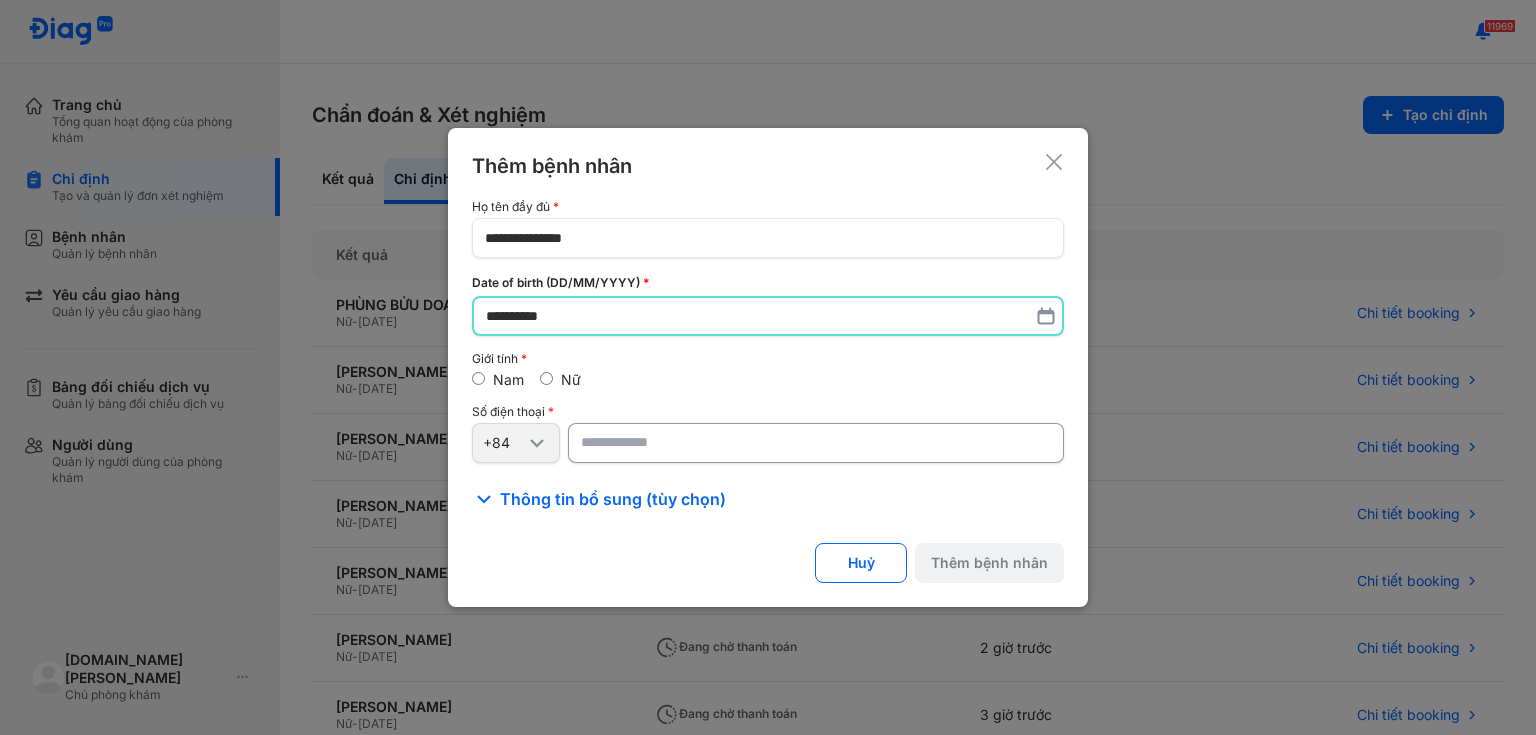 type on "**********" 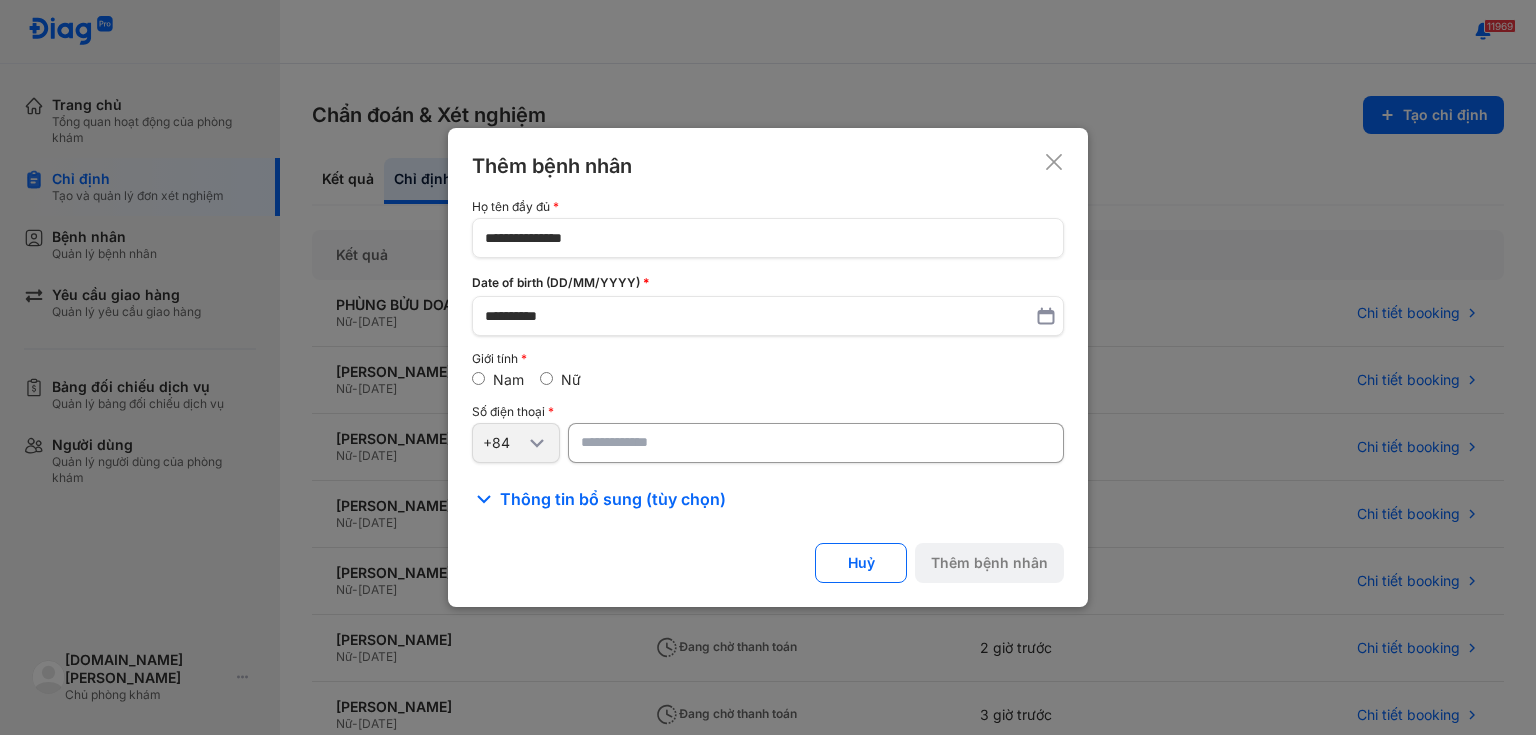 click at bounding box center [816, 443] 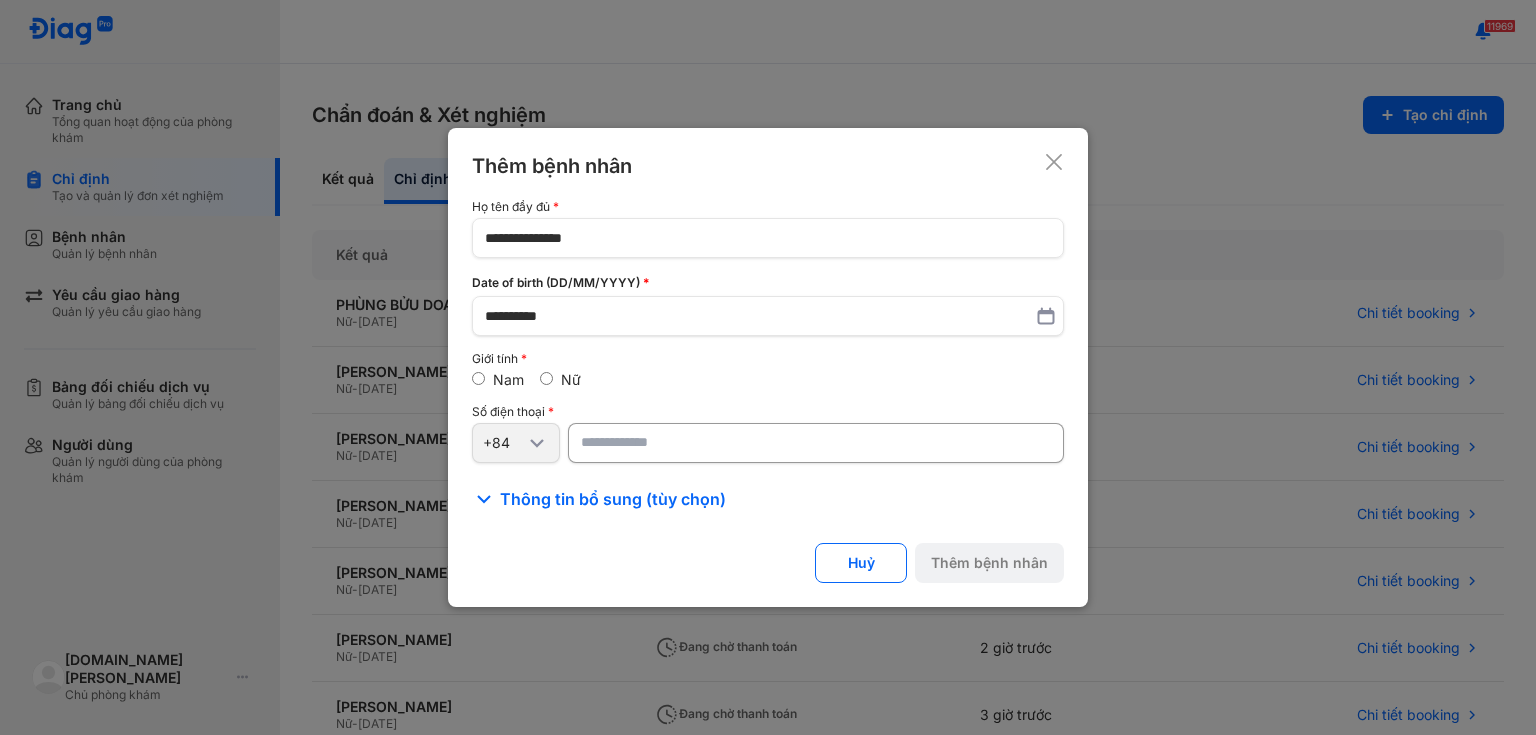 paste on "**********" 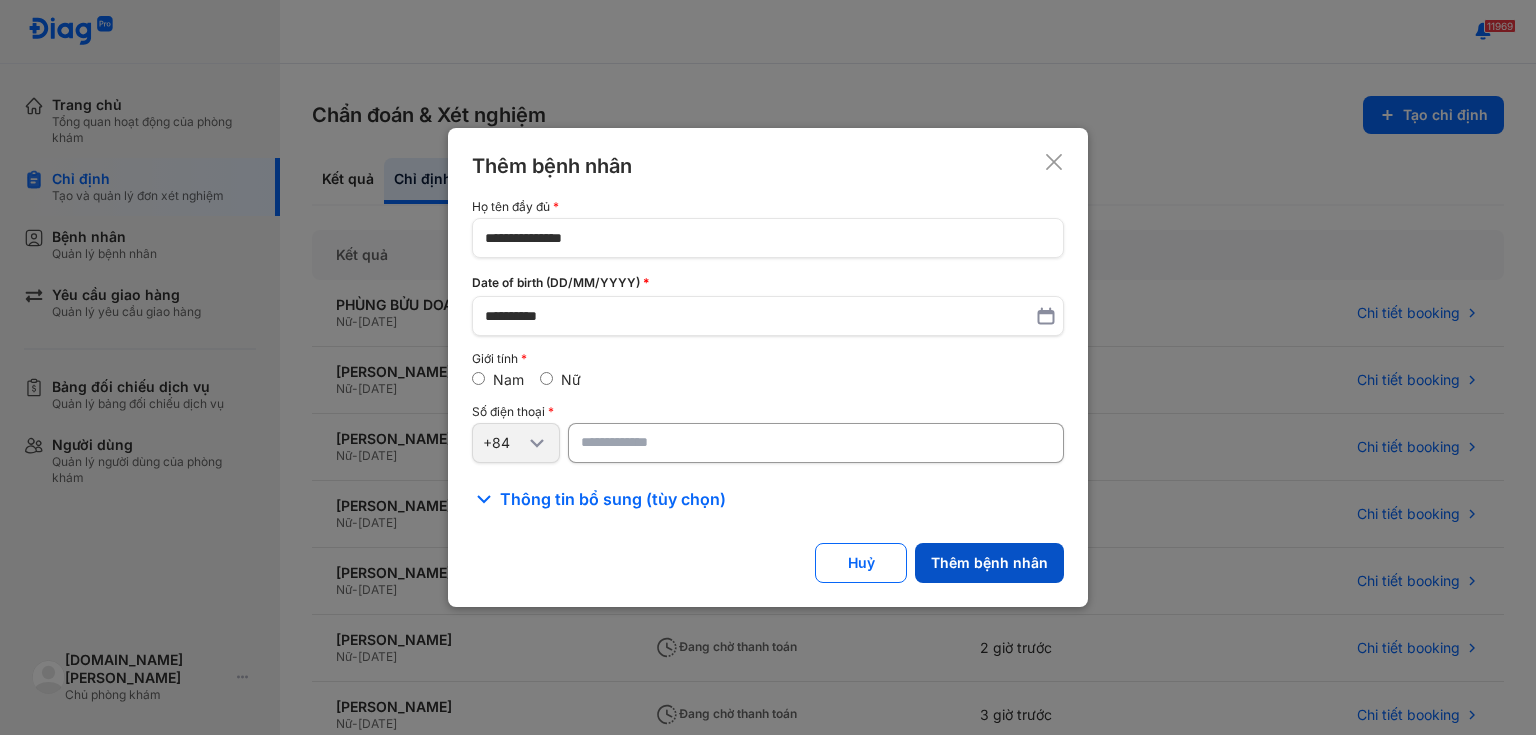 type on "**********" 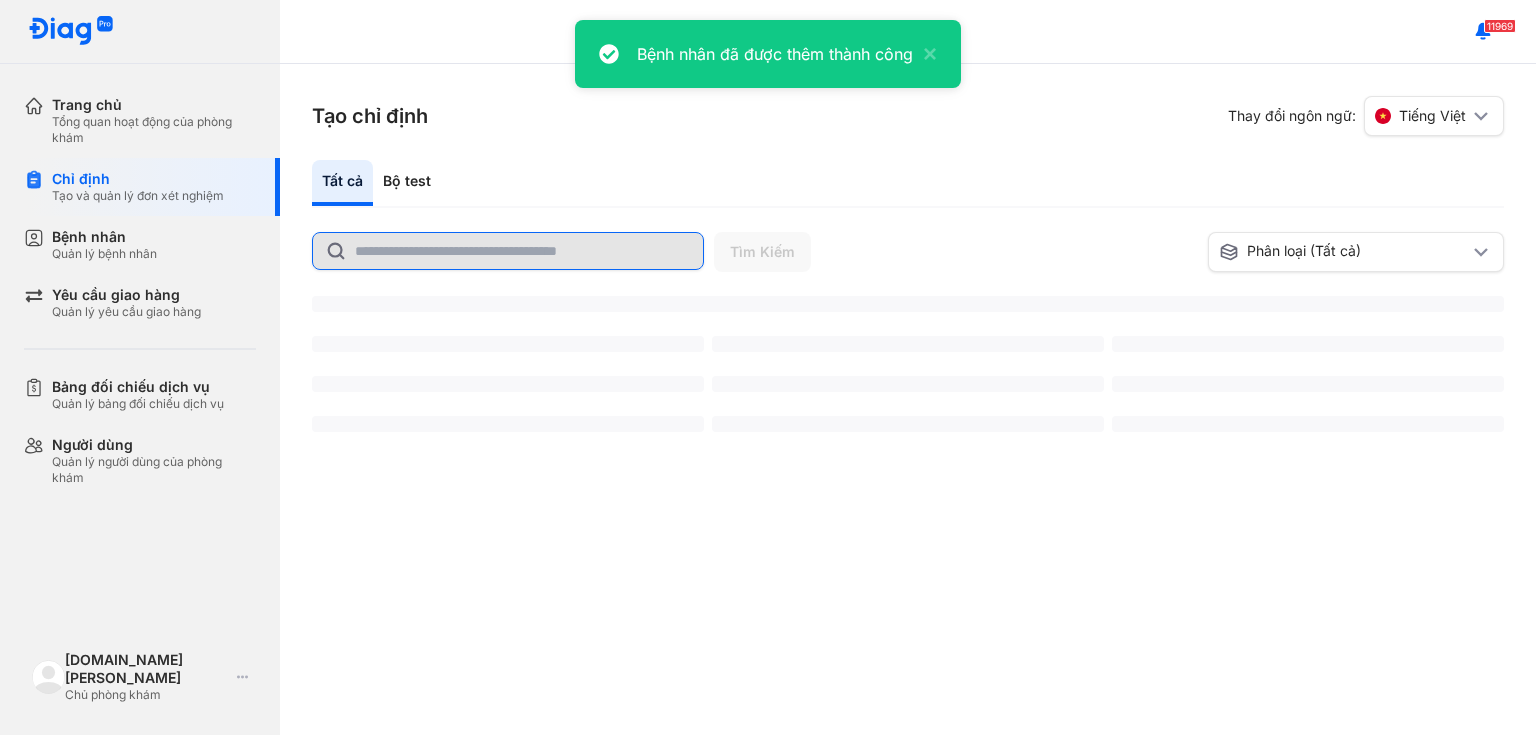 click 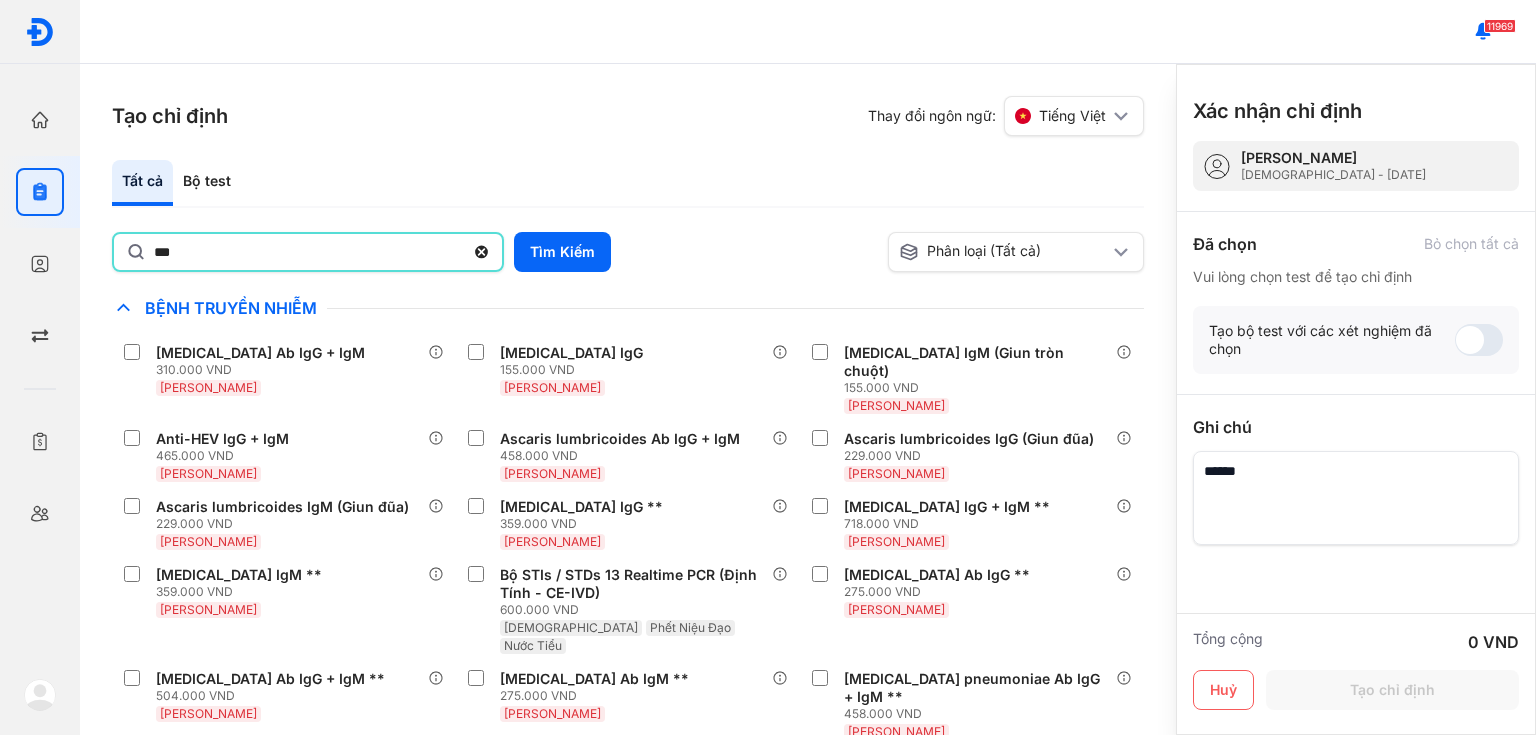 type on "***" 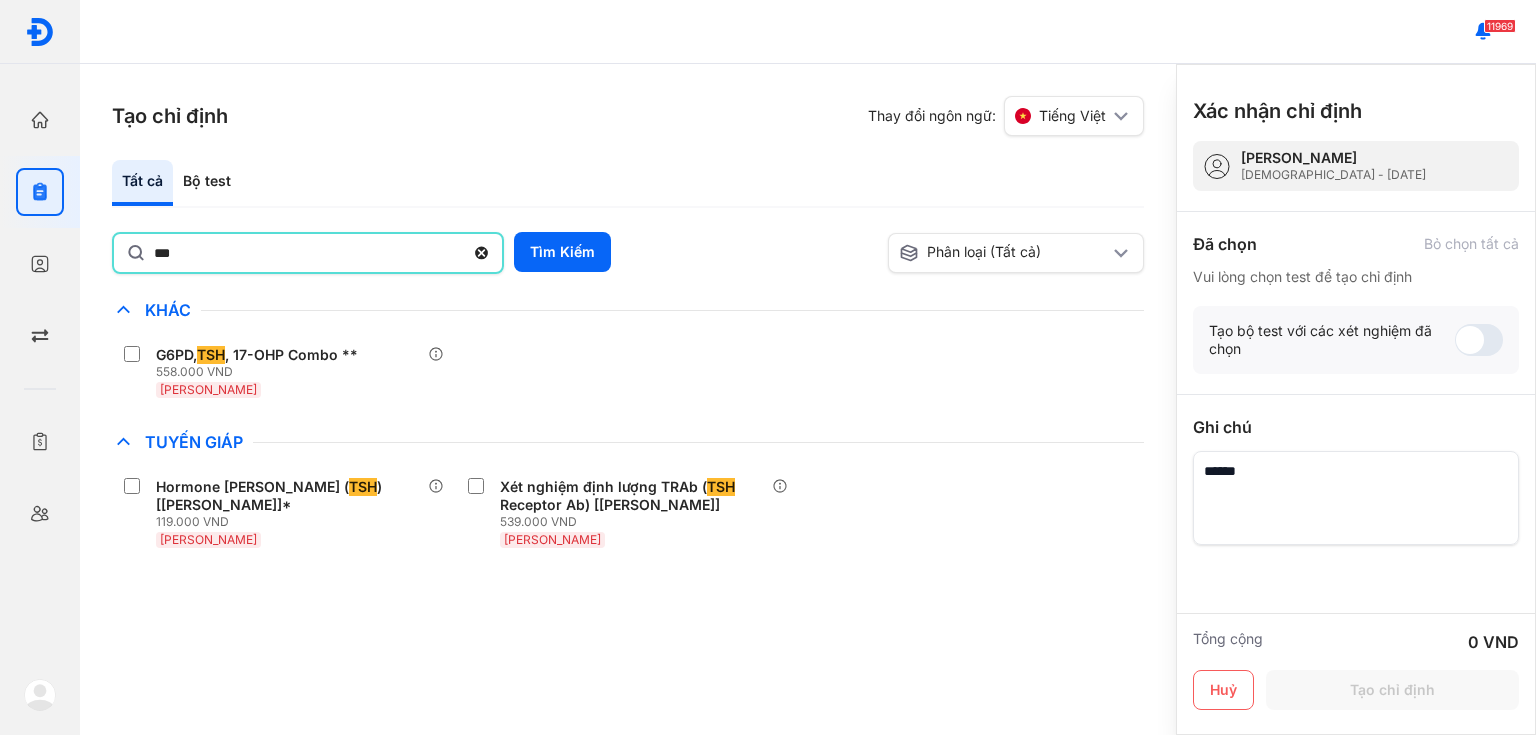 drag, startPoint x: 298, startPoint y: 502, endPoint x: 320, endPoint y: 449, distance: 57.384666 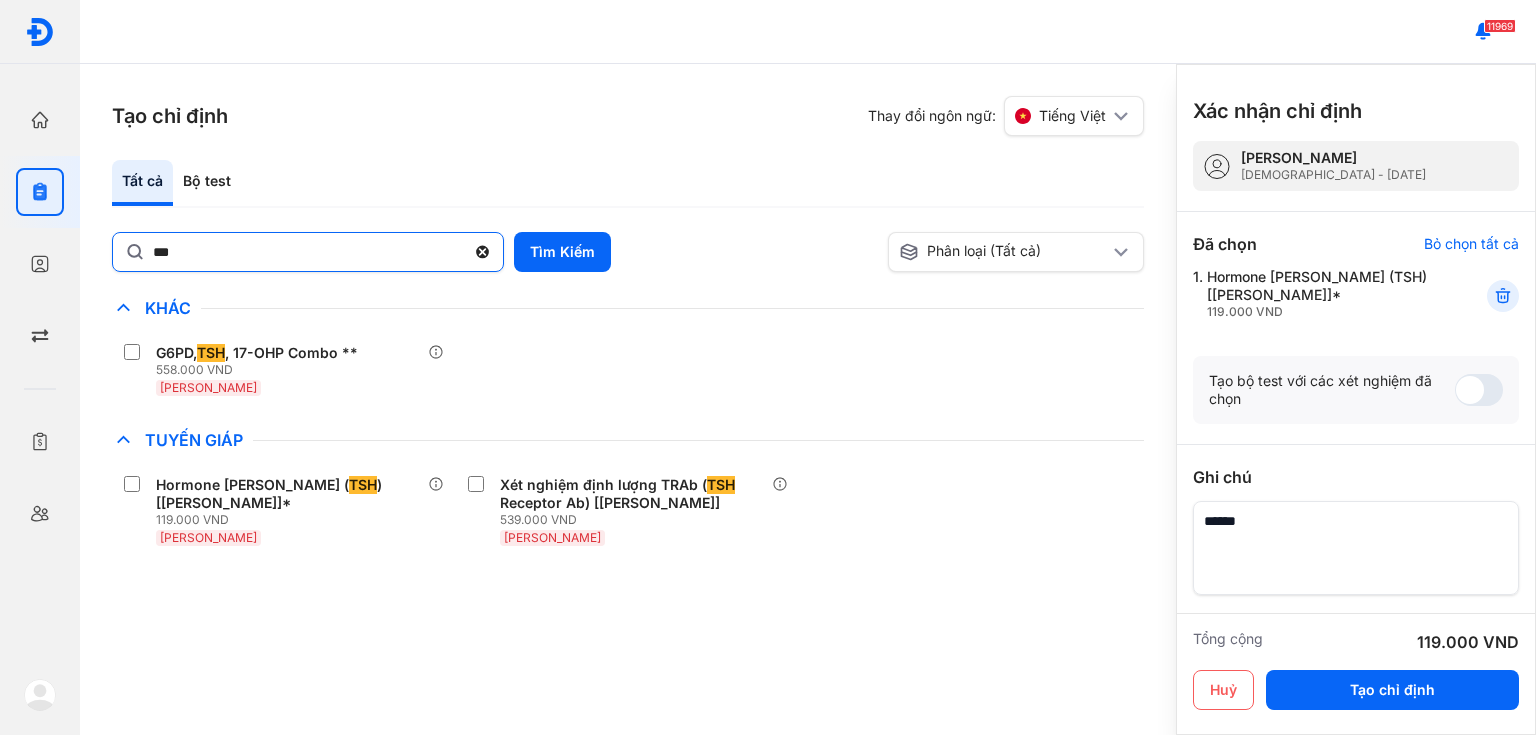 click 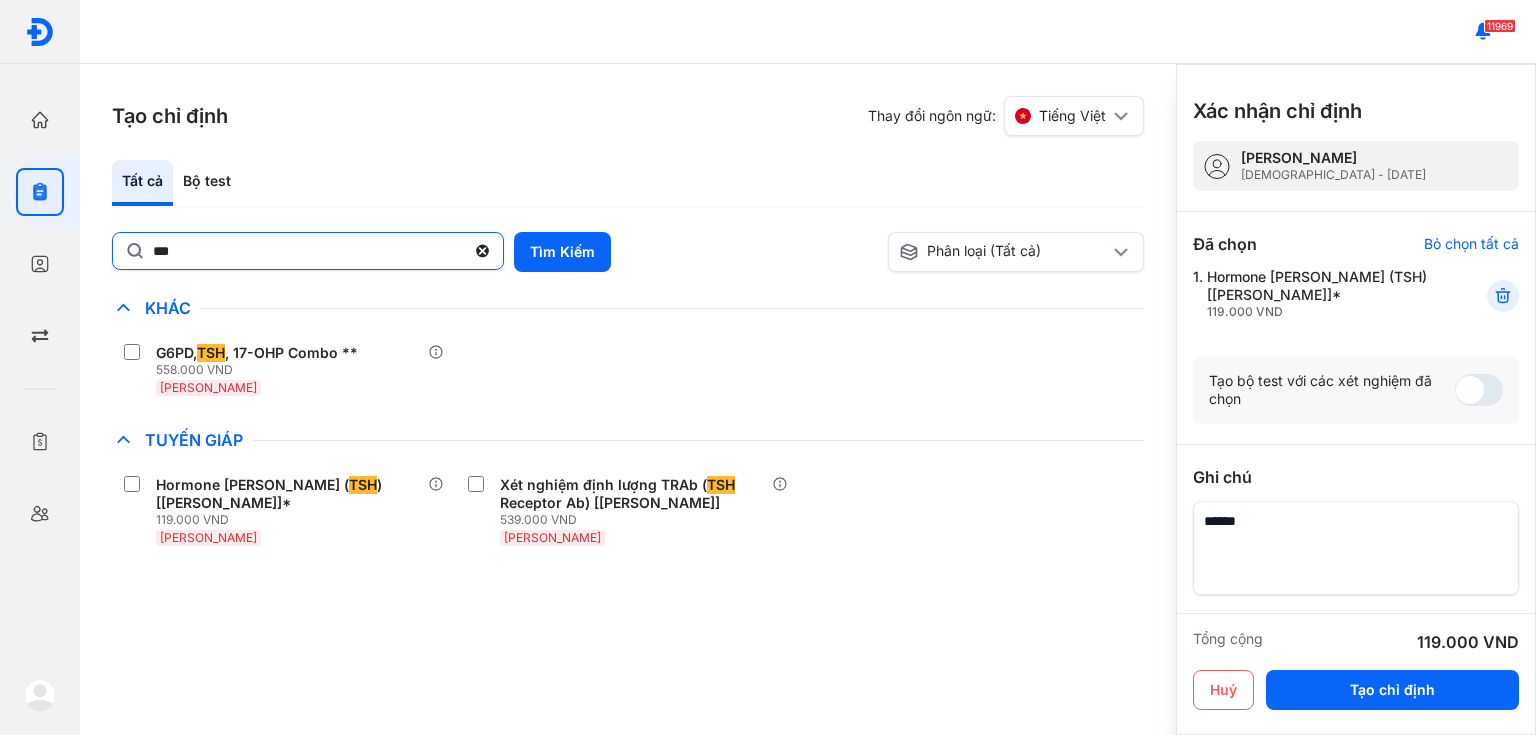 click on "***" 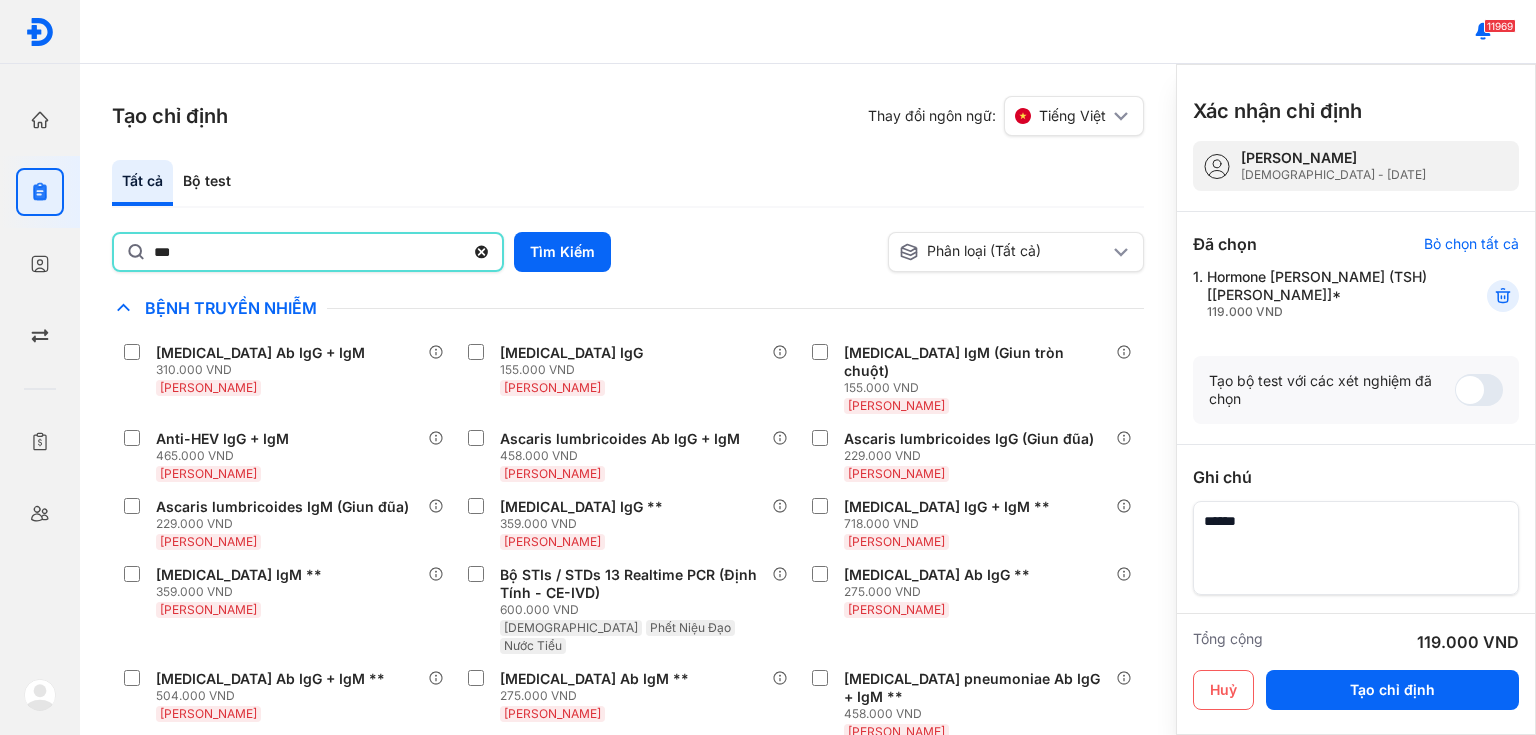 type on "***" 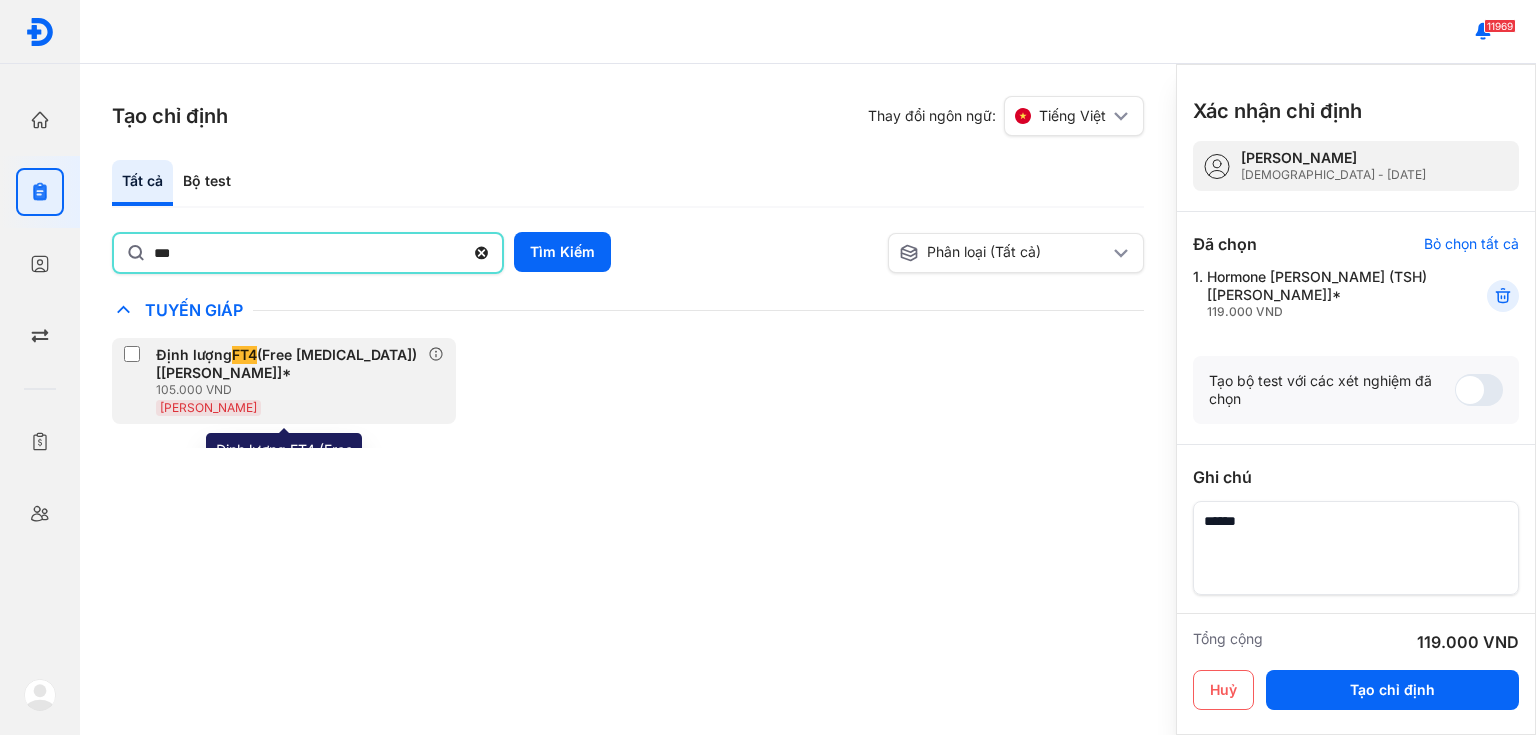 click on "[PERSON_NAME]" at bounding box center (292, 407) 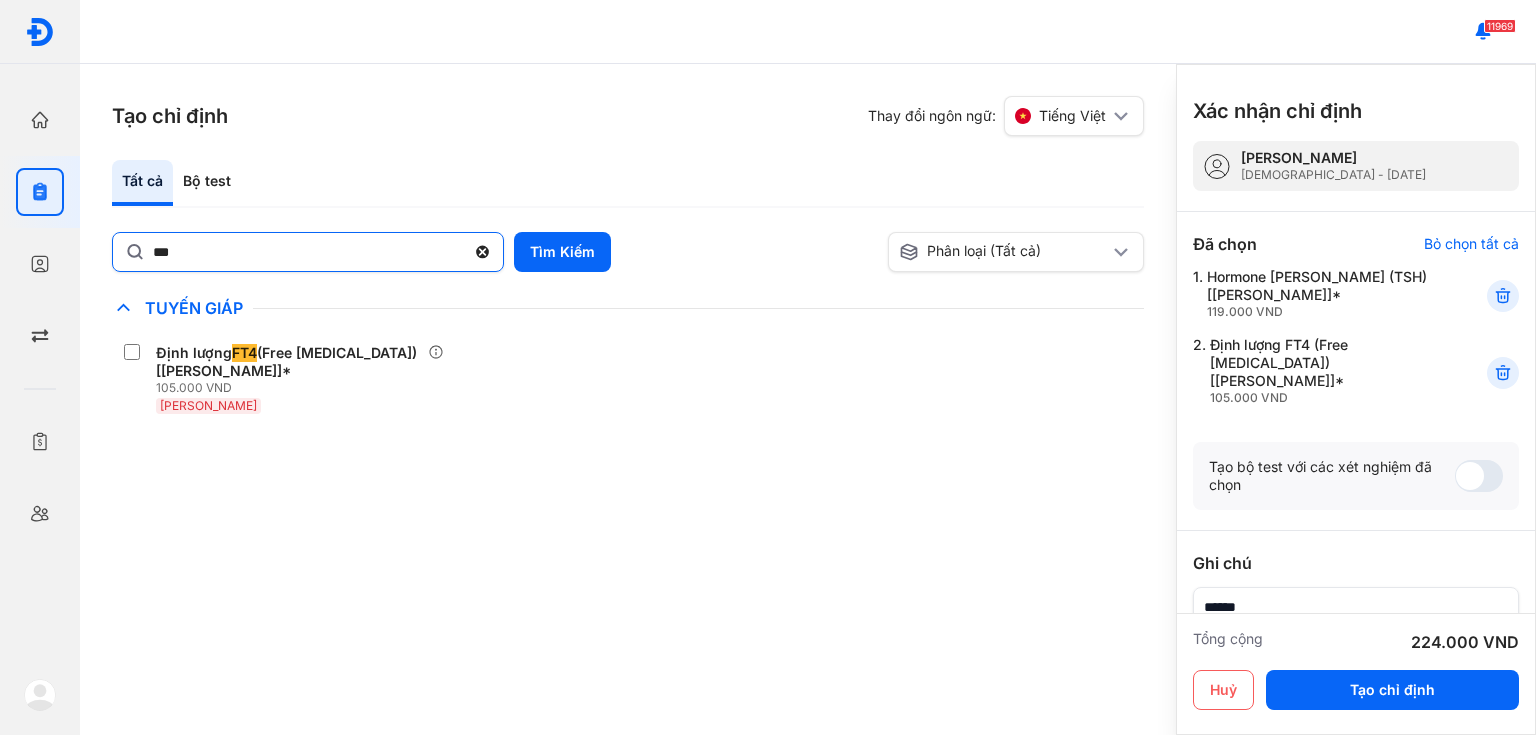 click 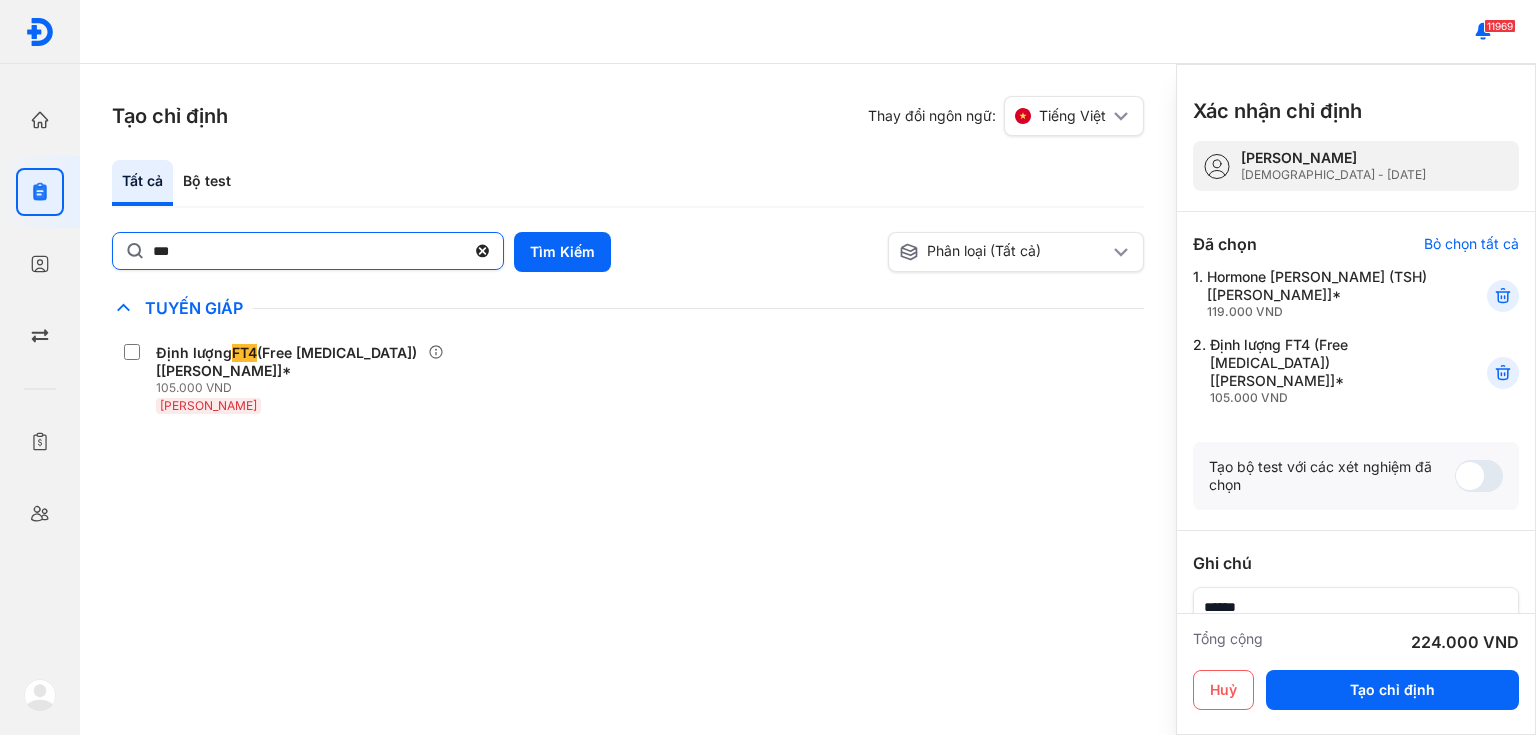 click on "***" 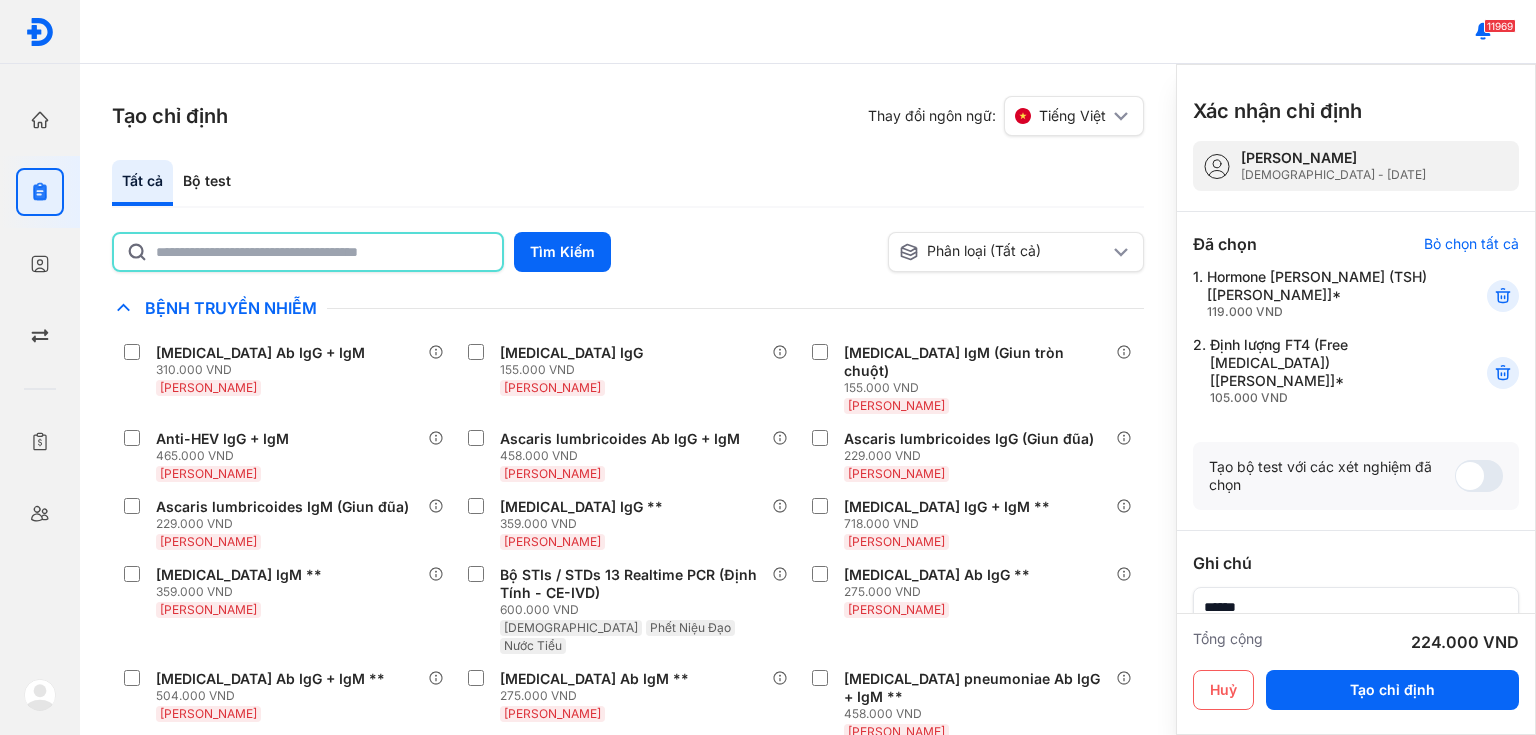 type on "*" 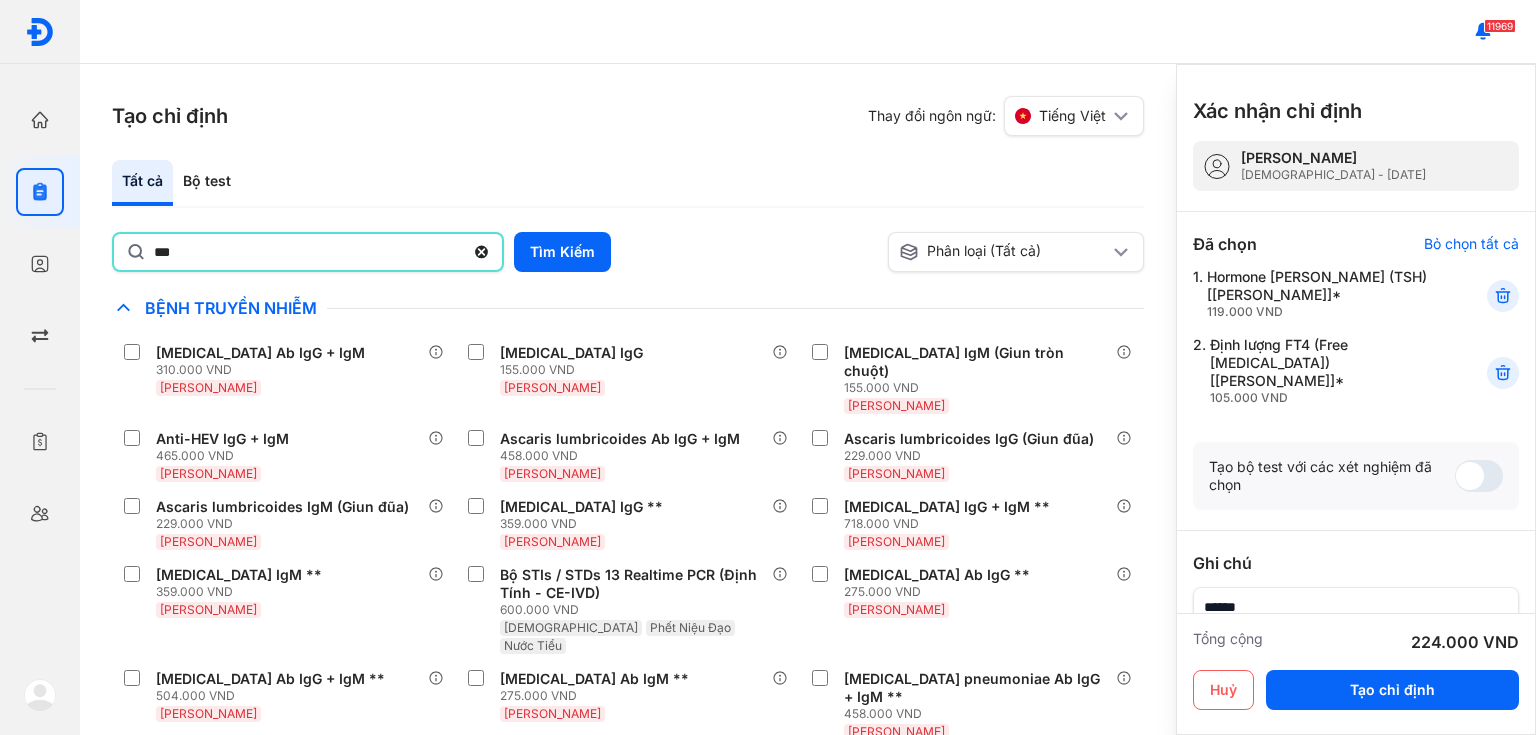 type on "***" 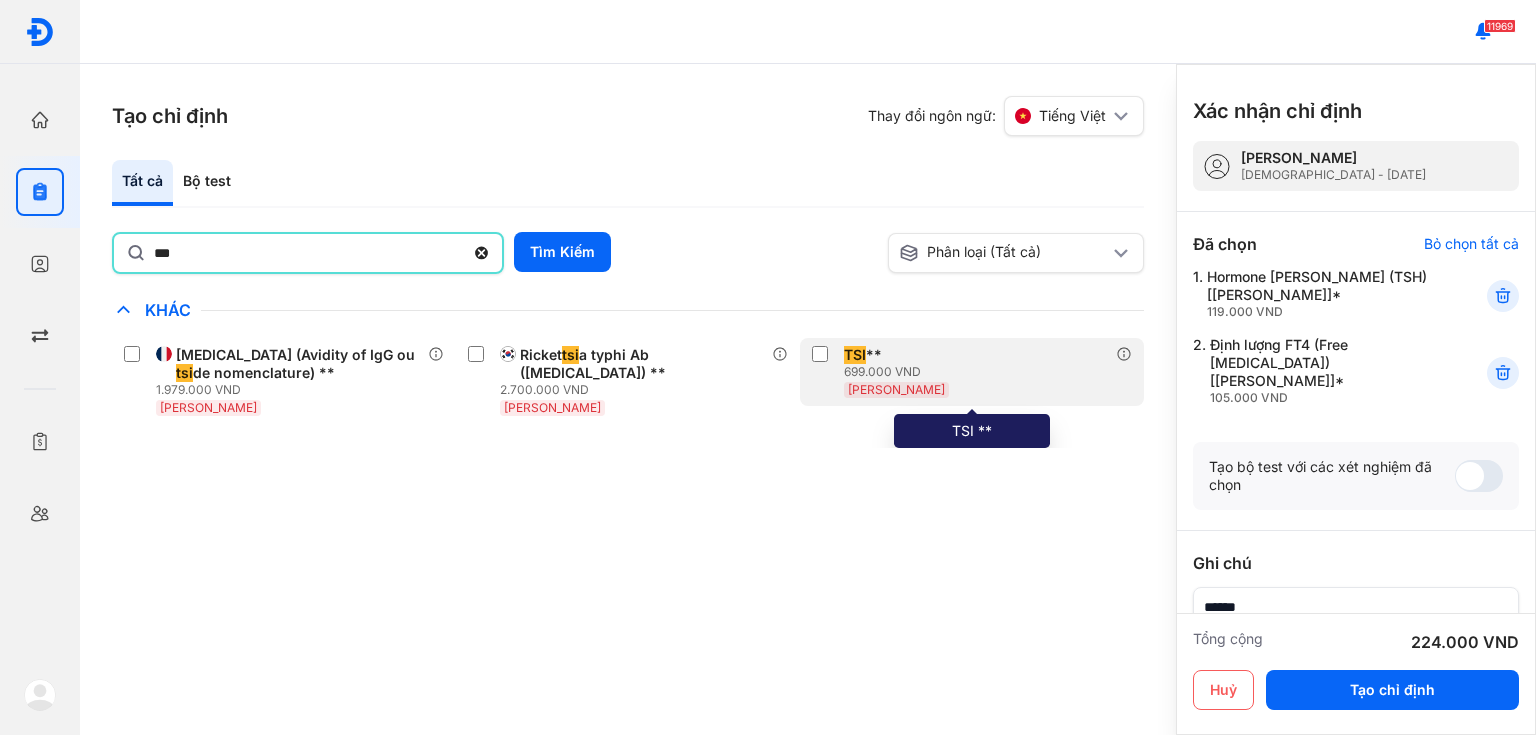 click on "TSI  **" at bounding box center [894, 355] 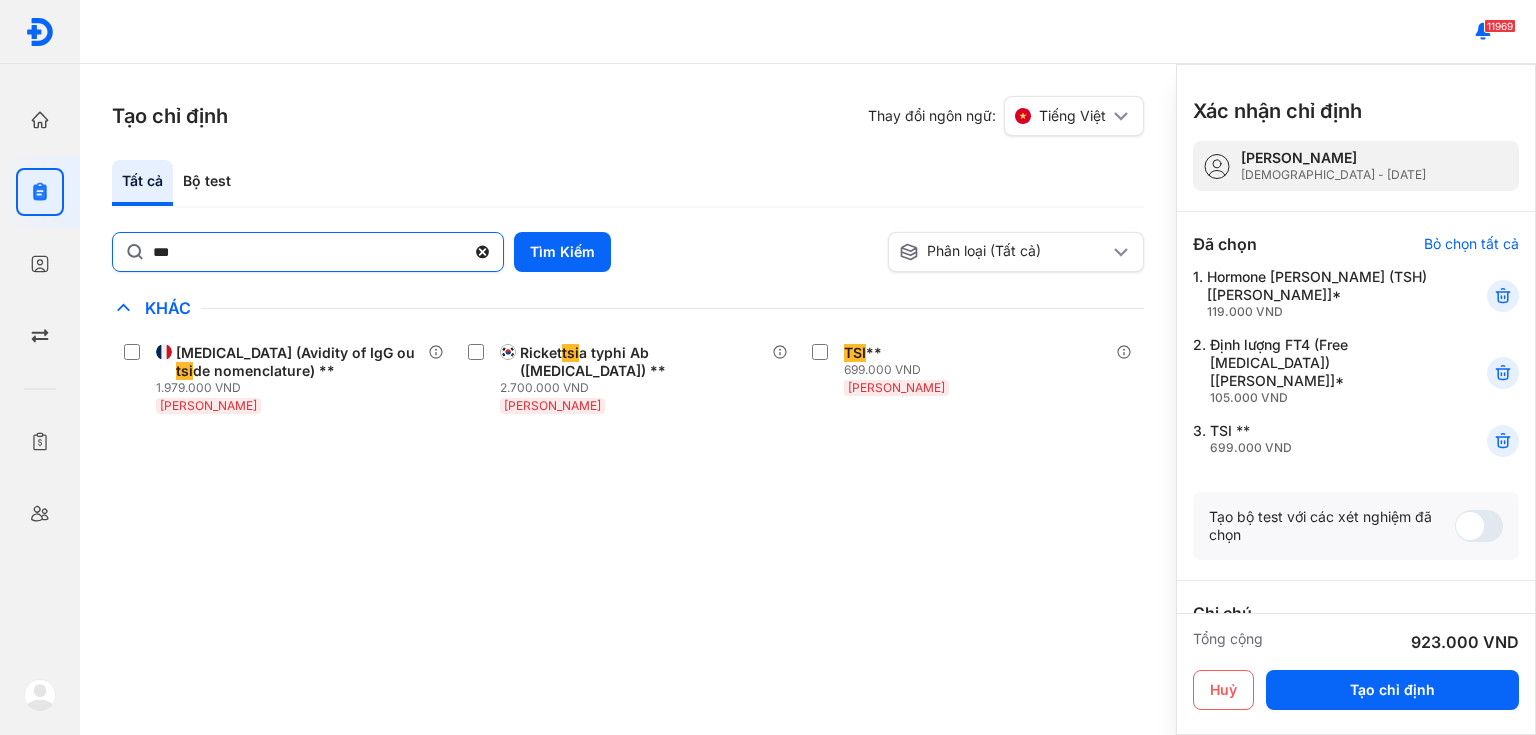 click 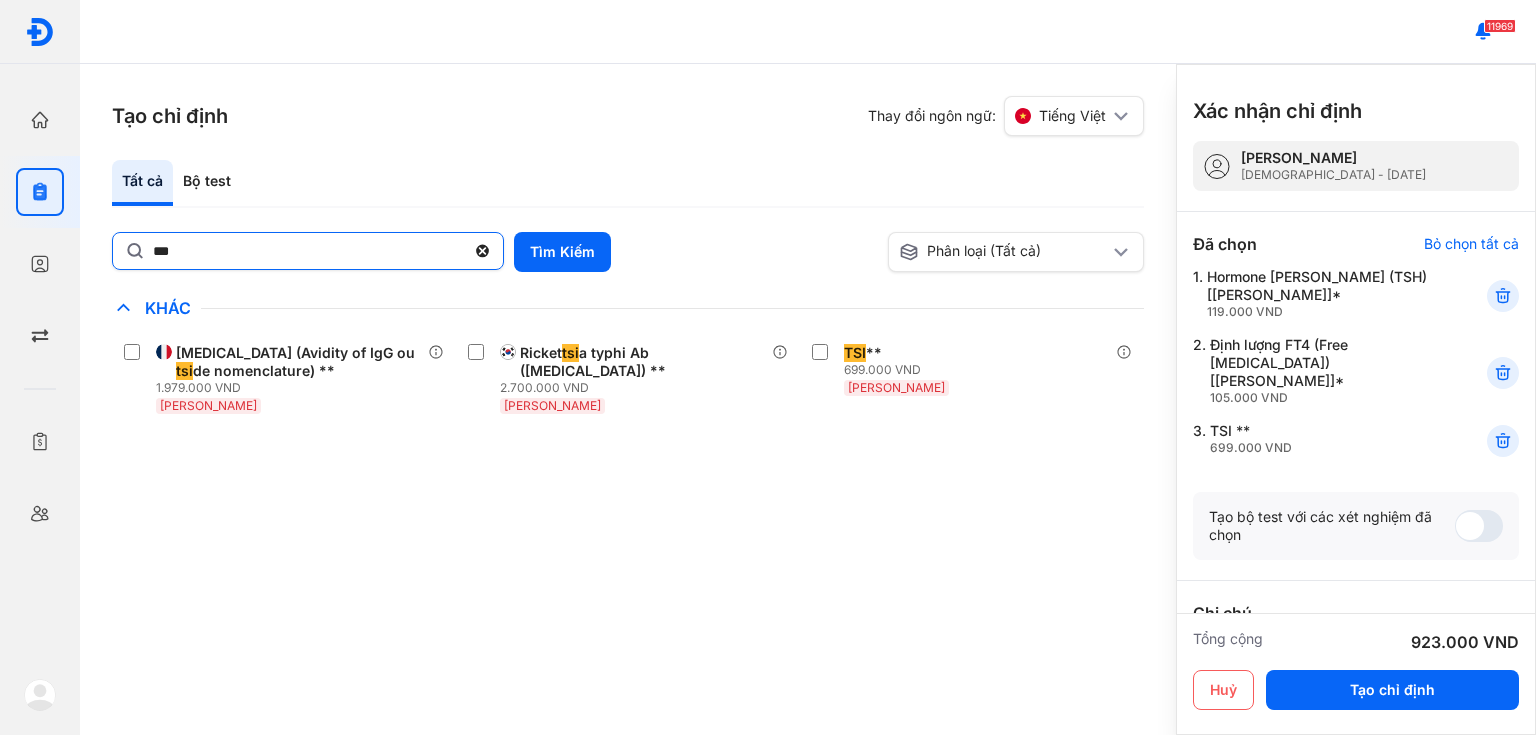 click on "***" 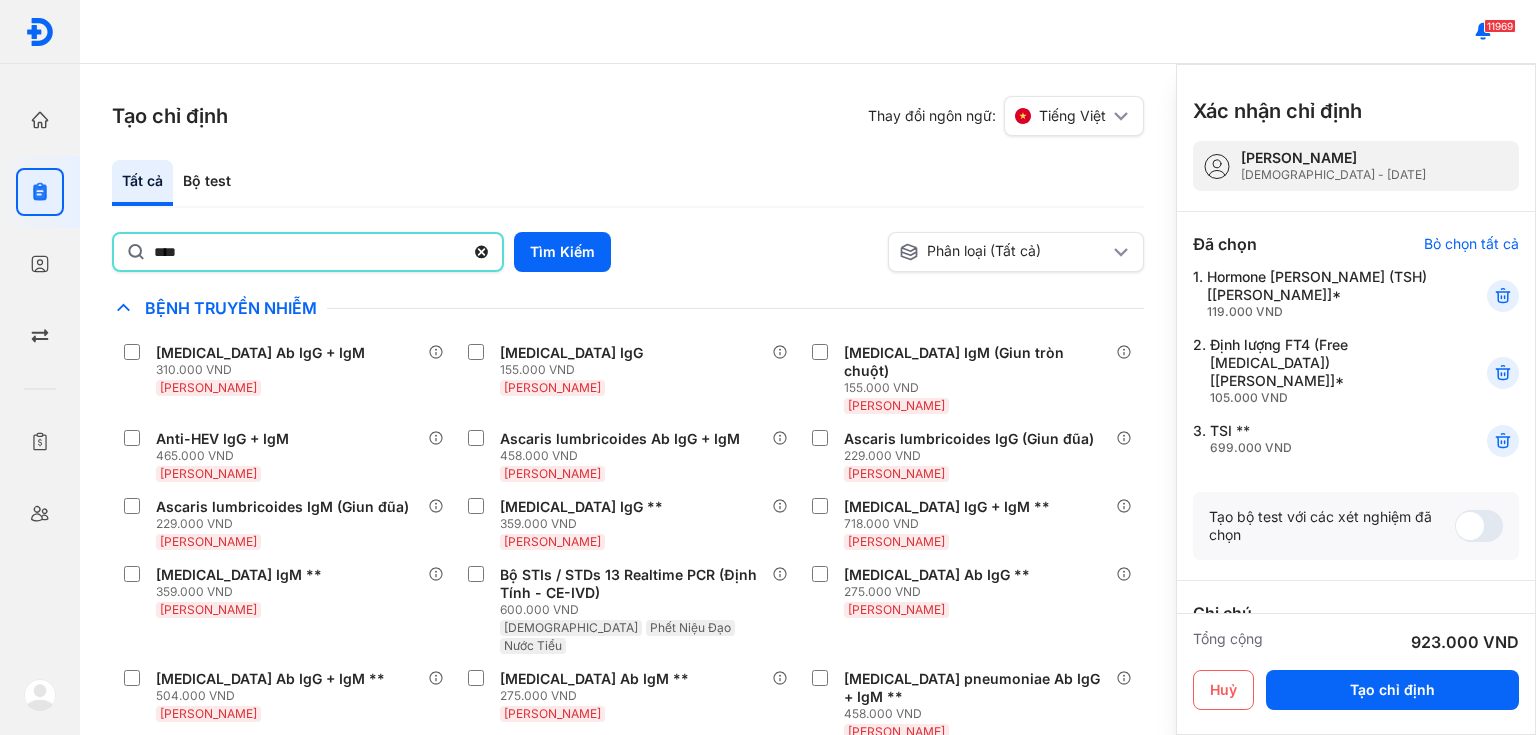 type on "****" 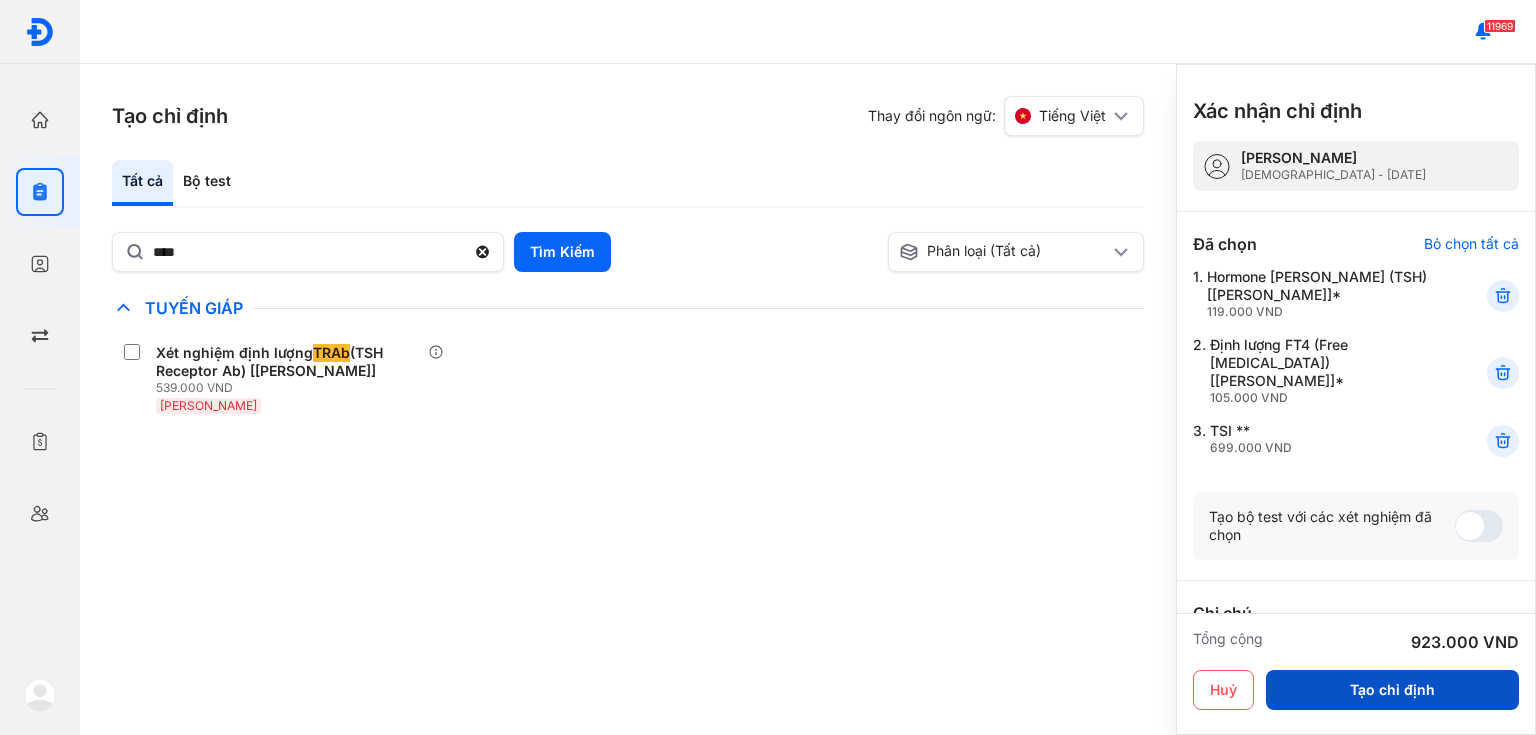 click on "Tạo chỉ định" at bounding box center (1392, 690) 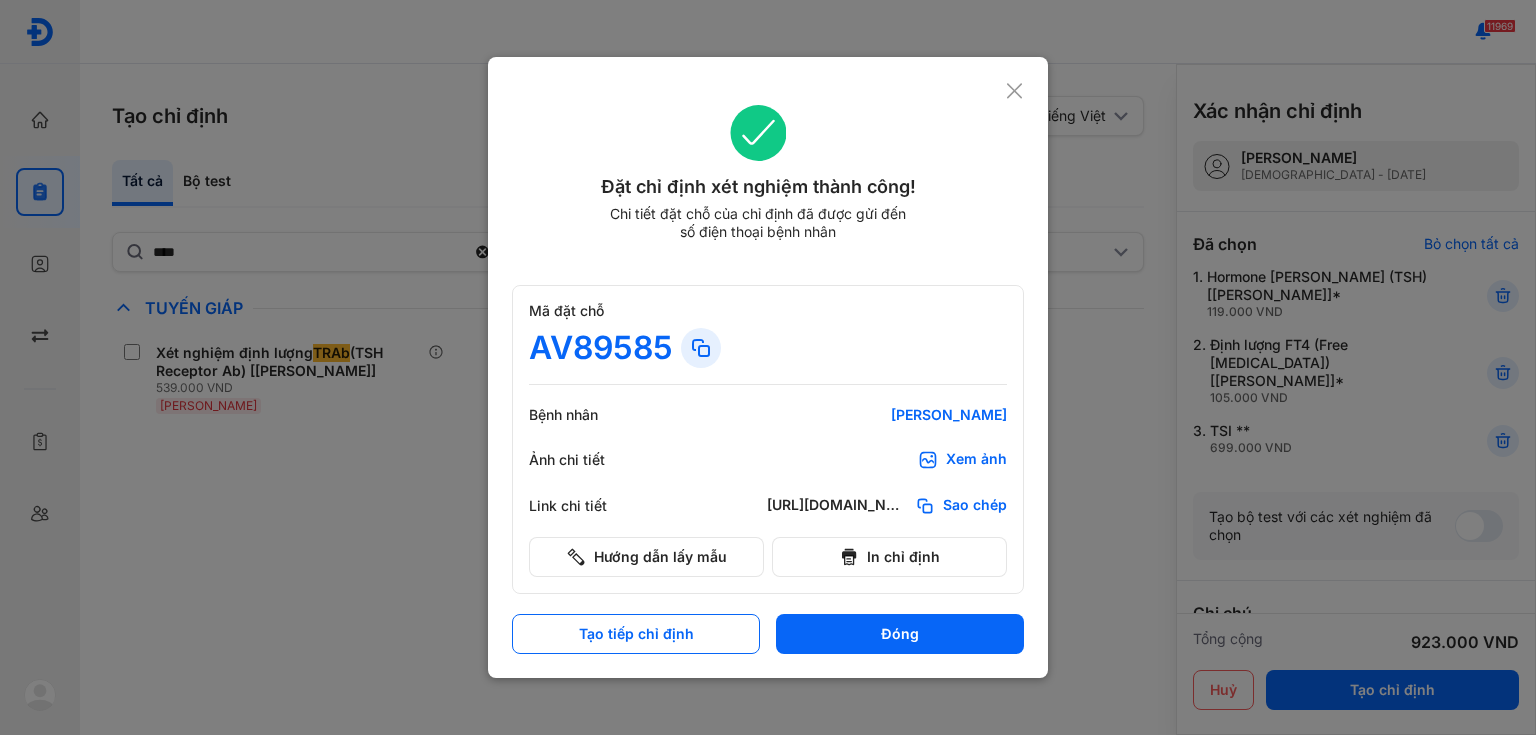 click on "Xem ảnh" at bounding box center (976, 460) 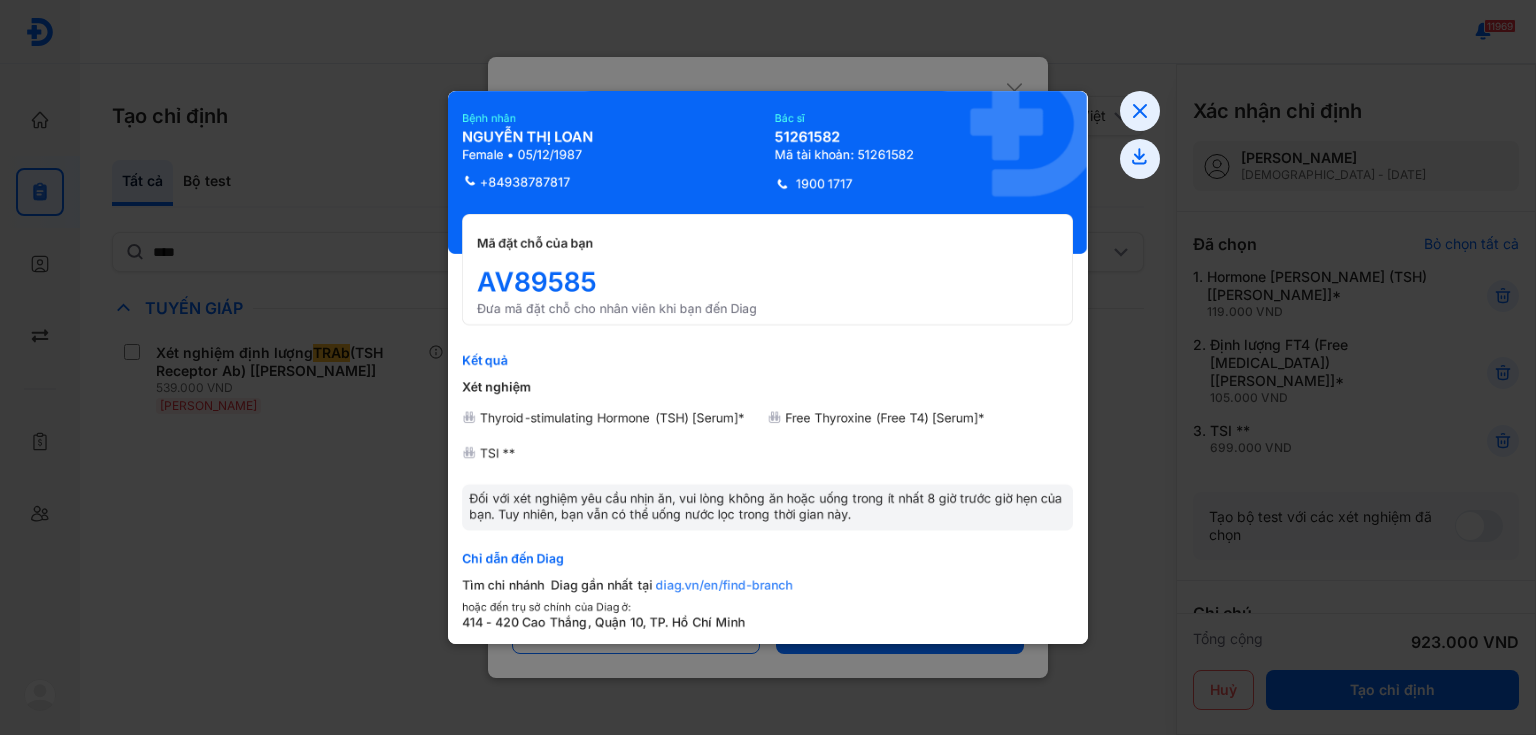 click at bounding box center [768, 367] 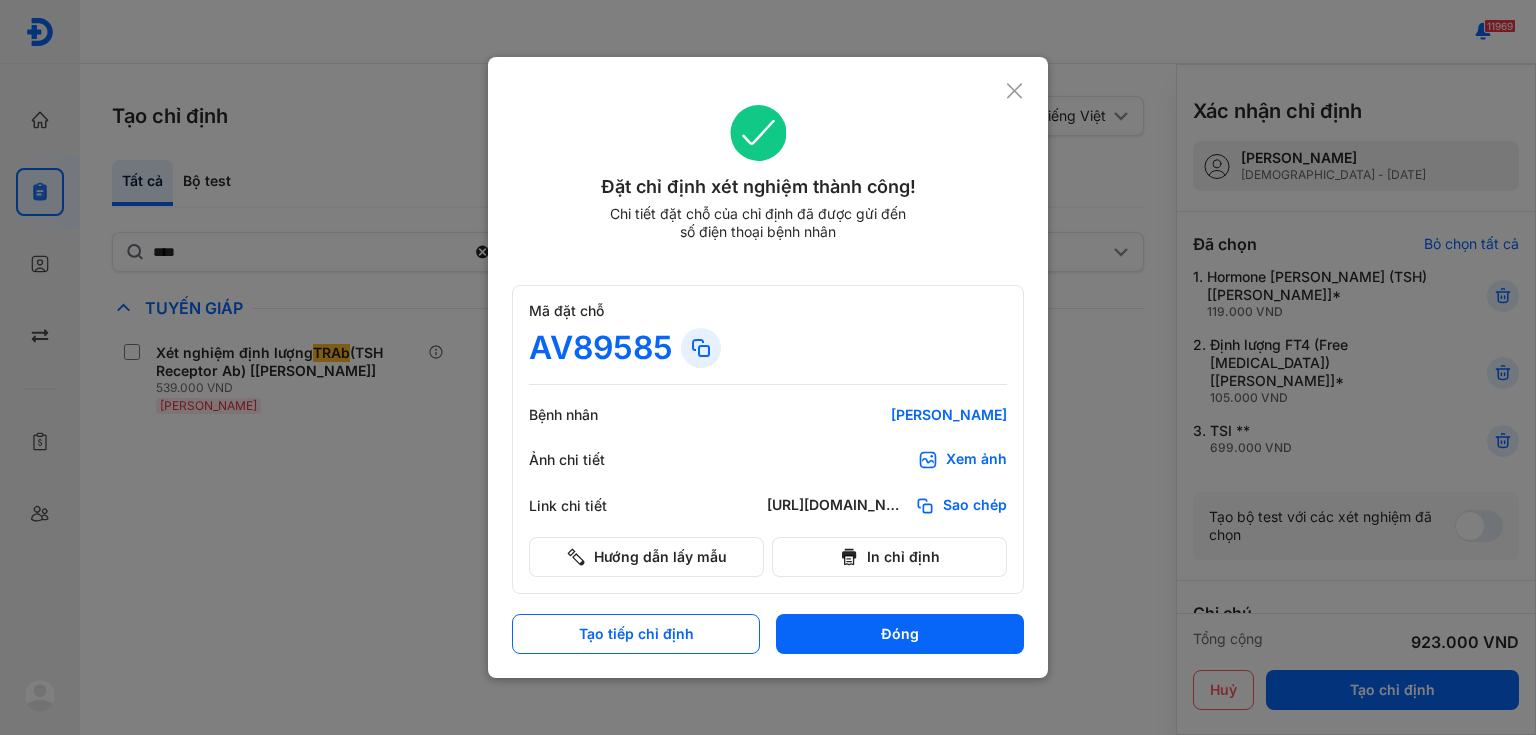 click at bounding box center [768, 367] 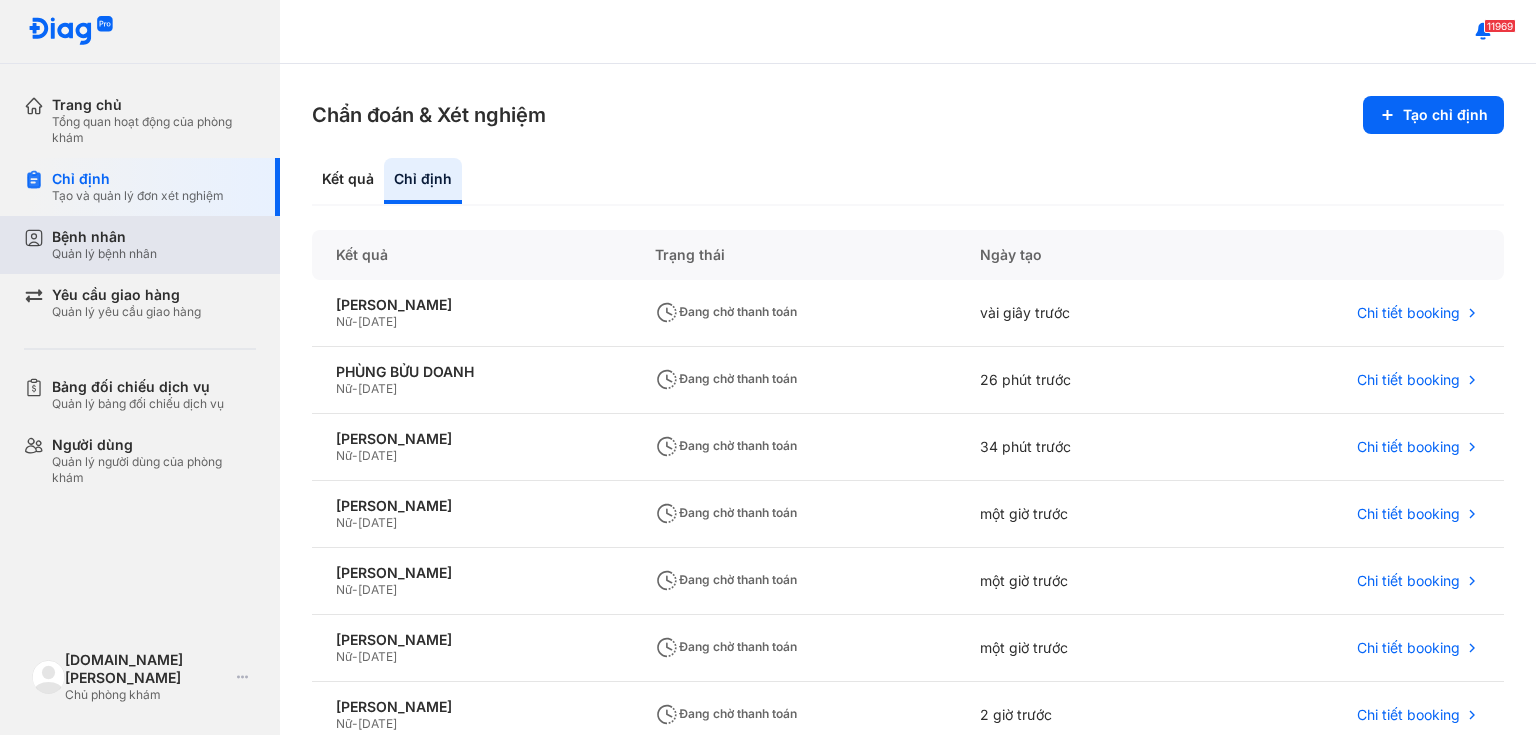 click on "Bệnh nhân Quản lý bệnh nhân" at bounding box center (154, 245) 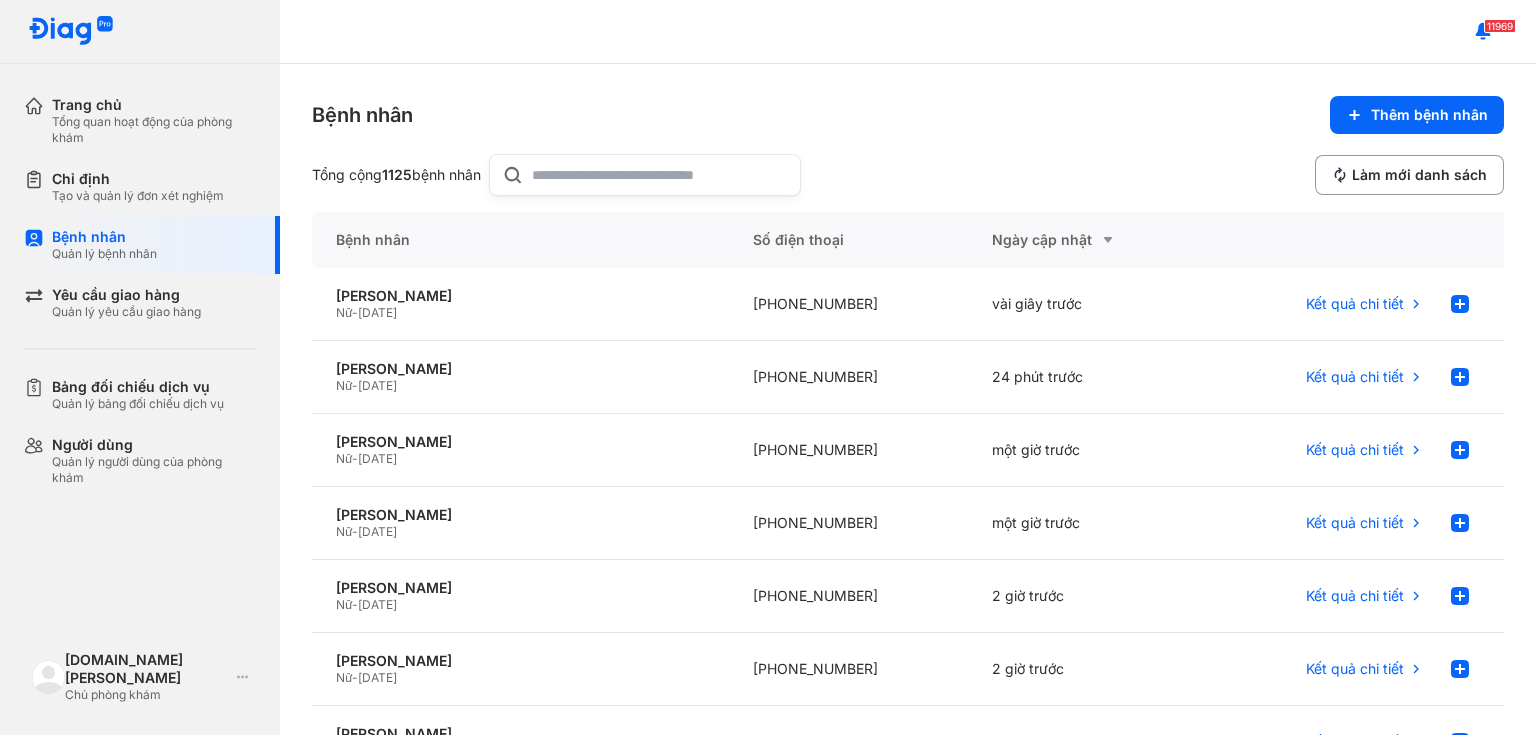 click 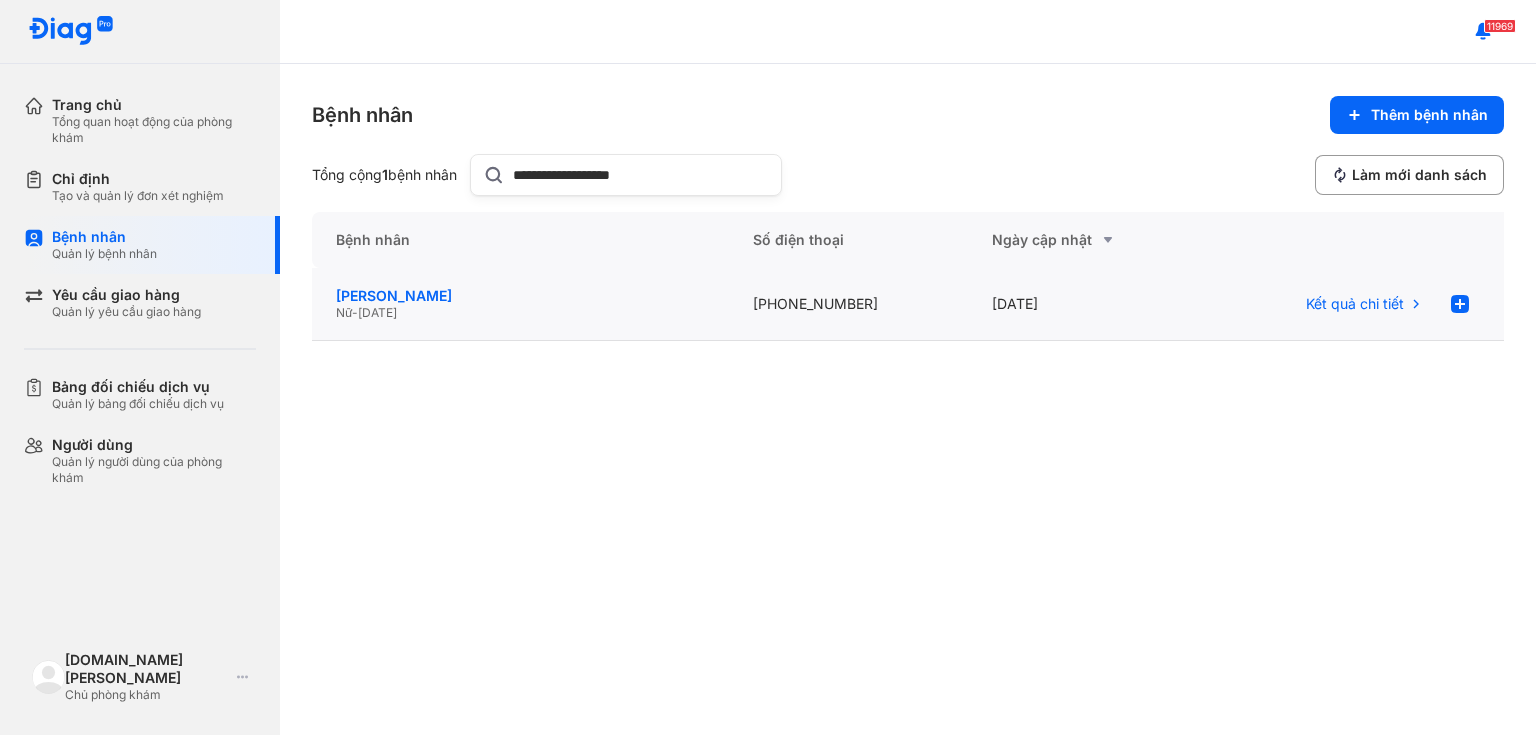type on "**********" 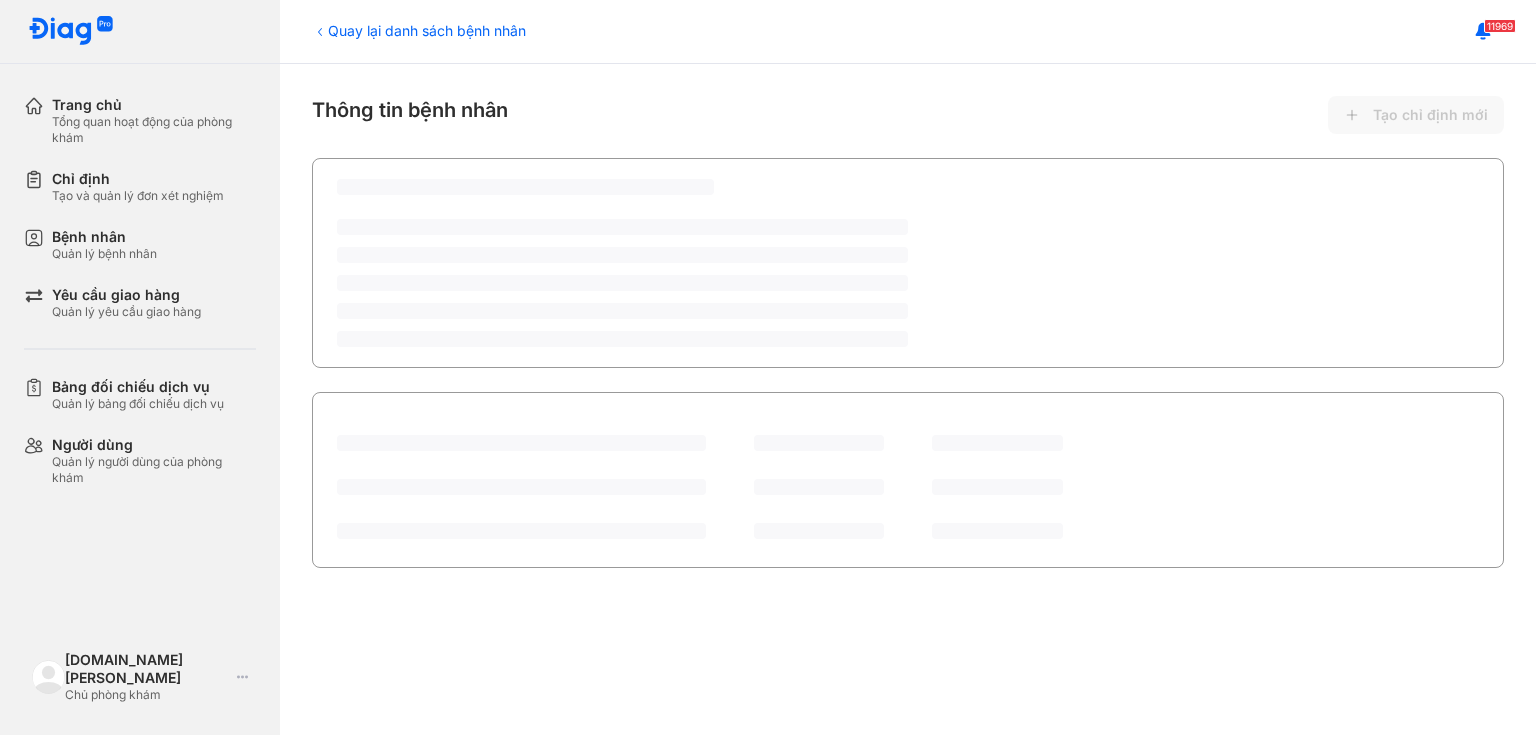scroll, scrollTop: 0, scrollLeft: 0, axis: both 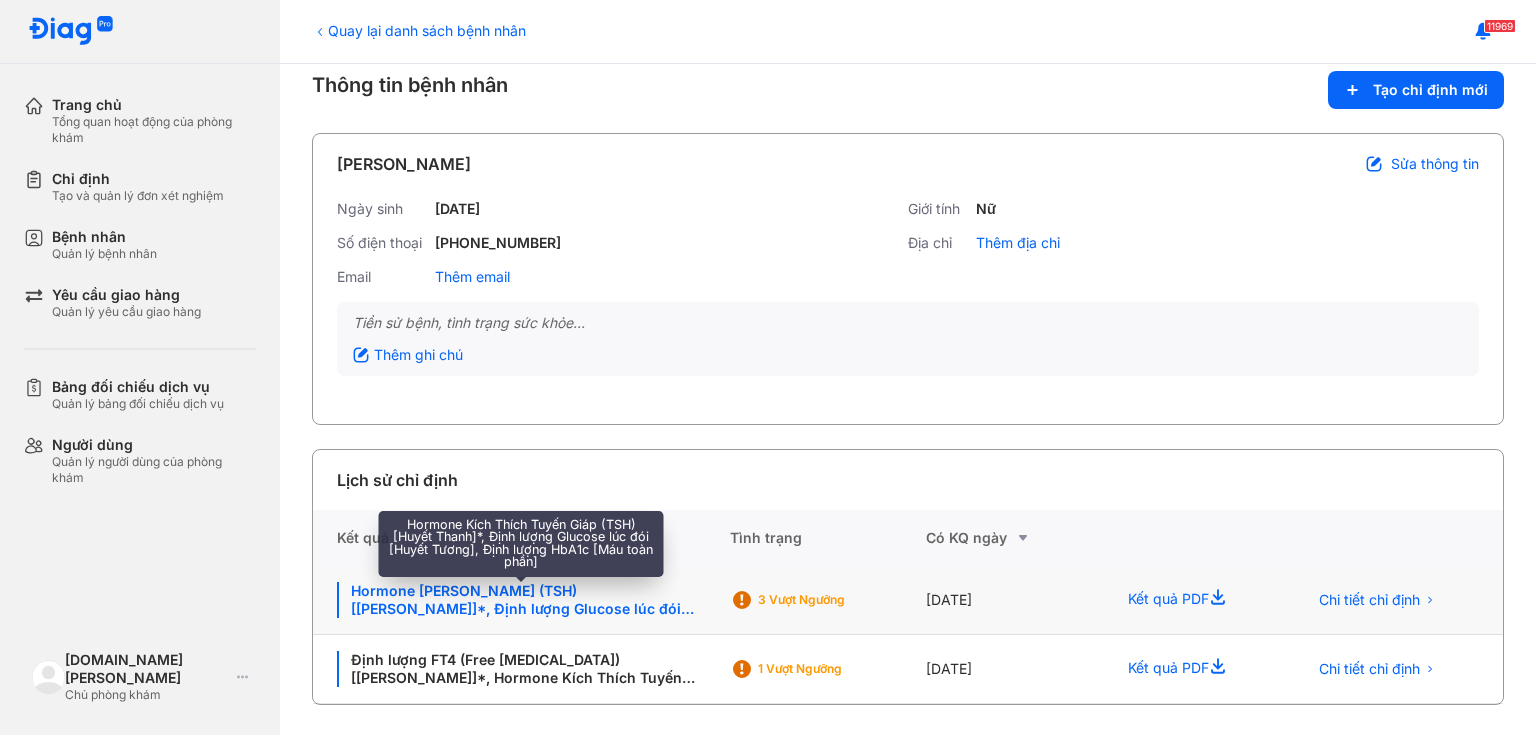 click on "Hormone Kích Thích Tuyến Giáp (TSH) [Huyết Thanh]*, Định lượng Glucose lúc đói [Huyết Tương], Định lượng HbA1c [Máu toàn phần]" 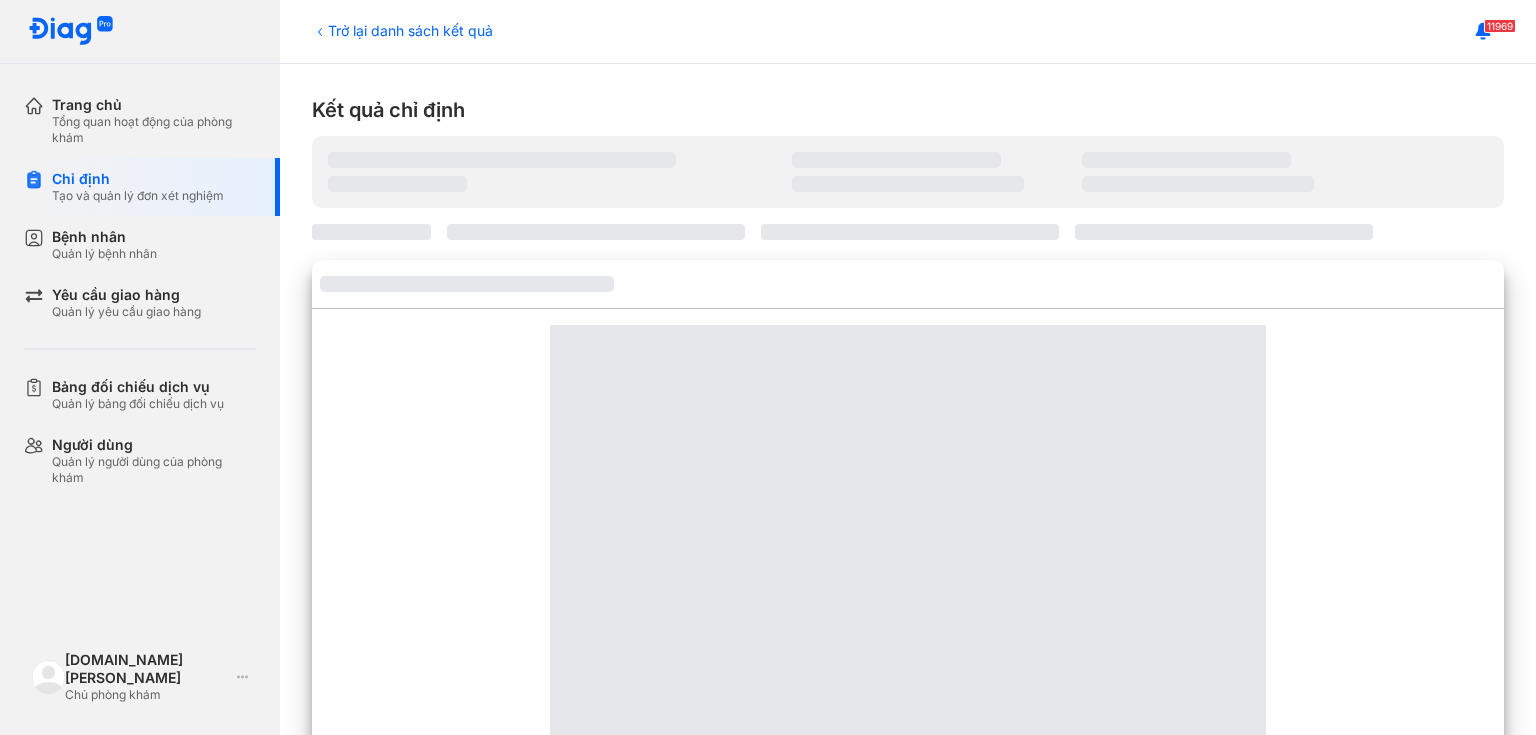 scroll, scrollTop: 0, scrollLeft: 0, axis: both 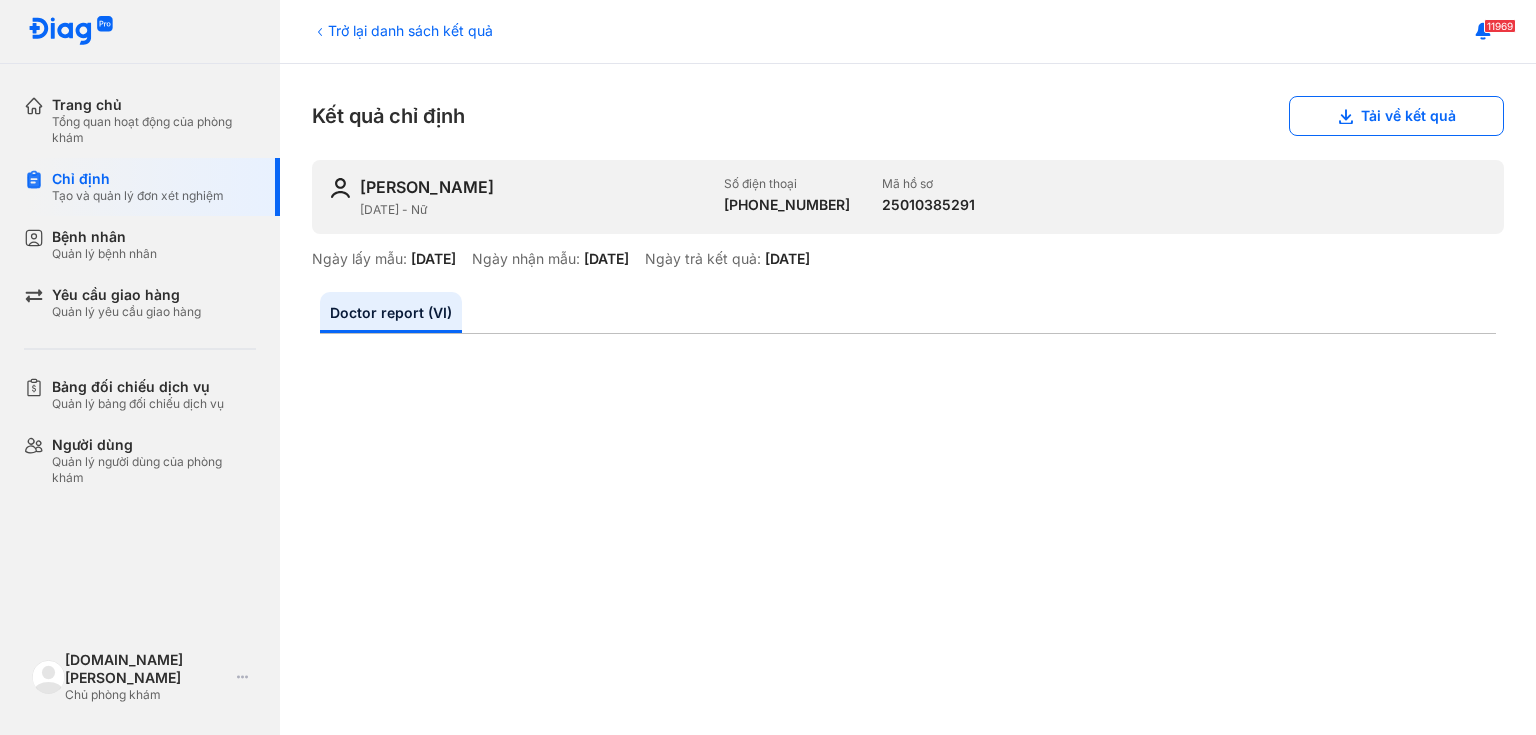 click on "Trở lại danh sách kết quả" at bounding box center [402, 30] 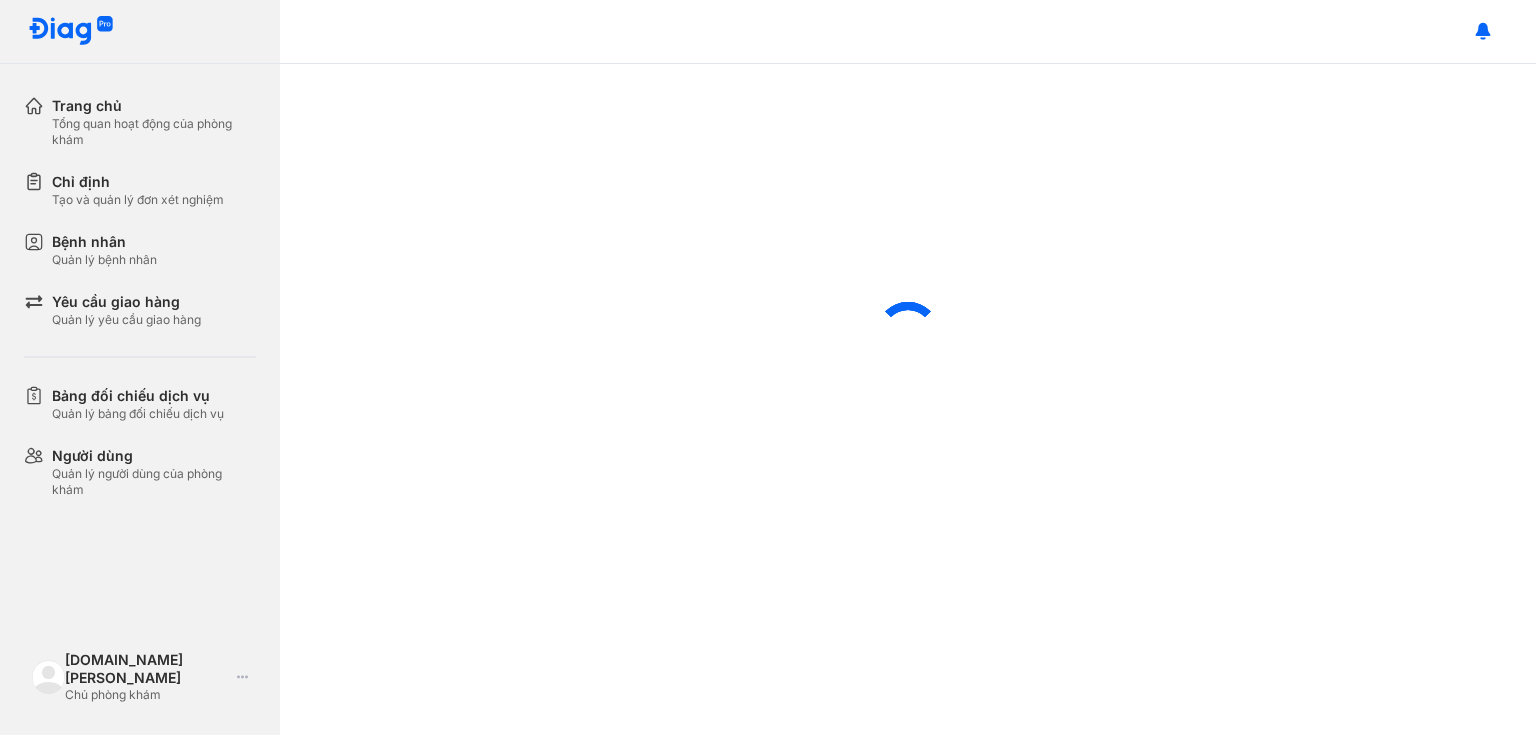 scroll, scrollTop: 0, scrollLeft: 0, axis: both 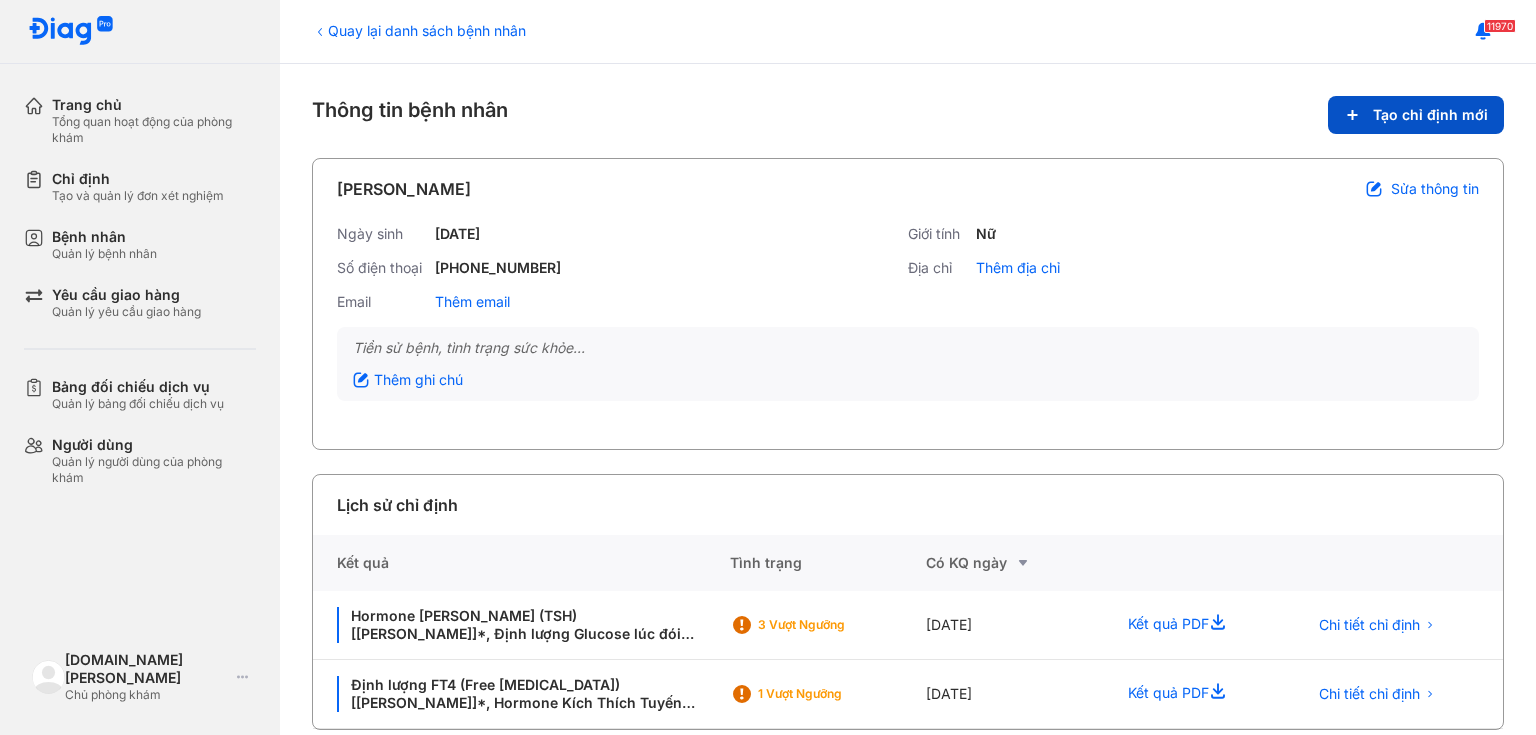 click on "Tạo chỉ định mới" 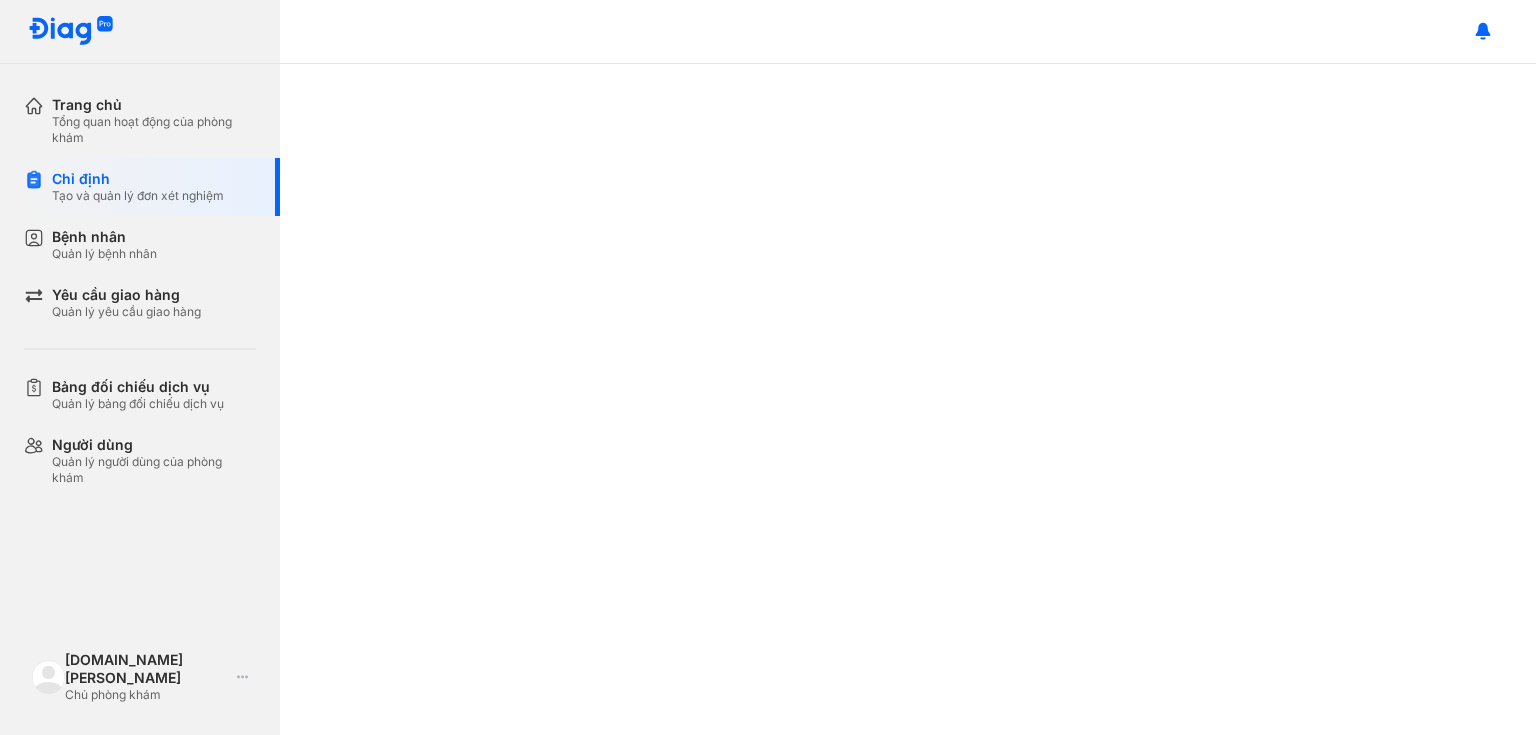 scroll, scrollTop: 0, scrollLeft: 0, axis: both 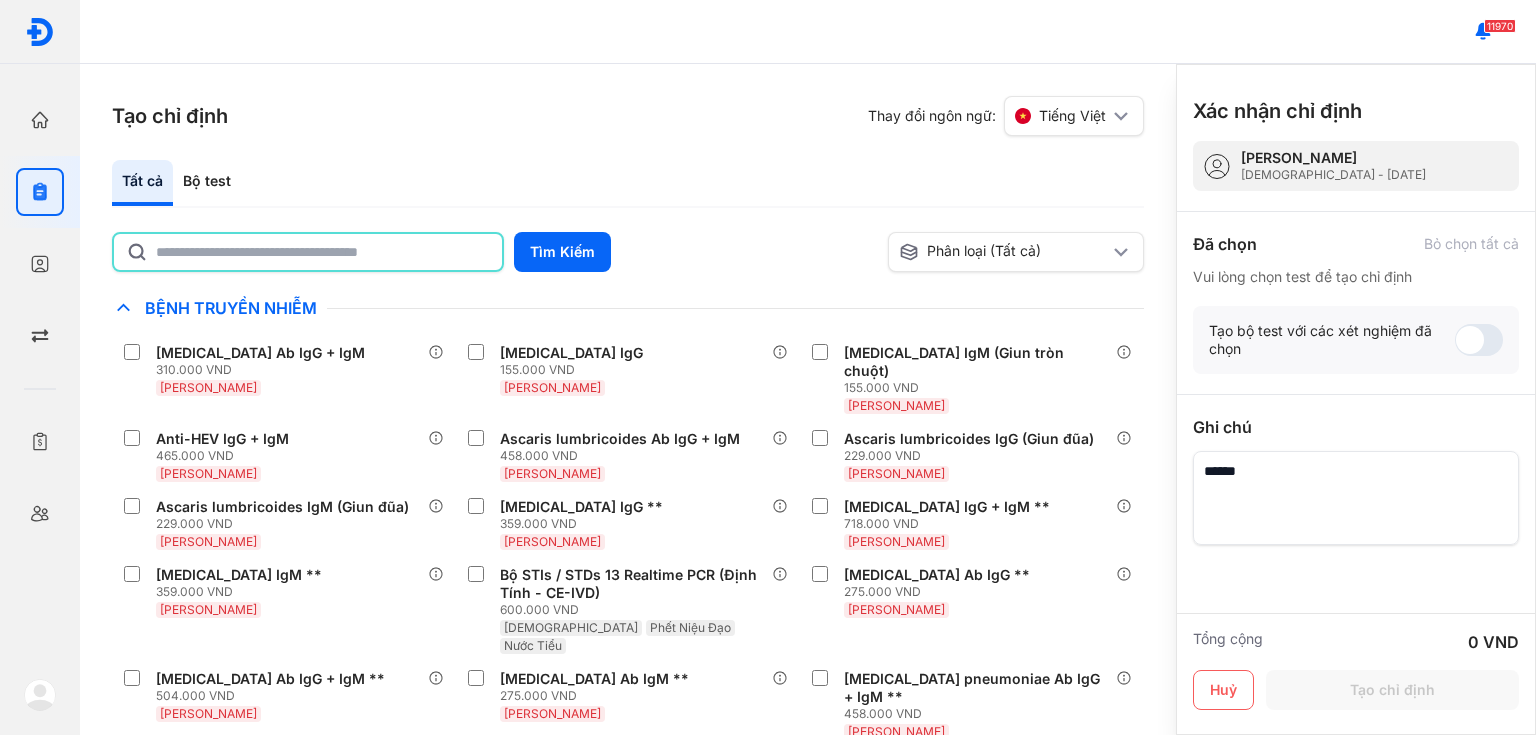 click 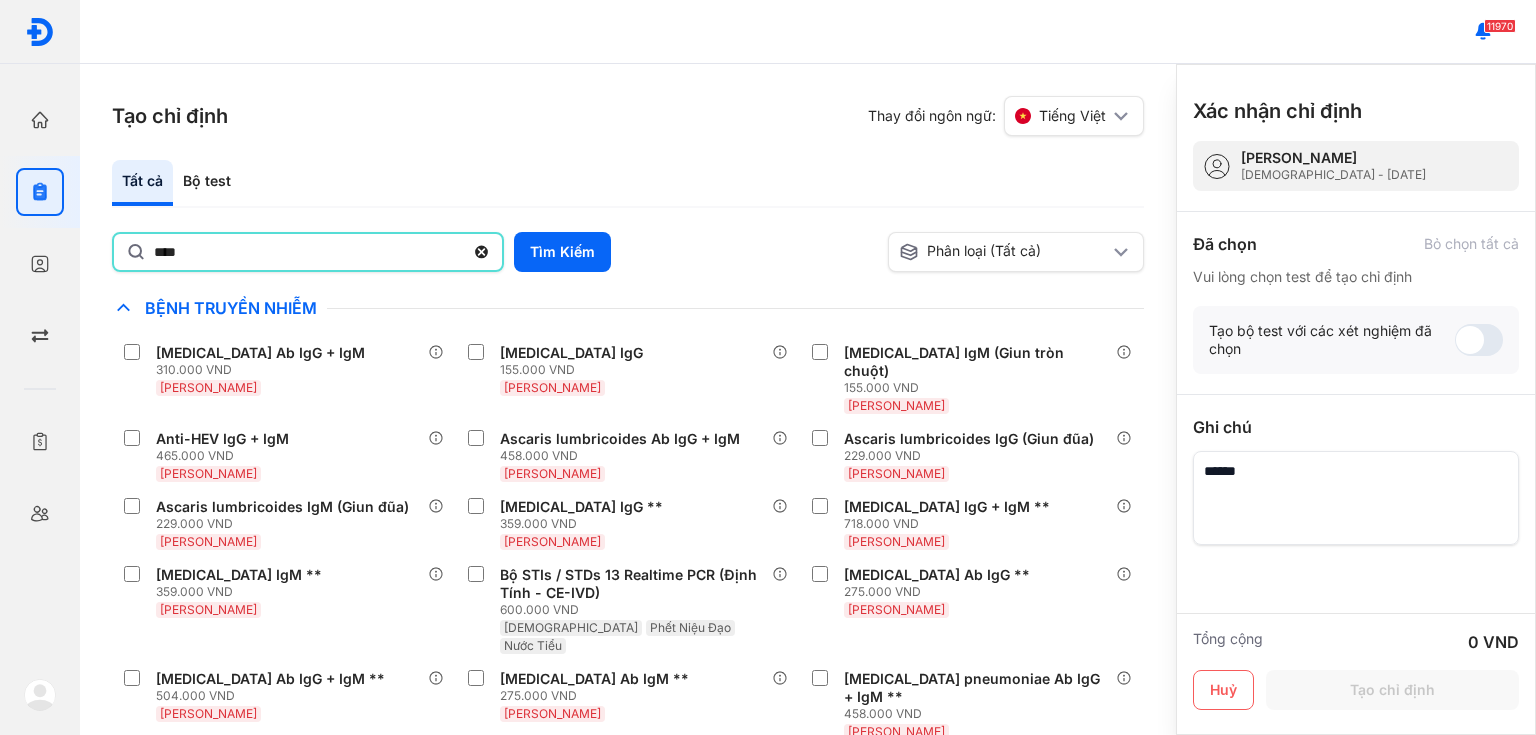 type on "*****" 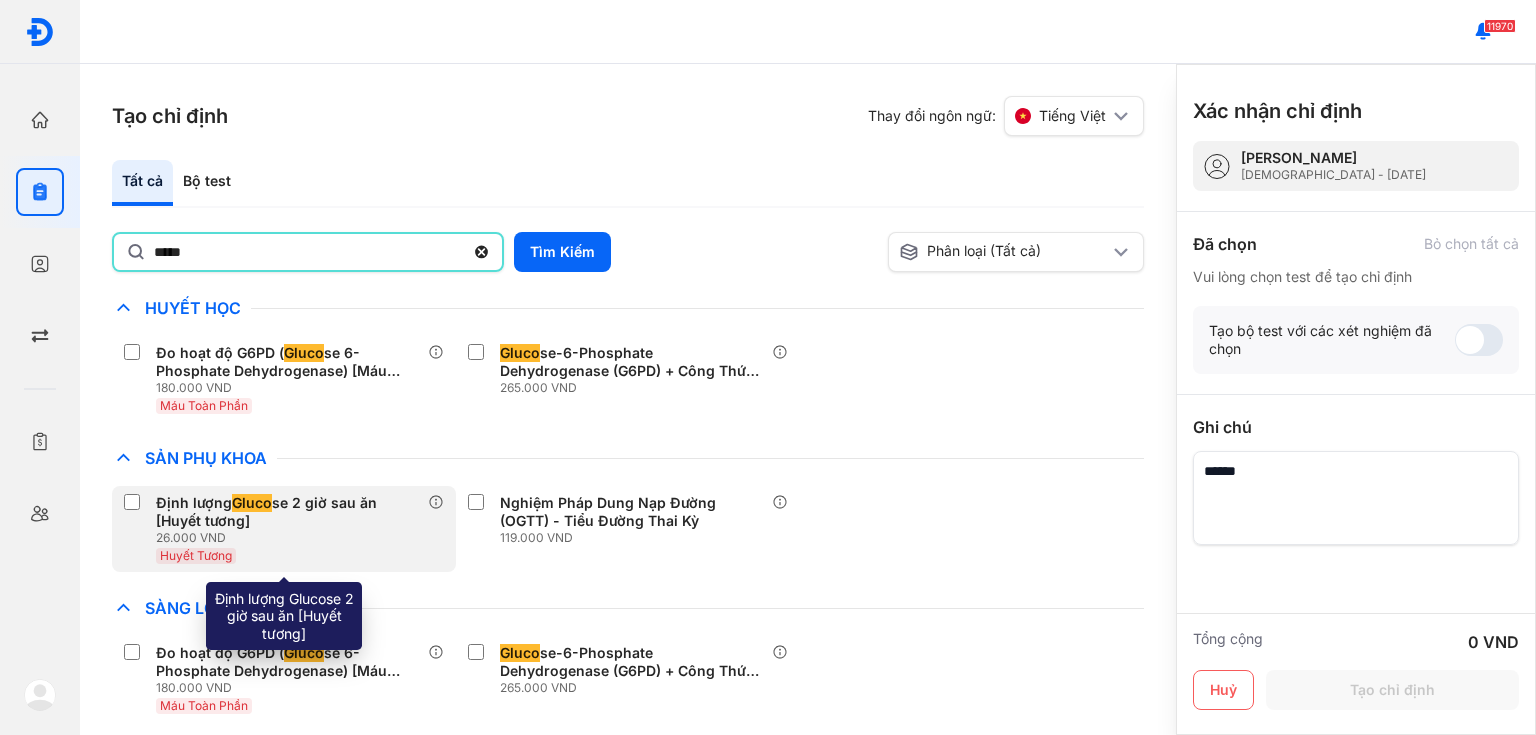 scroll, scrollTop: 396, scrollLeft: 0, axis: vertical 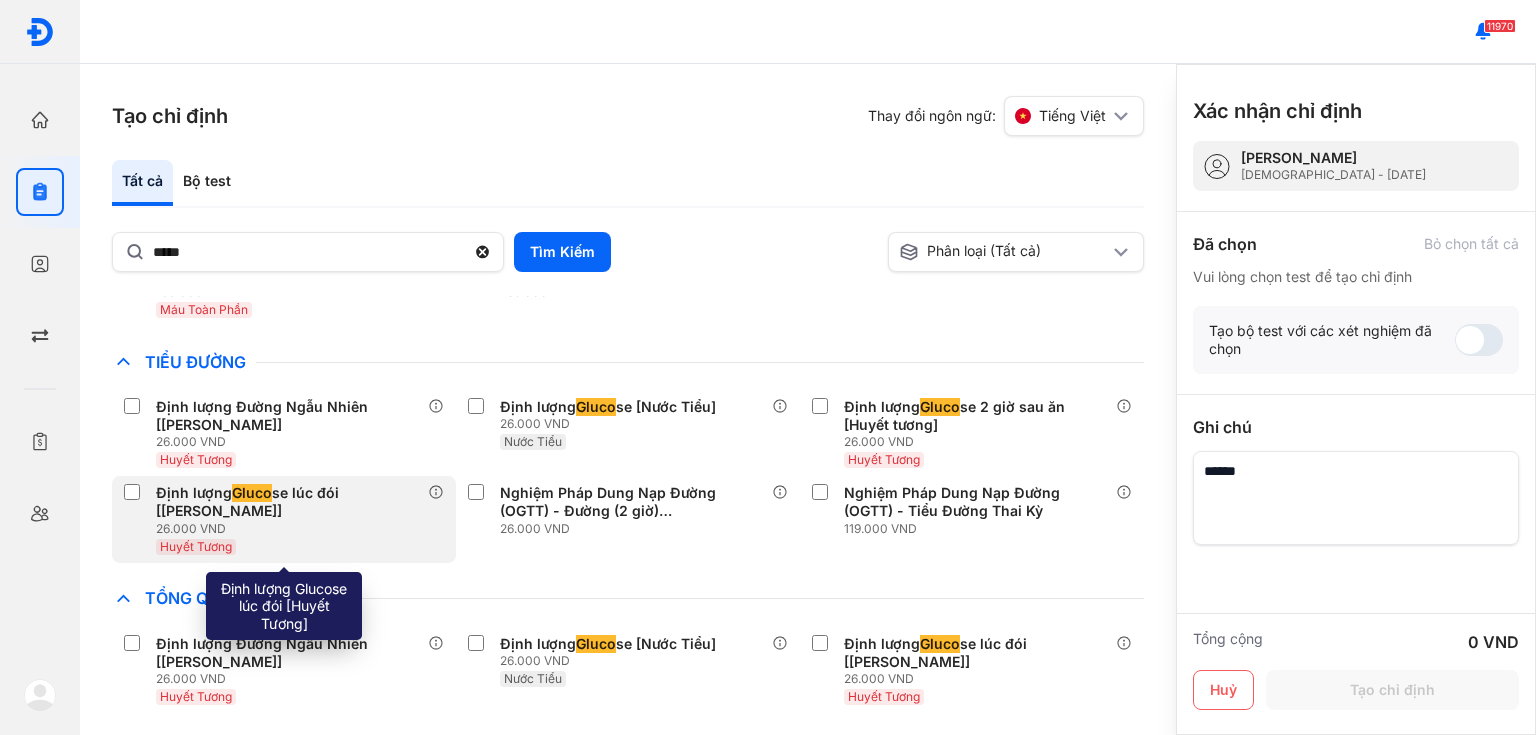 click on "Định lượng  Gluco se lúc đói [Huyết Tương]" at bounding box center (288, 502) 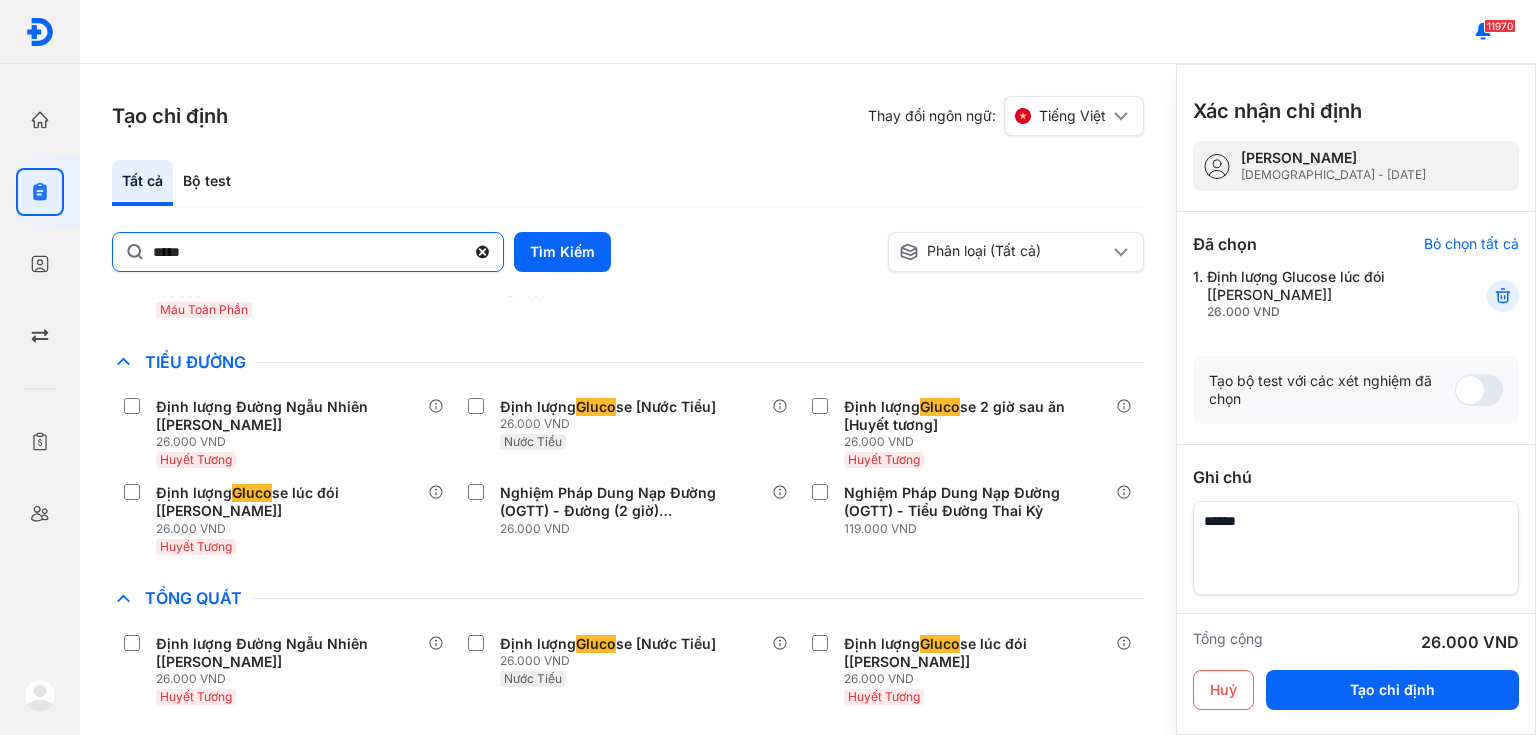 click 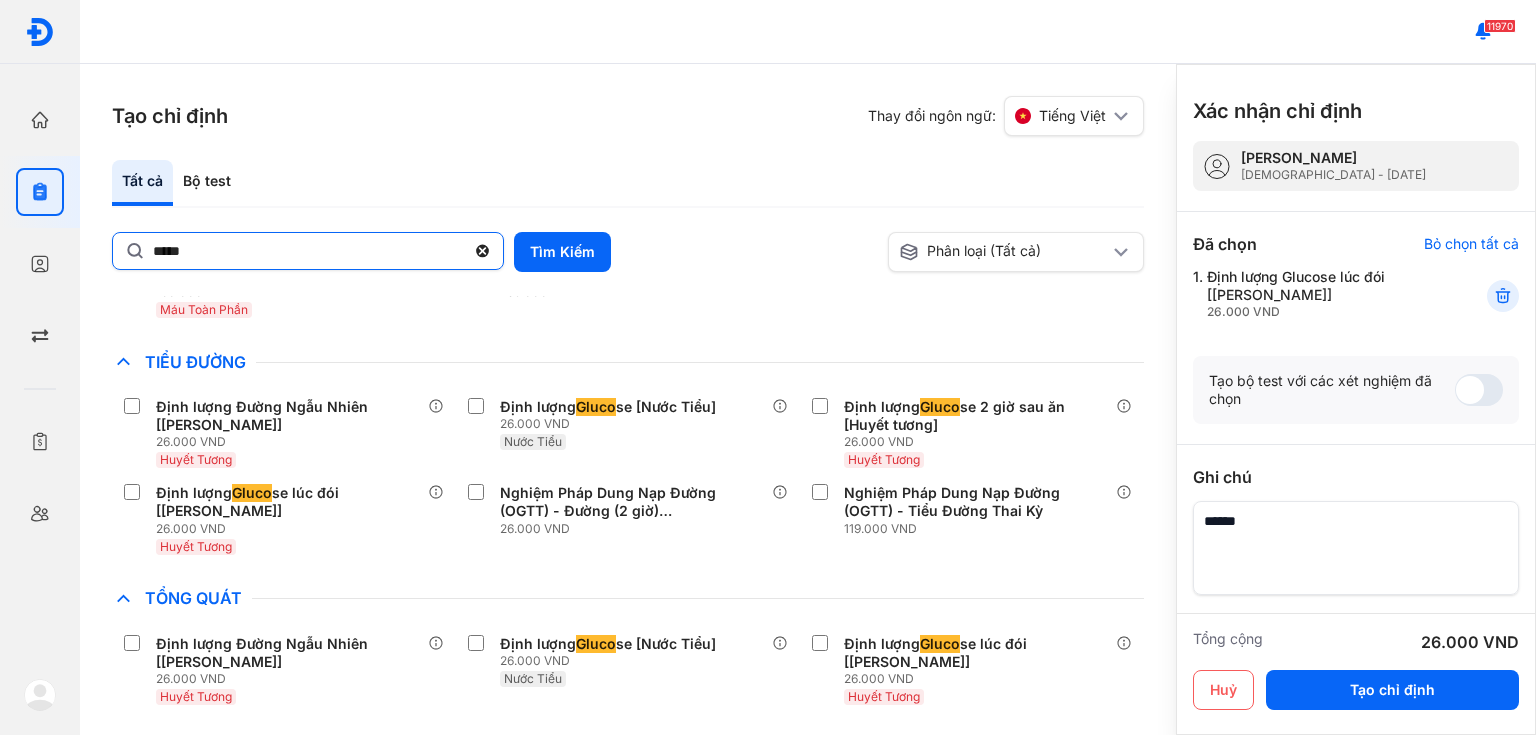 click on "*****" 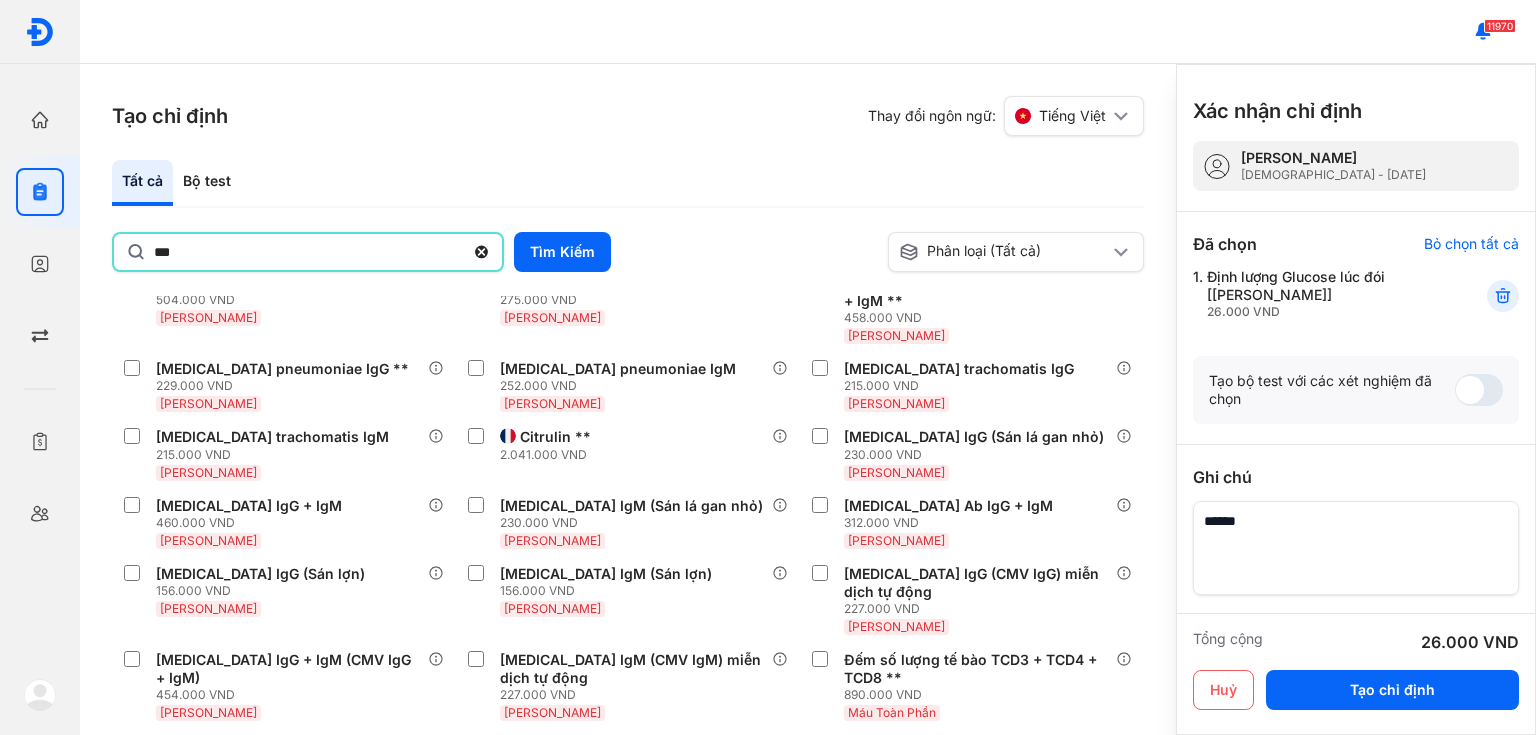 type on "***" 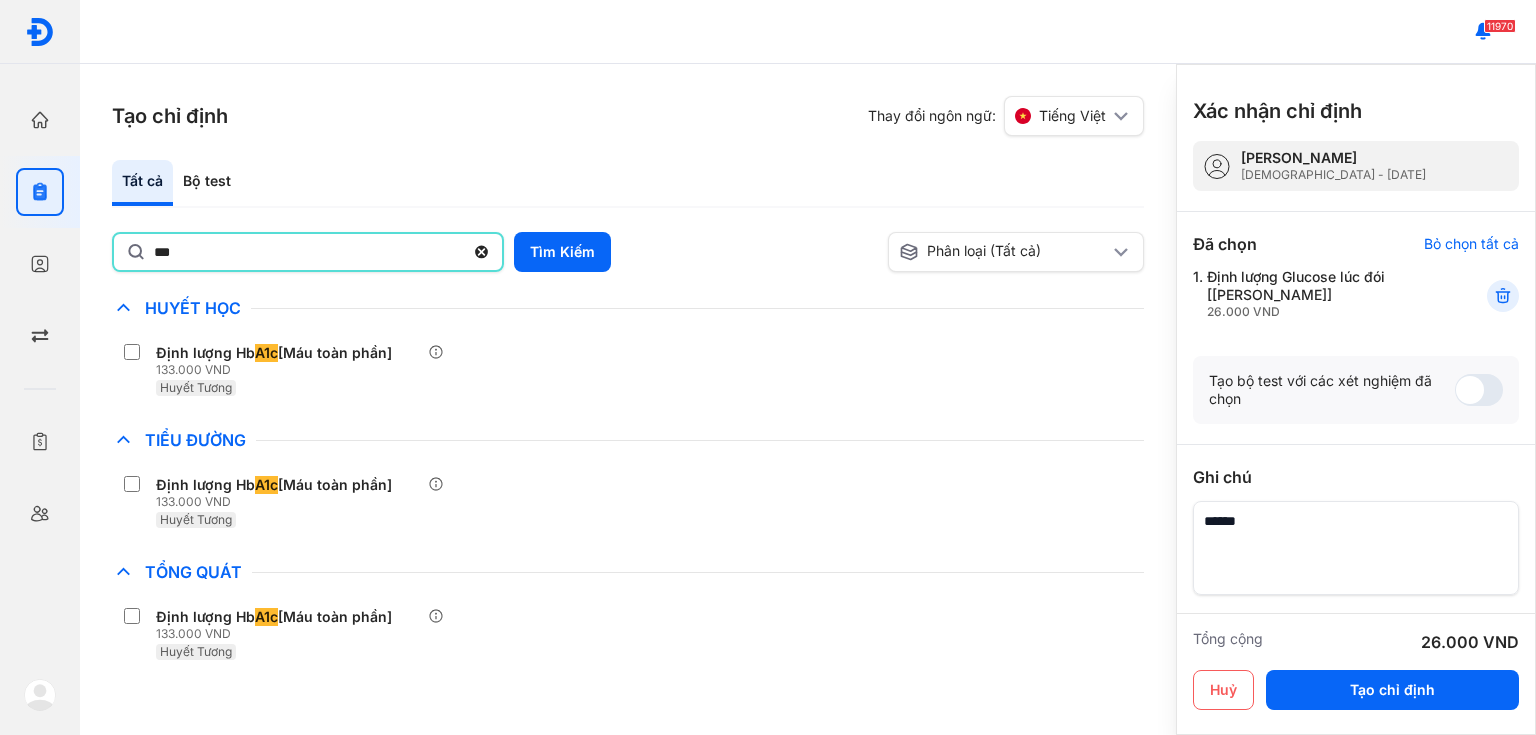 scroll, scrollTop: 0, scrollLeft: 0, axis: both 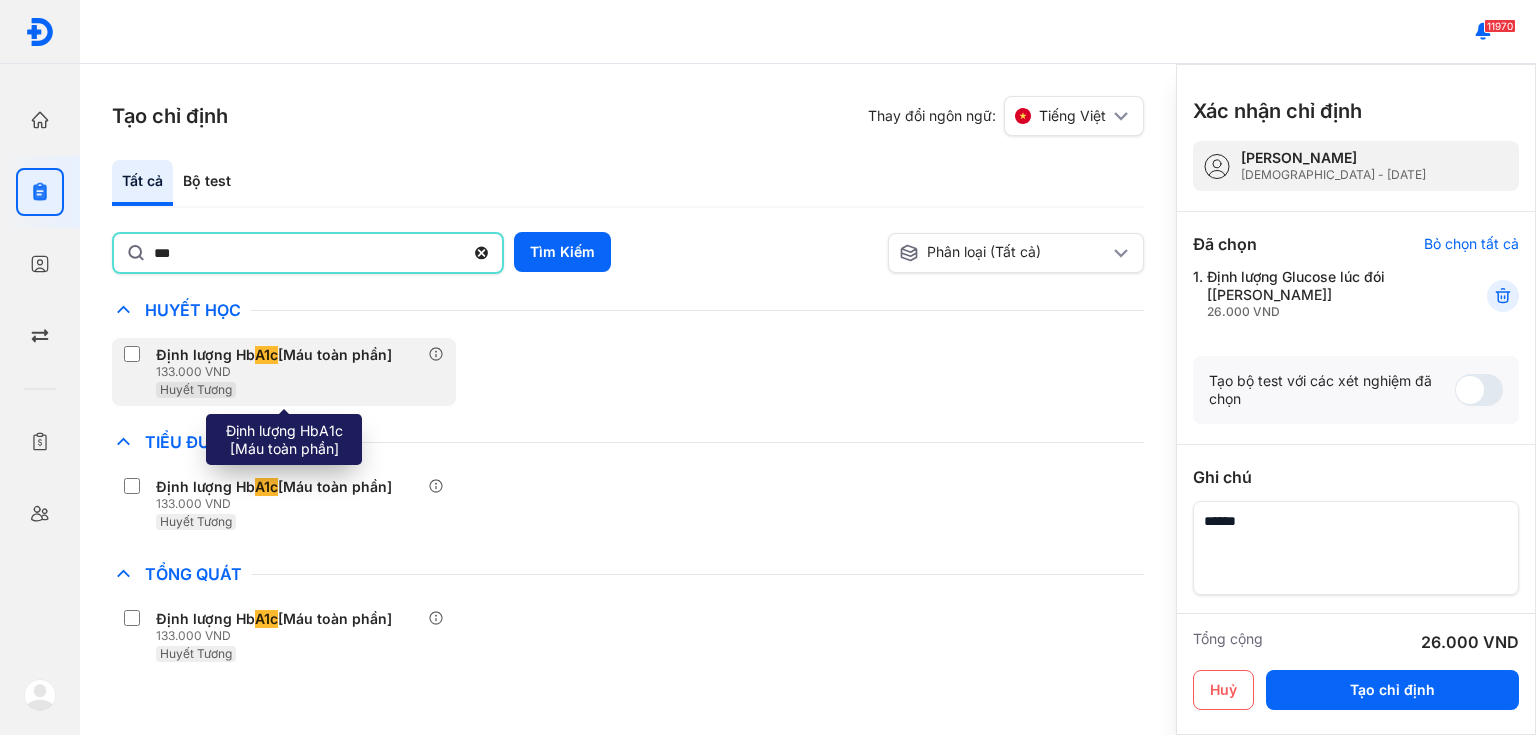 click on "Huyết Tương" at bounding box center (278, 389) 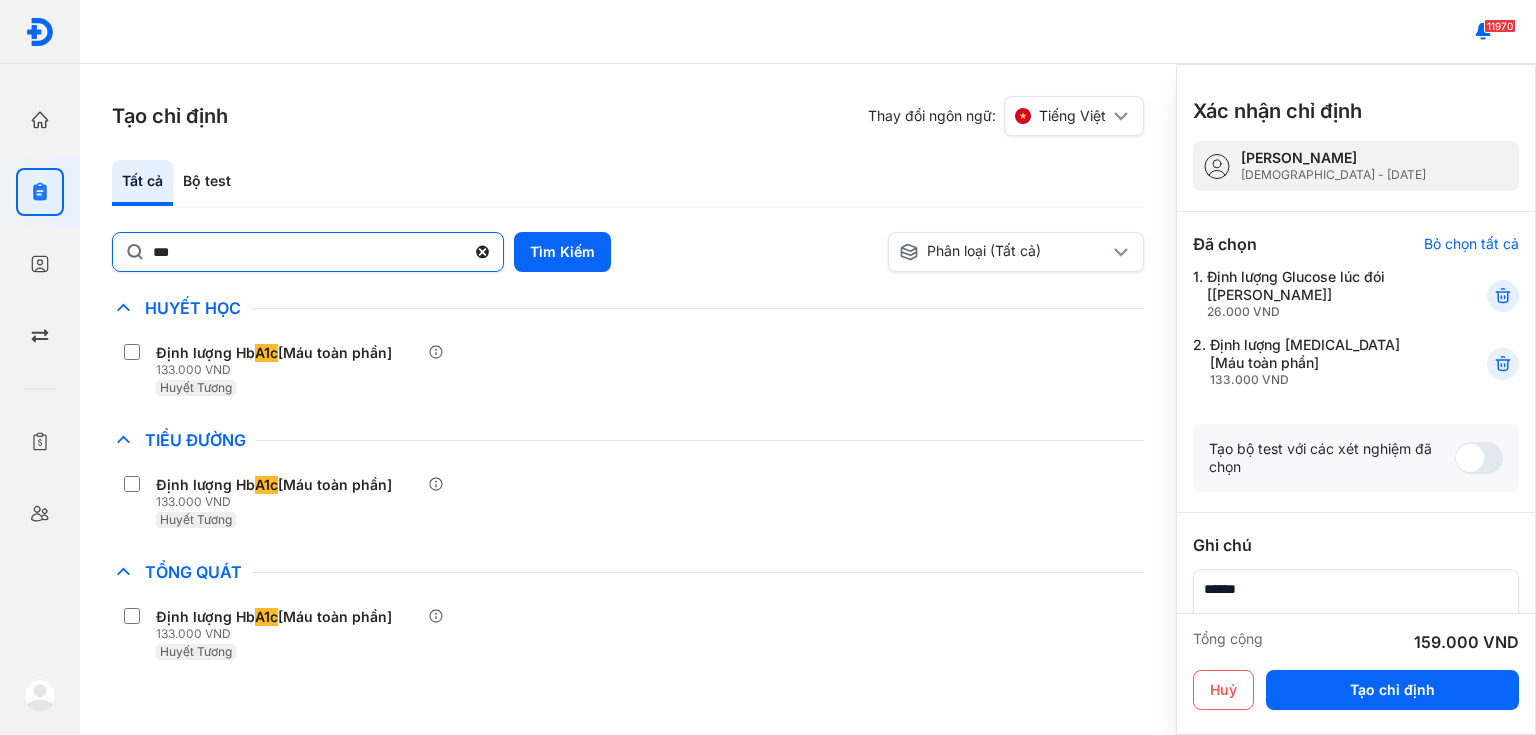 click on "***" at bounding box center [308, 252] 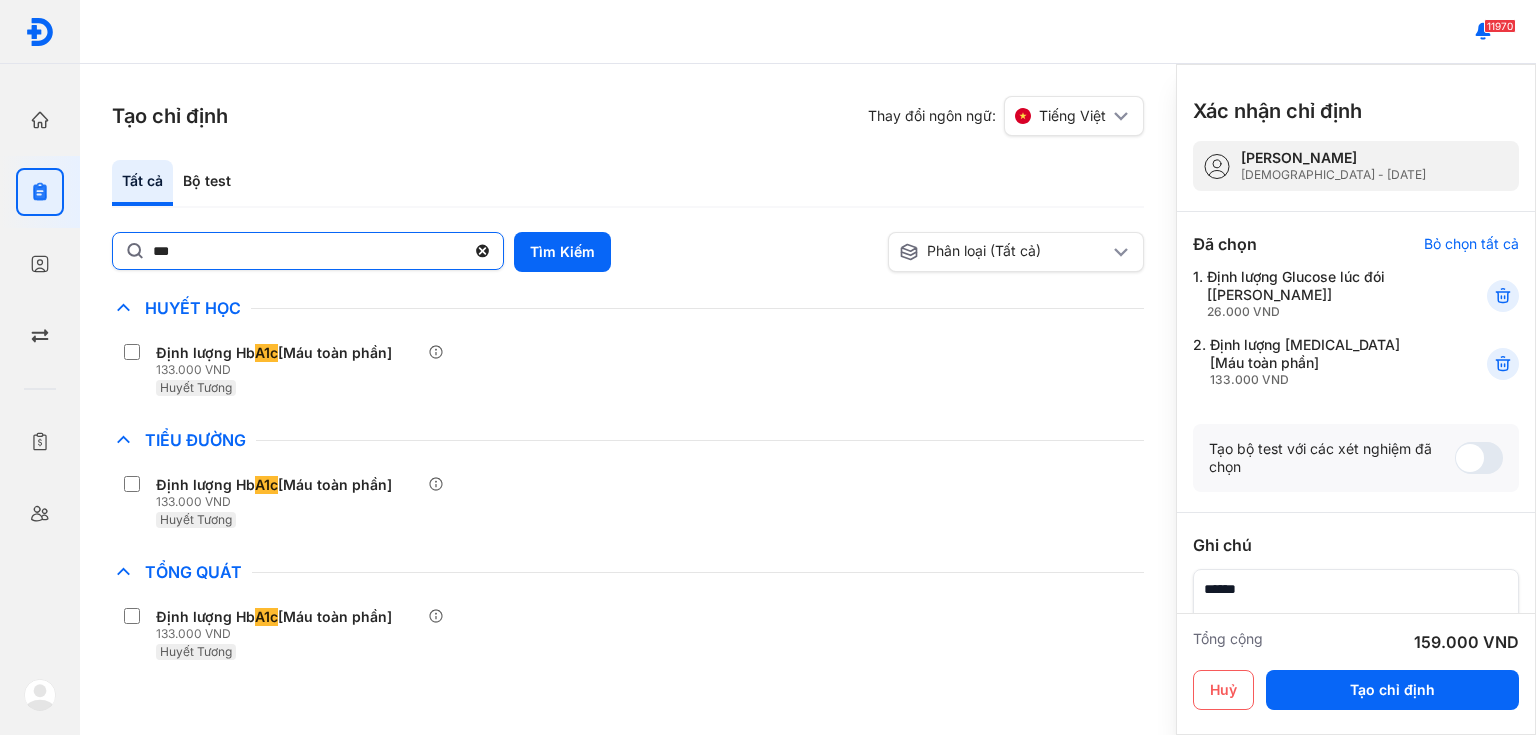 click on "***" 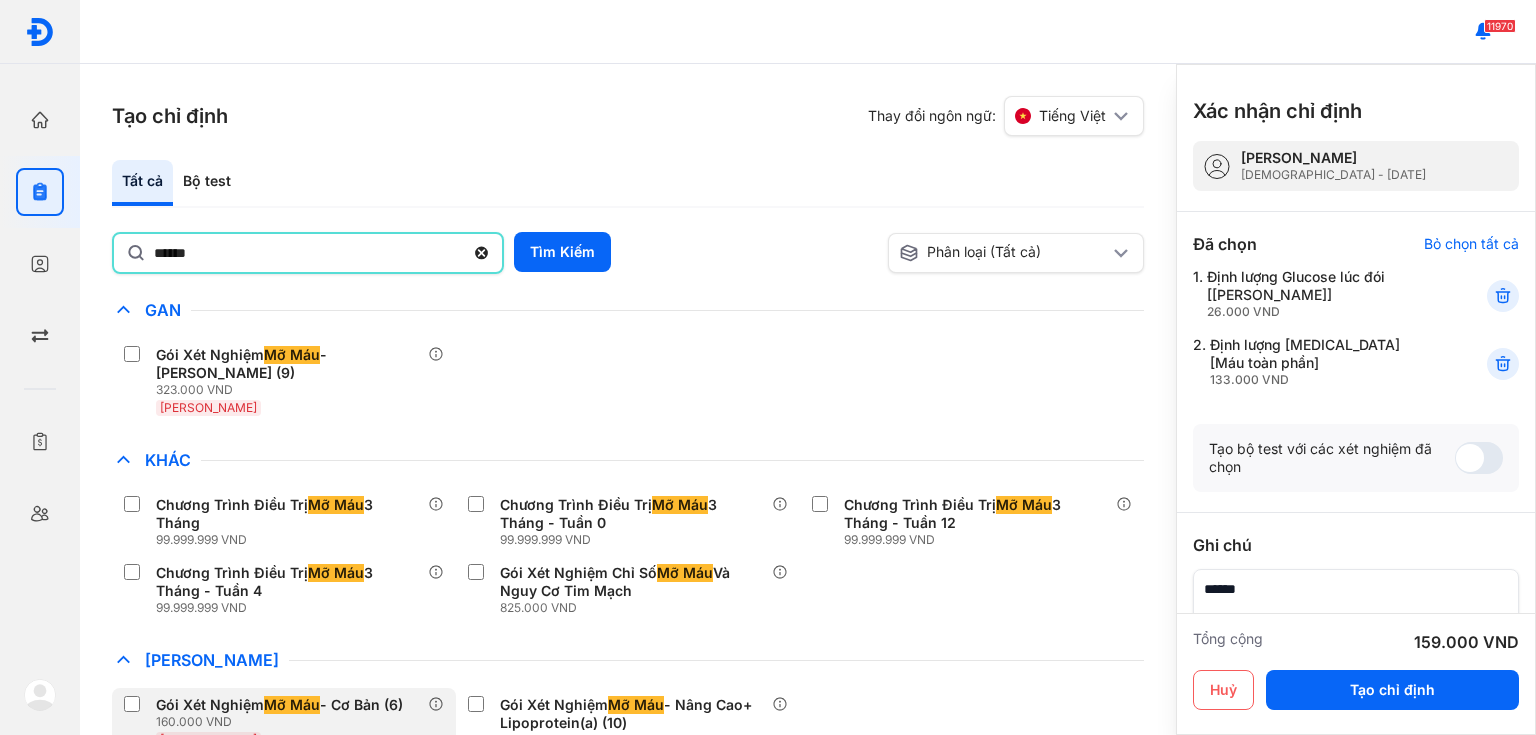 click on "Mỡ Máu" at bounding box center (292, 705) 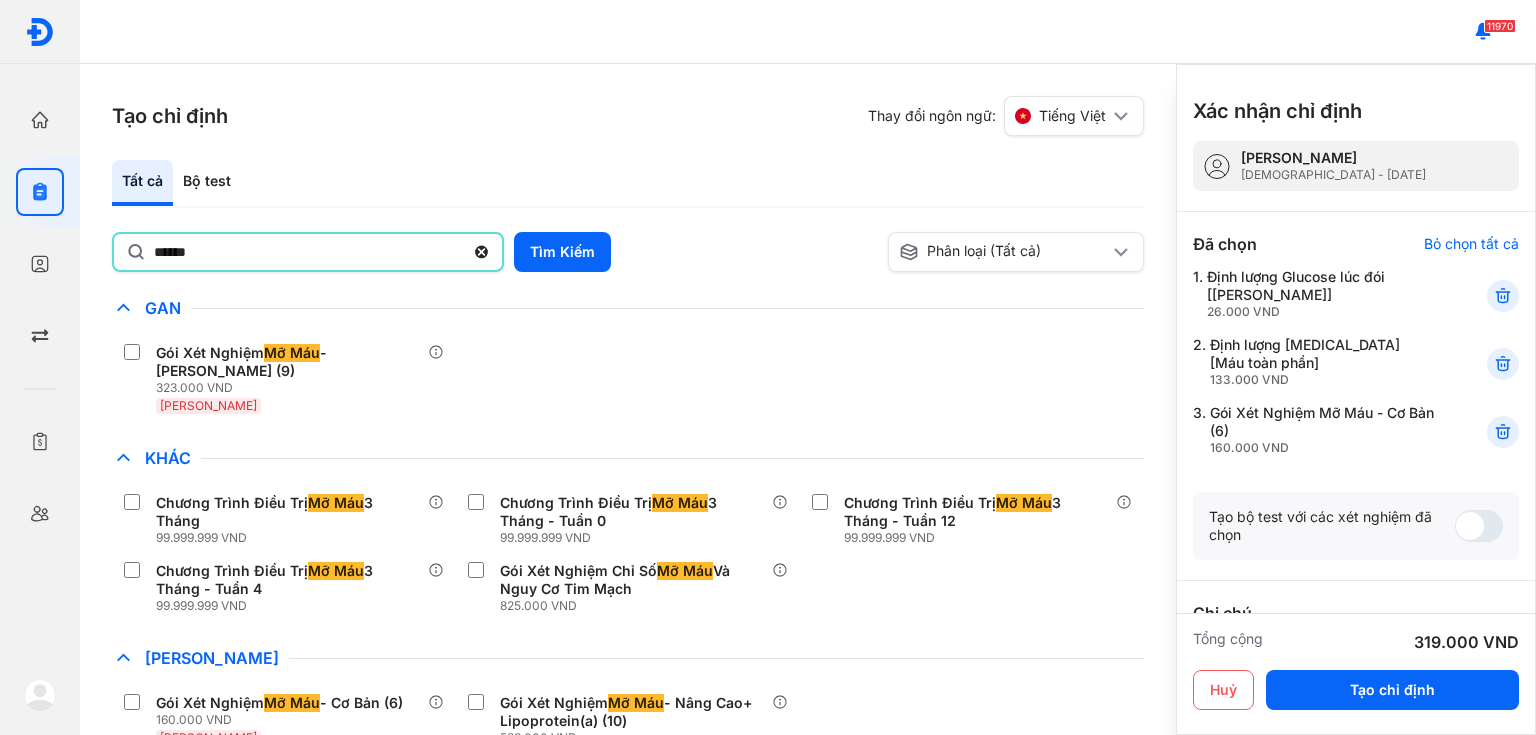 click on "******" 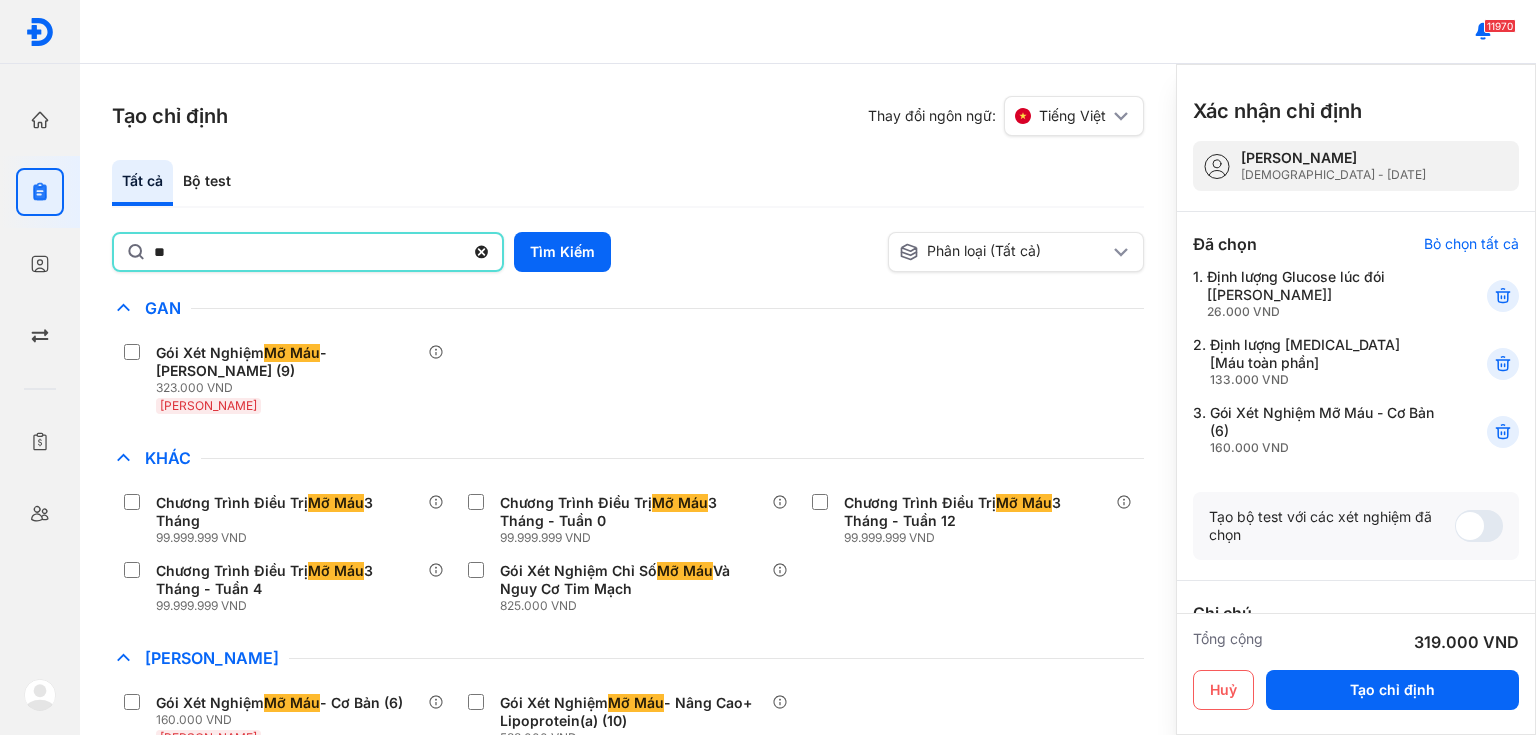 type on "*" 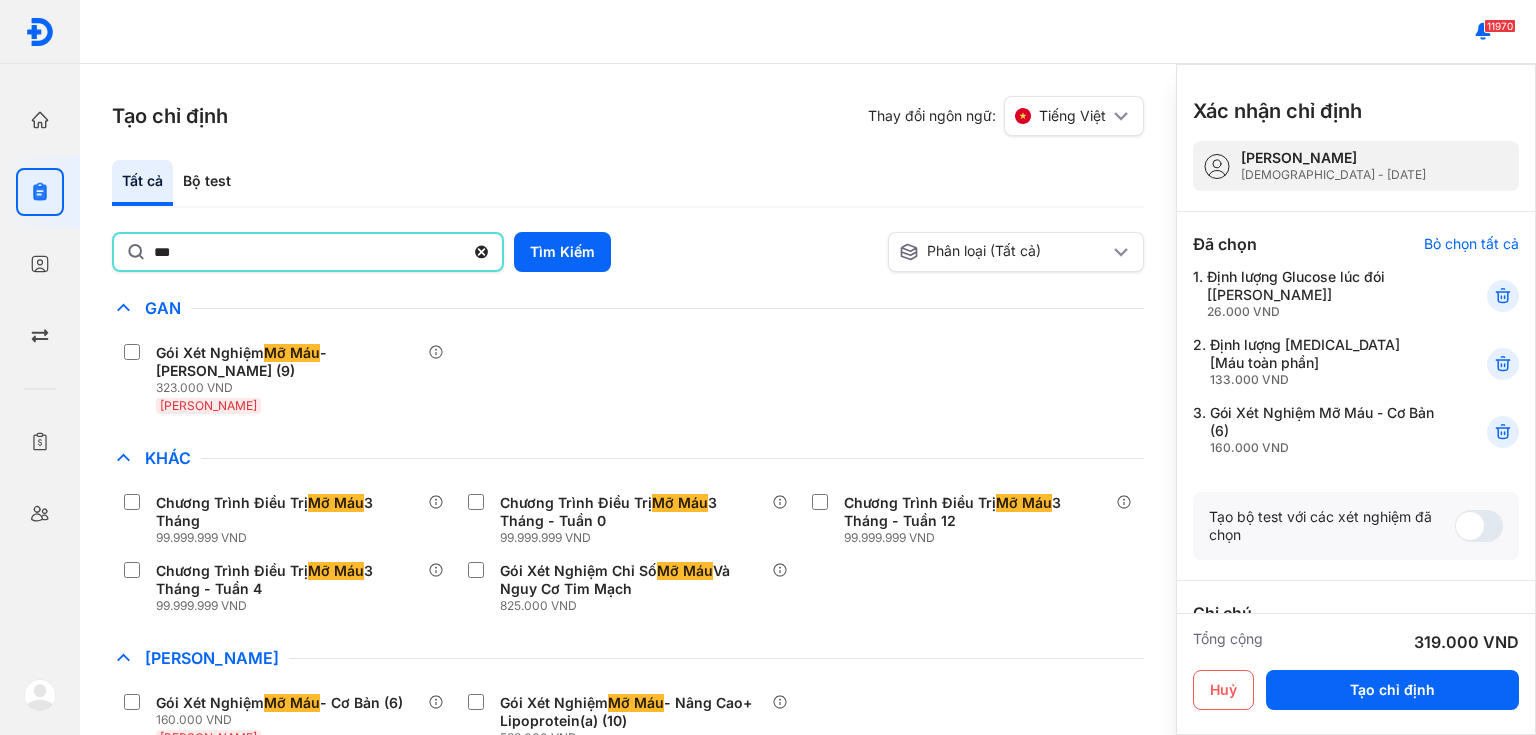 type on "***" 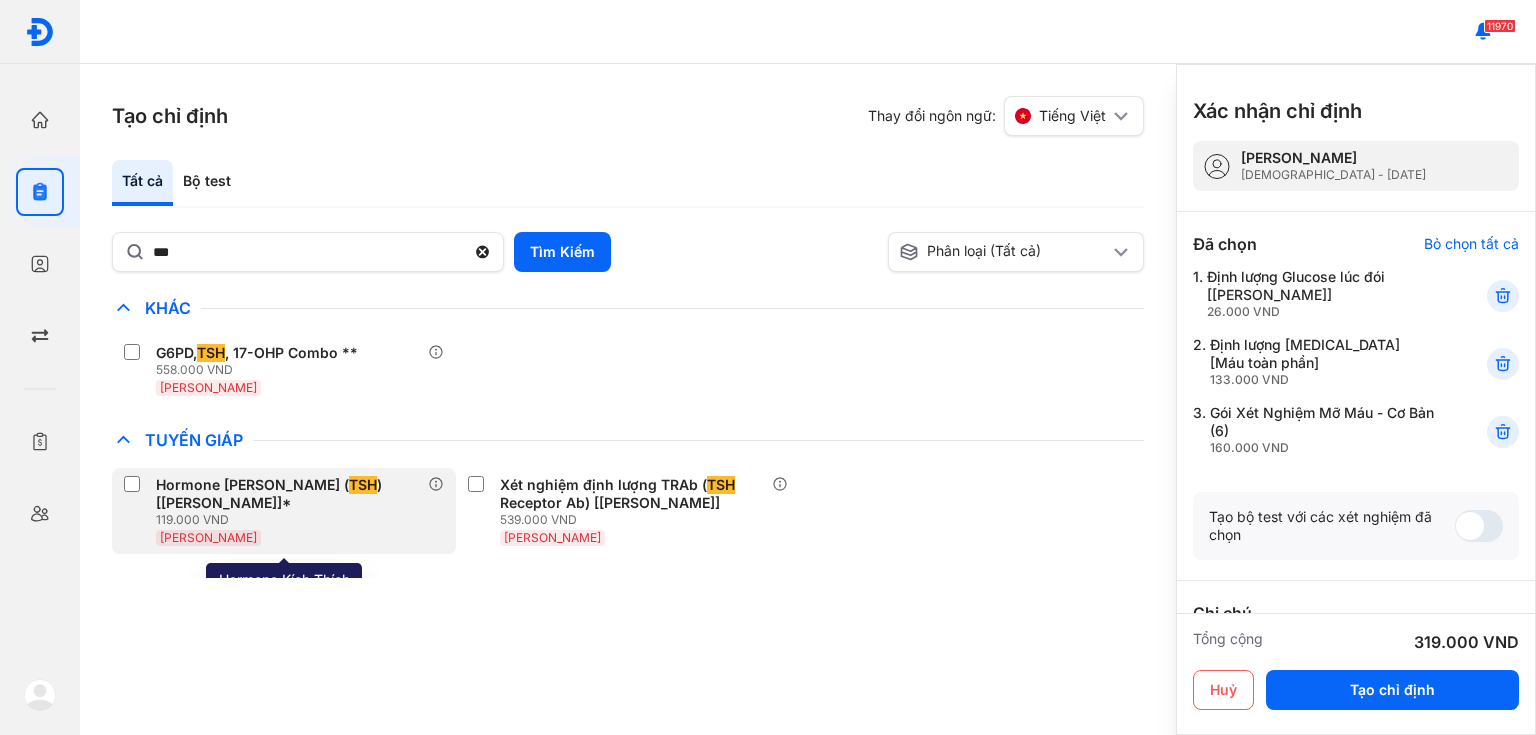 click on "119.000 VND" at bounding box center [292, 520] 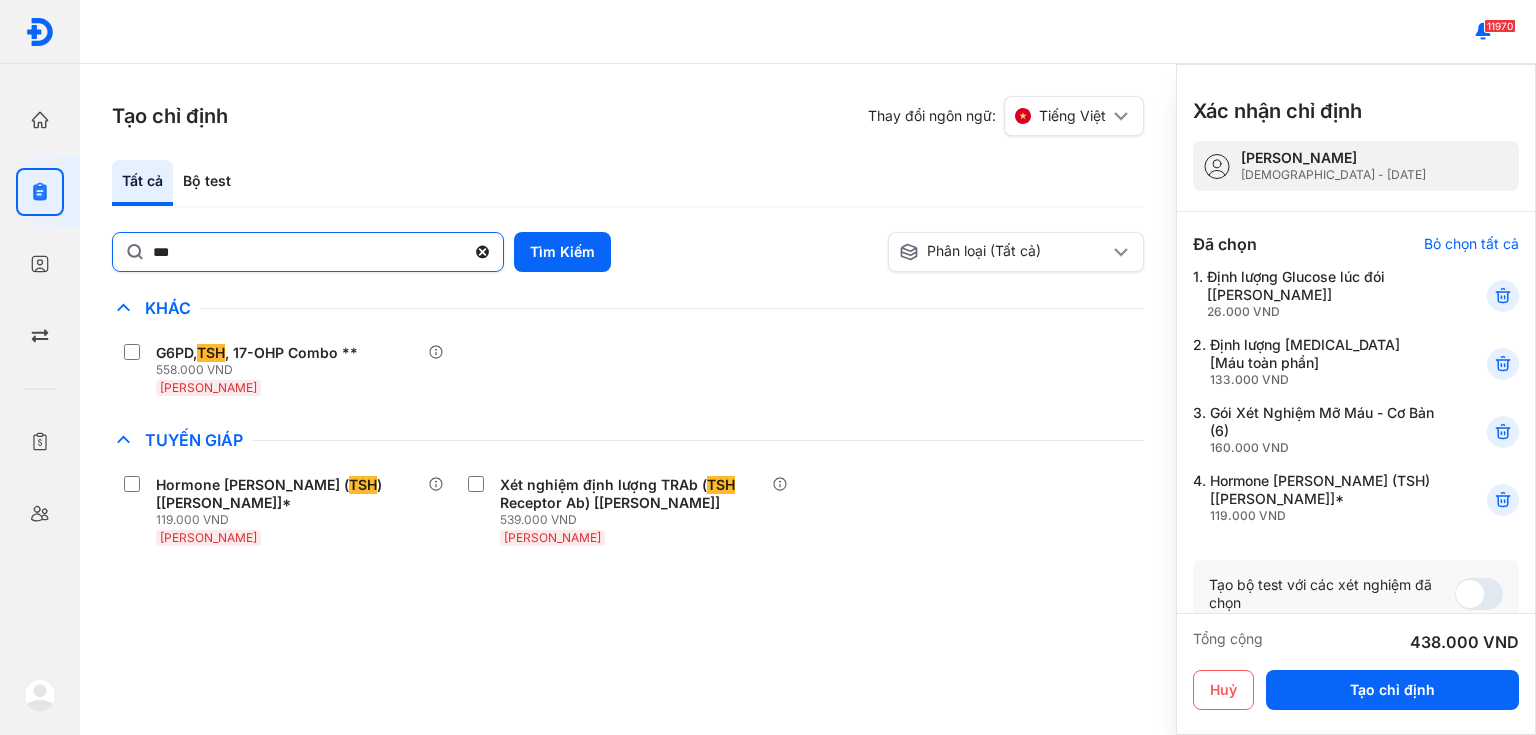 click 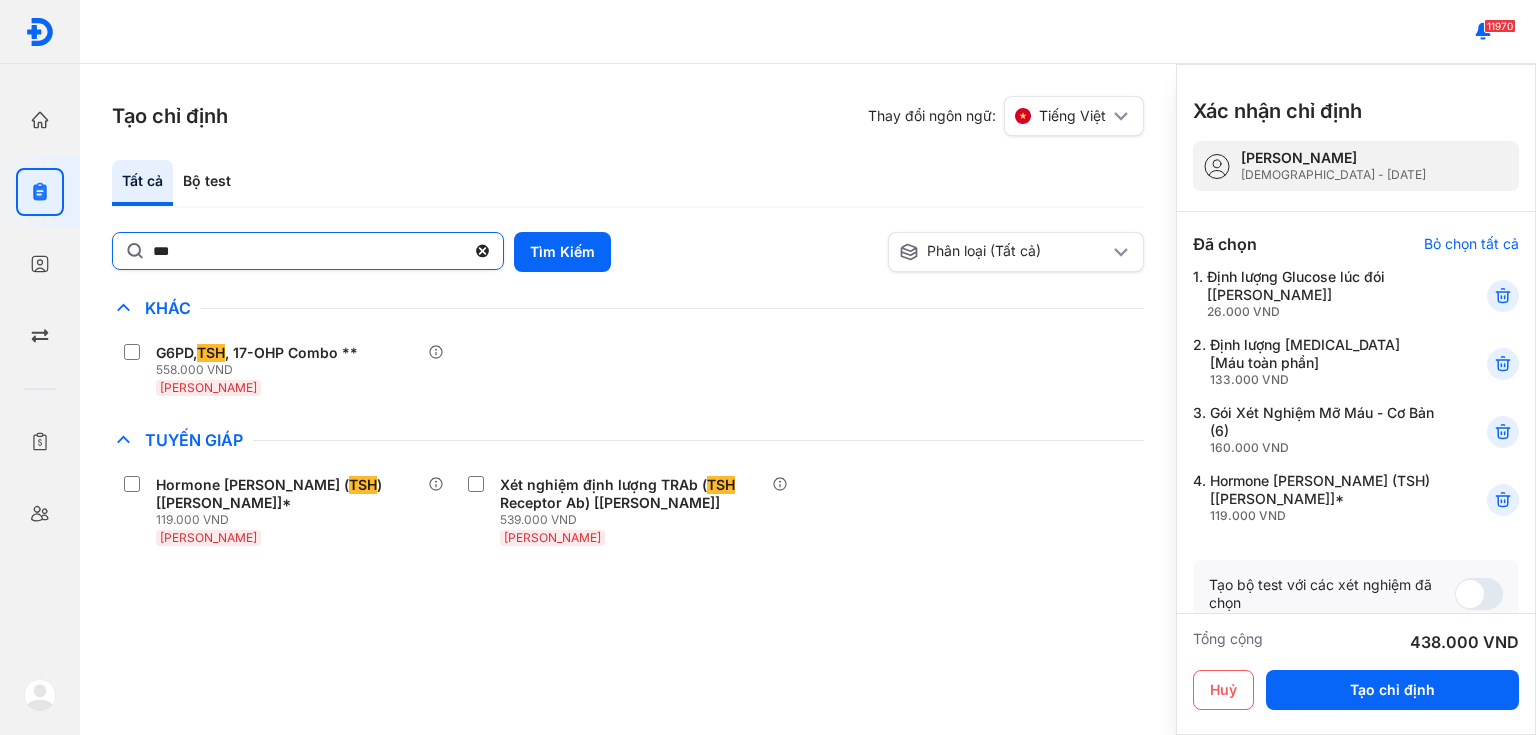 click on "***" 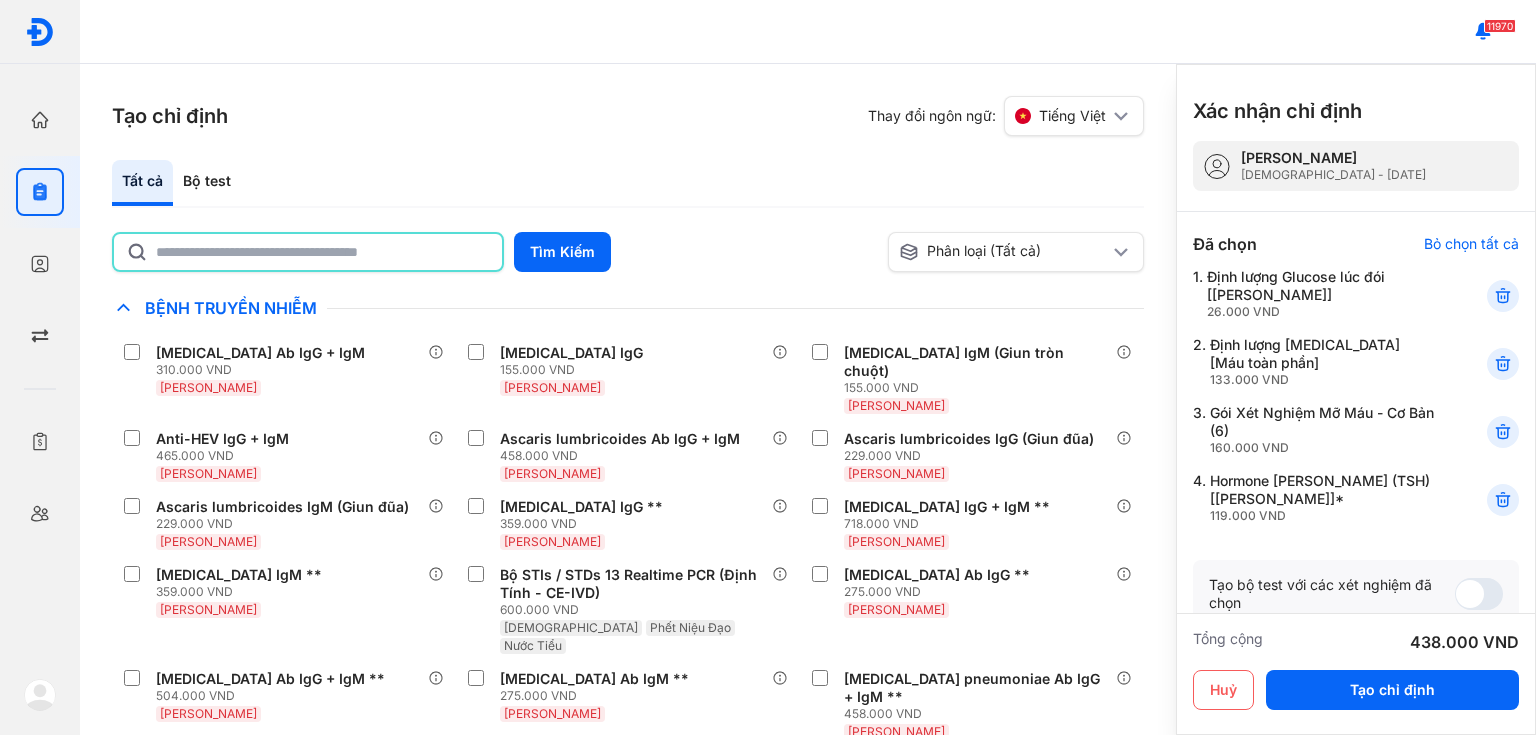 type on "*" 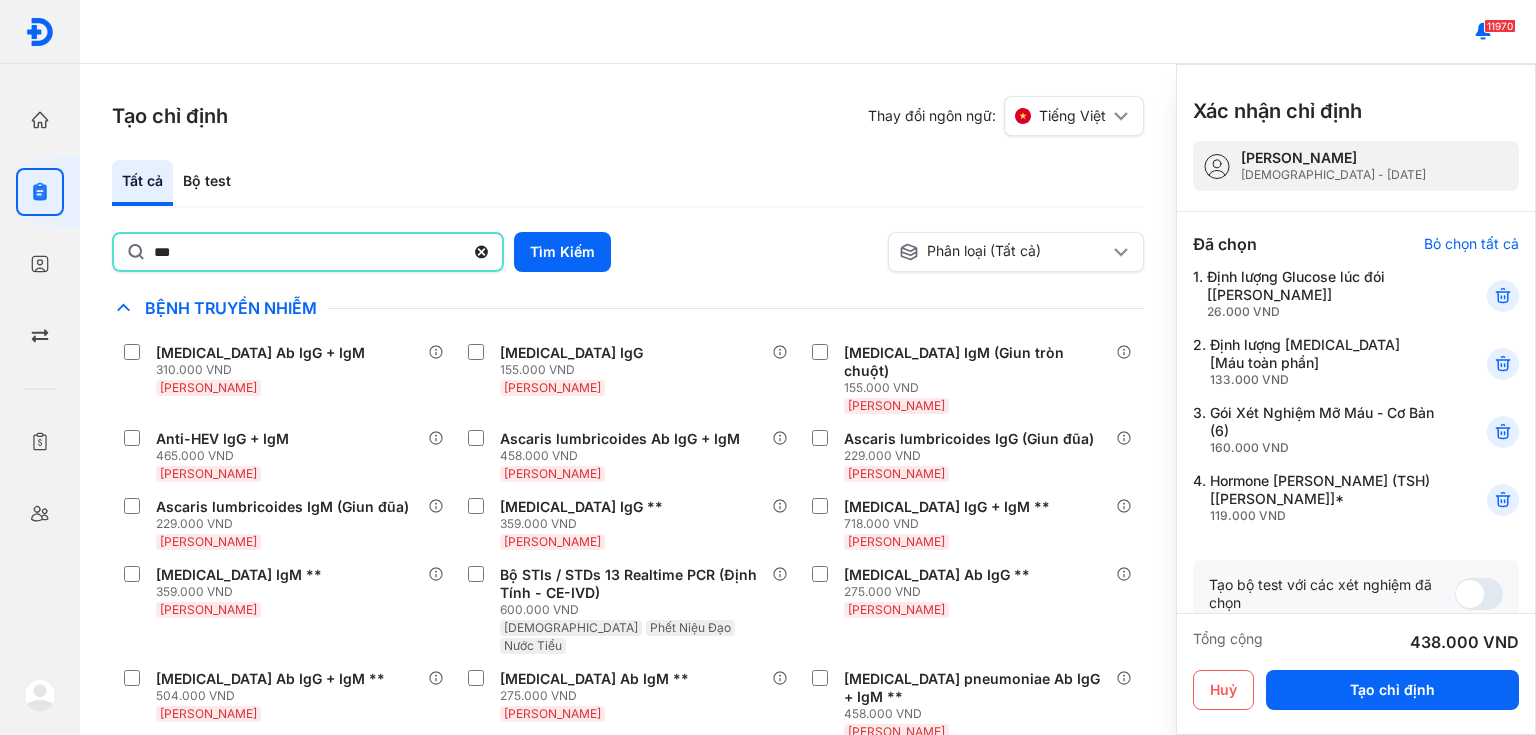 type on "***" 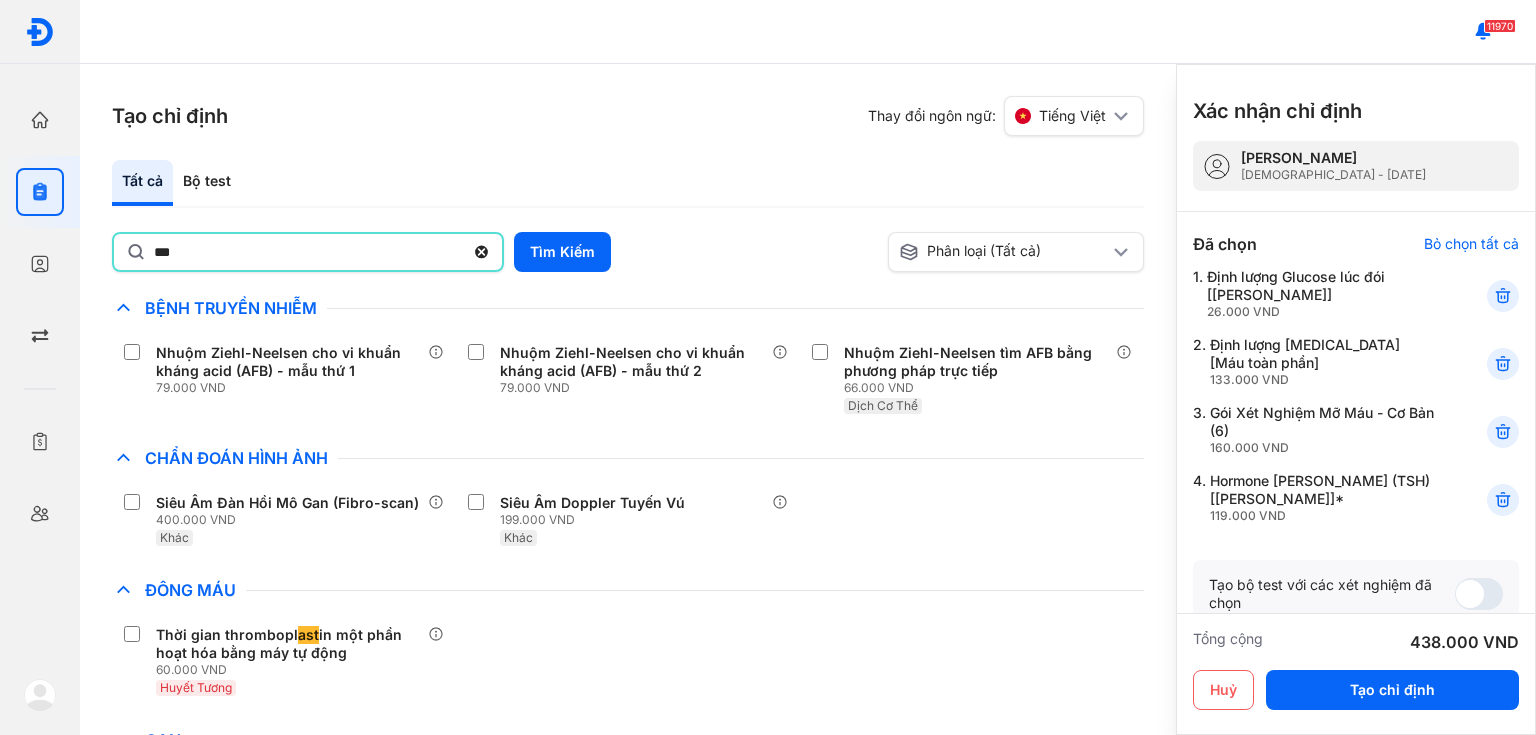 scroll, scrollTop: 320, scrollLeft: 0, axis: vertical 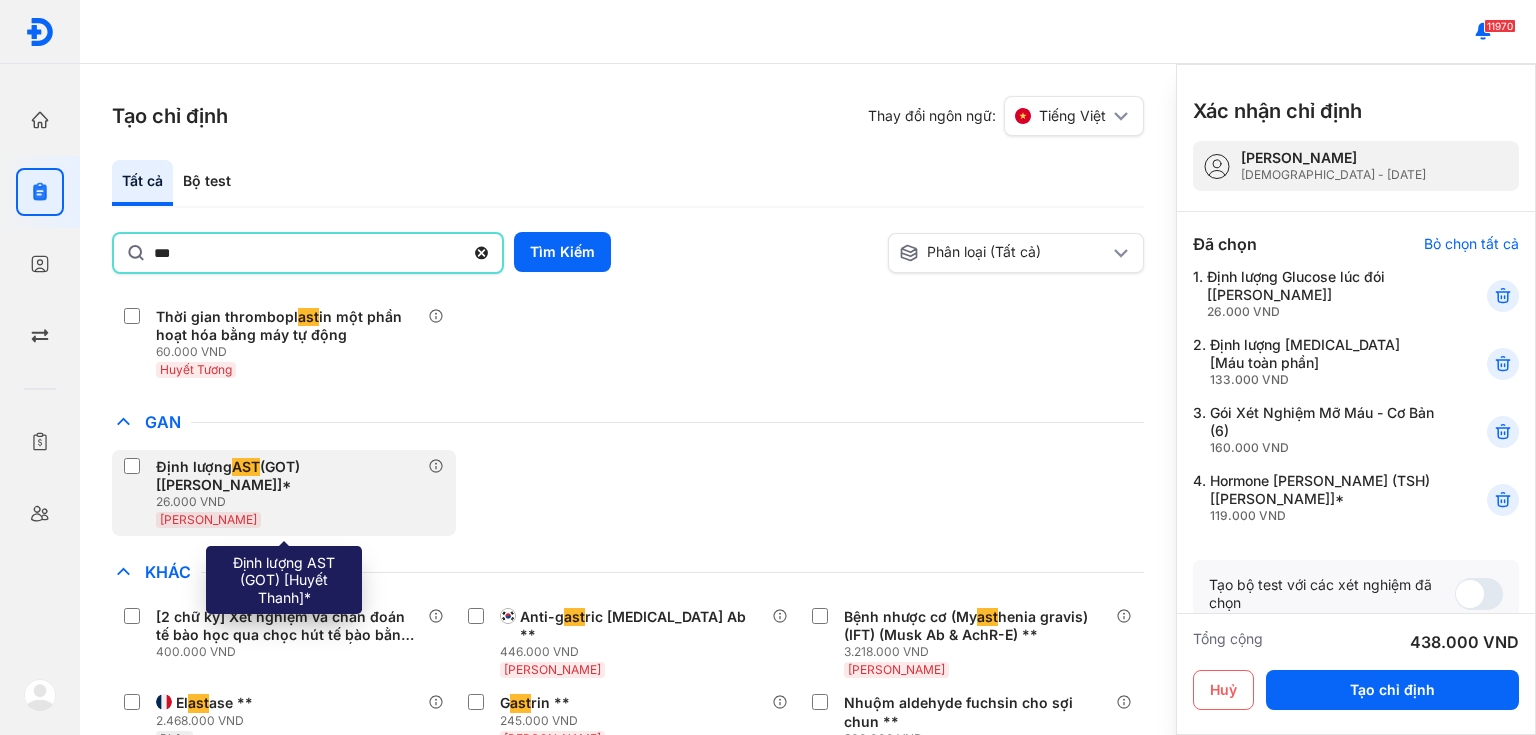click on "26.000 VND" at bounding box center [292, 502] 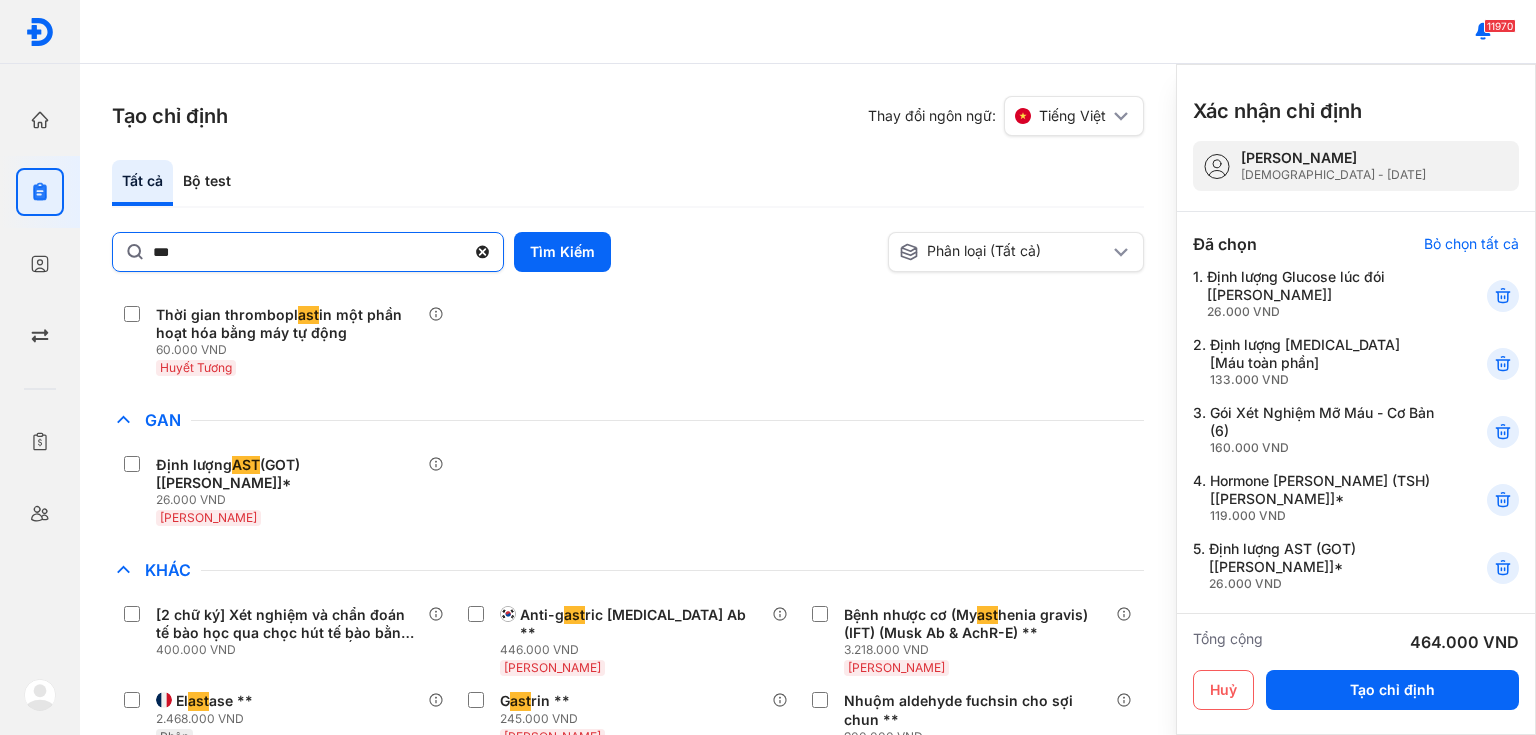 click 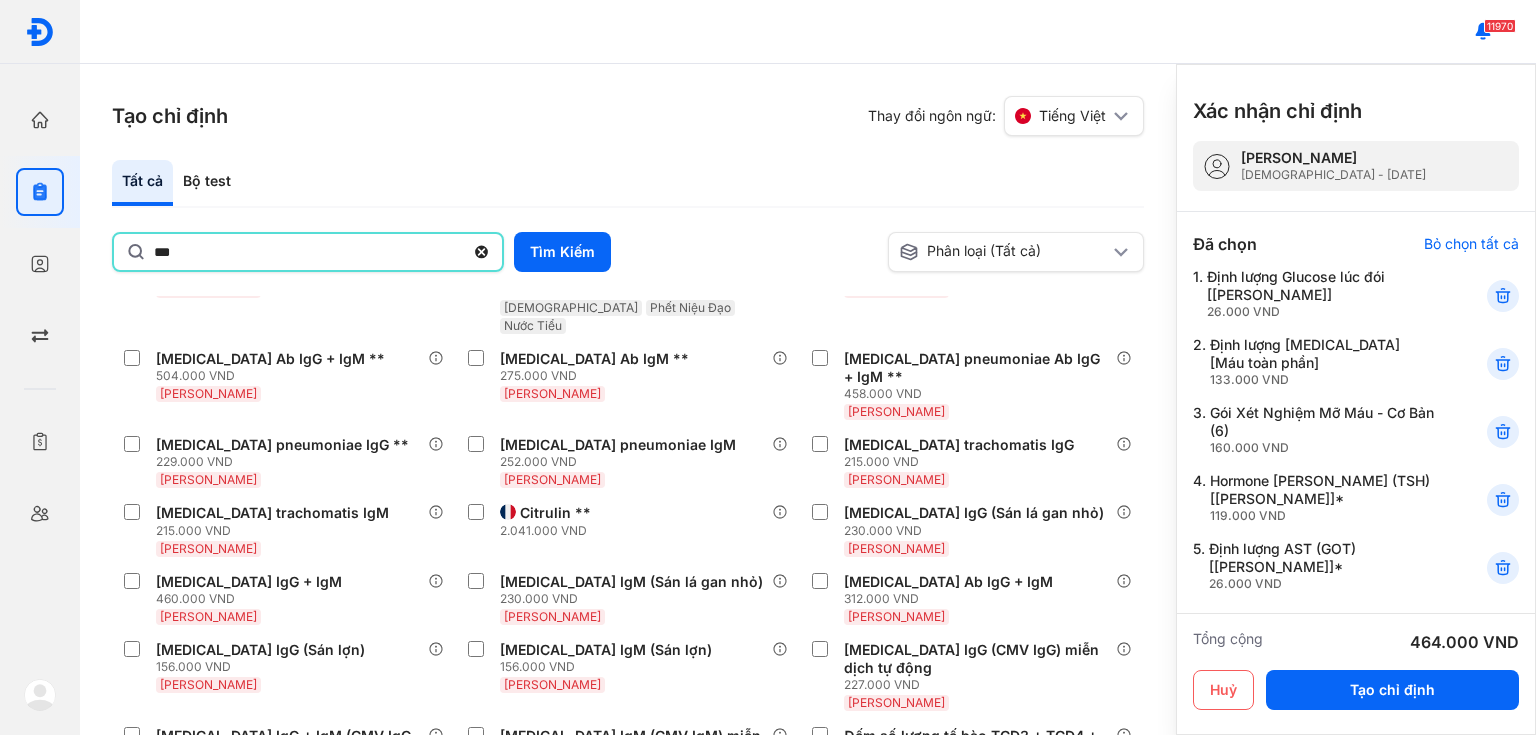 type on "***" 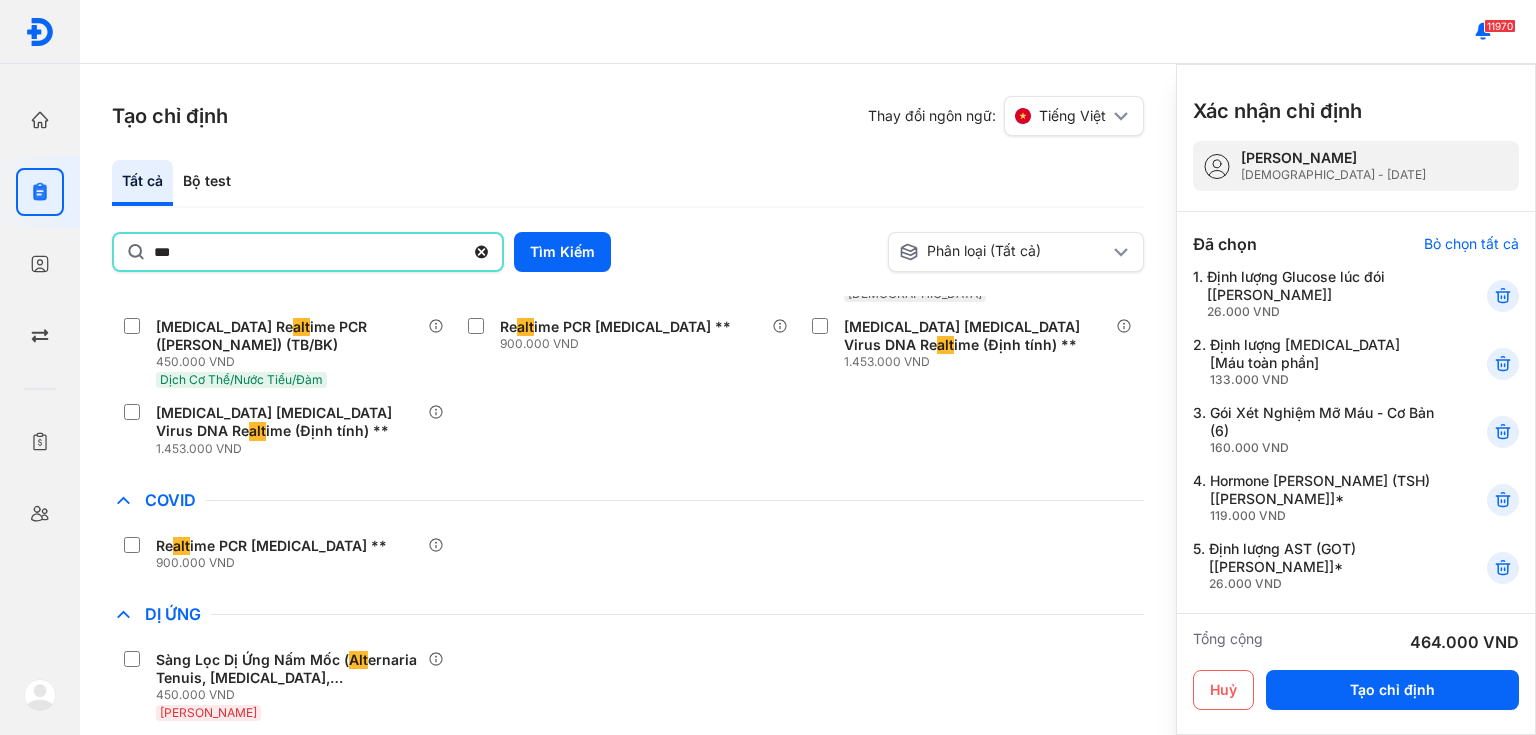 scroll, scrollTop: 560, scrollLeft: 0, axis: vertical 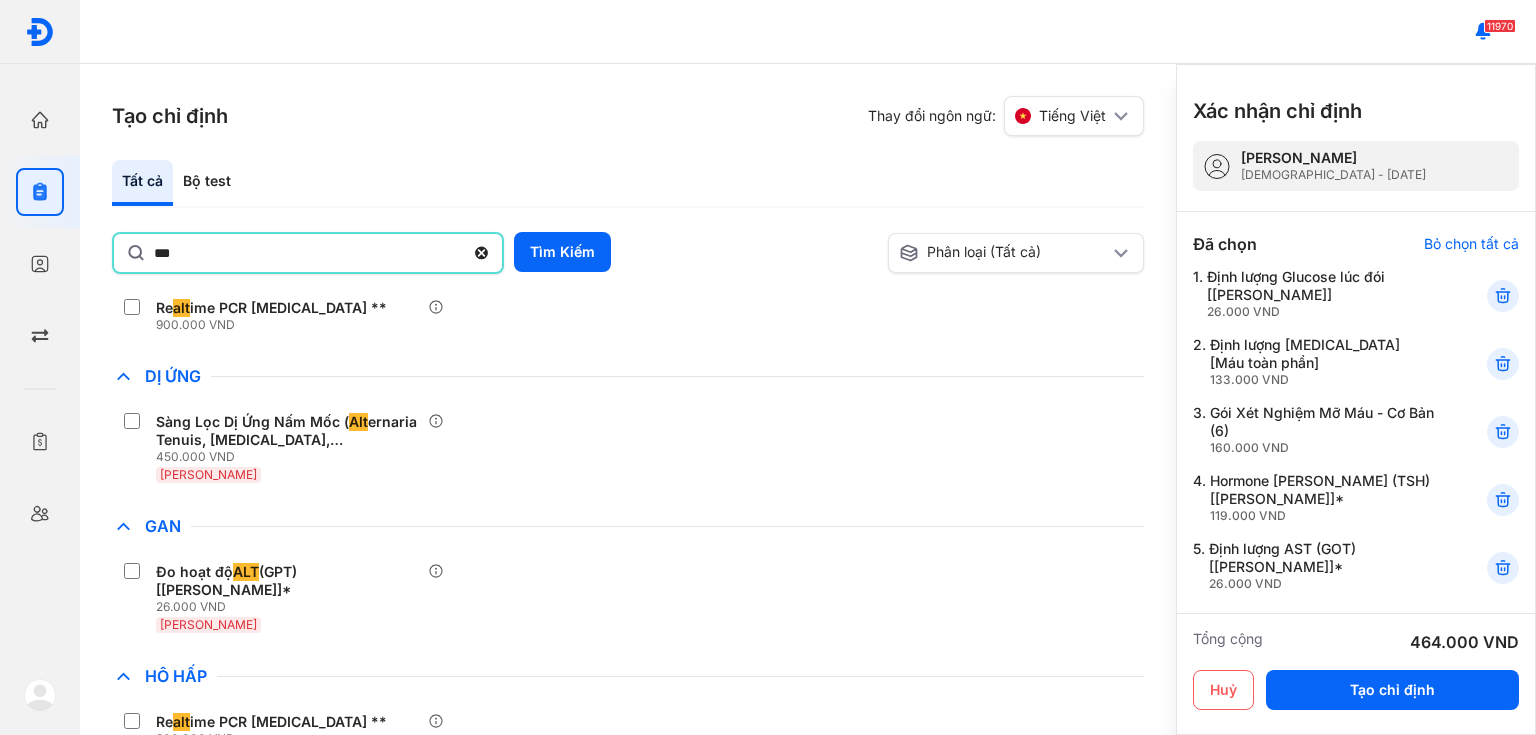 click on "Gan Đo hoạt độ  ALT  (GPT) [Huyết Thanh]* 26.000 VND Huyết Thanh" 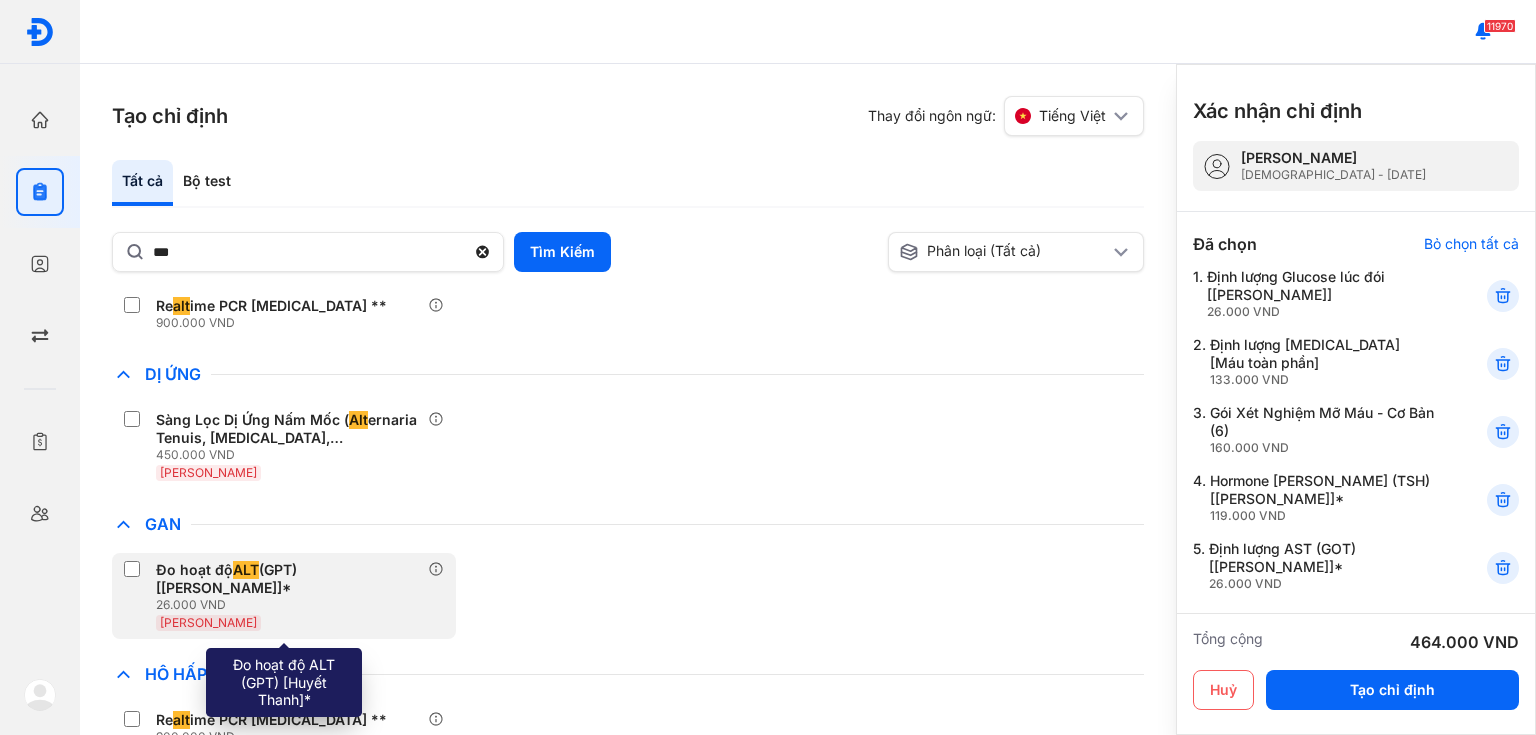 click on "Đo hoạt độ  ALT  (GPT) [Huyết Thanh]*" at bounding box center (288, 579) 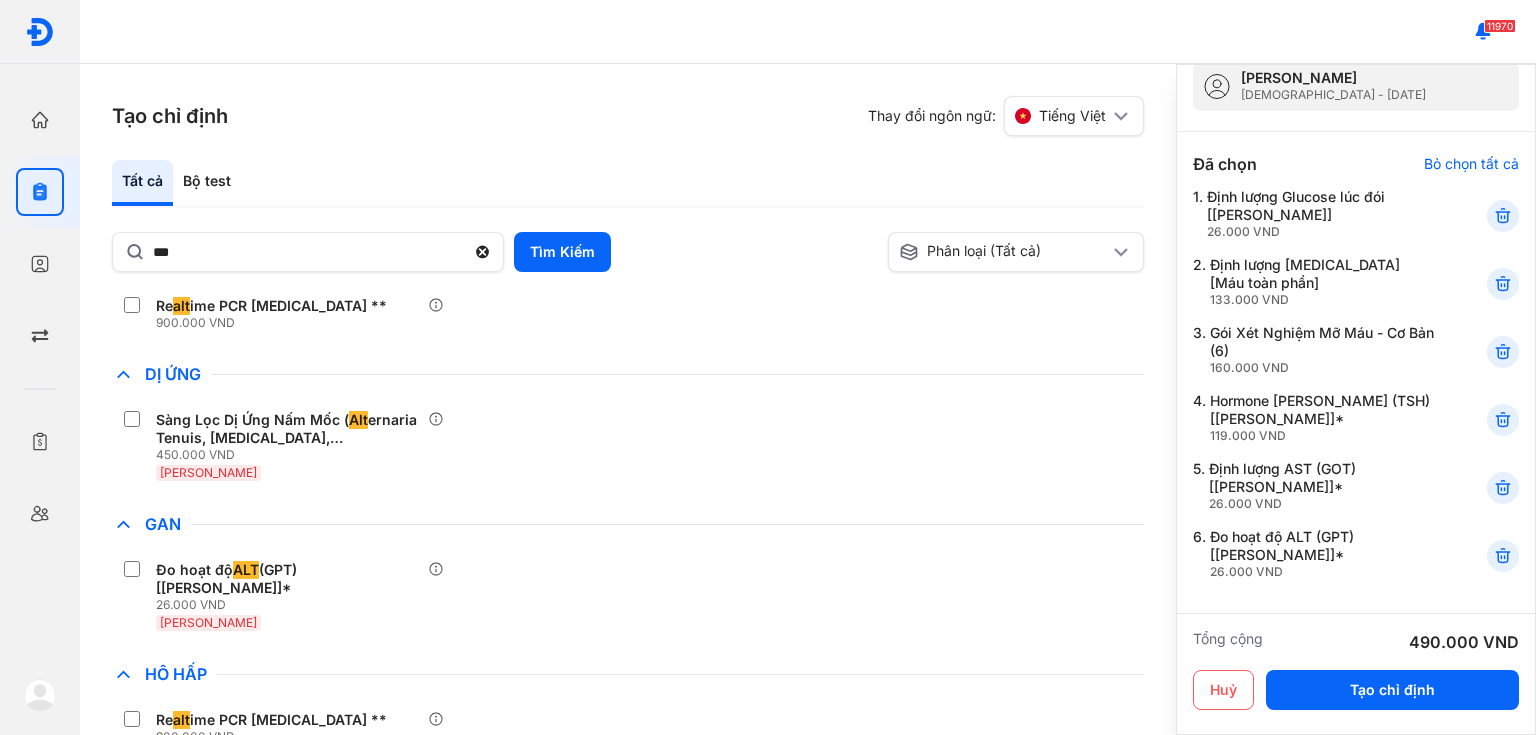 scroll, scrollTop: 160, scrollLeft: 0, axis: vertical 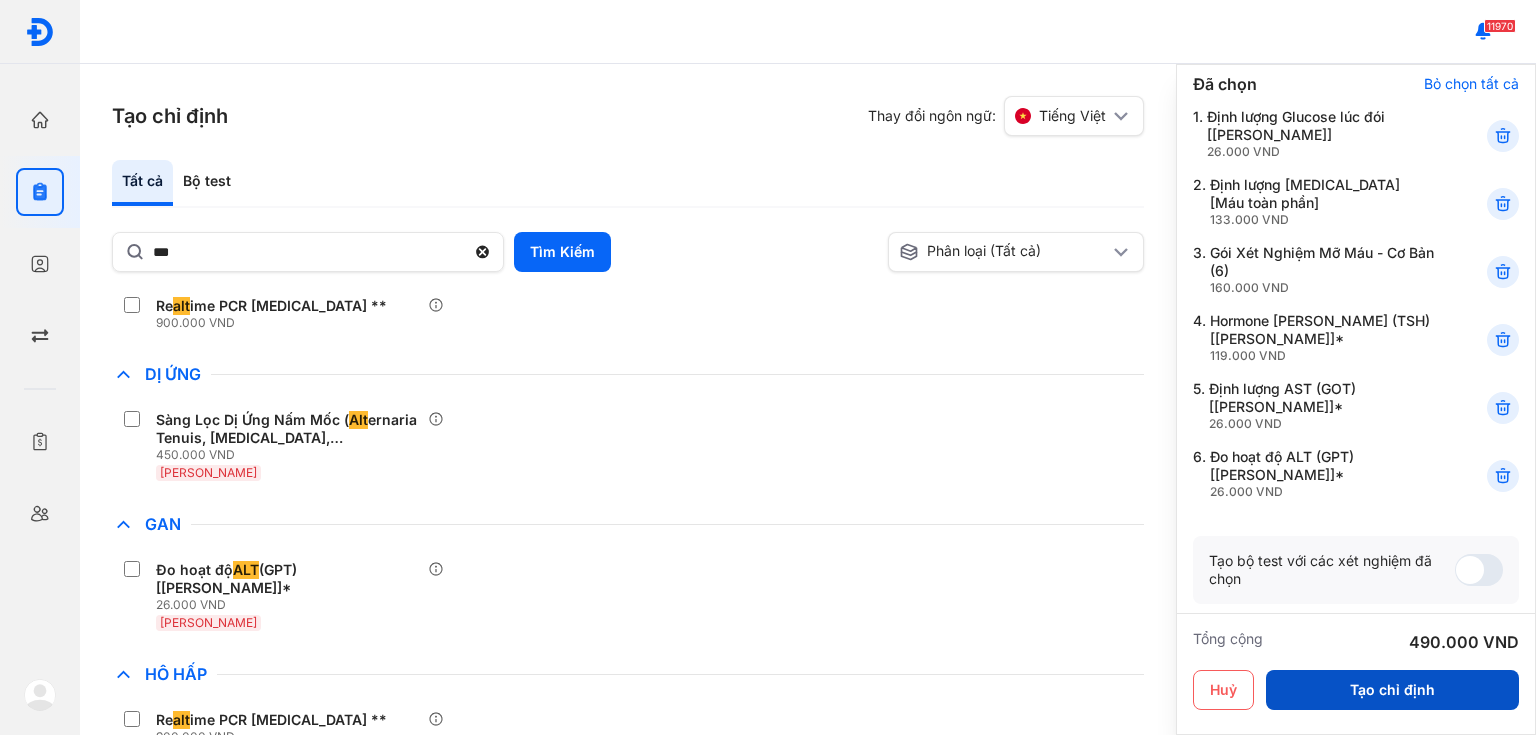 click on "Tạo chỉ định" at bounding box center (1392, 690) 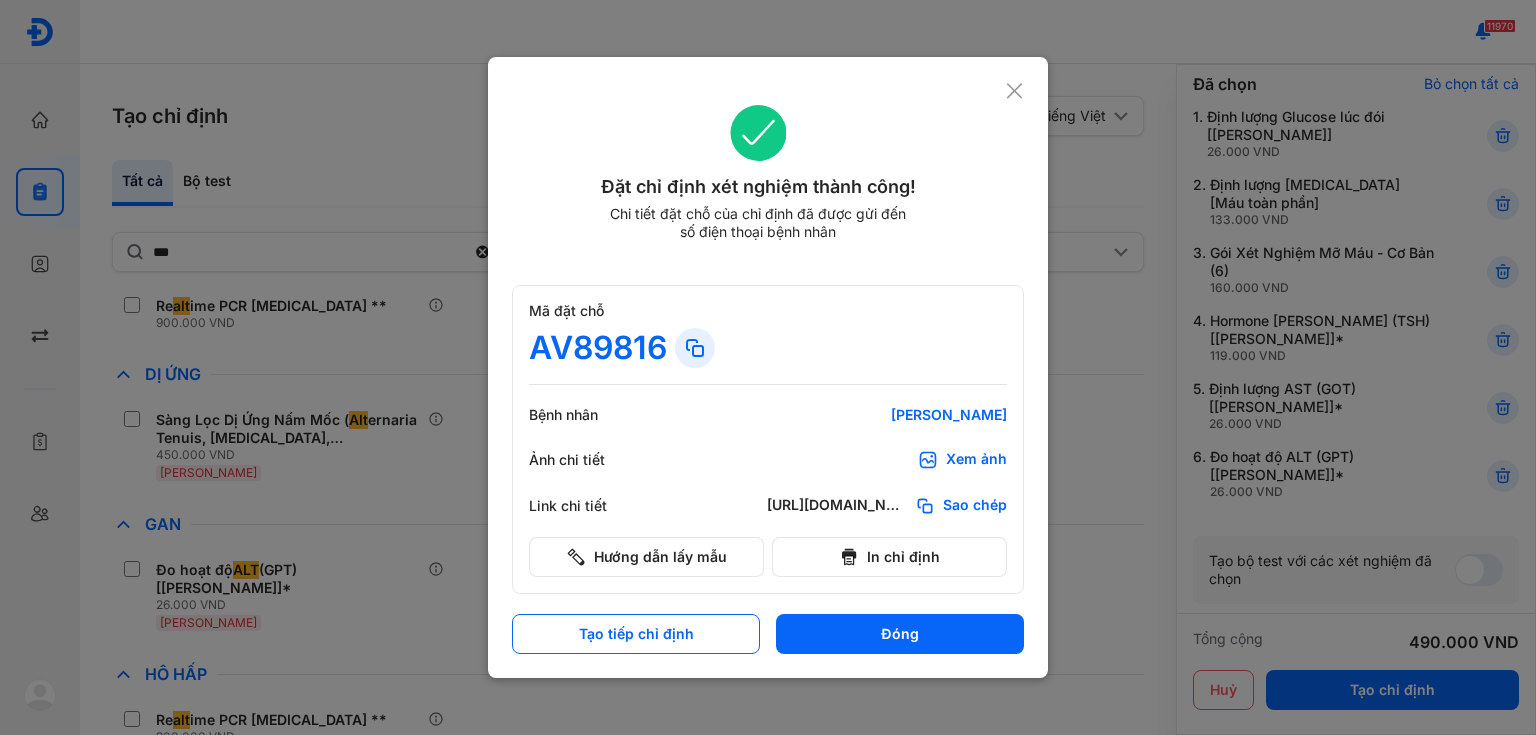 click 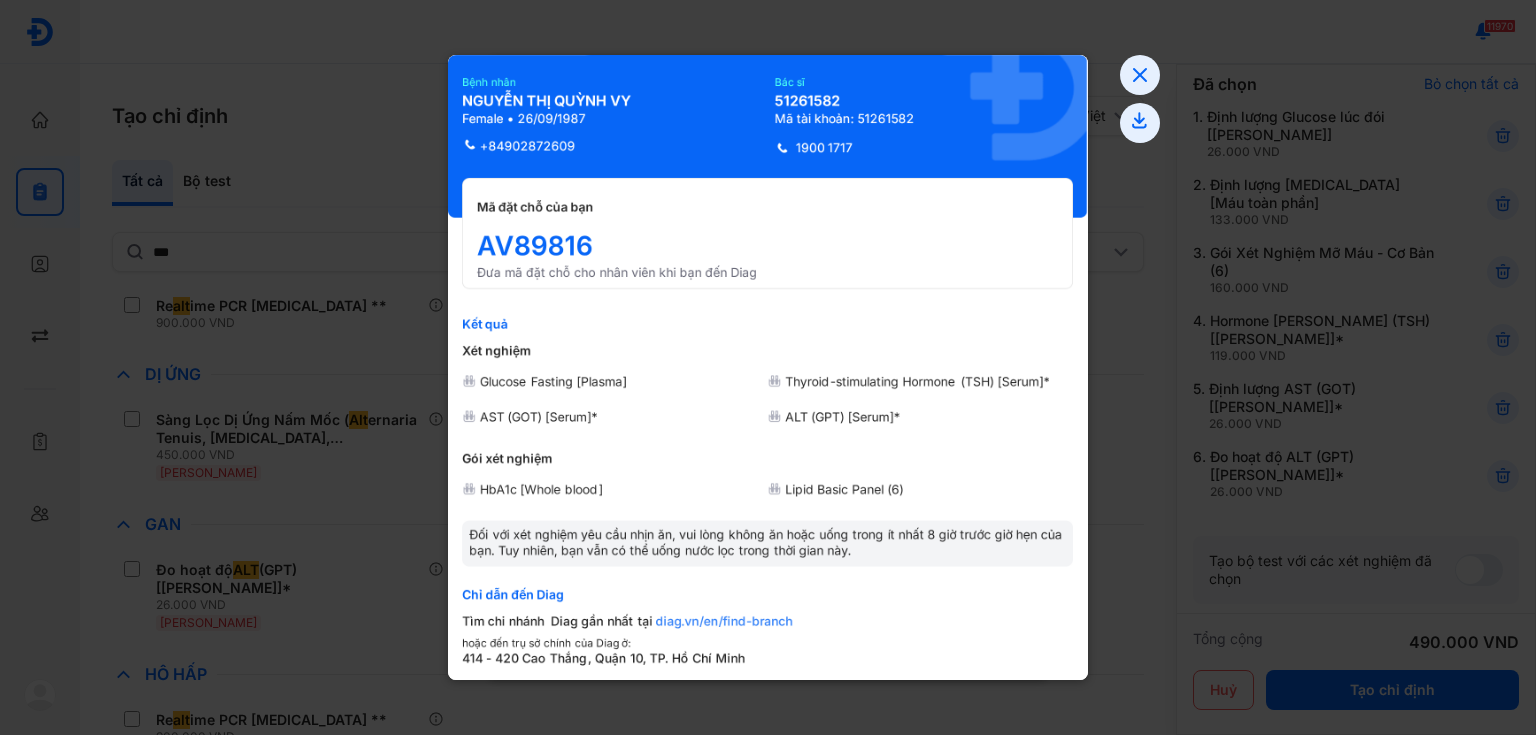click at bounding box center [768, 367] 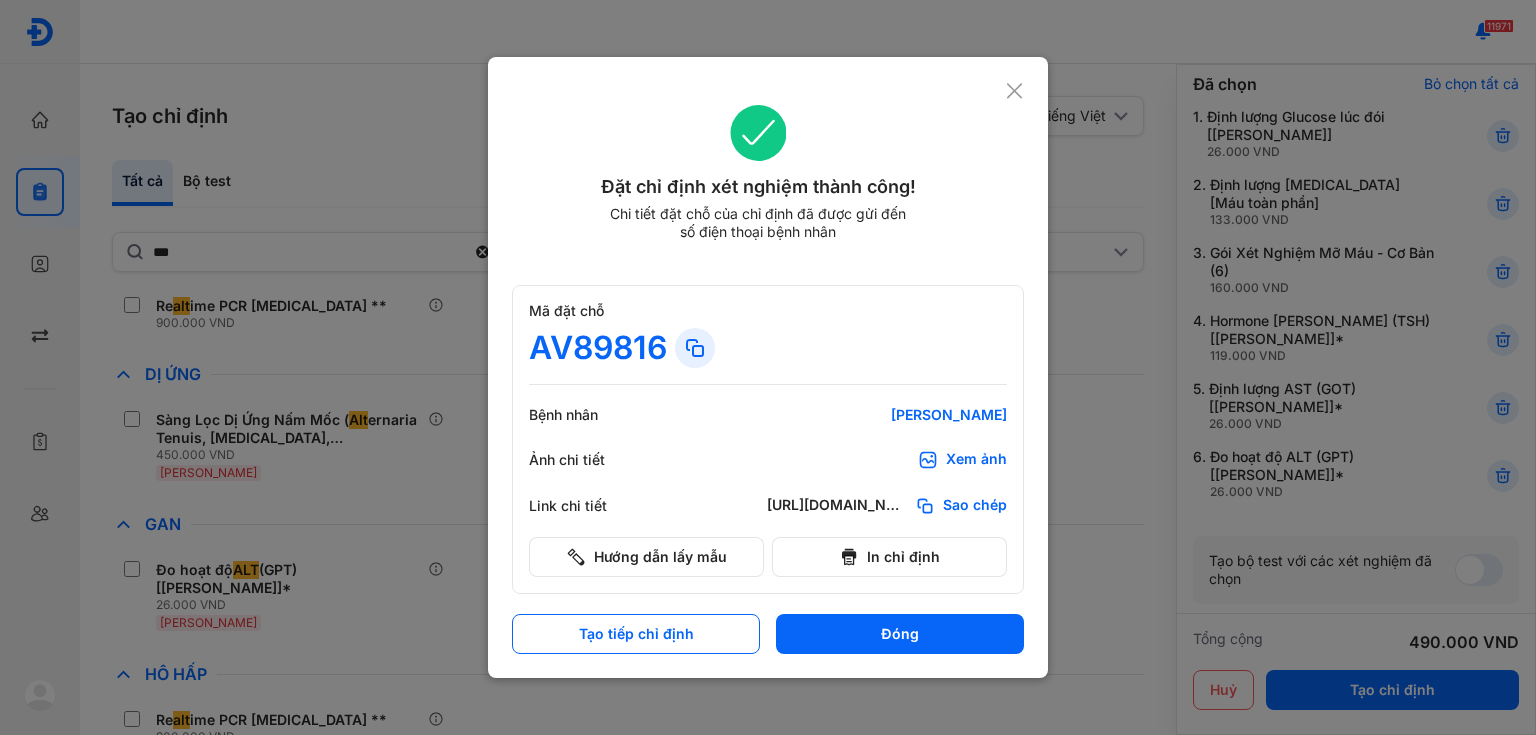 click at bounding box center [768, 367] 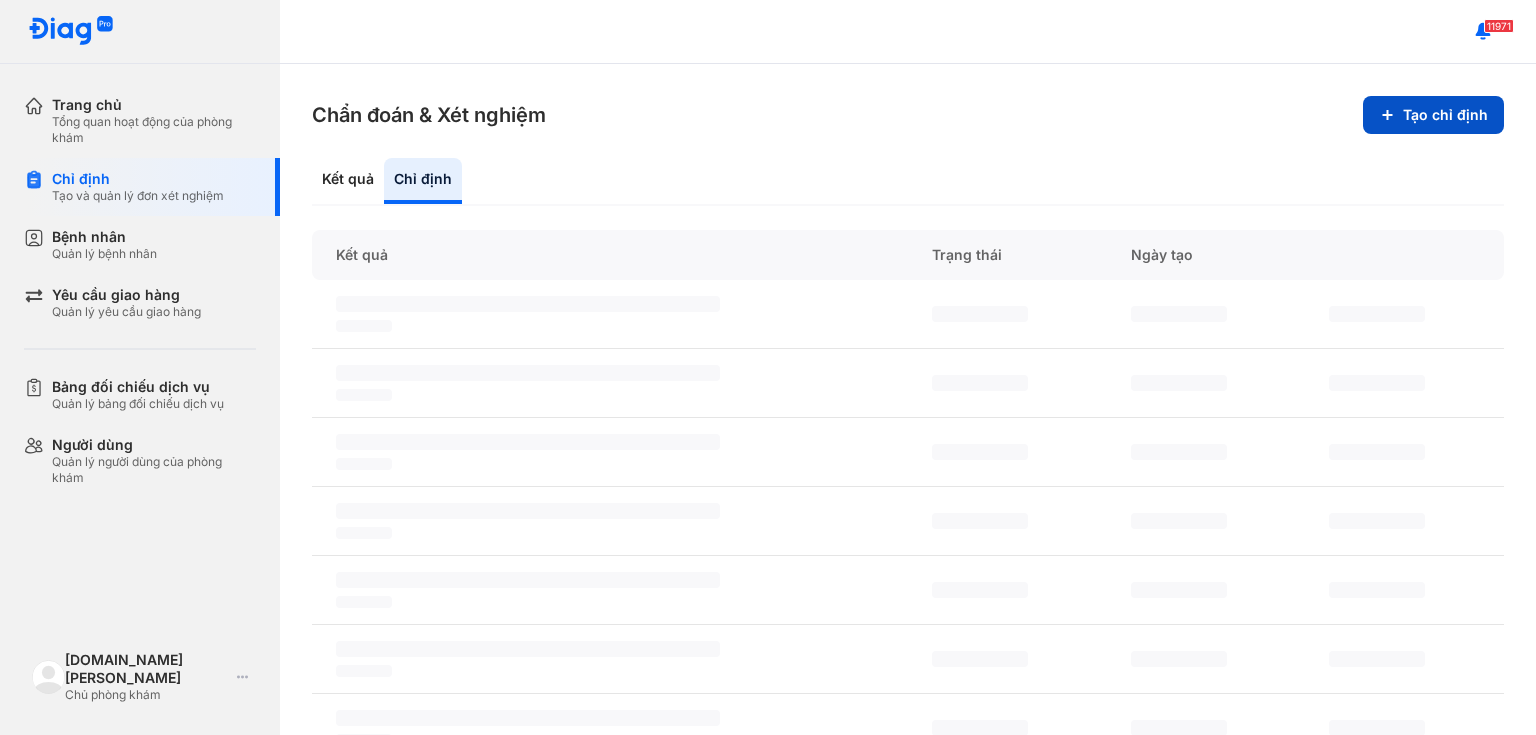 click on "Tạo chỉ định" at bounding box center (1433, 115) 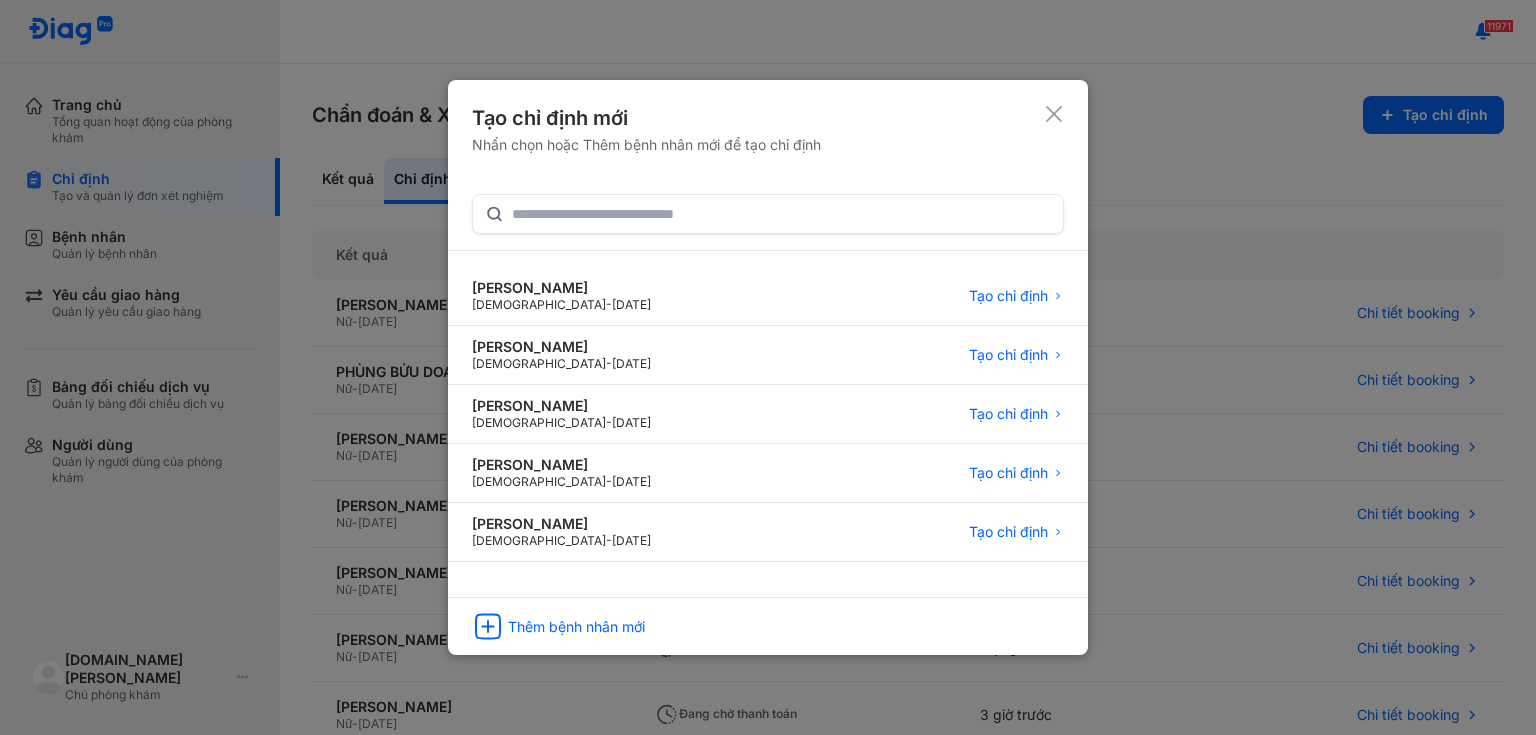 click on "Tạo chỉ định mới Nhấn chọn hoặc Thêm bệnh nhân mới để tạo chỉ định" at bounding box center [768, 149] 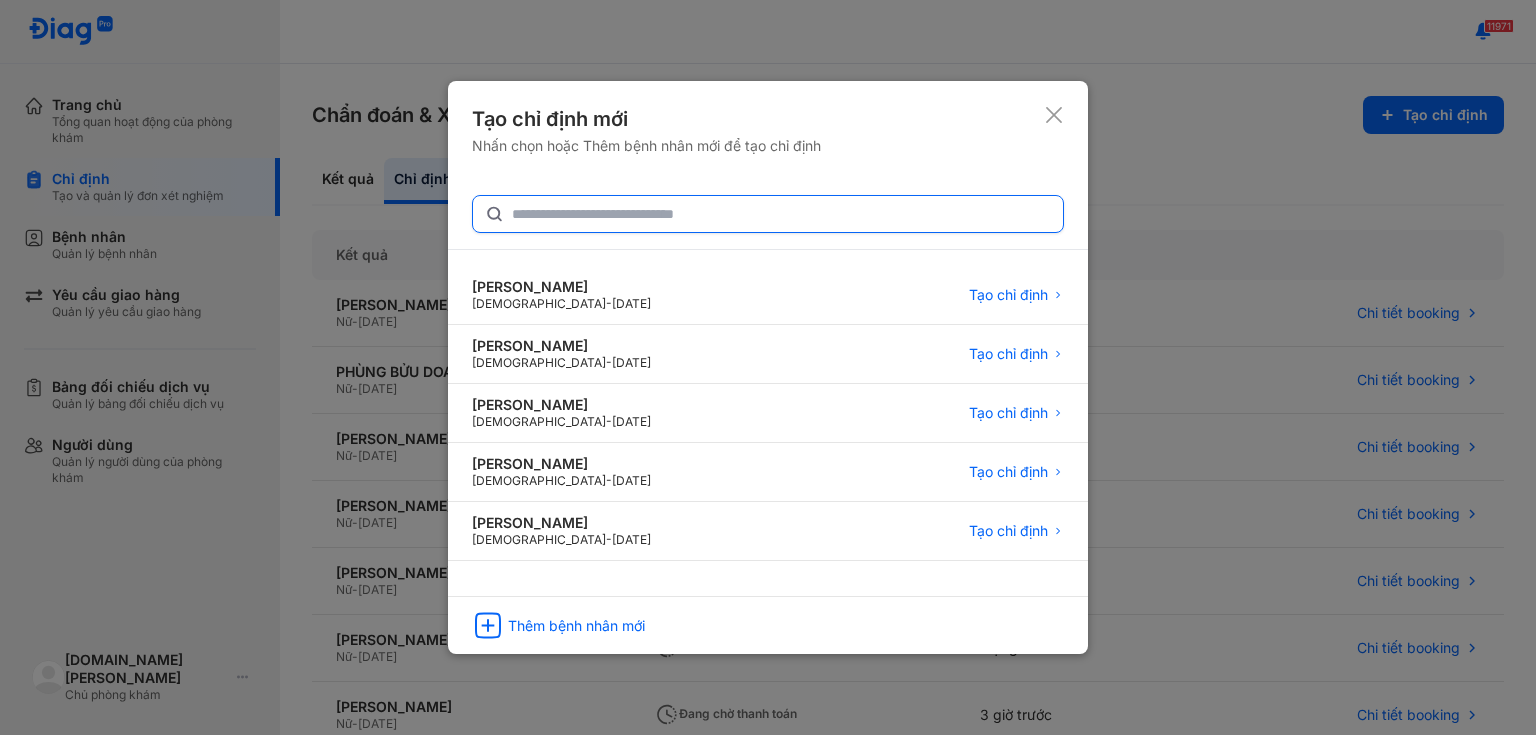 click 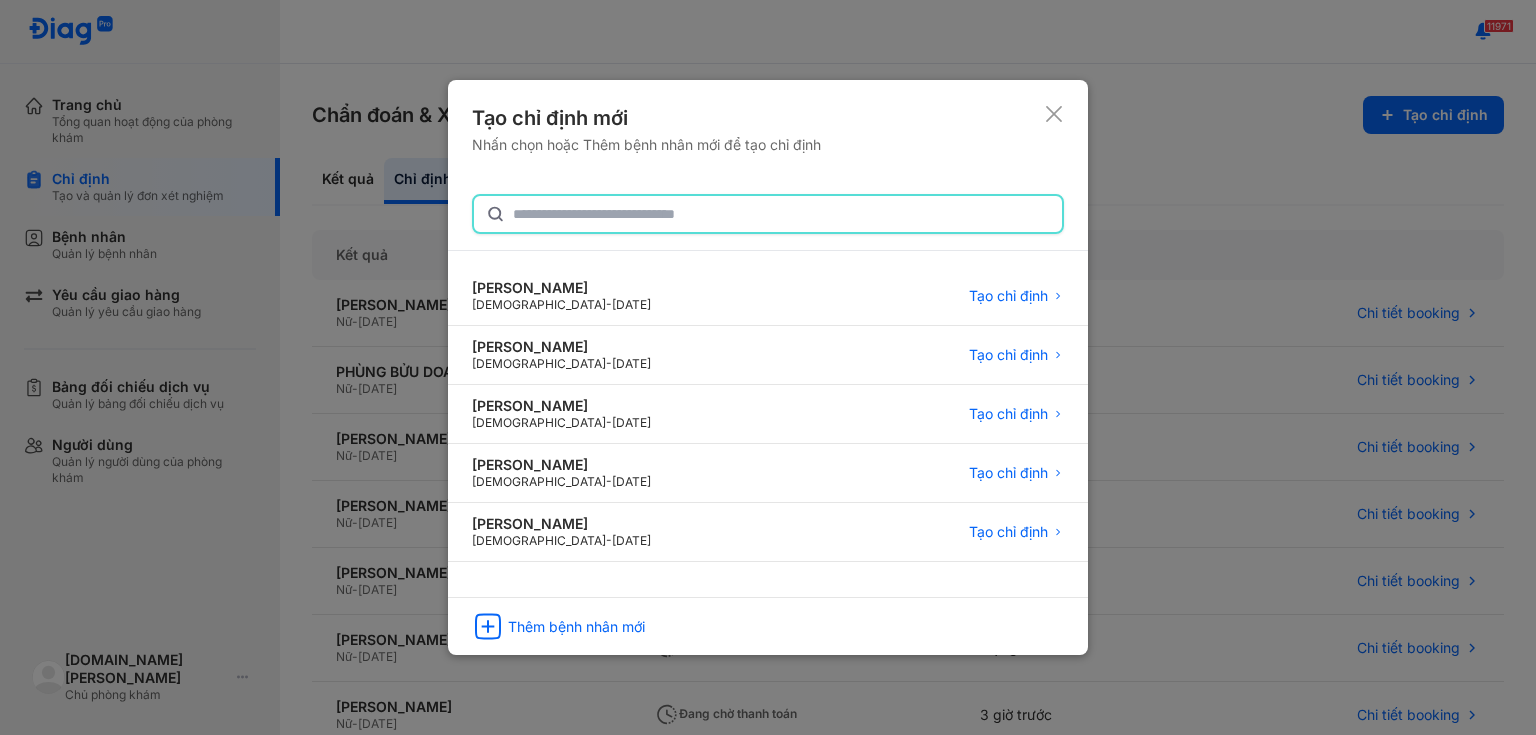 paste on "**********" 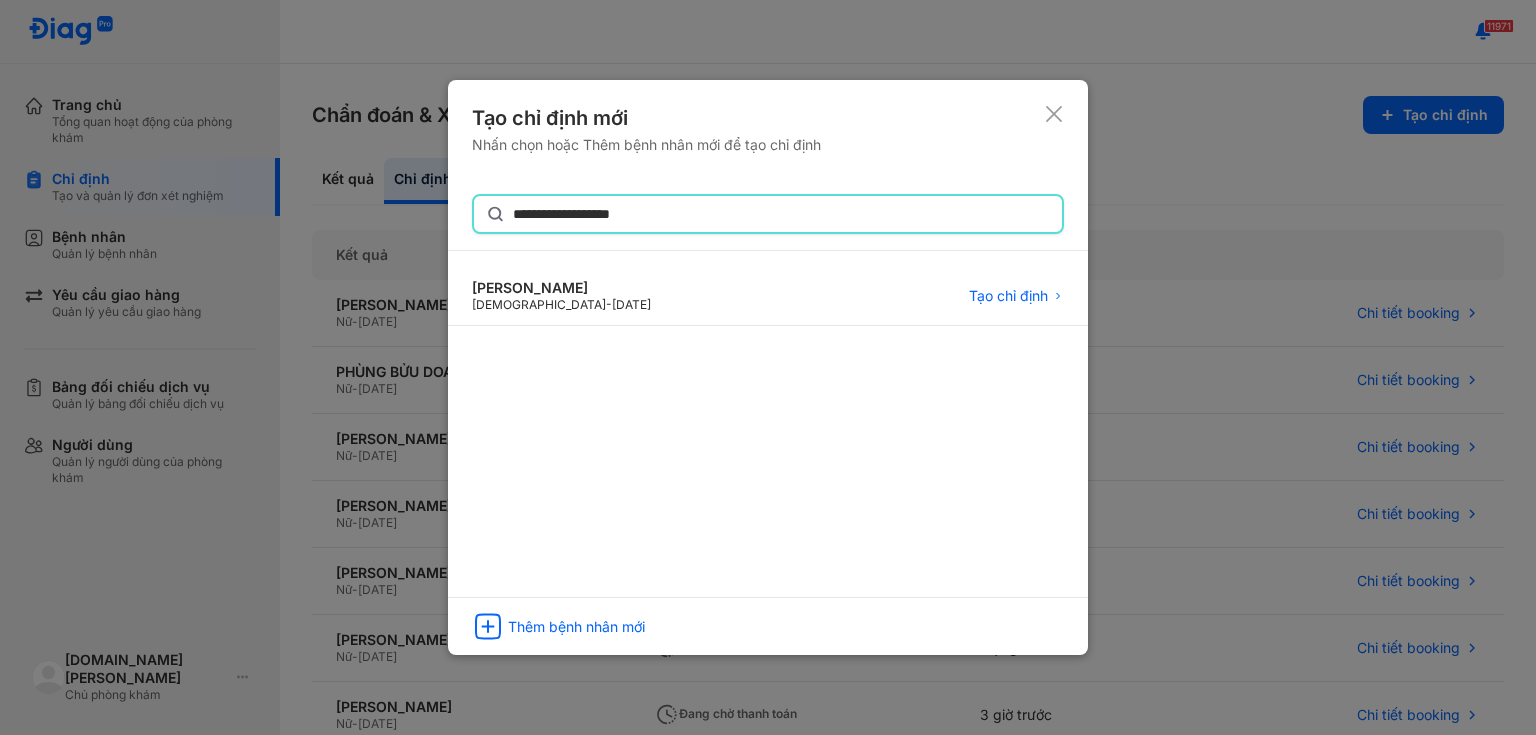 type on "**********" 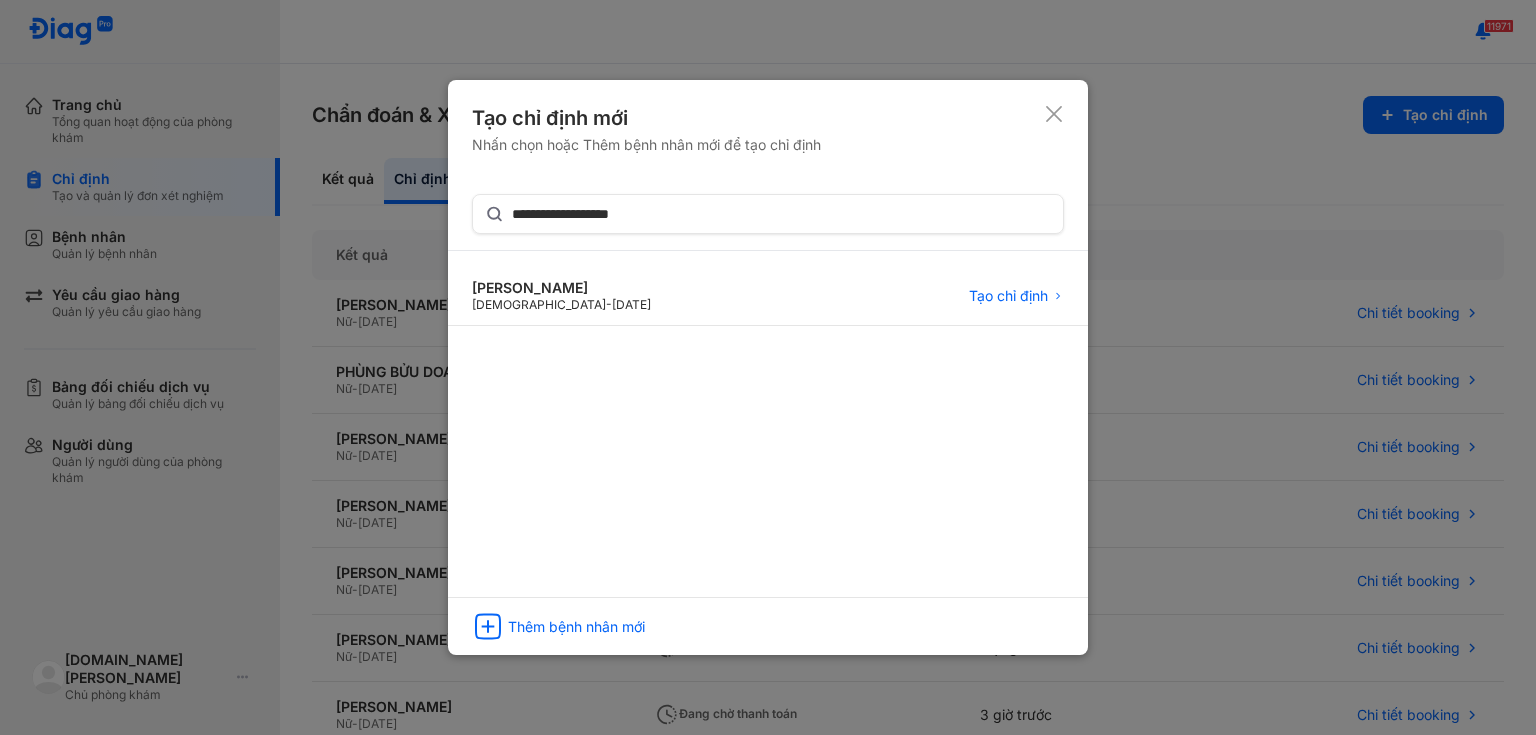 click on "[PERSON_NAME]" at bounding box center (561, 288) 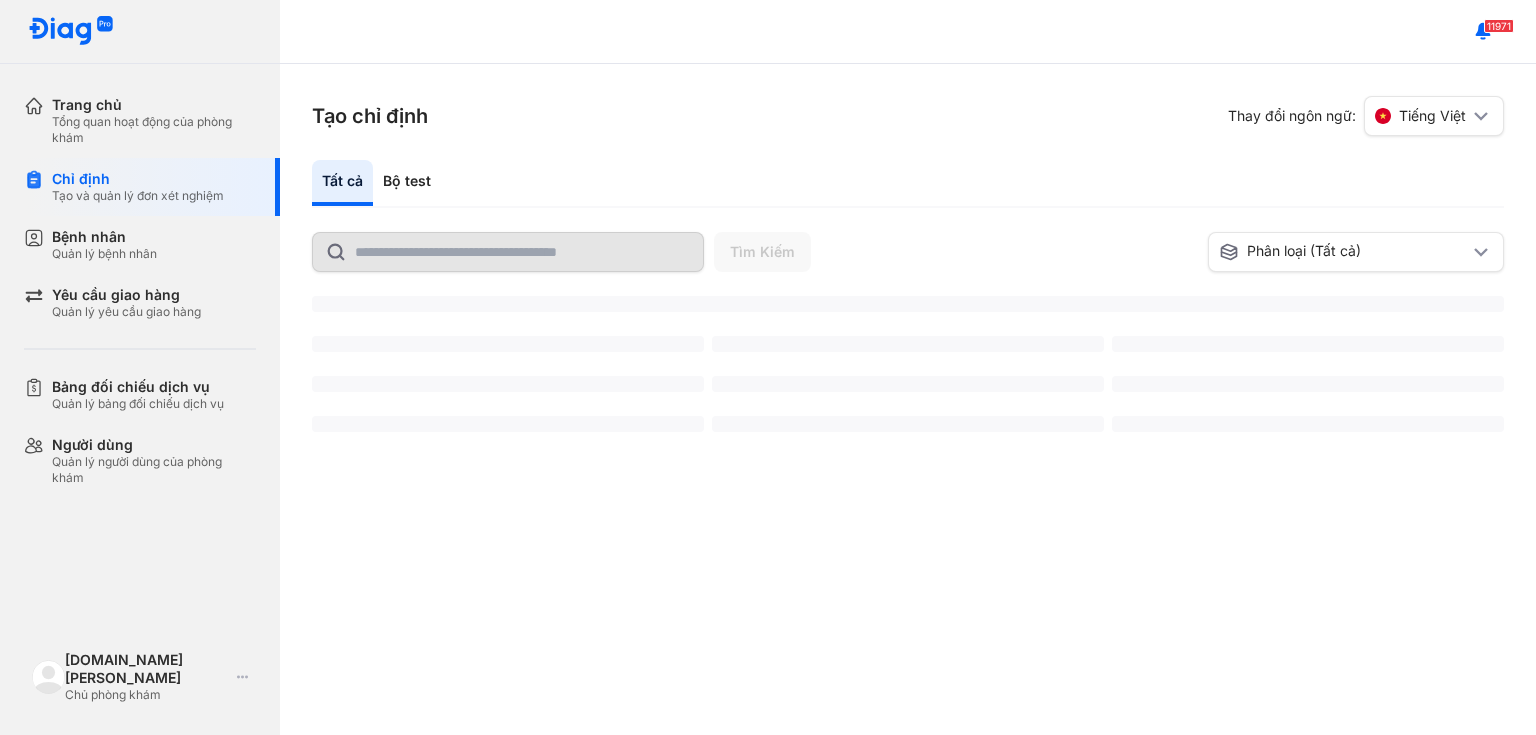 scroll, scrollTop: 0, scrollLeft: 0, axis: both 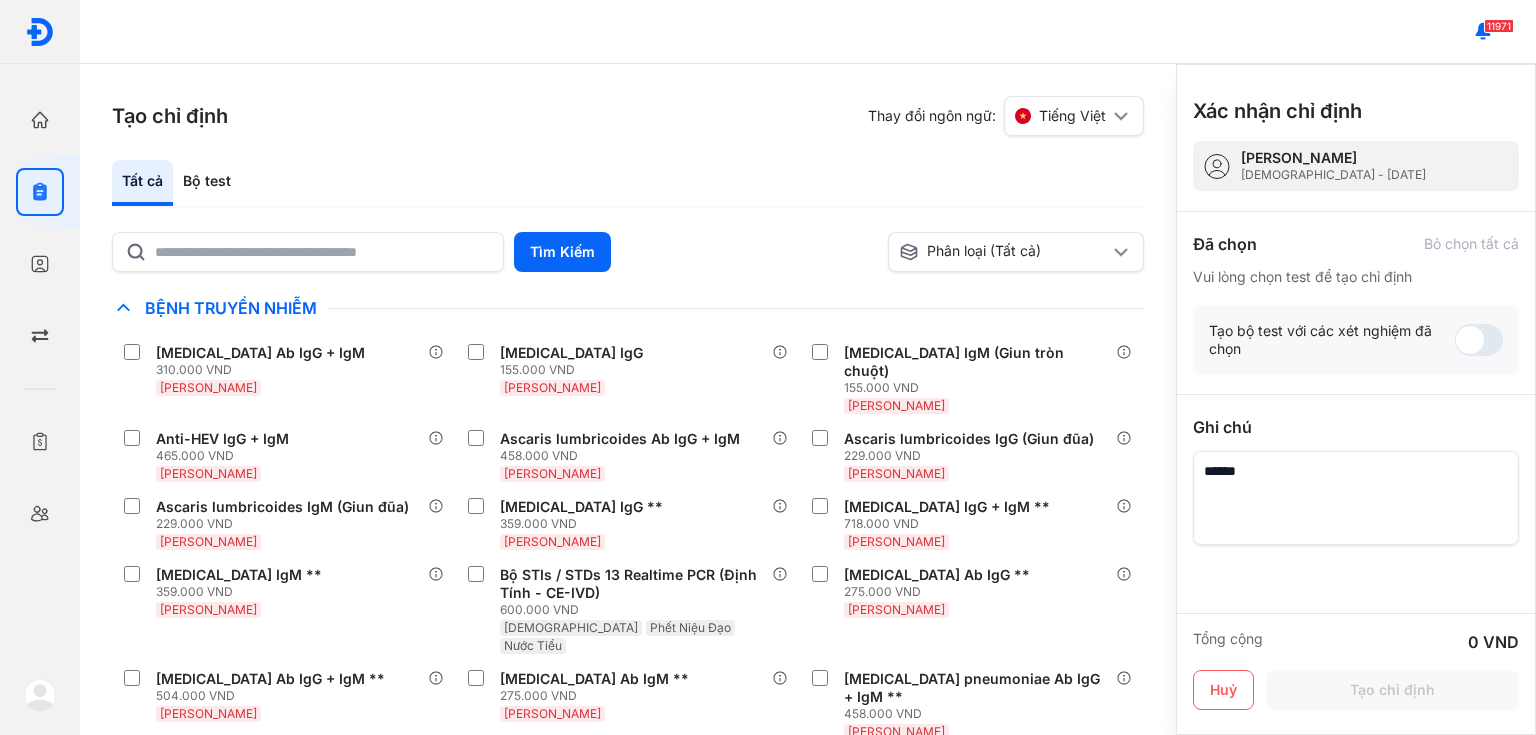 drag, startPoint x: 379, startPoint y: 112, endPoint x: 323, endPoint y: 219, distance: 120.76837 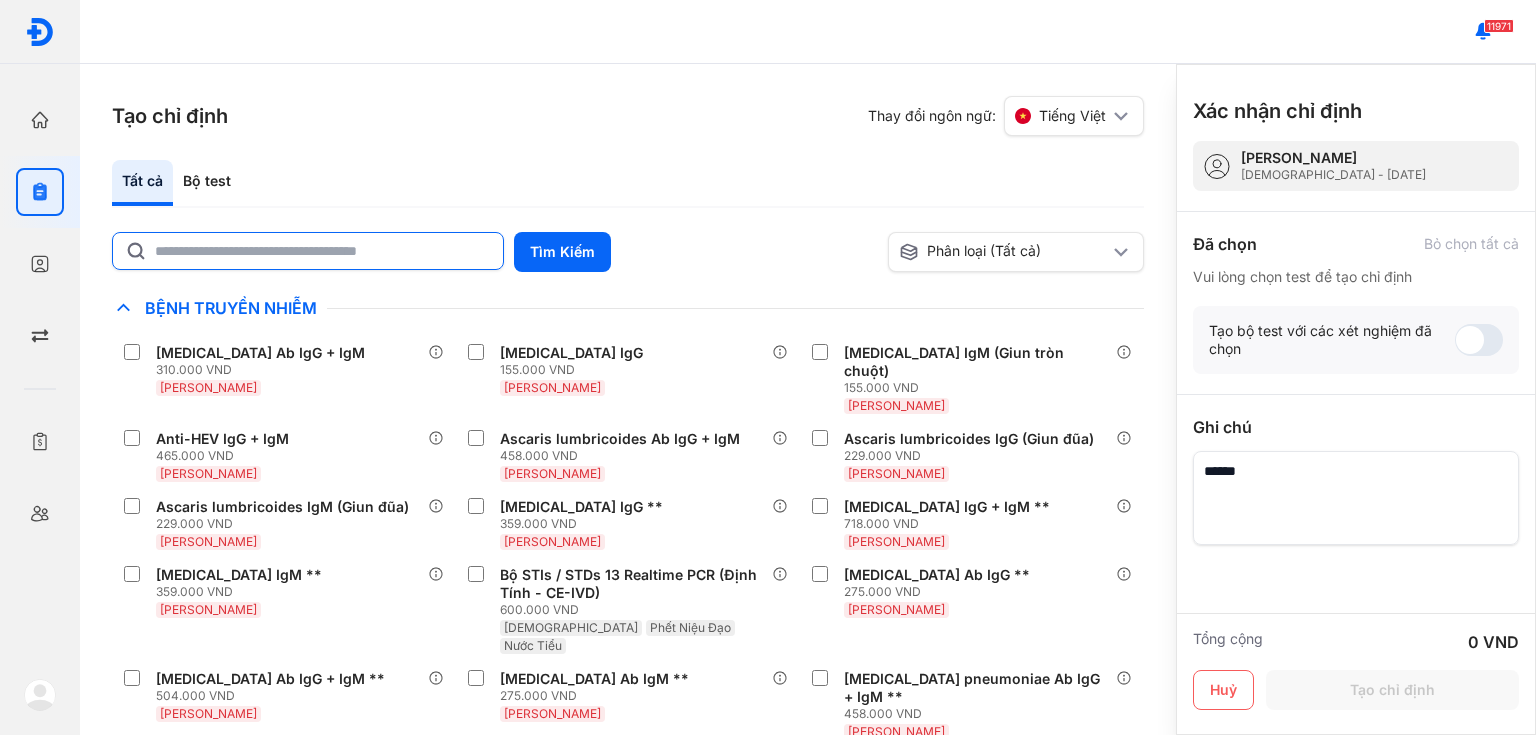 click 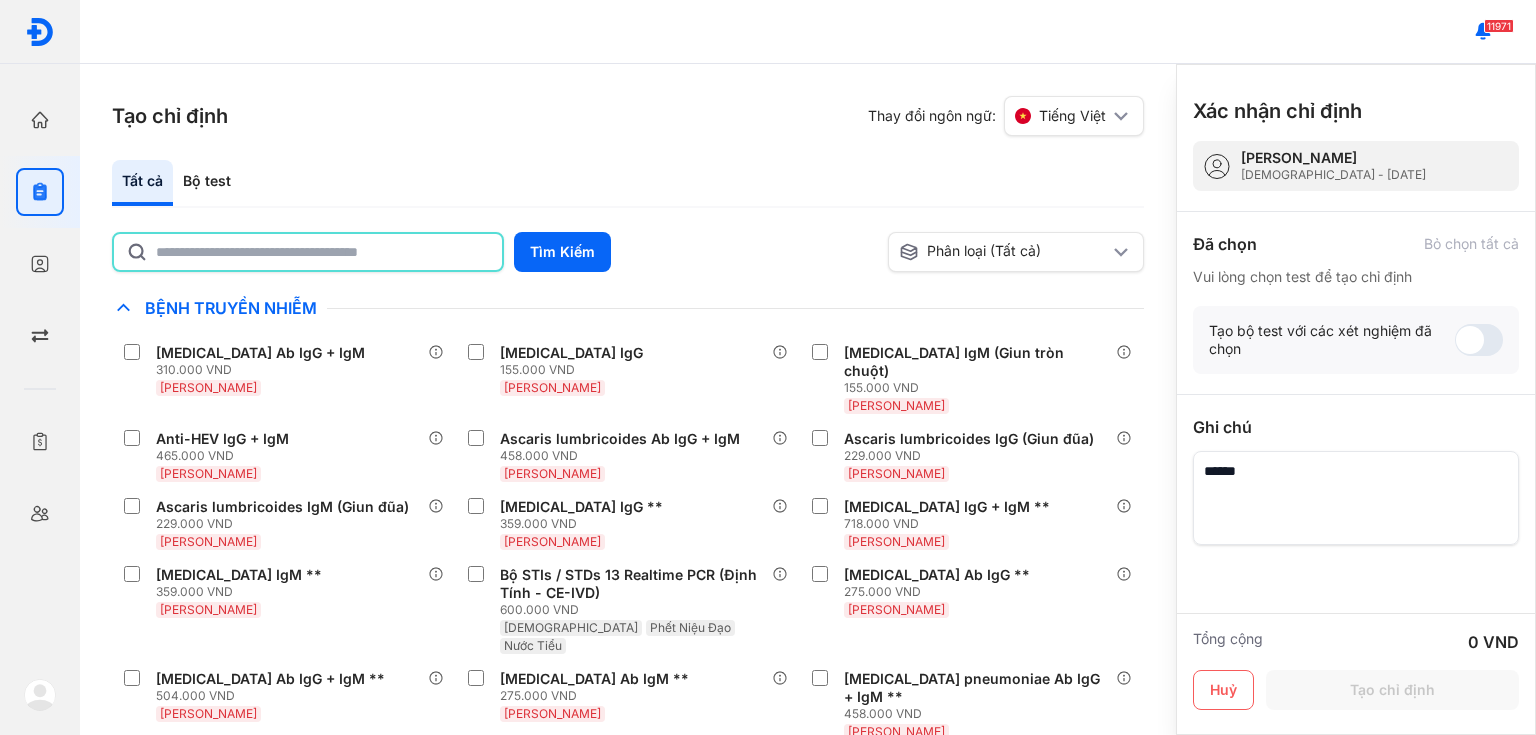 type on "*" 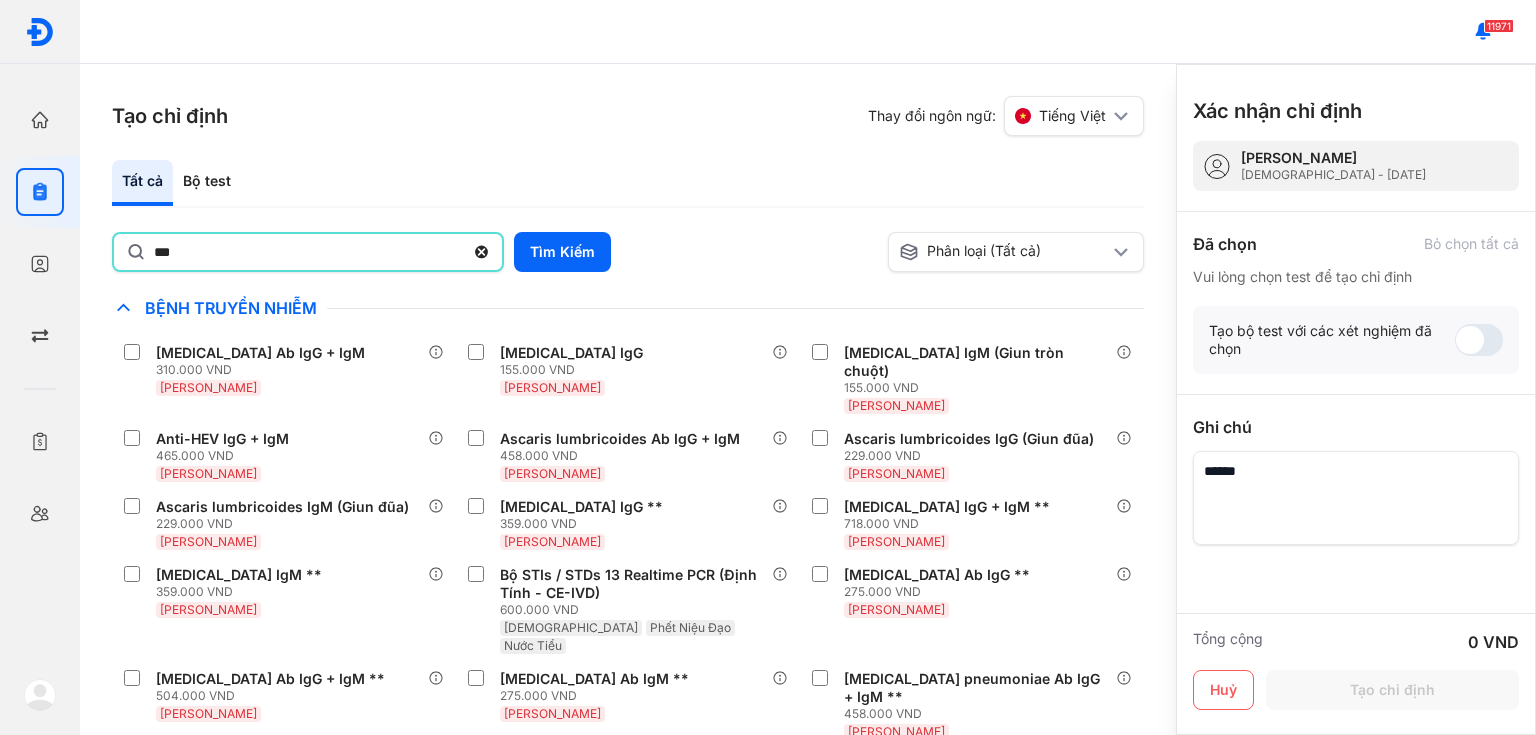 type on "***" 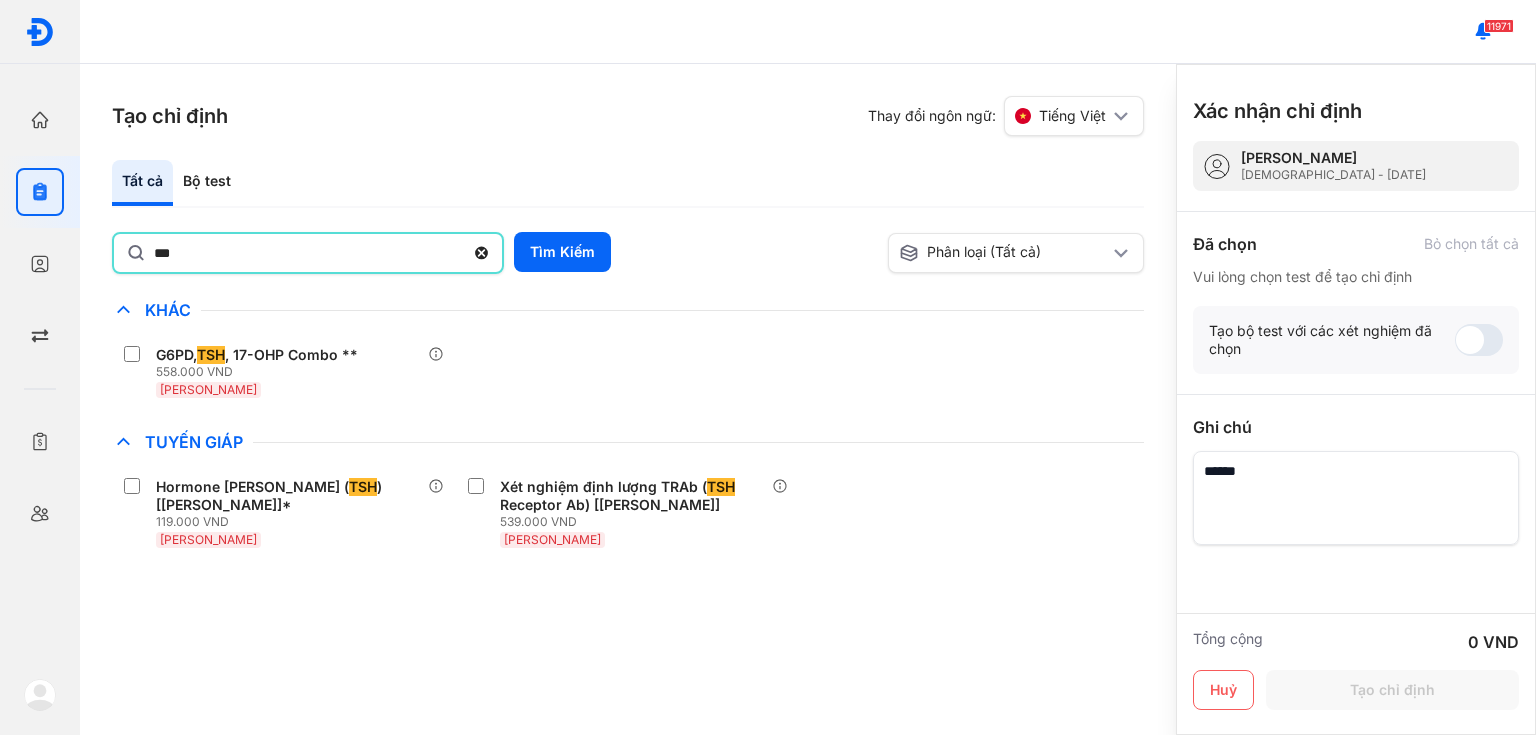 click on "Hormone [PERSON_NAME] ( TSH ) [[PERSON_NAME]]*" at bounding box center [288, 496] 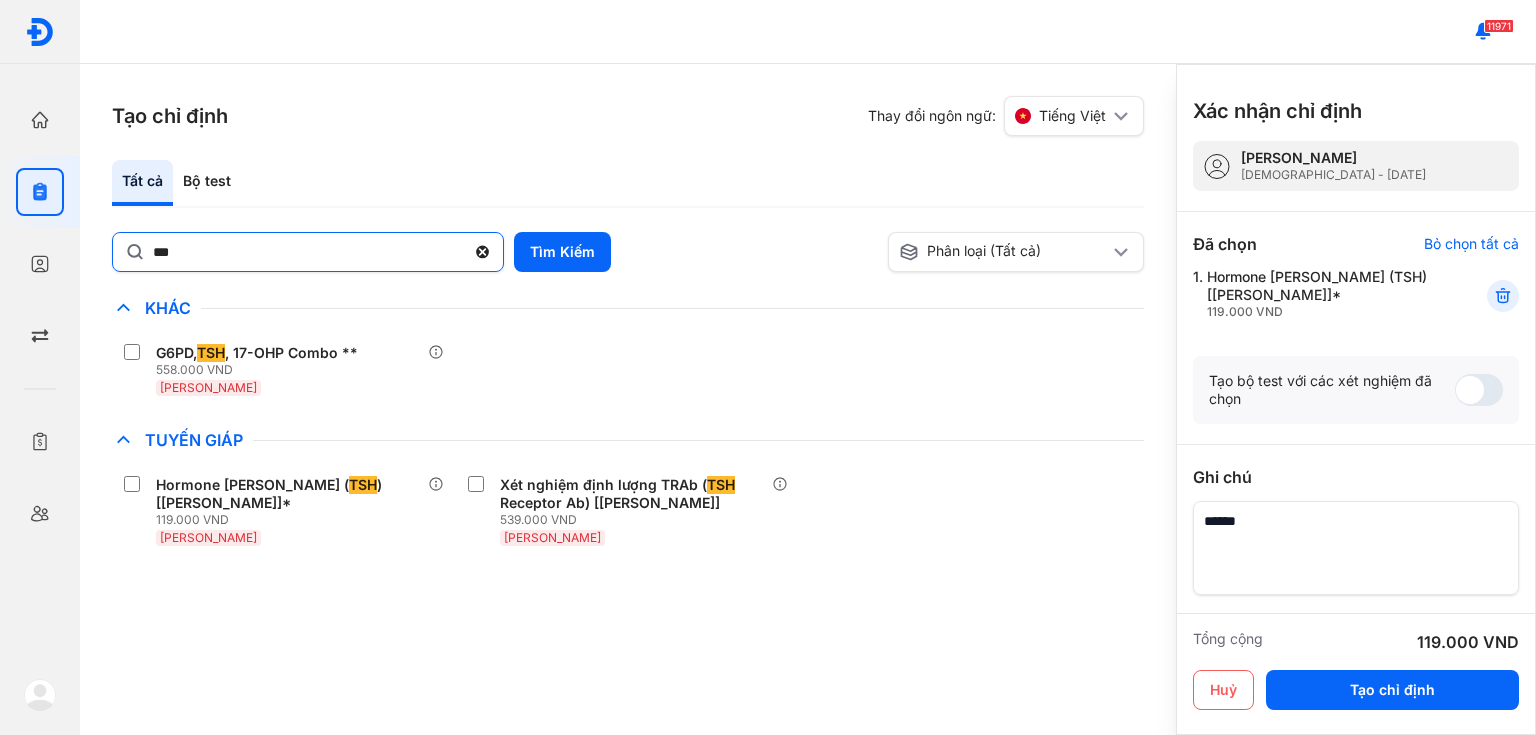 click 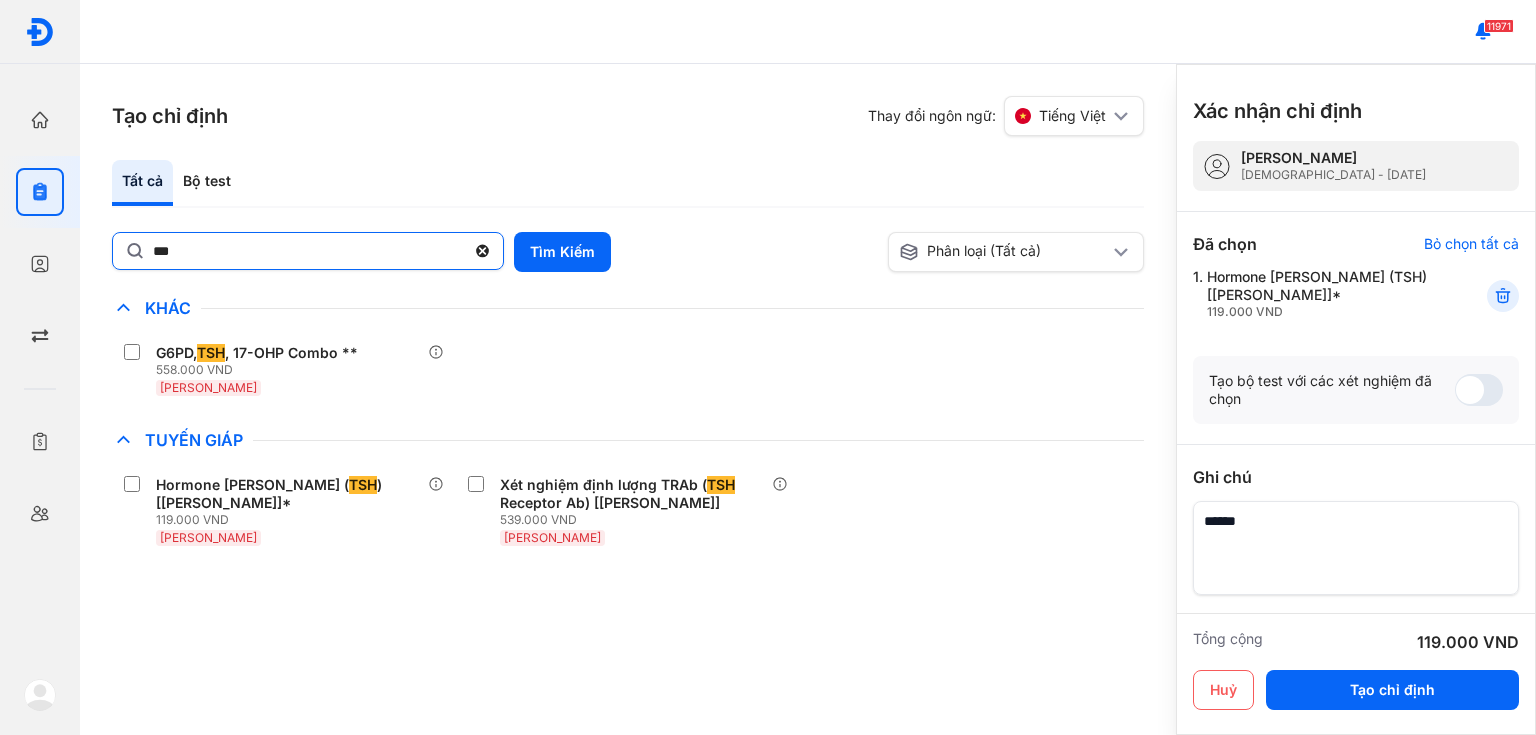click on "***" 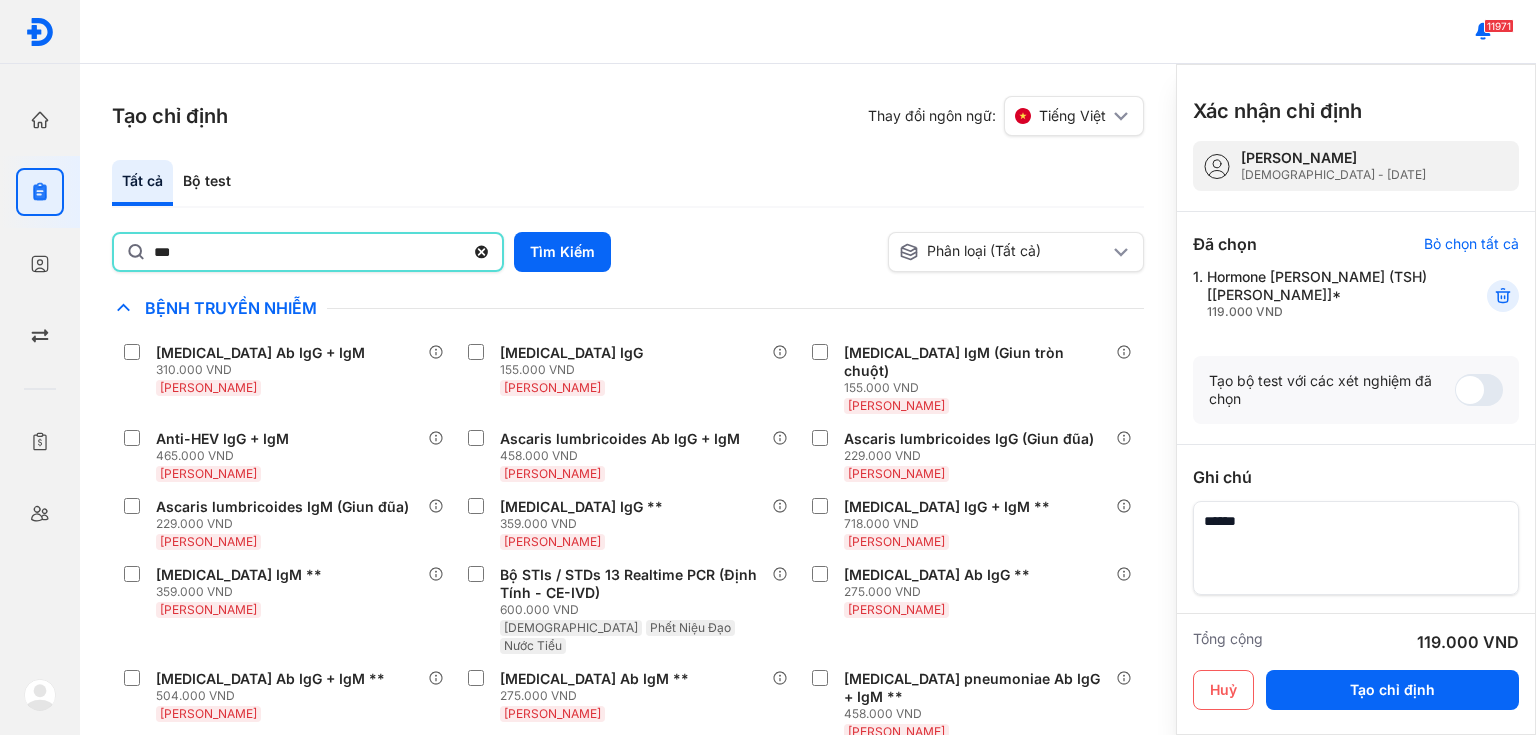 type on "***" 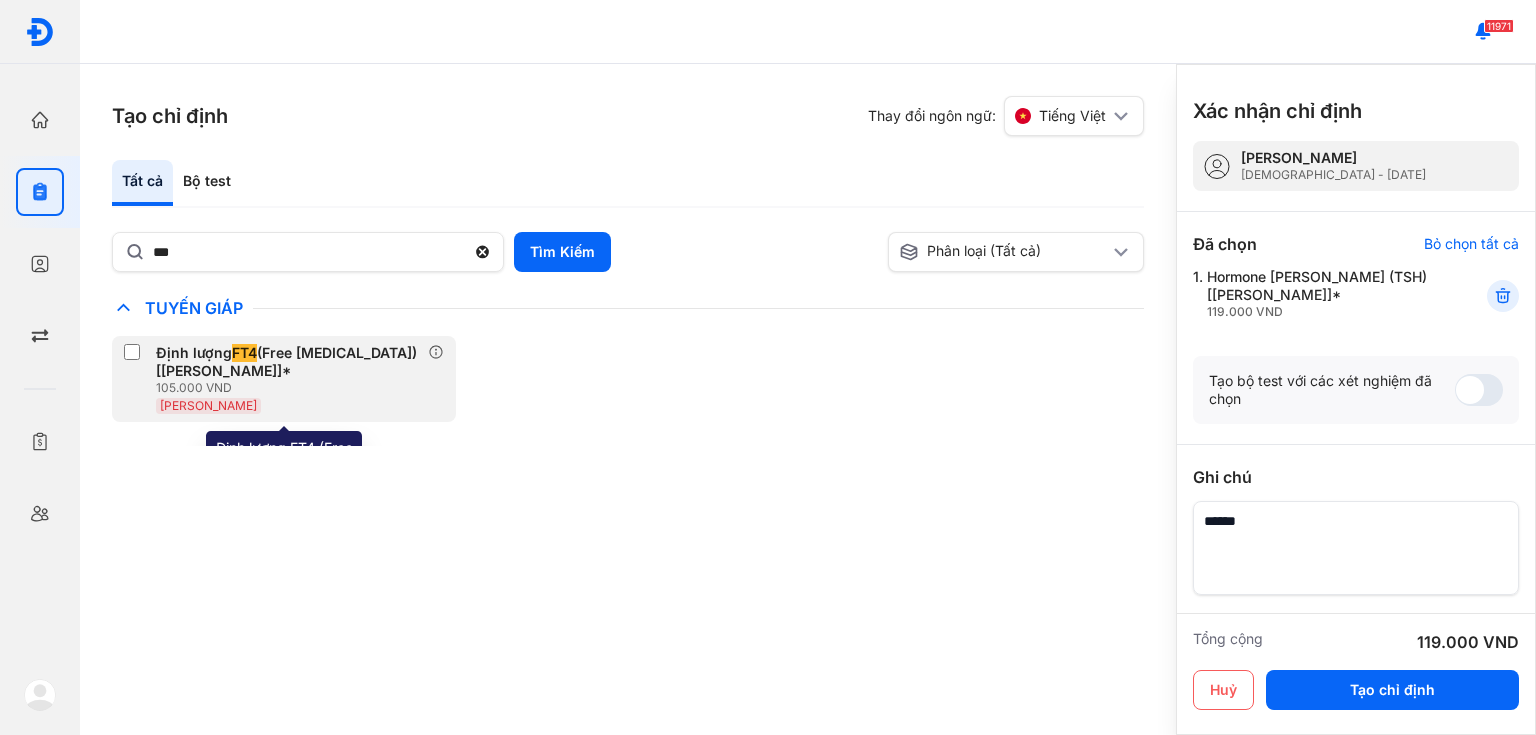 click on "Định lượng  FT4  (Free Thyroxine) [Huyết Thanh]*" at bounding box center [288, 362] 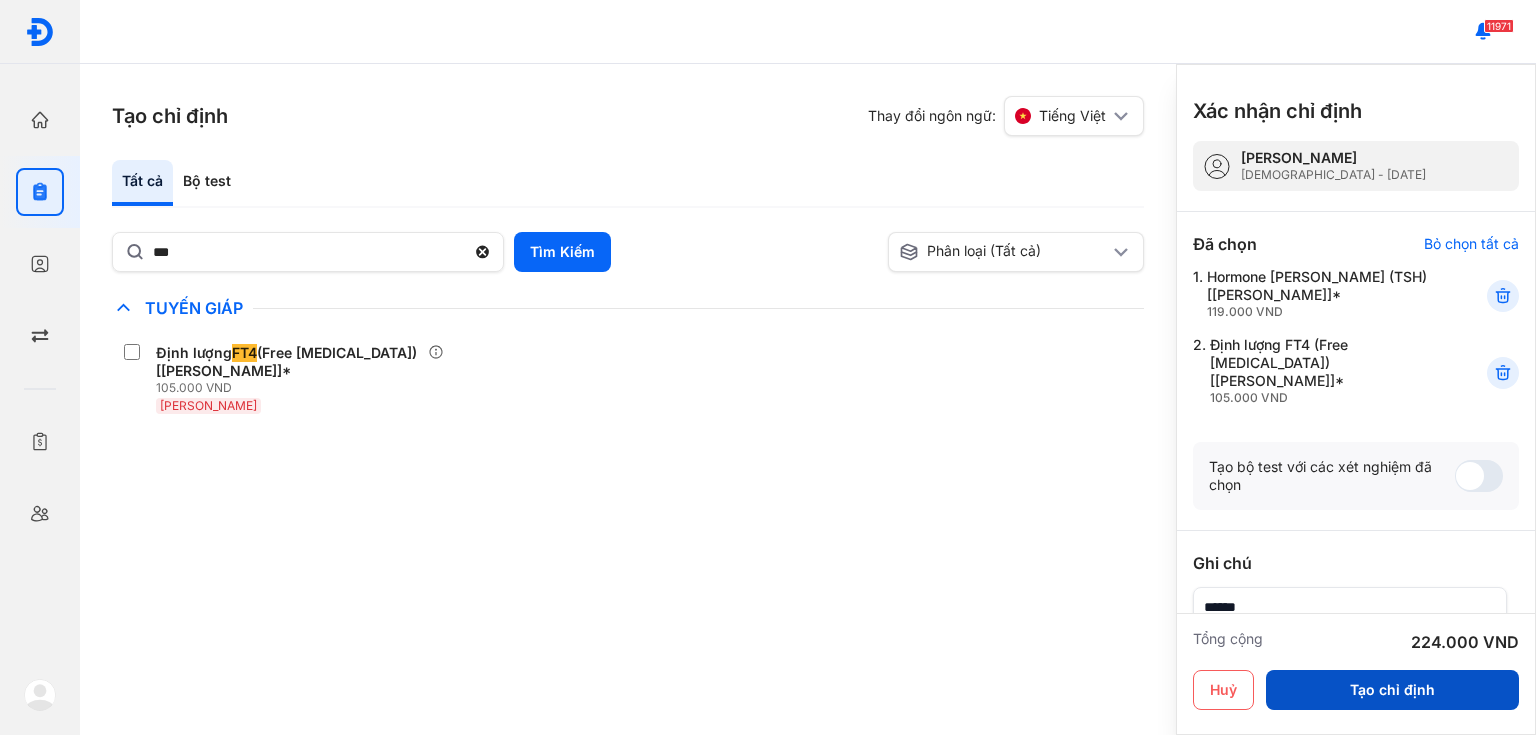 click on "Tạo chỉ định" at bounding box center (1392, 690) 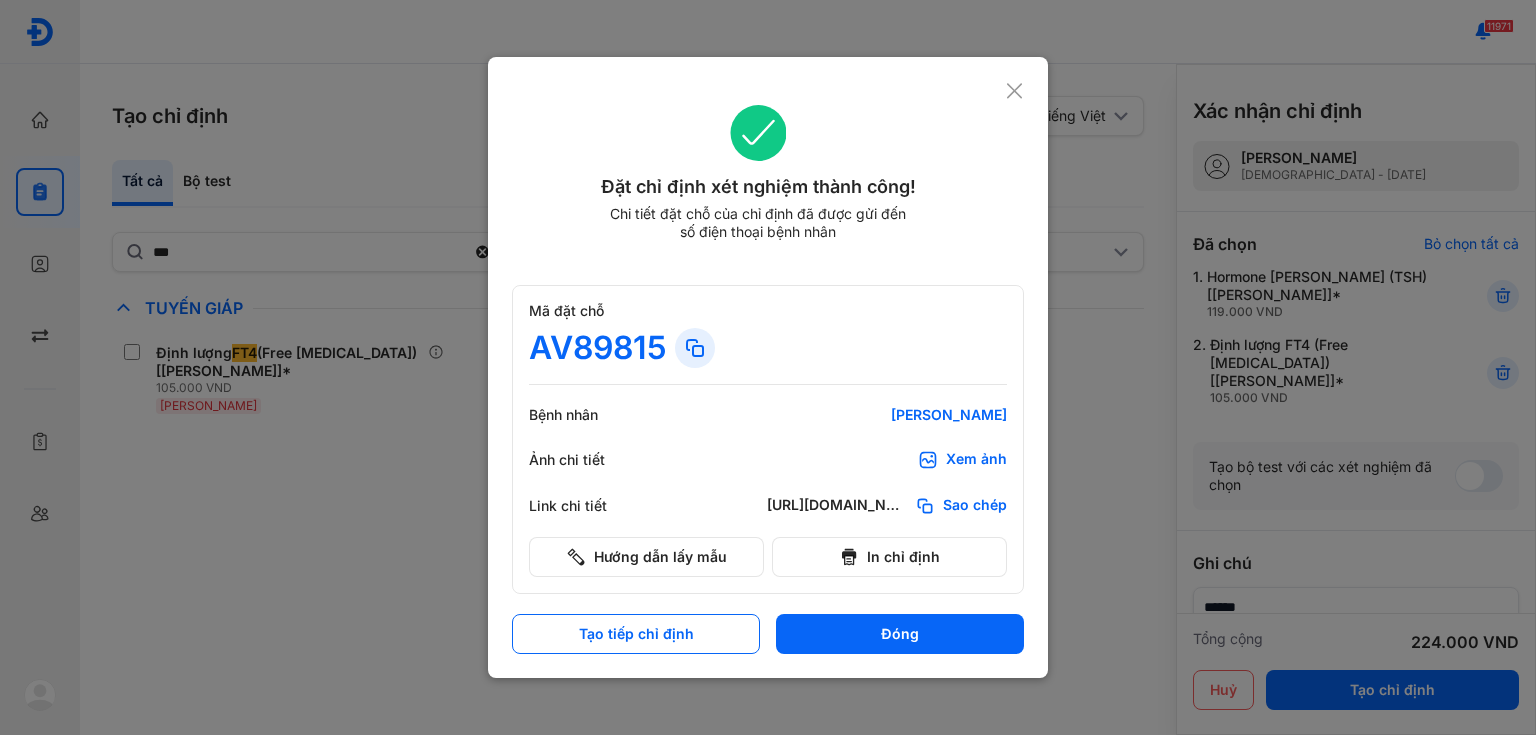 click on "Xem ảnh" at bounding box center (976, 460) 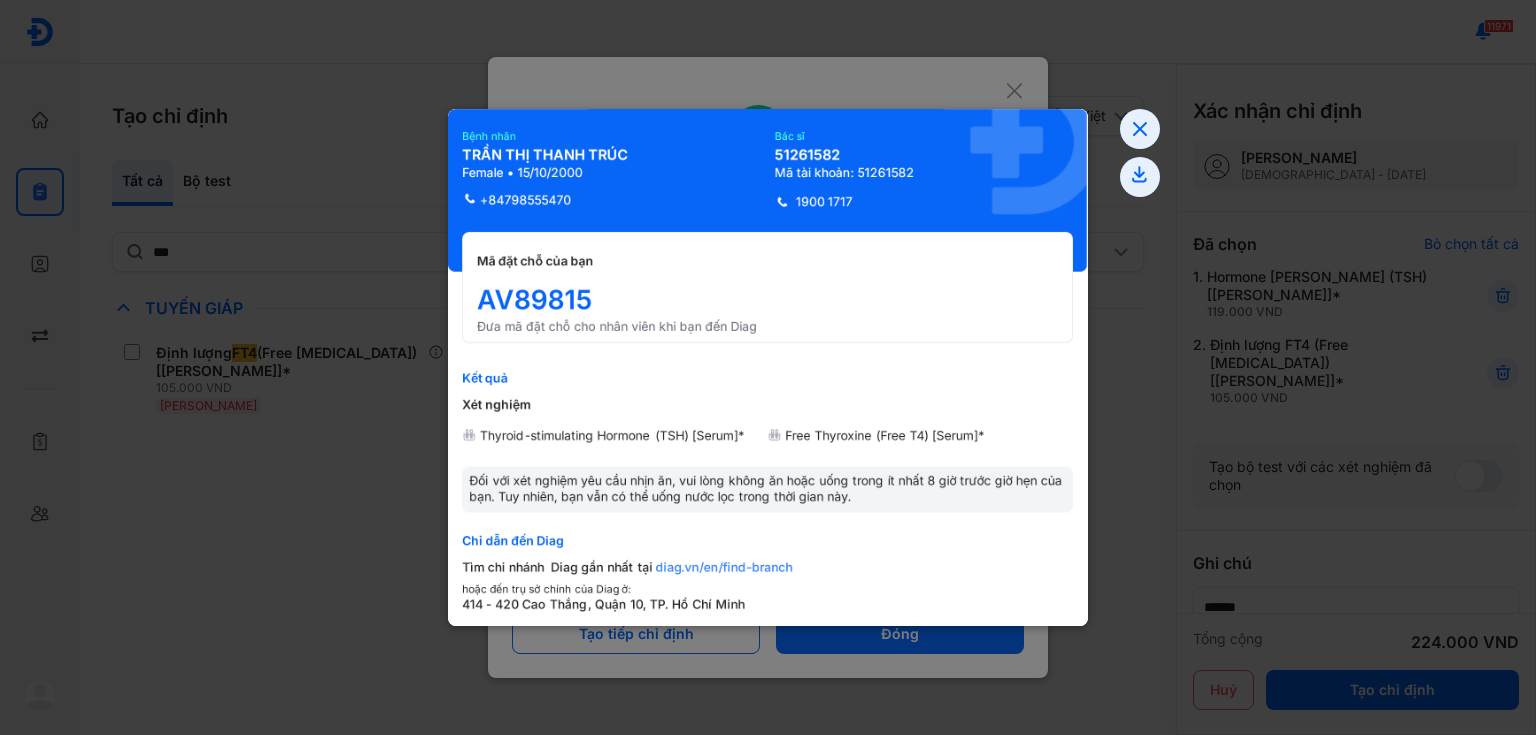 drag, startPoint x: 984, startPoint y: 458, endPoint x: 787, endPoint y: 336, distance: 231.7175 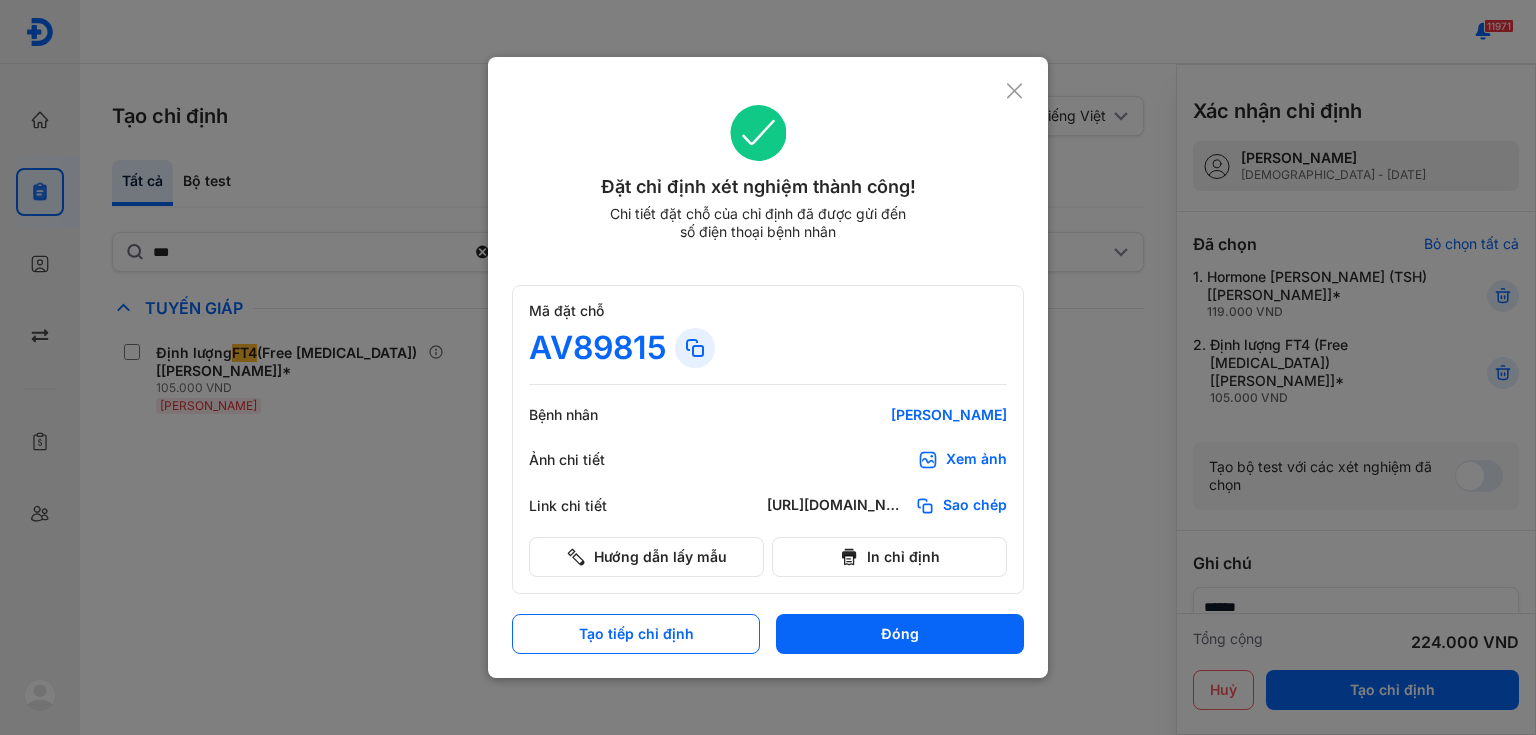click at bounding box center [768, 367] 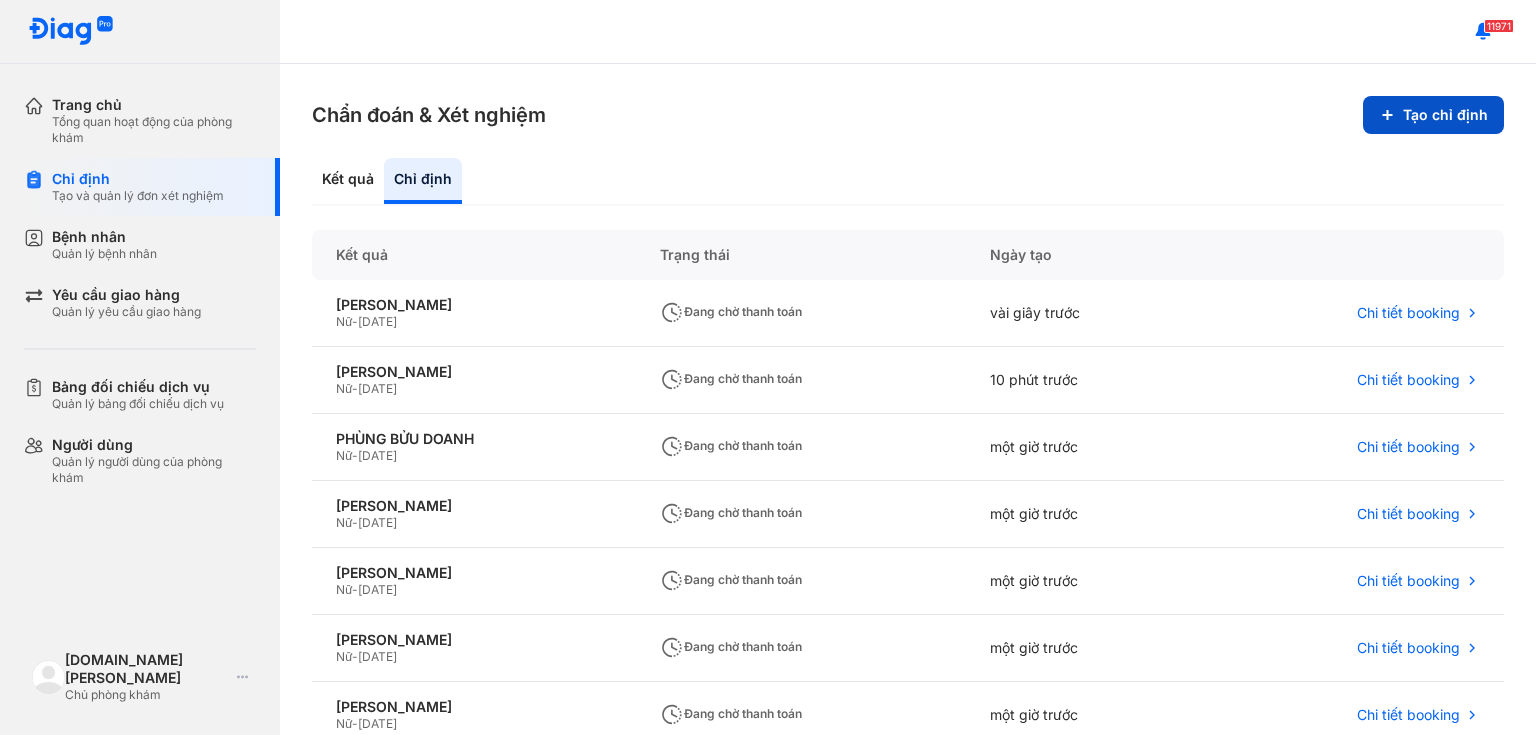 click on "Tạo chỉ định" at bounding box center (1433, 115) 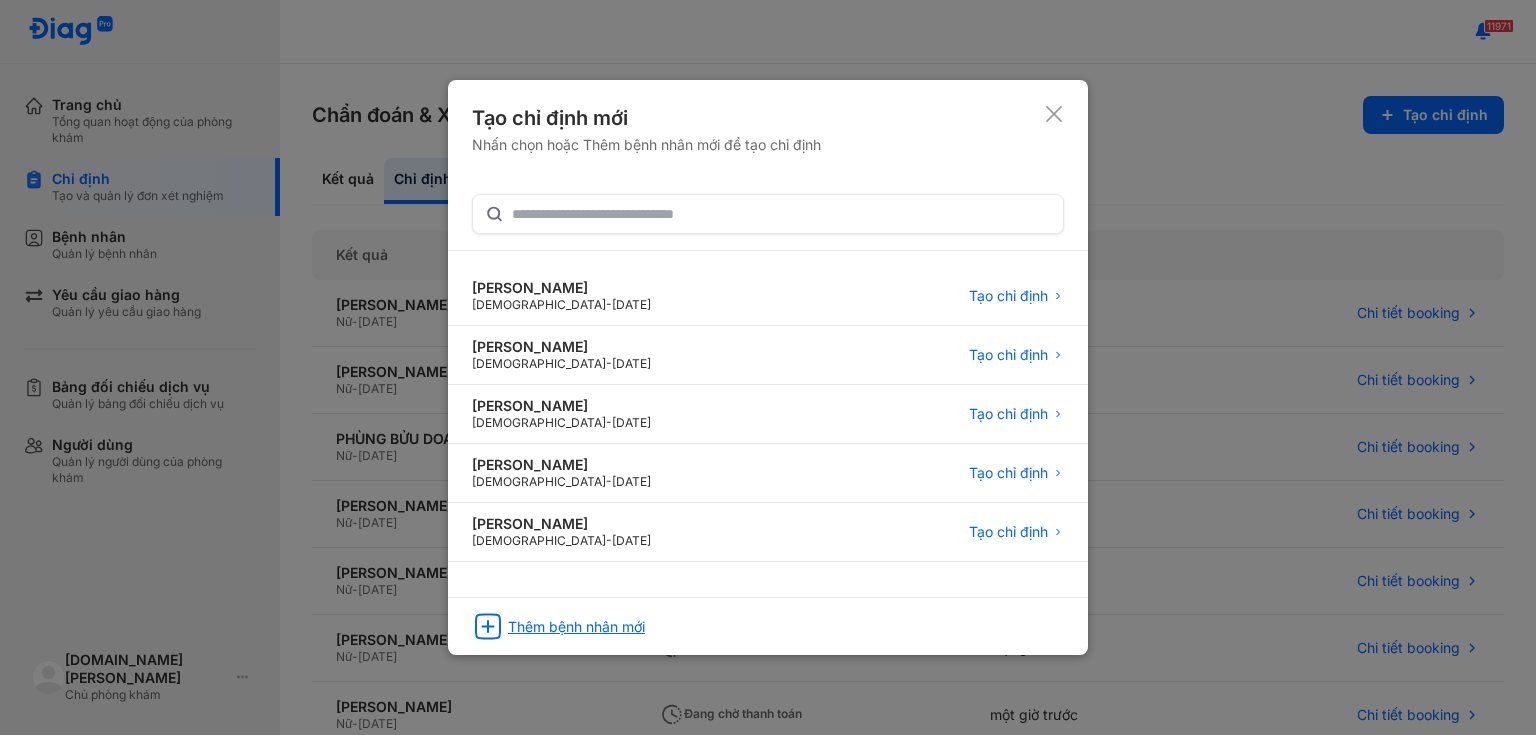 click on "Thêm bệnh nhân mới" at bounding box center (576, 627) 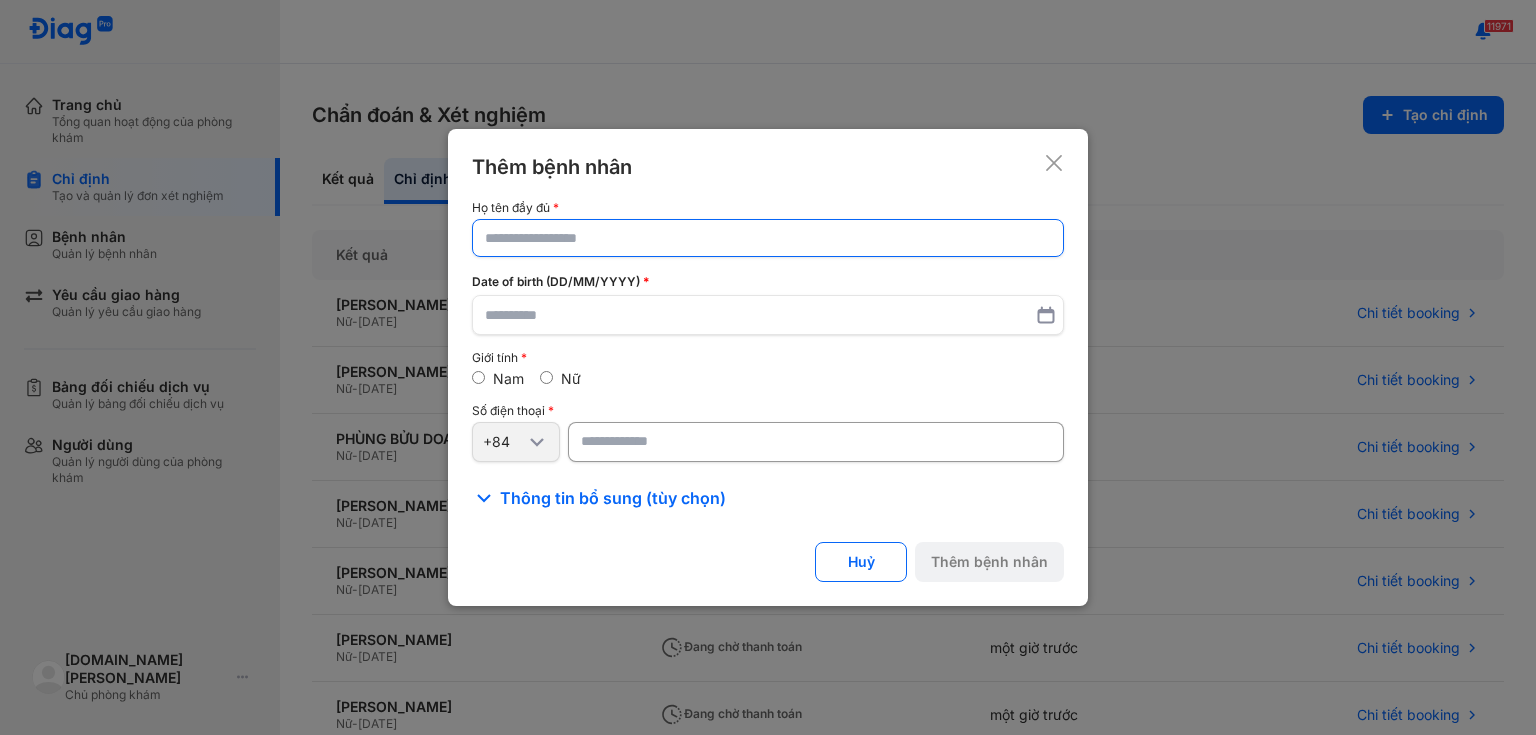 drag, startPoint x: 545, startPoint y: 255, endPoint x: 560, endPoint y: 233, distance: 26.627054 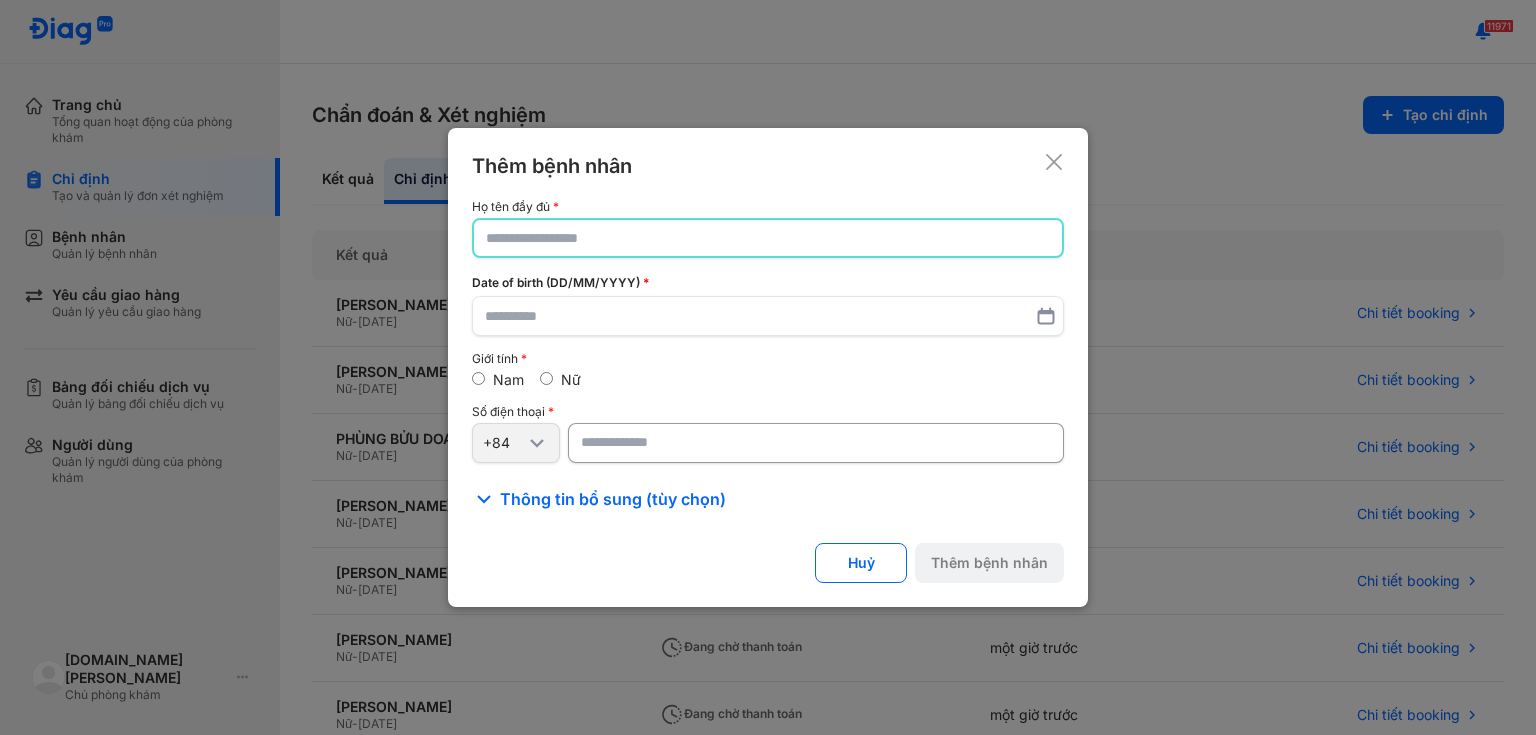 paste on "**********" 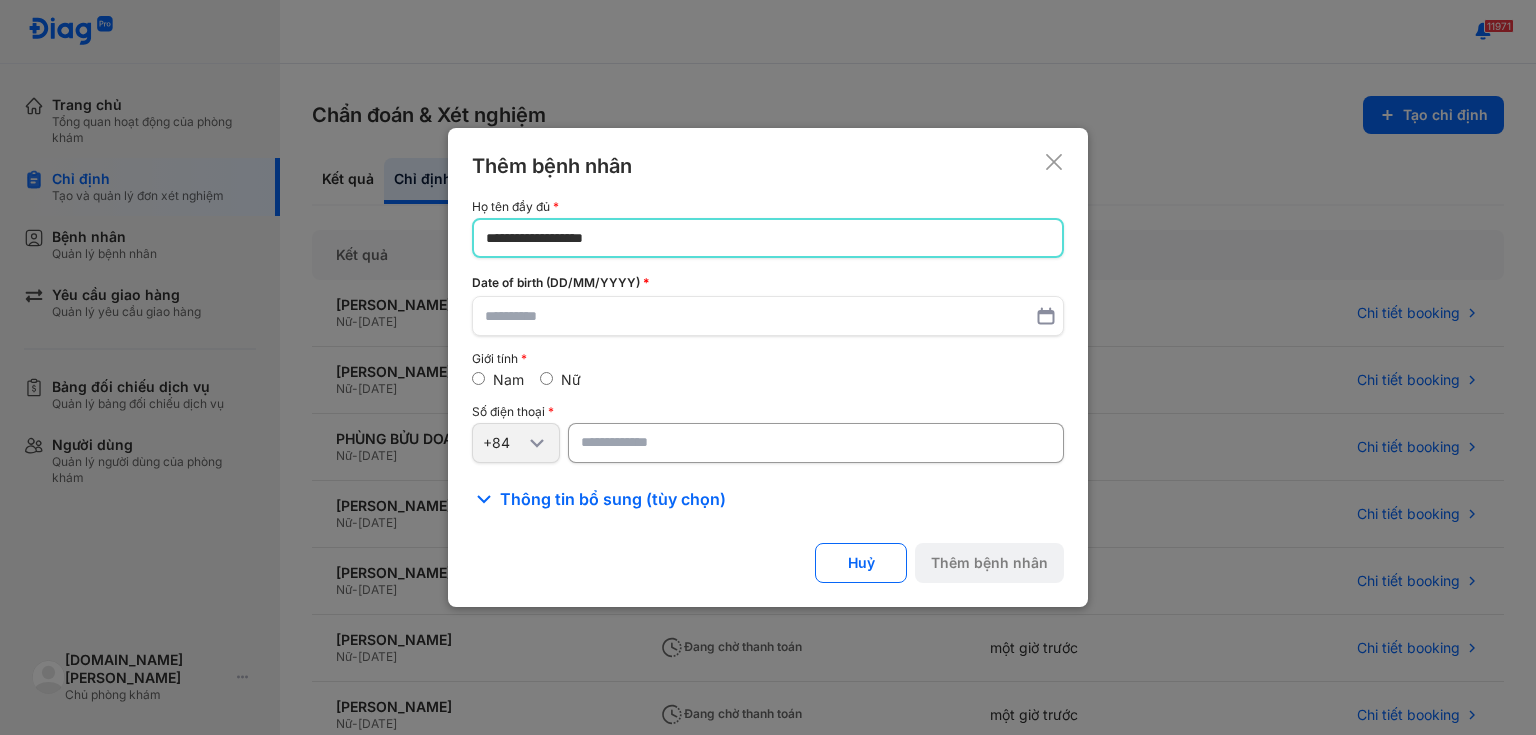 type on "**********" 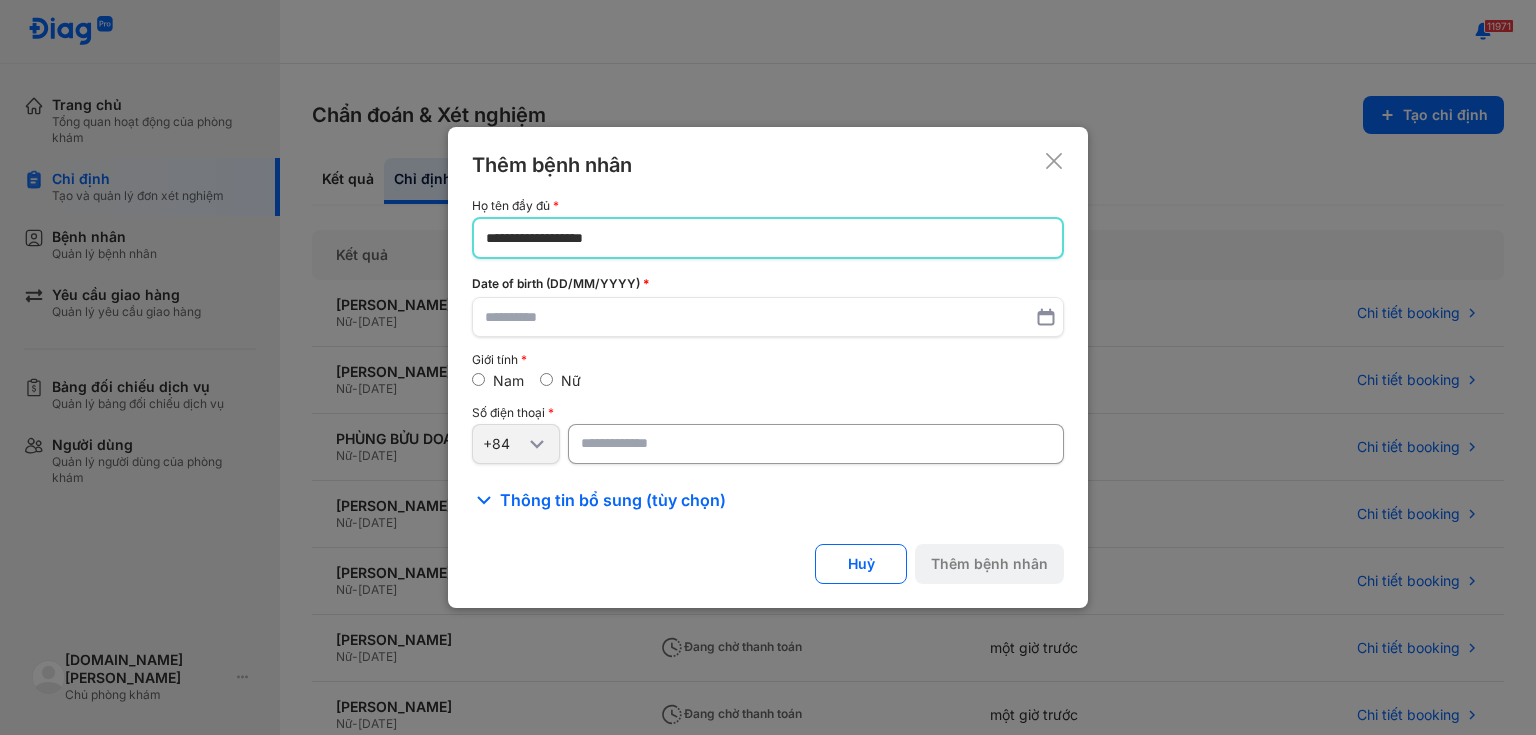 click on "Nữ" at bounding box center (560, 381) 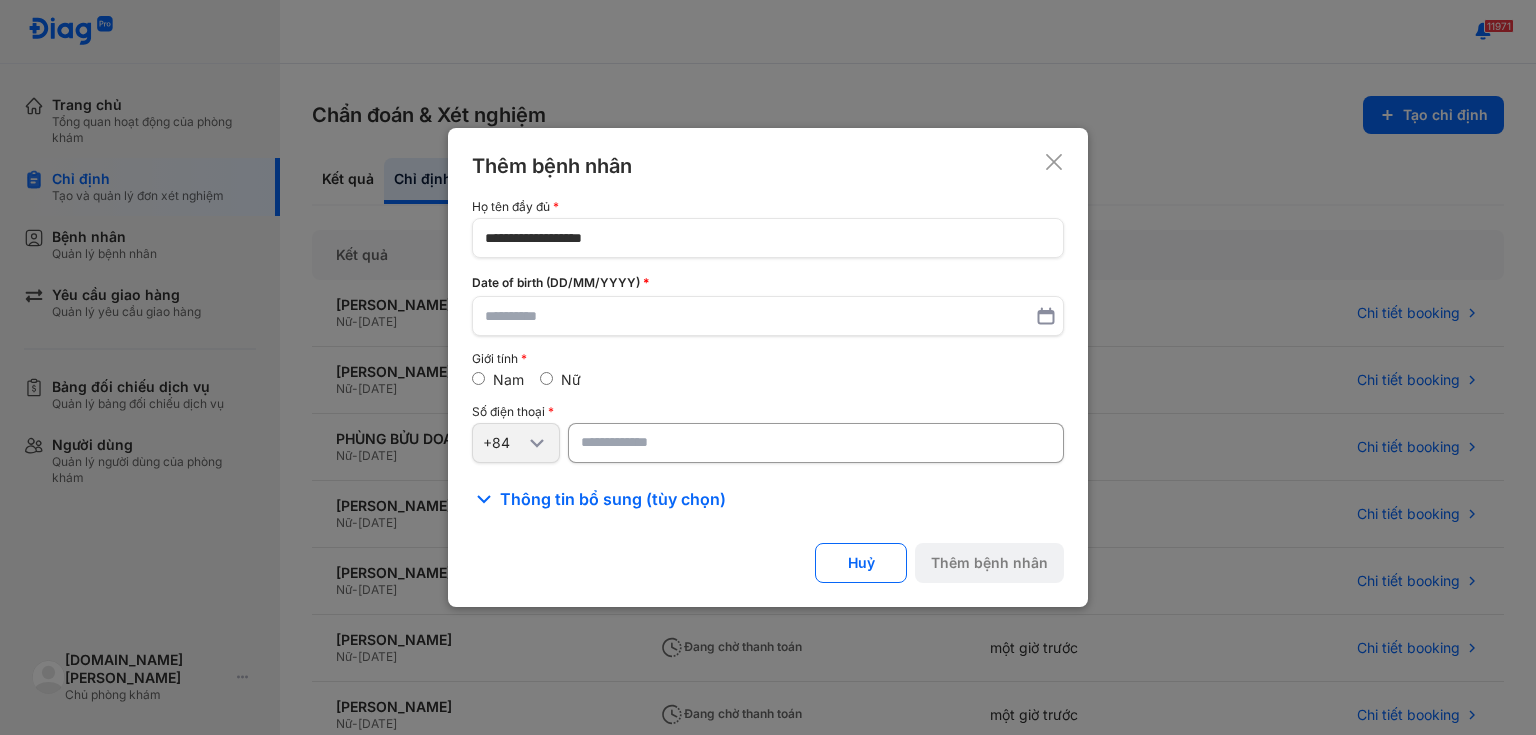 click on "Nữ" at bounding box center (571, 379) 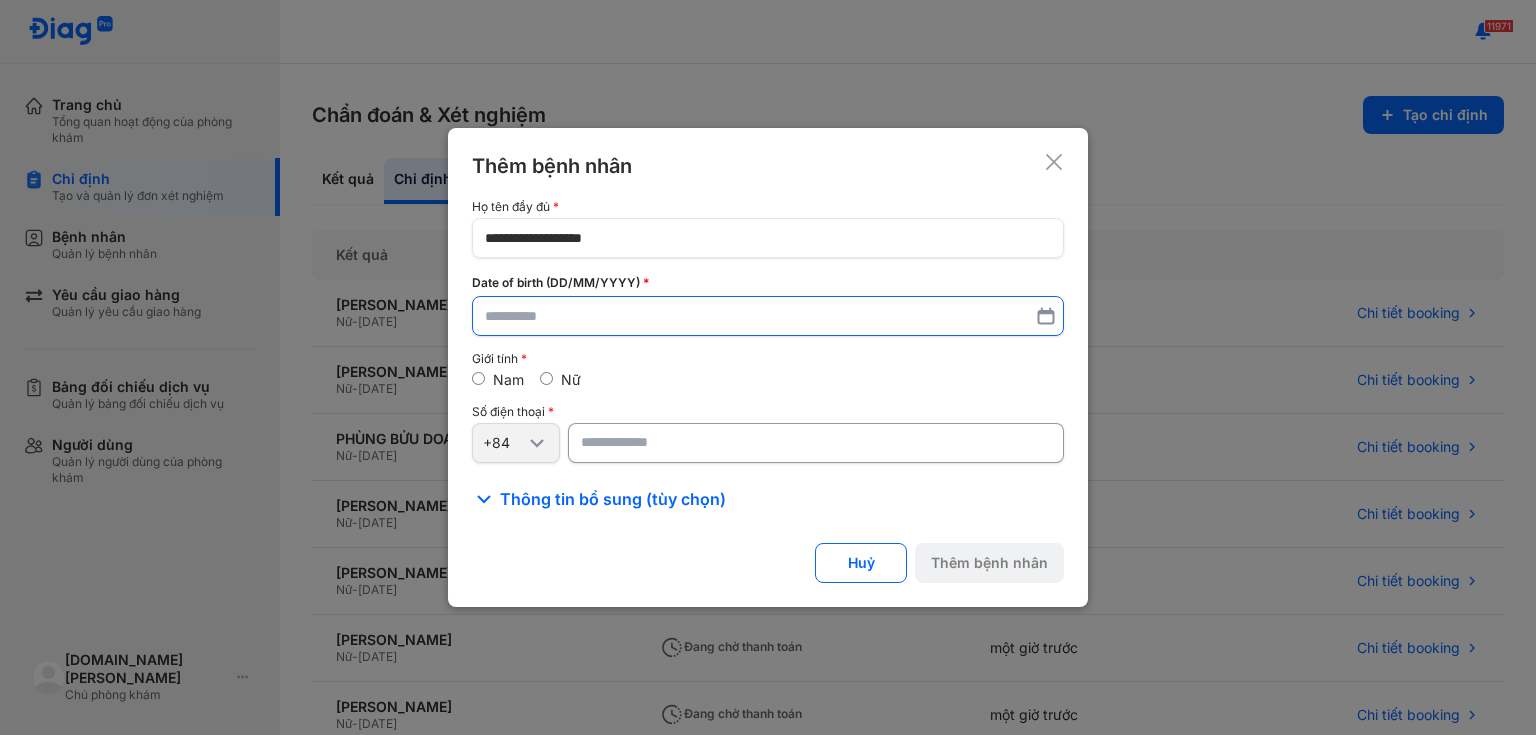 type on "**********" 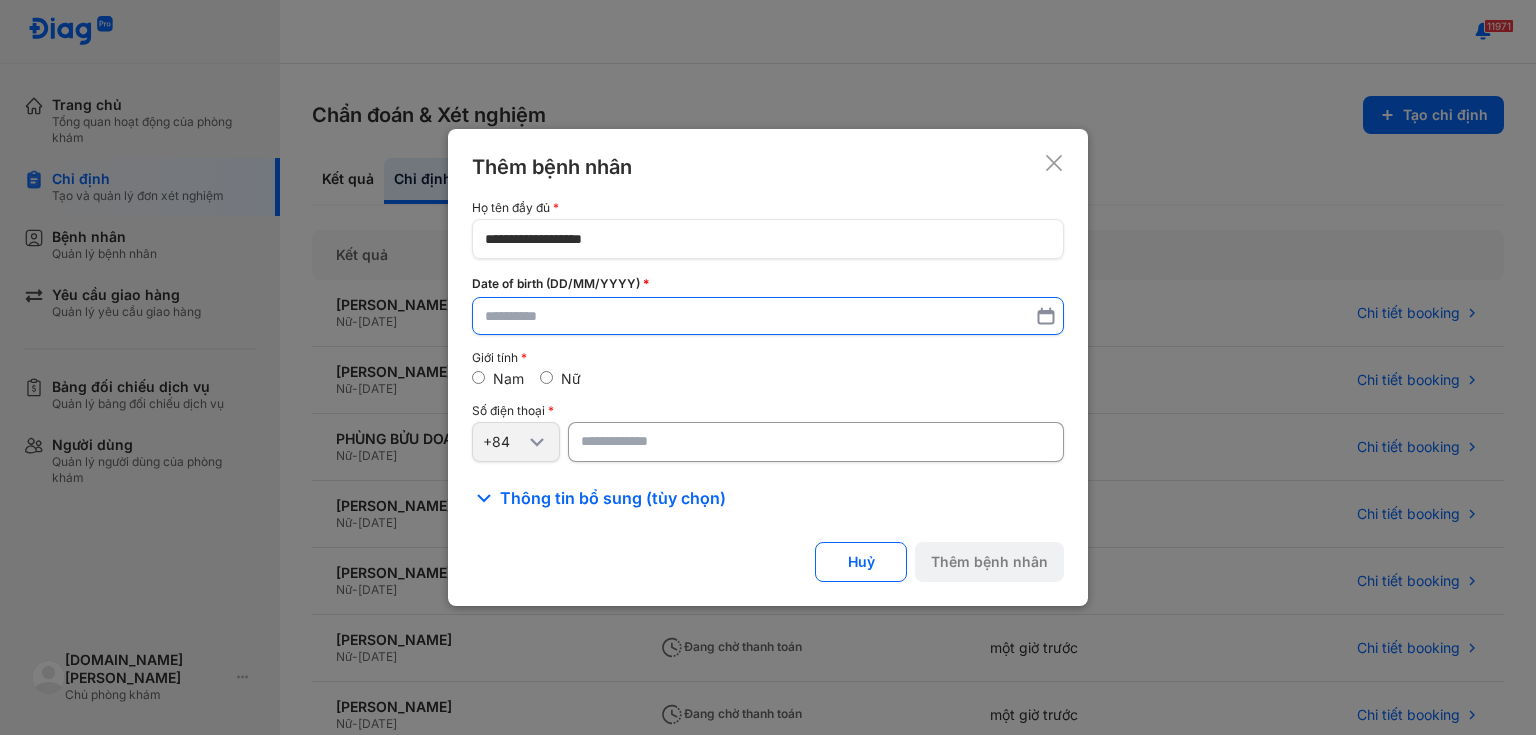 click at bounding box center (768, 316) 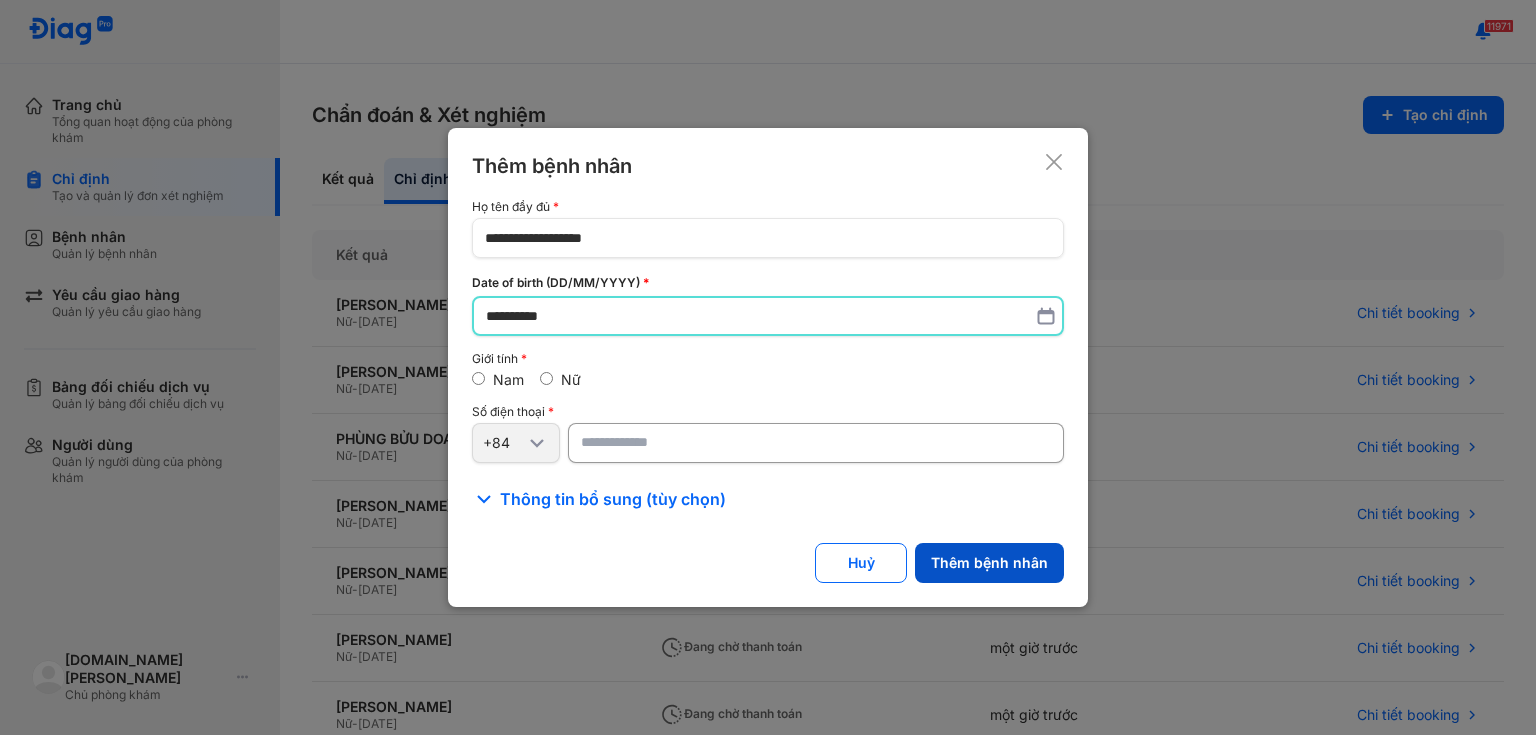 type on "**********" 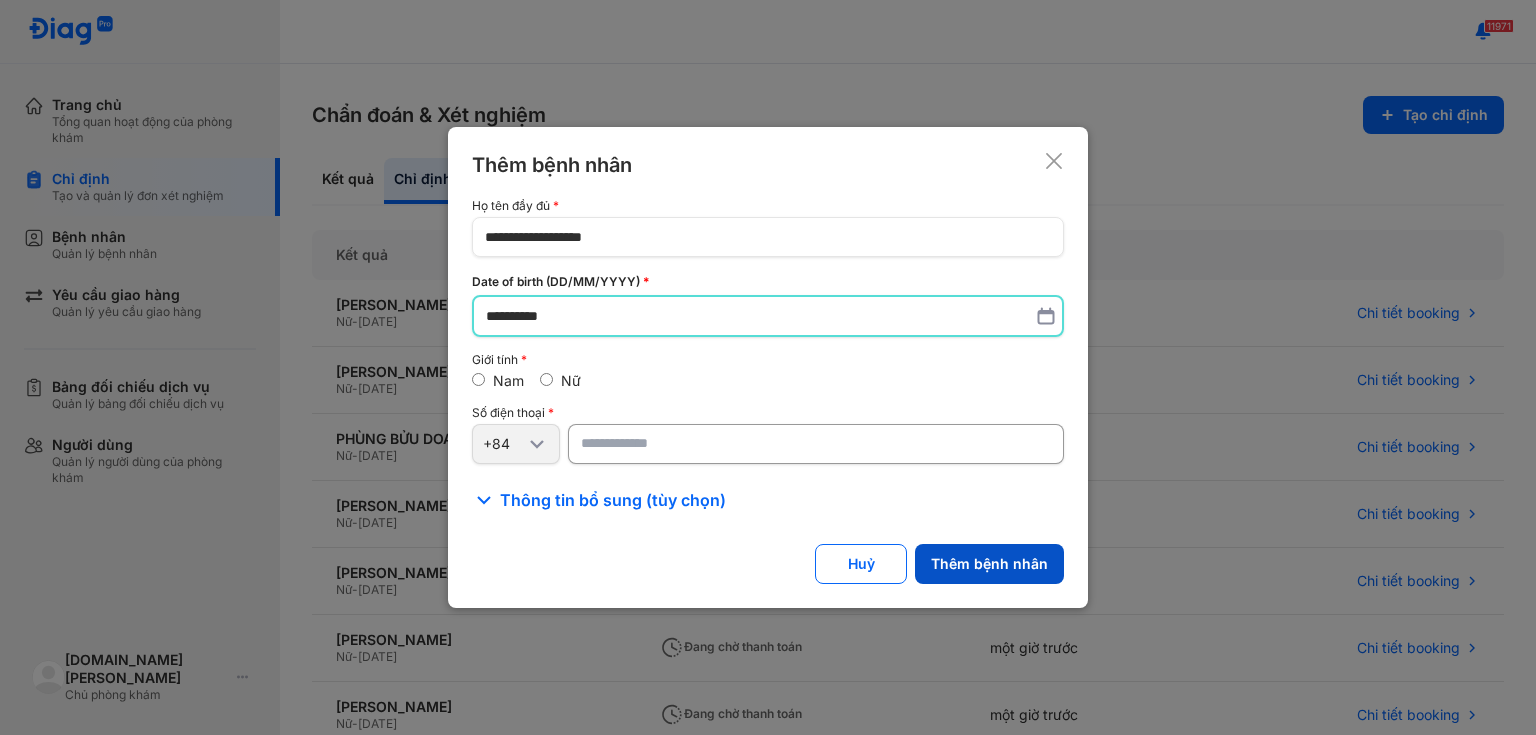 click on "Thêm bệnh nhân" at bounding box center (989, 564) 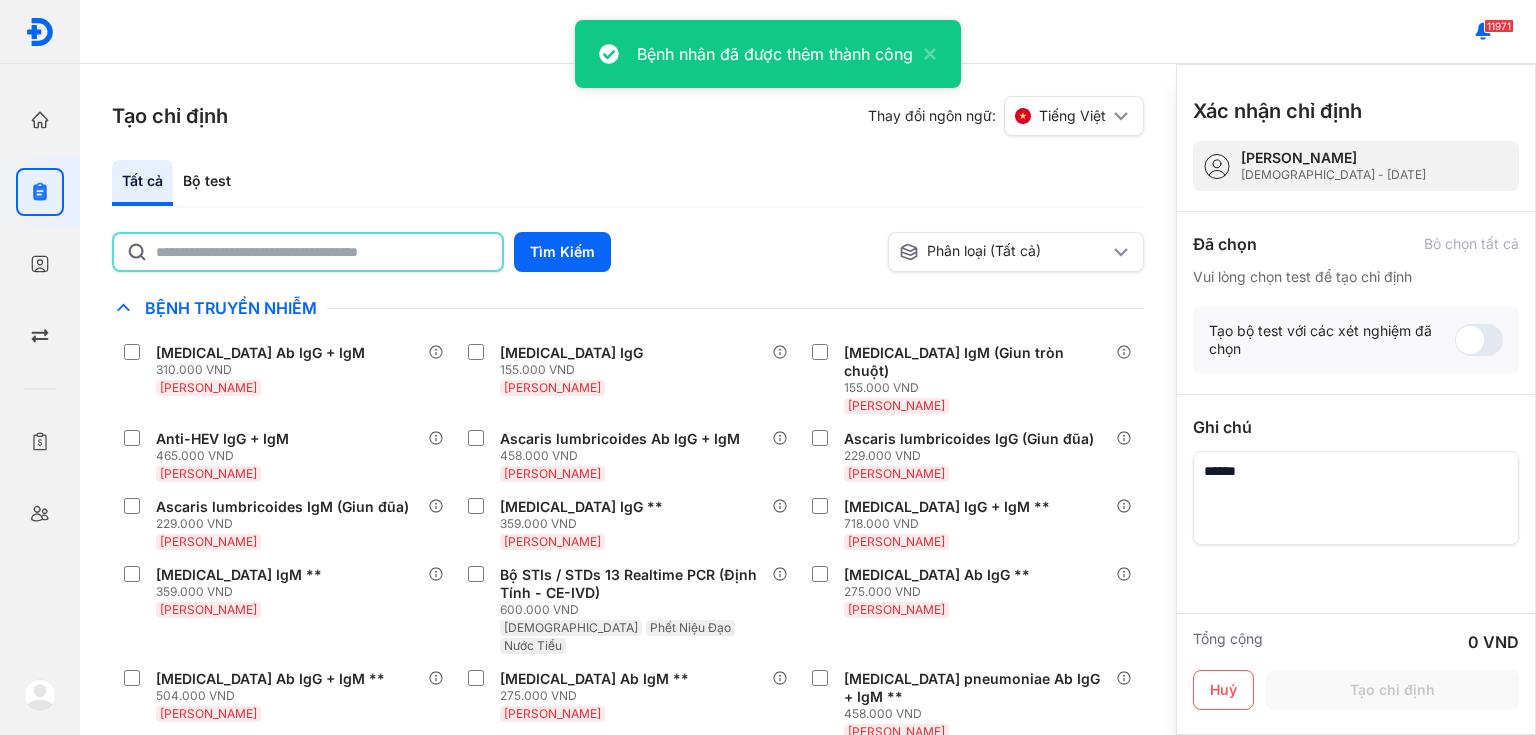 click 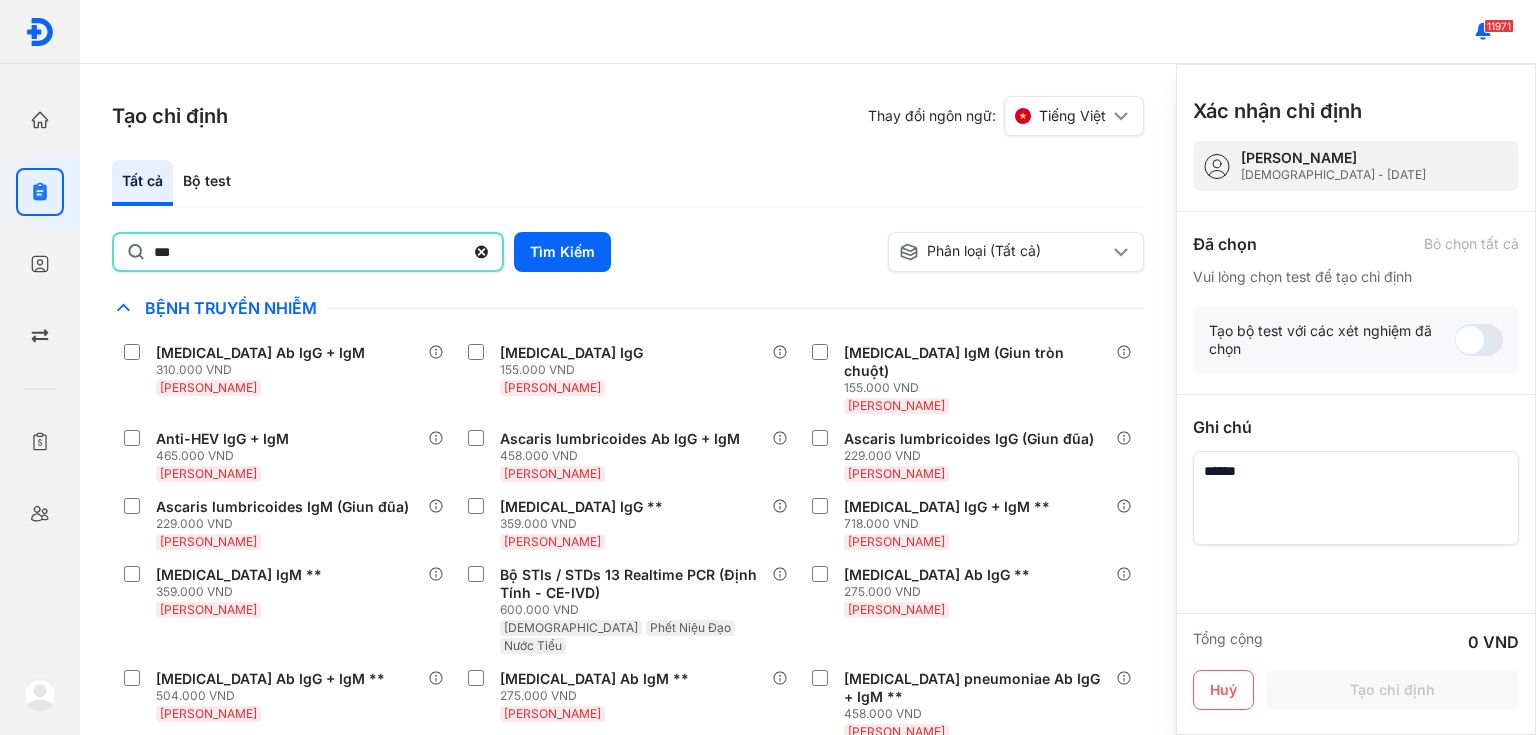 type on "***" 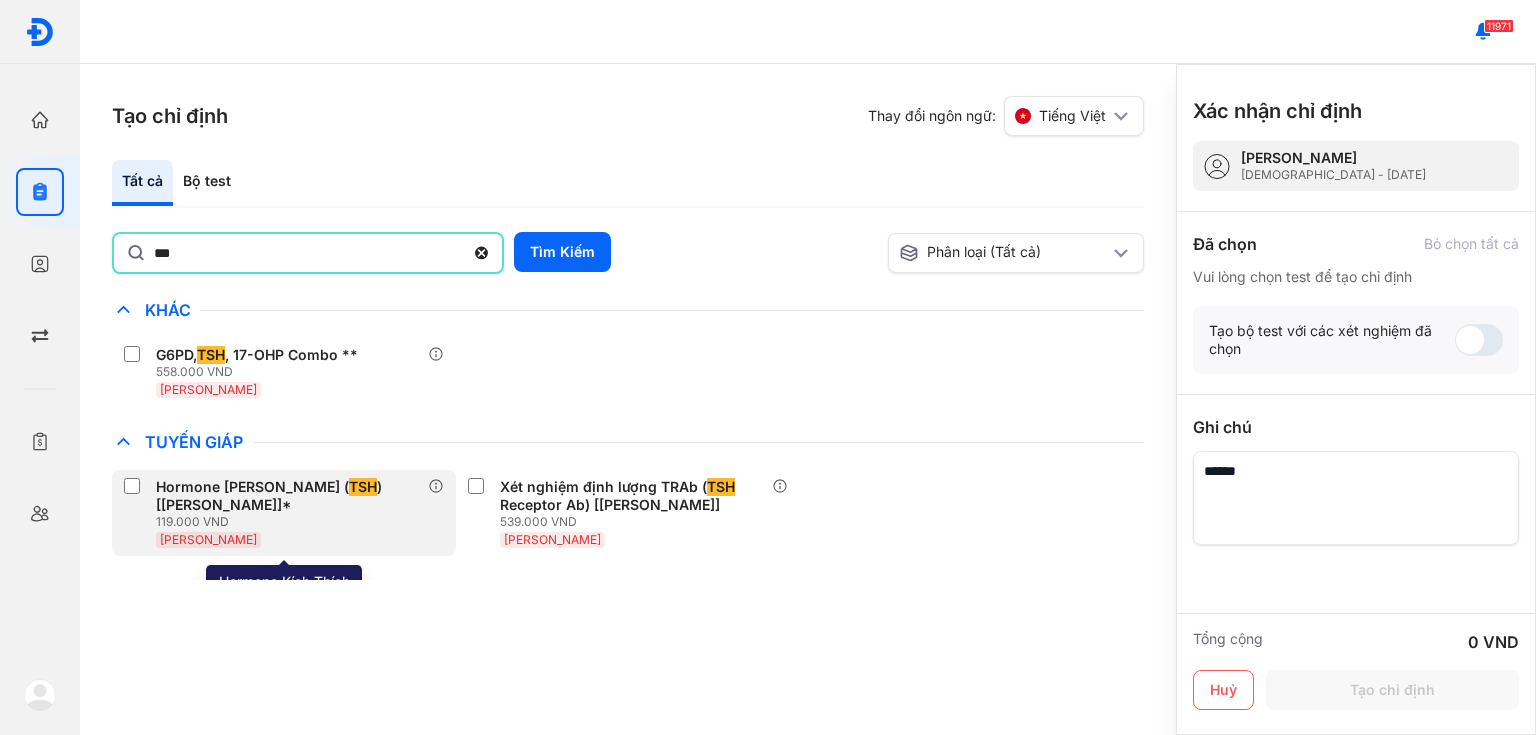 click on "Hormone Kích Thích Tuyến Giáp ( TSH ) [Huyết Thanh]*" at bounding box center [288, 496] 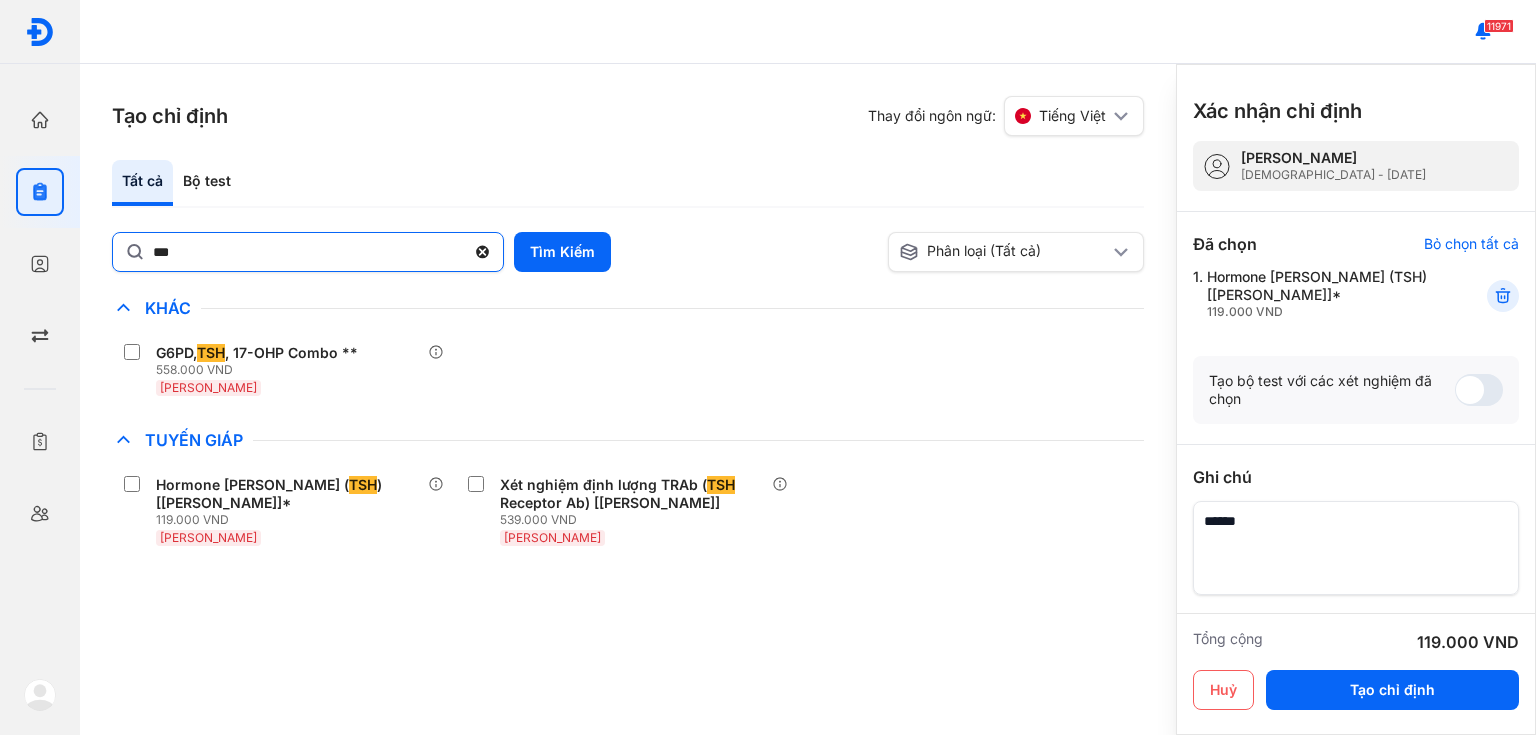 click 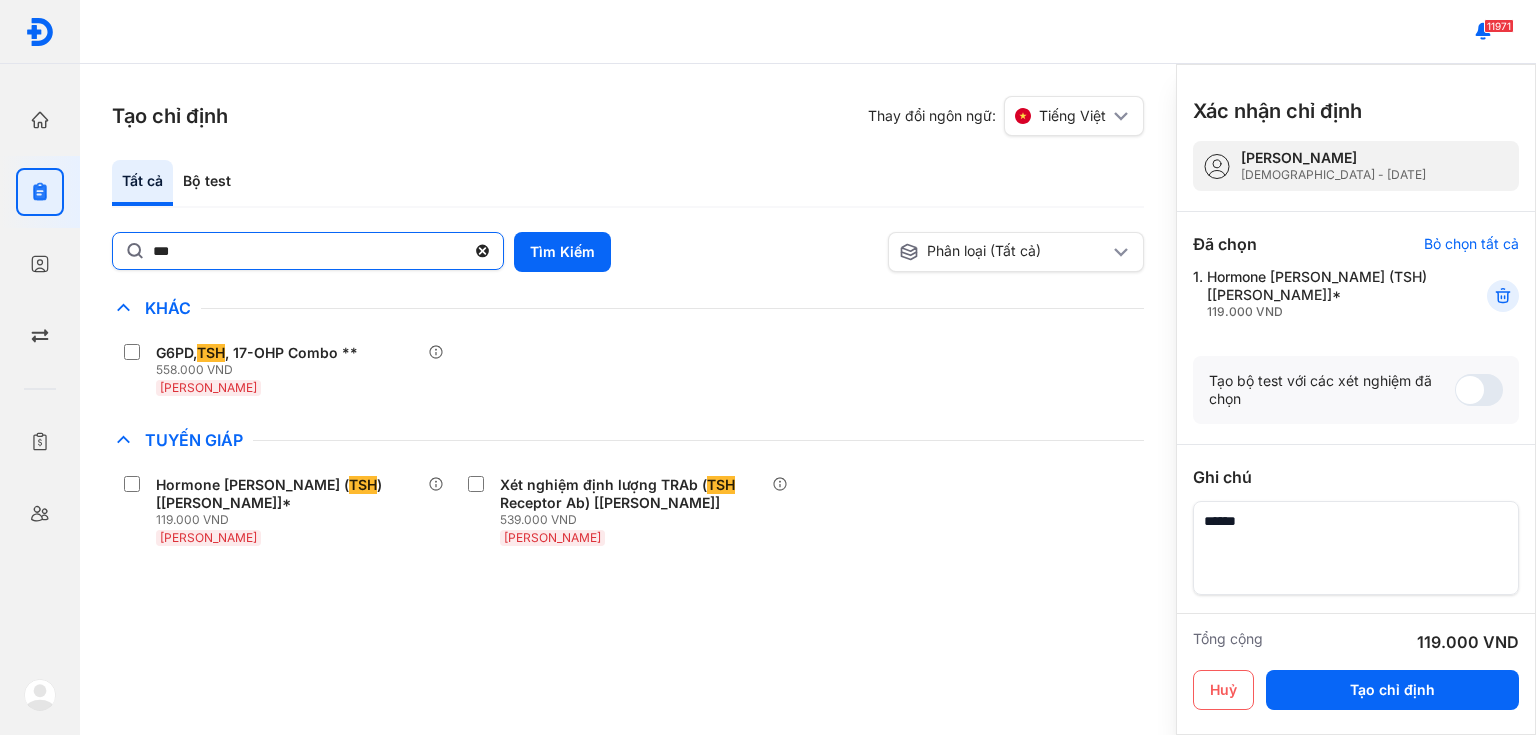click on "***" 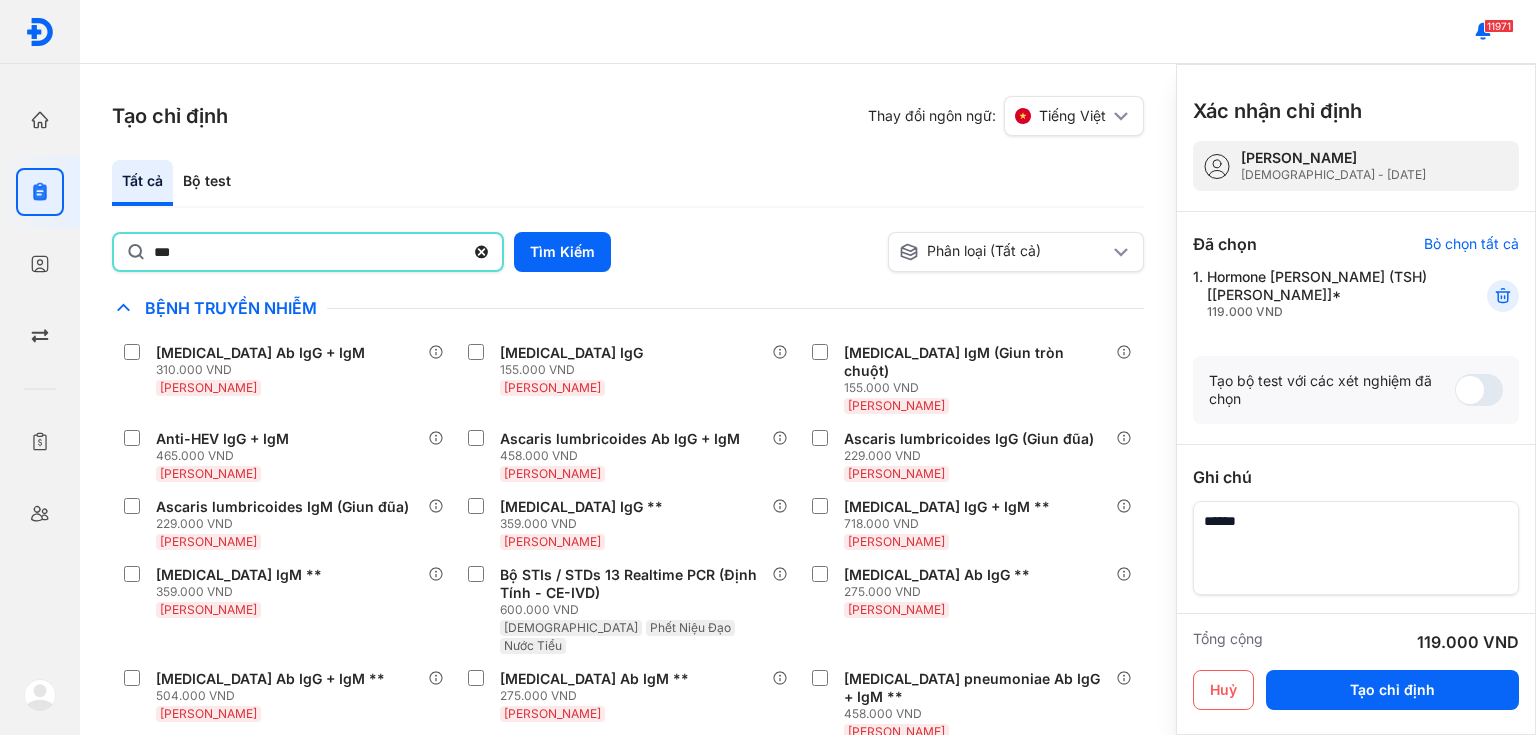 type on "***" 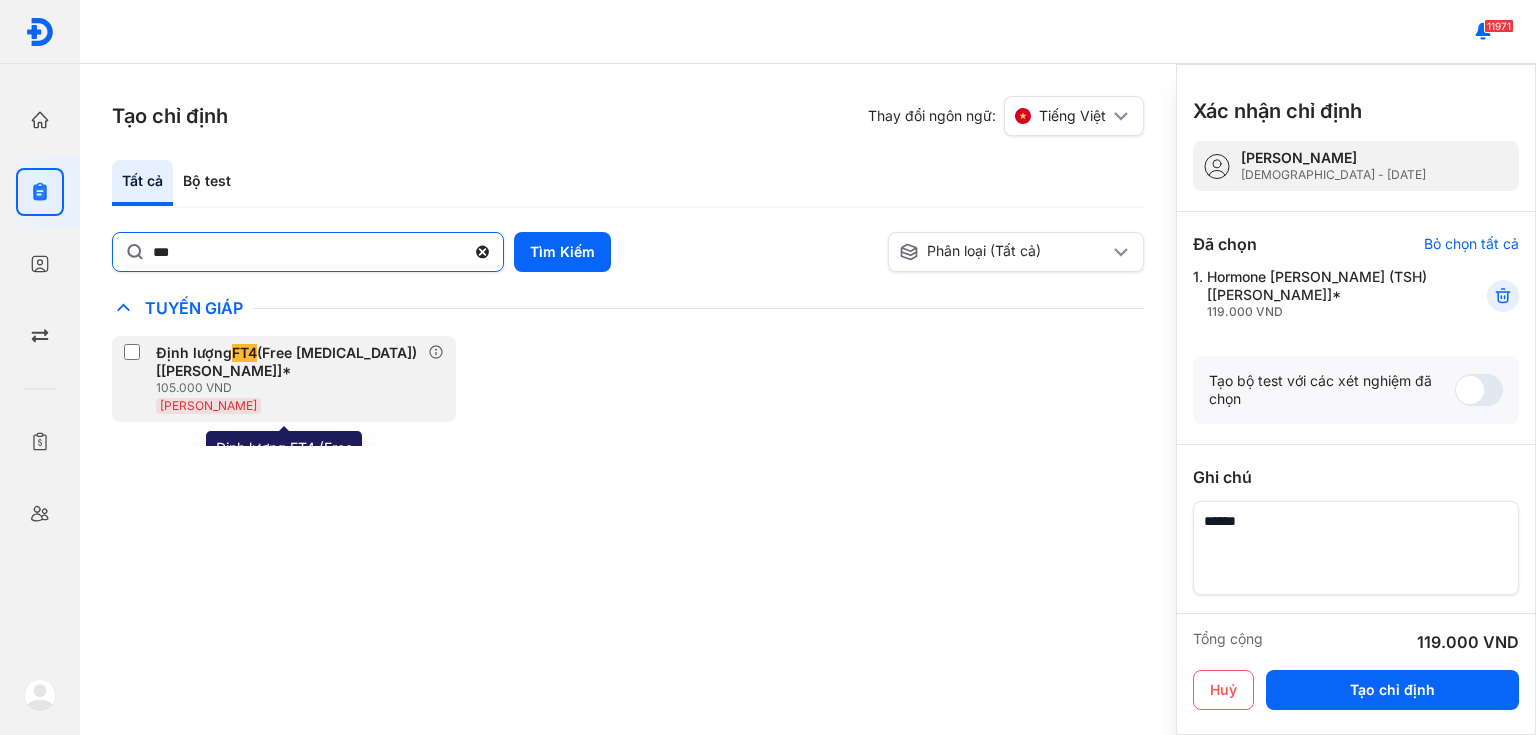 click on "105.000 VND" at bounding box center [292, 388] 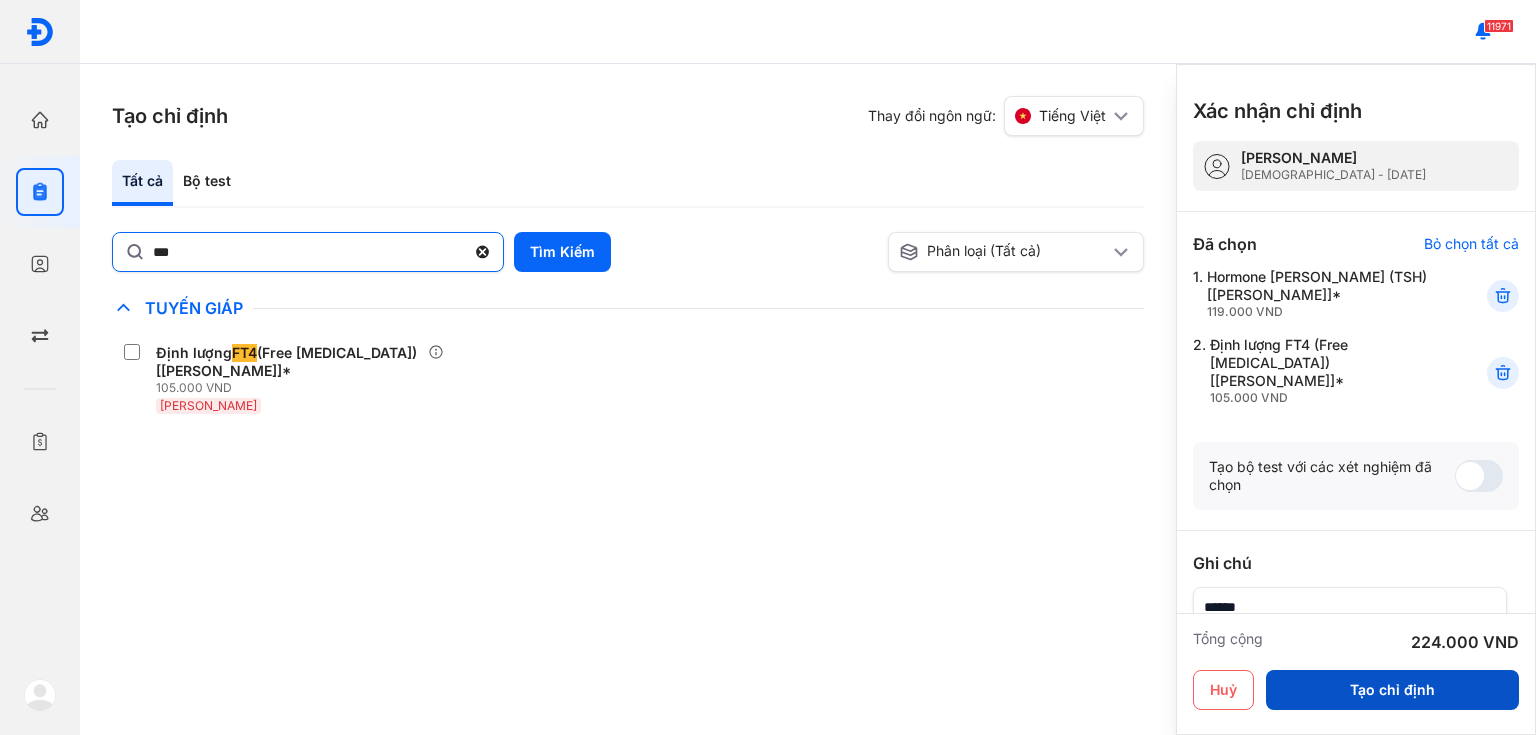 click on "Tạo chỉ định" at bounding box center [1392, 690] 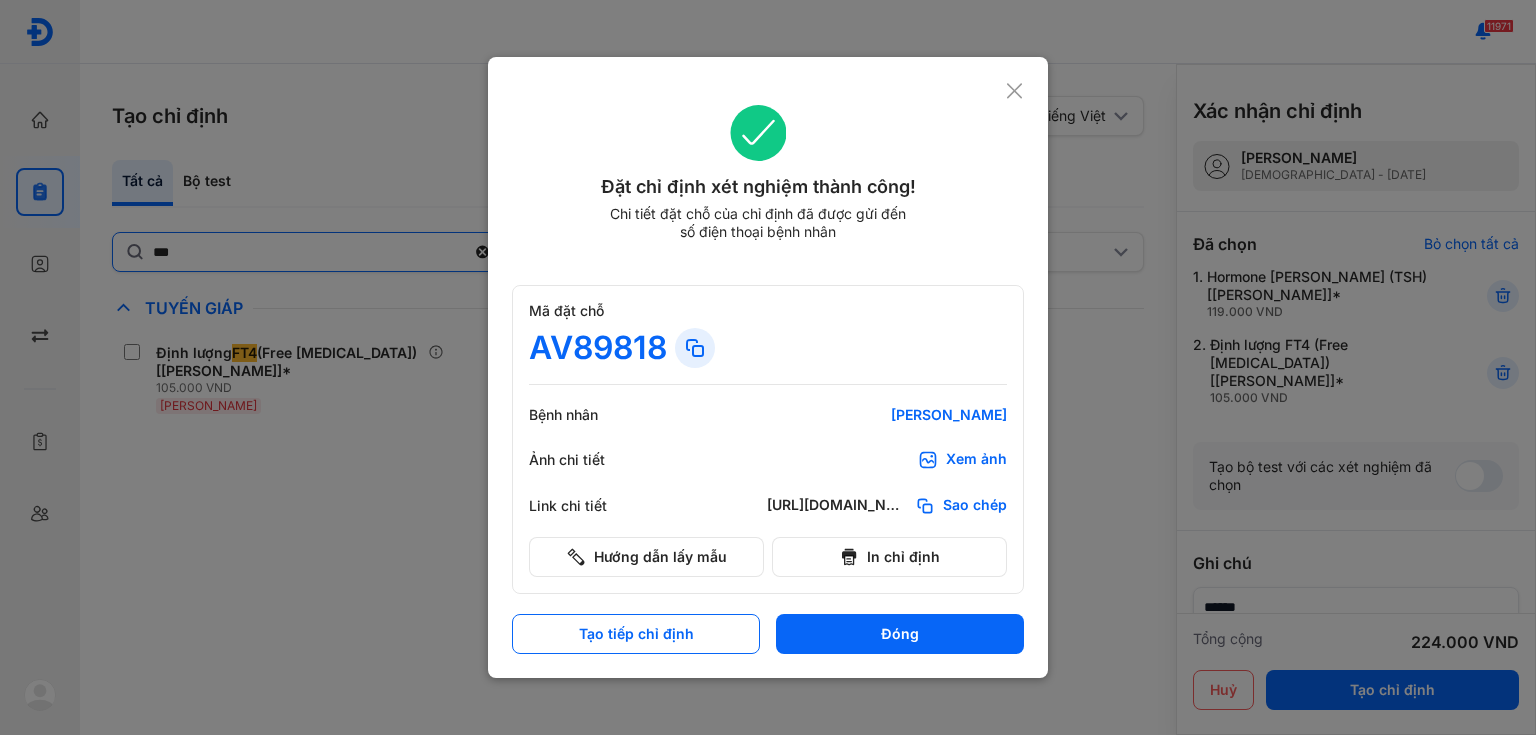 click at bounding box center [768, 367] 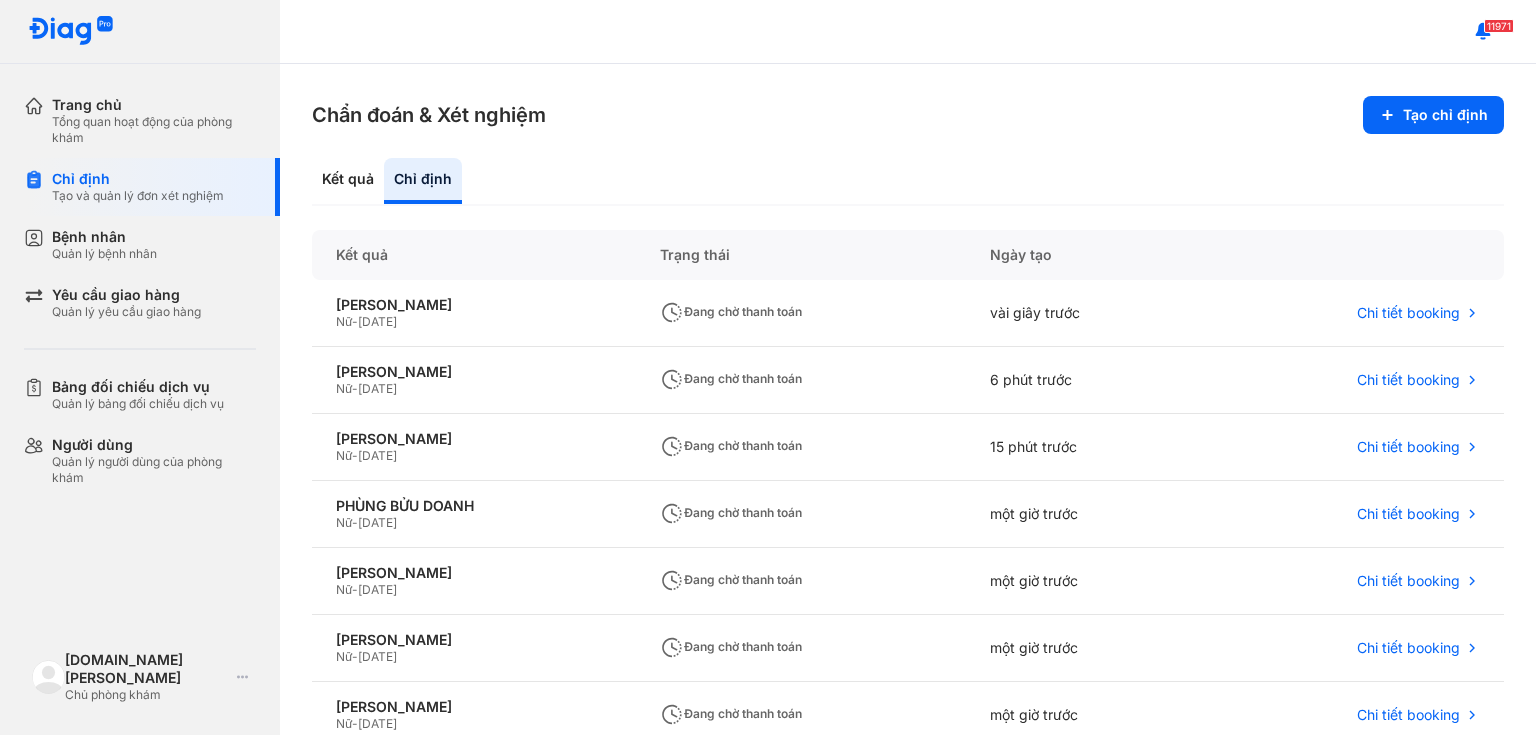 drag, startPoint x: 397, startPoint y: 42, endPoint x: 506, endPoint y: 13, distance: 112.79185 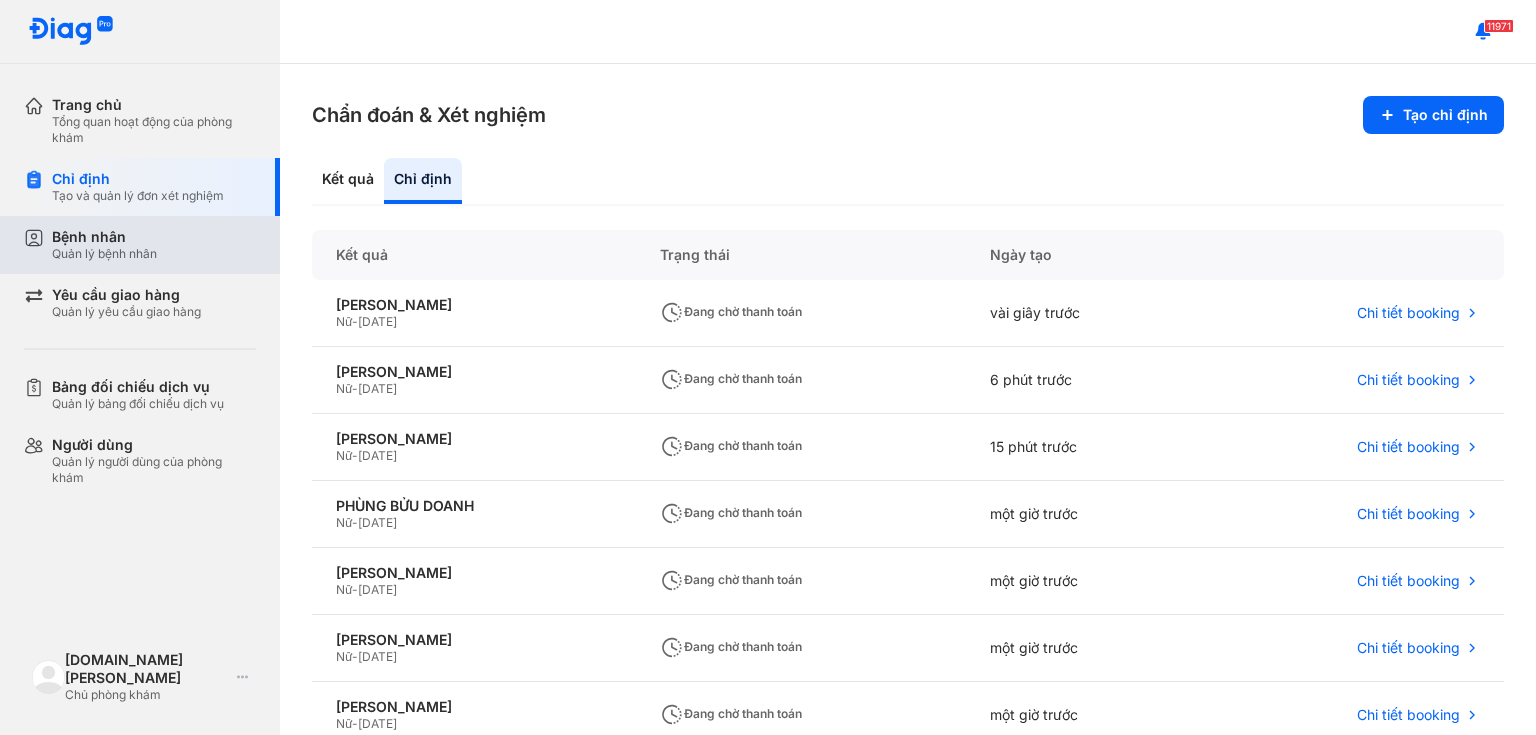 click on "Bệnh nhân" at bounding box center [104, 237] 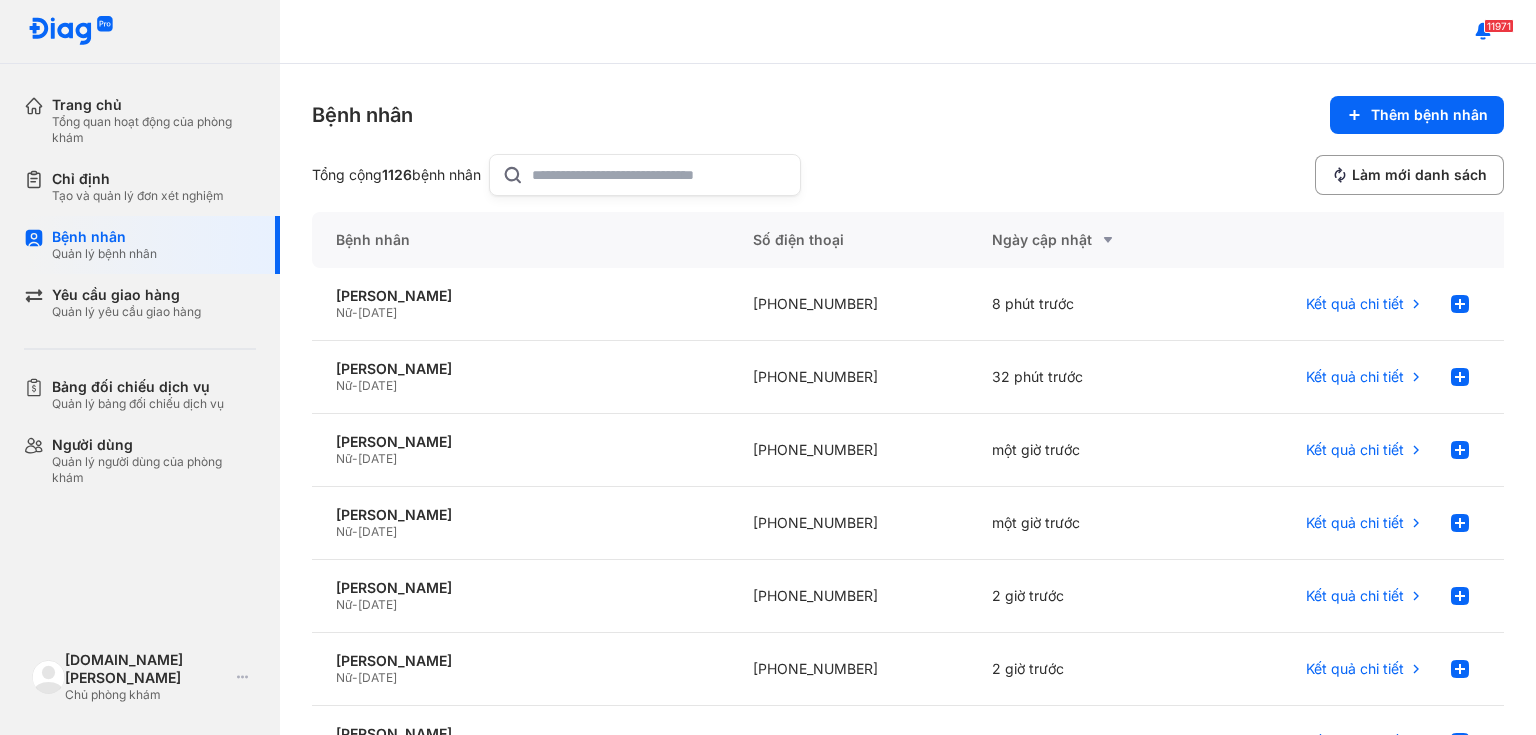 click 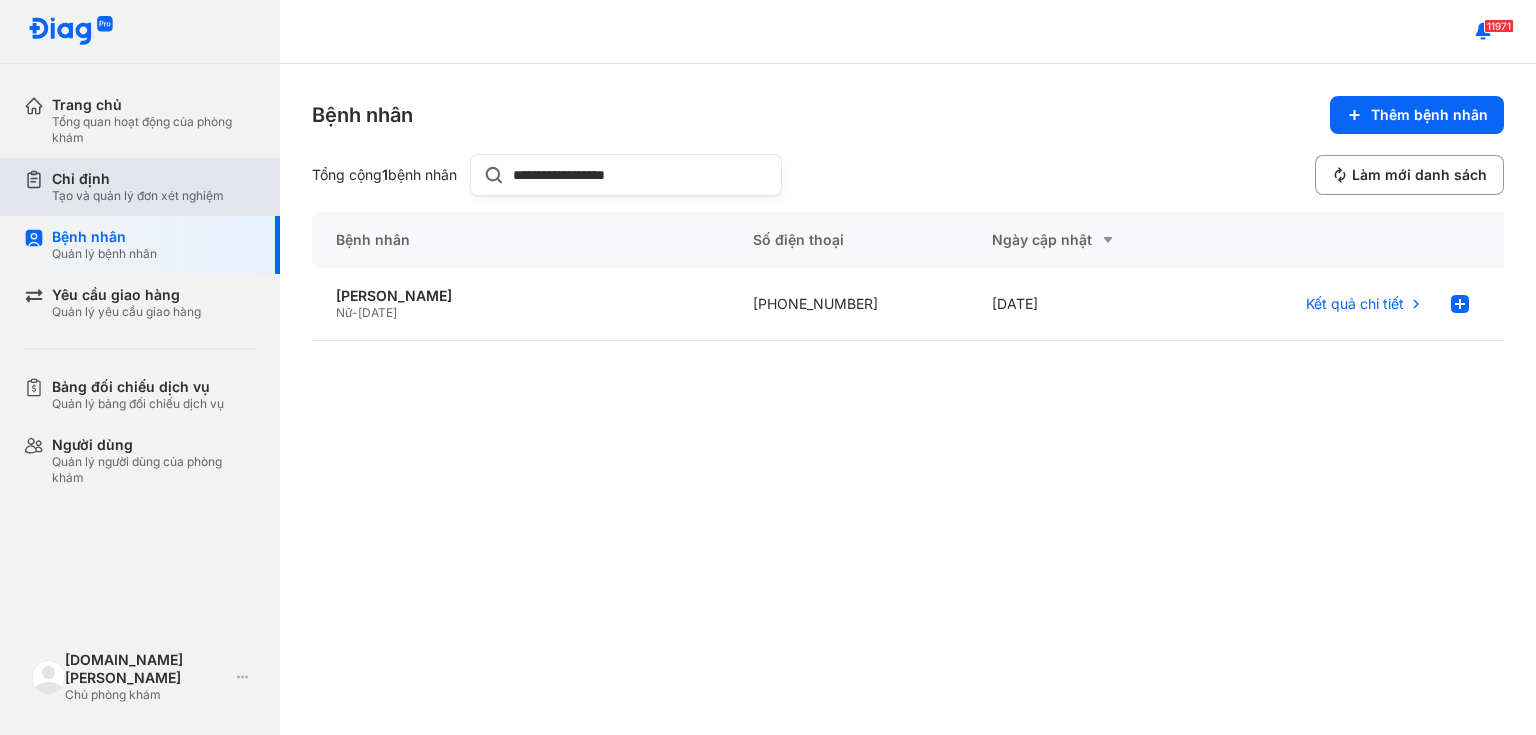 type on "**********" 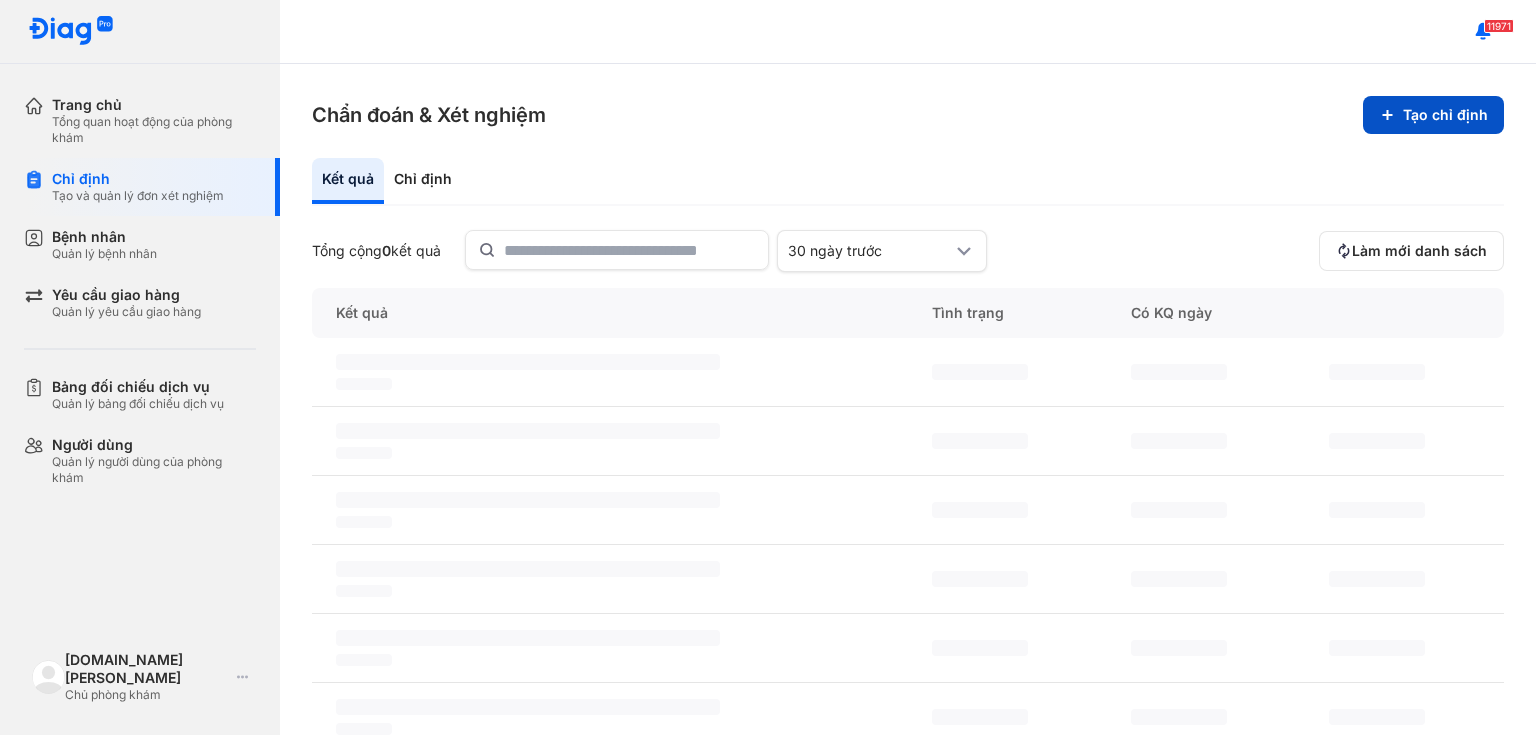 click on "Tạo chỉ định" at bounding box center (1433, 115) 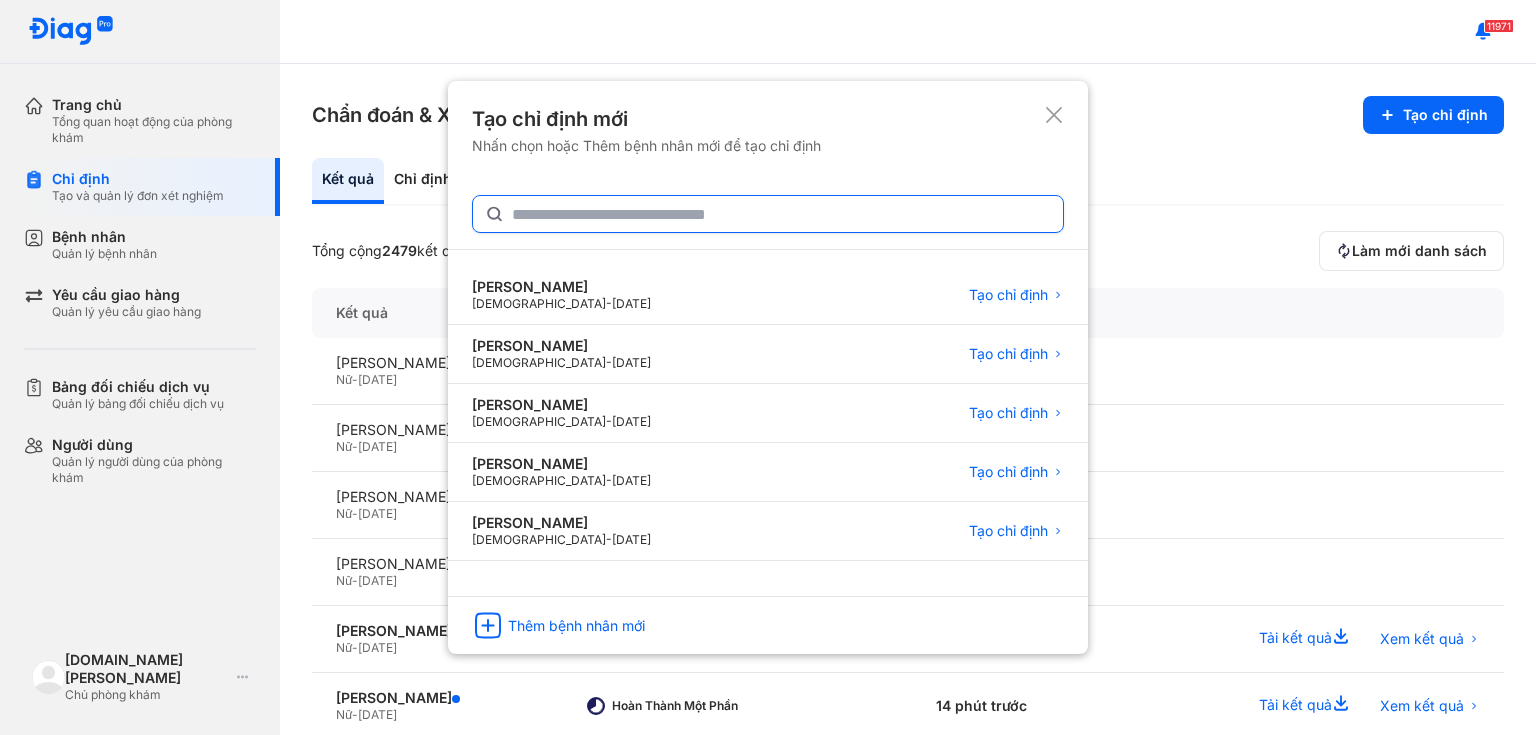 click 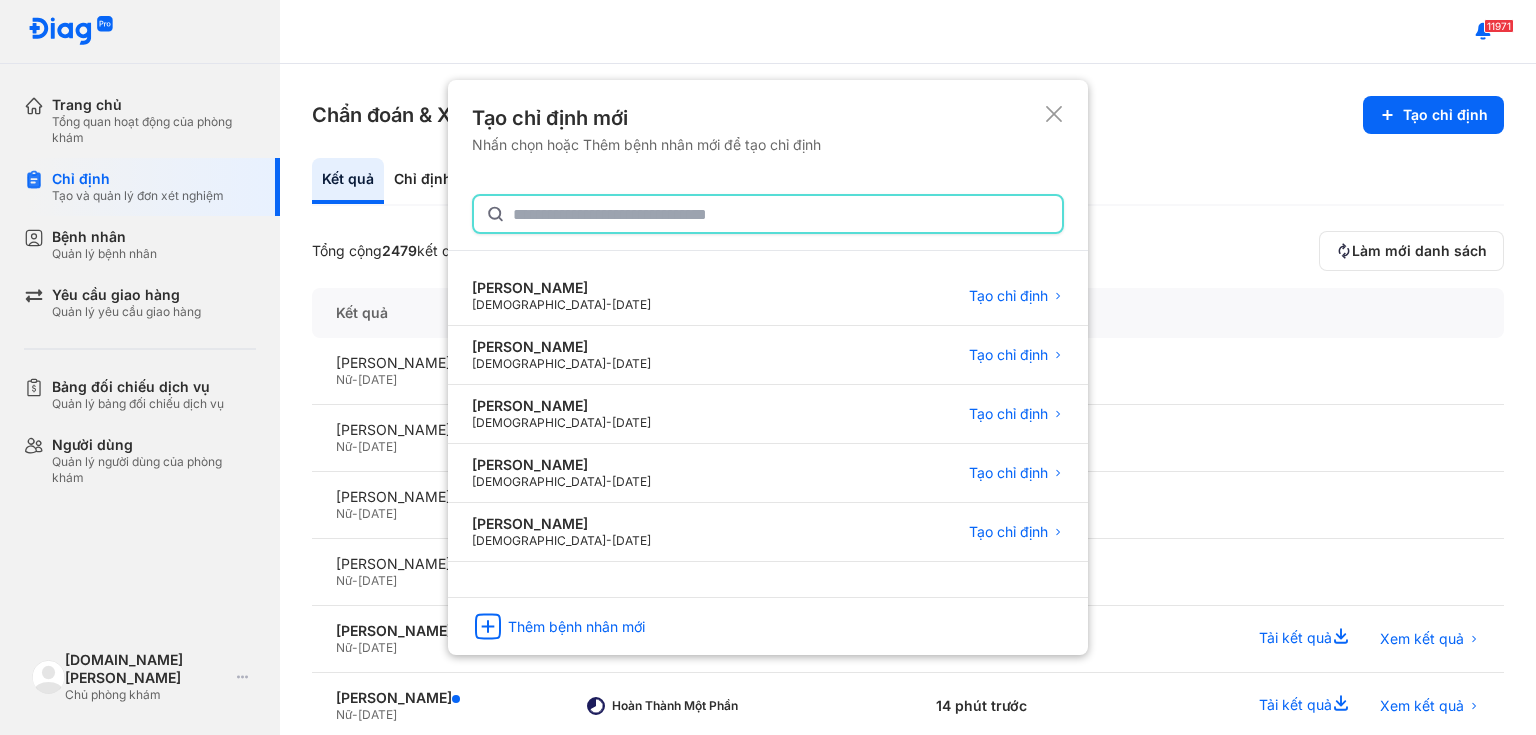 paste on "**********" 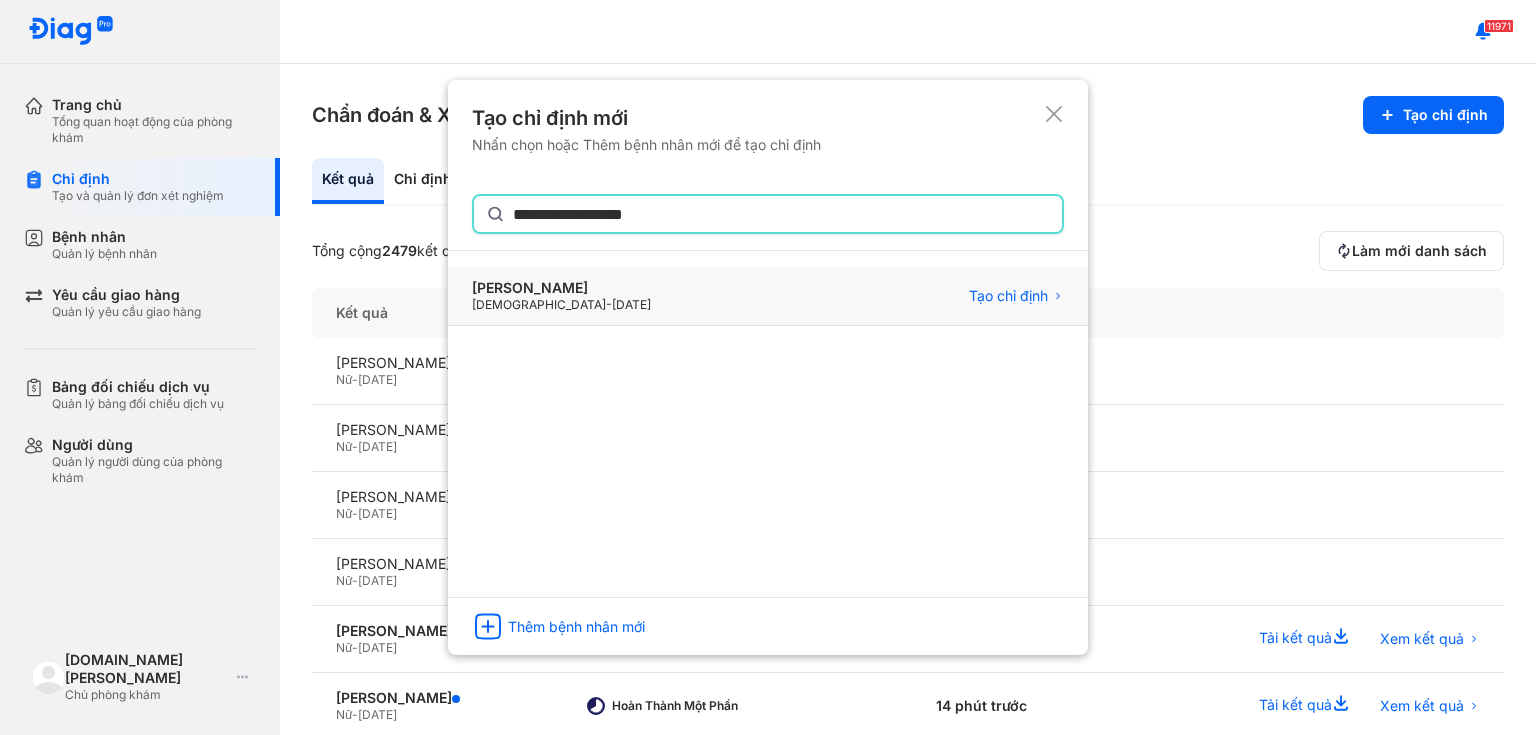 type on "**********" 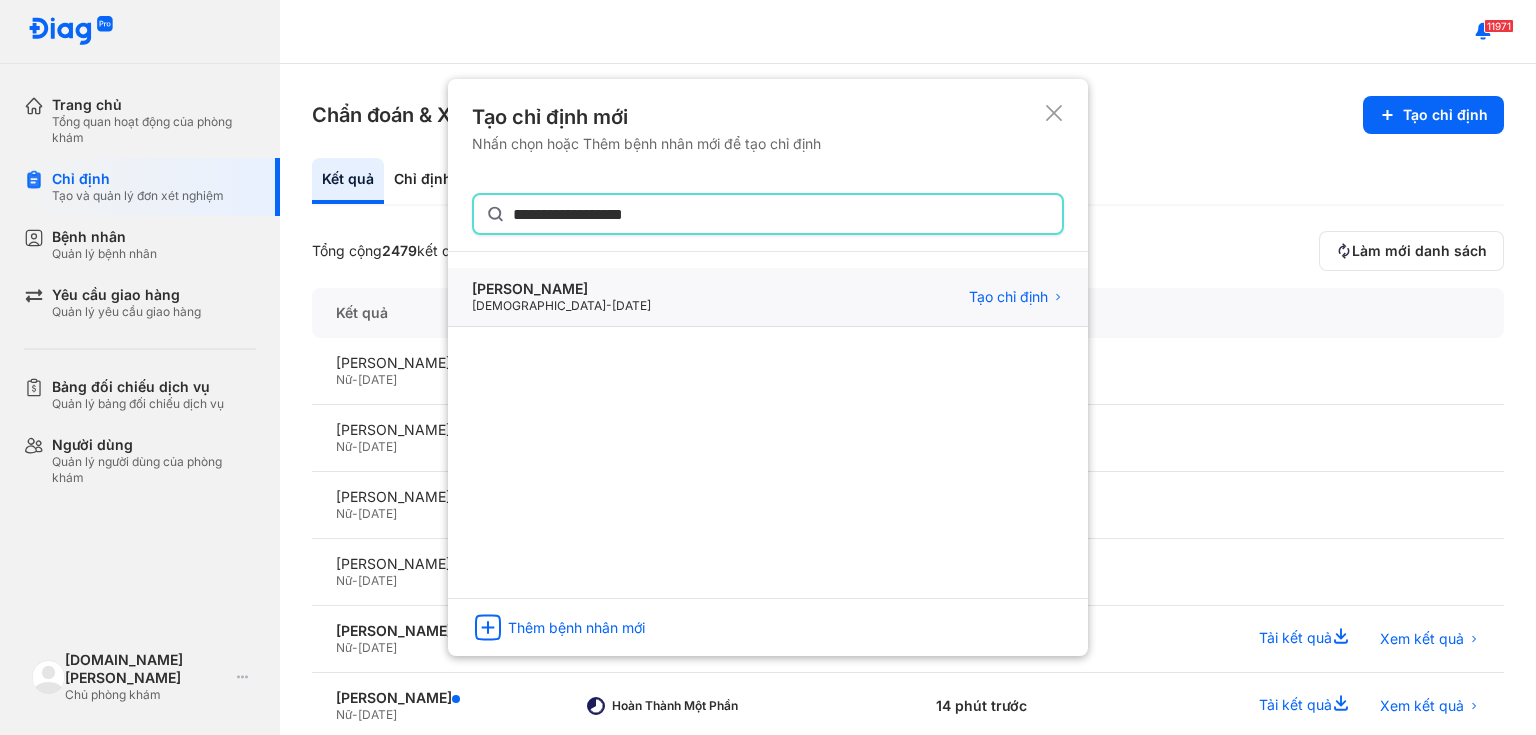 click on "TRẦN THANH KIM ÁNH" at bounding box center [561, 289] 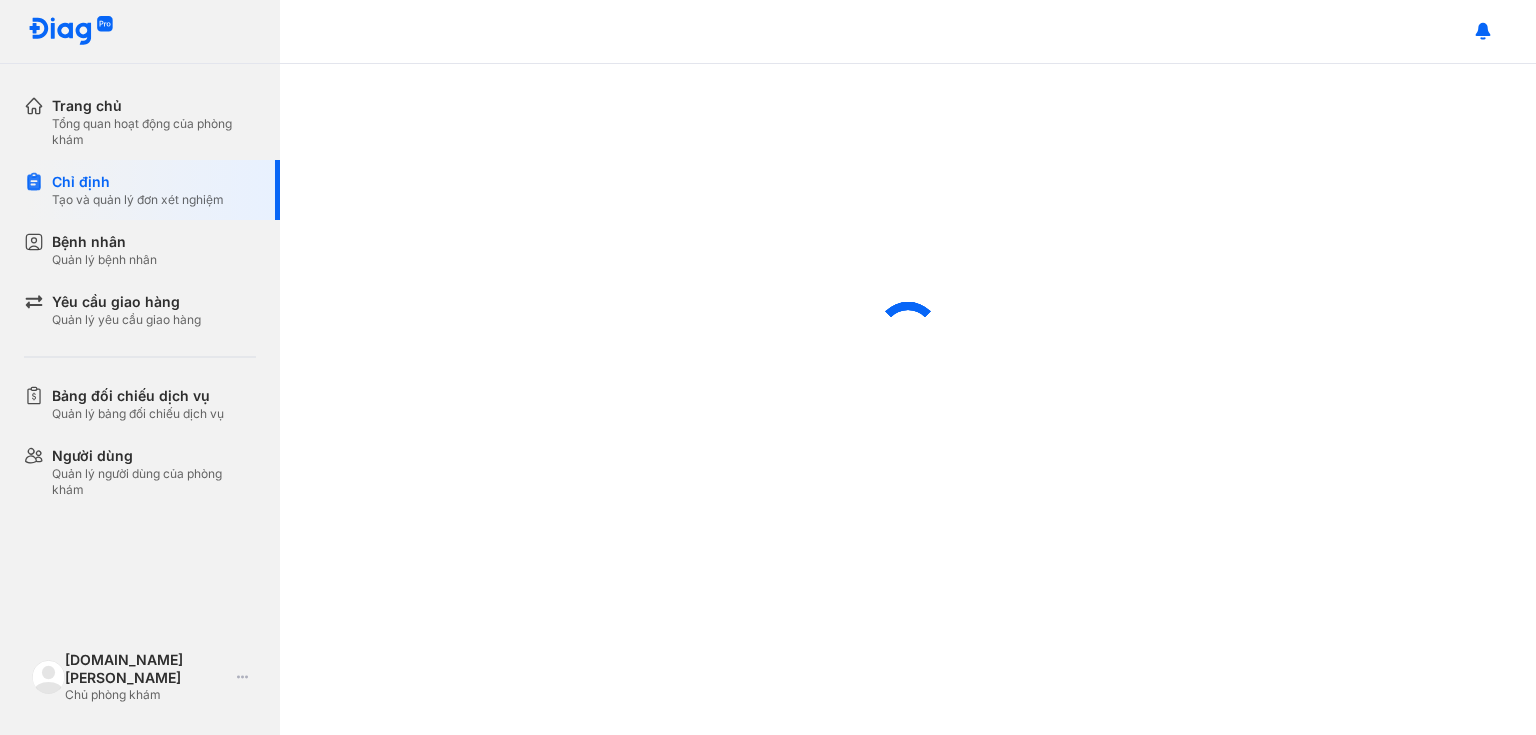 scroll, scrollTop: 0, scrollLeft: 0, axis: both 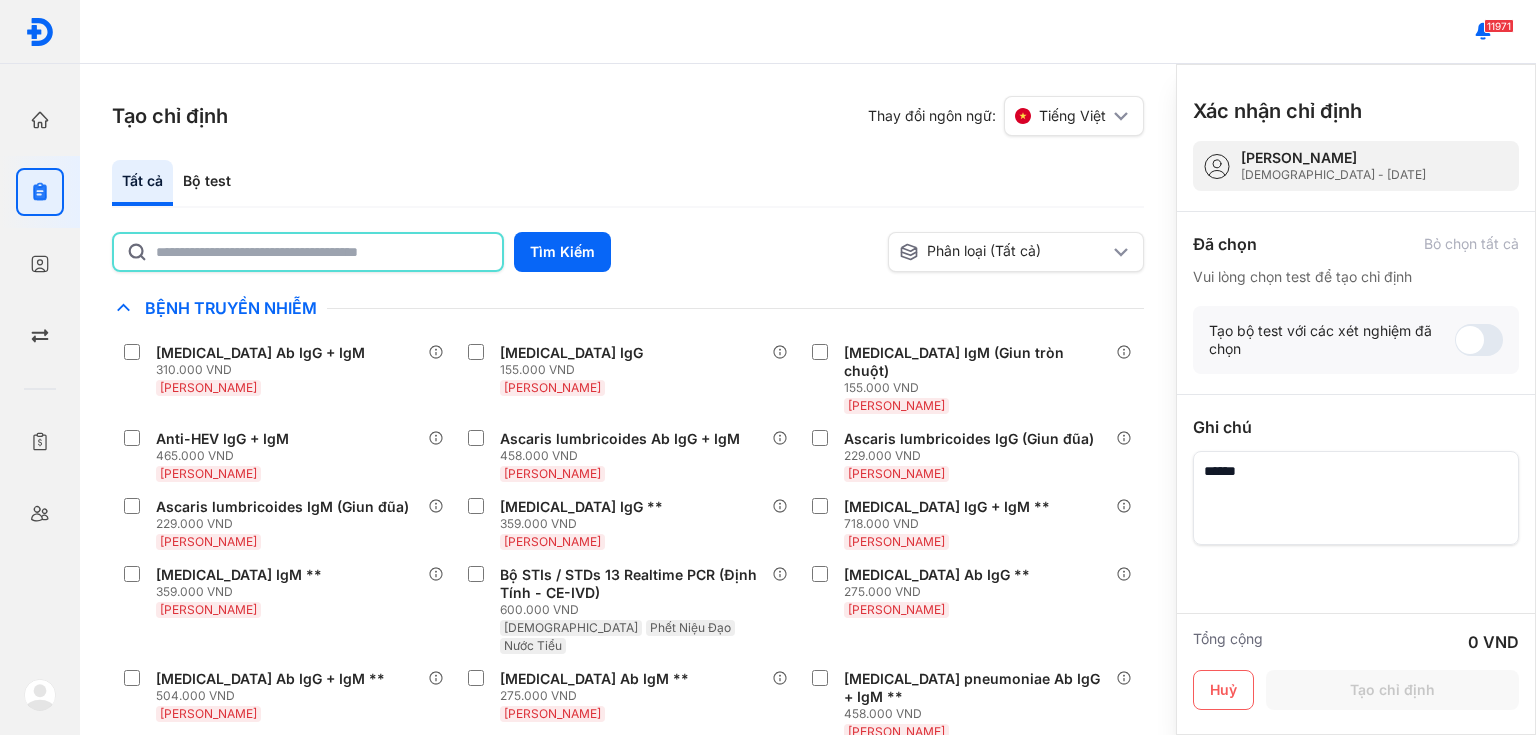 click 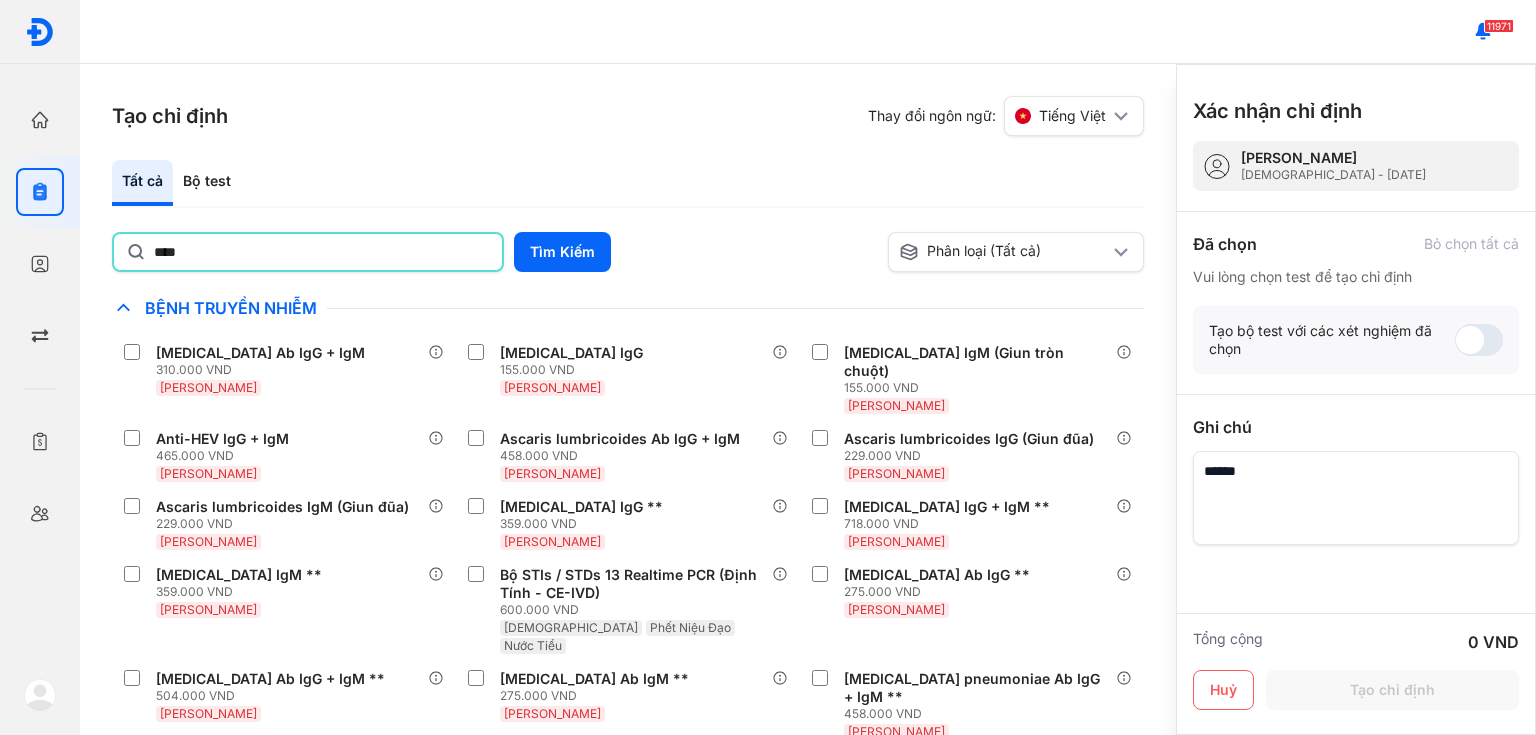 type on "****" 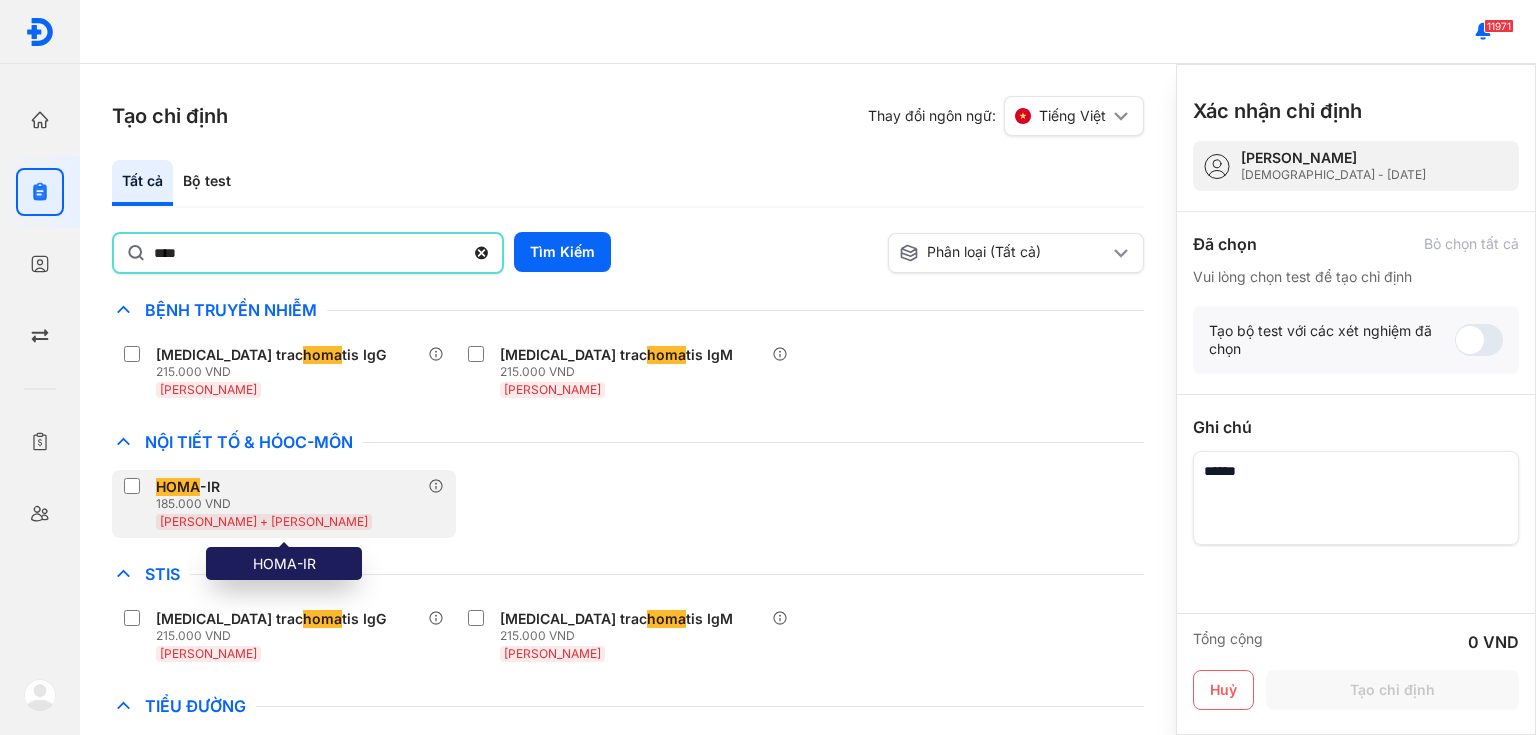 click on "185.000 VND" at bounding box center (266, 504) 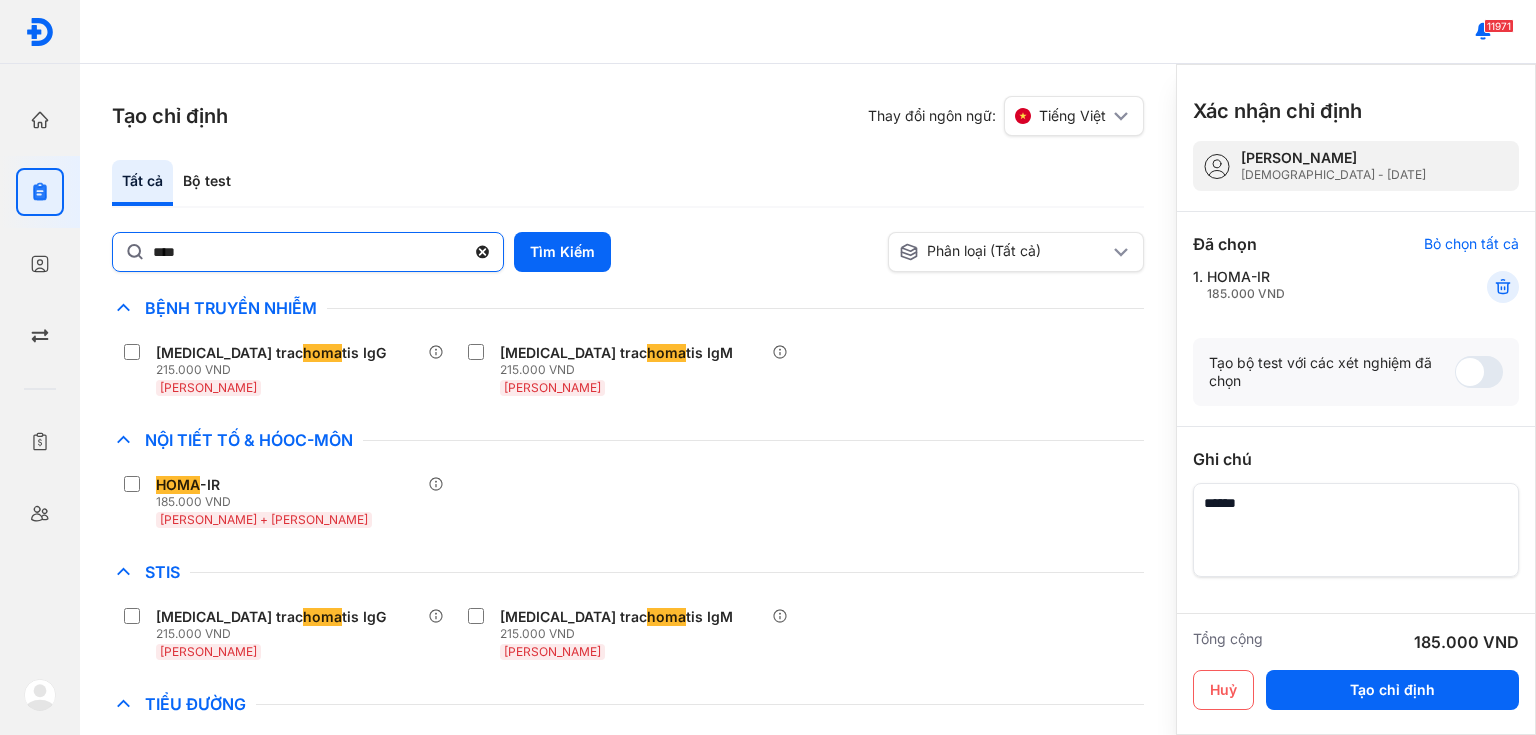 click 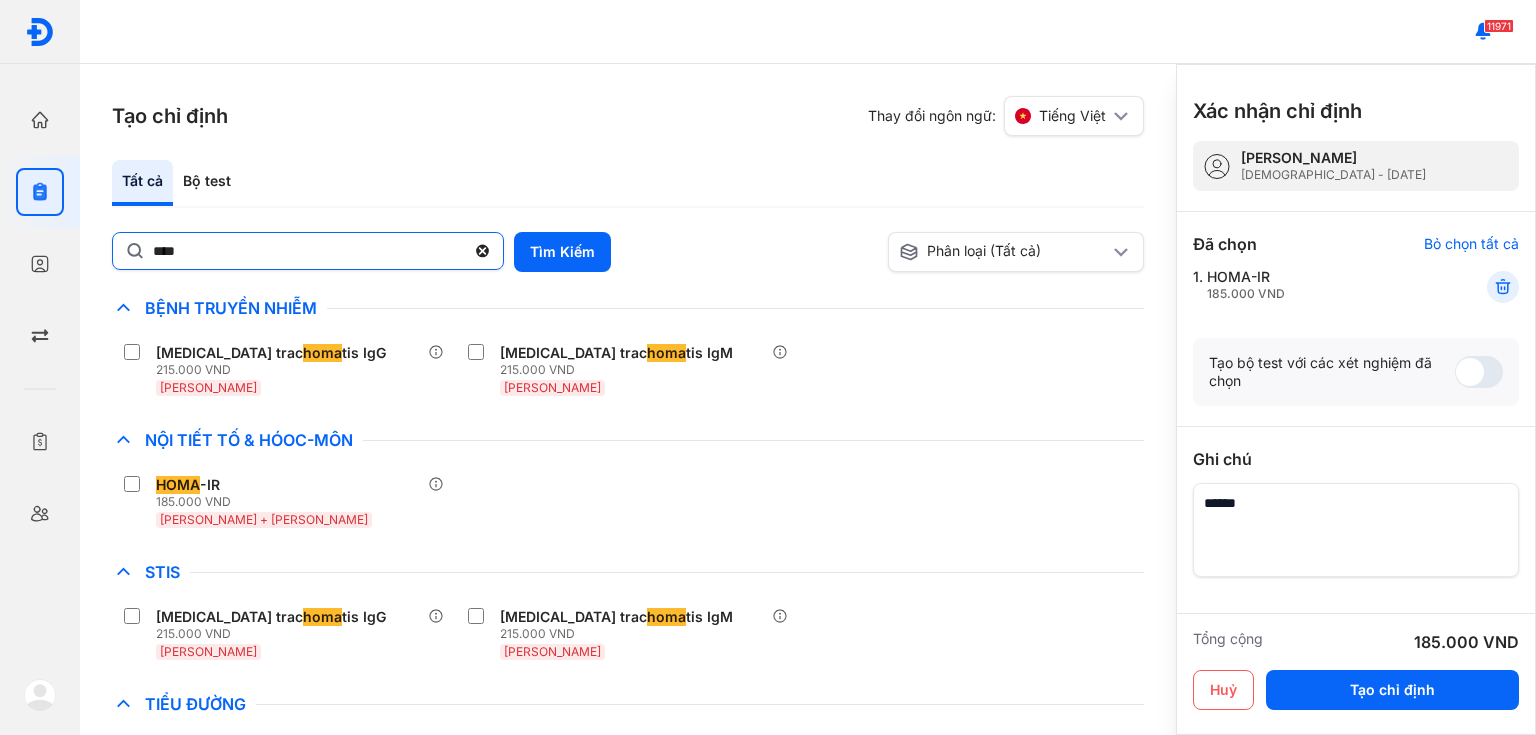 click on "****" 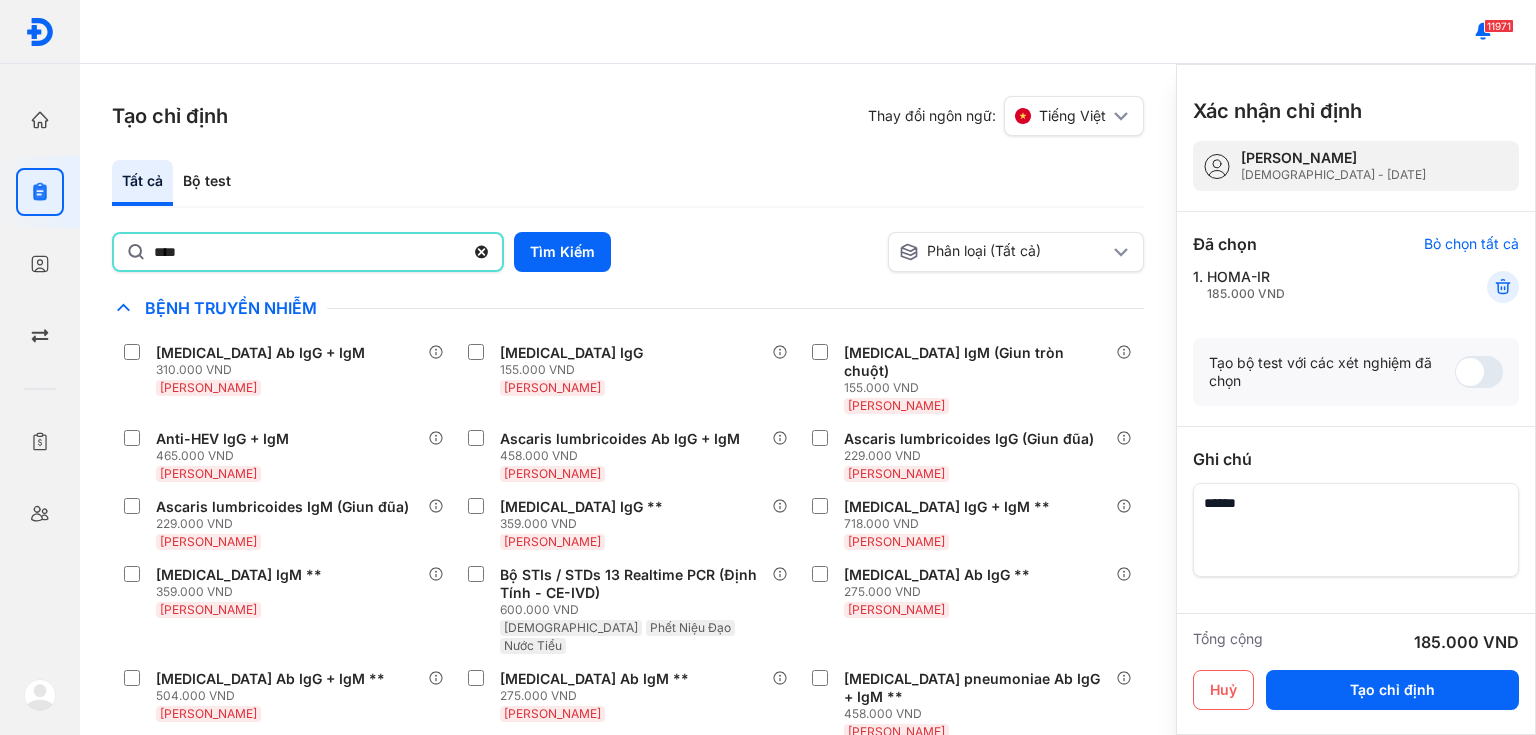 type on "****" 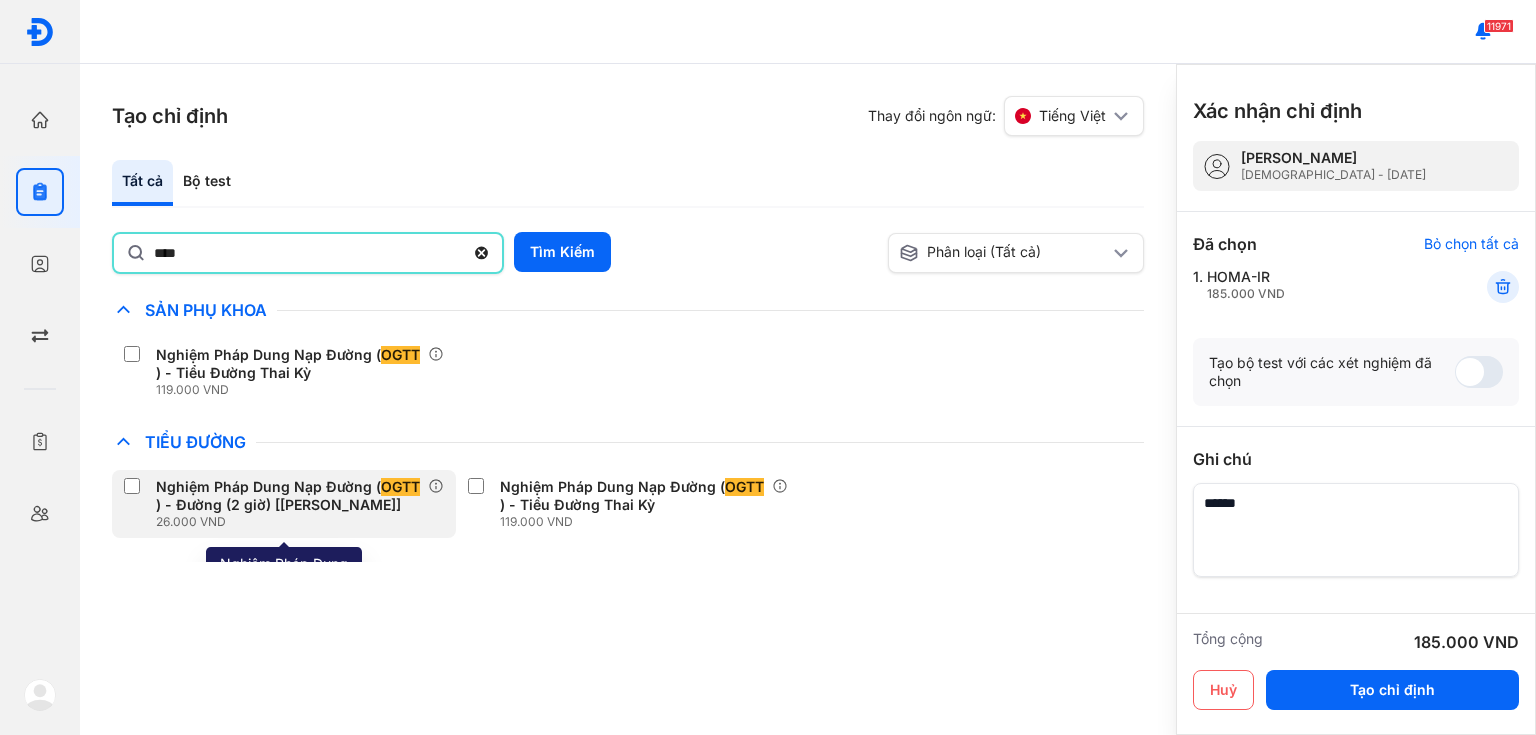 click on "Nghiệm Pháp Dung Nạp Đường ( OGTT ) - Đường (2 giờ) [[PERSON_NAME]]" at bounding box center [288, 496] 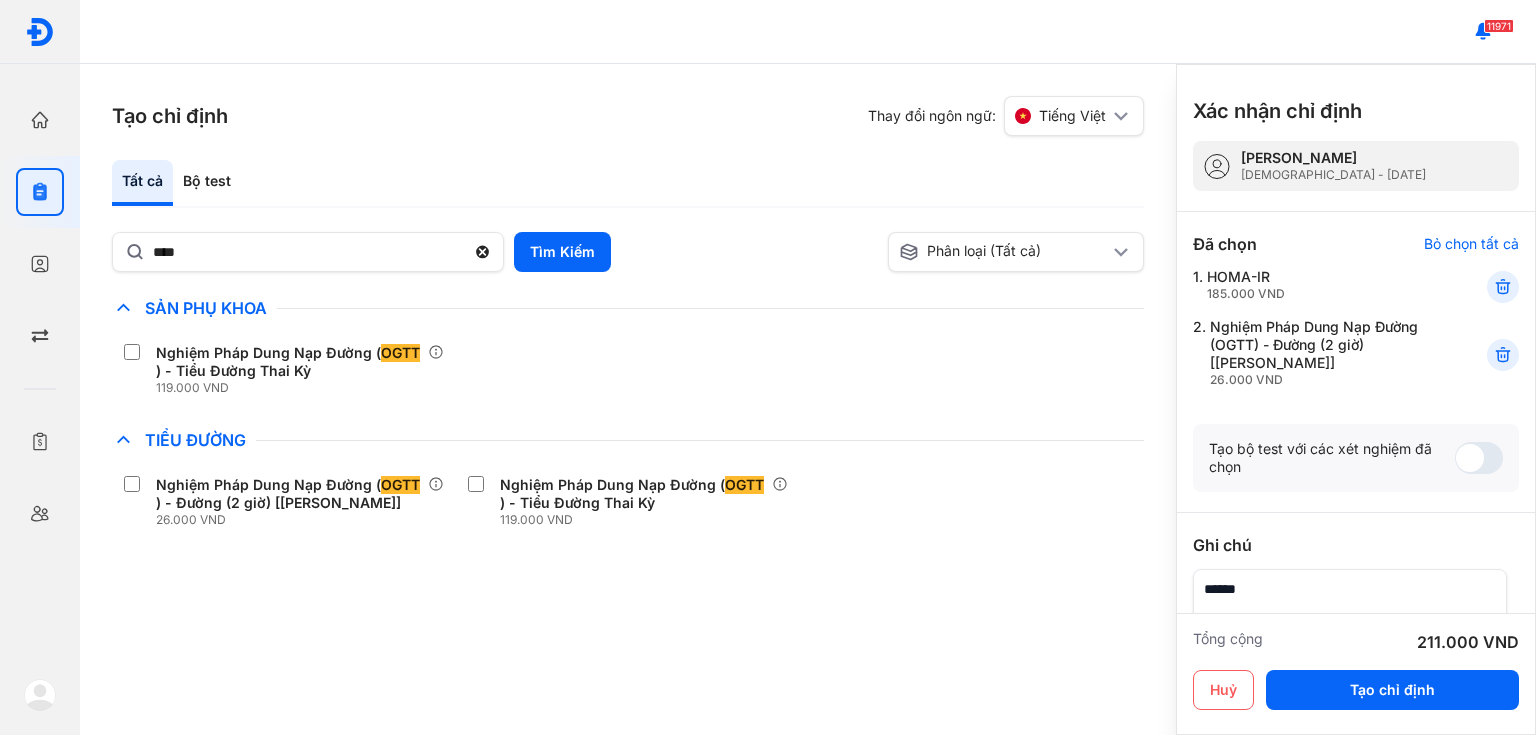 click on "Tổng cộng 211.000 VND Huỷ  Tạo chỉ định" at bounding box center (1356, 674) 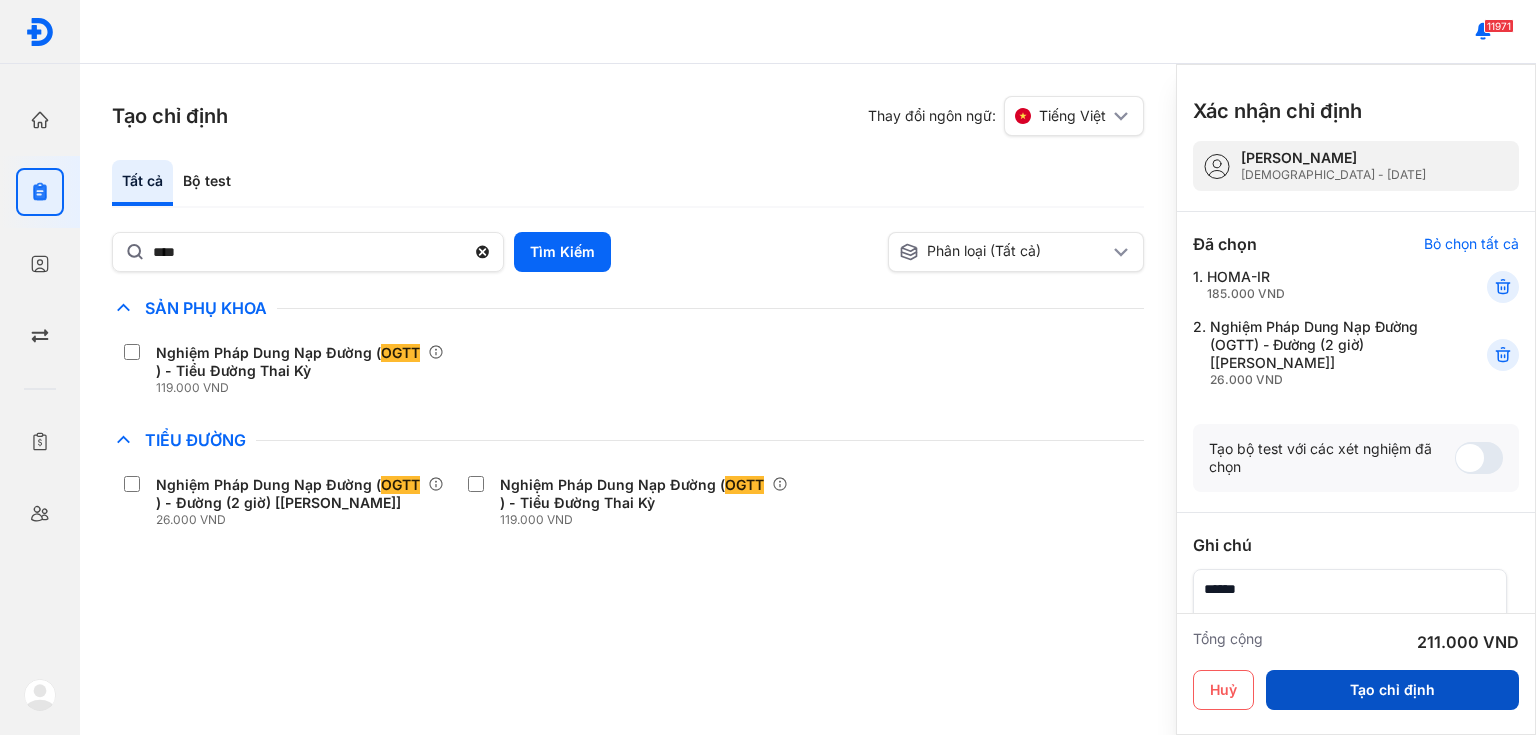 click on "Tạo chỉ định" at bounding box center [1392, 690] 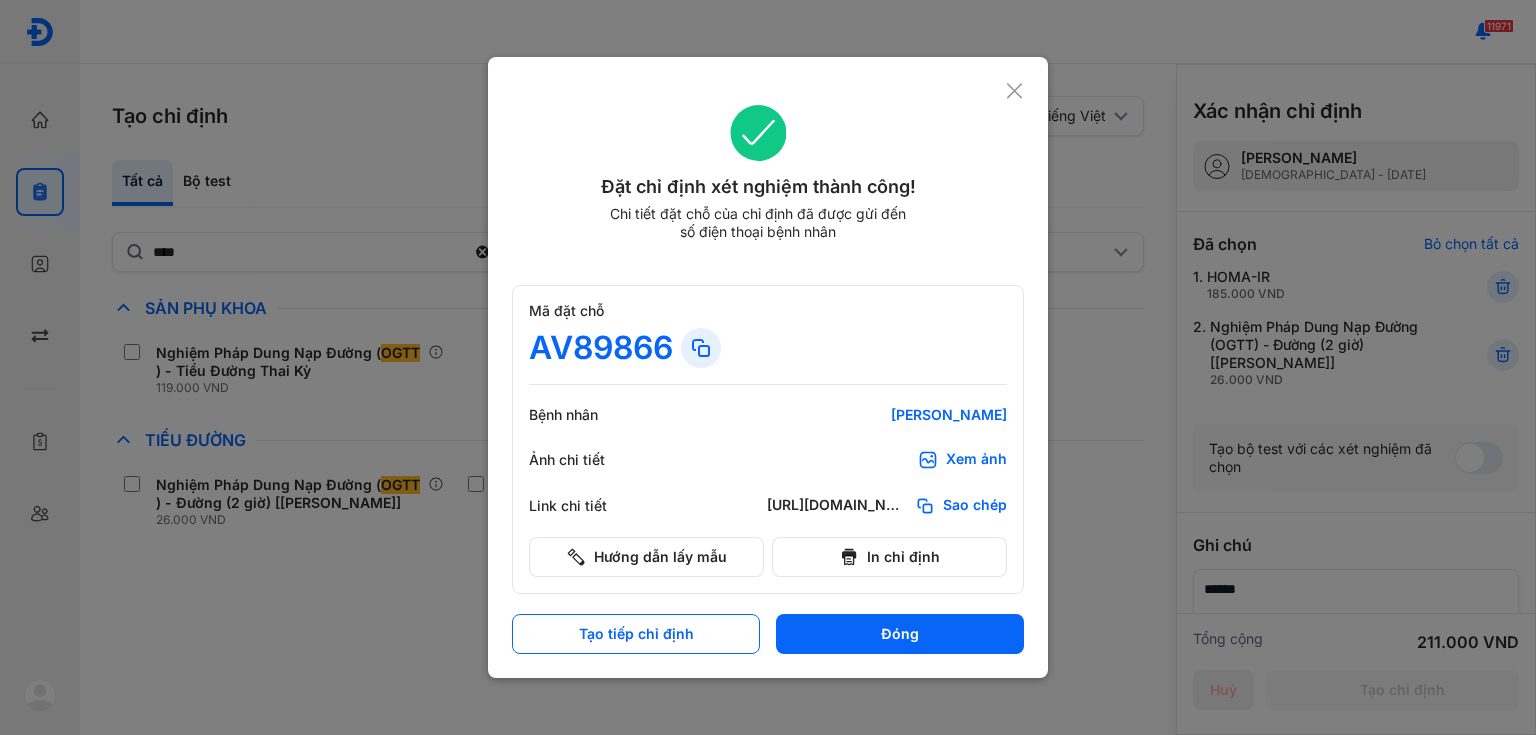 scroll, scrollTop: 0, scrollLeft: 0, axis: both 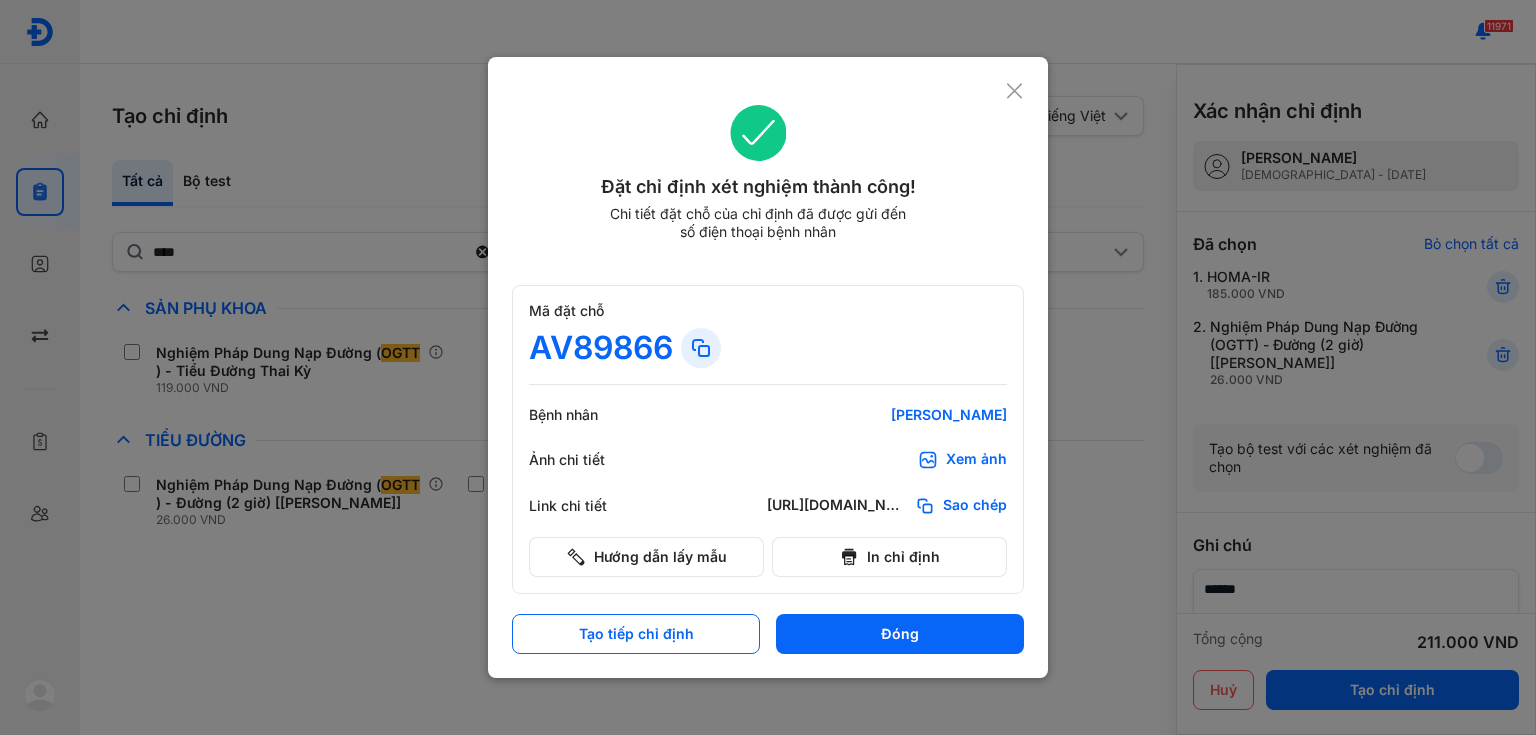 click on "Ảnh chi tiết Xem ảnh" at bounding box center [768, 460] 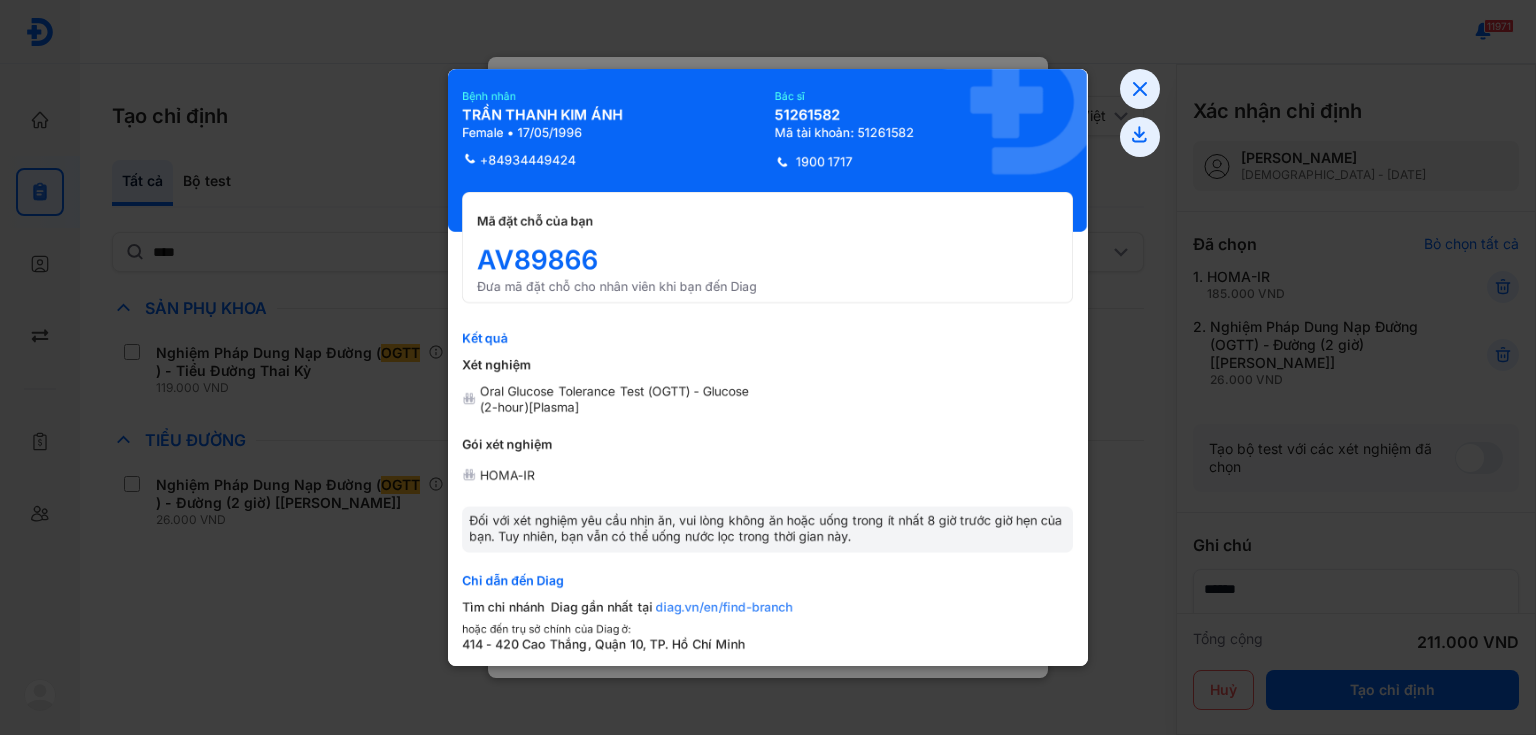 click at bounding box center [768, 367] 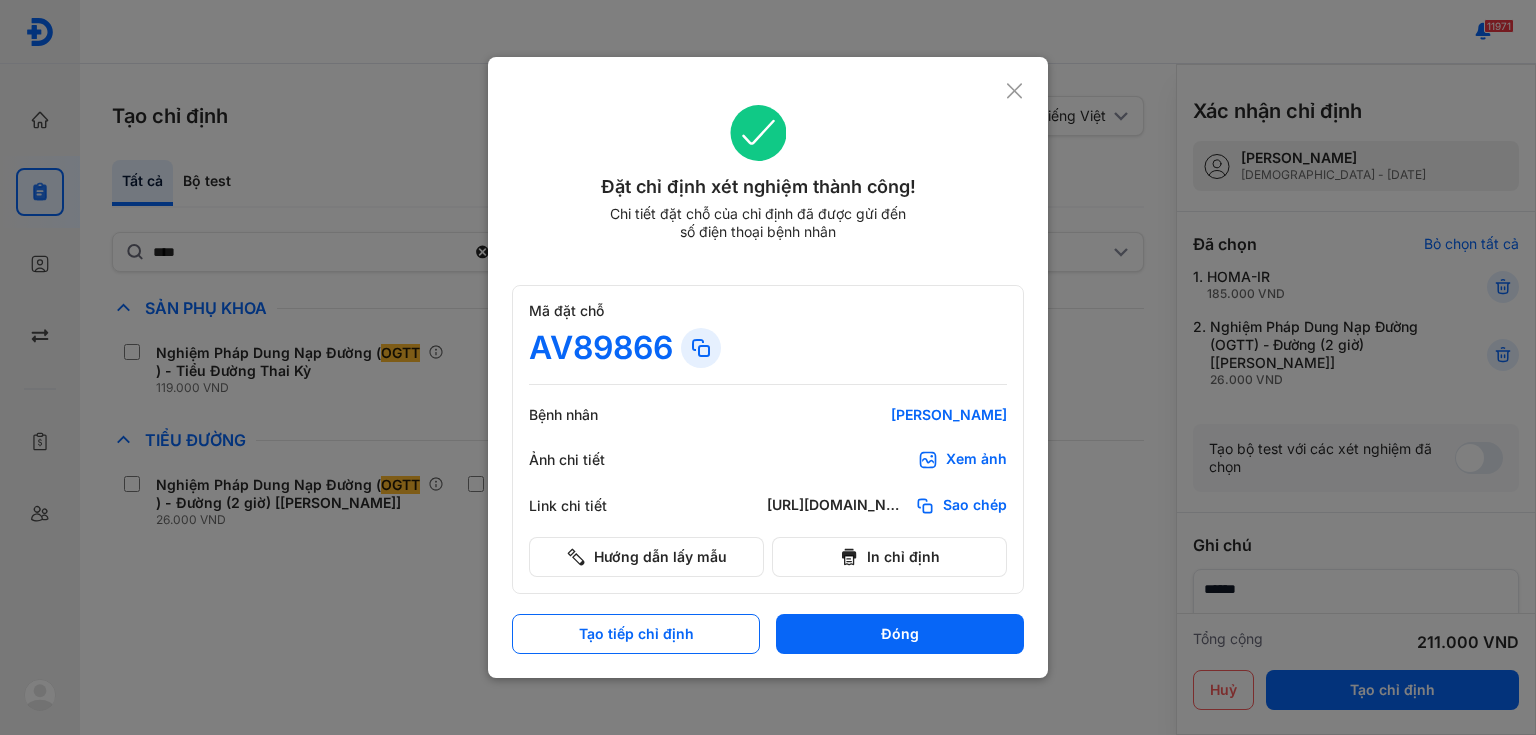 click at bounding box center [768, 367] 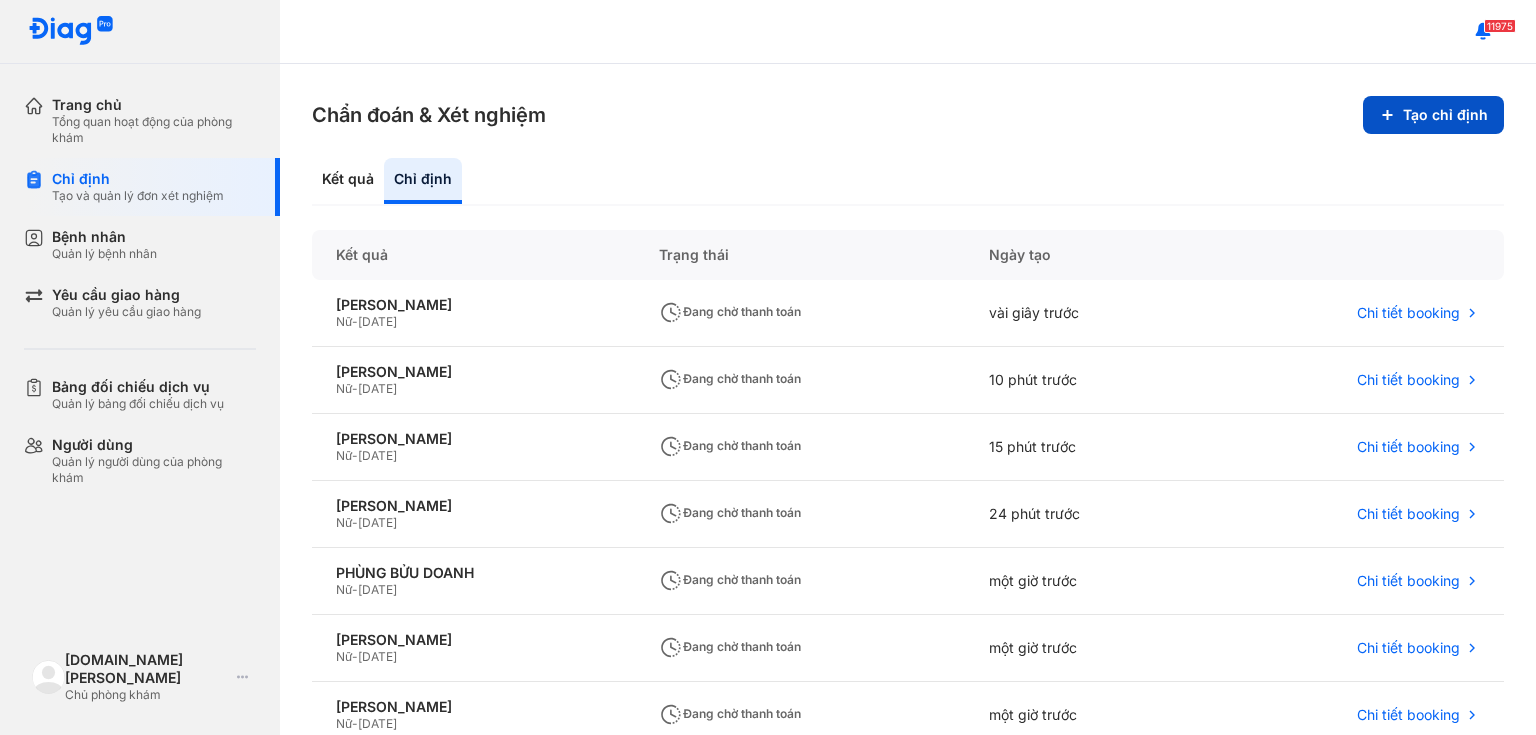 click on "Tạo chỉ định" at bounding box center [1433, 115] 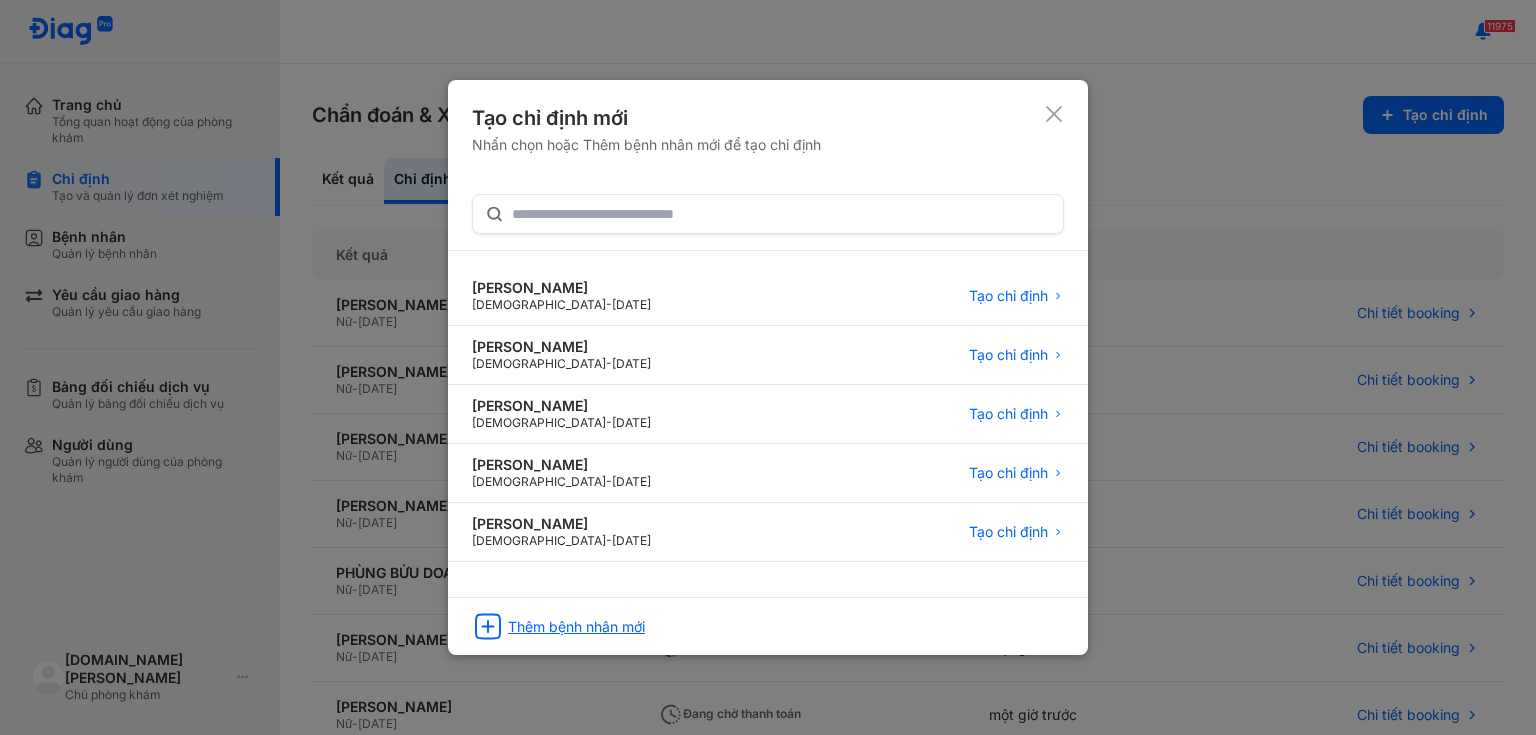 click on "Thêm bệnh nhân mới" at bounding box center (576, 627) 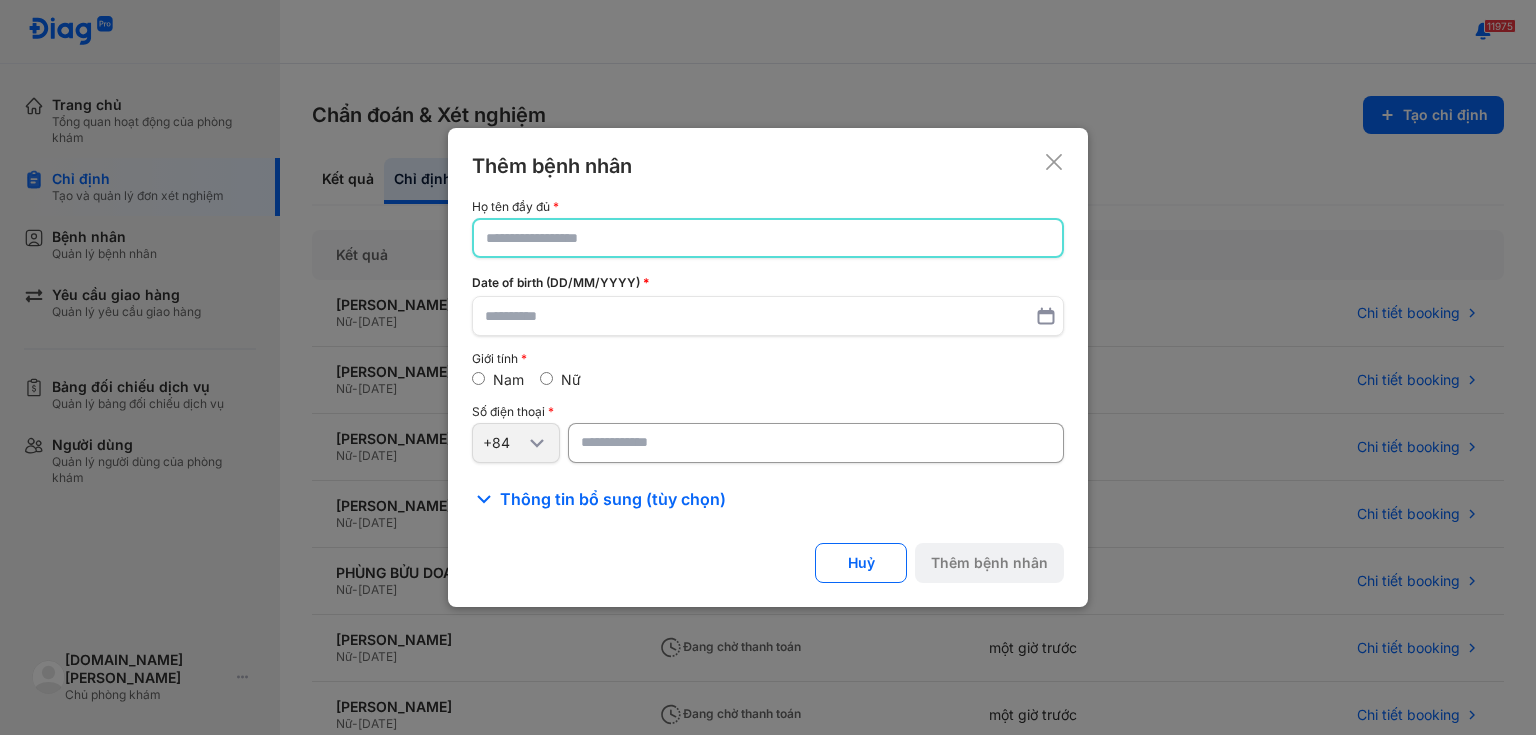 click 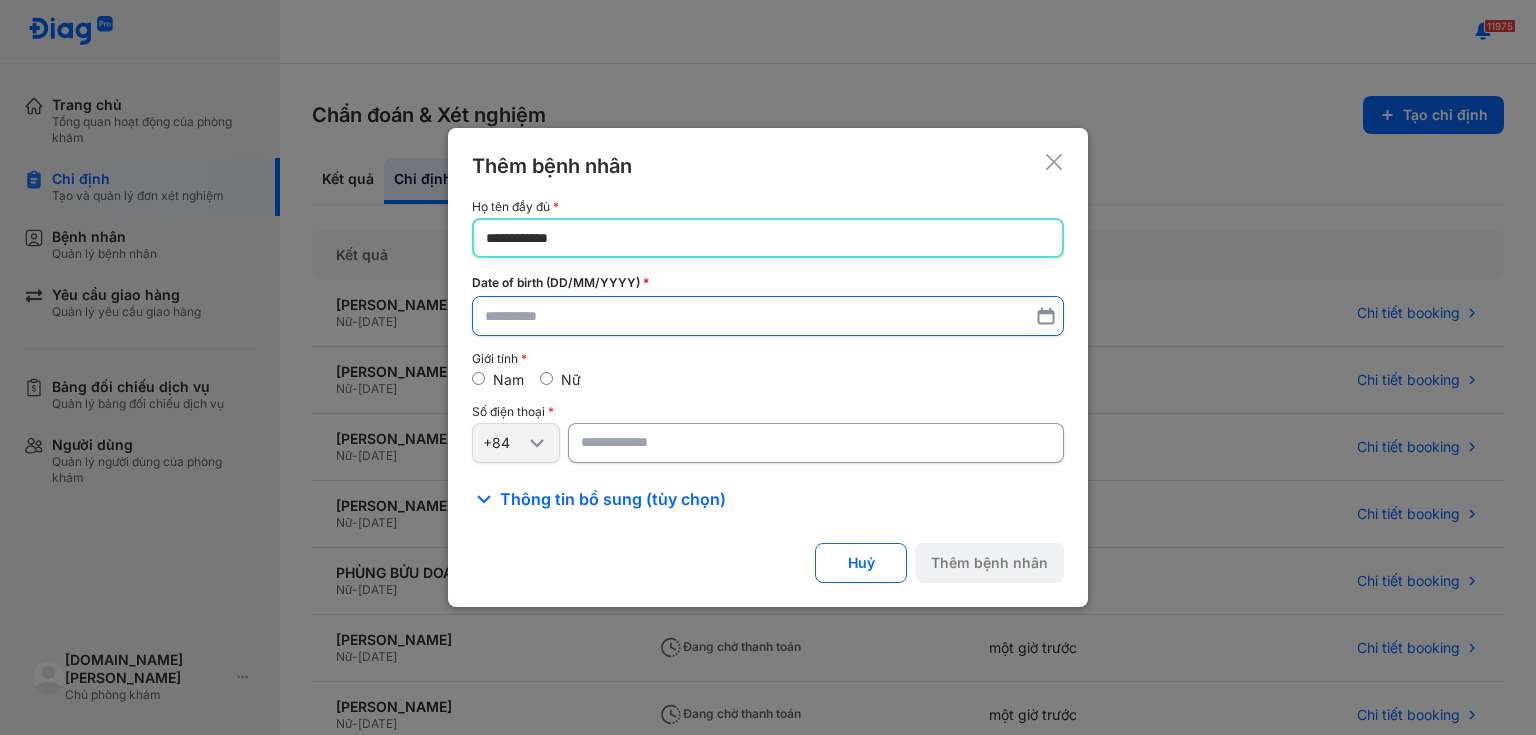 type on "**********" 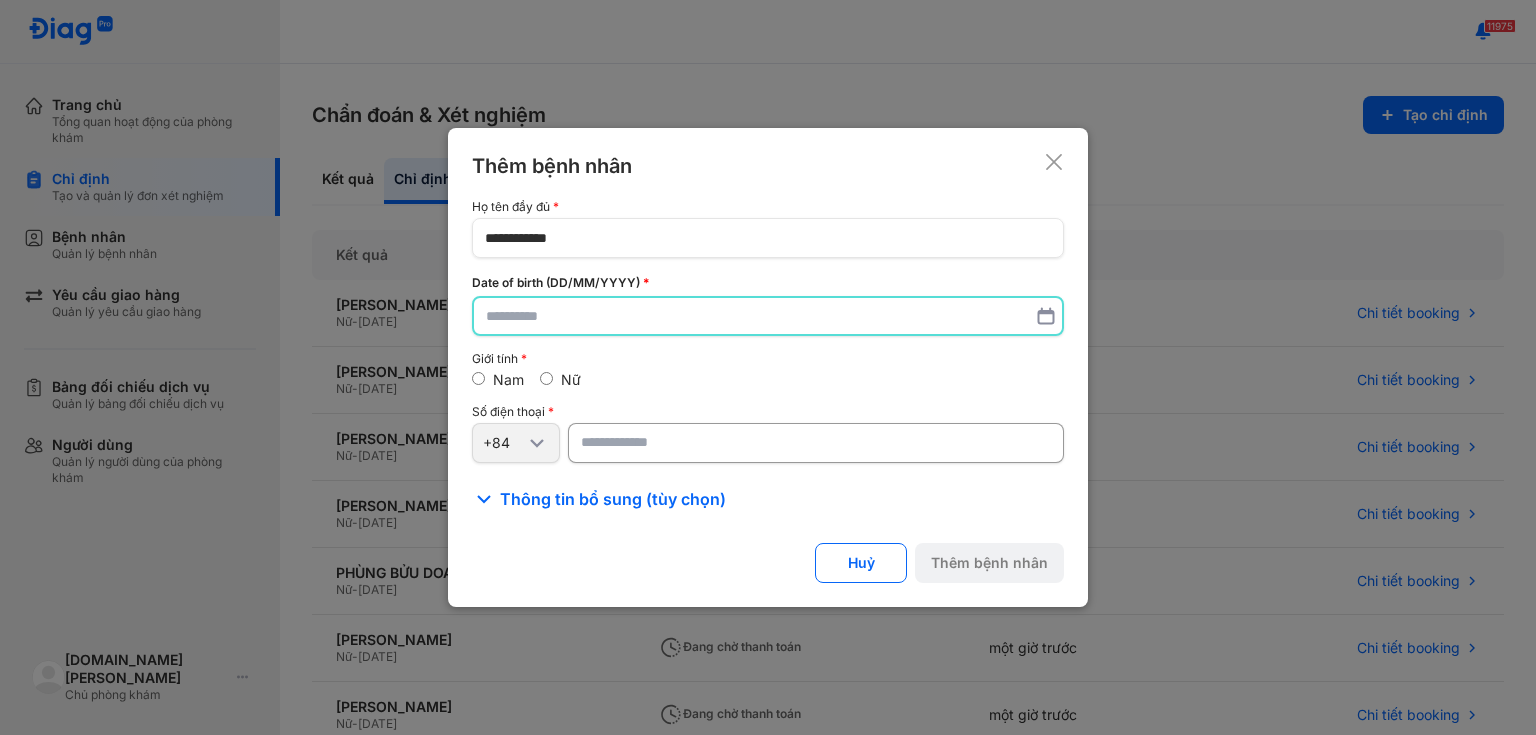 click at bounding box center (768, 316) 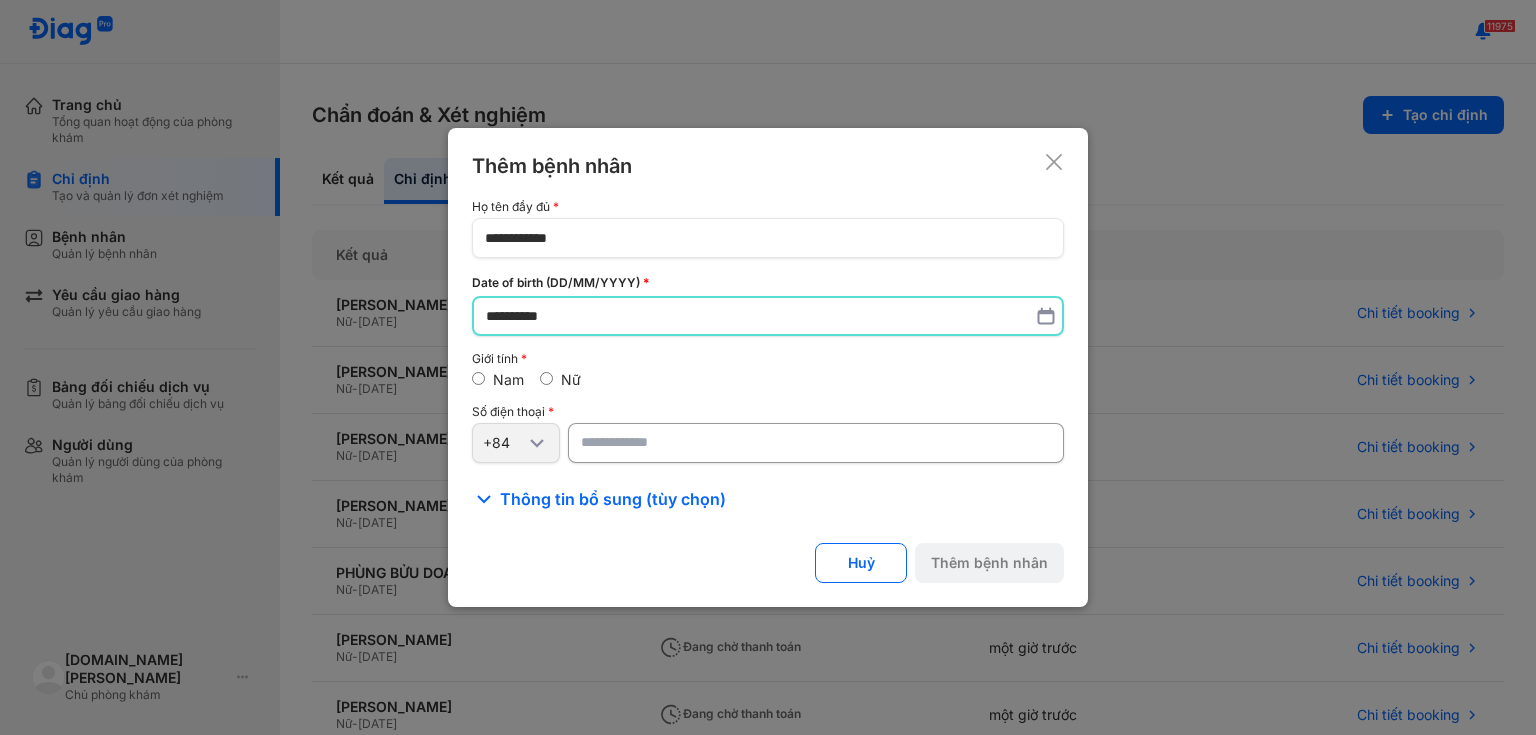 type on "**********" 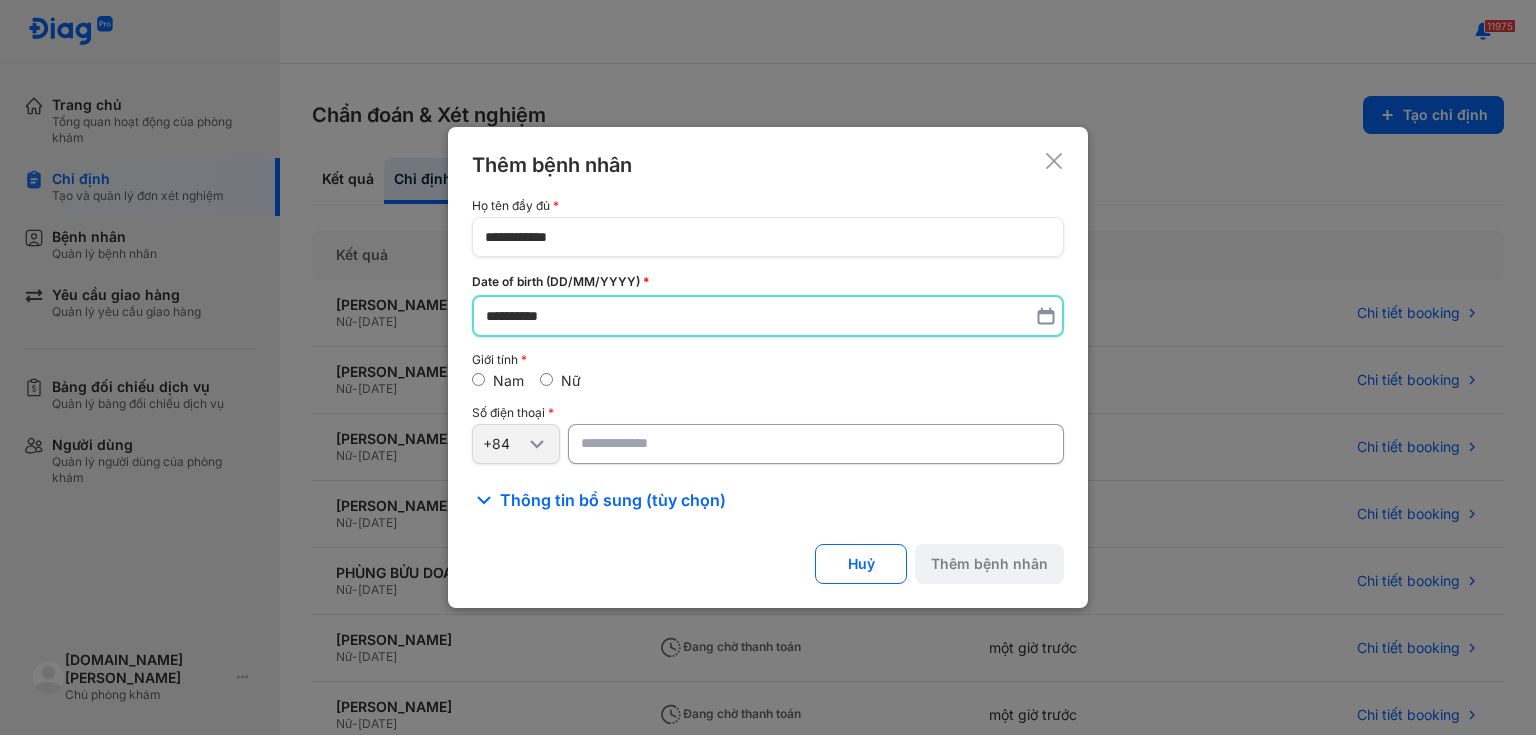 click on "Nữ" at bounding box center (560, 381) 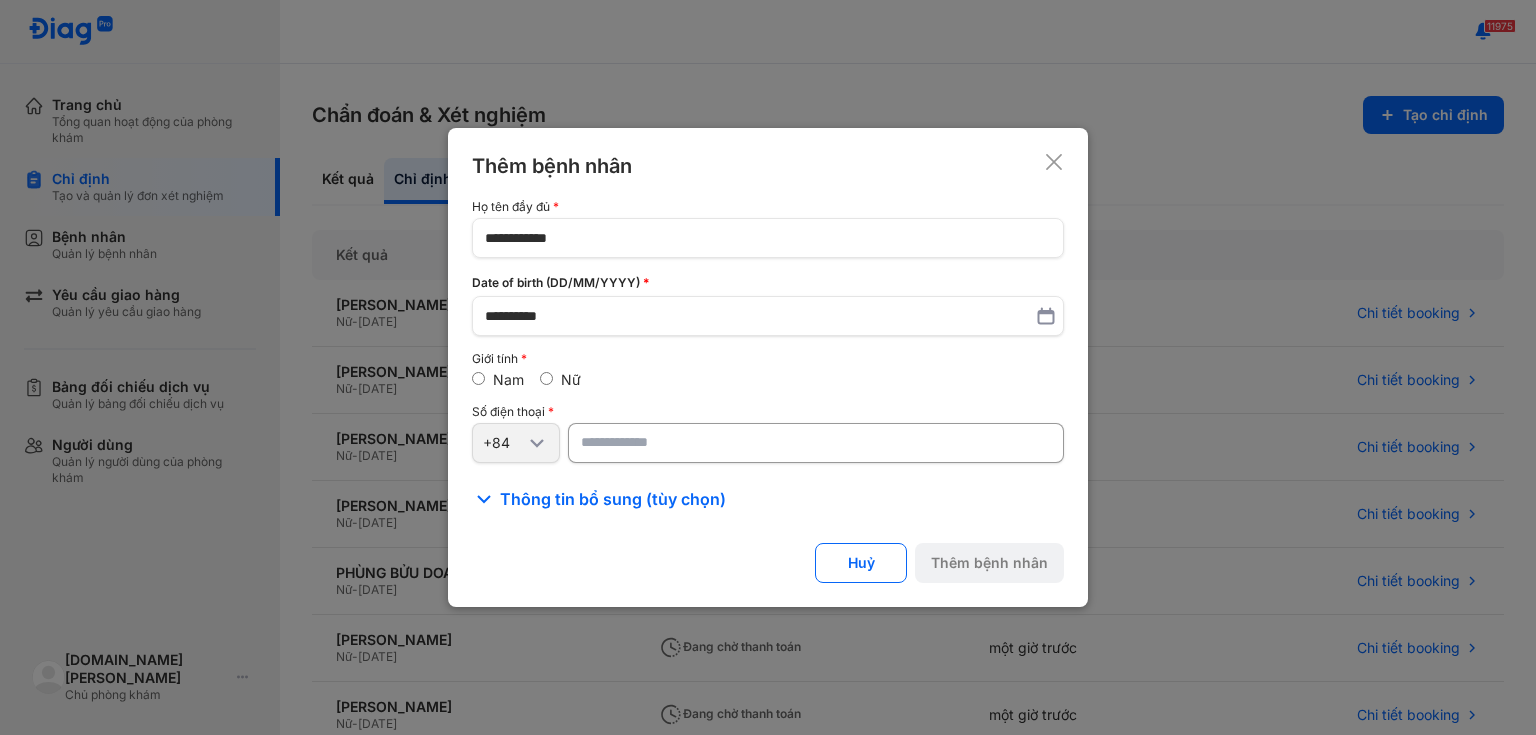 click at bounding box center (816, 443) 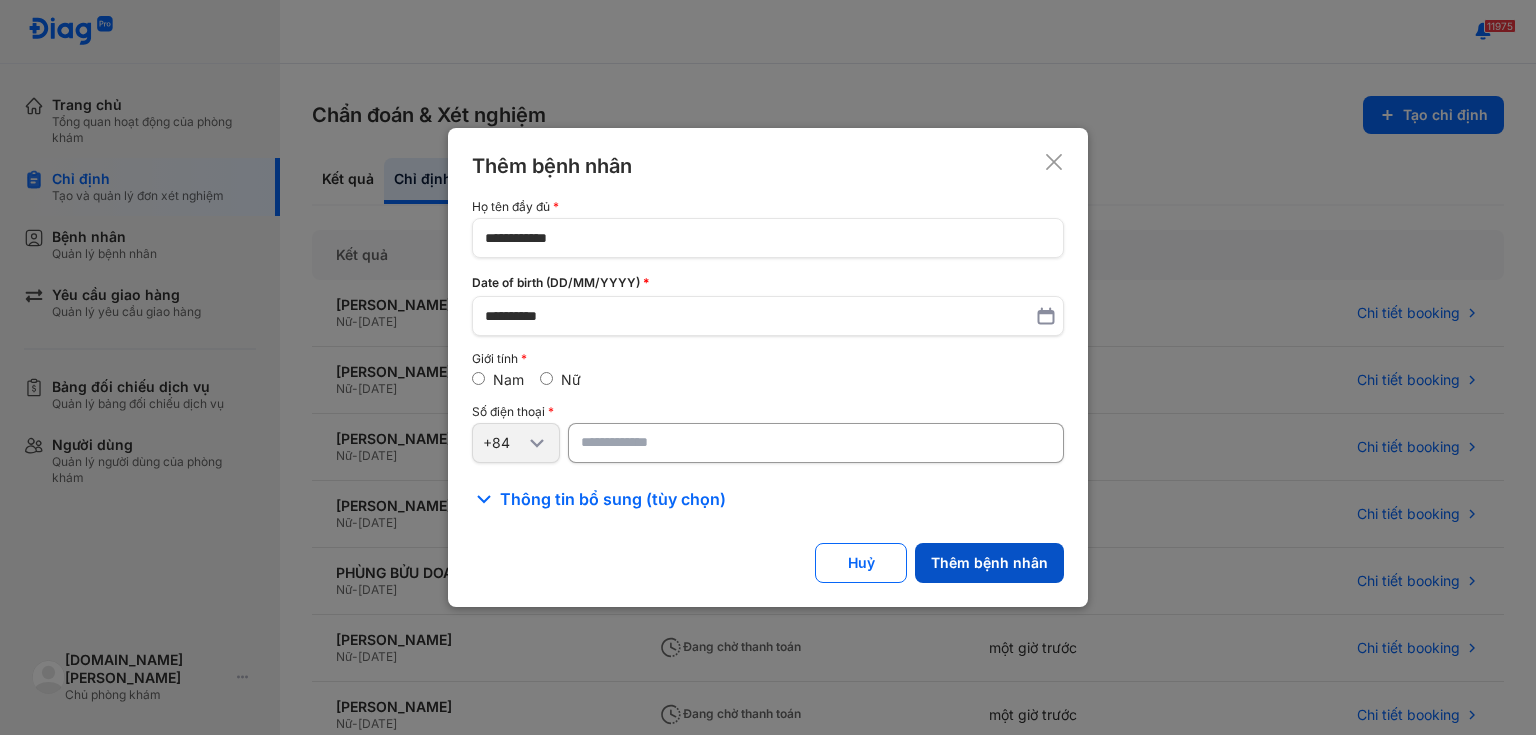 type on "**********" 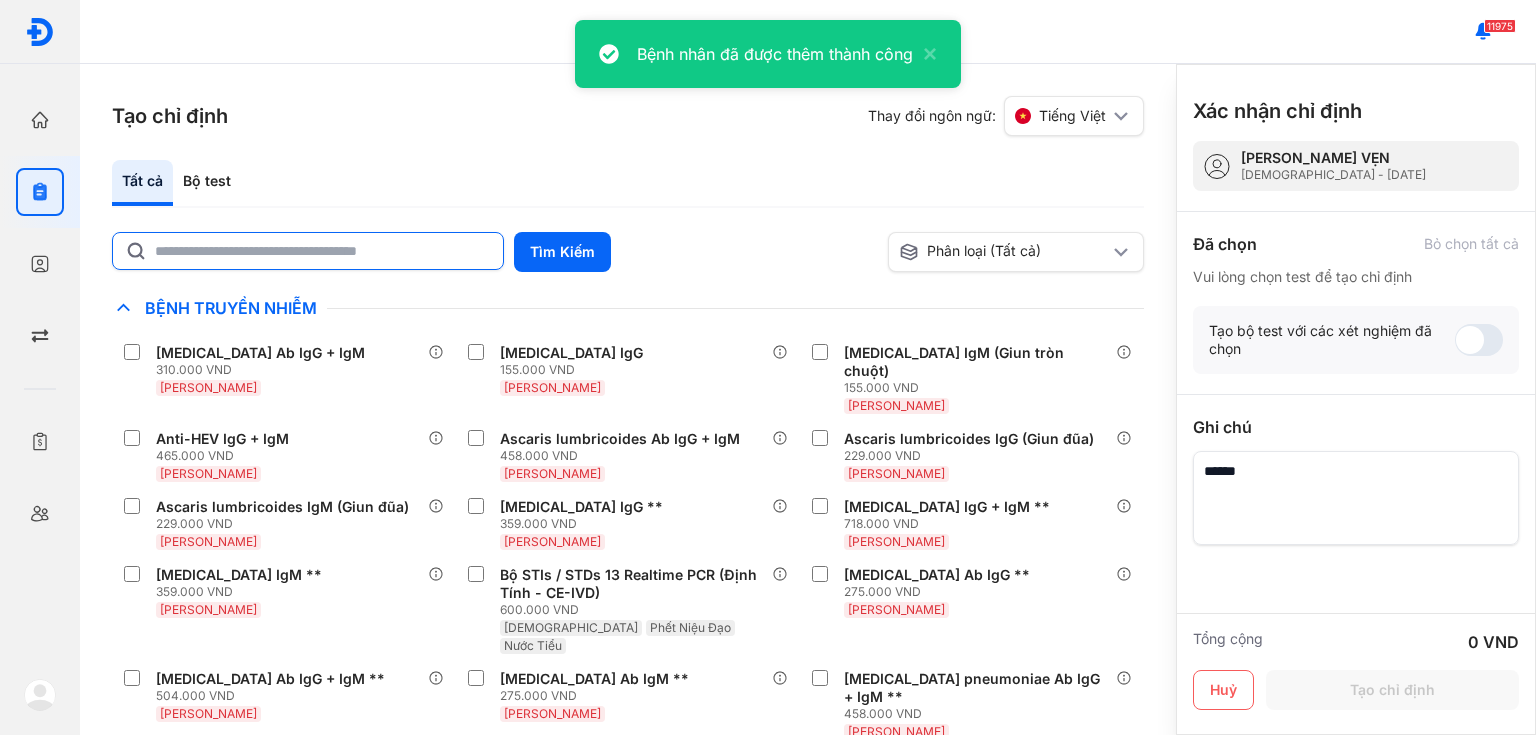 click 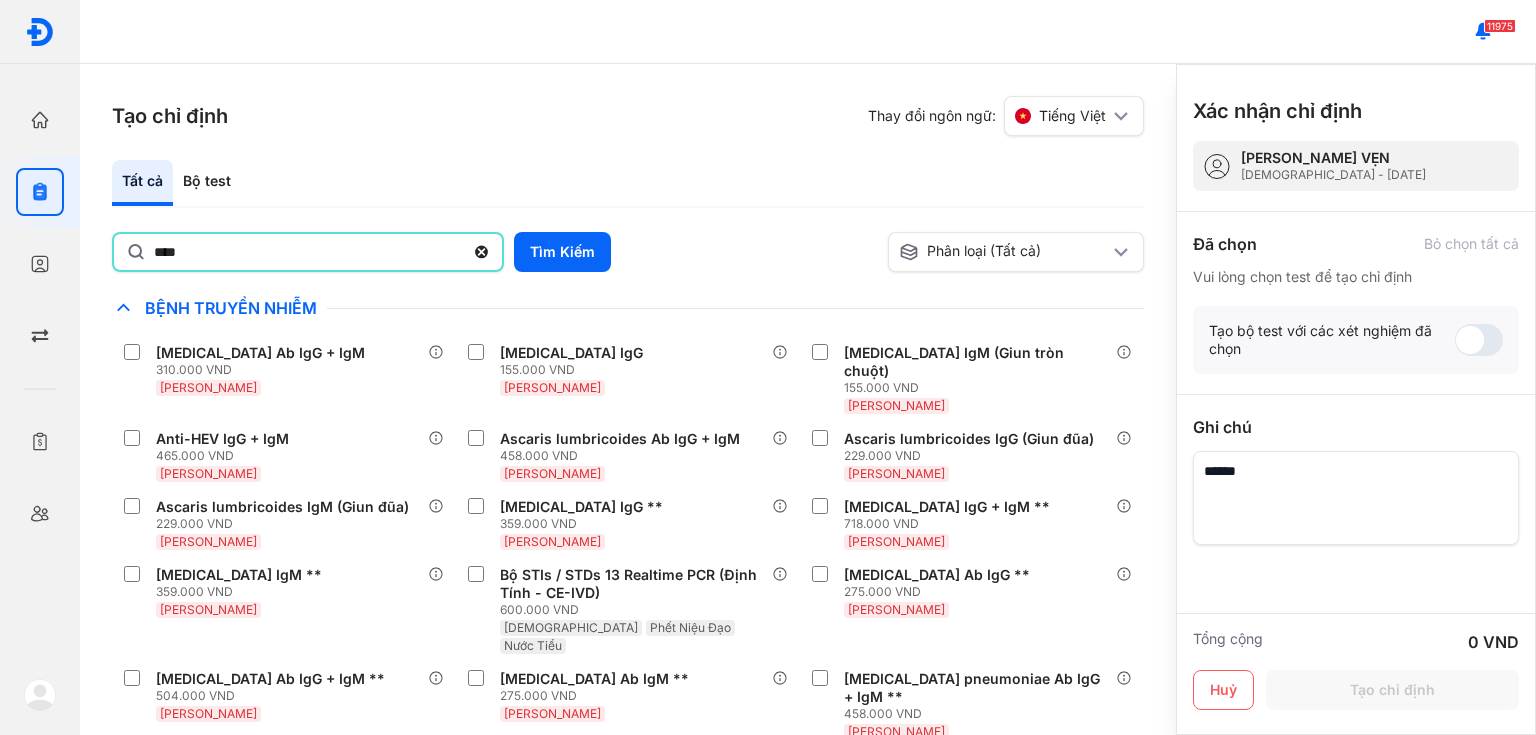 type on "****" 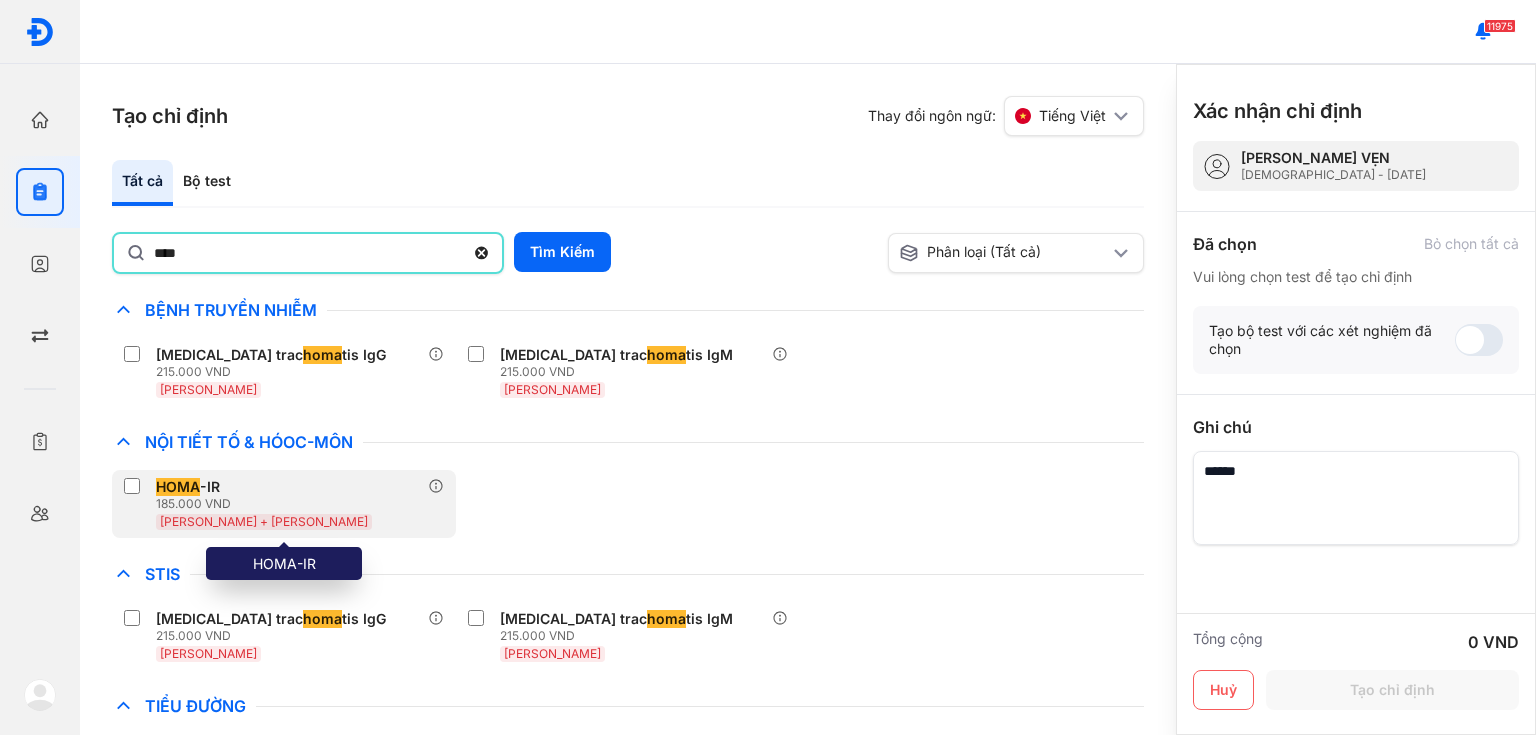 click on "Huyết Thanh + Huyết Tương" at bounding box center (264, 521) 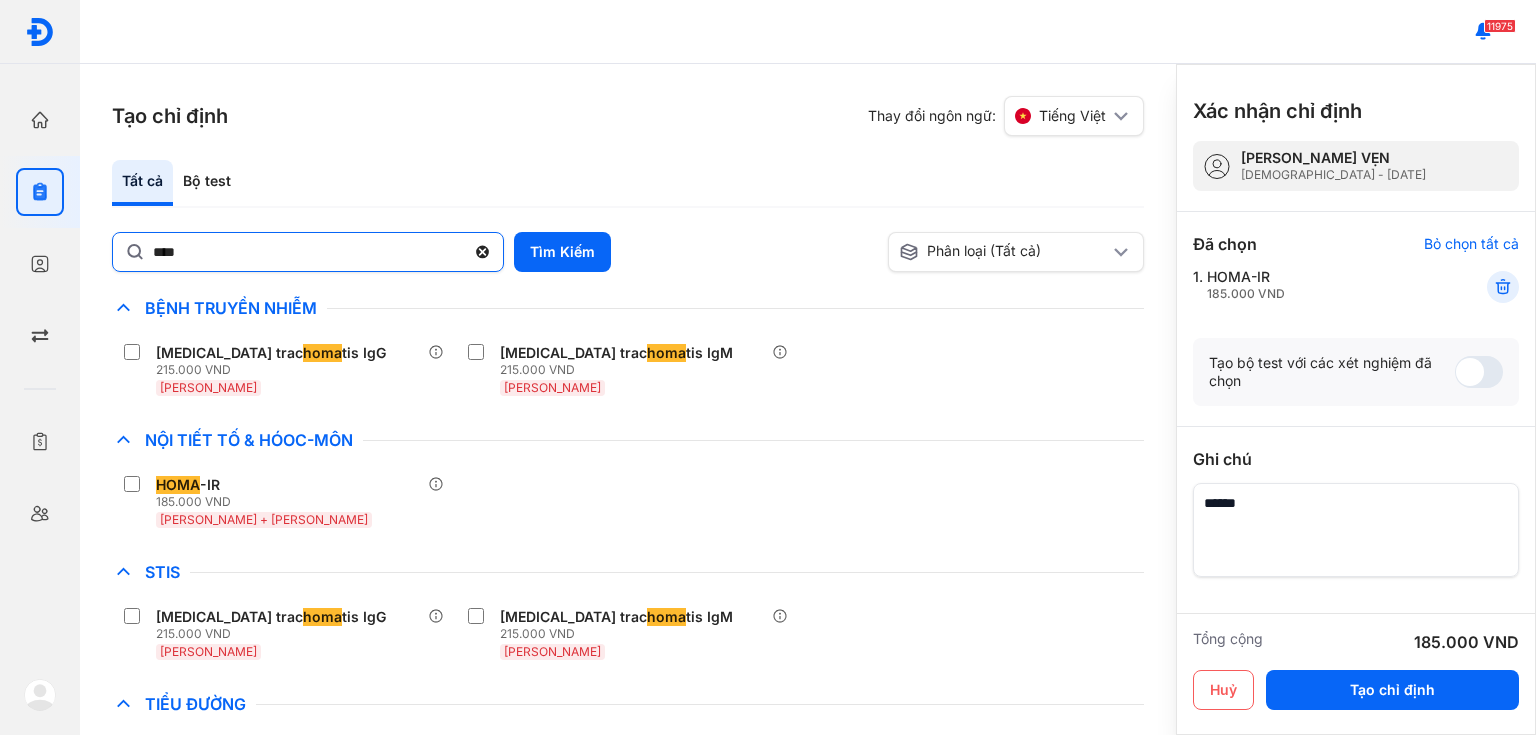 click 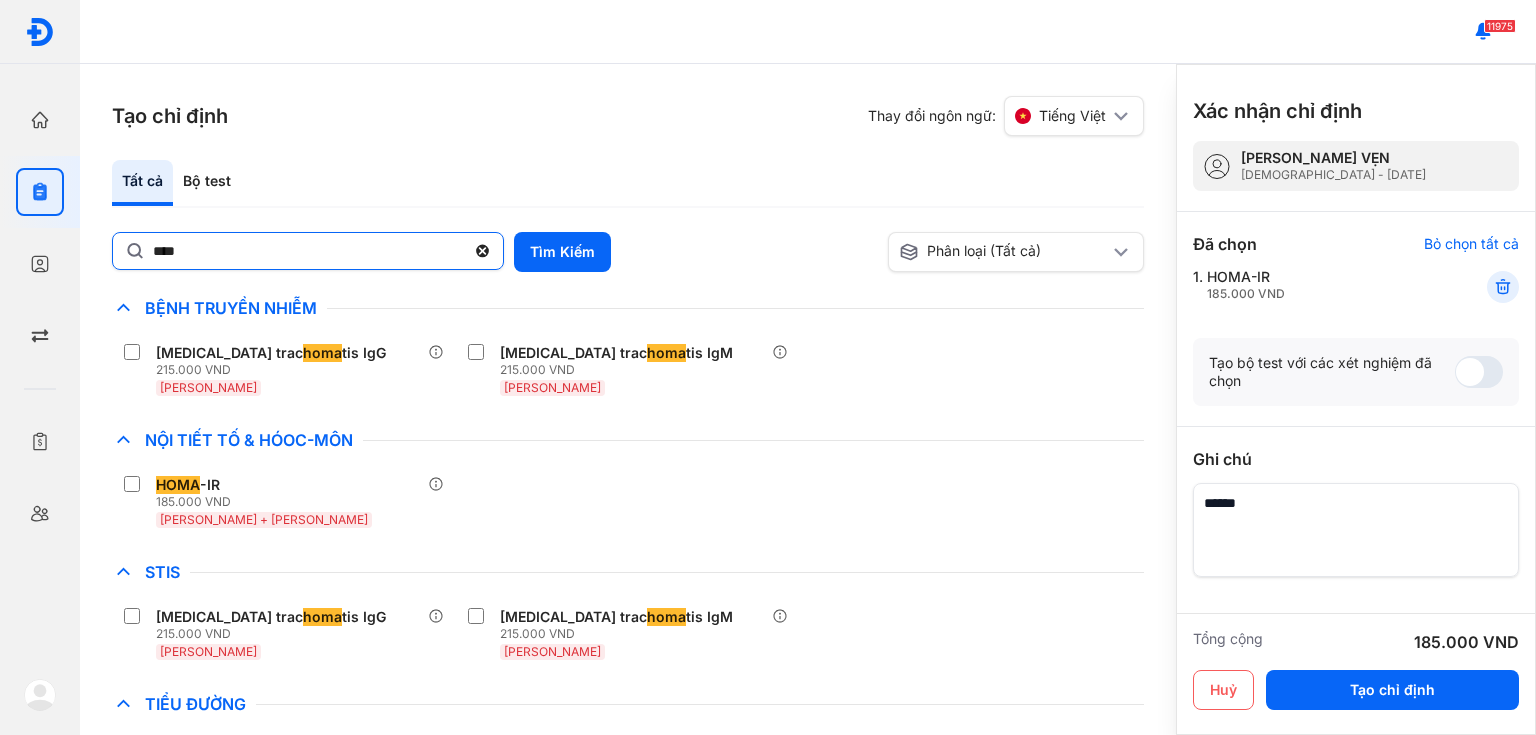 click on "****" 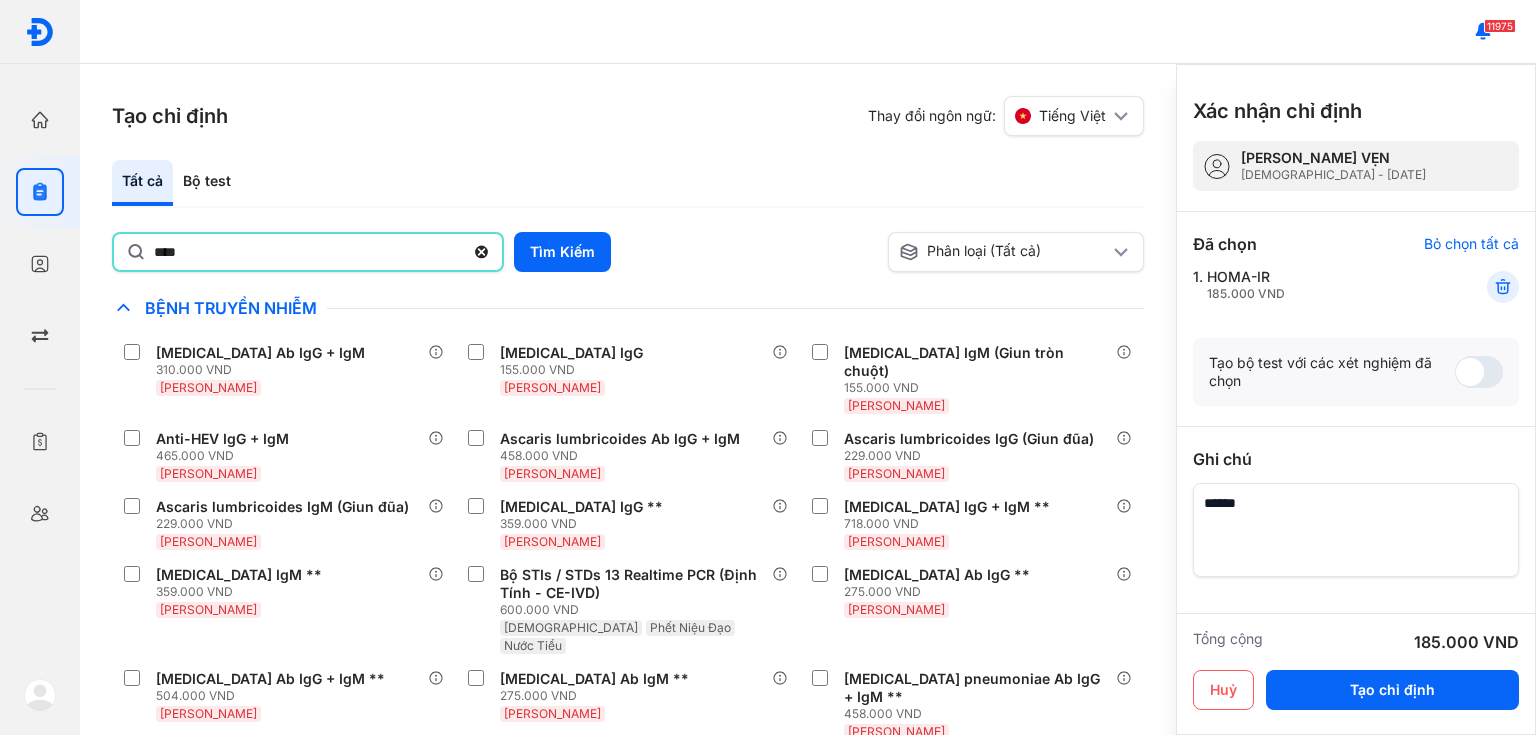 type on "****" 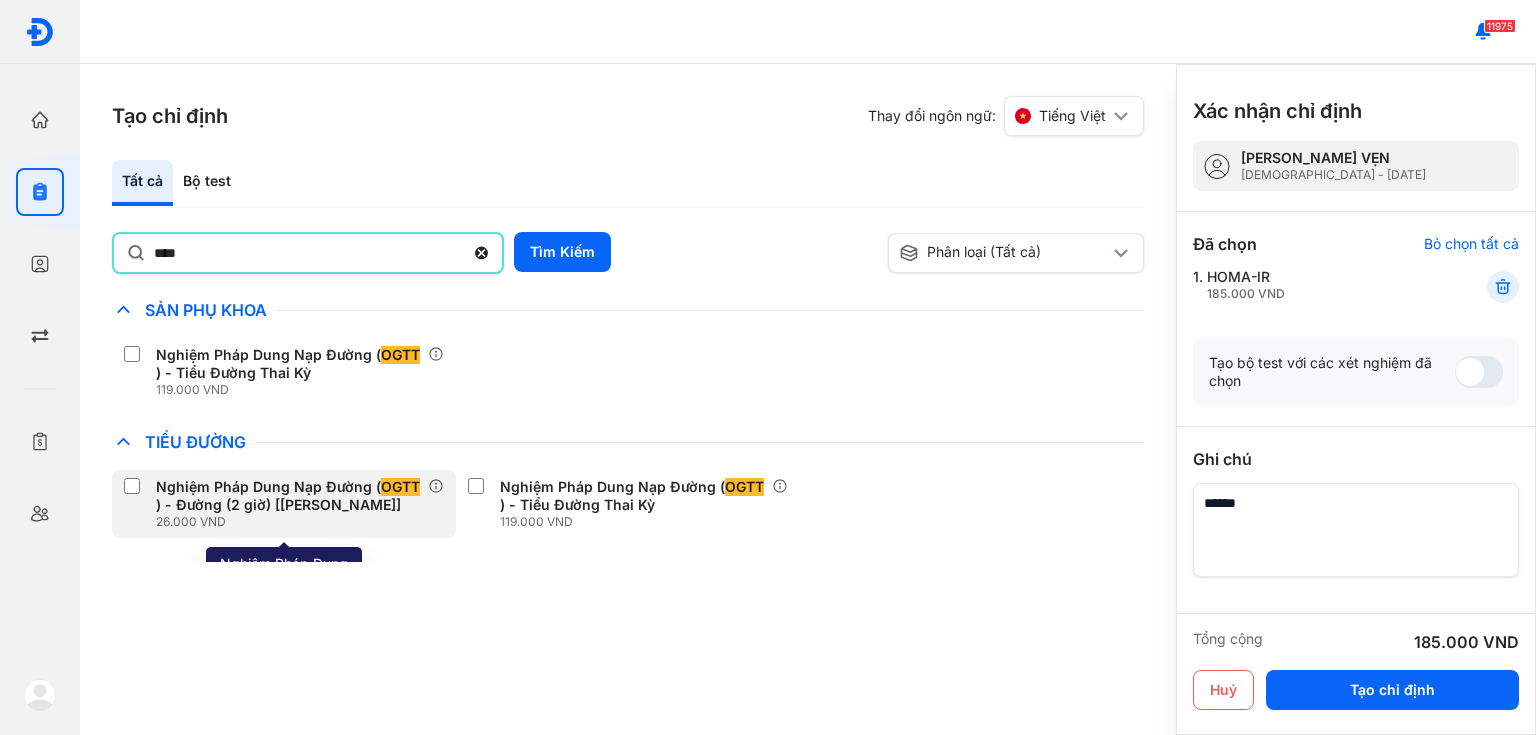 click on "Nghiệm Pháp Dung Nạp Đường ( OGTT ) - Đường (2 giờ) [Huyết Tương]" at bounding box center (288, 496) 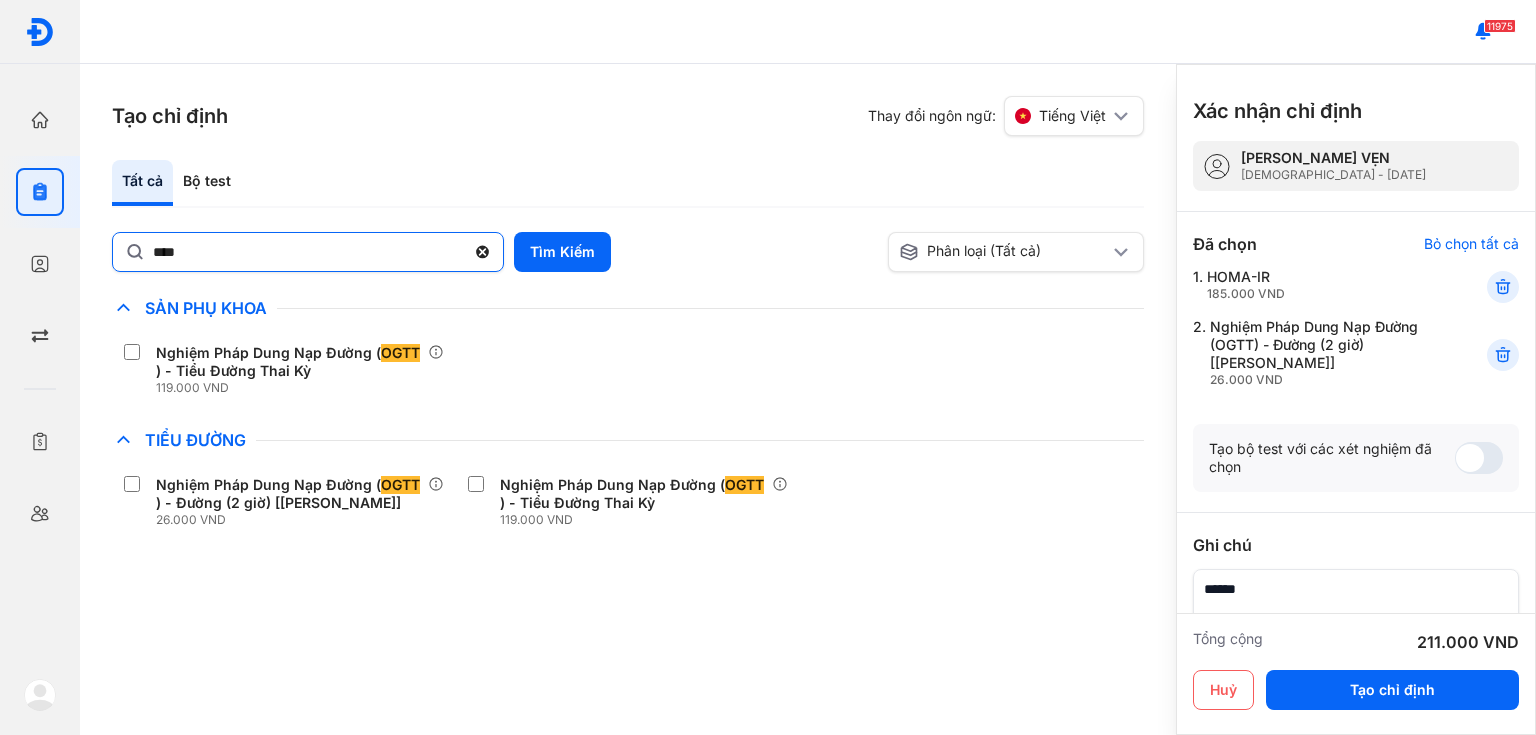 click 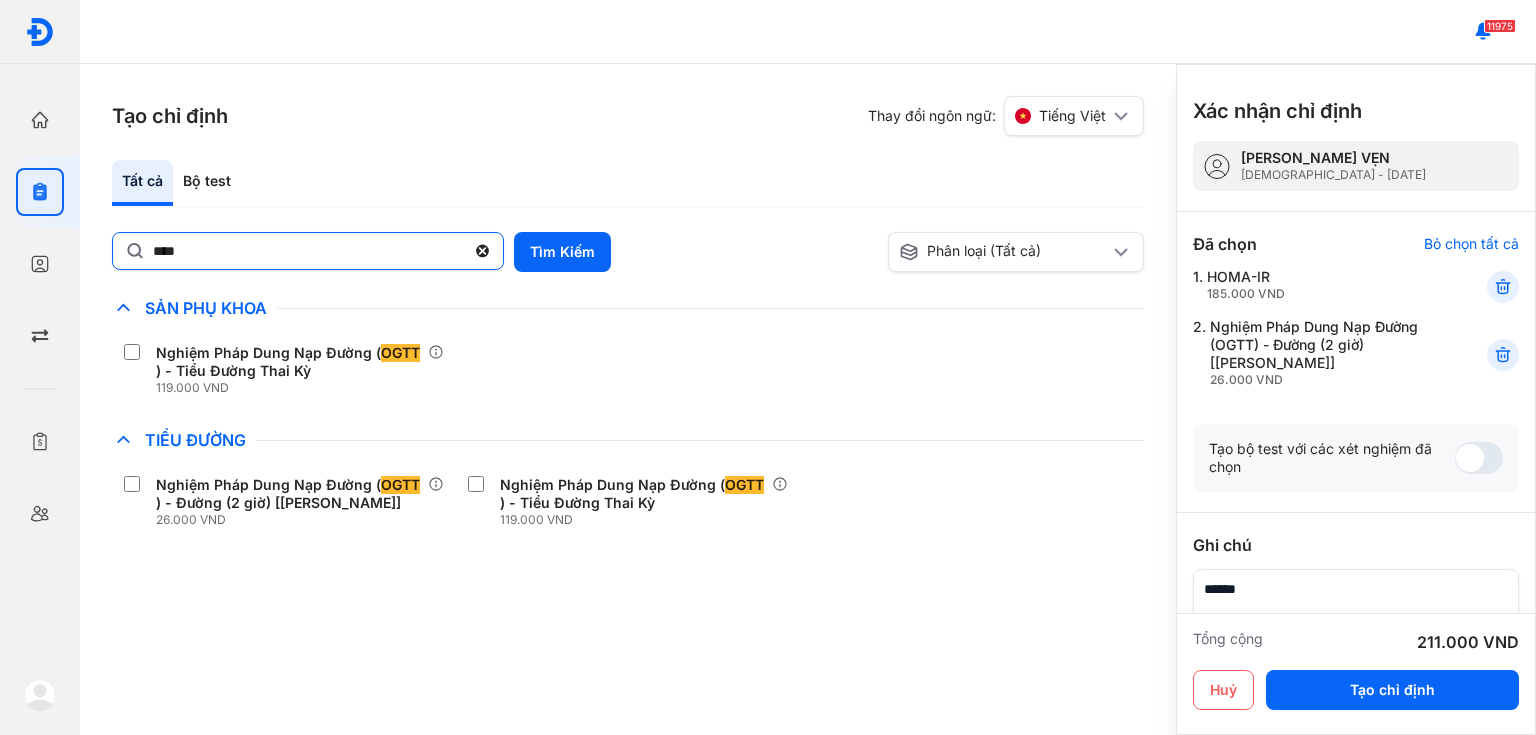 click on "****" 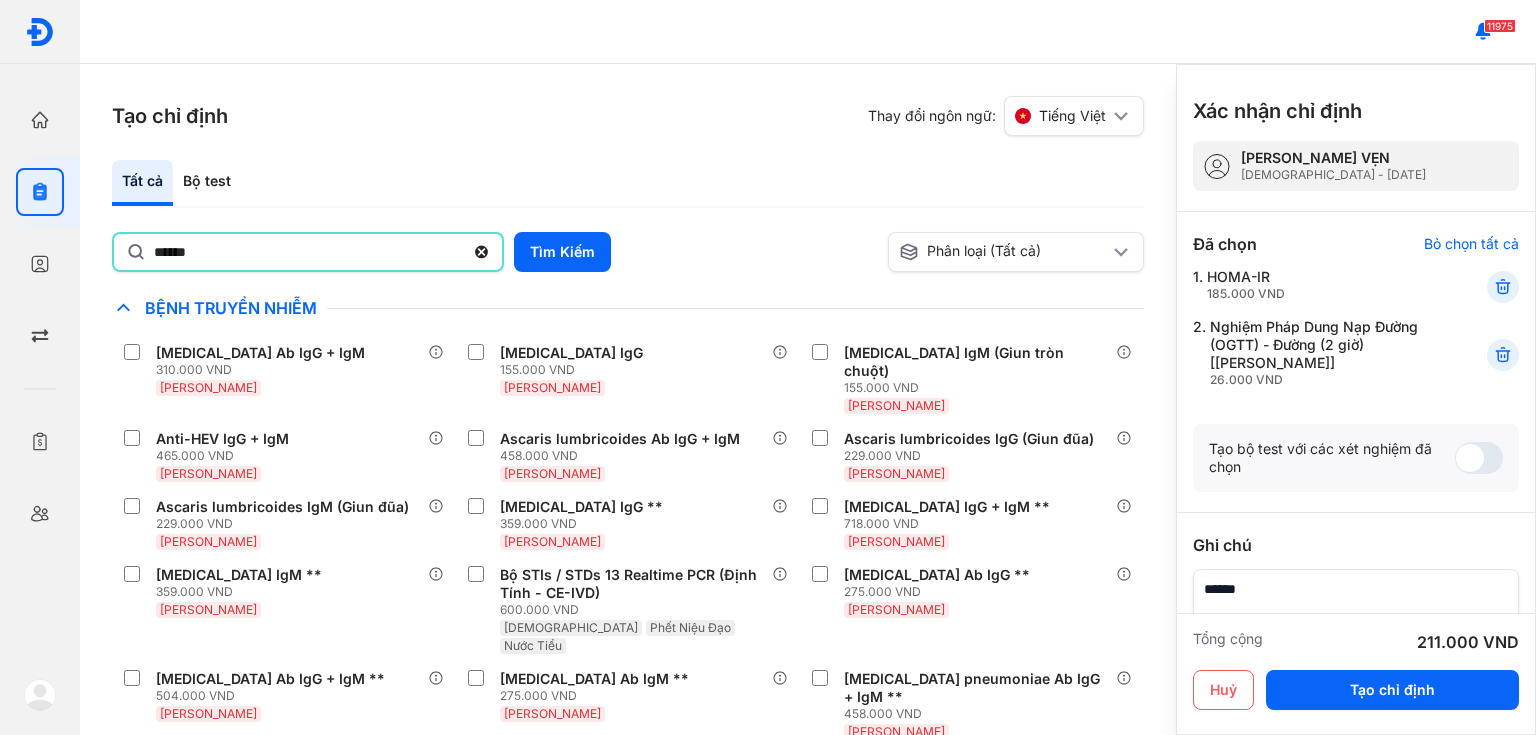 type on "******" 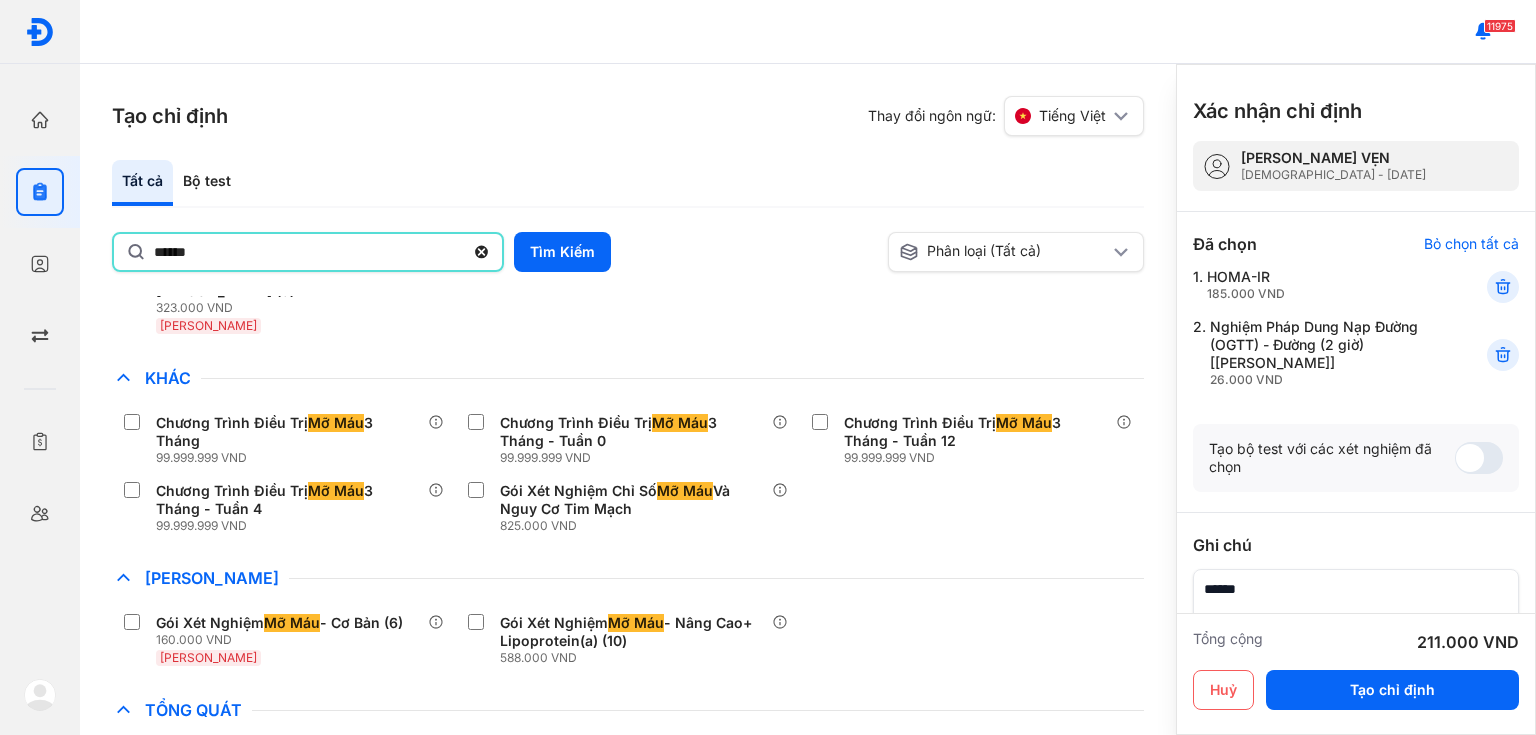 scroll, scrollTop: 160, scrollLeft: 0, axis: vertical 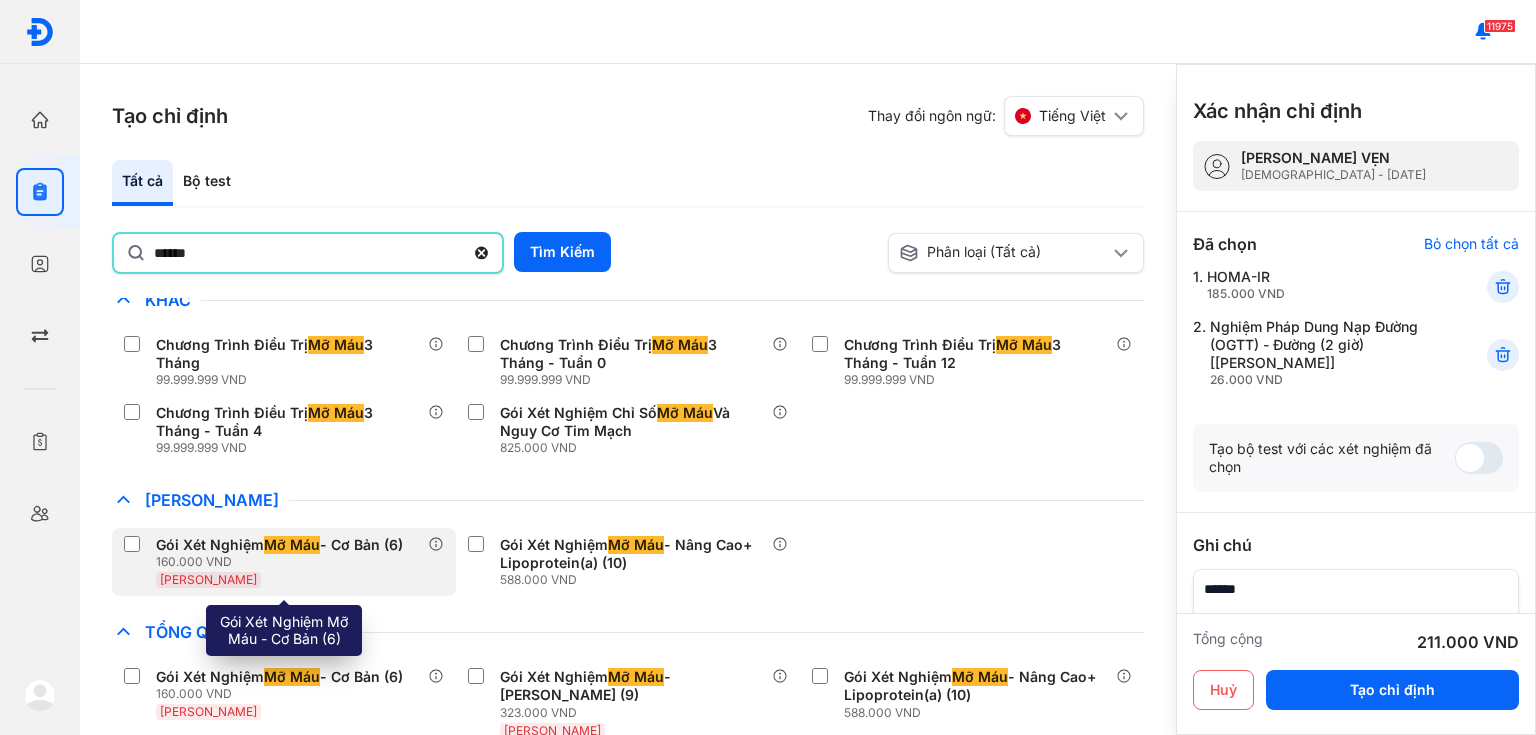 click on "Huyết Thanh" at bounding box center (283, 579) 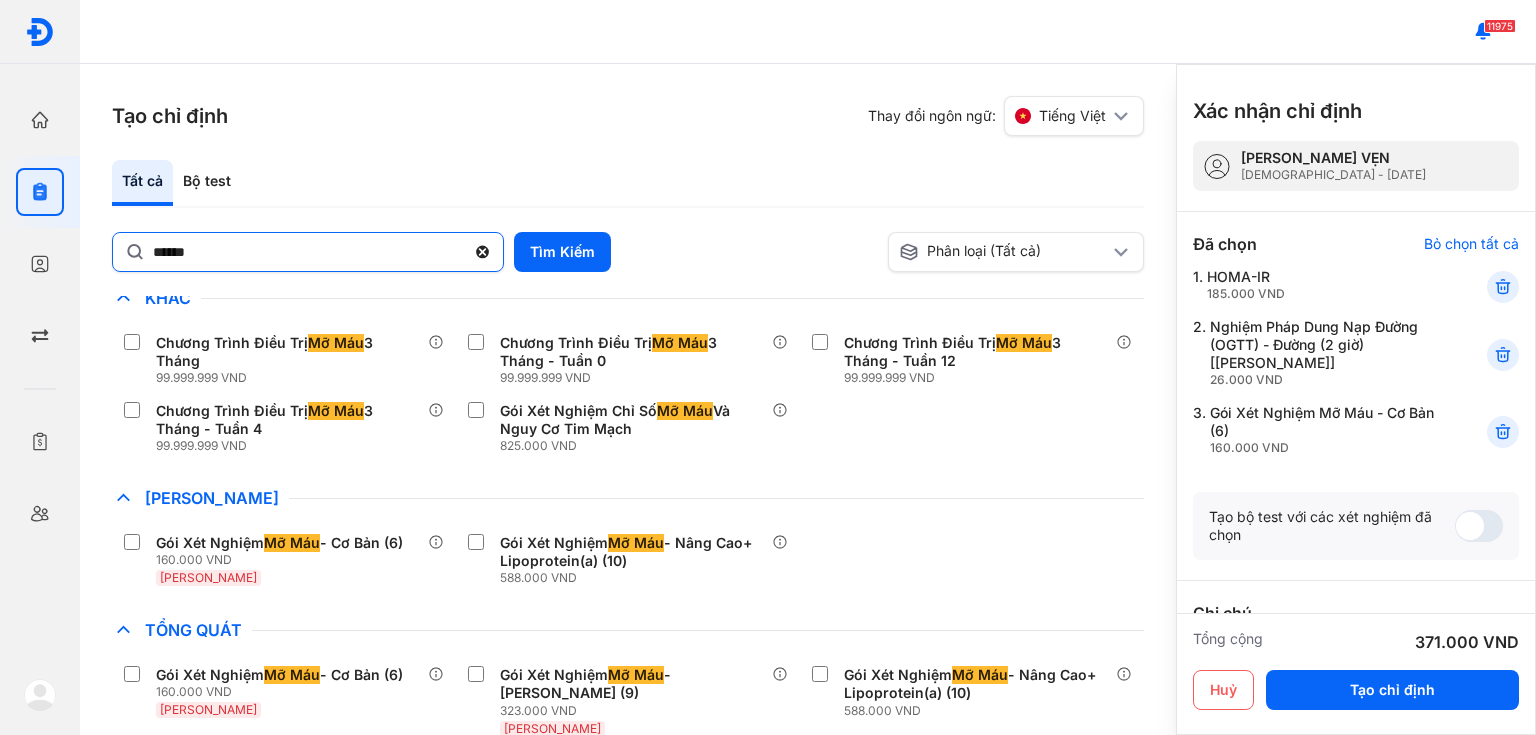 click 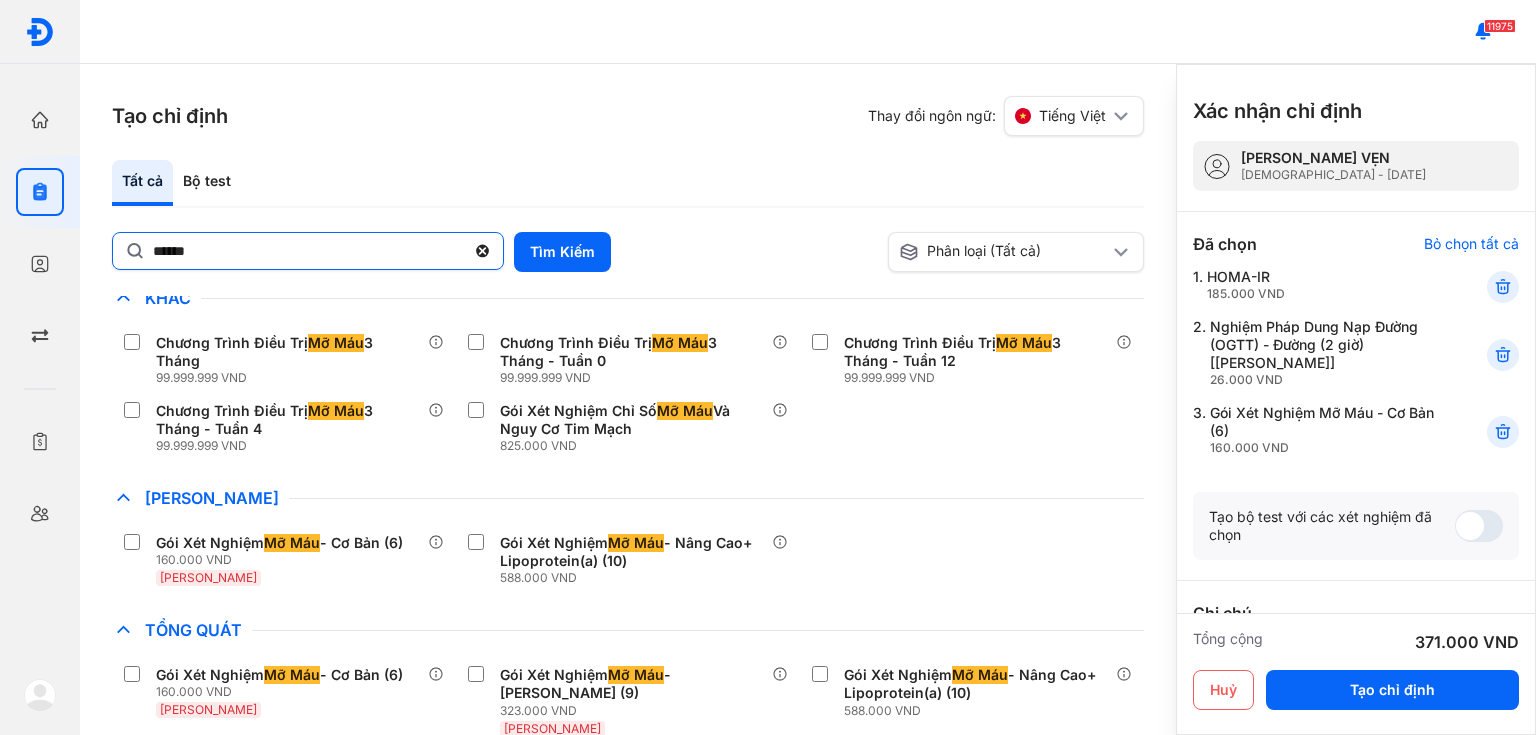 click on "******" 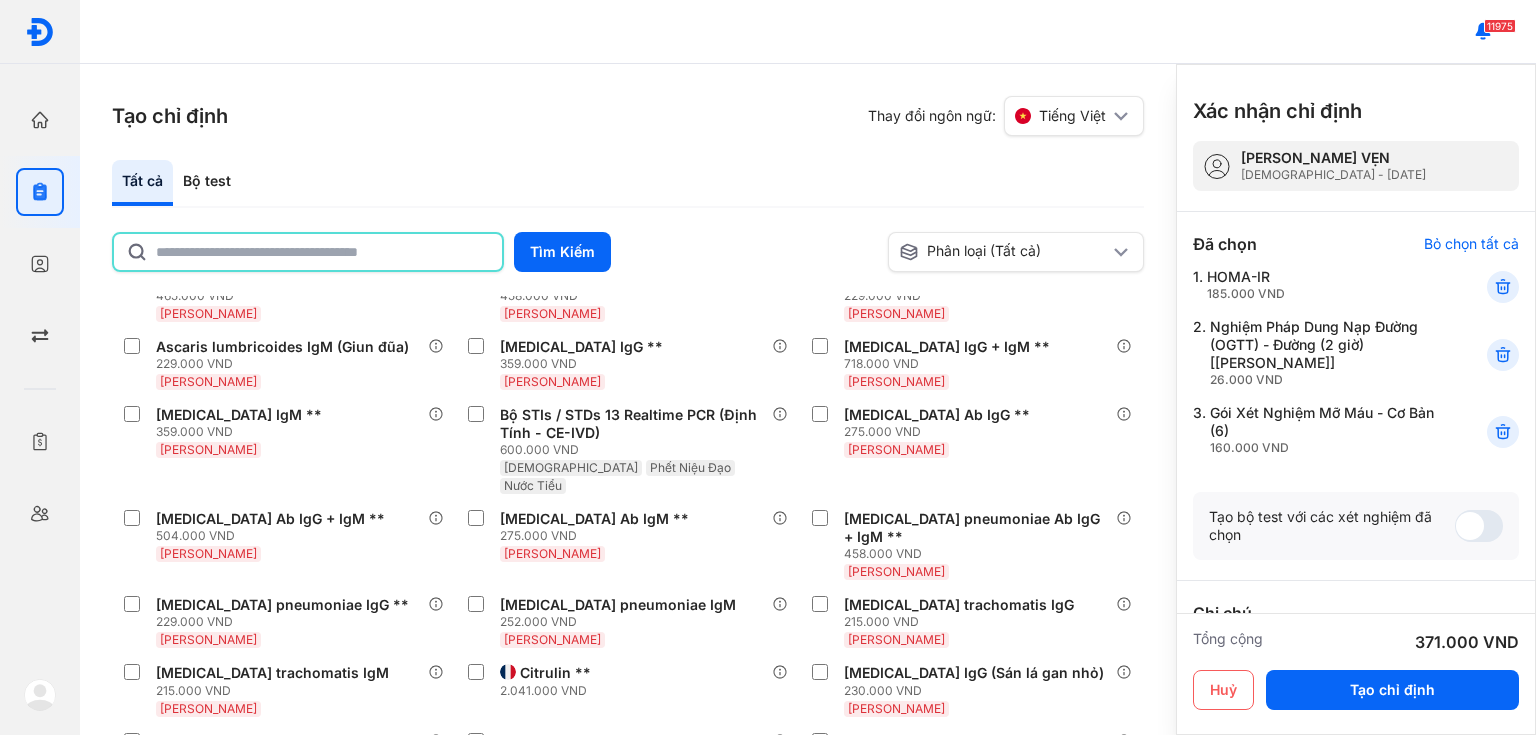 type on "*" 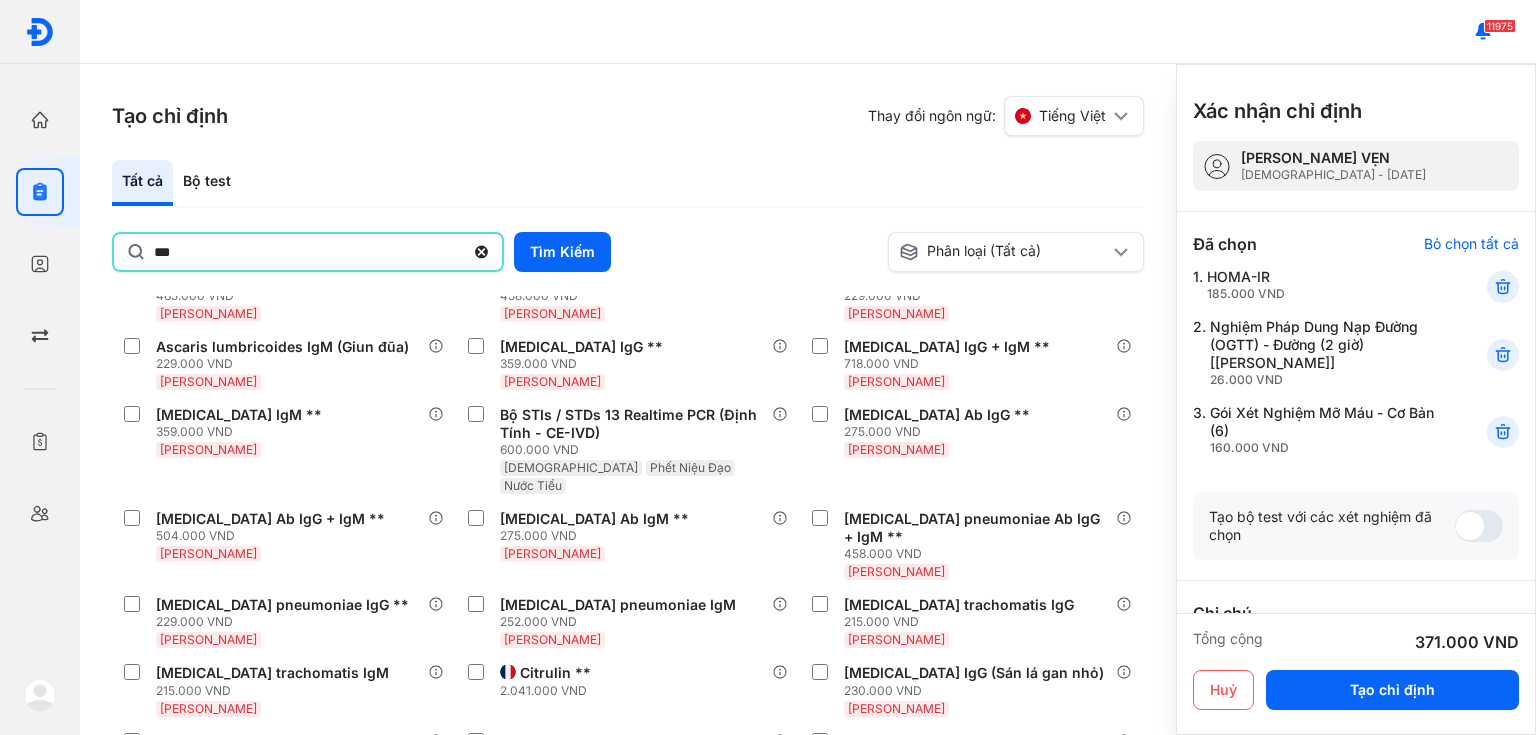 type on "***" 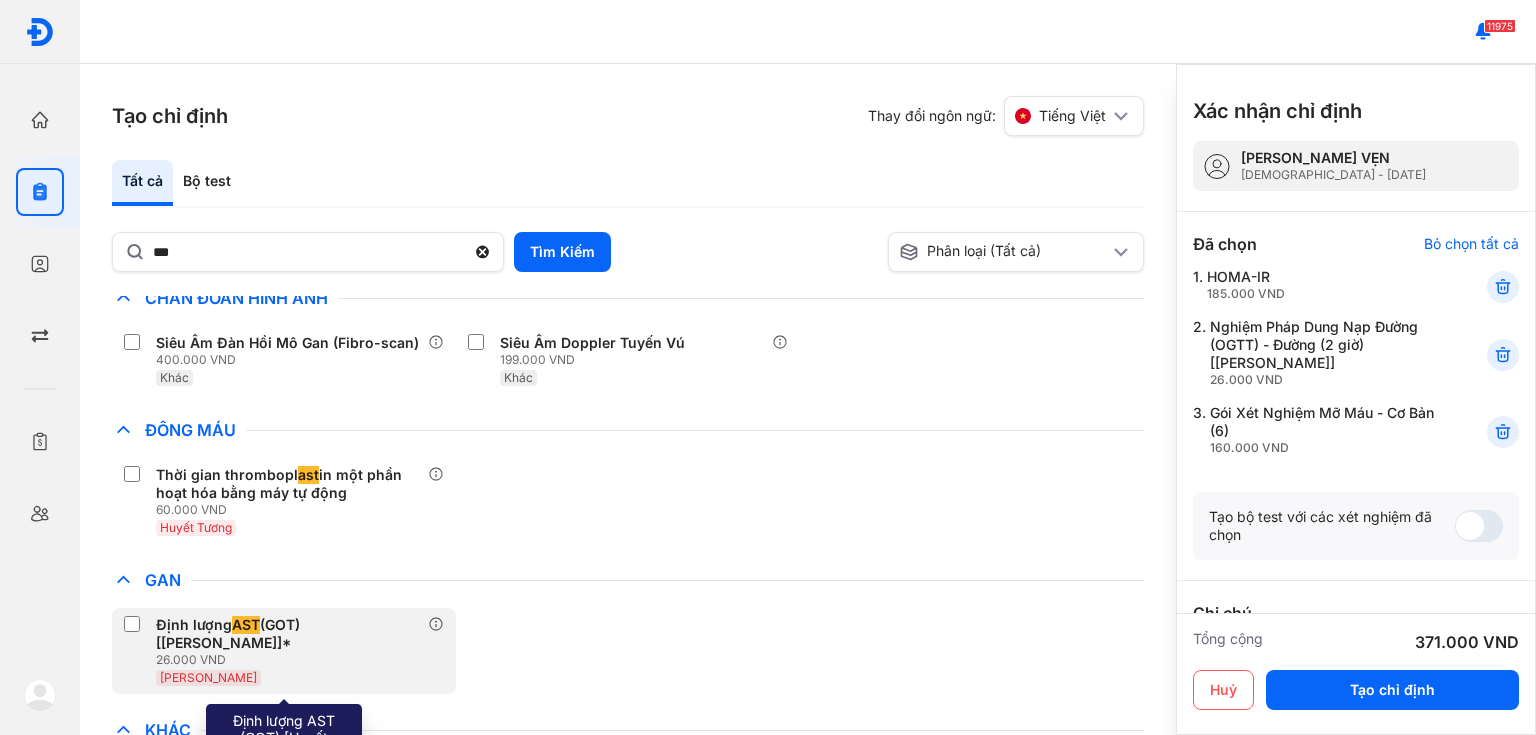 click on "Định lượng  AST  (GOT) [Huyết Thanh]*" at bounding box center [288, 634] 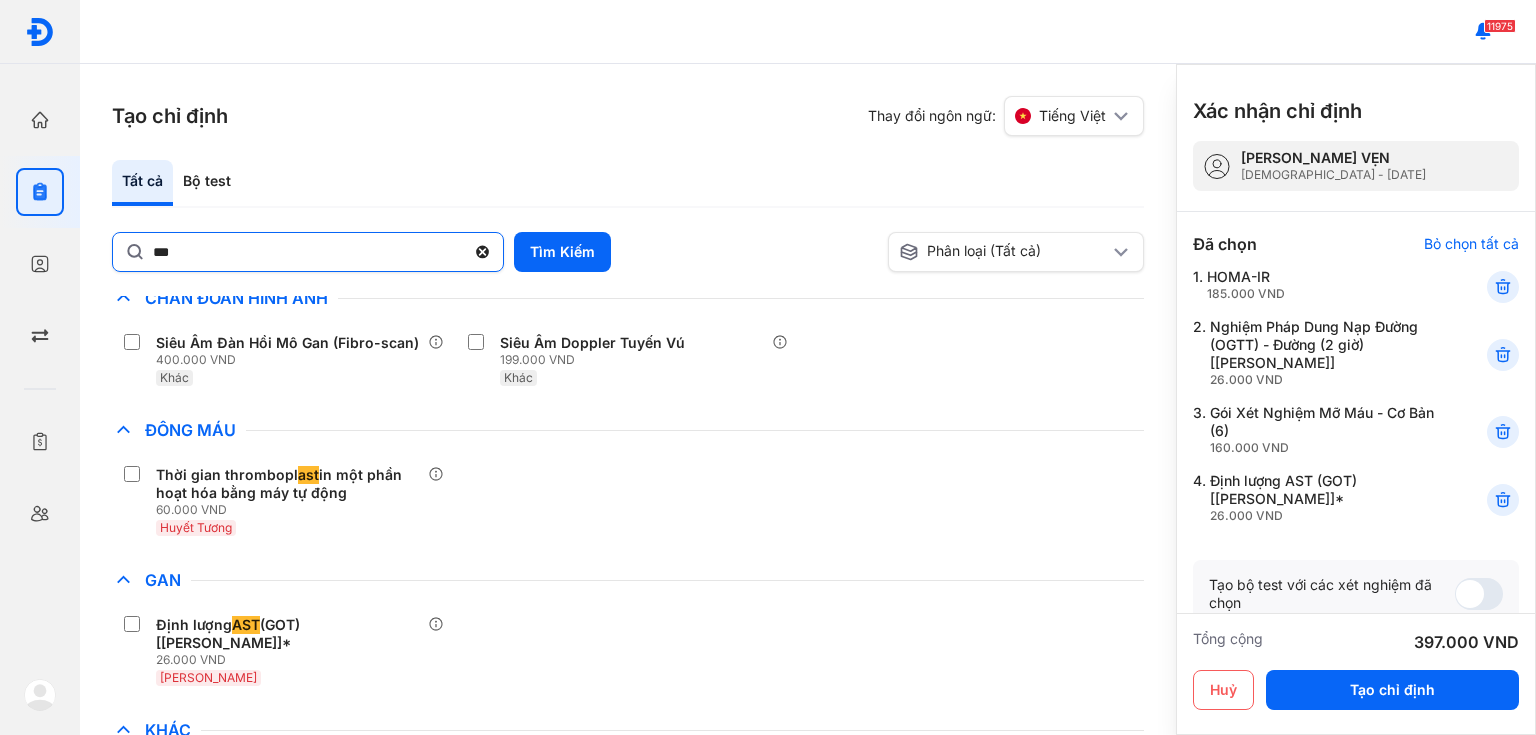 click 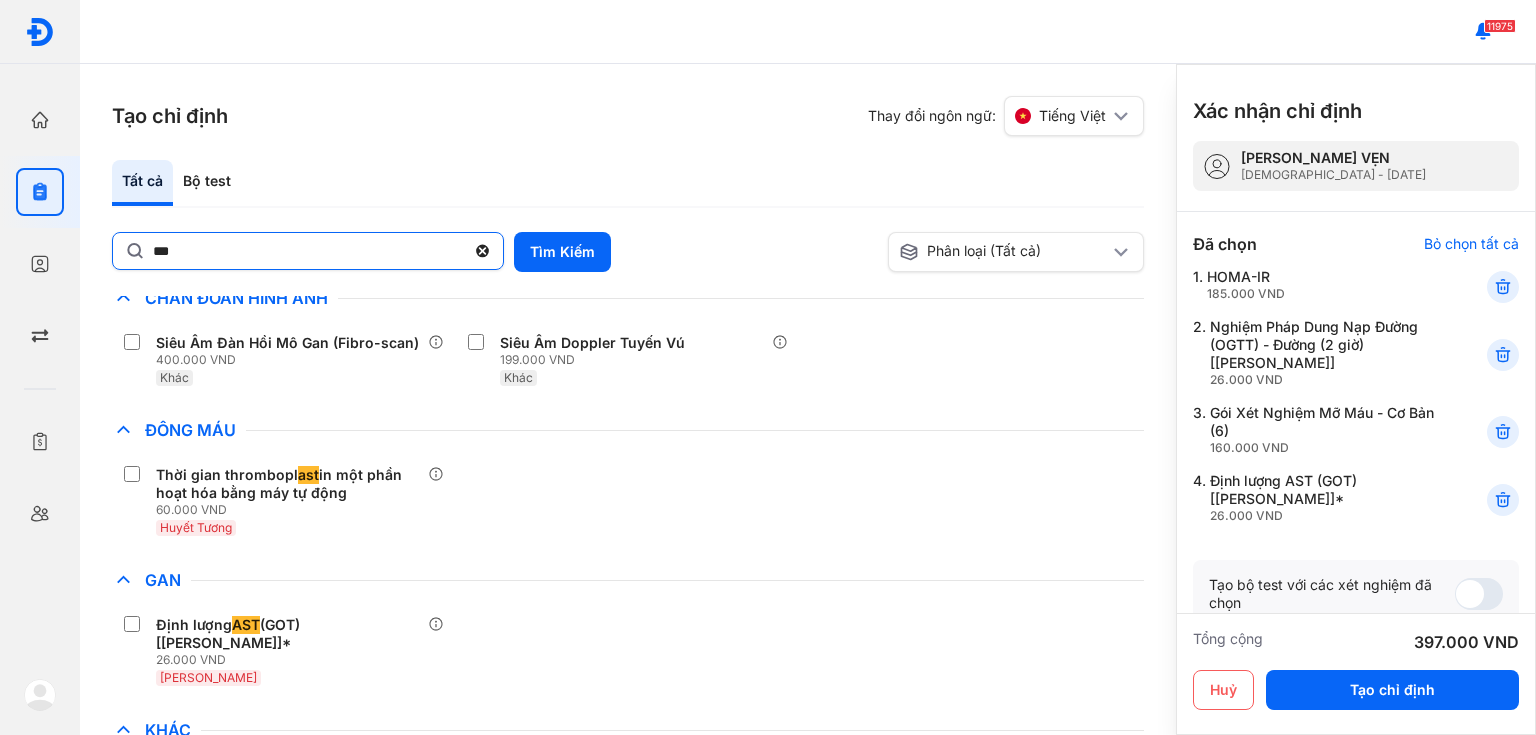 click on "***" 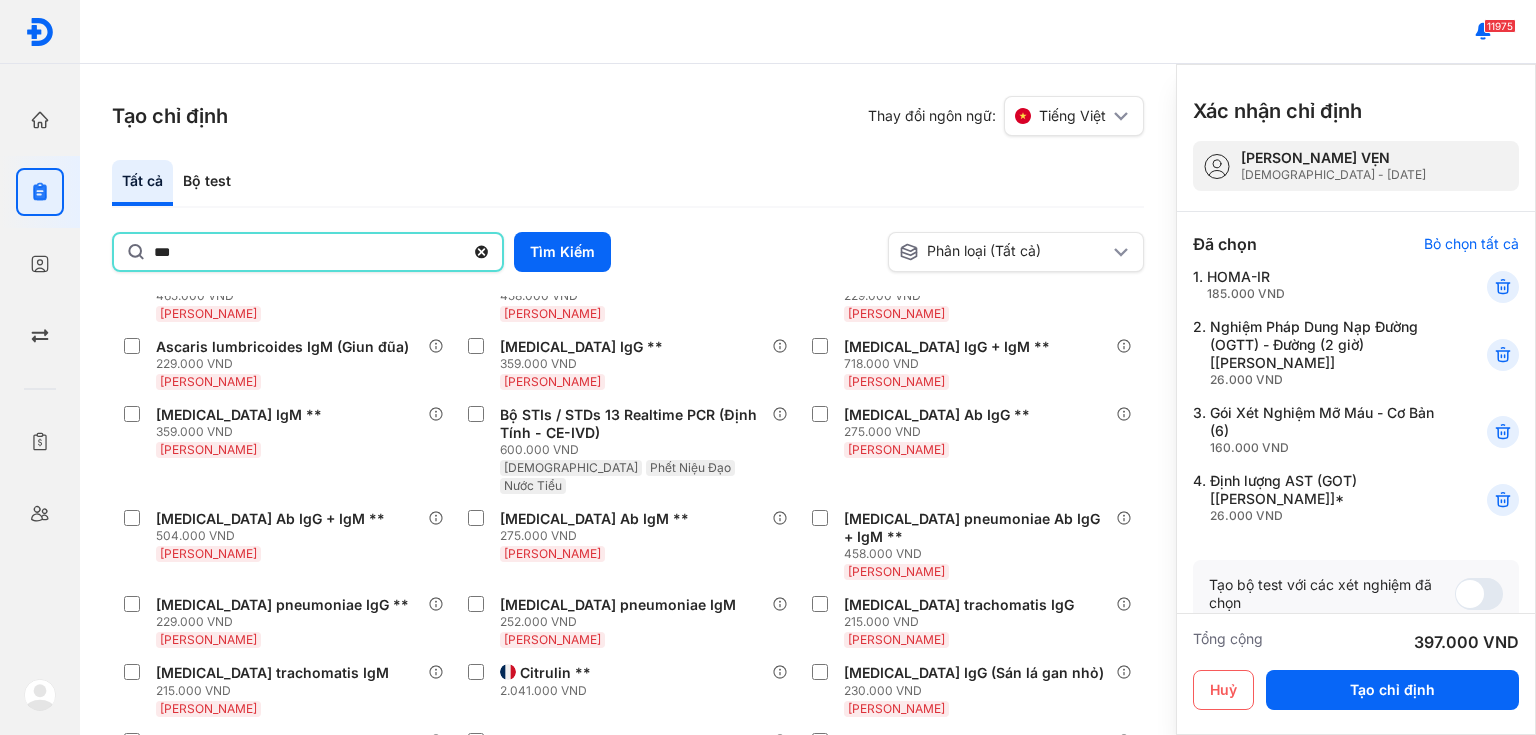 type on "***" 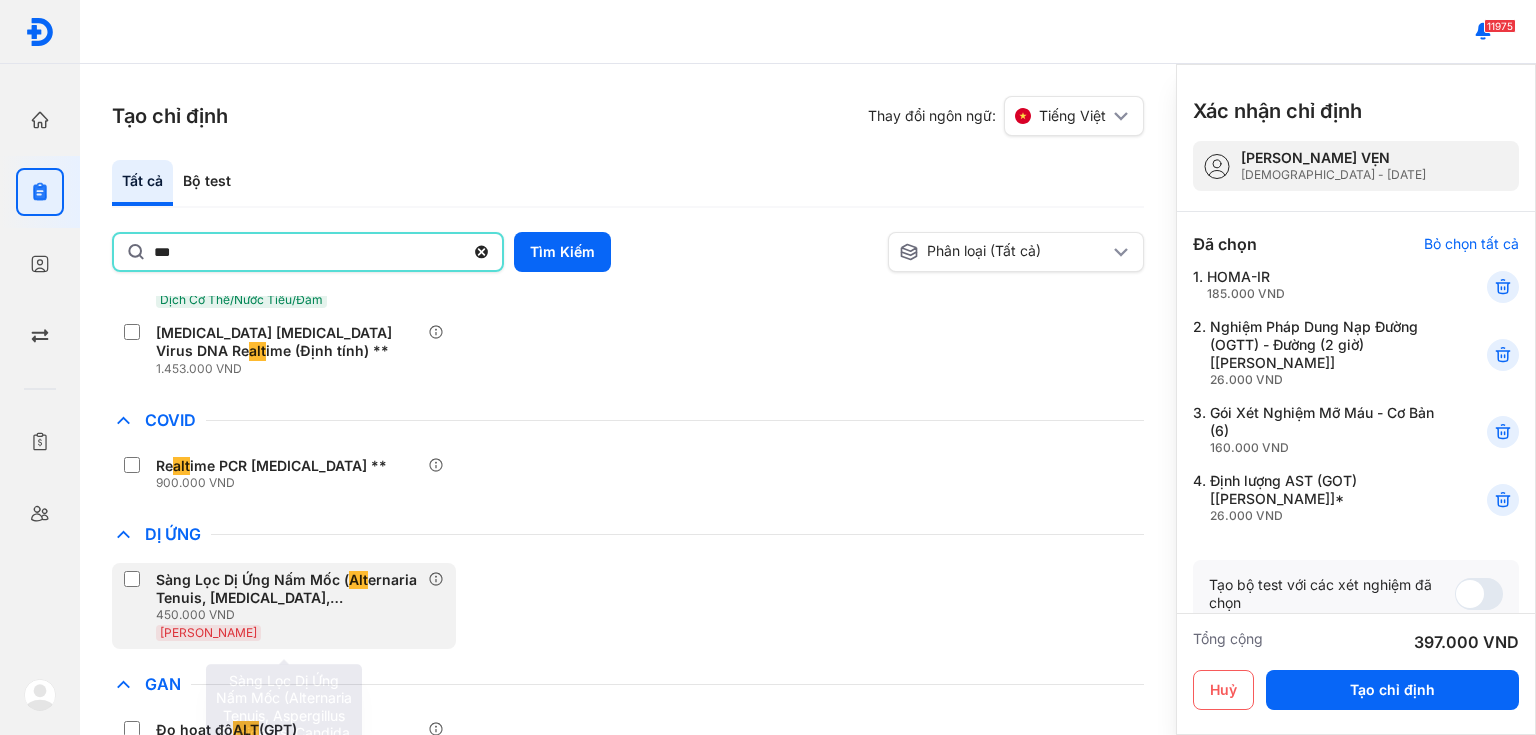 scroll, scrollTop: 640, scrollLeft: 0, axis: vertical 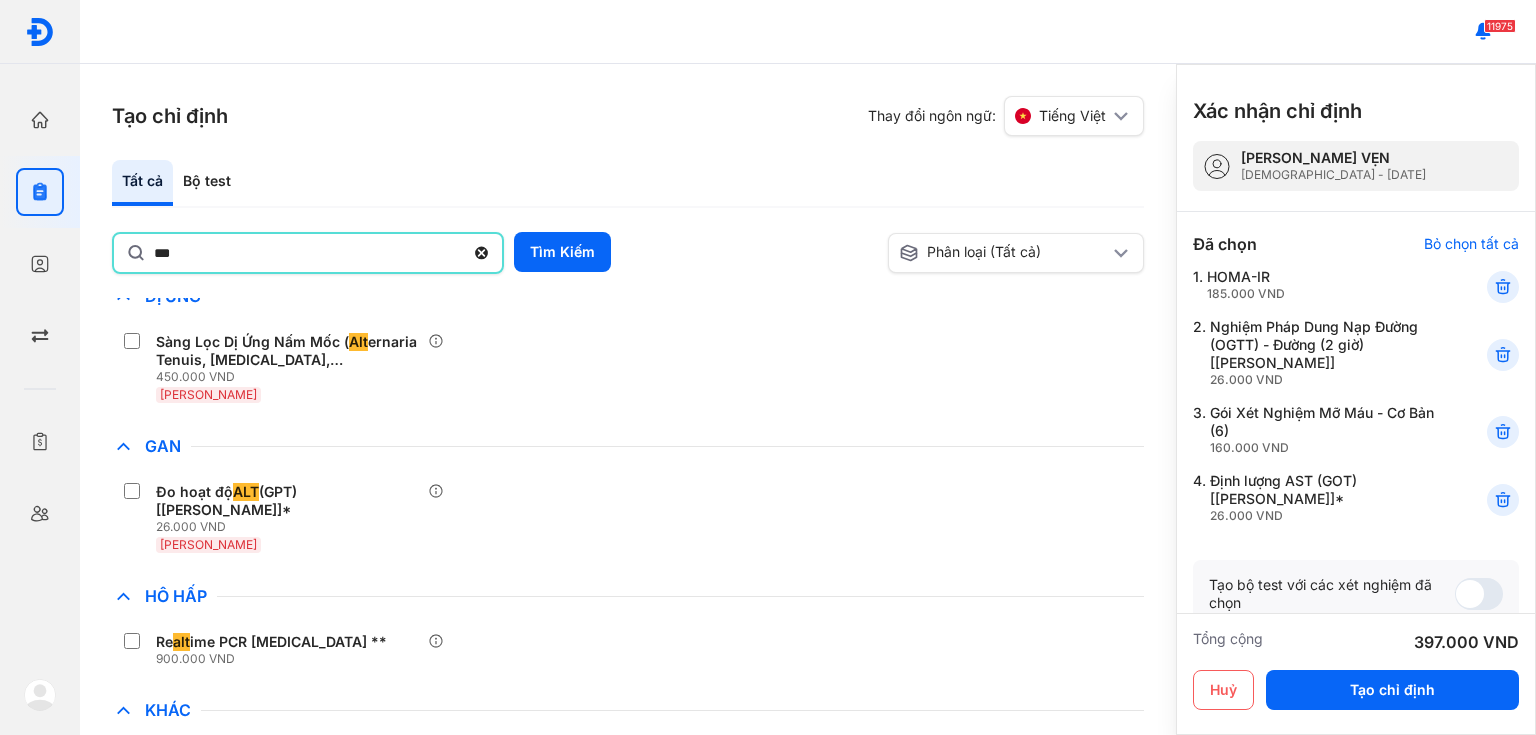 drag, startPoint x: 308, startPoint y: 463, endPoint x: 560, endPoint y: 468, distance: 252.04959 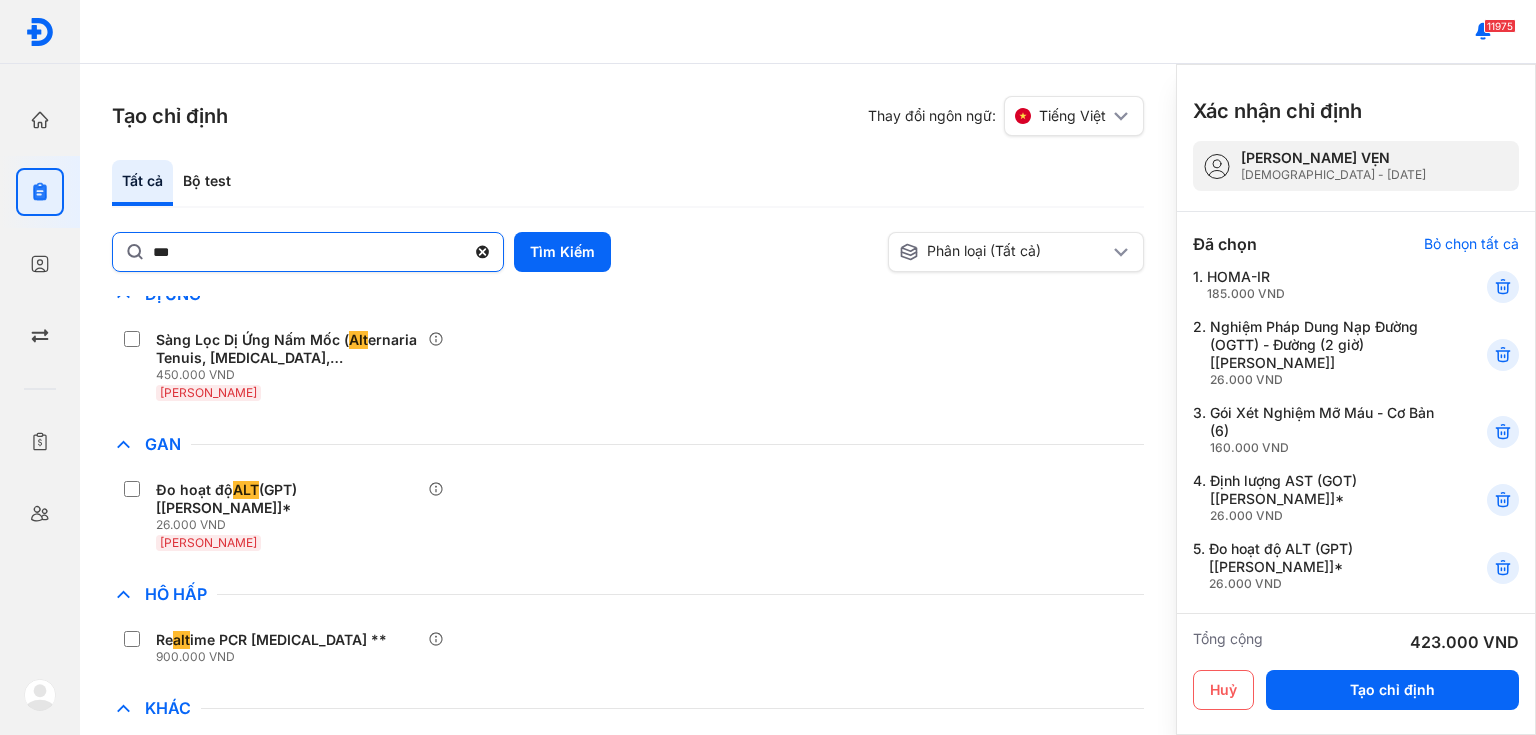 click on "Sàng Lọc Dị Ứng Nấm Mốc ( Alt ernaria Tenuis, Aspergillus Fumigatus, Candida Albicans, Cladosporium Herbarum, Penicillium Notadum) 450.000 VND Huyết Thanh" at bounding box center [628, 366] 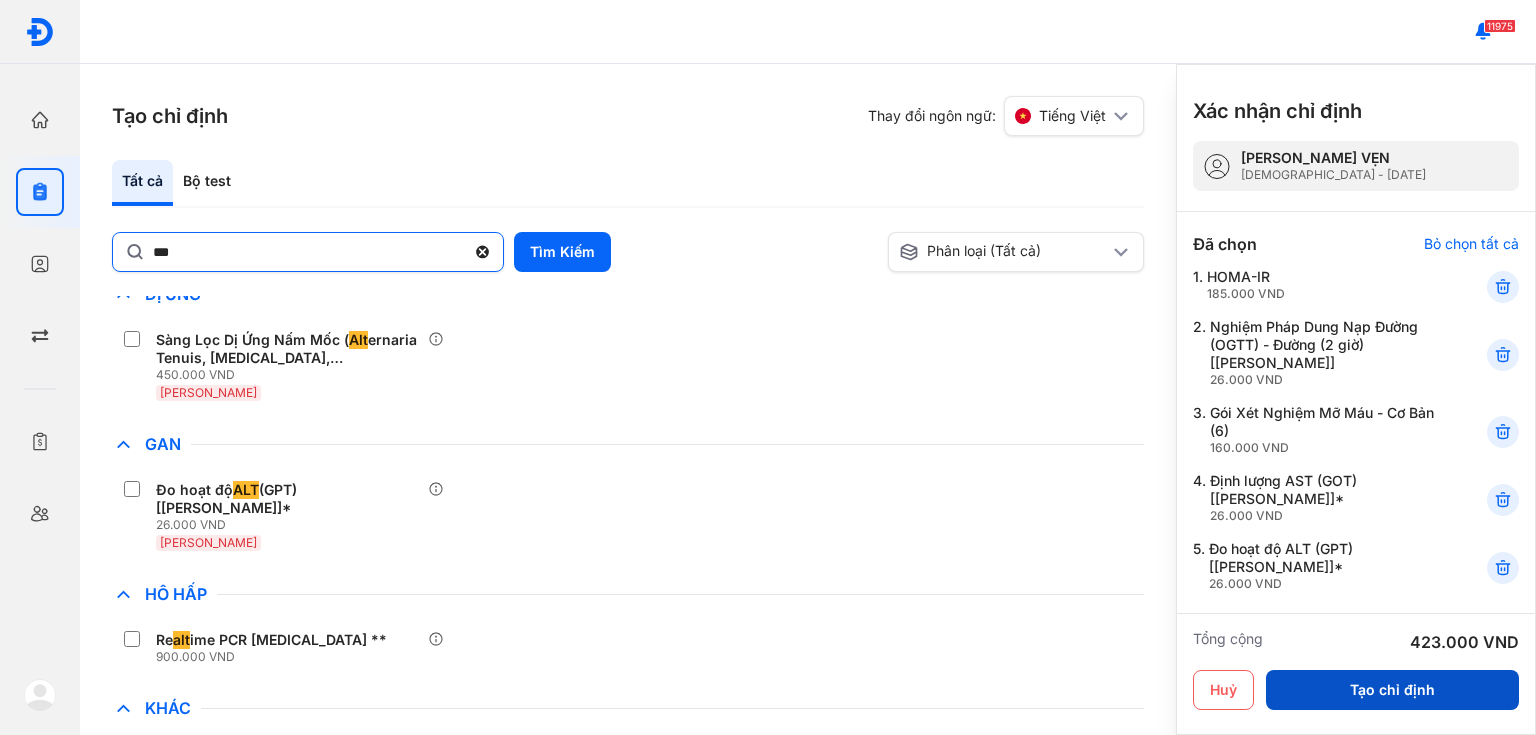 click on "Tạo chỉ định" at bounding box center [1392, 690] 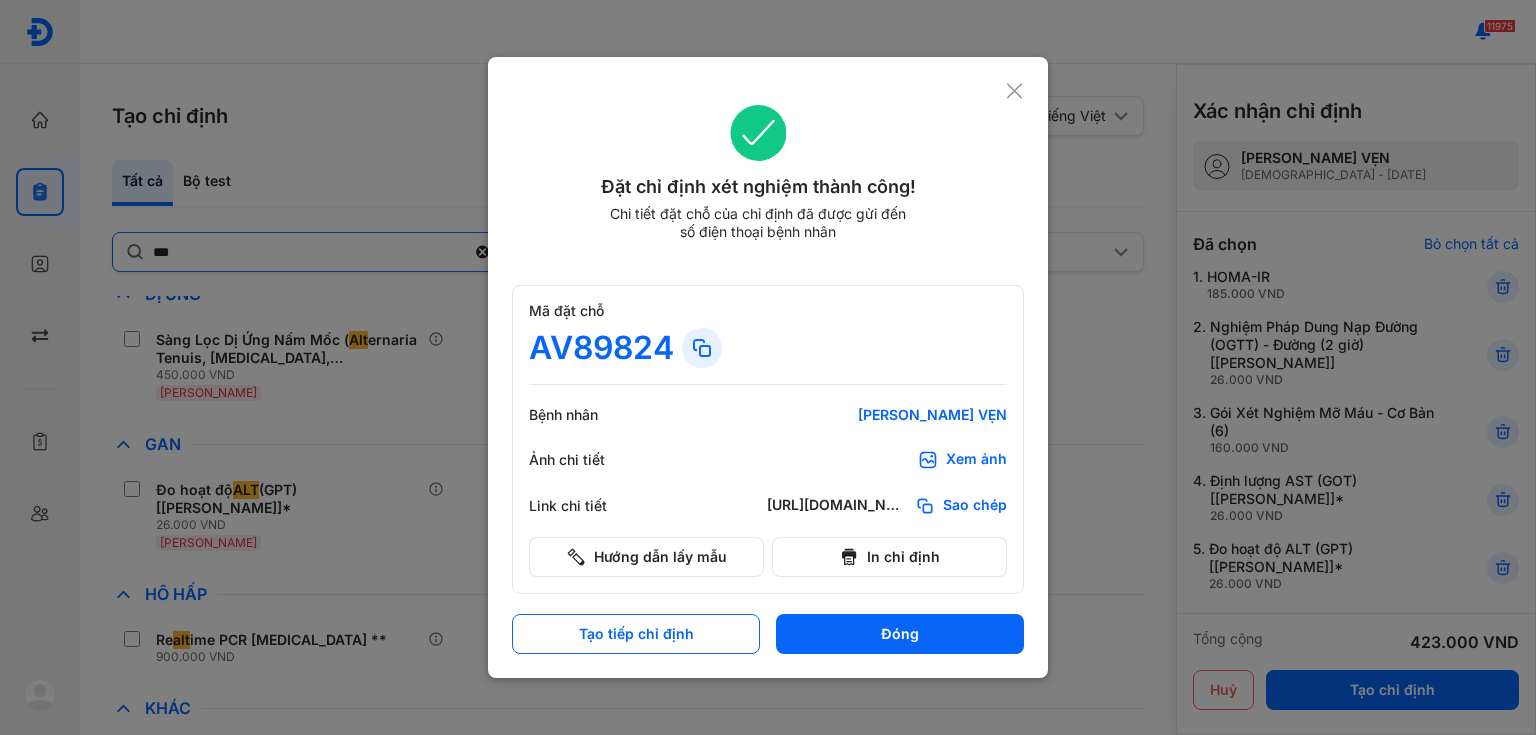 click 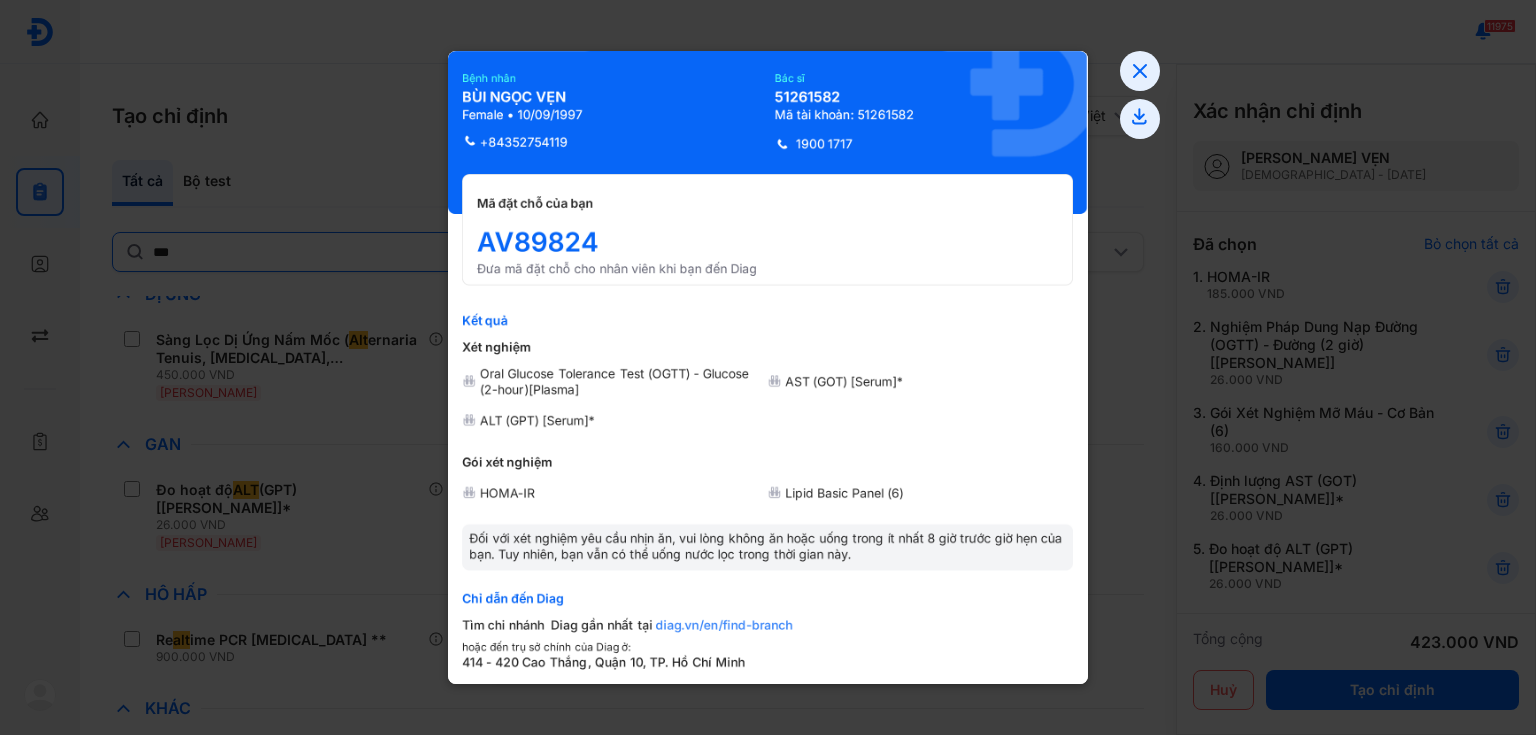 drag, startPoint x: 164, startPoint y: 138, endPoint x: 180, endPoint y: 116, distance: 27.202942 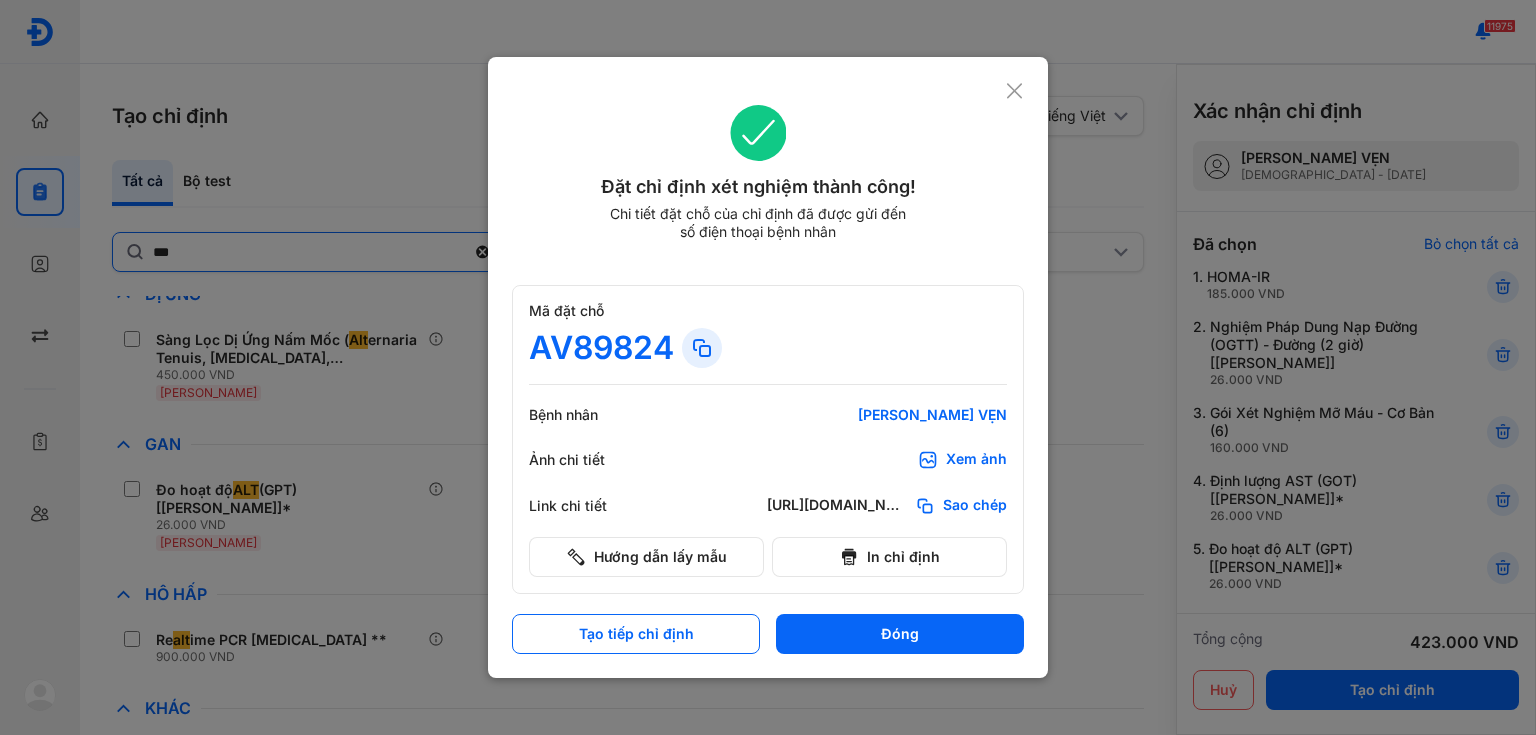 click at bounding box center [768, 367] 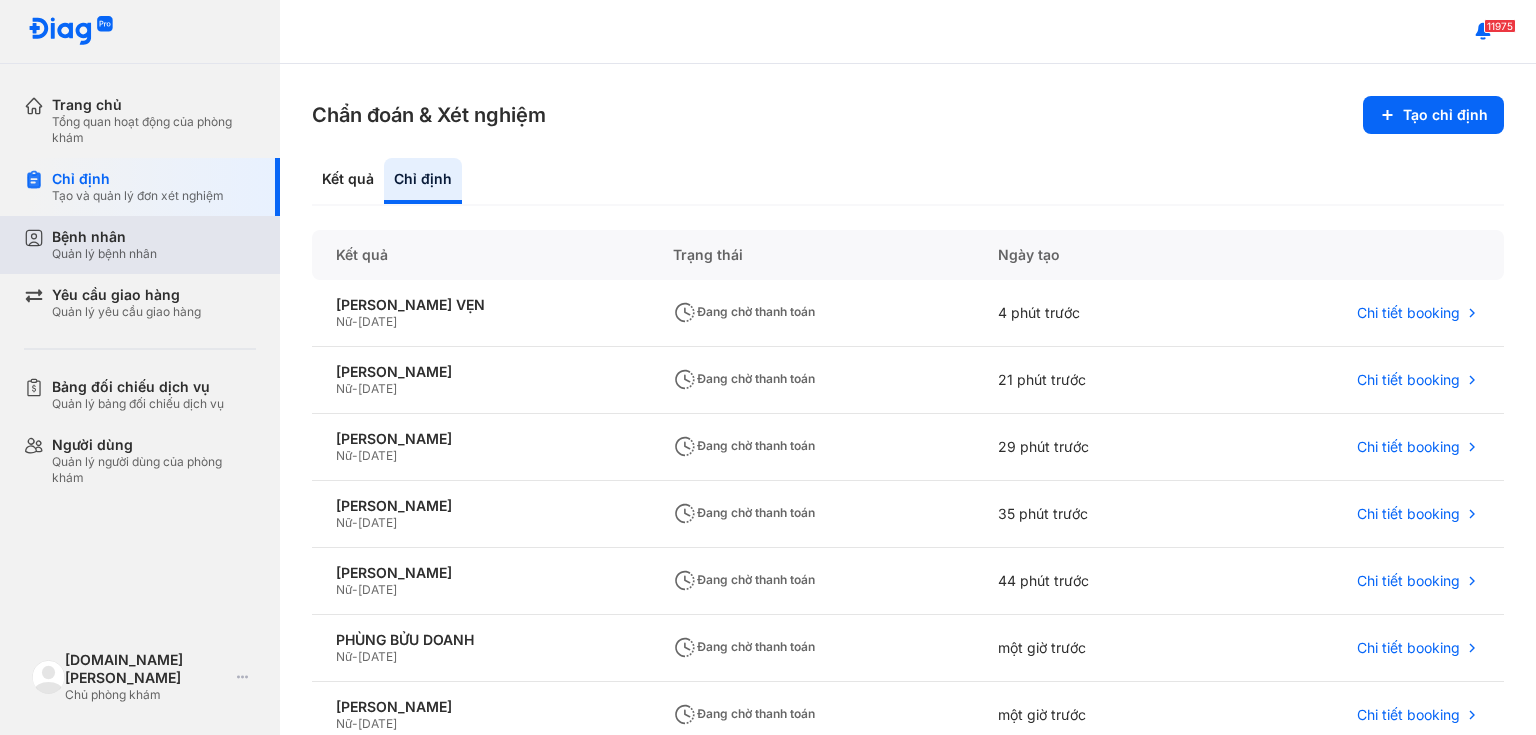 click on "Quản lý bệnh nhân" at bounding box center (104, 254) 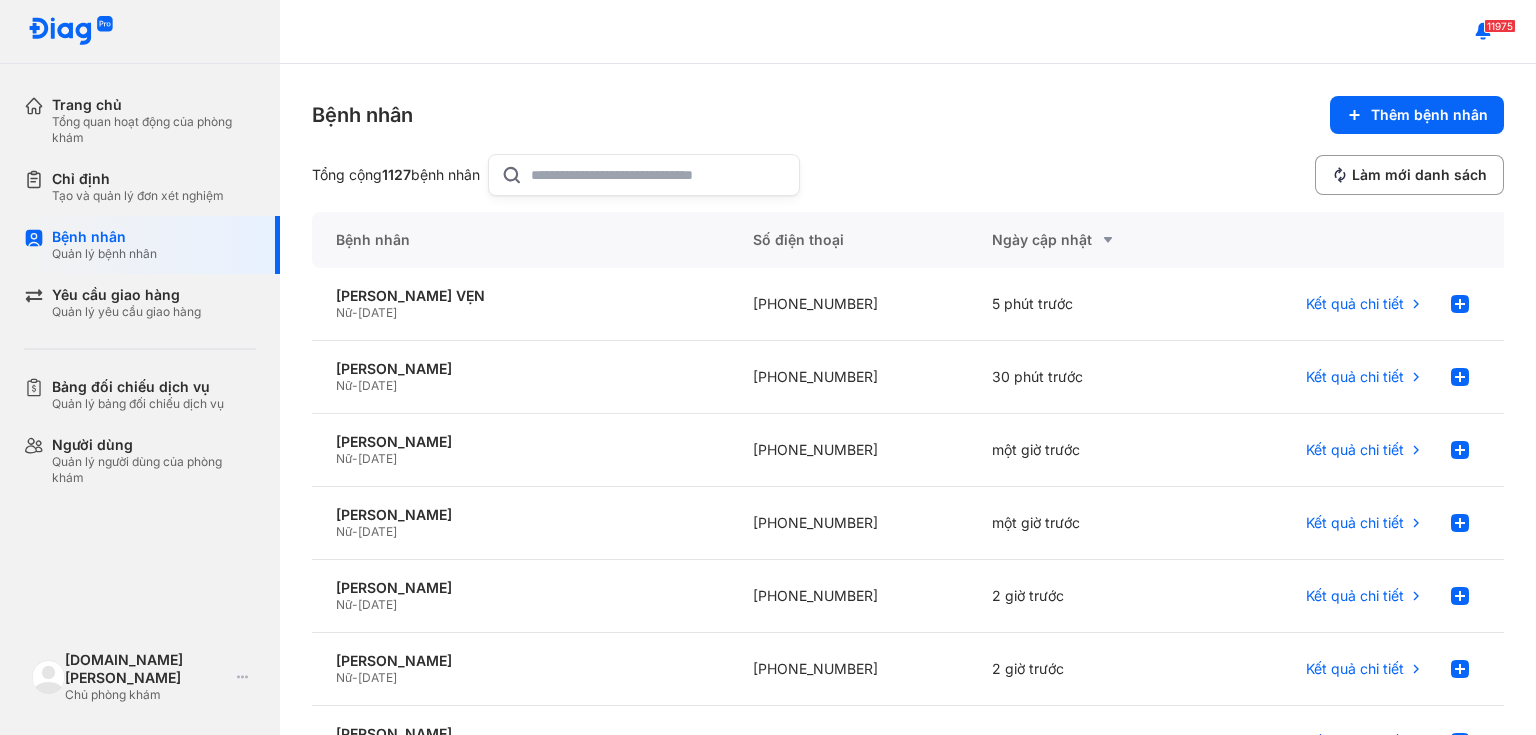 click 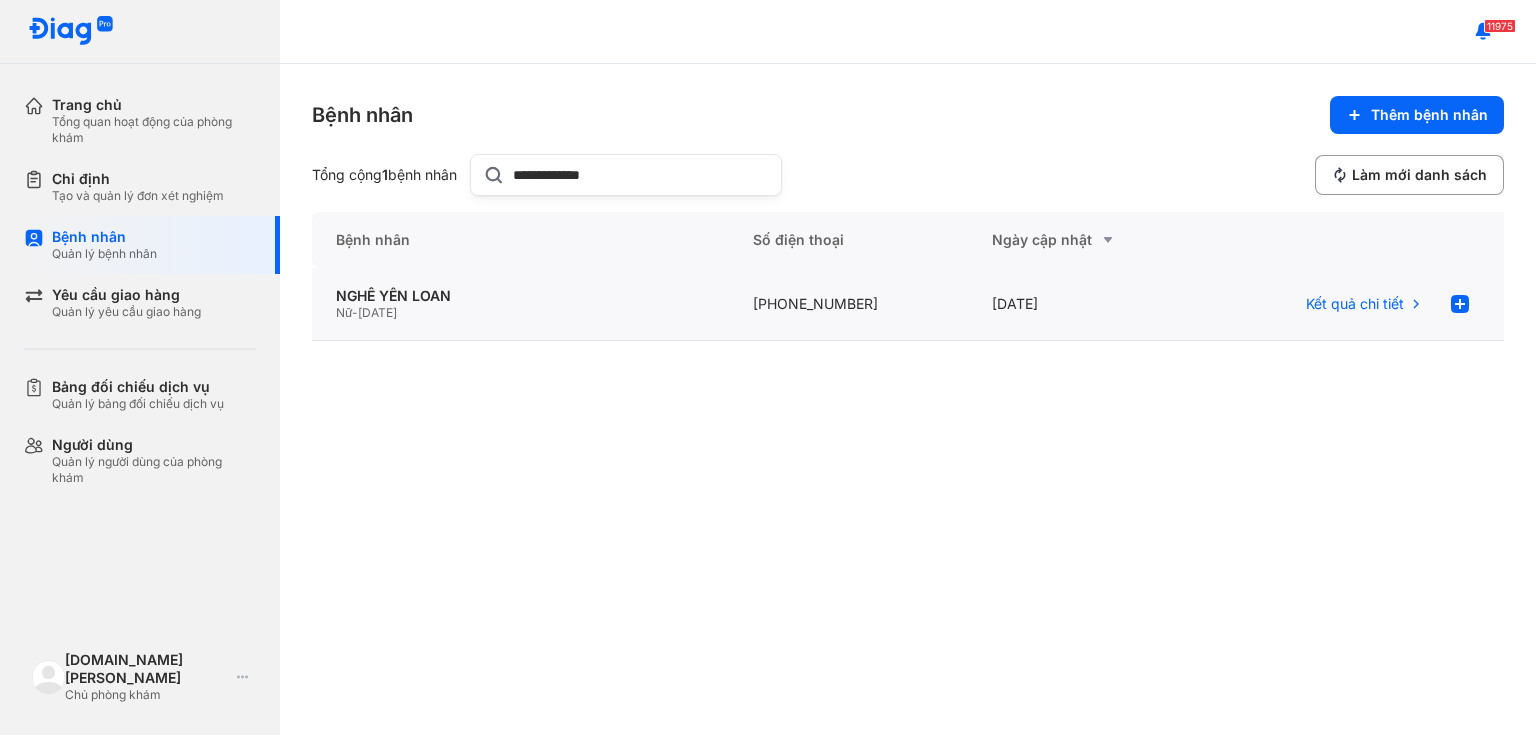 type on "**********" 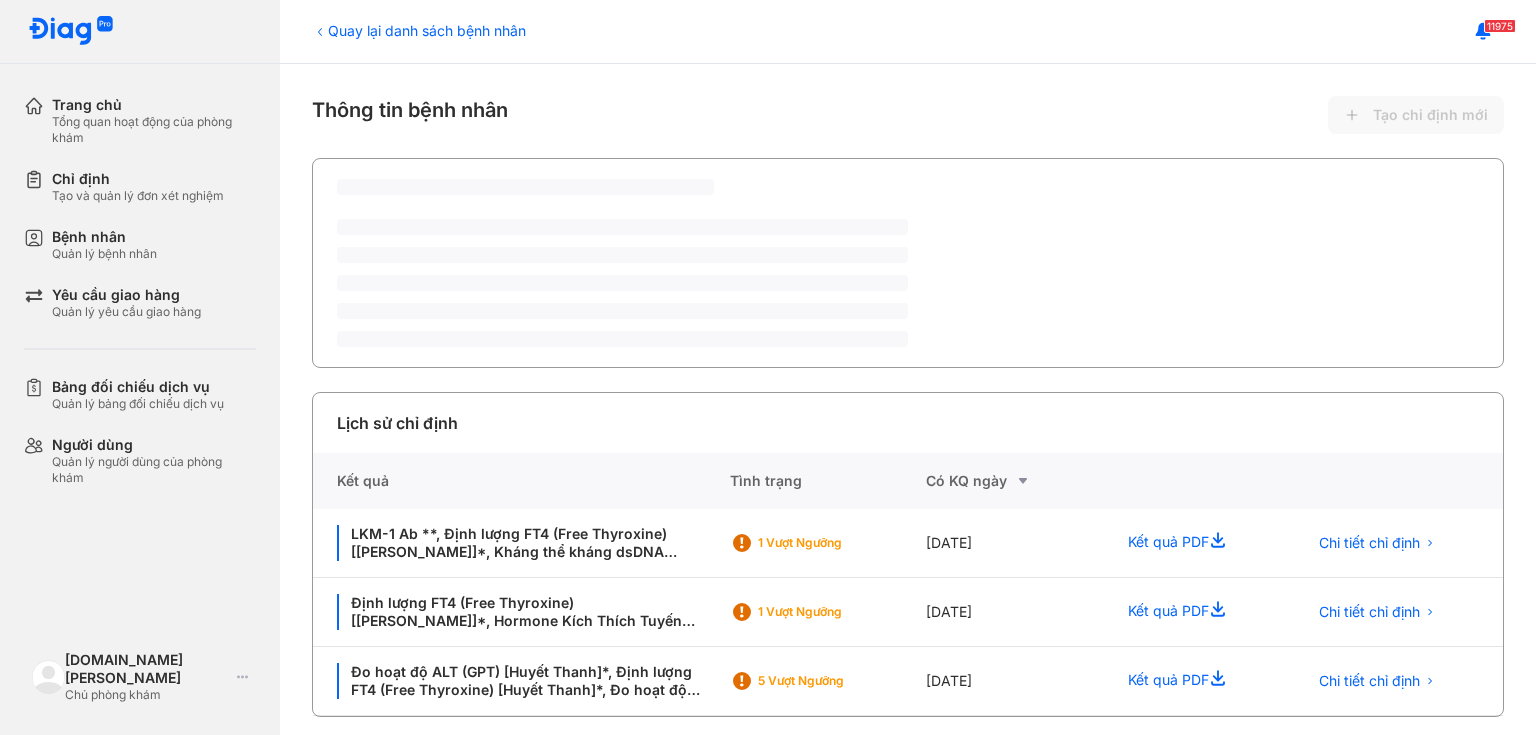 scroll, scrollTop: 0, scrollLeft: 0, axis: both 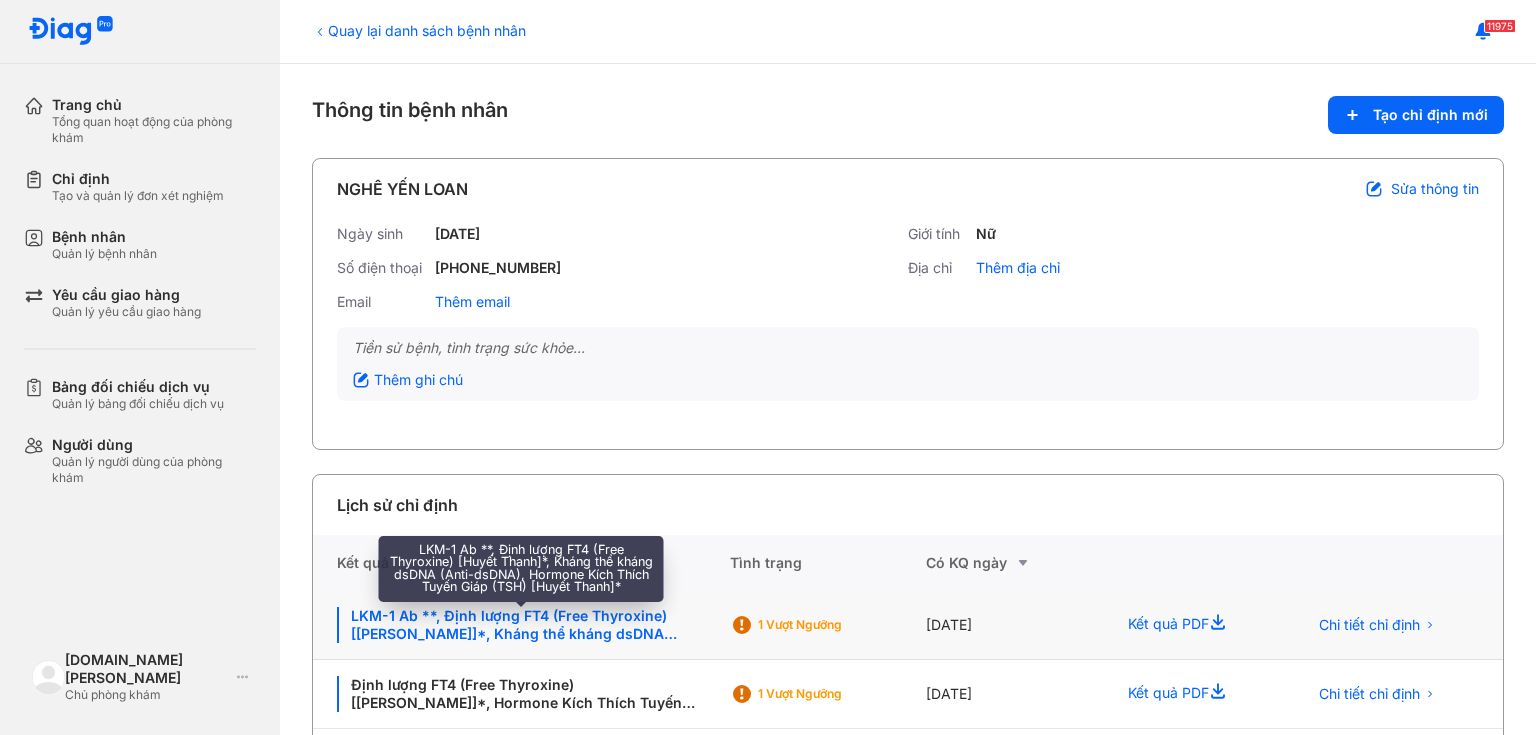 click on "LKM-1 Ab **, Định lượng FT4 (Free Thyroxine) [[PERSON_NAME]]*, Kháng thể kháng dsDNA (Anti-dsDNA), Hormone Kích Thích Tuyến Giáp (TSH) [[PERSON_NAME]]*" 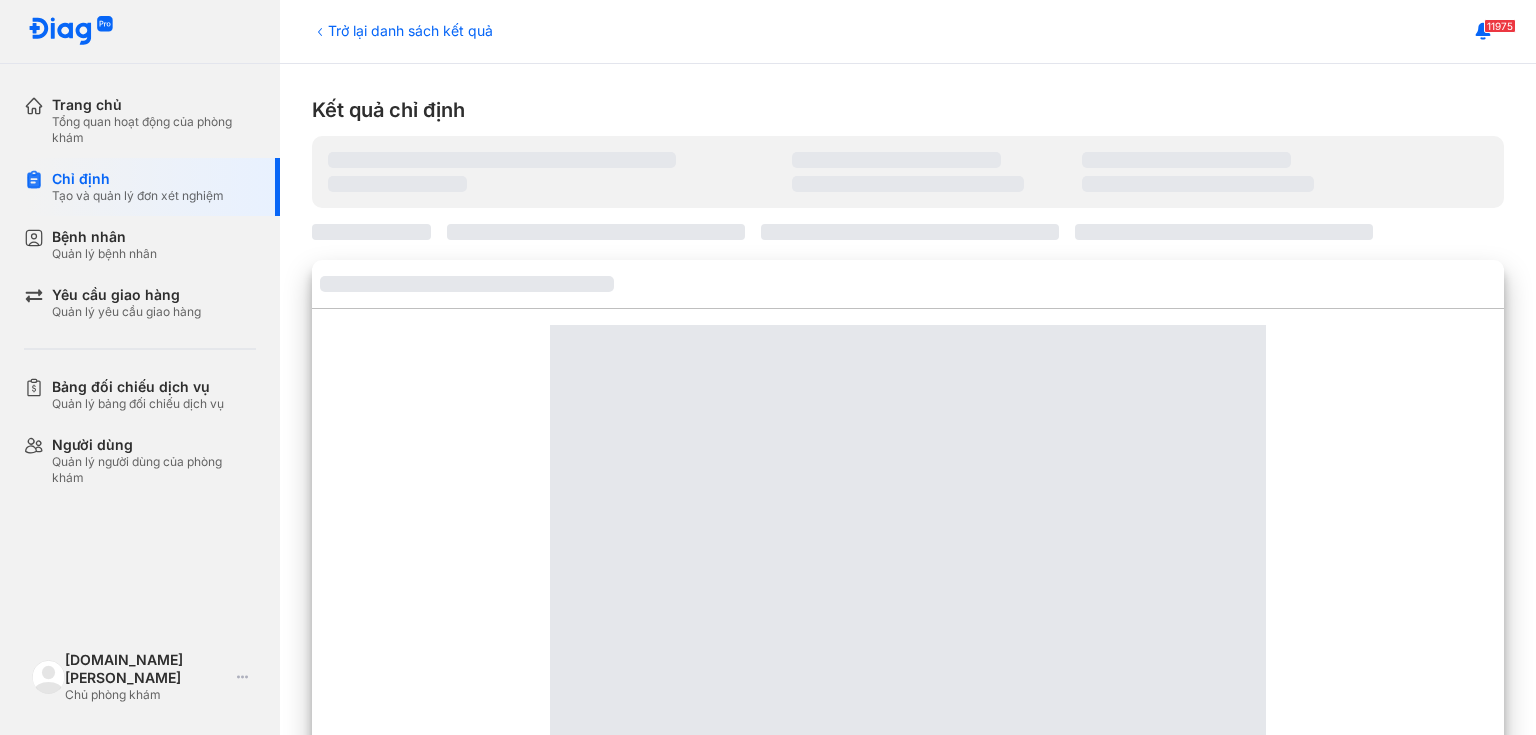scroll, scrollTop: 0, scrollLeft: 0, axis: both 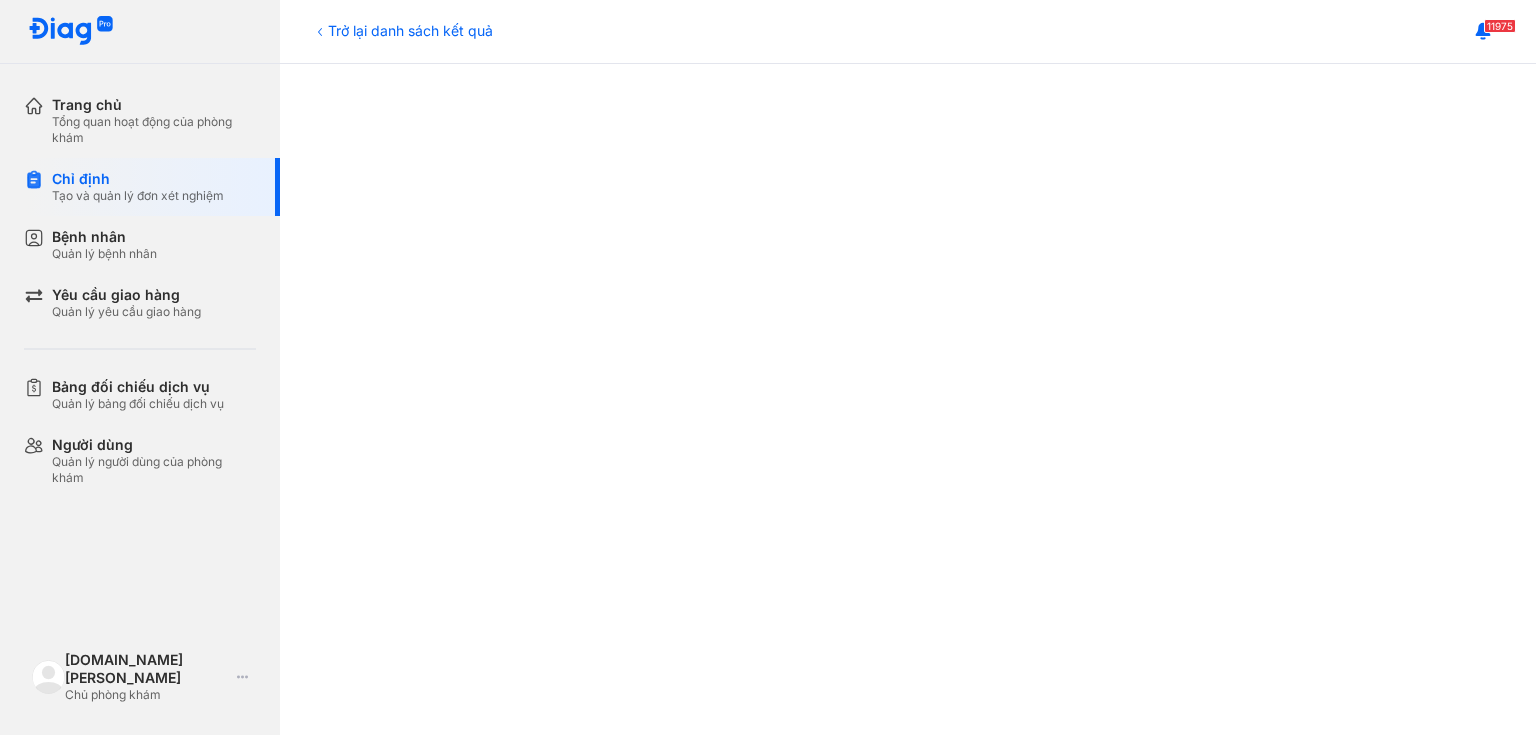 click 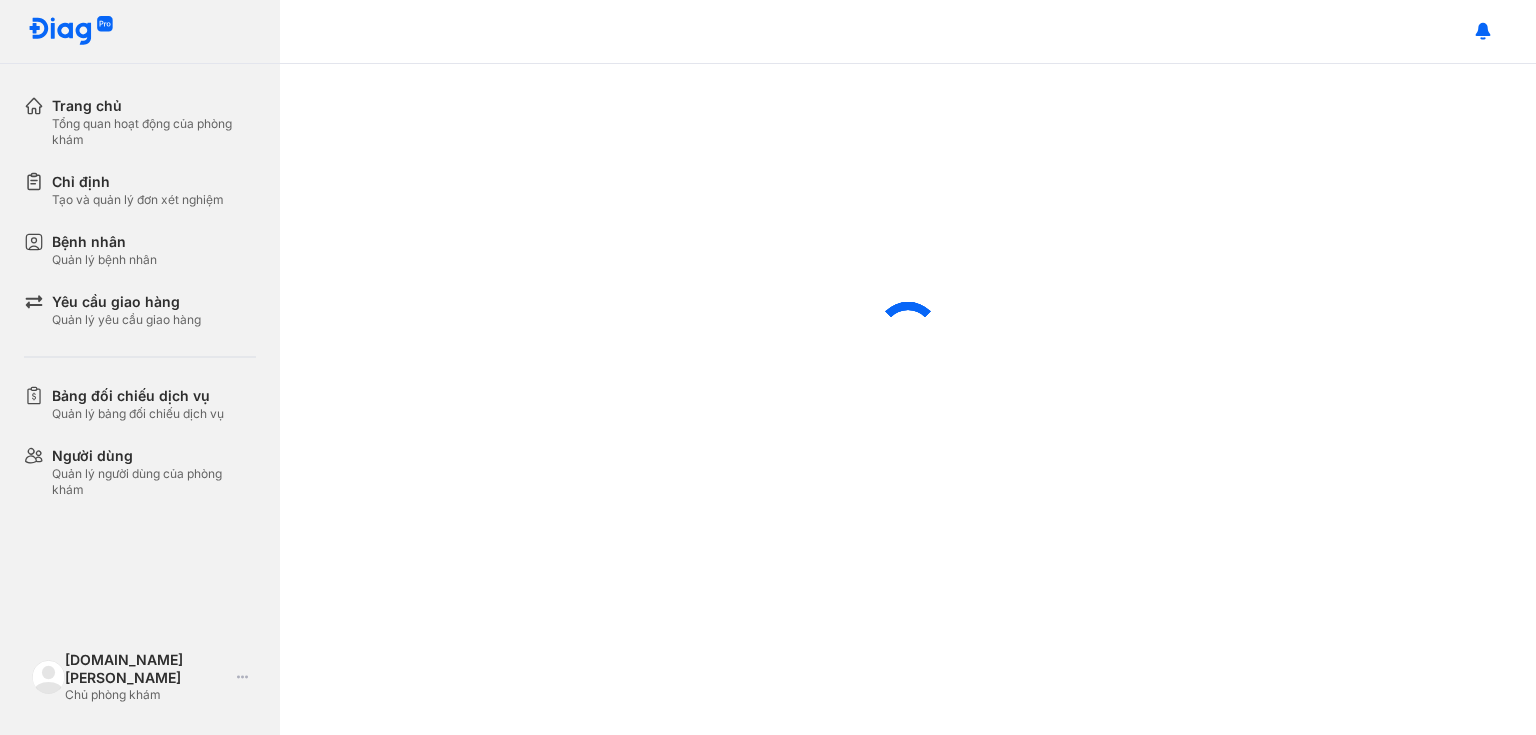 scroll, scrollTop: 0, scrollLeft: 0, axis: both 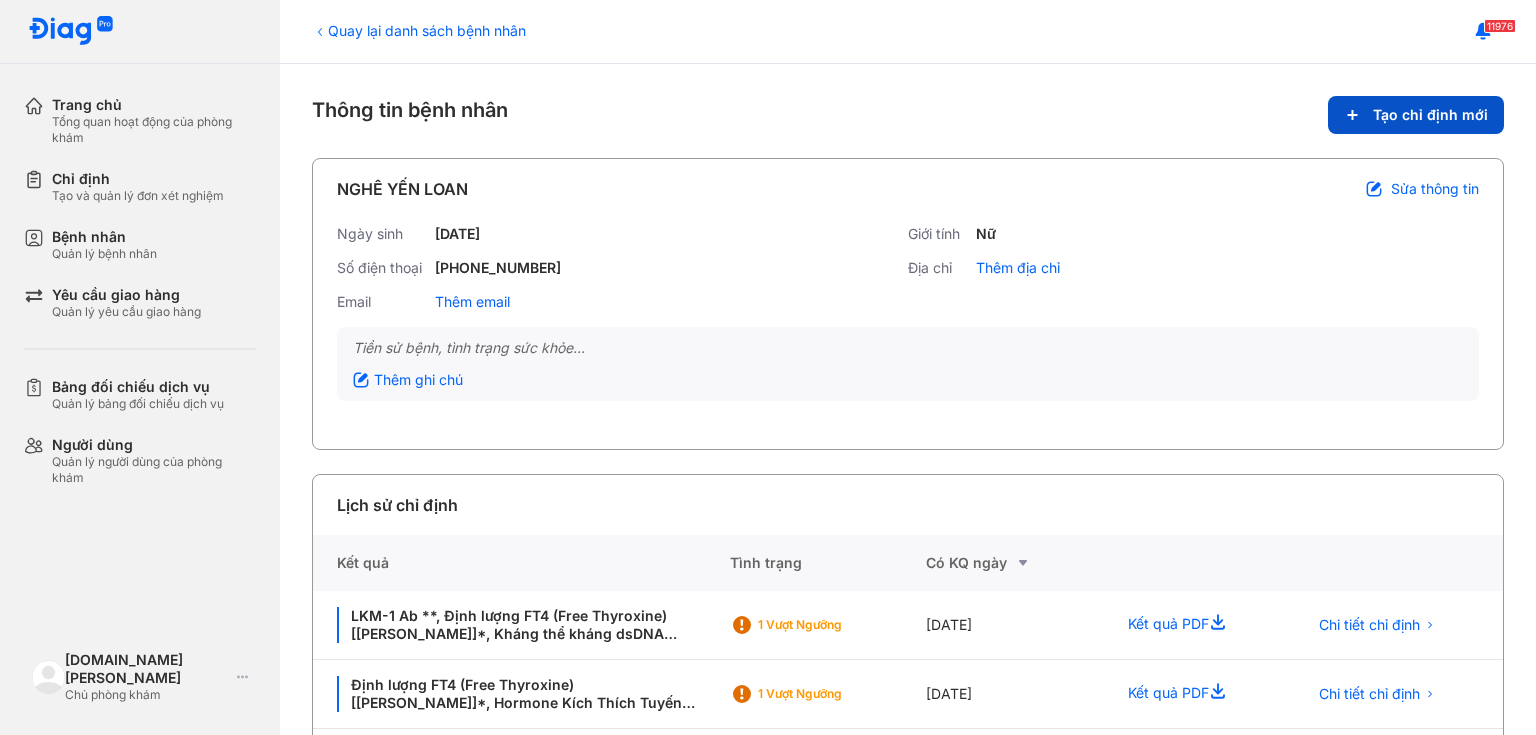 click on "Tạo chỉ định mới" 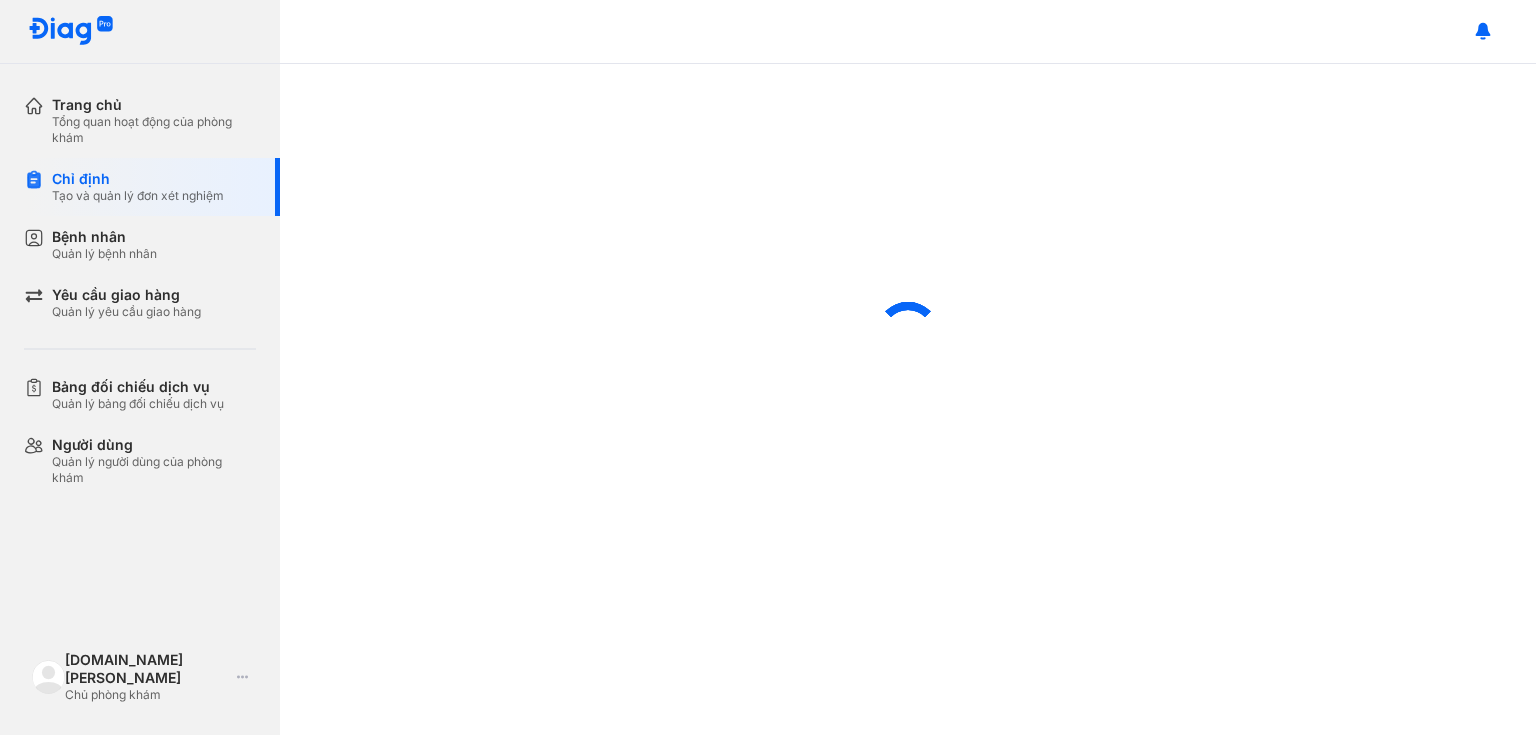 scroll, scrollTop: 0, scrollLeft: 0, axis: both 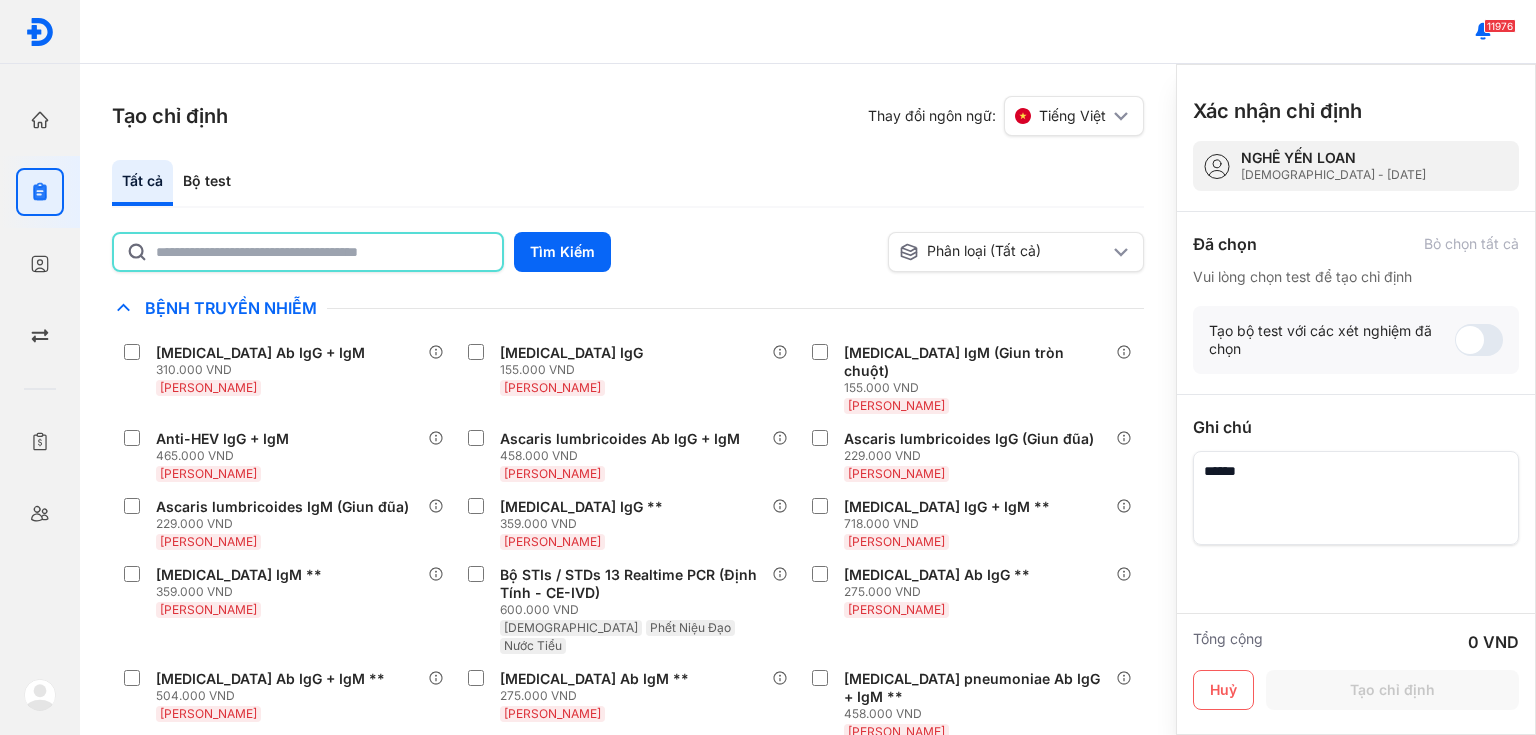 click 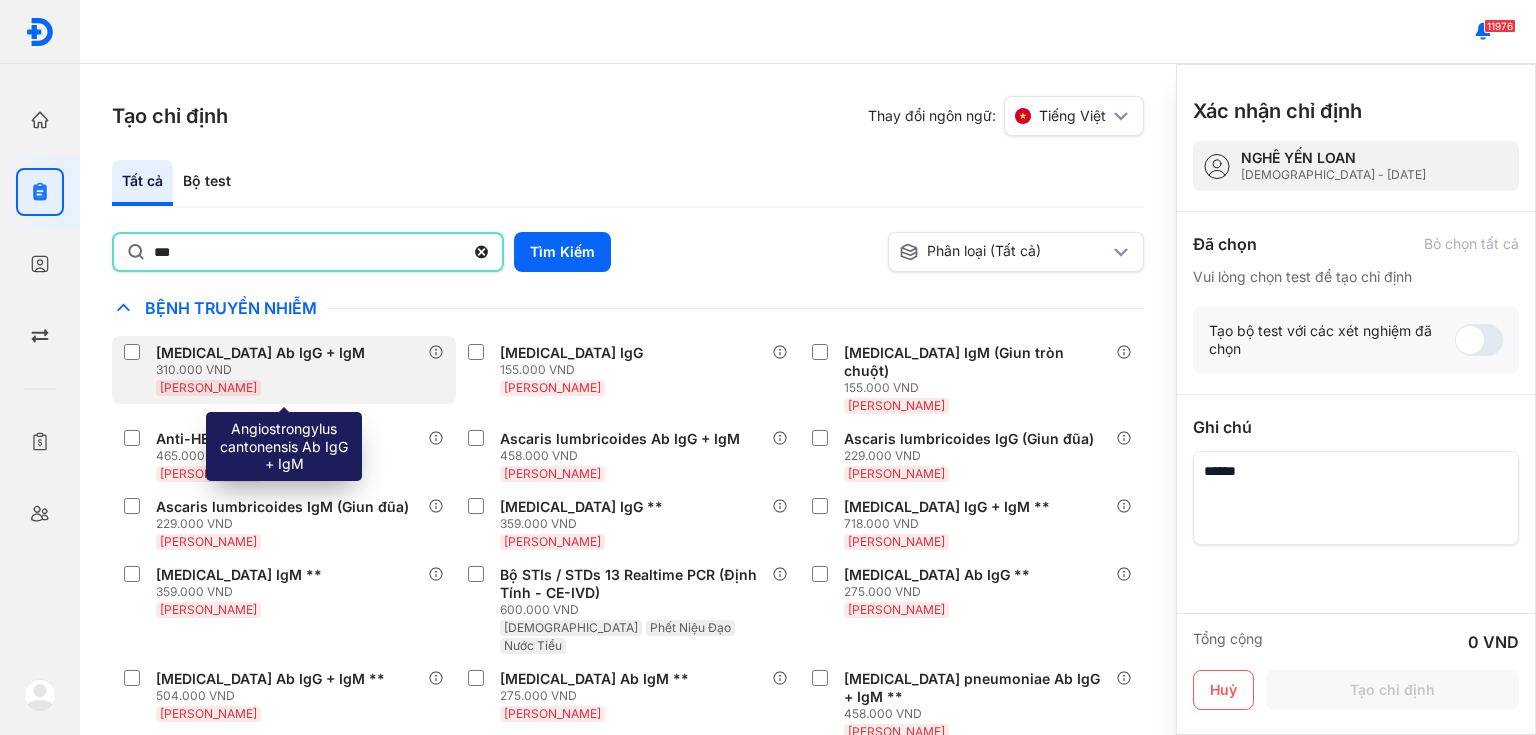 type on "***" 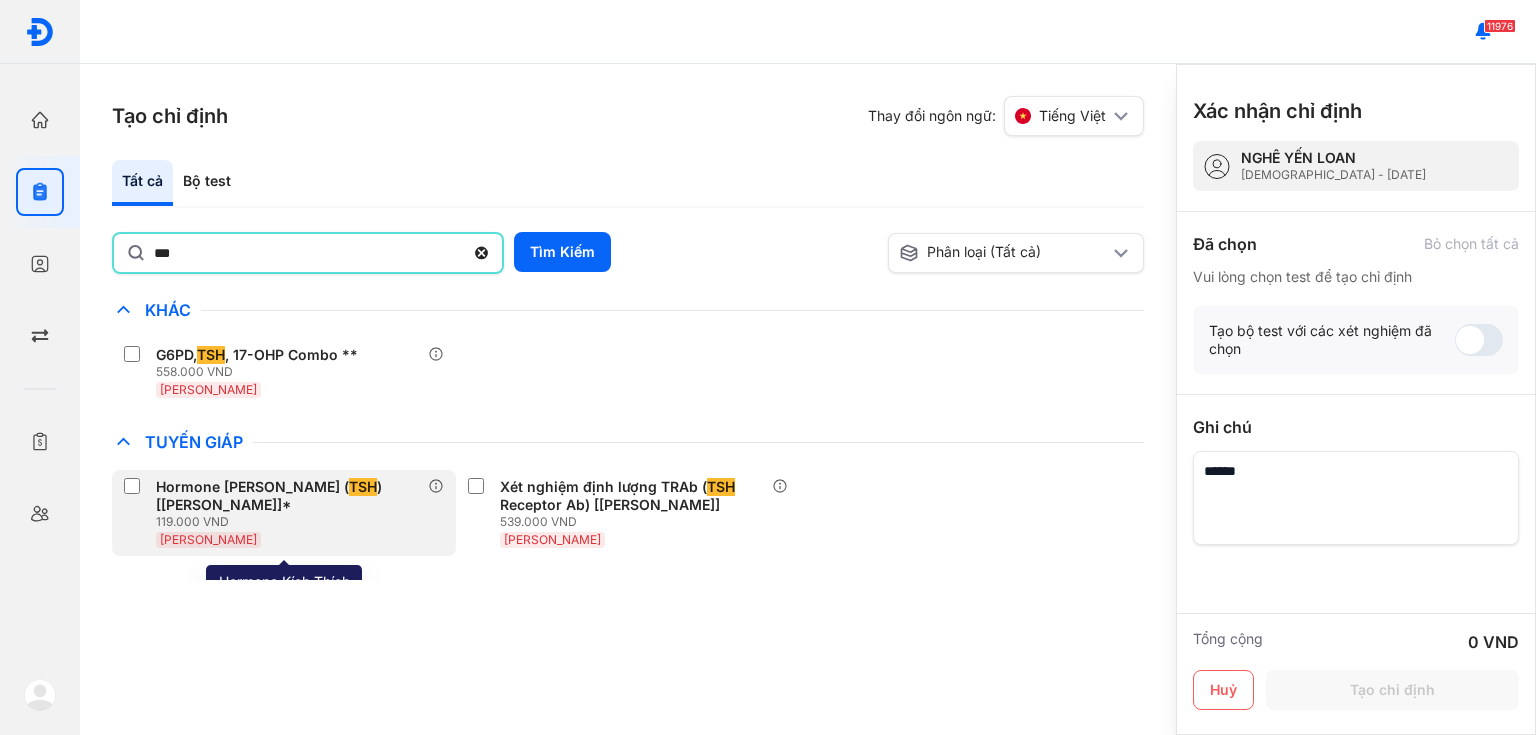 click on "Hormone Kích Thích Tuyến Giáp ( TSH ) [Huyết Thanh]*" at bounding box center (288, 496) 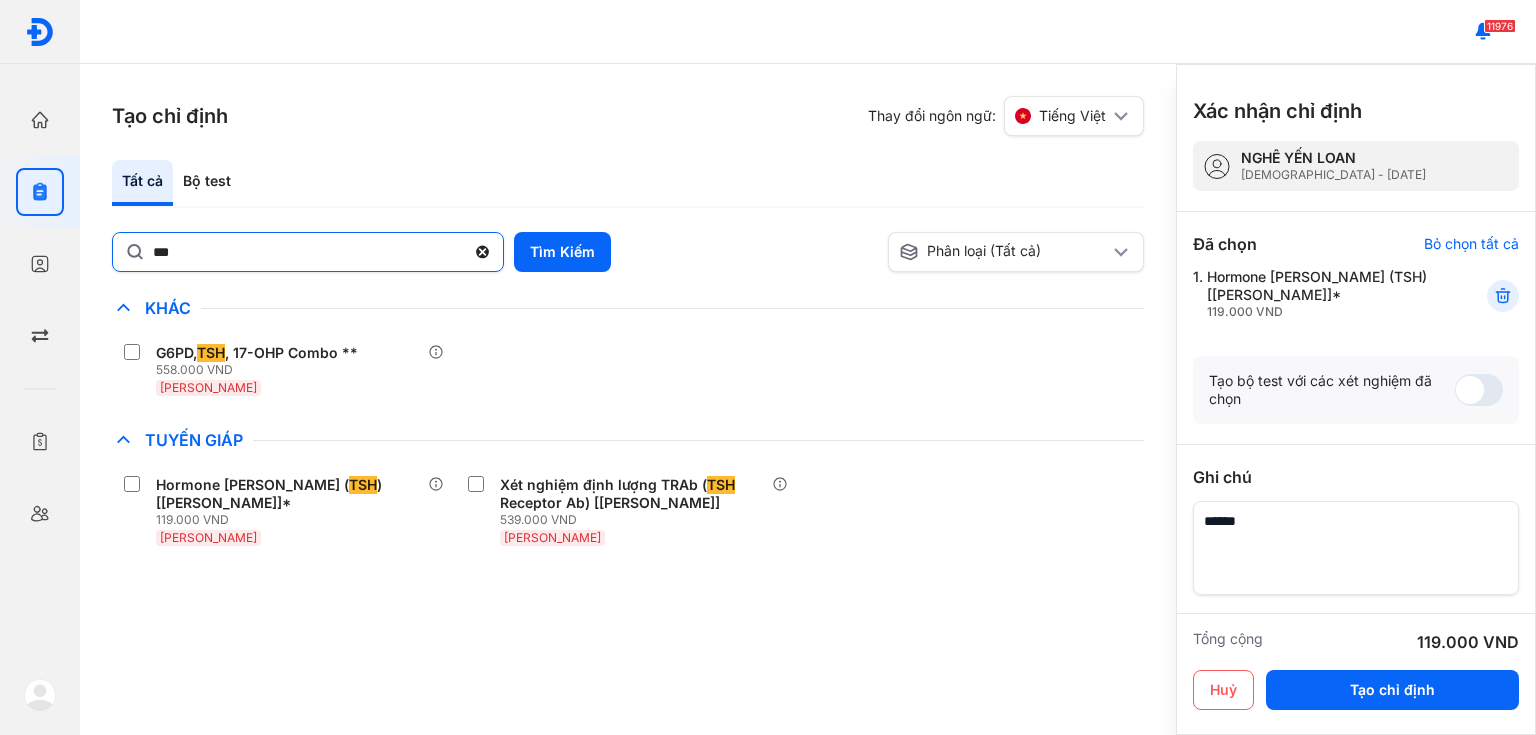 click 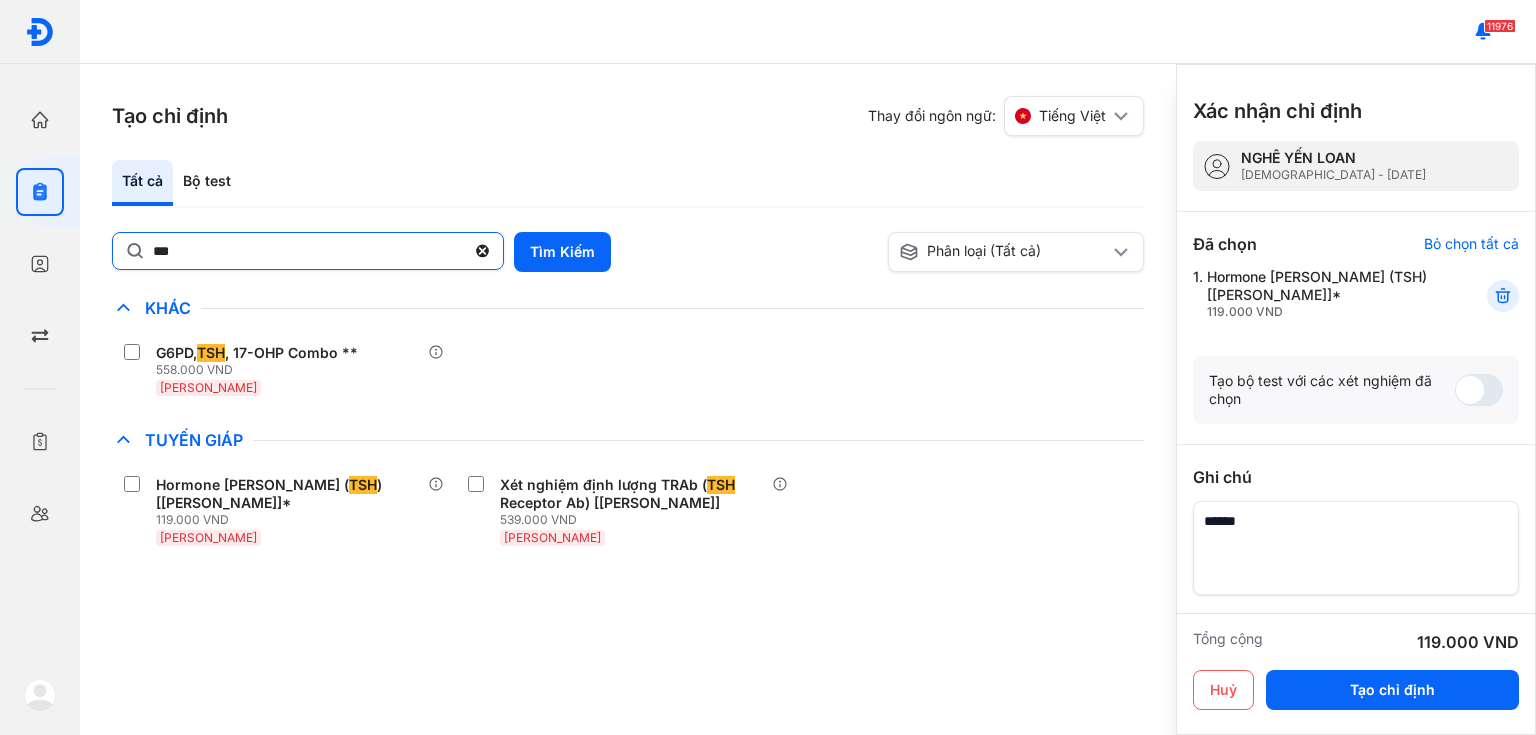 click on "***" 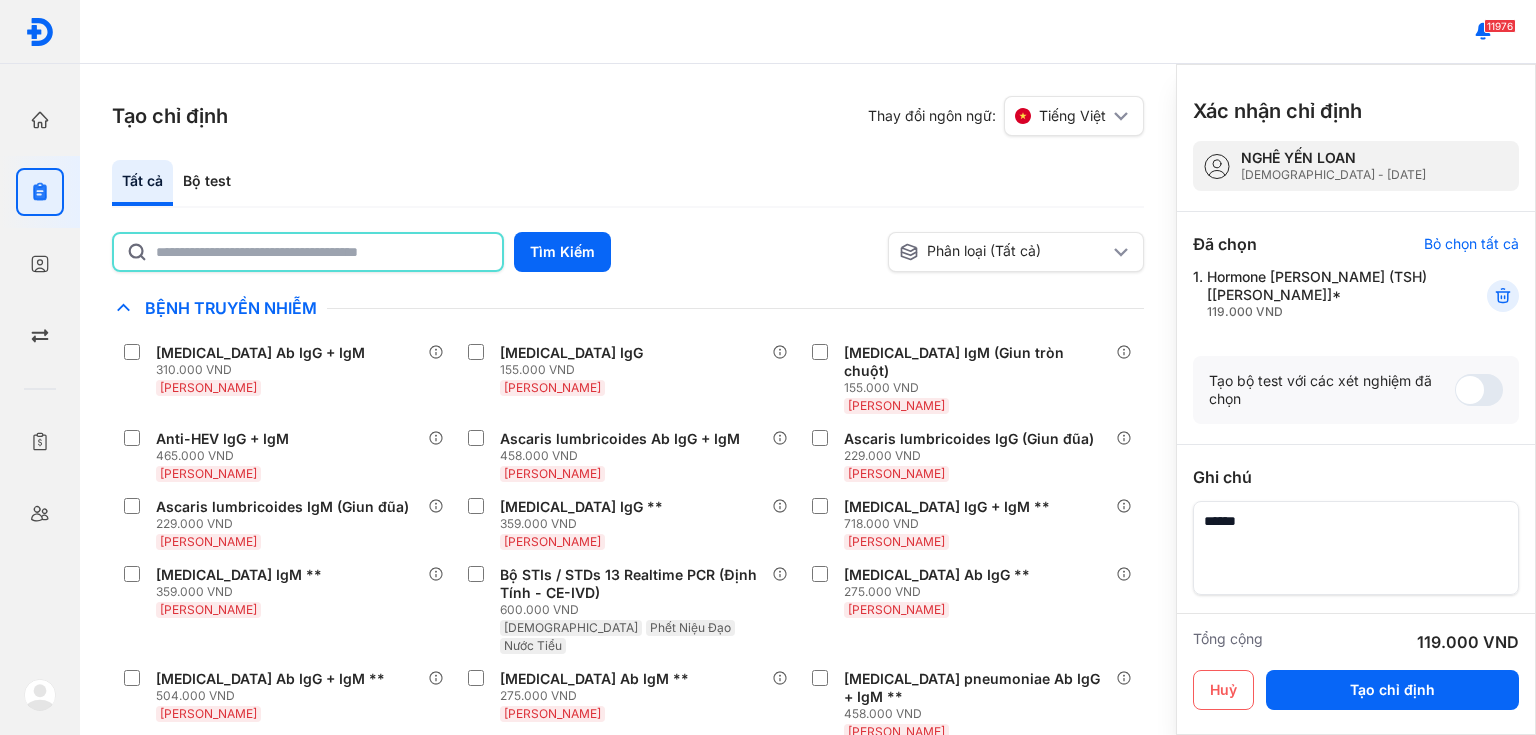 type on "*" 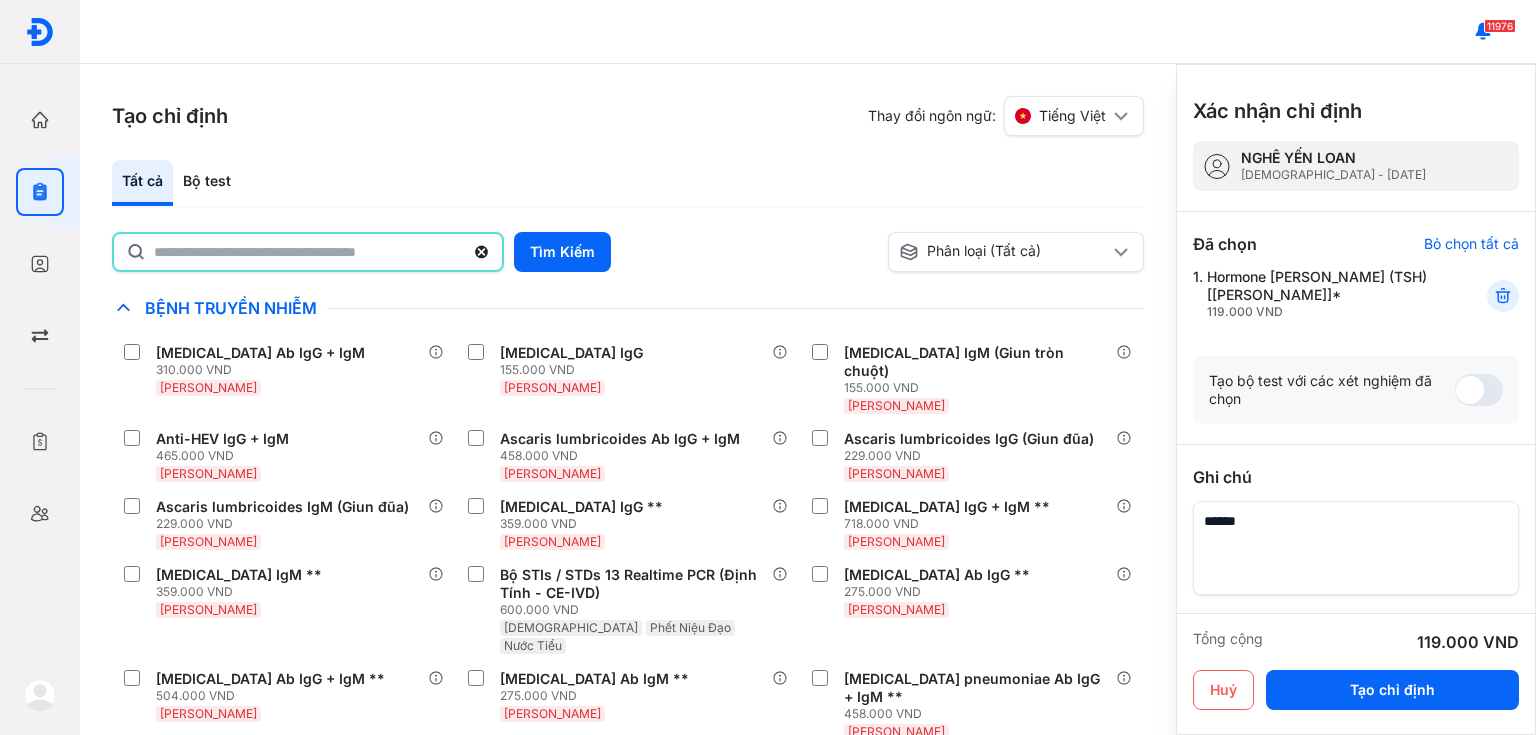 type on "*" 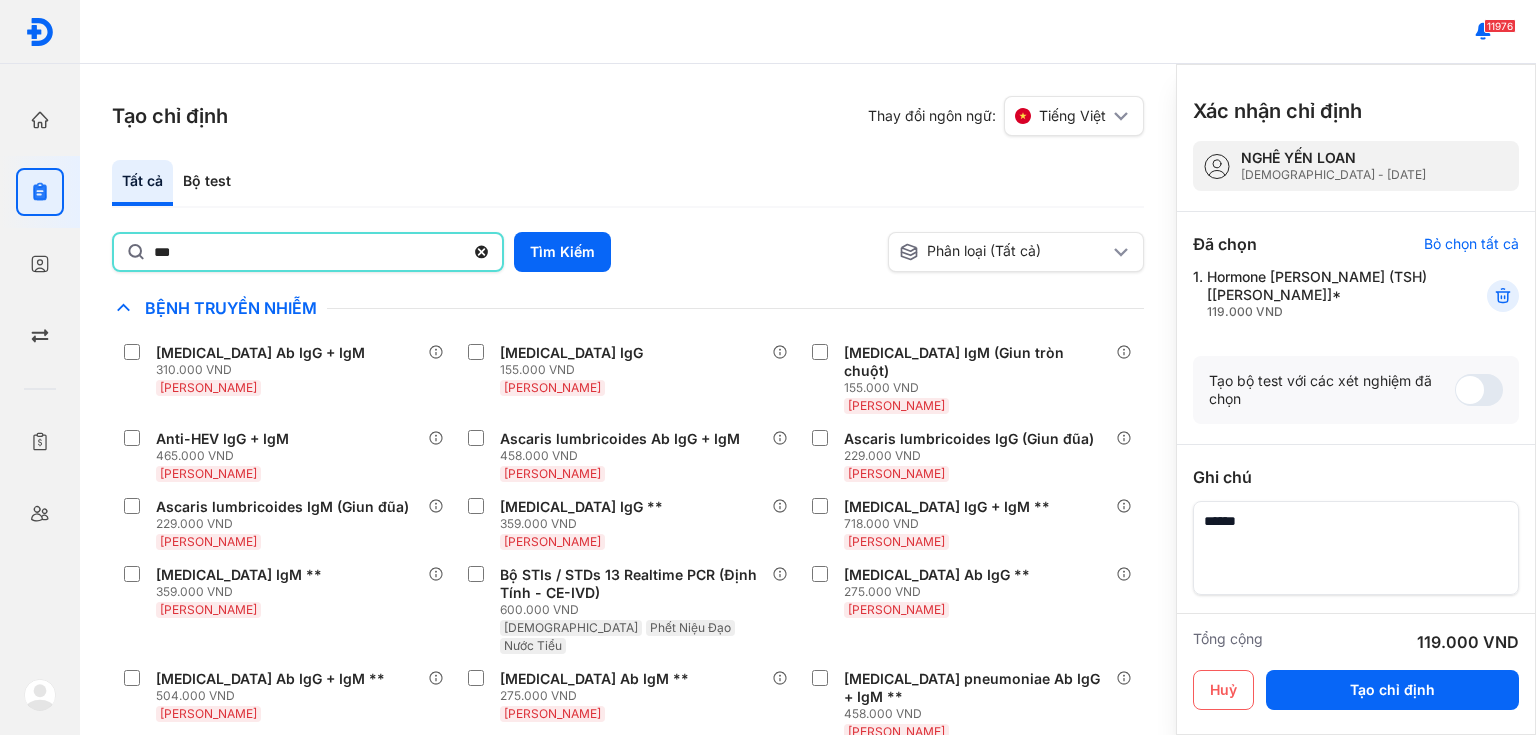 type on "***" 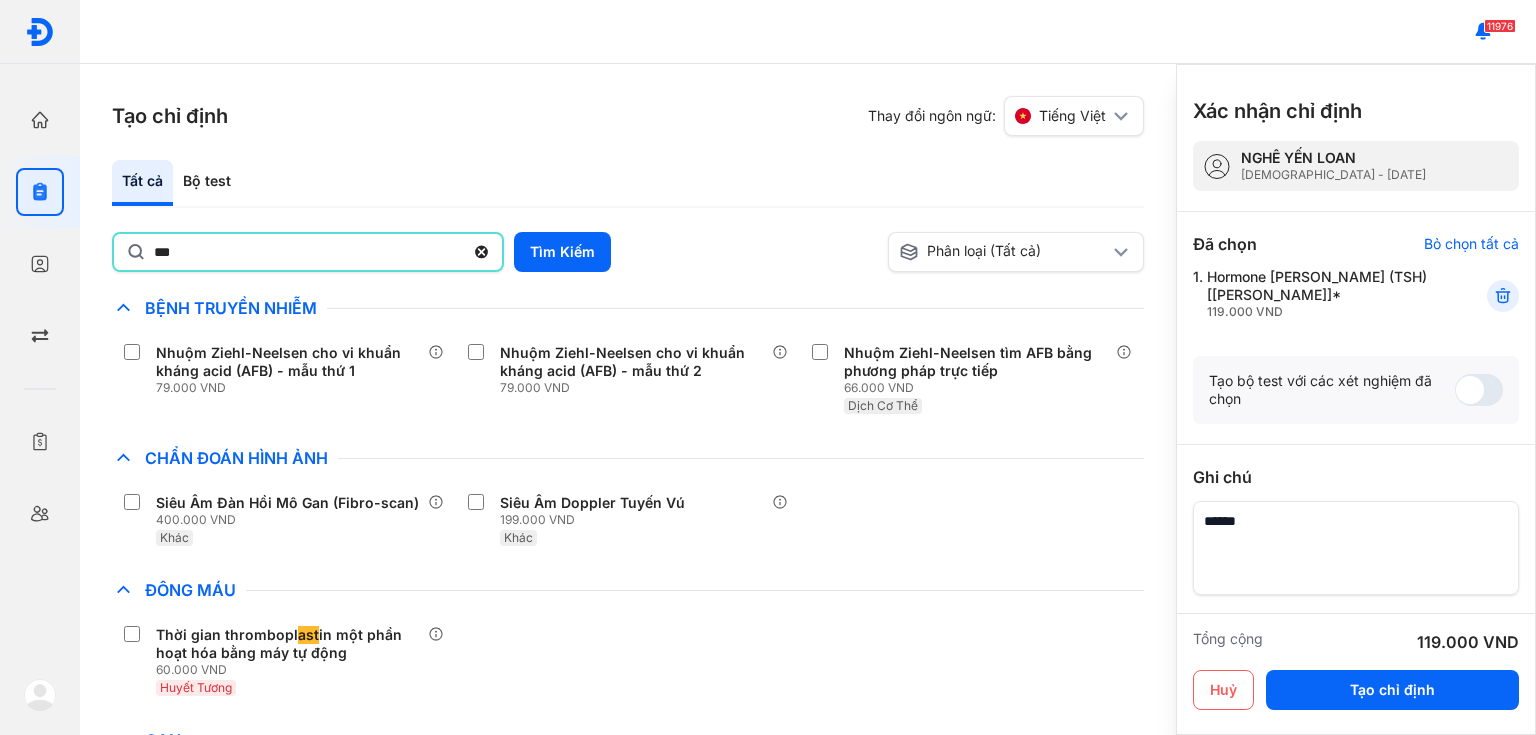 scroll, scrollTop: 480, scrollLeft: 0, axis: vertical 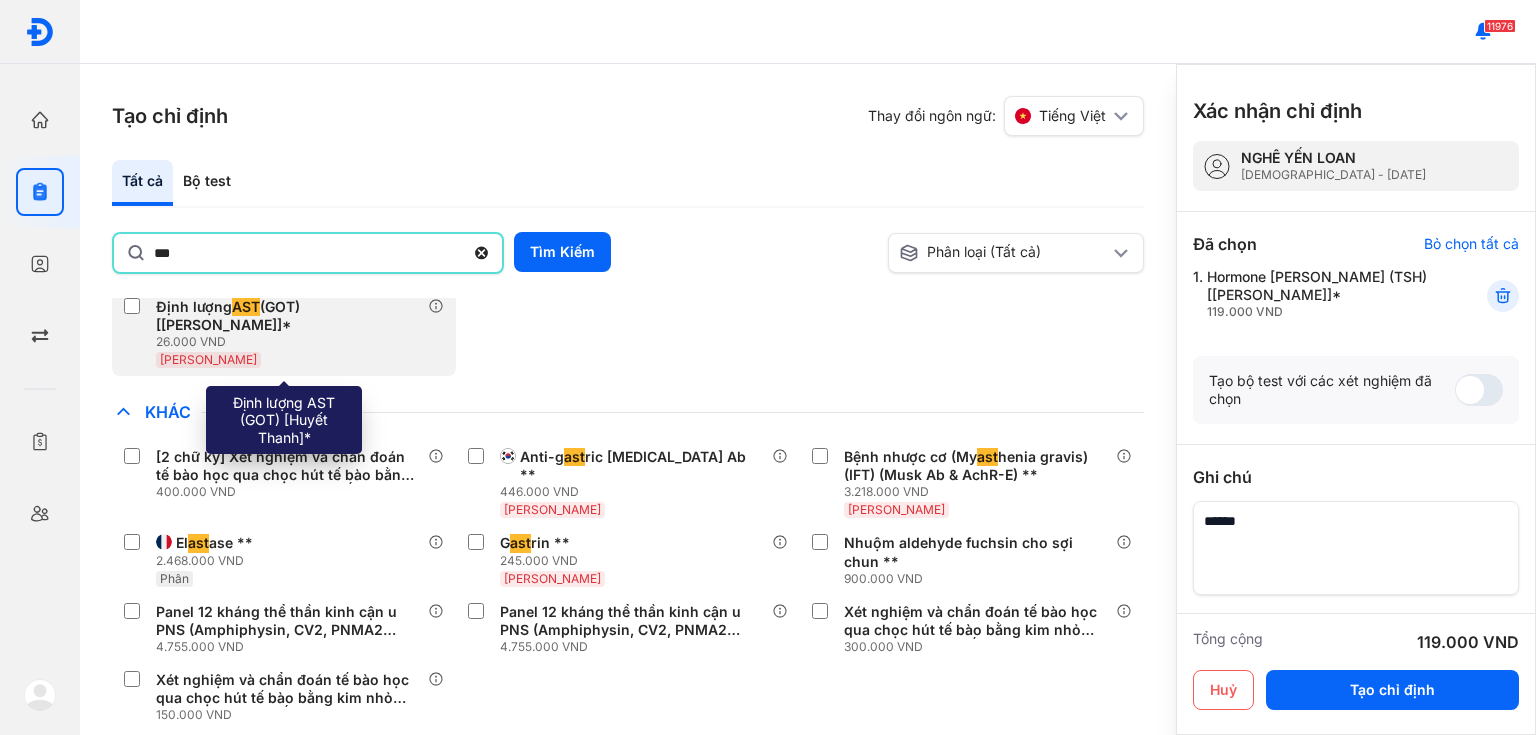 click on "Định lượng  AST  (GOT) [Huyết Thanh]*" at bounding box center [288, 316] 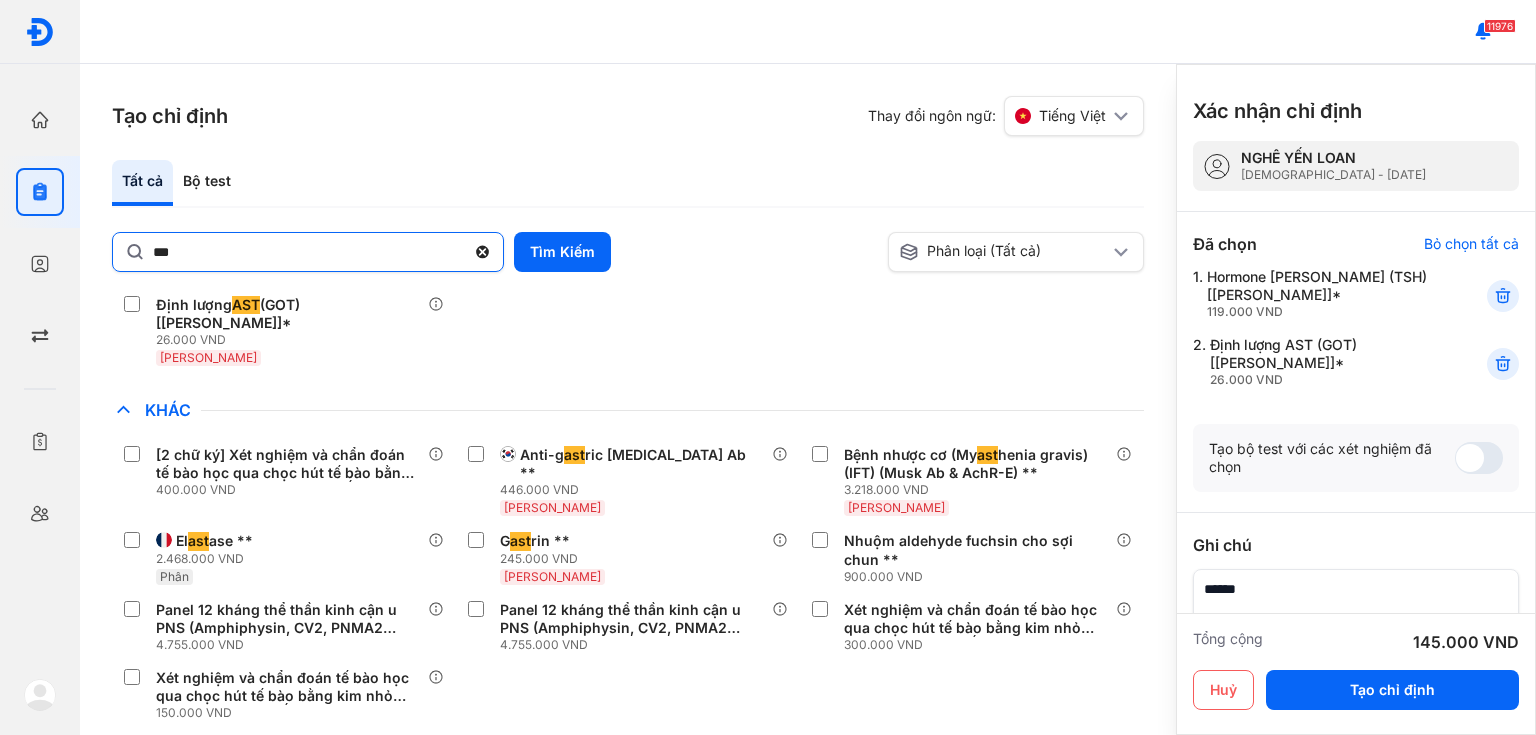 click 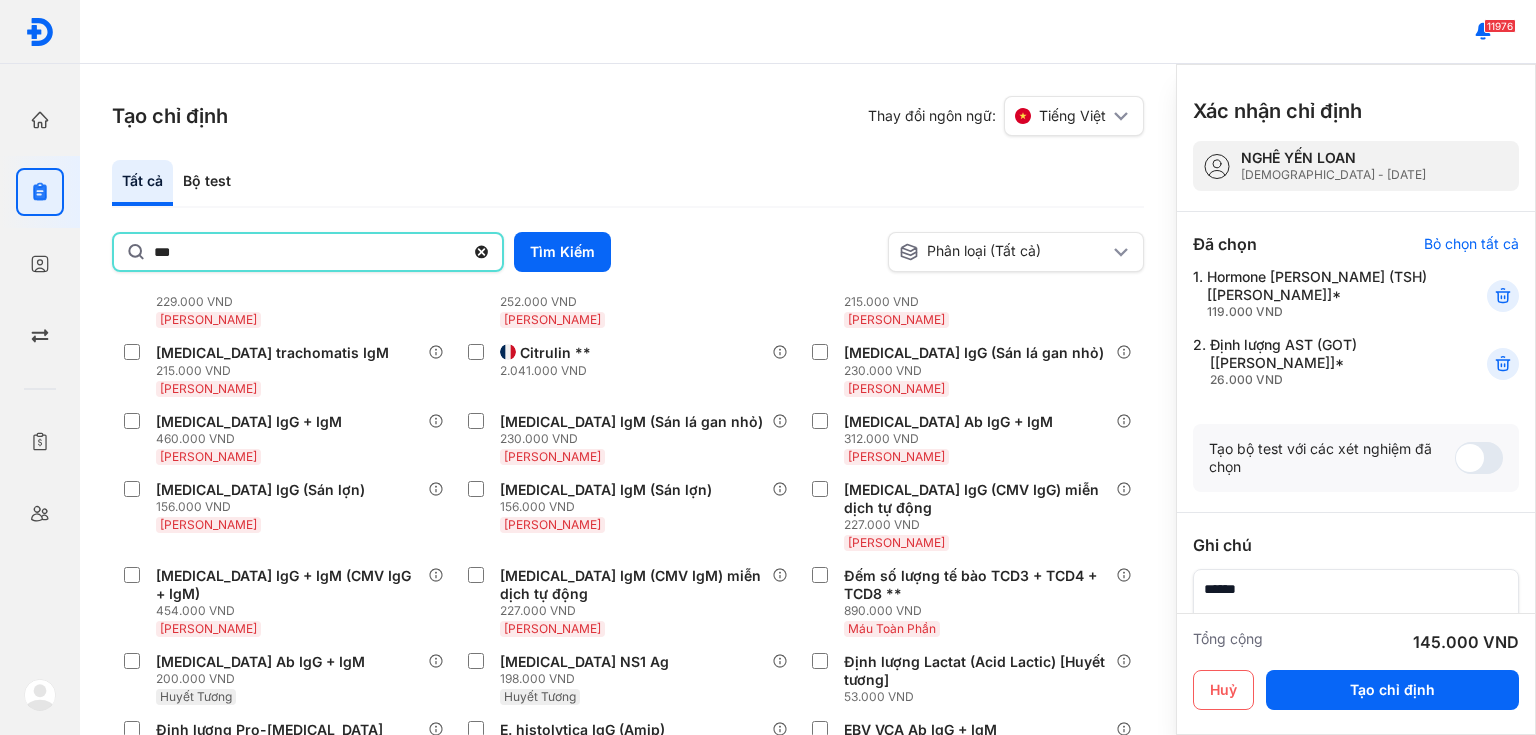 type on "***" 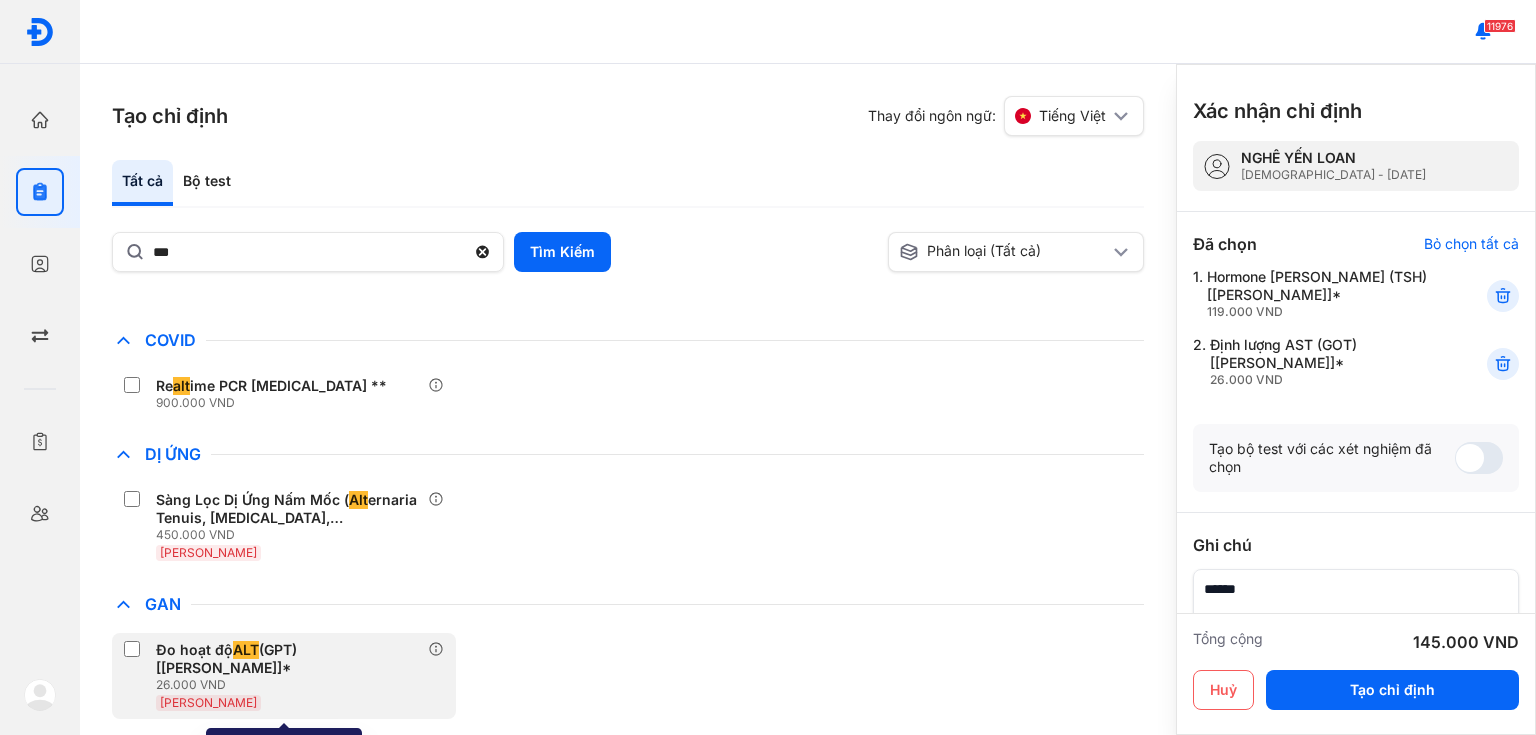 click on "26.000 VND" at bounding box center [292, 685] 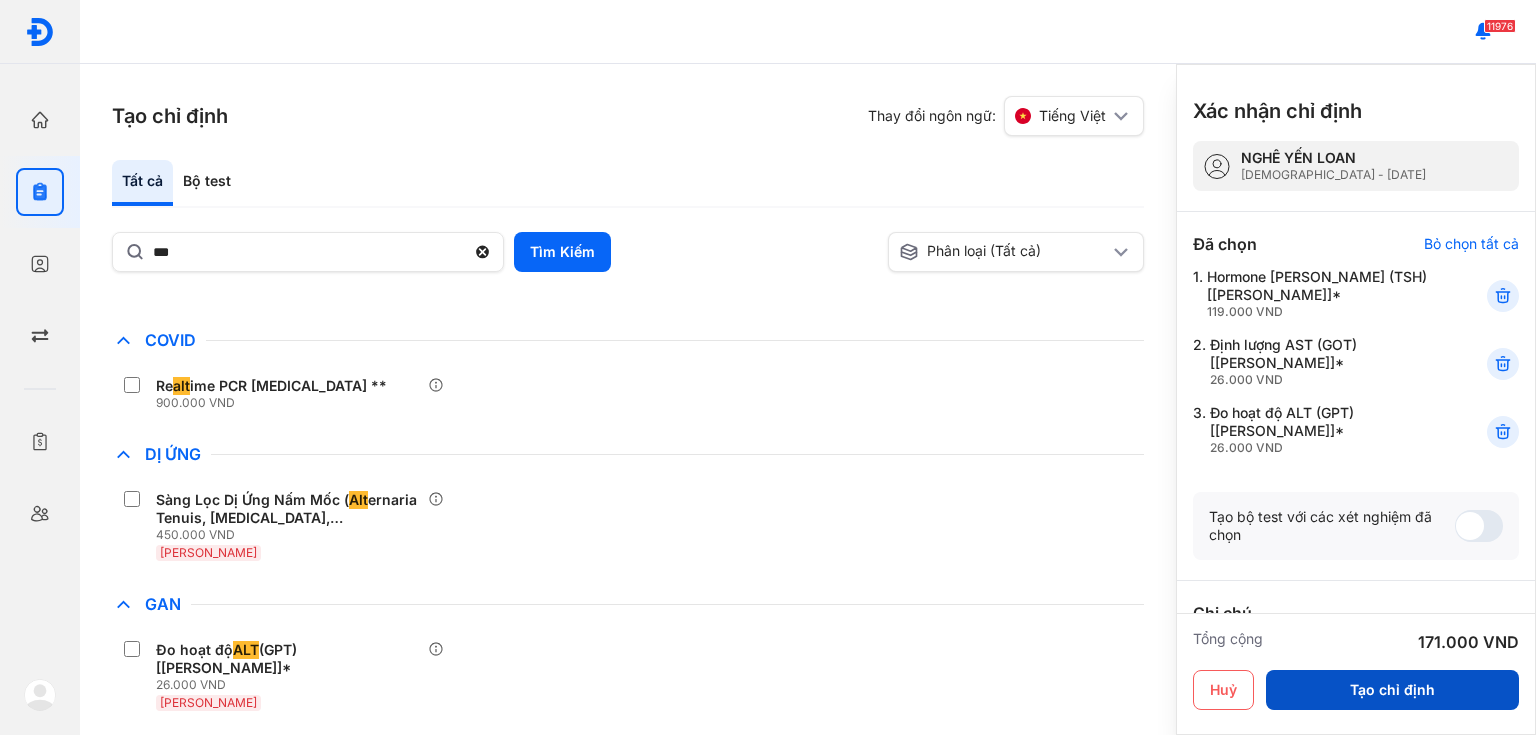 click on "Tạo chỉ định" at bounding box center (1392, 690) 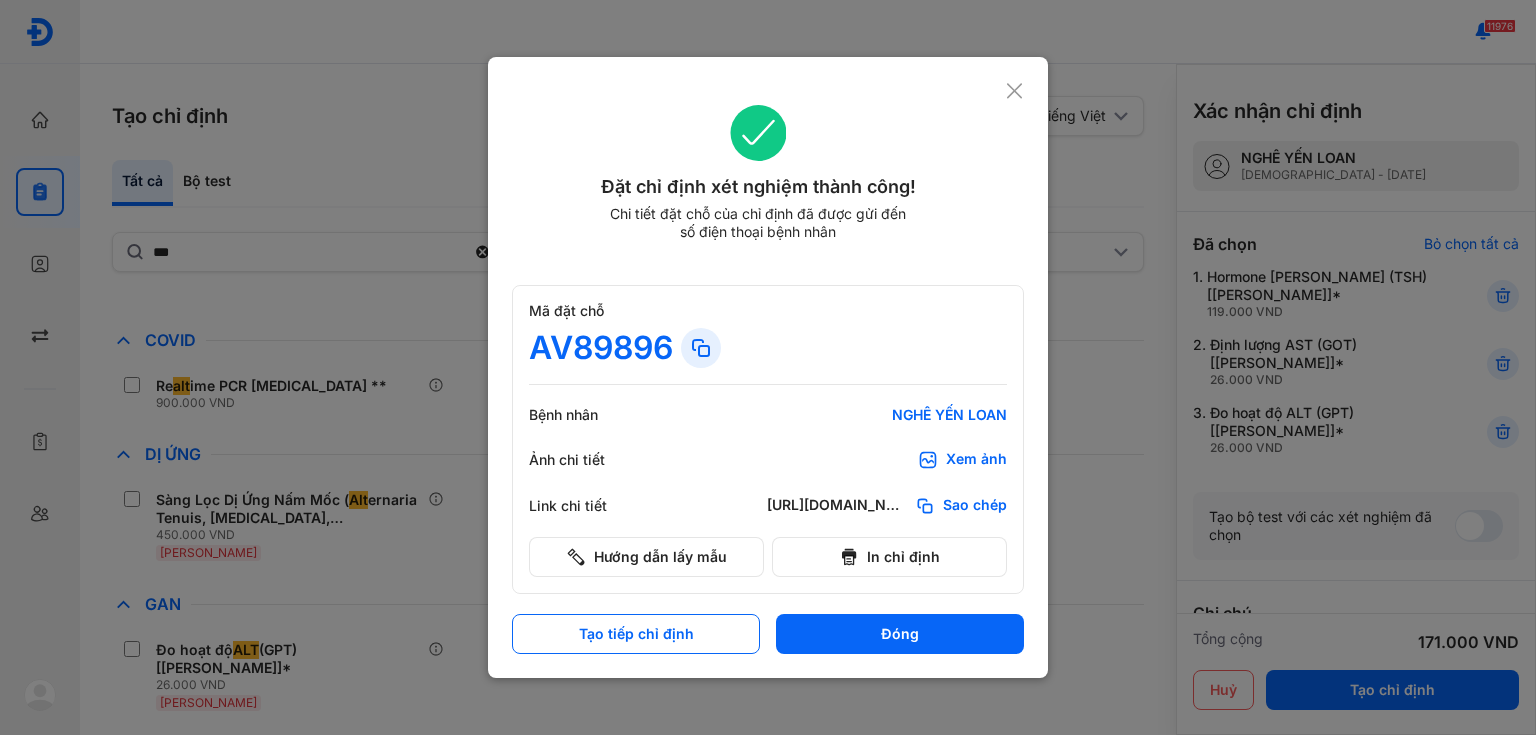 click on "Xem ảnh" at bounding box center (976, 460) 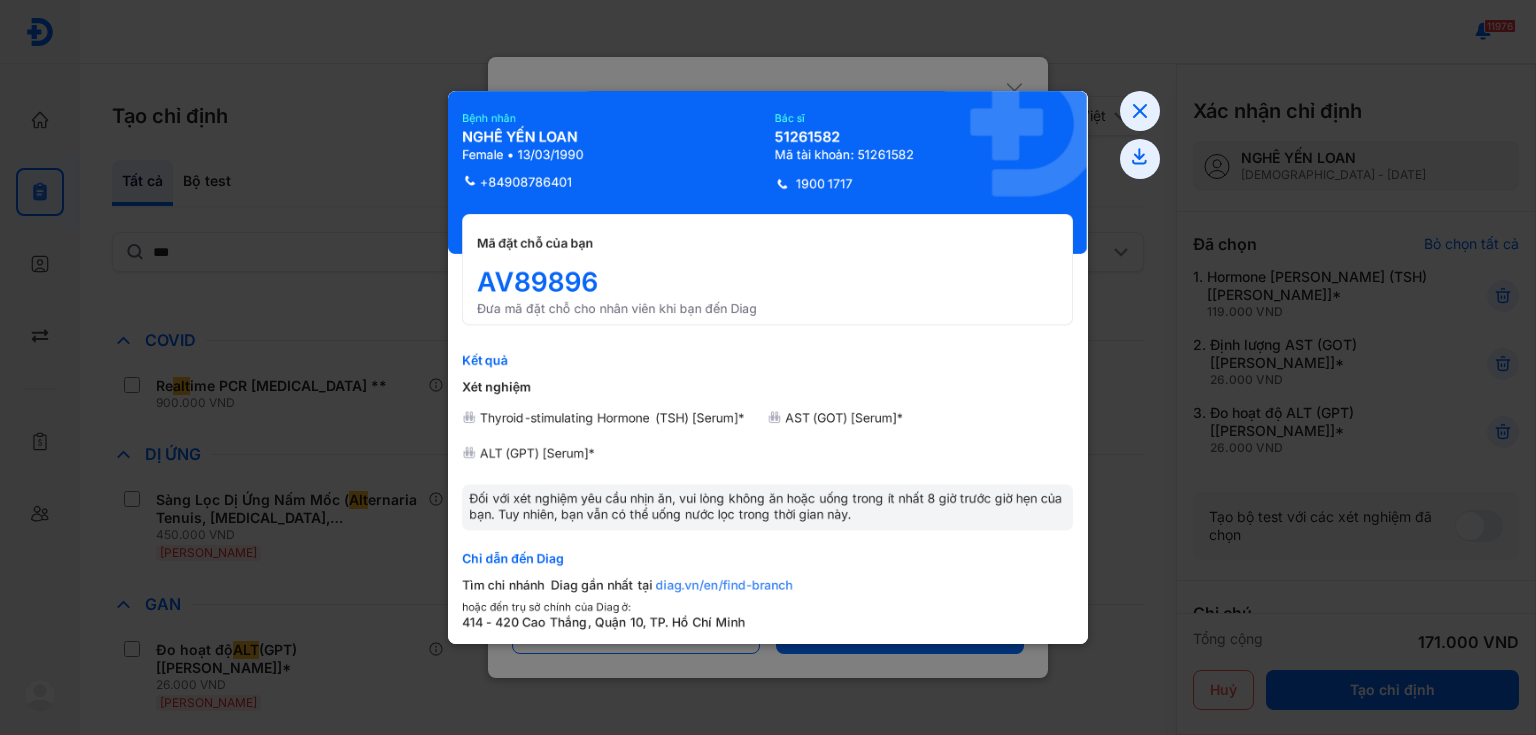 click at bounding box center [768, 367] 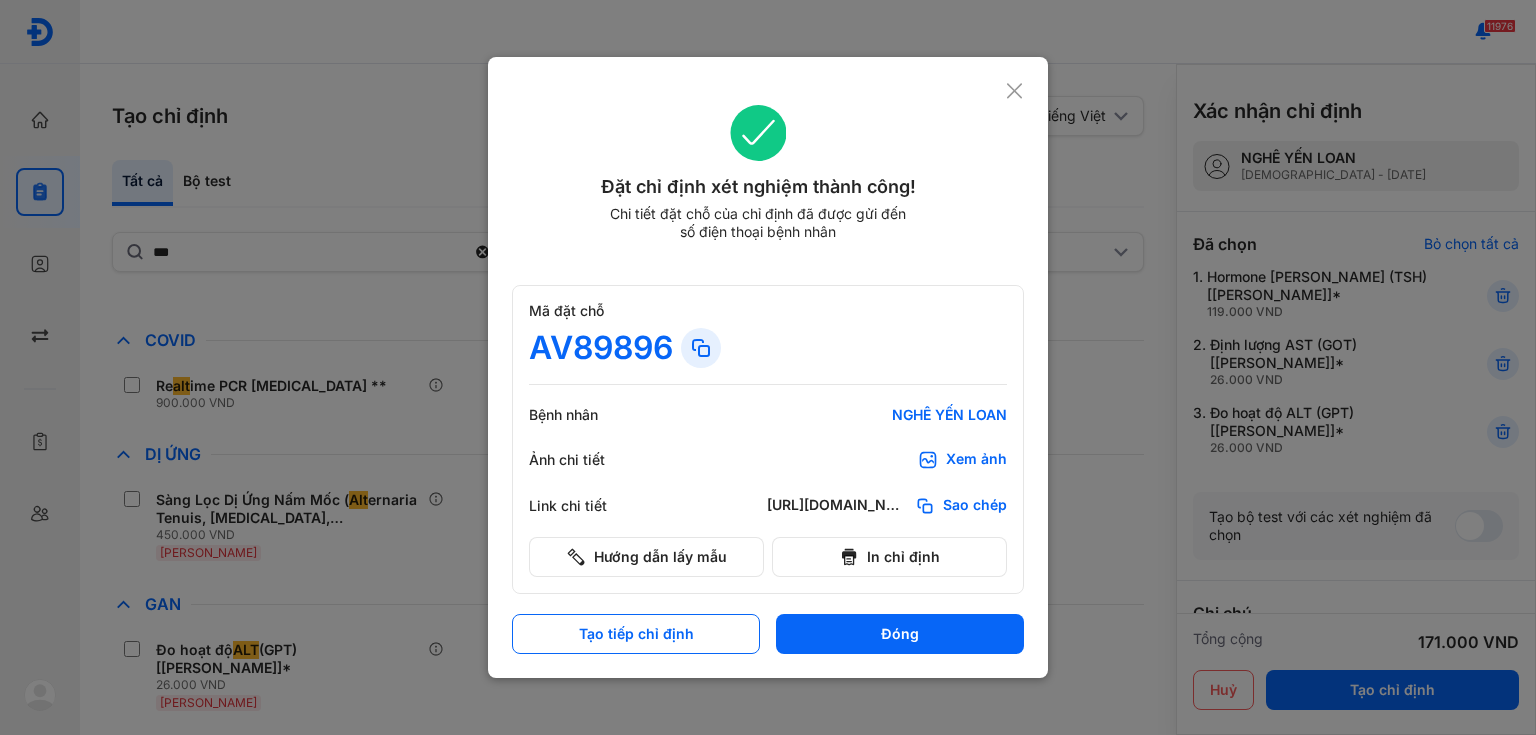 click at bounding box center (768, 367) 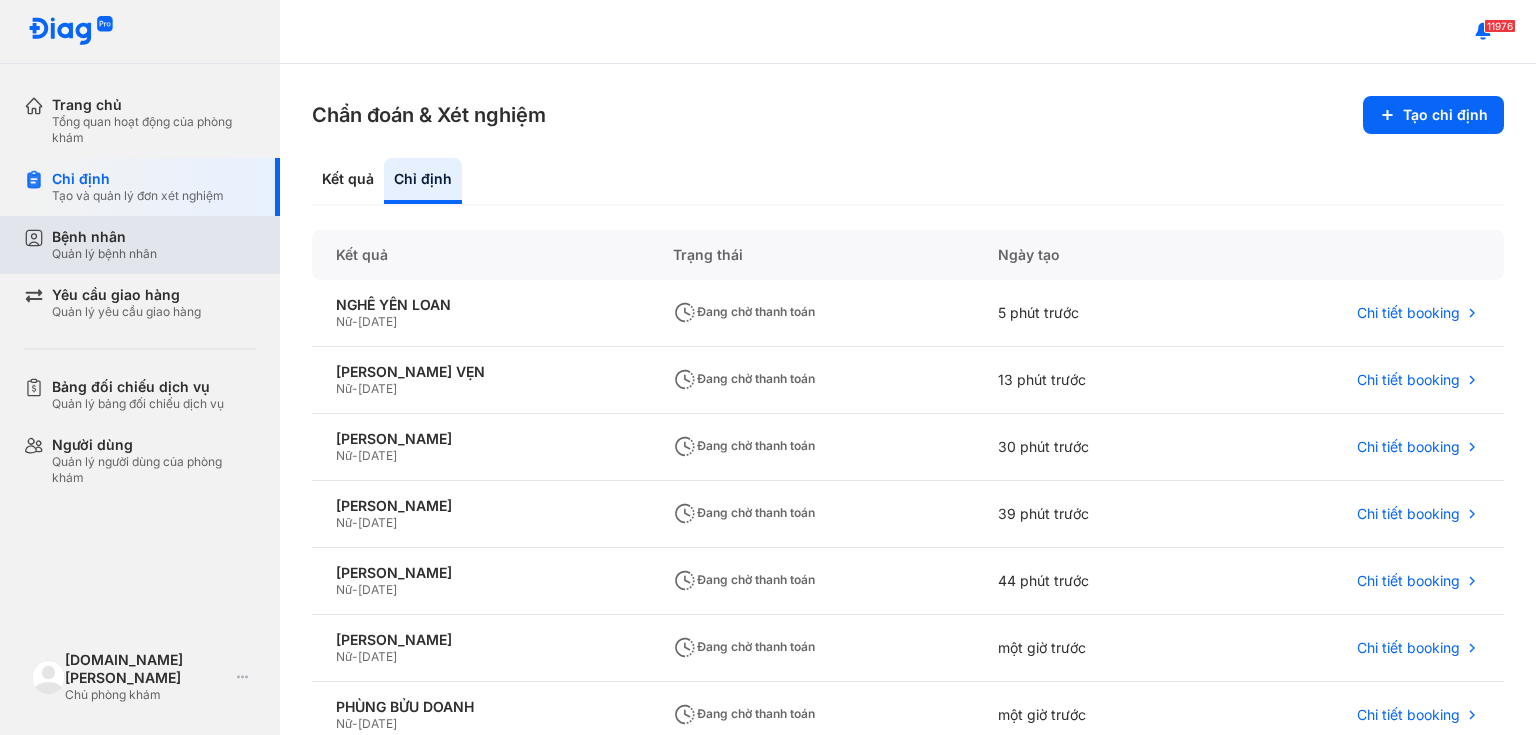 click on "Quản lý bệnh nhân" at bounding box center [104, 254] 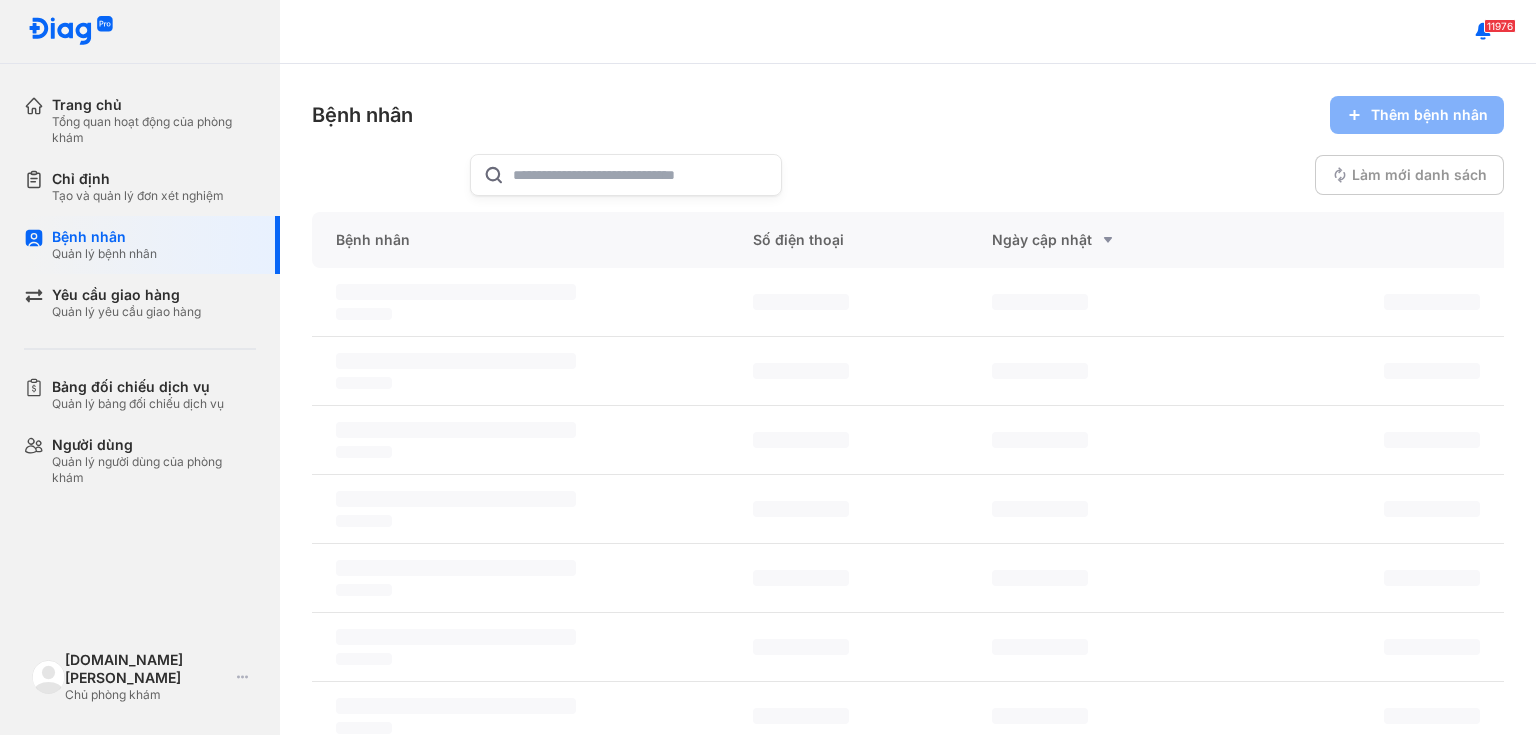 click 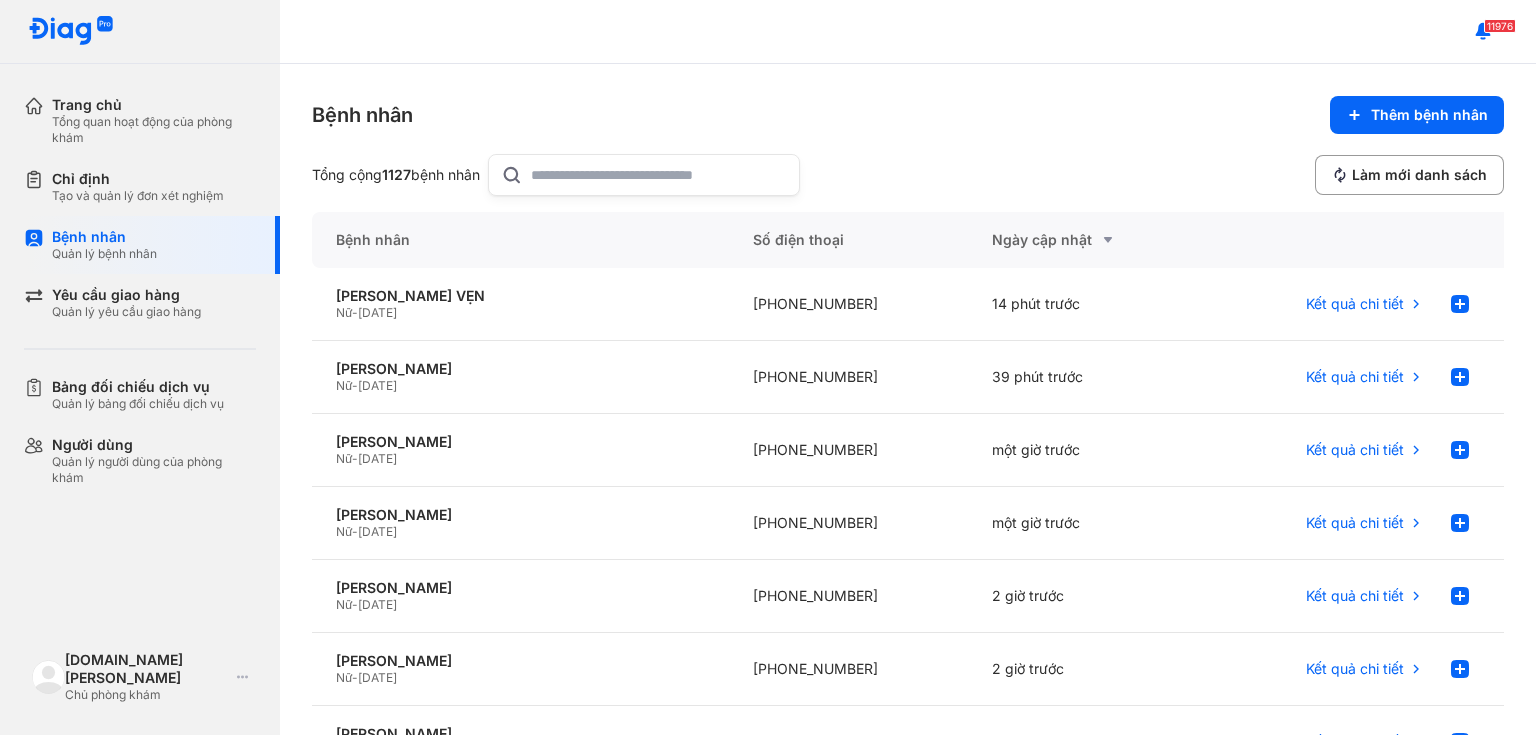 paste on "**********" 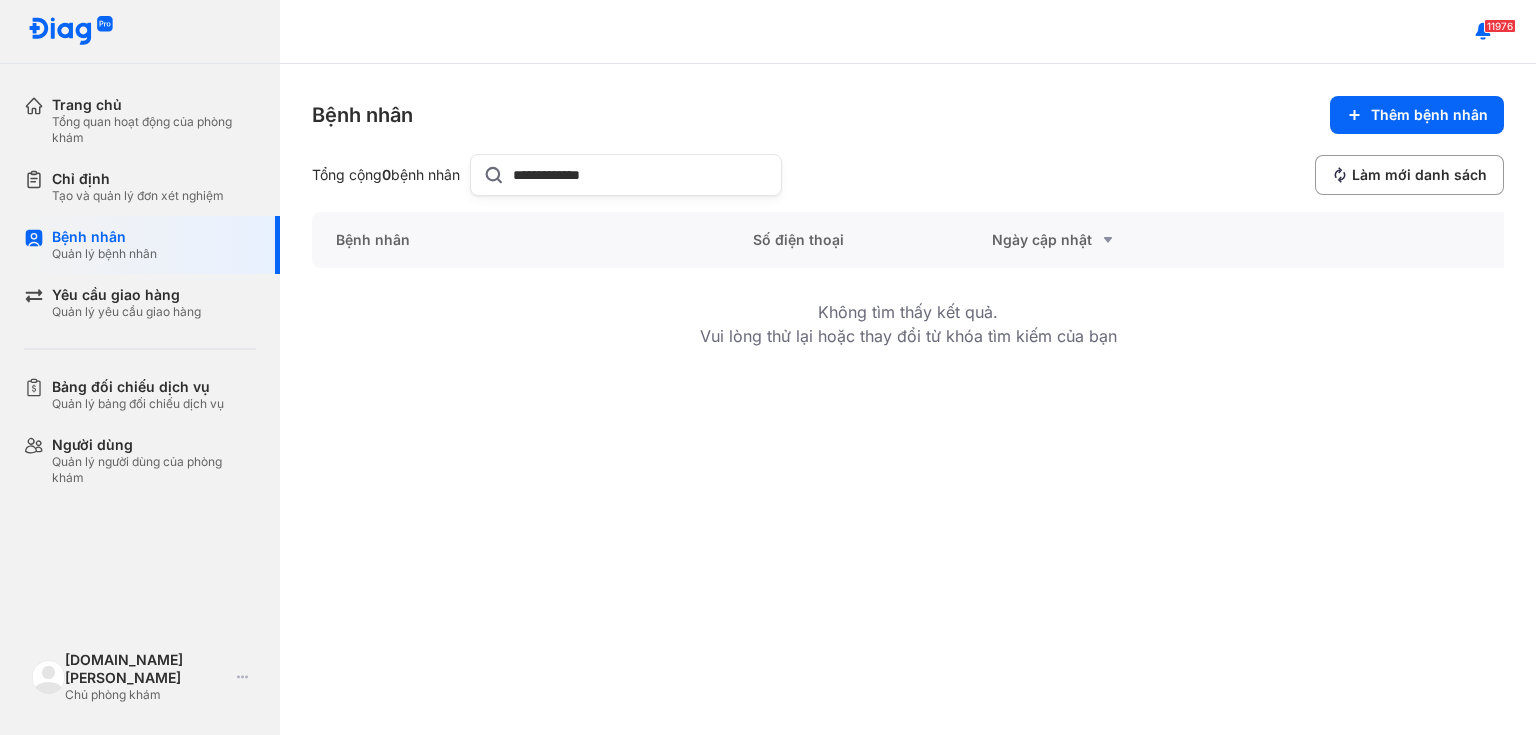 type on "**********" 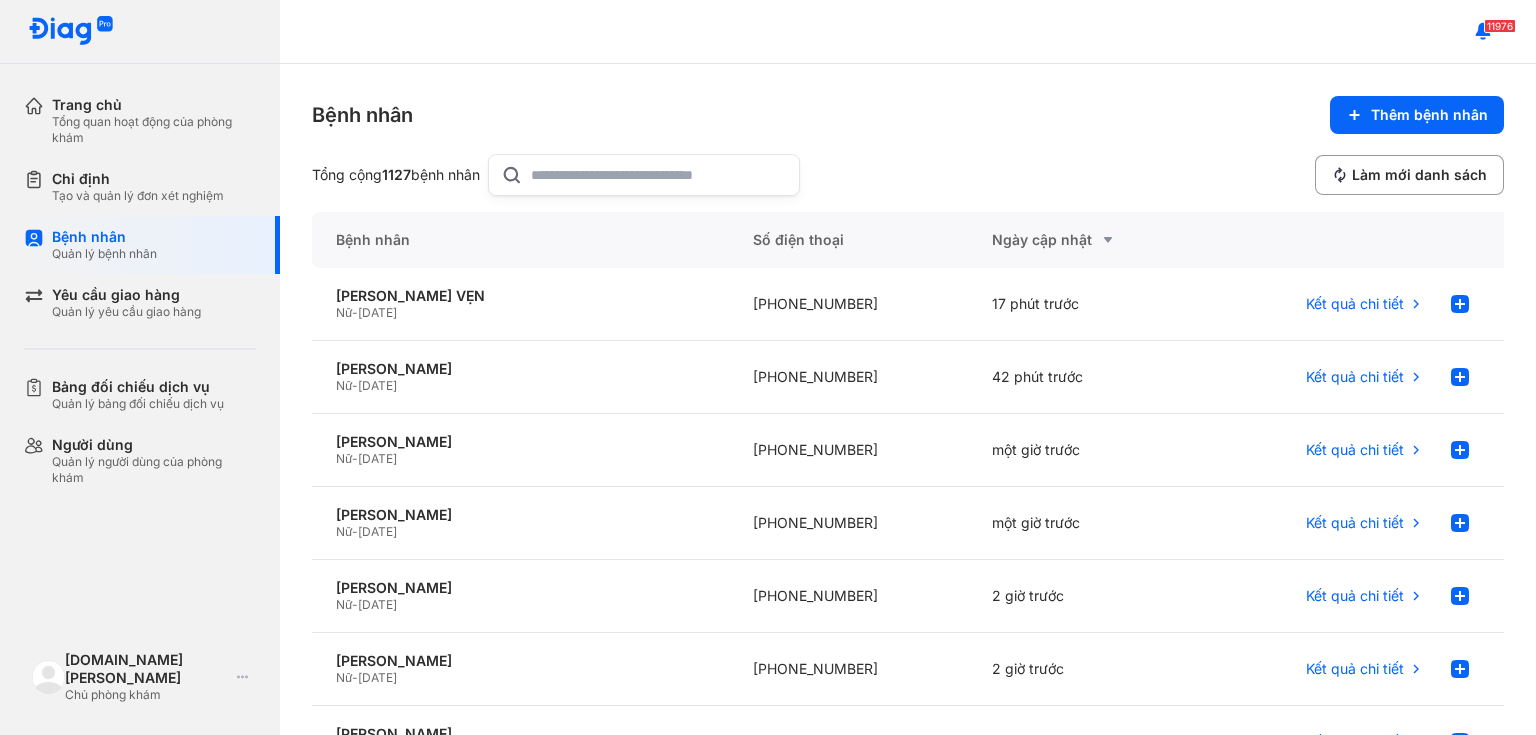 scroll, scrollTop: 0, scrollLeft: 0, axis: both 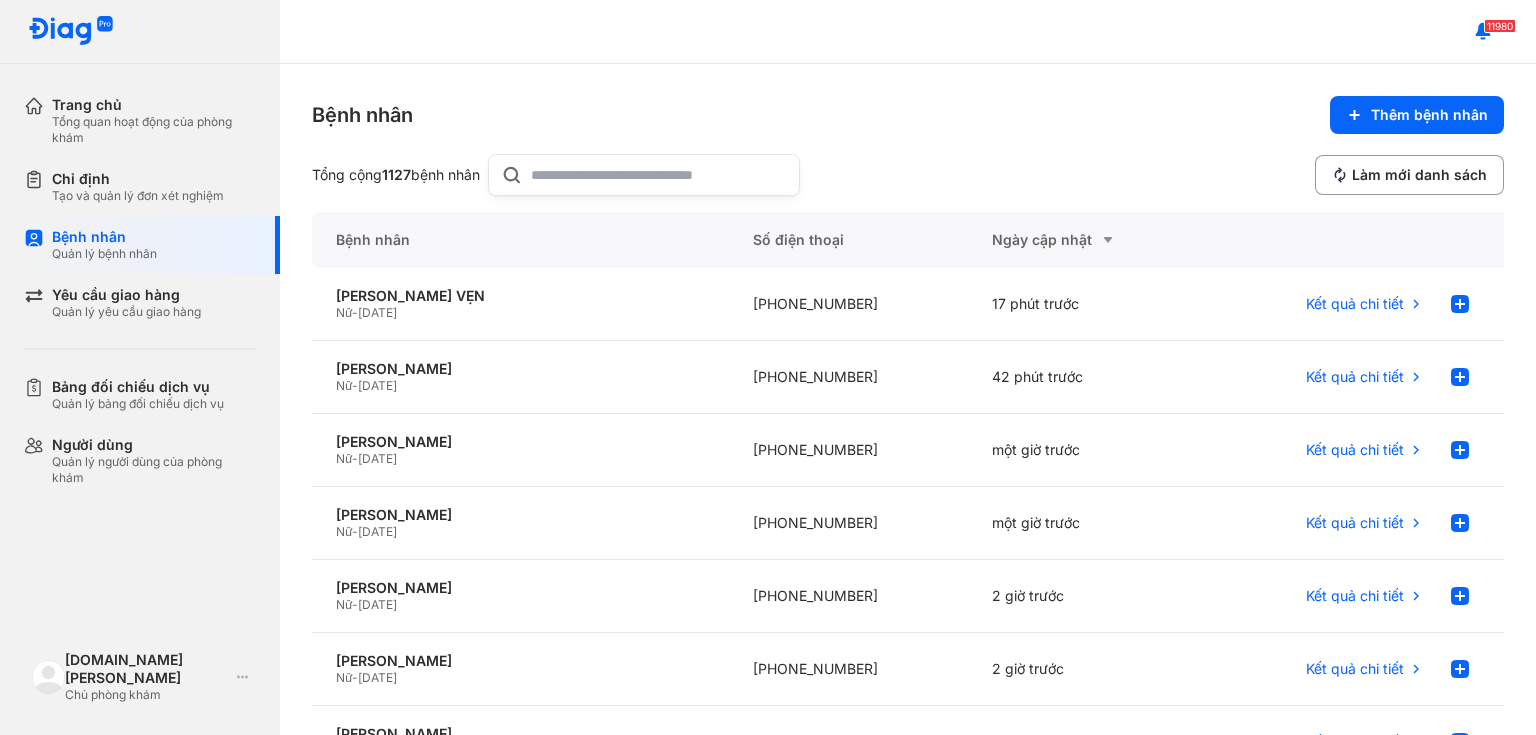 click 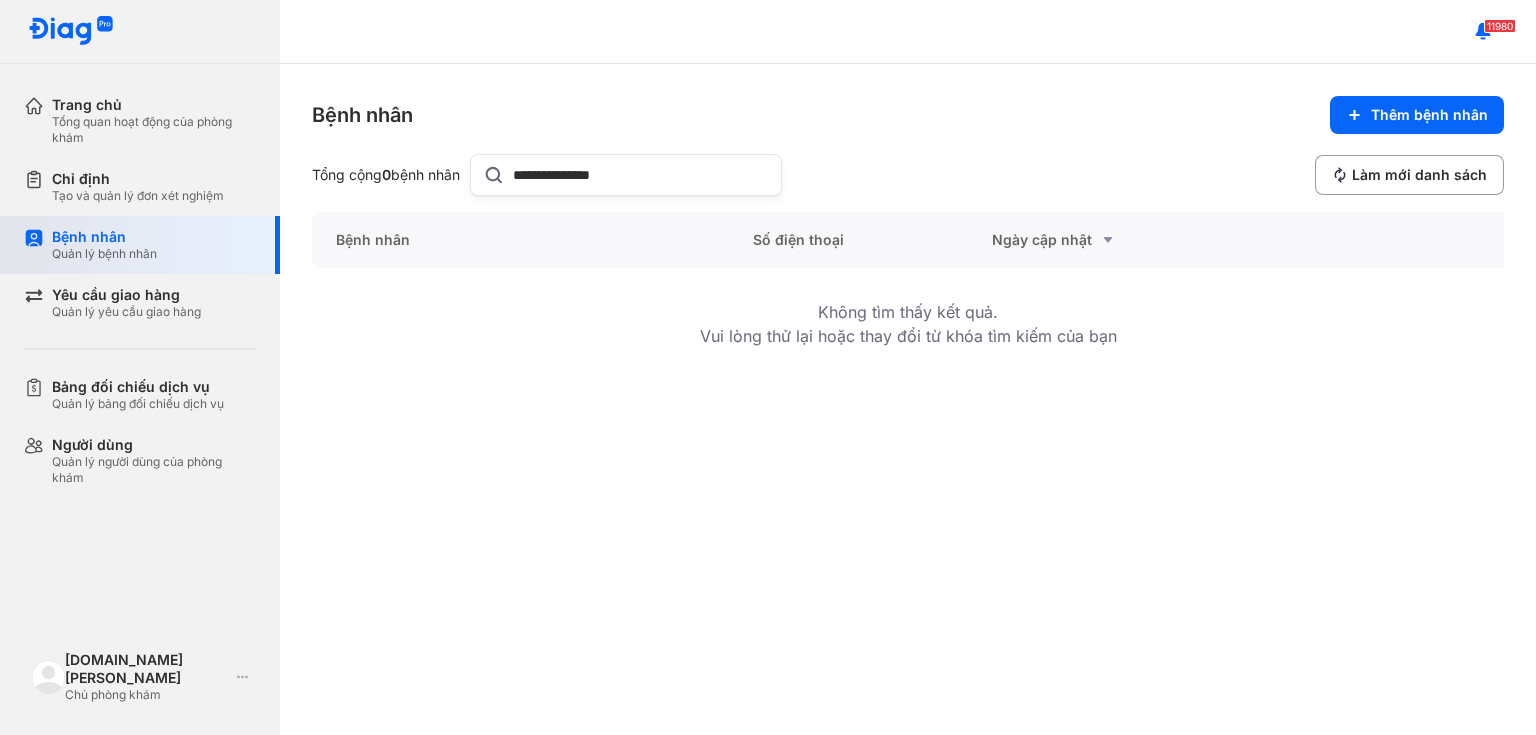 click on "Bệnh nhân Quản lý bệnh nhân" at bounding box center [154, 245] 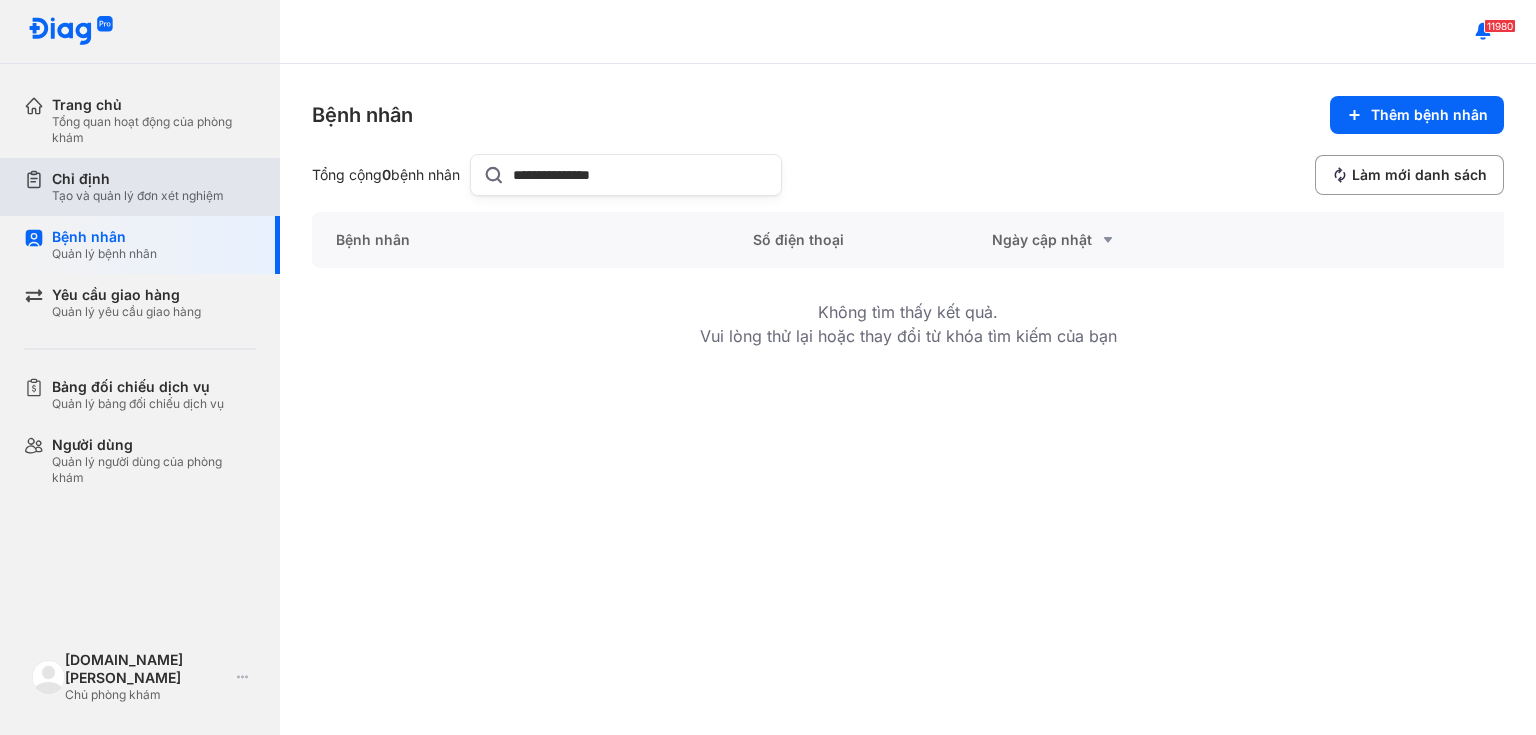 drag, startPoint x: 674, startPoint y: 176, endPoint x: 273, endPoint y: 181, distance: 401.03116 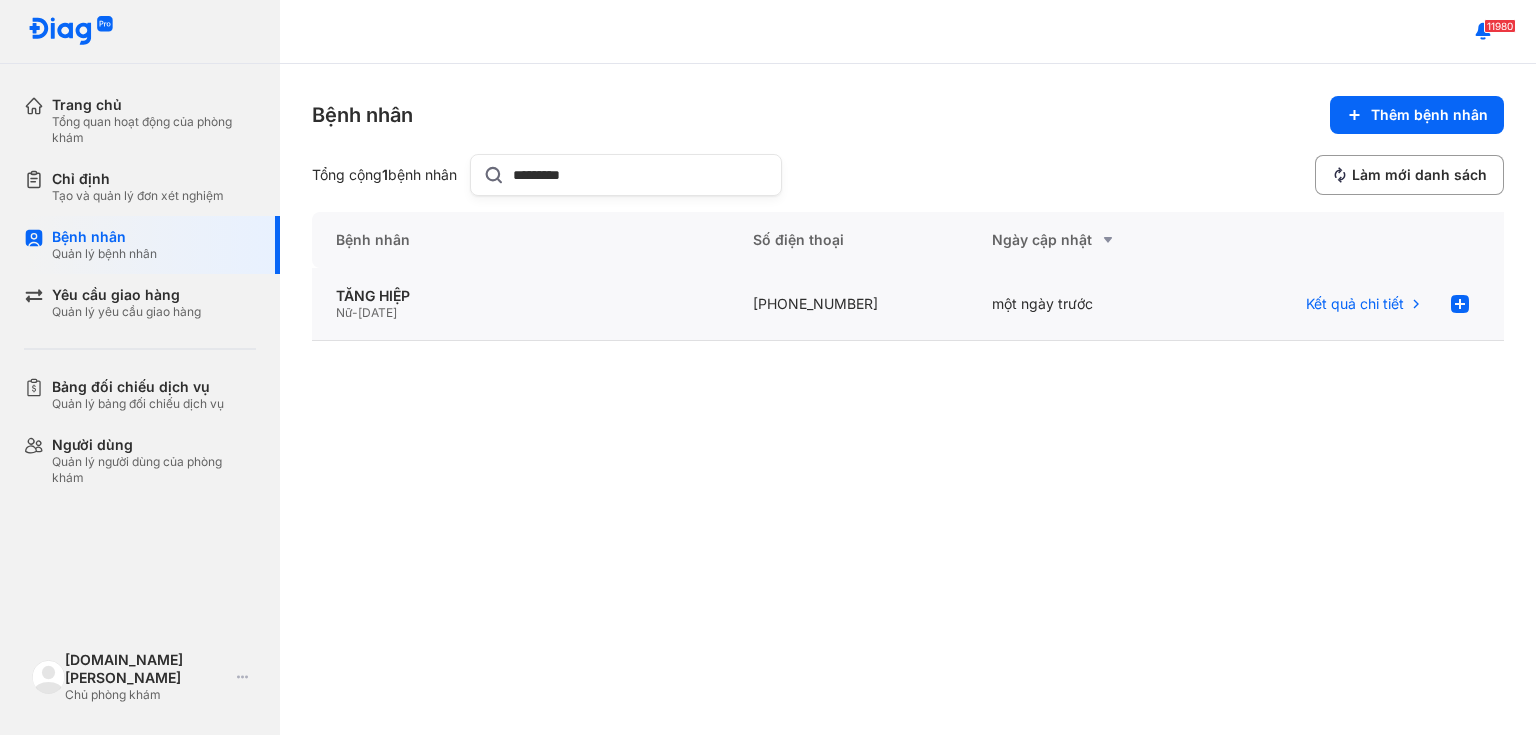 type on "*********" 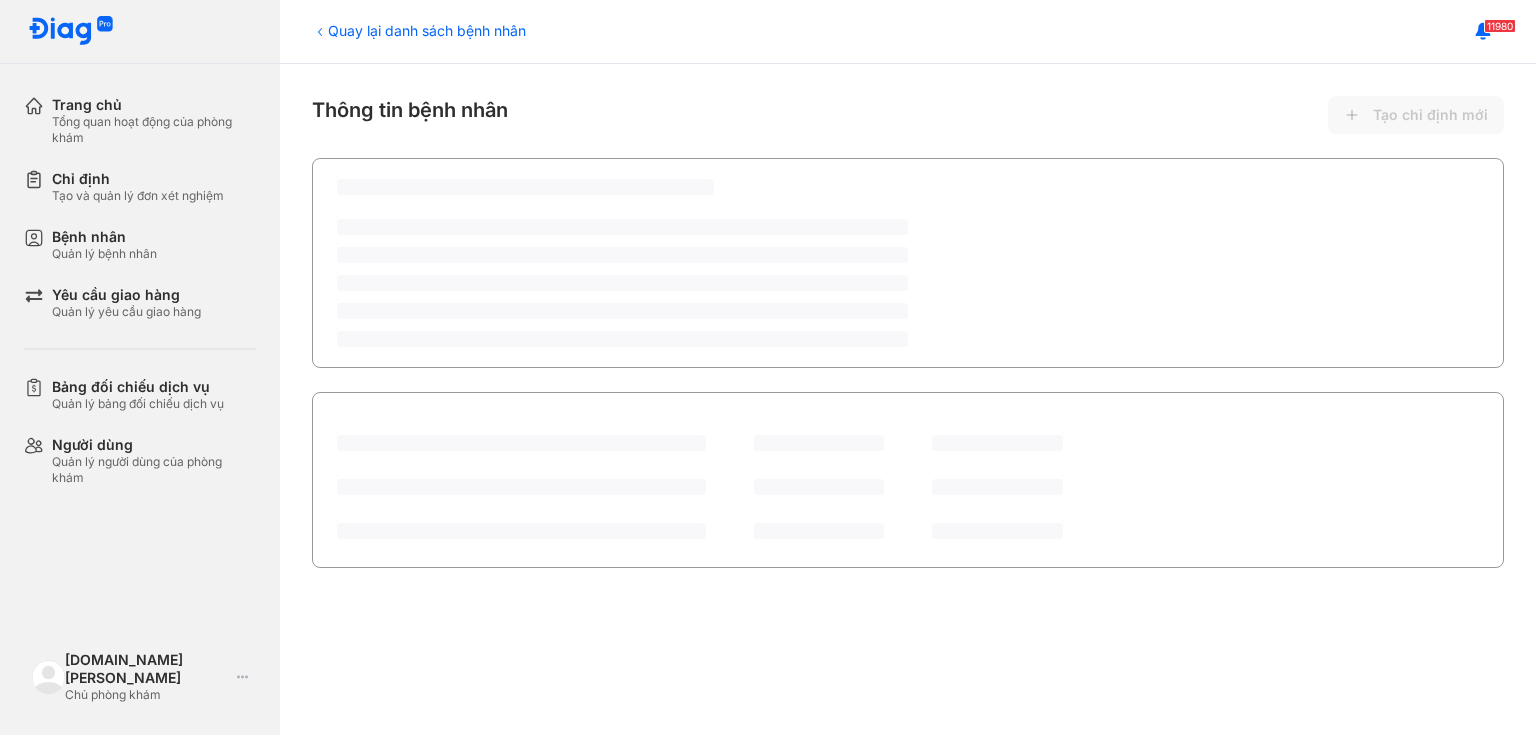 scroll, scrollTop: 0, scrollLeft: 0, axis: both 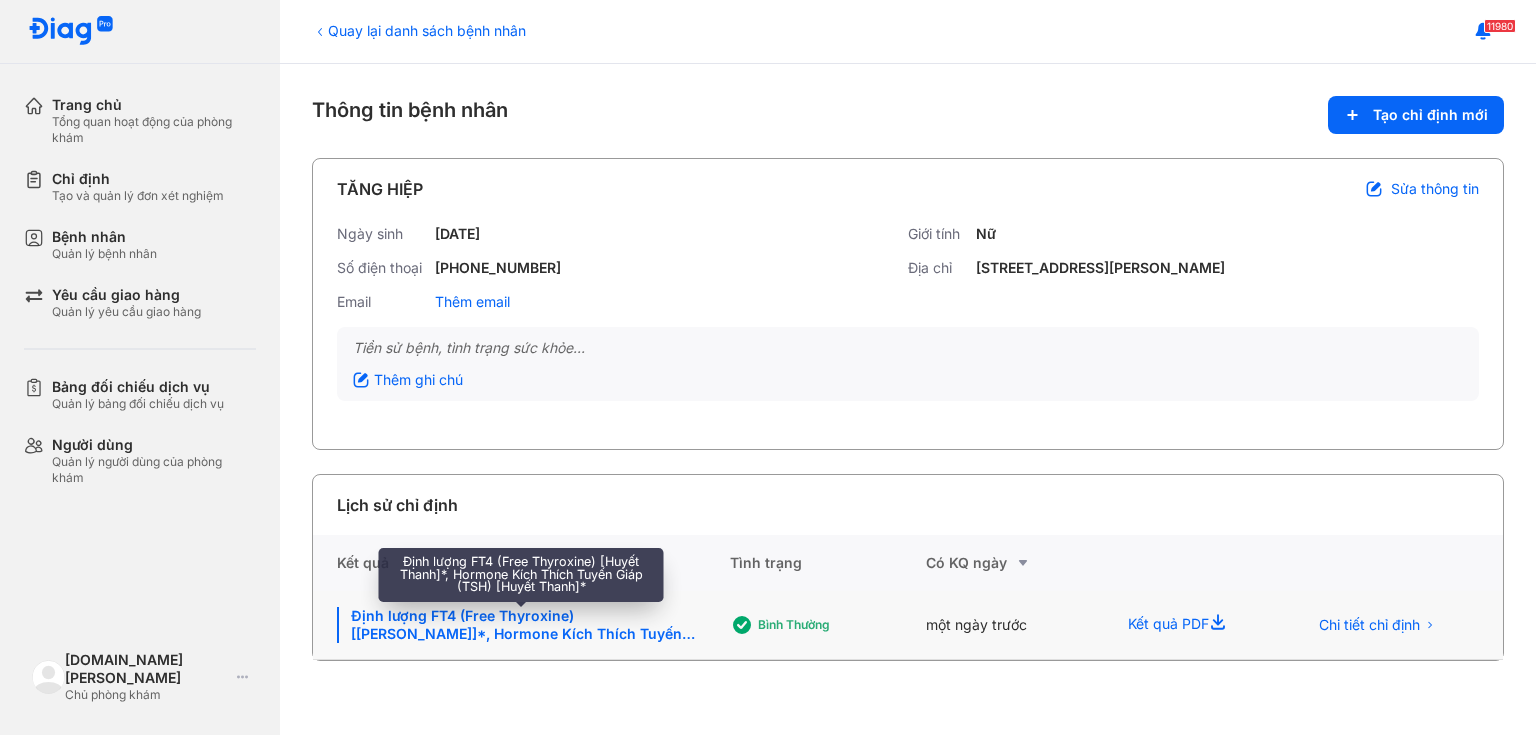 click on "Định lượng FT4 (Free Thyroxine) [[PERSON_NAME]]*, Hormone Kích Thích Tuyến Giáp (TSH) [[PERSON_NAME]]*" 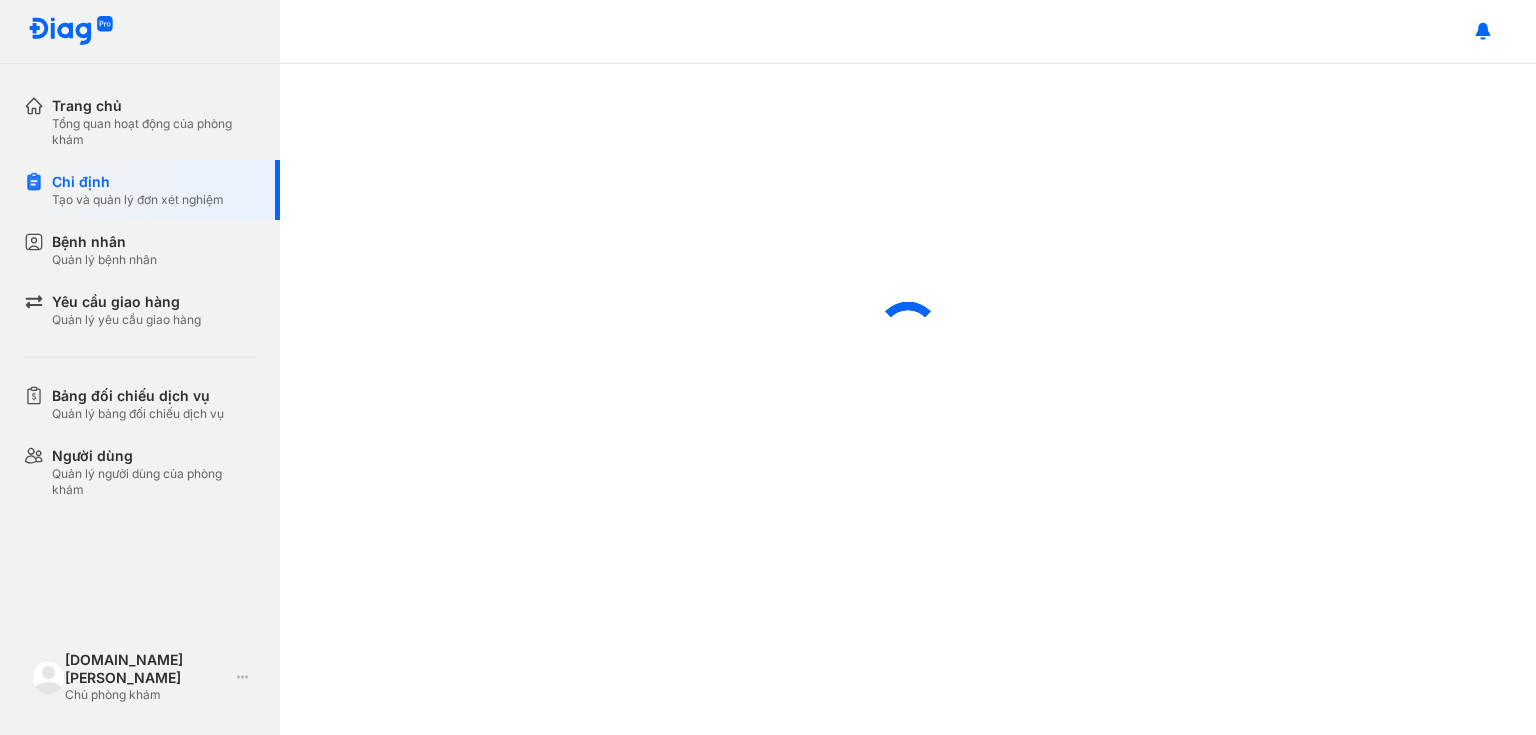 scroll, scrollTop: 0, scrollLeft: 0, axis: both 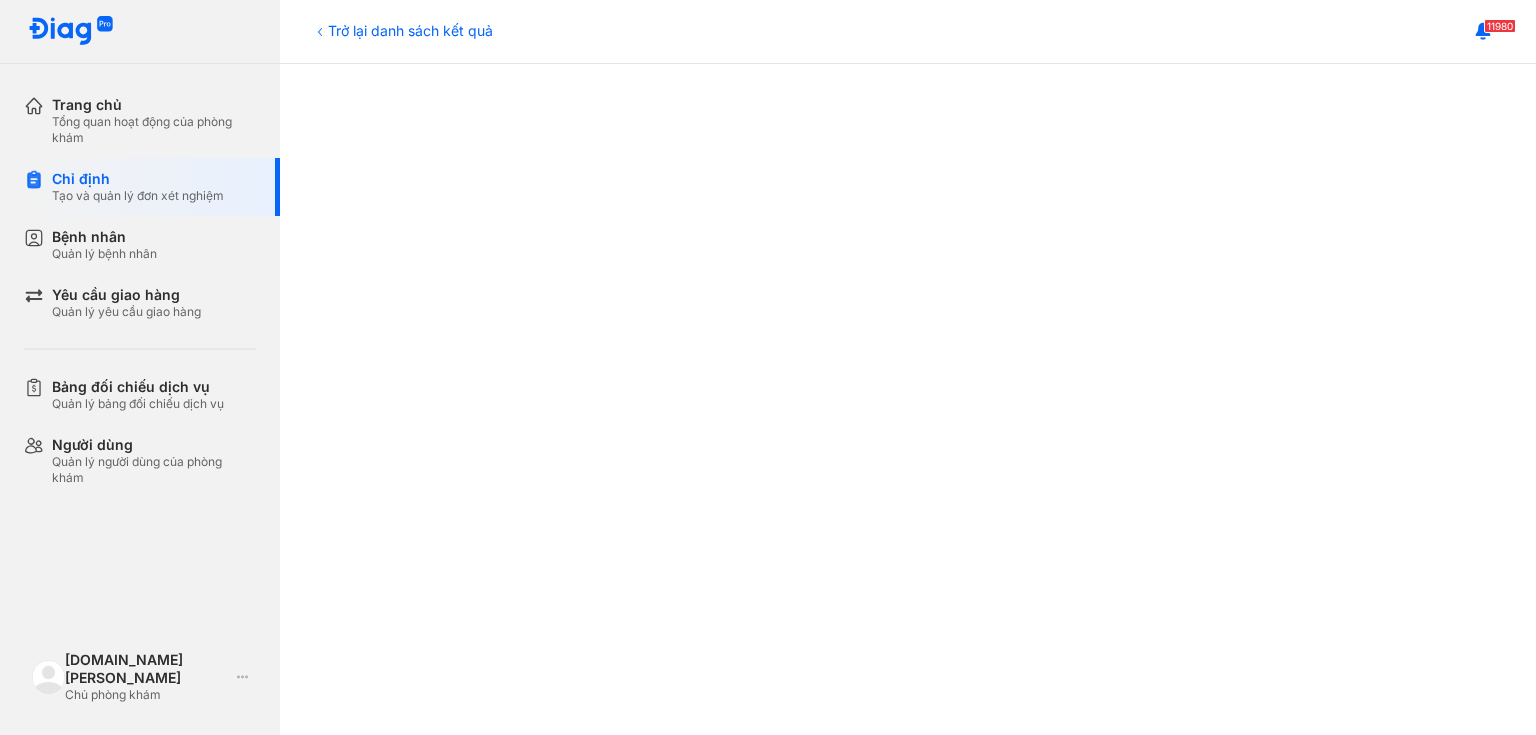 click 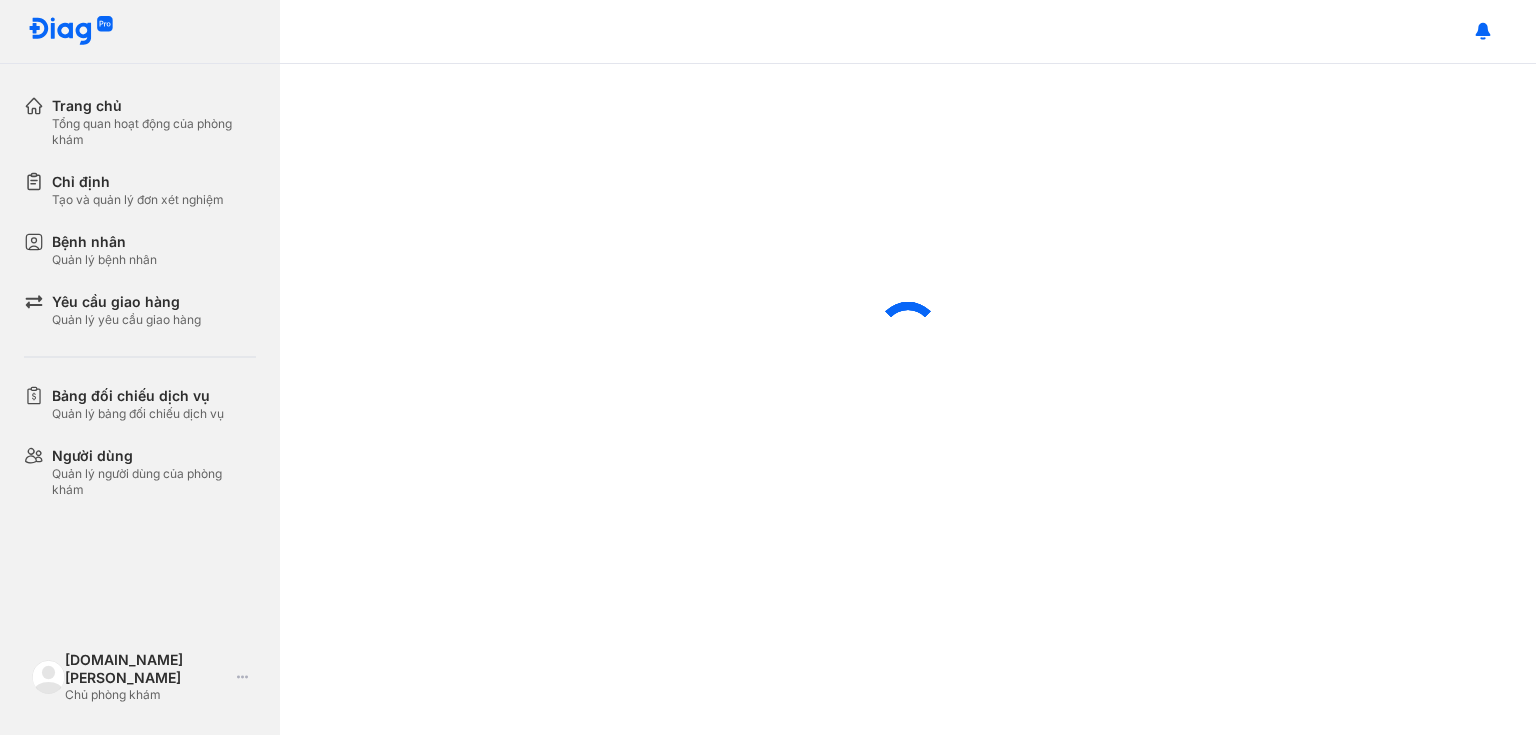 scroll, scrollTop: 0, scrollLeft: 0, axis: both 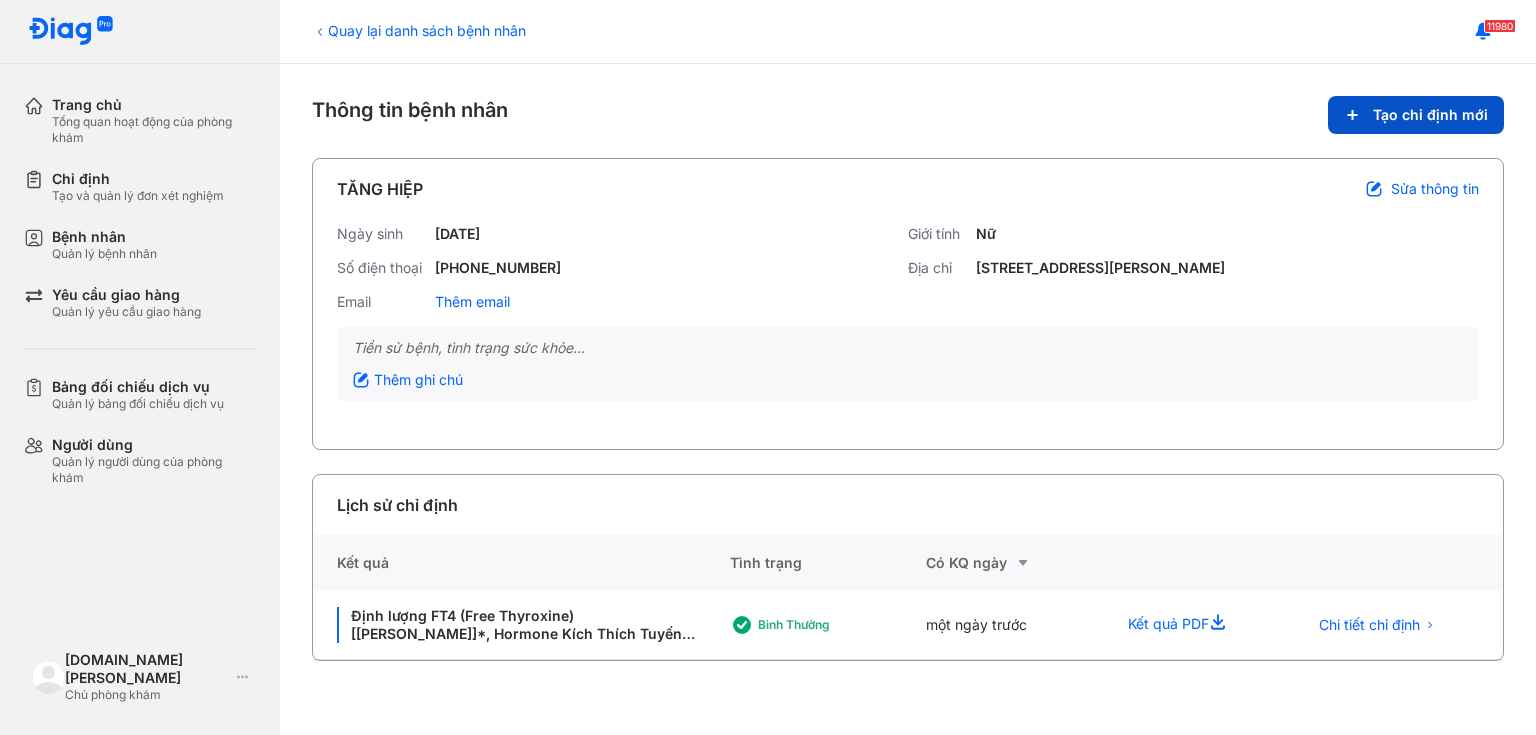 click on "Tạo chỉ định mới" at bounding box center (1416, 115) 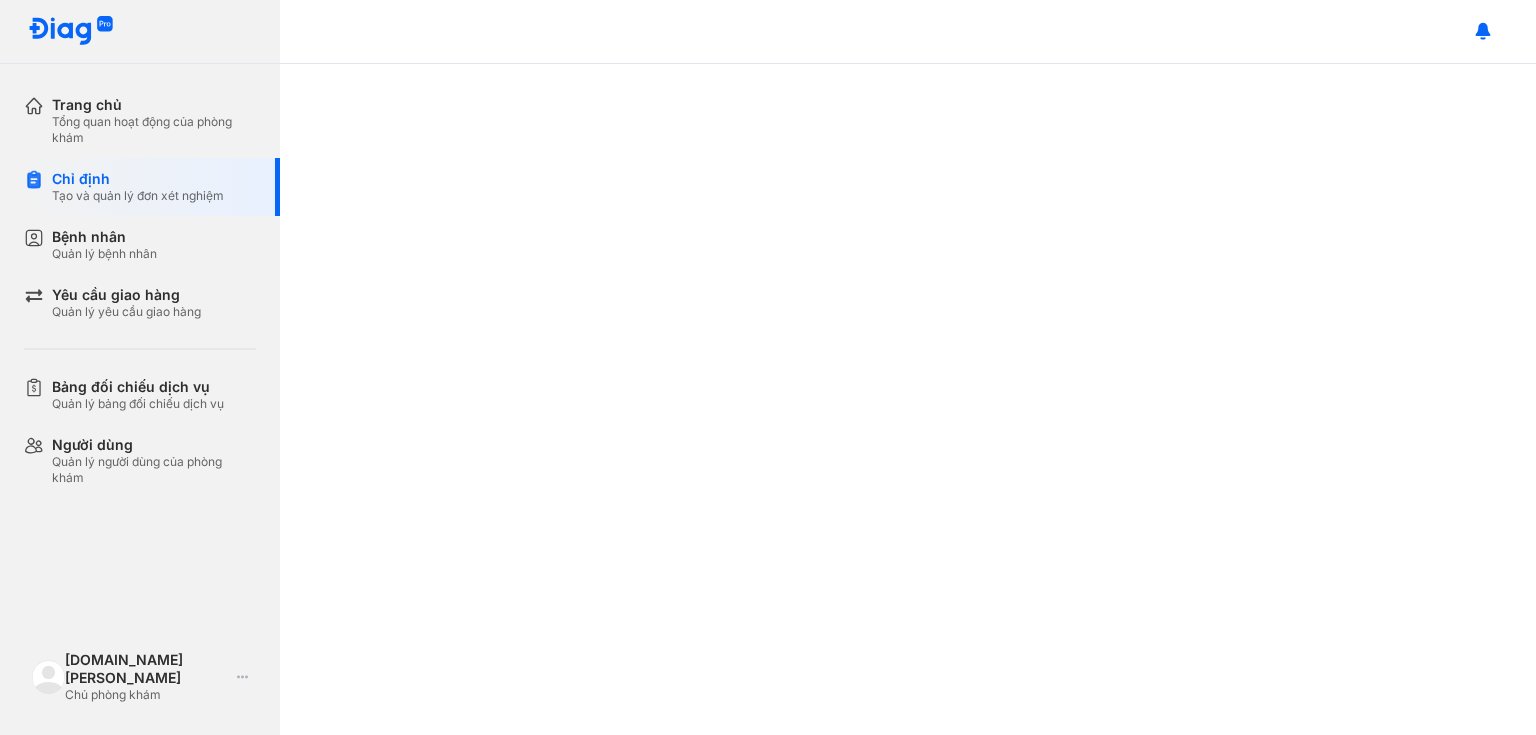 scroll, scrollTop: 0, scrollLeft: 0, axis: both 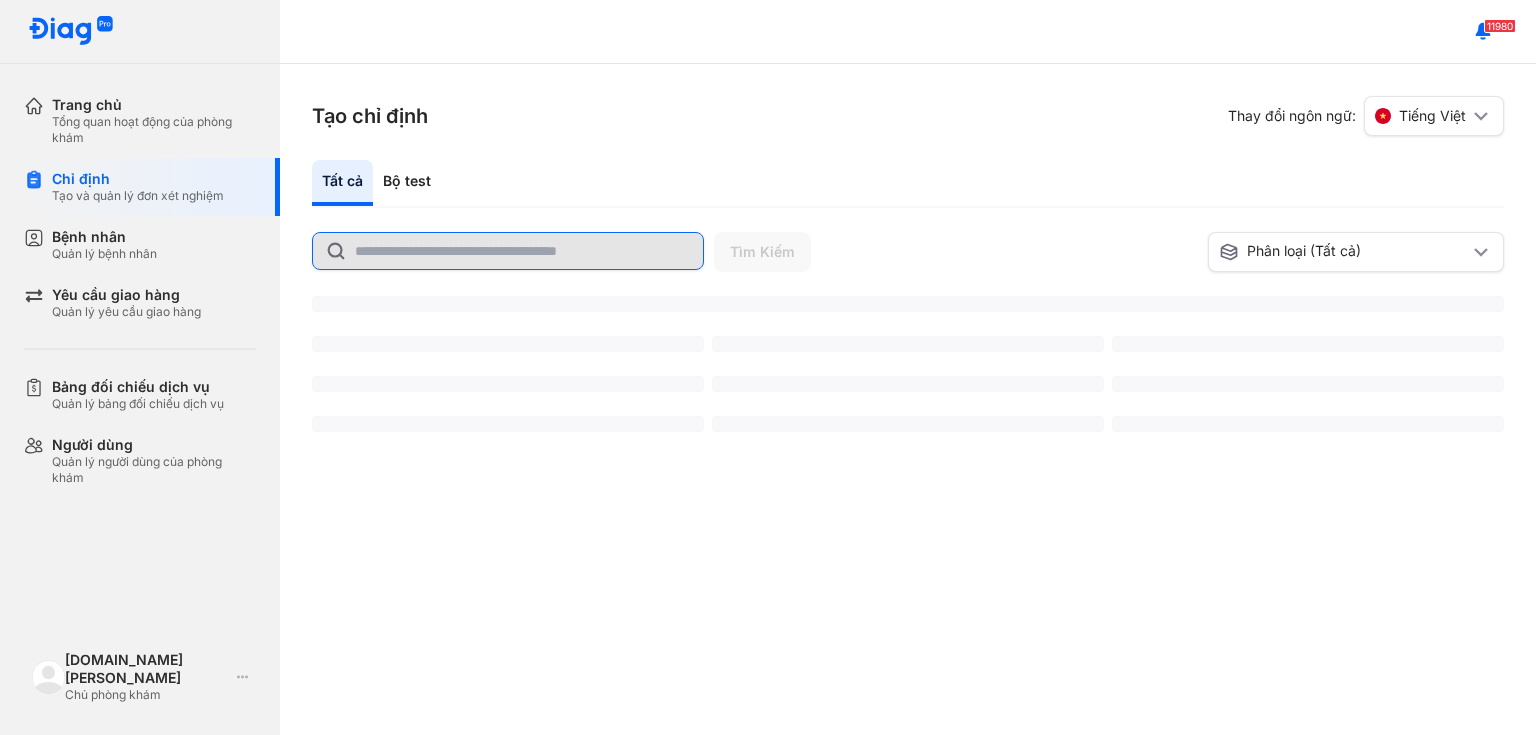click 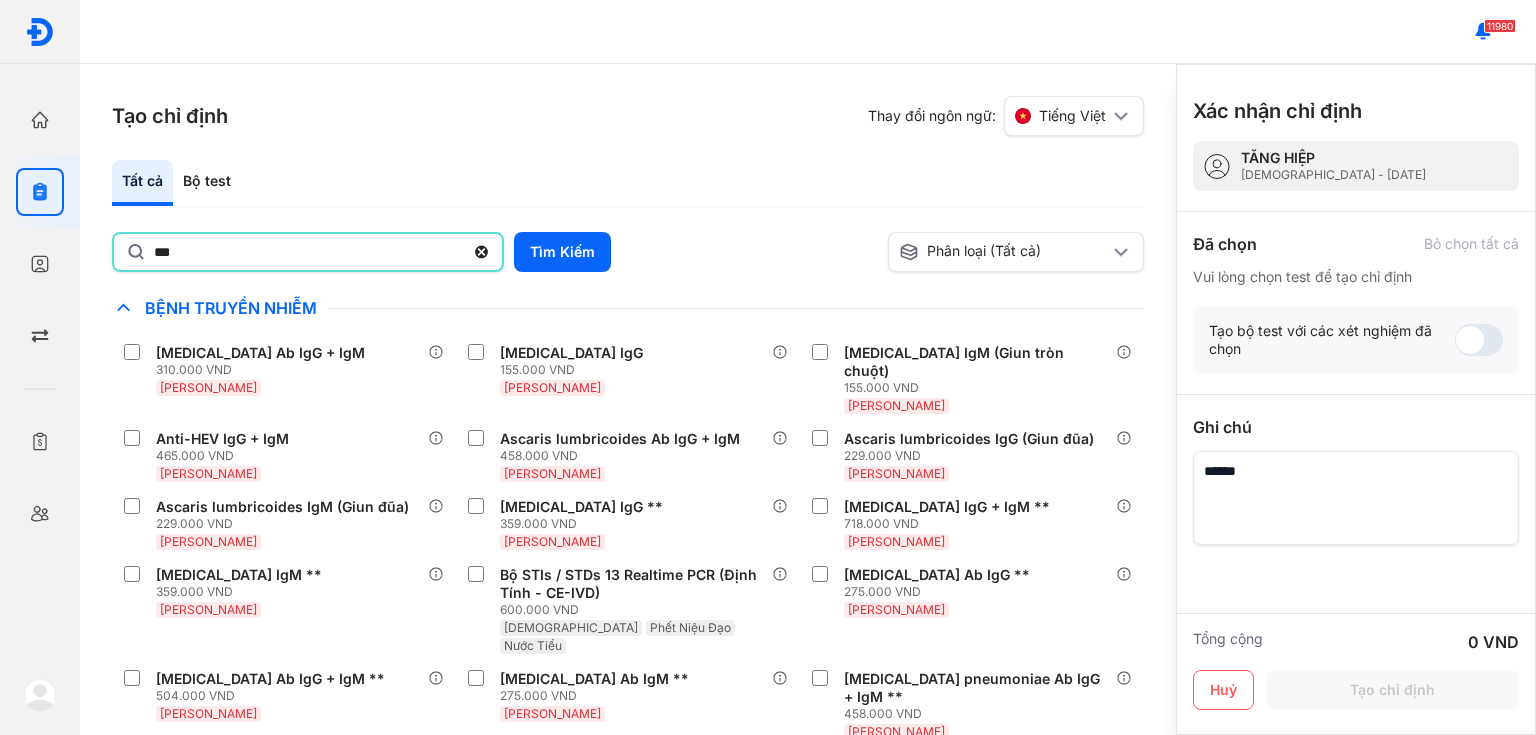 type on "***" 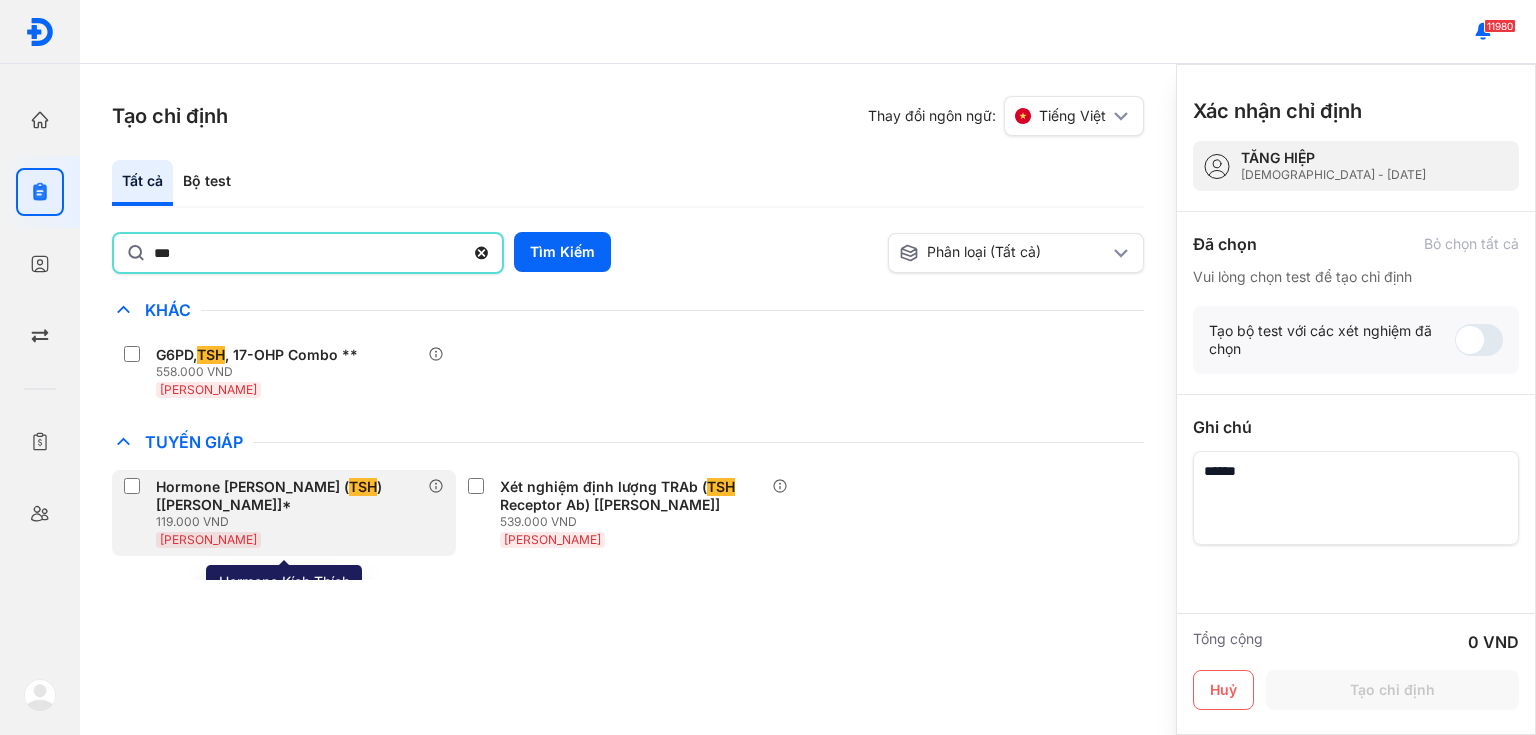 click on "Hormone Kích Thích Tuyến Giáp ( TSH ) [Huyết Thanh]*" at bounding box center (288, 496) 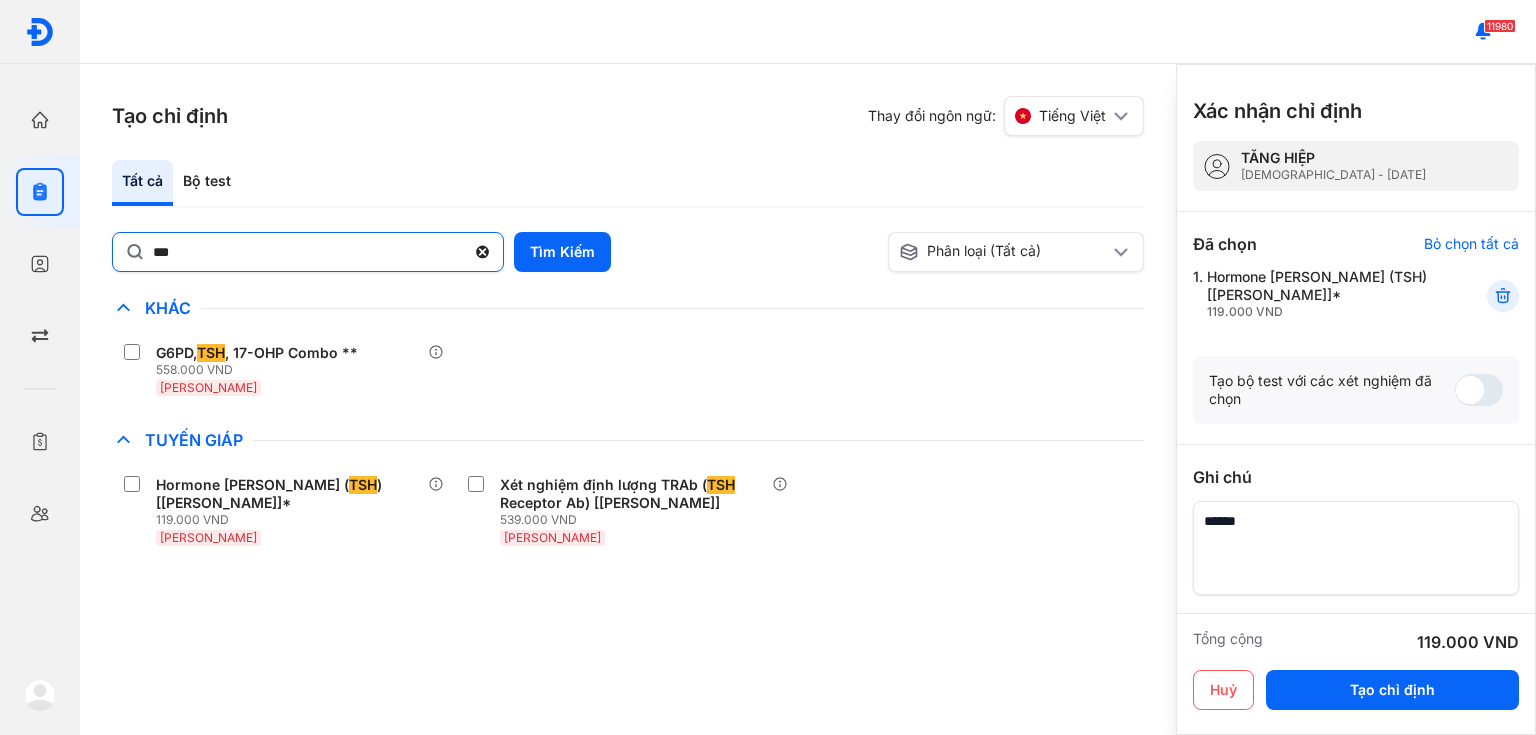 click 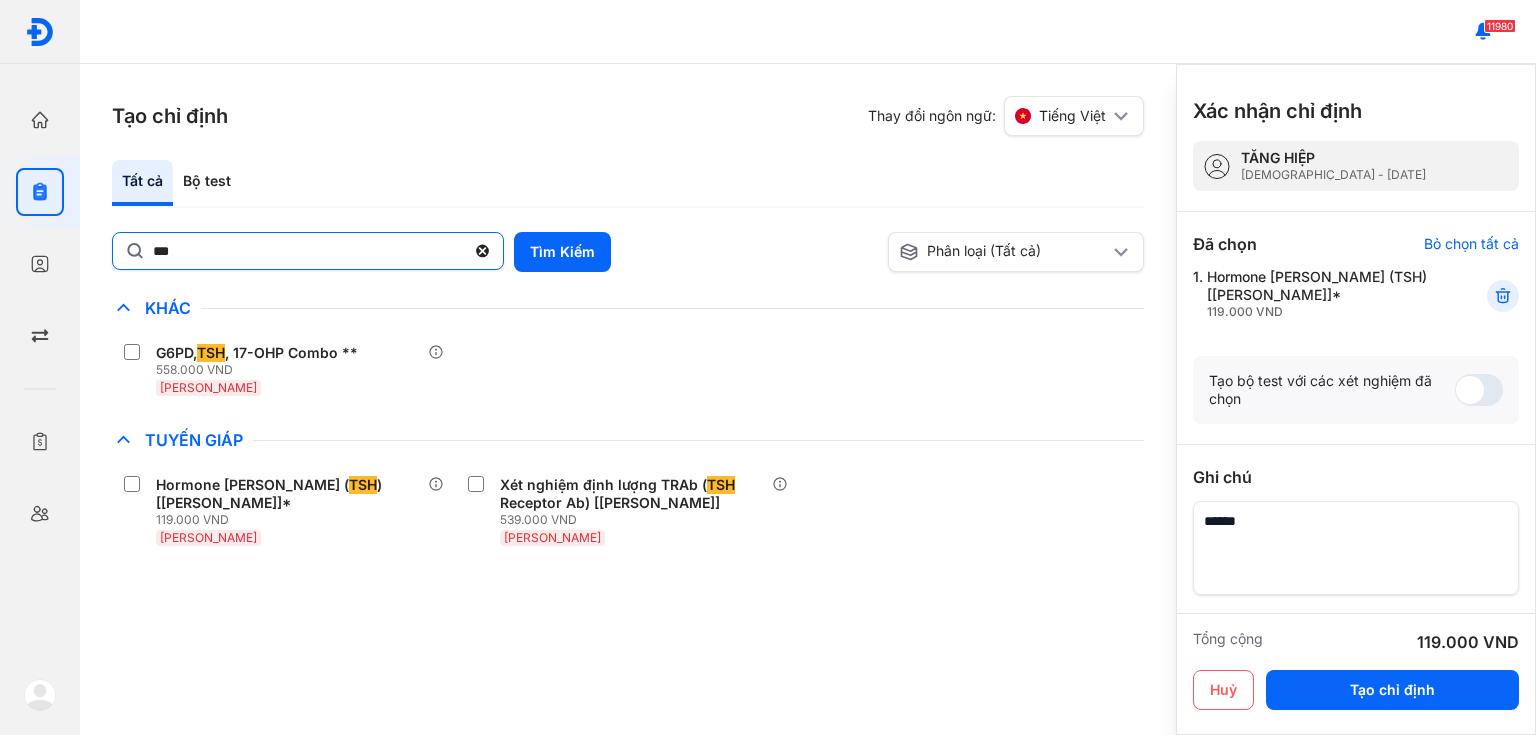 click on "***" 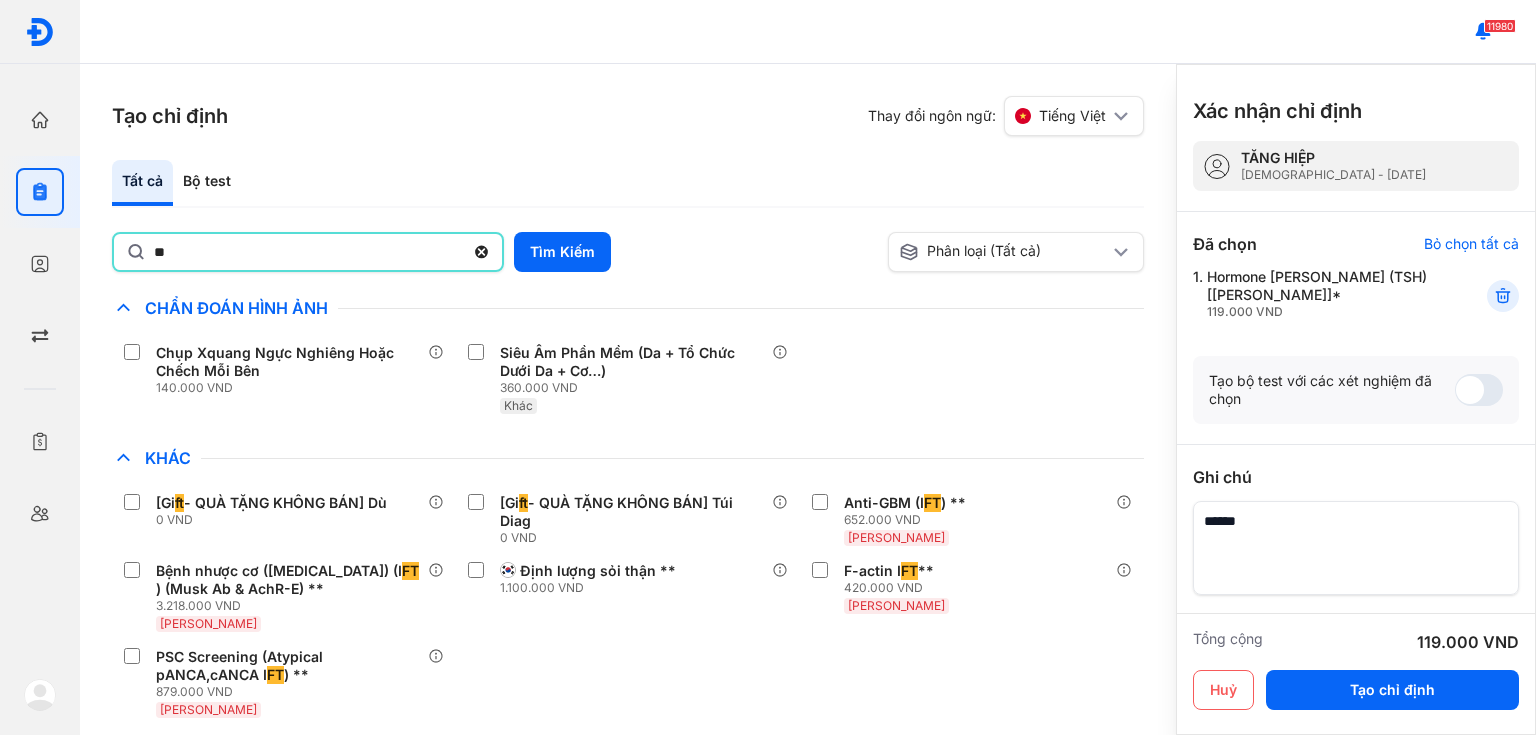 type on "***" 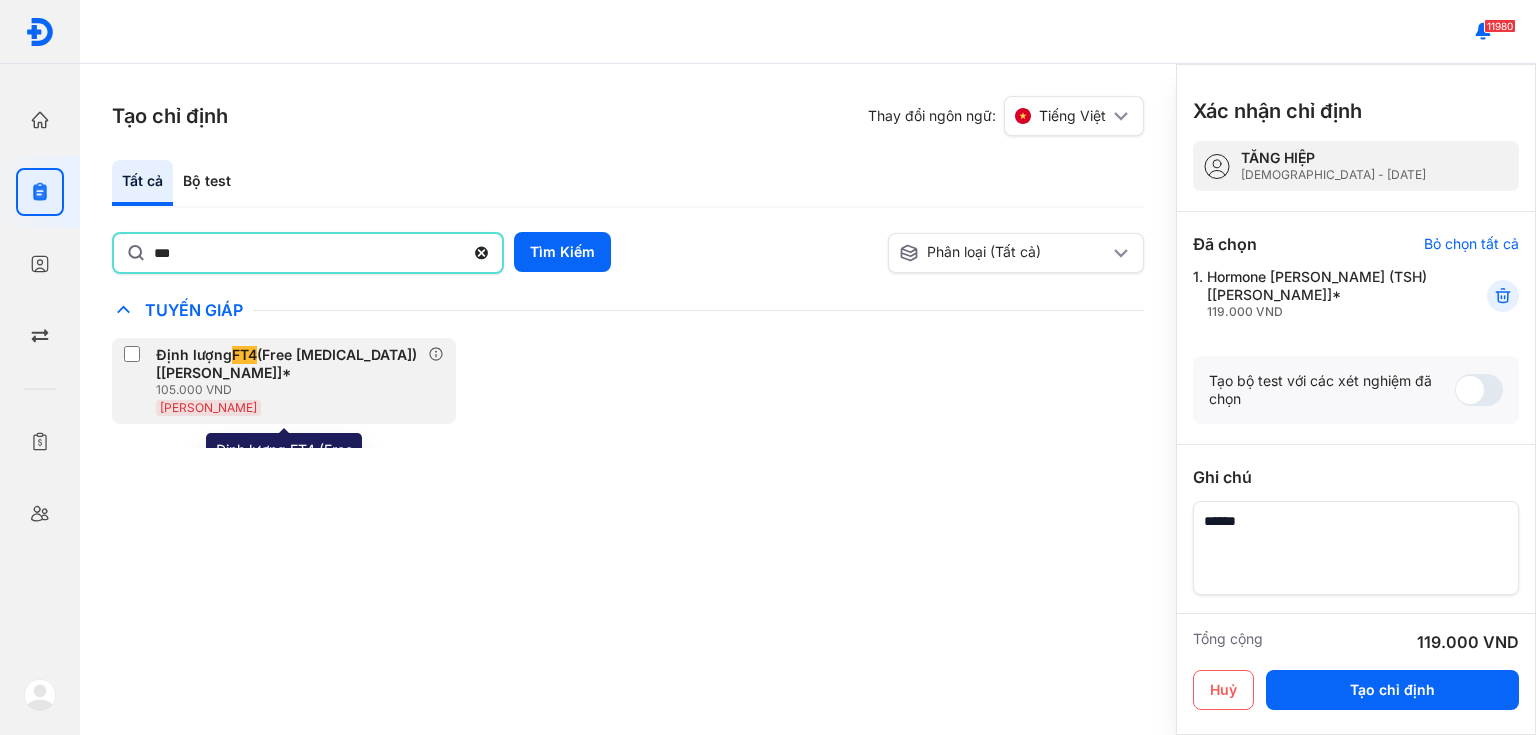 click on "Định lượng  FT4  (Free Thyroxine) [Huyết Thanh]*" at bounding box center [288, 364] 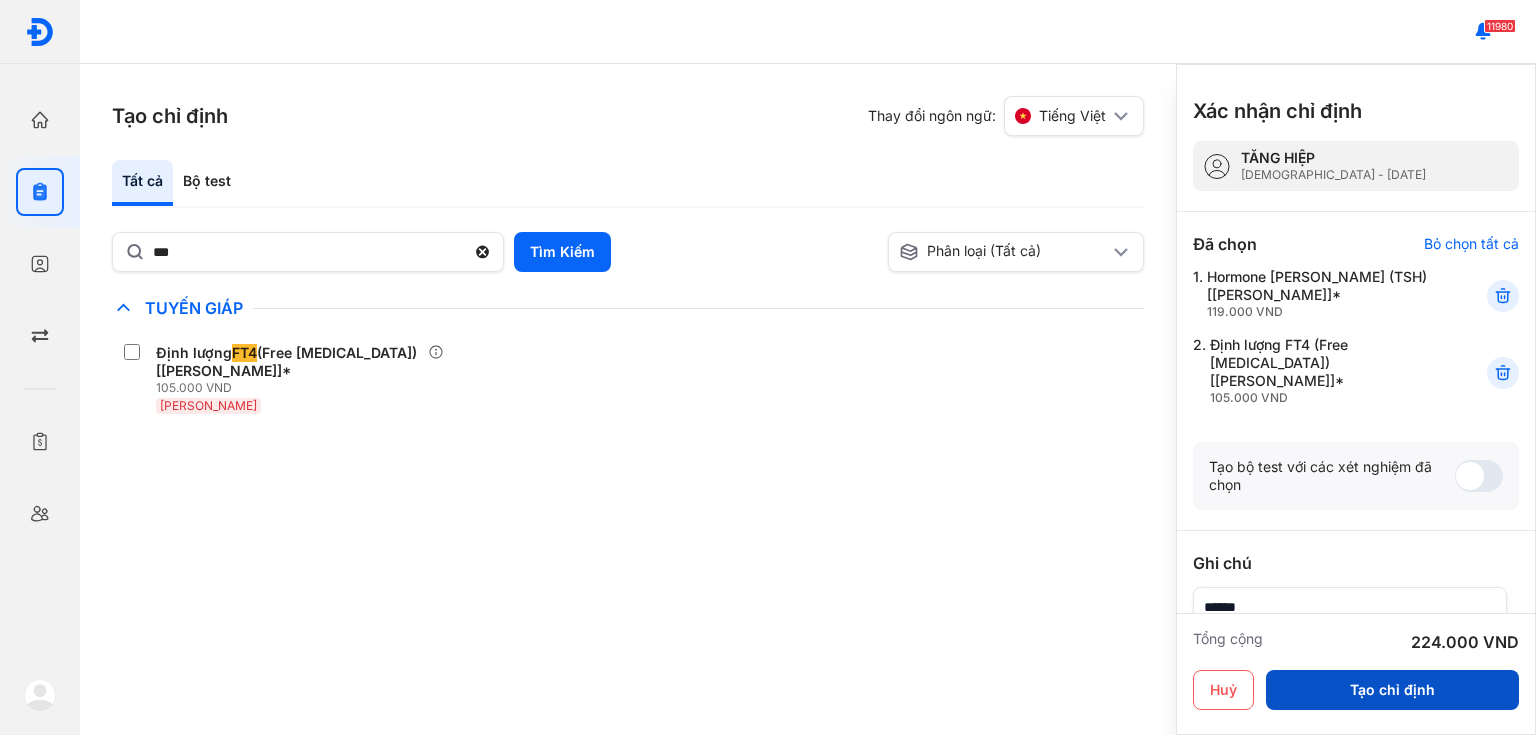 click on "Tạo chỉ định" at bounding box center (1392, 690) 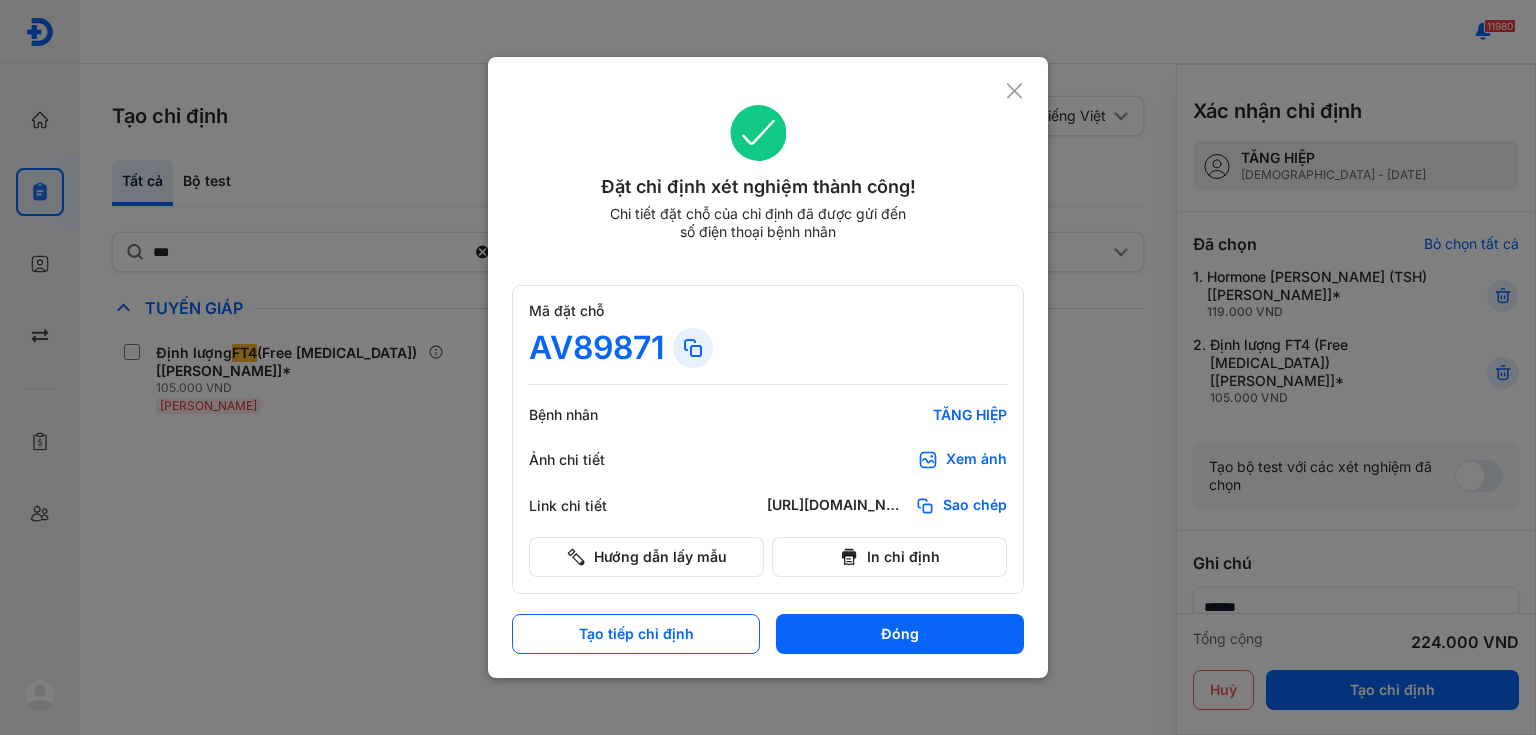 click on "Mã đặt chỗ AV89871 Bệnh nhân TĂNG HIỆP Ảnh chi tiết Xem ảnh Link chi tiết https://diag.vn/diagpro/booking?reference_code=AV89871 Sao chép Hướng dẫn lấy mẫu In chỉ định" 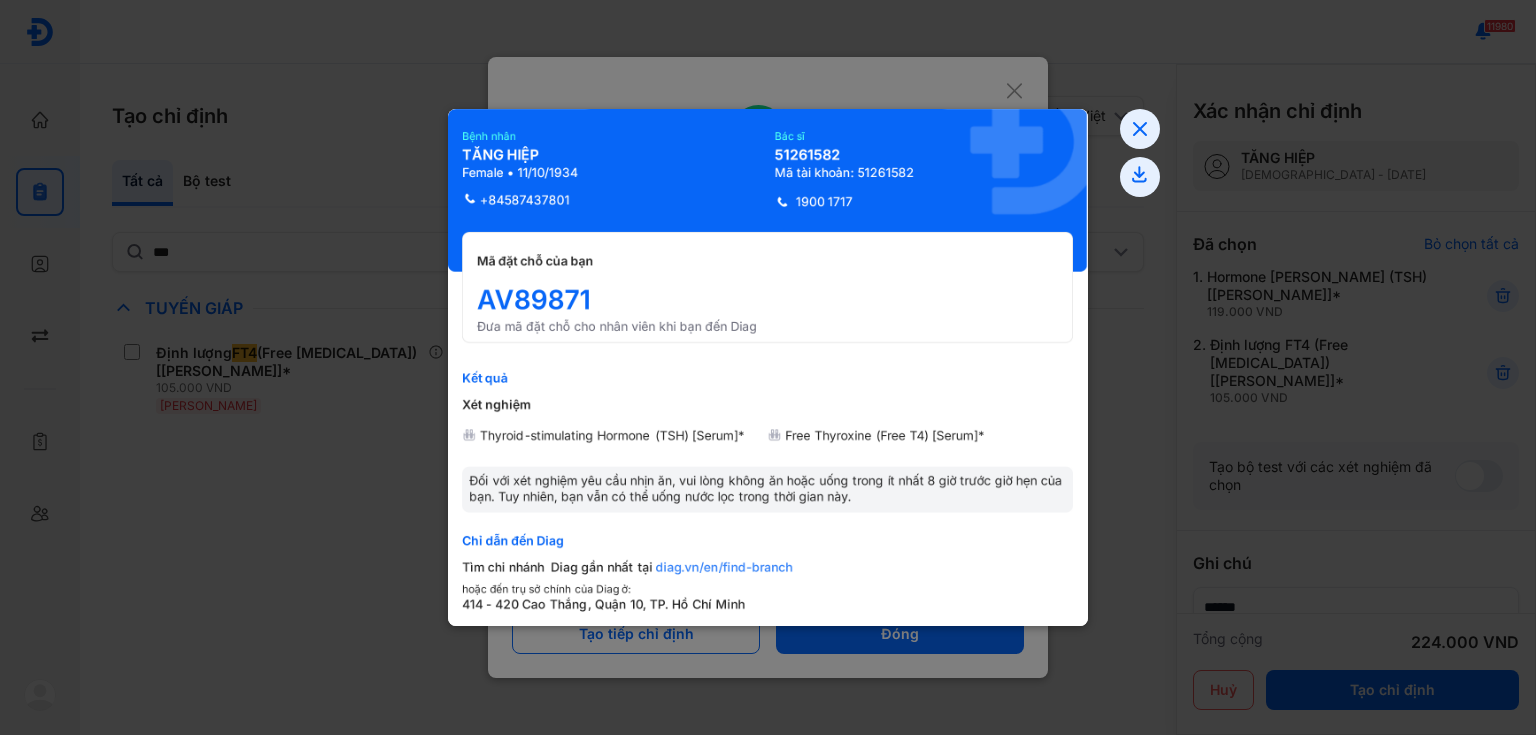 click at bounding box center [768, 367] 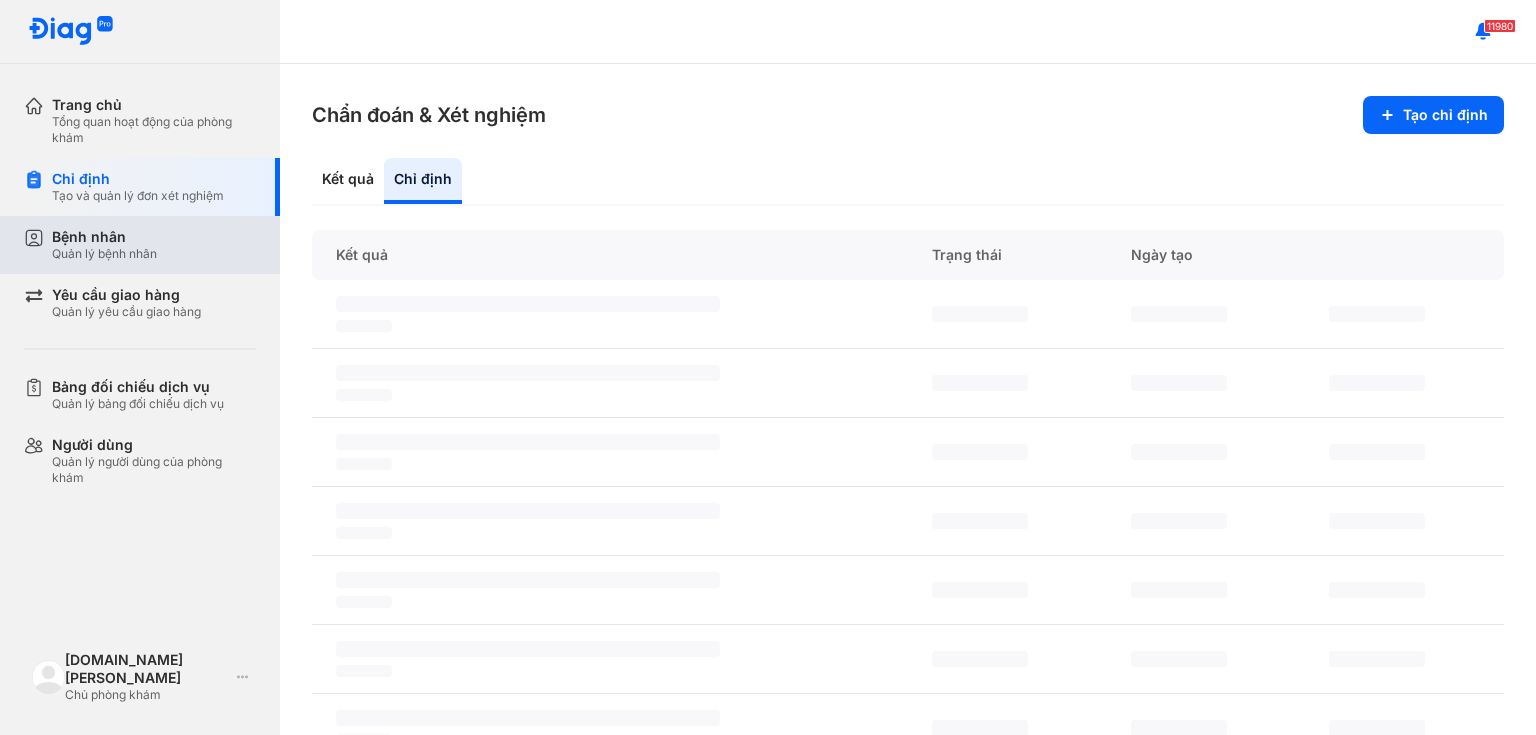 click on "Bệnh nhân" at bounding box center [104, 237] 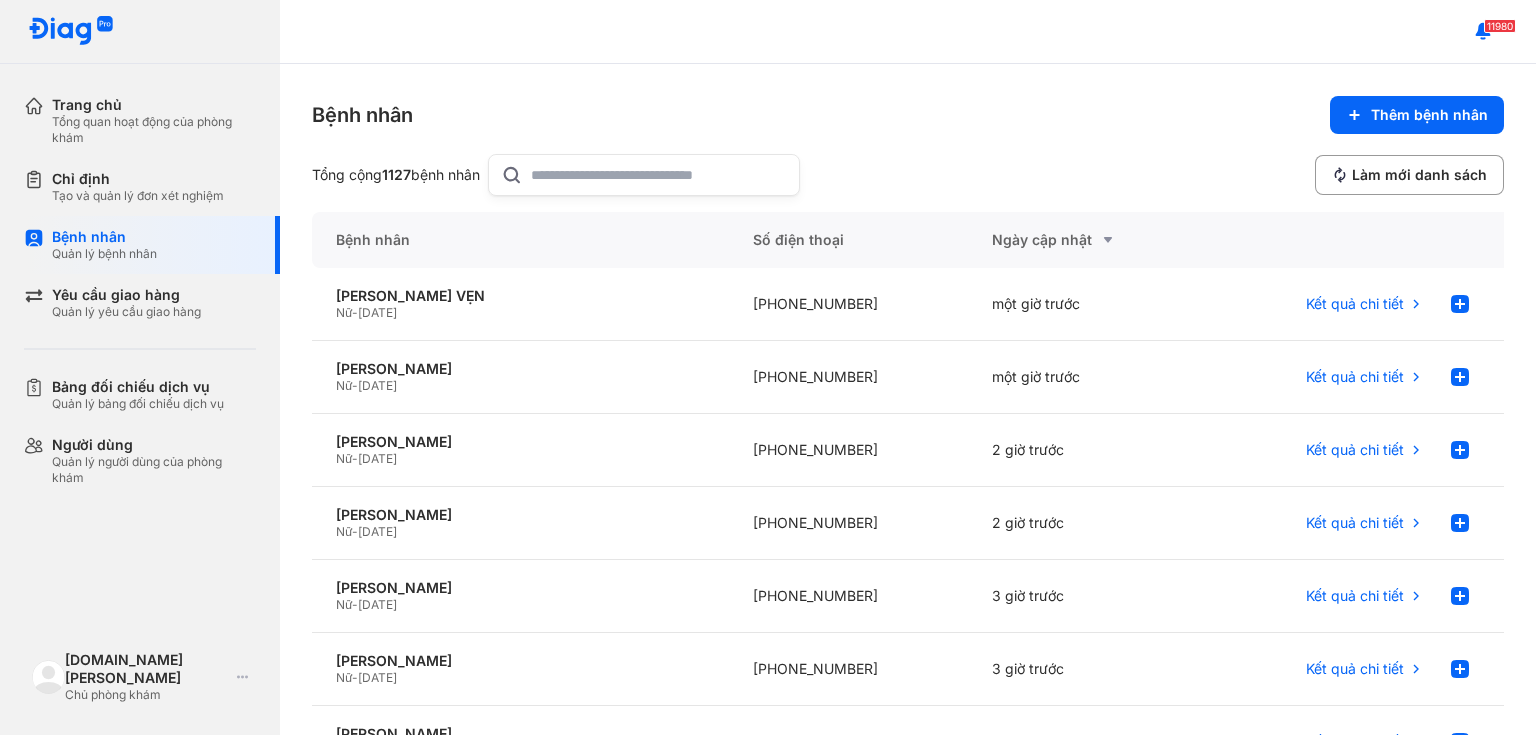 click 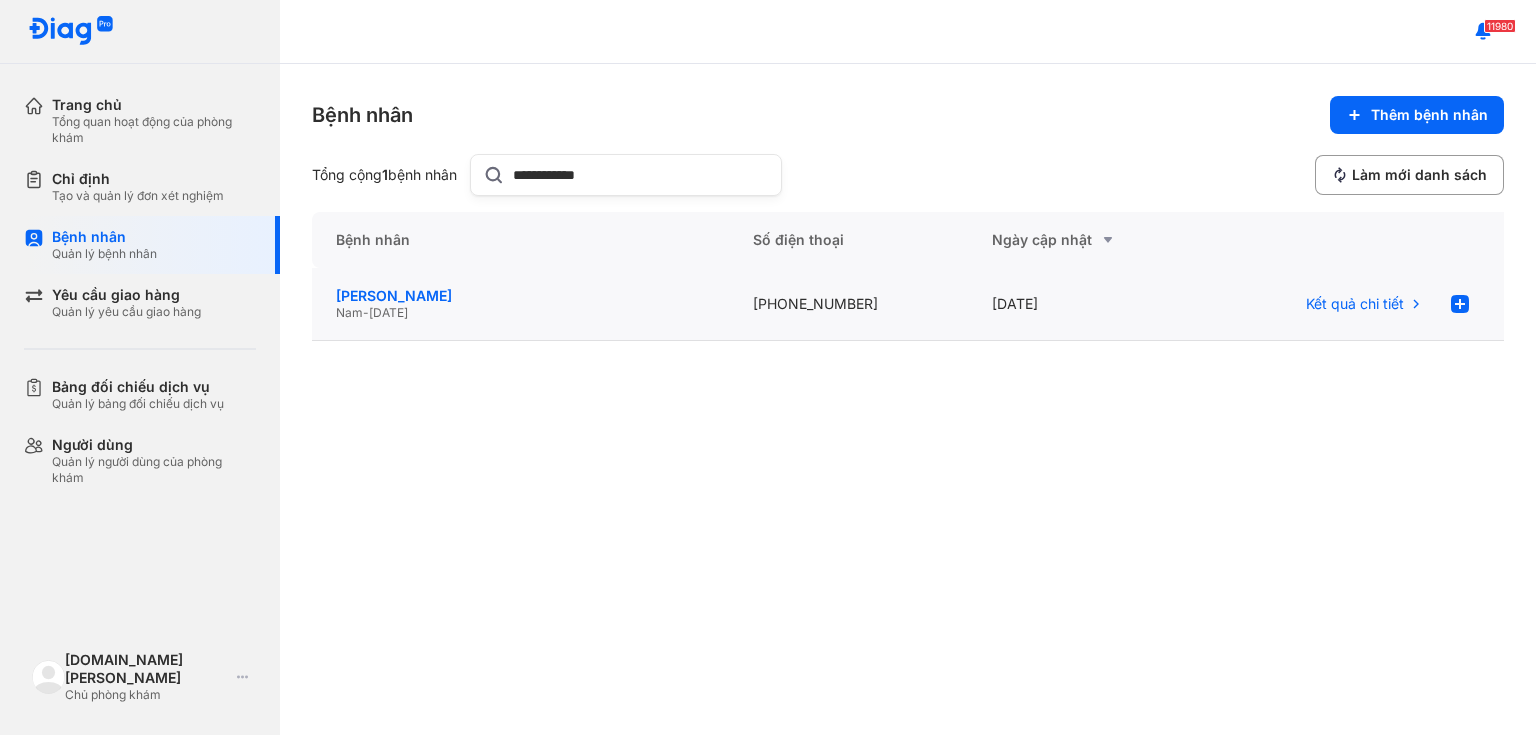 type on "**********" 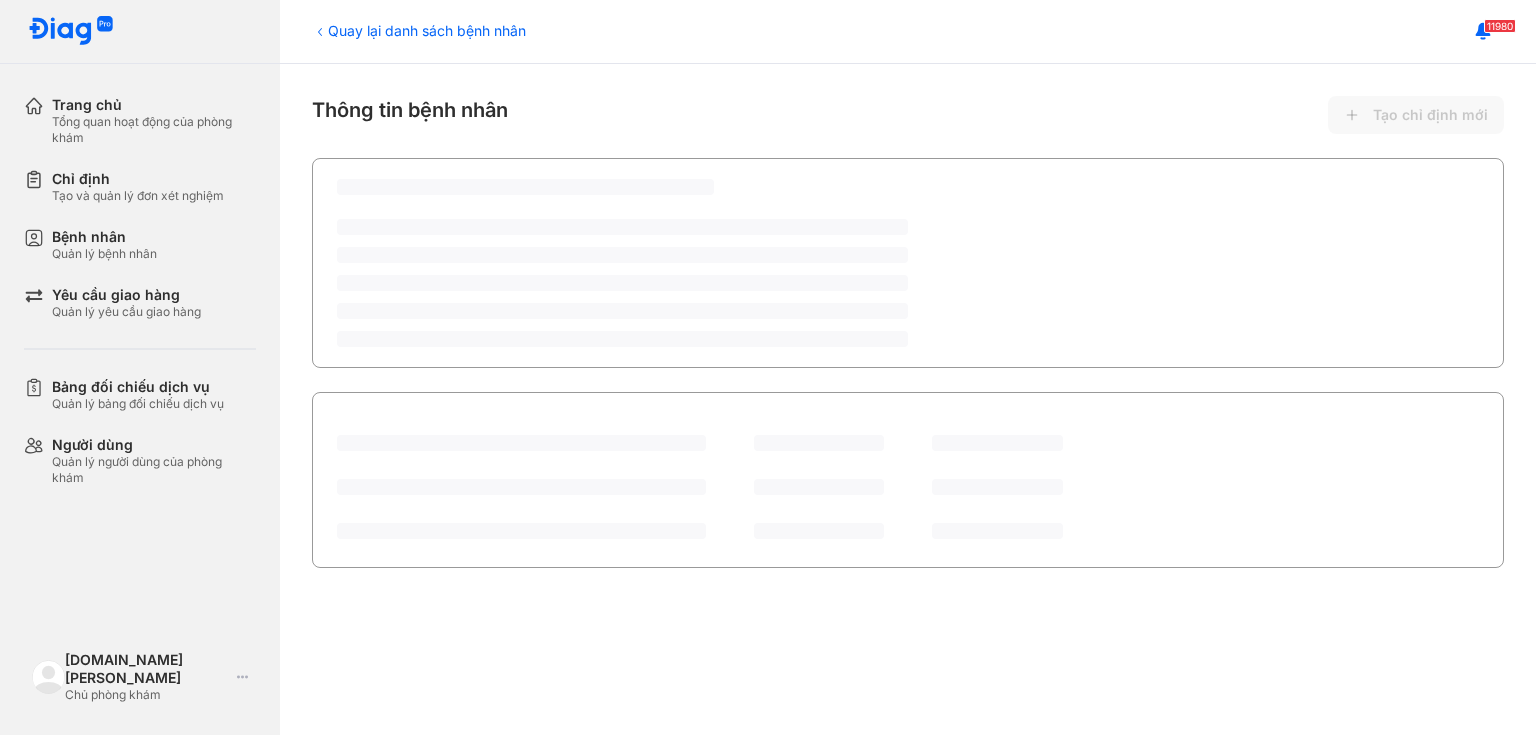 scroll, scrollTop: 0, scrollLeft: 0, axis: both 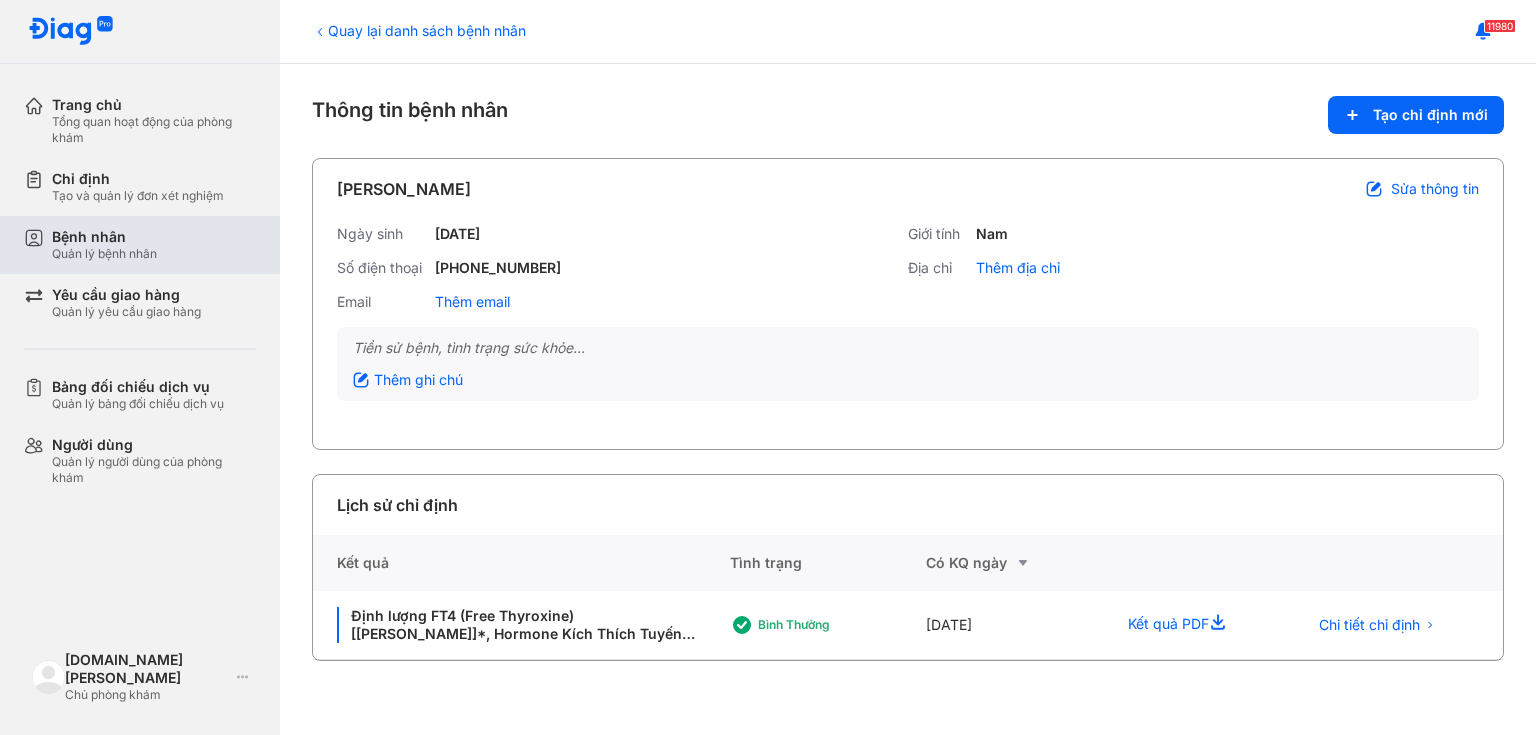 click on "Quản lý bệnh nhân" at bounding box center [104, 254] 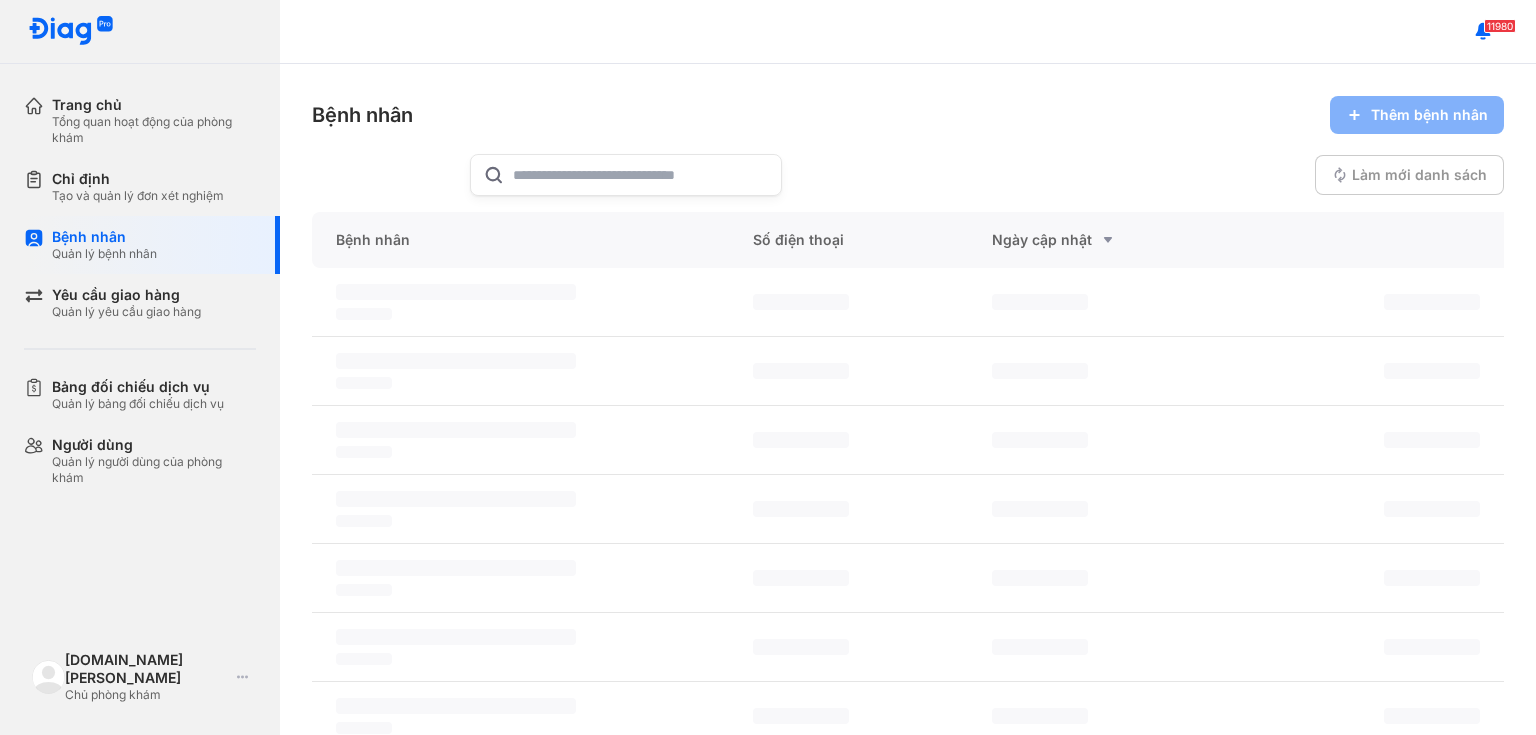 scroll, scrollTop: 0, scrollLeft: 0, axis: both 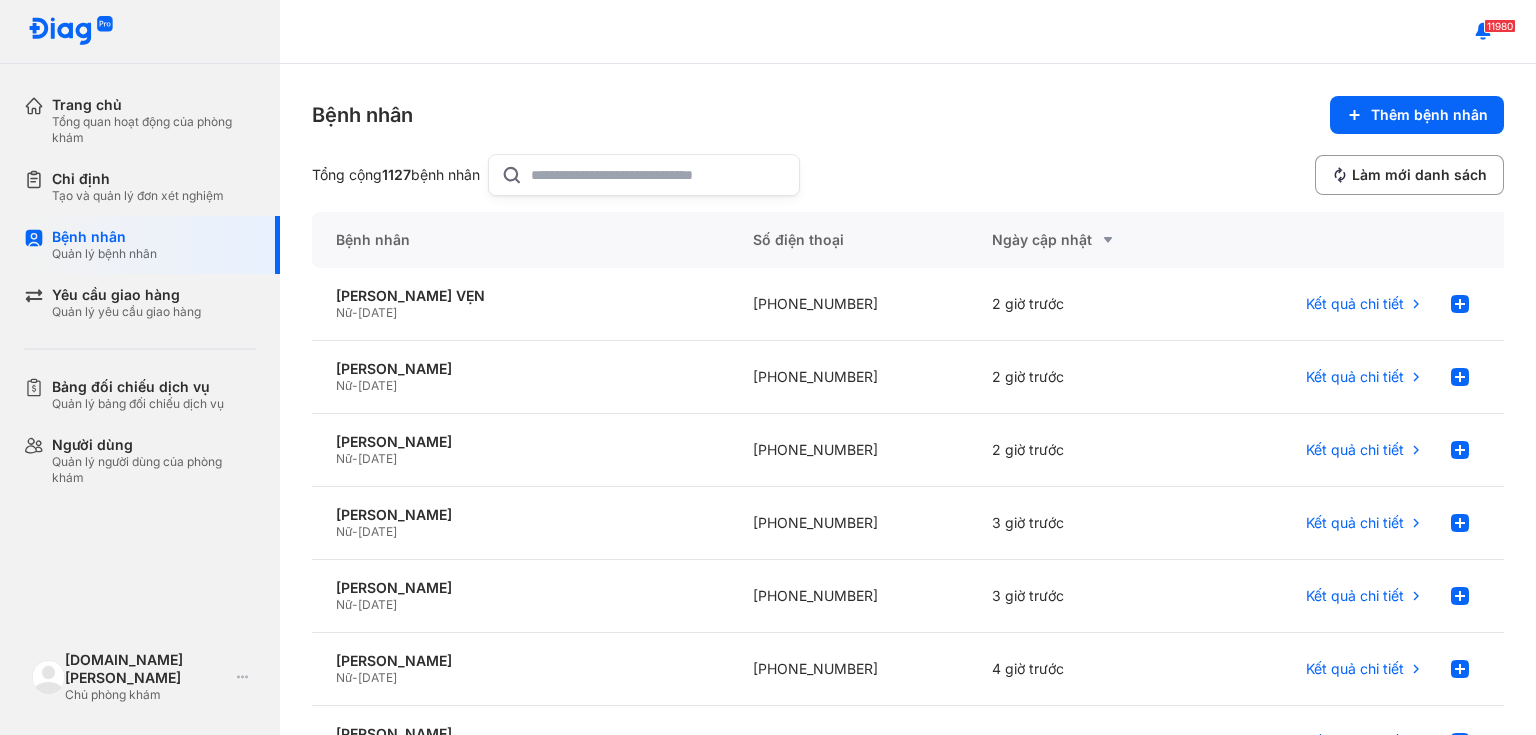 click 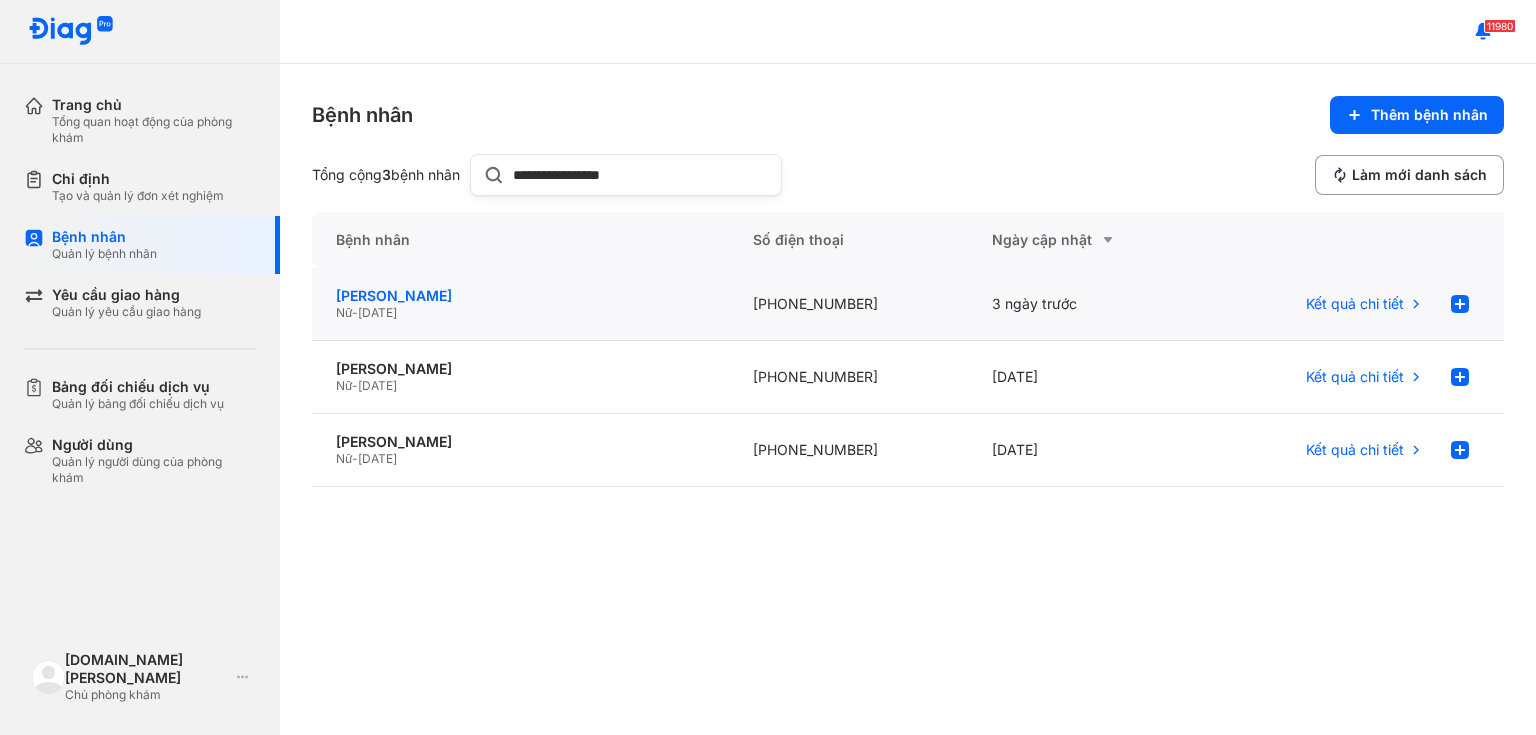 type on "**********" 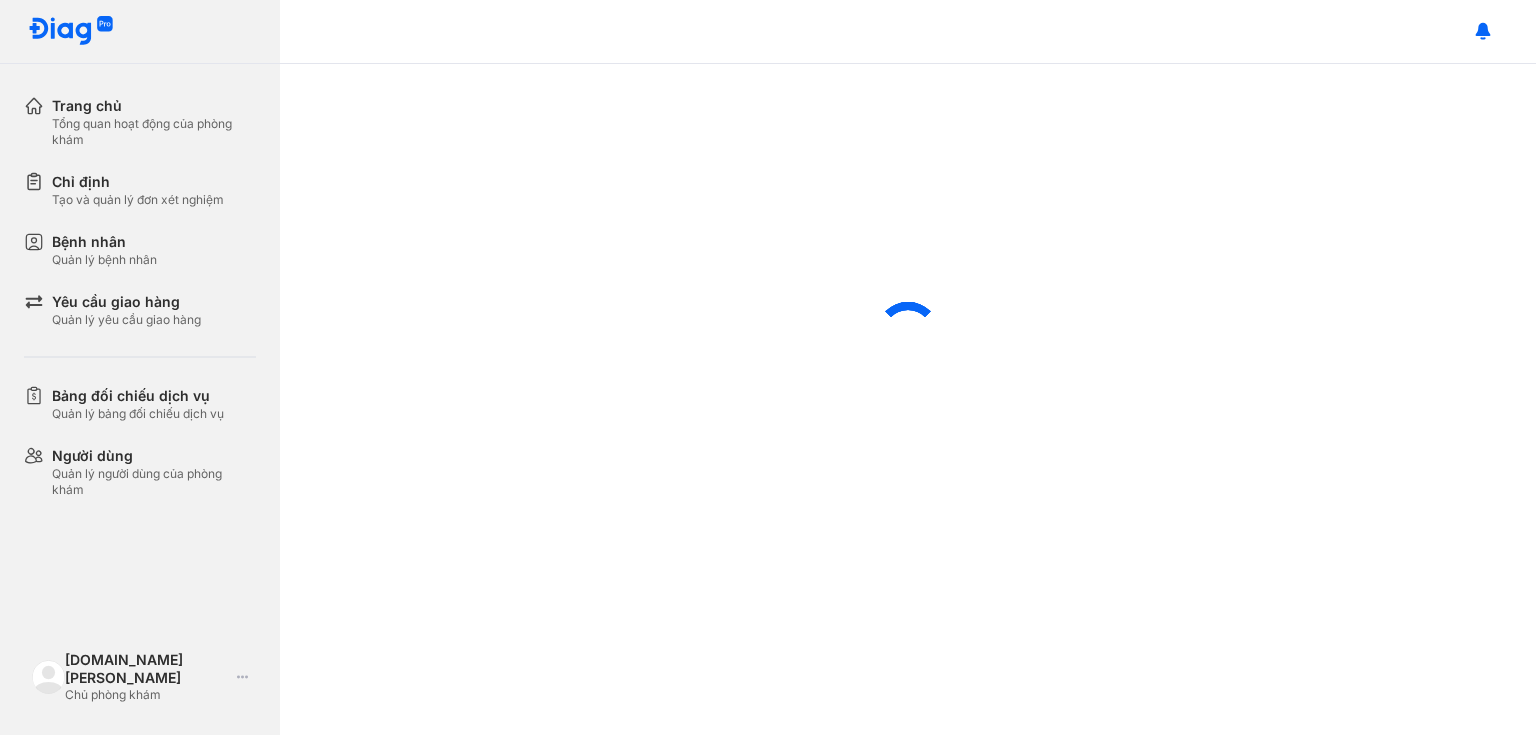 scroll, scrollTop: 0, scrollLeft: 0, axis: both 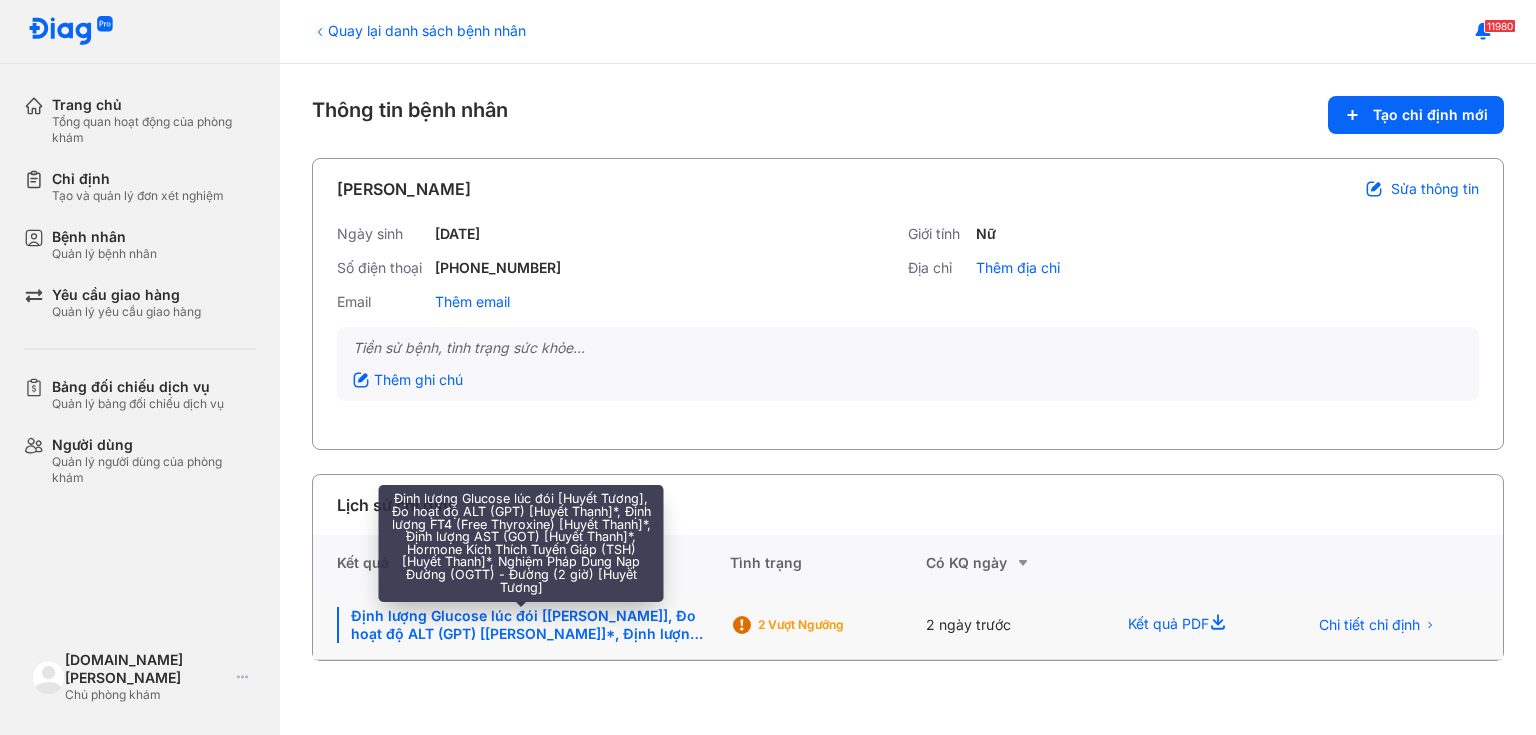 click on "Định lượng Glucose lúc đói [[PERSON_NAME]], Đo hoạt độ ALT (GPT) [[PERSON_NAME]]*, Định lượng FT4 (Free Thyroxine) [[PERSON_NAME]]*, [PERSON_NAME] AST (GOT) [[PERSON_NAME]]*, Hormone Kích Thích Tuyến Giáp (TSH) [[PERSON_NAME]]*, Nghiệm Pháp Dung Nạp Đường (OGTT) - Đường (2 giờ) [[PERSON_NAME]]" 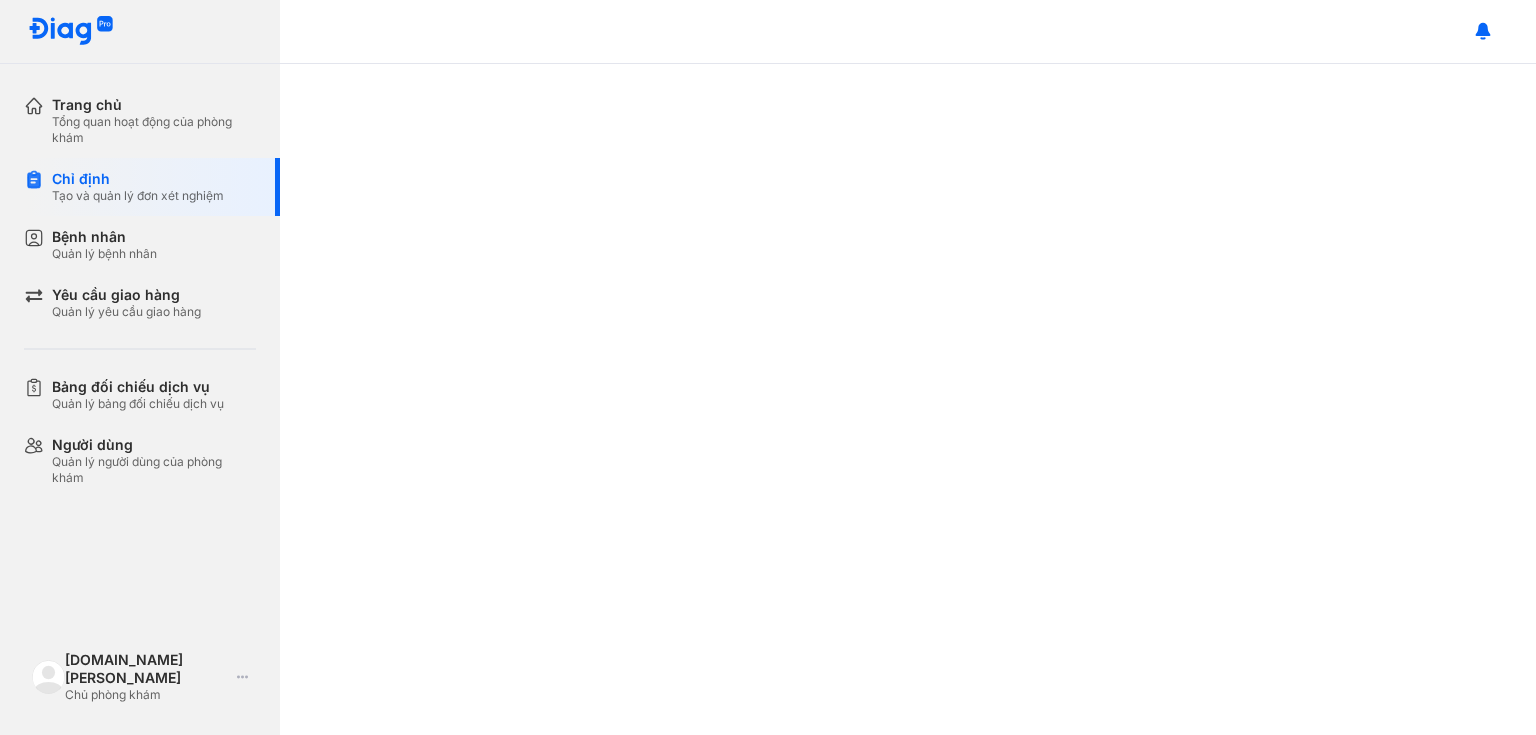 scroll, scrollTop: 0, scrollLeft: 0, axis: both 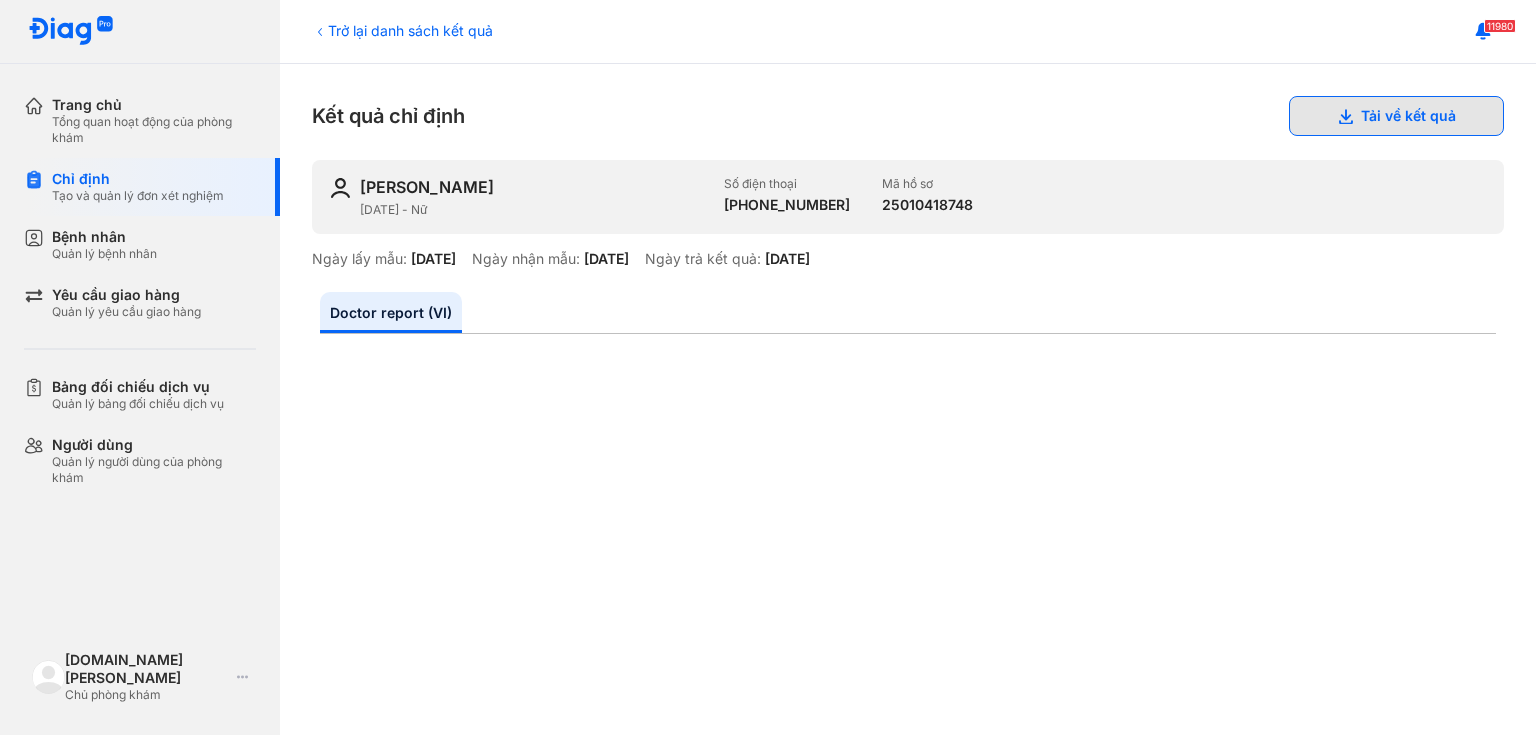 click on "Tải về kết quả" at bounding box center [1396, 116] 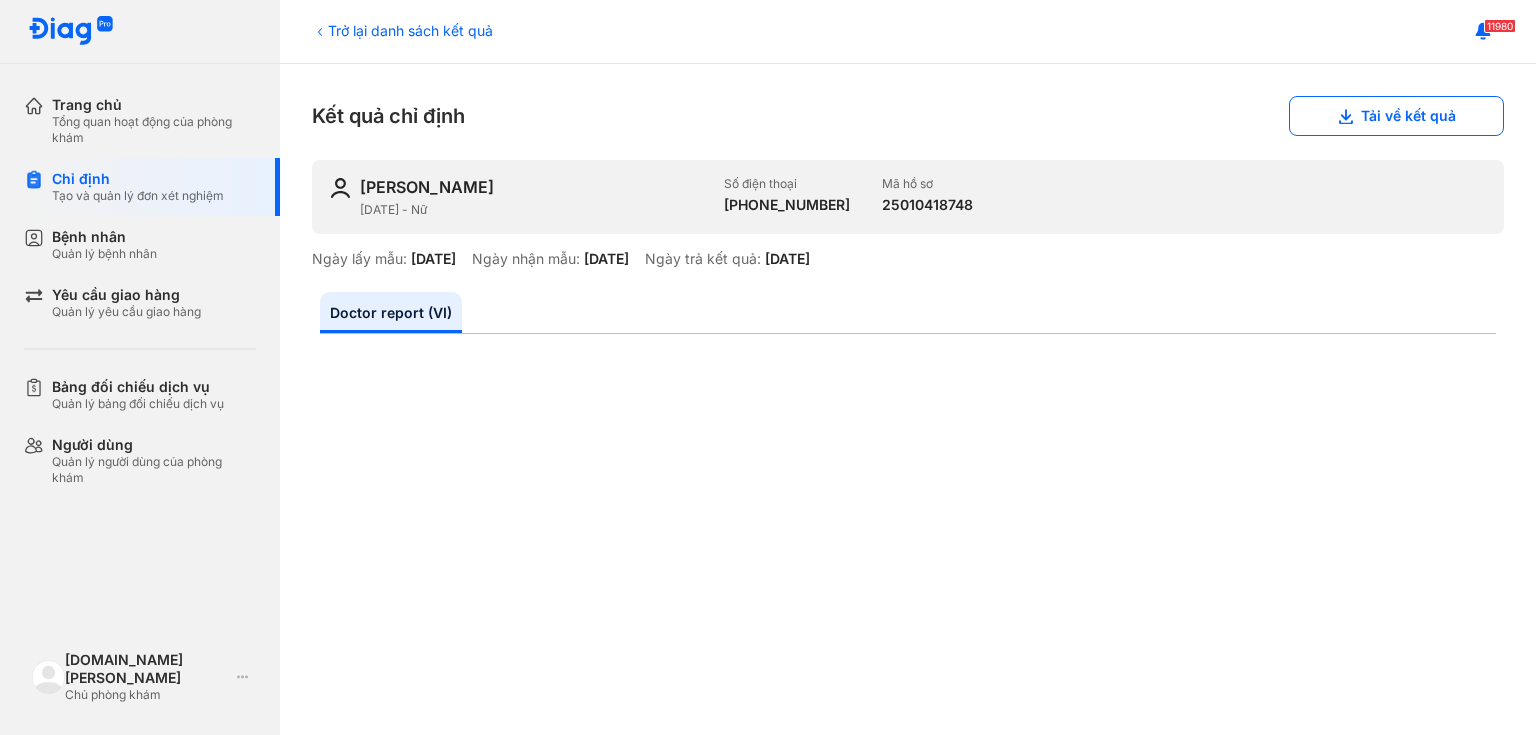 scroll, scrollTop: 400, scrollLeft: 0, axis: vertical 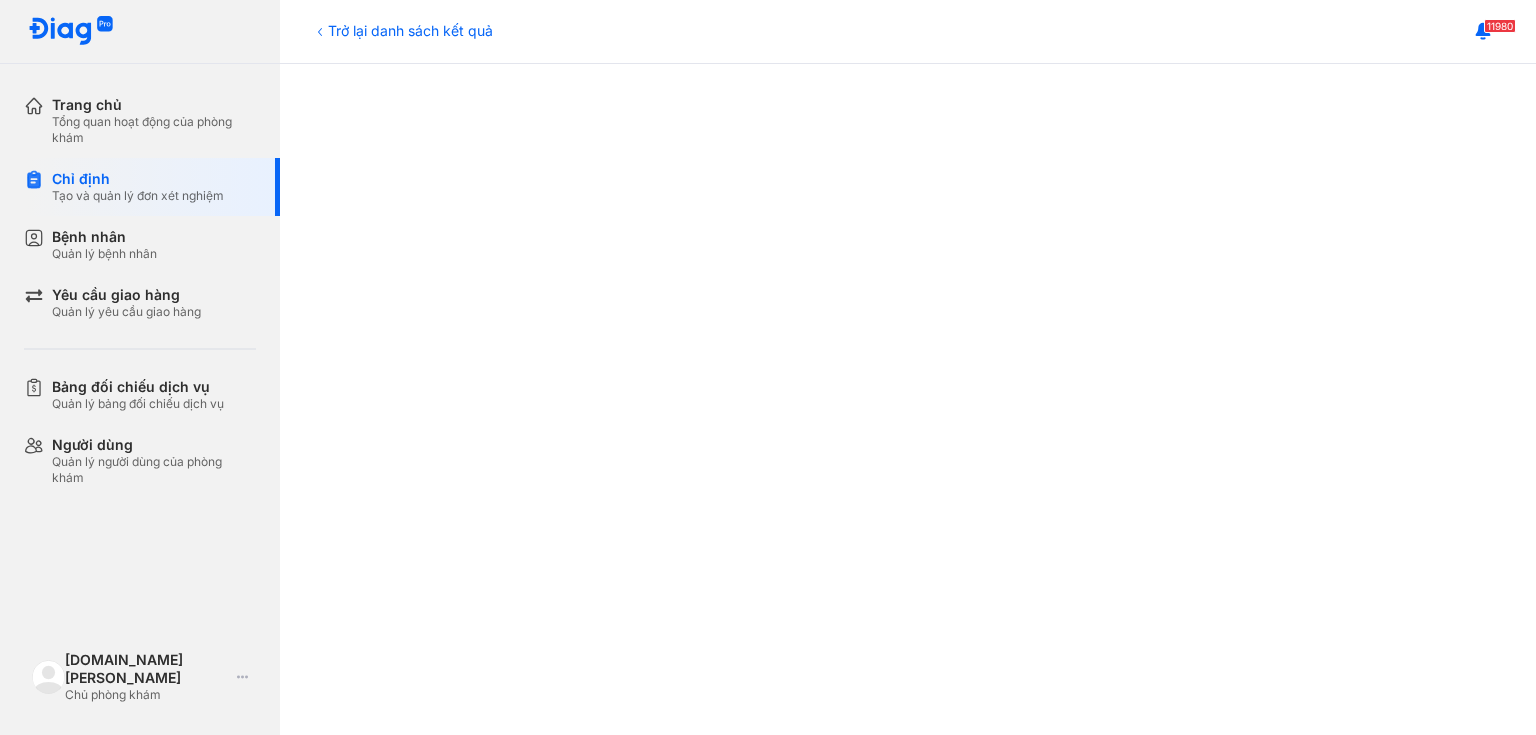 type 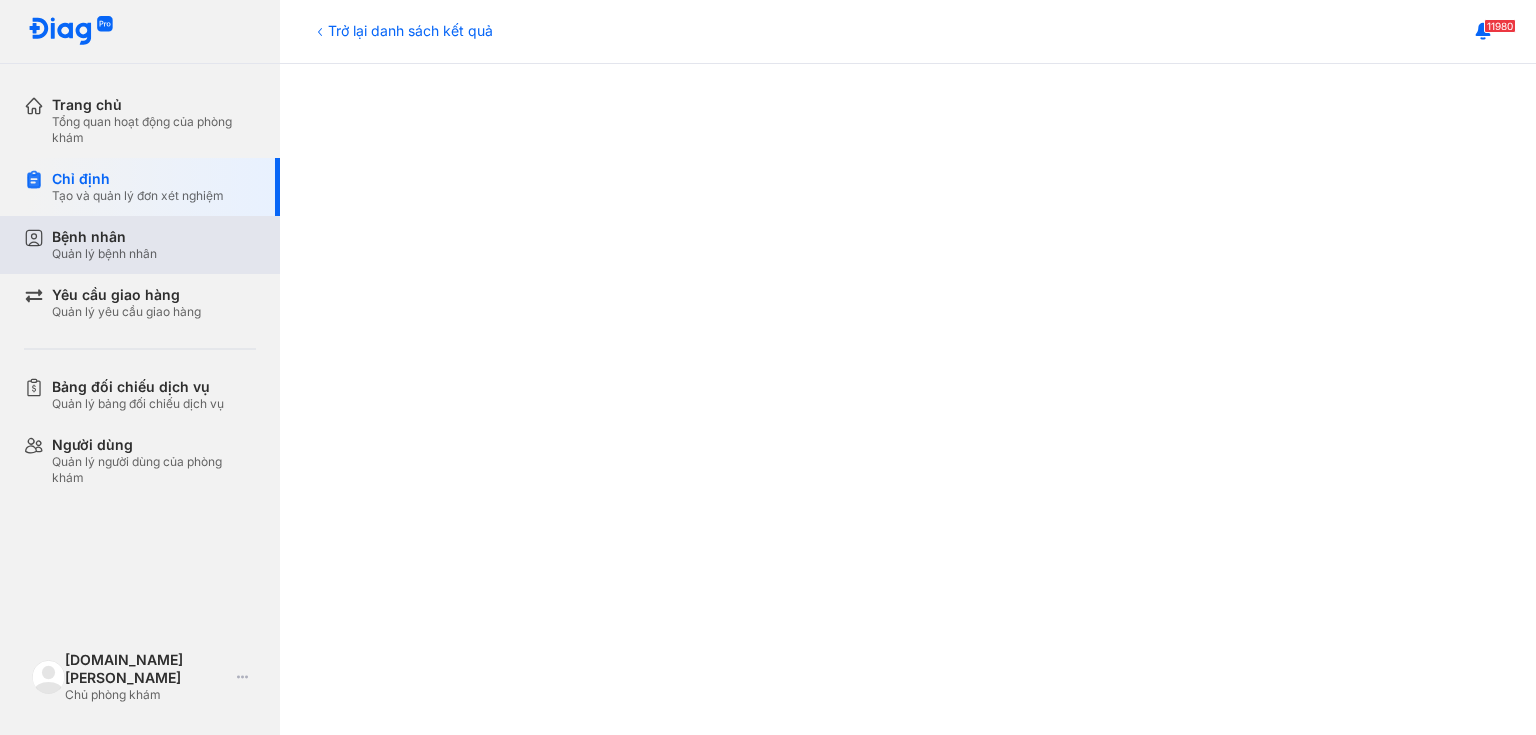 click on "Quản lý bệnh nhân" at bounding box center (104, 254) 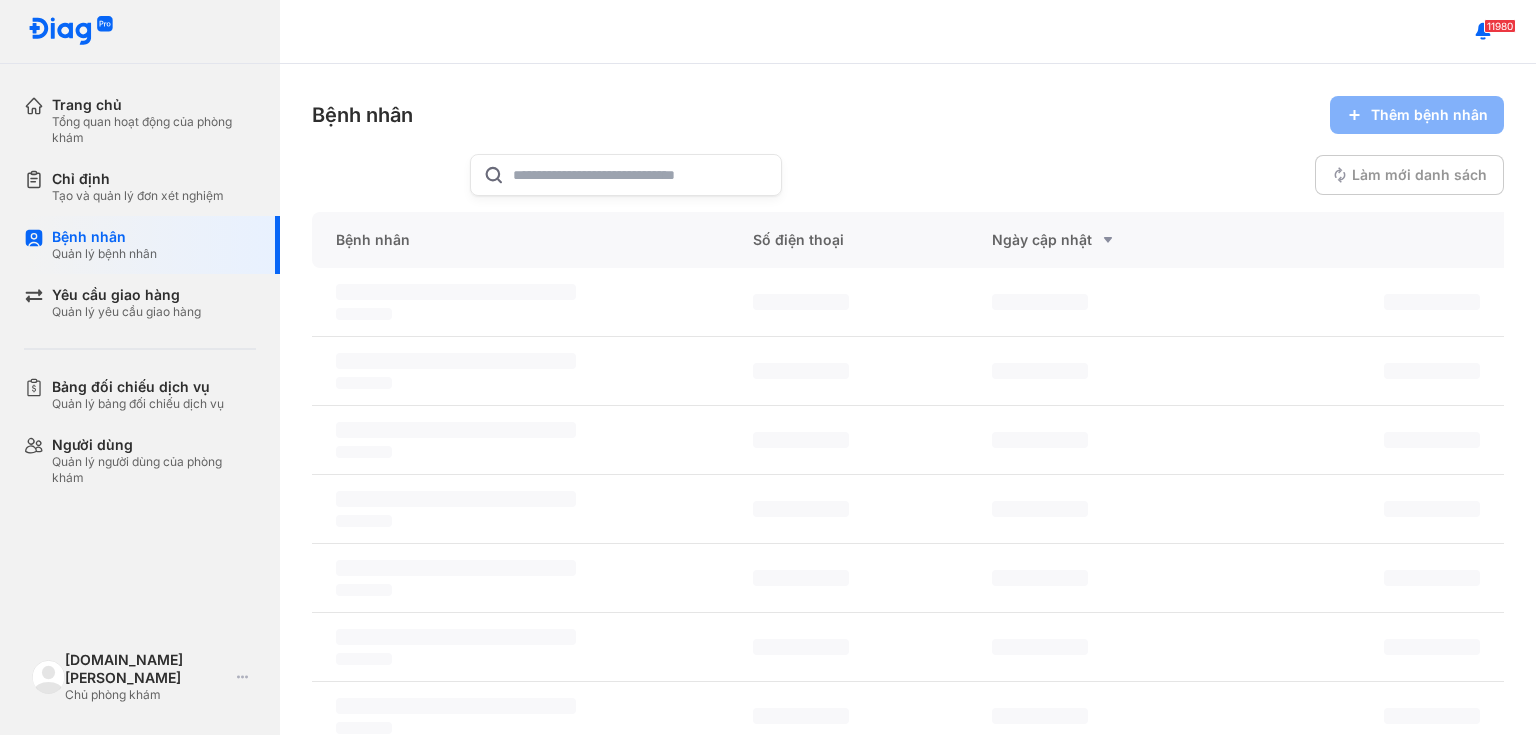 scroll, scrollTop: 0, scrollLeft: 0, axis: both 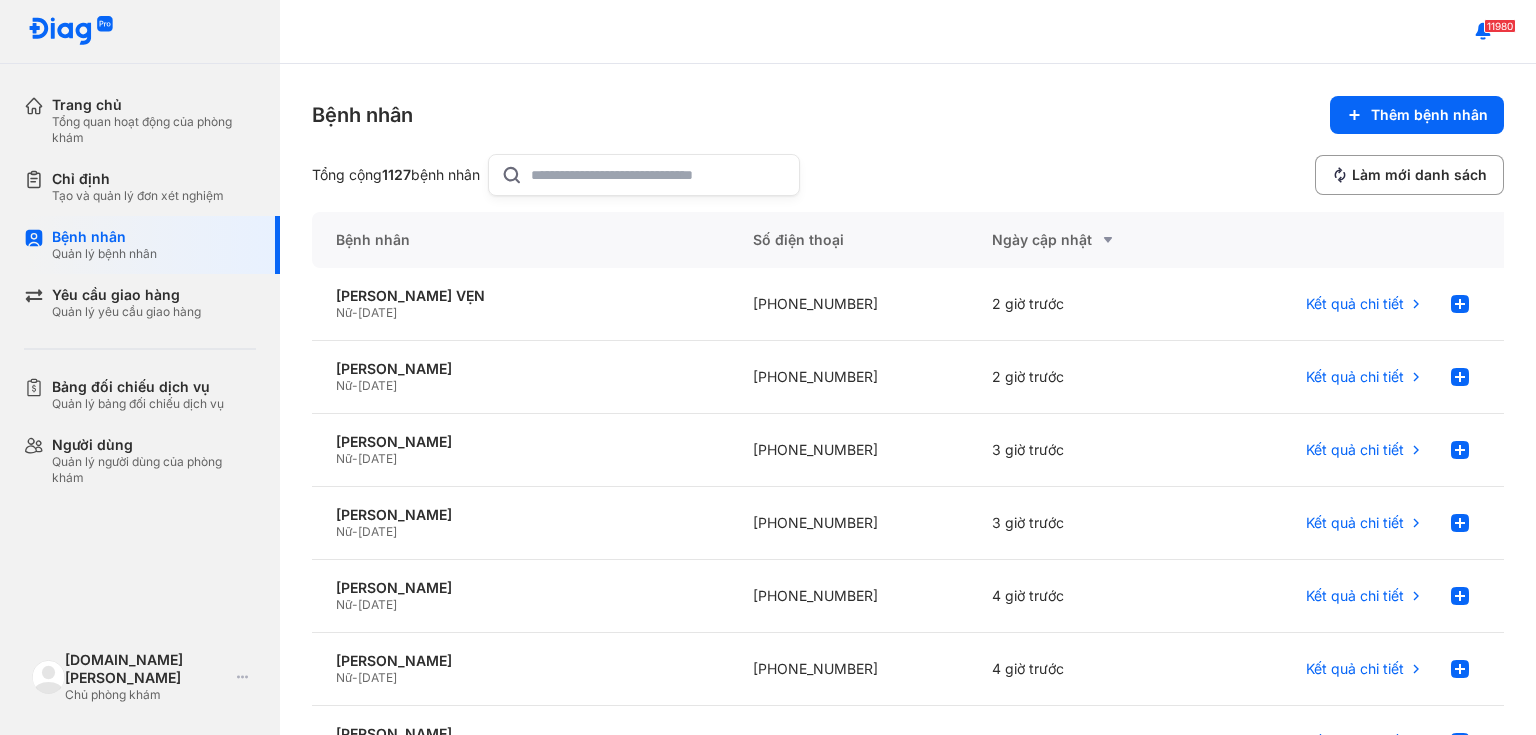 click 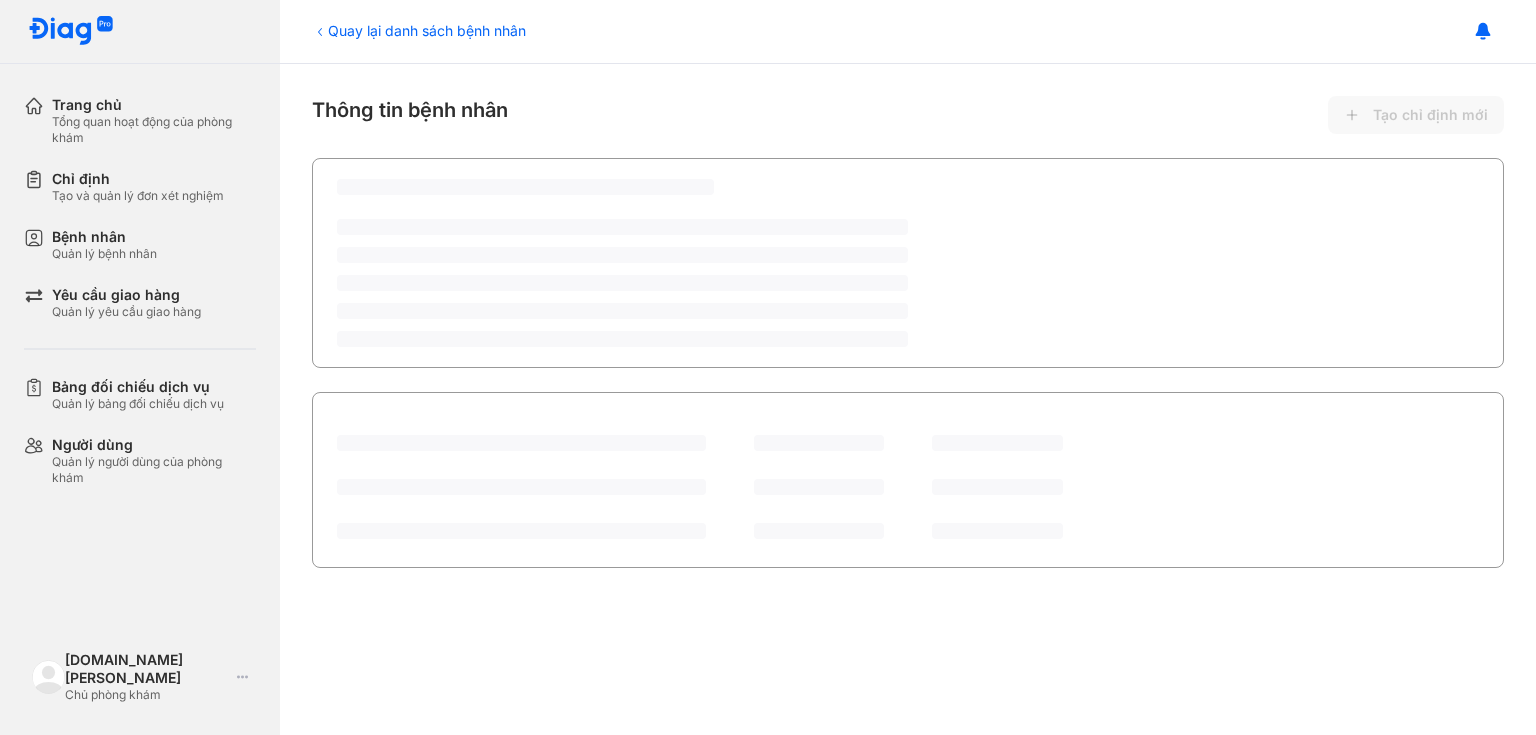 scroll, scrollTop: 0, scrollLeft: 0, axis: both 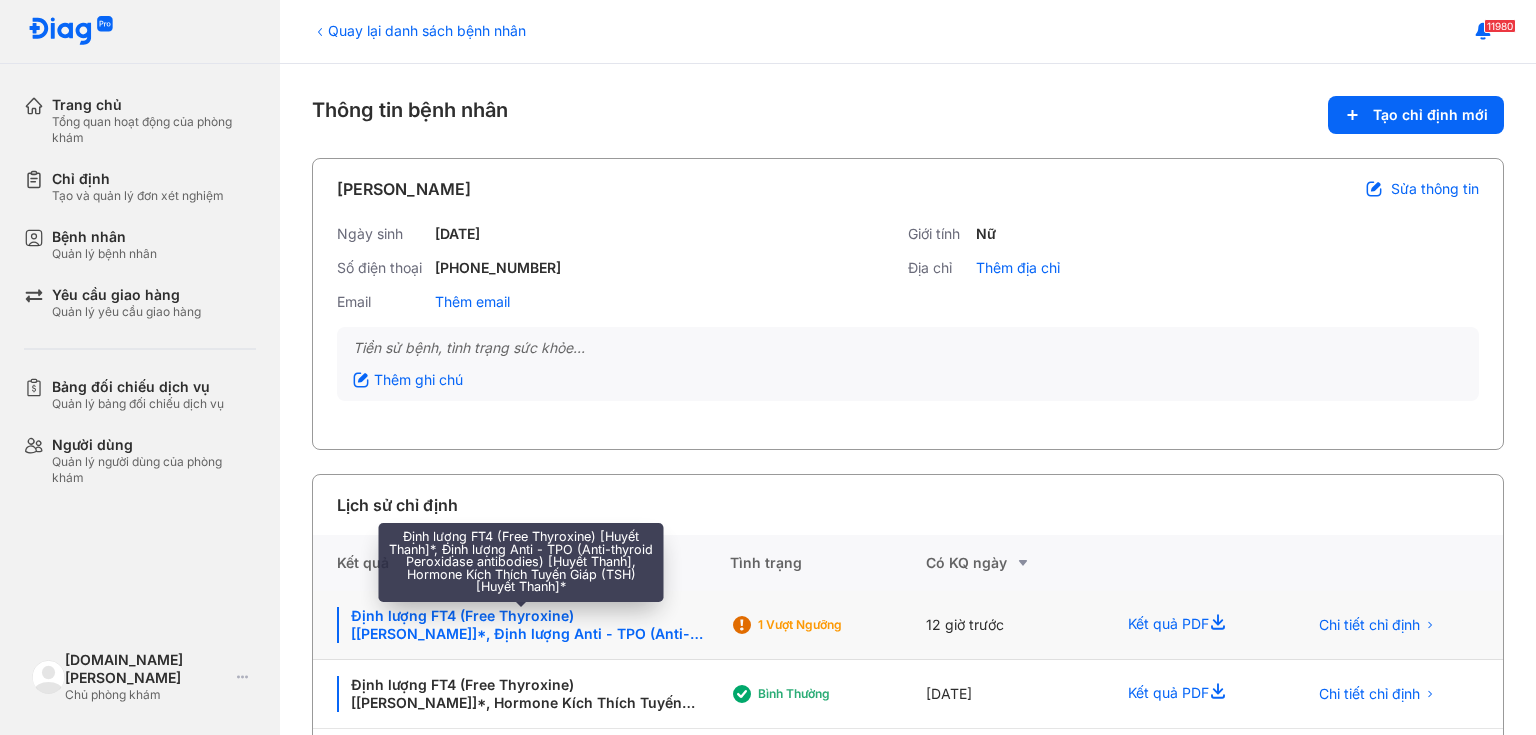 click on "Định lượng FT4 (Free Thyroxine) [[PERSON_NAME]]*, Định lượng Anti - TPO (Anti-thyroid Peroxidase antibodies) [[PERSON_NAME]], Hormone Kích Thích Tuyến Giáp (TSH) [[PERSON_NAME]]*" 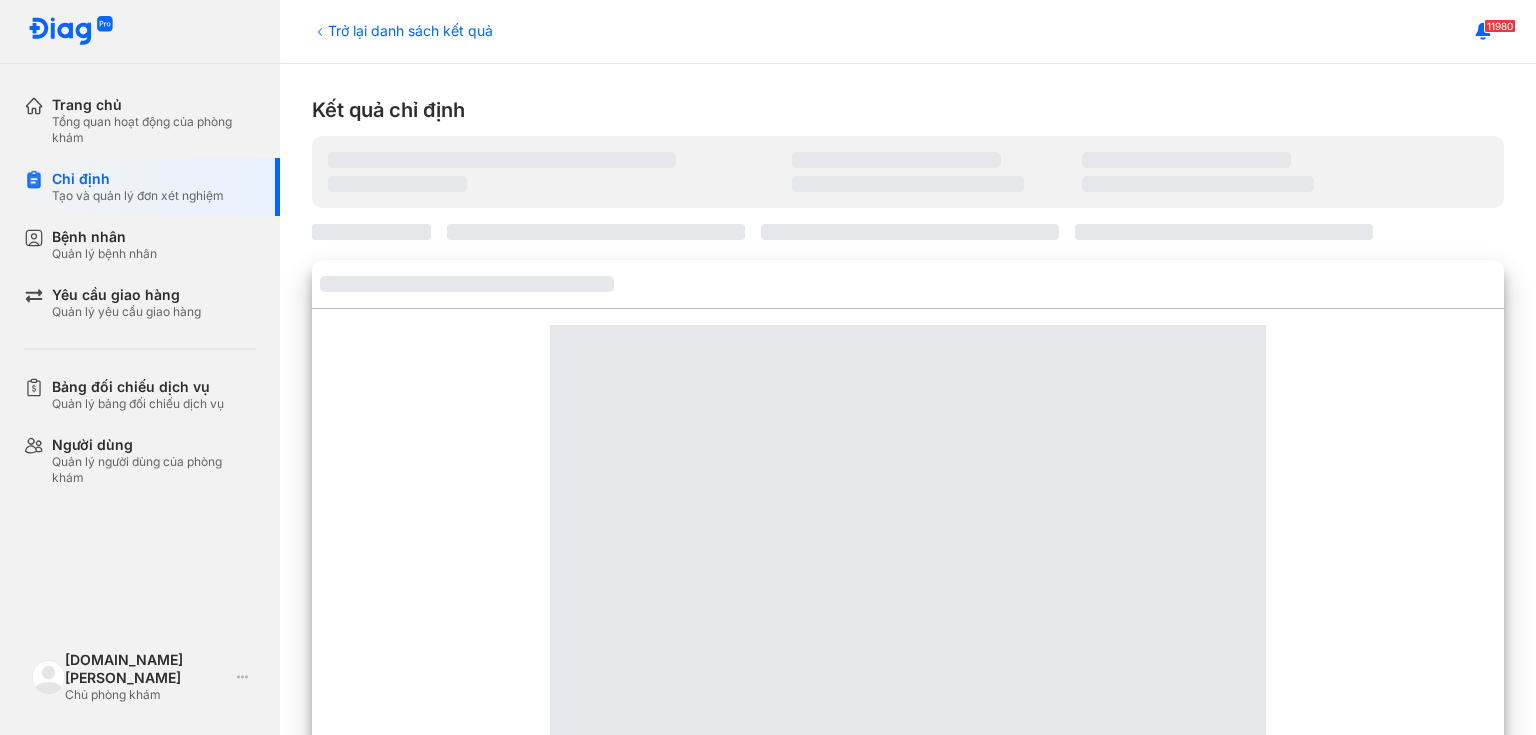 scroll, scrollTop: 0, scrollLeft: 0, axis: both 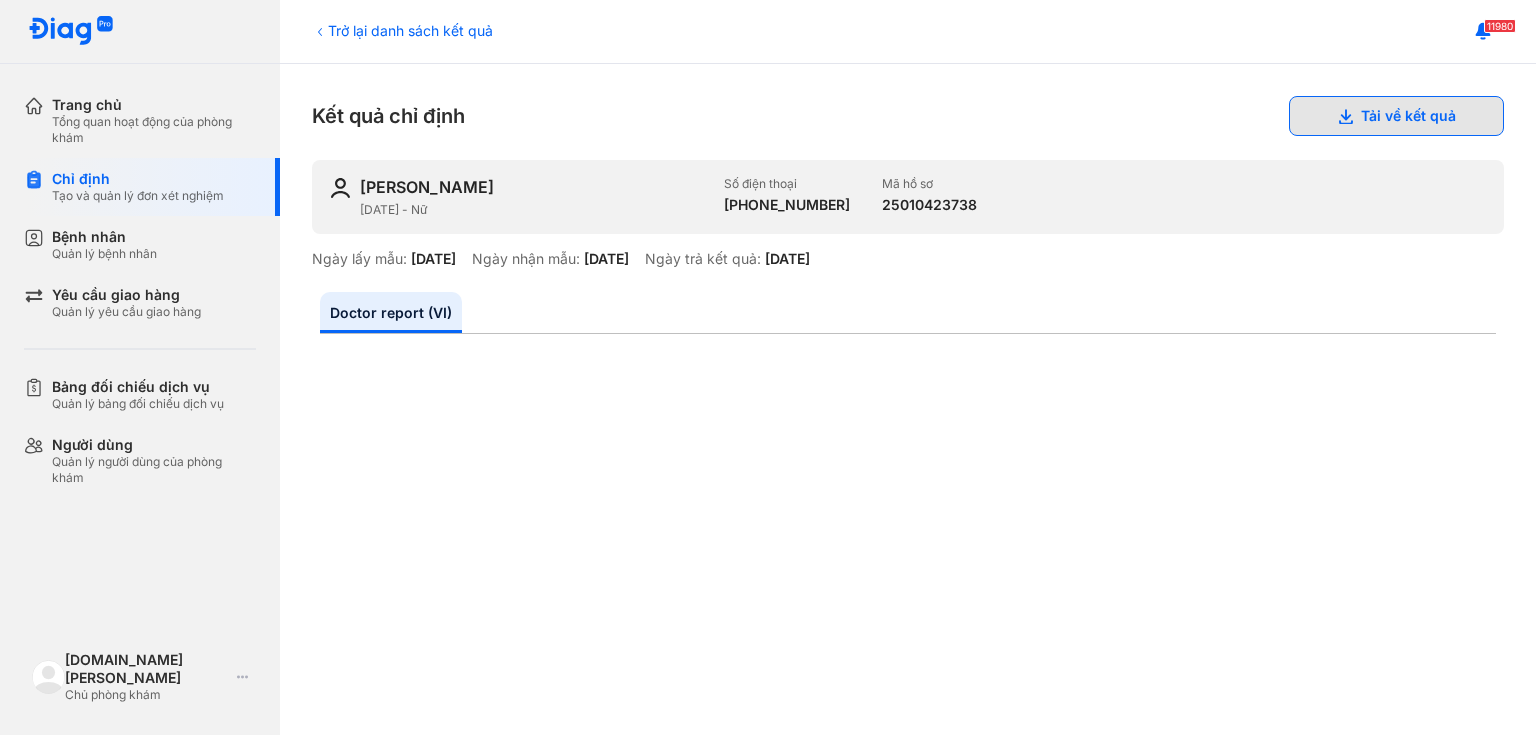 click on "Tải về kết quả" at bounding box center (1396, 116) 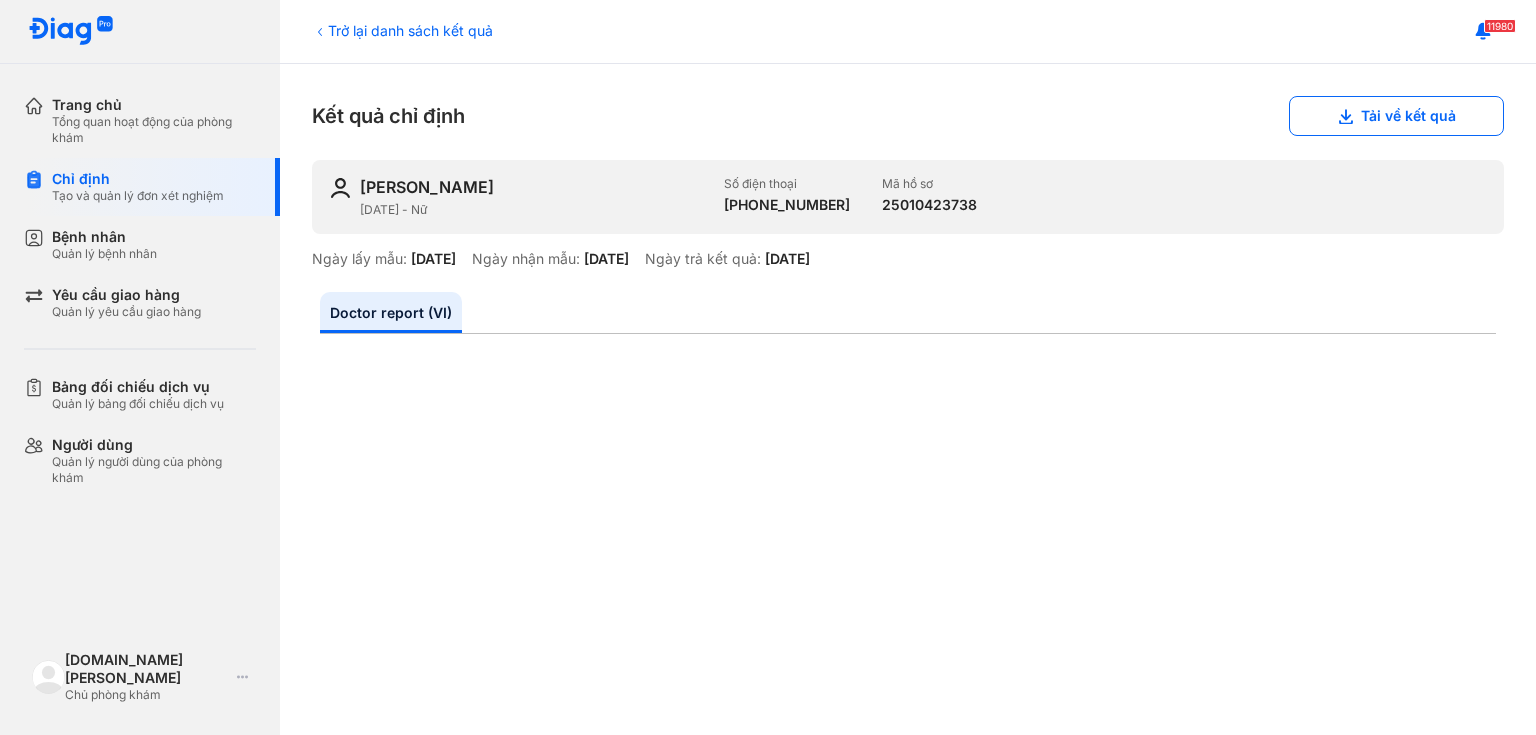 scroll, scrollTop: 240, scrollLeft: 0, axis: vertical 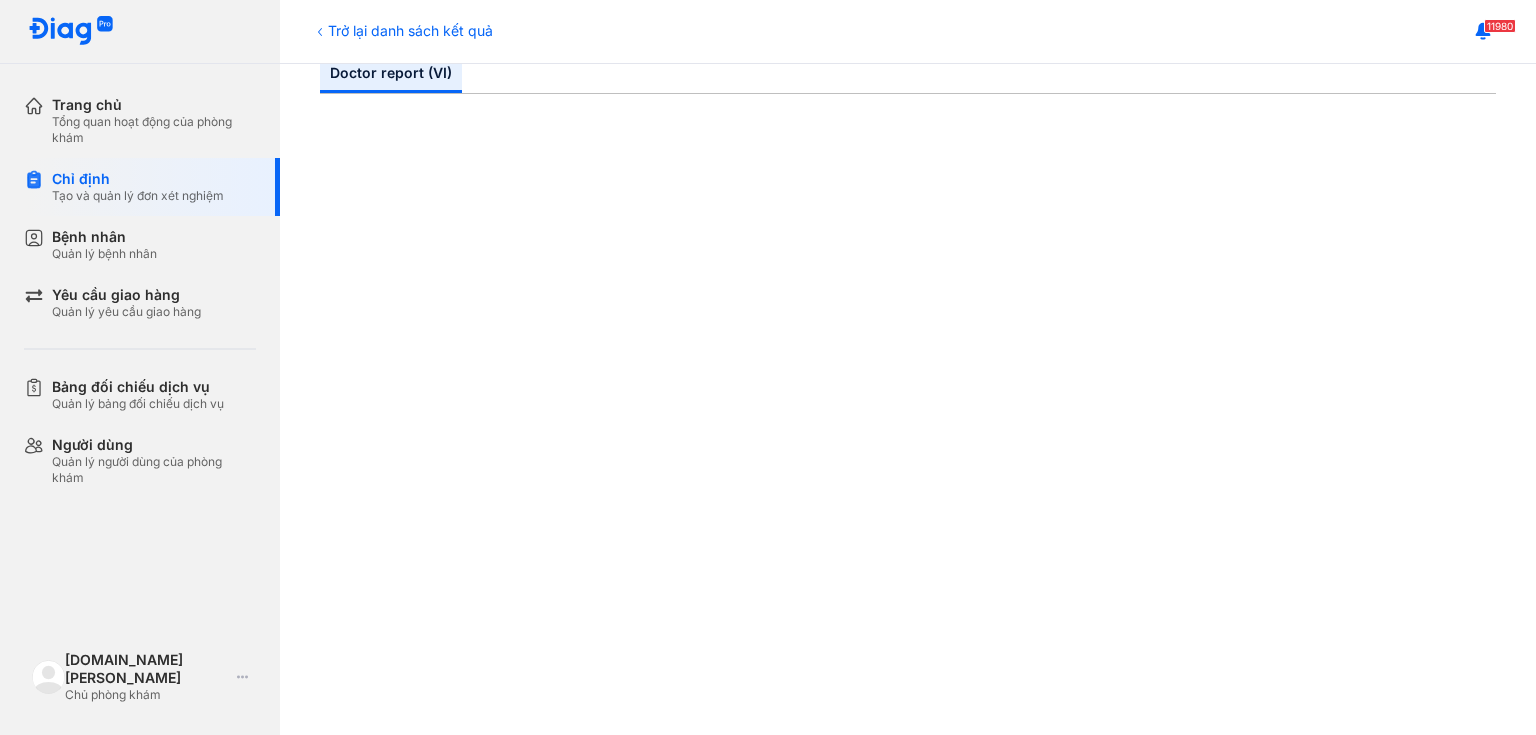 click on "Trở lại danh sách kết quả" at bounding box center (402, 30) 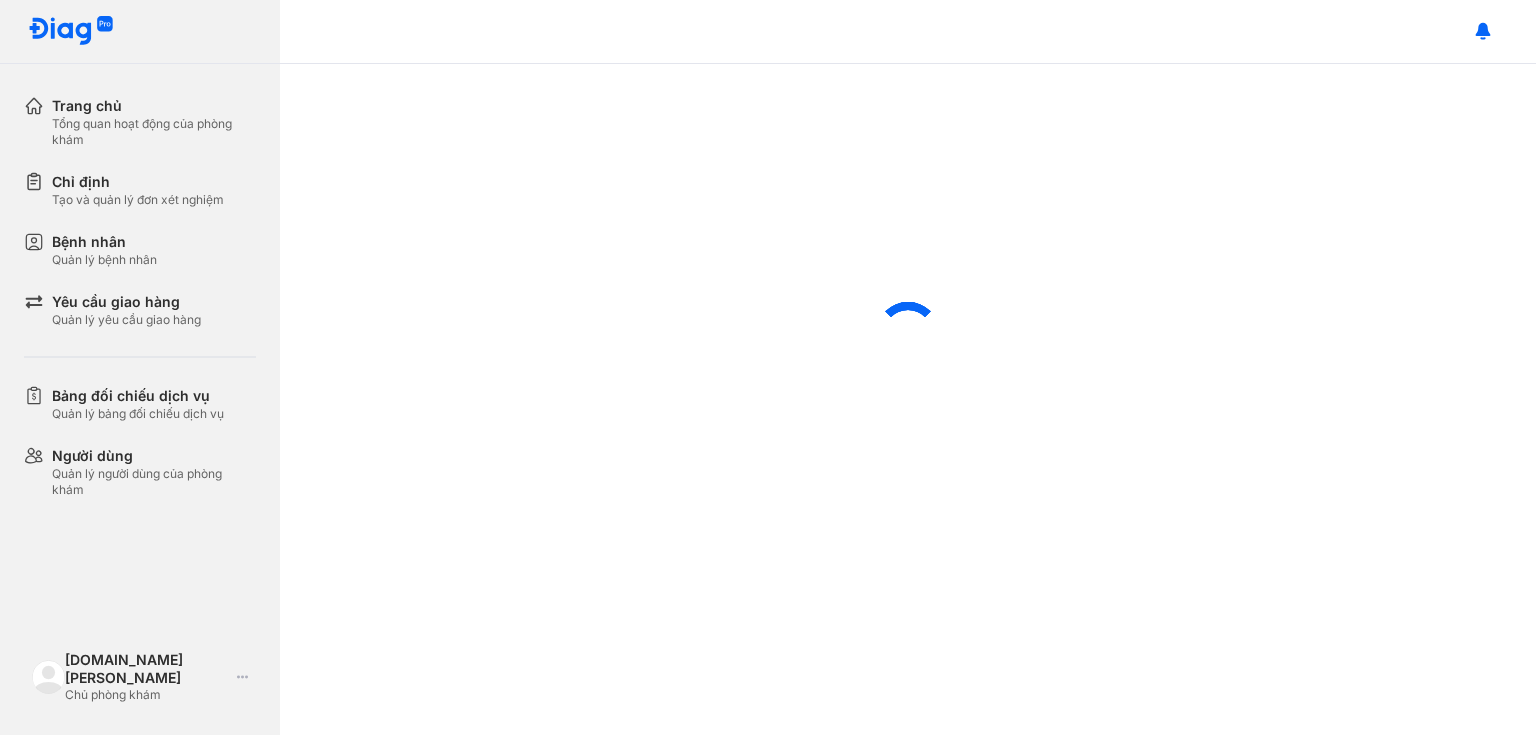 scroll, scrollTop: 0, scrollLeft: 0, axis: both 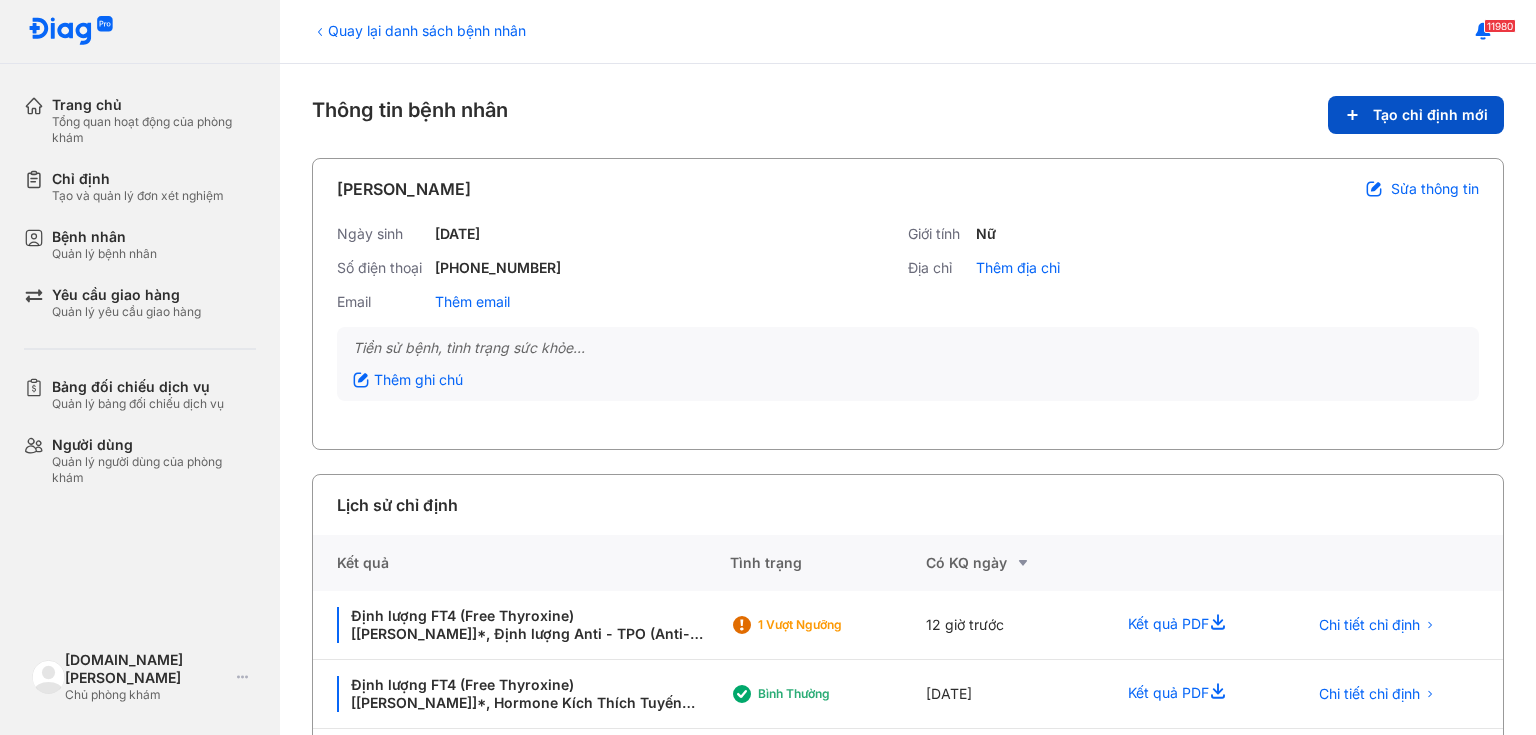click on "Tạo chỉ định mới" 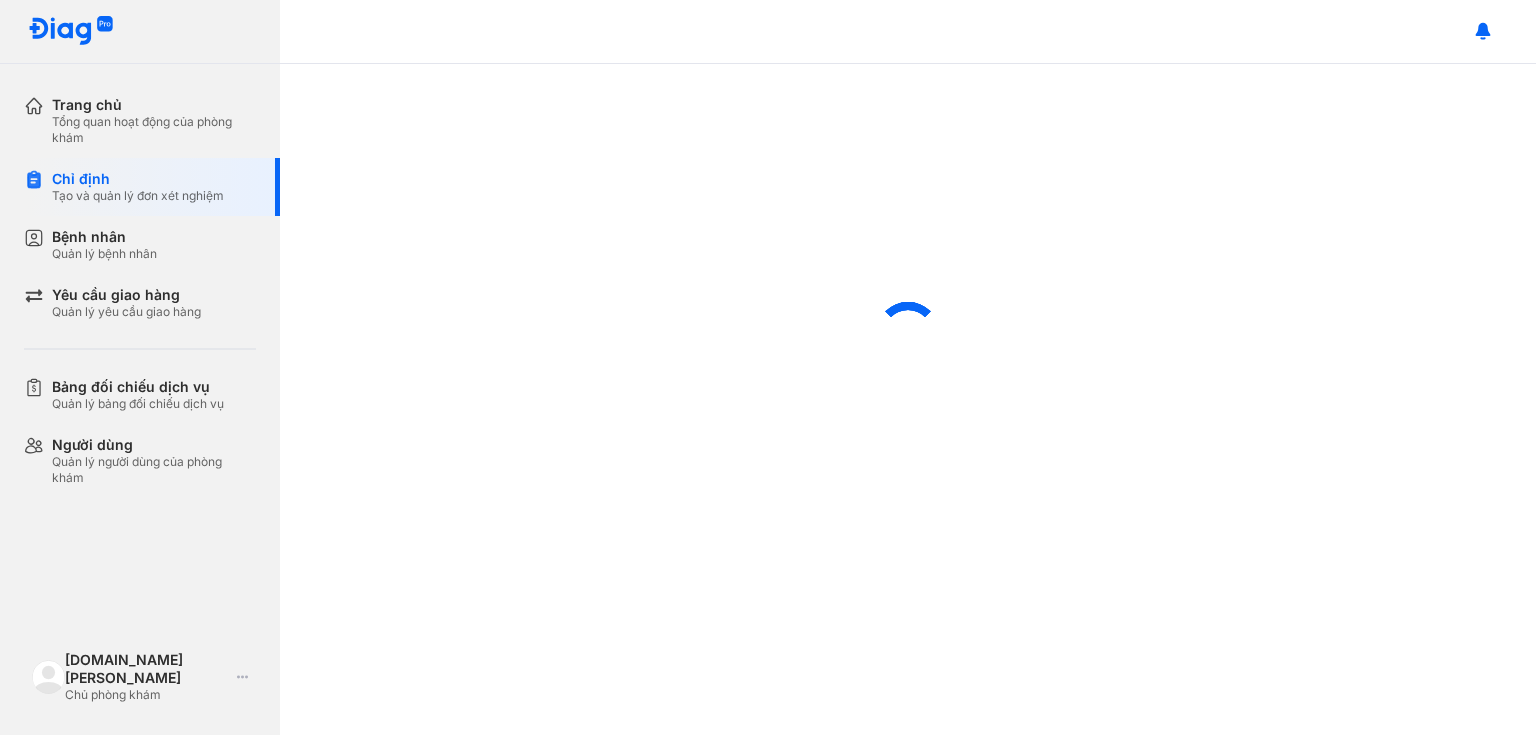 scroll, scrollTop: 0, scrollLeft: 0, axis: both 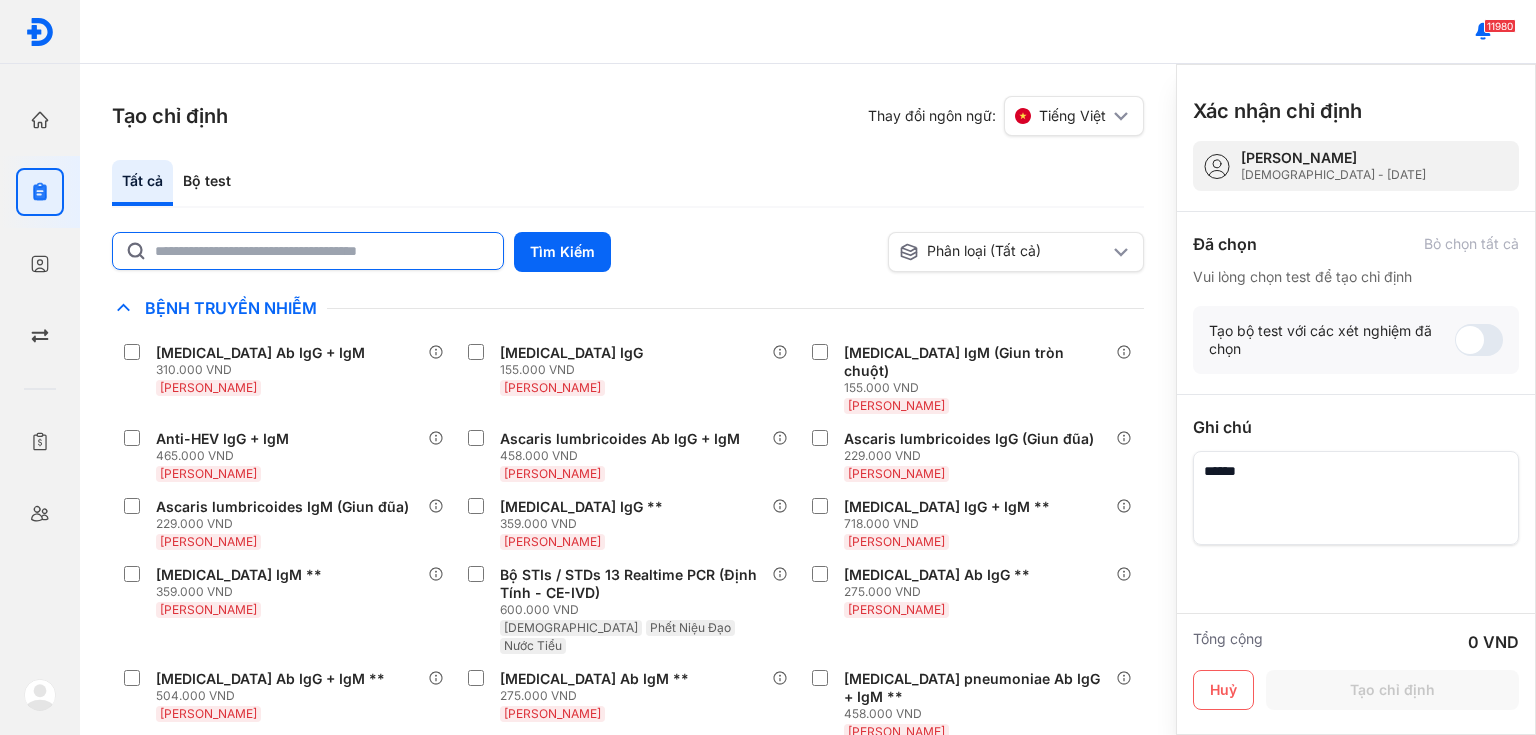 click 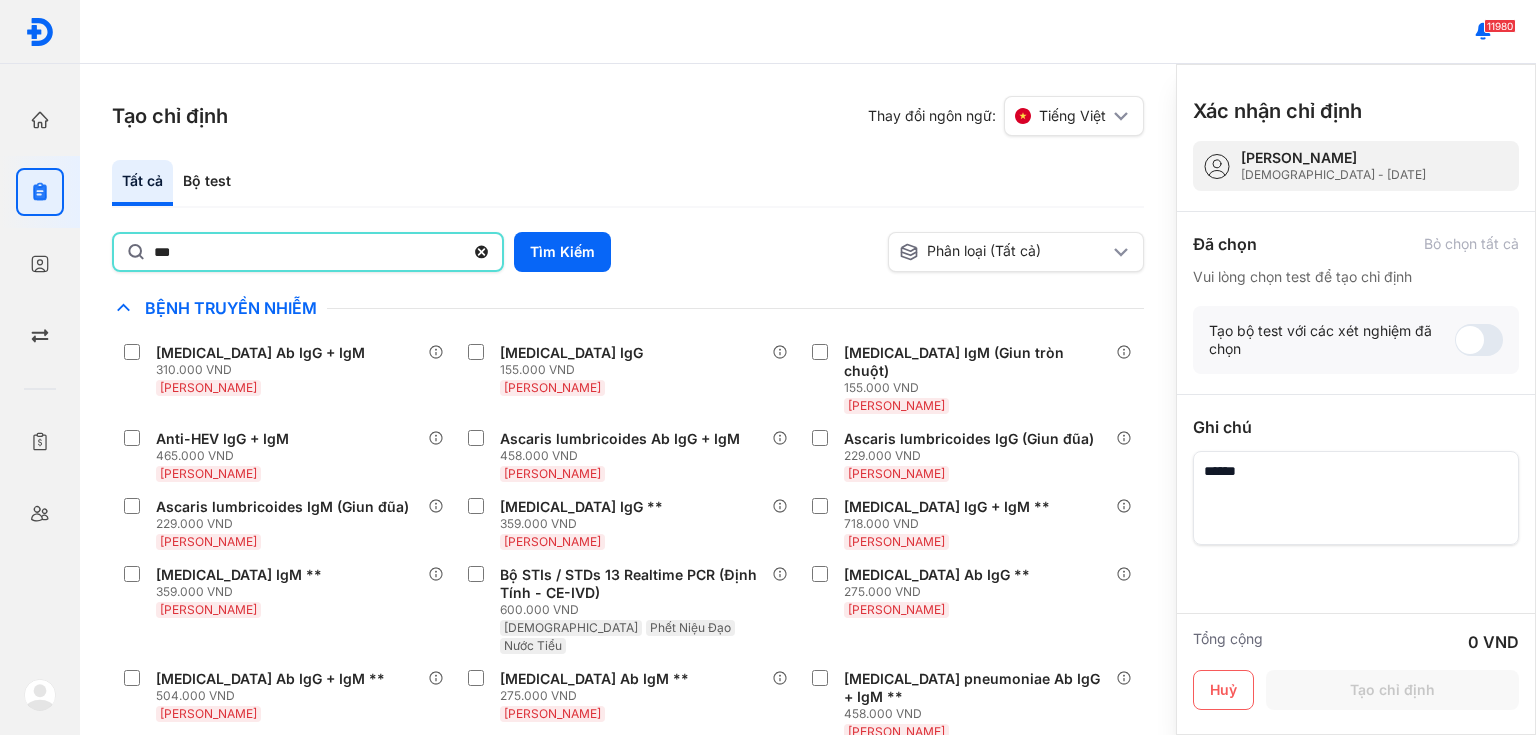type on "***" 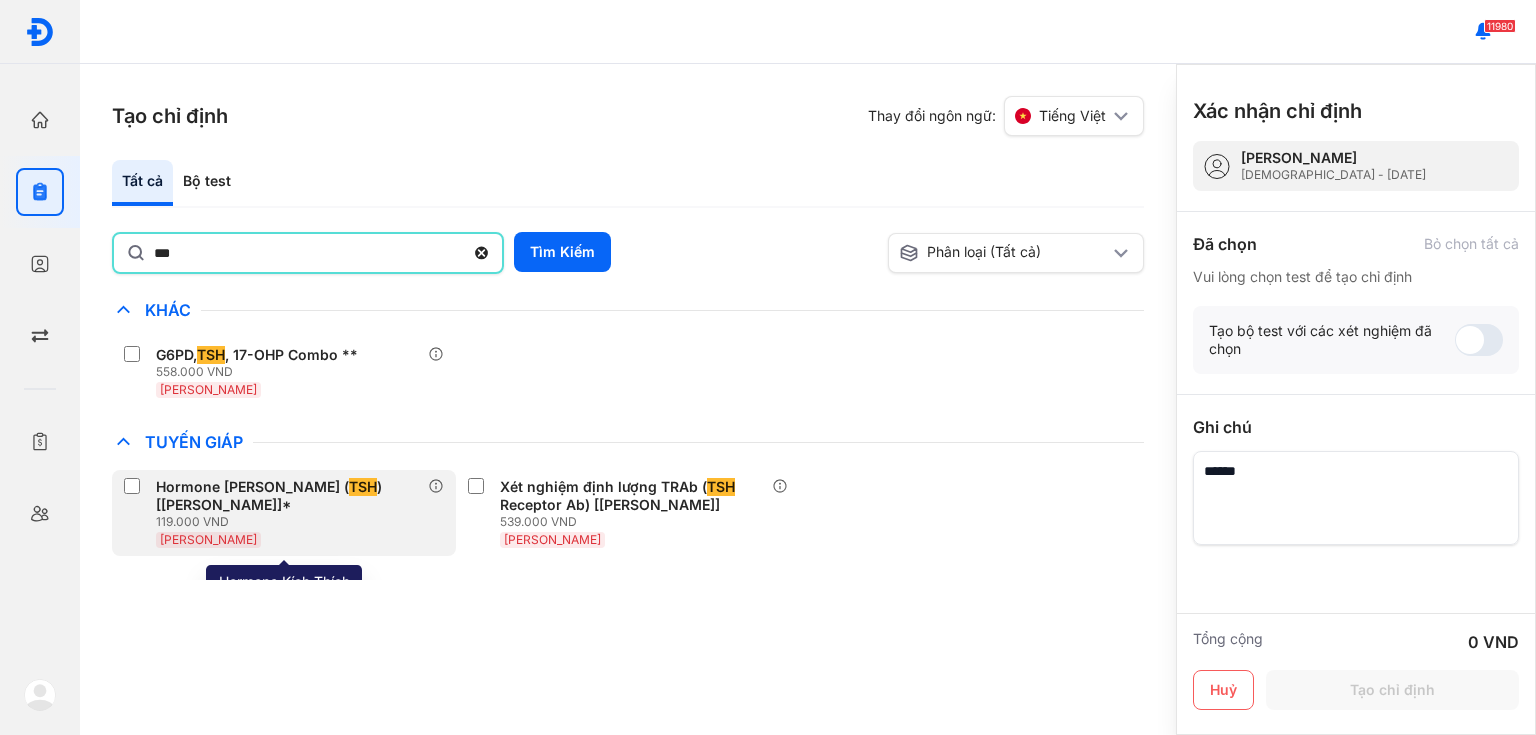 drag, startPoint x: 421, startPoint y: 503, endPoint x: 435, endPoint y: 344, distance: 159.61516 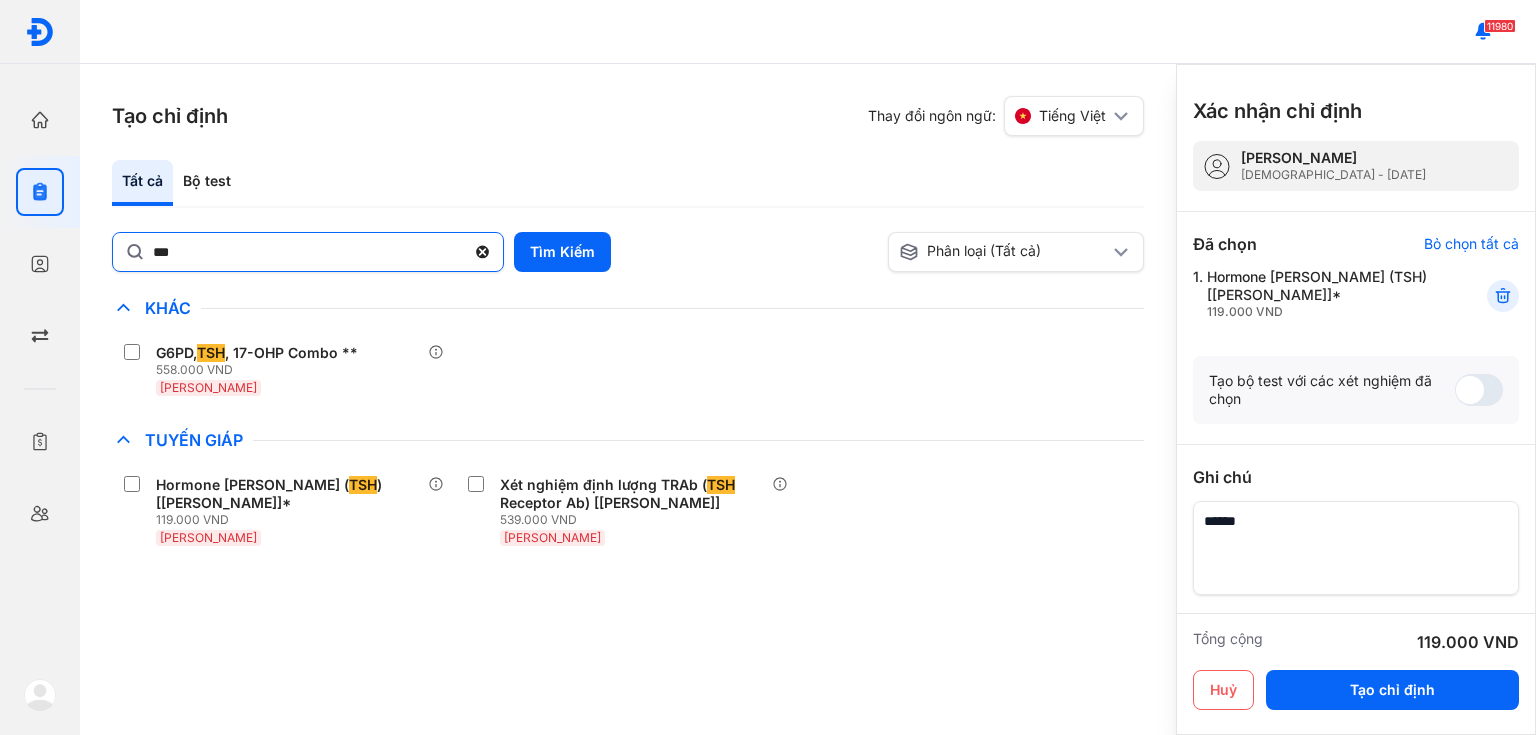 click 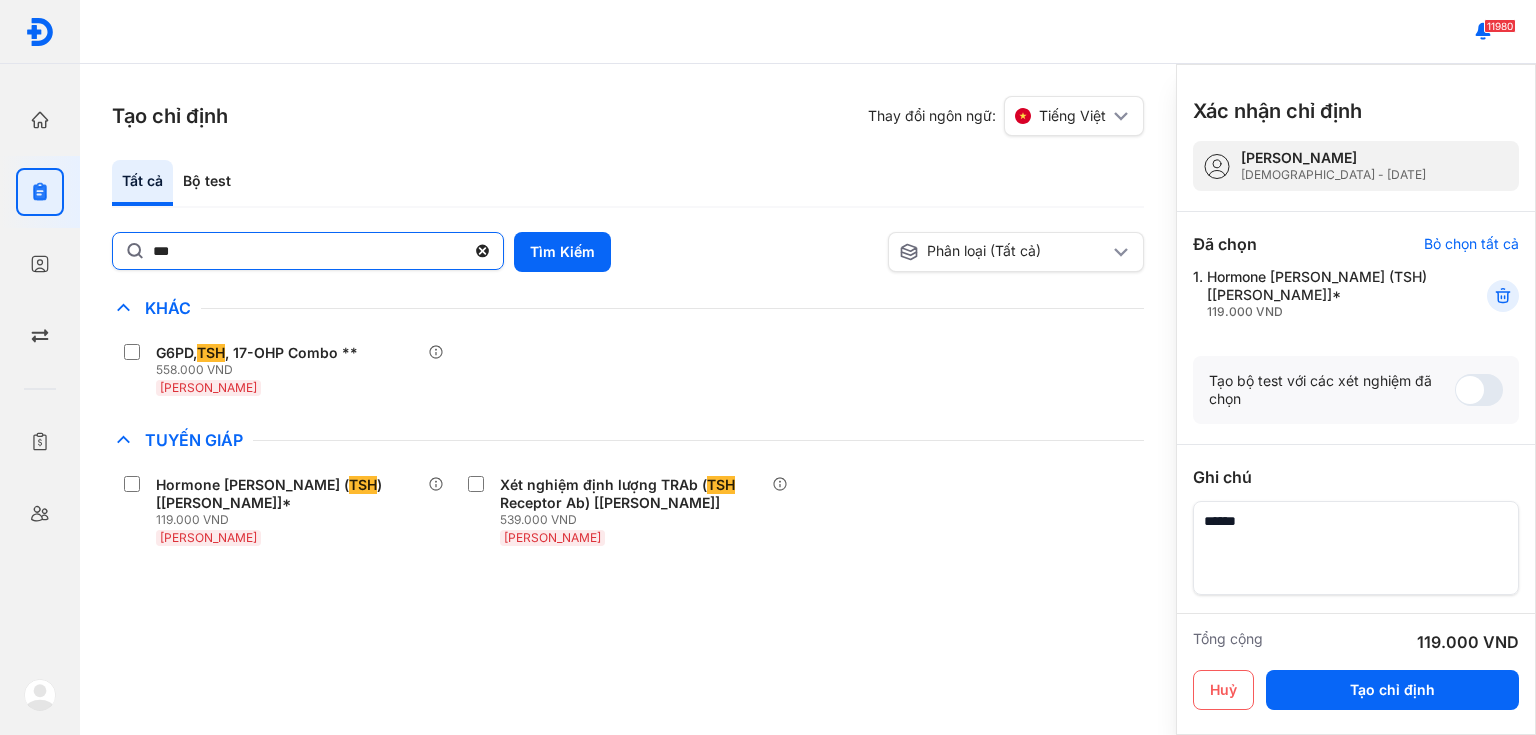 click on "***" 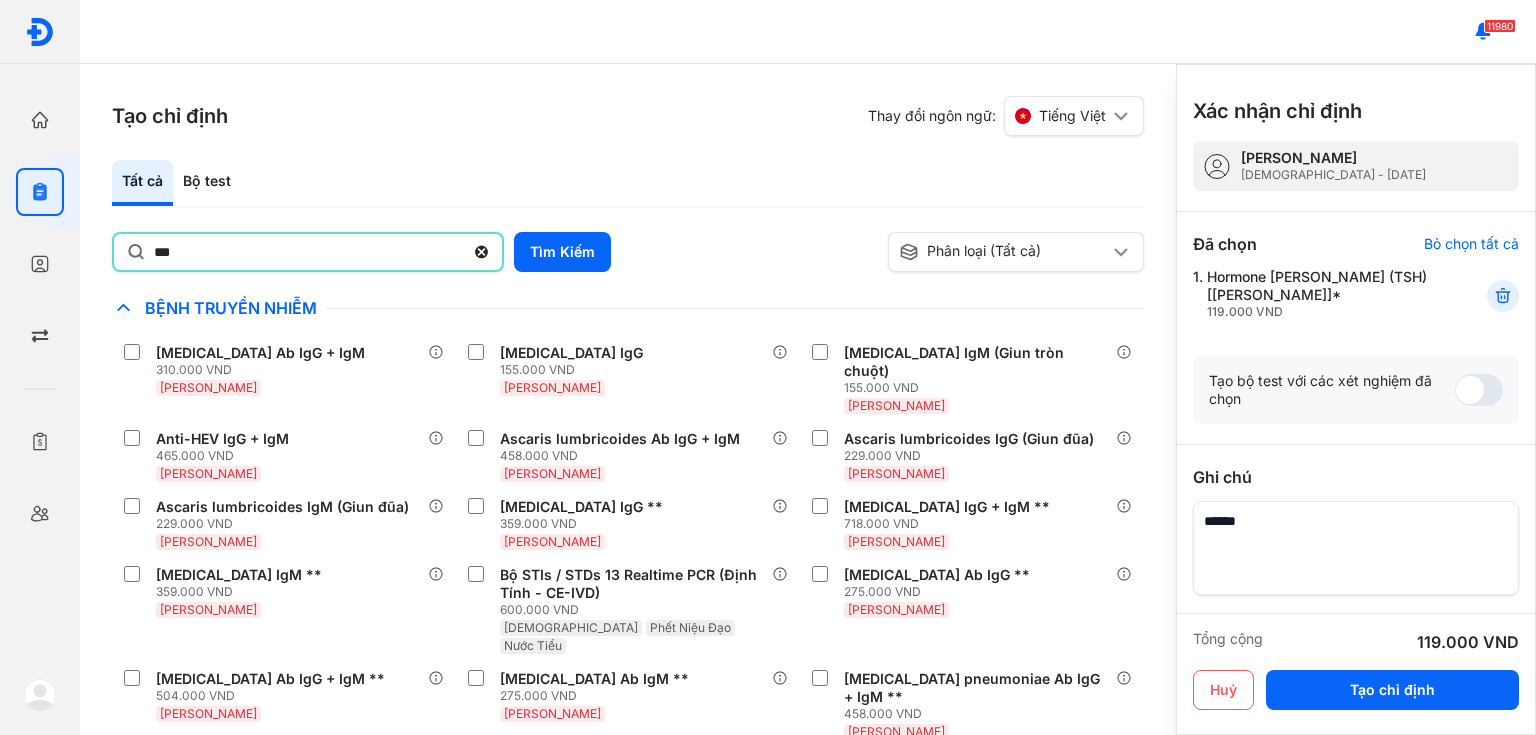 type on "***" 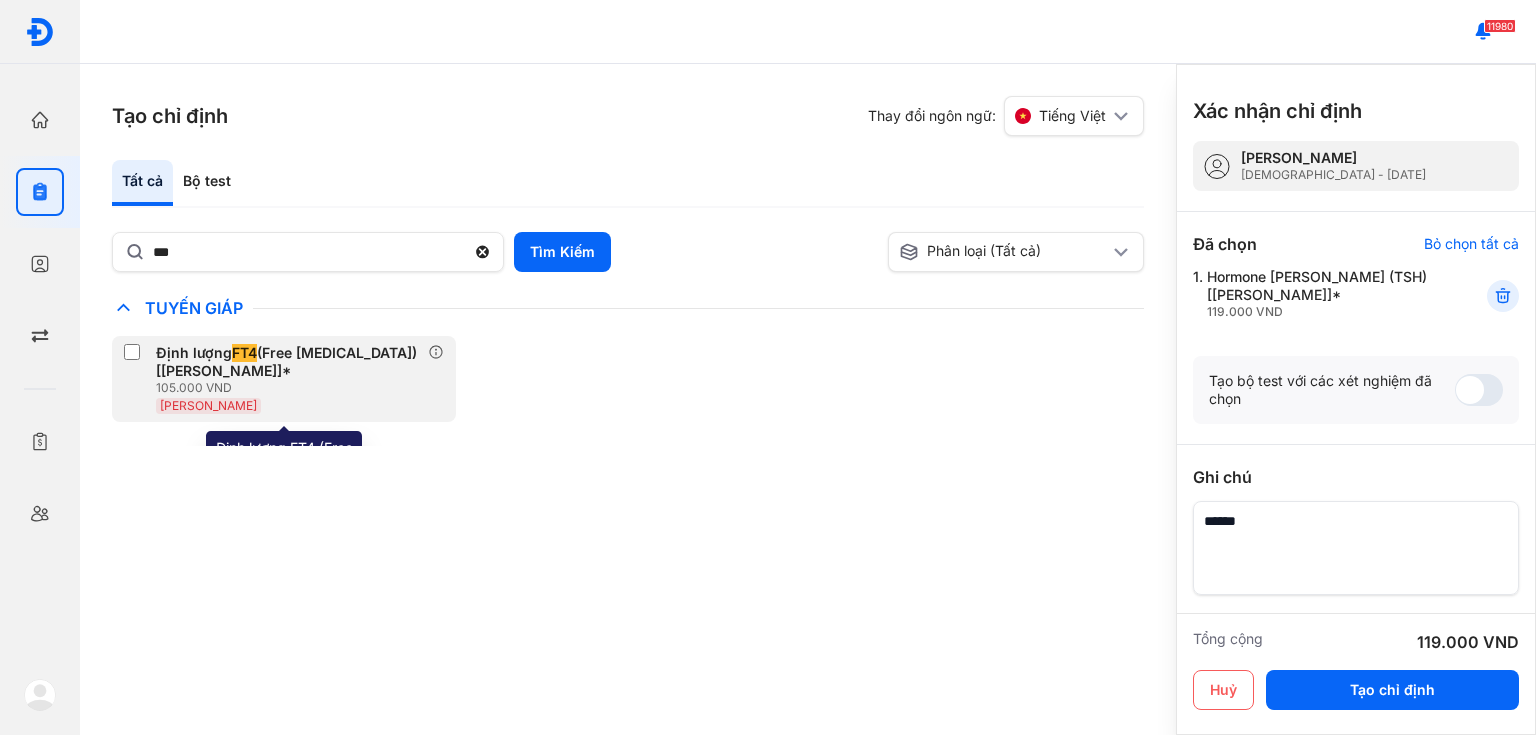 click on "Định lượng  FT4  (Free Thyroxine) [Huyết Thanh]*" at bounding box center (288, 362) 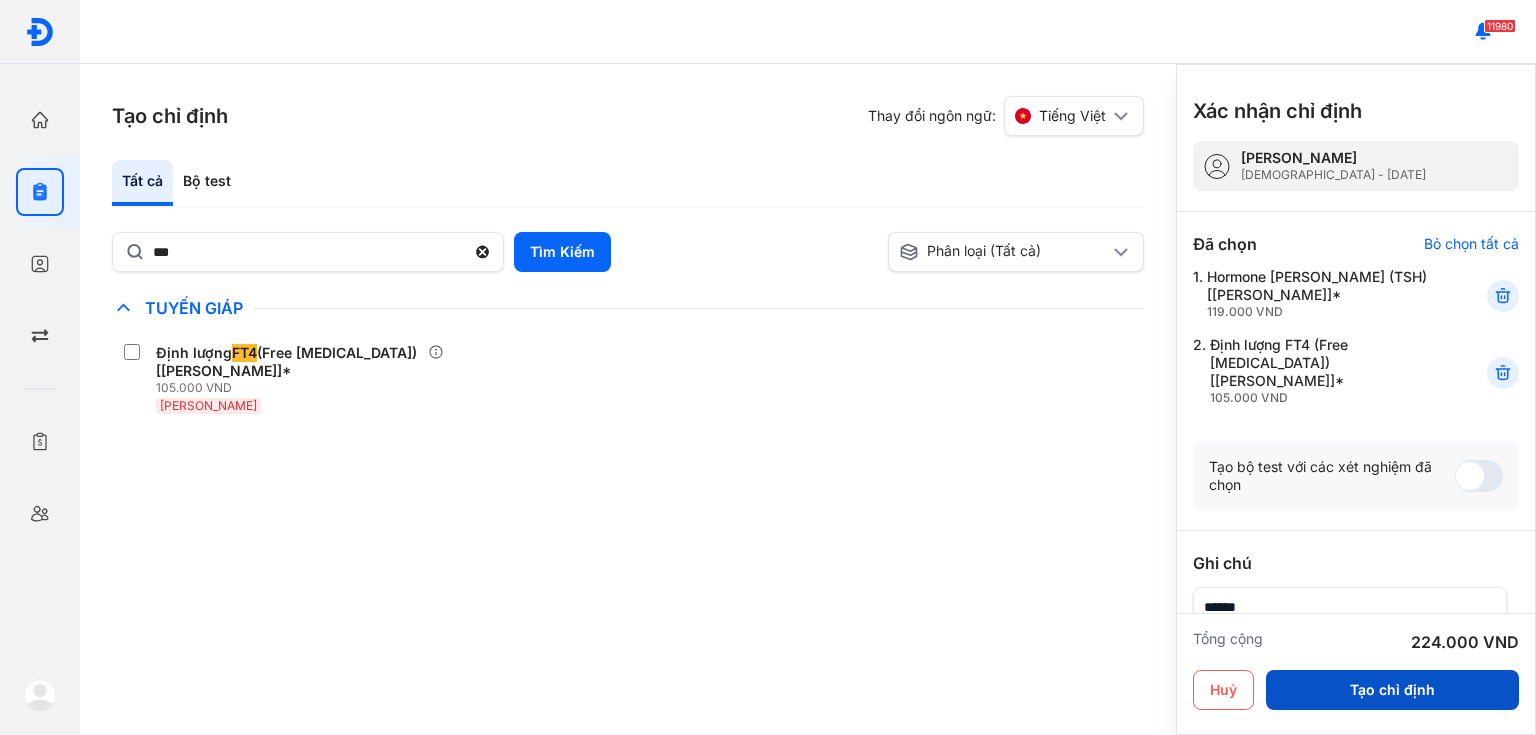 click on "Tạo chỉ định" at bounding box center (1392, 690) 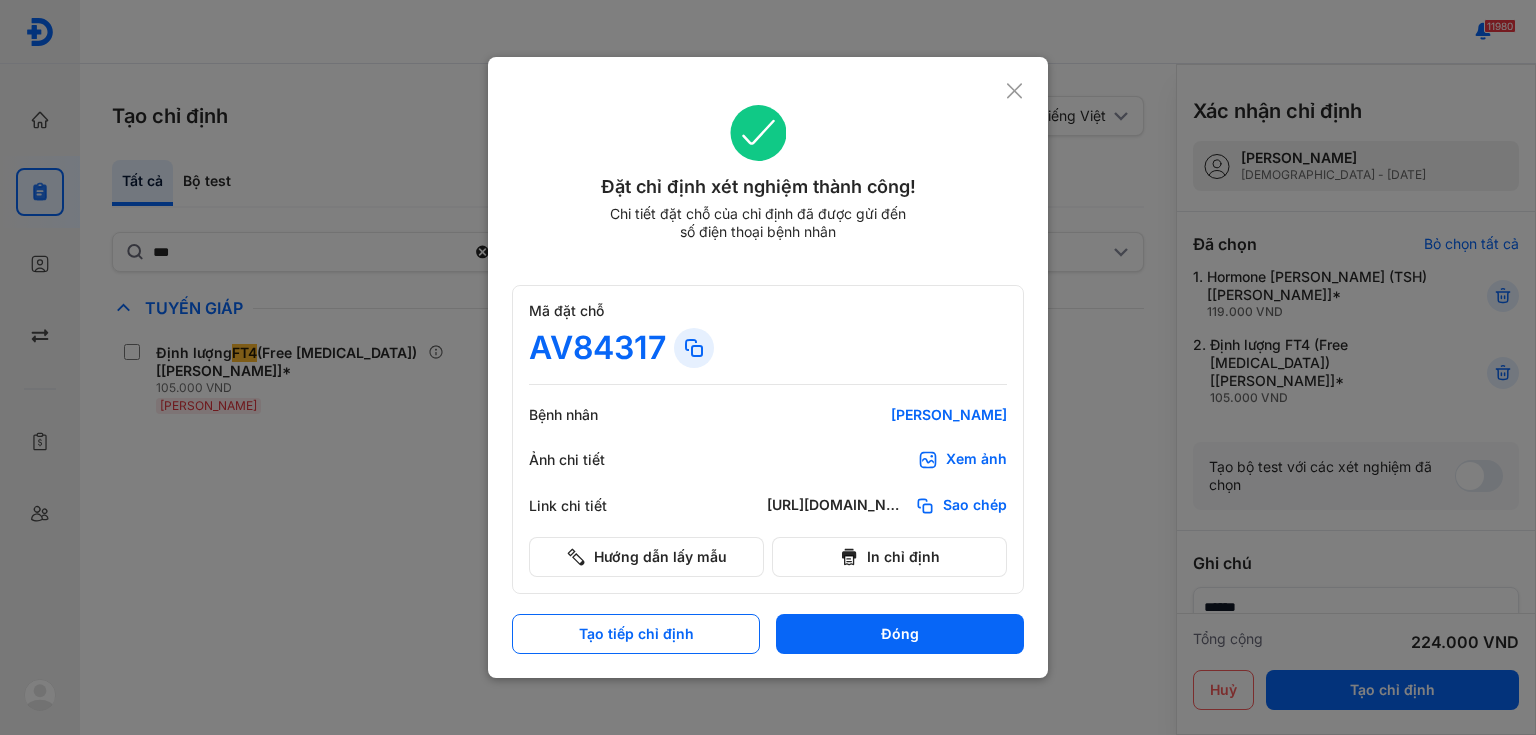 click on "Xem ảnh" at bounding box center (976, 460) 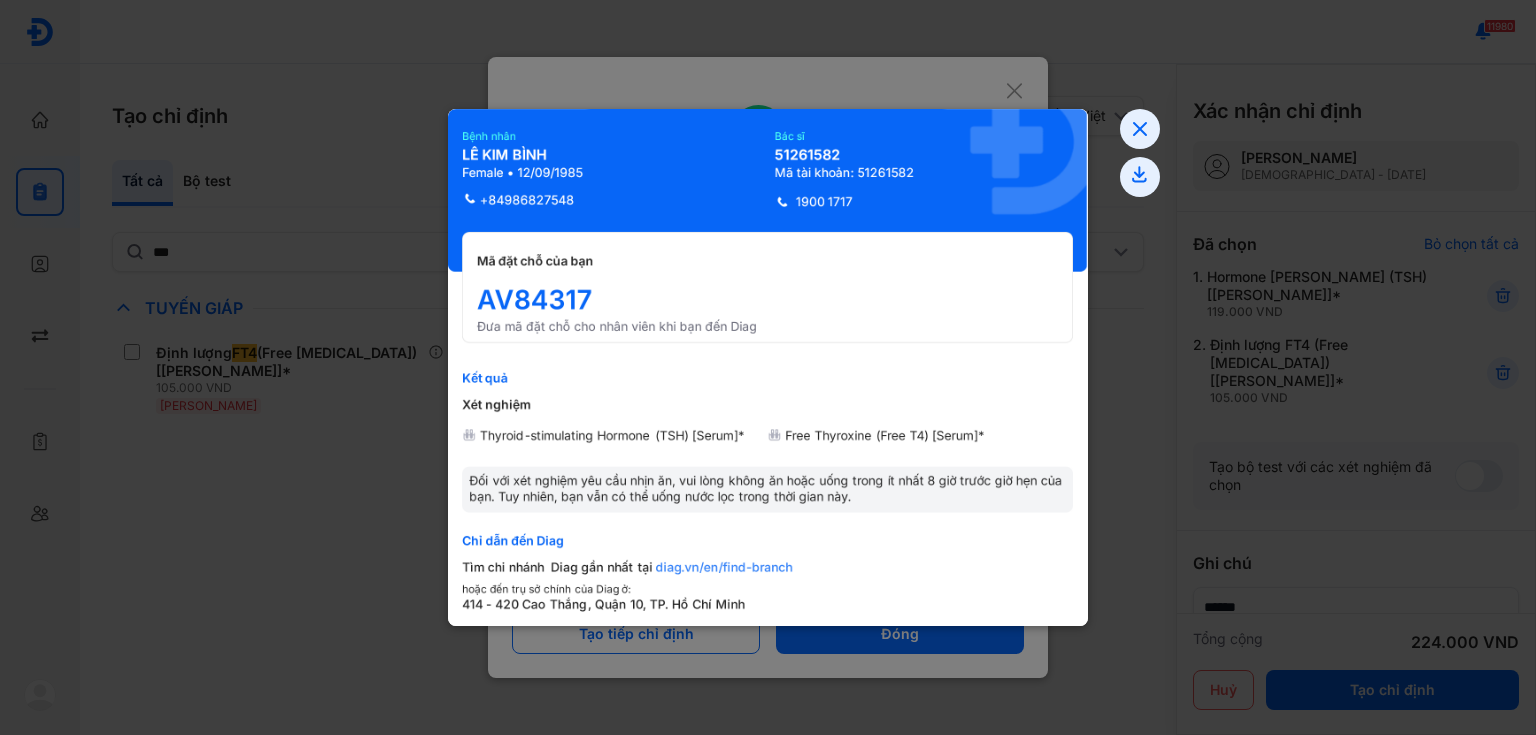click at bounding box center [768, 367] 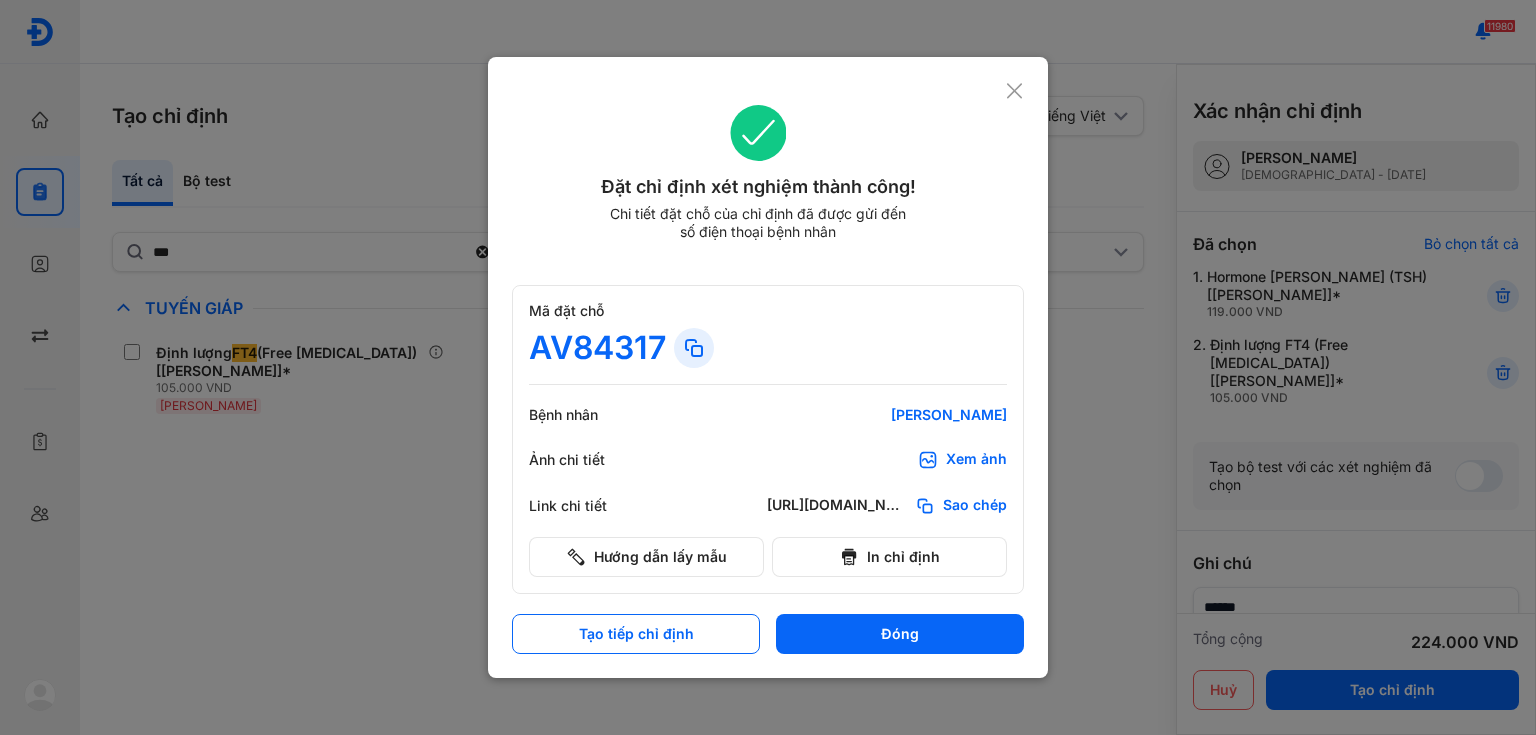 click at bounding box center (768, 367) 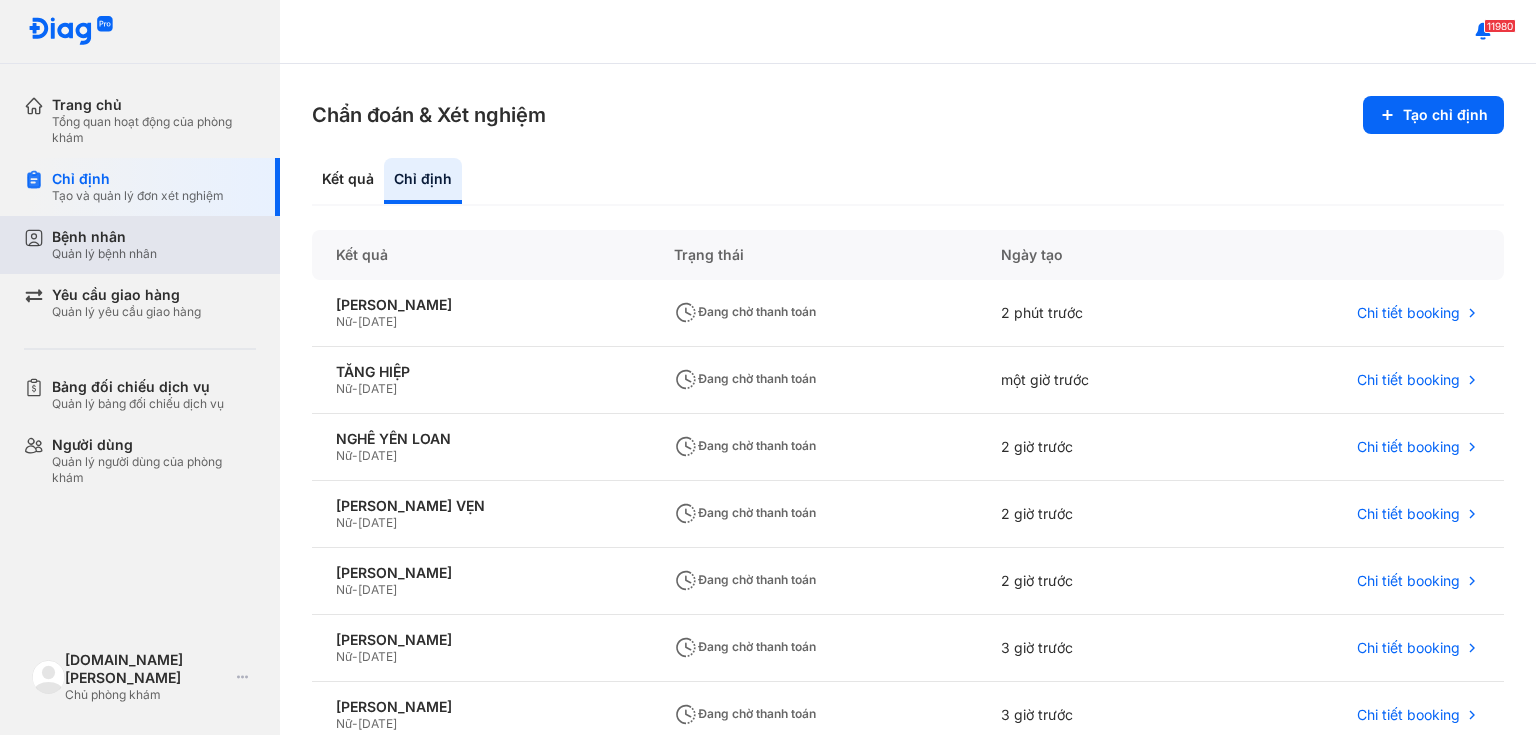 click on "Quản lý bệnh nhân" at bounding box center [104, 254] 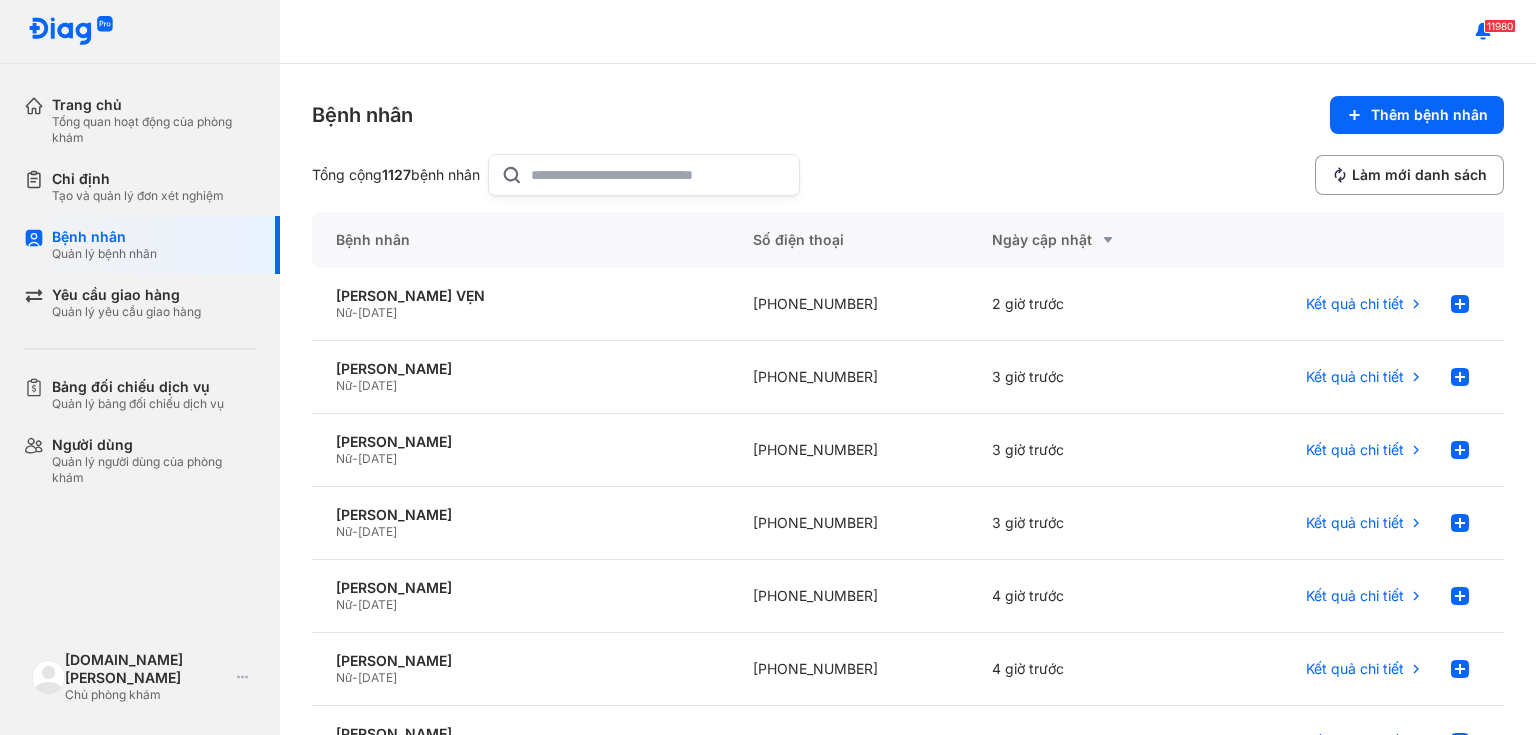 click 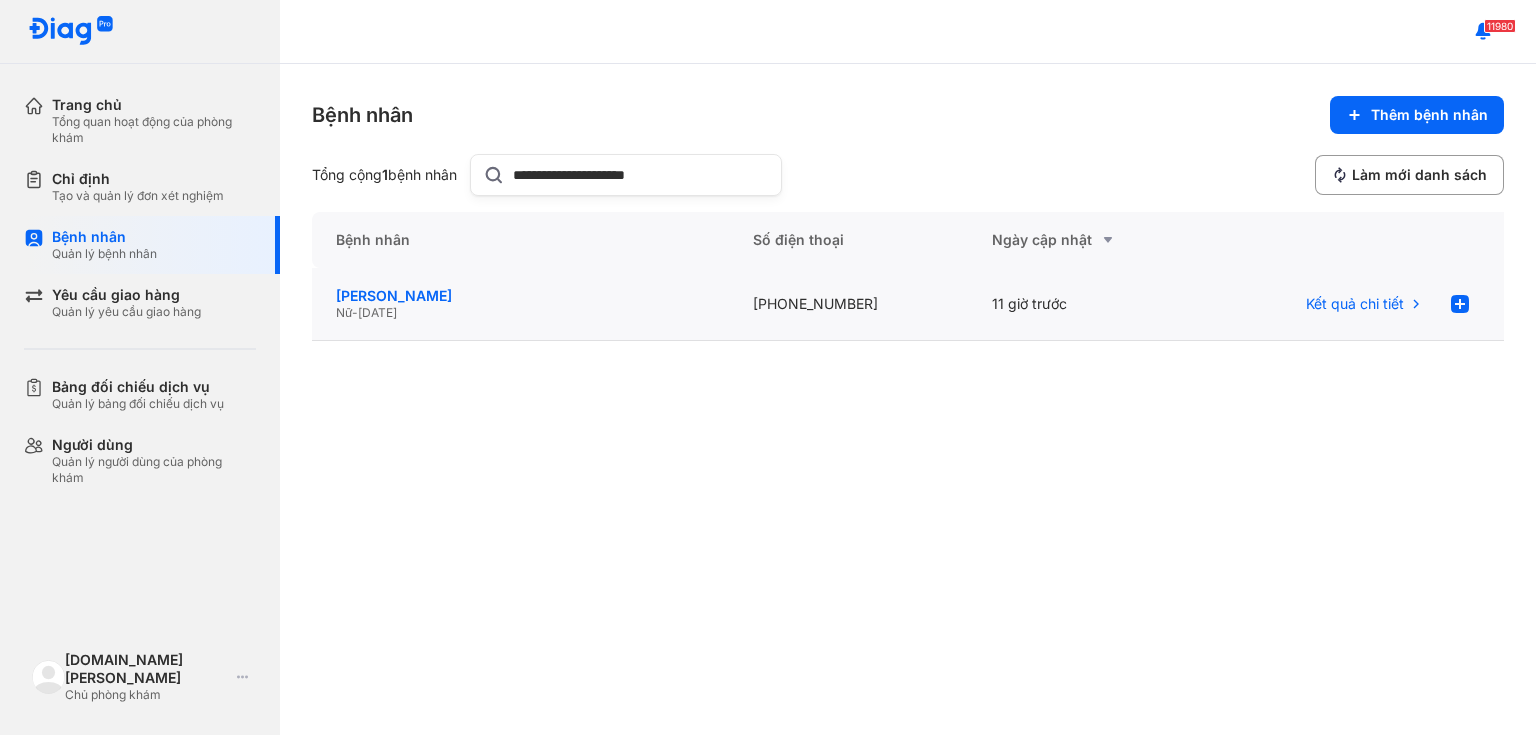 type on "**********" 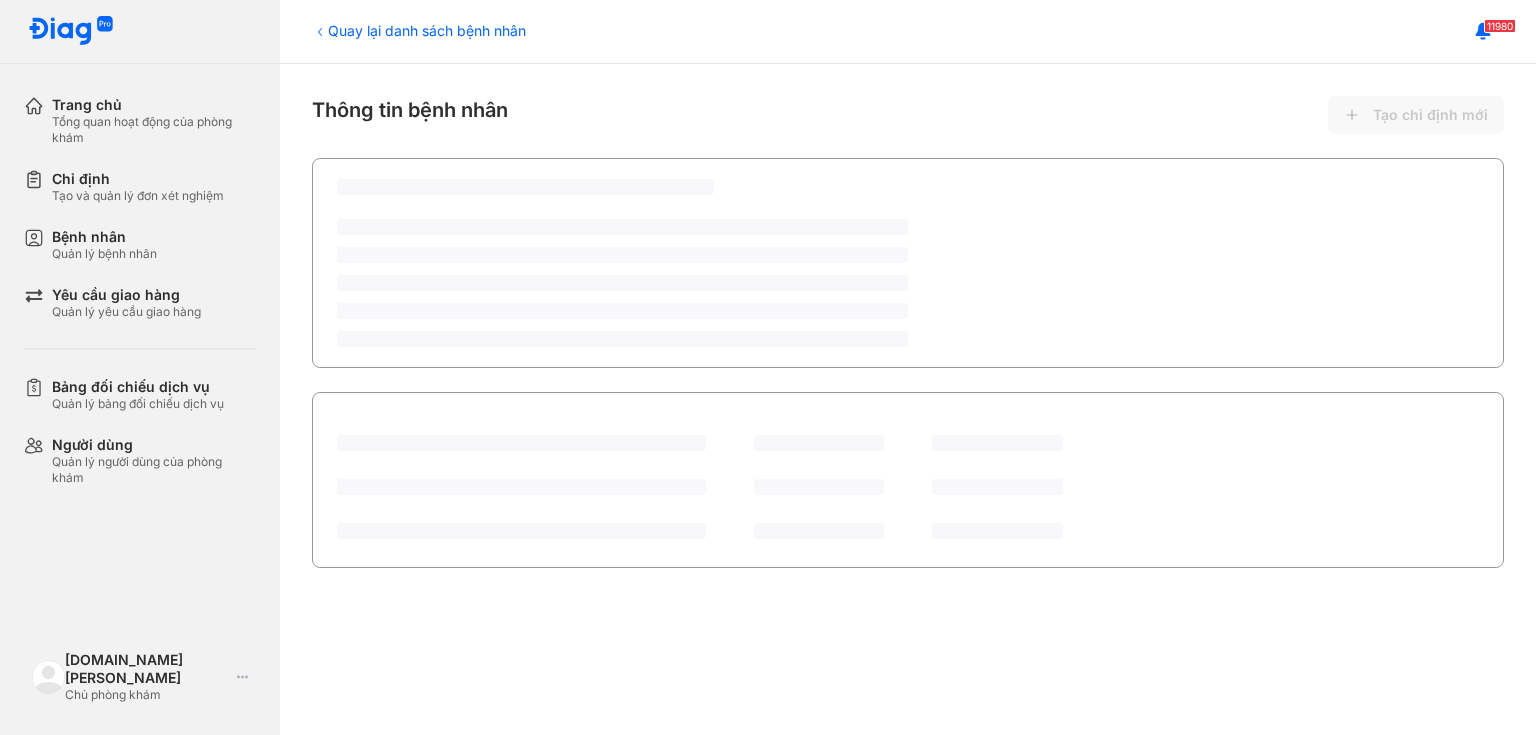 scroll, scrollTop: 0, scrollLeft: 0, axis: both 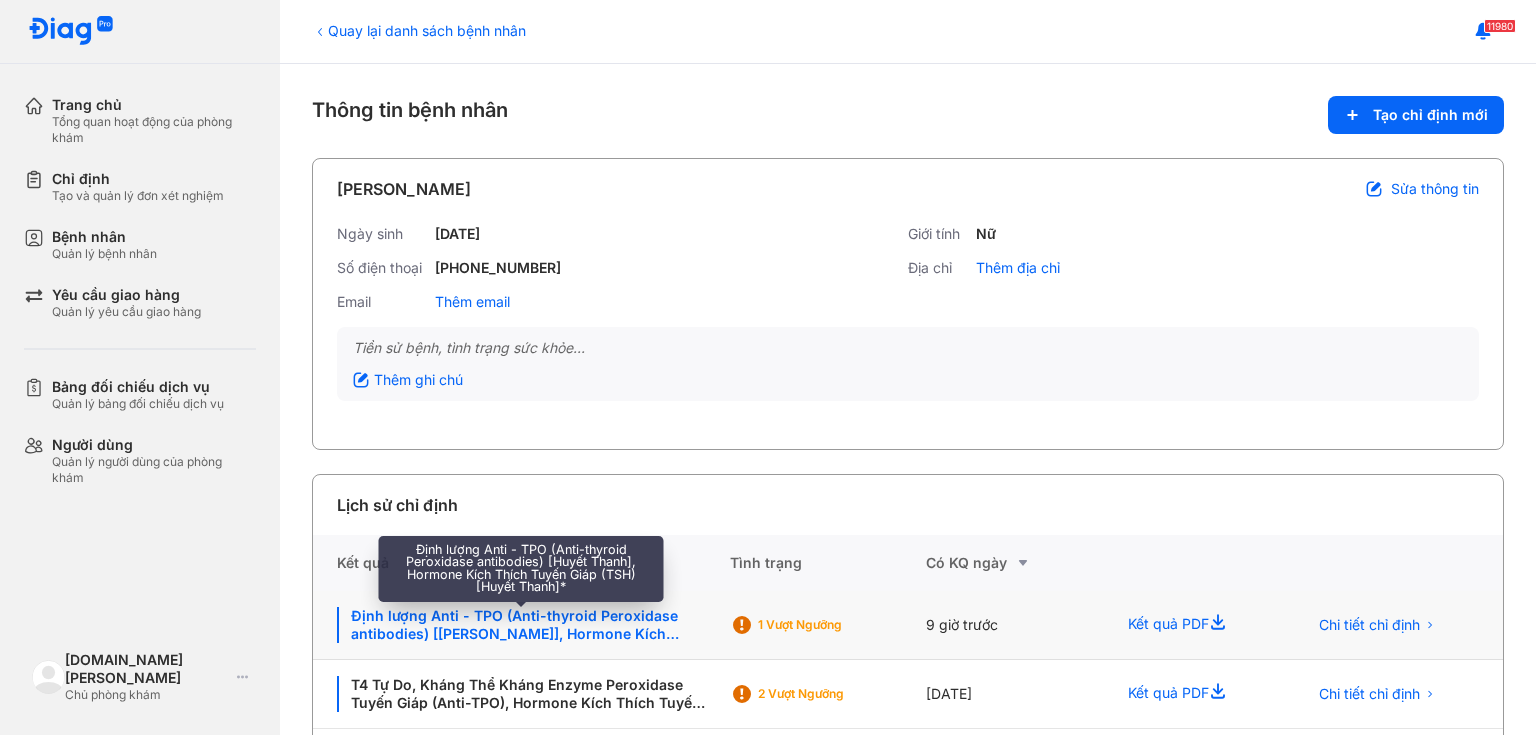click on "Định lượng Anti - TPO (Anti-thyroid Peroxidase antibodies) [Huyết Thanh], Hormone Kích Thích Tuyến Giáp (TSH) [Huyết Thanh]*" 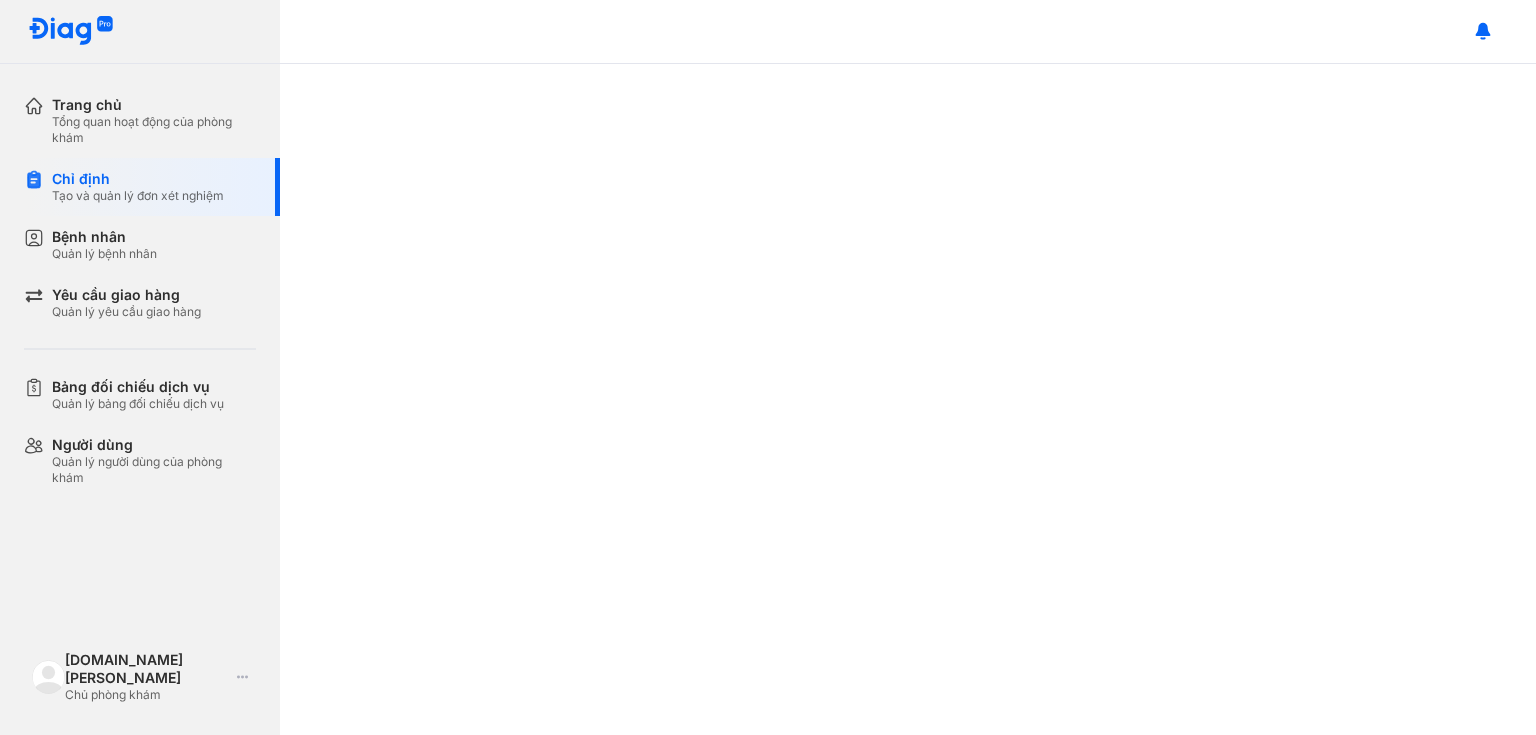 scroll, scrollTop: 0, scrollLeft: 0, axis: both 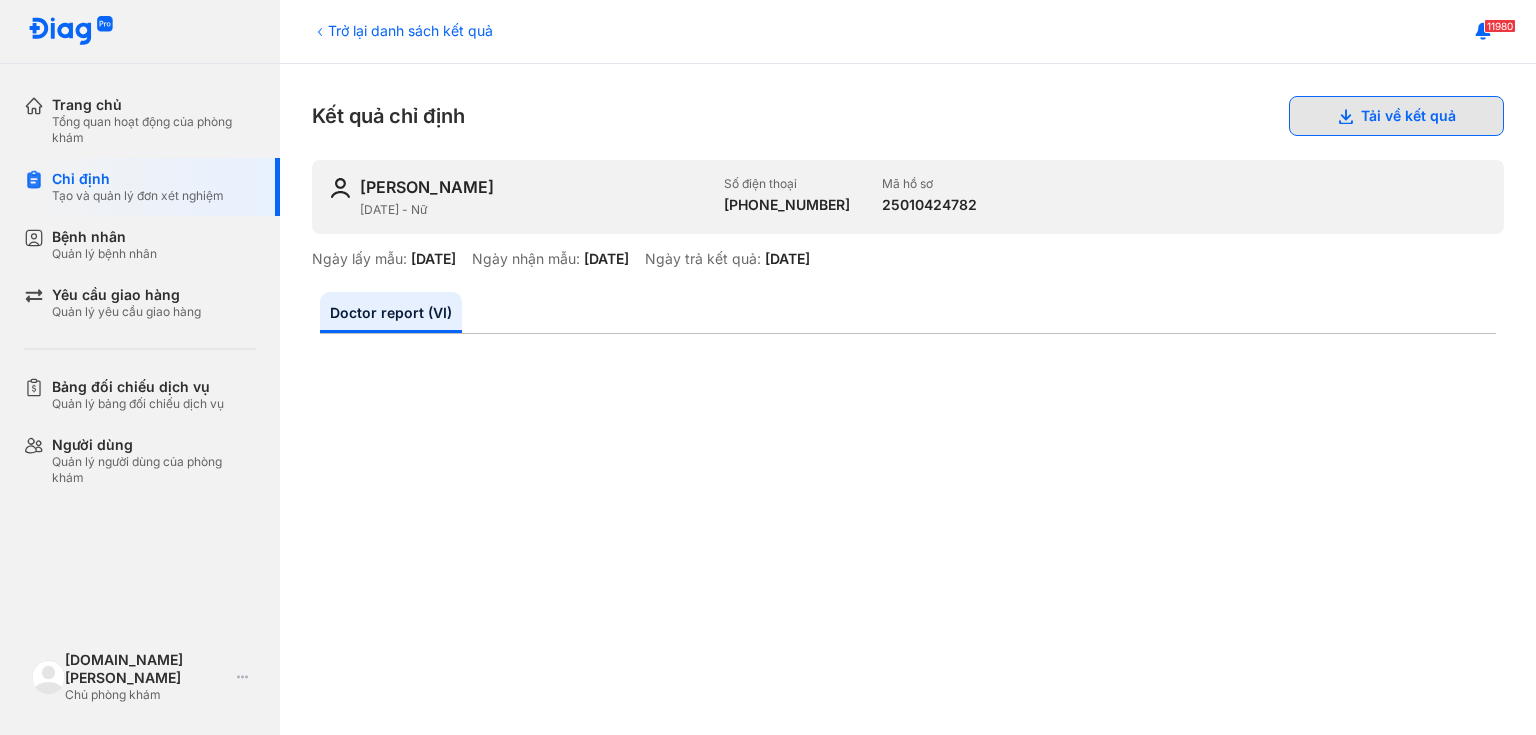 click on "Tải về kết quả" at bounding box center [1396, 116] 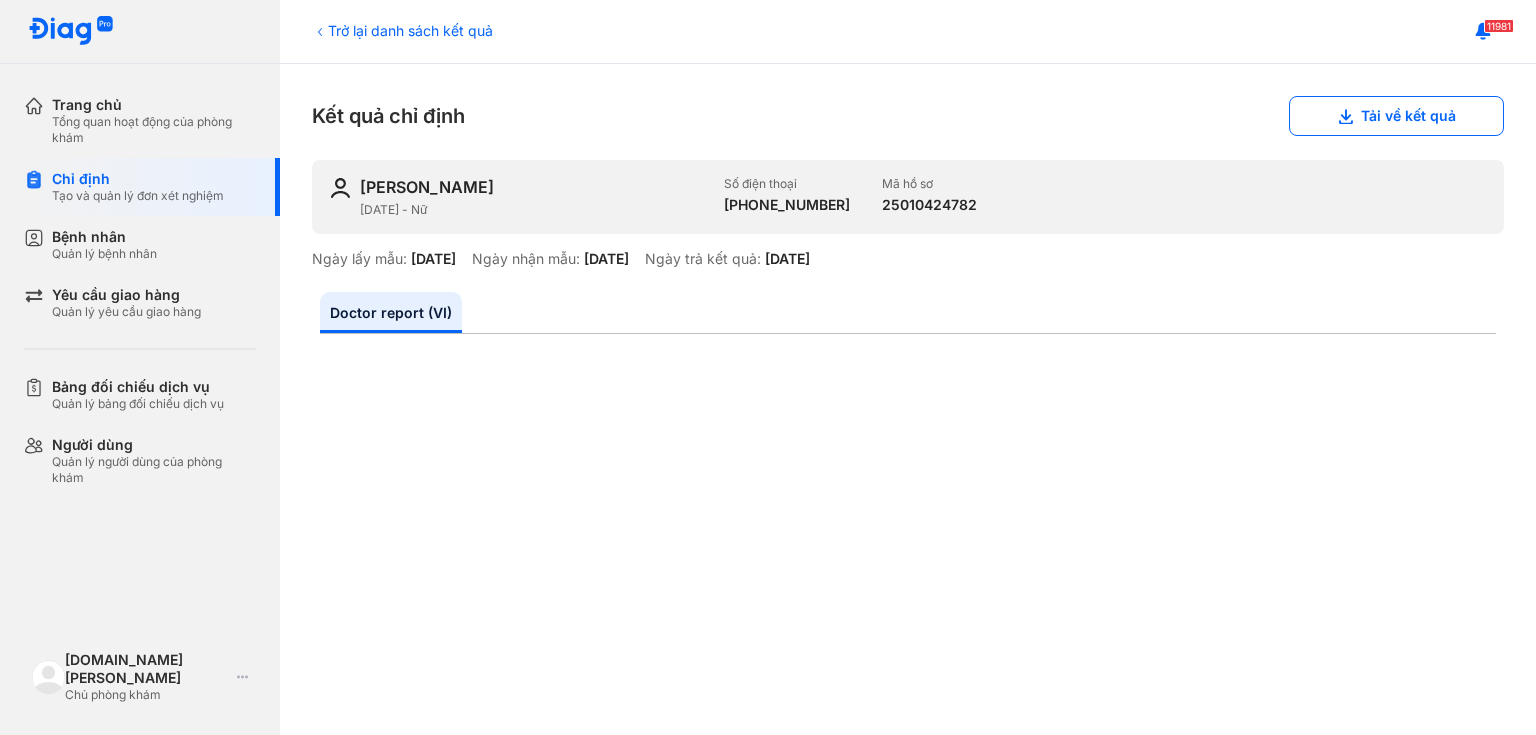 click 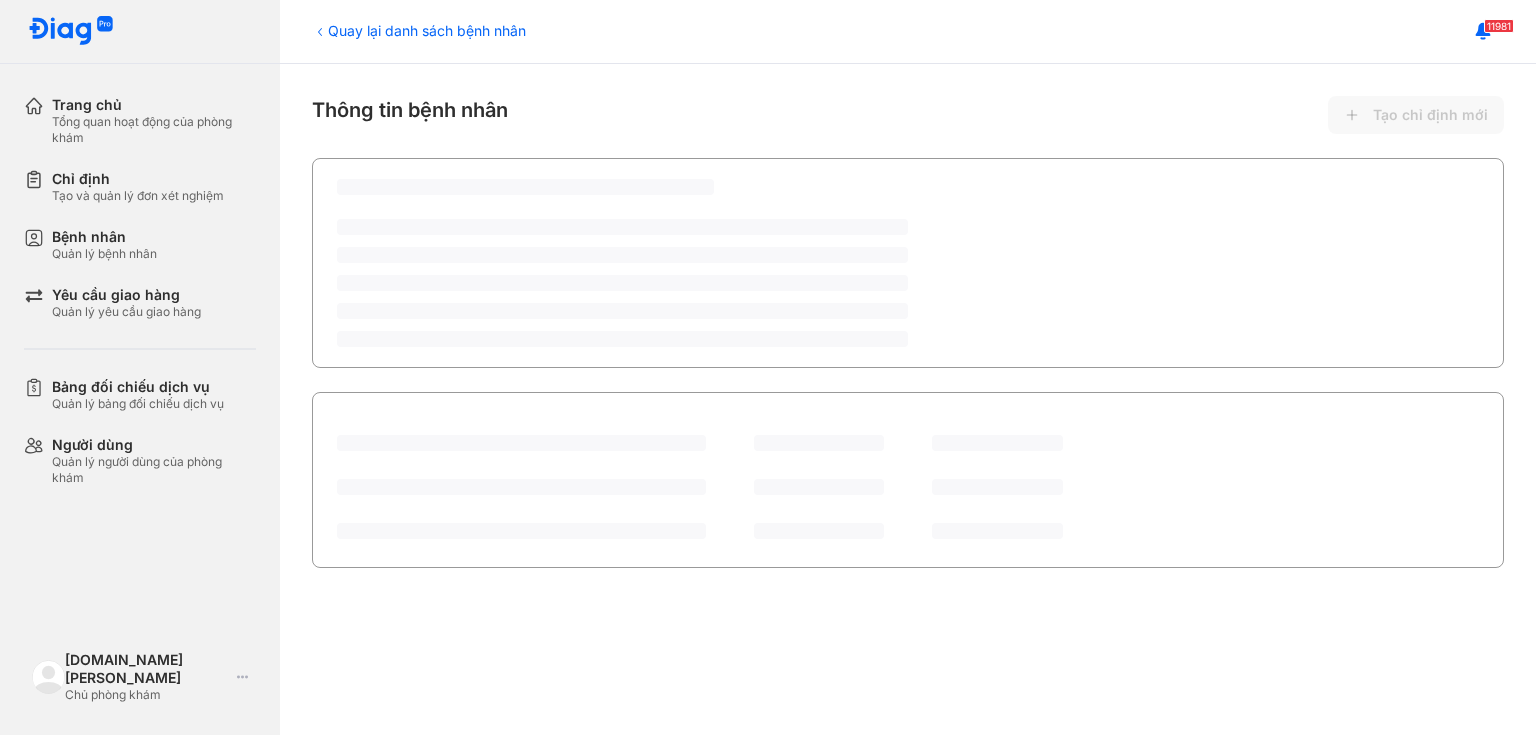 scroll, scrollTop: 0, scrollLeft: 0, axis: both 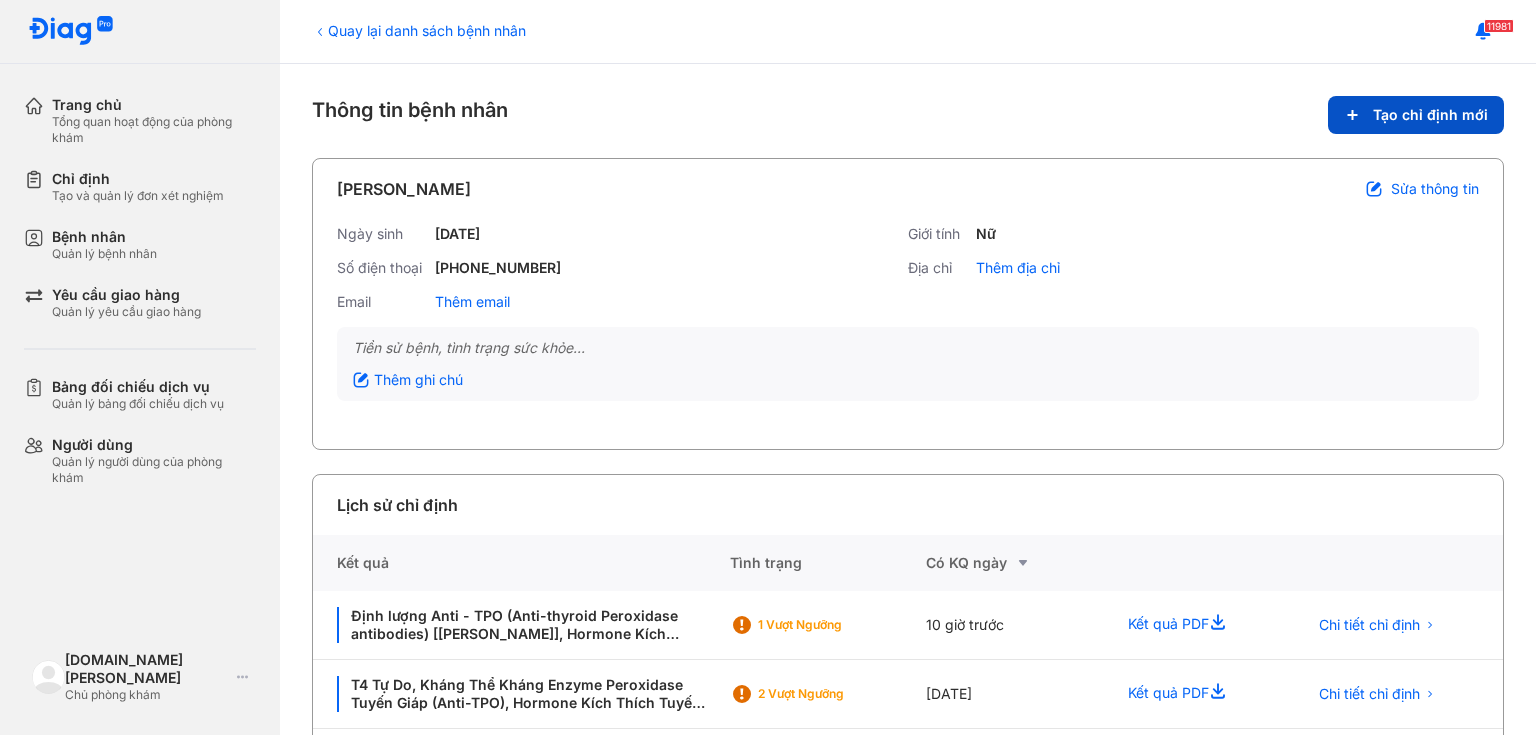 click on "Tạo chỉ định mới" 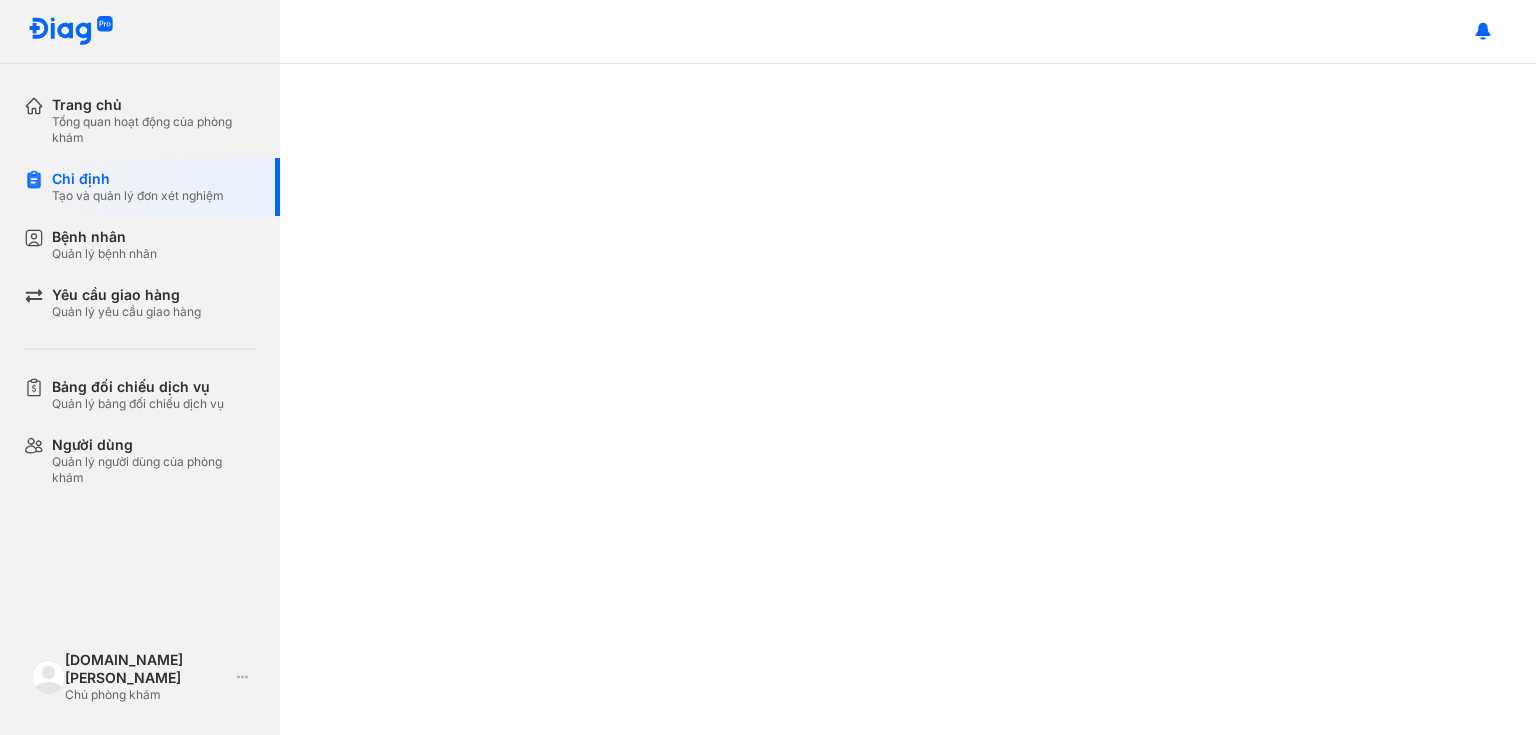 scroll, scrollTop: 0, scrollLeft: 0, axis: both 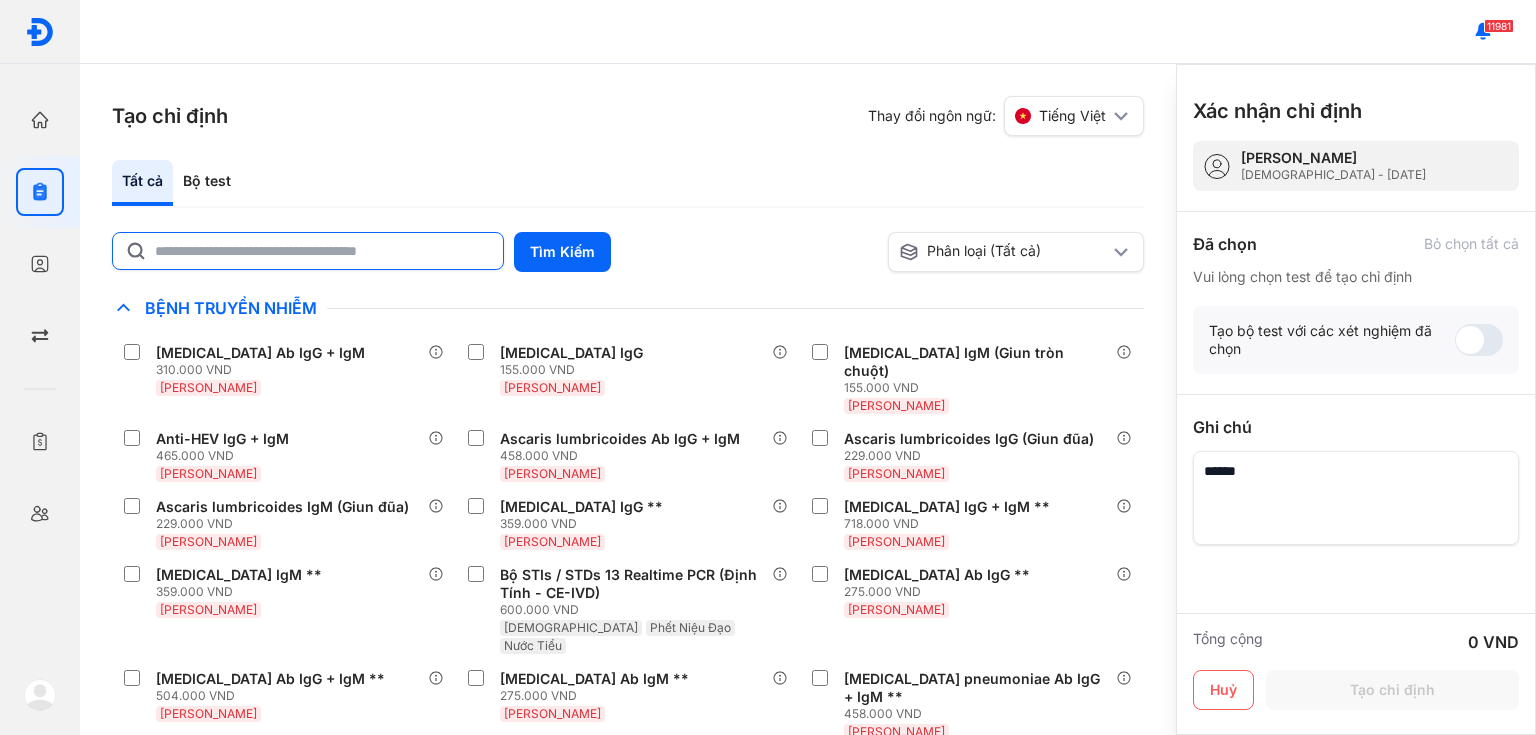 click 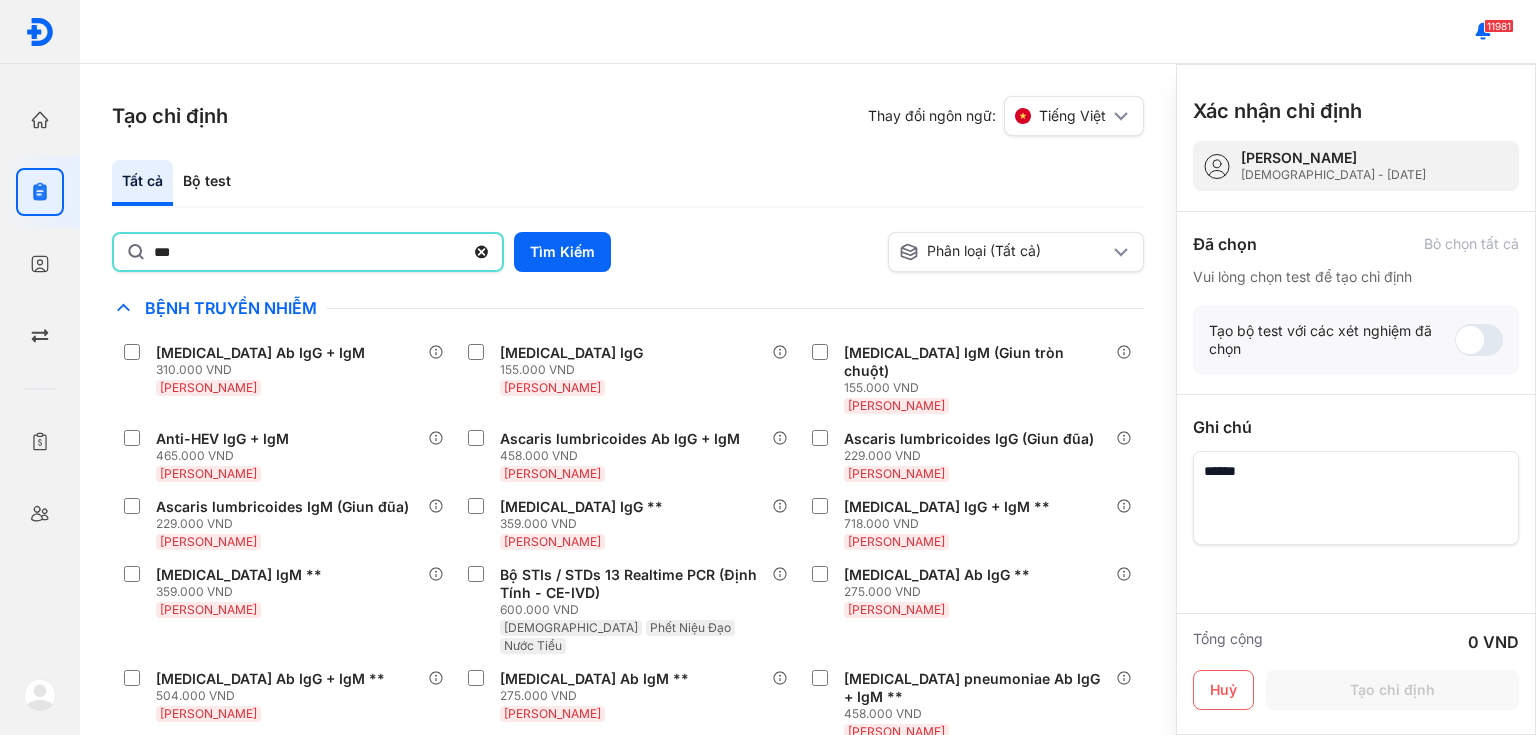 type on "***" 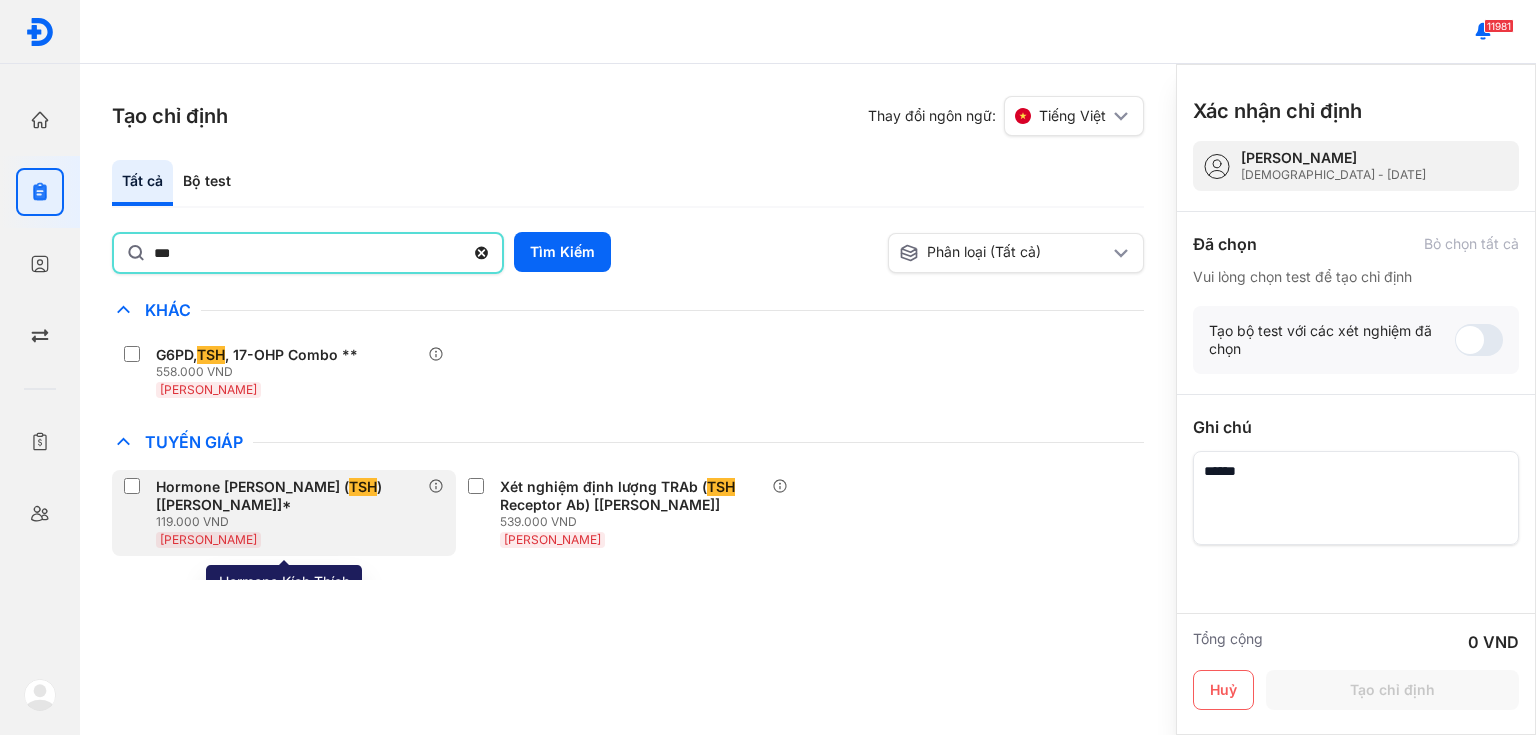 click on "Hormone Kích Thích Tuyến Giáp ( TSH ) [Huyết Thanh]*" at bounding box center [288, 496] 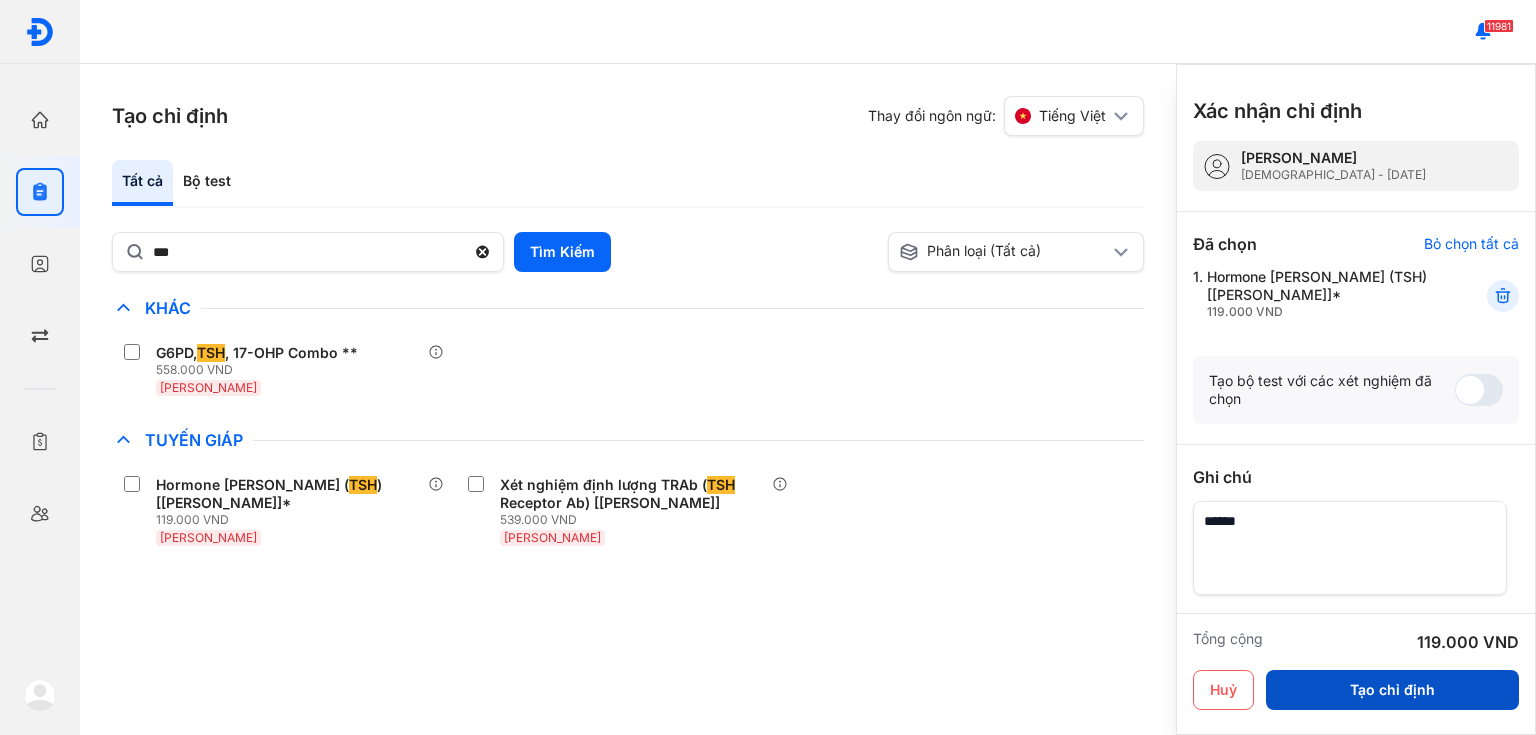 click on "Tạo chỉ định" at bounding box center [1392, 690] 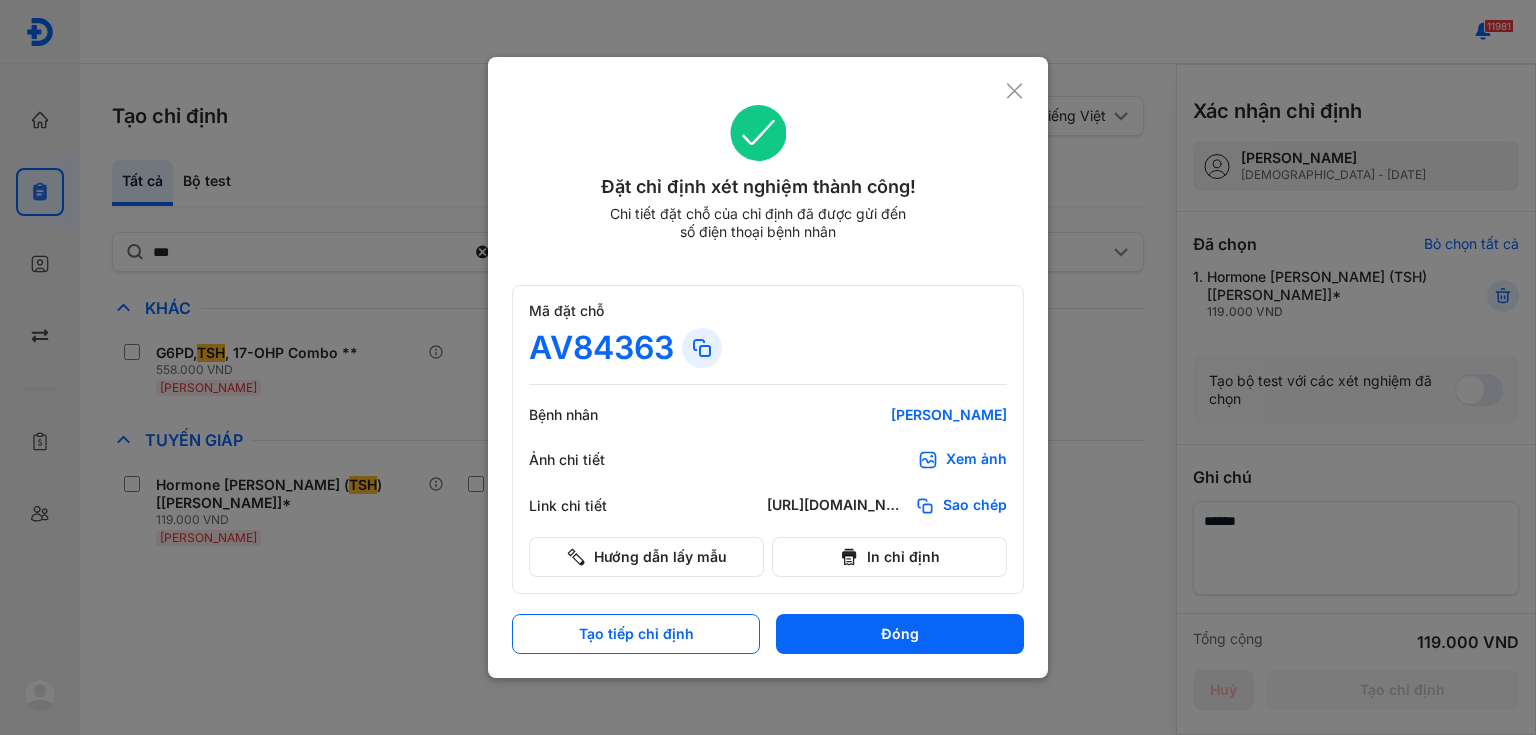 scroll, scrollTop: 0, scrollLeft: 0, axis: both 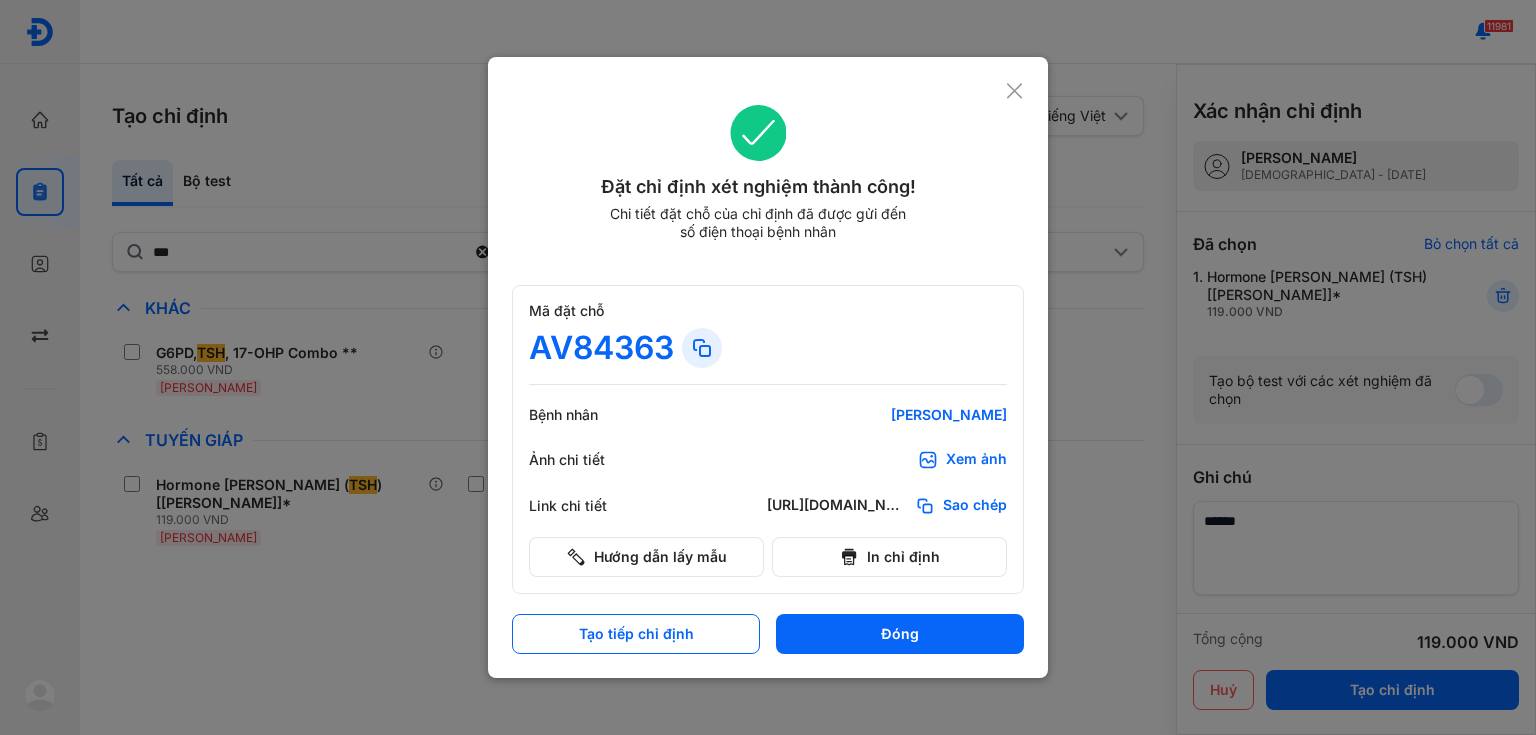 click on "Xem ảnh" at bounding box center (976, 460) 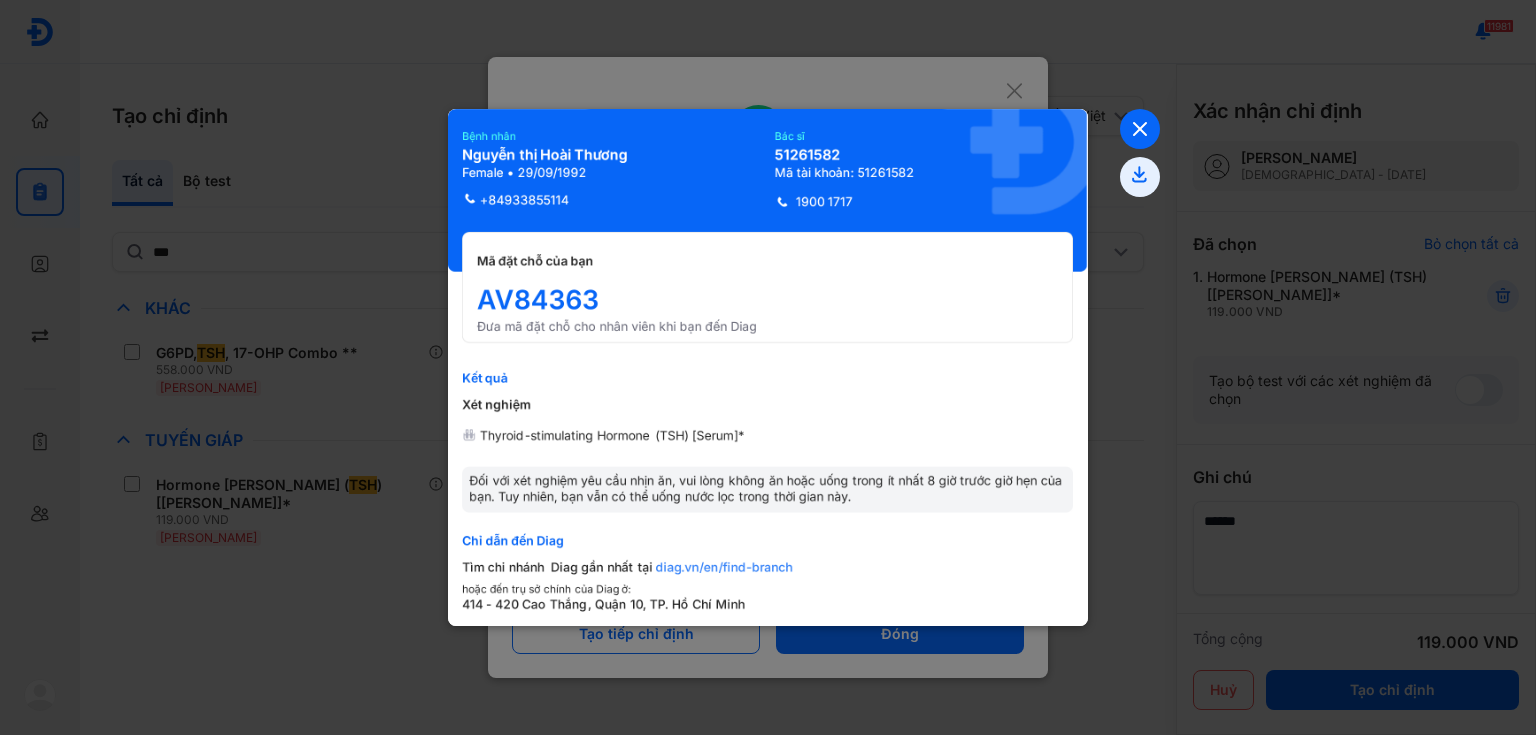 click 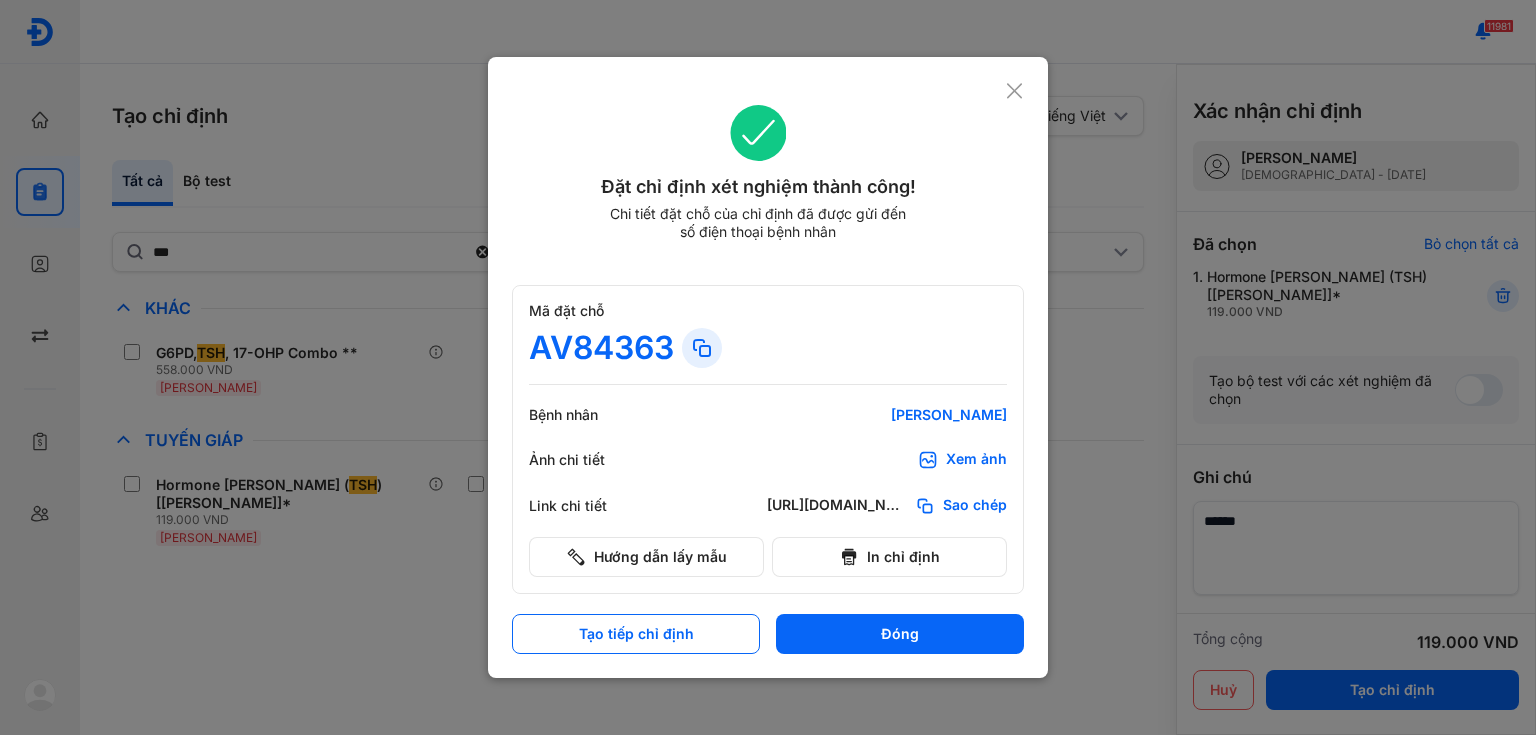 click 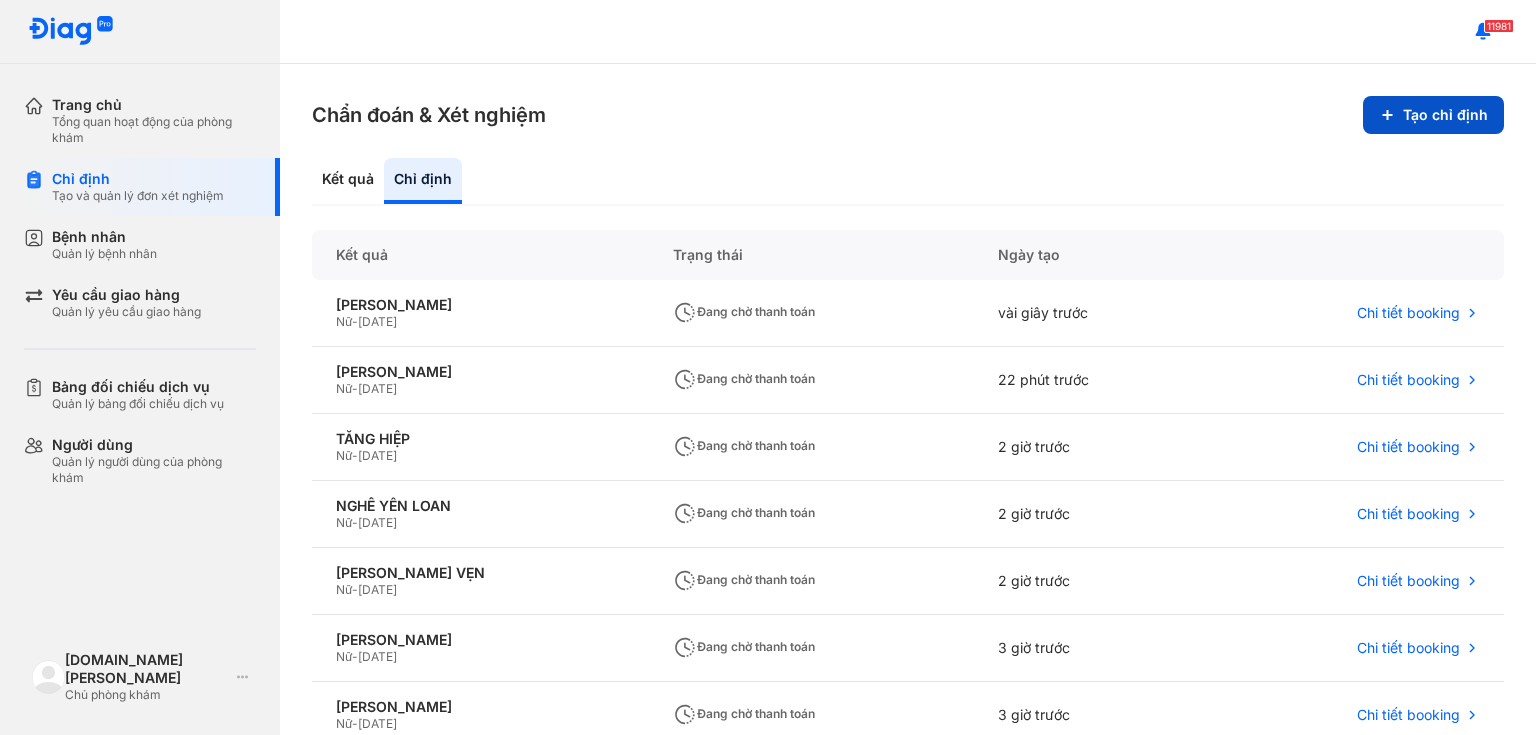 click on "Tạo chỉ định" at bounding box center [1433, 115] 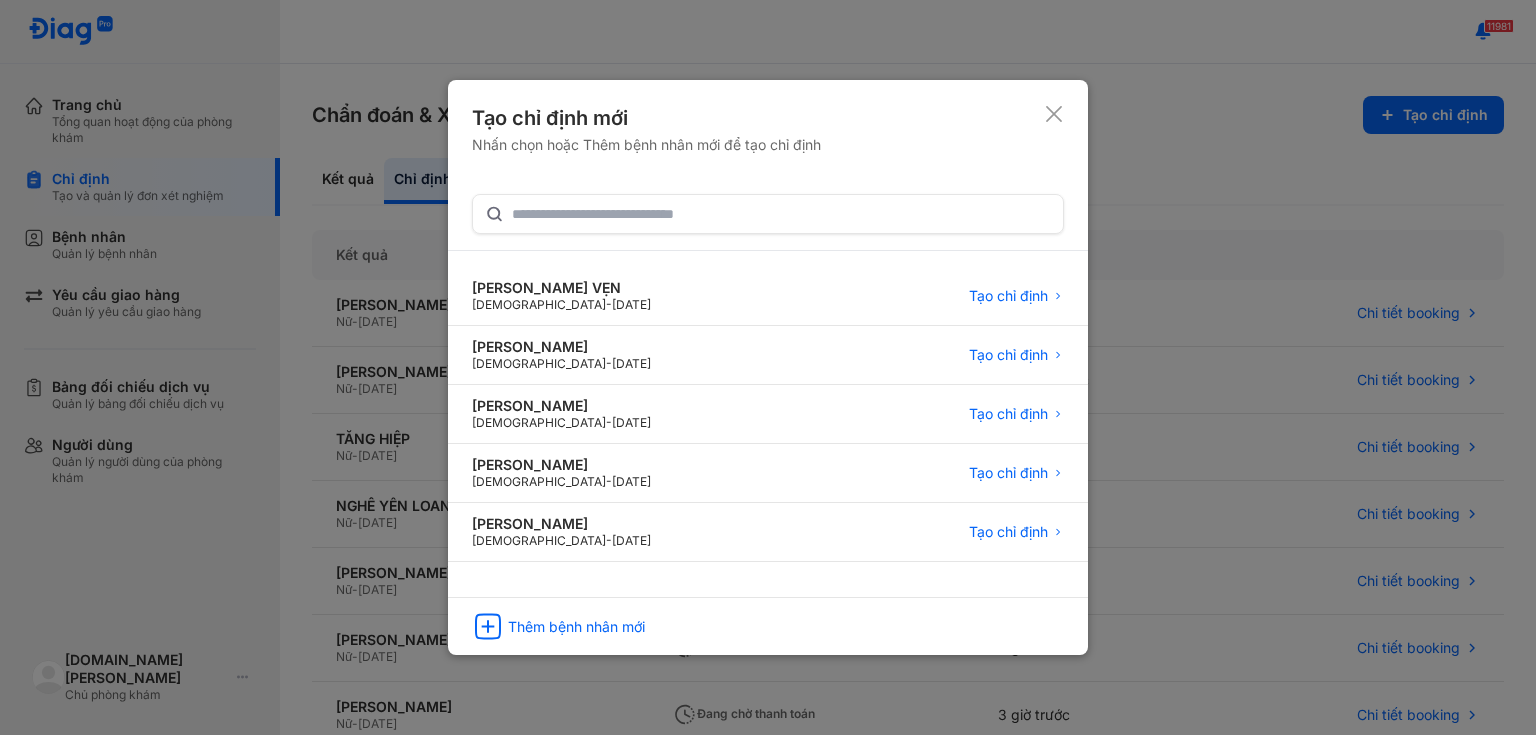 click 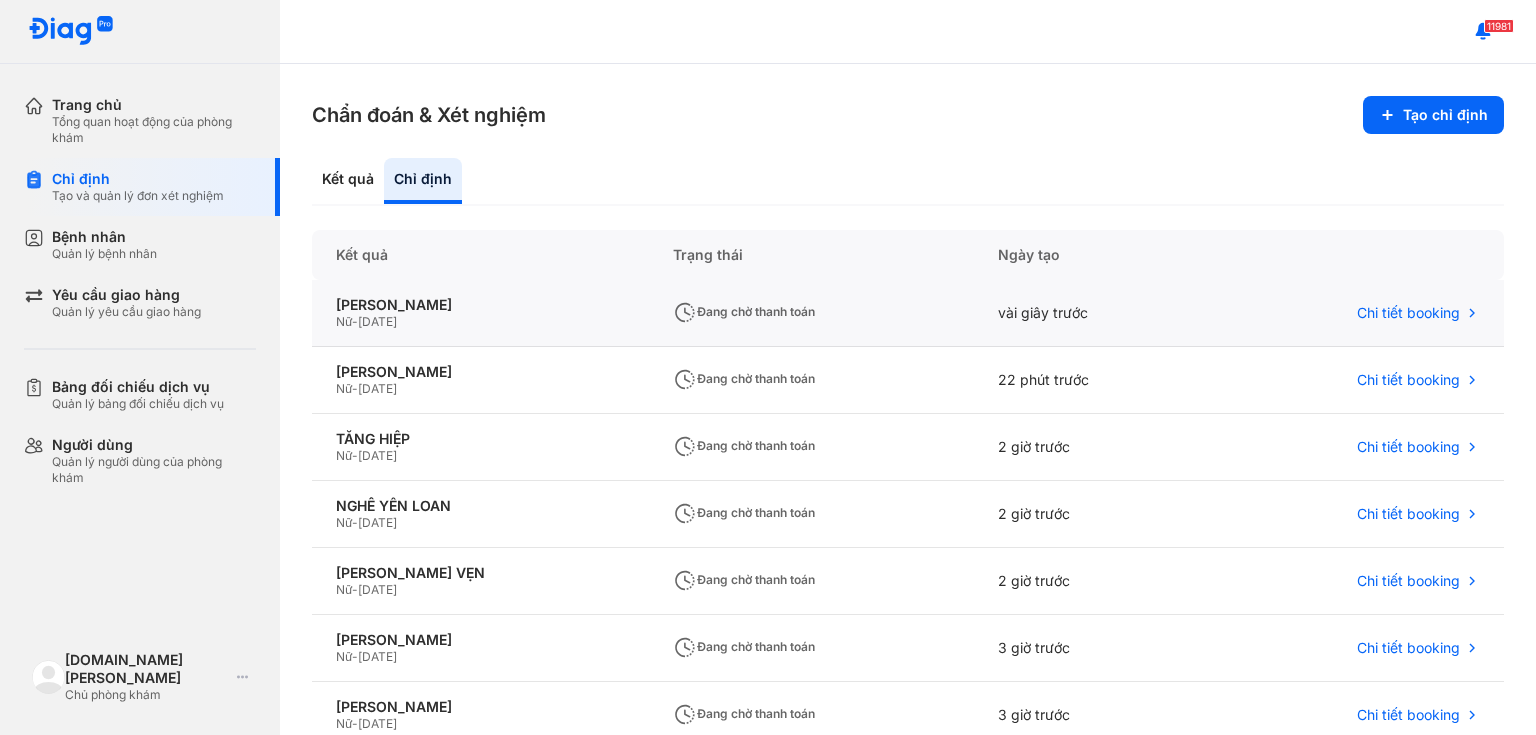 click on "NGUYỄN THỊ HOÀI THƯƠNG Nữ  -  29/09/1992" 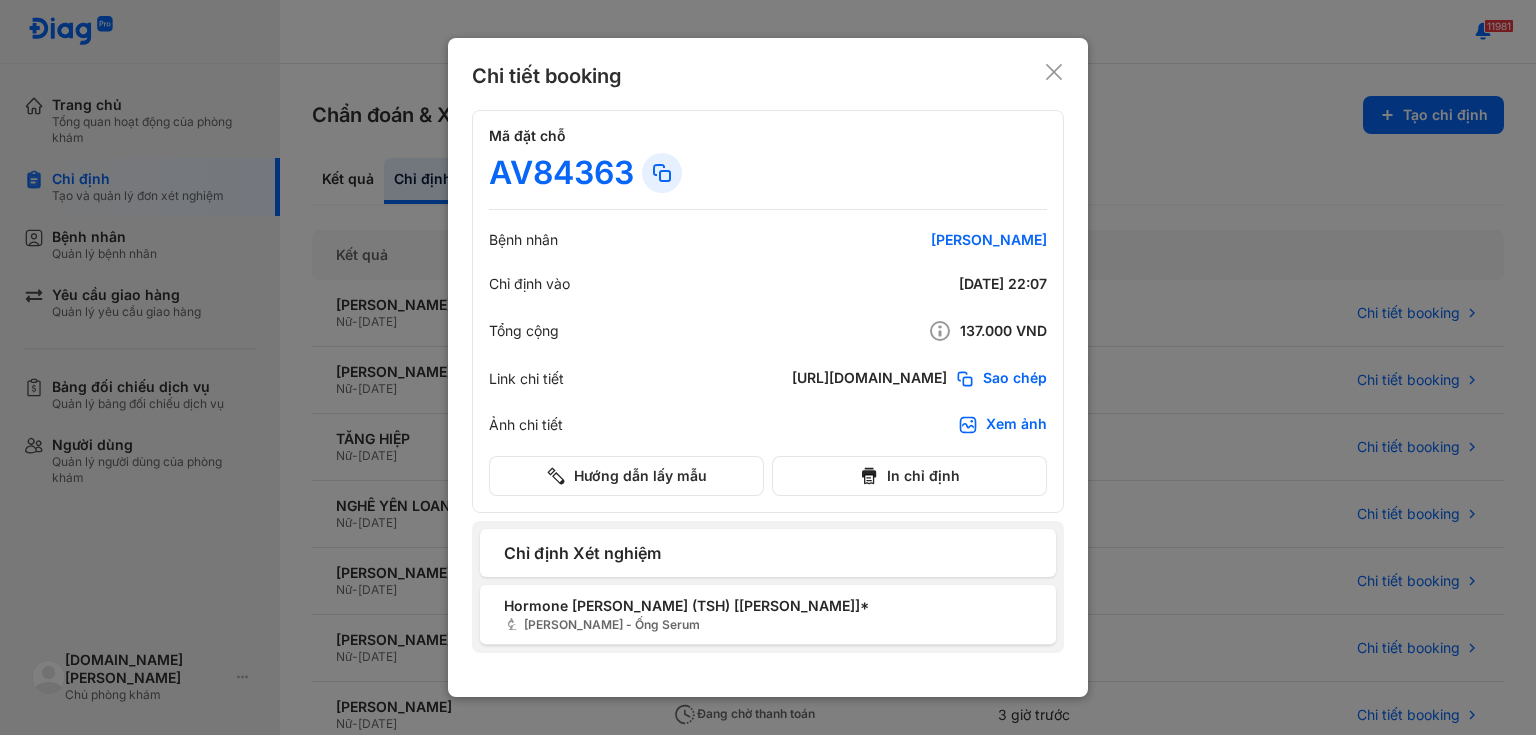 click on "Xem ảnh" at bounding box center [1016, 425] 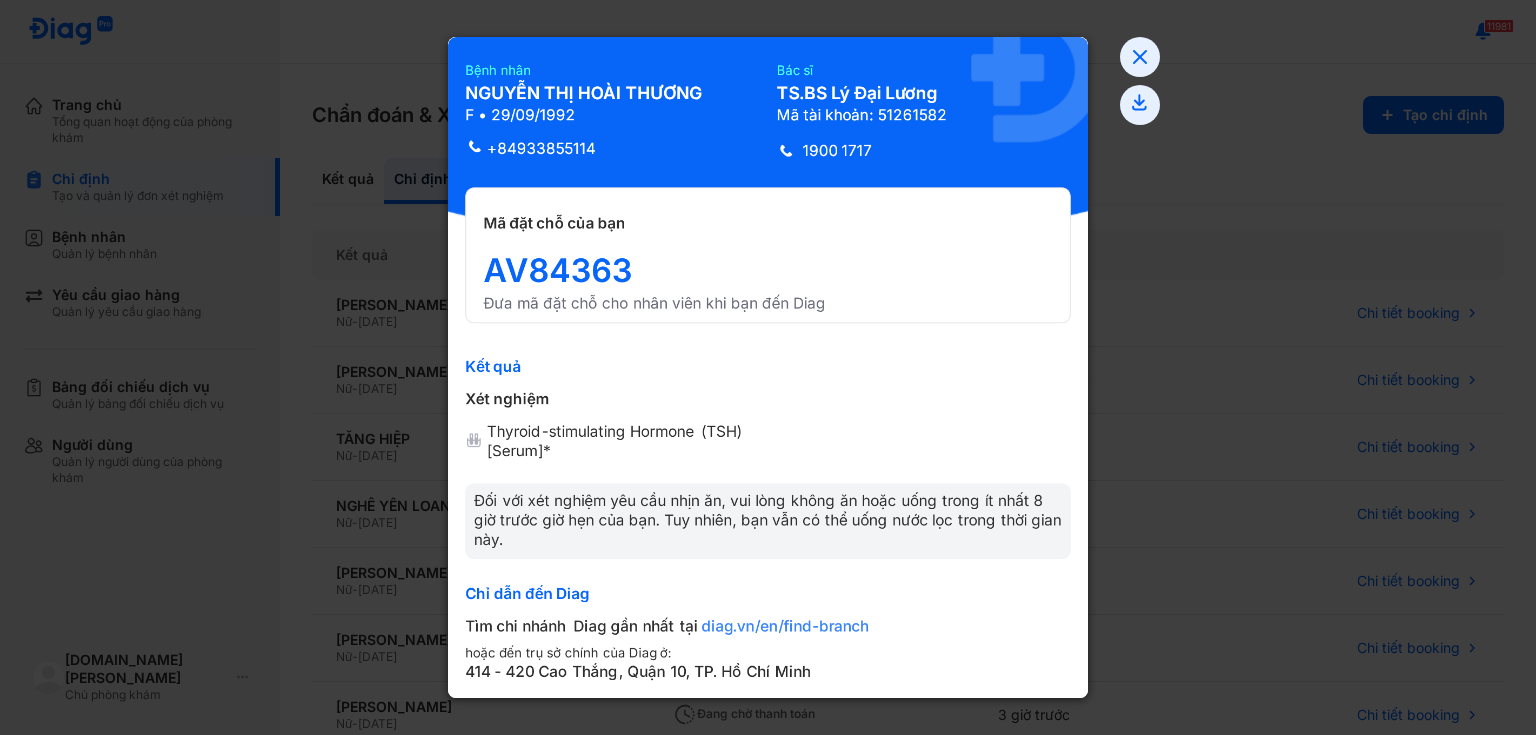 click at bounding box center (768, 367) 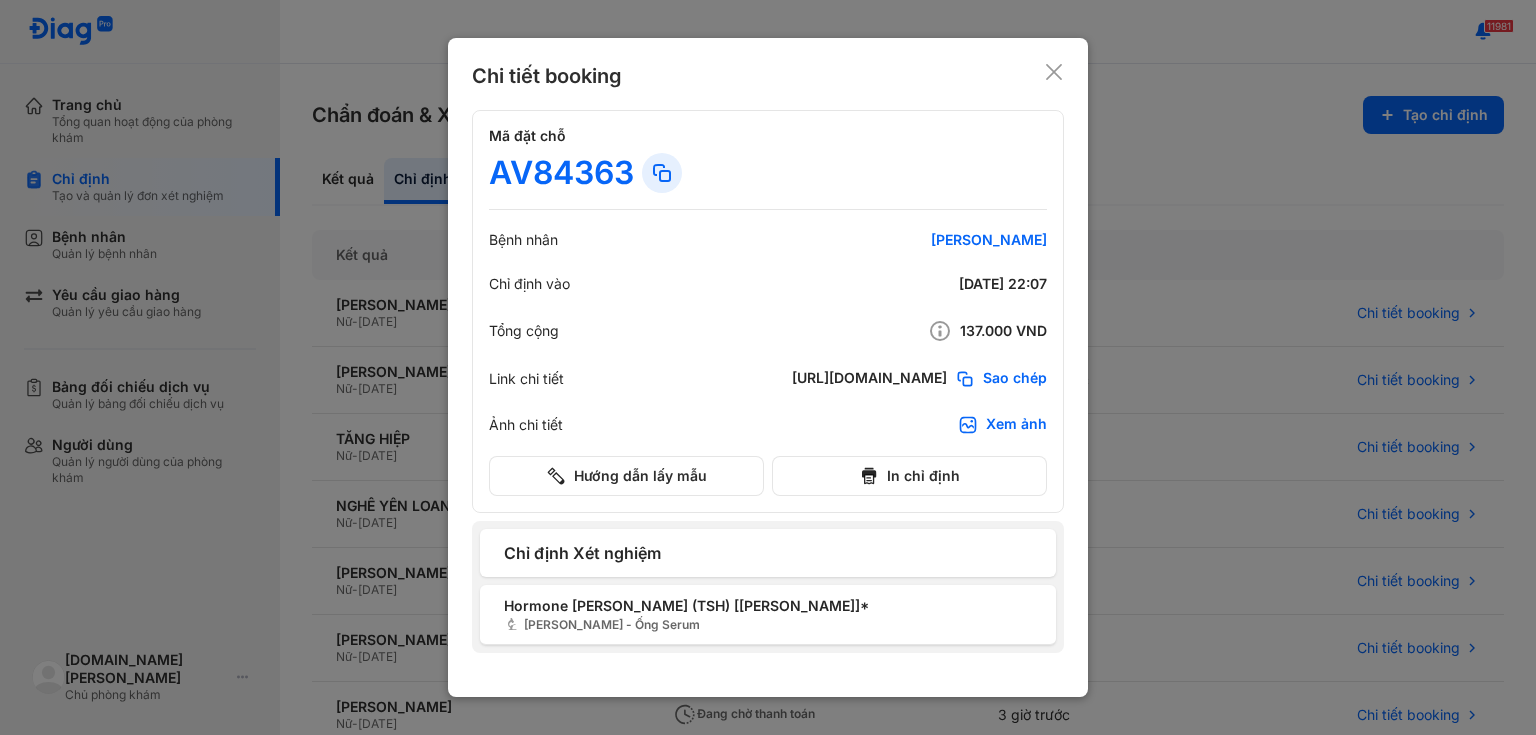 click at bounding box center [768, 367] 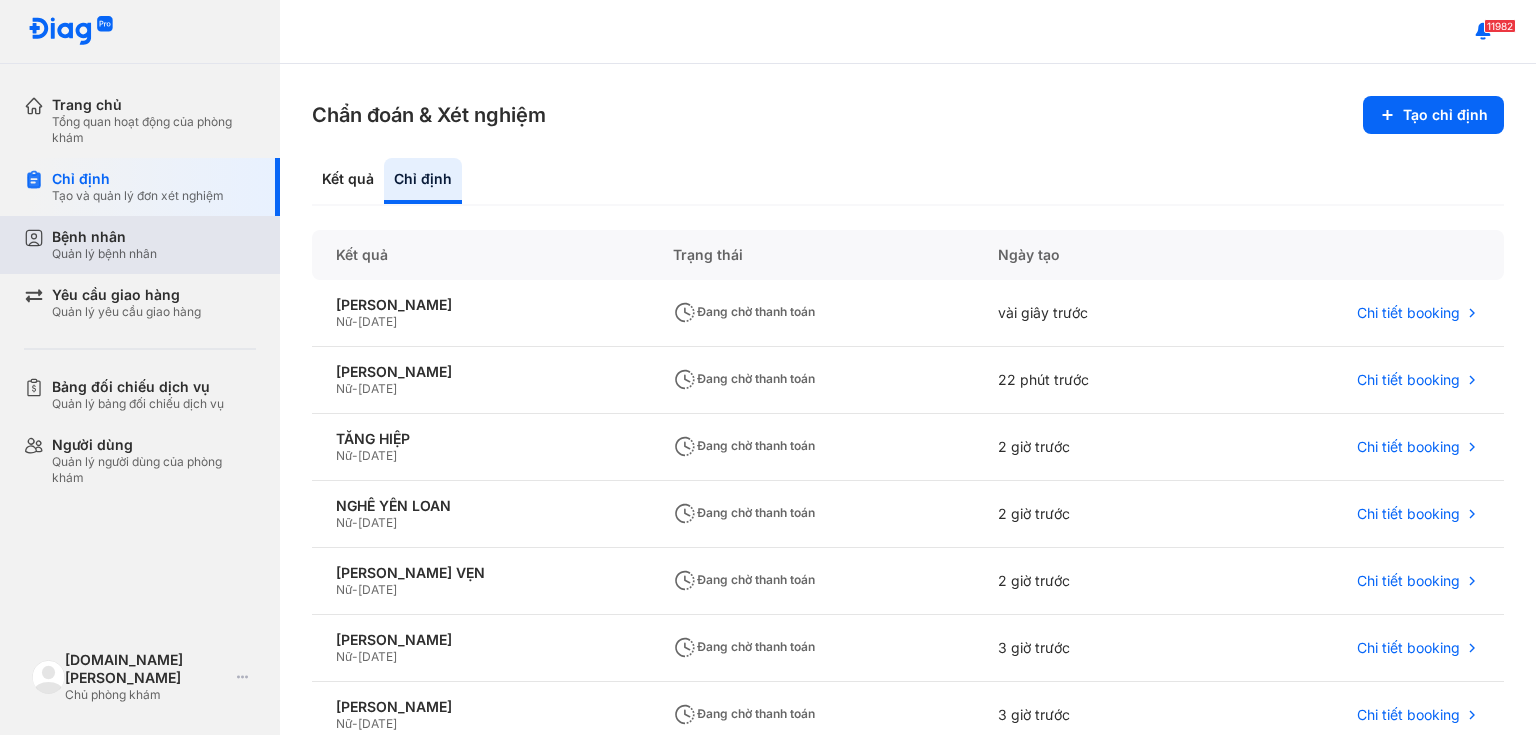 click on "Bệnh nhân Quản lý bệnh nhân" at bounding box center [154, 245] 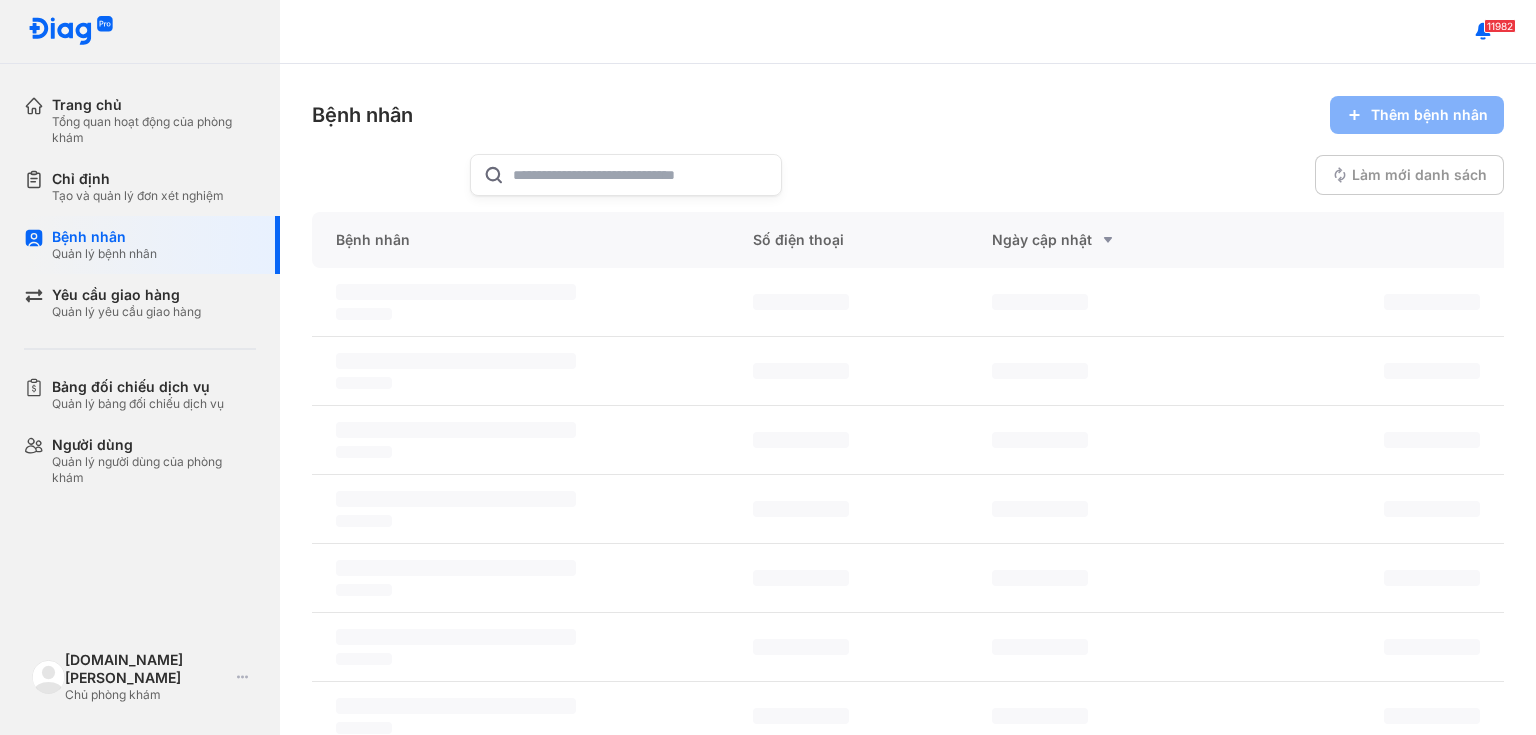 click 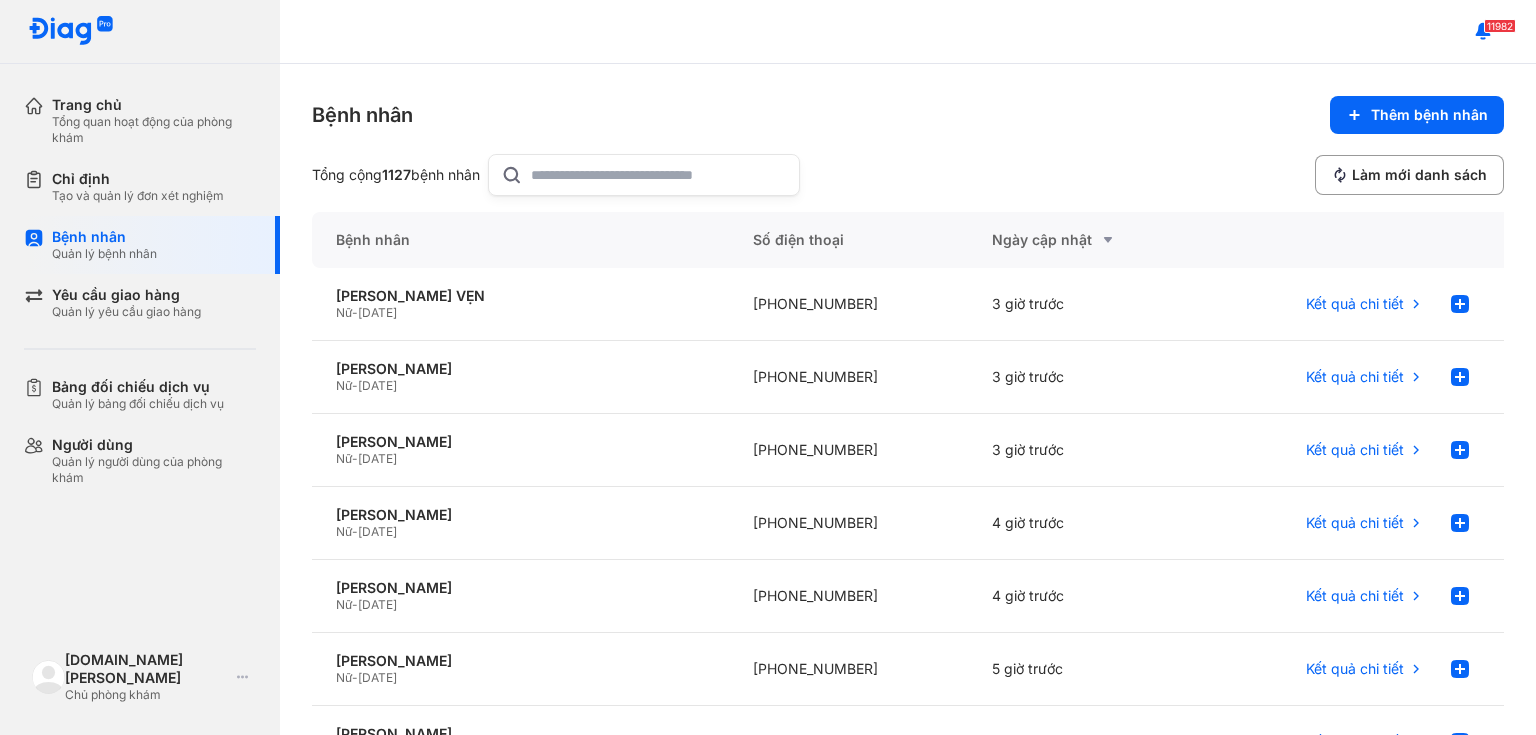 paste on "**********" 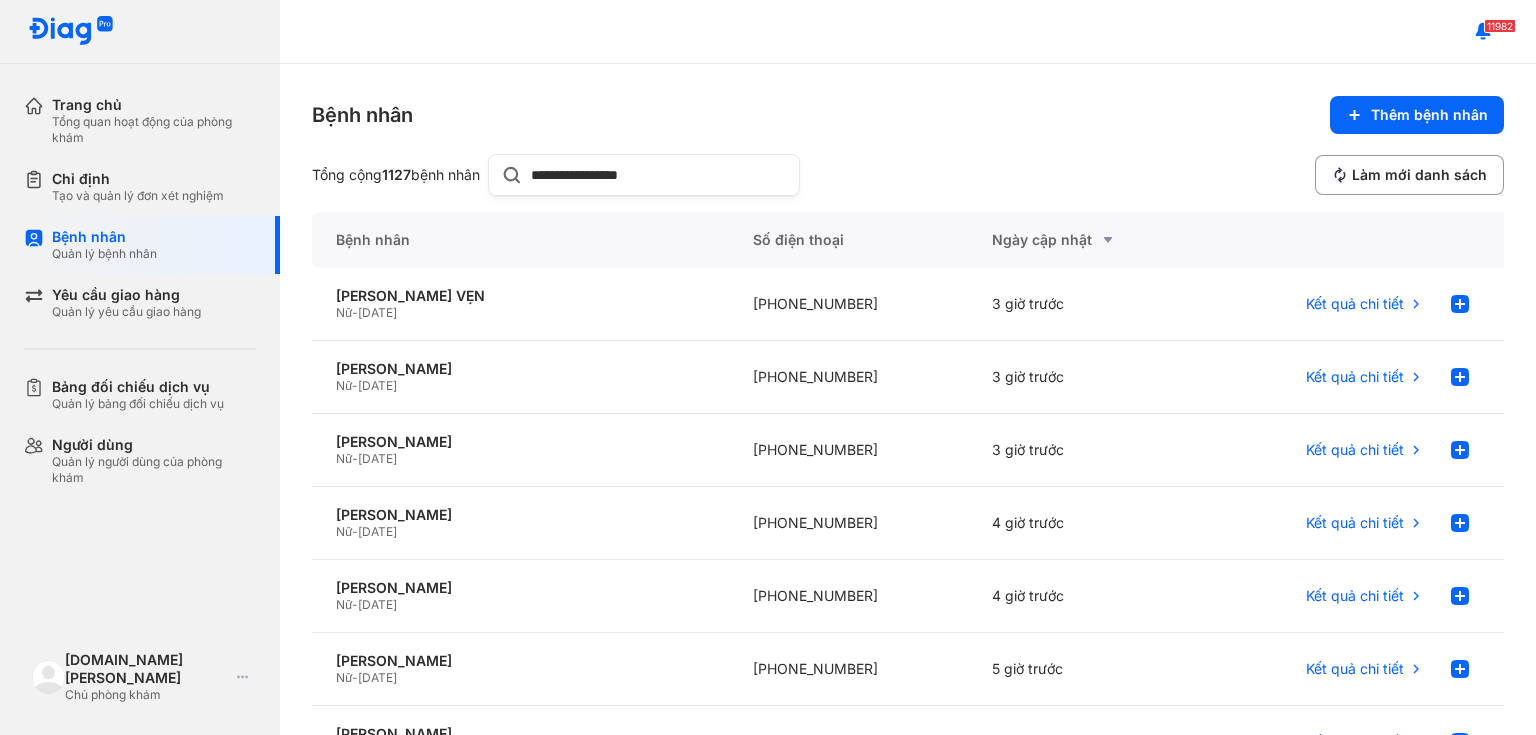type on "**********" 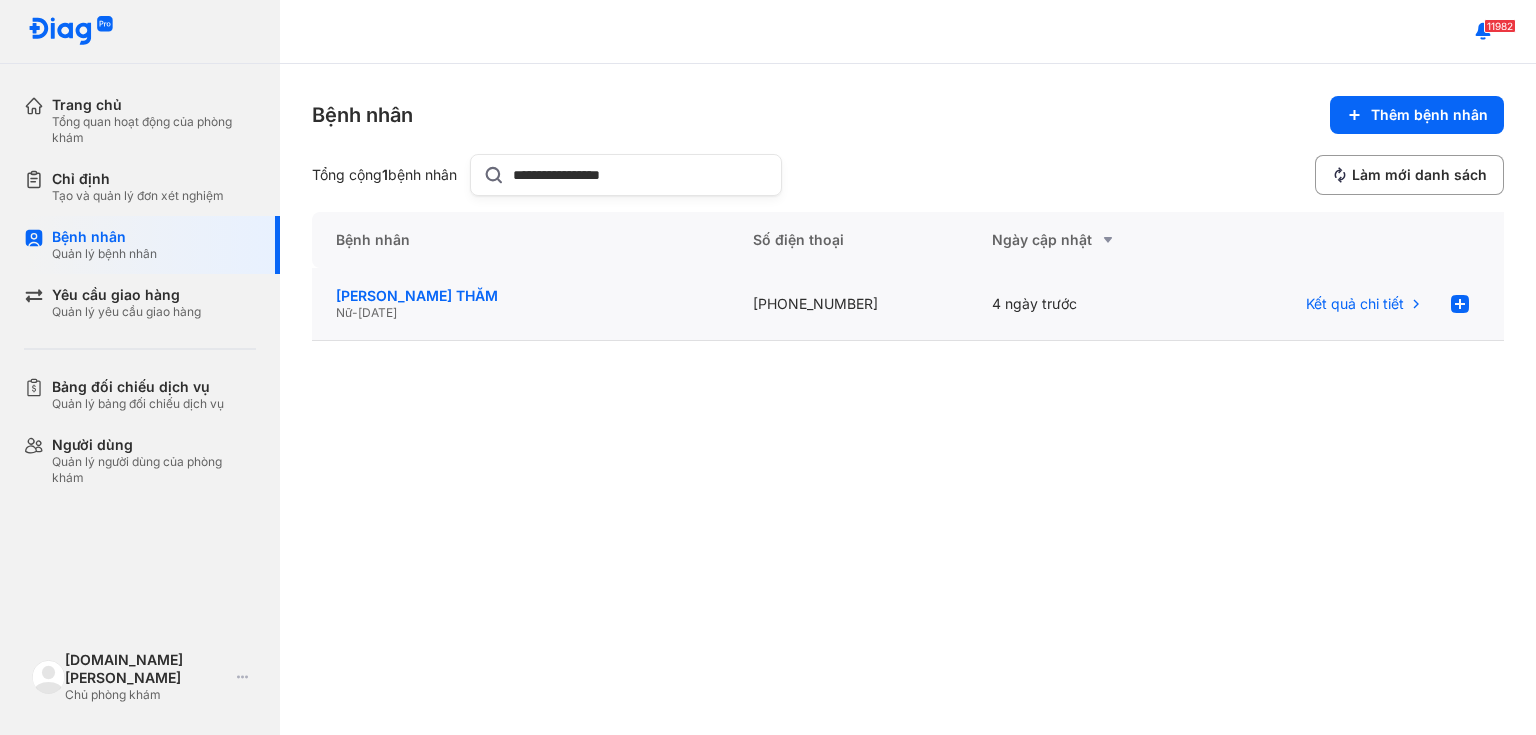 click on "[PERSON_NAME] THẮM" 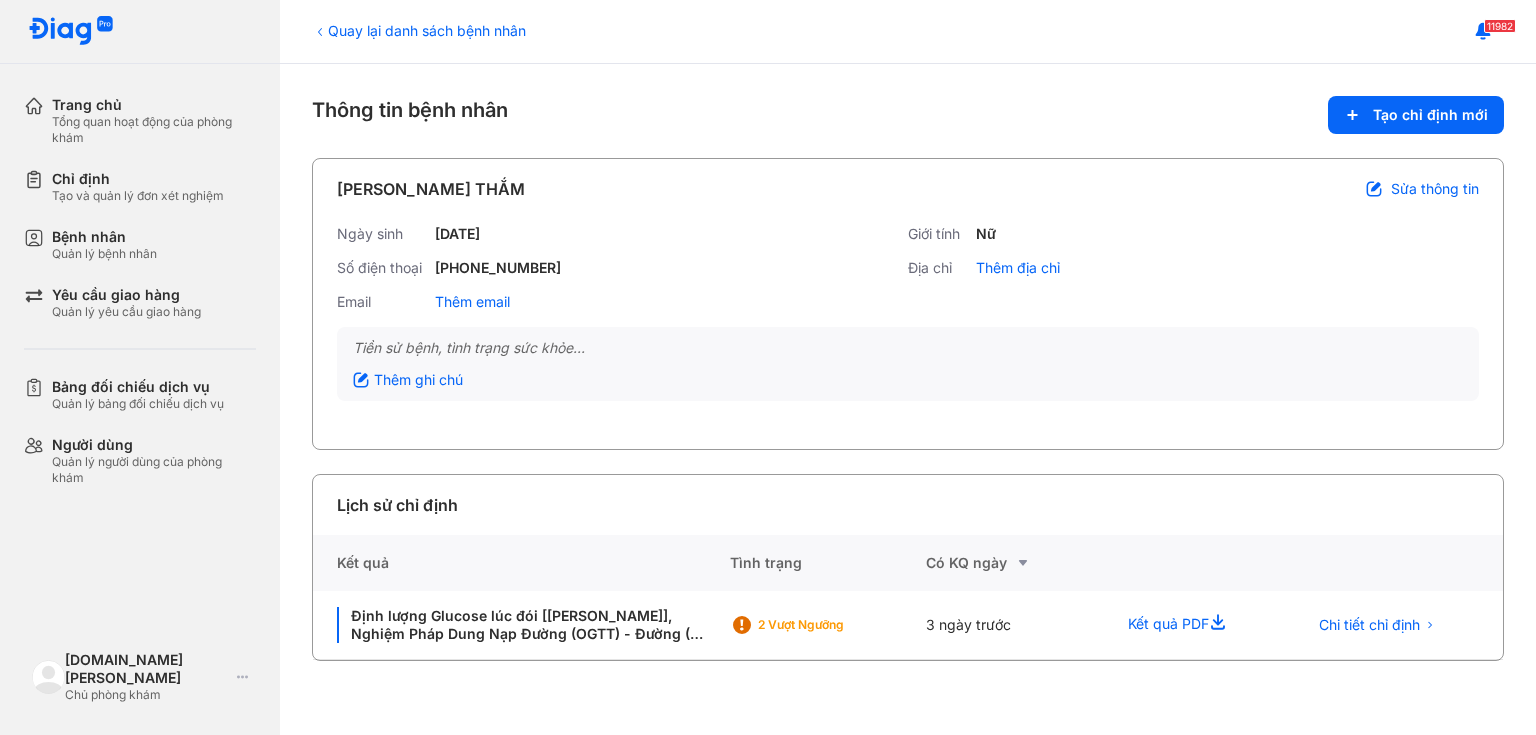 scroll, scrollTop: 0, scrollLeft: 0, axis: both 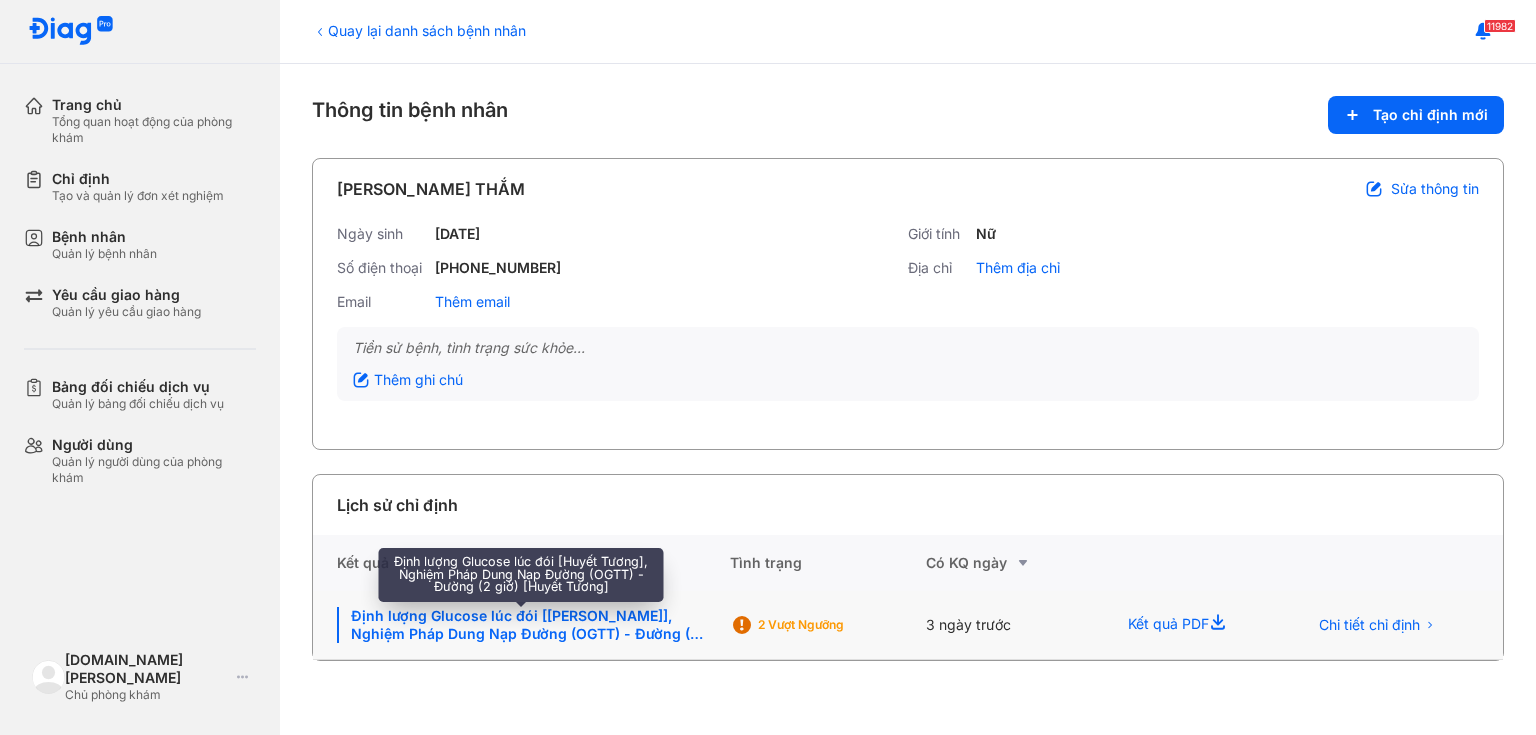 click on "Định lượng Glucose lúc đói [[PERSON_NAME]], Nghiệm Pháp Dung Nạp Đường (OGTT) - Đường (2 giờ) [[PERSON_NAME]]" 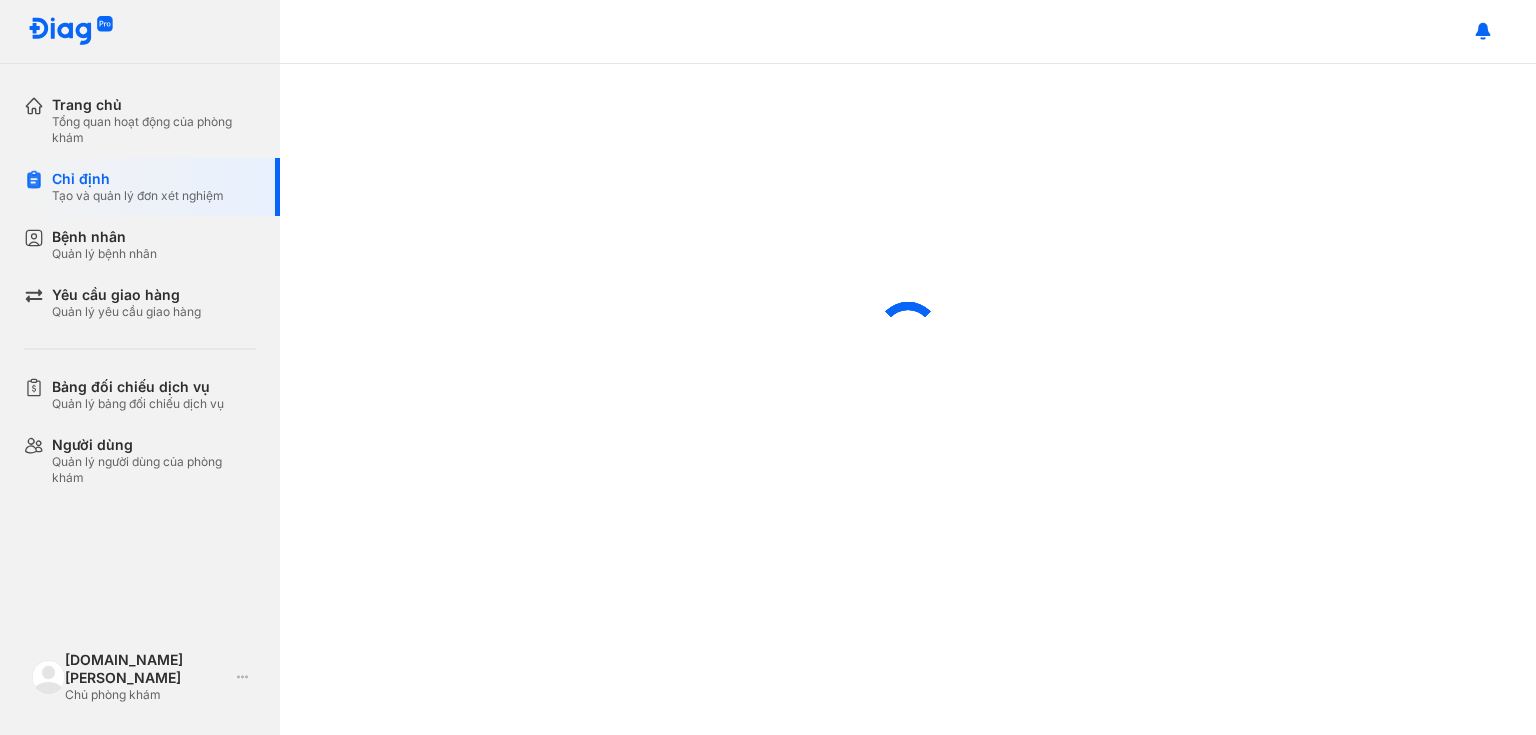 scroll, scrollTop: 0, scrollLeft: 0, axis: both 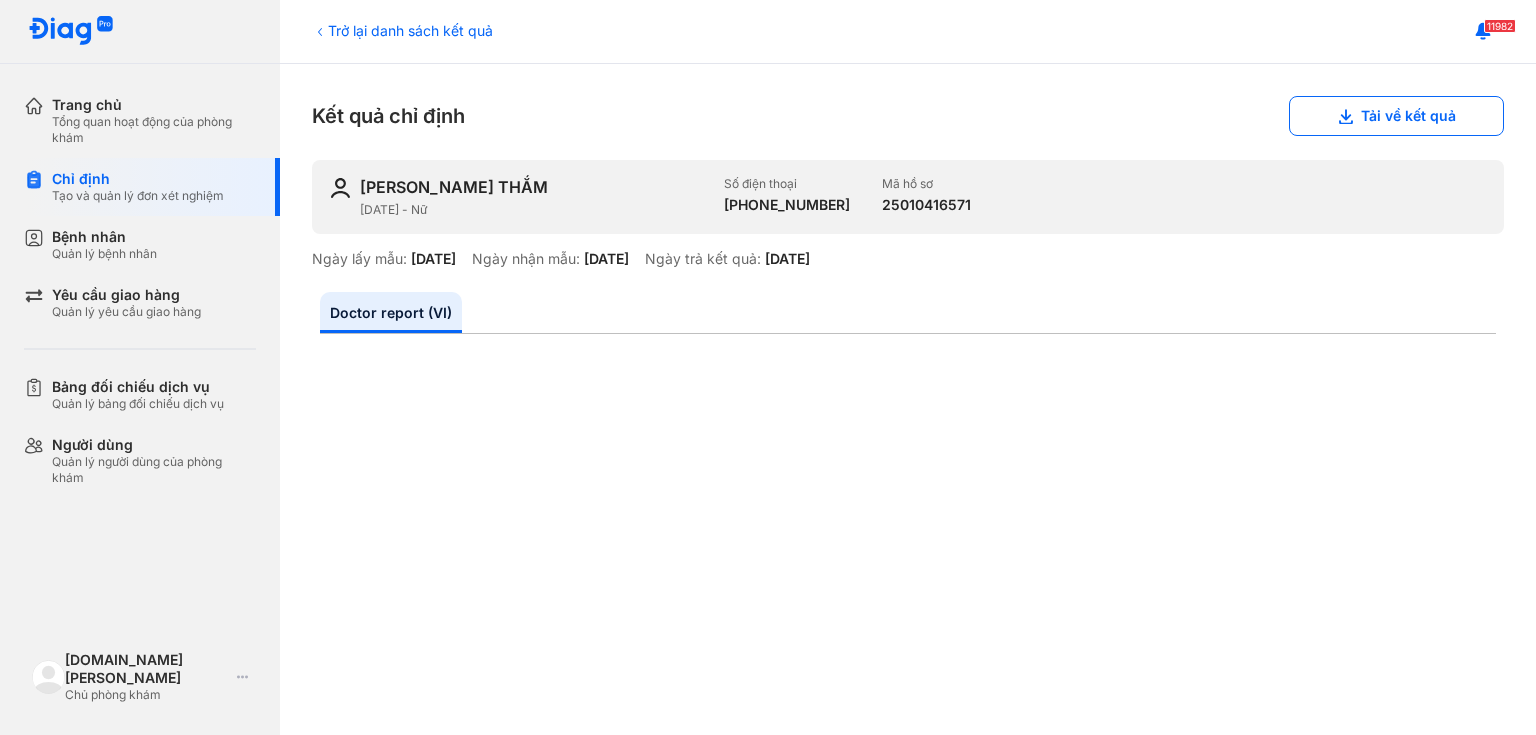 click at bounding box center (908, 1010) 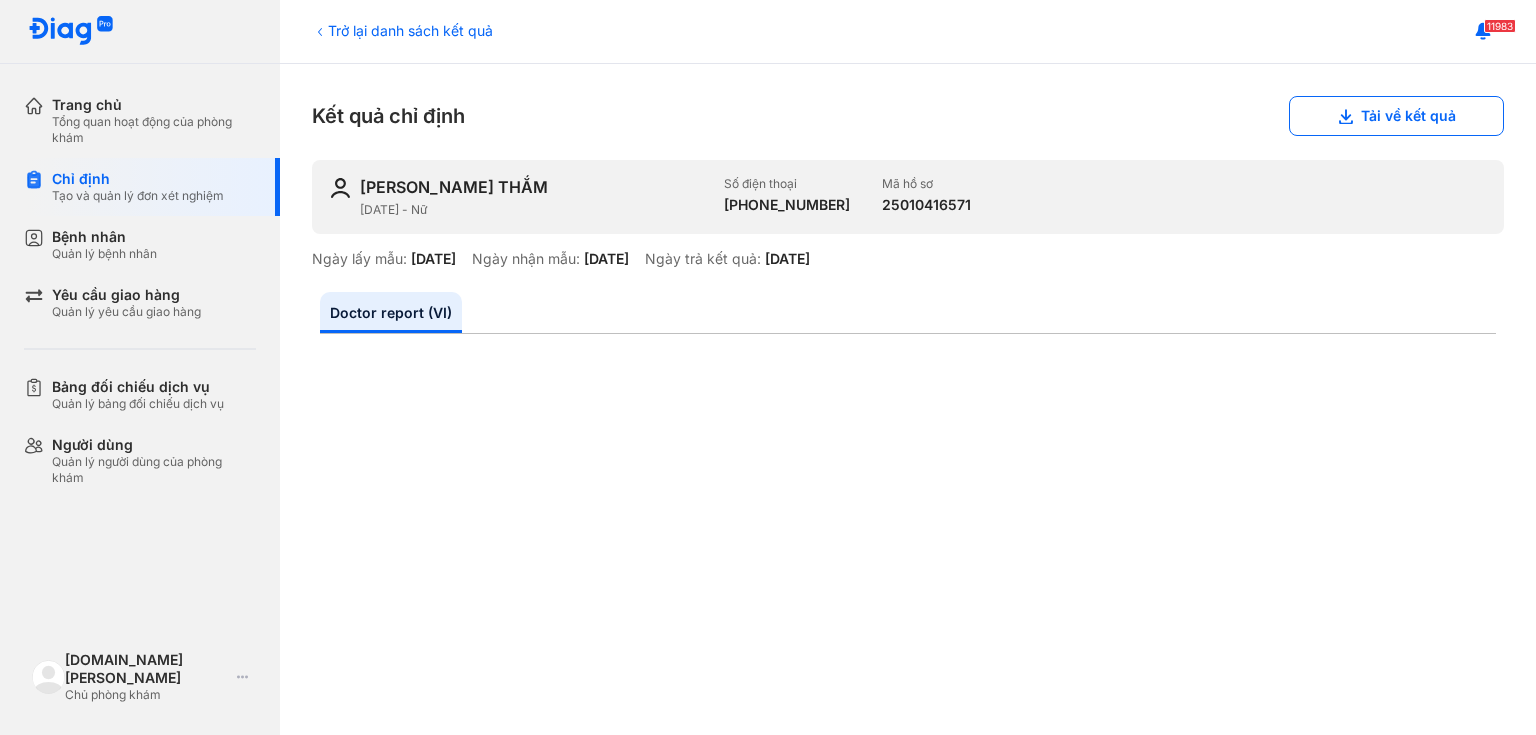 scroll, scrollTop: 400, scrollLeft: 0, axis: vertical 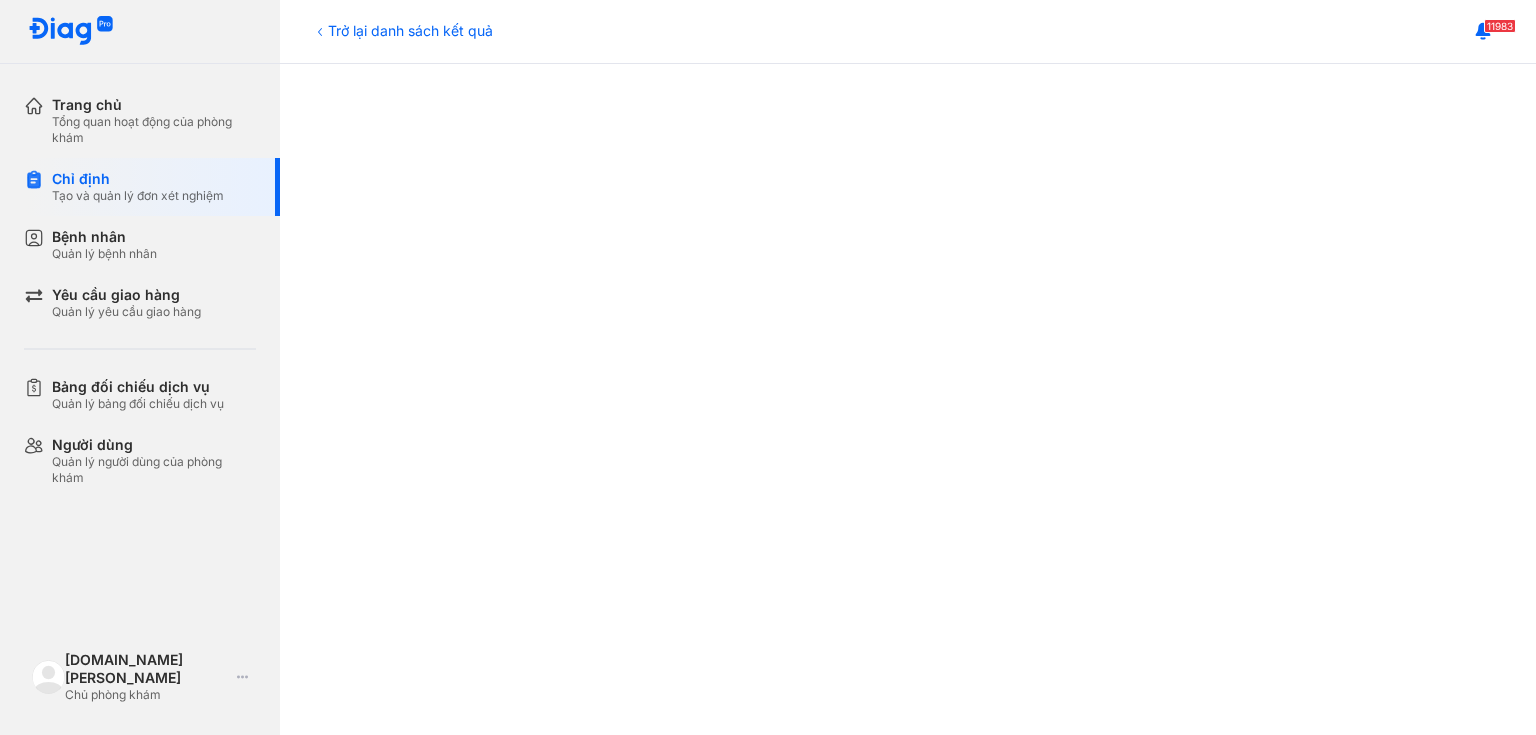click 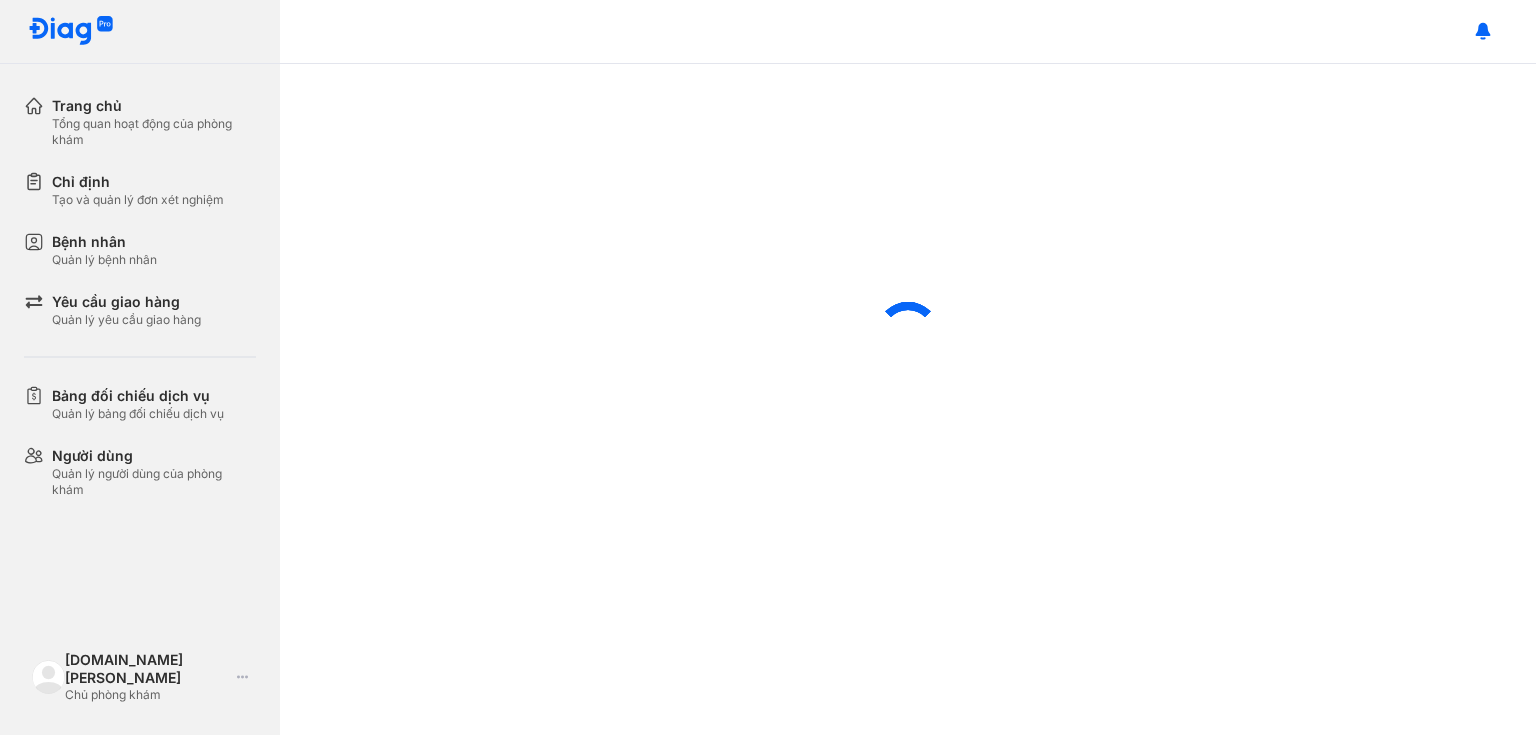 scroll, scrollTop: 0, scrollLeft: 0, axis: both 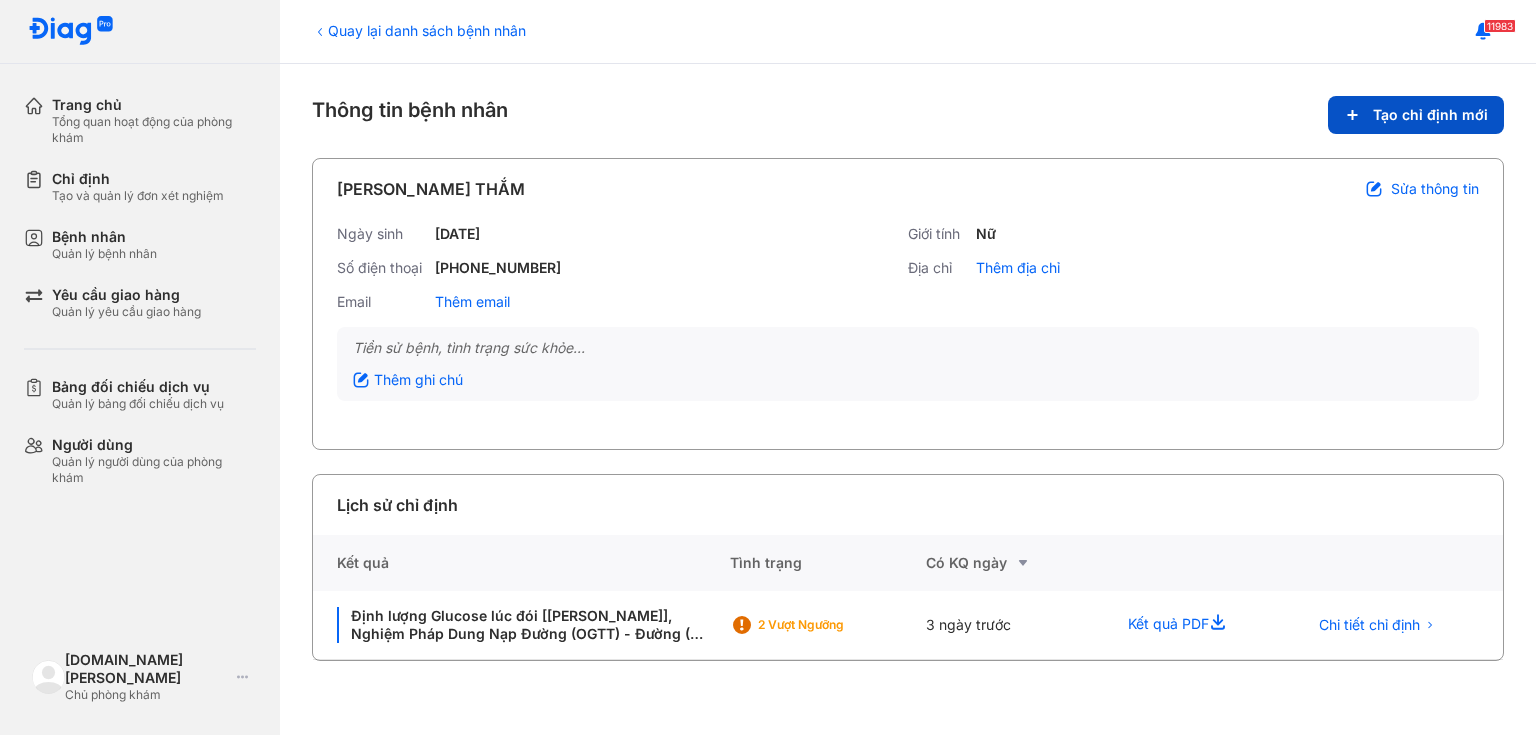 click on "Tạo chỉ định mới" at bounding box center [1416, 115] 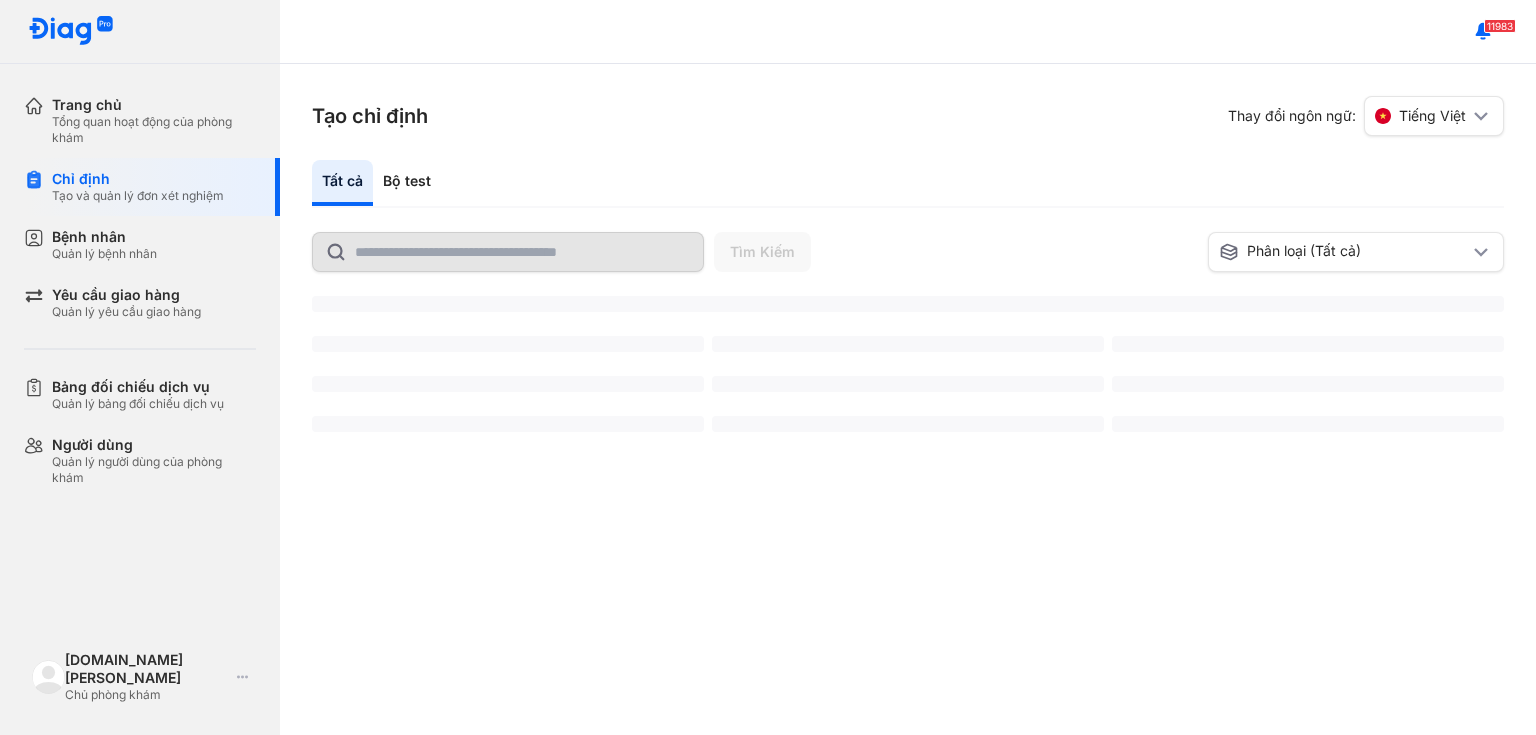 scroll, scrollTop: 0, scrollLeft: 0, axis: both 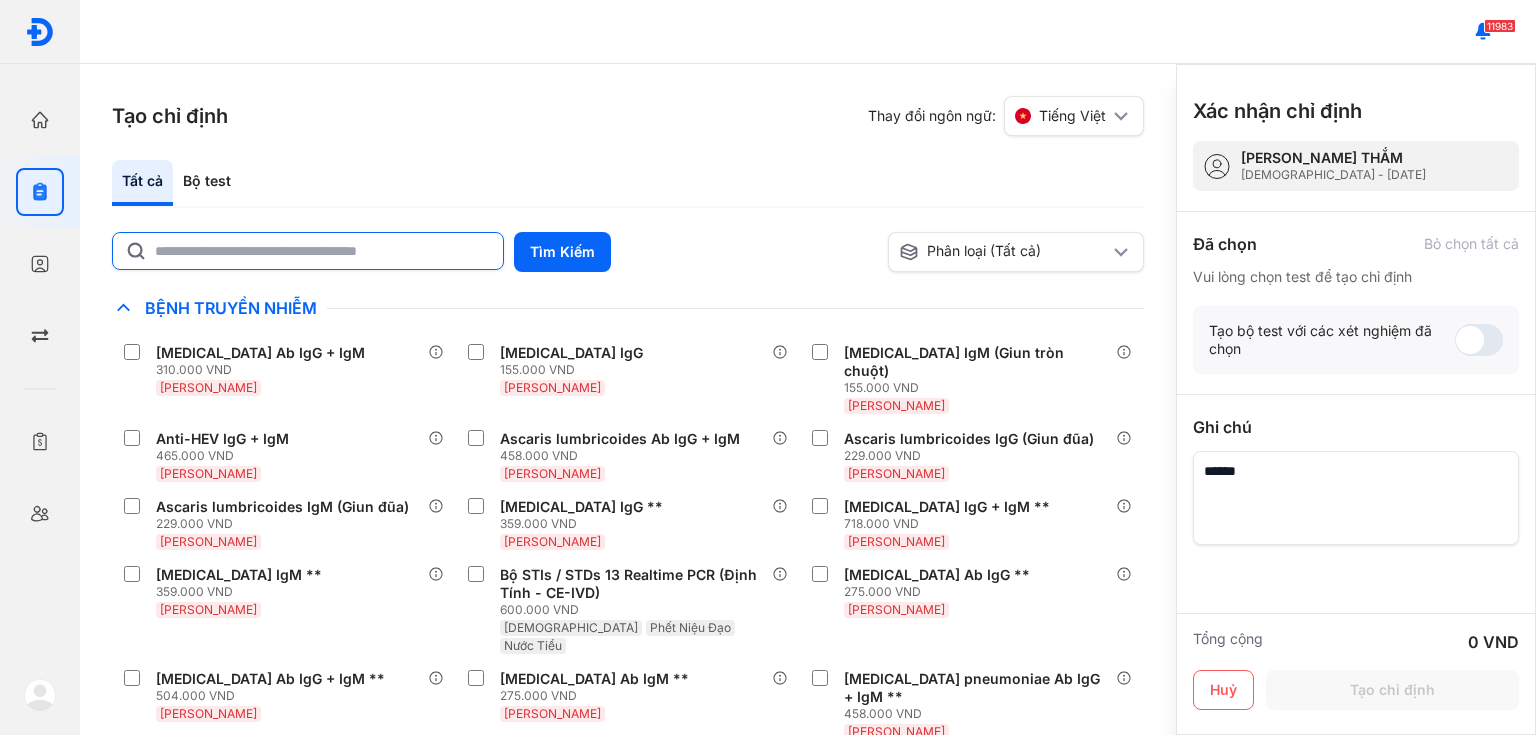 click 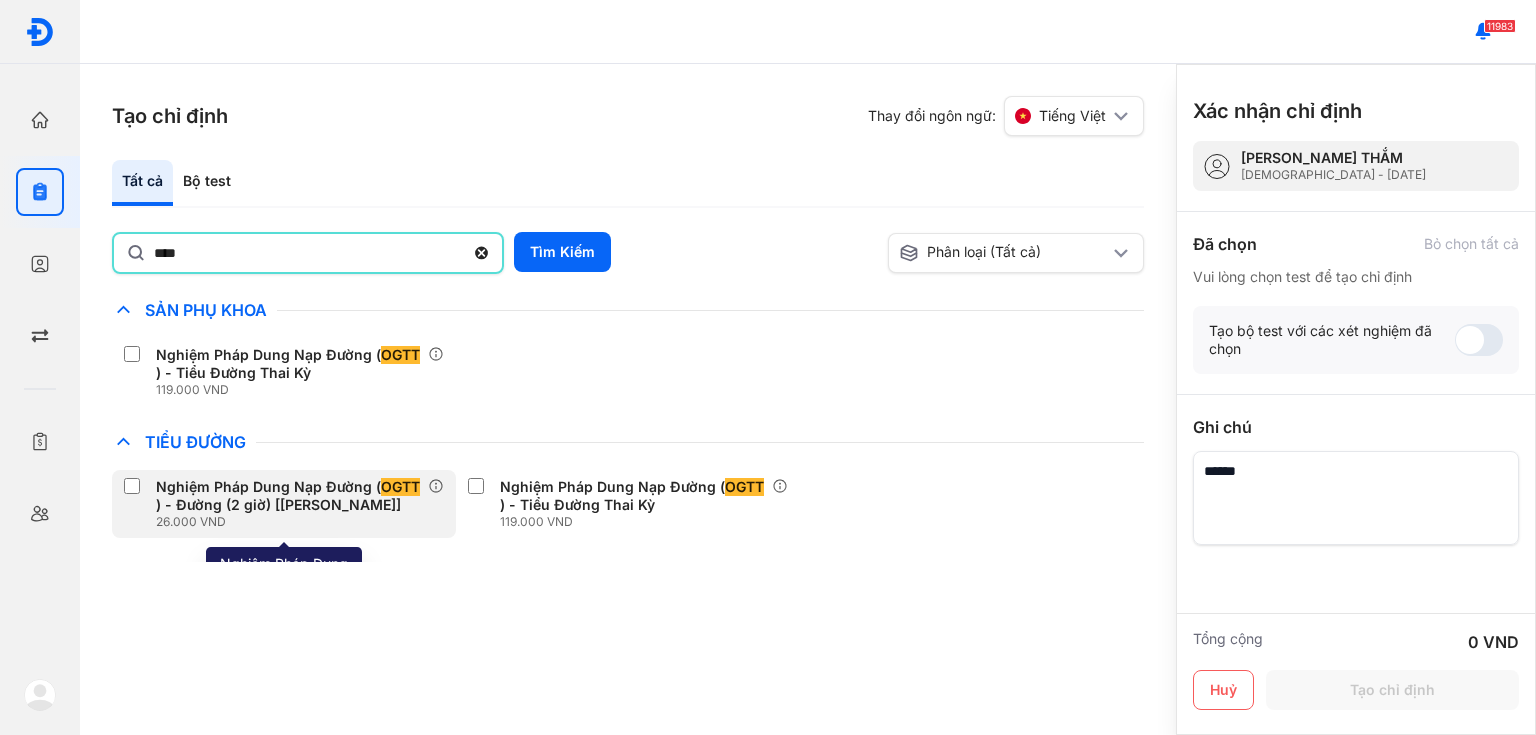 click on "Nghiệm Pháp Dung Nạp Đường ( OGTT ) - Đường (2 giờ) [Huyết Tương]" at bounding box center (288, 496) 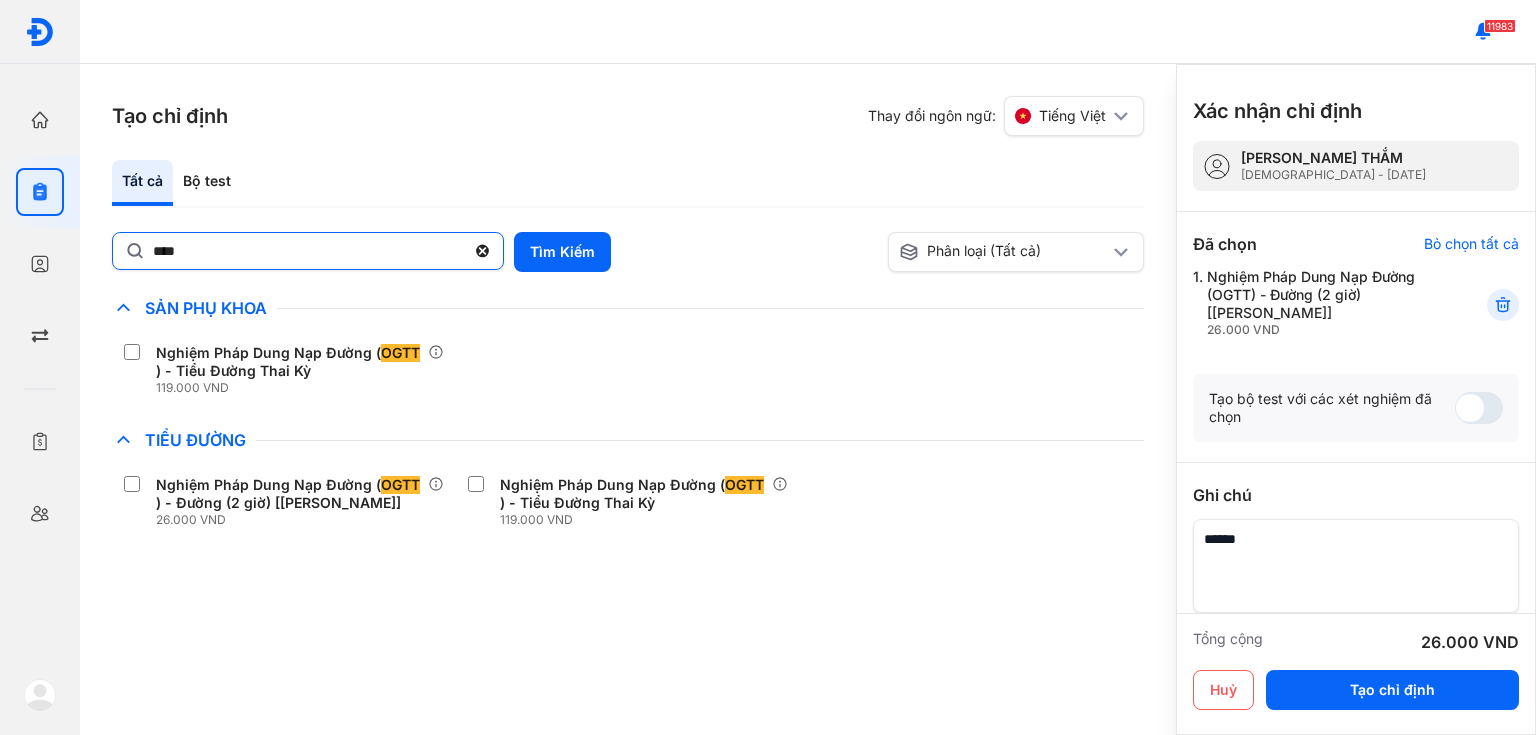 click on "****" 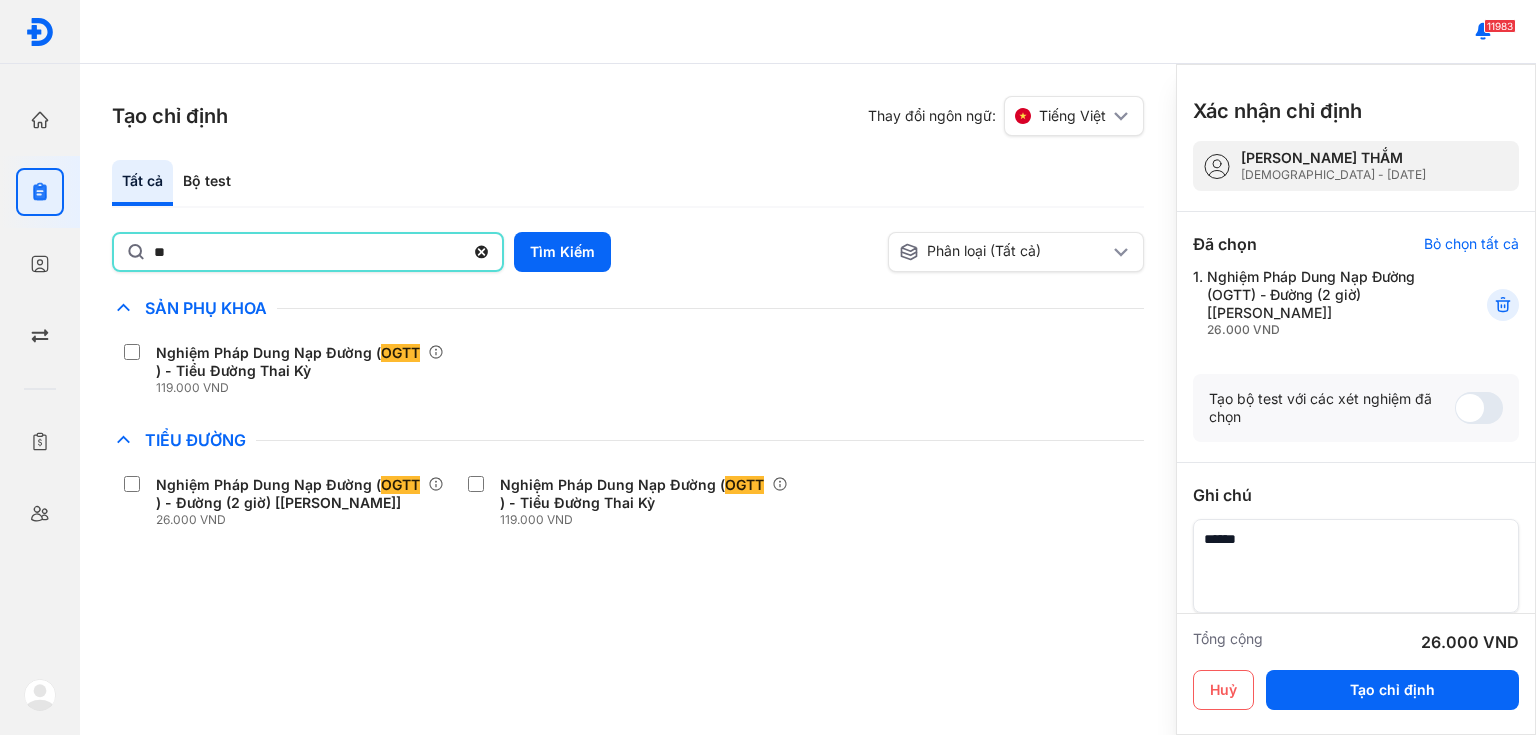 type on "*" 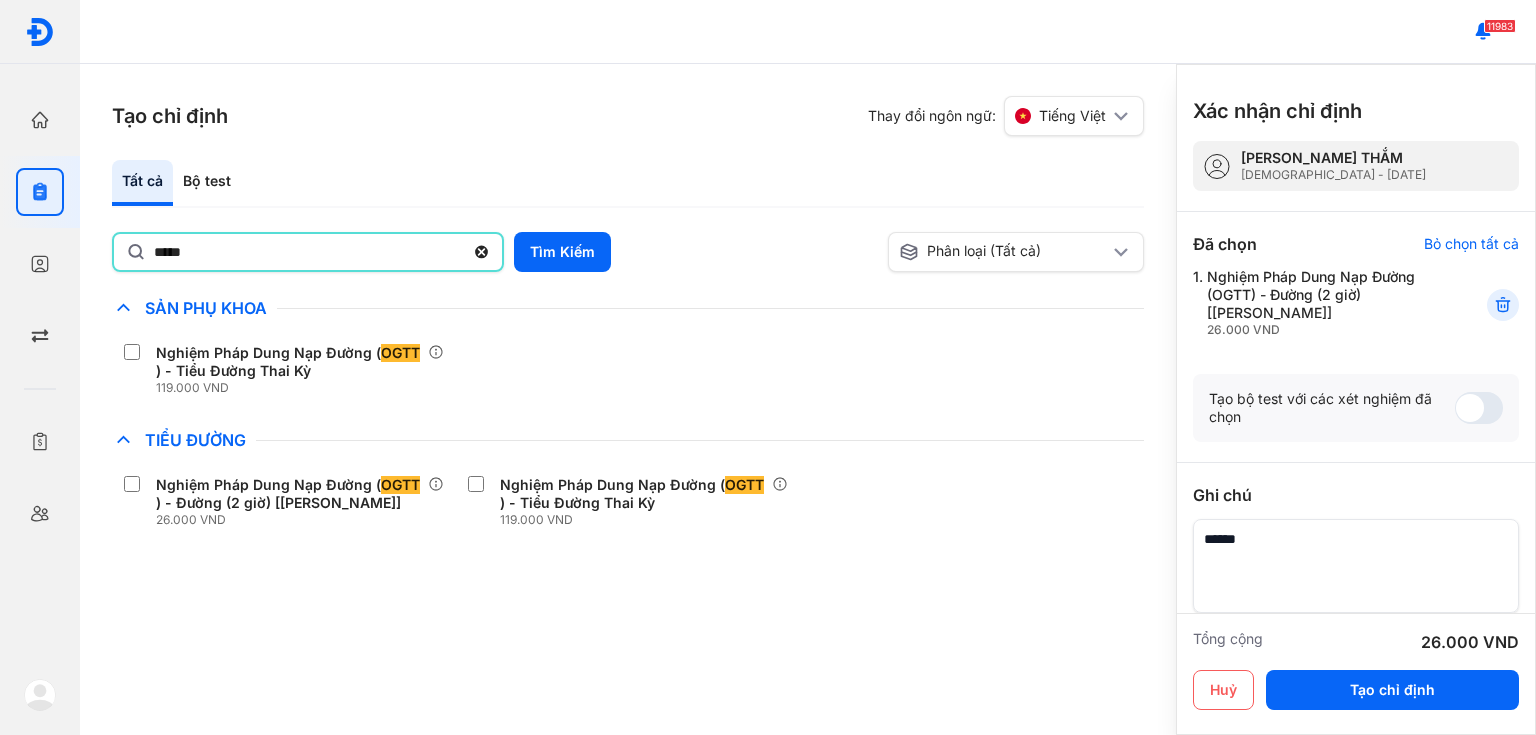 type on "*****" 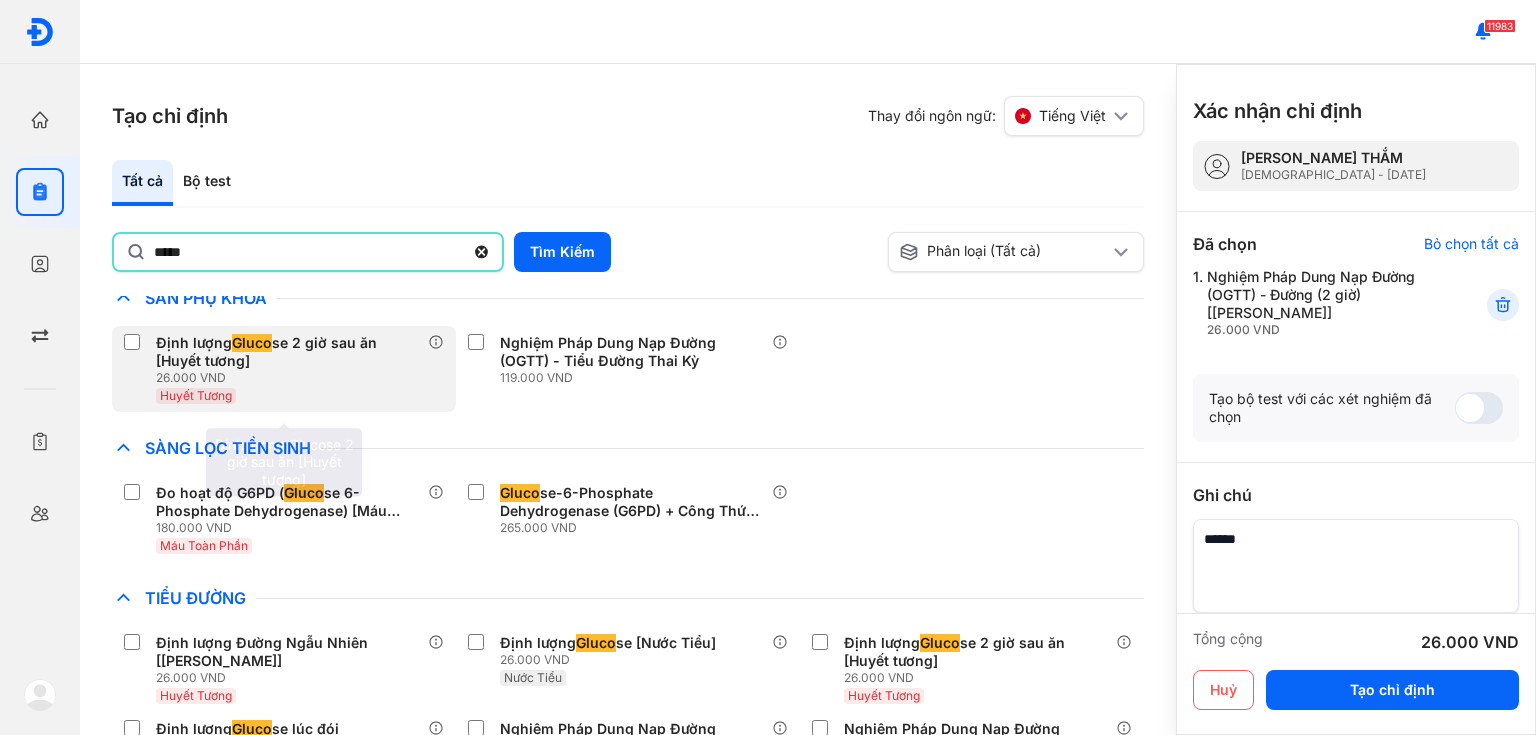 scroll, scrollTop: 240, scrollLeft: 0, axis: vertical 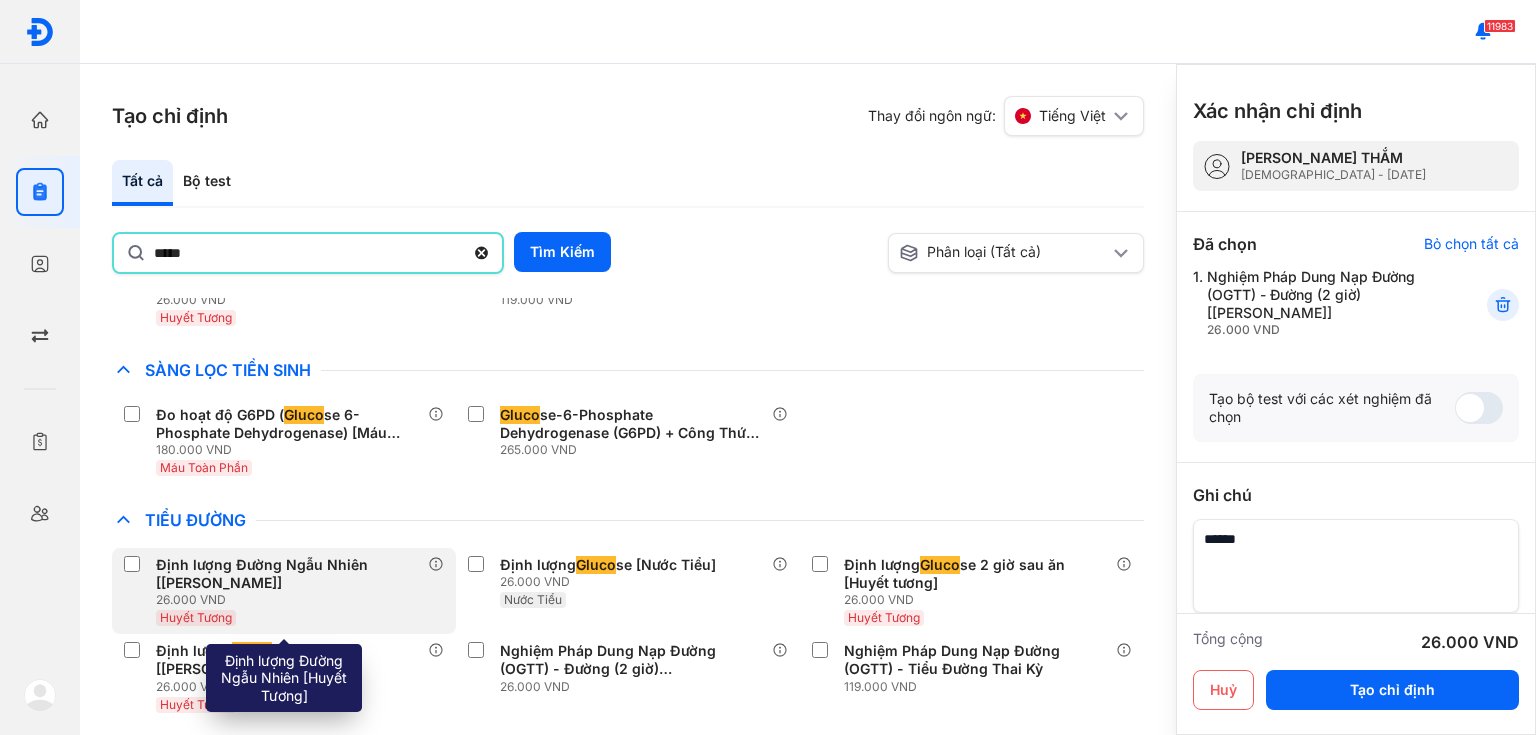 click on "Định lượng  Gluco se lúc đói [Huyết Tương]" at bounding box center (288, 660) 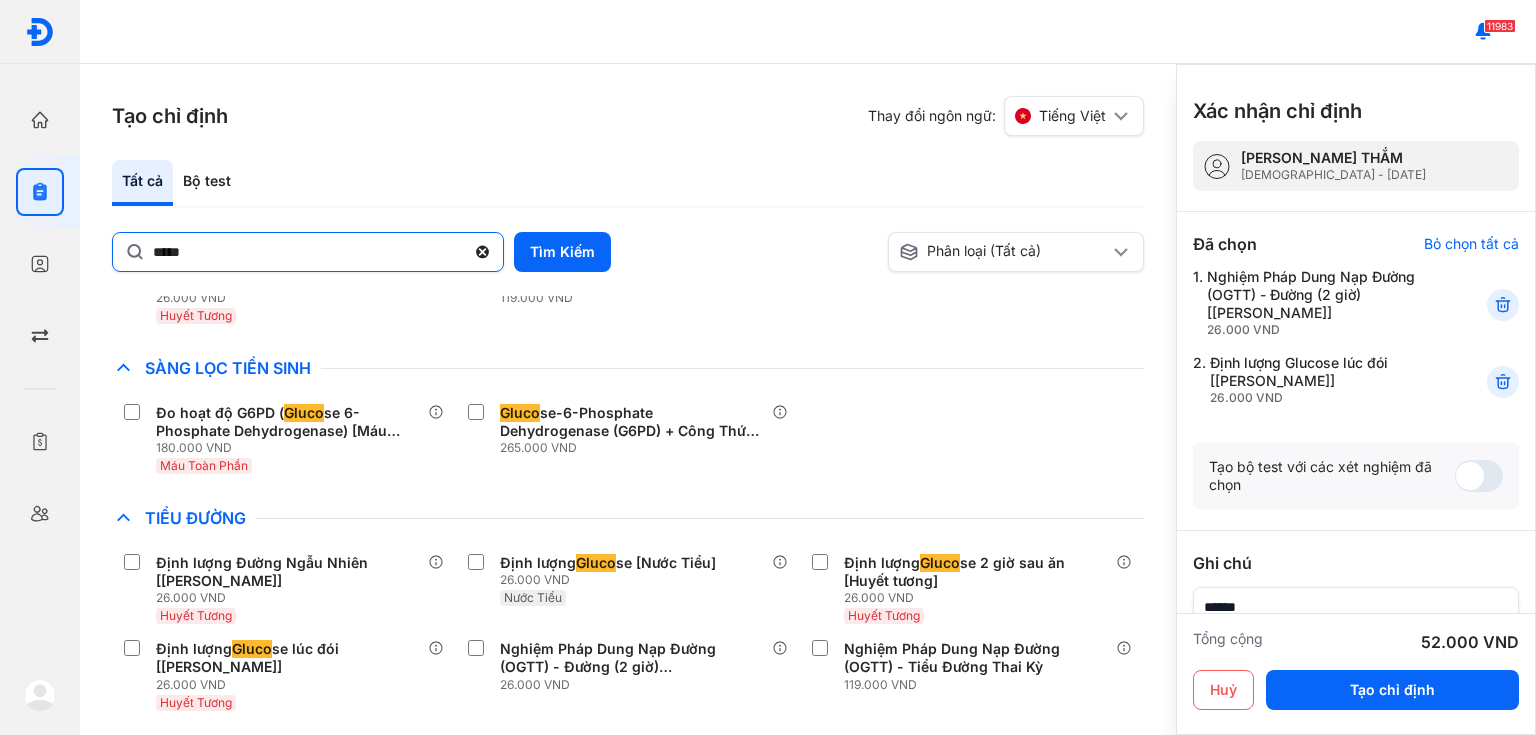 click 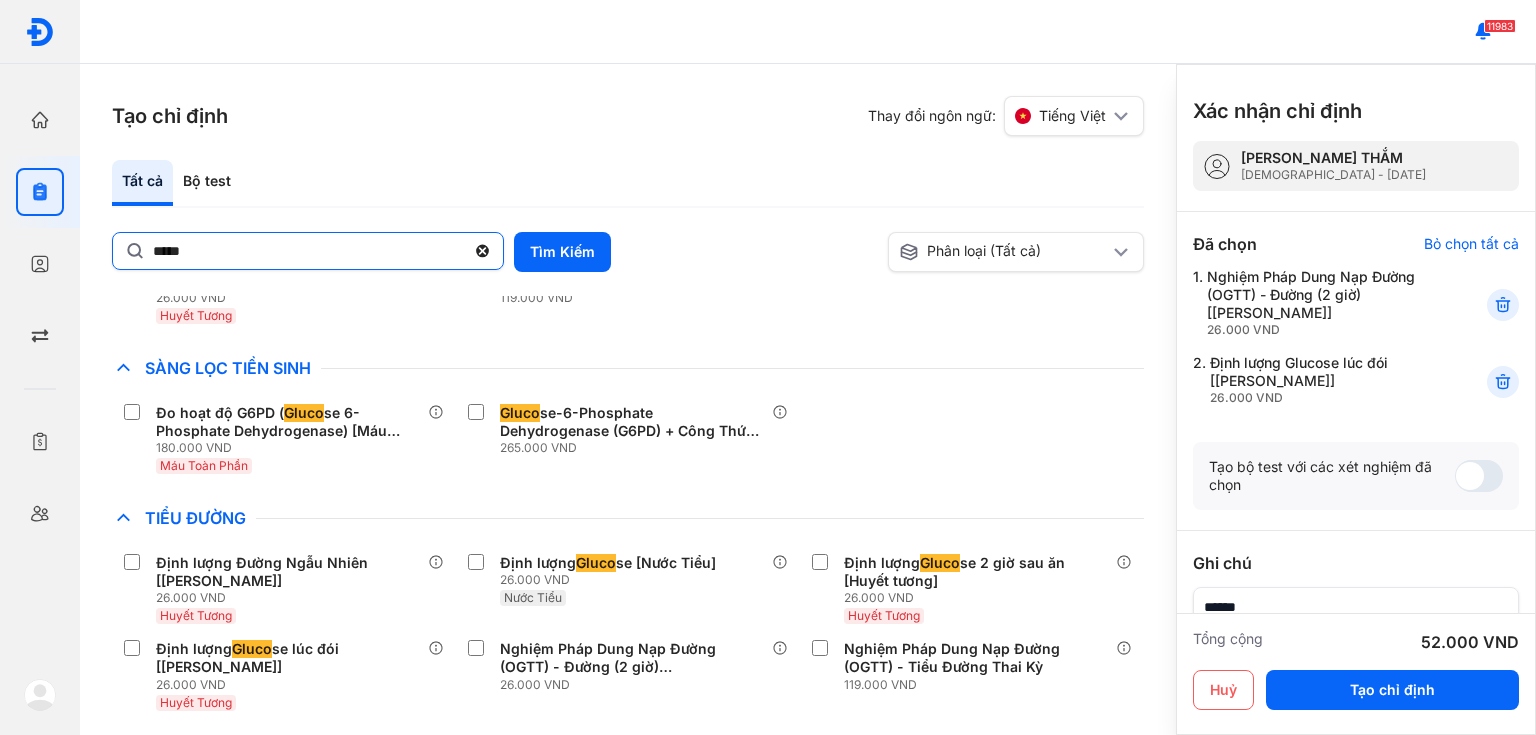 click on "*****" 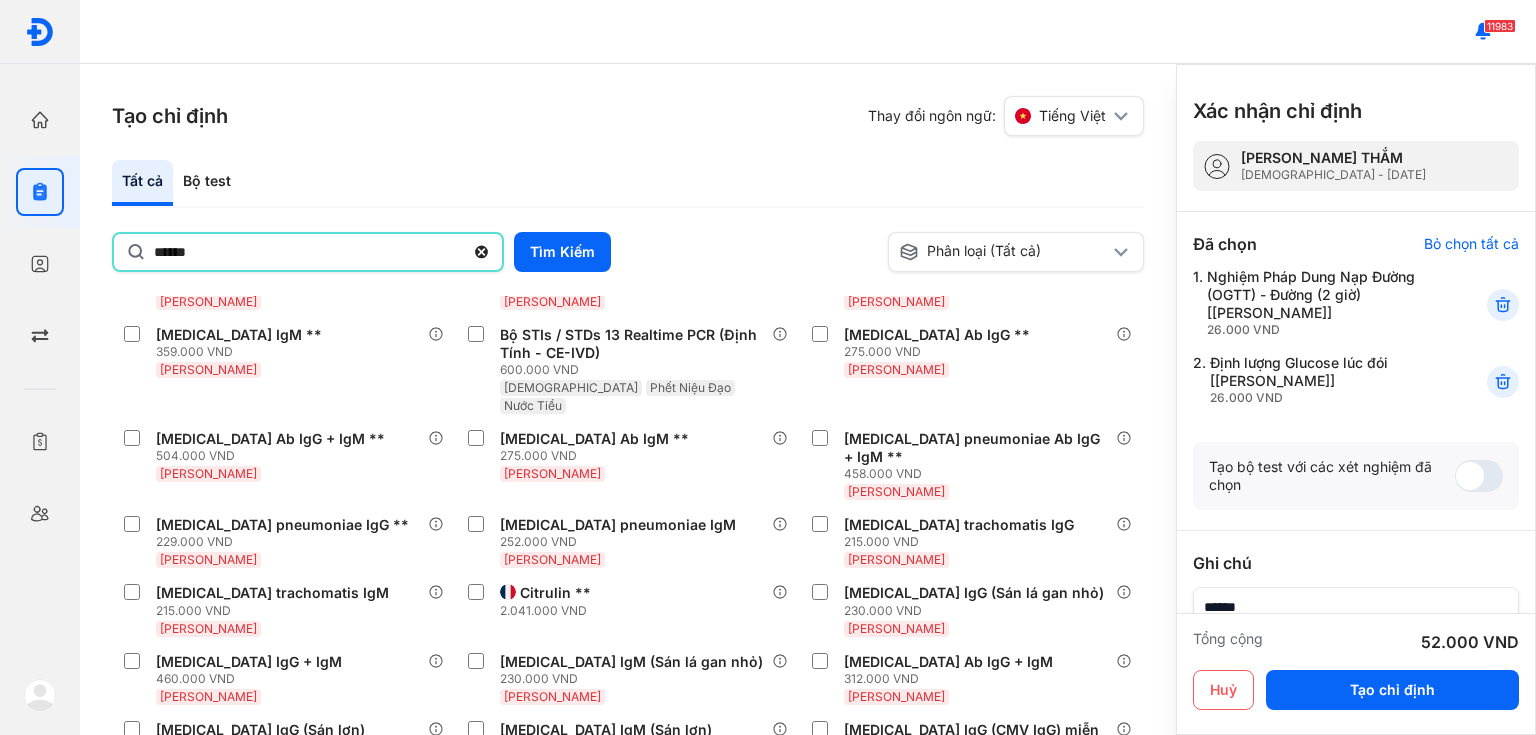 type on "******" 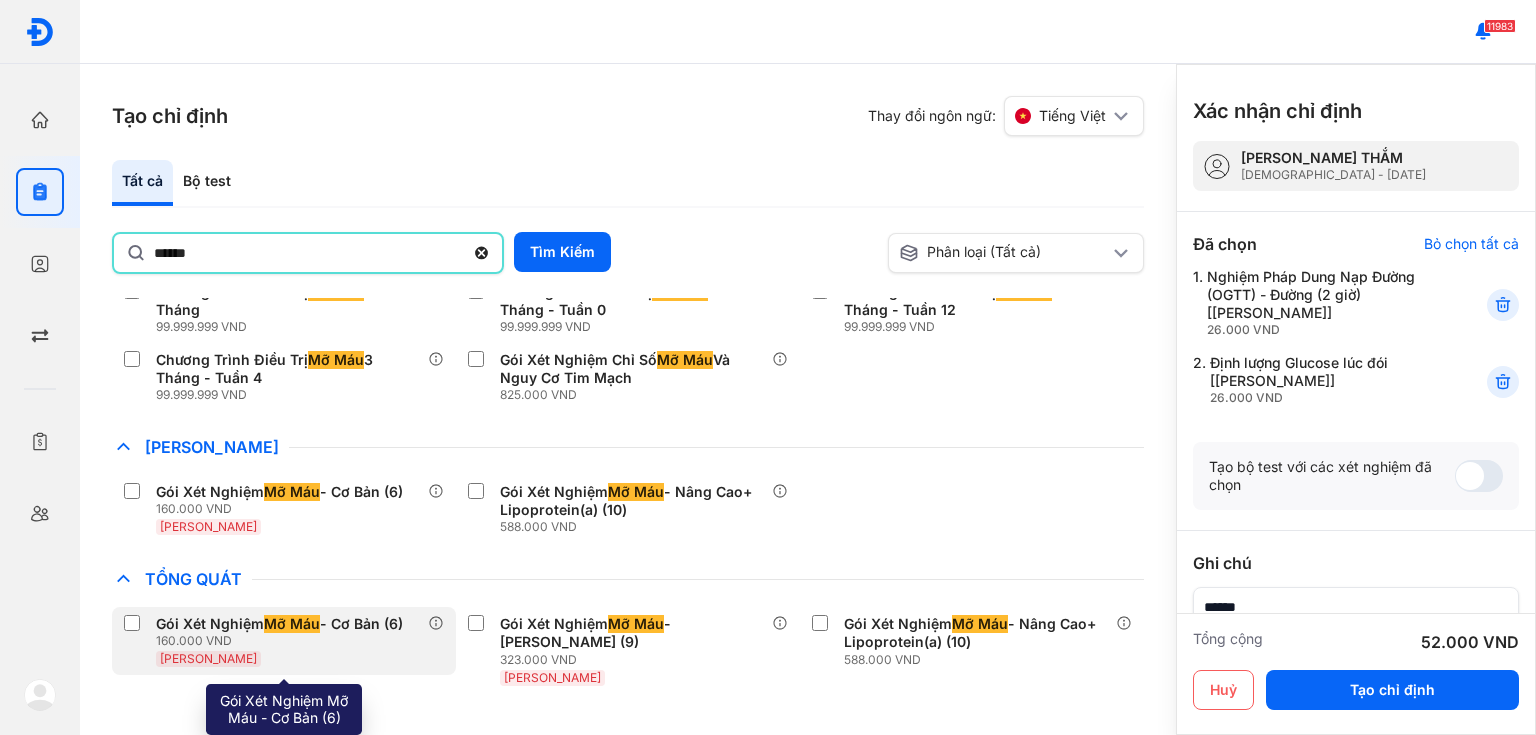 click on "[PERSON_NAME]" at bounding box center [208, 658] 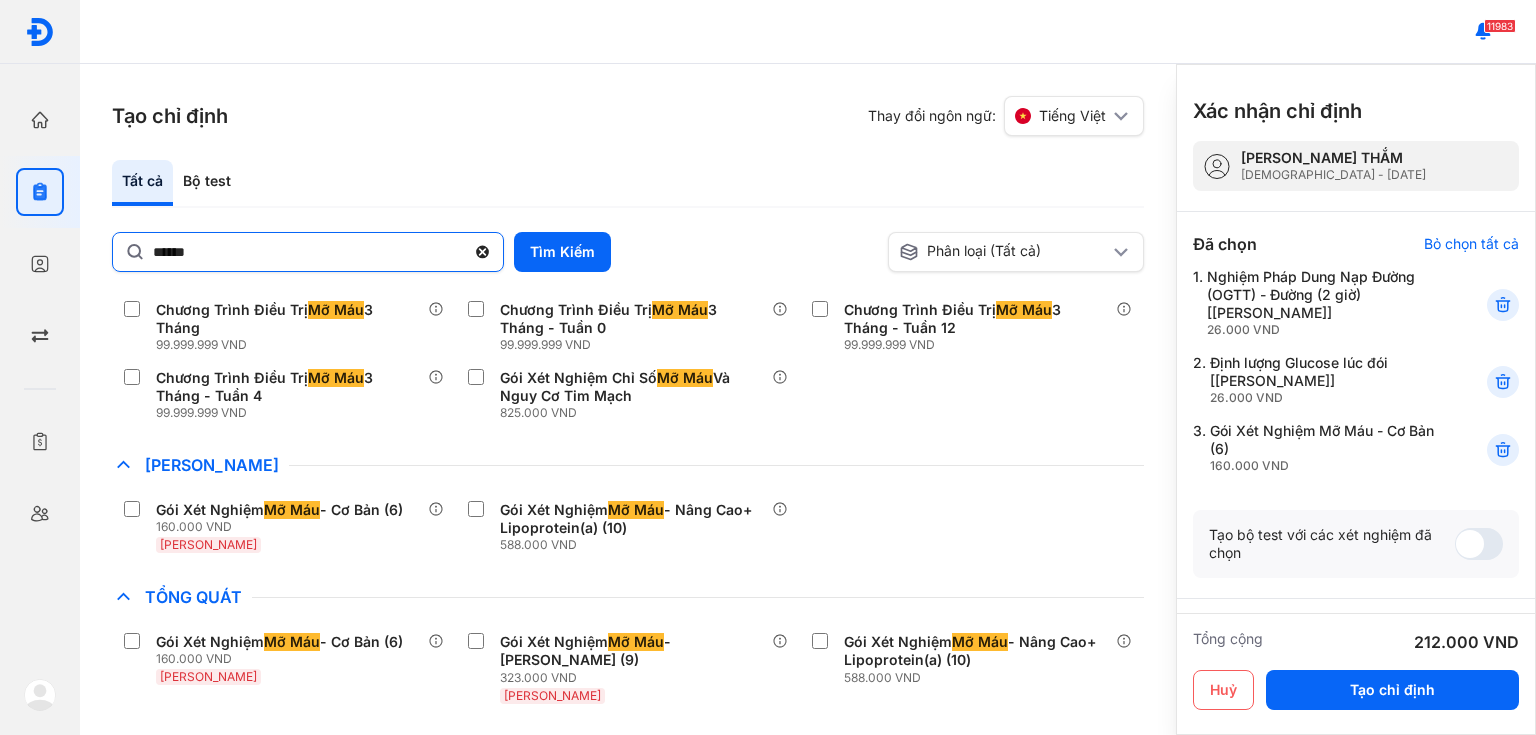 click 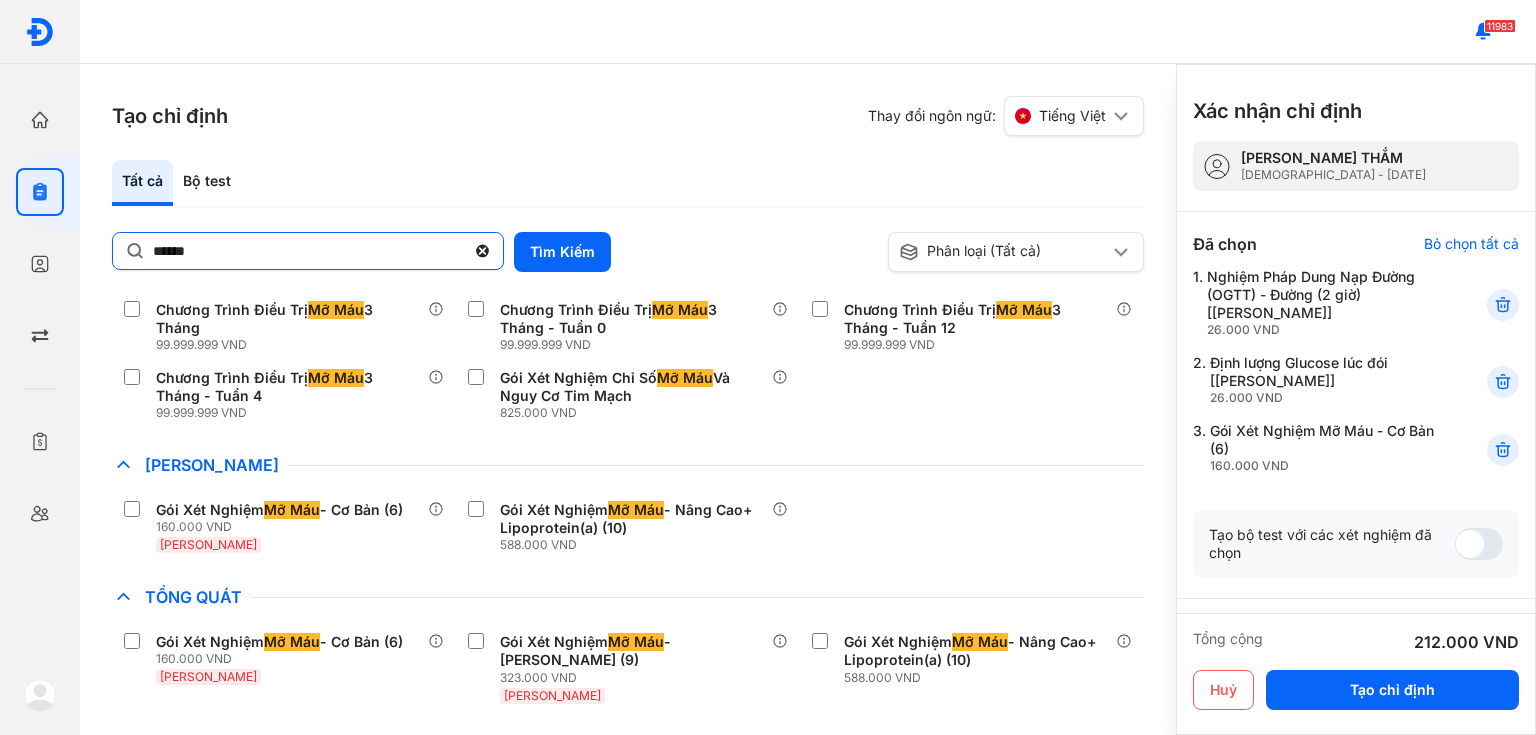 click on "******" 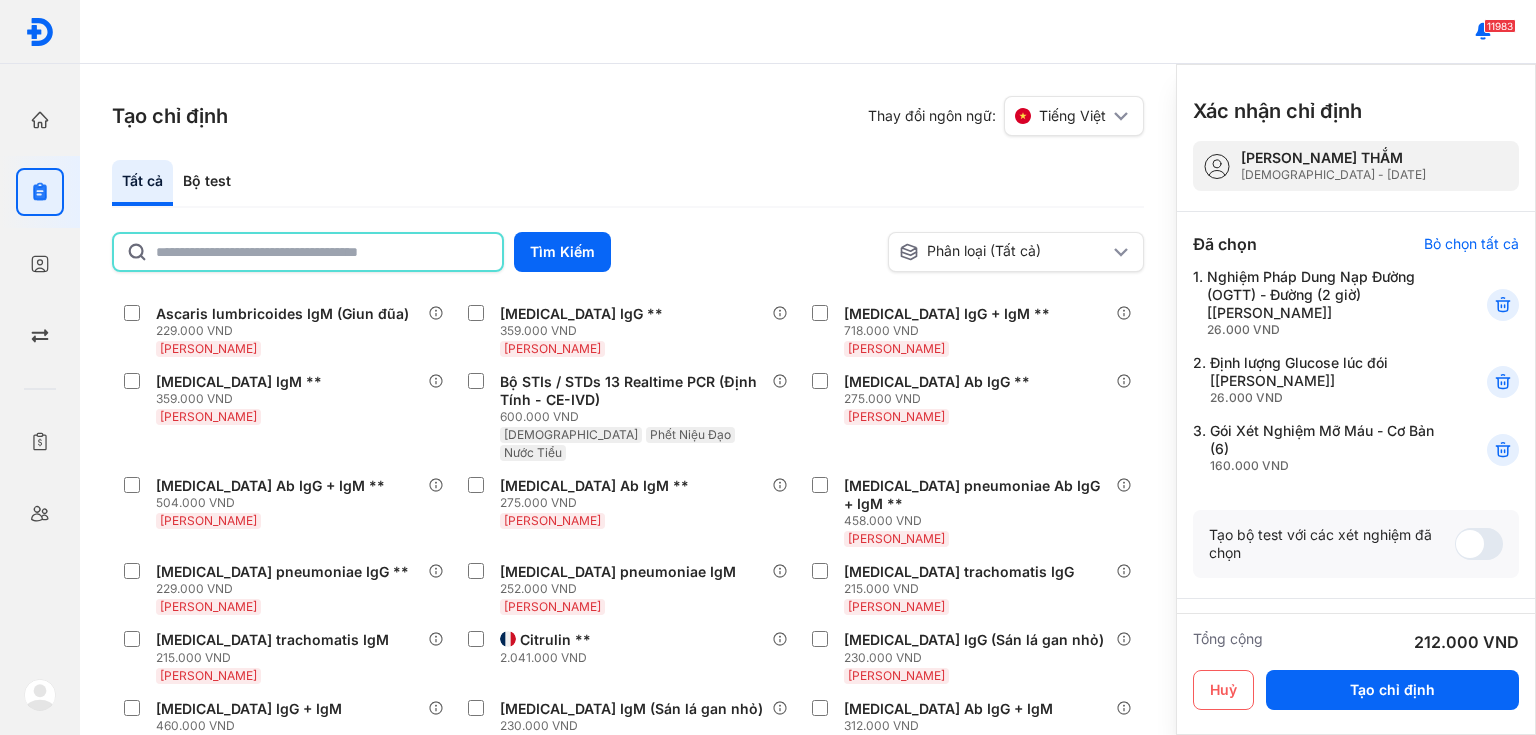 scroll, scrollTop: 240, scrollLeft: 0, axis: vertical 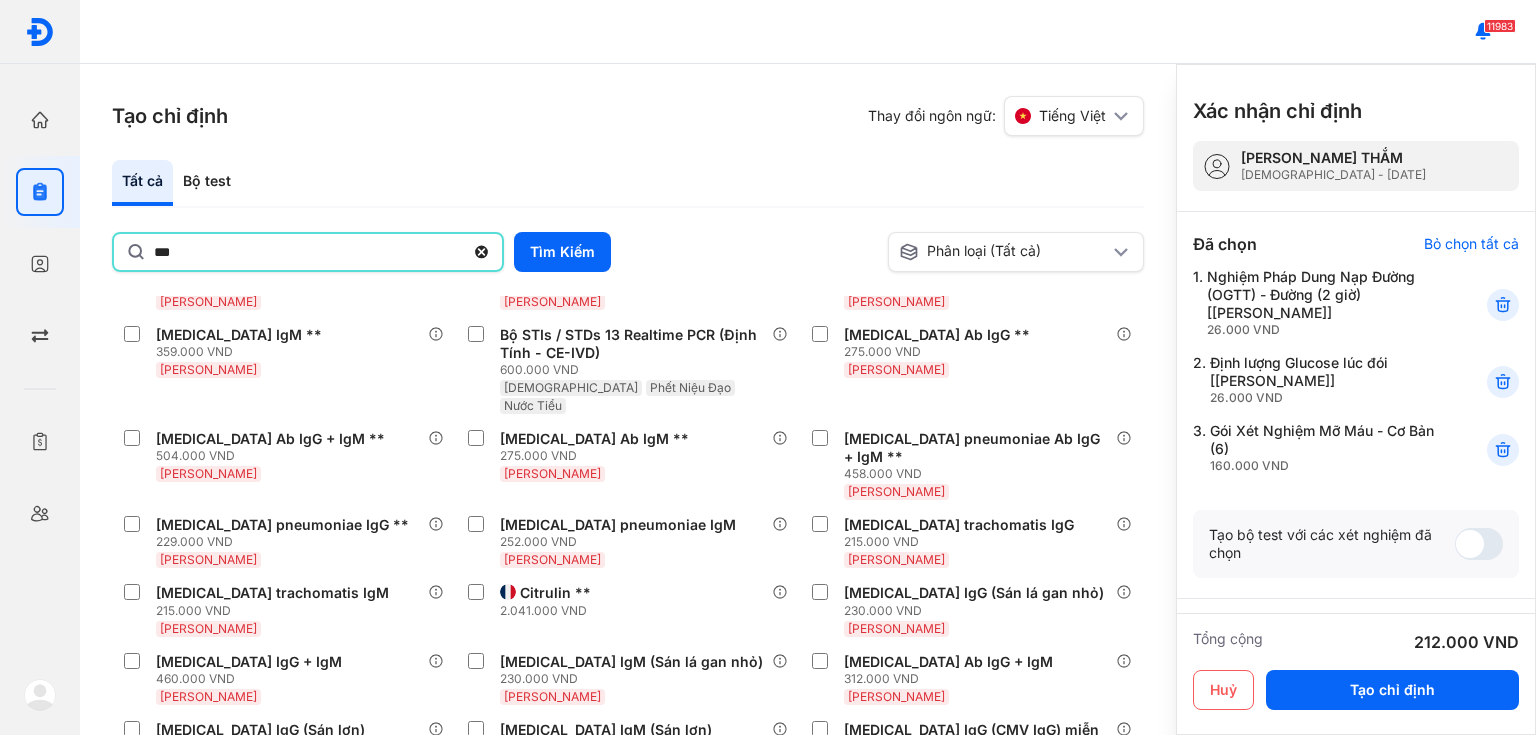 type on "***" 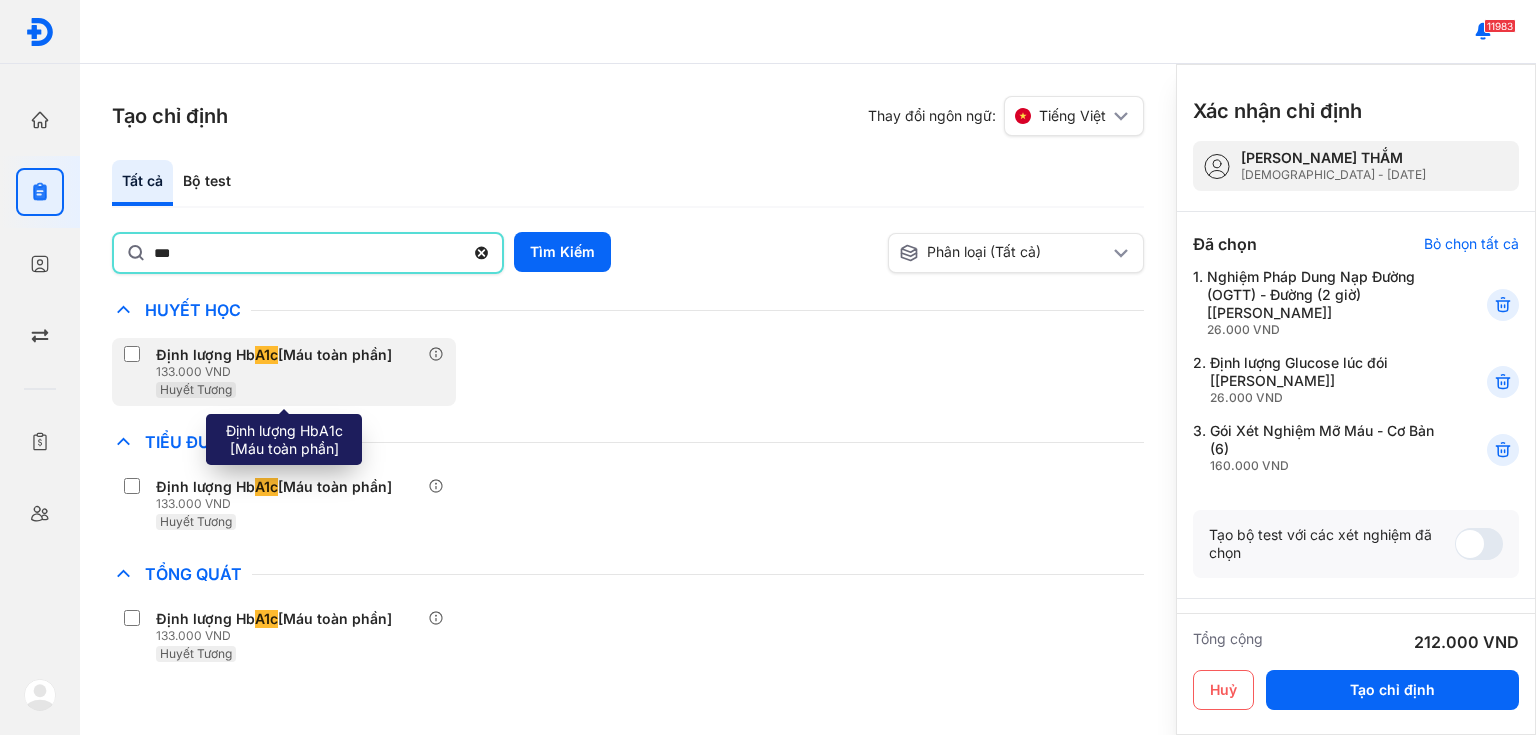 click on "133.000 VND" at bounding box center [278, 372] 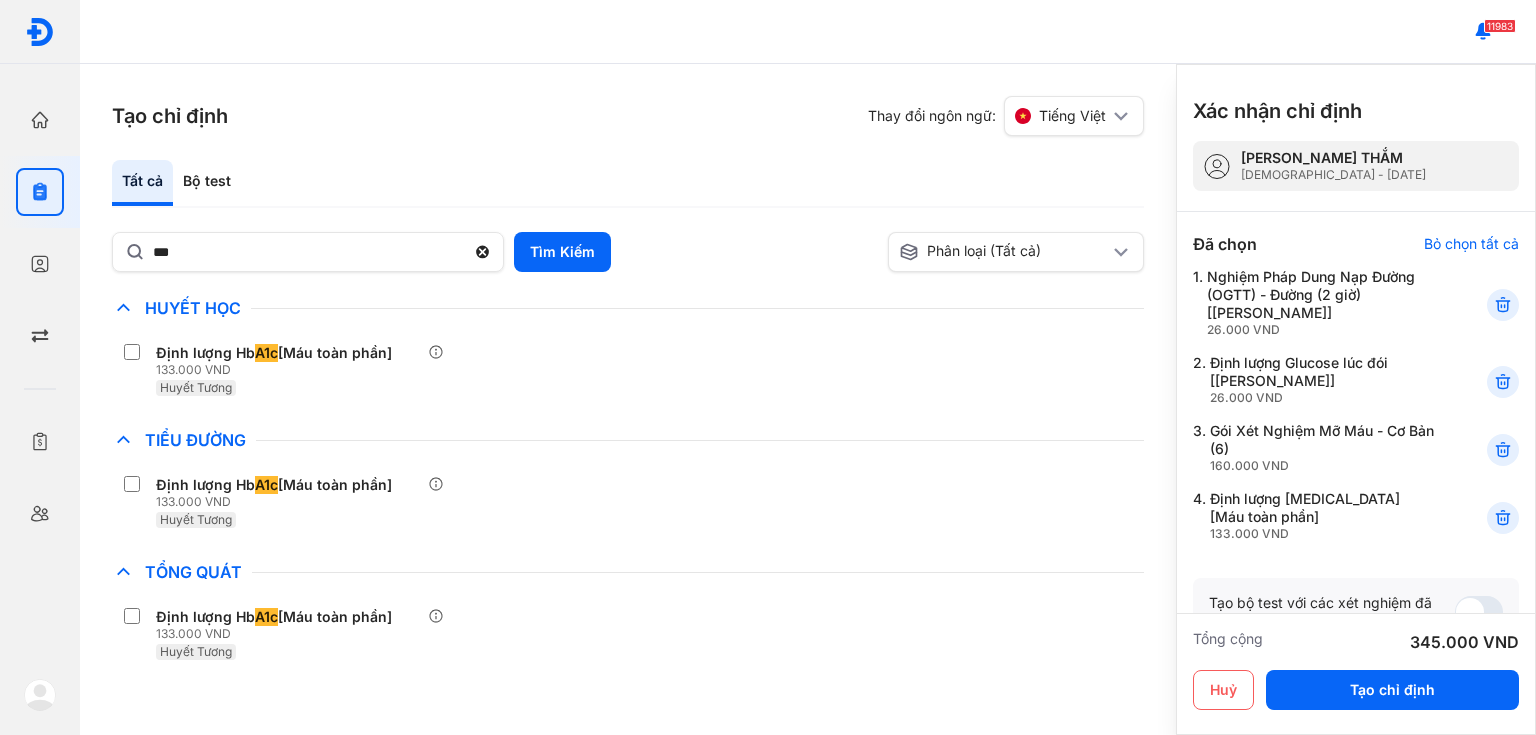 click on "Định lượng Hb A1c  [Máu toàn phần] 133.000 VND Huyết Tương" at bounding box center (628, 370) 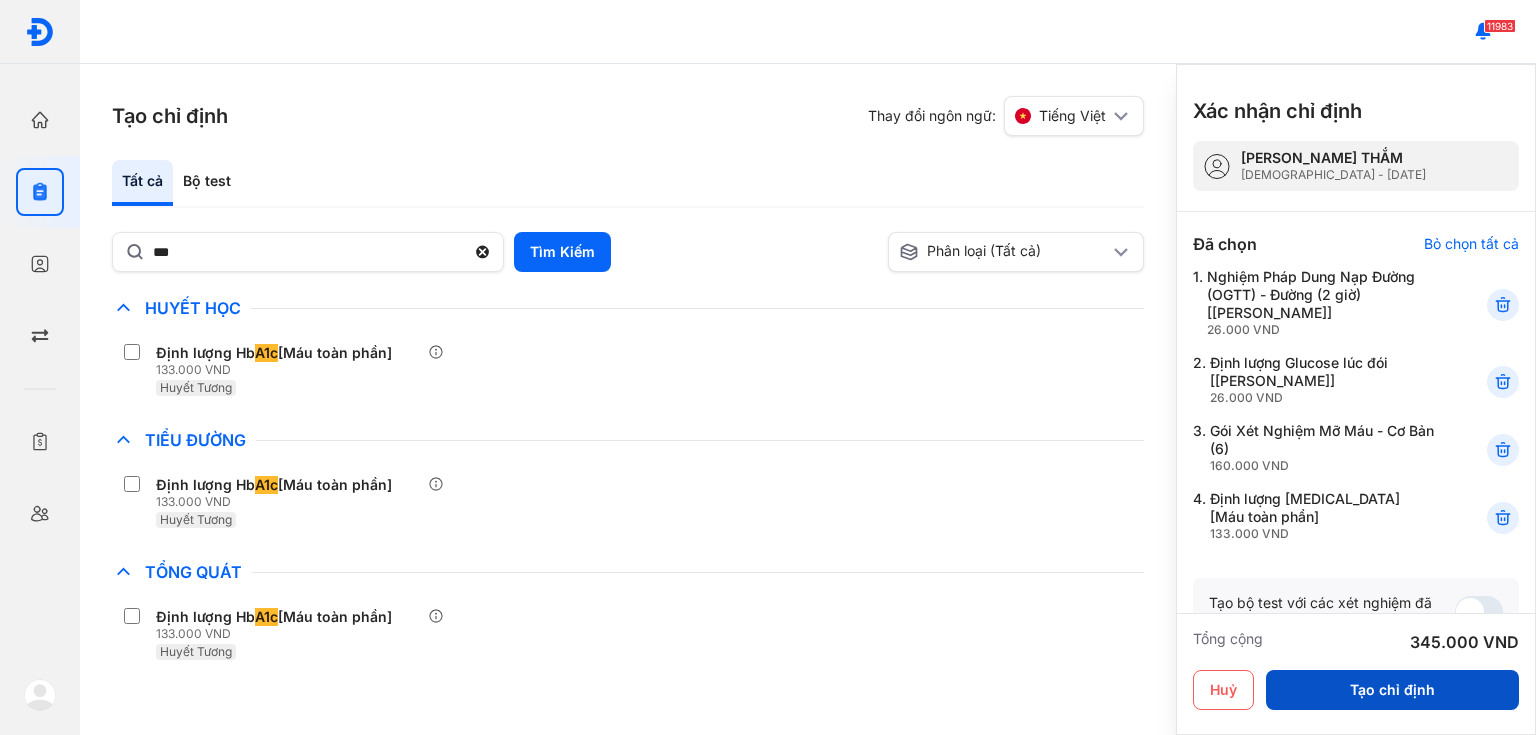 click on "Tạo chỉ định" at bounding box center [1392, 690] 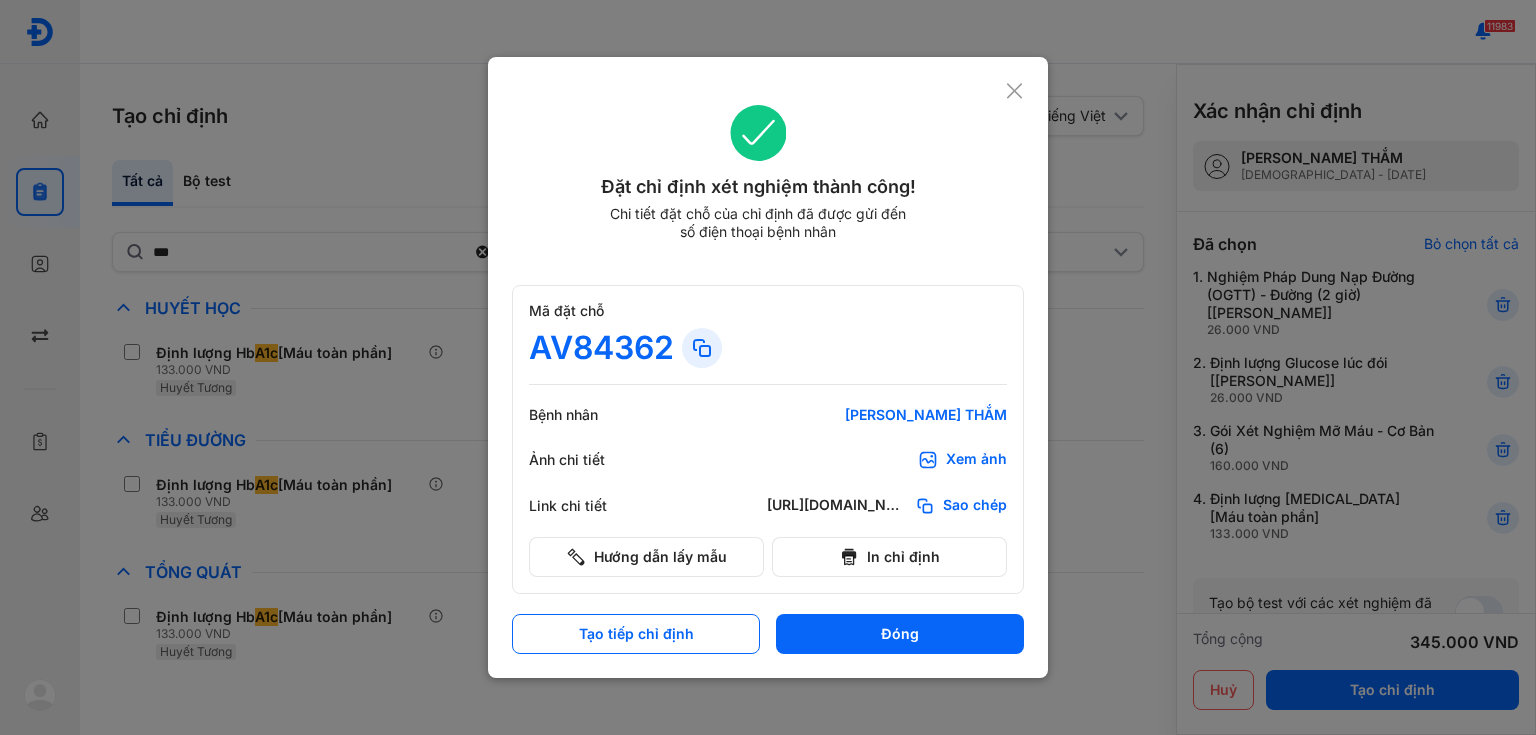click 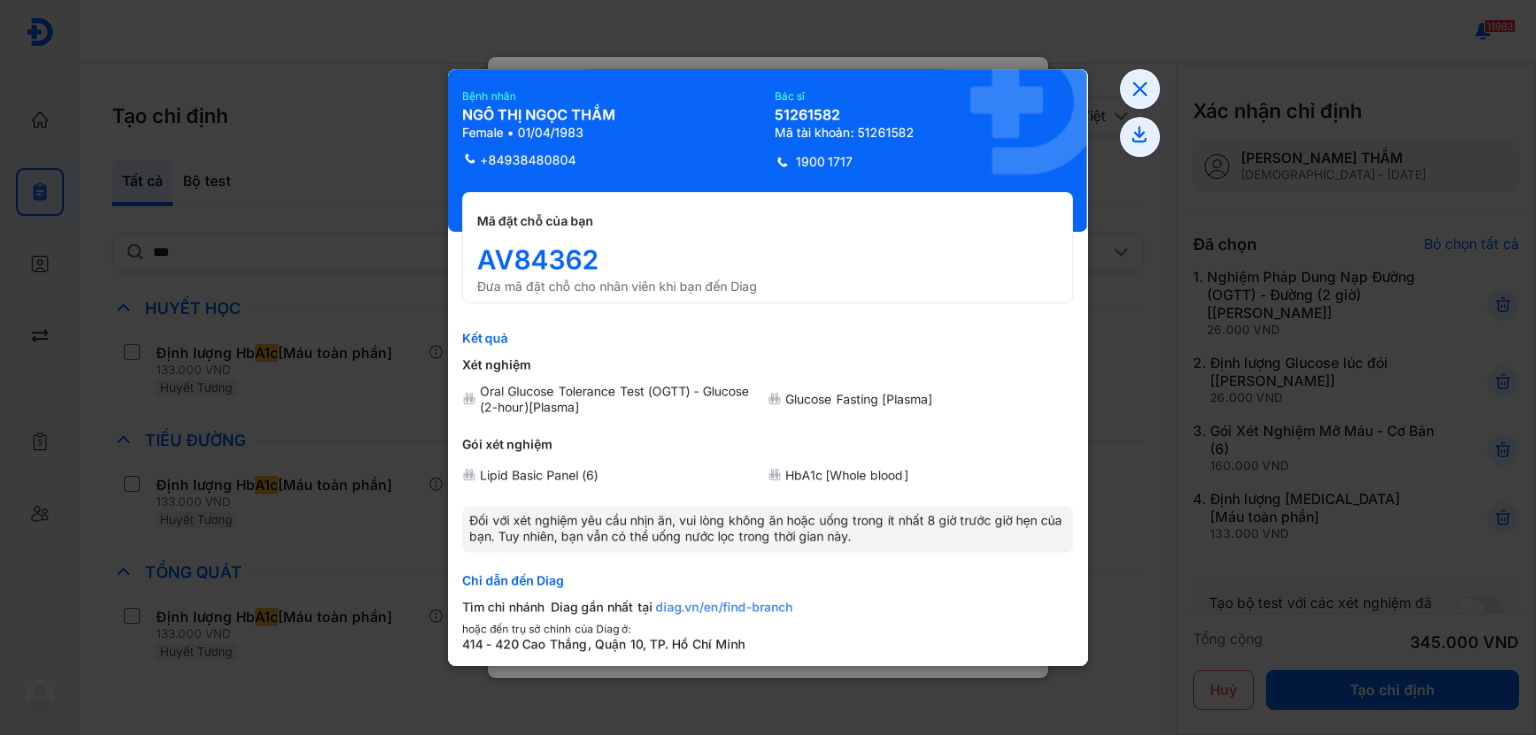 click at bounding box center [768, 367] 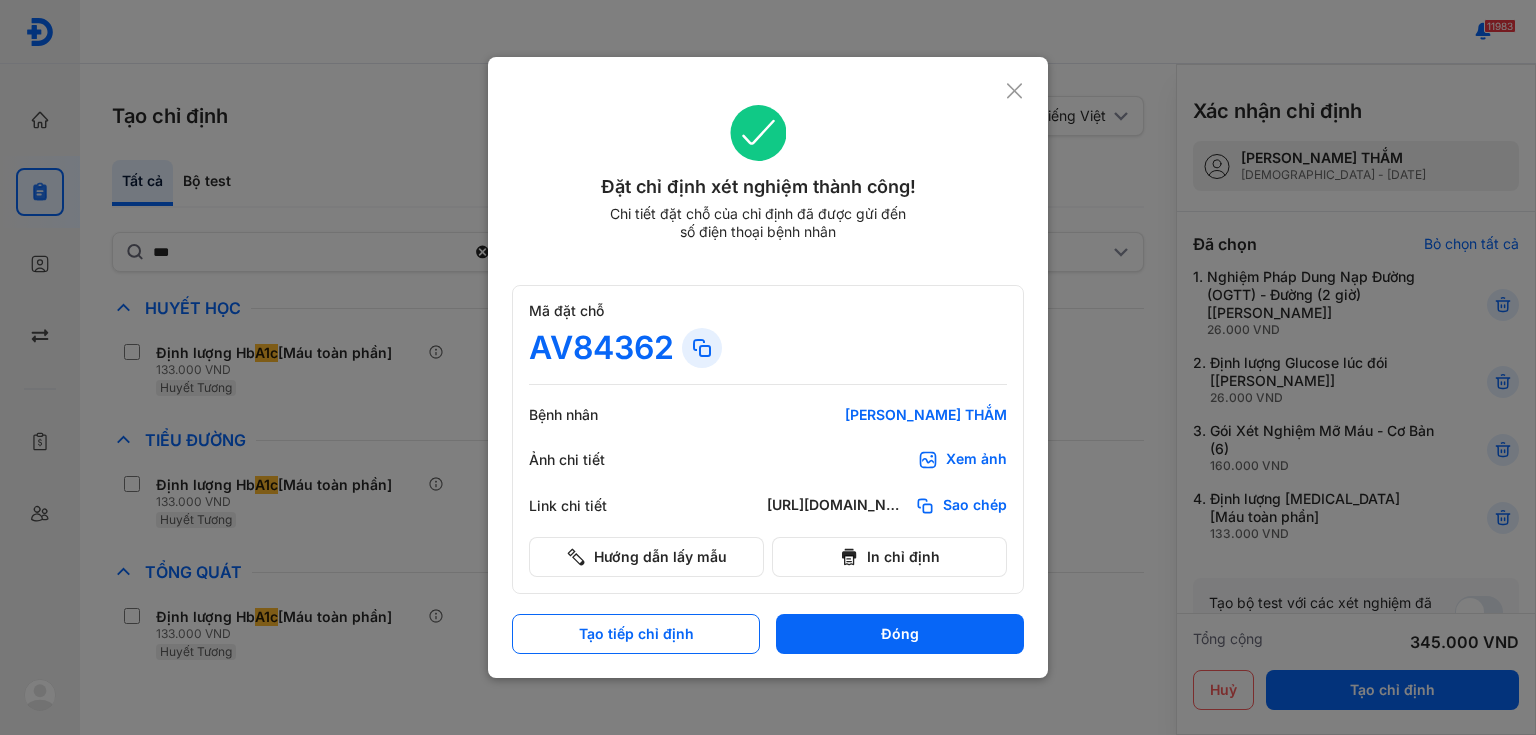click at bounding box center [768, 367] 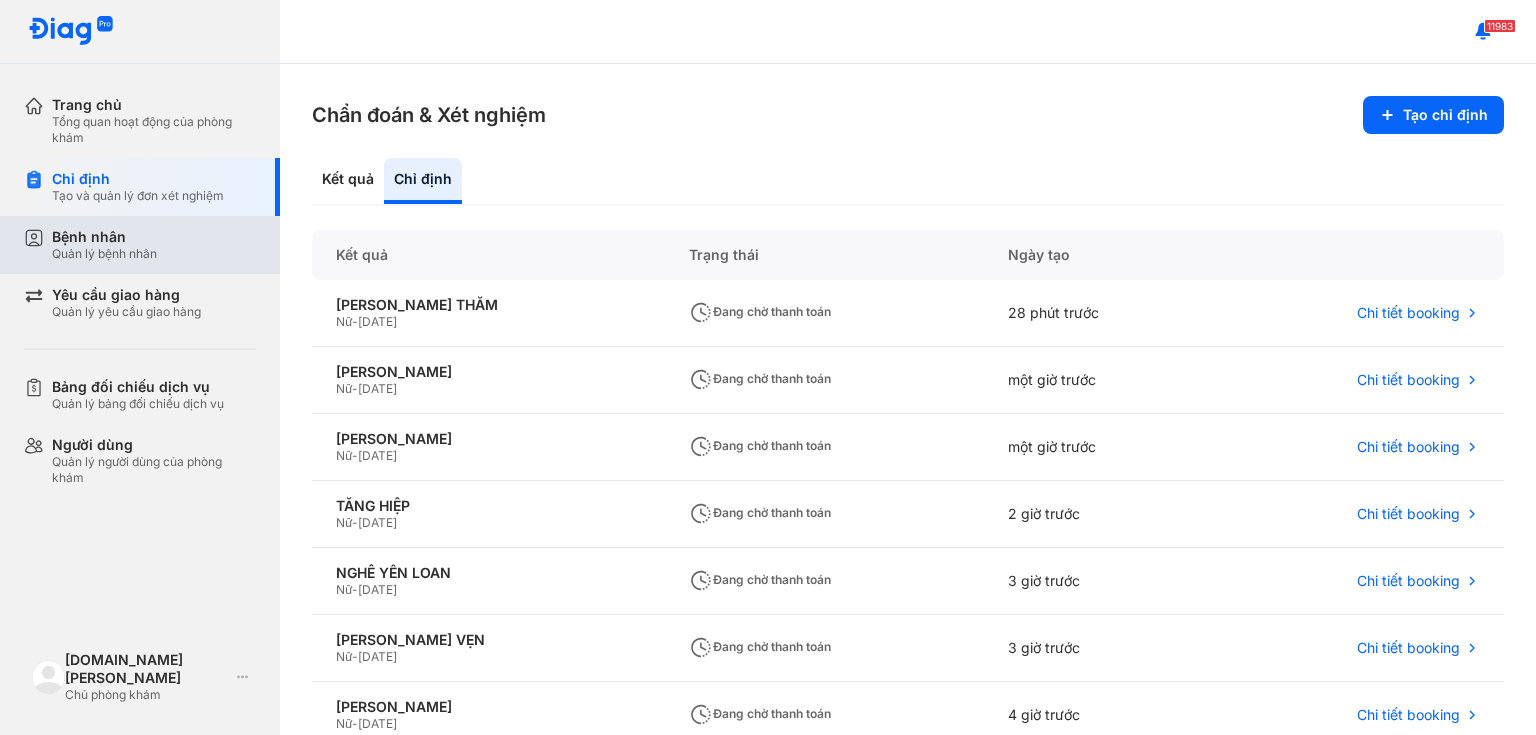click on "Bệnh nhân Quản lý bệnh nhân" at bounding box center (154, 245) 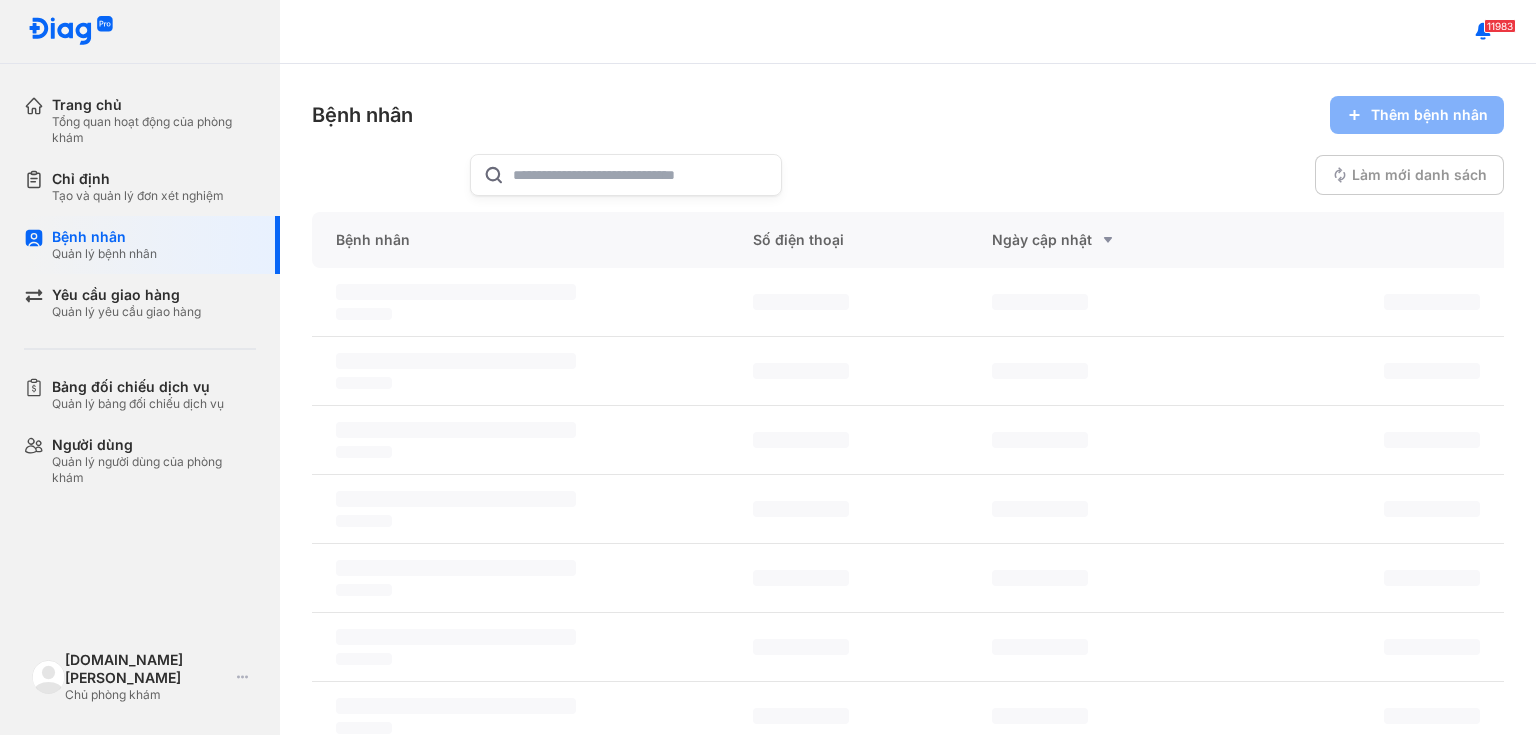 click 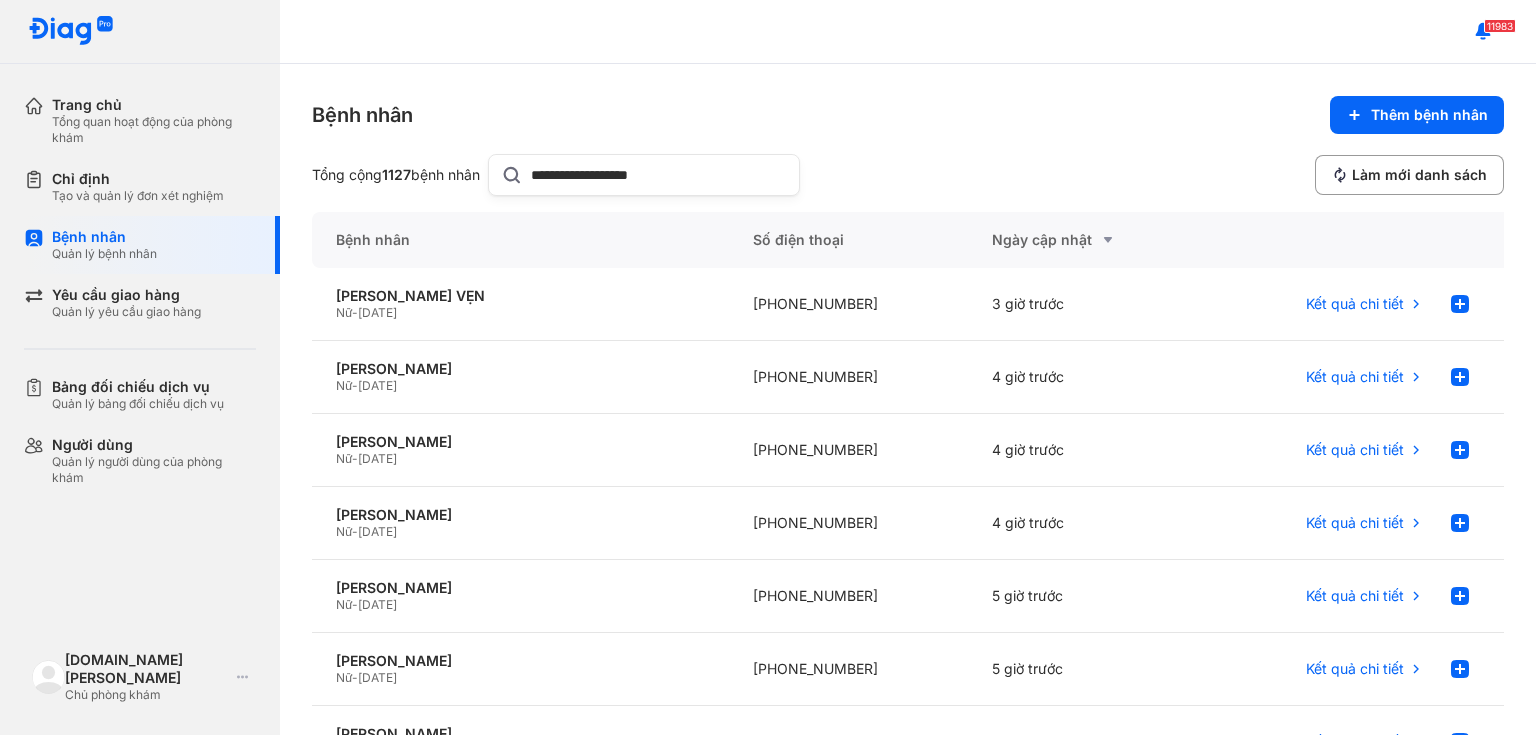 type on "**********" 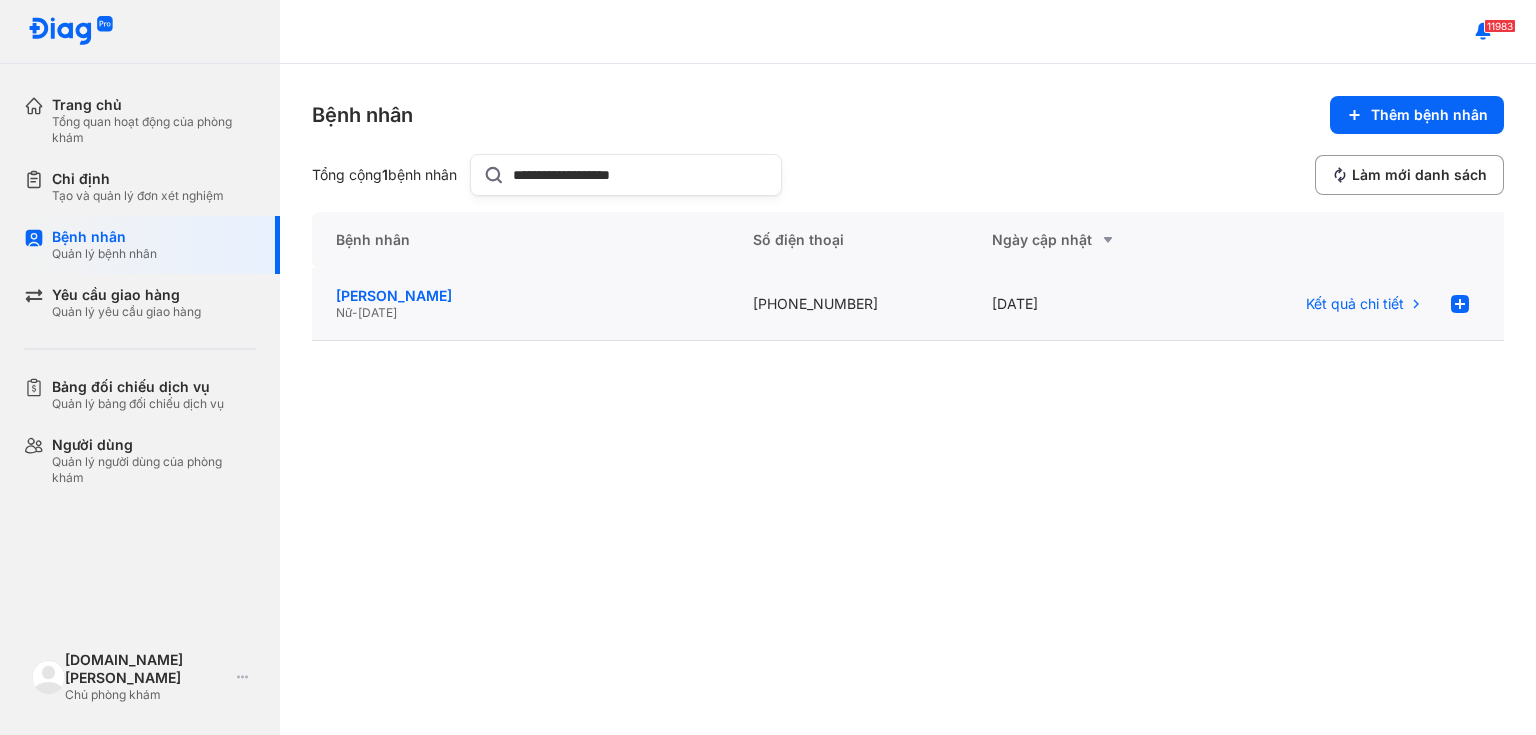 click on "BÙI NGỌC HỒNG NHUNG" 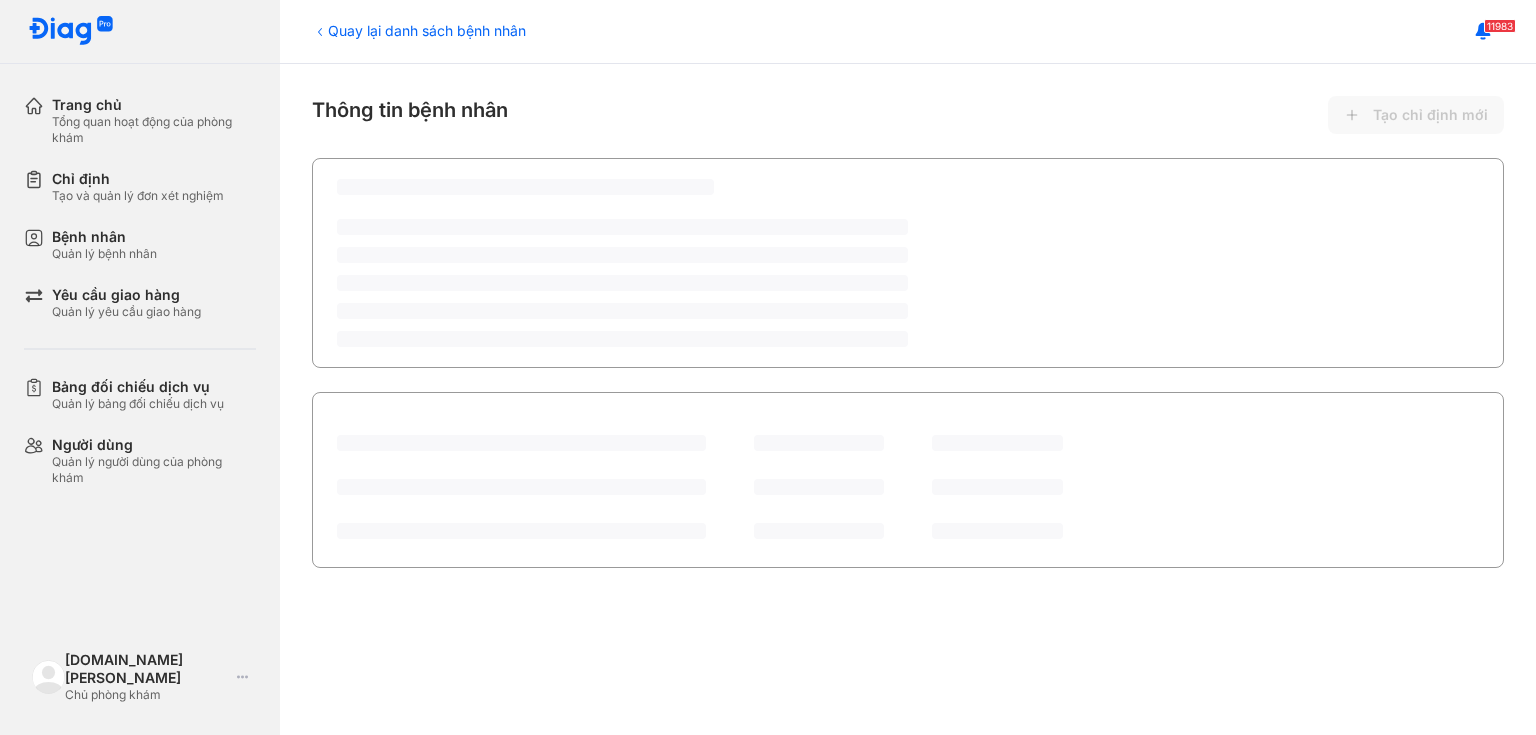 scroll, scrollTop: 0, scrollLeft: 0, axis: both 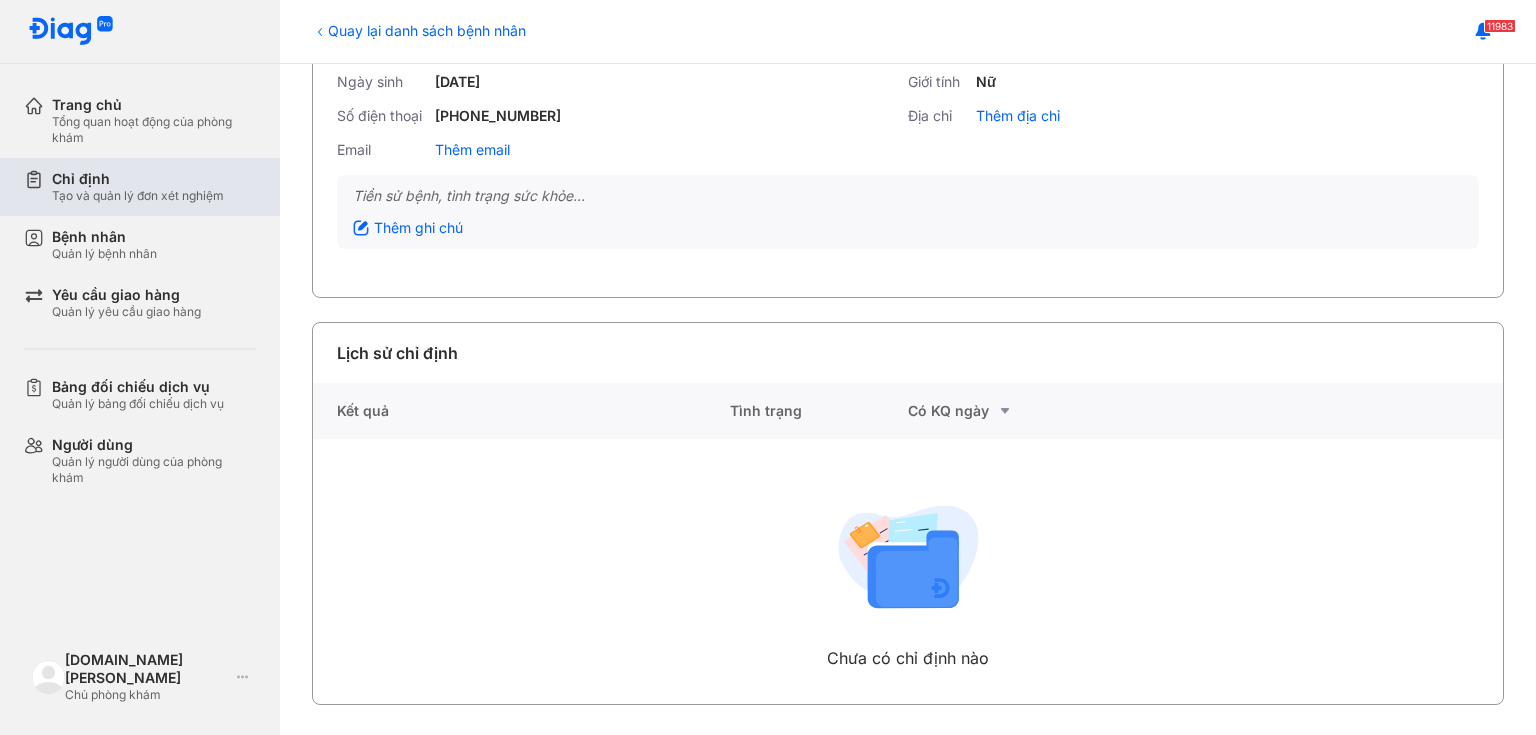click on "Tạo và quản lý đơn xét nghiệm" at bounding box center (138, 196) 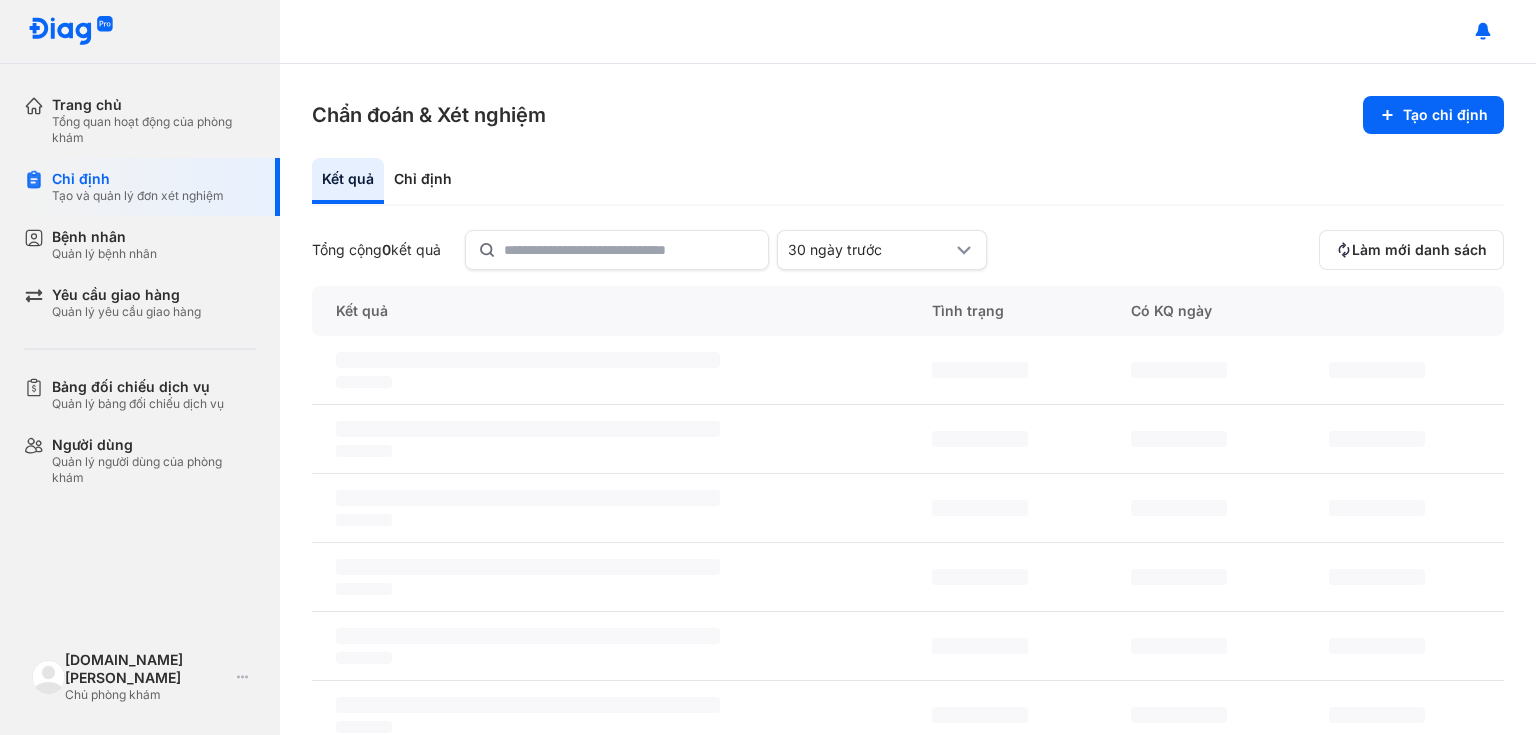 scroll, scrollTop: 0, scrollLeft: 0, axis: both 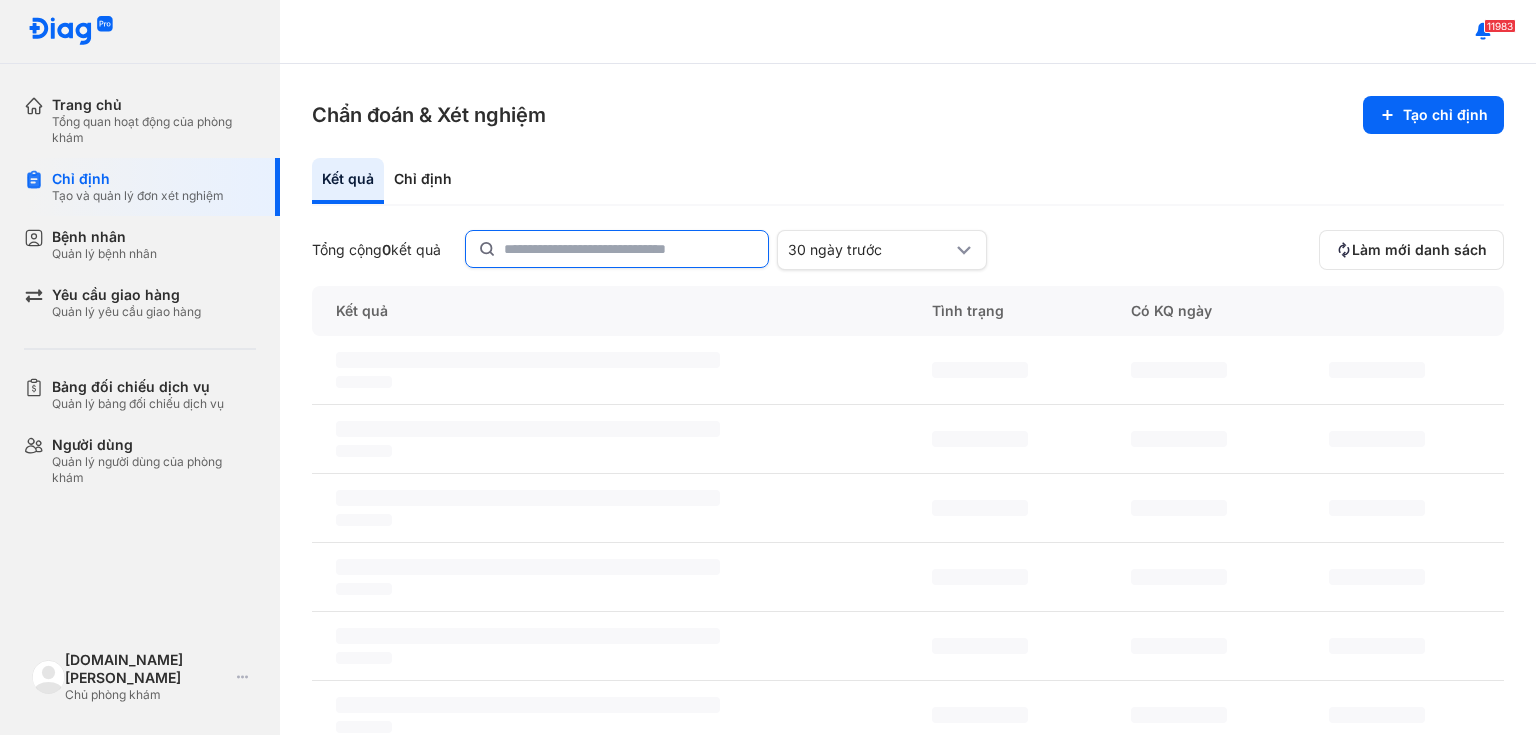 click 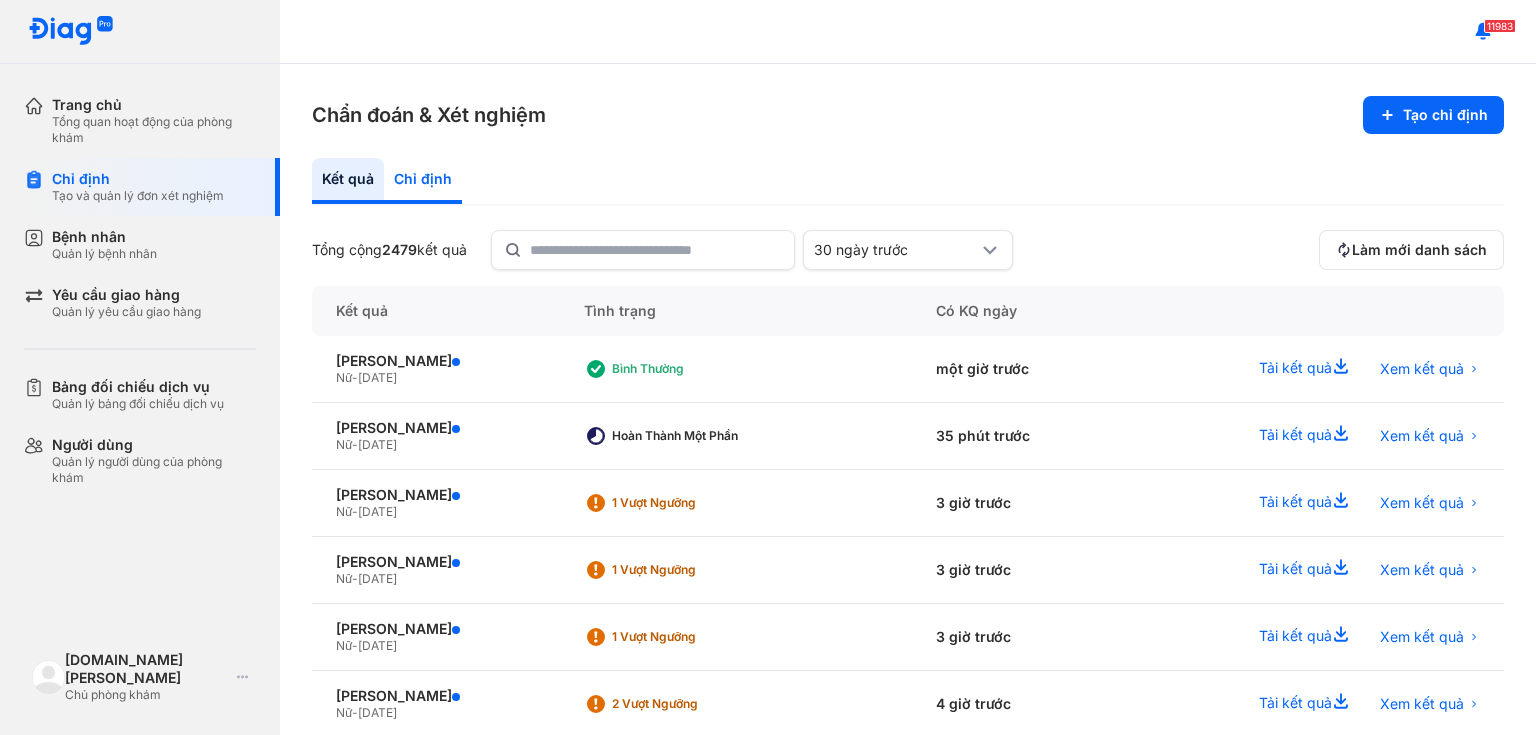 click on "Chỉ định" 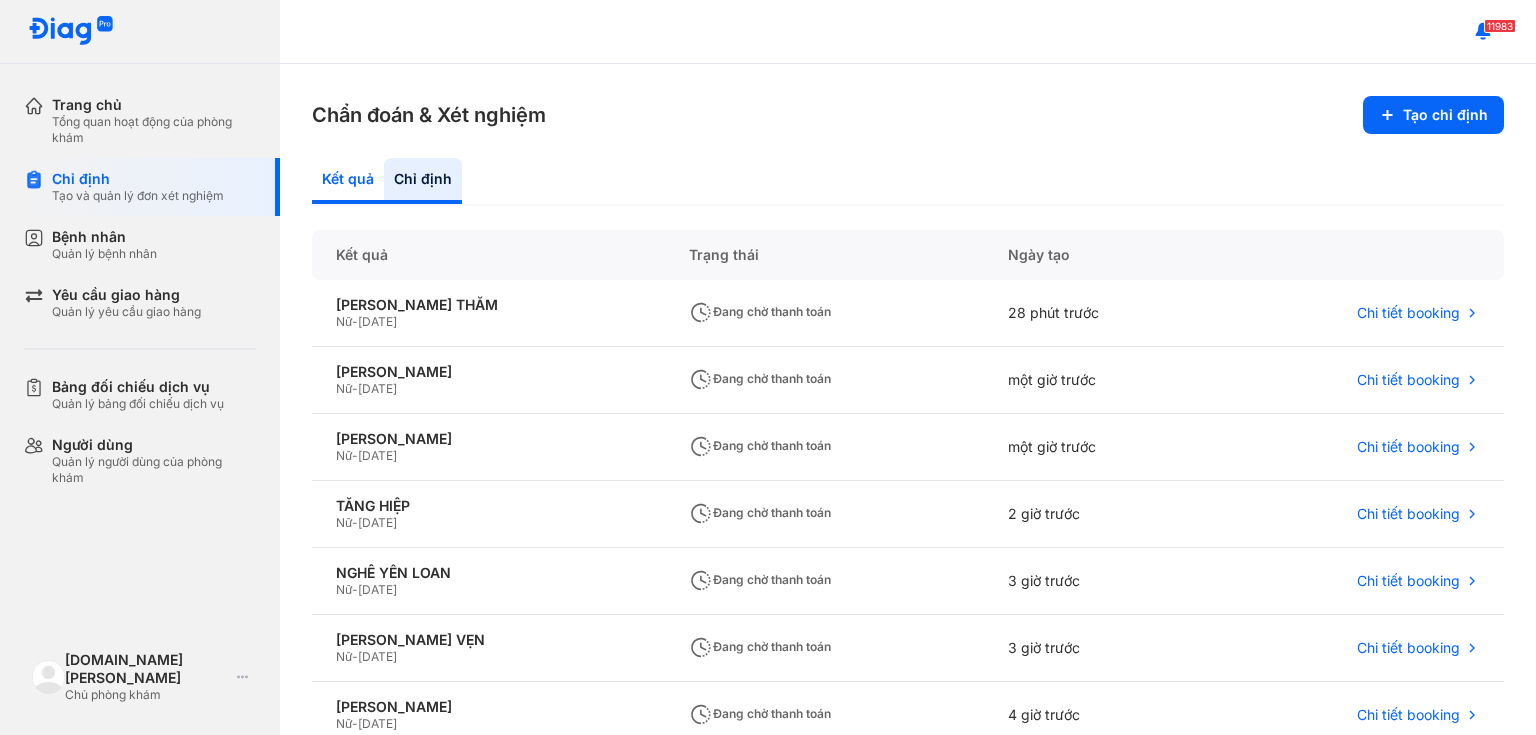 click on "Kết quả" 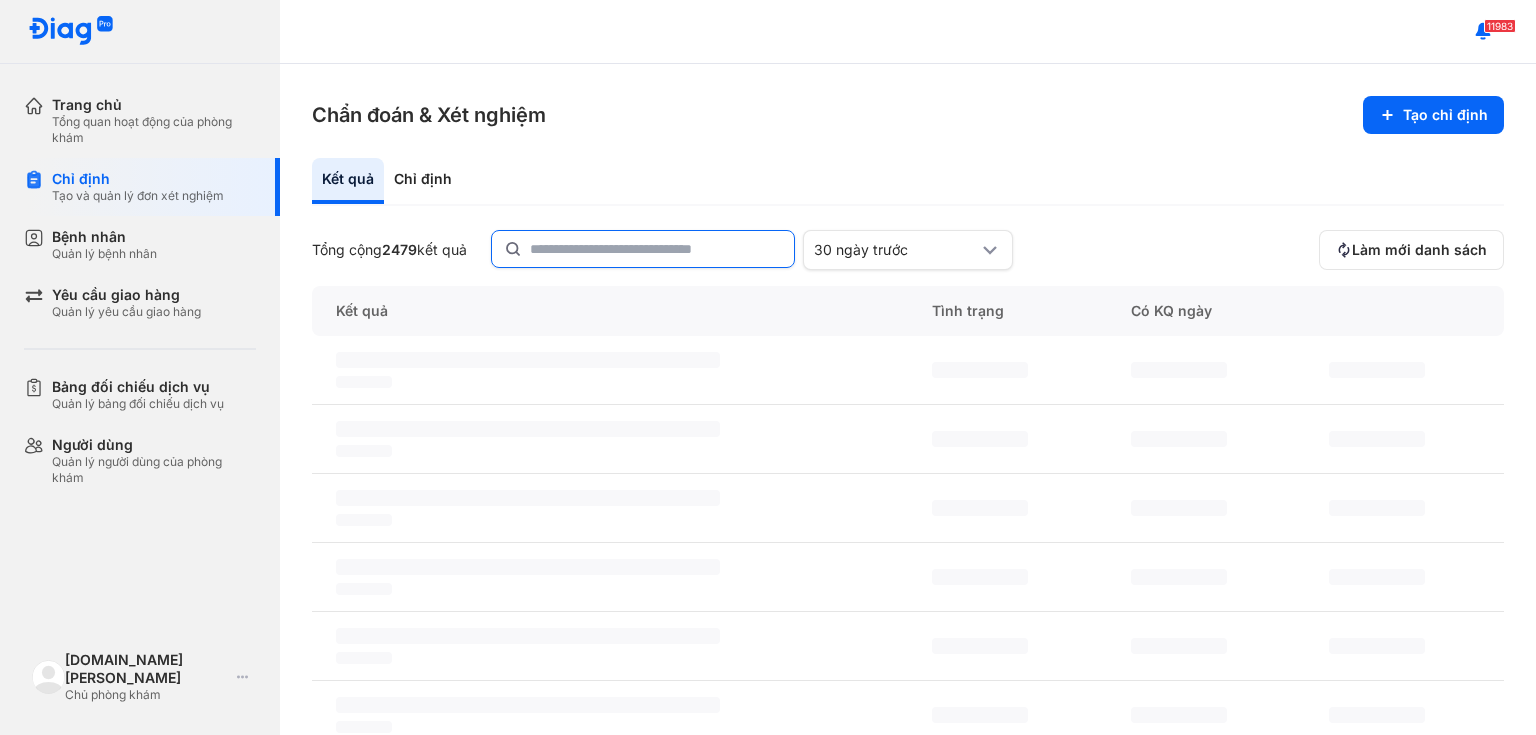 click 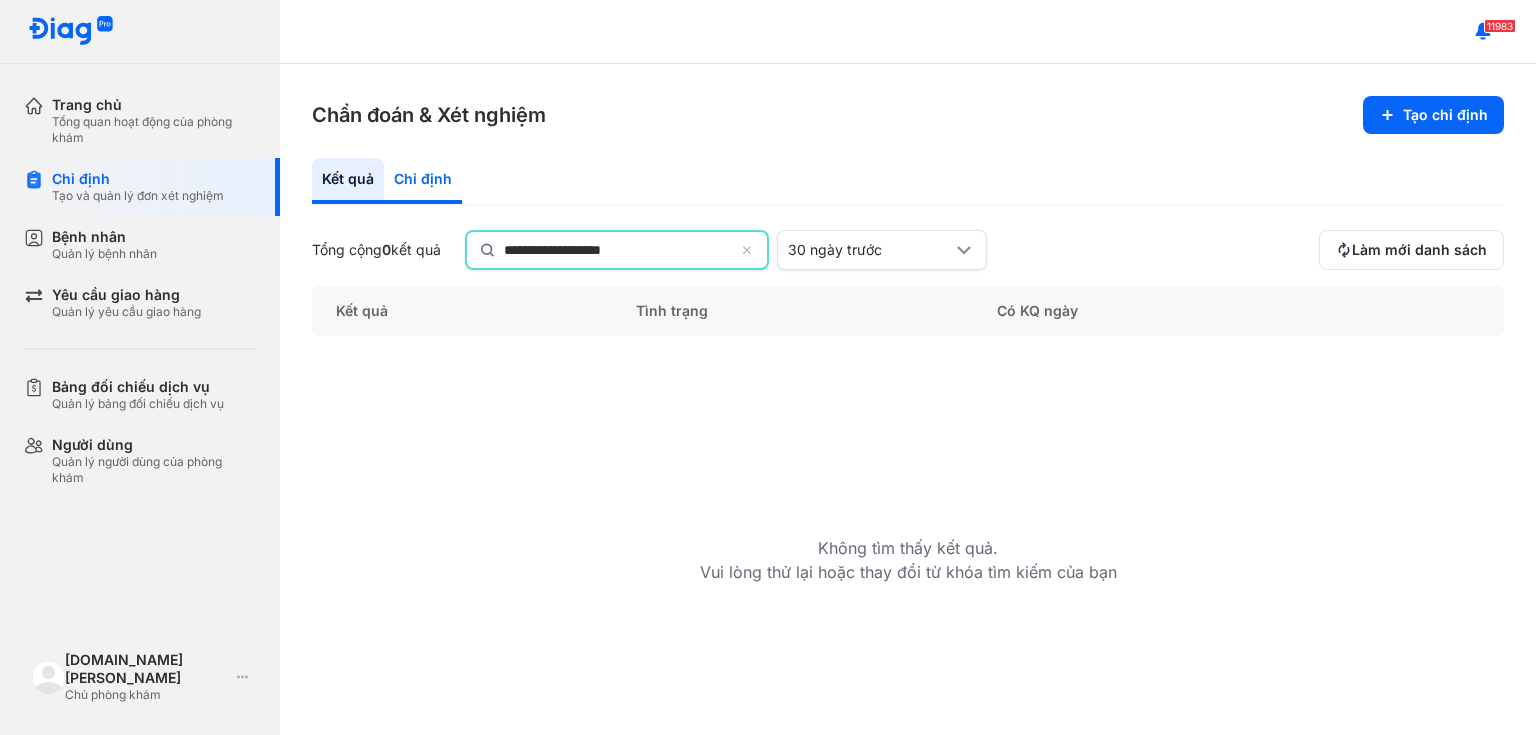 type on "**********" 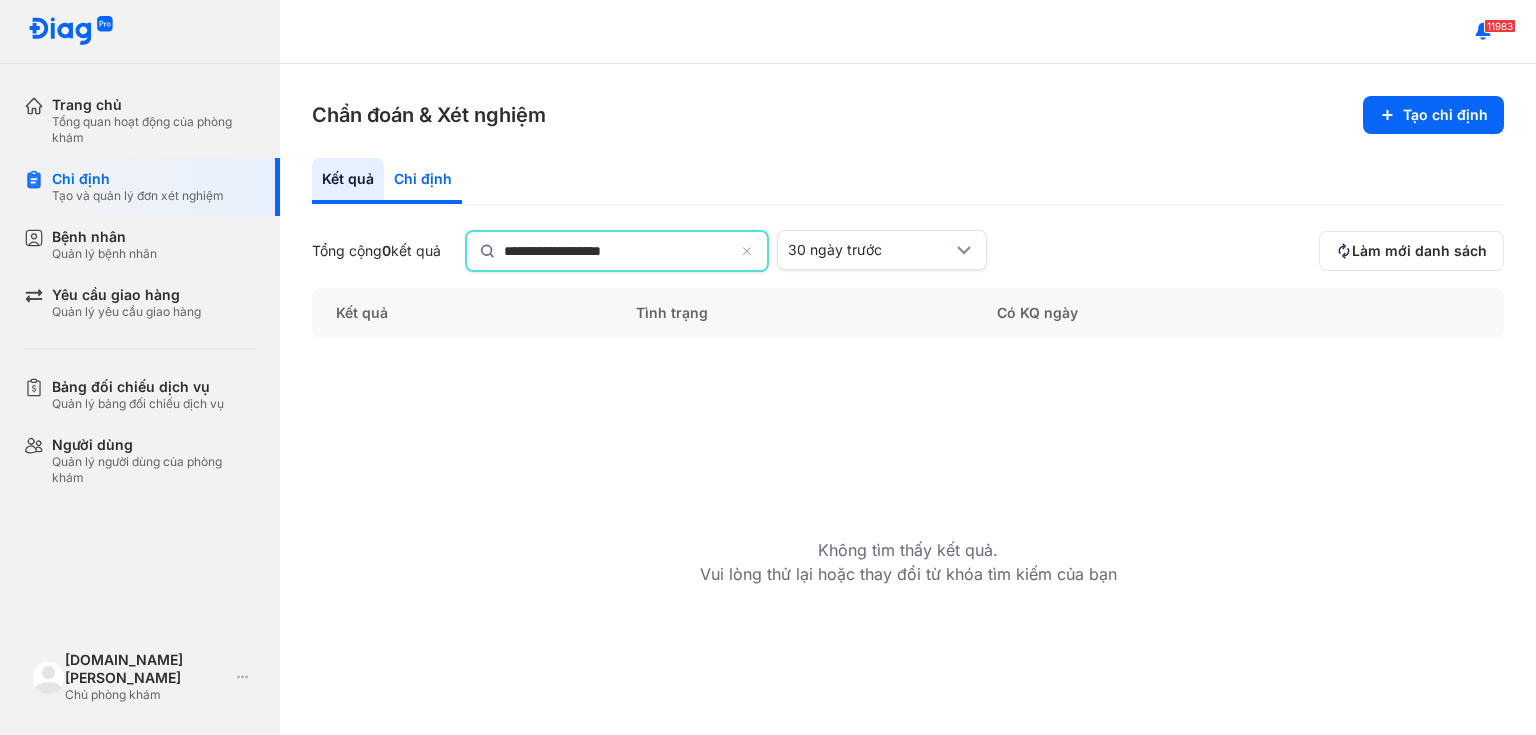 click on "Chỉ định" 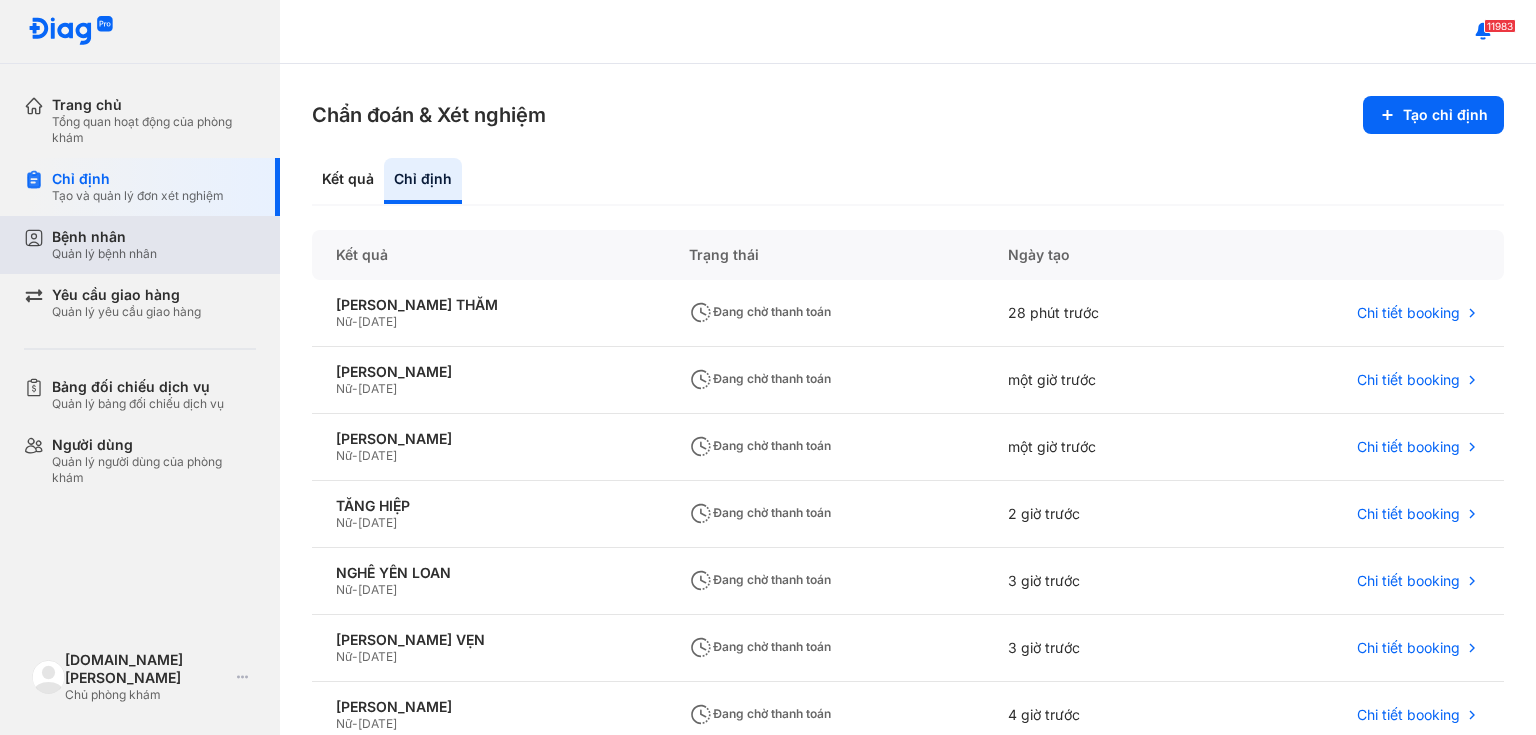 click on "Quản lý bệnh nhân" at bounding box center [104, 254] 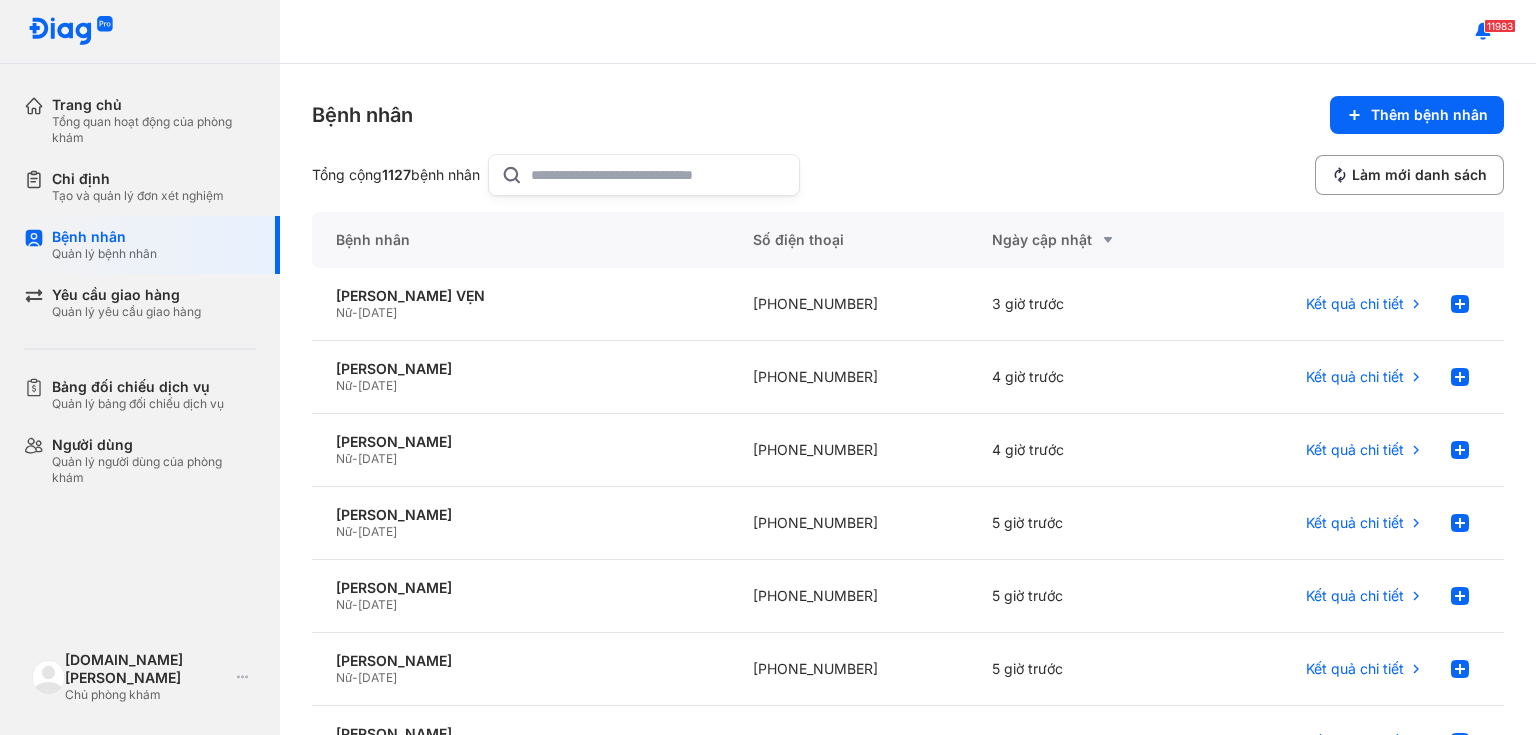 click 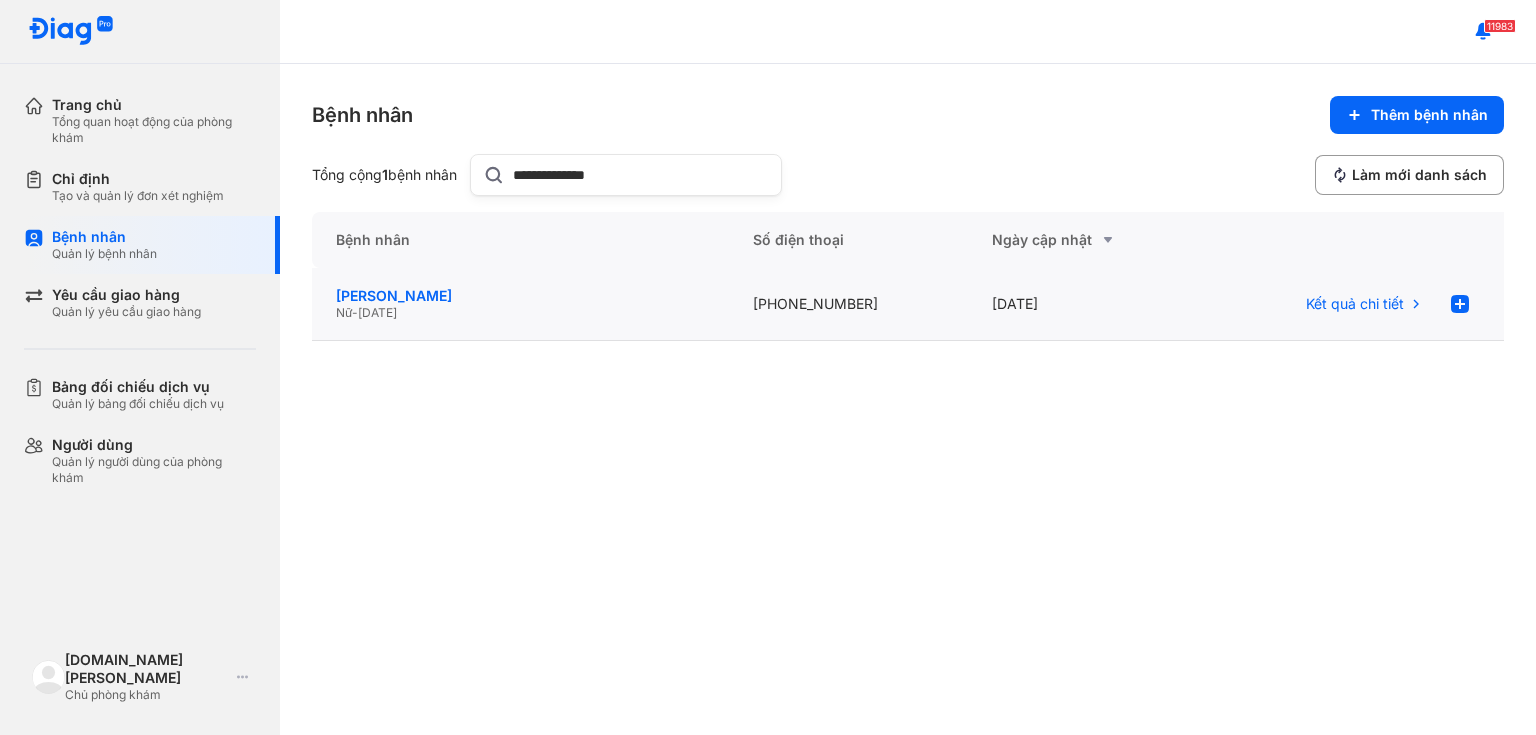 type on "**********" 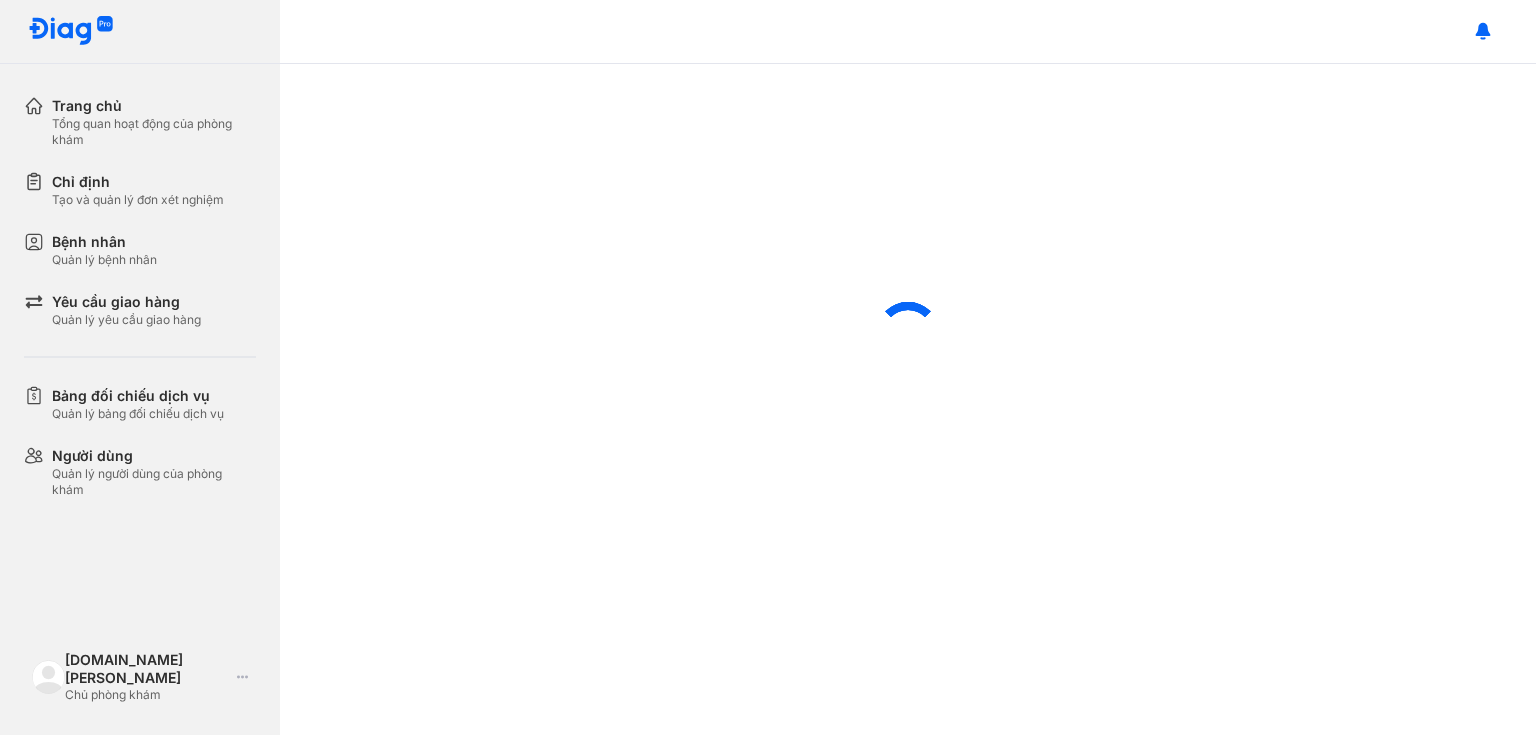 scroll, scrollTop: 0, scrollLeft: 0, axis: both 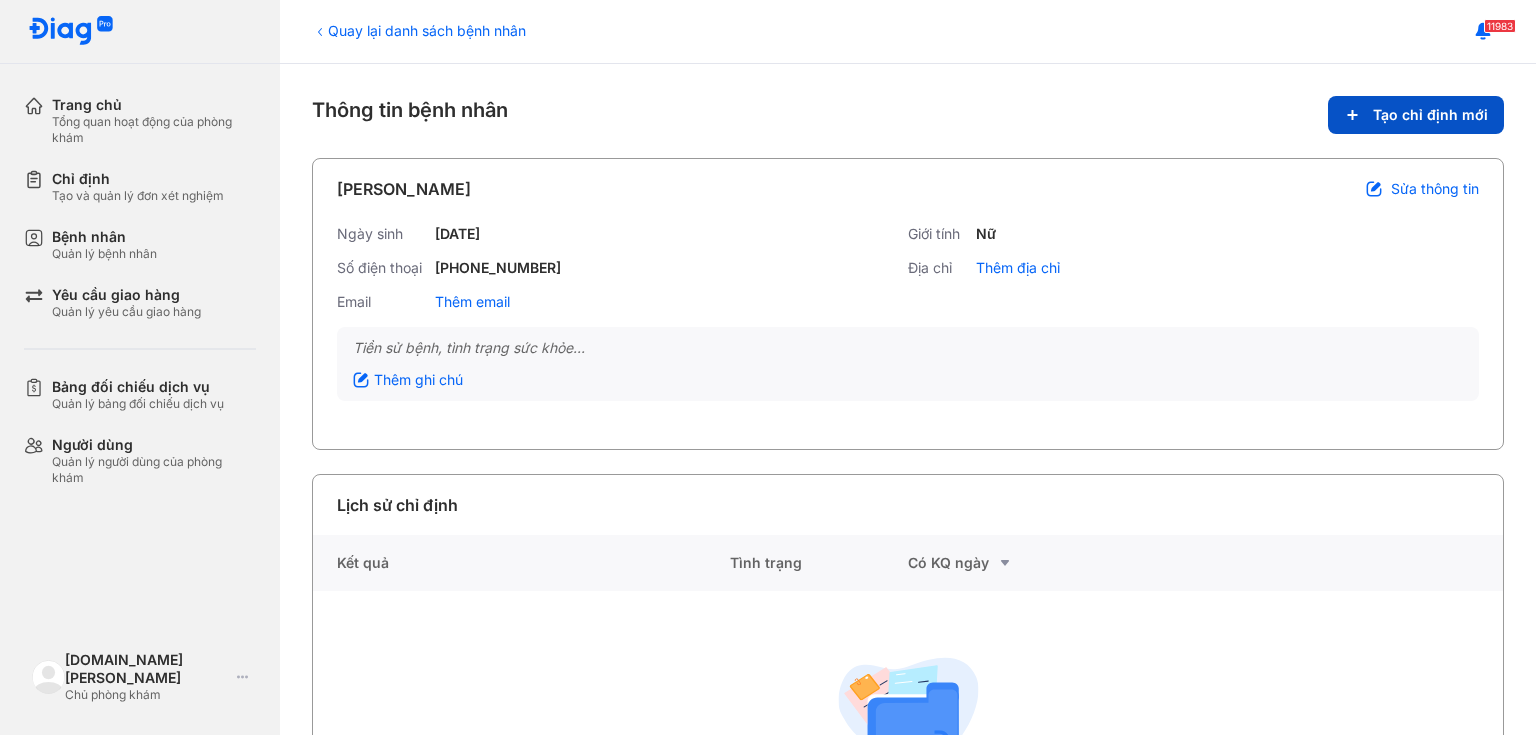 click on "Tạo chỉ định mới" 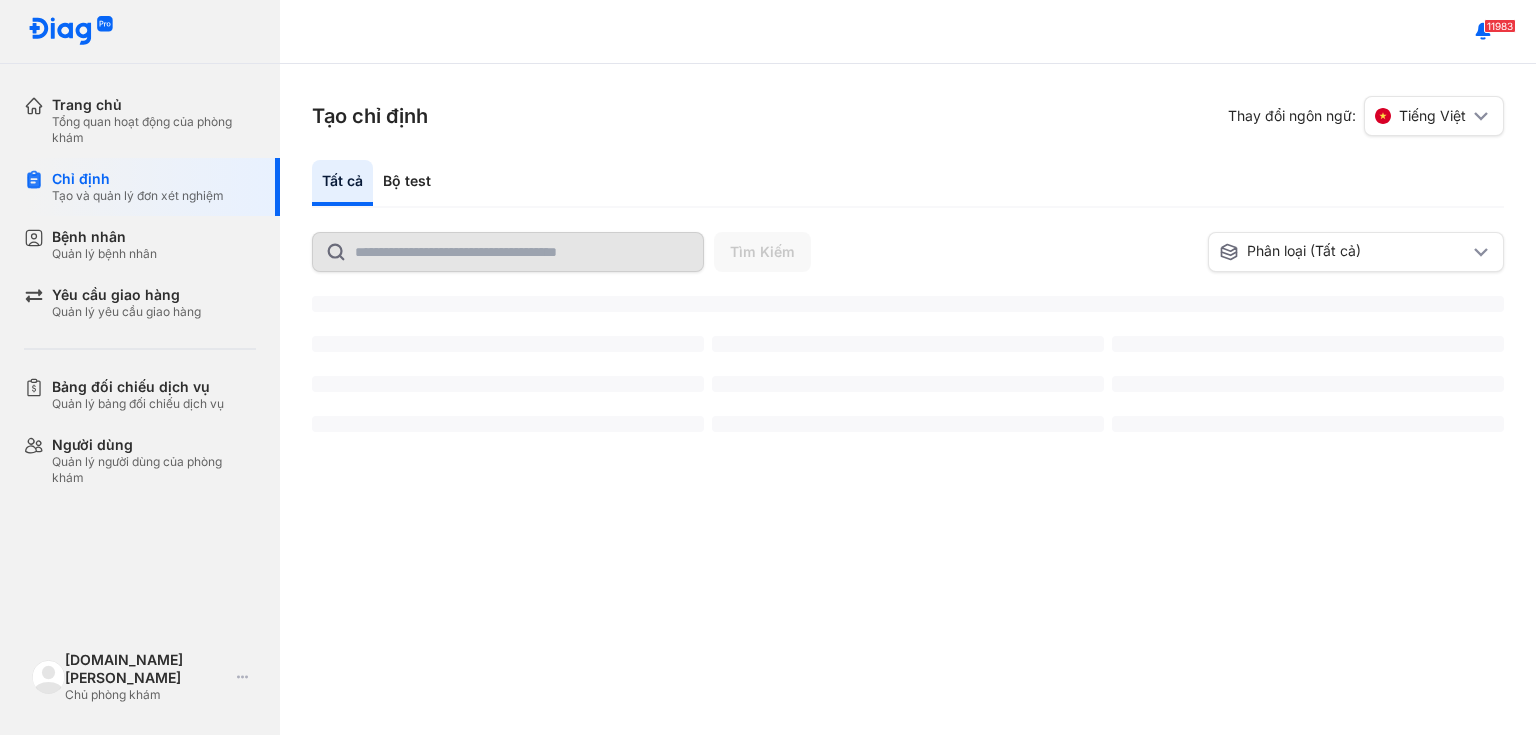 scroll, scrollTop: 0, scrollLeft: 0, axis: both 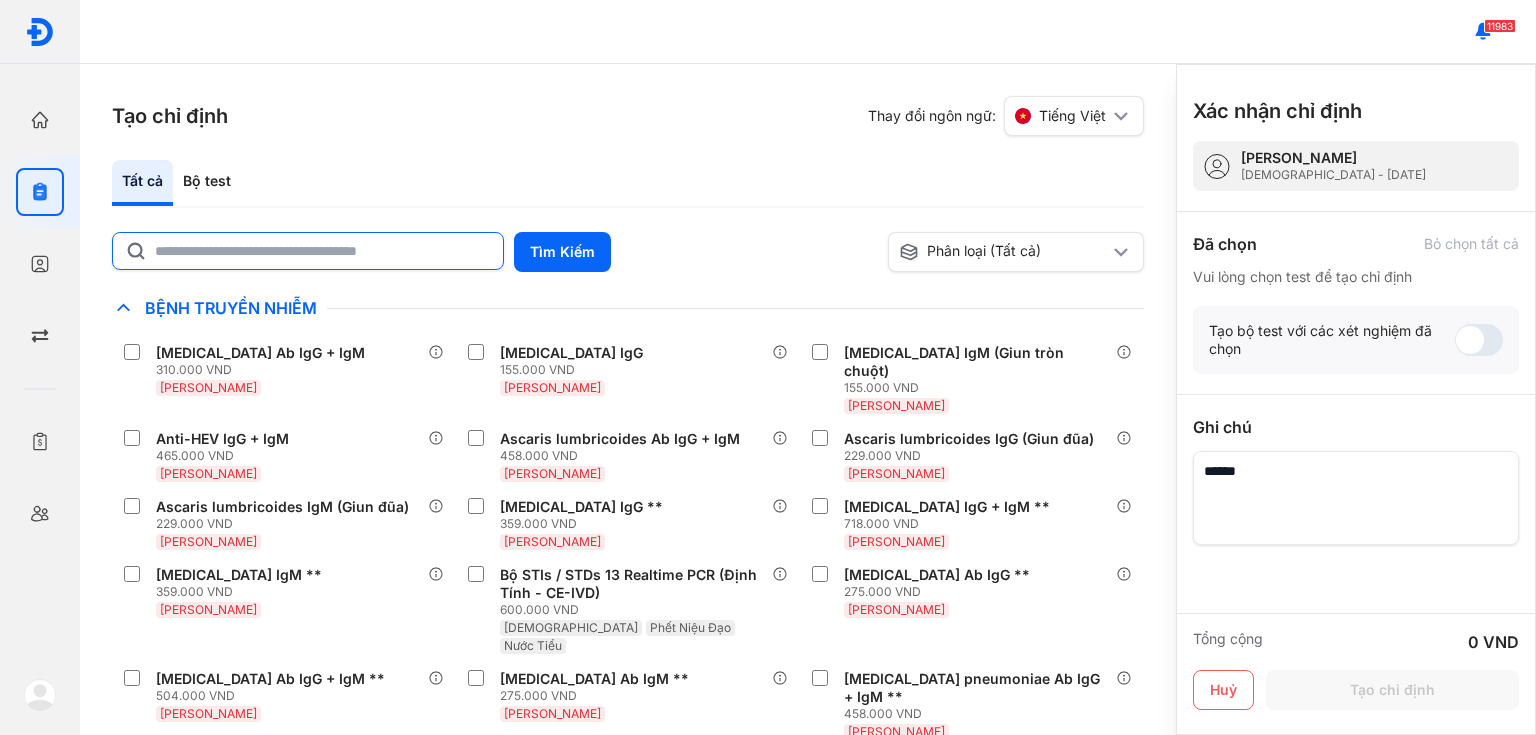 click 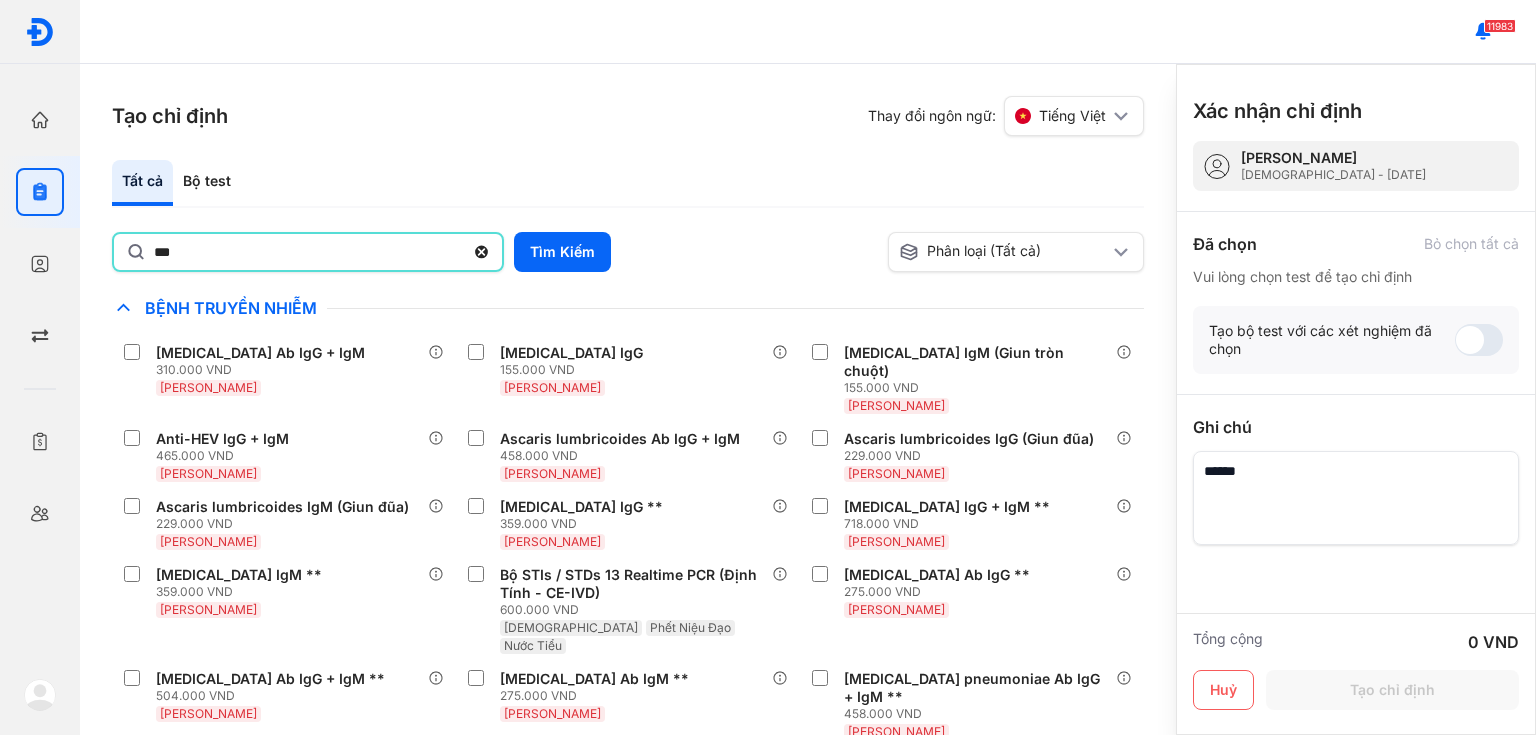 type on "***" 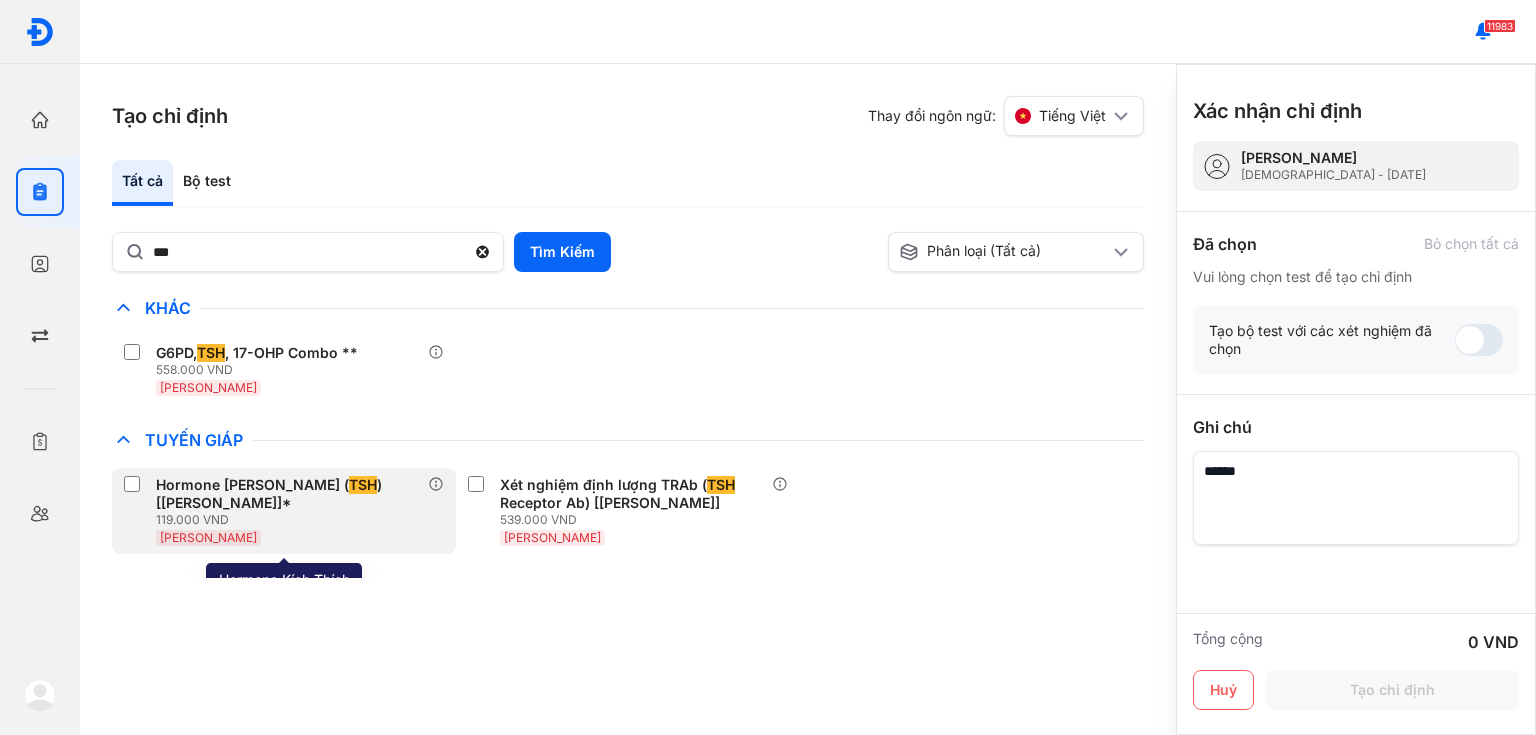 click on "Hormone [PERSON_NAME] ( TSH ) [[PERSON_NAME]]*" at bounding box center (288, 494) 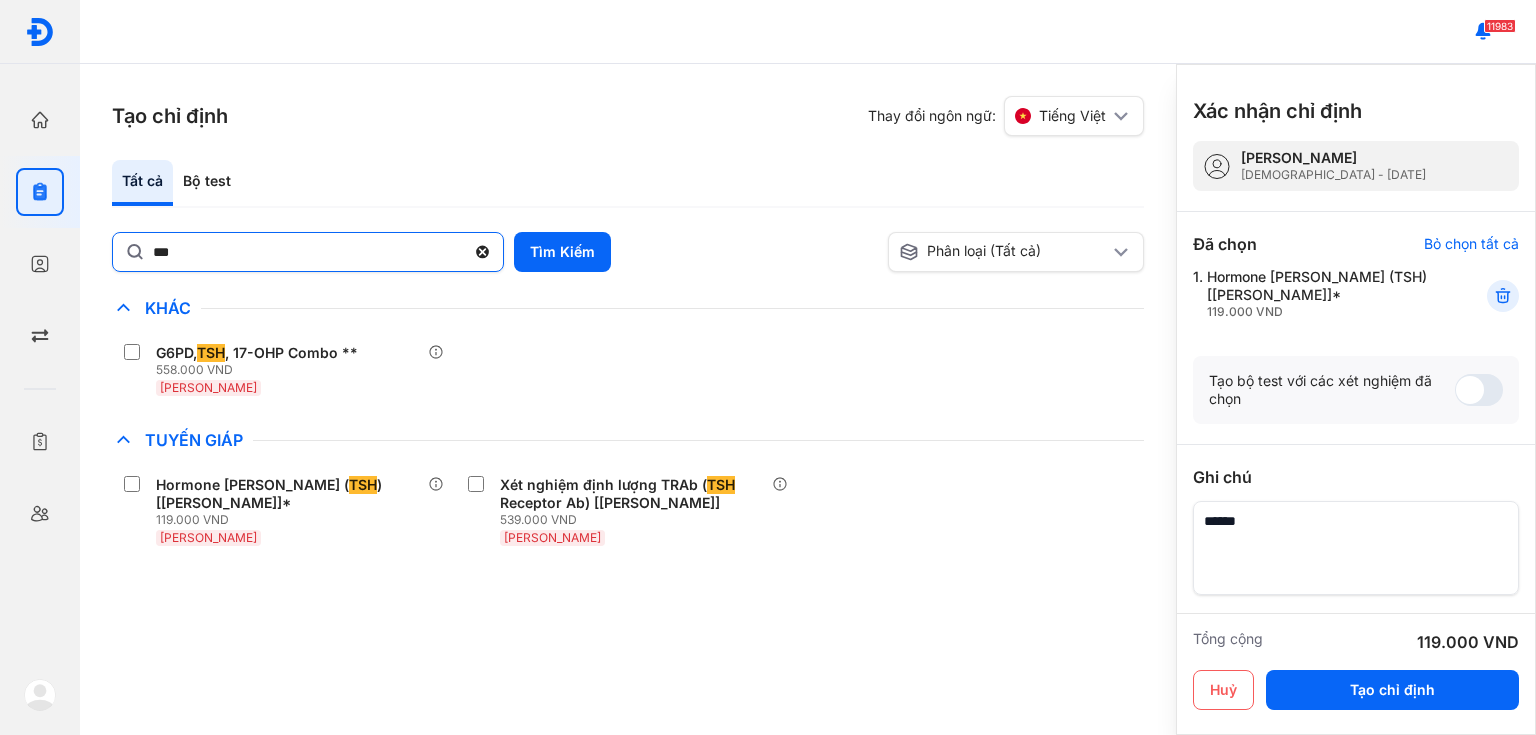 click 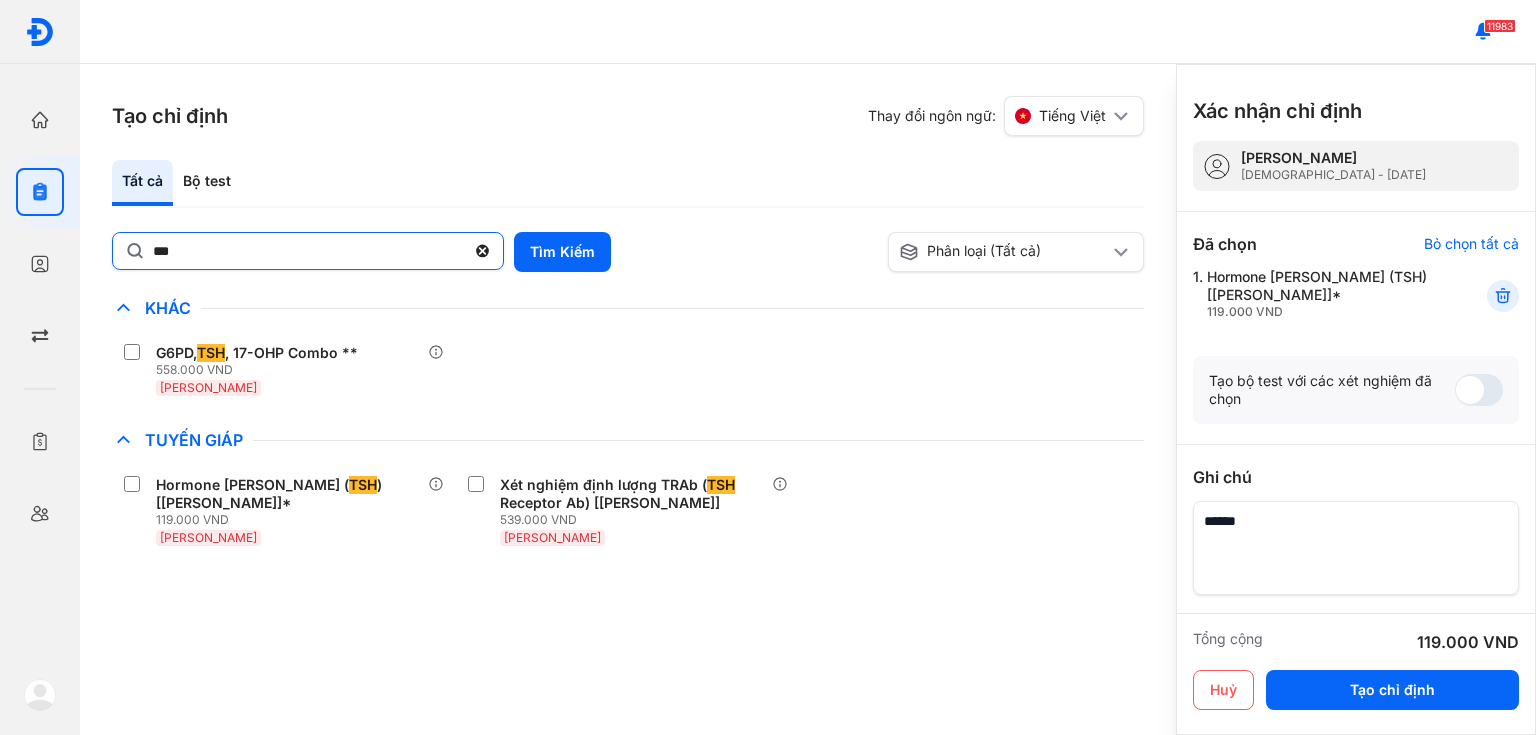 click on "***" 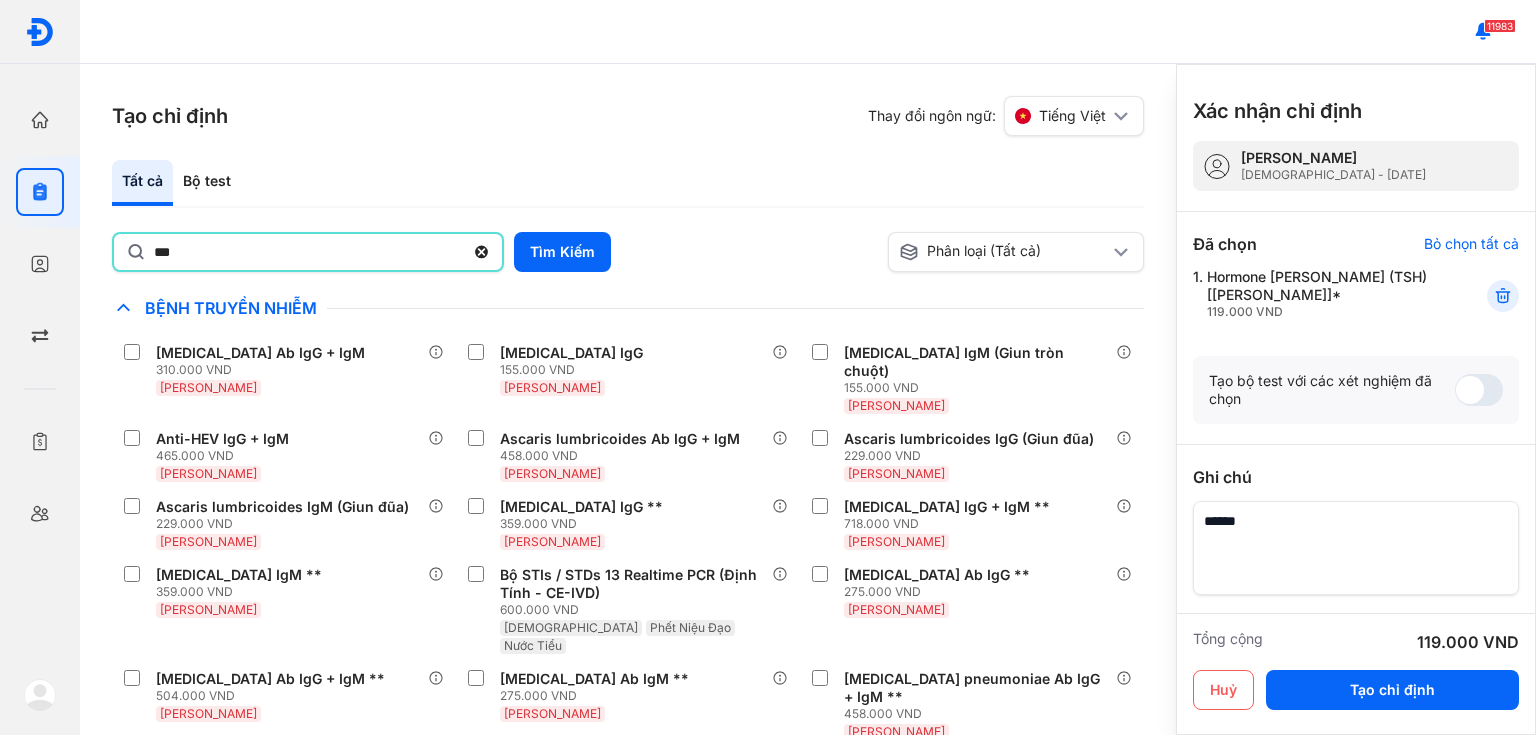 type on "***" 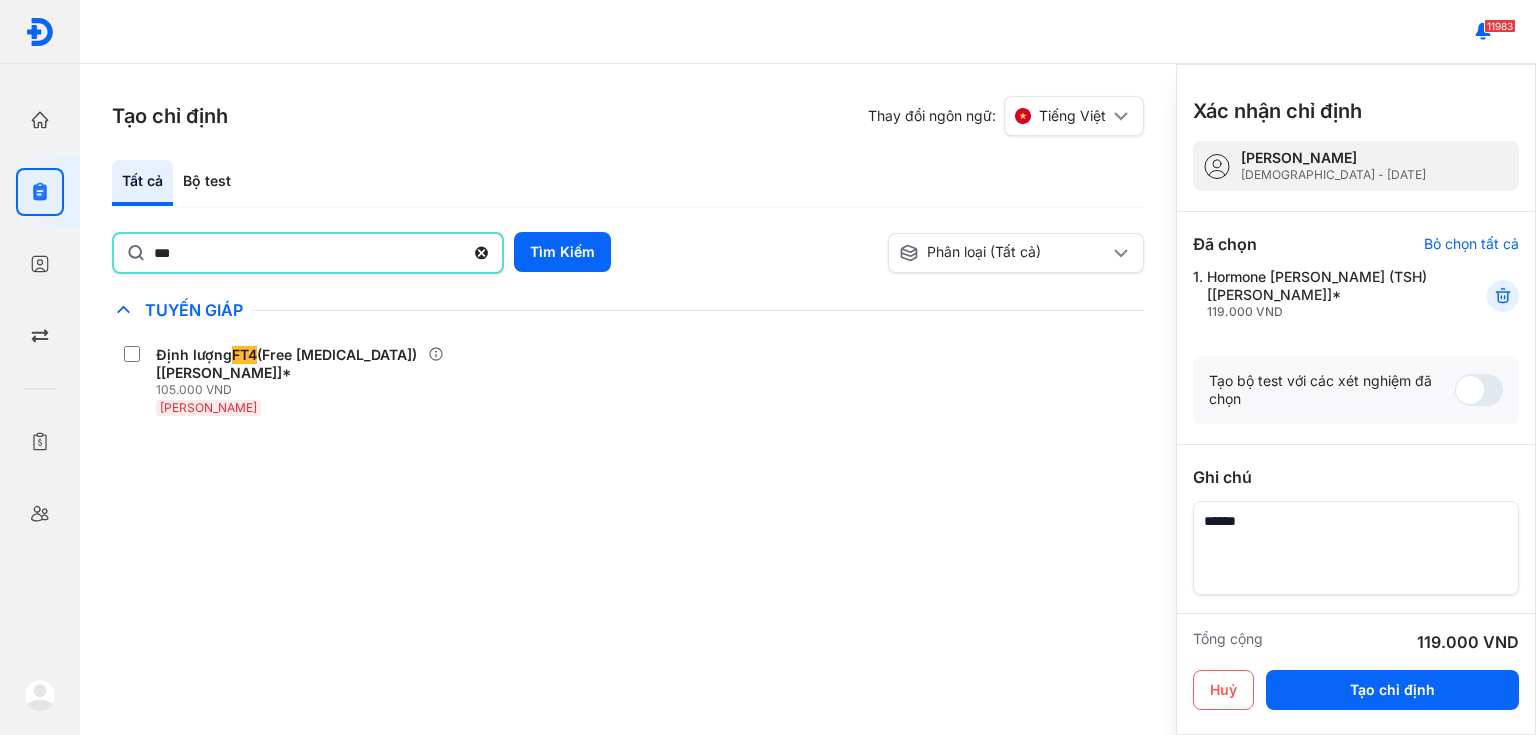 drag, startPoint x: 301, startPoint y: 336, endPoint x: 334, endPoint y: 320, distance: 36.67424 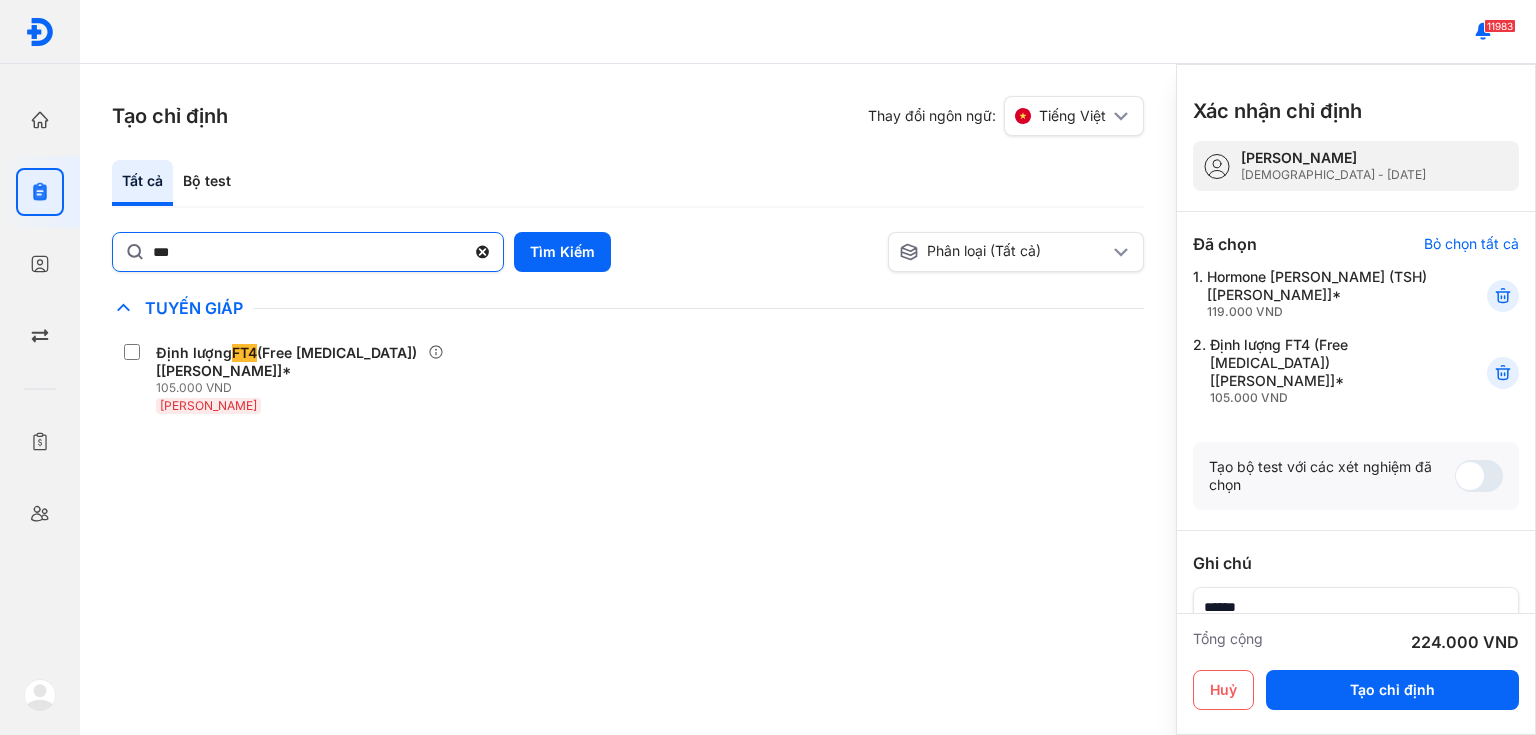 click 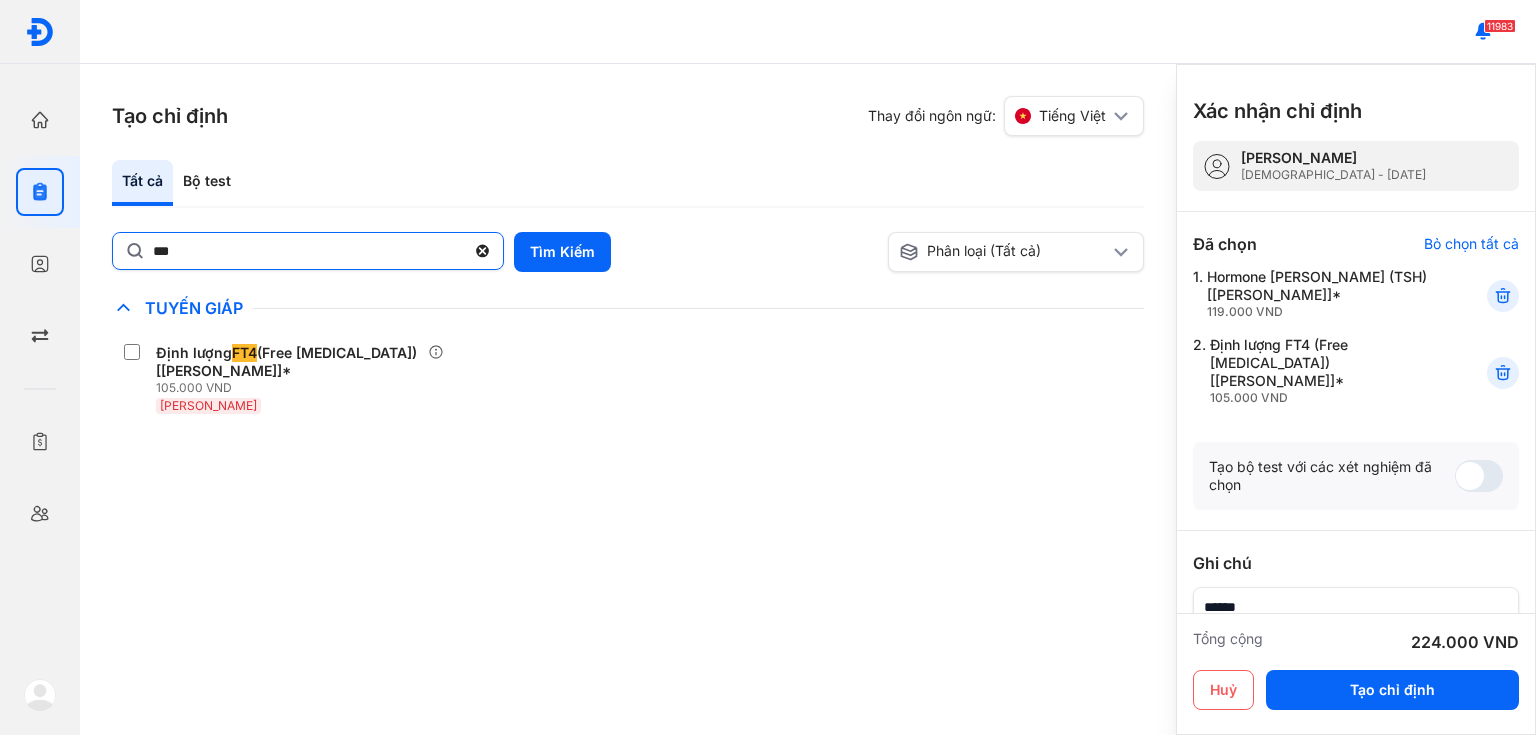 click on "***" 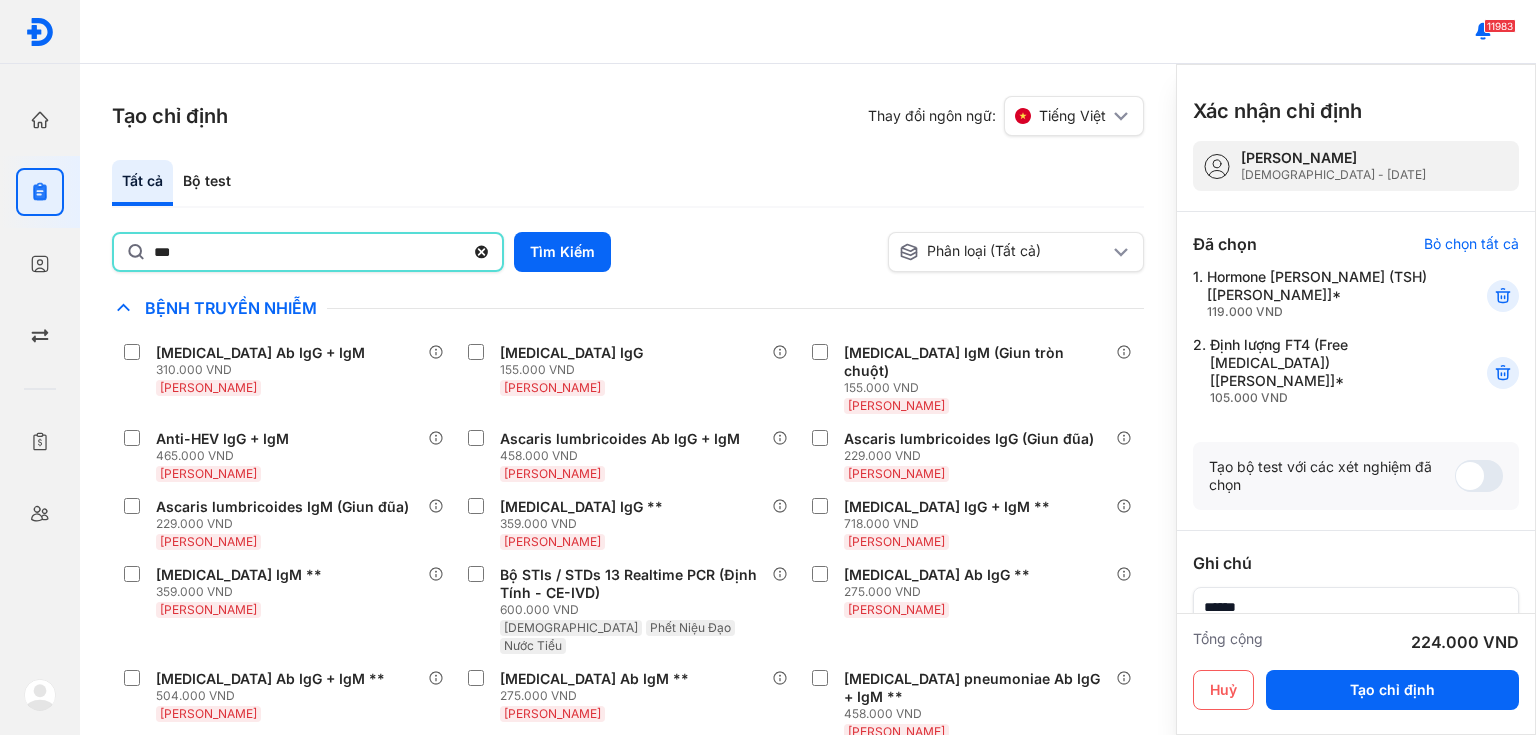type on "***" 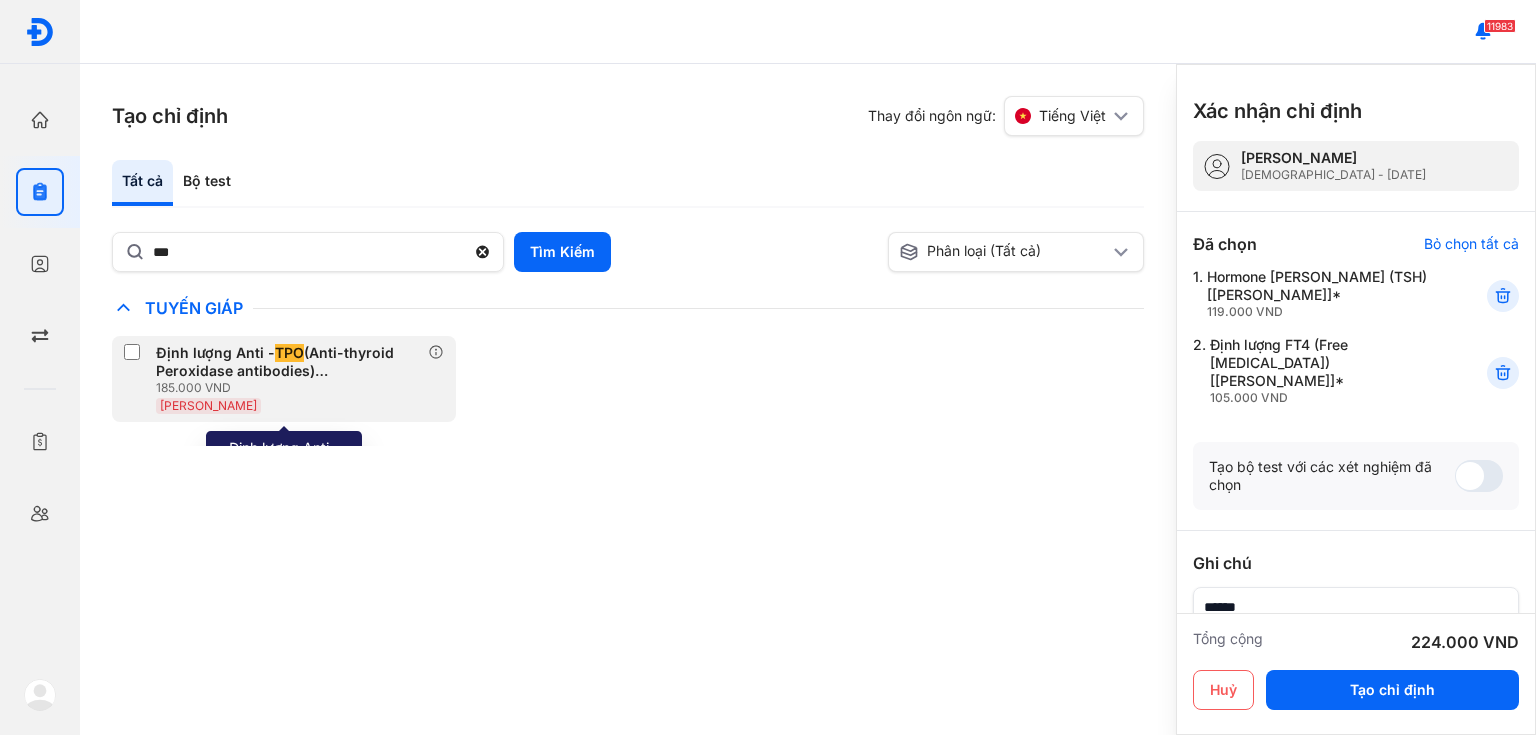 click on "Huyết Thanh" at bounding box center (292, 405) 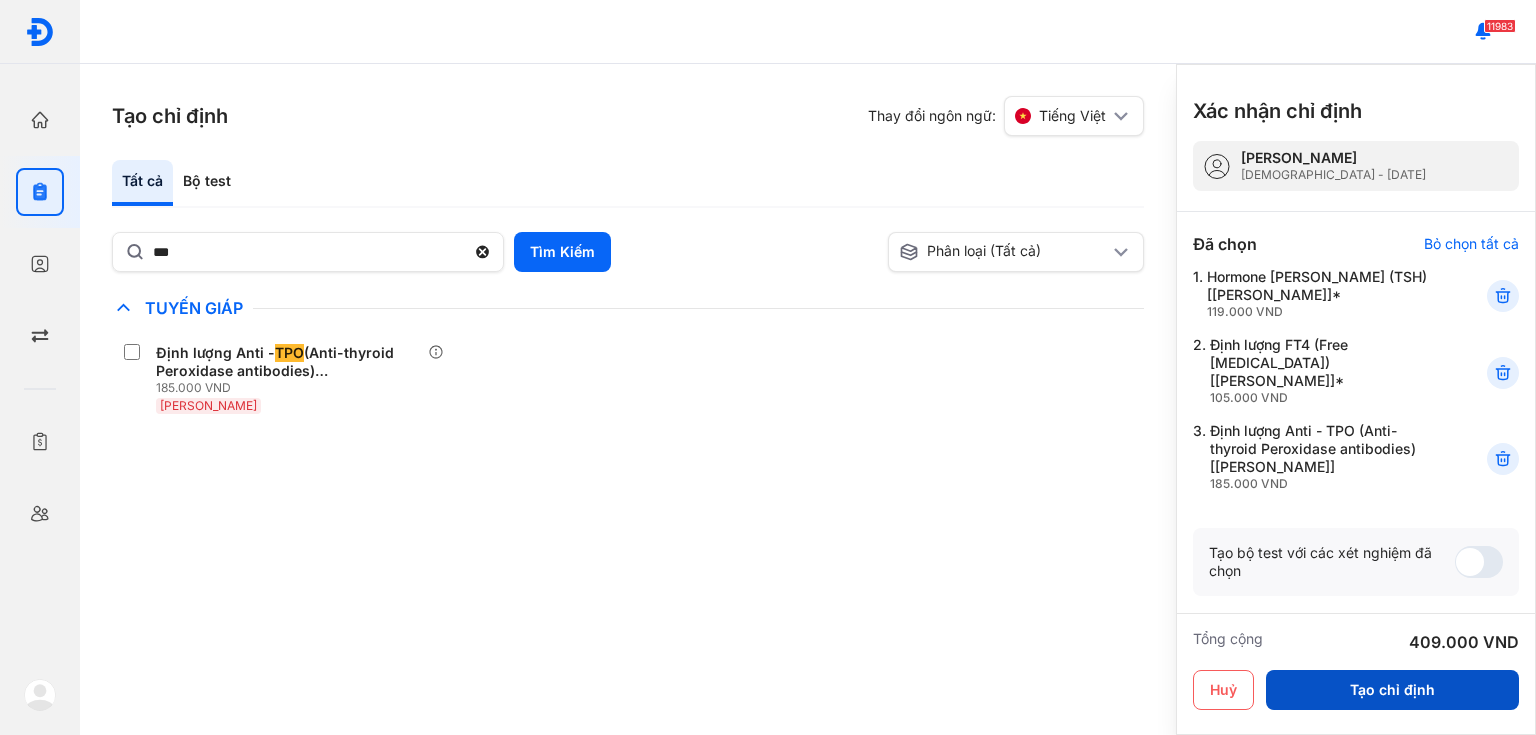 click on "Tạo chỉ định" at bounding box center (1392, 690) 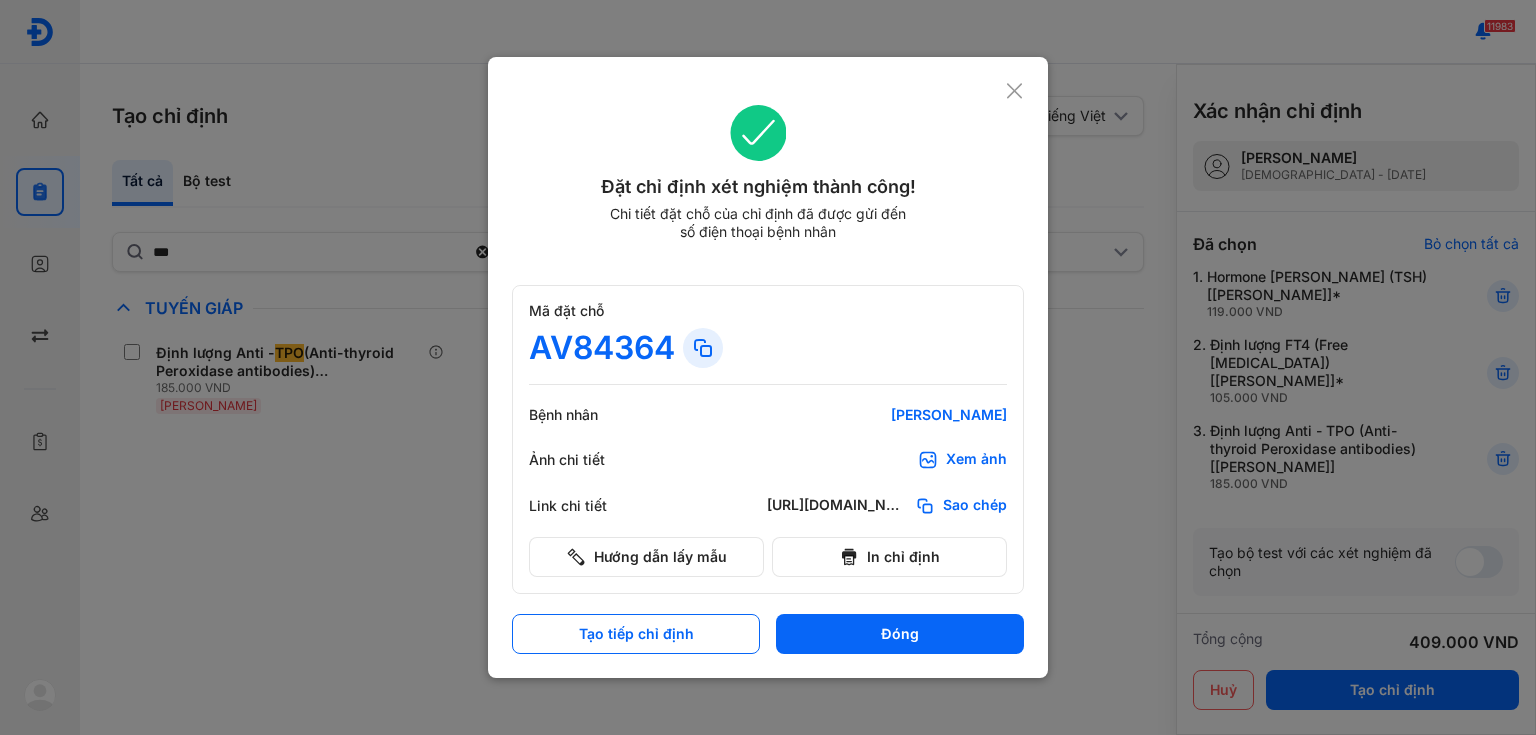 click on "Xem ảnh" at bounding box center [976, 460] 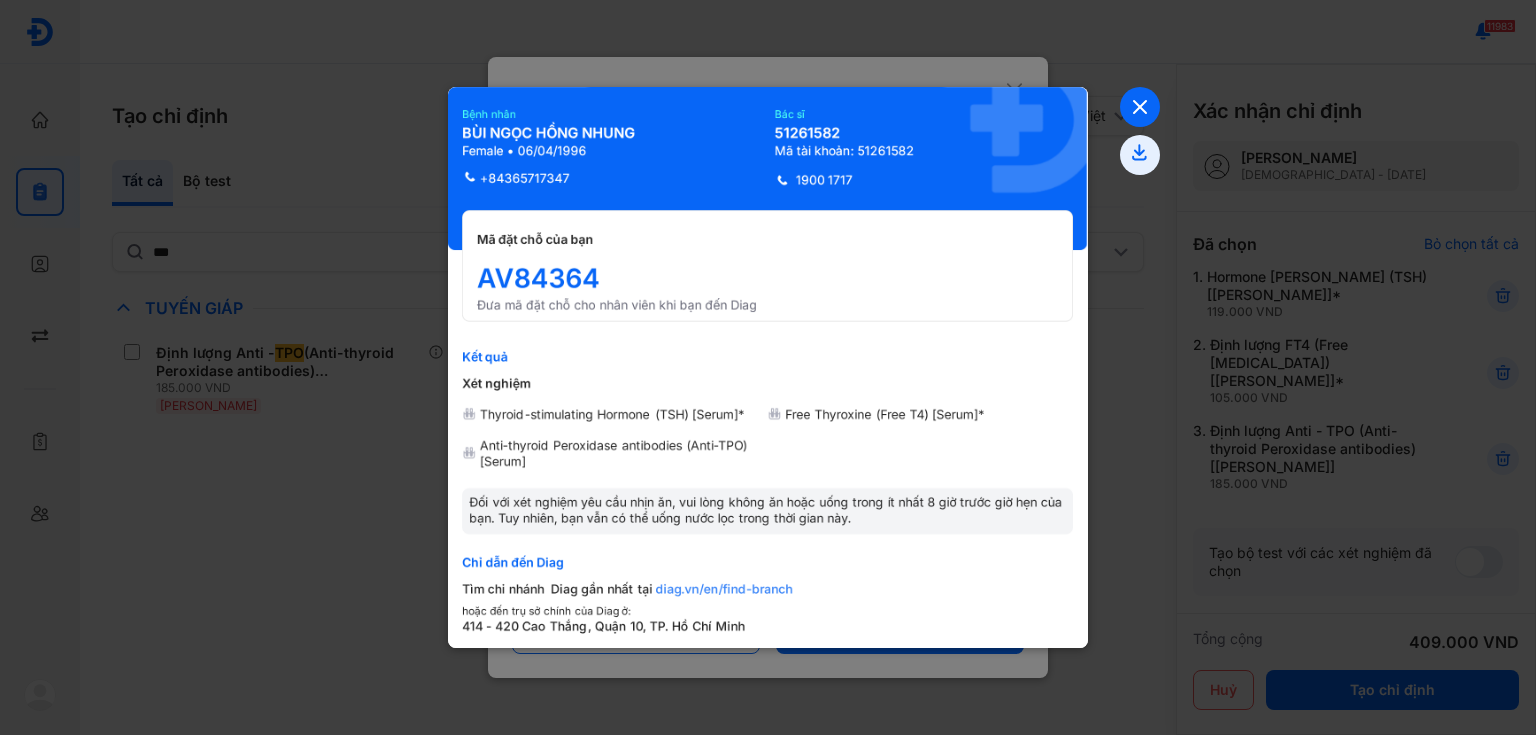 click 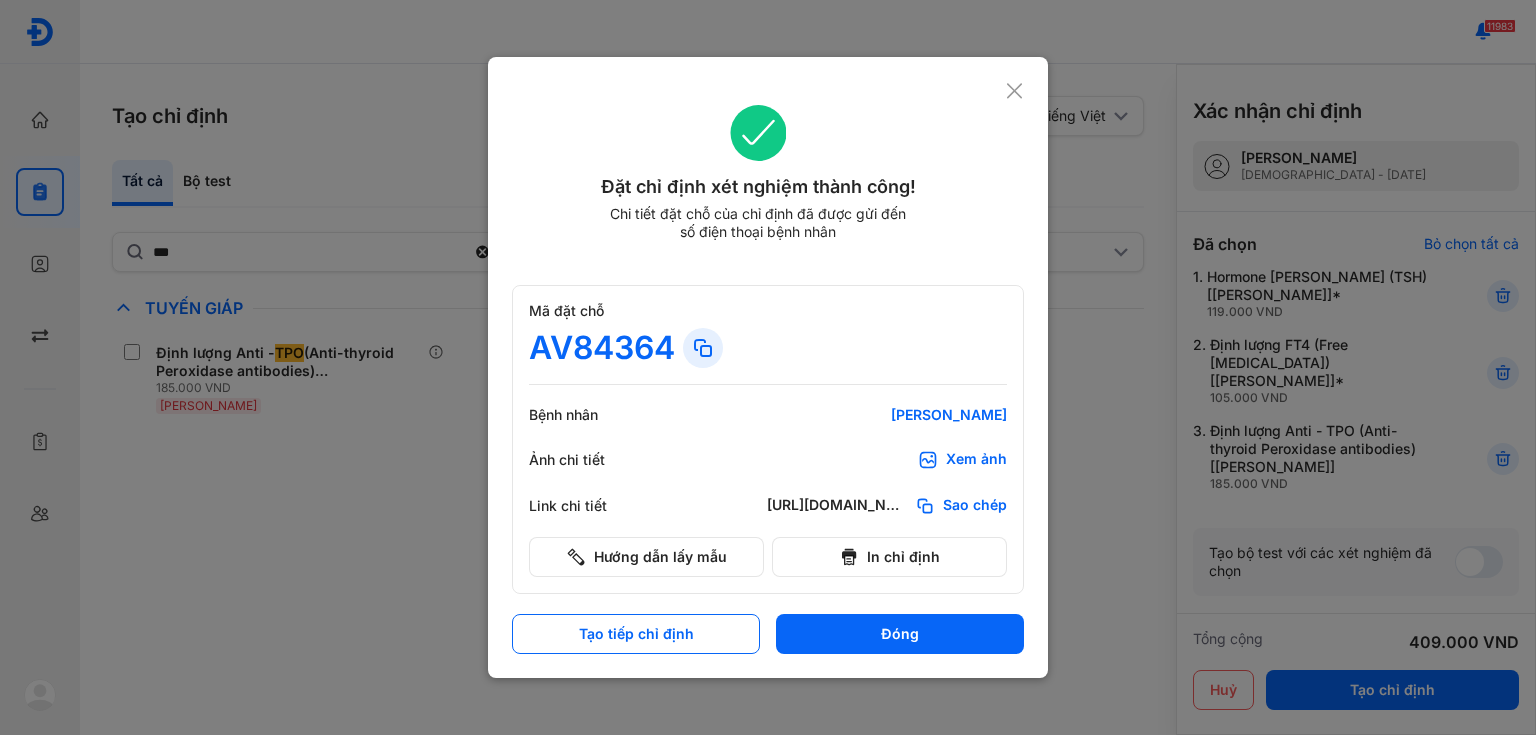 click at bounding box center [768, 367] 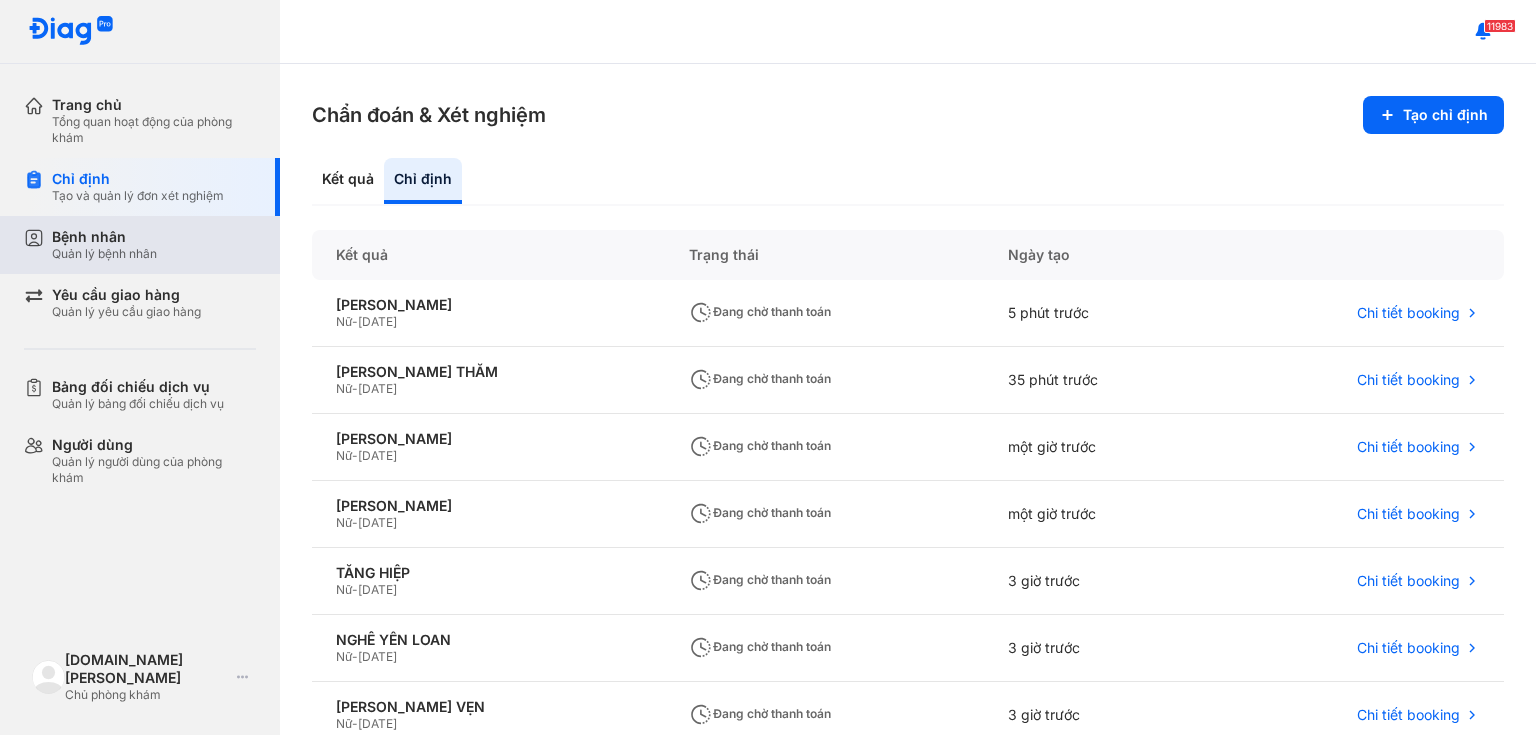 click on "Quản lý bệnh nhân" at bounding box center [104, 254] 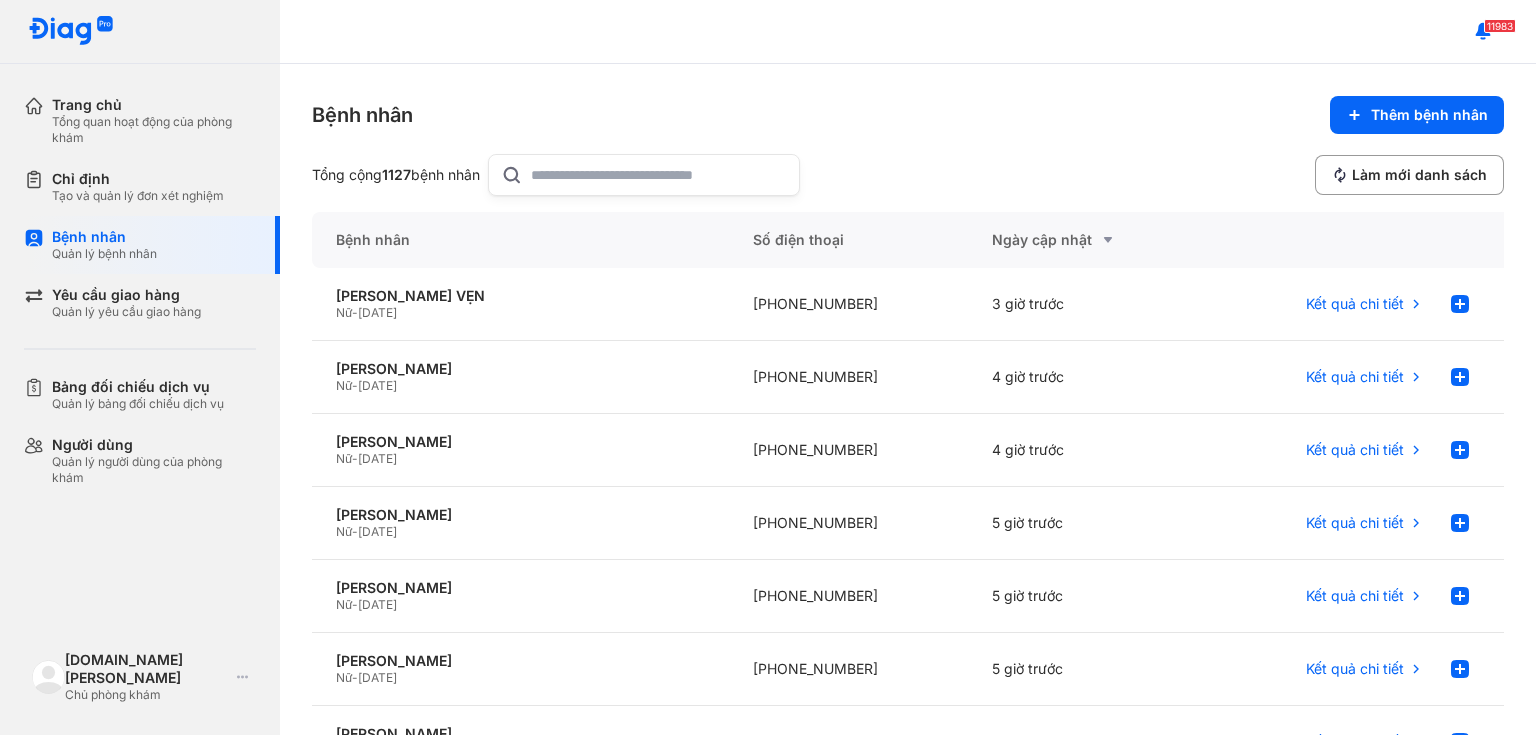 click 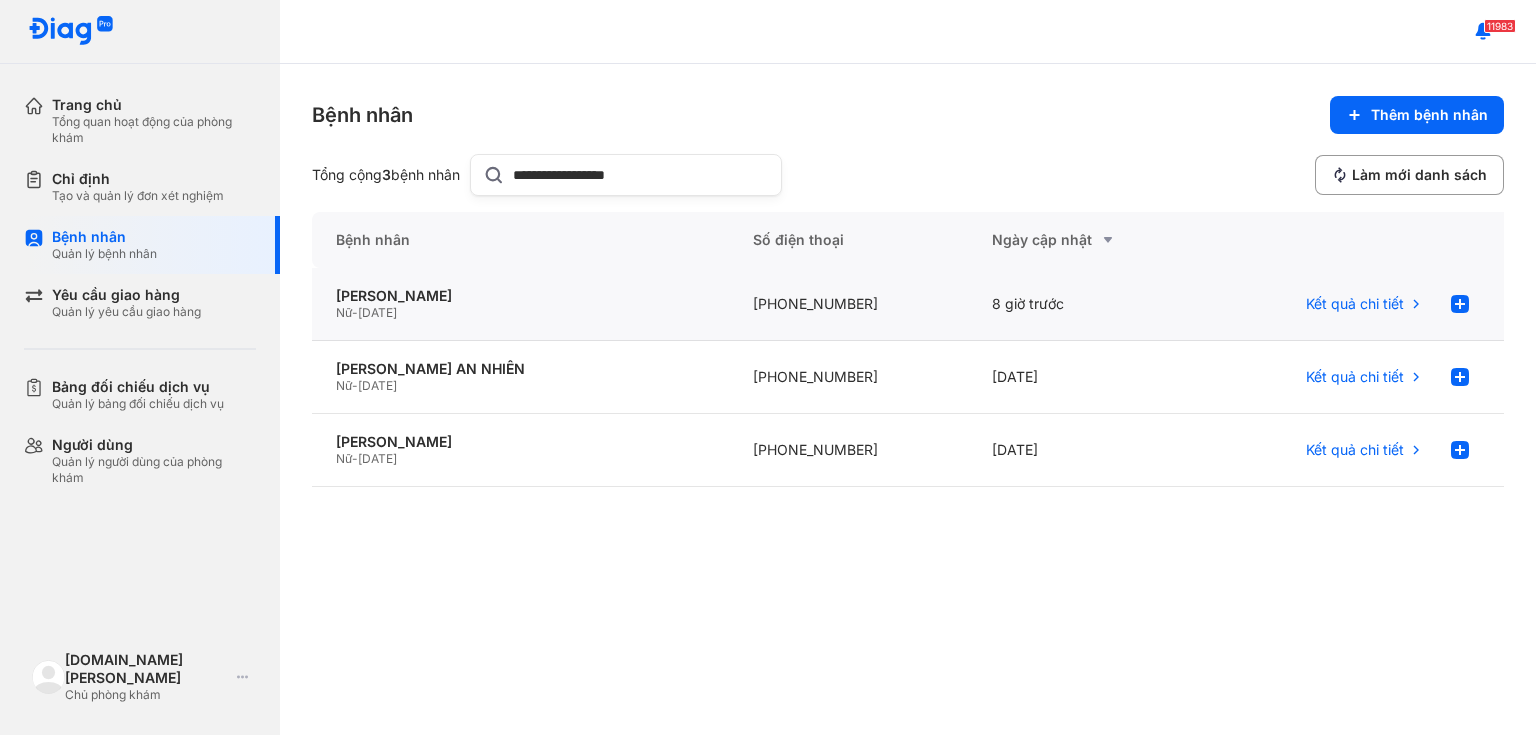 type on "**********" 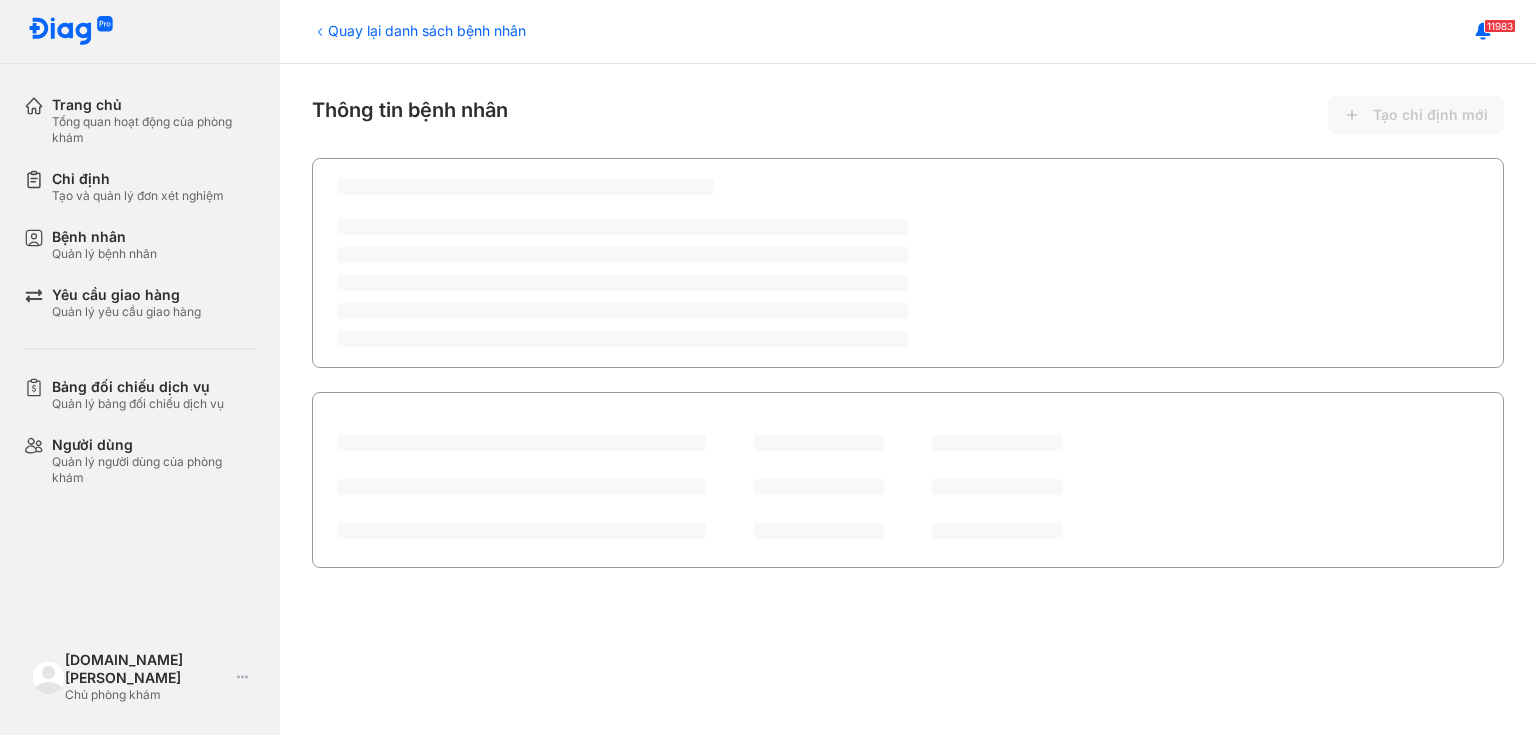 scroll, scrollTop: 0, scrollLeft: 0, axis: both 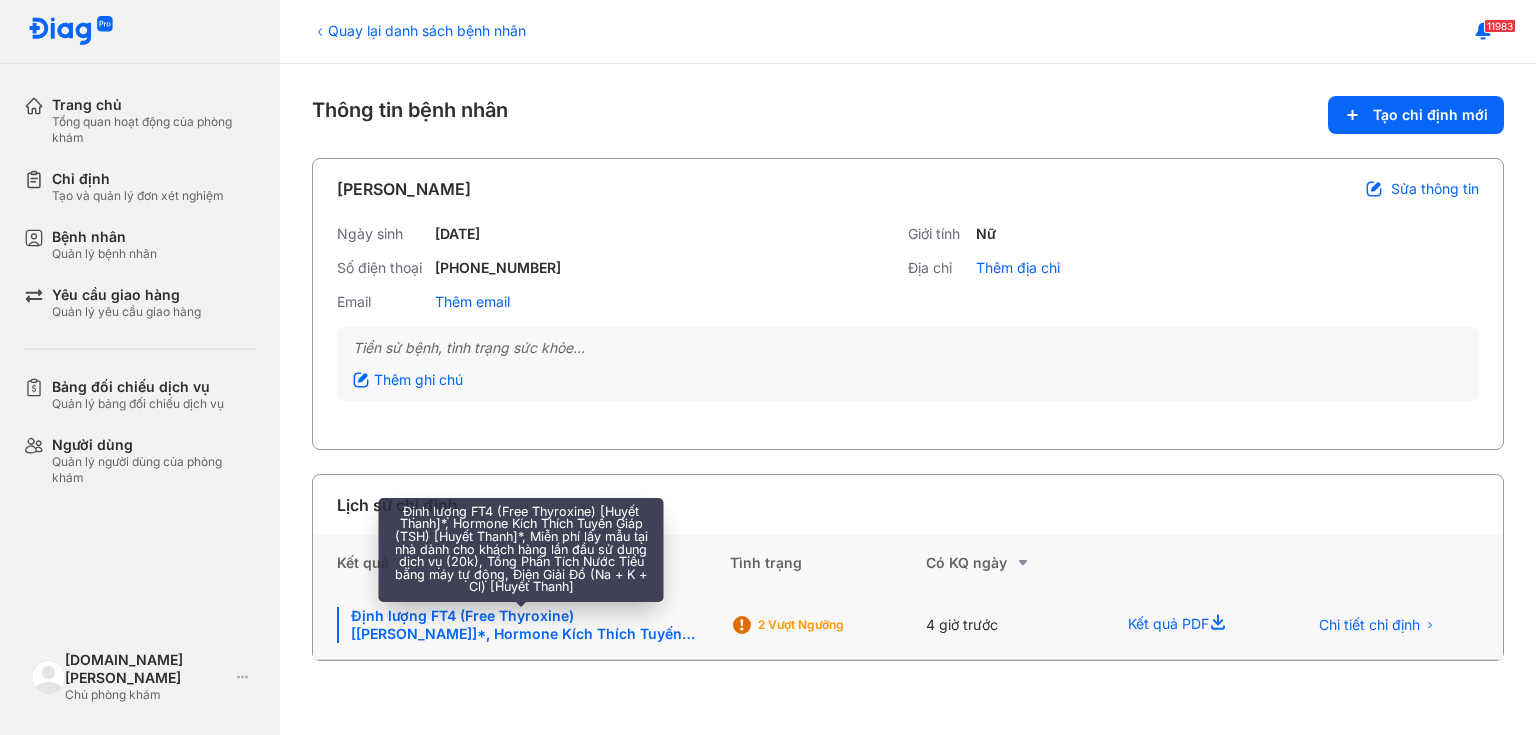 click on "Định lượng FT4 (Free Thyroxine) [[PERSON_NAME]]*, Hormone Kích Thích Tuyến Giáp (TSH) [[PERSON_NAME]]*, Miễn phí lấy mẫu tại nhà dành cho khách hàng lần đầu sử dụng dịch vụ (20k), Tổng Phân Tích Nước Tiểu bằng máy tự động, Điện Giải Đồ (Na + K + Cl) [[PERSON_NAME]]" 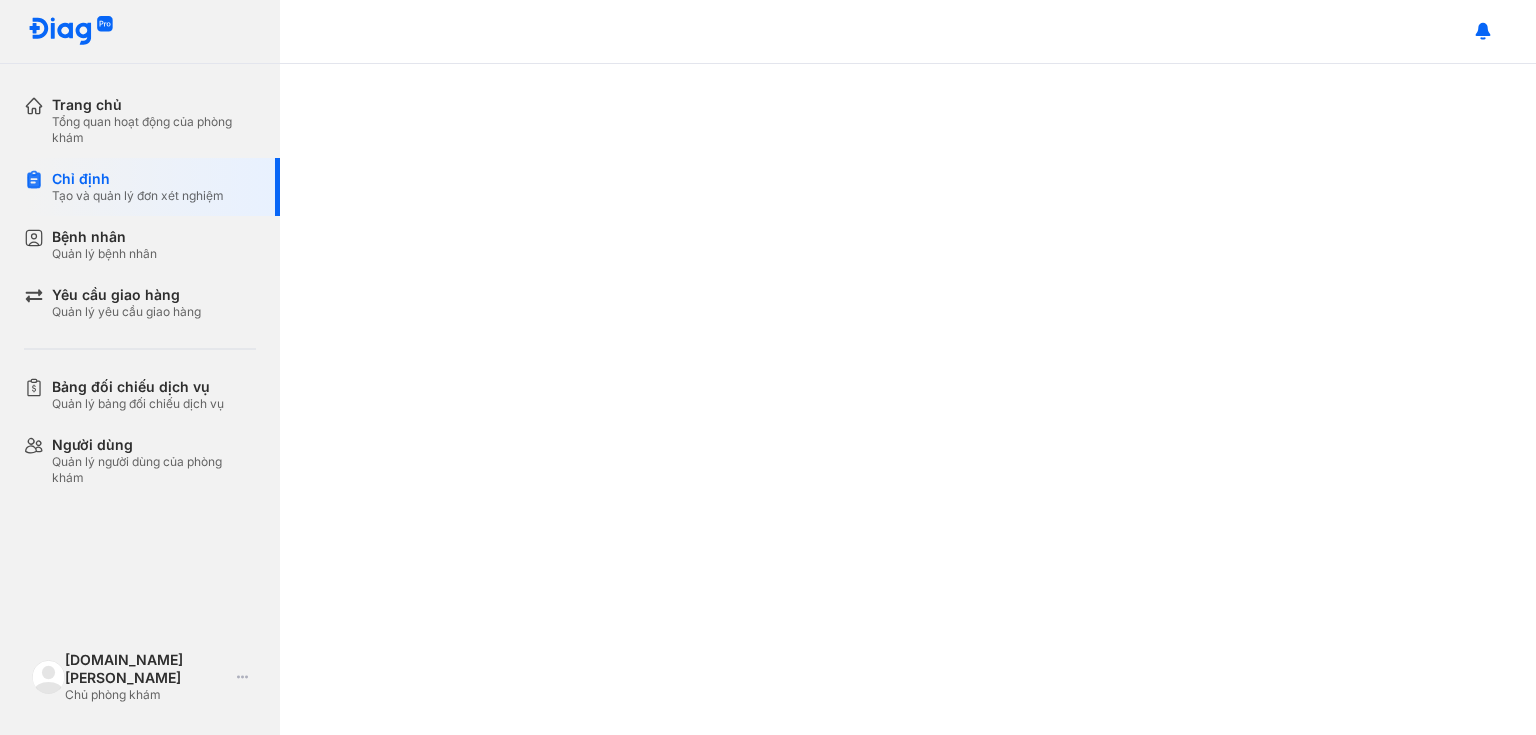 scroll, scrollTop: 0, scrollLeft: 0, axis: both 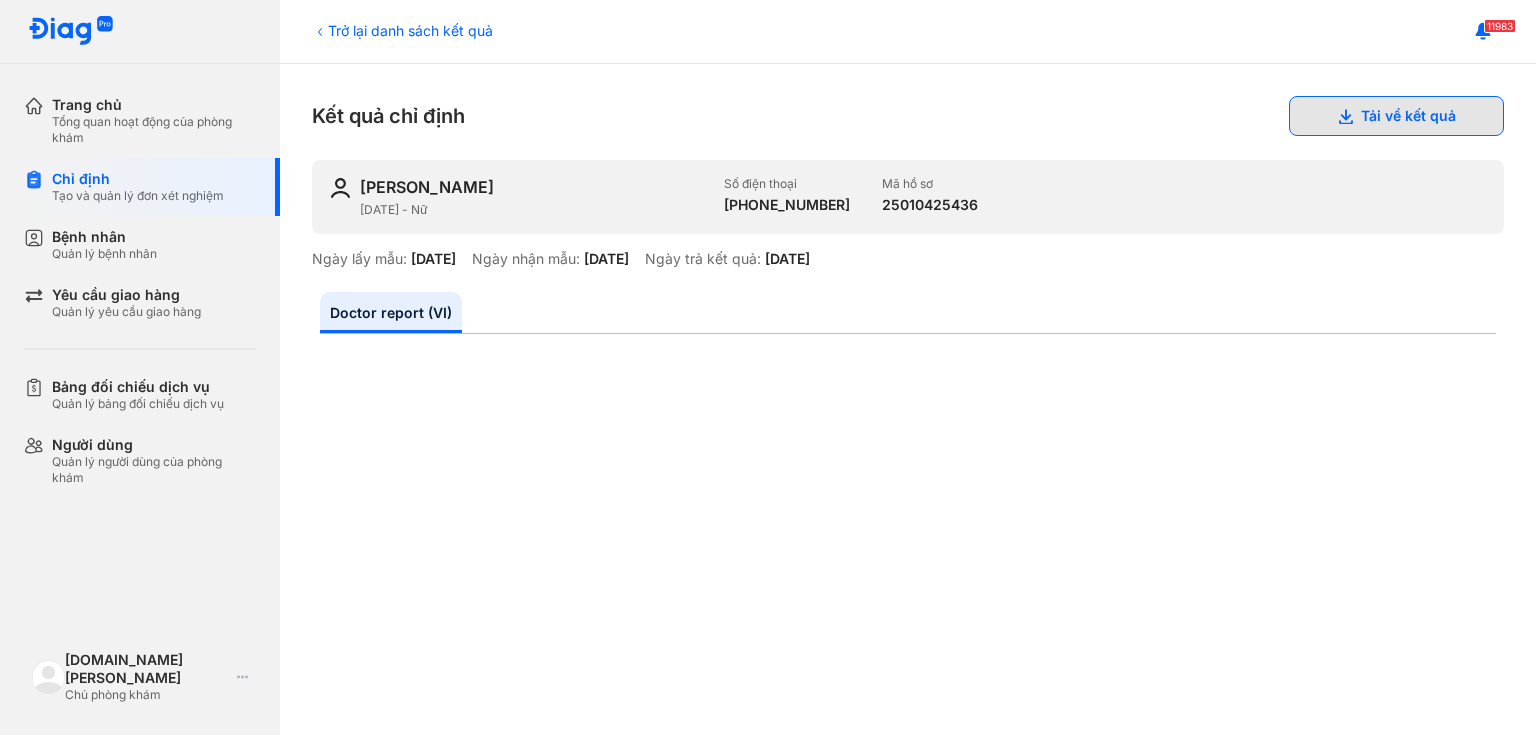 click 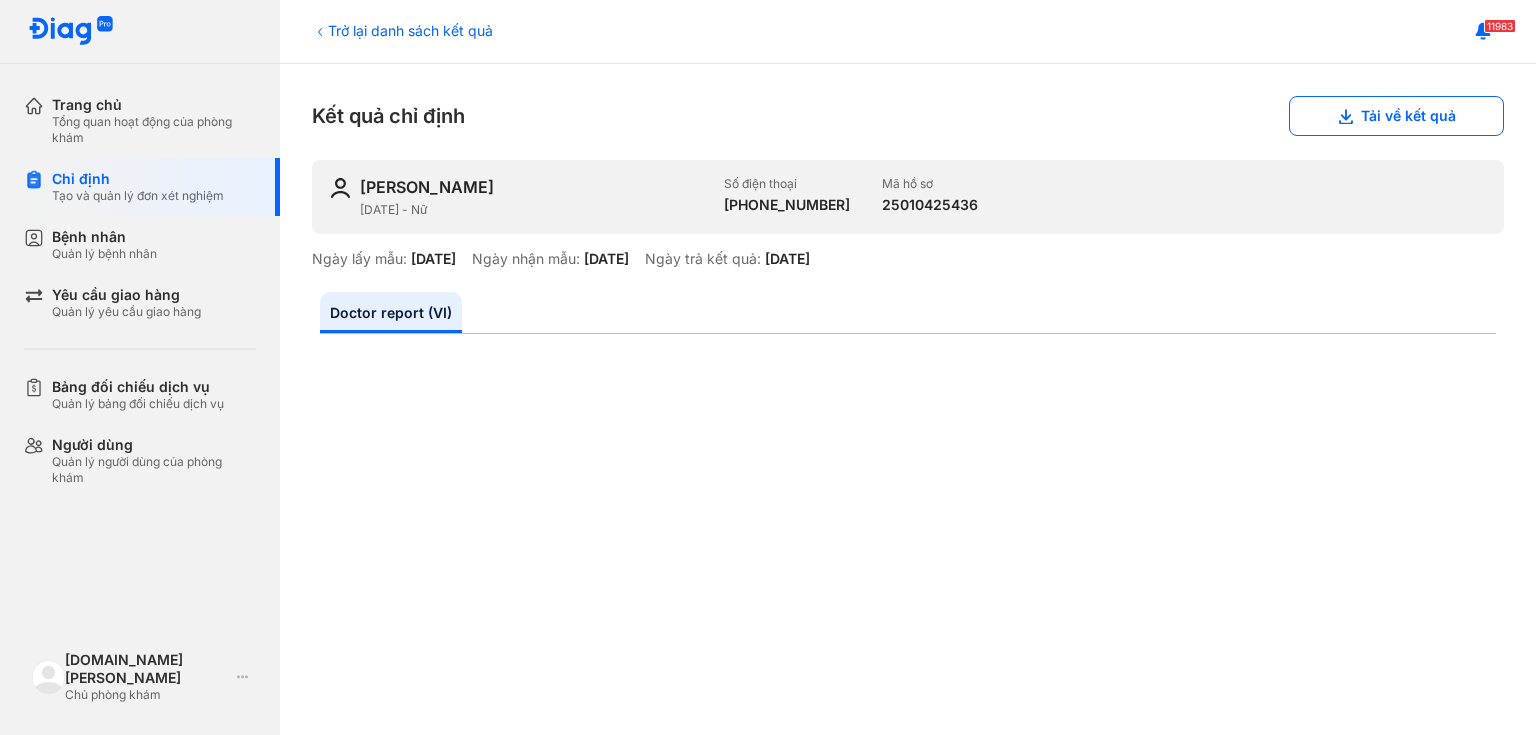 click on "Trở lại danh sách kết quả Kết quả chỉ định  Tải về kết quả [PERSON_NAME] NHI [DATE] - Nữ Số điện thoại [PHONE_NUMBER] Mã hồ sơ 25010425436 Ngày lấy mẫu: [DATE] Ngày nhận mẫu: [DATE] Ngày trả kết quả: [DATE] Doctor report (VI)" at bounding box center [908, 399] 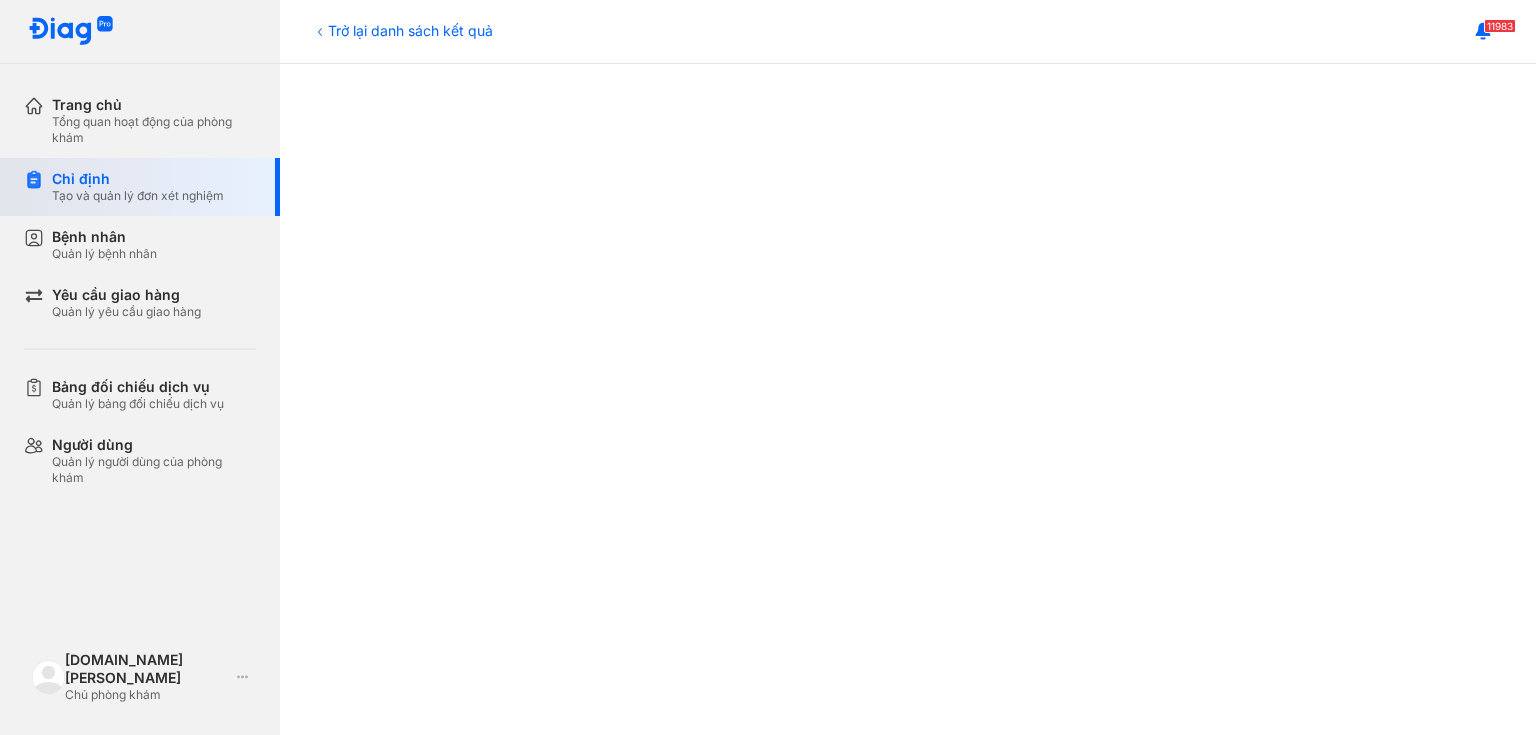 click on "Tạo và quản lý đơn xét nghiệm" at bounding box center (138, 196) 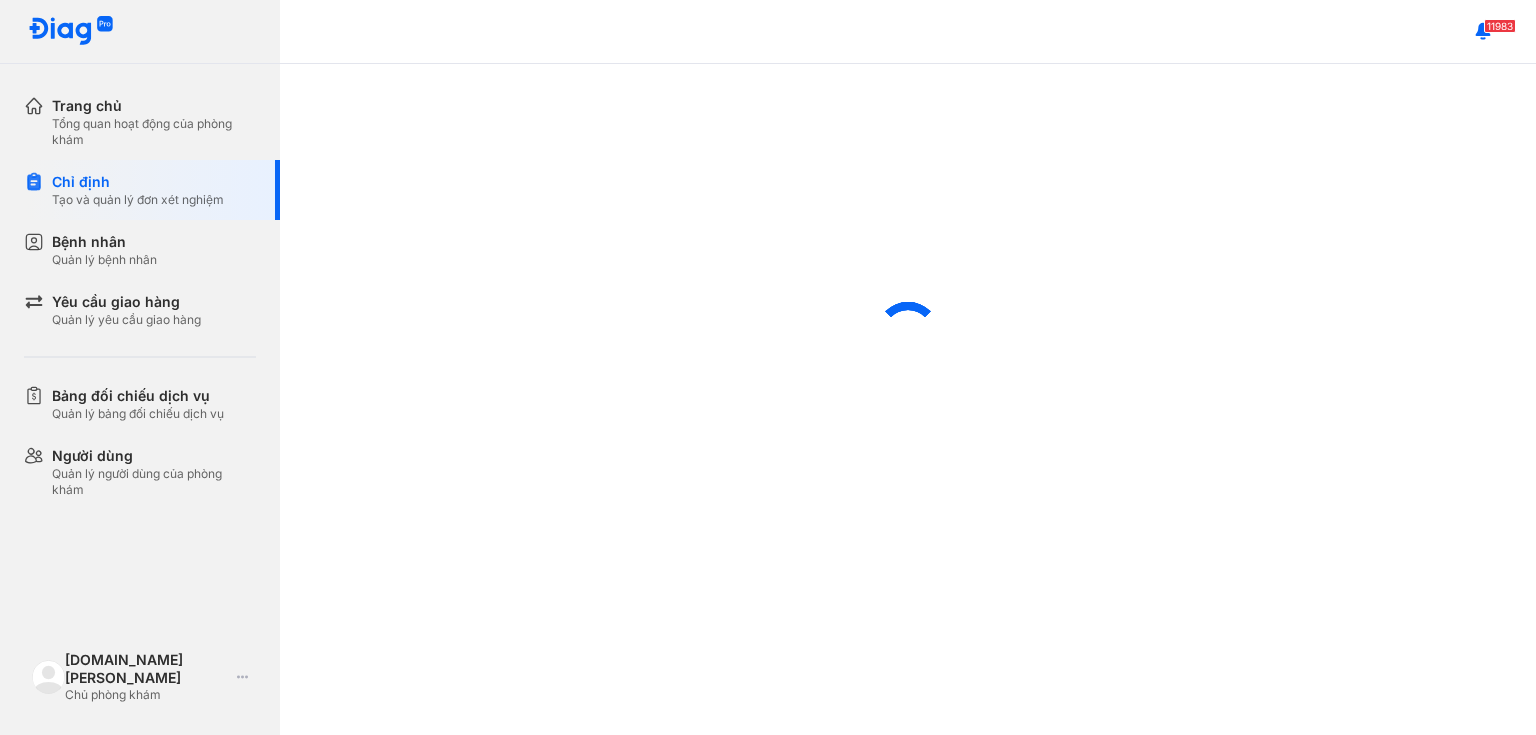 scroll, scrollTop: 0, scrollLeft: 0, axis: both 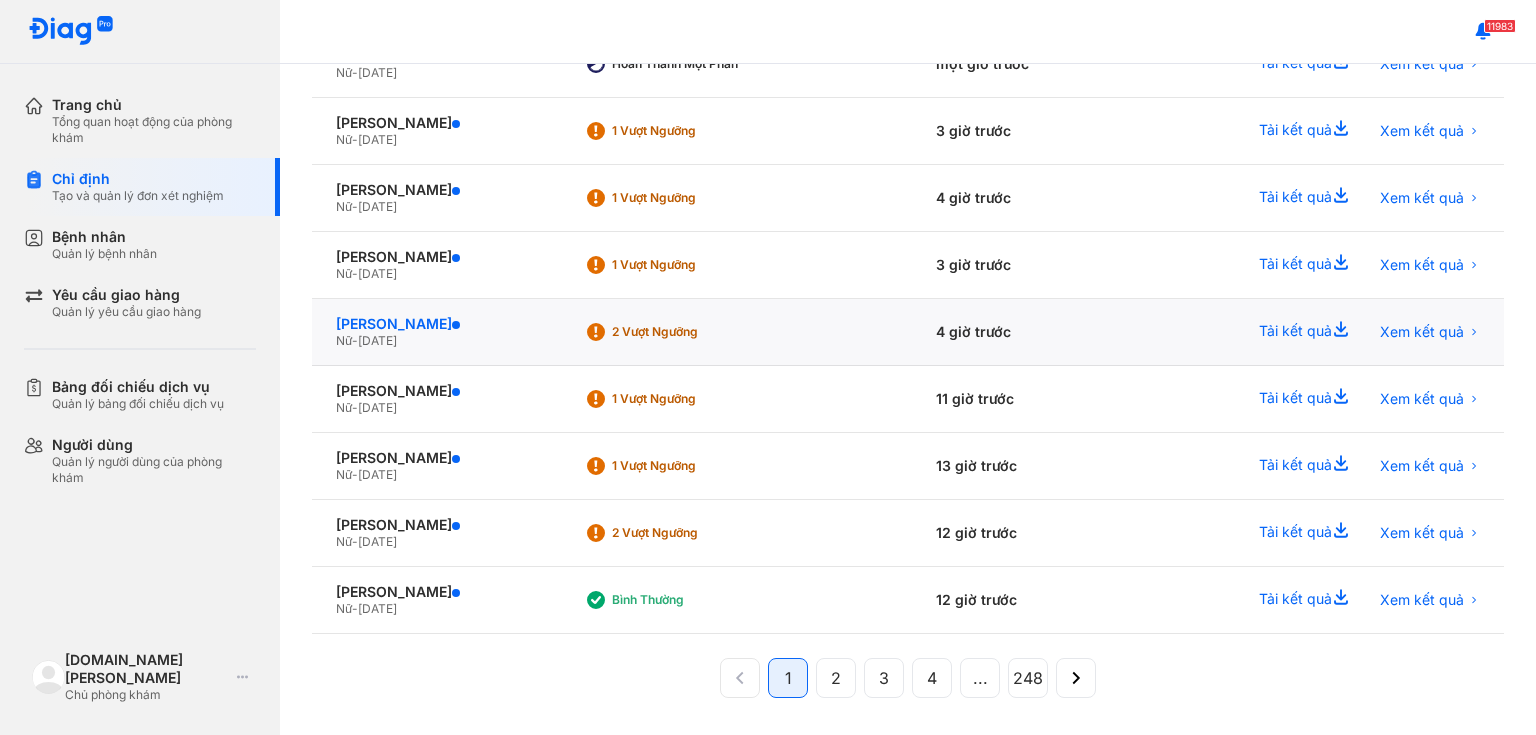 click on "[PERSON_NAME]" 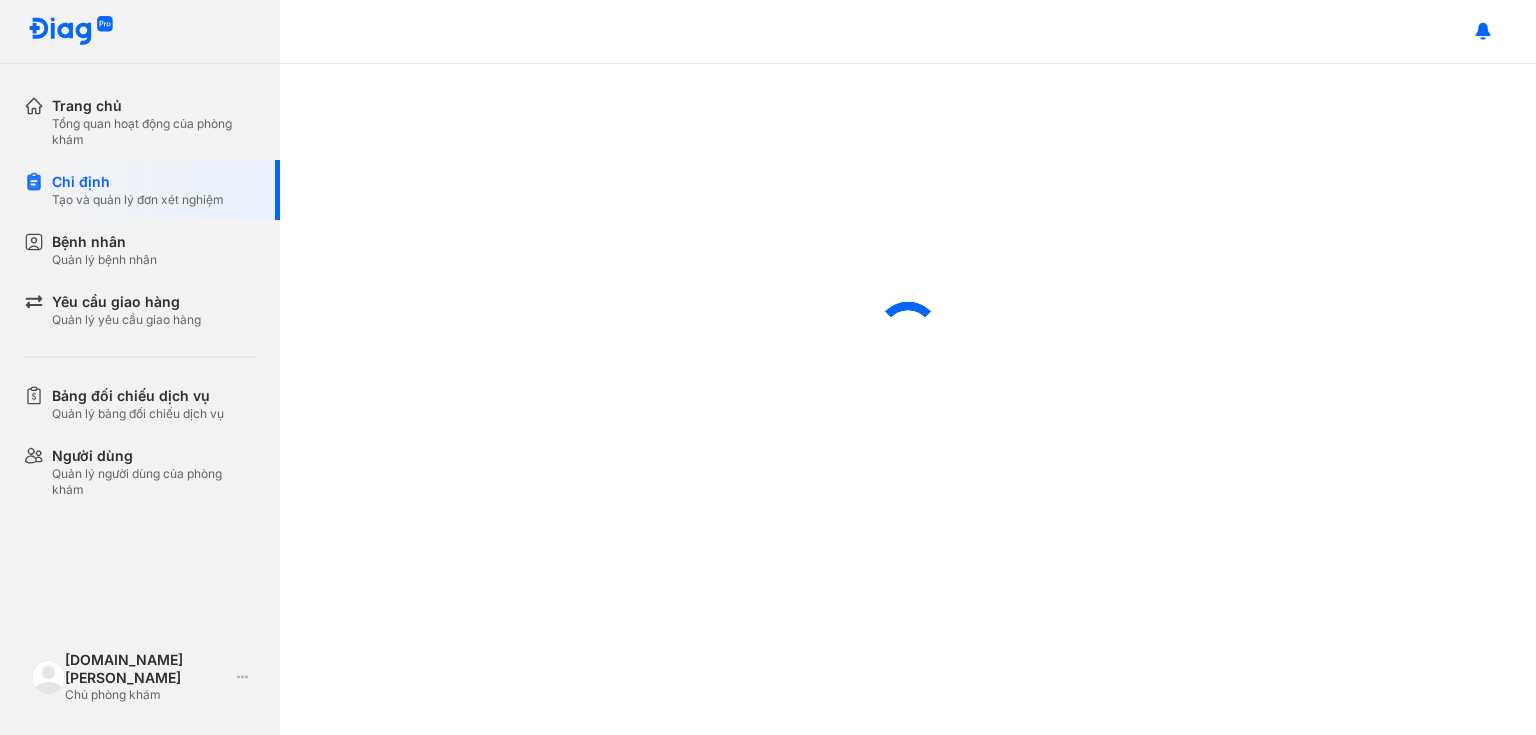 scroll, scrollTop: 0, scrollLeft: 0, axis: both 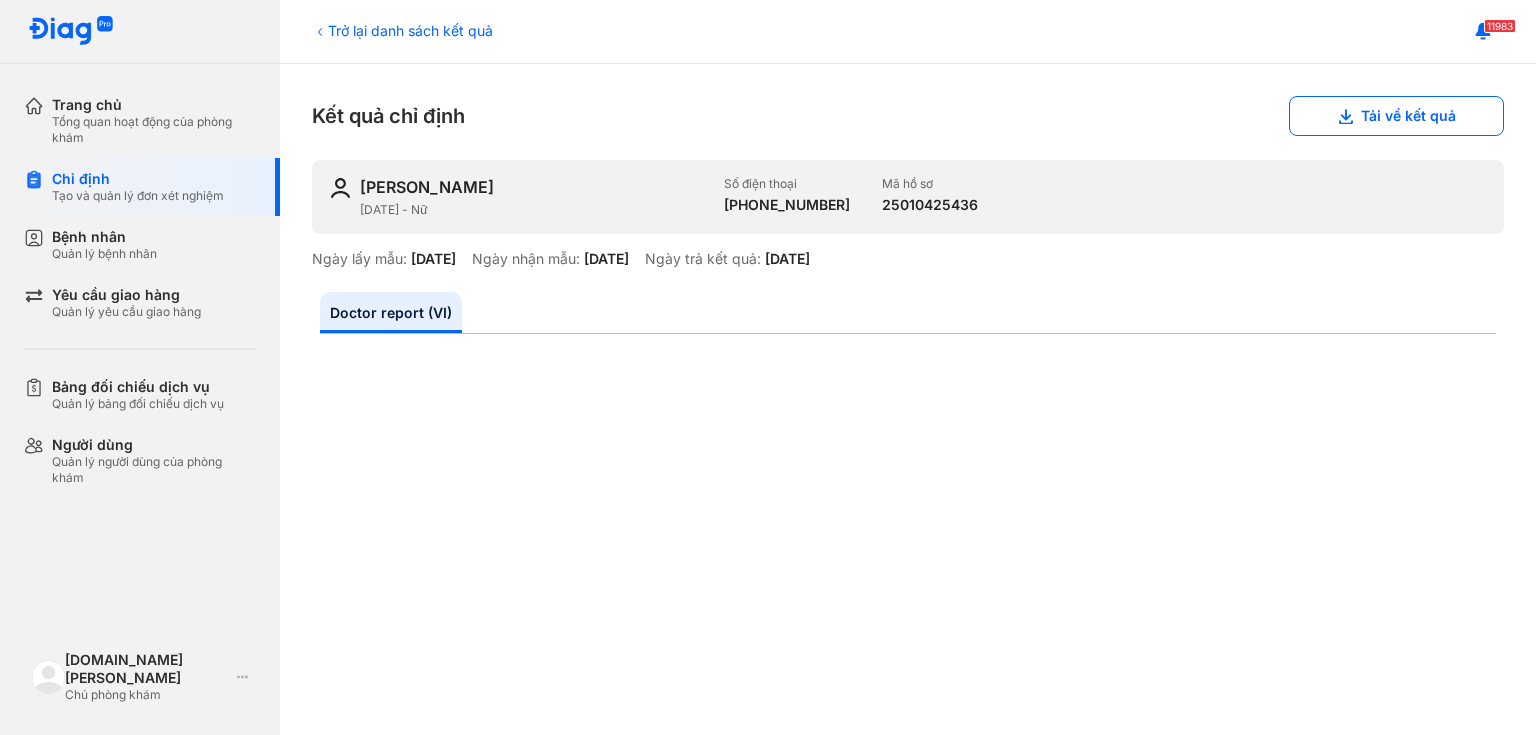 click on "Trở lại danh sách kết quả" at bounding box center [402, 30] 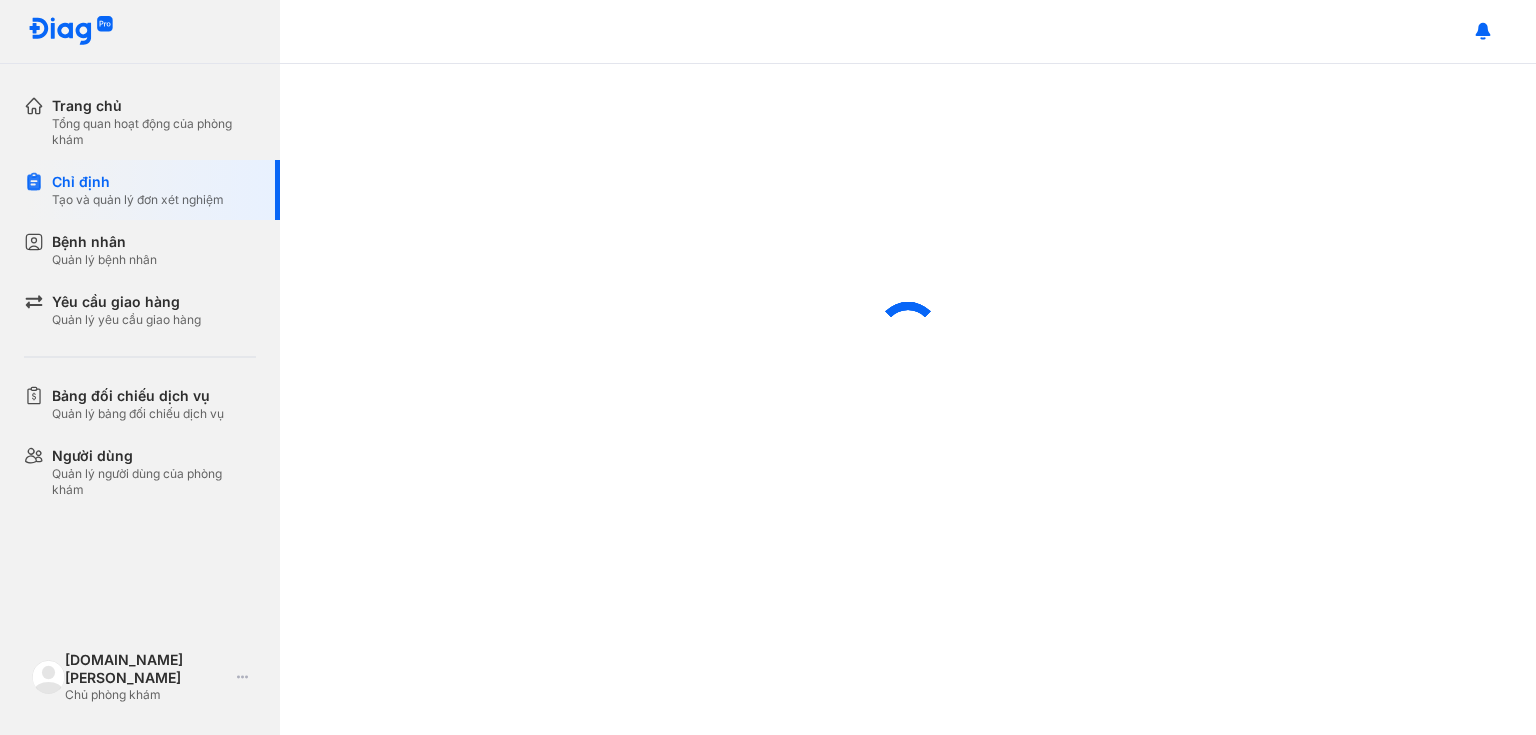 scroll, scrollTop: 0, scrollLeft: 0, axis: both 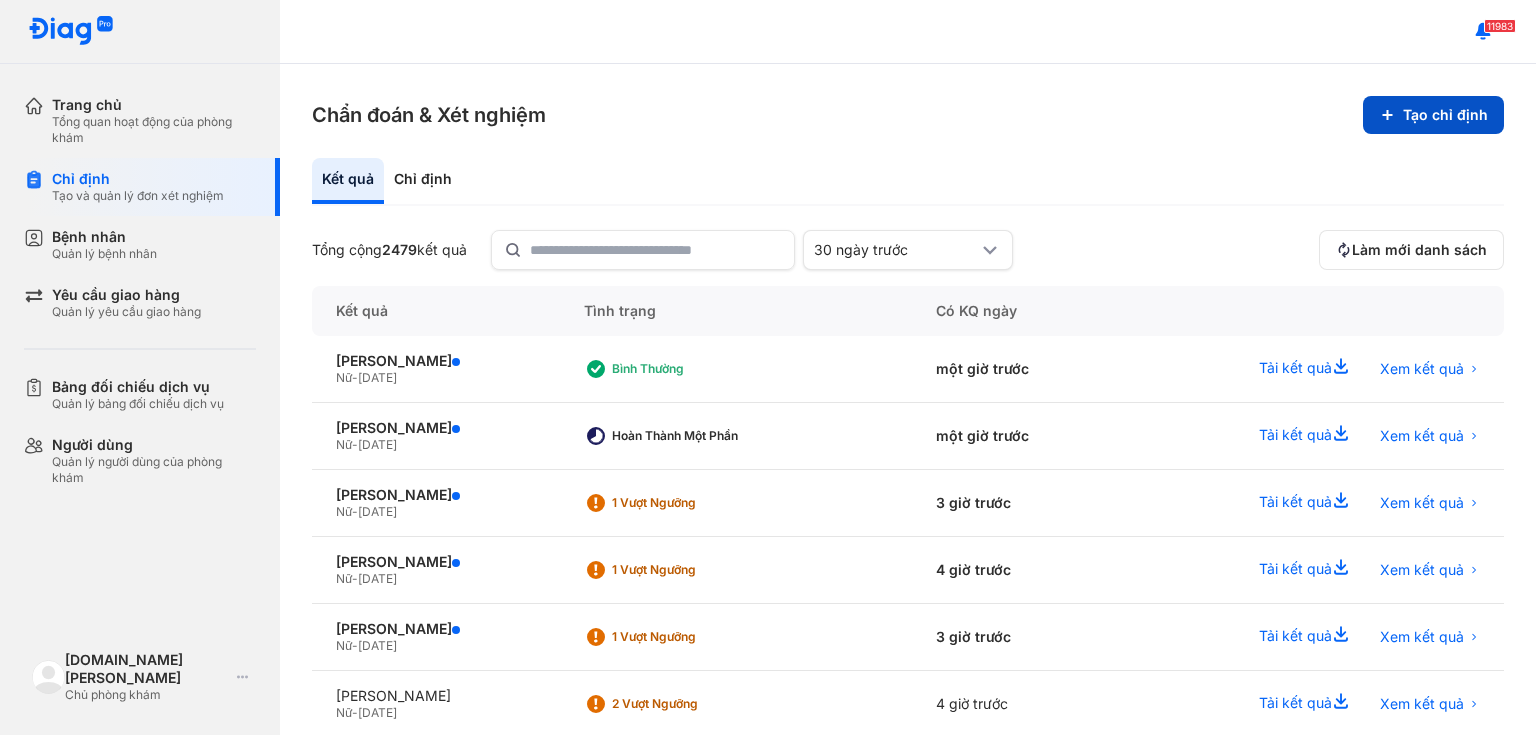 click on "Tạo chỉ định" at bounding box center [1433, 115] 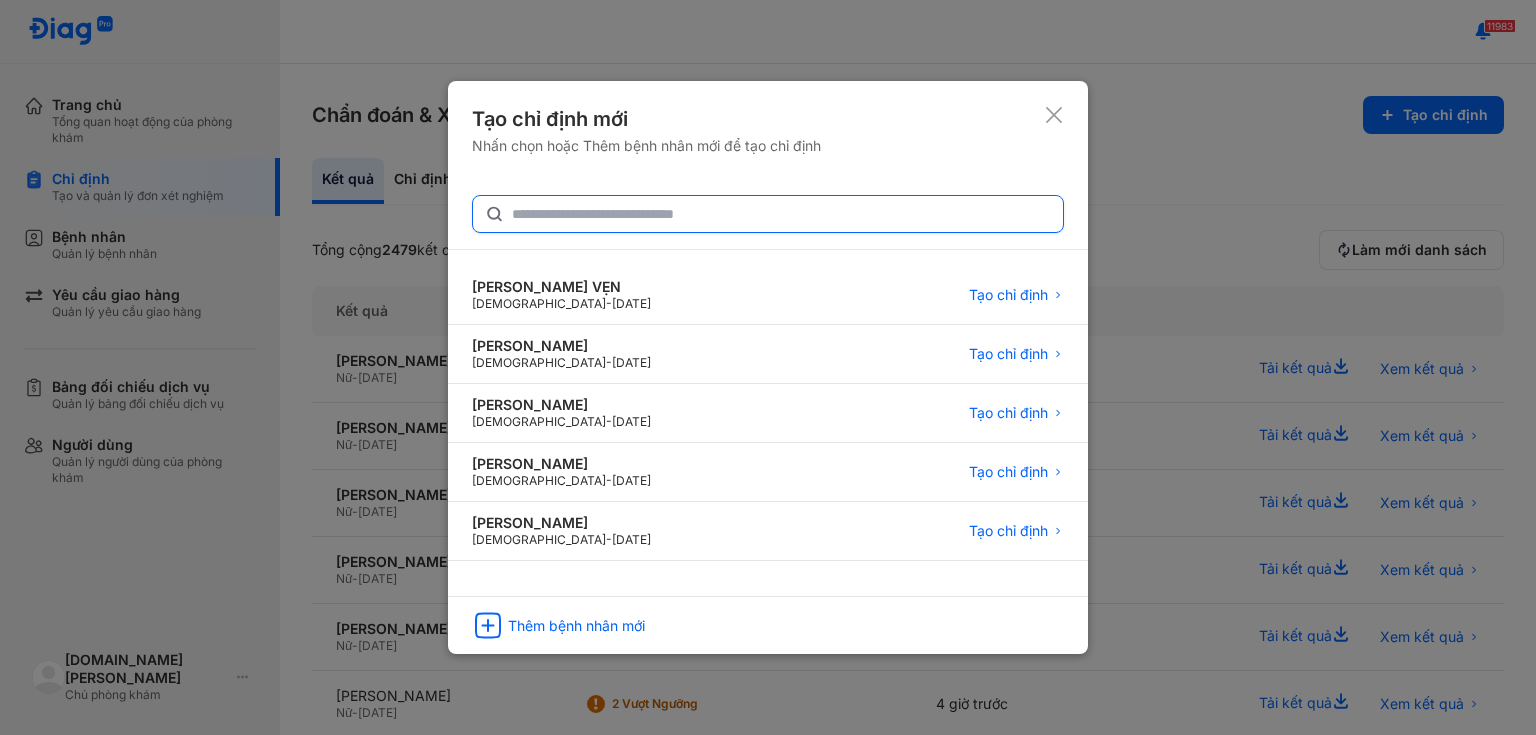 click 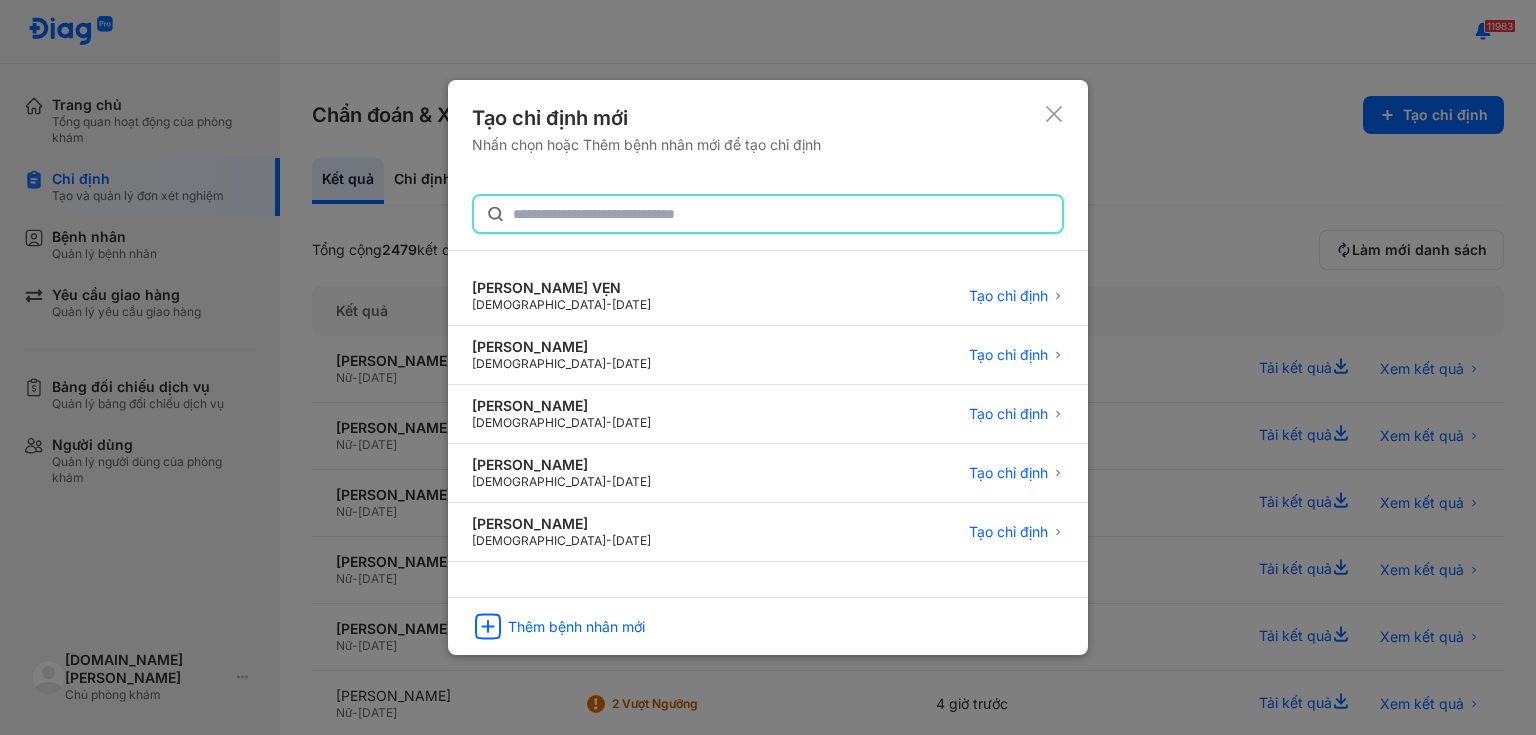 paste on "**********" 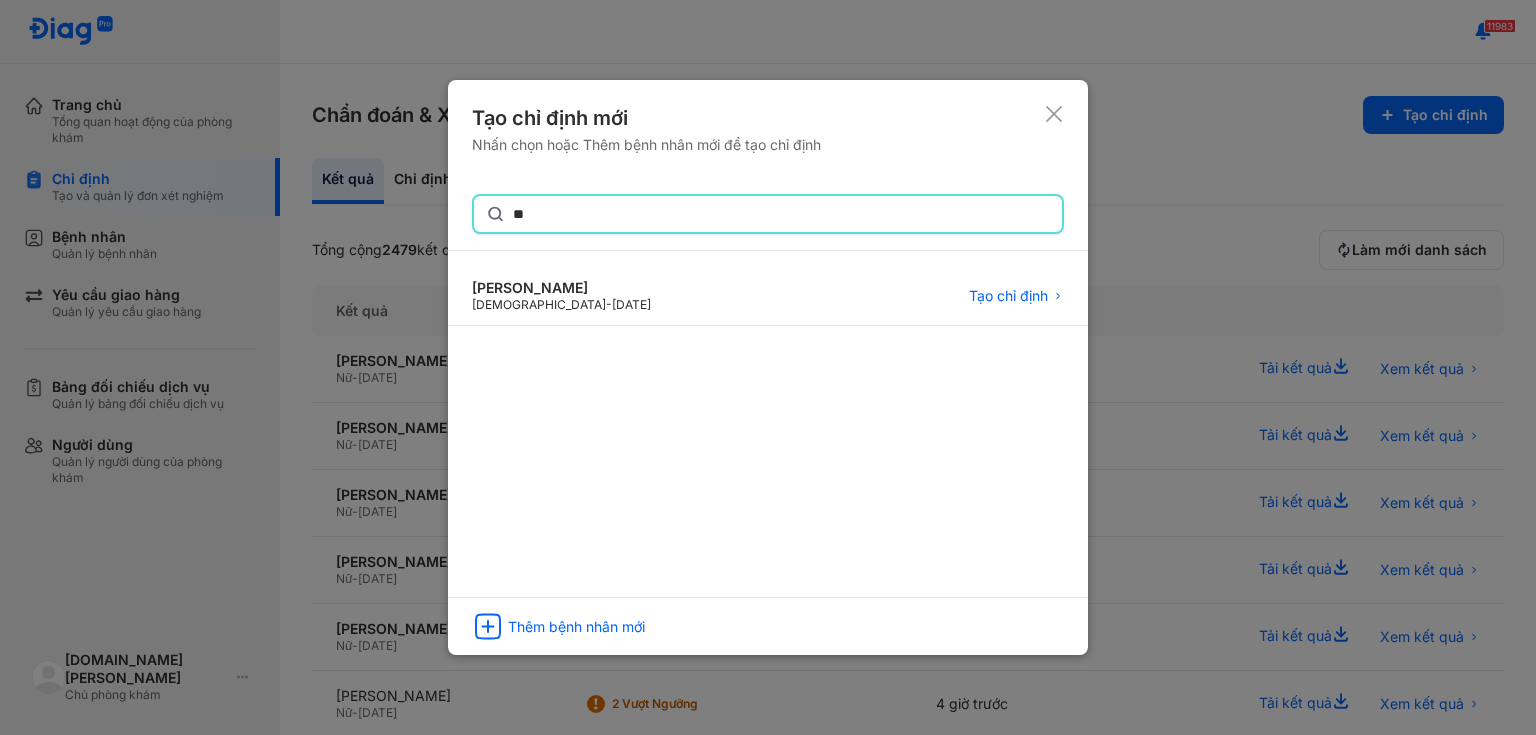 type on "*" 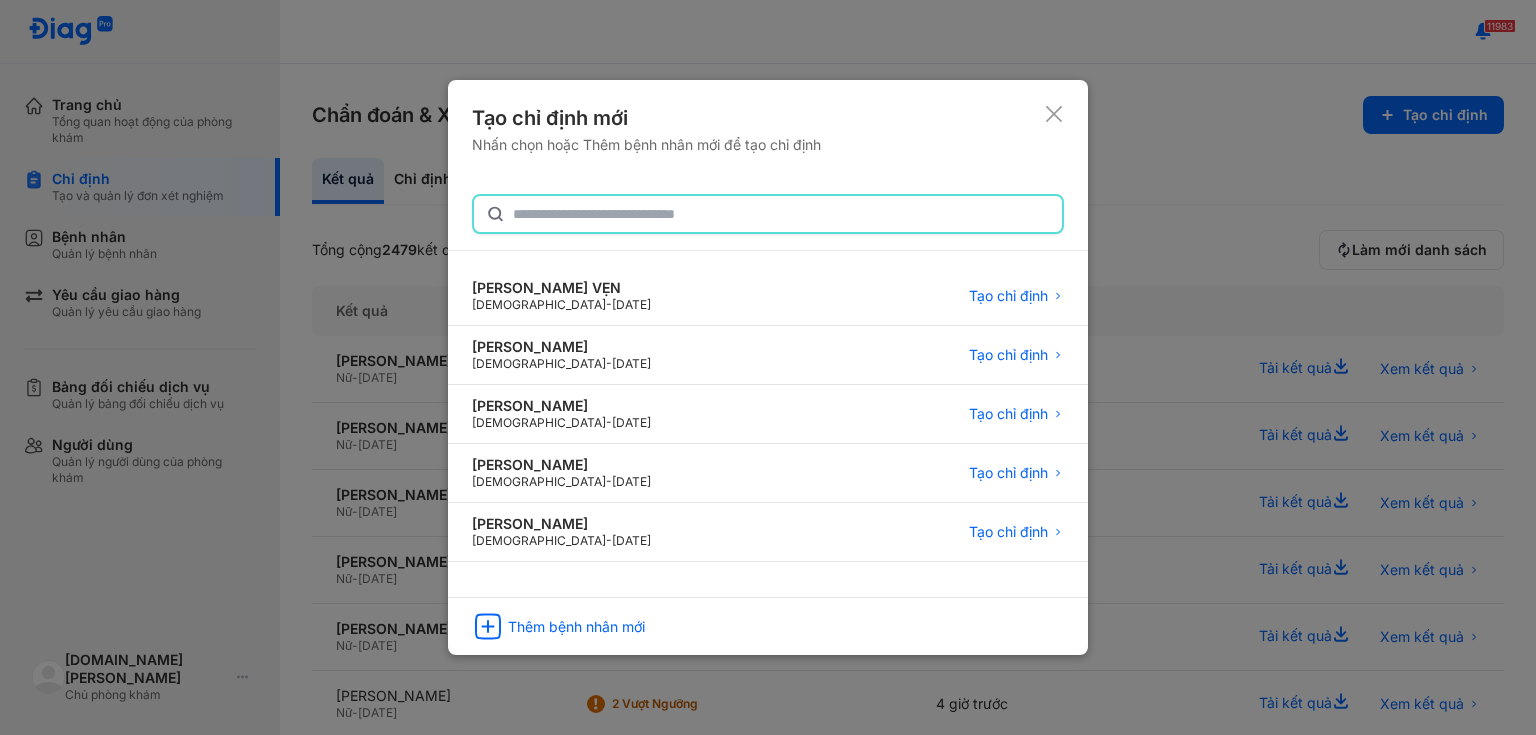 paste on "**********" 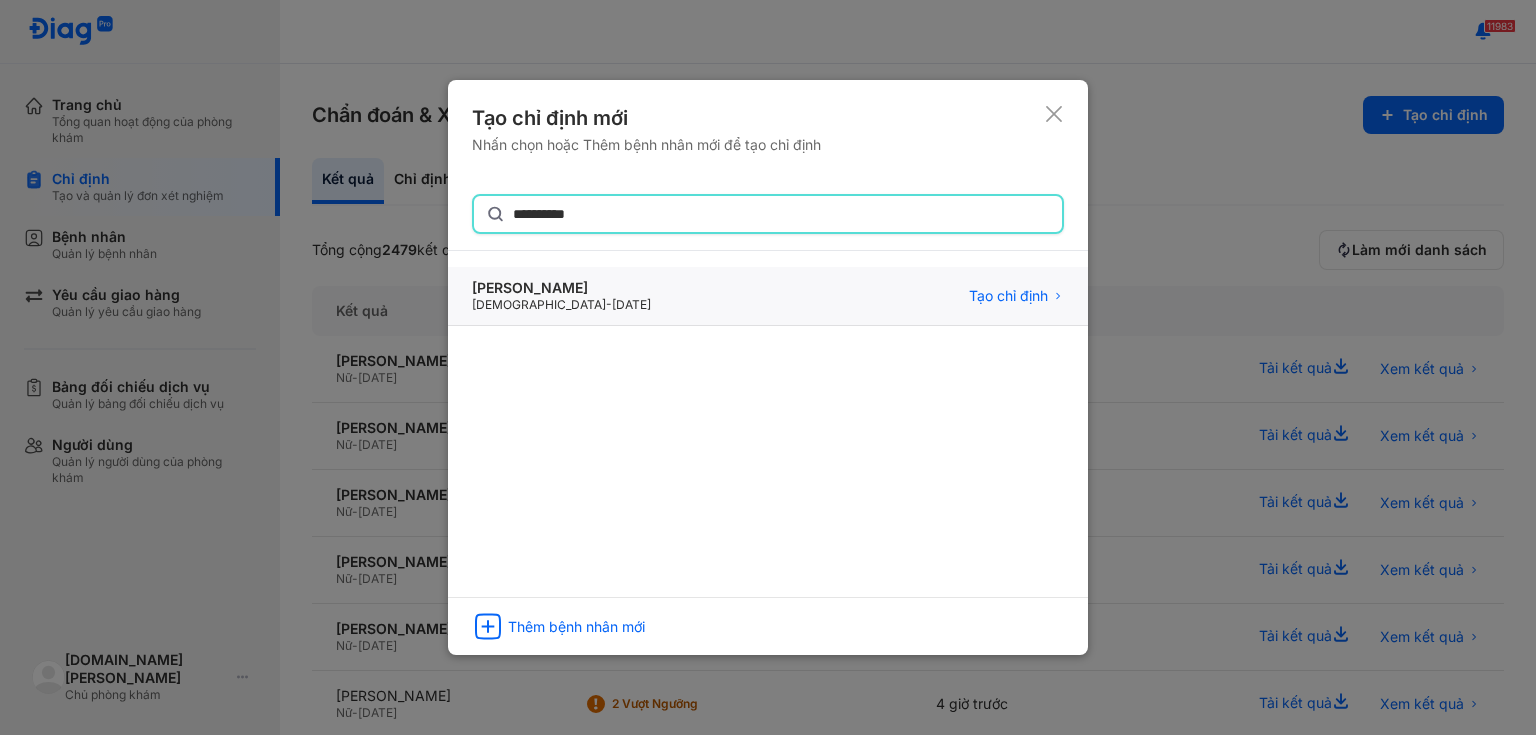 type on "**********" 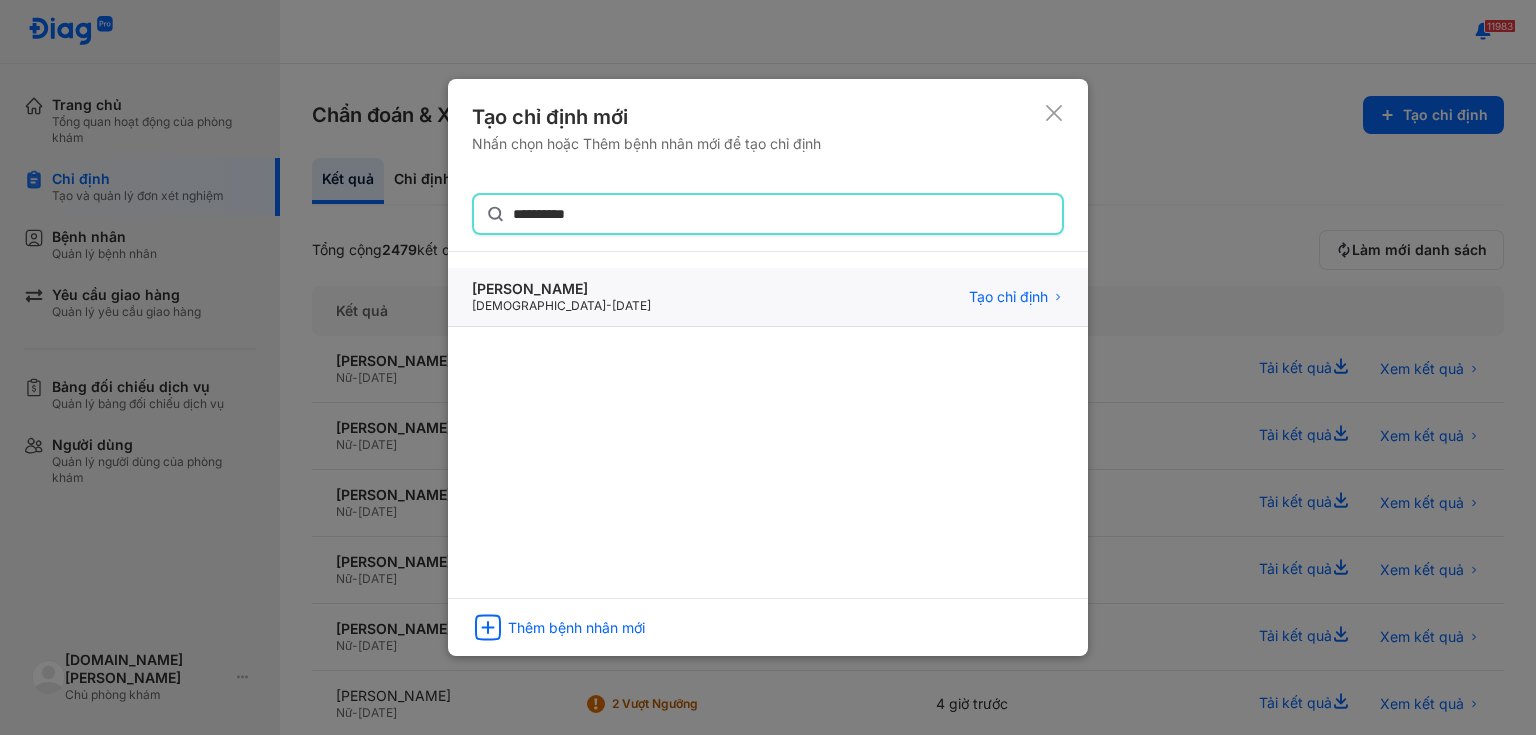 click on "[PERSON_NAME]" at bounding box center [561, 289] 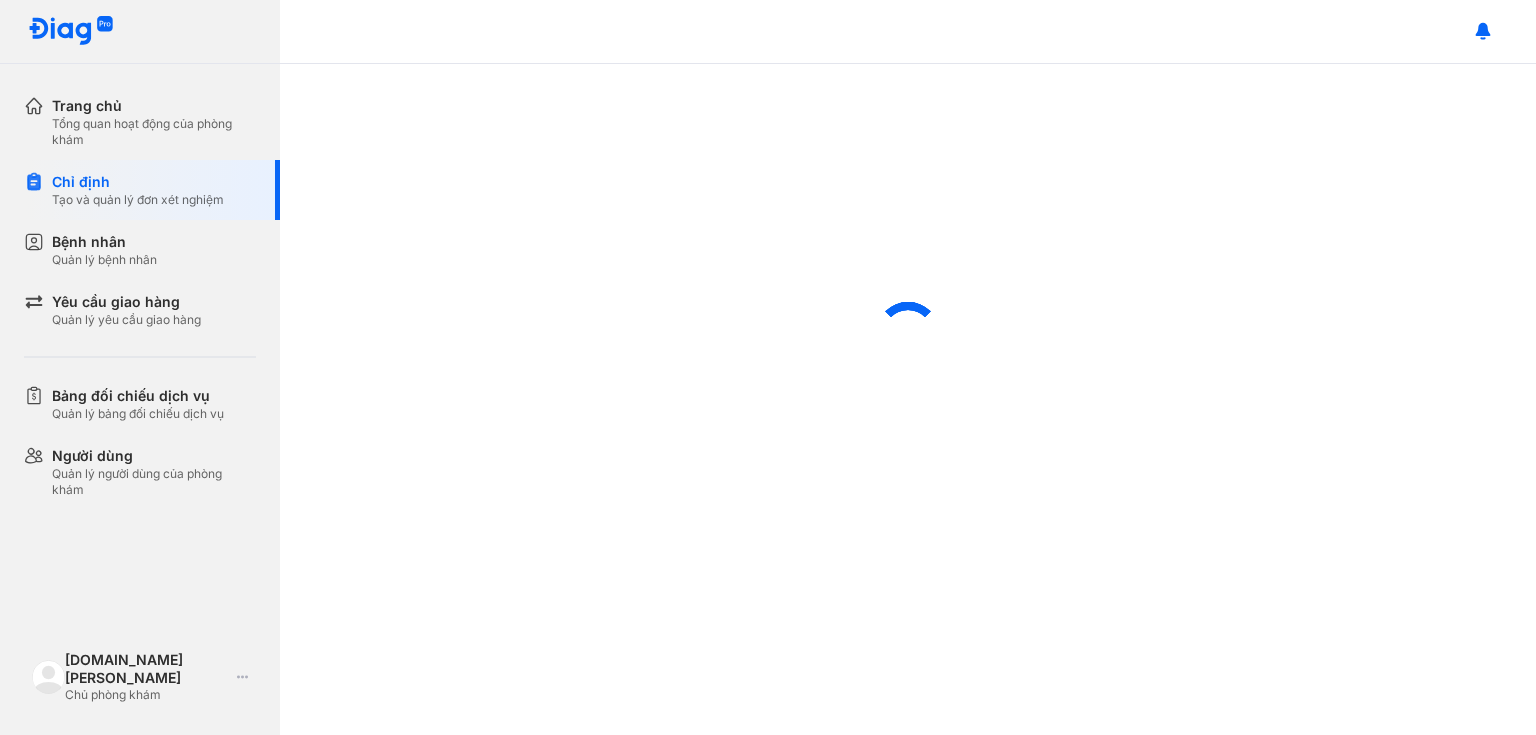 scroll, scrollTop: 0, scrollLeft: 0, axis: both 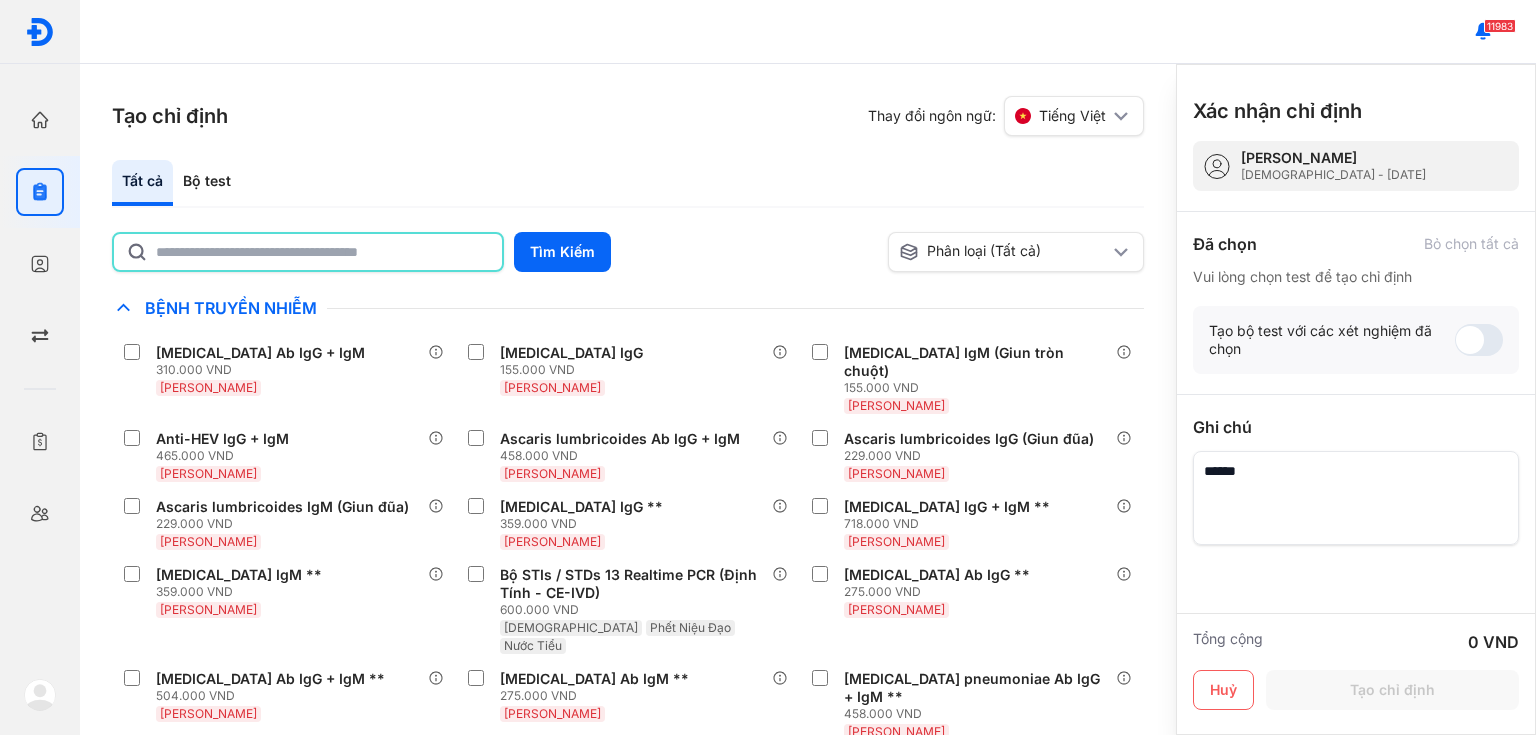 click 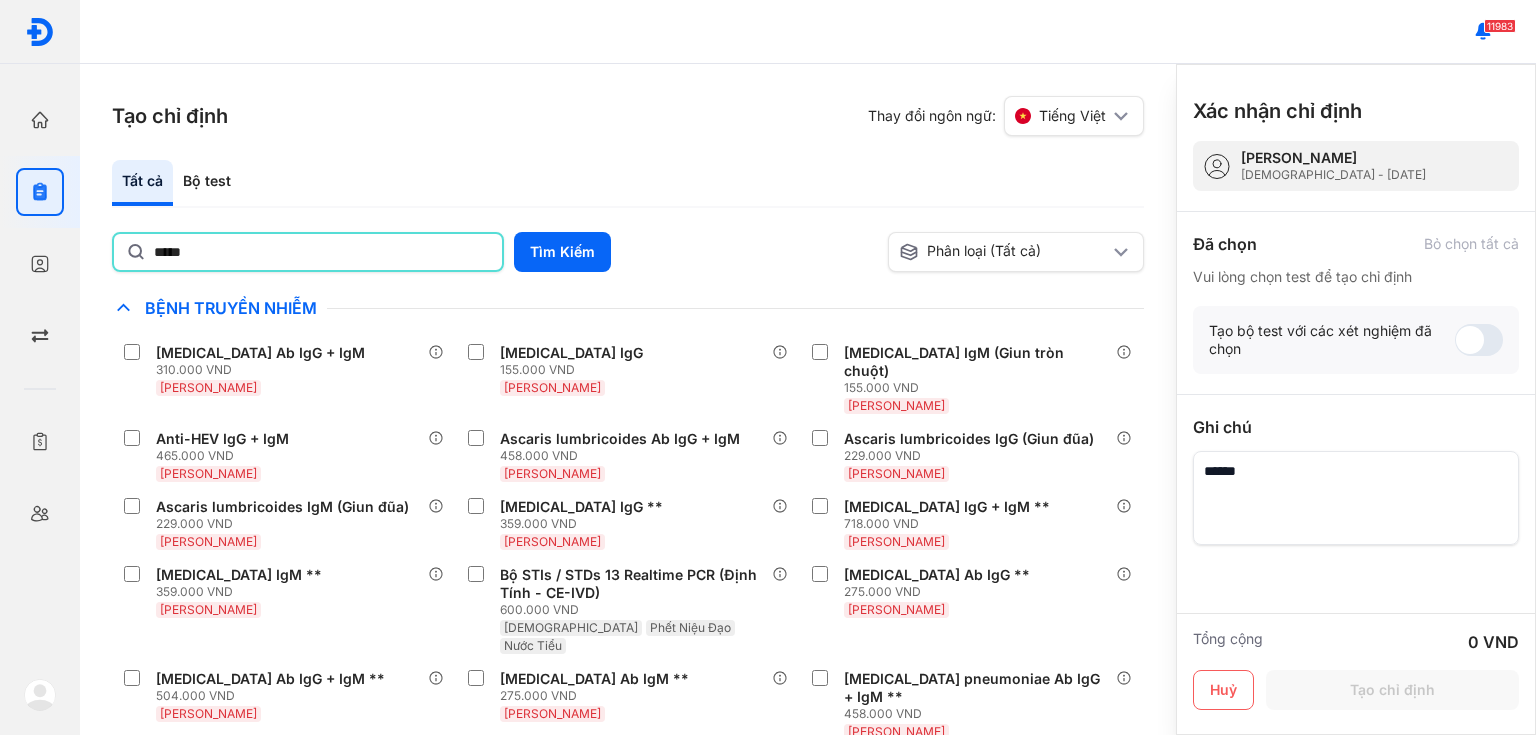 type on "*********" 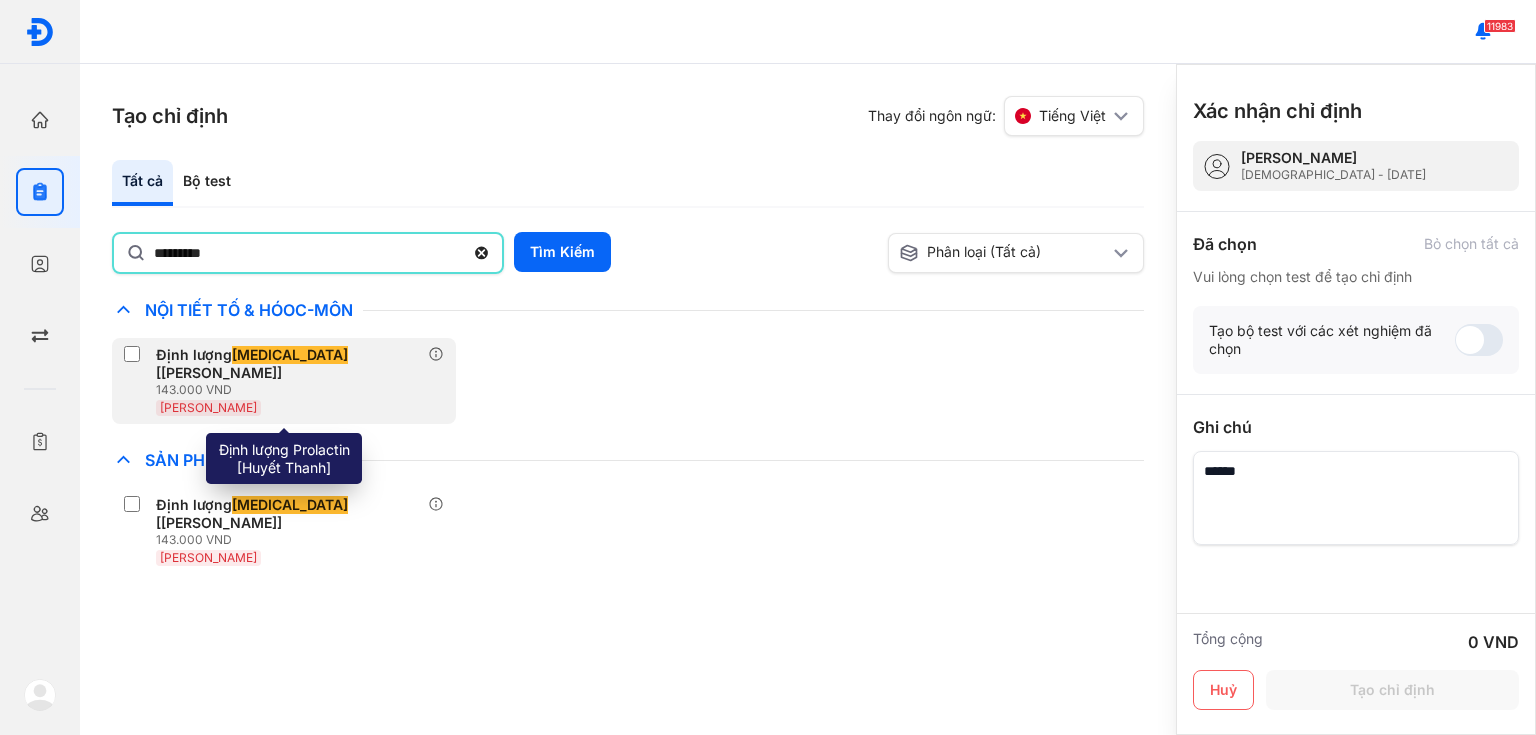 click on "Huyết Thanh" at bounding box center (292, 407) 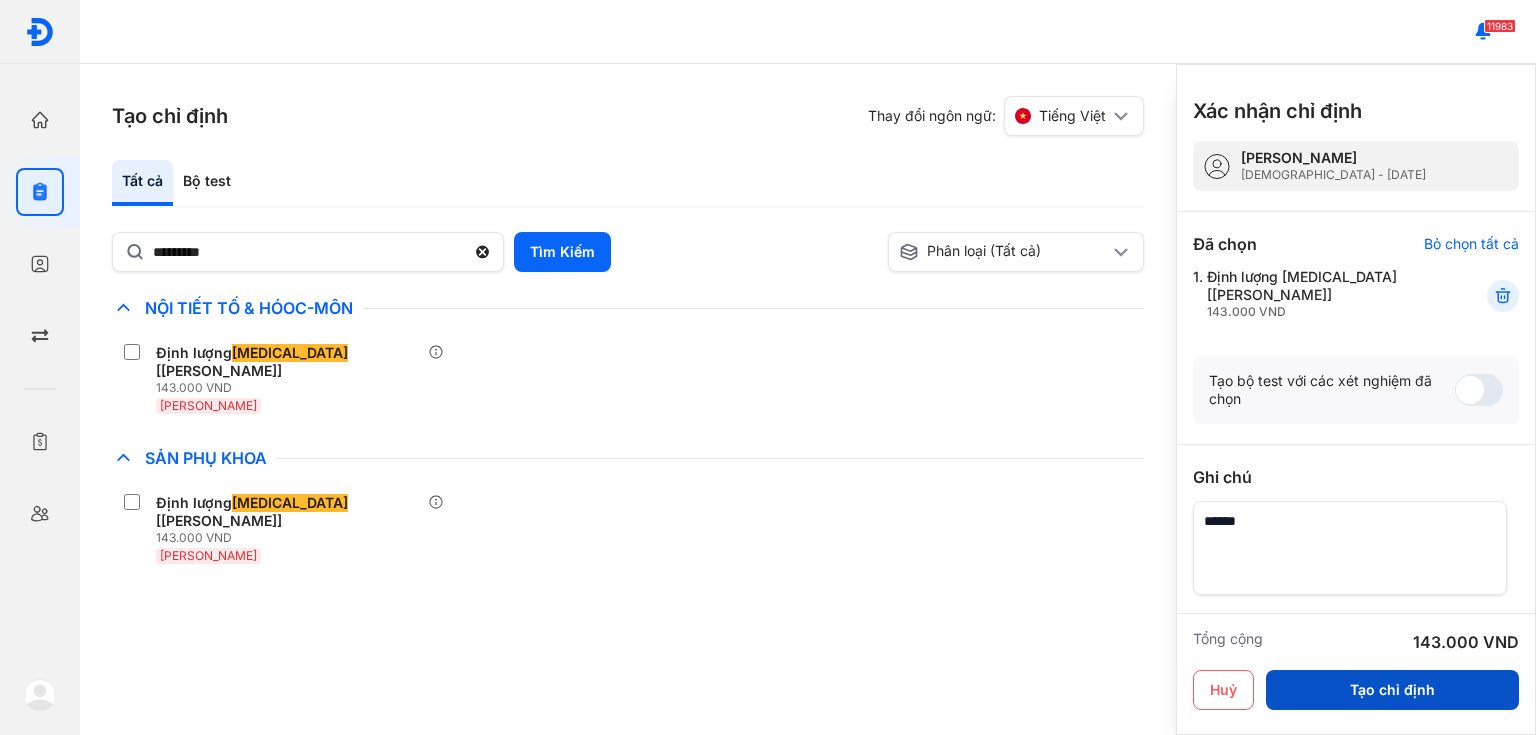 click on "Tạo chỉ định" at bounding box center [1392, 690] 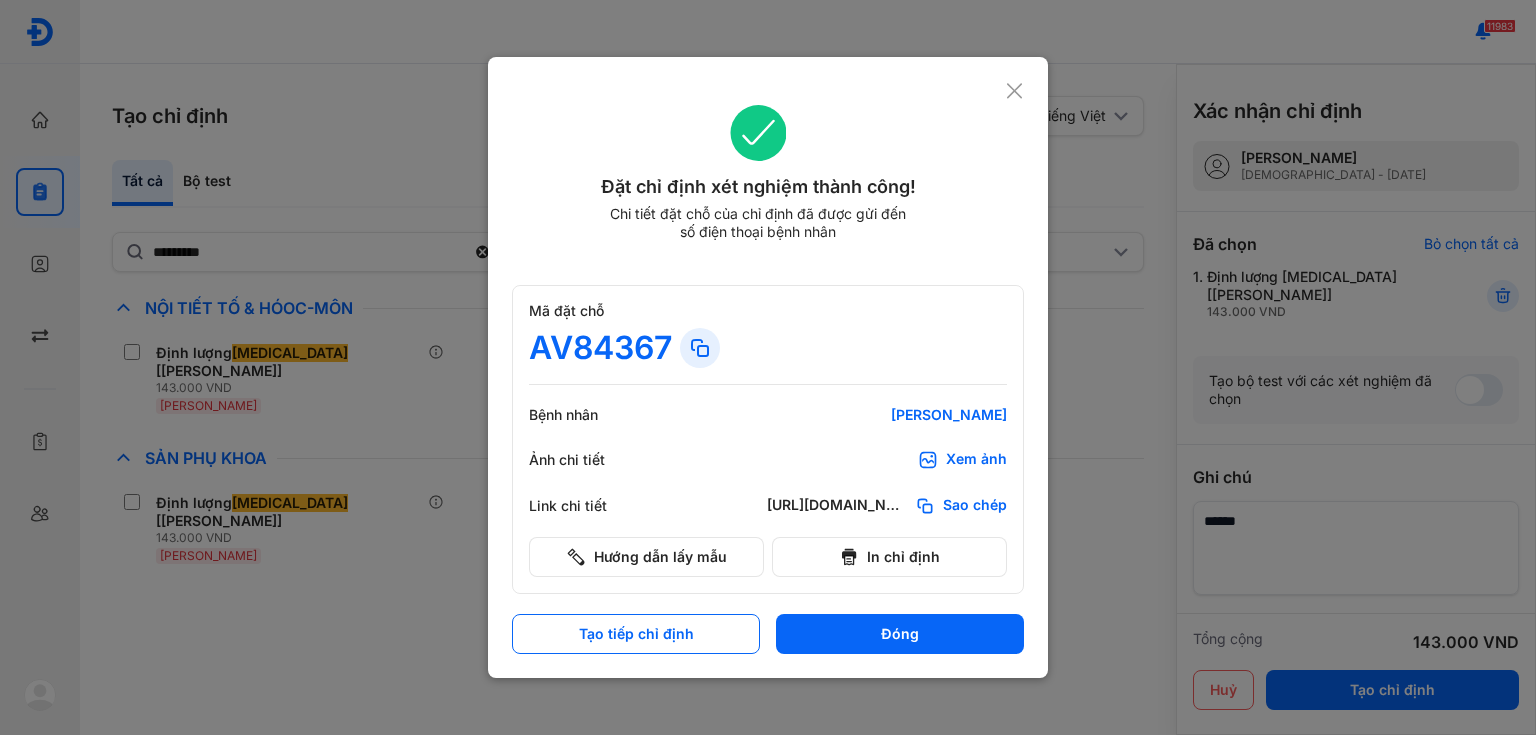click on "Xem ảnh" at bounding box center (976, 460) 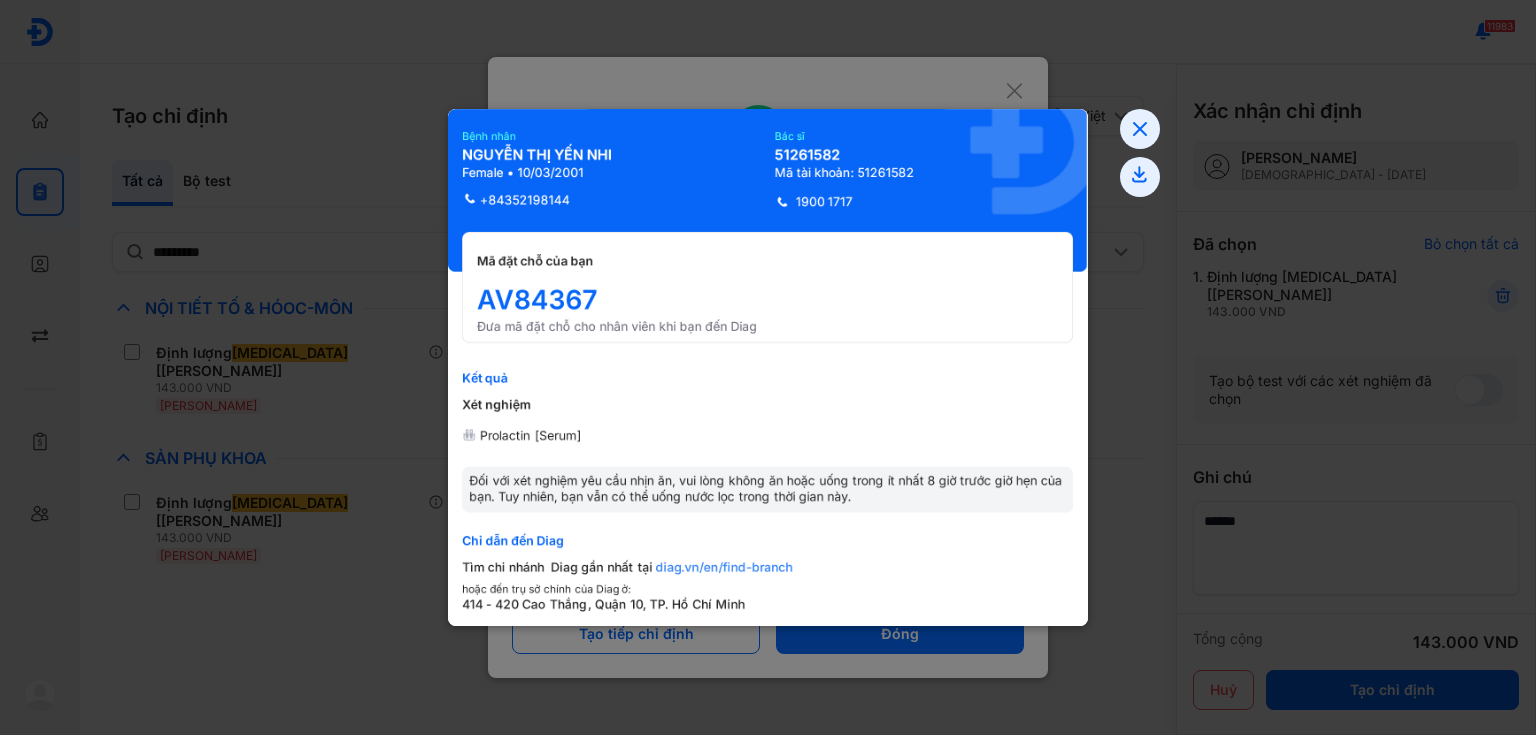 click at bounding box center [768, 367] 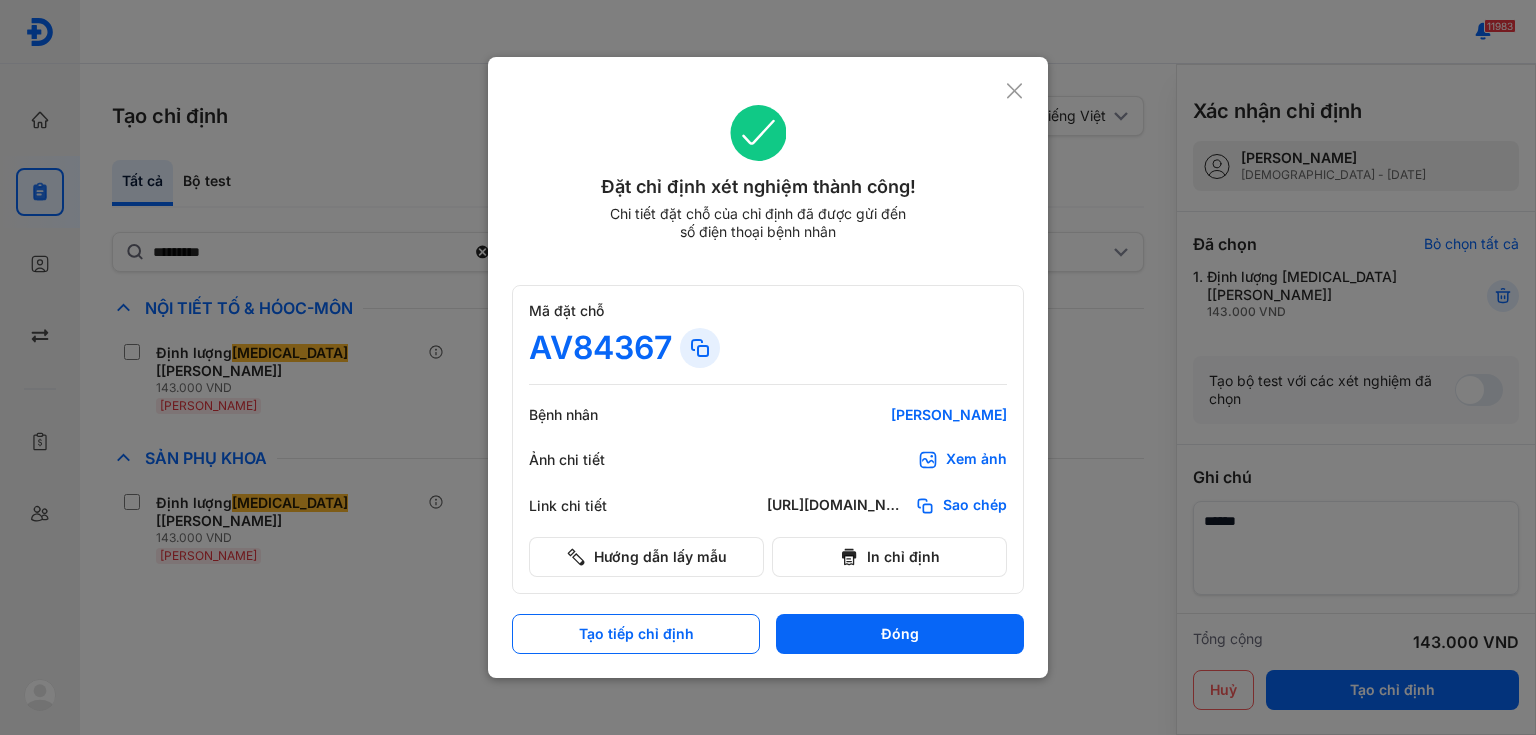 click at bounding box center [768, 367] 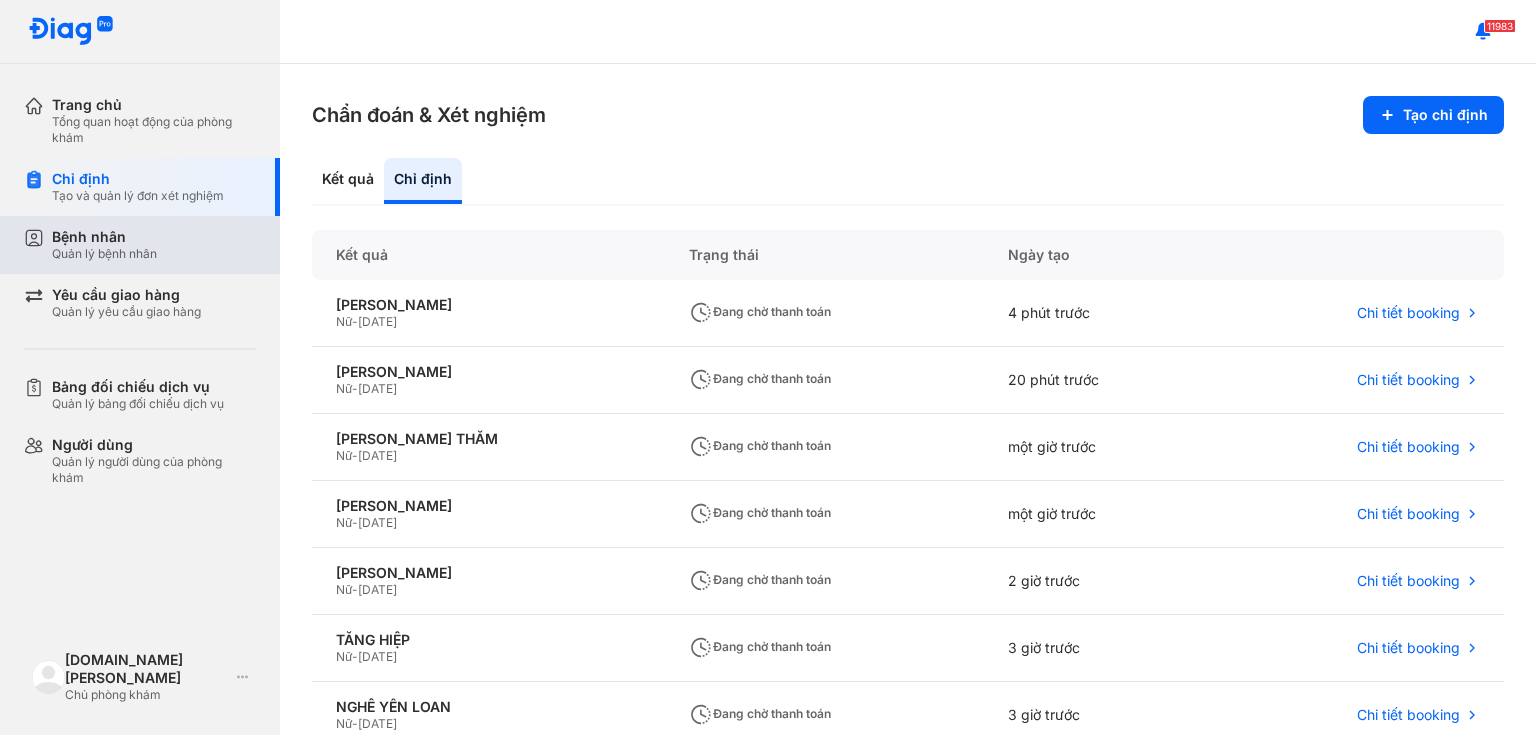 click on "Bệnh nhân" at bounding box center (104, 237) 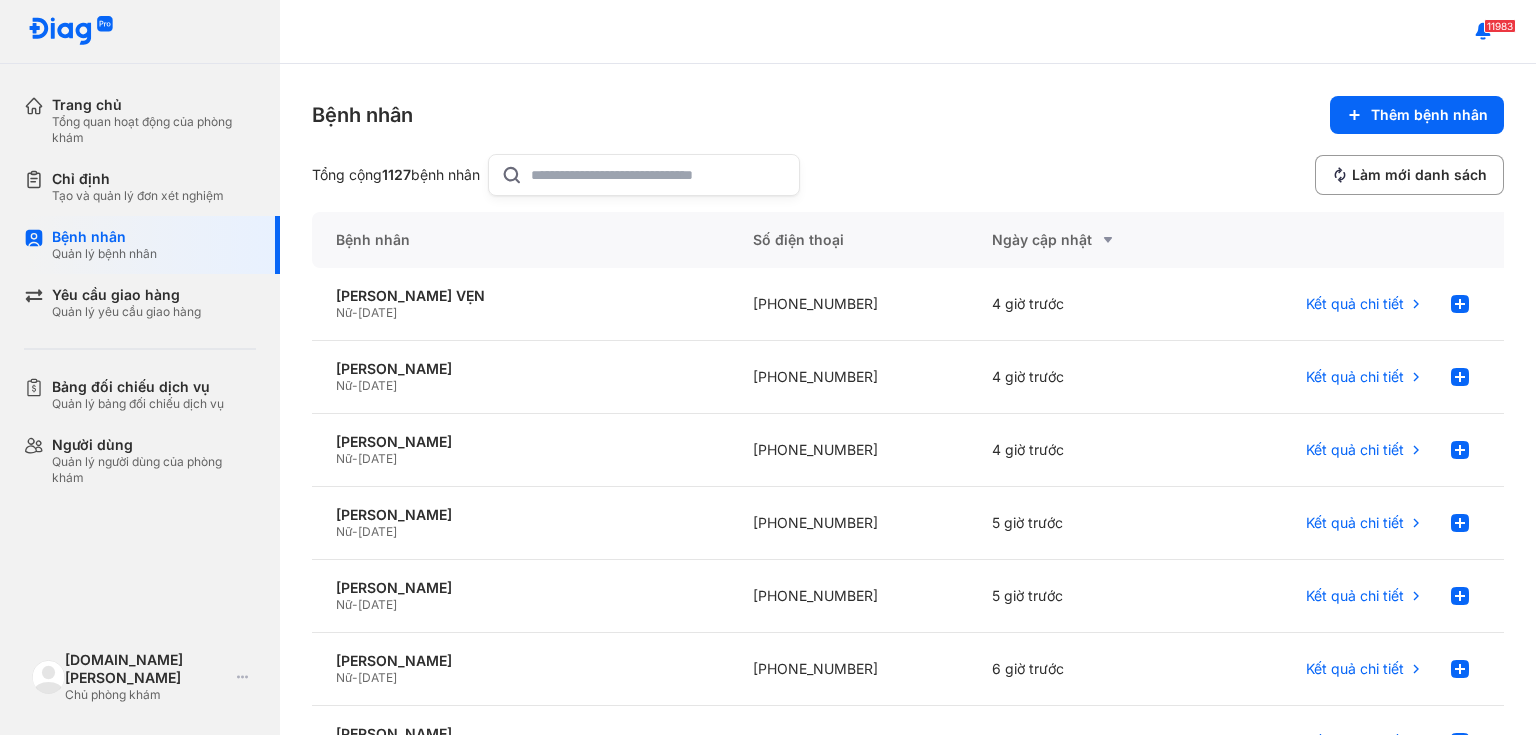 click 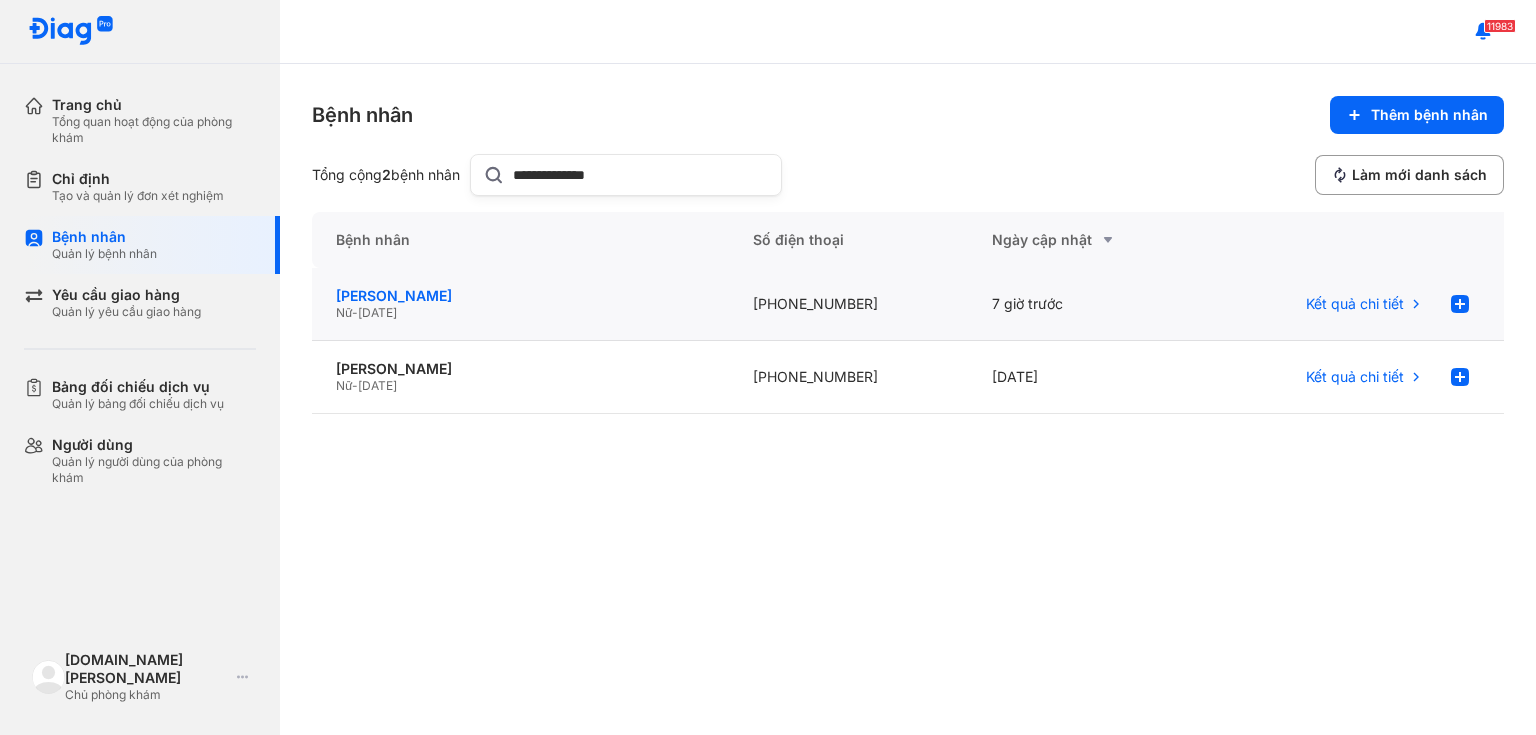 type on "**********" 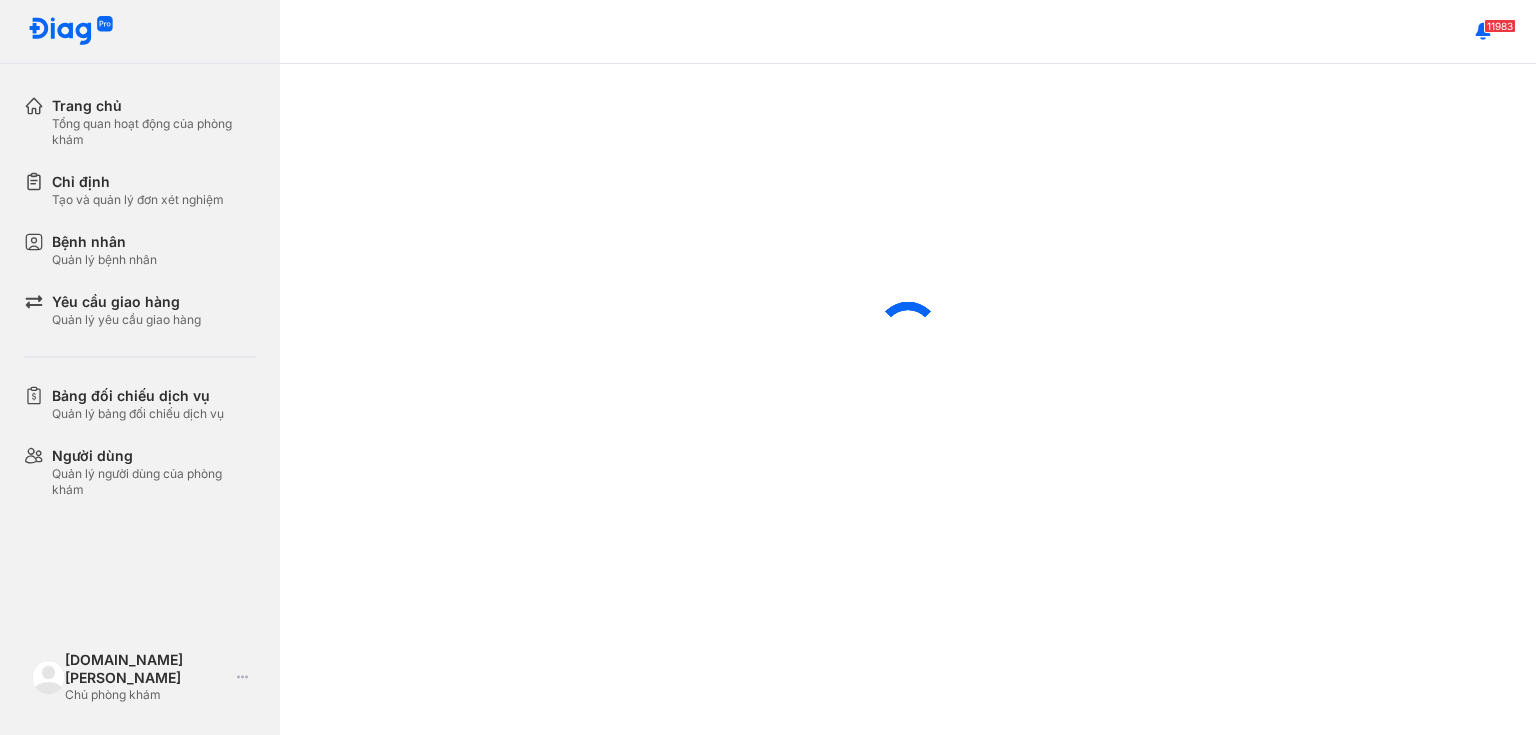 scroll, scrollTop: 0, scrollLeft: 0, axis: both 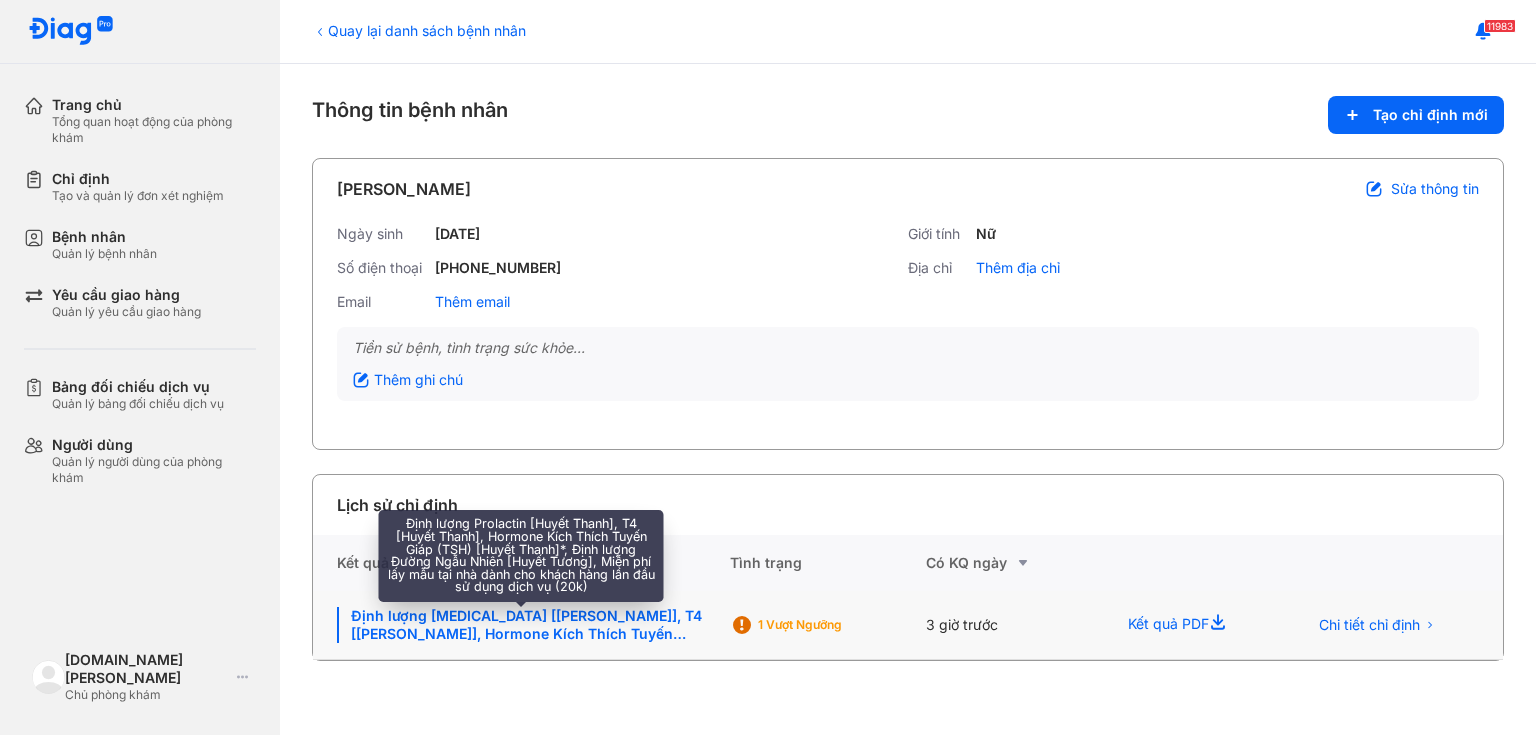 click on "Định lượng Prolactin [Huyết Thanh], T4 [Huyết Thanh], Hormone Kích Thích Tuyến Giáp (TSH) [Huyết Thanh]*, Định lượng Đường Ngẫu Nhiên [Huyết Tương], Miễn phí lấy mẫu tại nhà dành cho khách hàng lần đầu sử dụng dịch vụ (20k)" 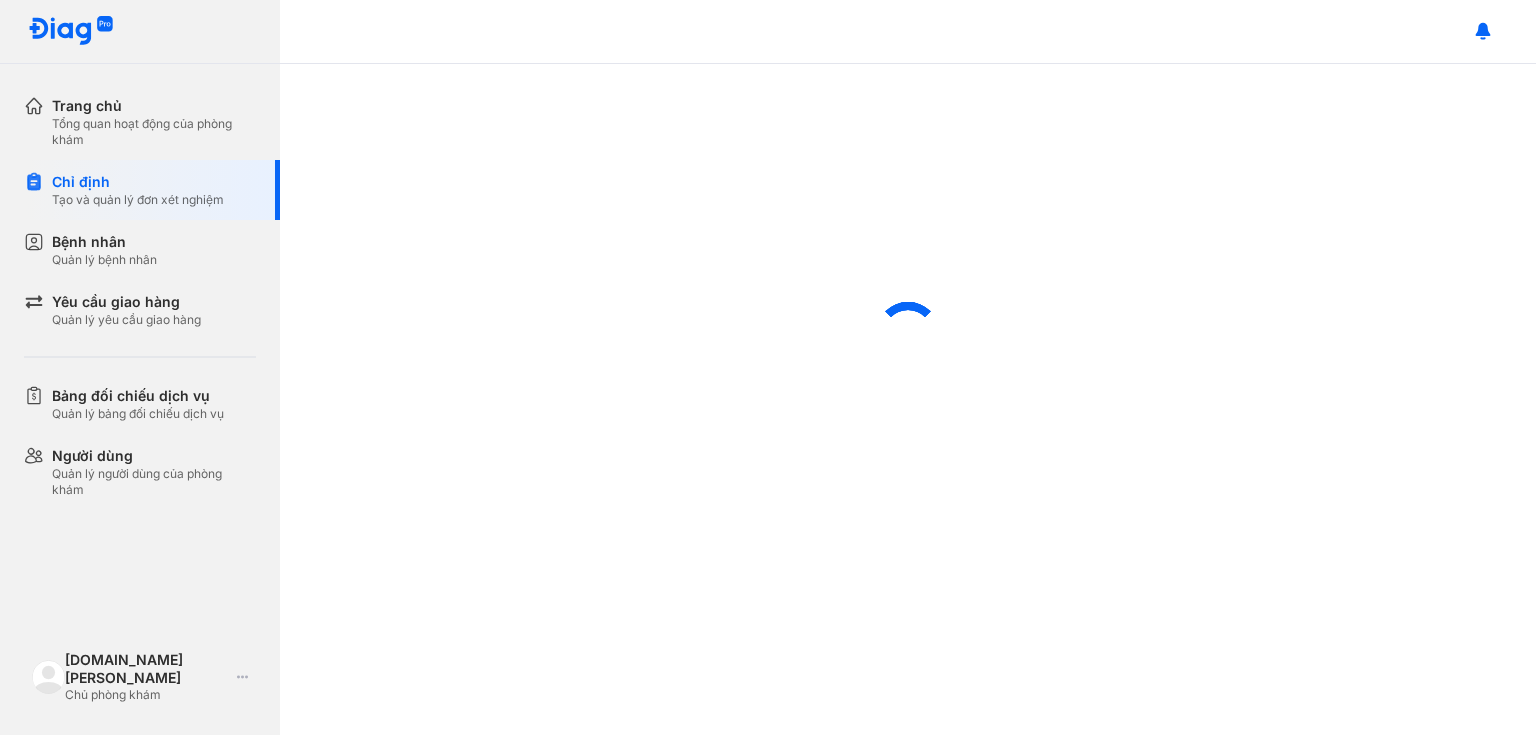 scroll, scrollTop: 0, scrollLeft: 0, axis: both 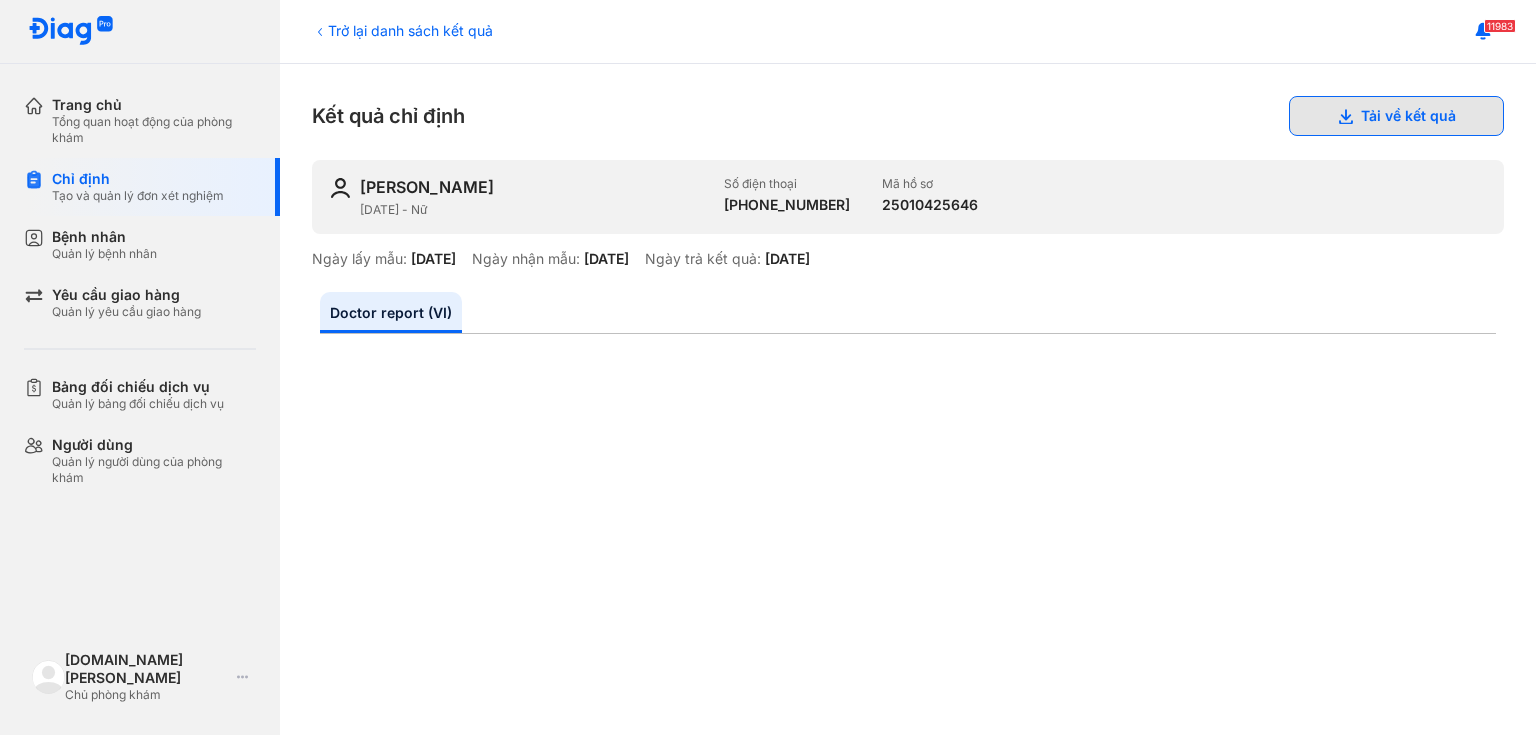 click on "Tải về kết quả" at bounding box center (1396, 116) 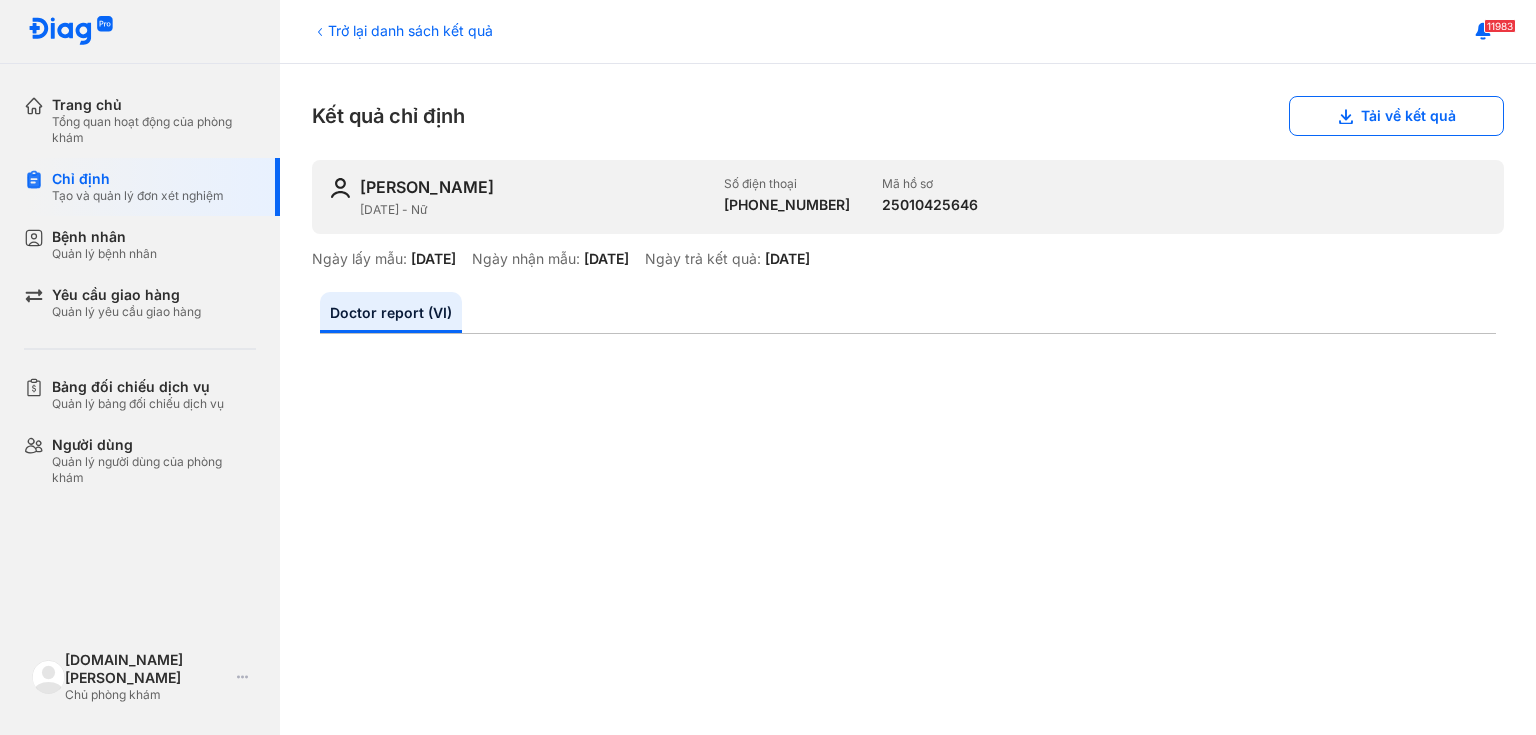 scroll, scrollTop: 320, scrollLeft: 0, axis: vertical 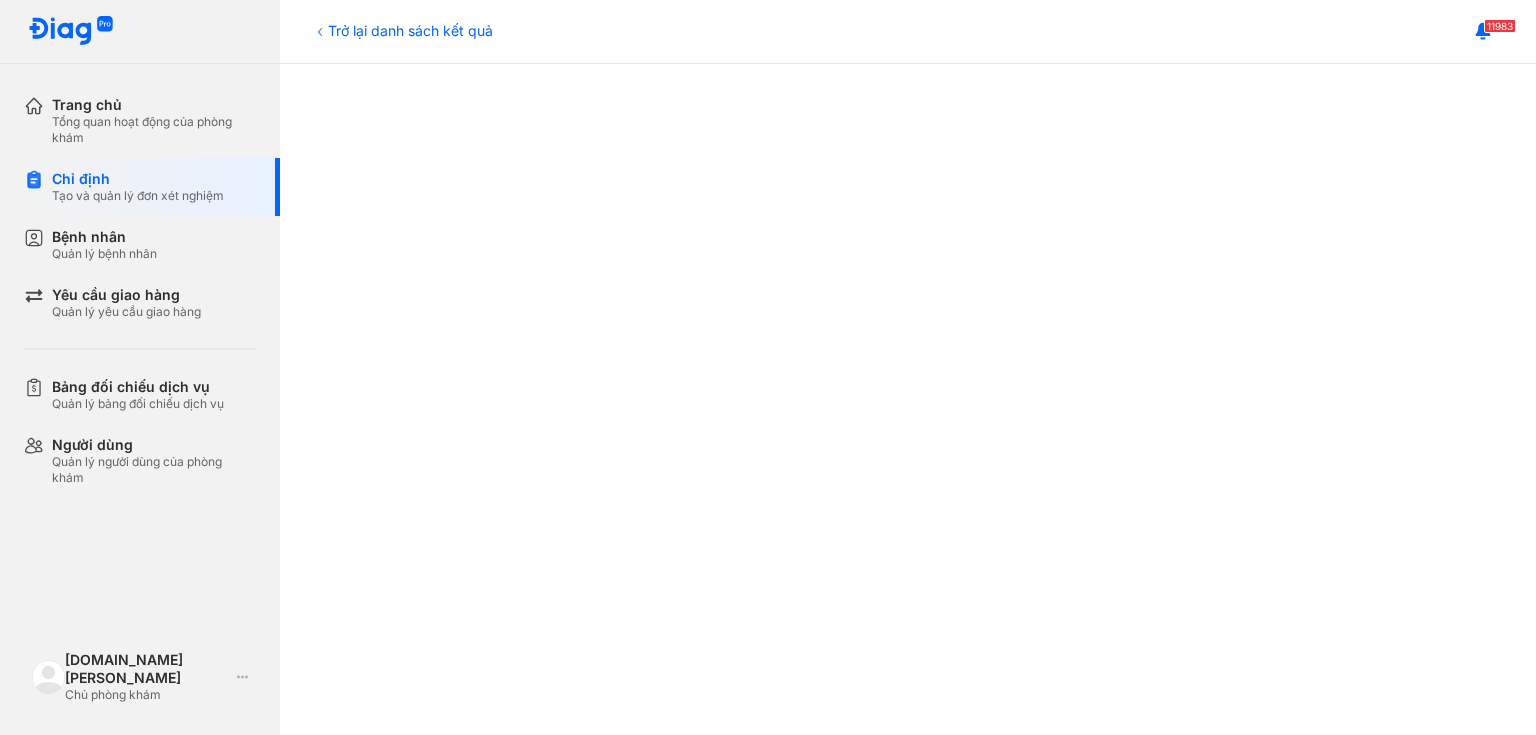 type 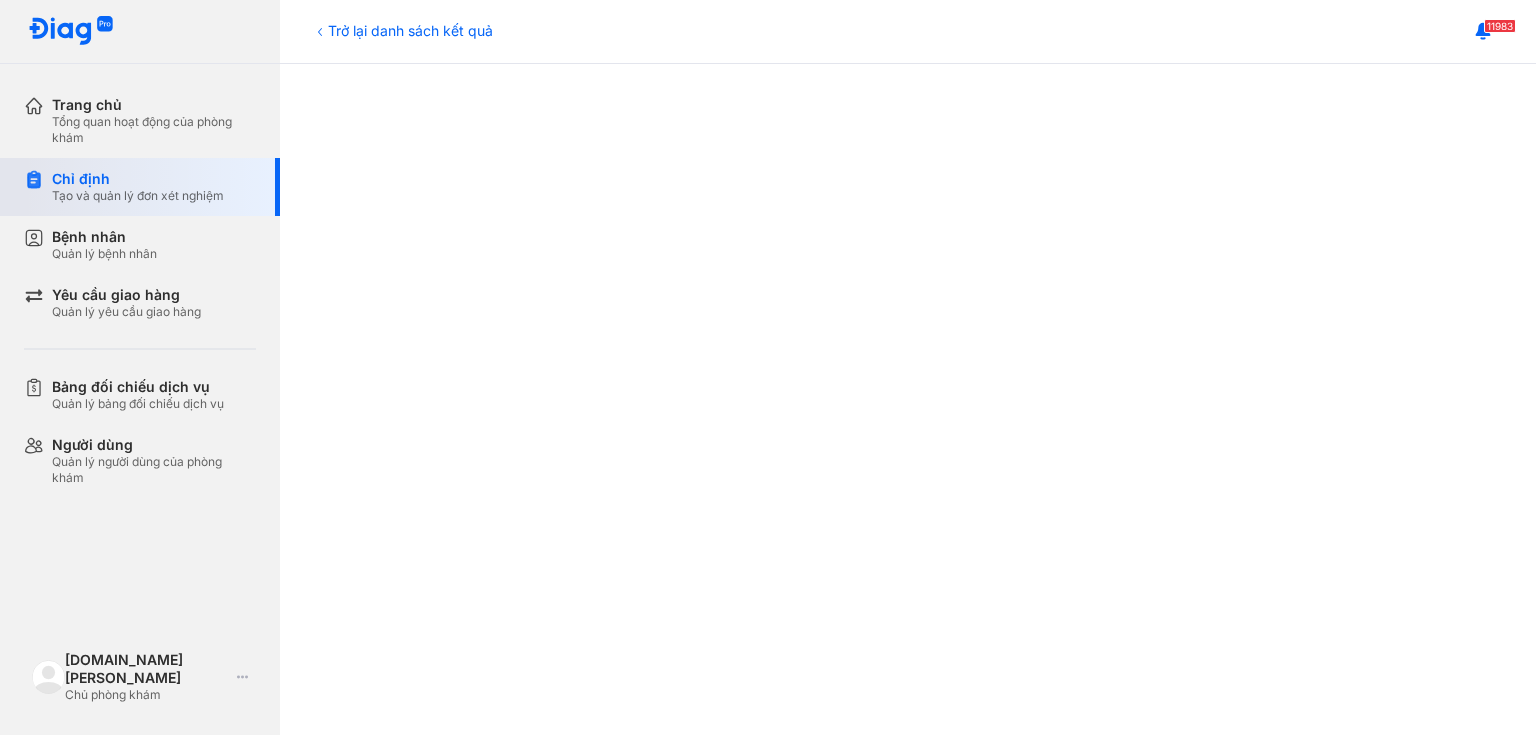 click on "Chỉ định Tạo và quản lý đơn xét nghiệm" at bounding box center (152, 187) 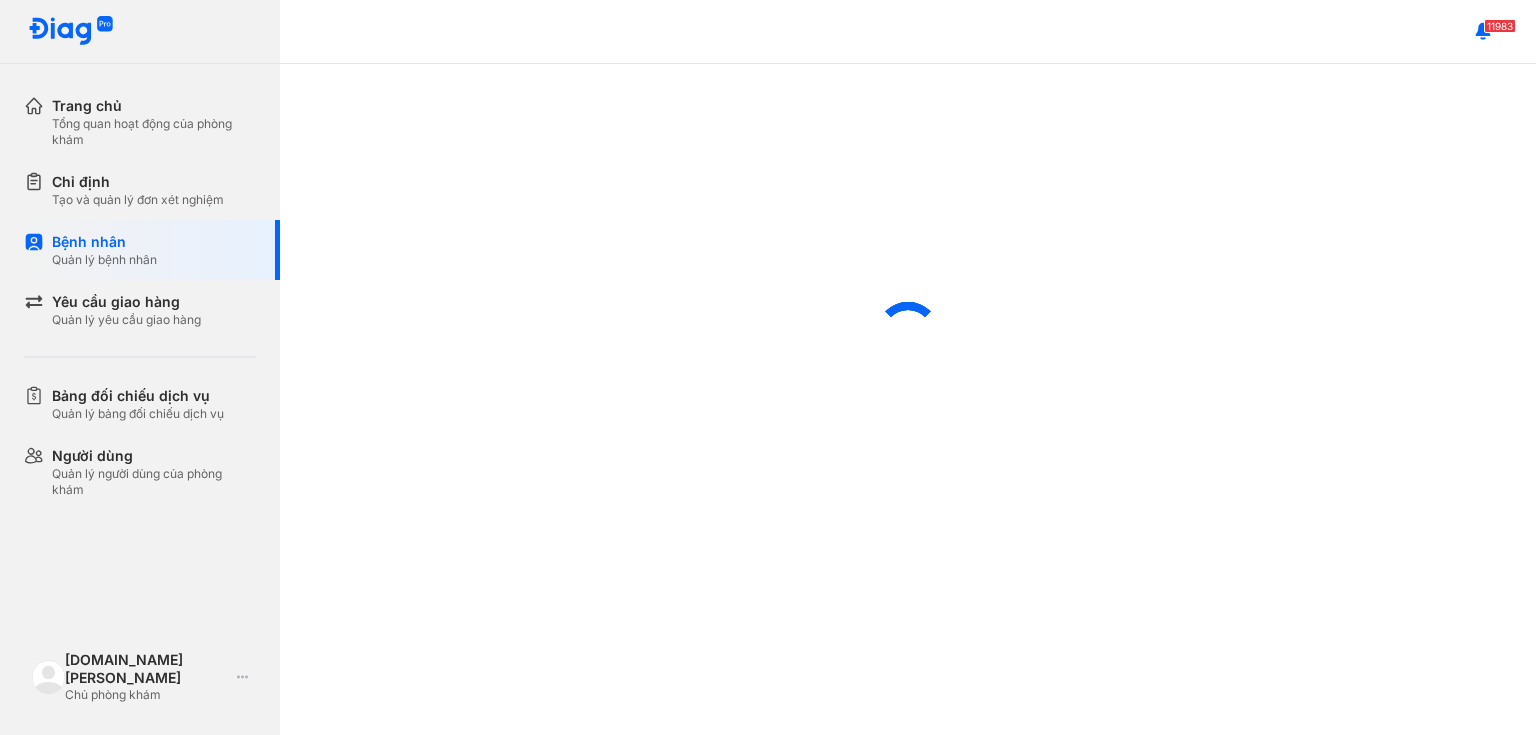 scroll, scrollTop: 0, scrollLeft: 0, axis: both 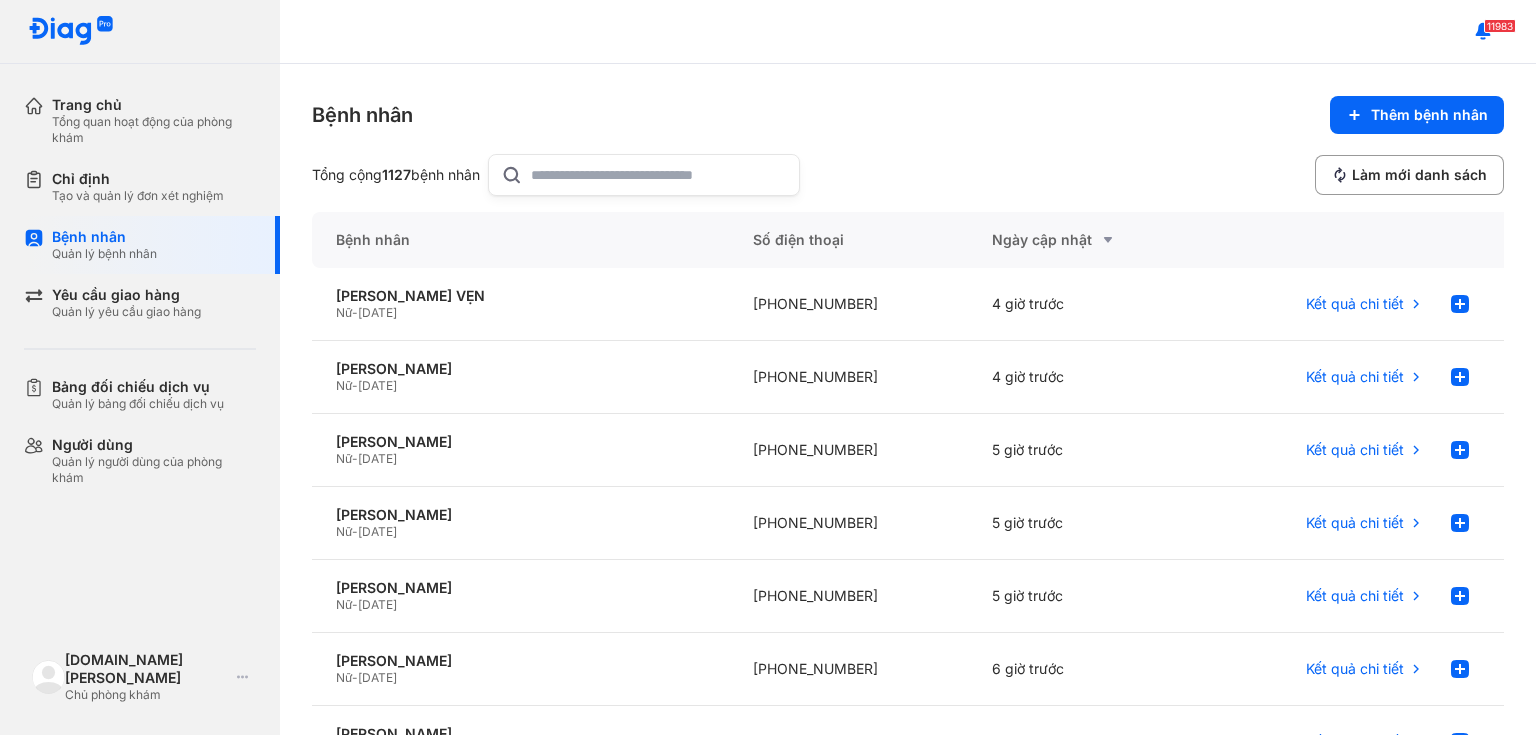 click 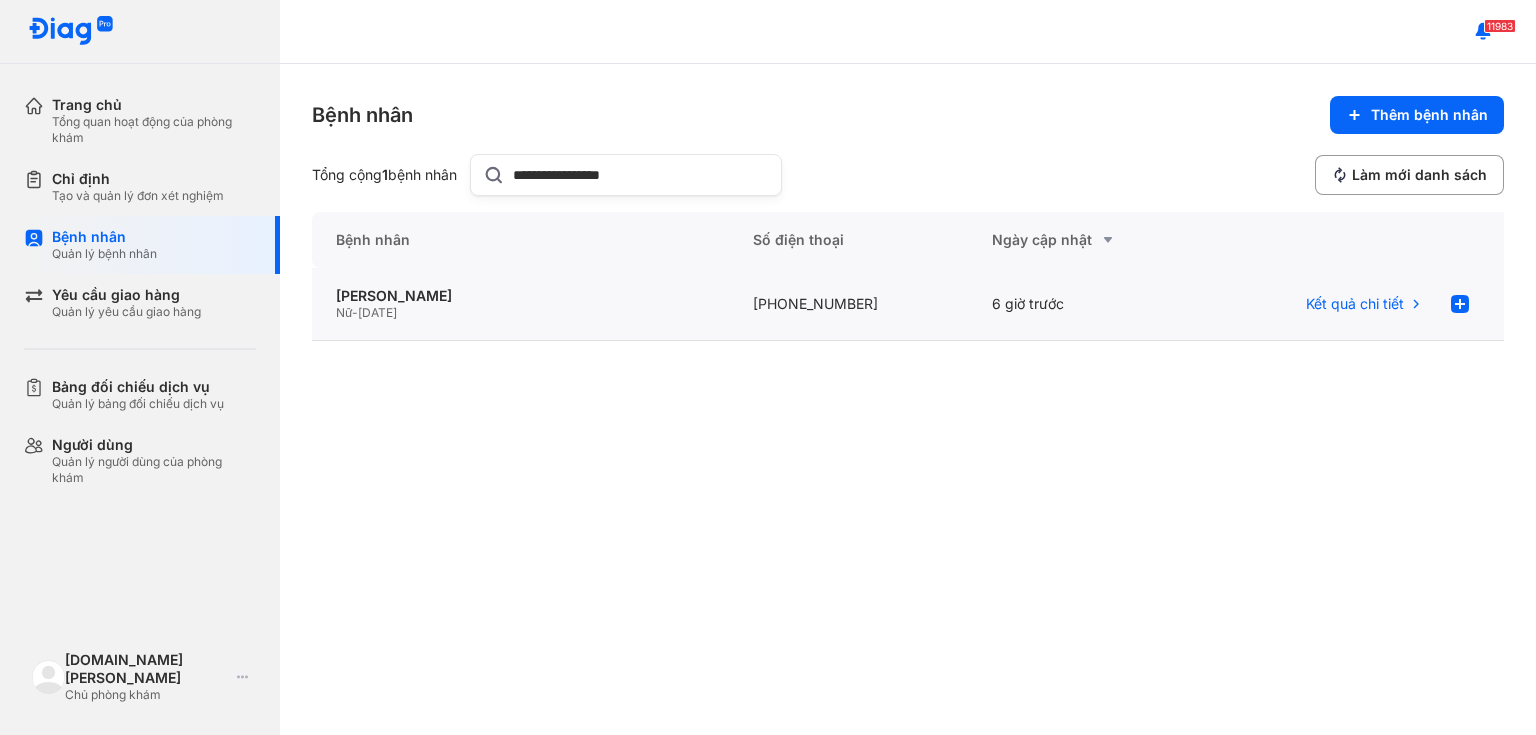 type on "**********" 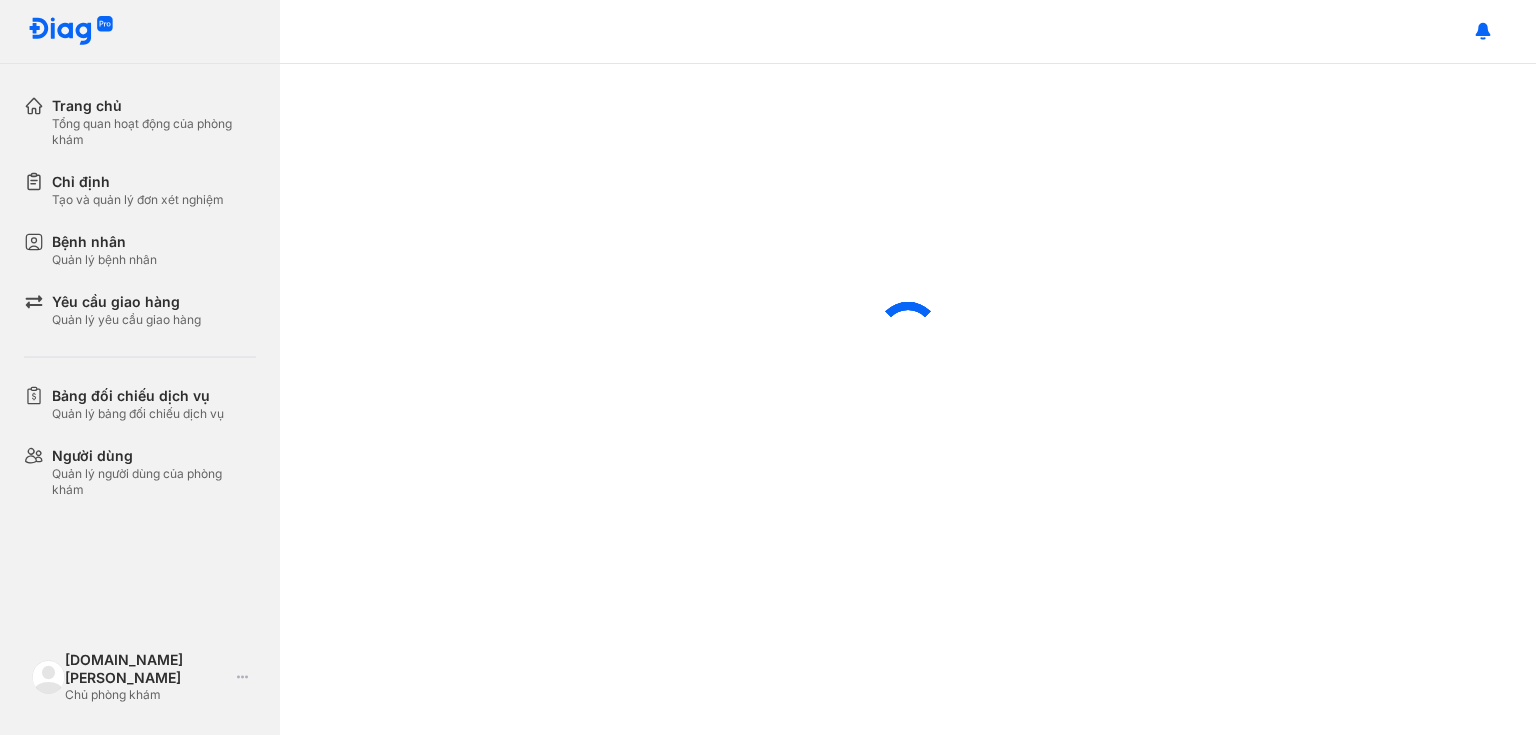 scroll, scrollTop: 0, scrollLeft: 0, axis: both 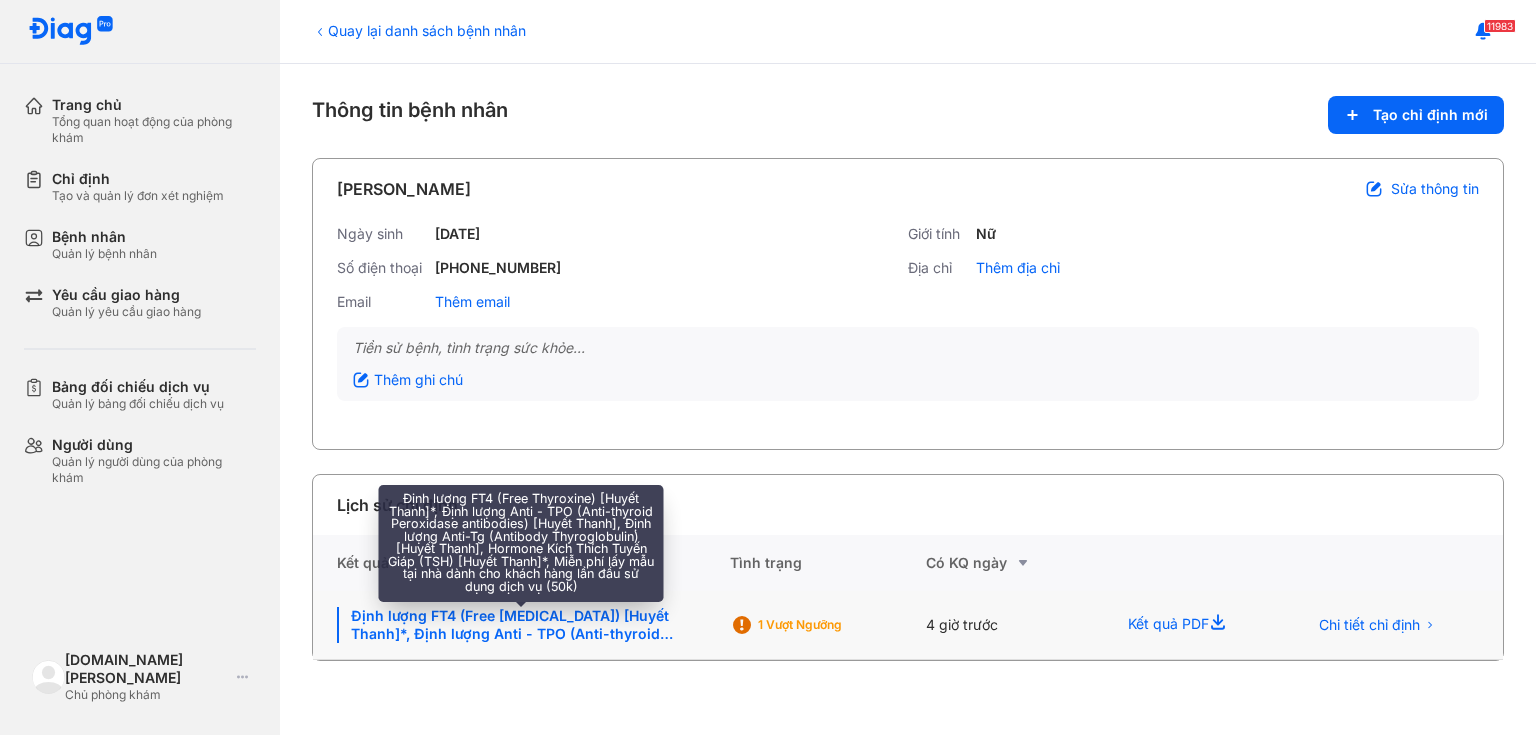 click on "Định lượng FT4 (Free [MEDICAL_DATA]) [Huyết Thanh]*, Định lượng Anti - TPO (Anti-thyroid Peroxidase antibodies) [Huyết Thanh], Định lượng Anti-Tg (Antibody [MEDICAL_DATA]) [[PERSON_NAME]], Hormone Kích Thích Tuyến Giáp (TSH) [[PERSON_NAME]]*, Miễn phí lấy mẫu tại nhà dành cho khách hàng lần đầu sử dụng dịch vụ (50k)" 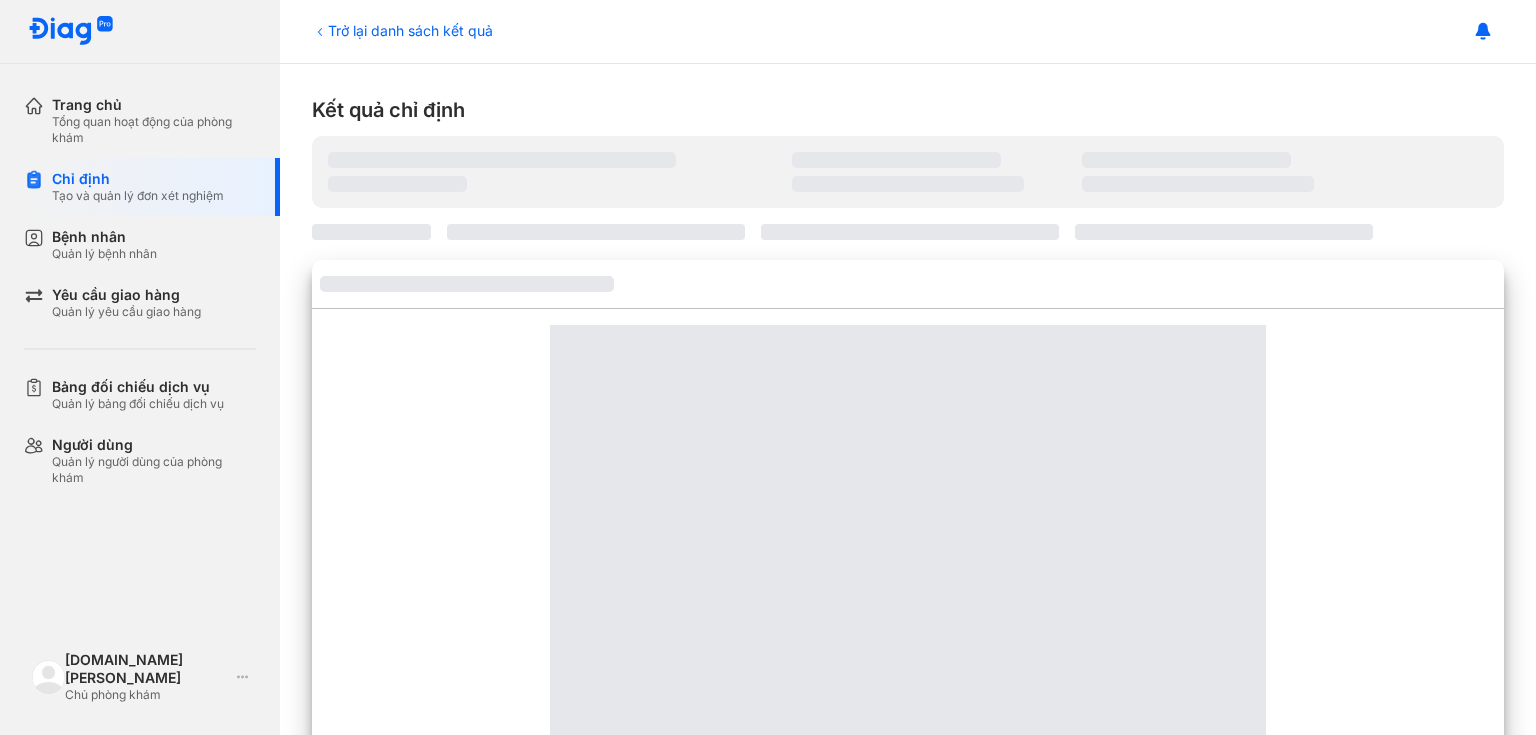 scroll, scrollTop: 0, scrollLeft: 0, axis: both 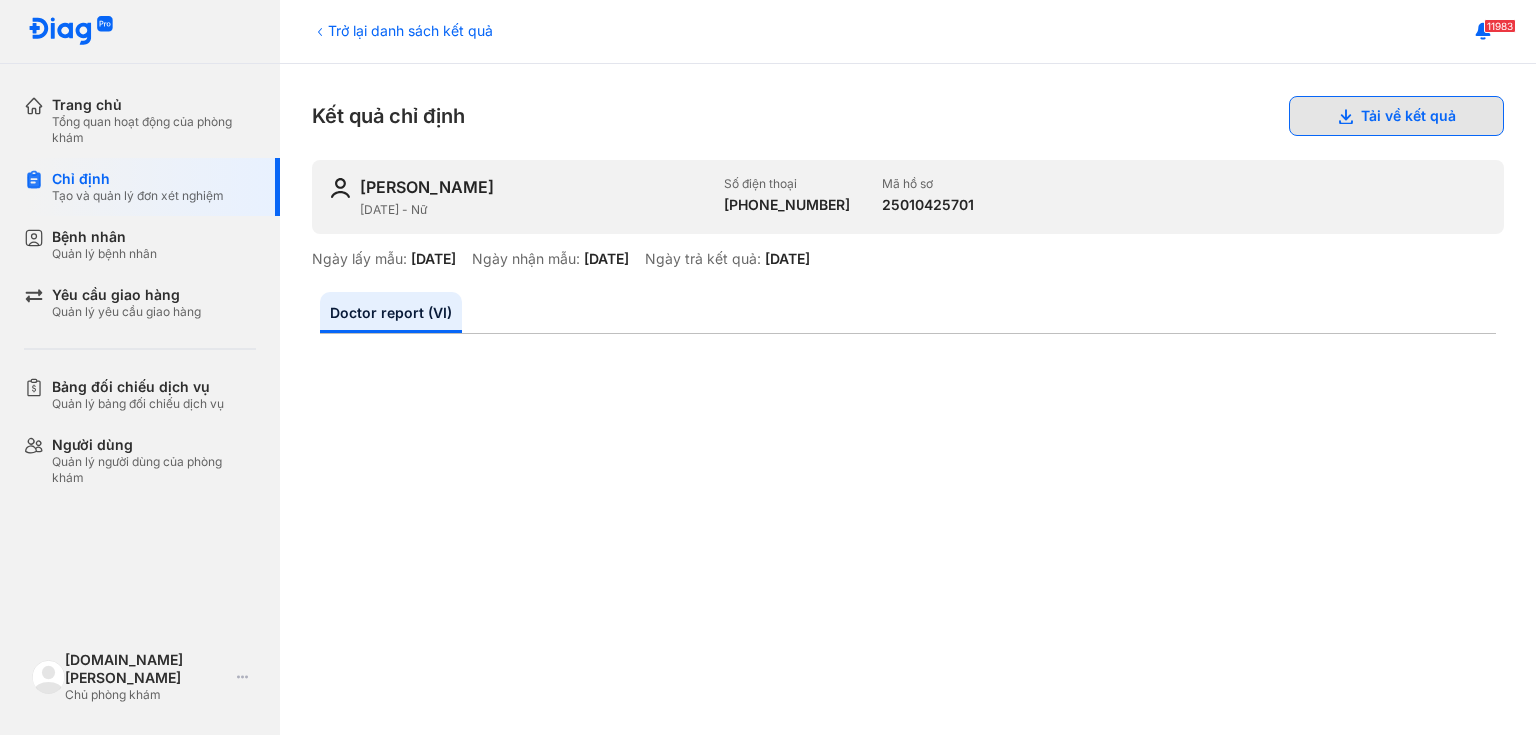 click on "Tải về kết quả" at bounding box center (1396, 116) 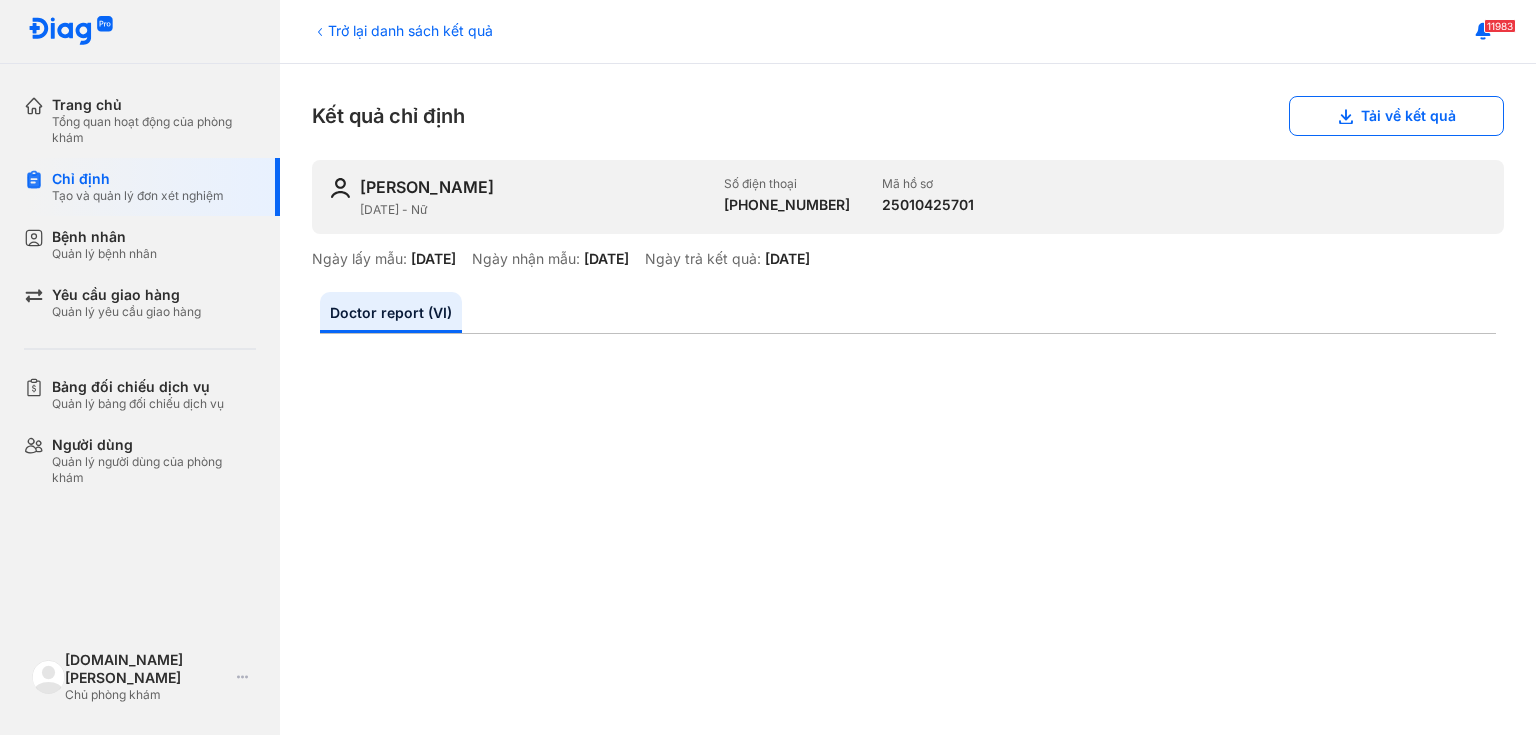 type 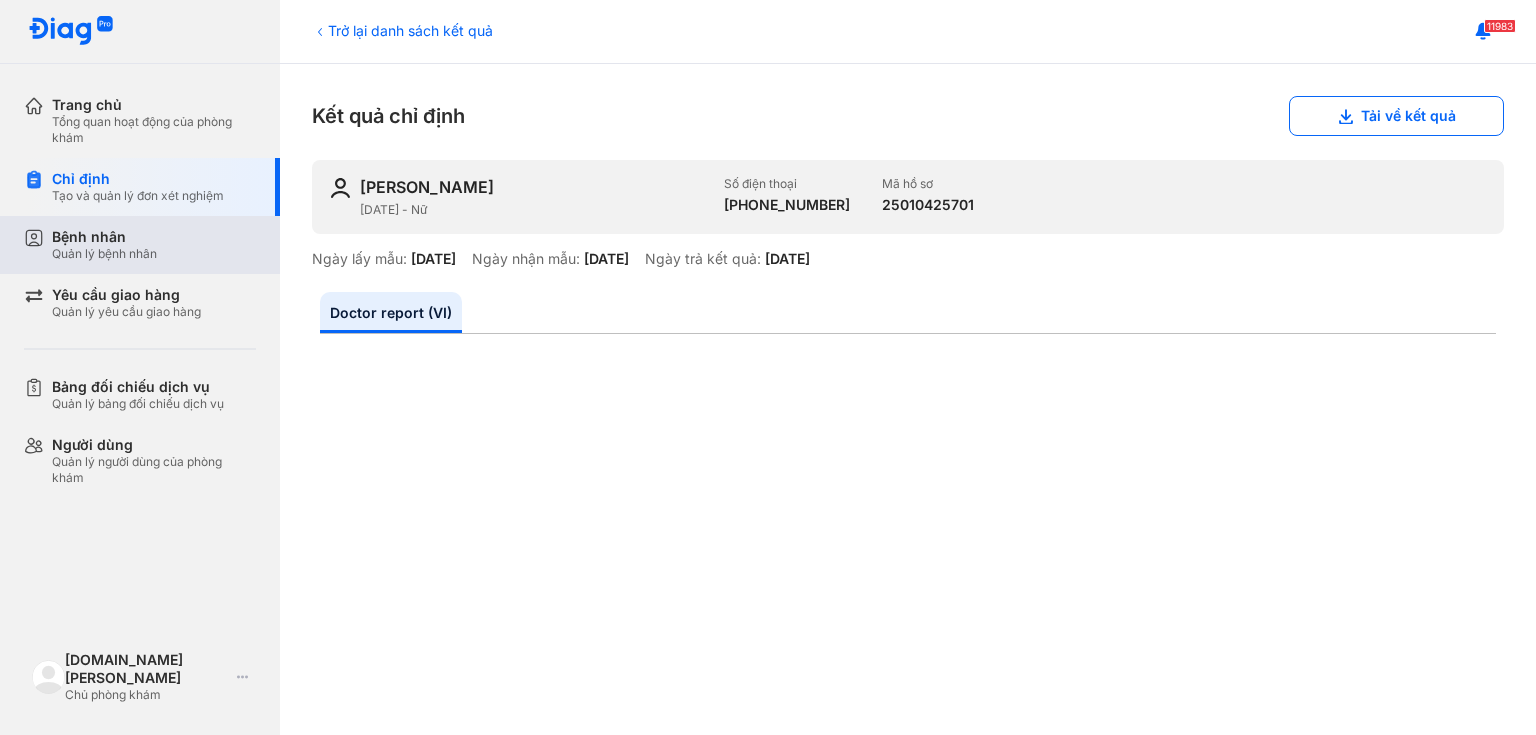 click on "Quản lý bệnh nhân" at bounding box center [104, 254] 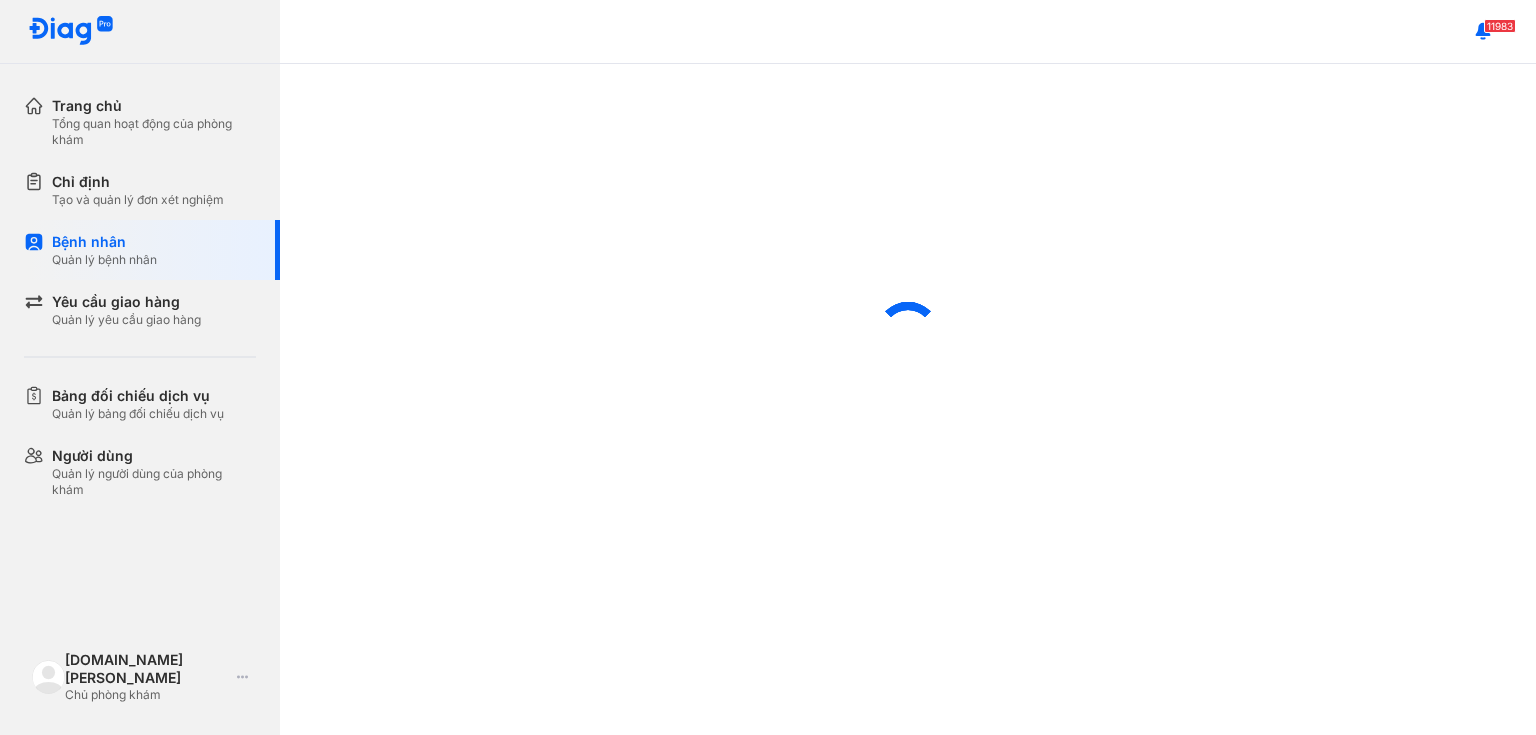 scroll, scrollTop: 0, scrollLeft: 0, axis: both 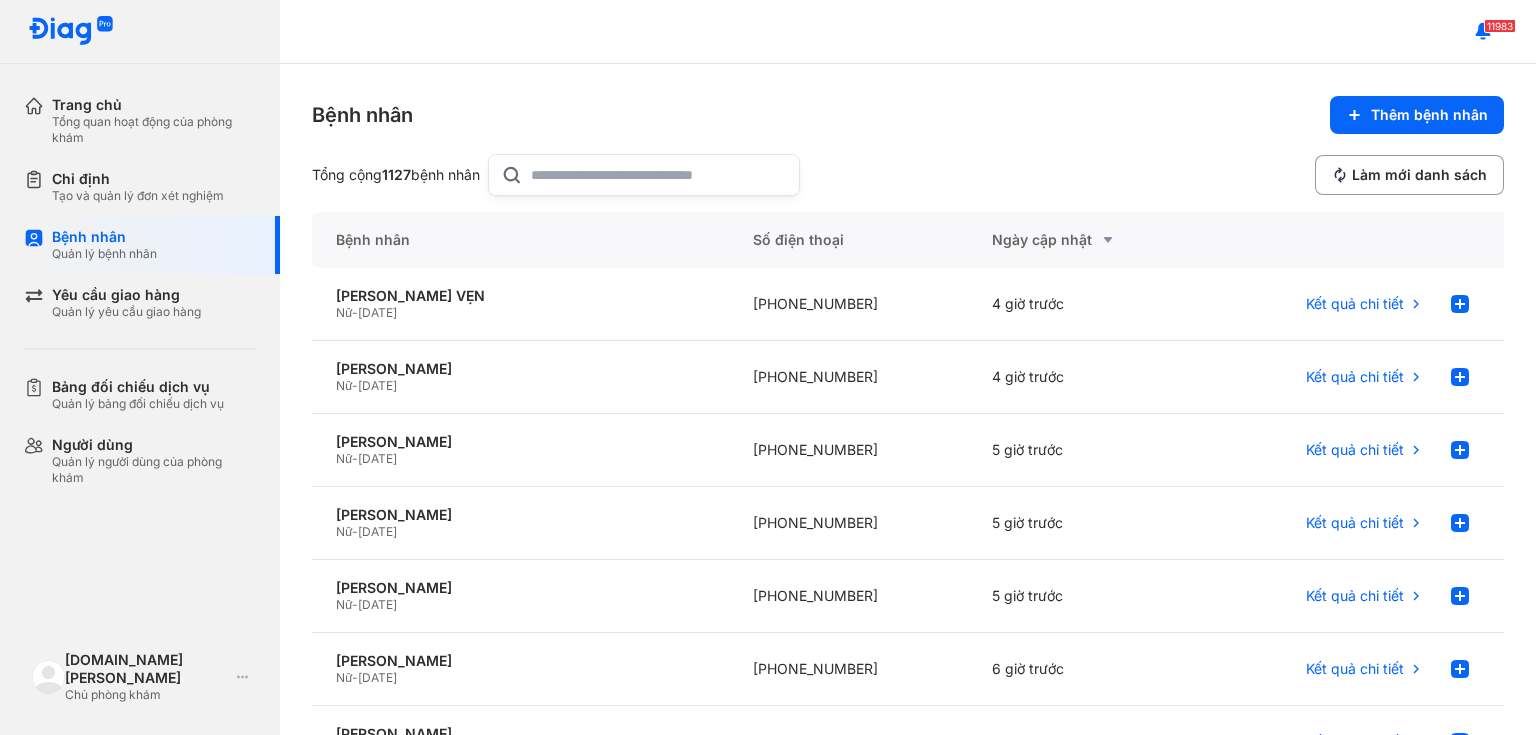 click 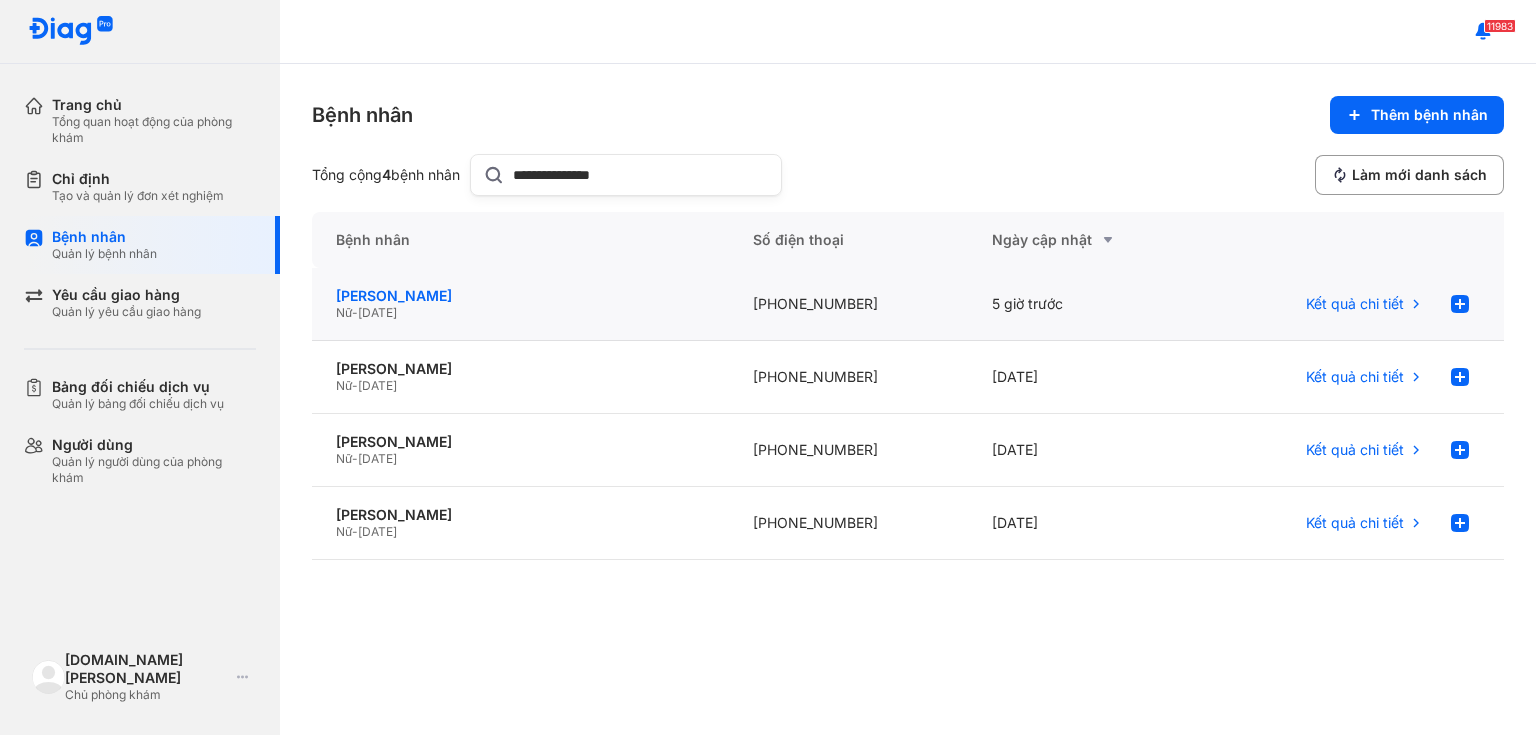 type on "**********" 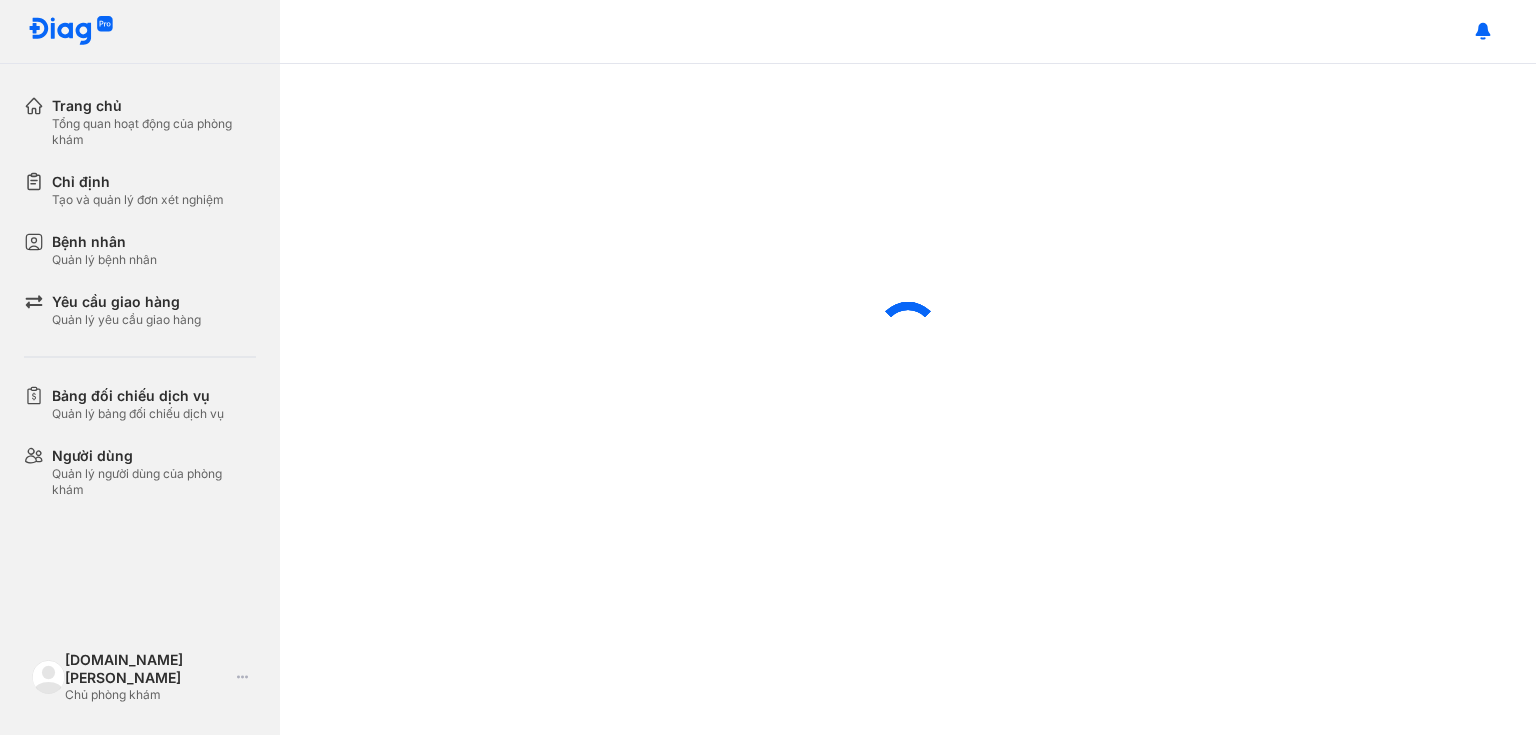 scroll, scrollTop: 0, scrollLeft: 0, axis: both 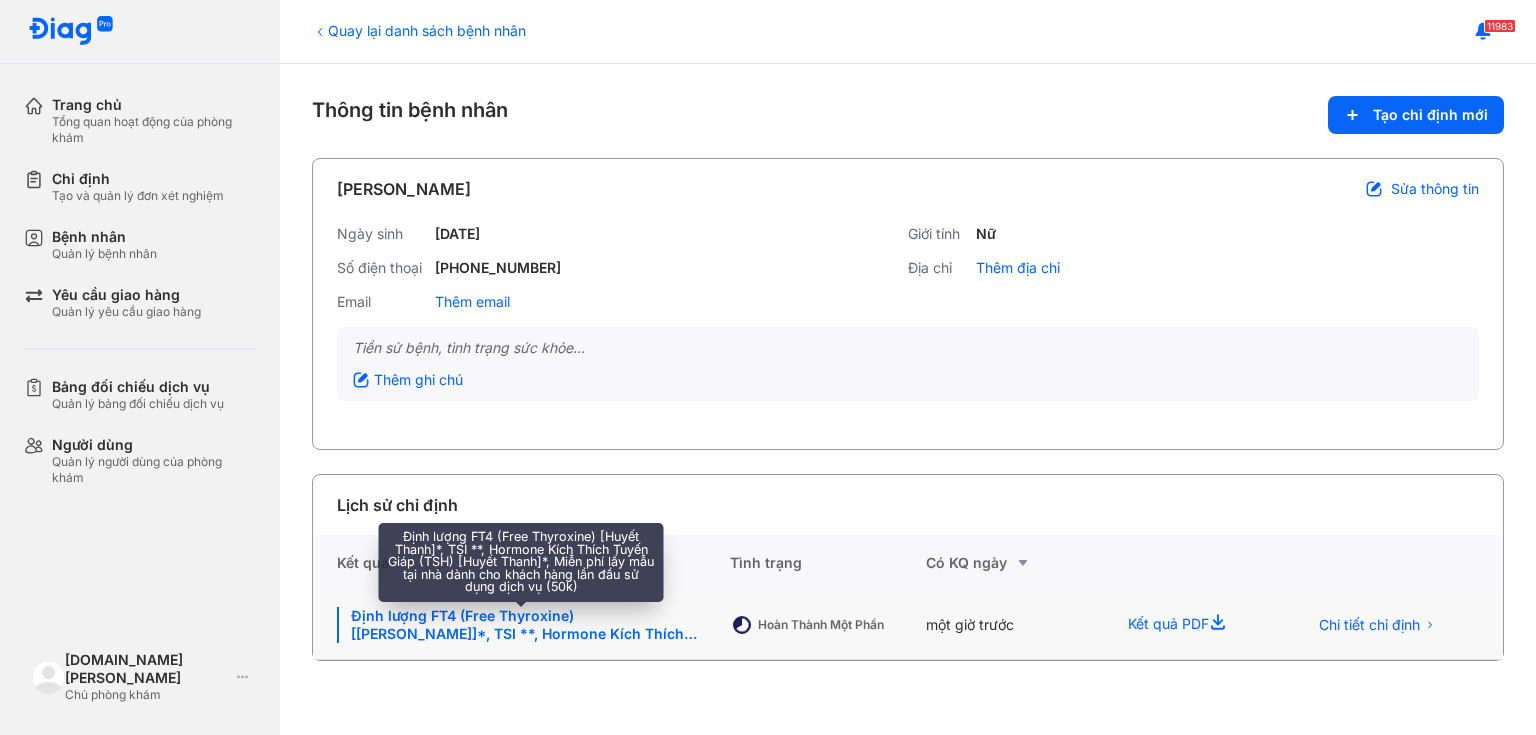 click on "Định lượng FT4 (Free Thyroxine) [Huyết Thanh]*, TSI **, Hormone Kích Thích Tuyến Giáp (TSH) [Huyết Thanh]*, Miễn phí lấy mẫu tại nhà dành cho khách hàng lần đầu sử dụng dịch vụ (50k)" 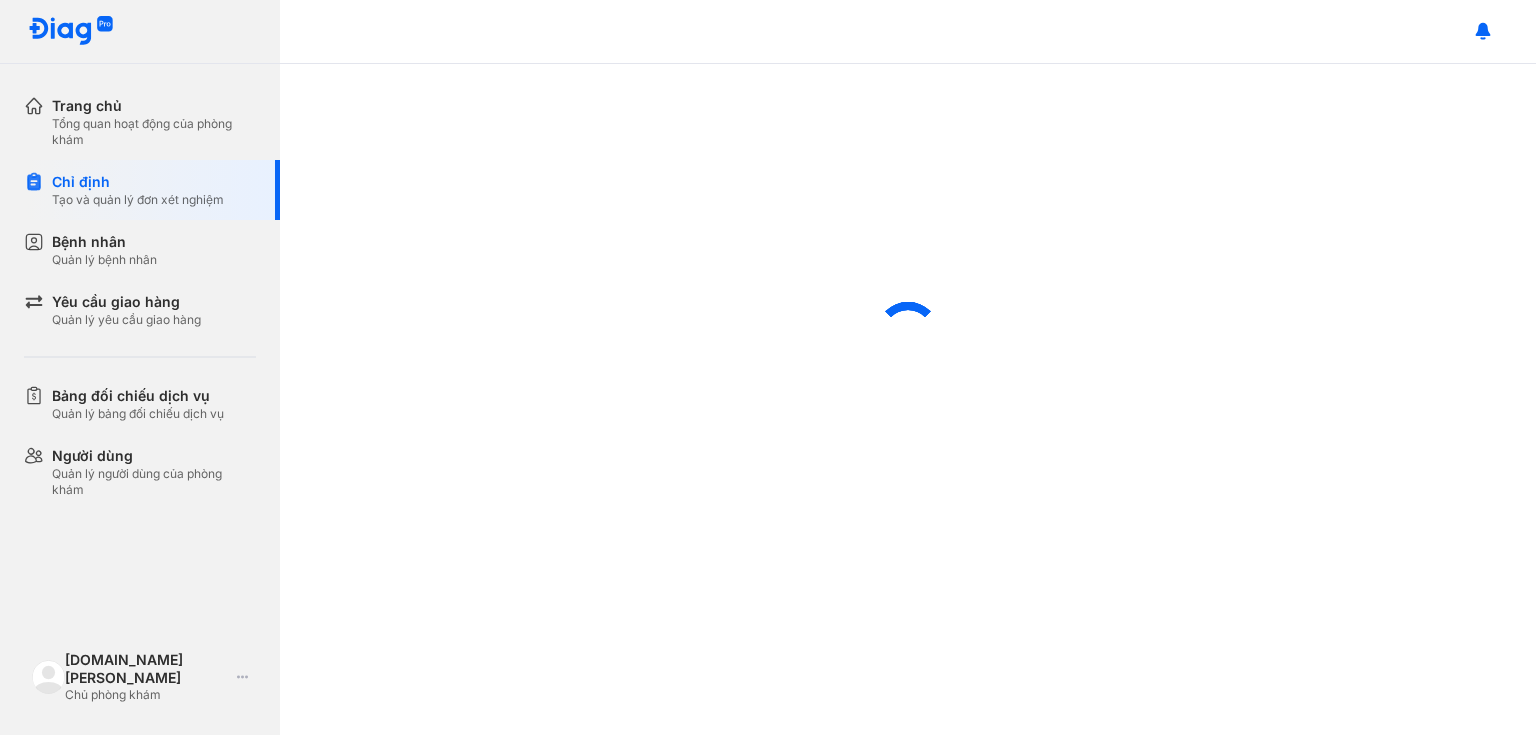 scroll, scrollTop: 0, scrollLeft: 0, axis: both 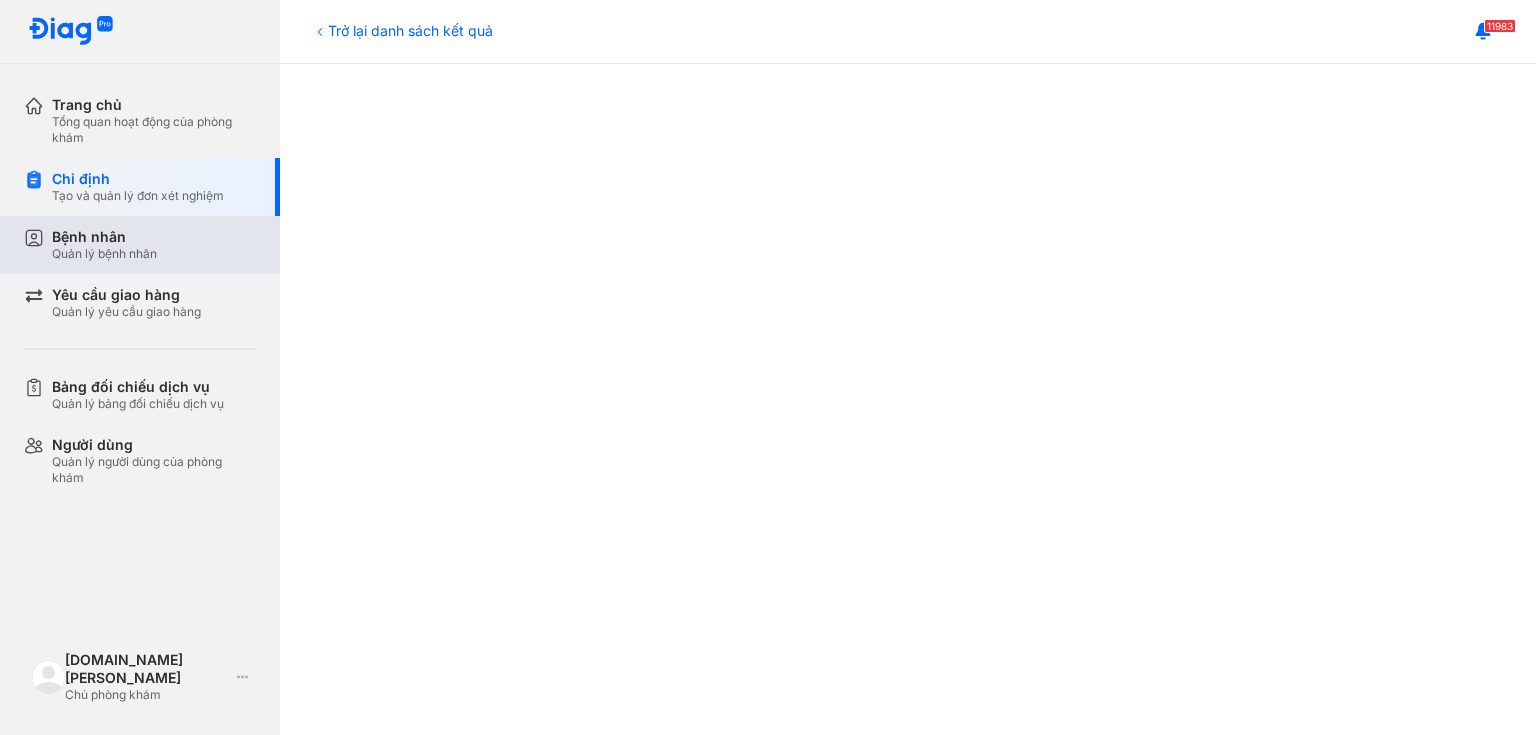 click on "Bệnh nhân Quản lý bệnh nhân" at bounding box center [154, 245] 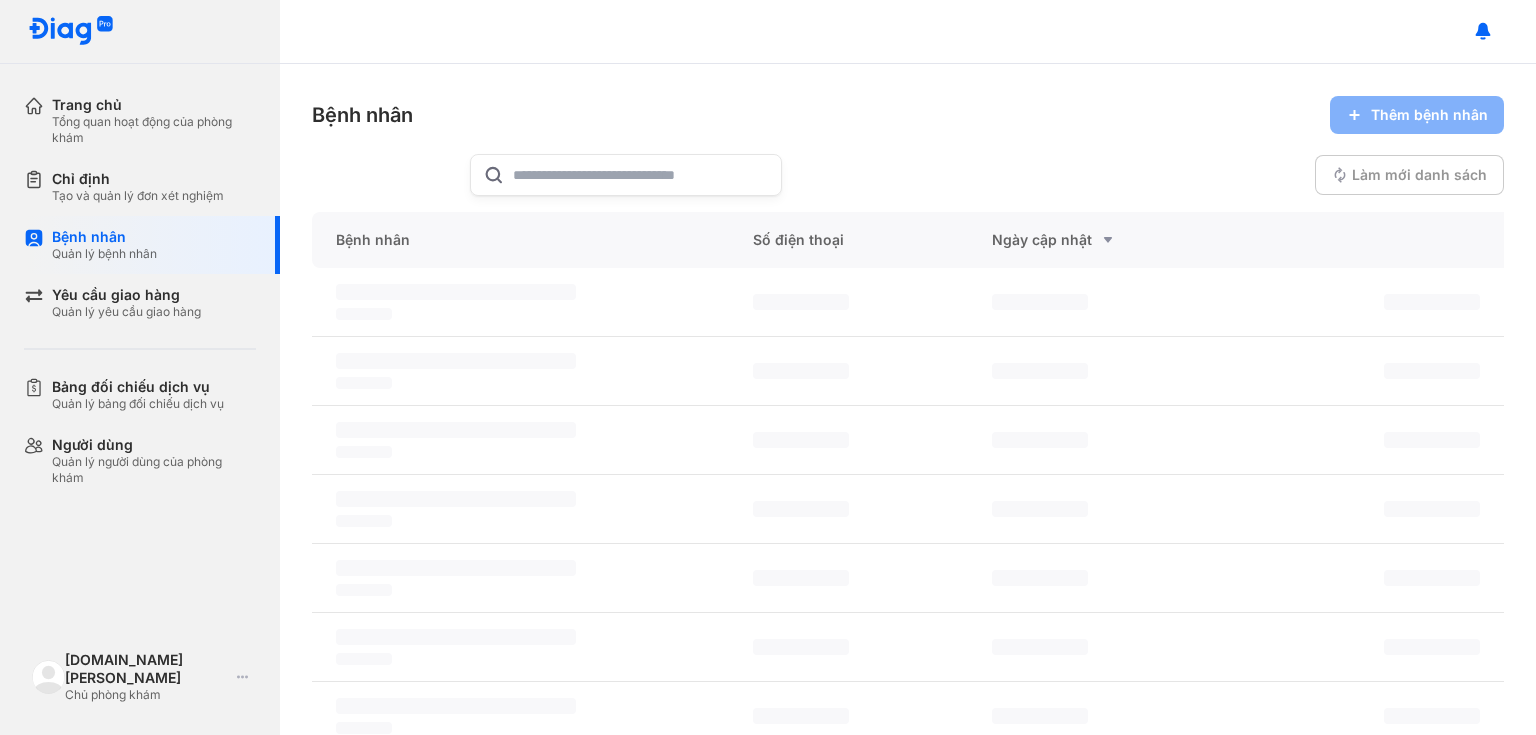 scroll, scrollTop: 0, scrollLeft: 0, axis: both 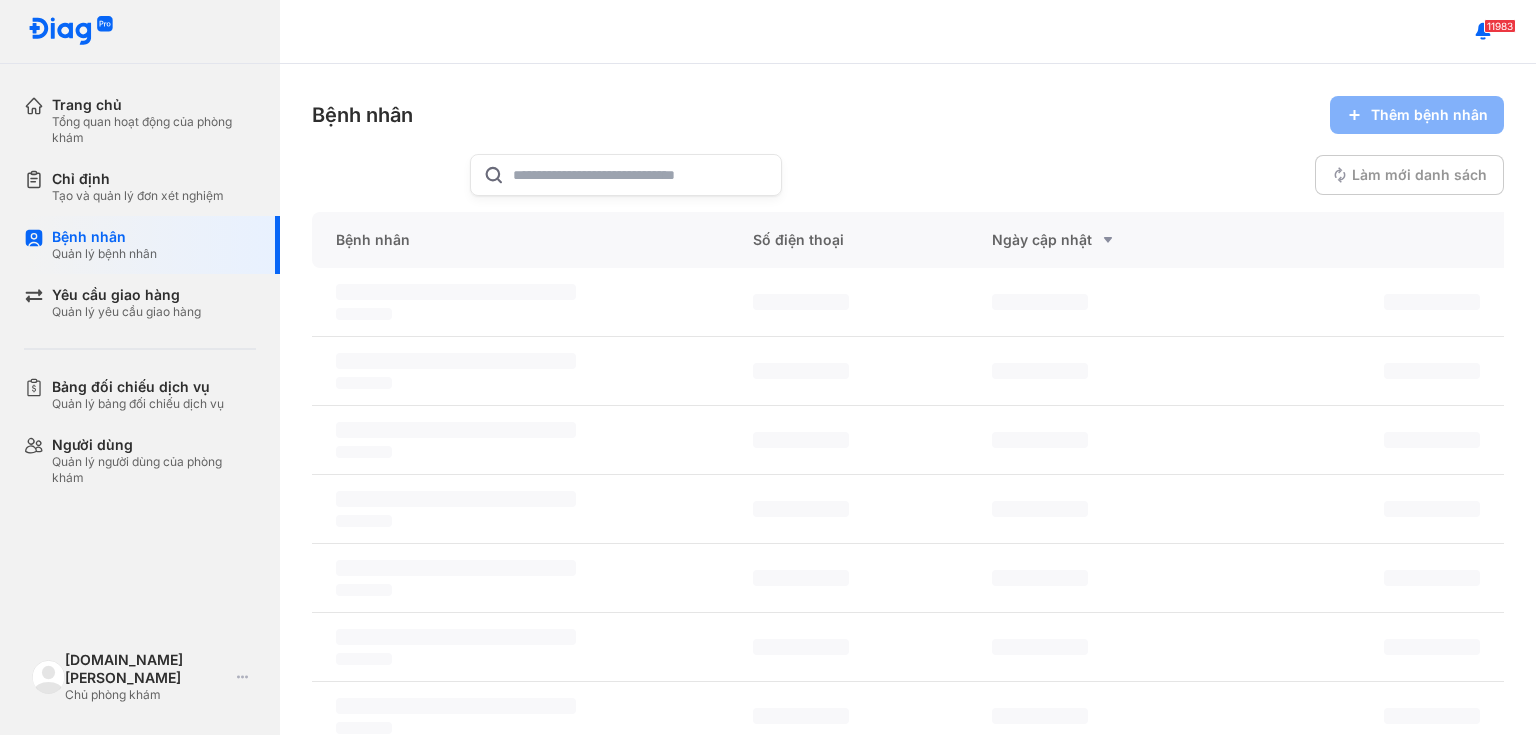 click 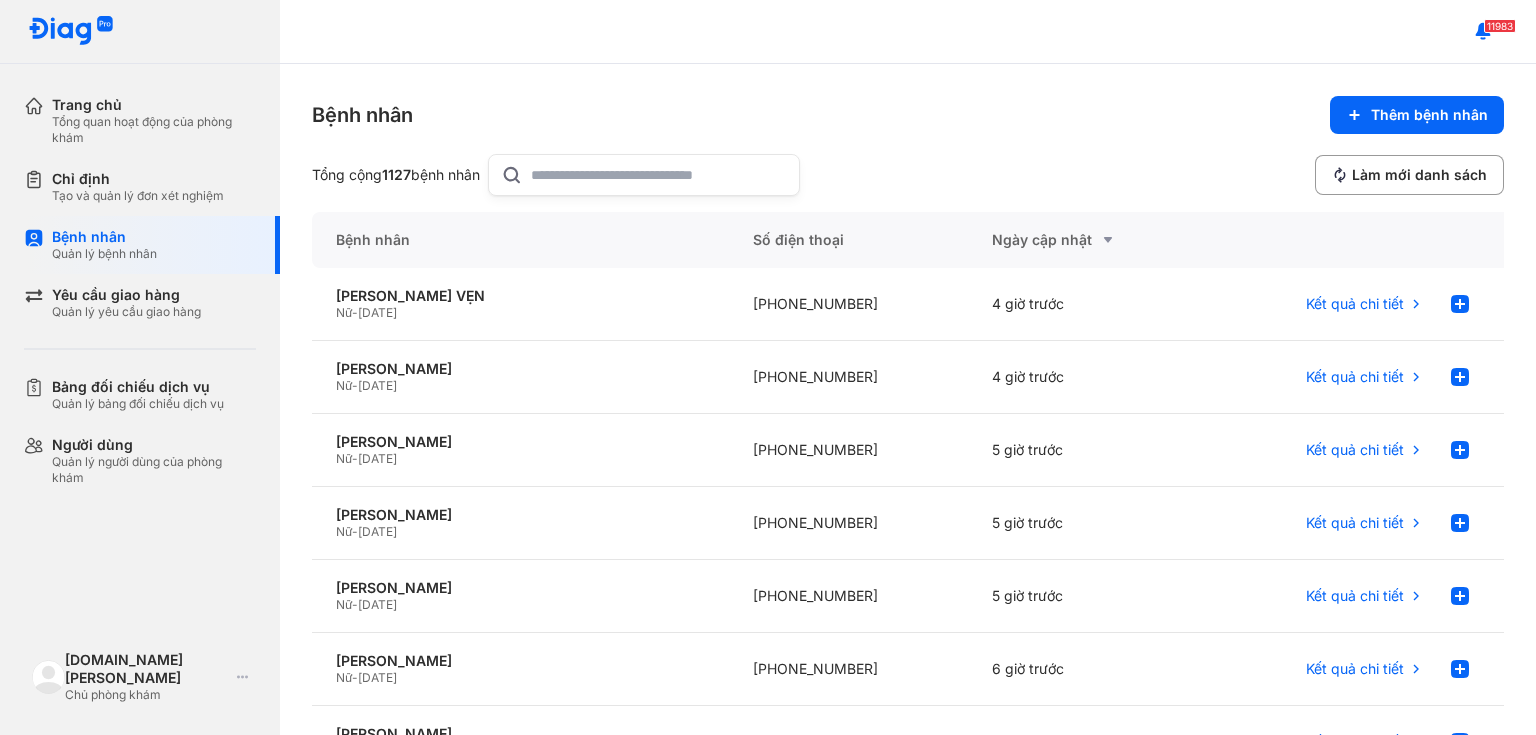 paste on "**********" 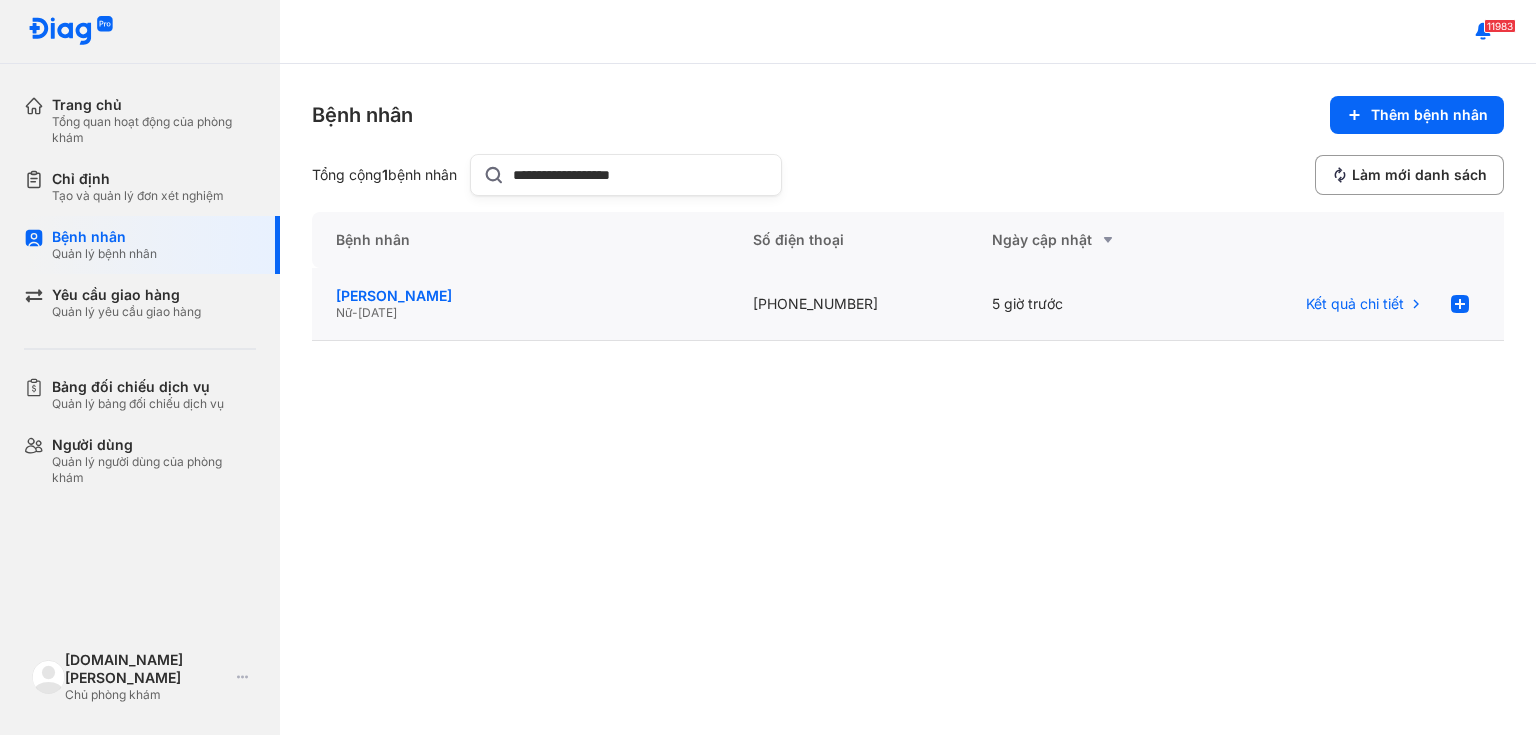 type on "**********" 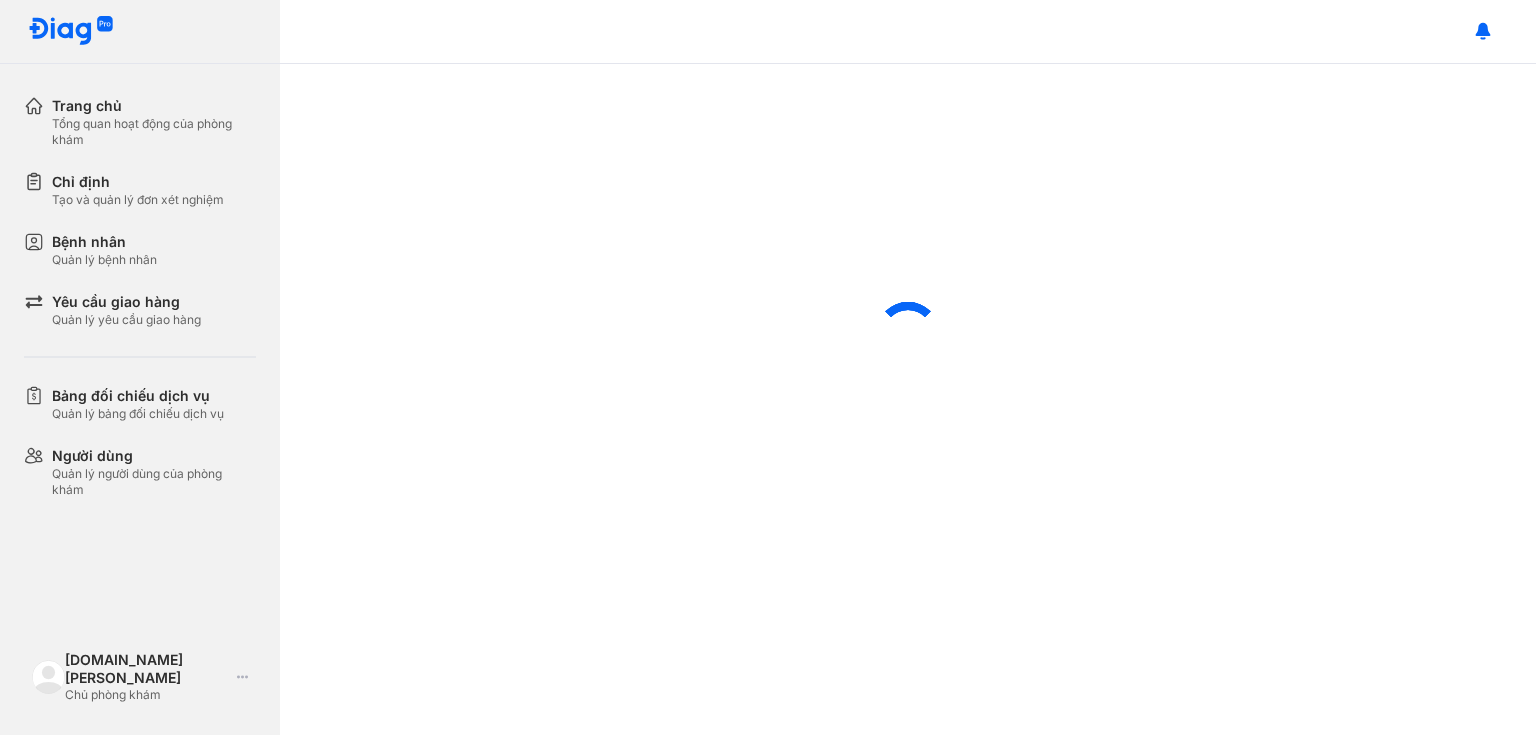 scroll, scrollTop: 0, scrollLeft: 0, axis: both 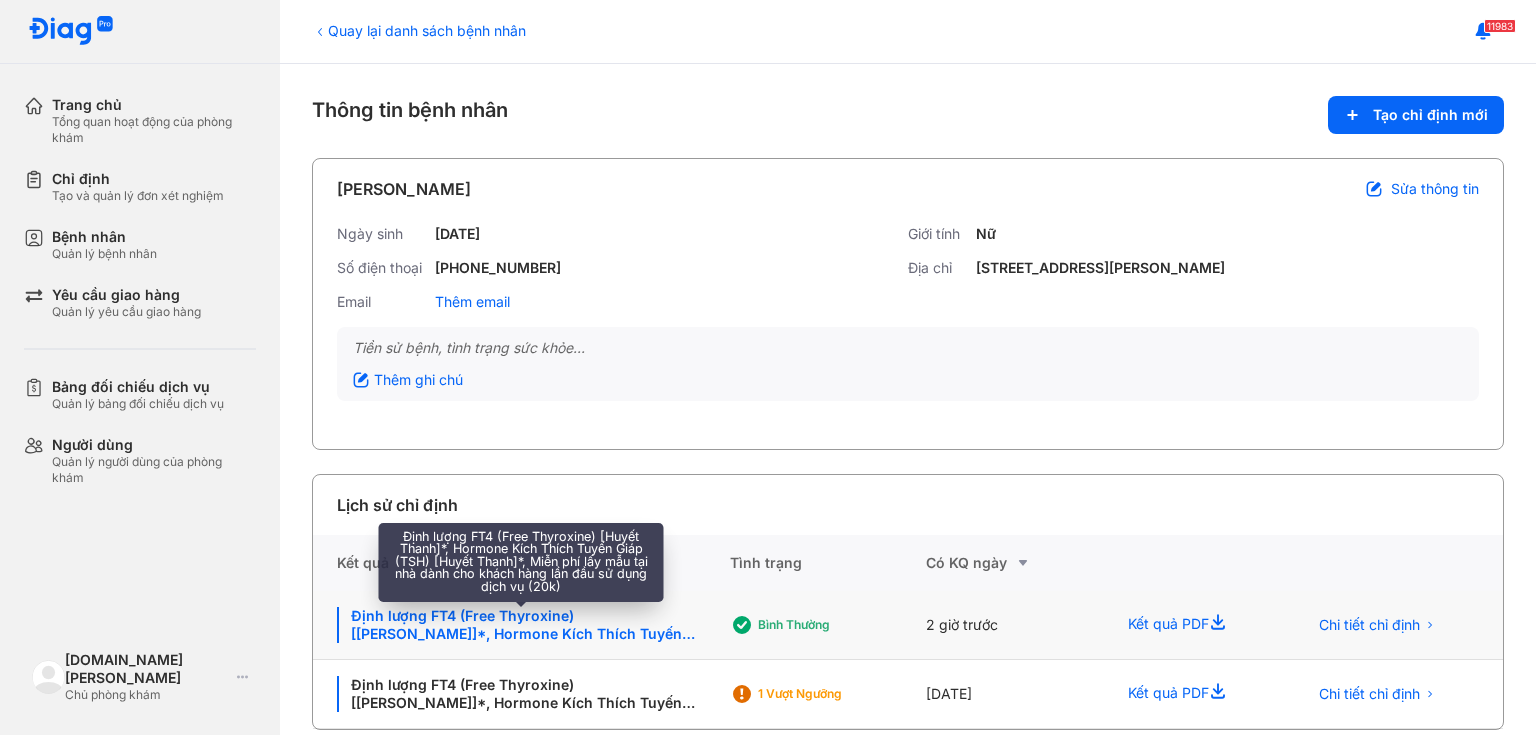 click on "Định lượng FT4 (Free Thyroxine) [[PERSON_NAME]]*, Hormone Kích Thích Tuyến Giáp (TSH) [[PERSON_NAME]]*, Miễn phí lấy mẫu tại nhà dành cho khách hàng lần đầu sử dụng dịch vụ (20k)" 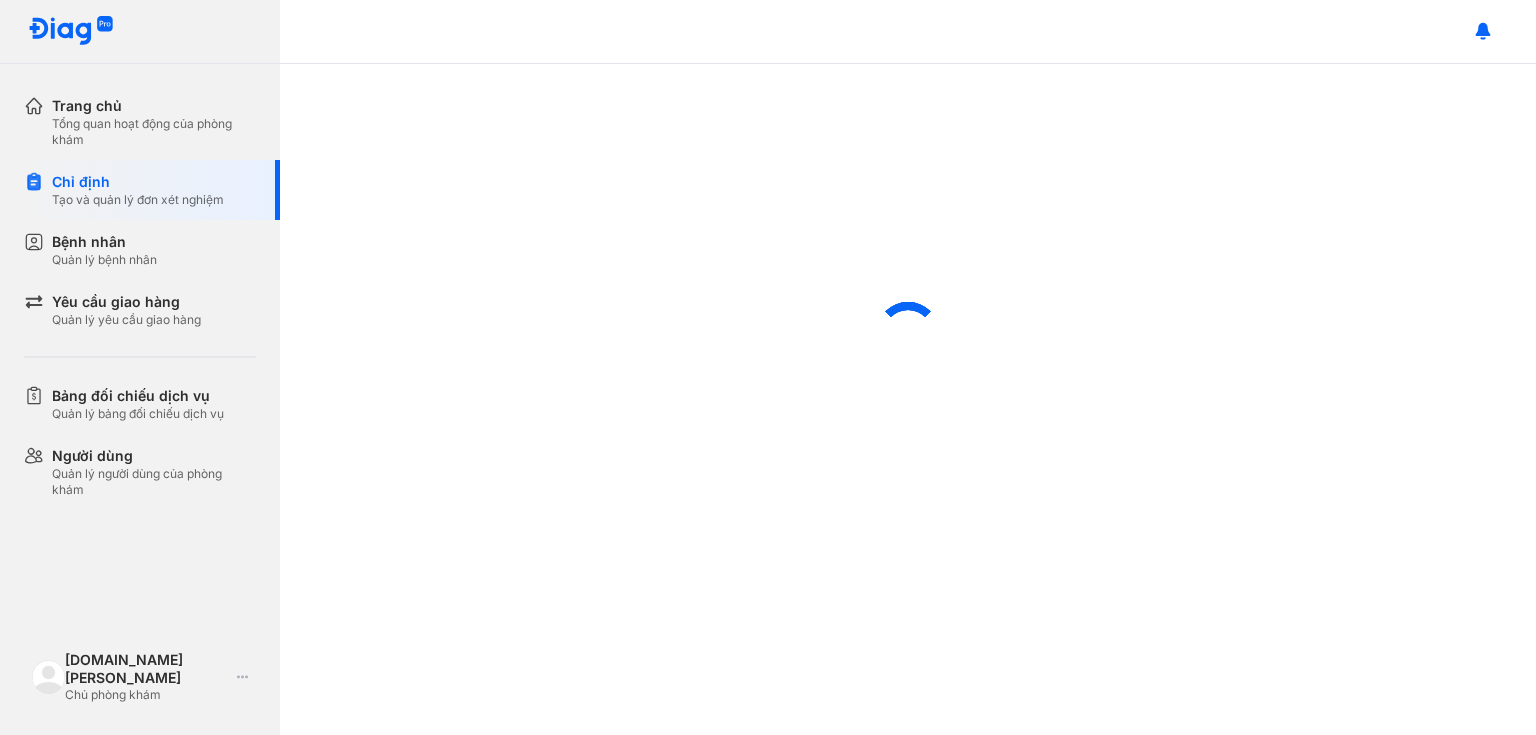 scroll, scrollTop: 0, scrollLeft: 0, axis: both 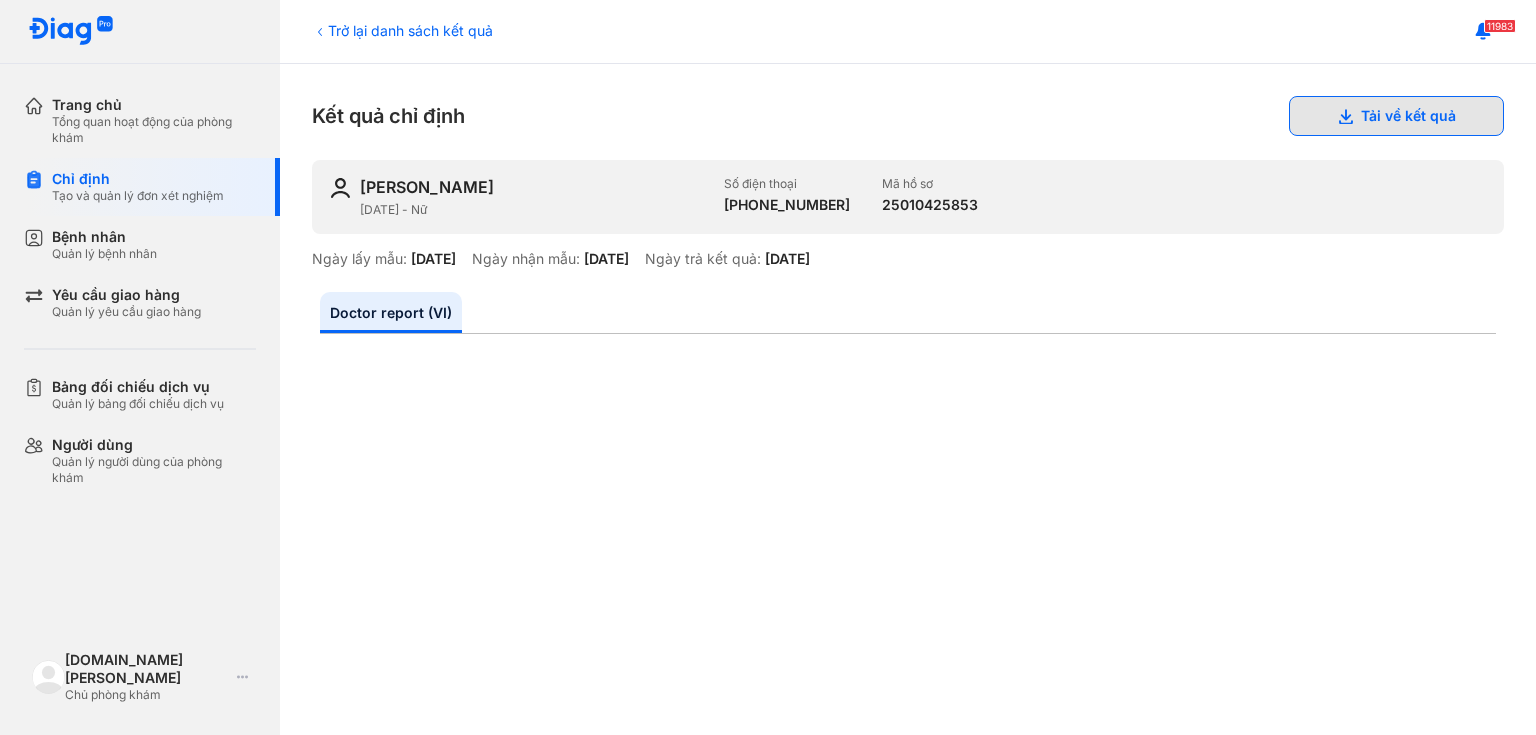 click on "Tải về kết quả" at bounding box center [1396, 116] 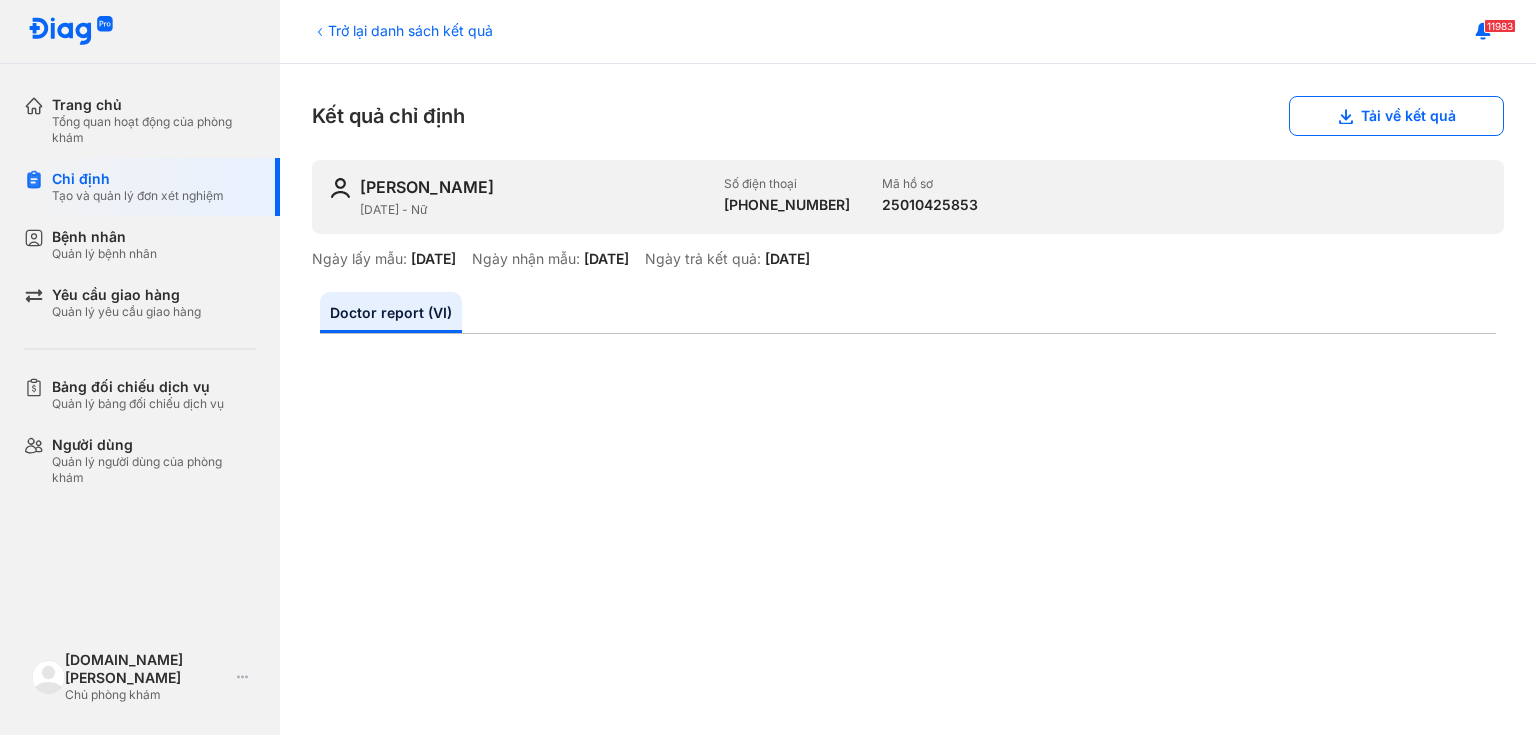 scroll, scrollTop: 400, scrollLeft: 0, axis: vertical 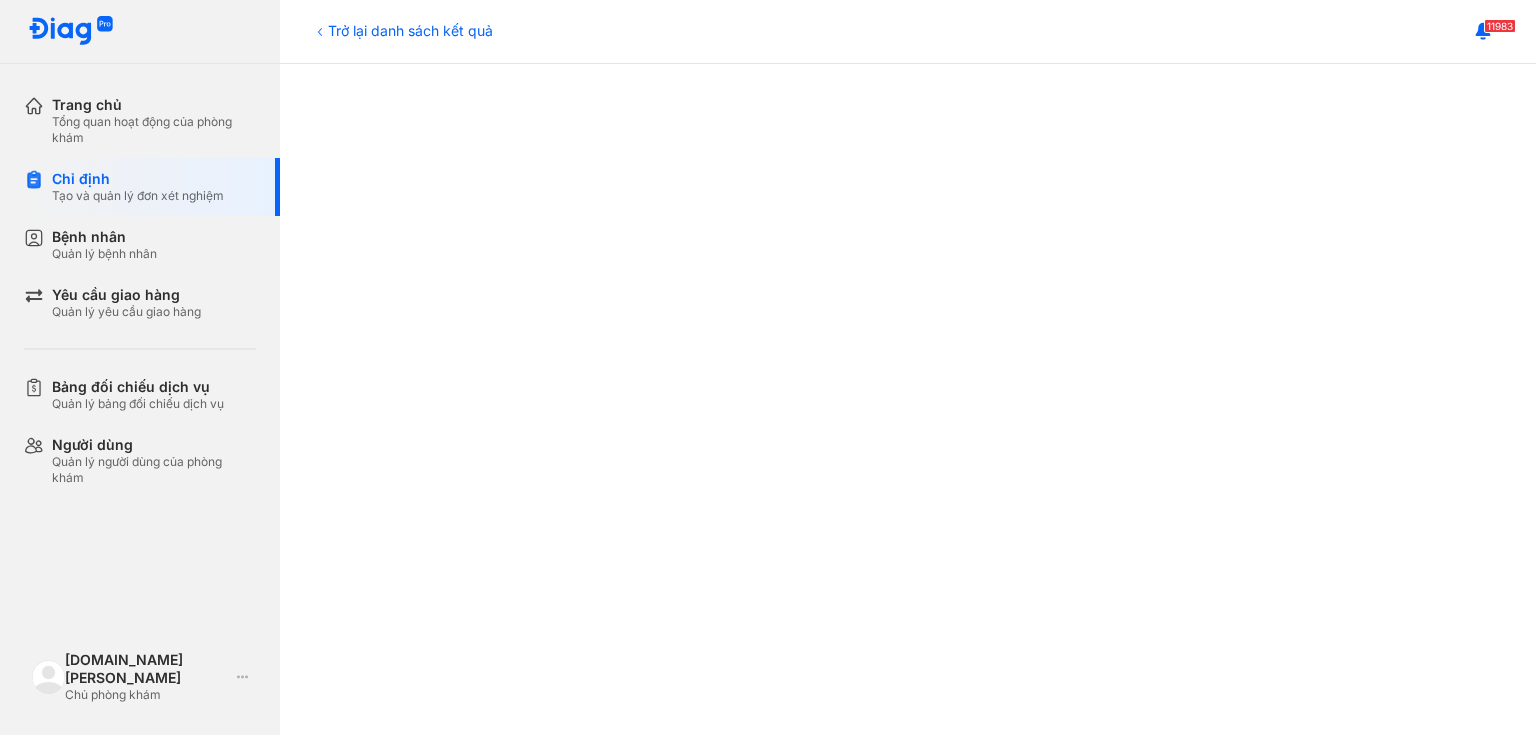 type 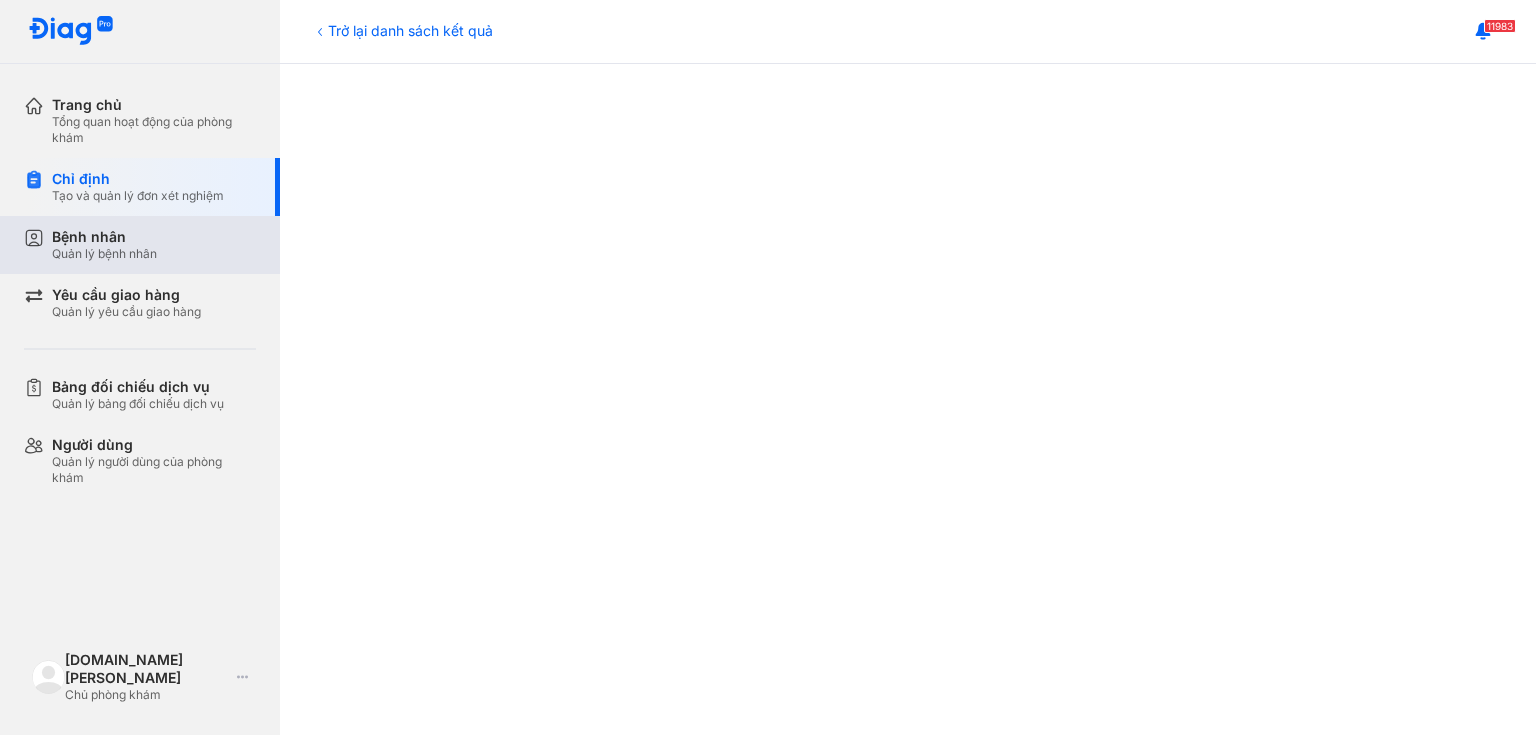 click on "Bệnh nhân" at bounding box center (104, 237) 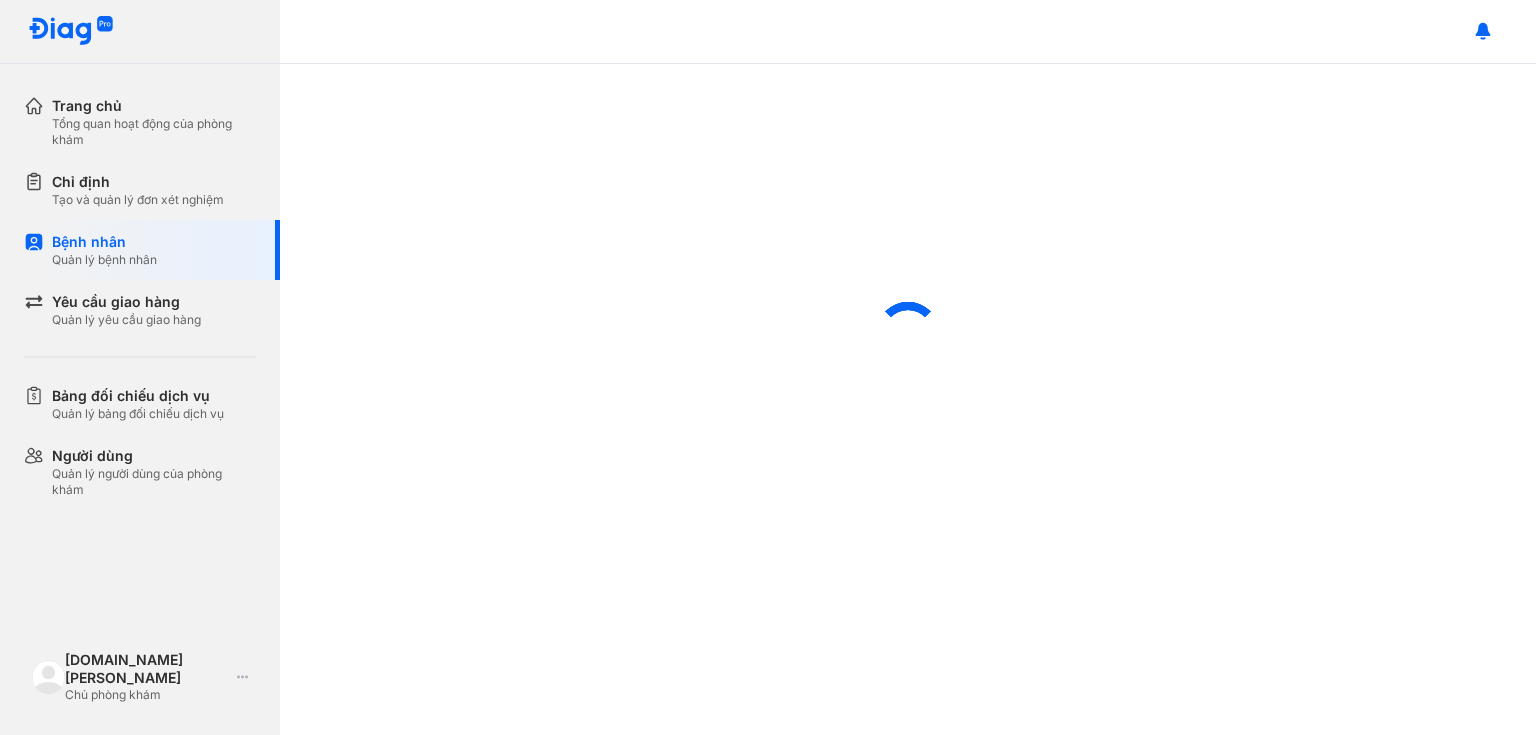 scroll, scrollTop: 0, scrollLeft: 0, axis: both 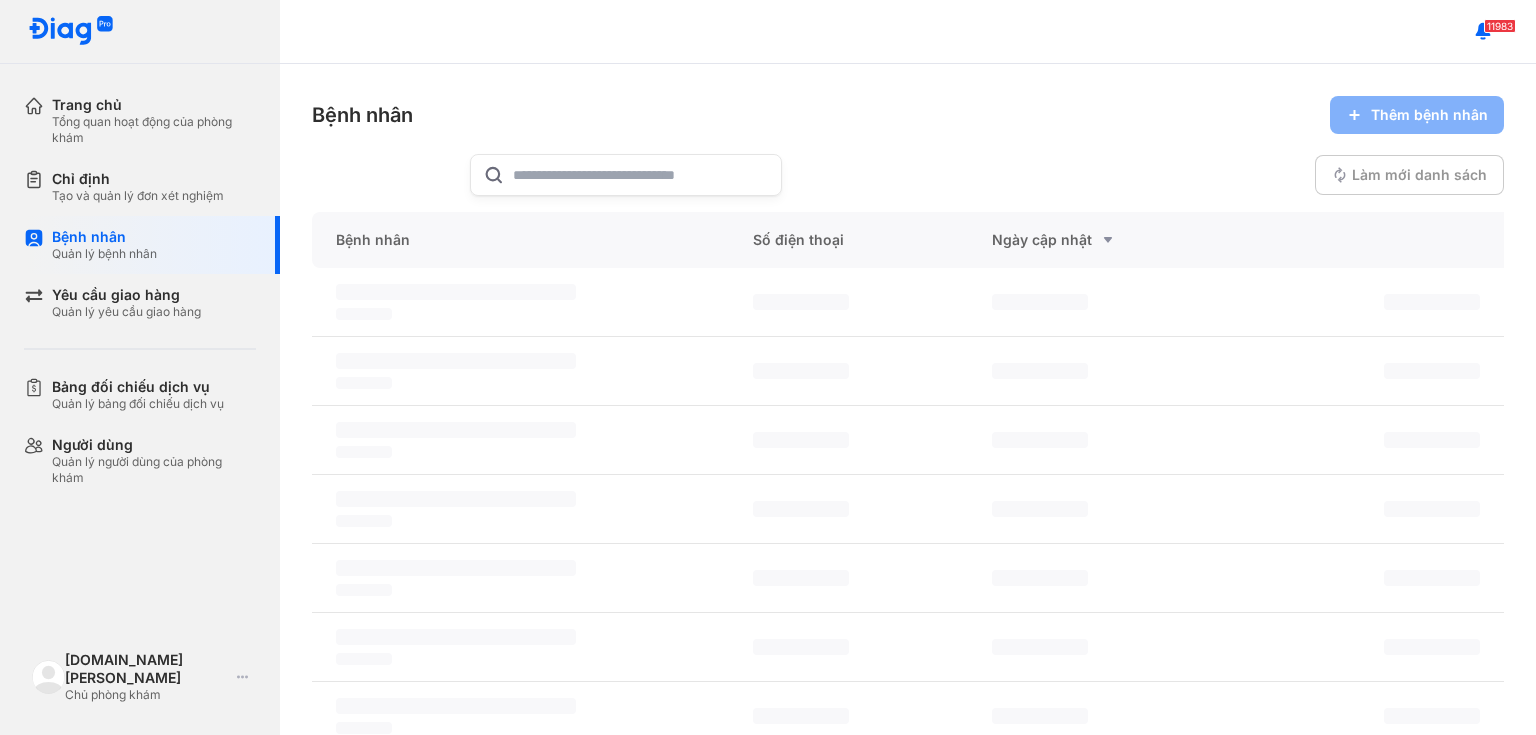 click 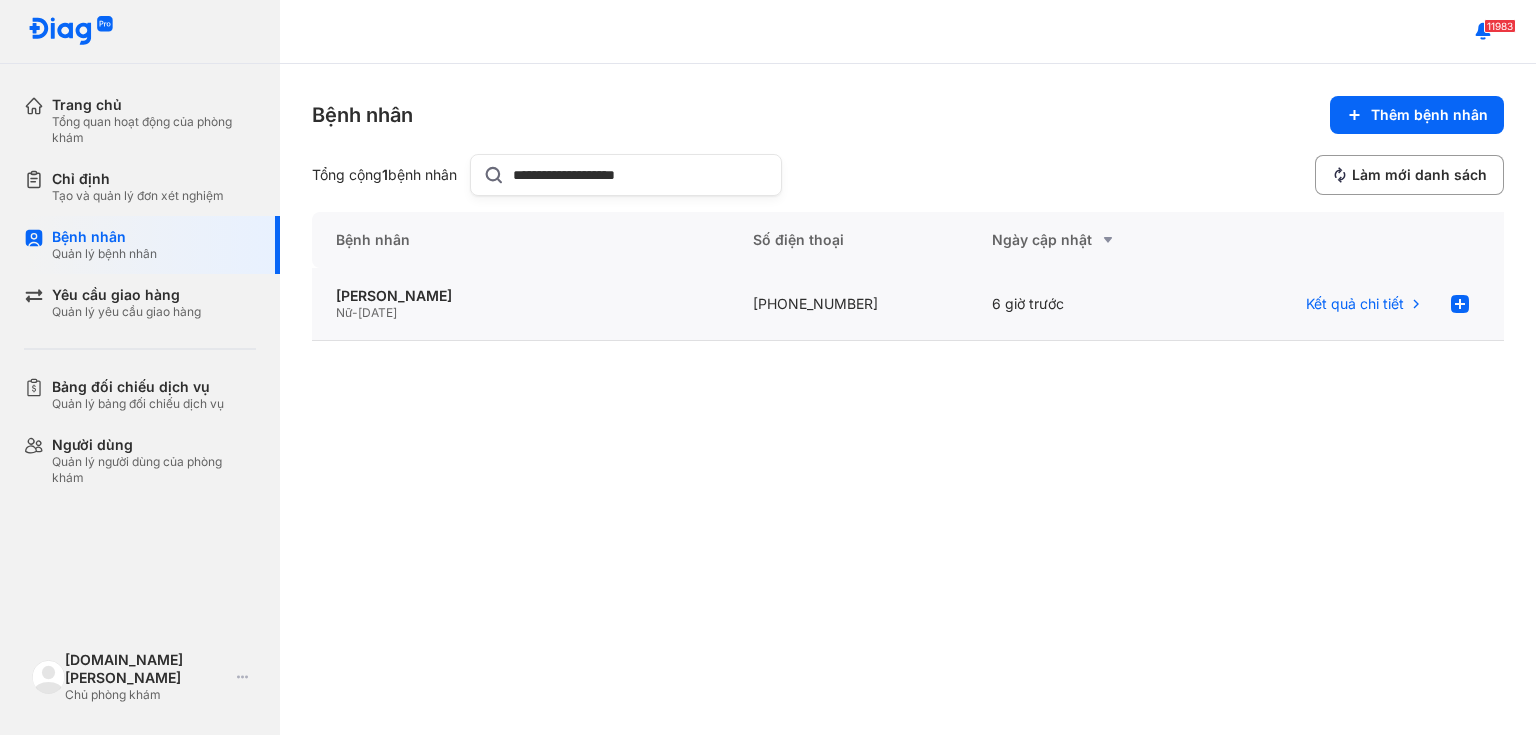 type on "**********" 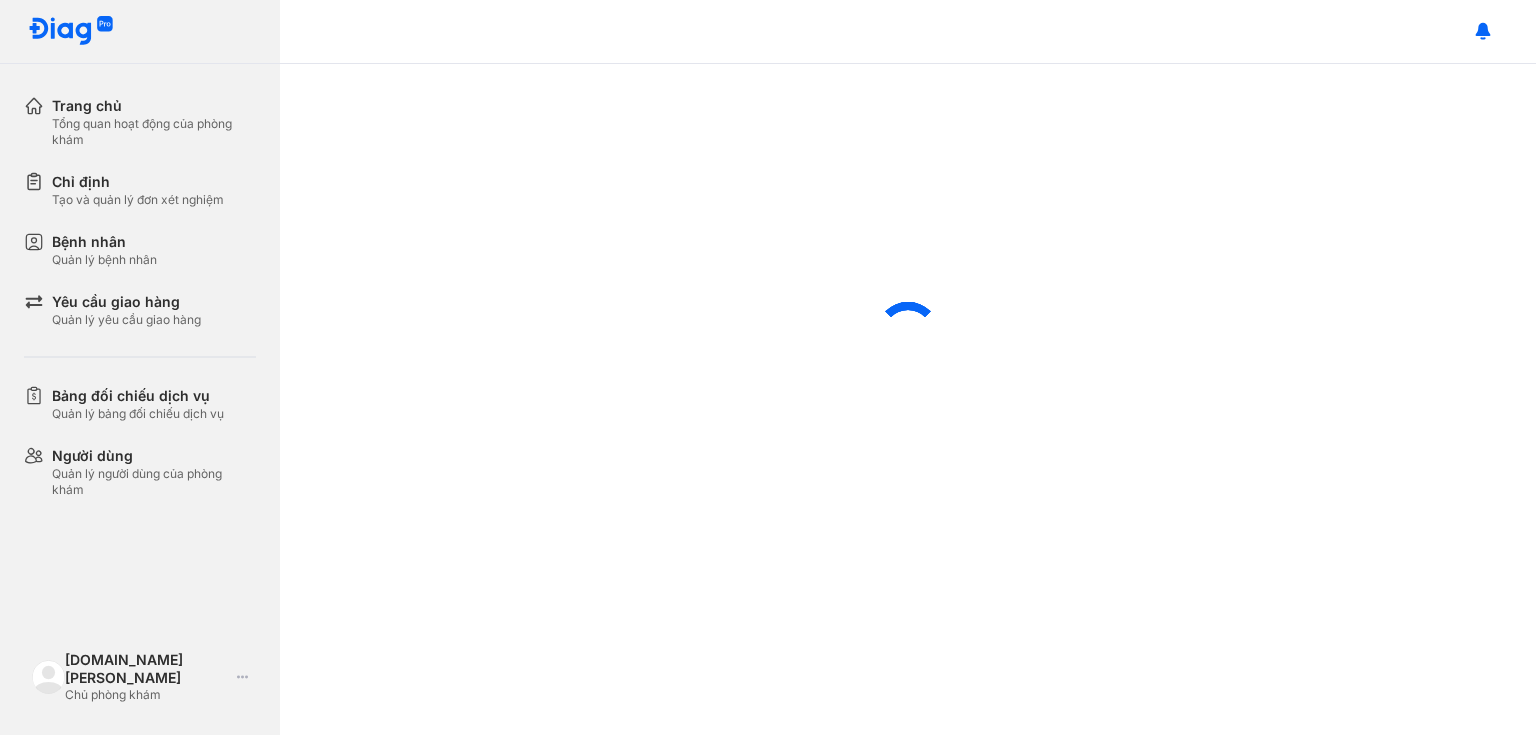 scroll, scrollTop: 0, scrollLeft: 0, axis: both 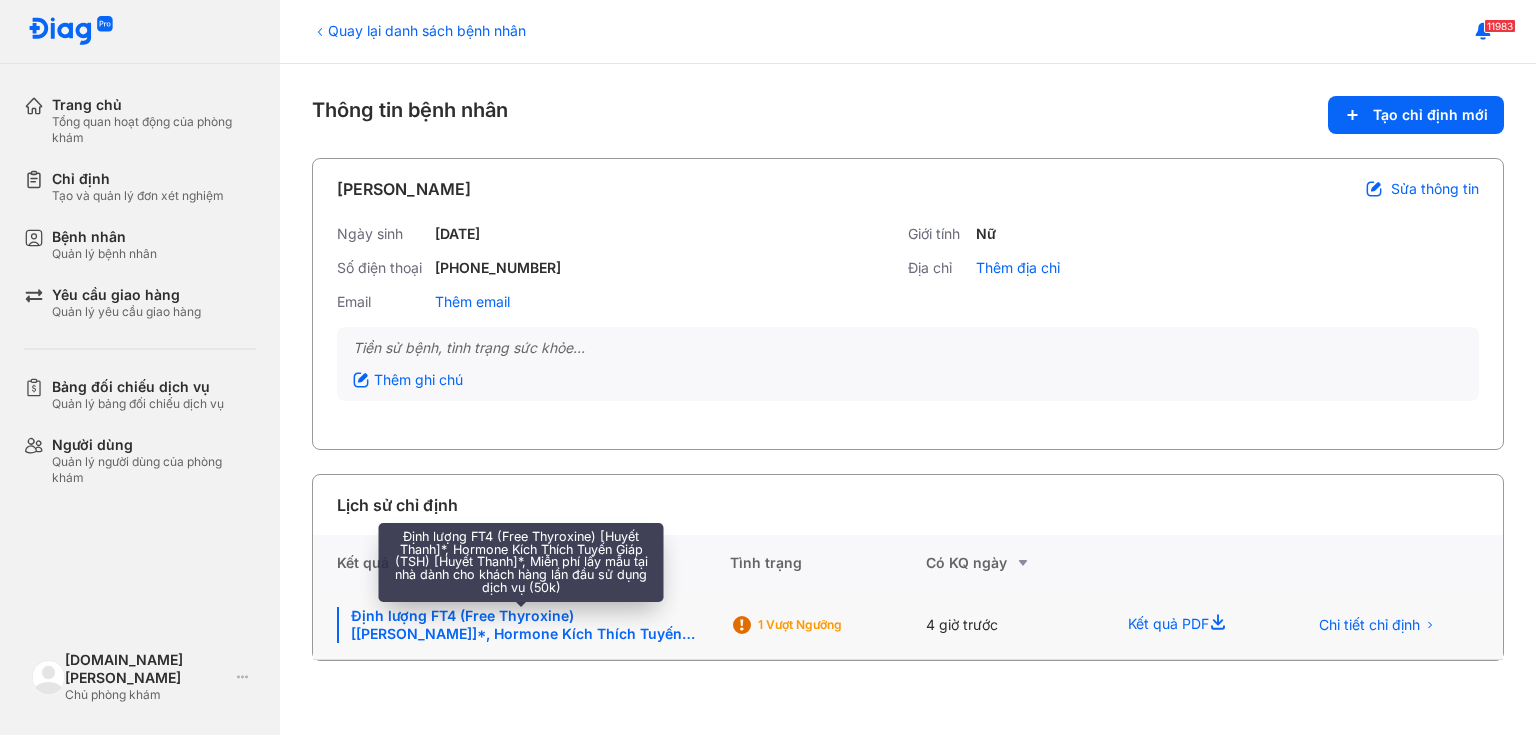 click on "Định lượng FT4 (Free Thyroxine) [Huyết Thanh]*, Hormone Kích Thích Tuyến Giáp (TSH) [Huyết Thanh]*, Miễn phí lấy mẫu tại nhà dành cho khách hàng lần đầu sử dụng dịch vụ (50k)" 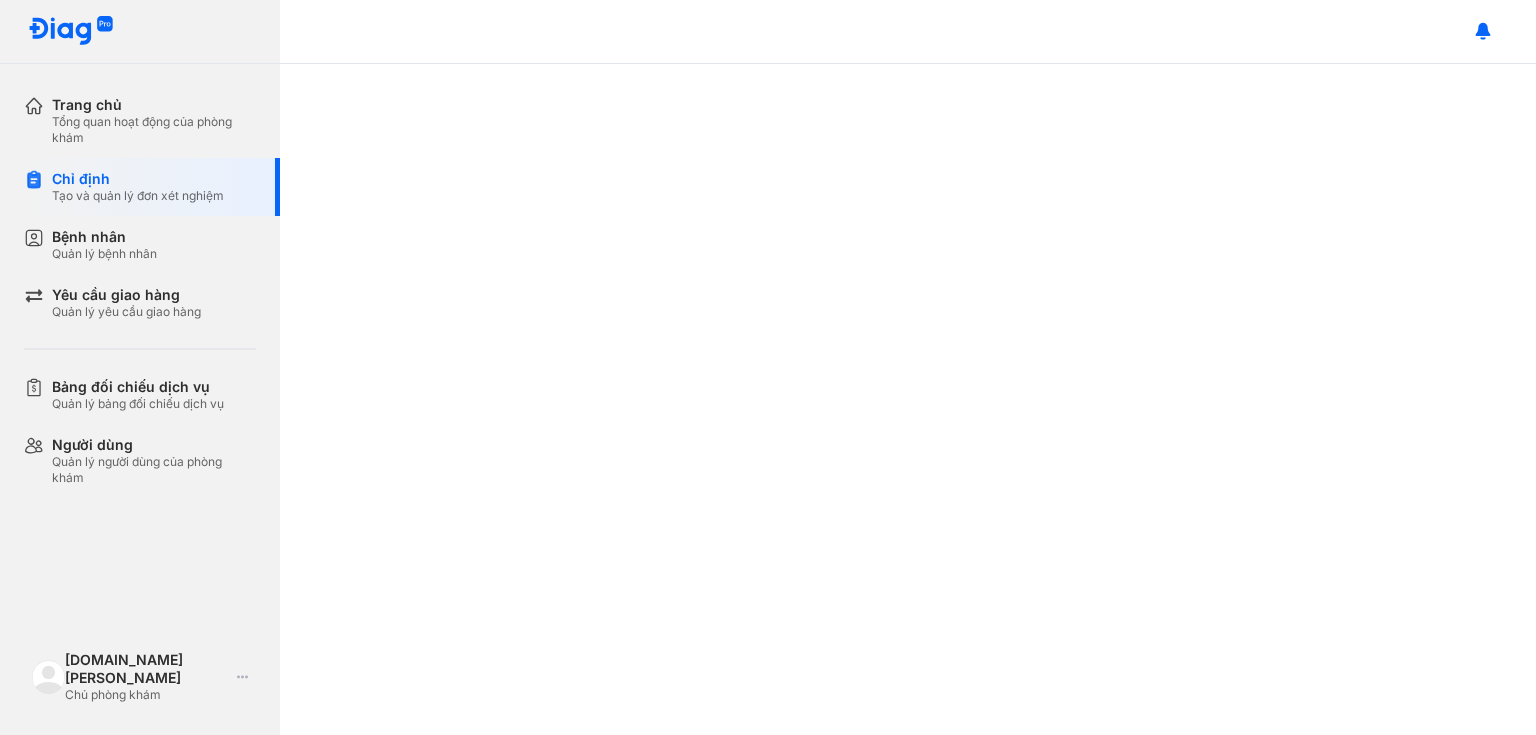 scroll, scrollTop: 0, scrollLeft: 0, axis: both 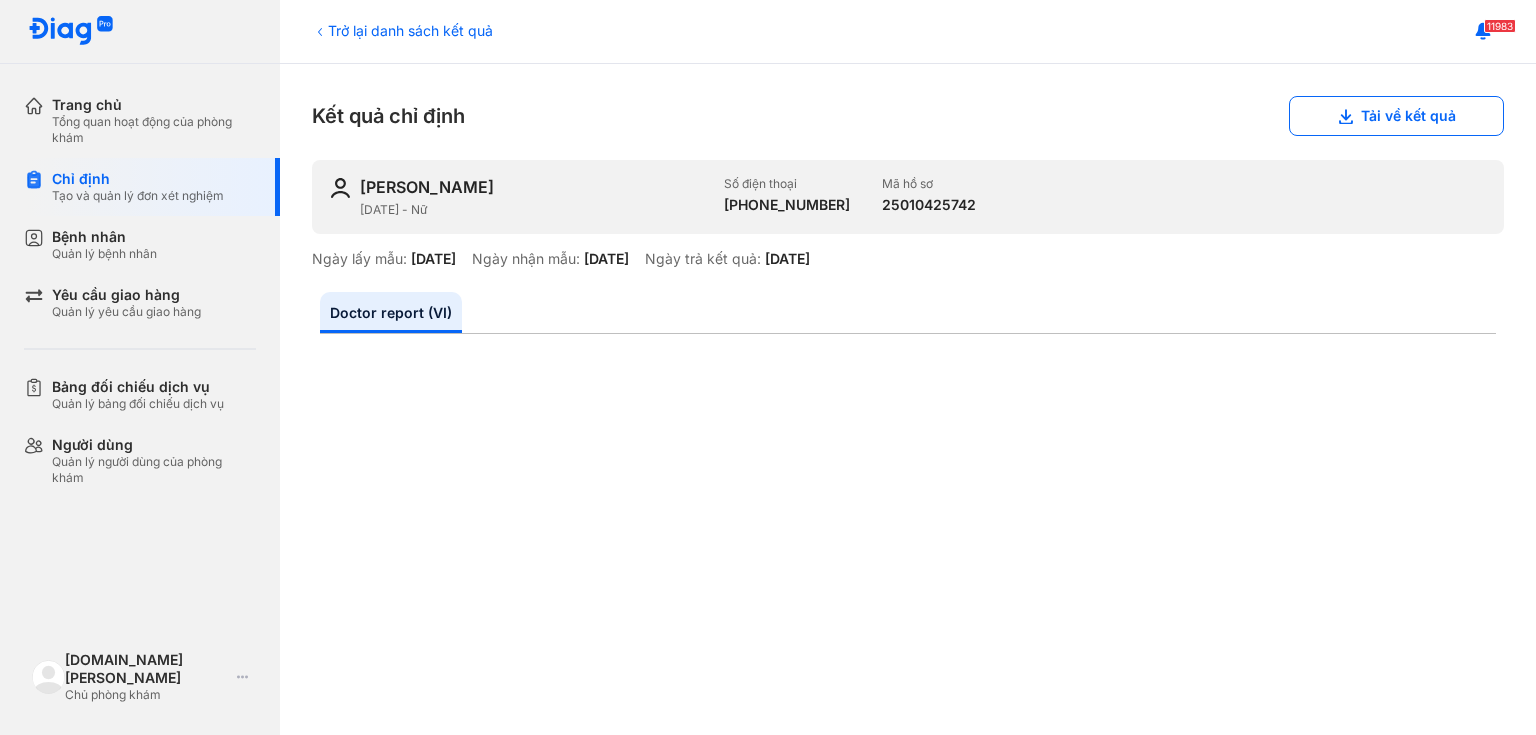 drag, startPoint x: 564, startPoint y: 188, endPoint x: 363, endPoint y: 187, distance: 201.00249 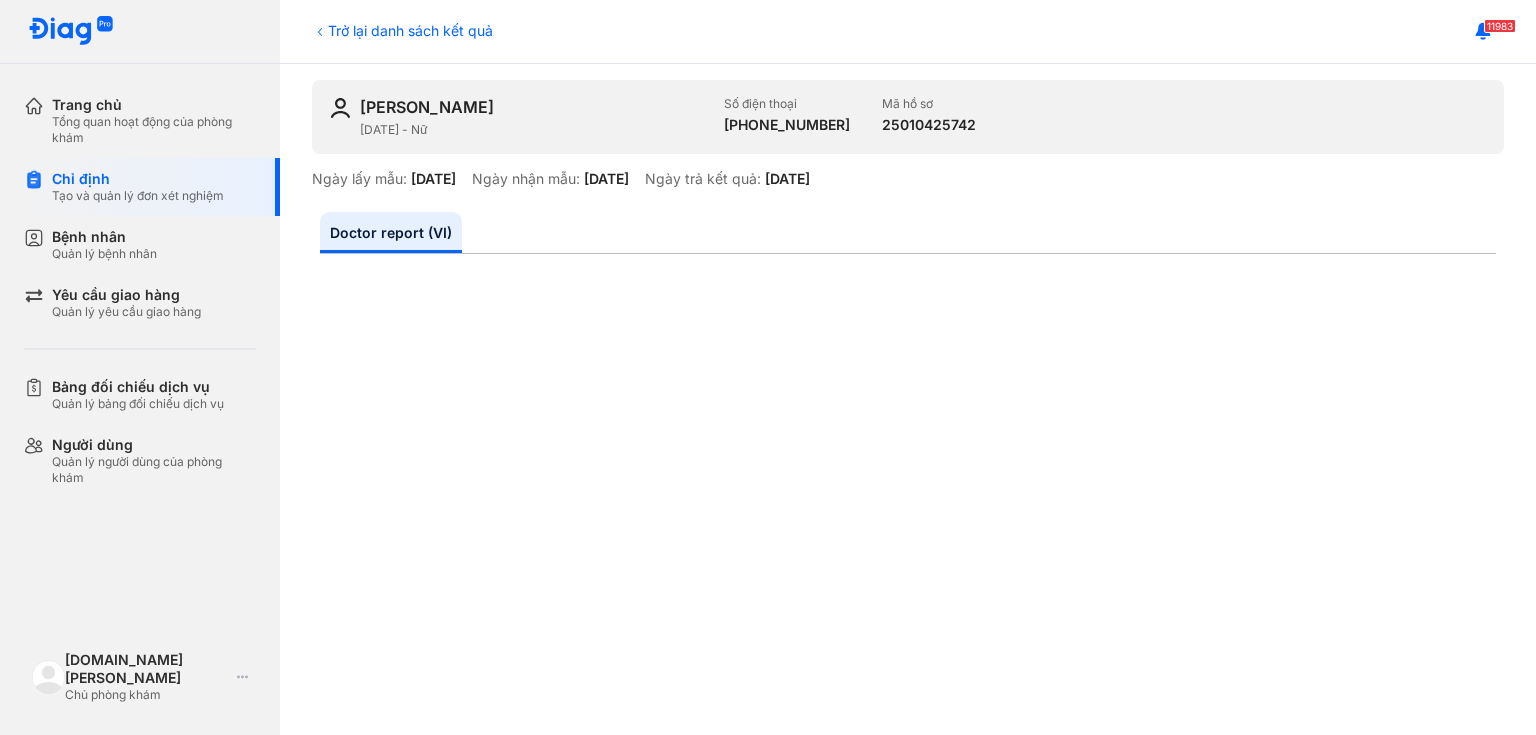 scroll, scrollTop: 0, scrollLeft: 0, axis: both 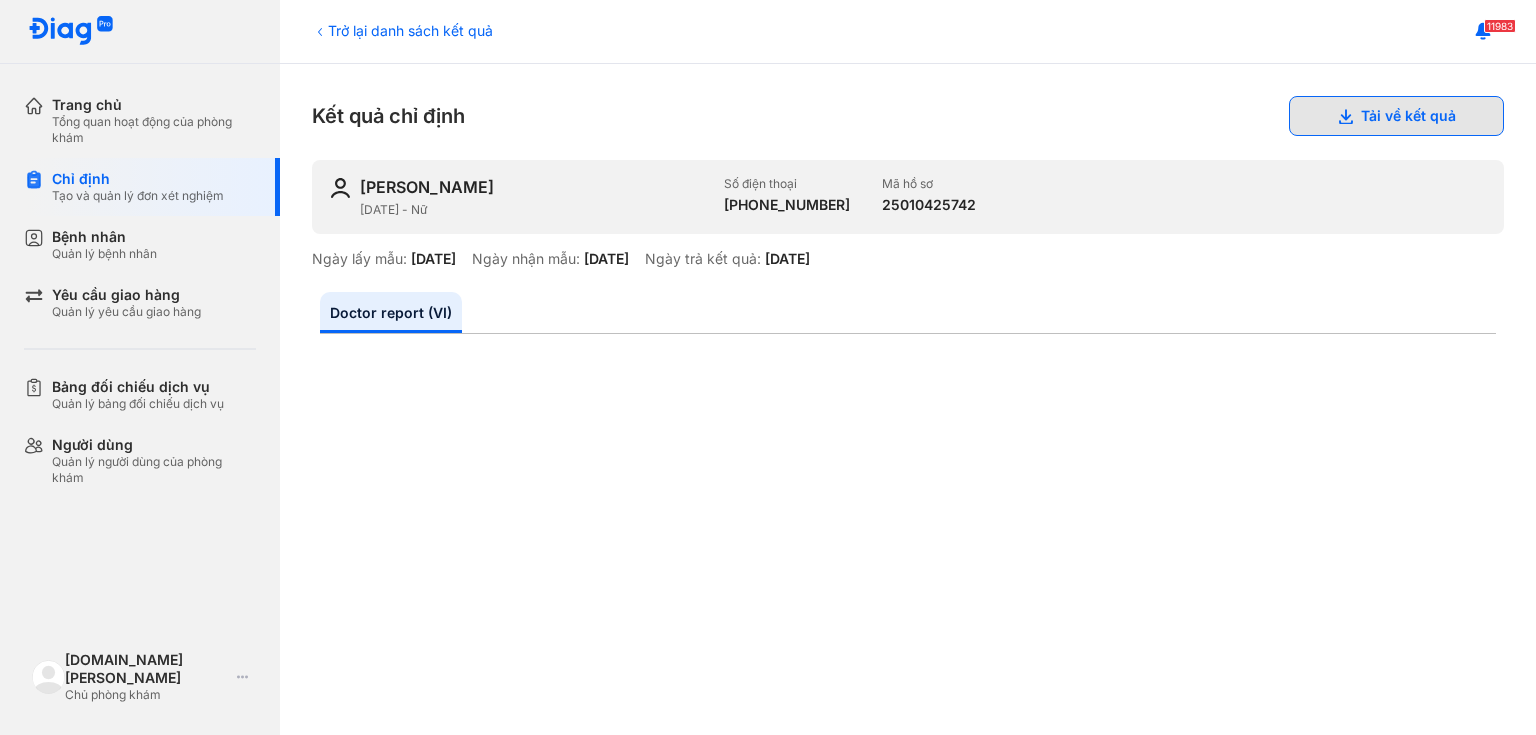 click on "Tải về kết quả" at bounding box center [1396, 116] 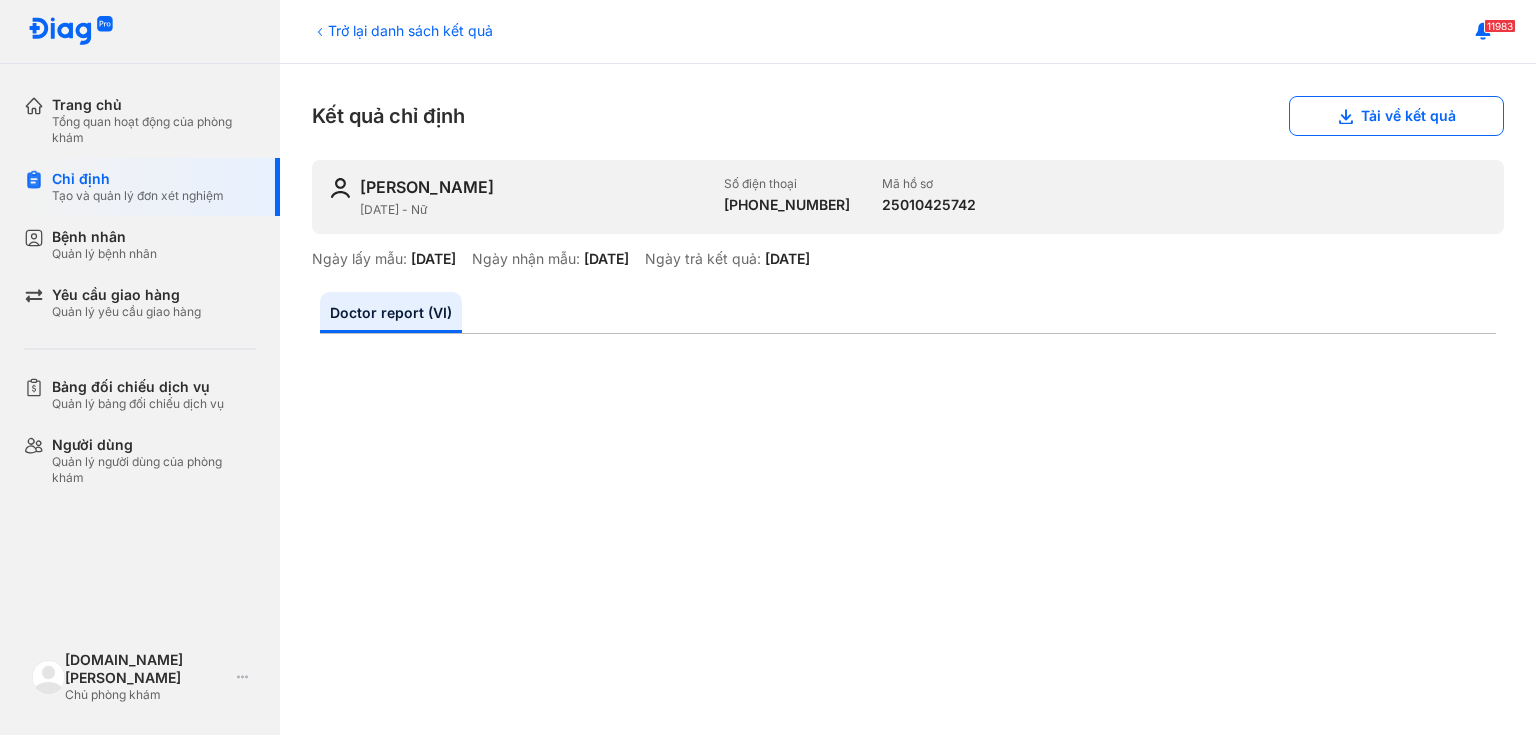 click on "Trở lại danh sách kết quả Kết quả chỉ định  Tải về kết quả [PERSON_NAME] [DATE] - Nữ Số điện thoại [PHONE_NUMBER] Mã hồ sơ 25010425742 Ngày lấy mẫu: [DATE] Ngày nhận mẫu: [DATE] Ngày trả kết quả: [DATE] Doctor report (VI)" at bounding box center [908, 399] 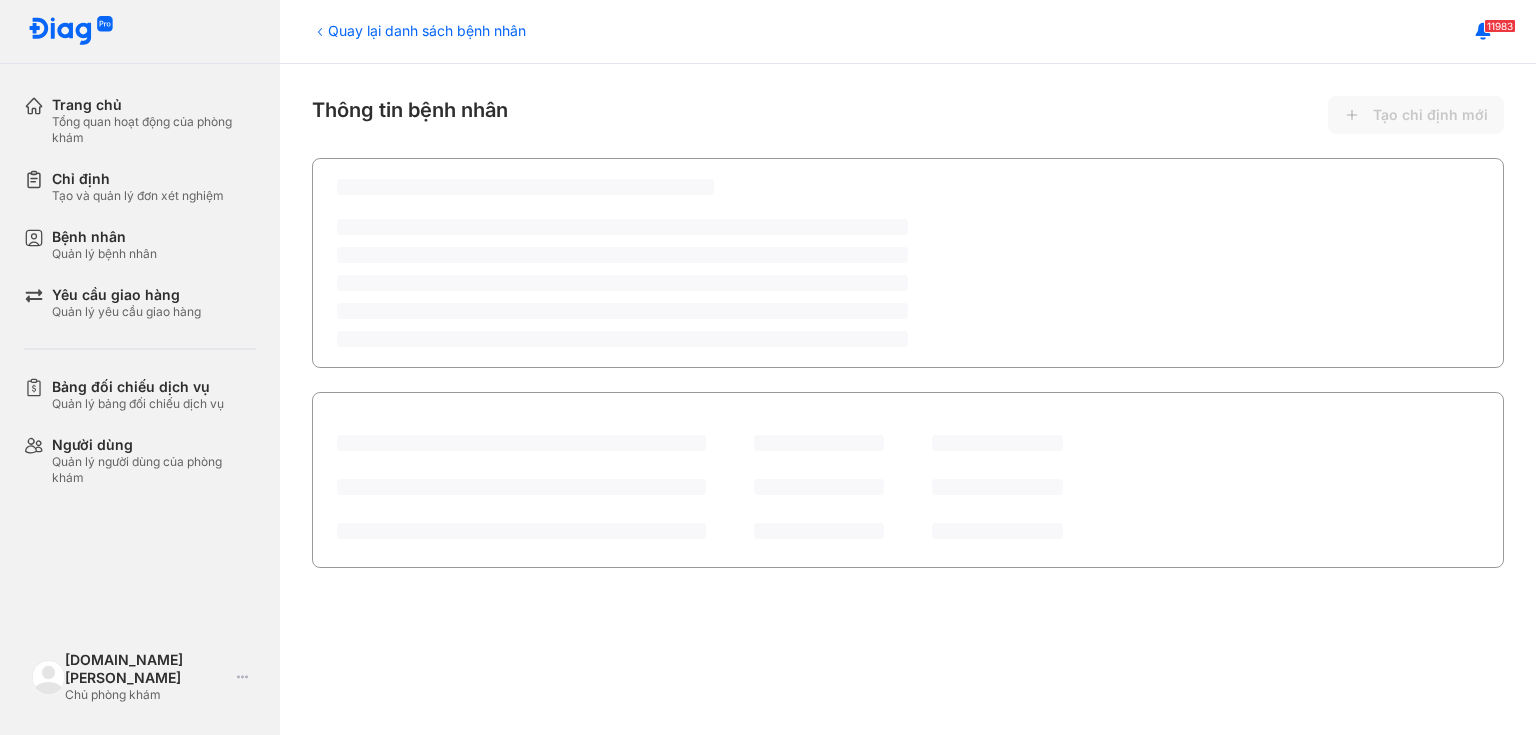 scroll, scrollTop: 0, scrollLeft: 0, axis: both 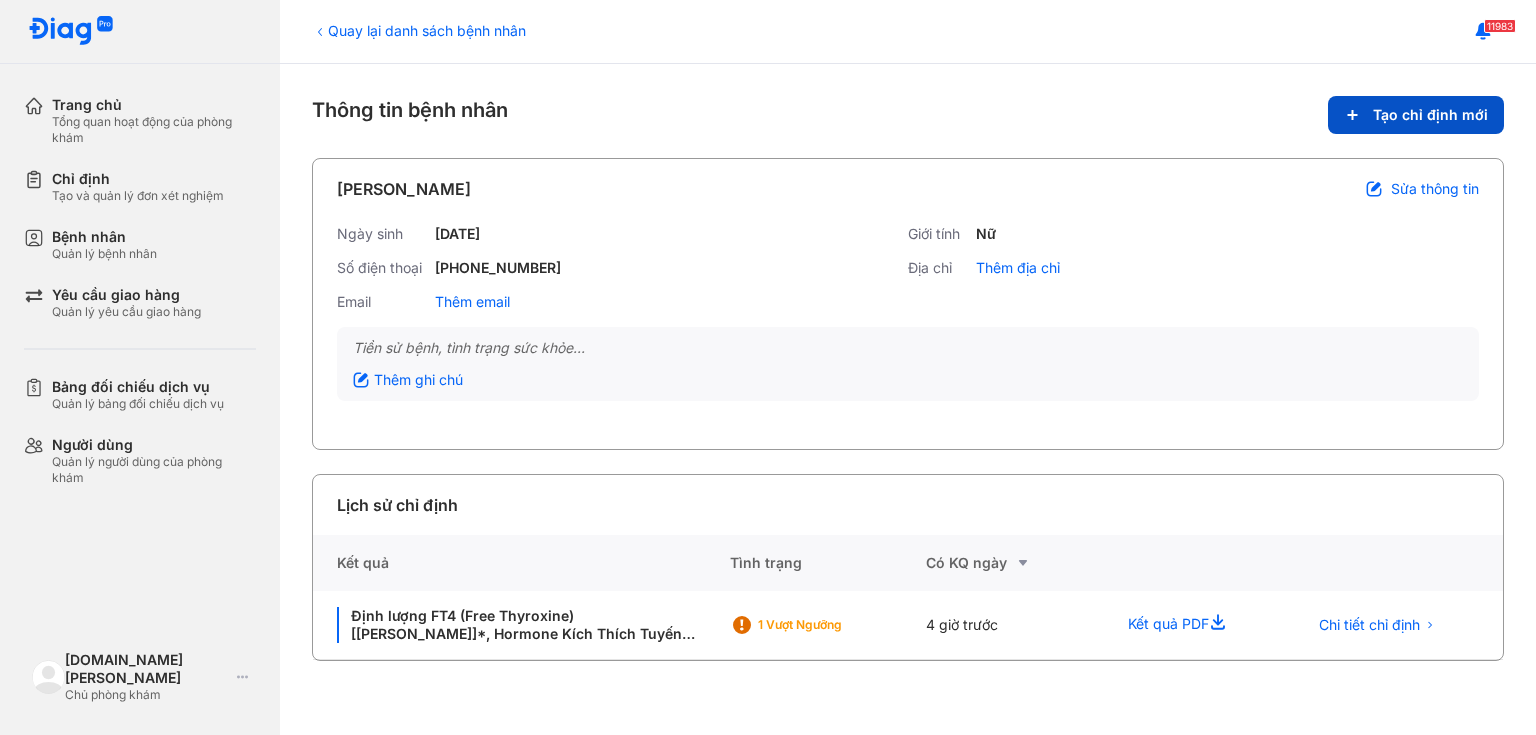 click on "Tạo chỉ định mới" 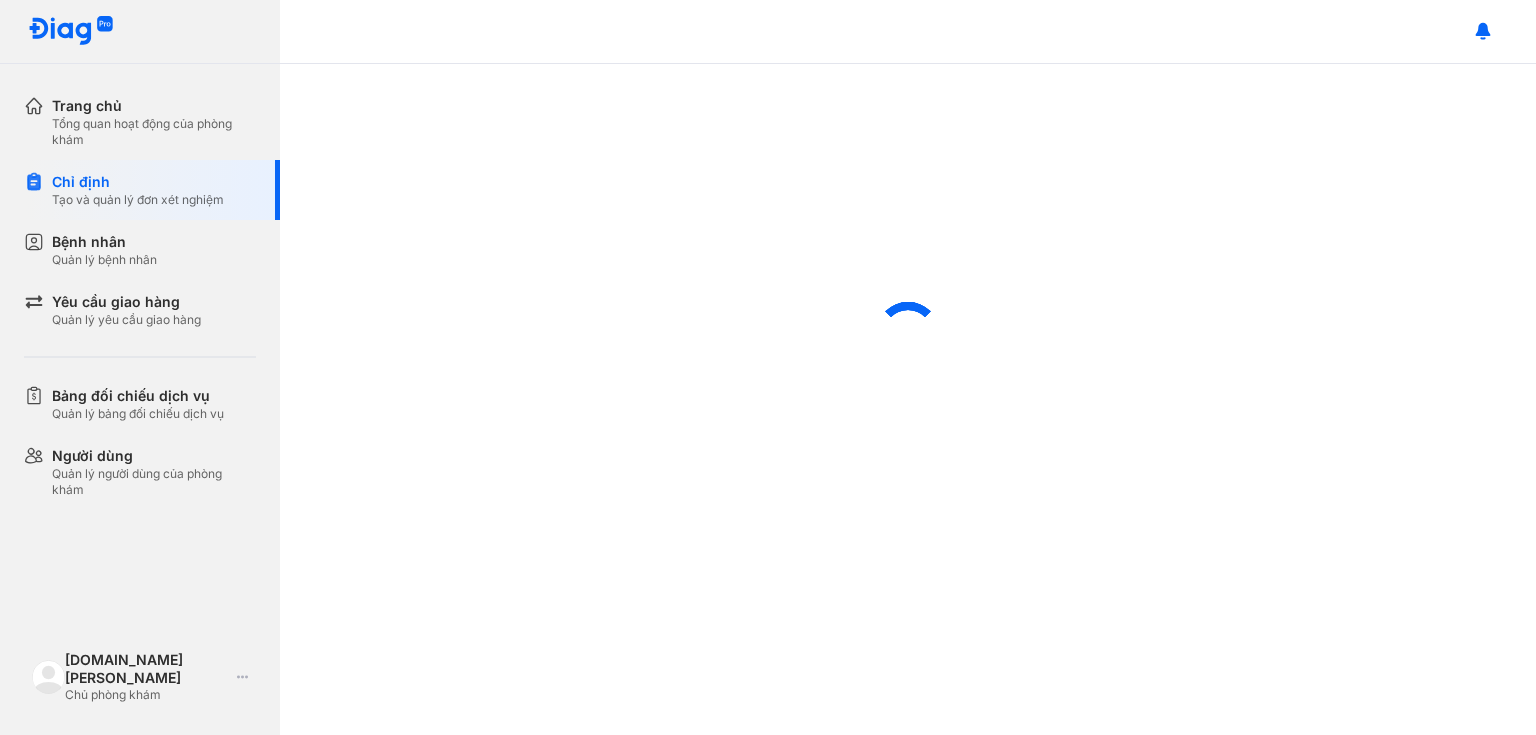 scroll, scrollTop: 0, scrollLeft: 0, axis: both 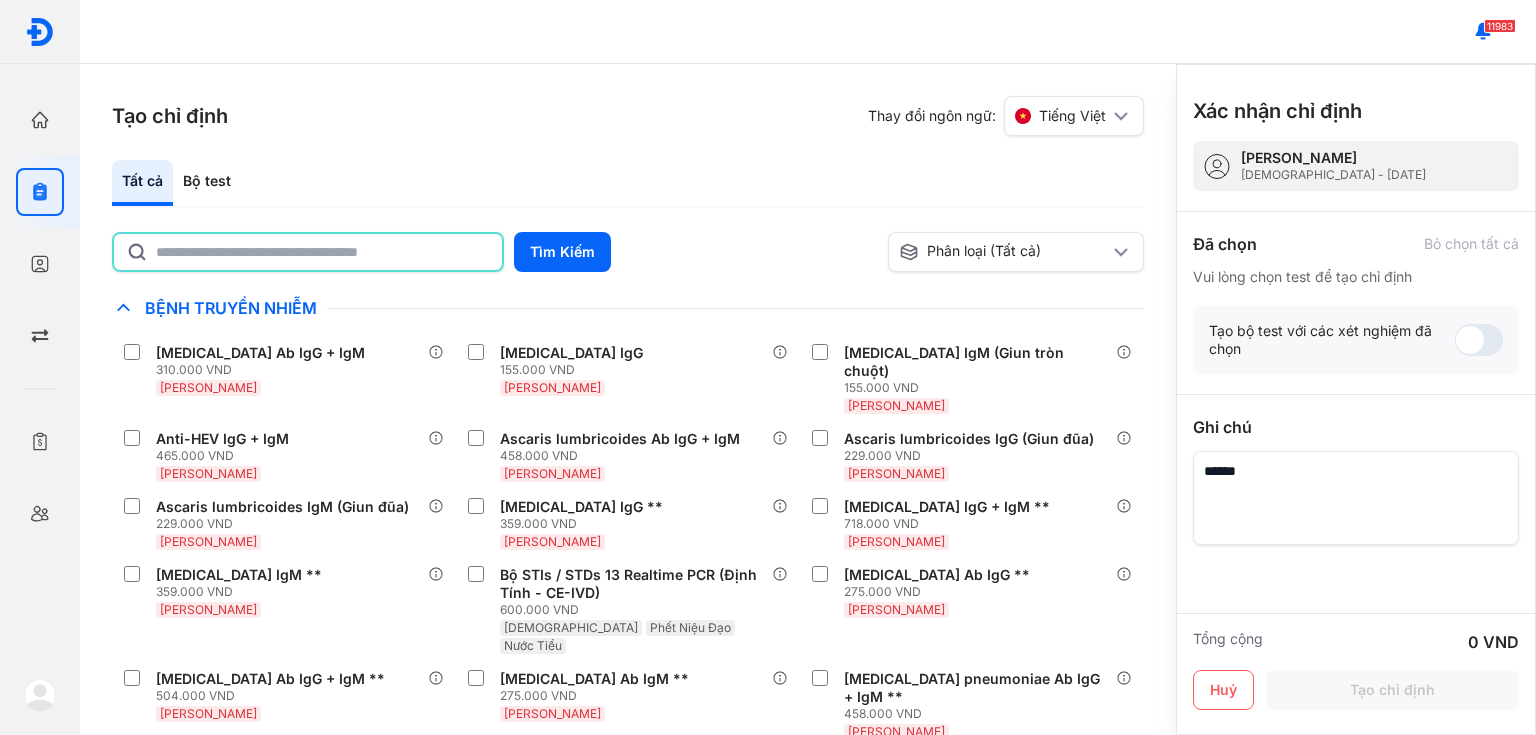 click 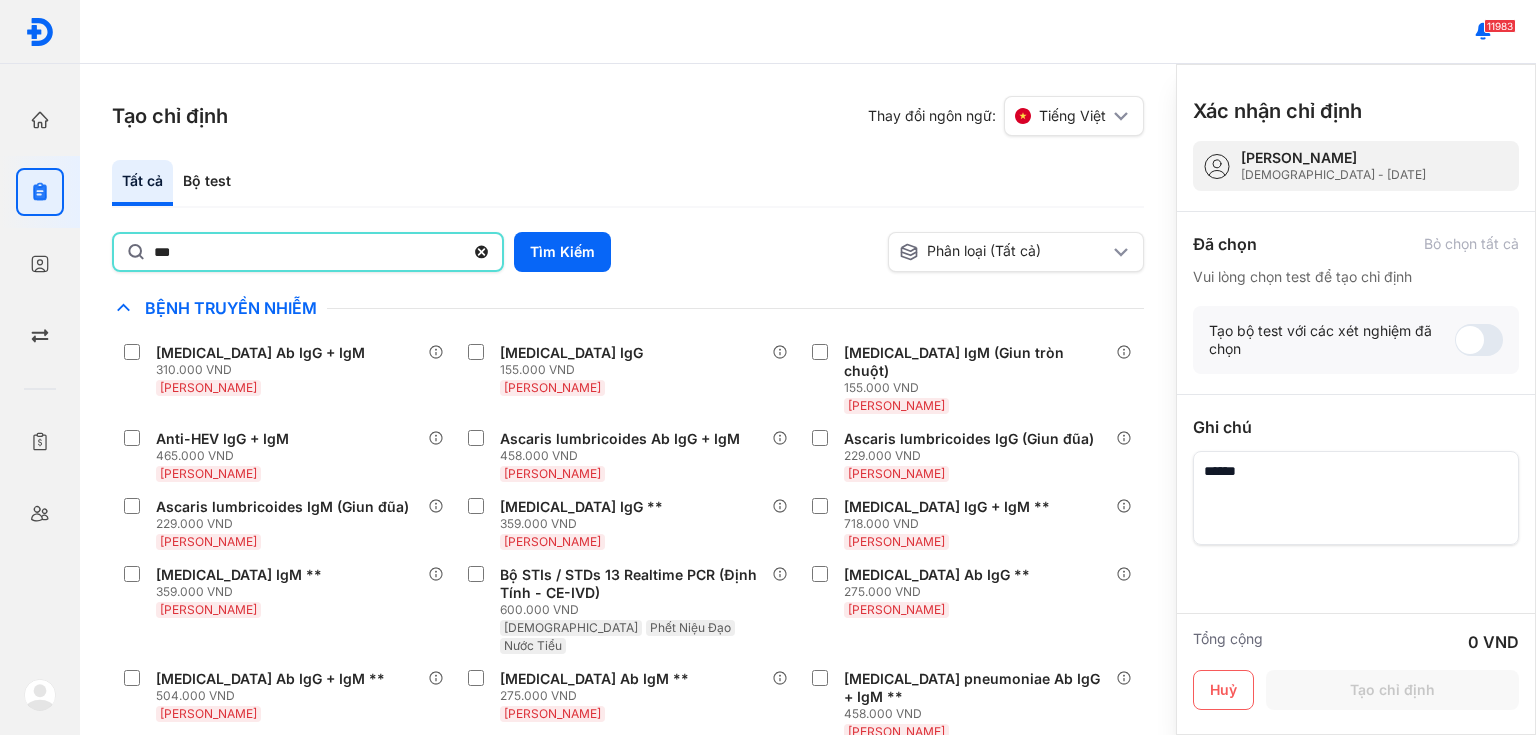 type on "***" 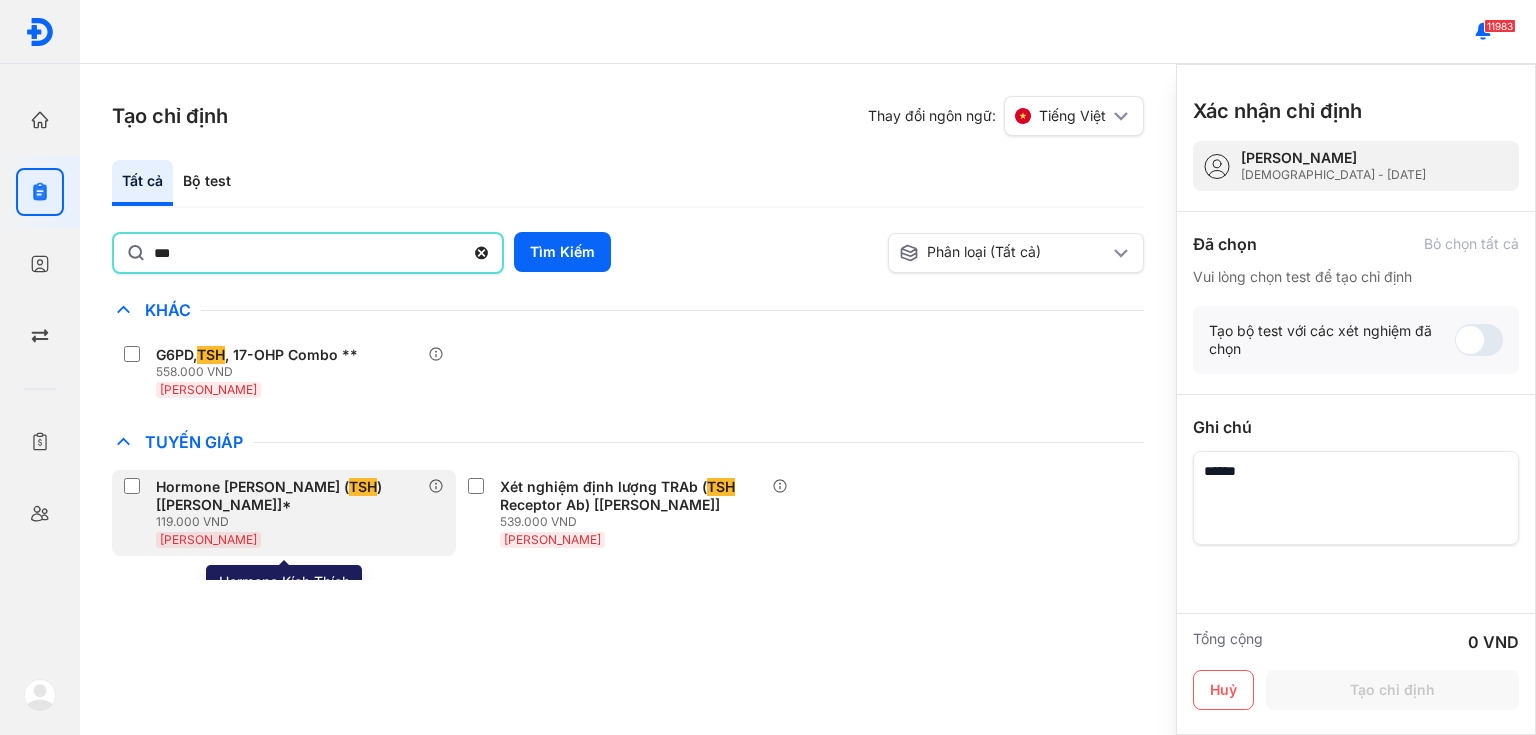 click on "119.000 VND" at bounding box center [292, 522] 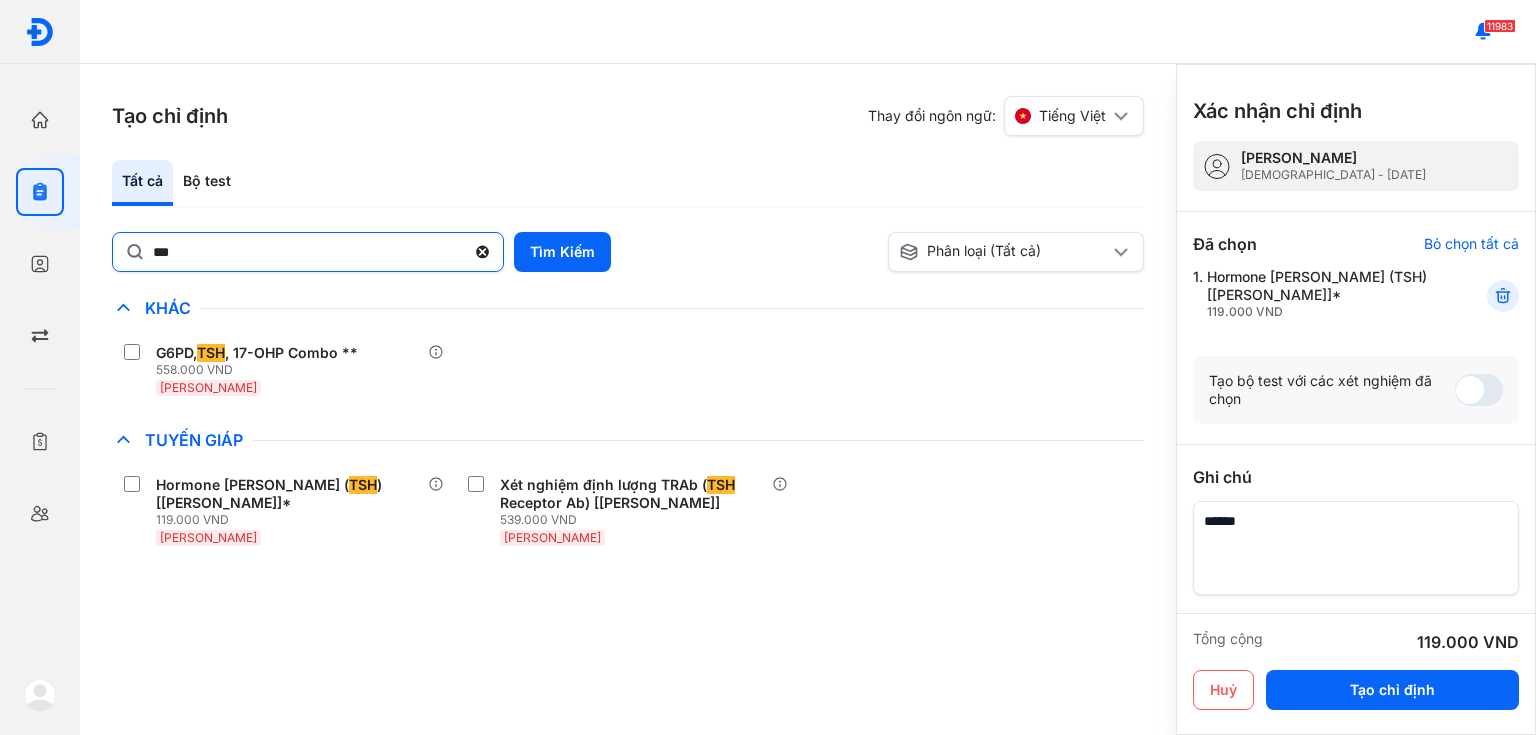 click 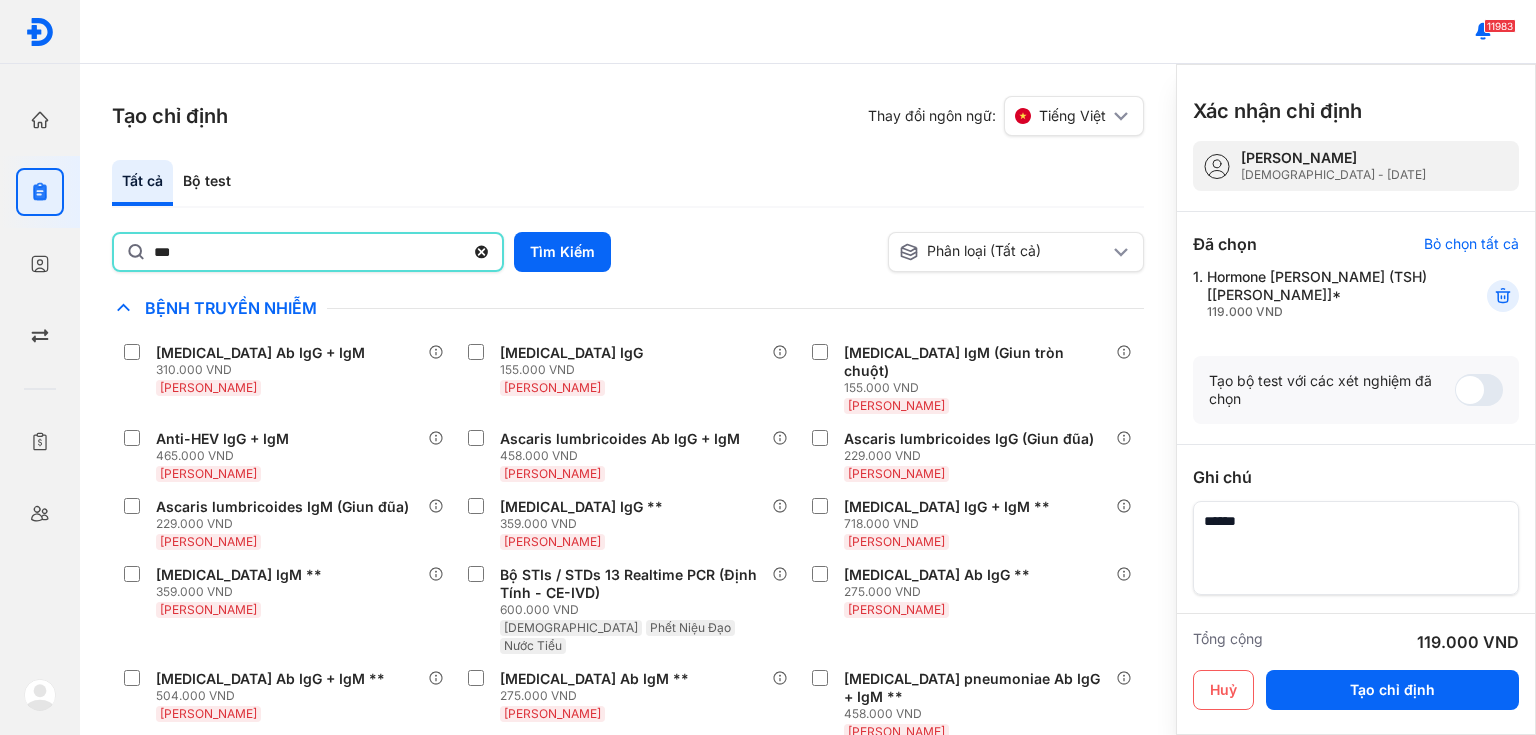 type on "***" 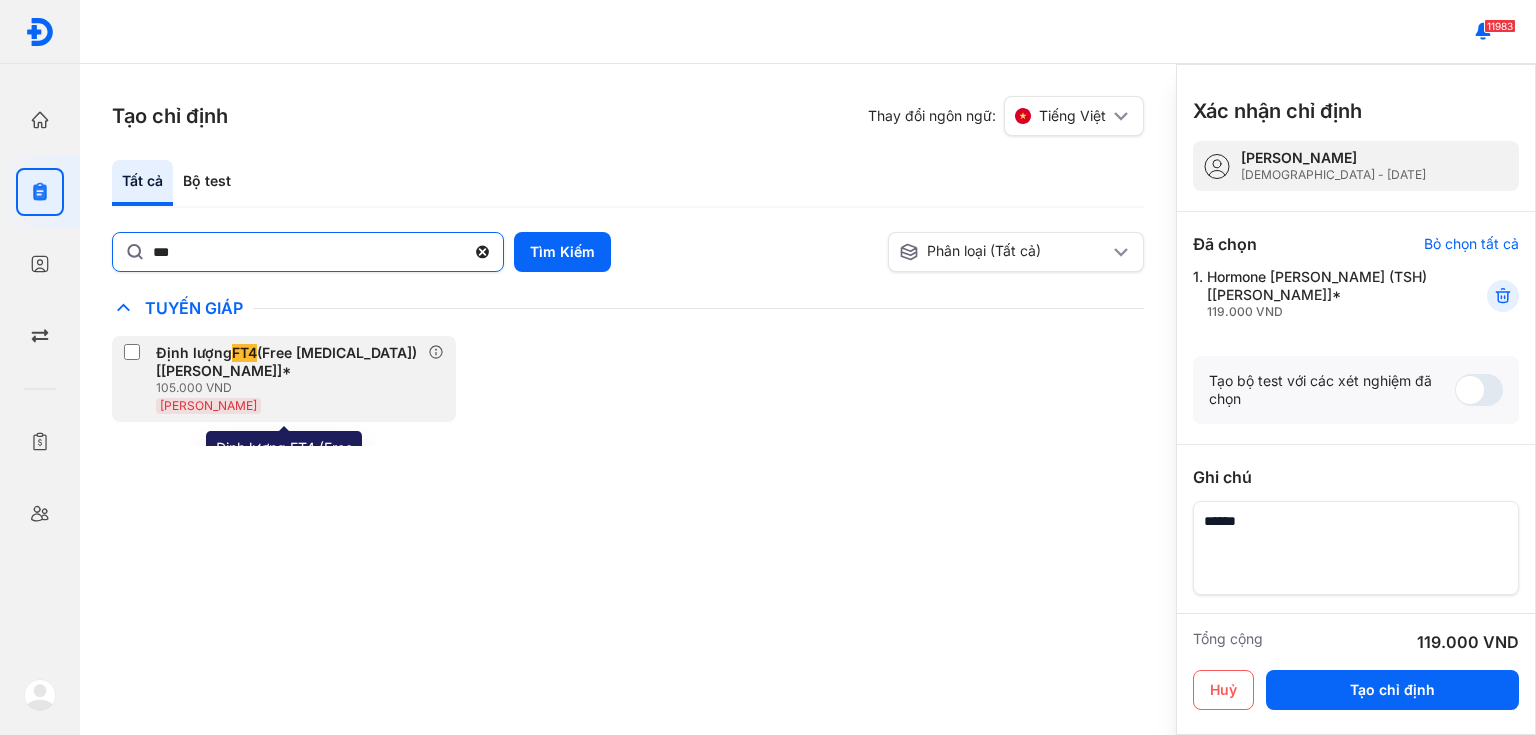 click on "Định lượng  FT4  (Free [MEDICAL_DATA]) [[PERSON_NAME]]*" at bounding box center [288, 362] 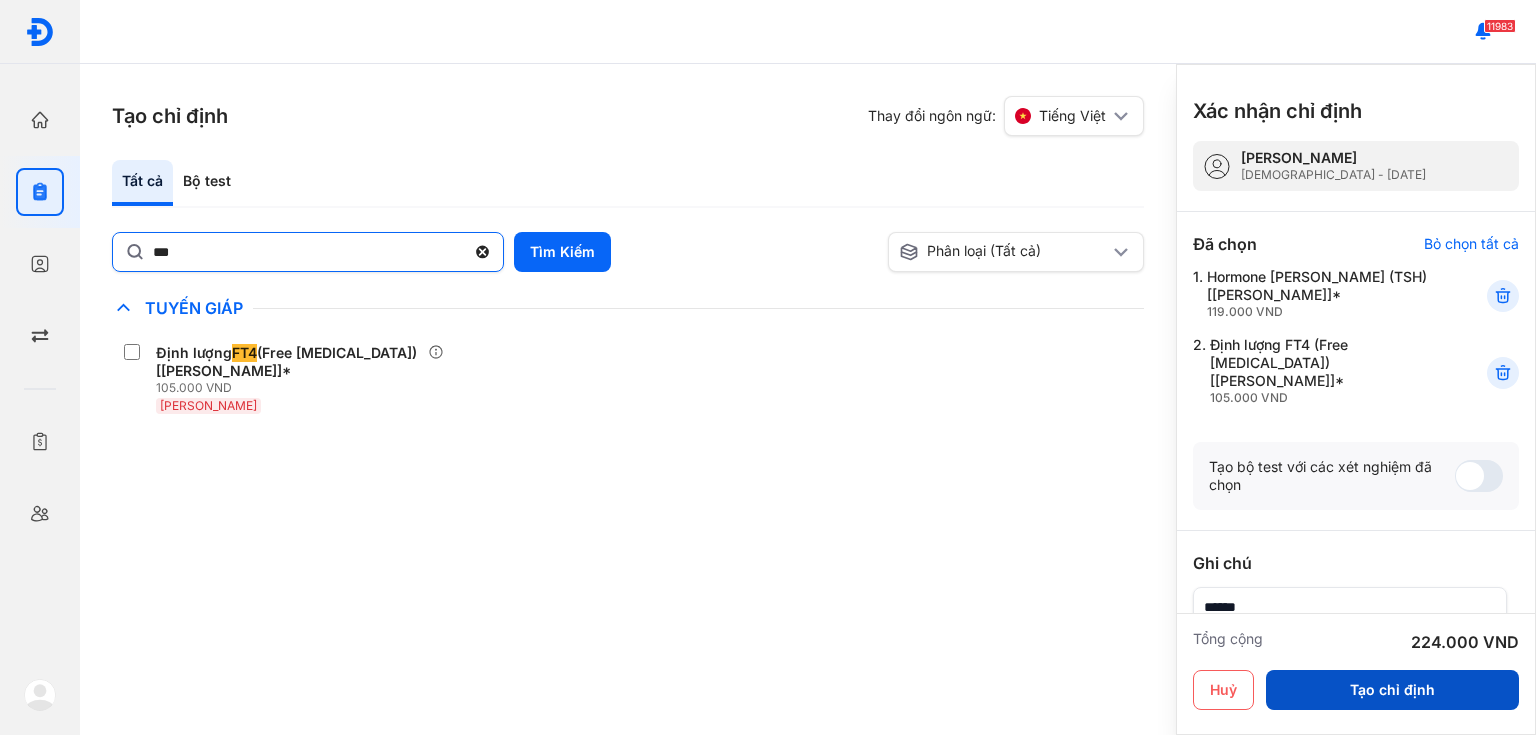click on "Tạo chỉ định" at bounding box center (1392, 690) 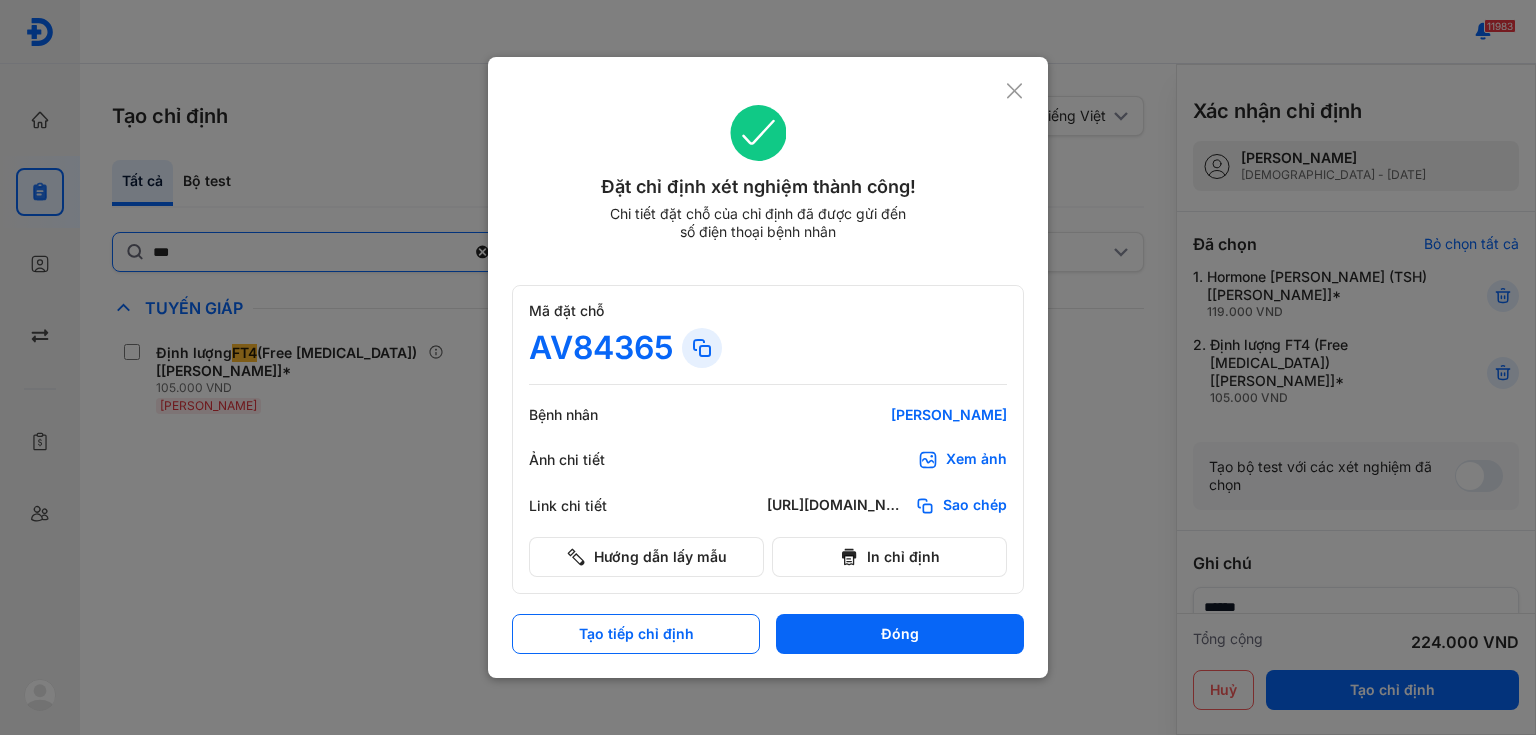 click on "Xem ảnh" at bounding box center (976, 460) 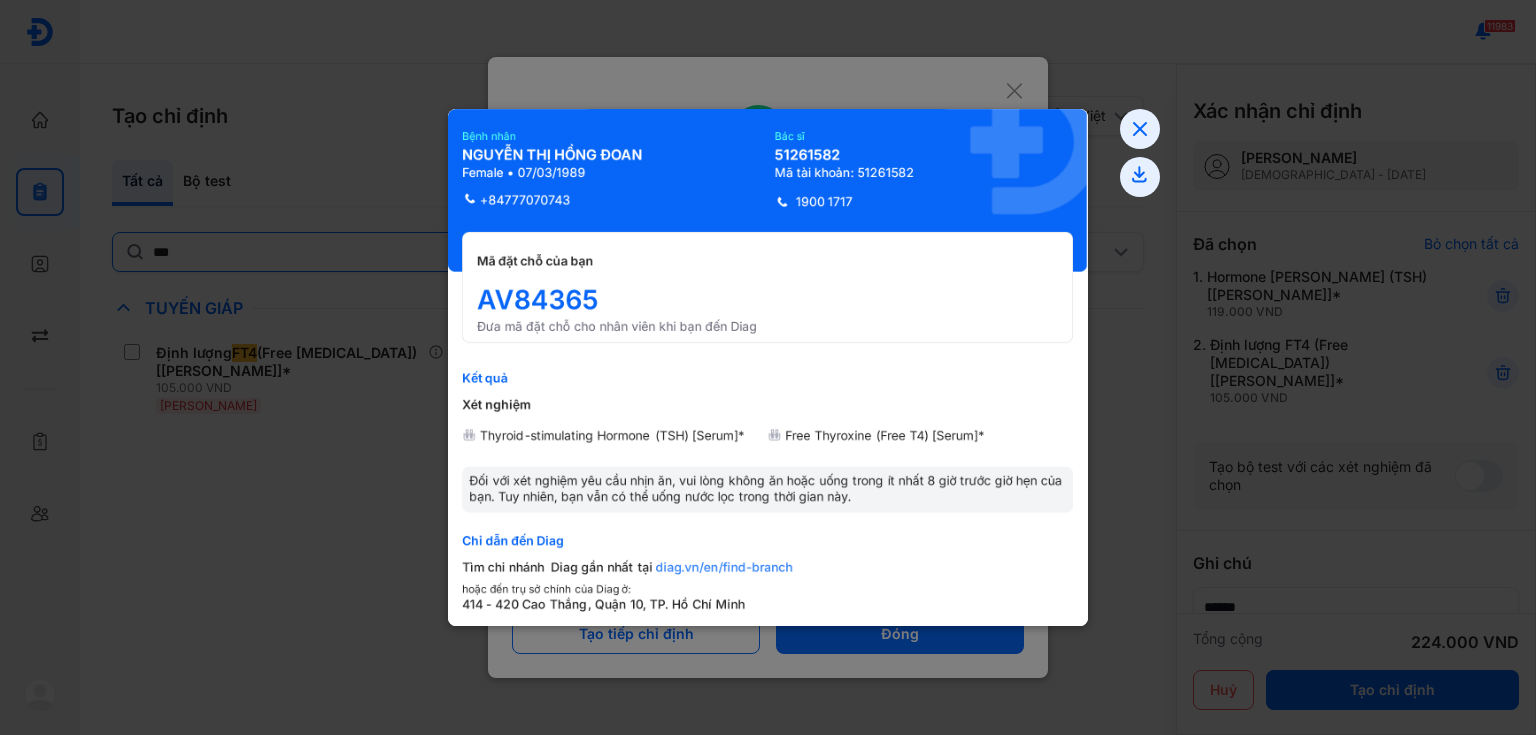 click at bounding box center [768, 367] 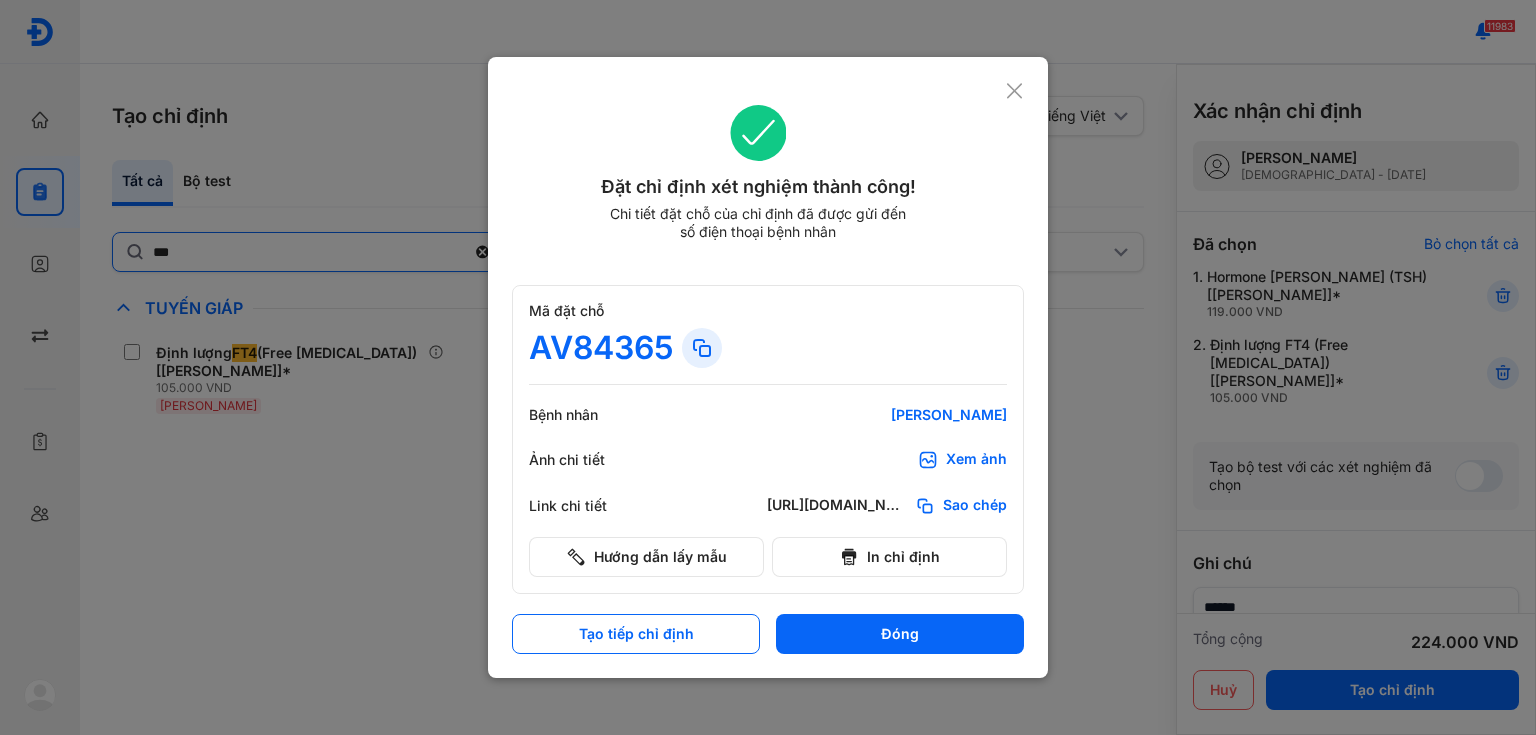 click at bounding box center (768, 367) 